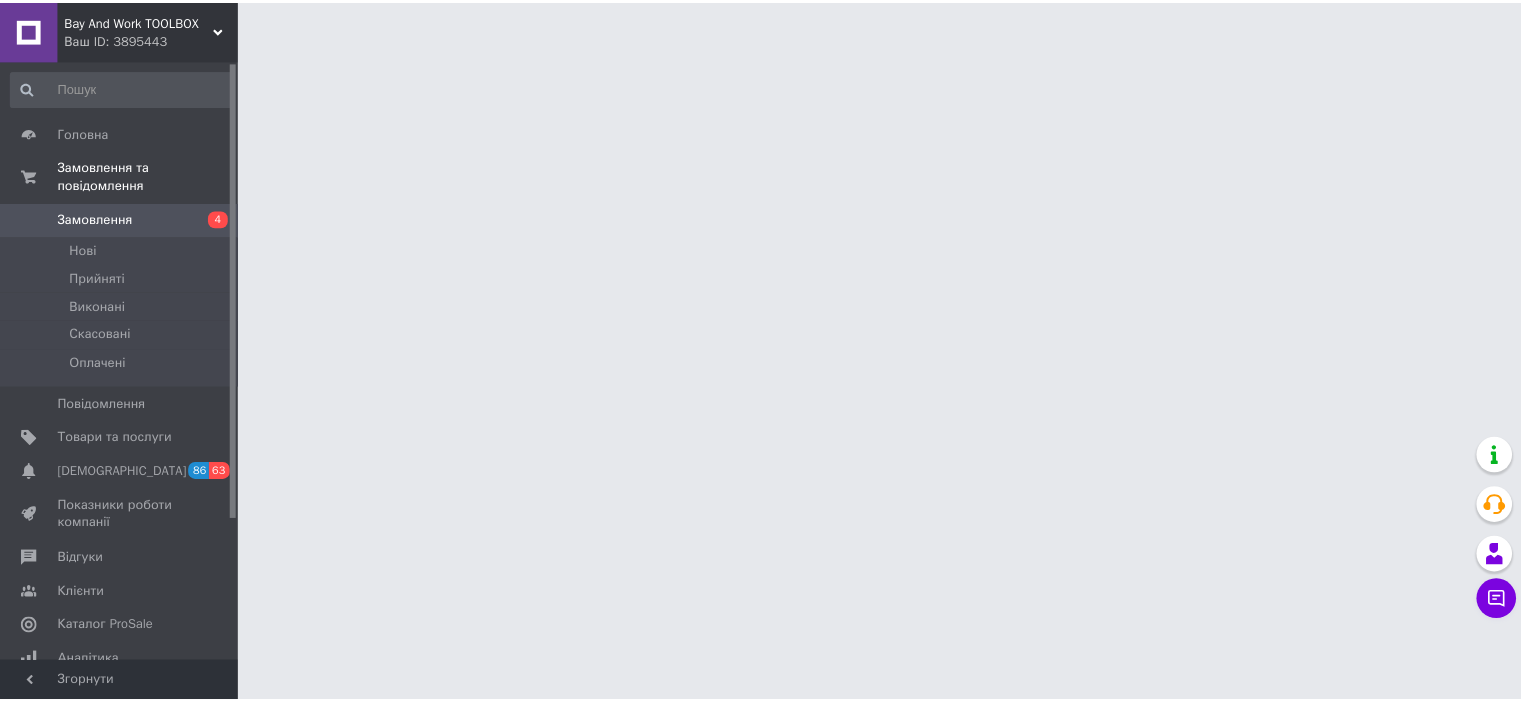 scroll, scrollTop: 0, scrollLeft: 0, axis: both 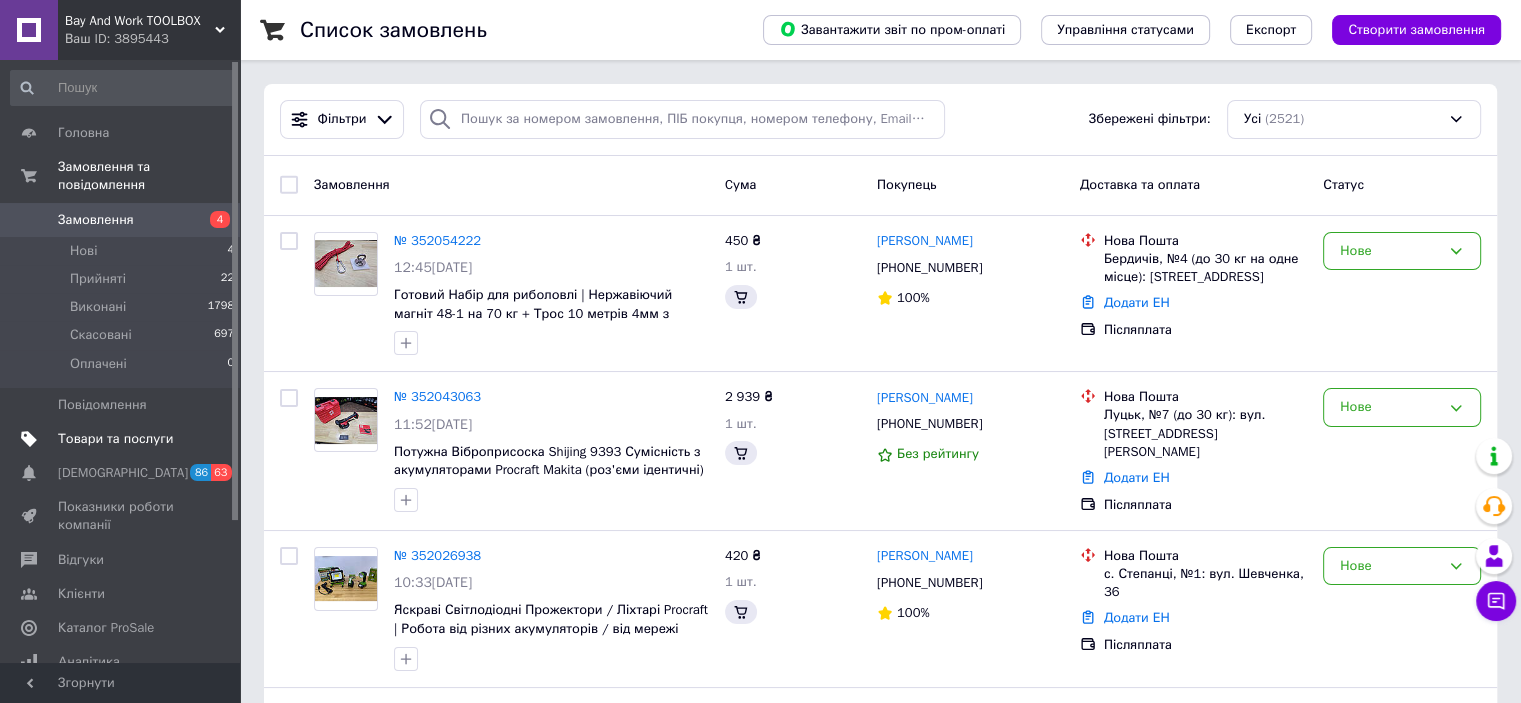 click on "Товари та послуги" at bounding box center (115, 439) 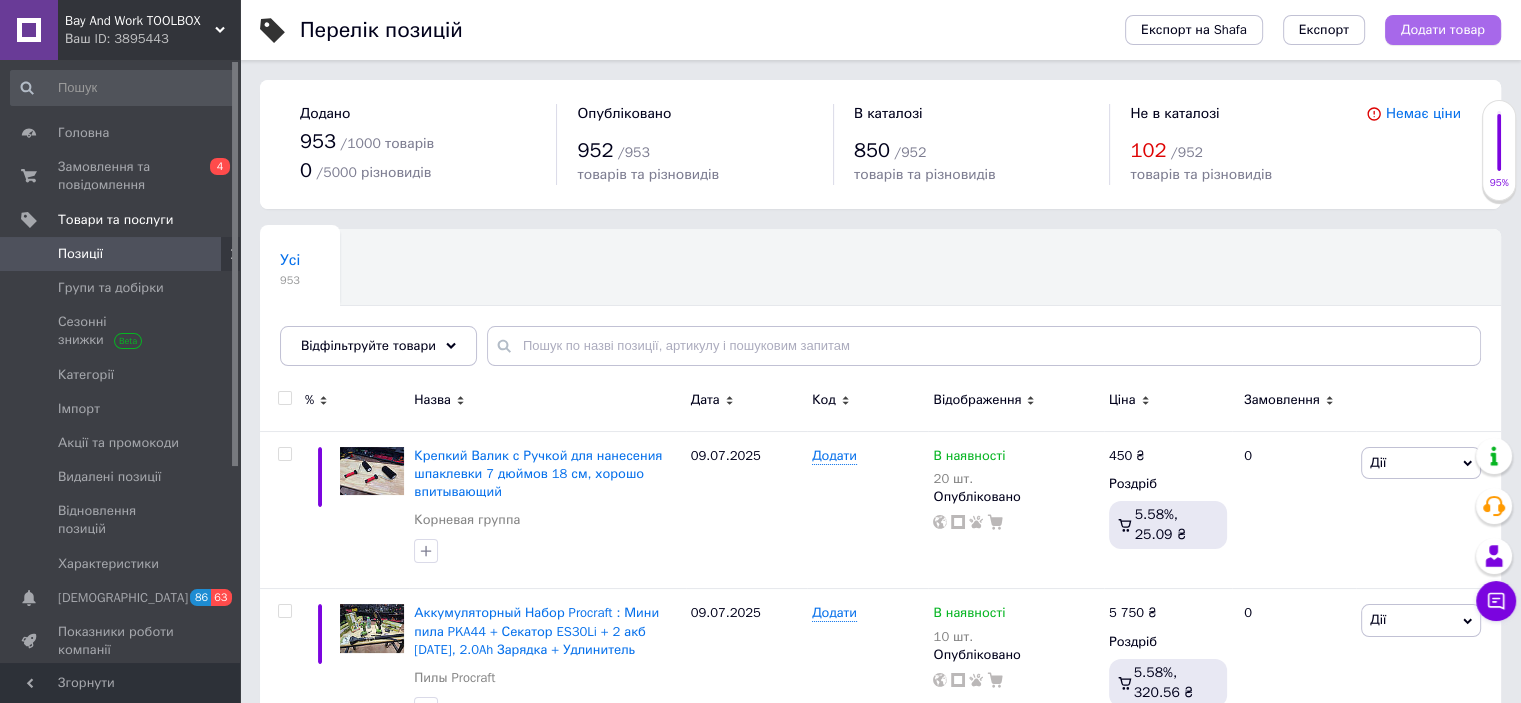 click on "Додати товар" at bounding box center (1443, 30) 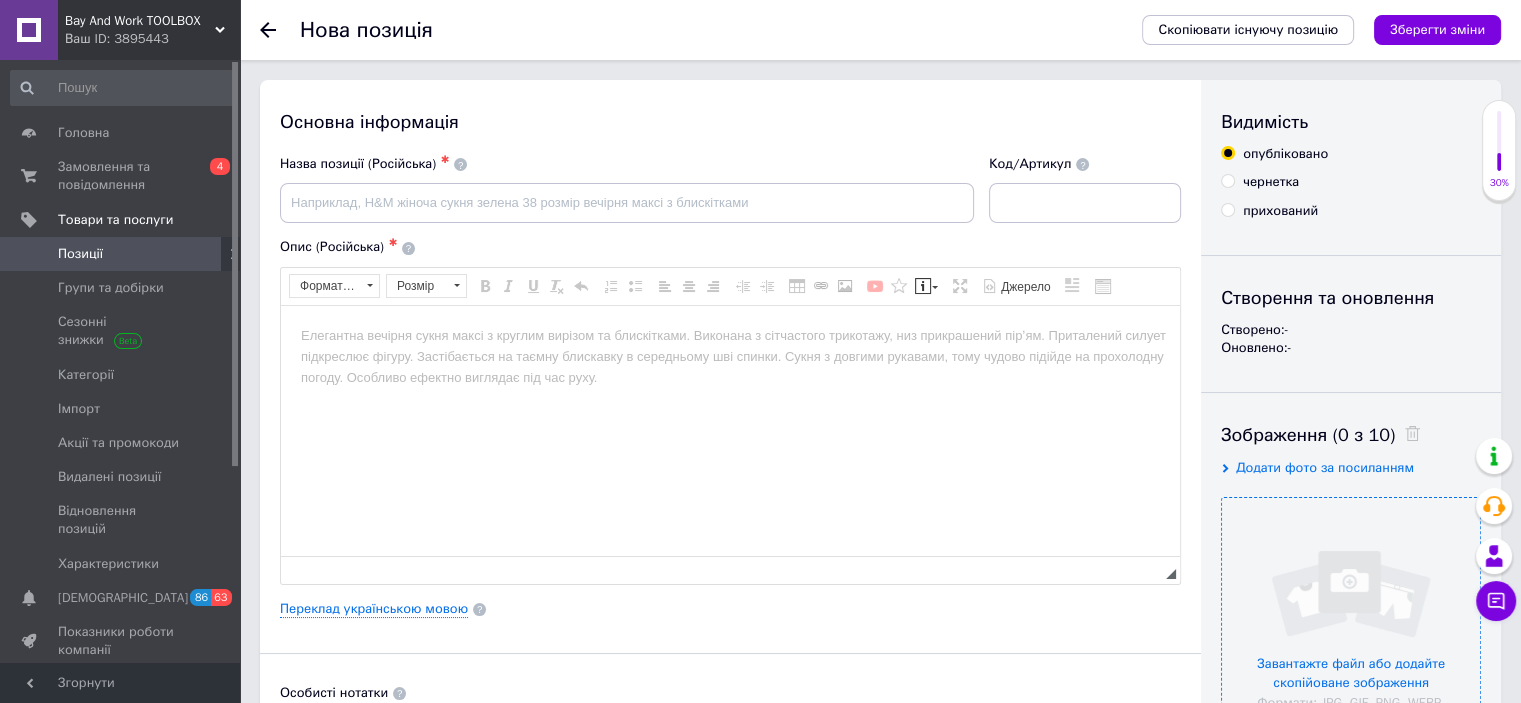 scroll, scrollTop: 0, scrollLeft: 0, axis: both 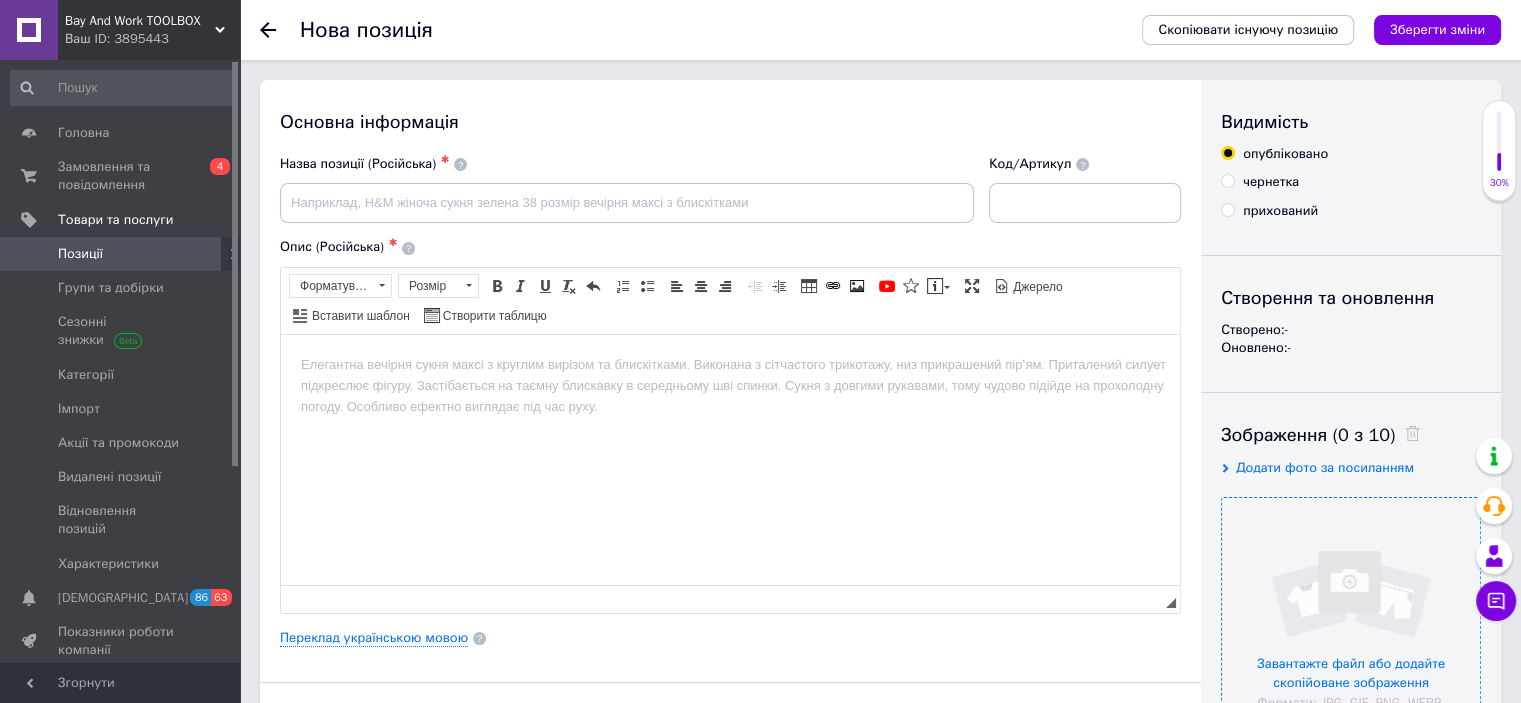 click at bounding box center [1351, 627] 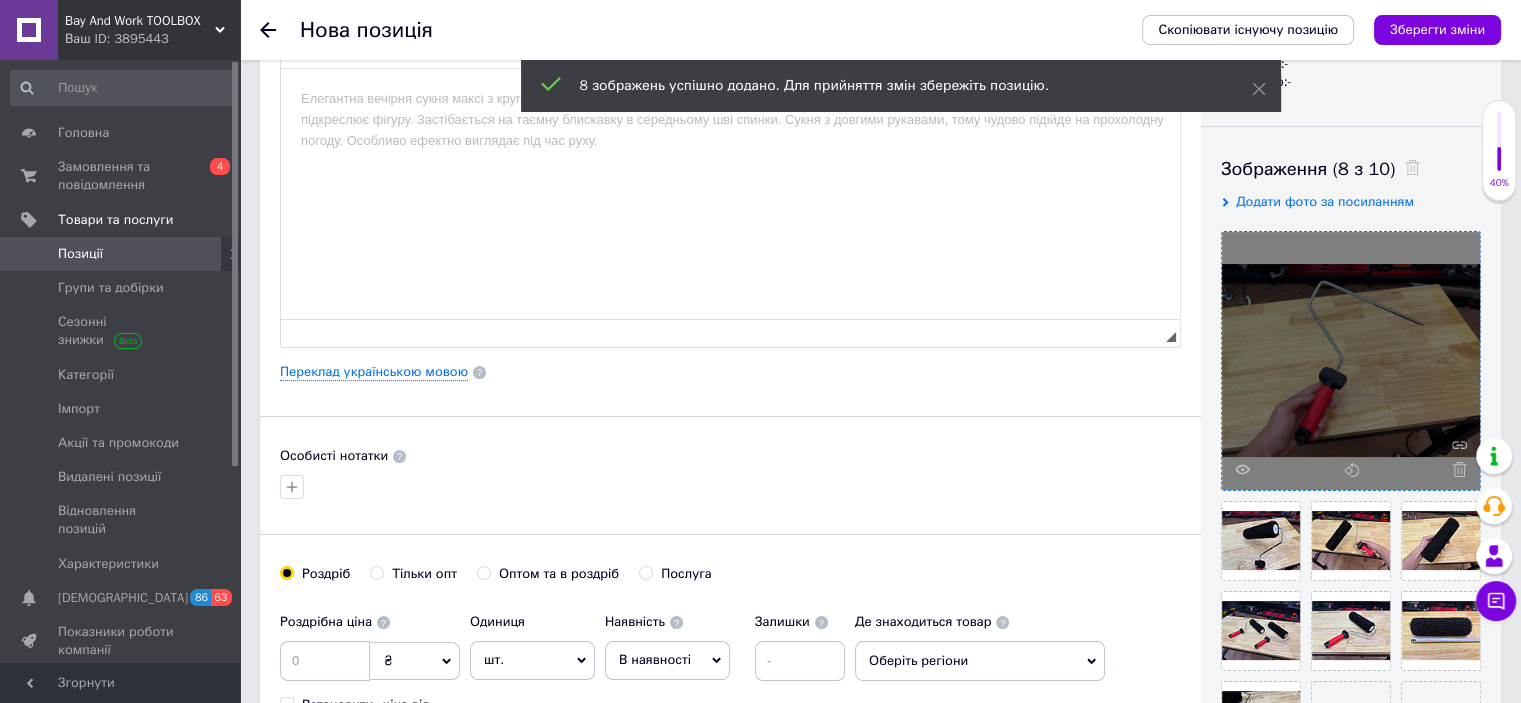 scroll, scrollTop: 300, scrollLeft: 0, axis: vertical 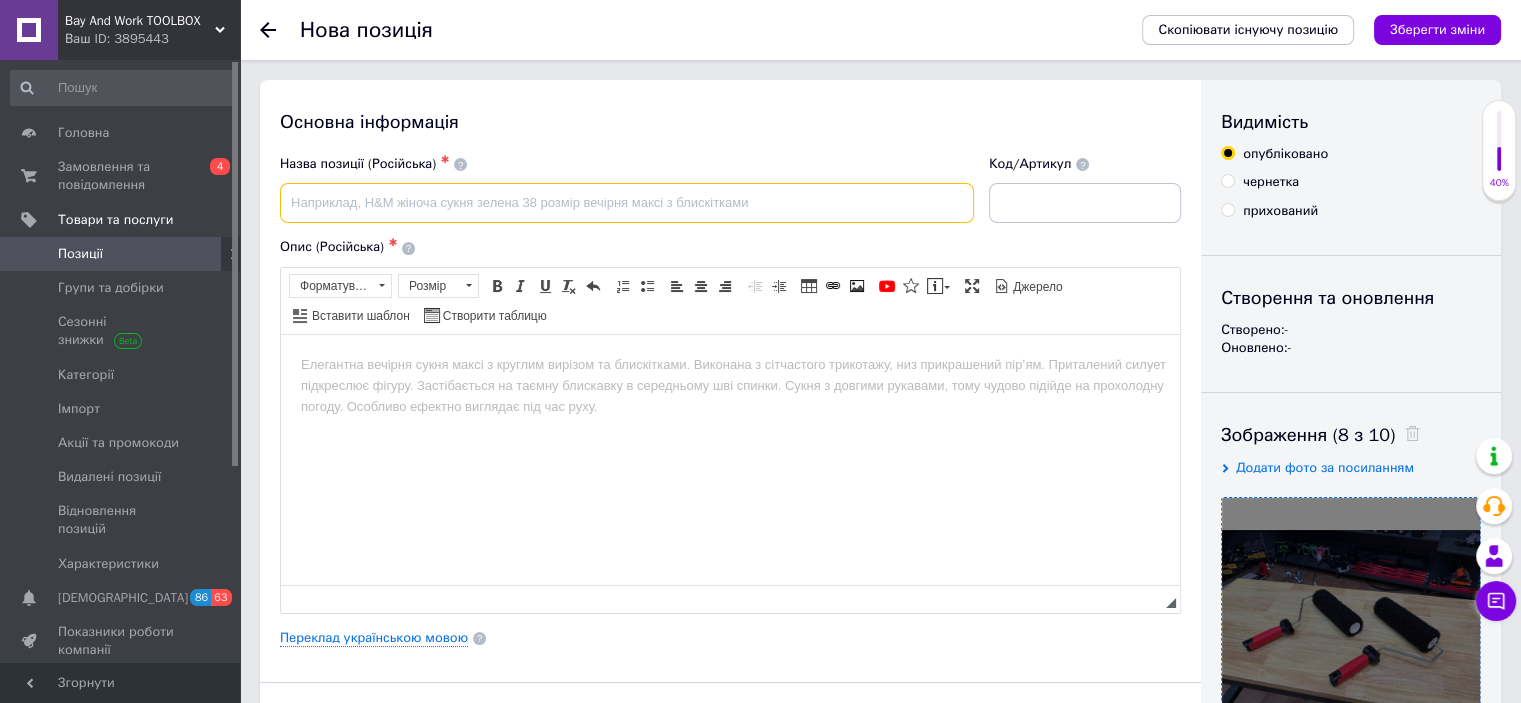 click at bounding box center [627, 203] 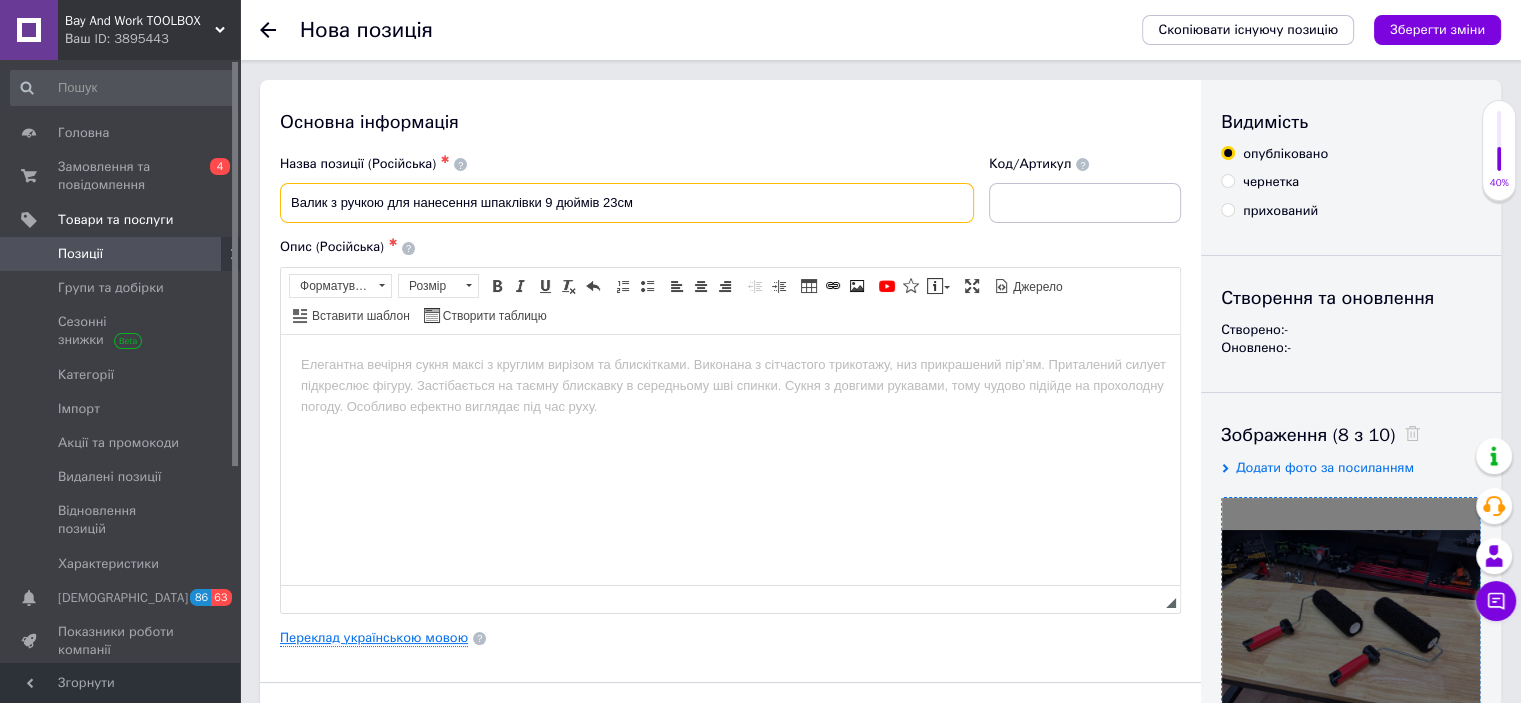 type on "Валик з ручкою для нанесення шпаклівки 9 дюймів 23см" 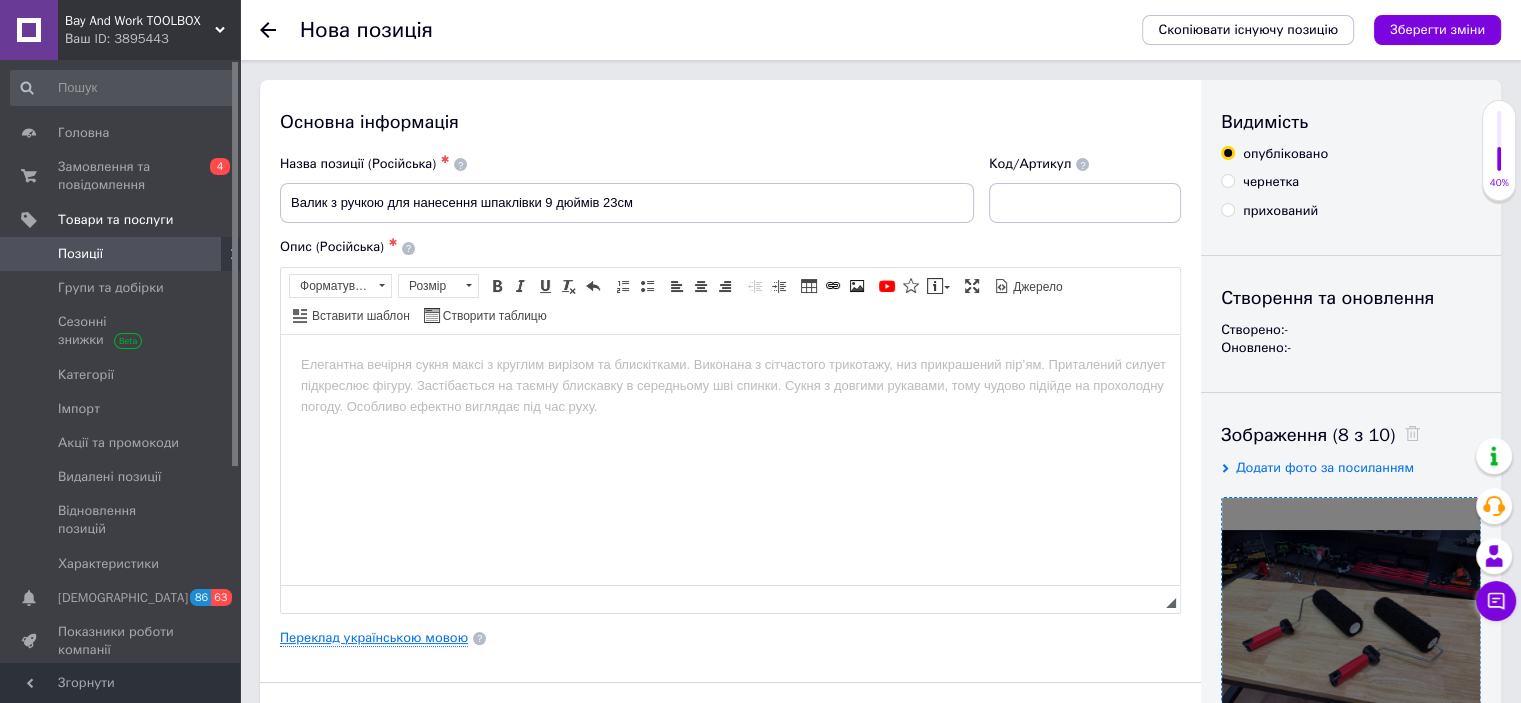 click on "Переклад українською мовою" at bounding box center (374, 638) 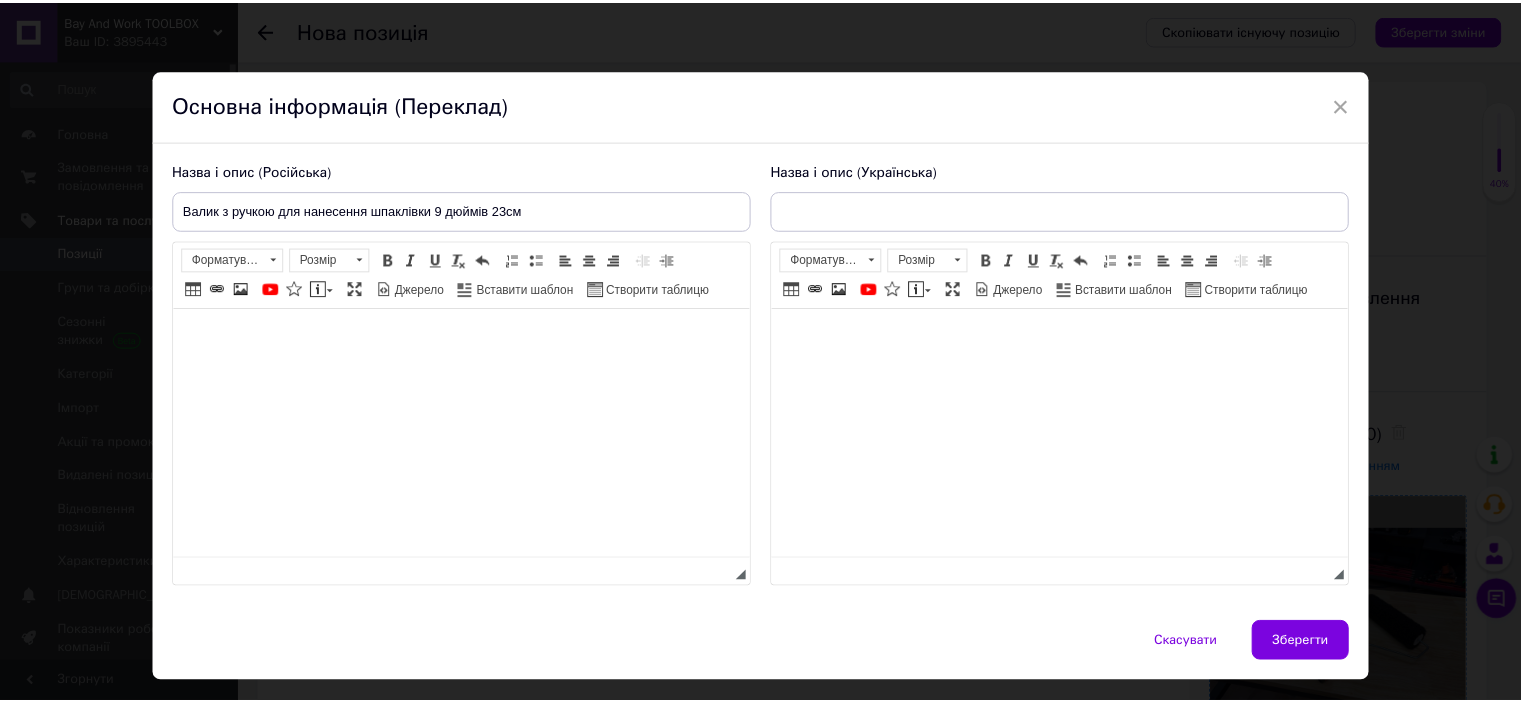 scroll, scrollTop: 0, scrollLeft: 0, axis: both 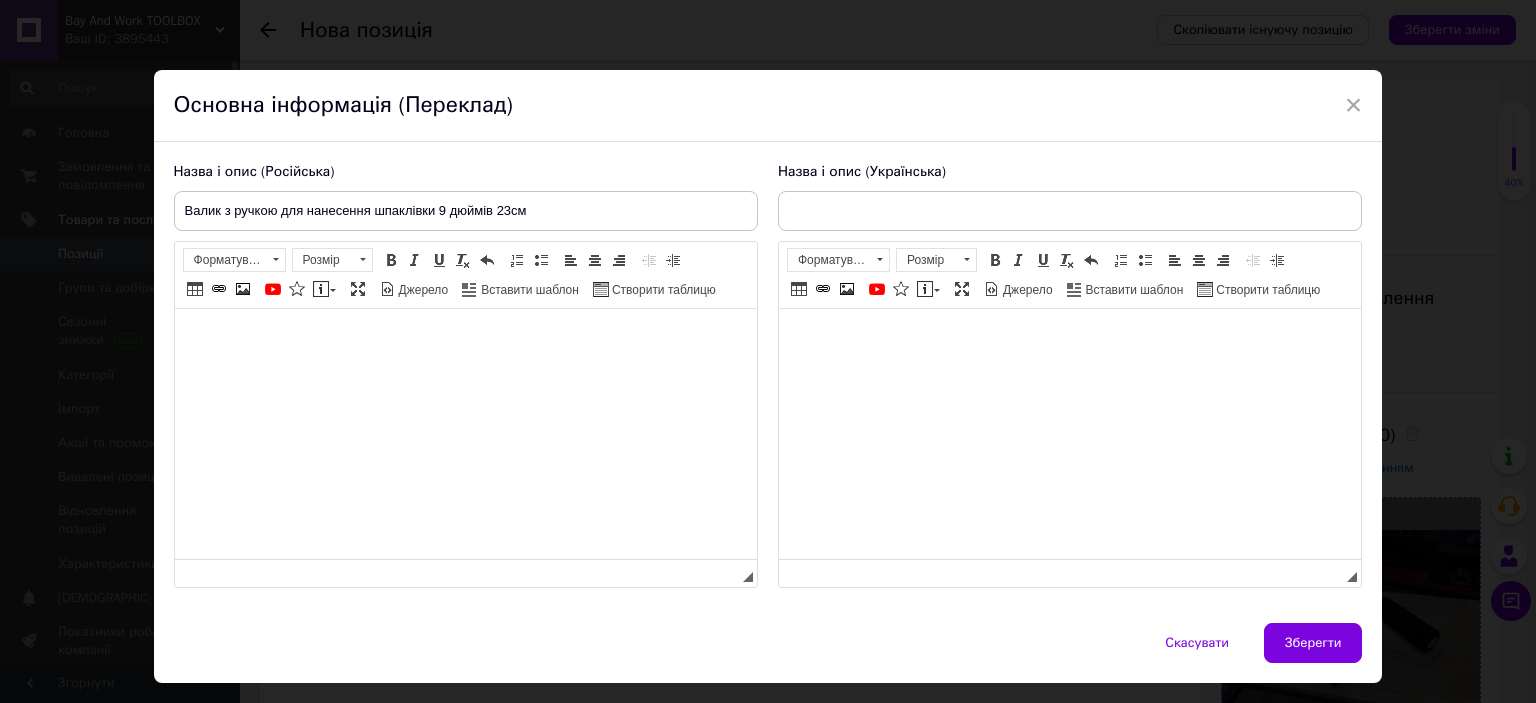 drag, startPoint x: 966, startPoint y: 190, endPoint x: 863, endPoint y: 226, distance: 109.11004 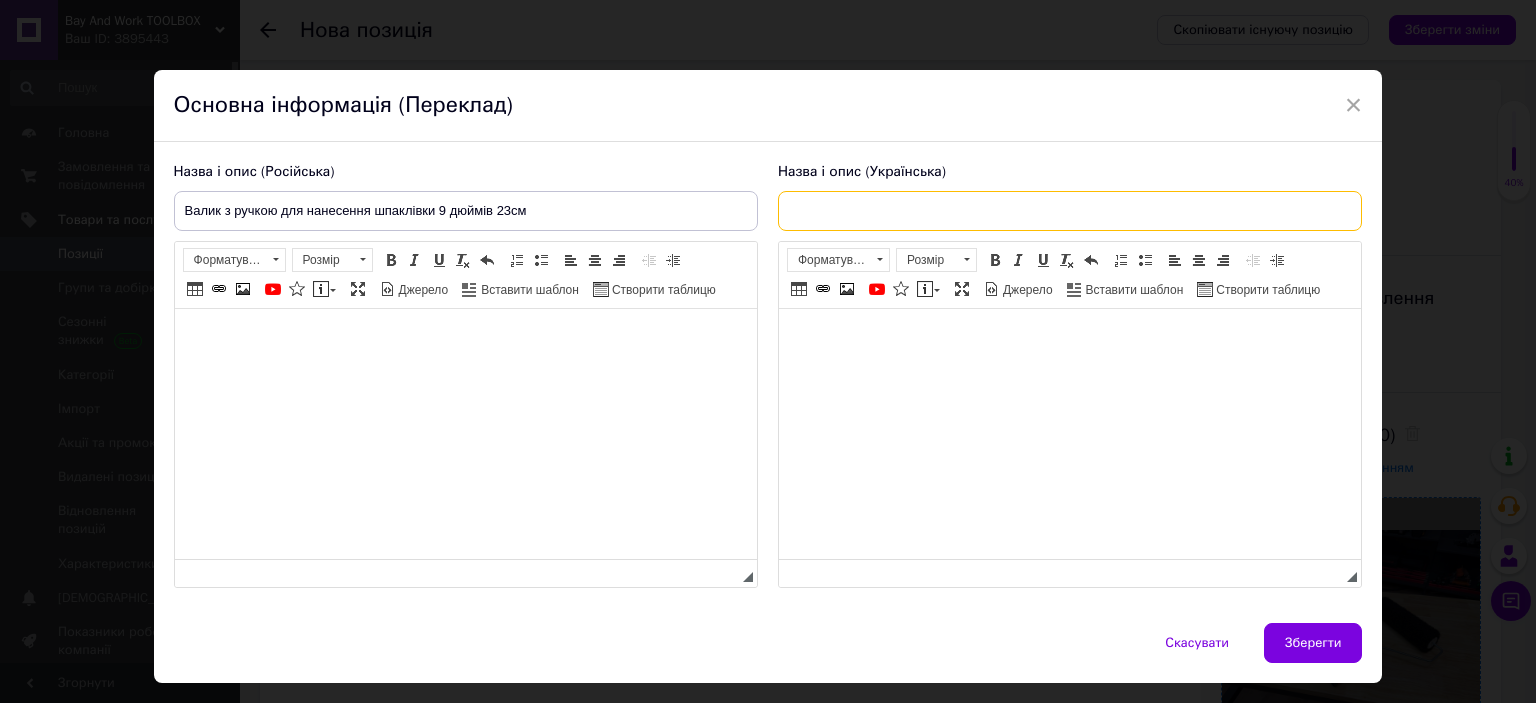 click at bounding box center [1070, 211] 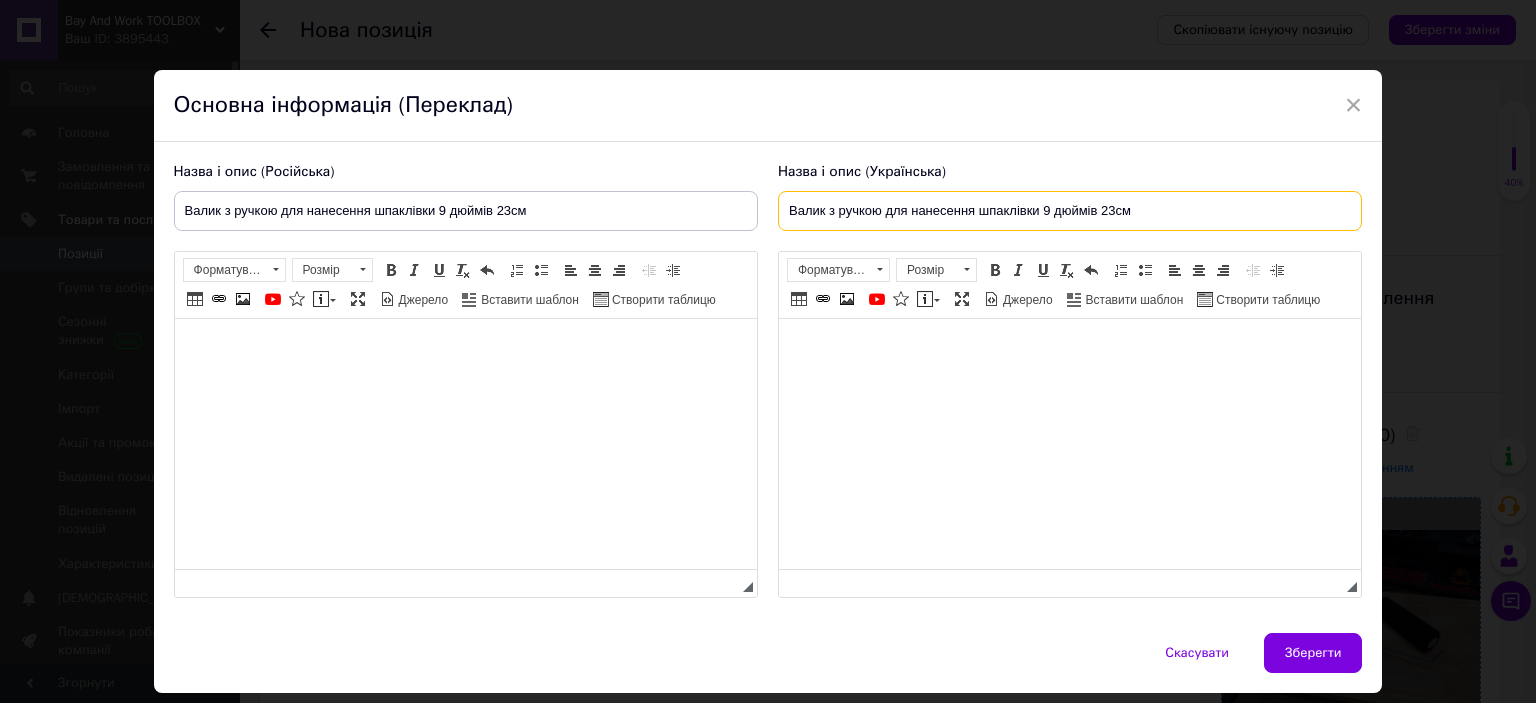 click on "Валик з ручкою для нанесення шпаклівки 9 дюймів 23см" at bounding box center (1070, 211) 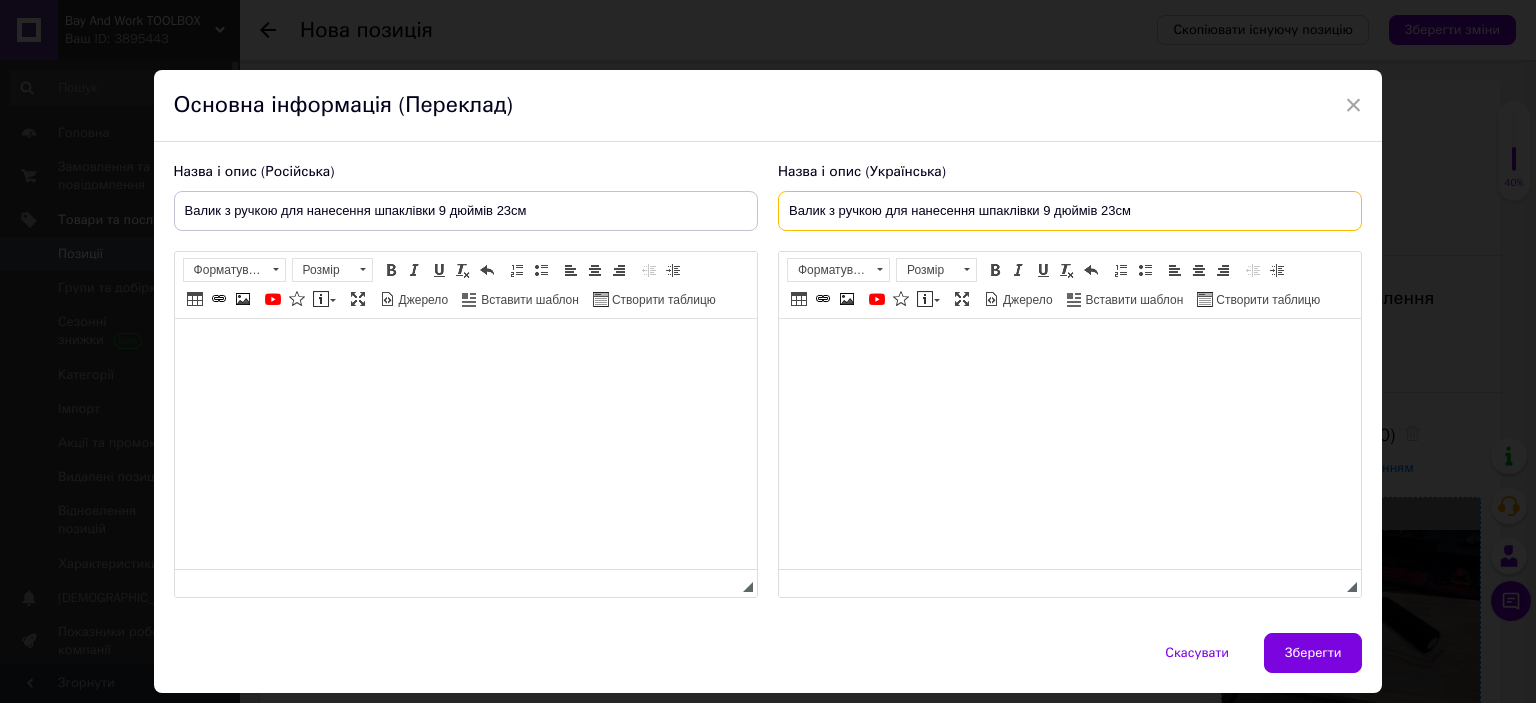 click on "Валик з ручкою для нанесення шпаклівки 9 дюймів 23см" at bounding box center [1070, 211] 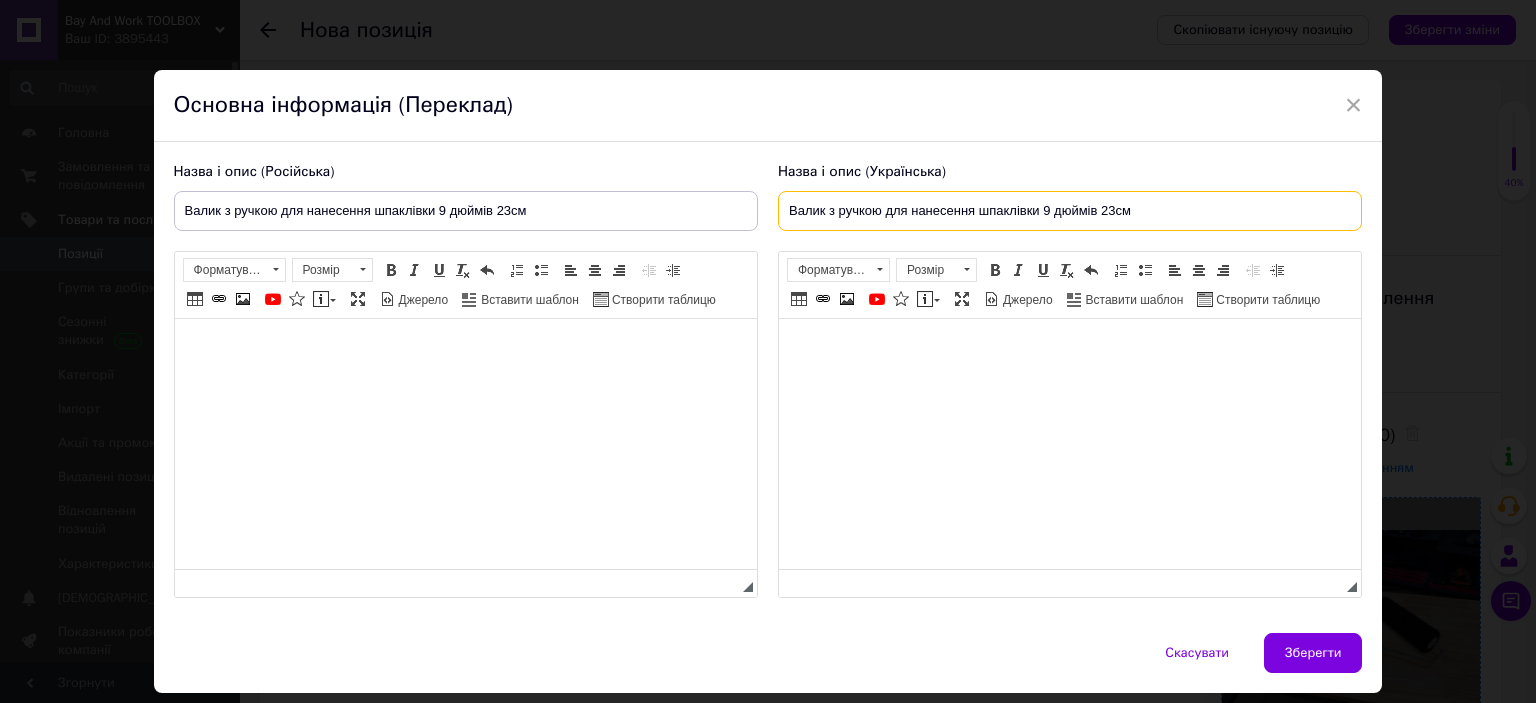 click on "Валик з ручкою для нанесення шпаклівки 9 дюймів 23см" at bounding box center [1070, 211] 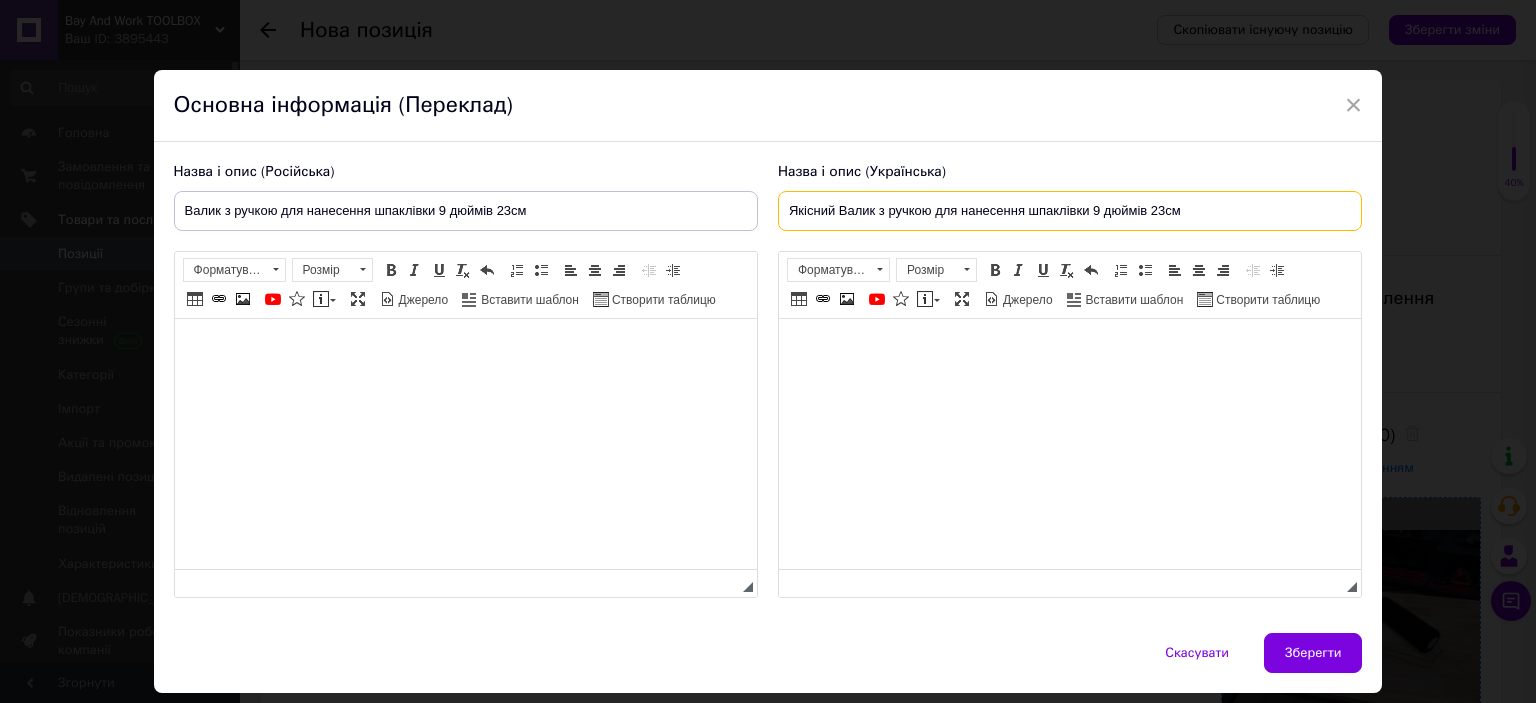 click on "Якісний Валик з ручкою для нанесення шпаклівки 9 дюймів 23см" at bounding box center [1070, 211] 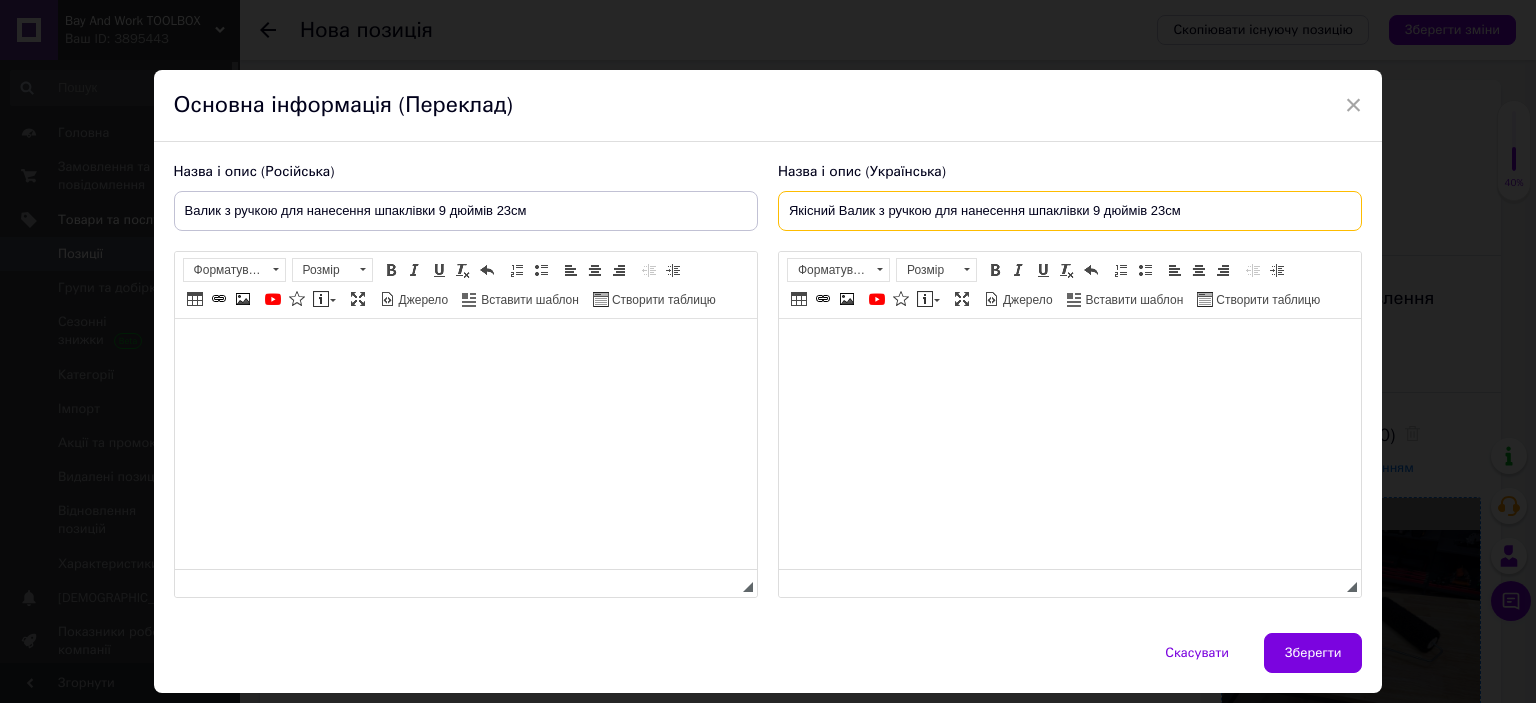 click on "Якісний Валик з ручкою для нанесення шпаклівки 9 дюймів 23см" at bounding box center (1070, 211) 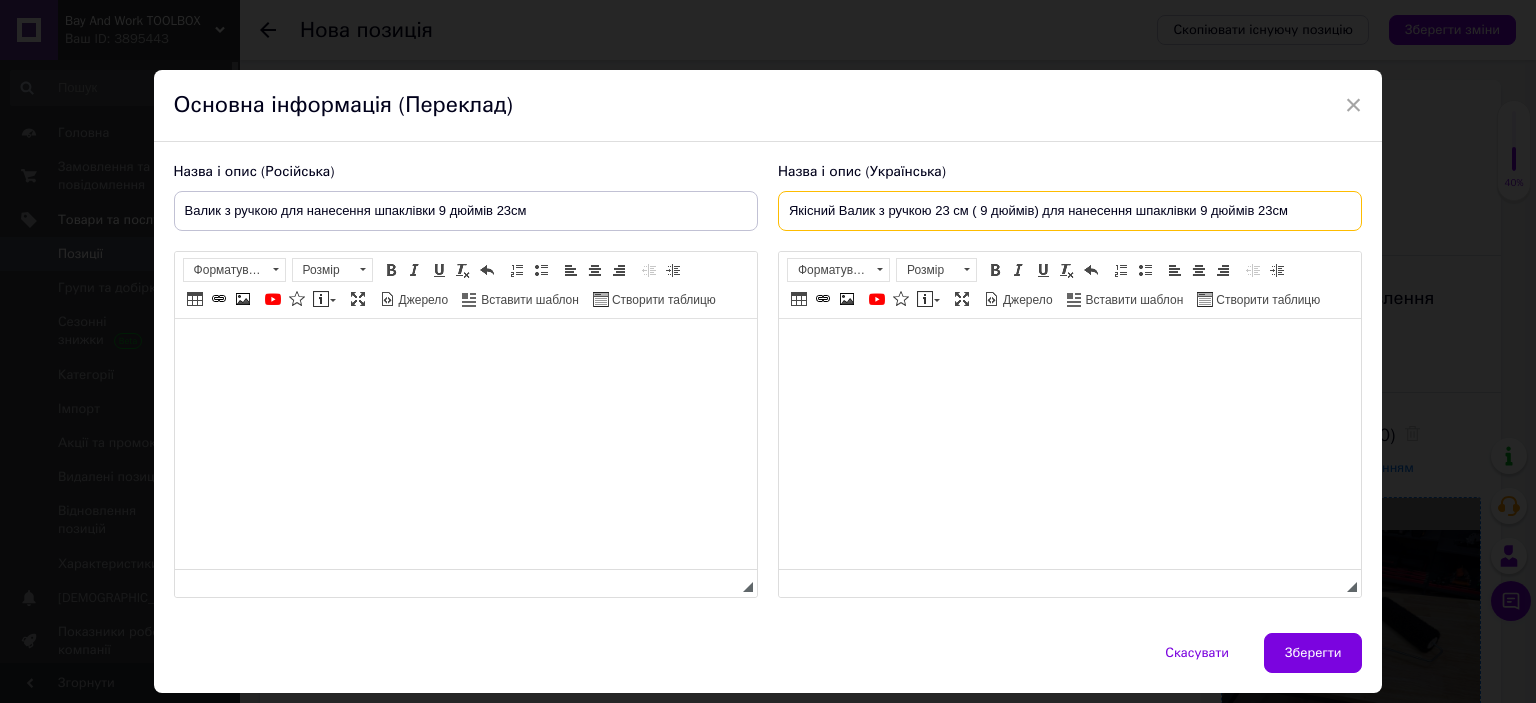 drag, startPoint x: 1326, startPoint y: 208, endPoint x: 1197, endPoint y: 222, distance: 129.75746 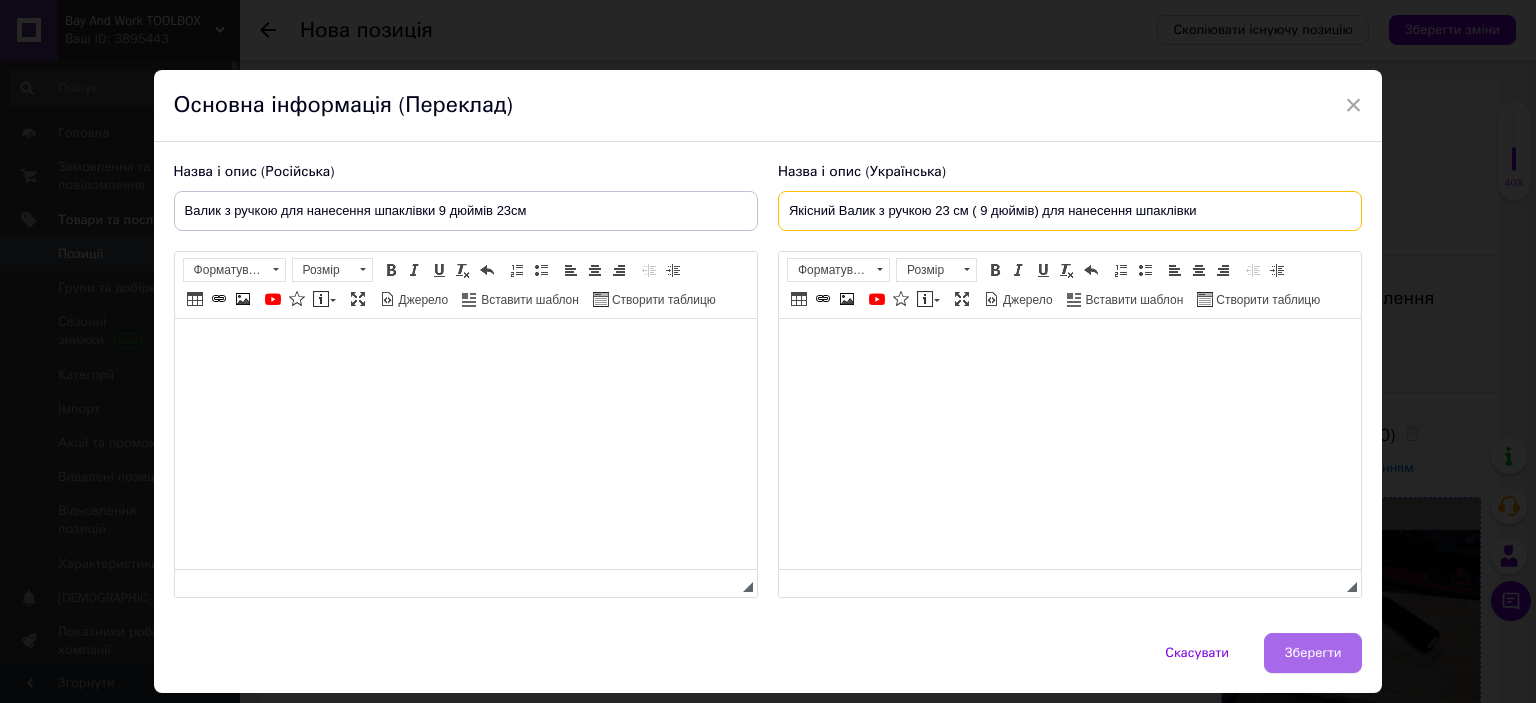 type on "Якісний Валик з ручкою 23 см ( 9 дюймів) для нанесення шпаклівки" 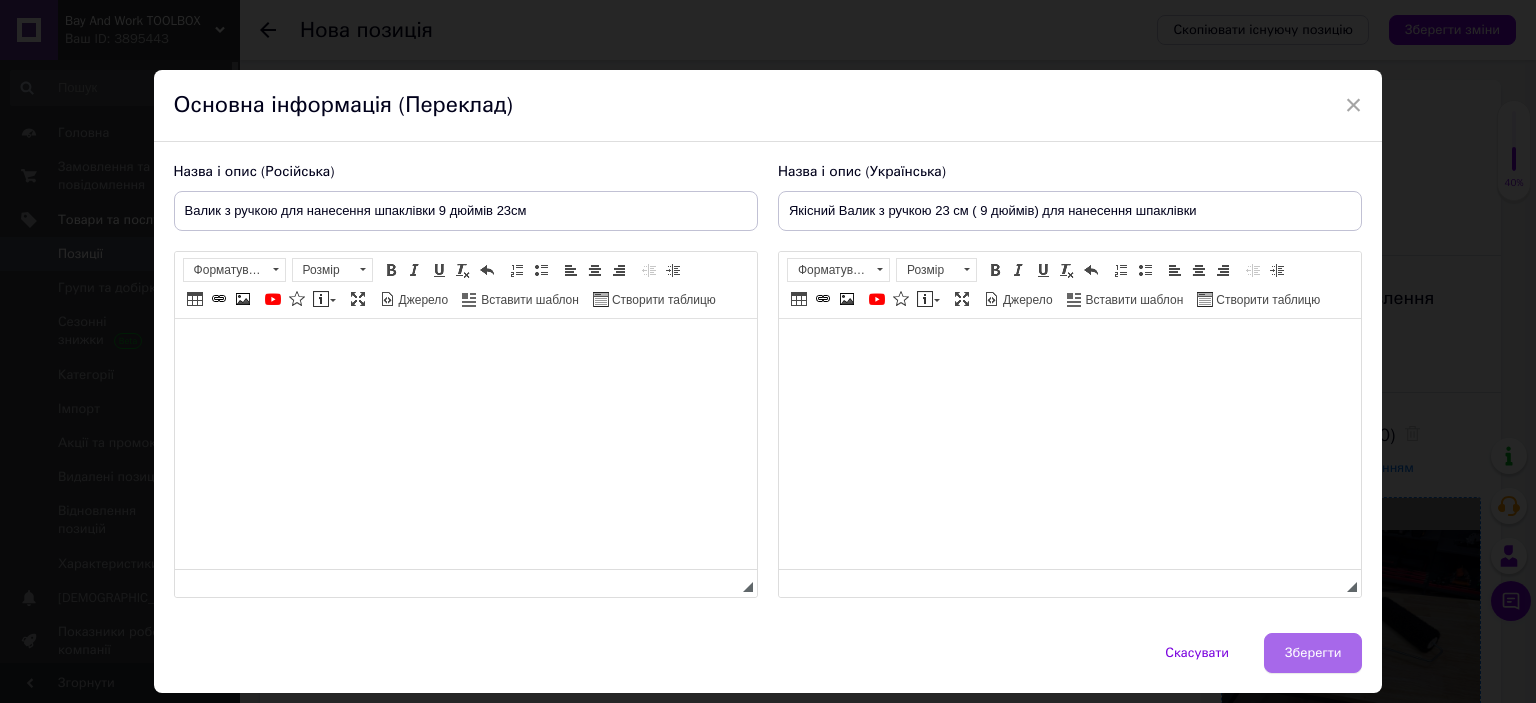 click on "Зберегти" at bounding box center [1313, 653] 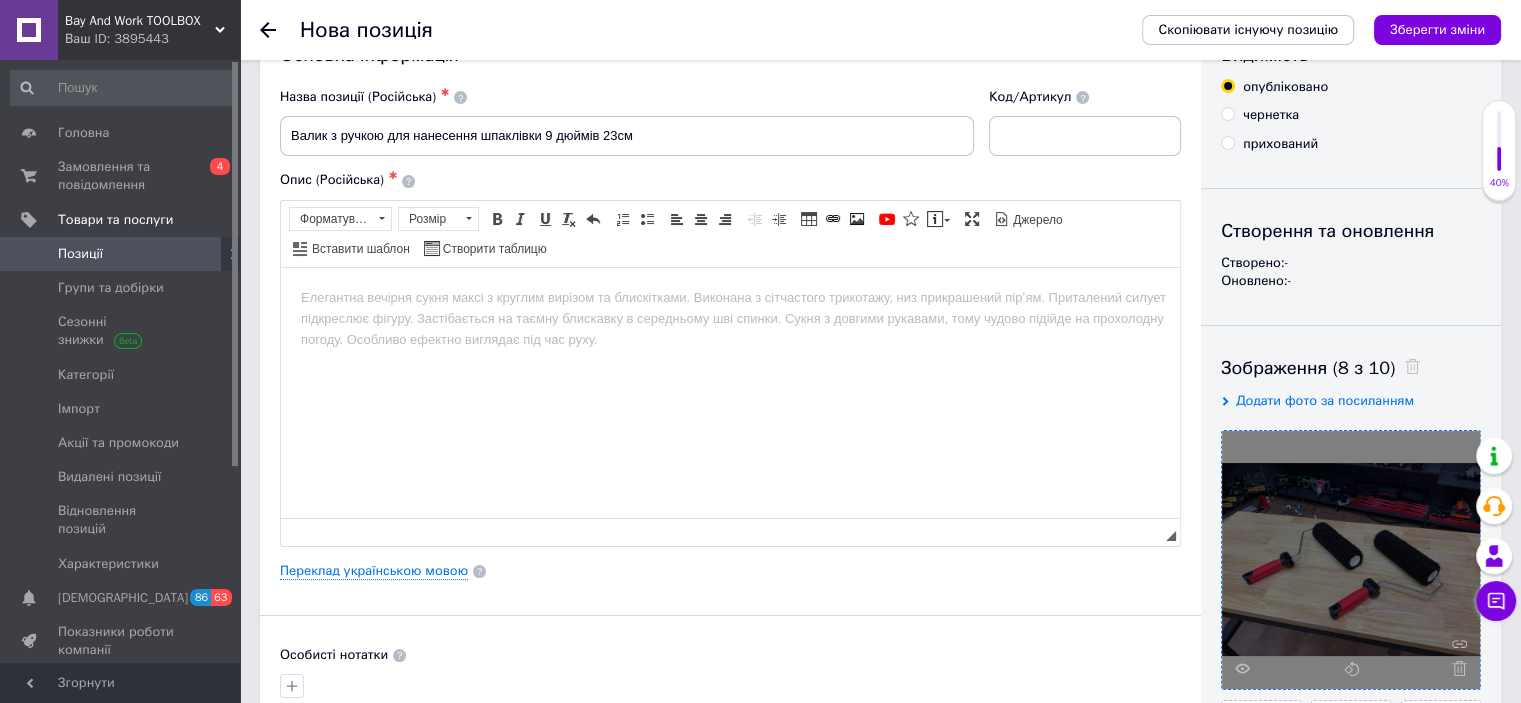 scroll, scrollTop: 400, scrollLeft: 0, axis: vertical 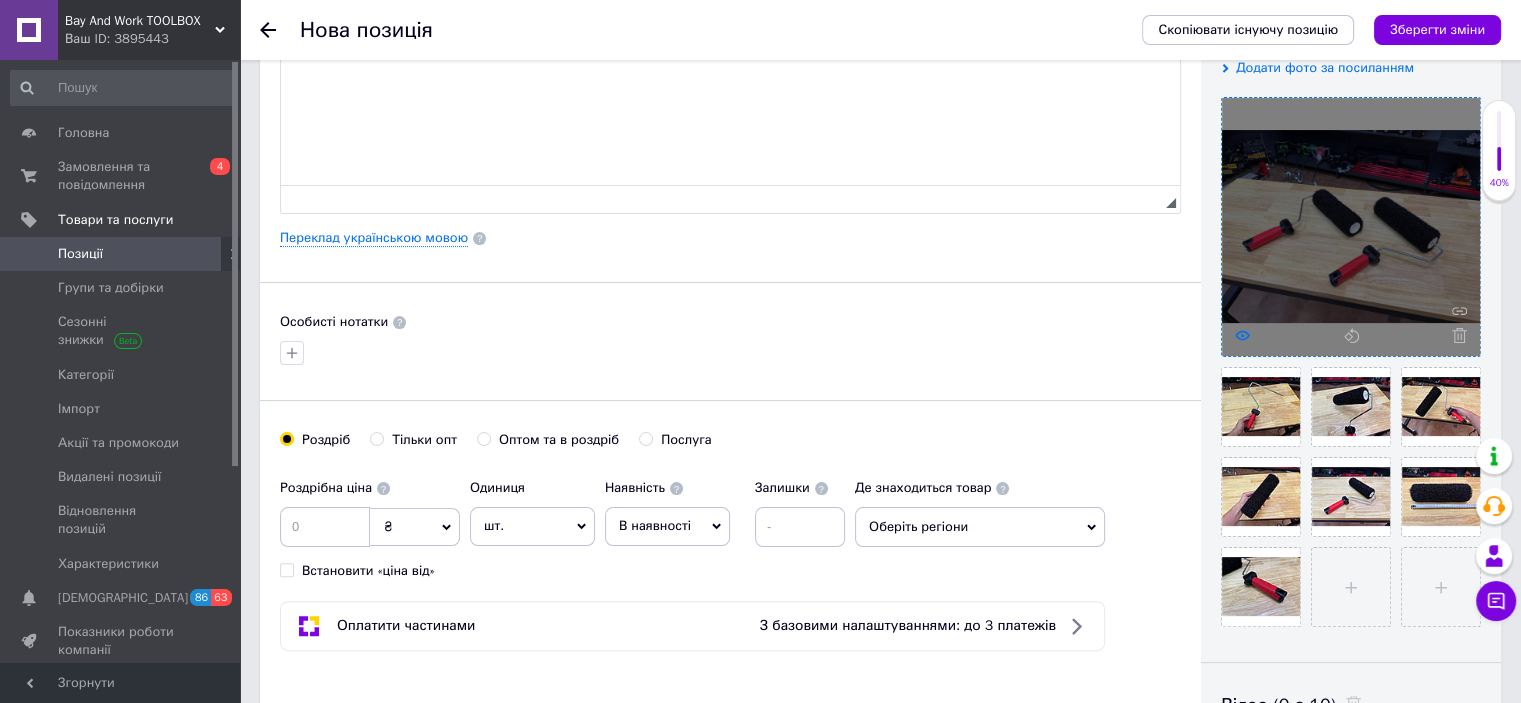 click 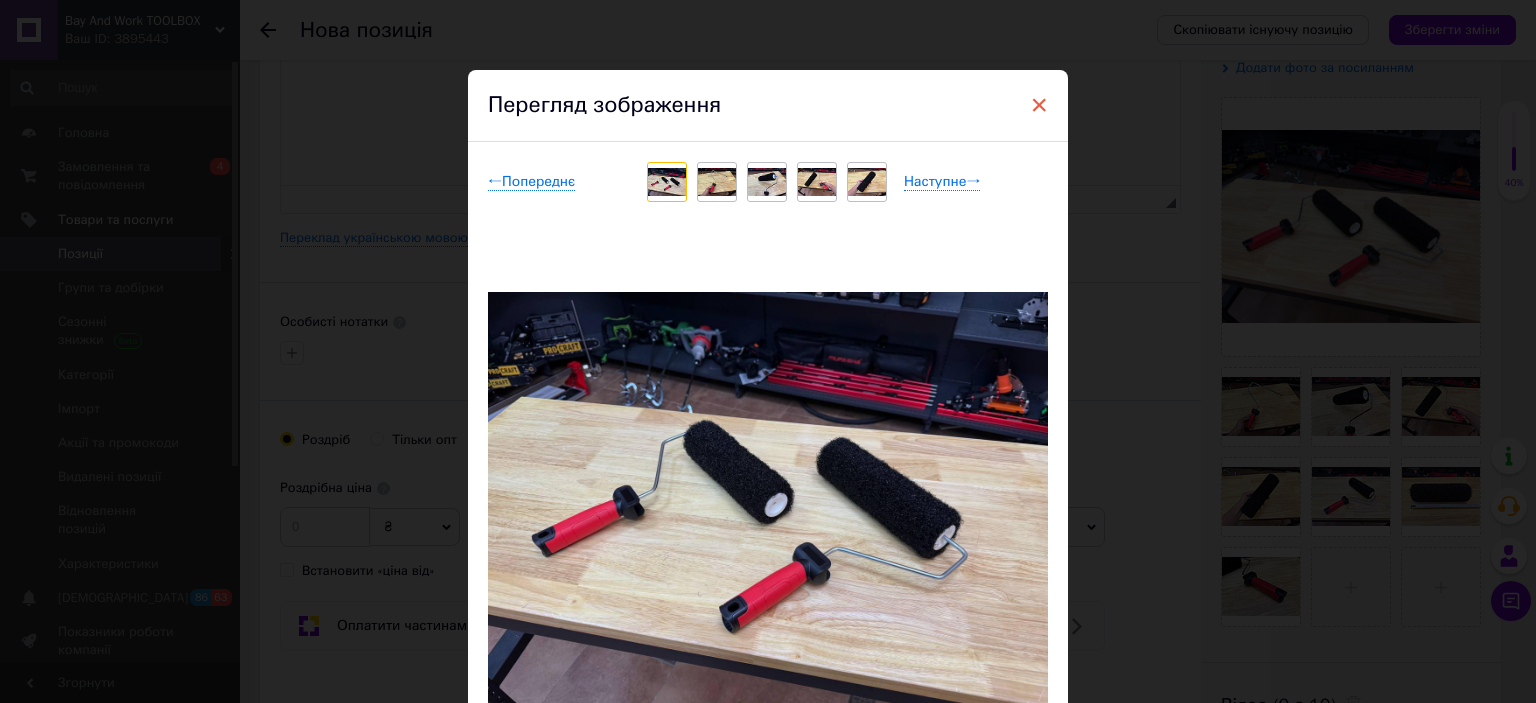 click on "×" at bounding box center (1039, 105) 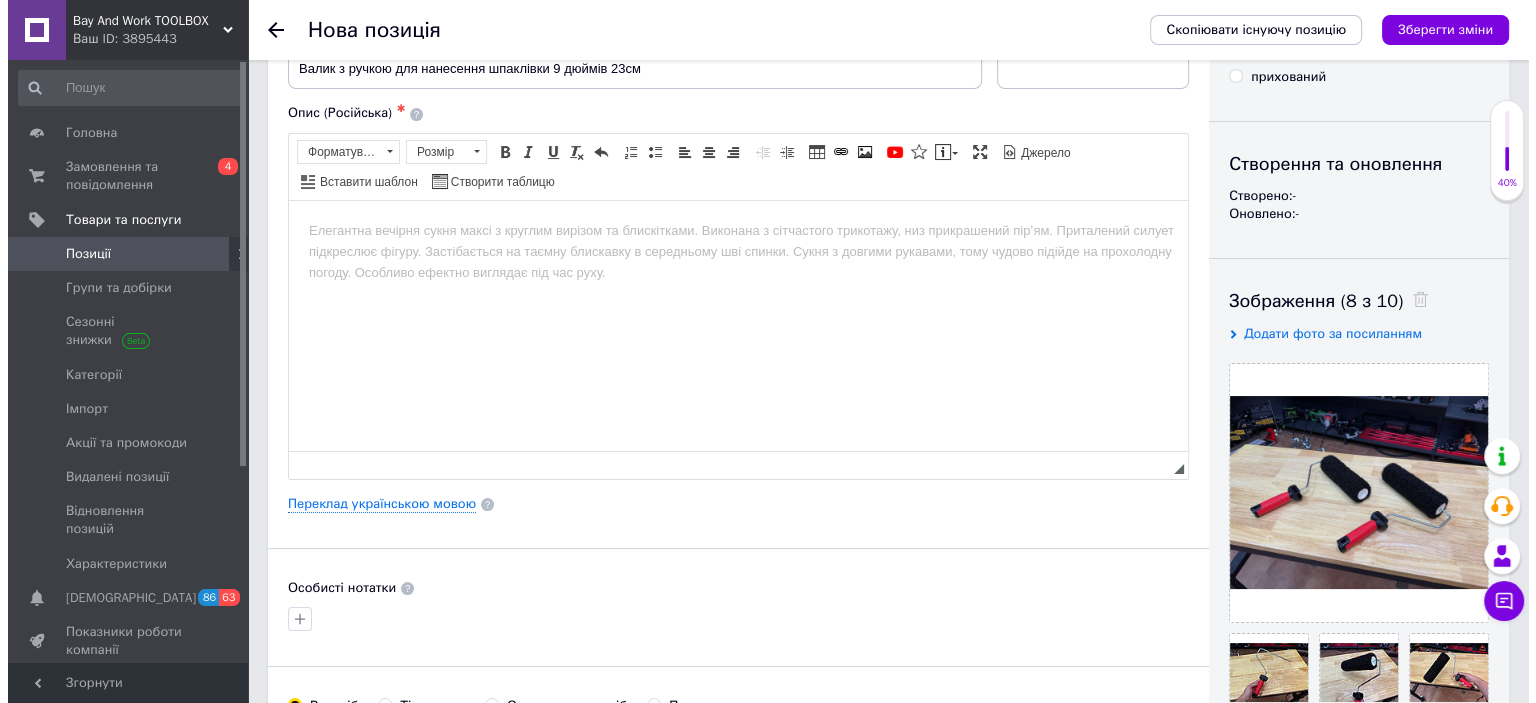 scroll, scrollTop: 0, scrollLeft: 0, axis: both 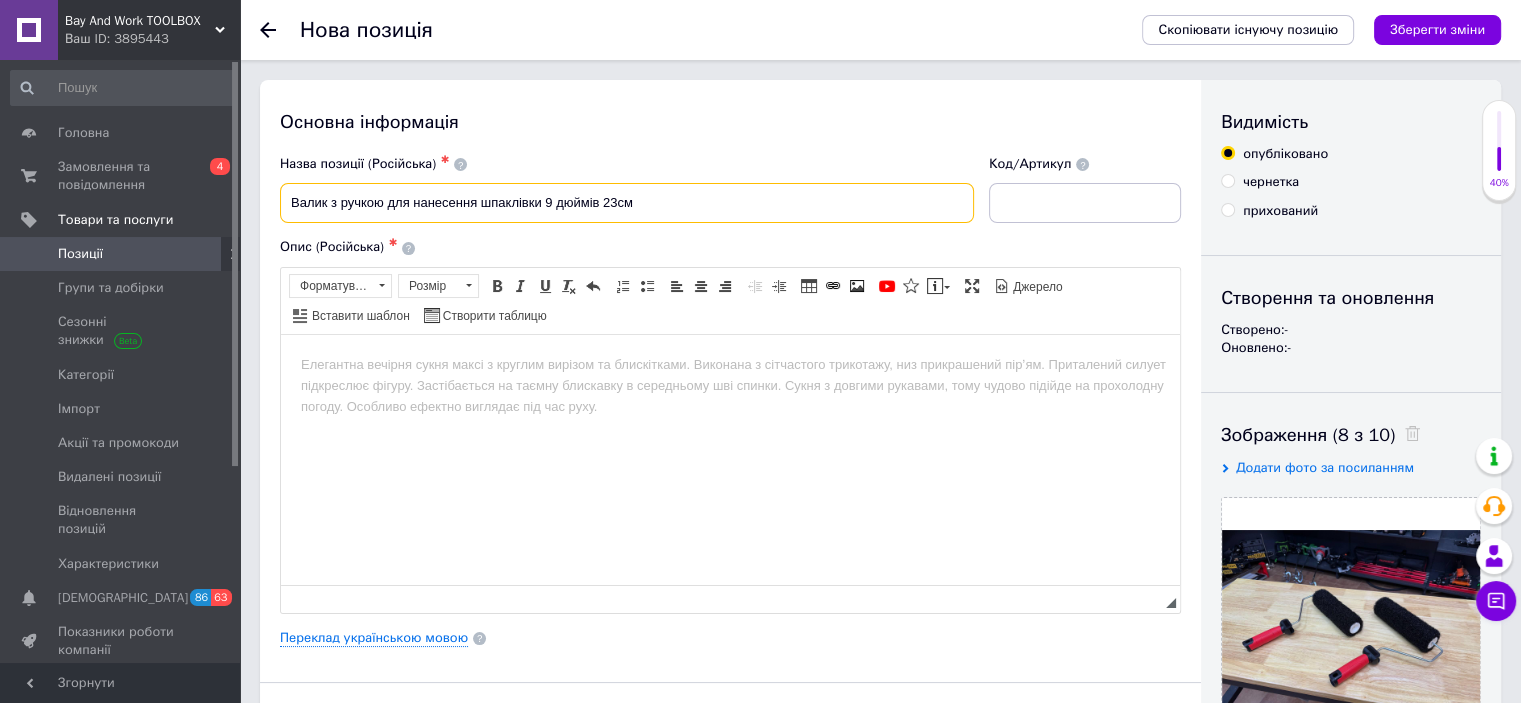 drag, startPoint x: 651, startPoint y: 205, endPoint x: 272, endPoint y: 192, distance: 379.2229 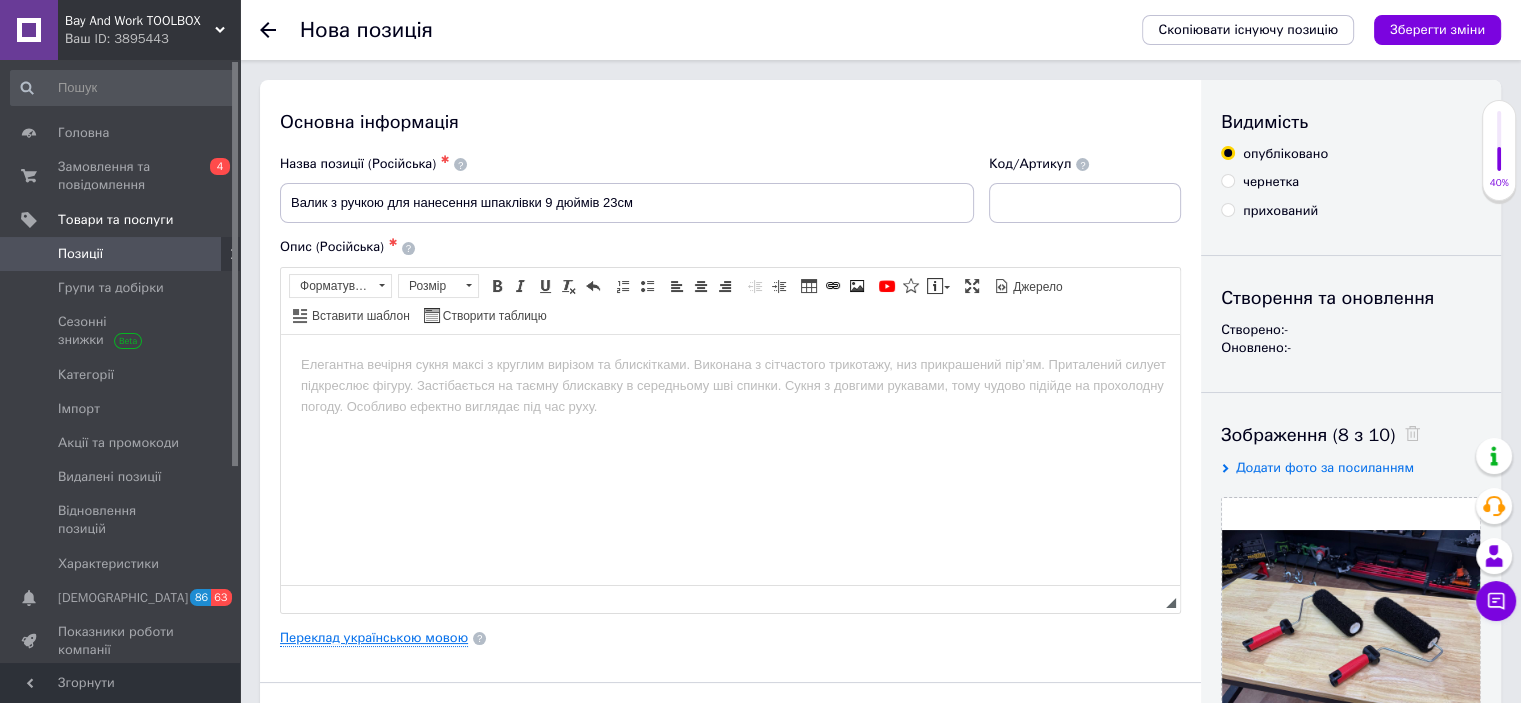 click on "Переклад українською мовою" at bounding box center [374, 638] 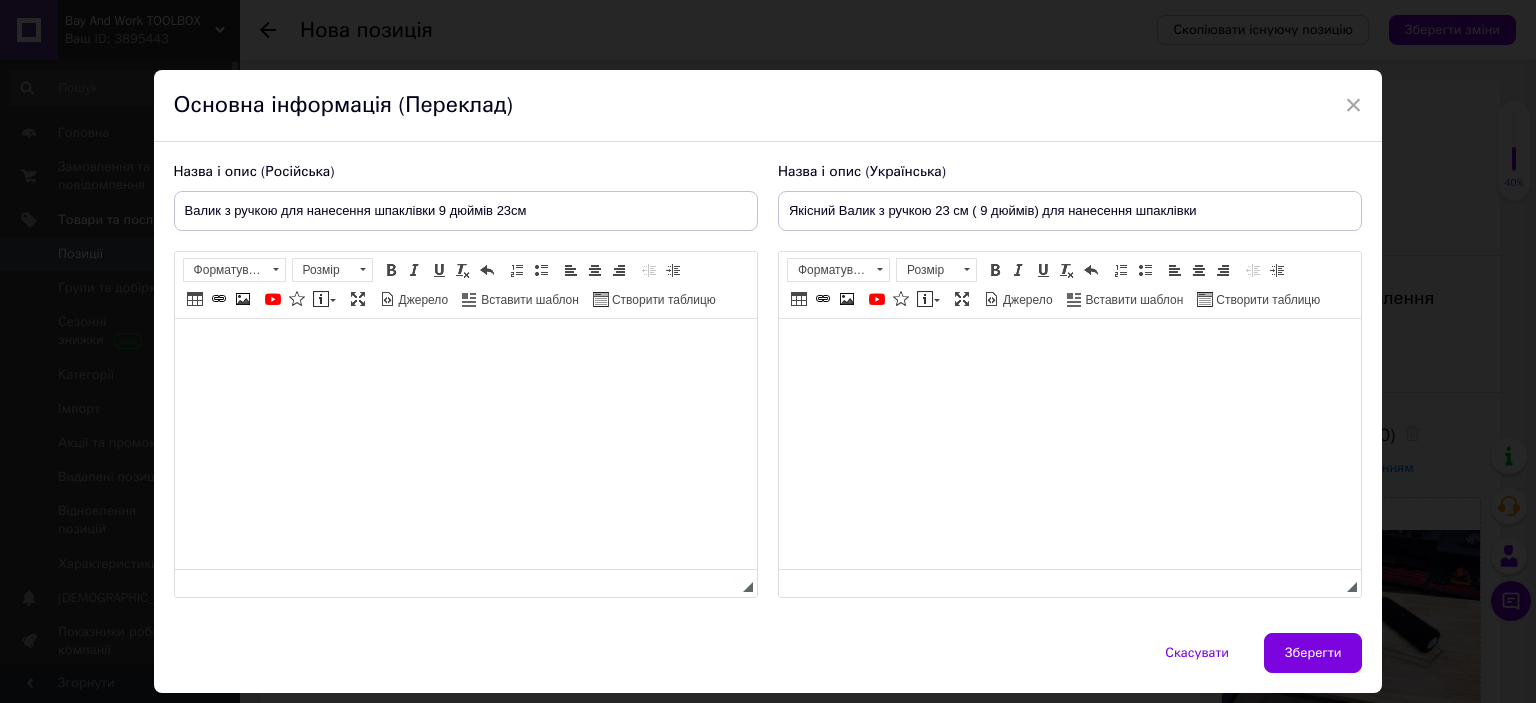 scroll, scrollTop: 0, scrollLeft: 0, axis: both 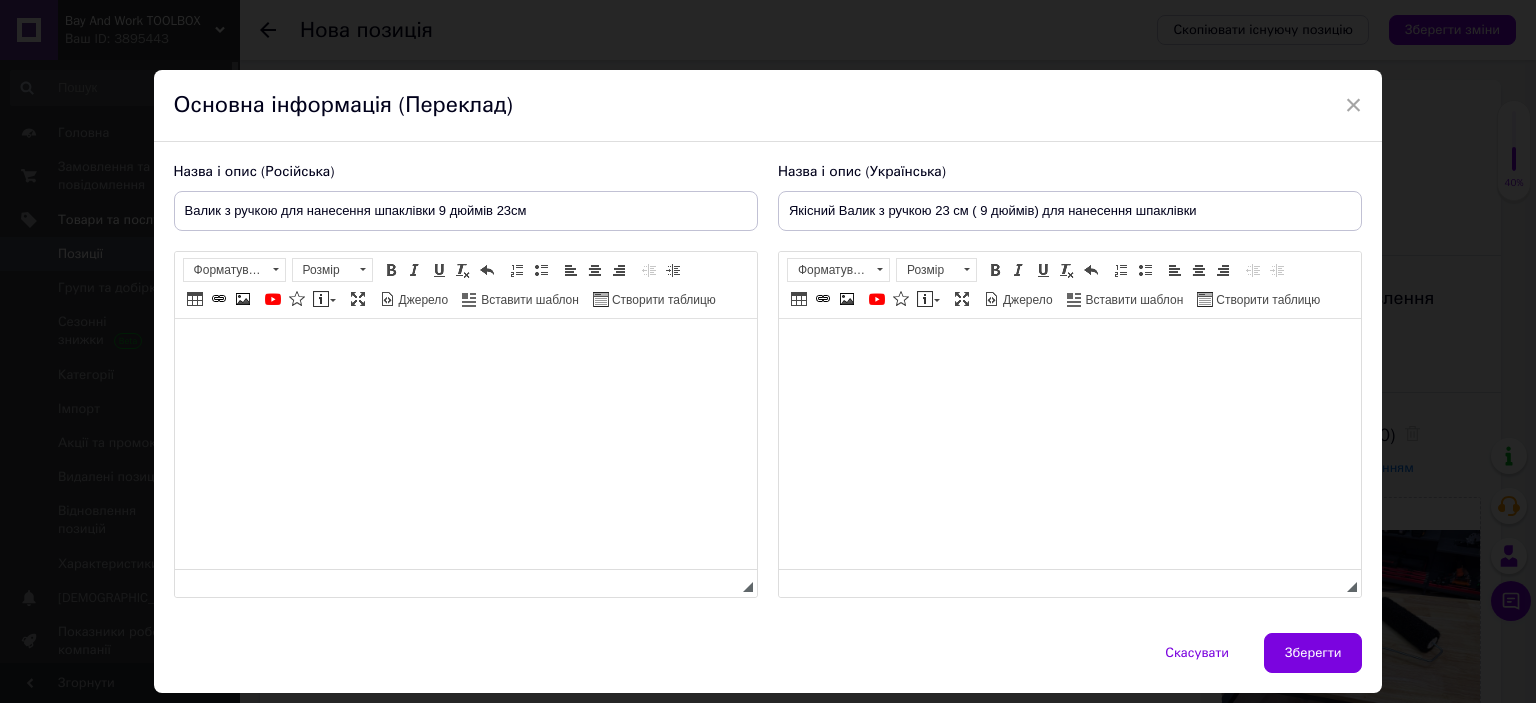 click at bounding box center (1069, 349) 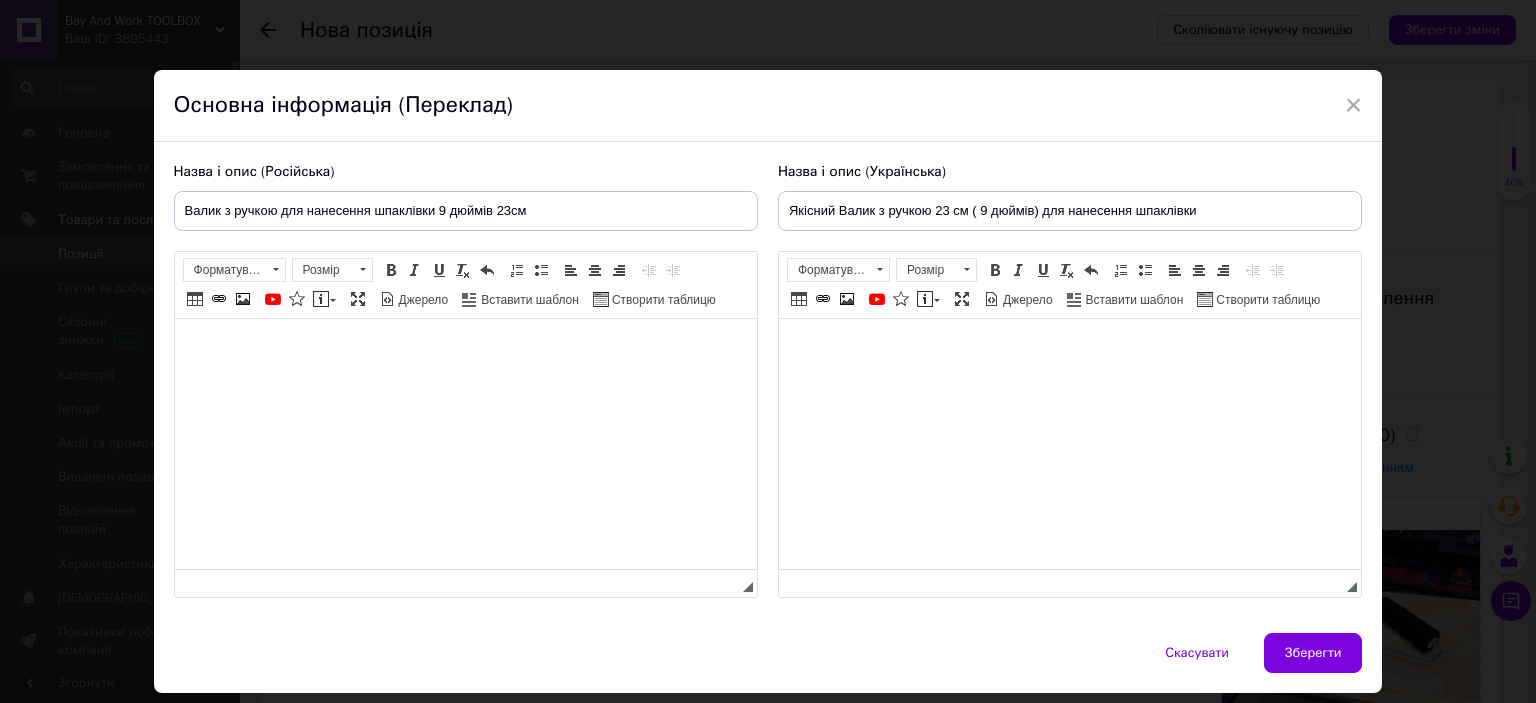 click at bounding box center (465, 349) 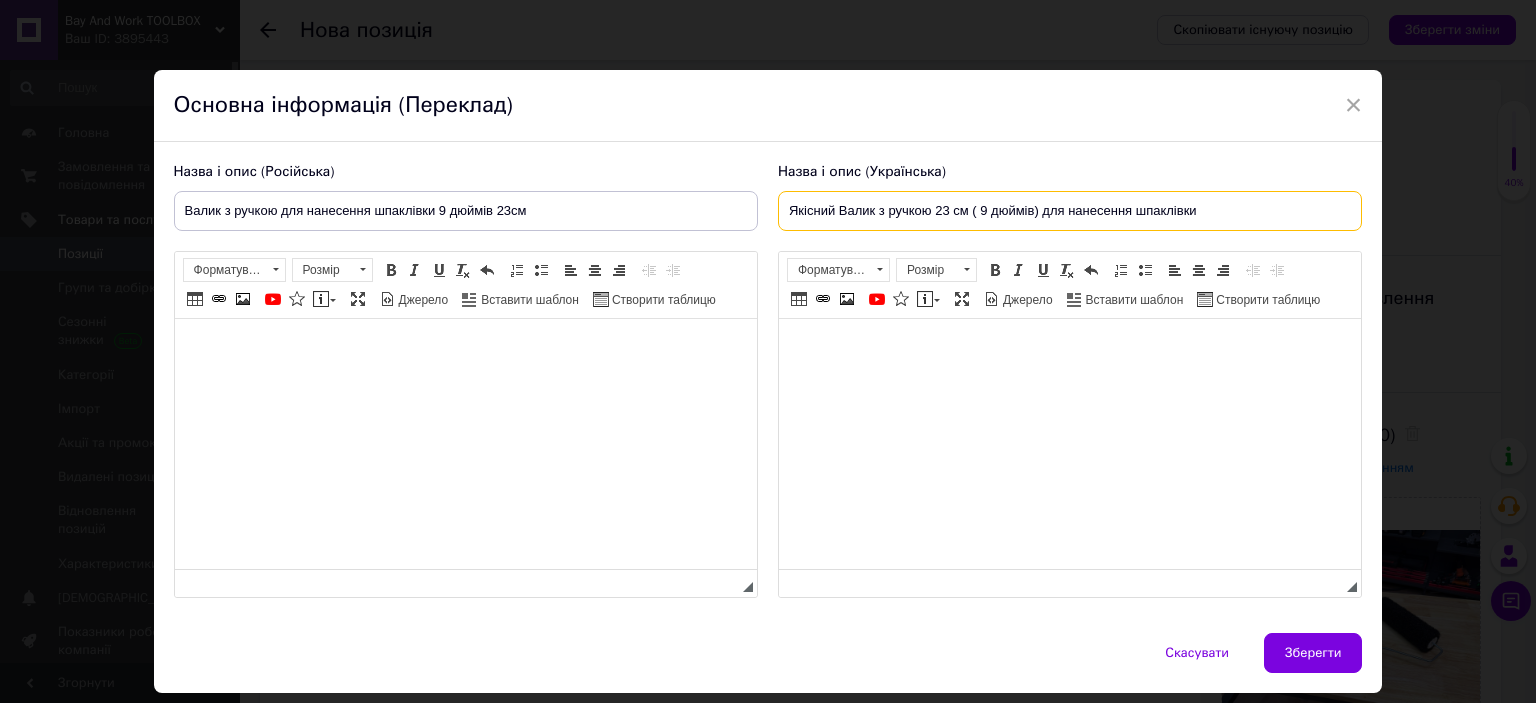drag, startPoint x: 784, startPoint y: 211, endPoint x: 1357, endPoint y: 257, distance: 574.84344 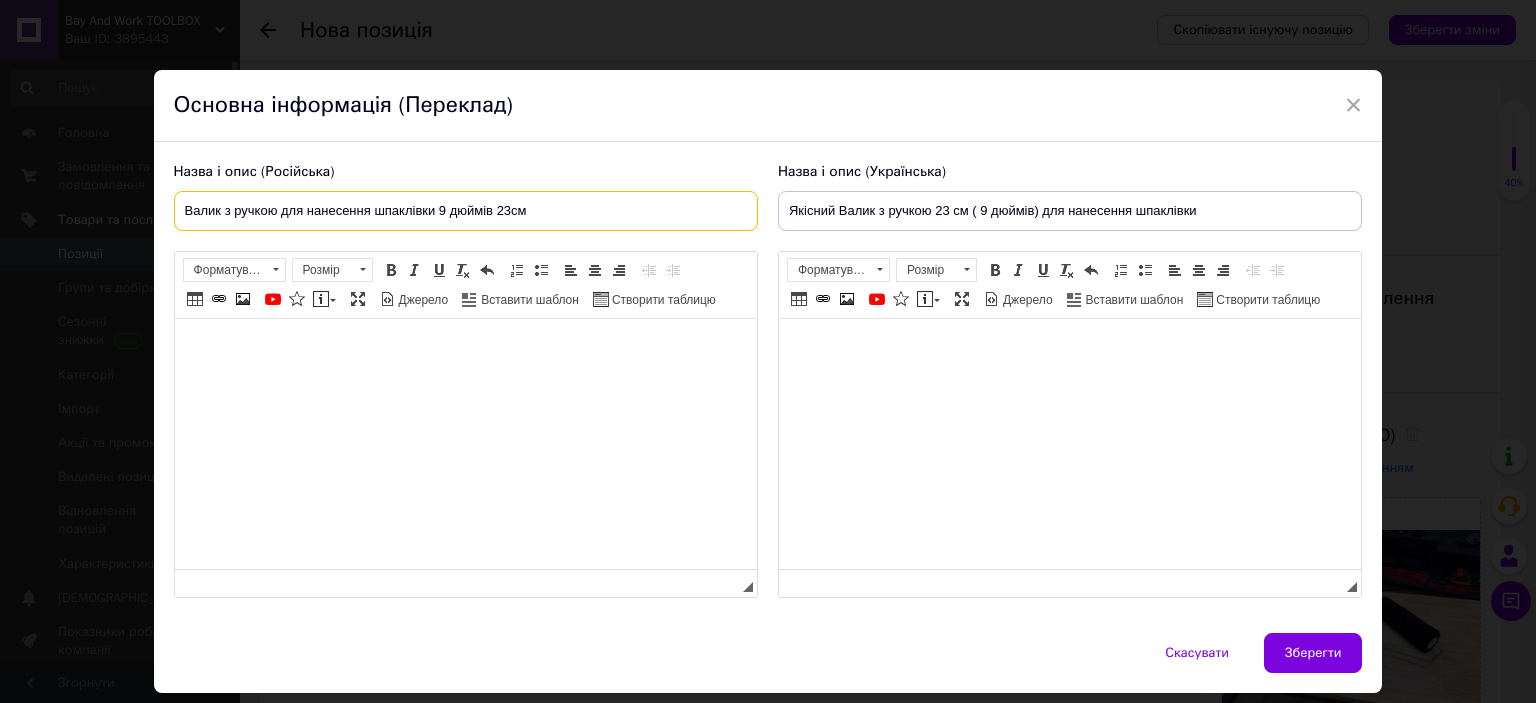 click on "Валик з ручкою для нанесення шпаклівки 9 дюймів 23см" at bounding box center (466, 211) 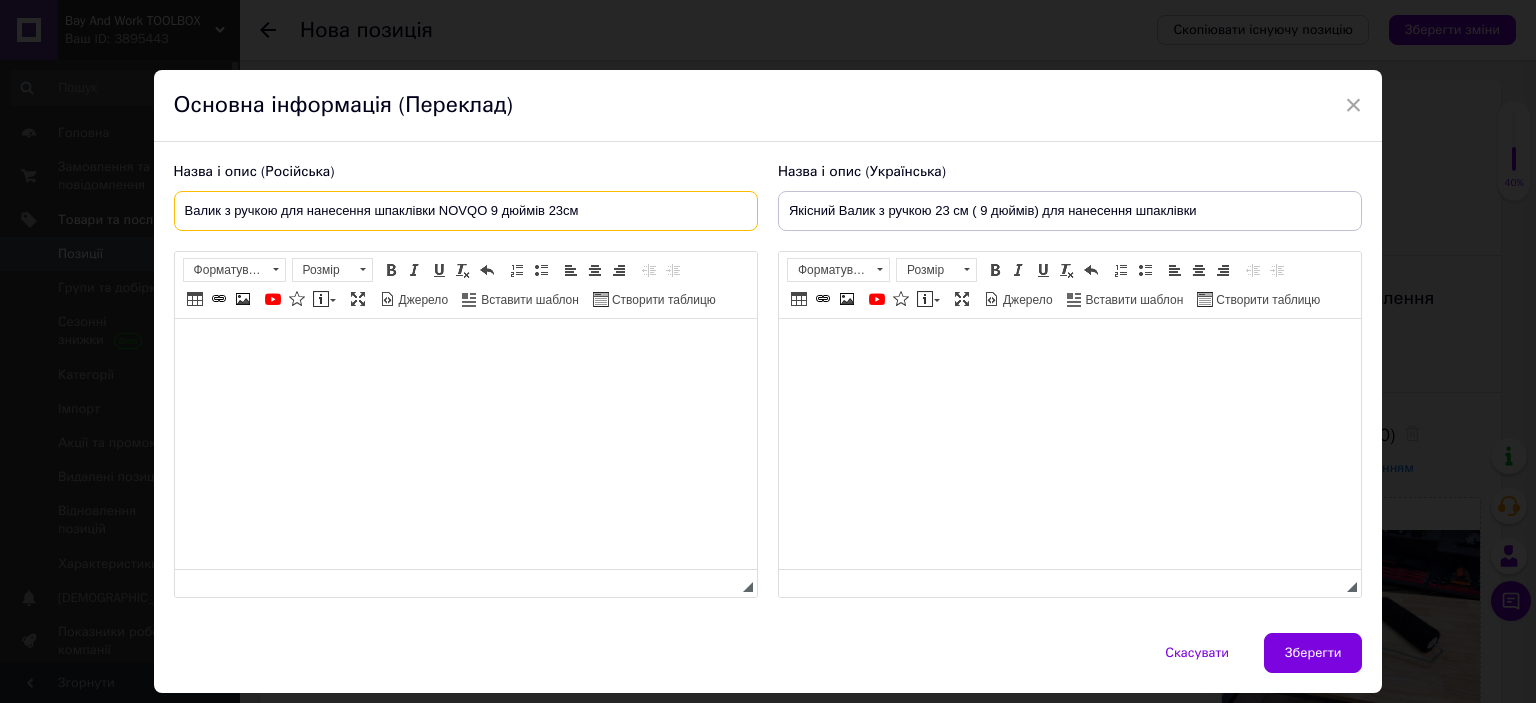 click on "Валик з ручкою для нанесення шпаклівки NOVQO 9 дюймів 23см" at bounding box center (466, 211) 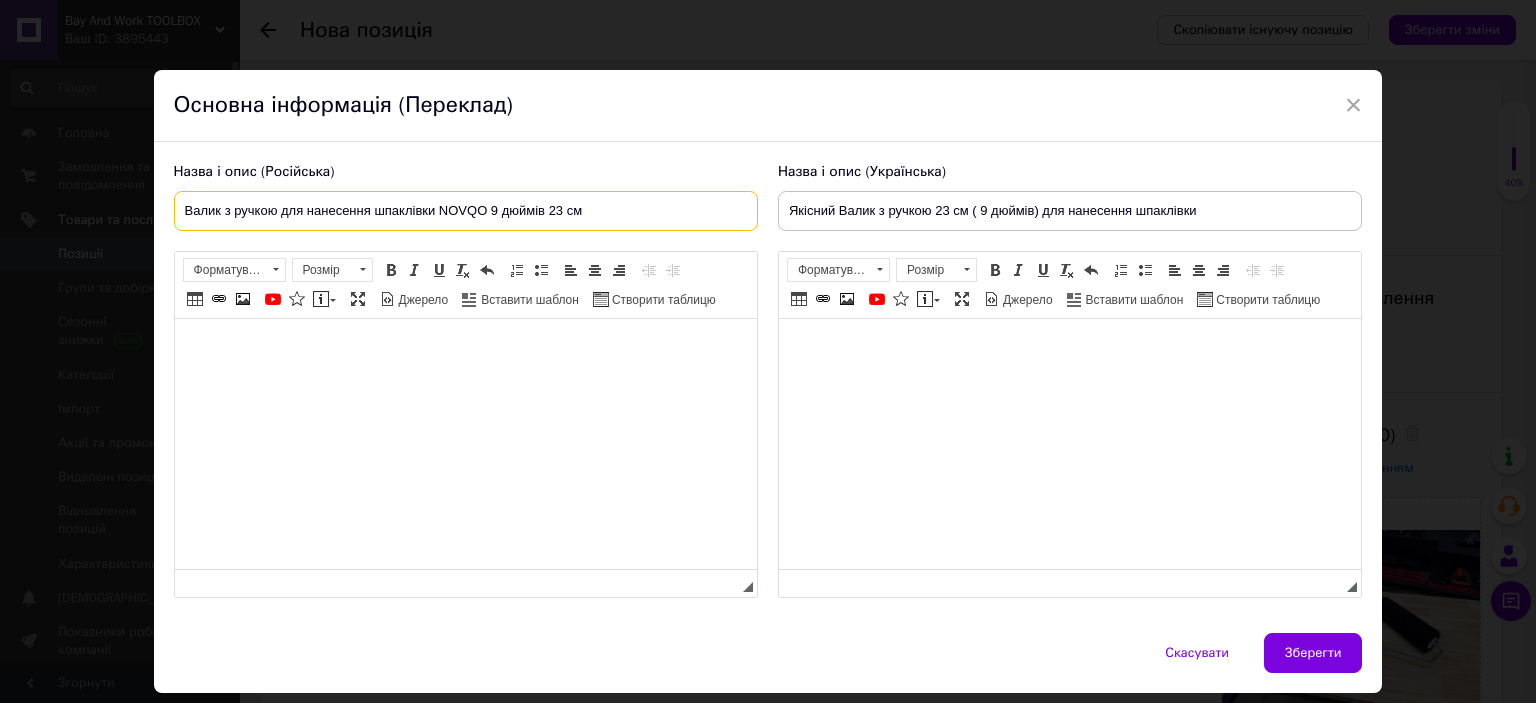 click on "Валик з ручкою для нанесення шпаклівки NOVQO 9 дюймів 23 см" at bounding box center (466, 211) 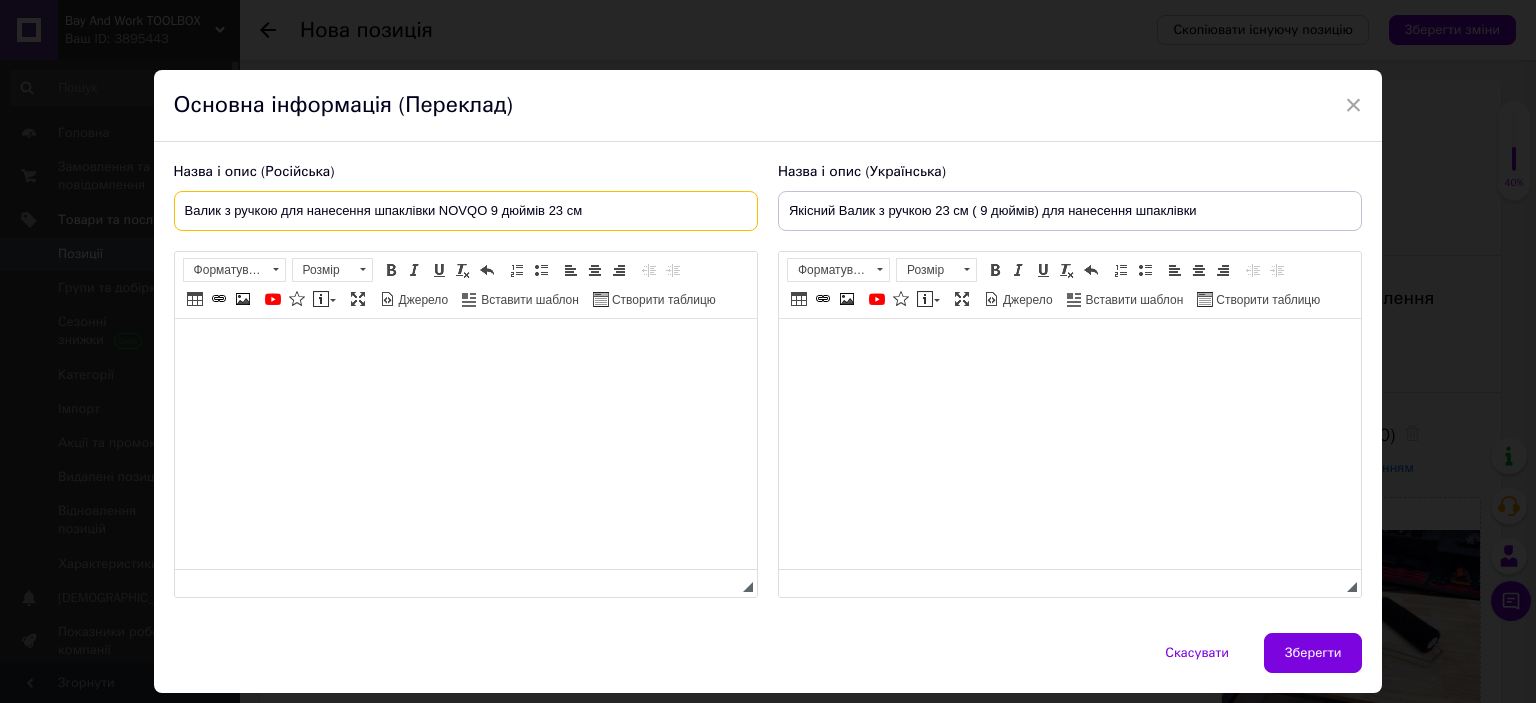 paste on "стійкий до агресивних складів" 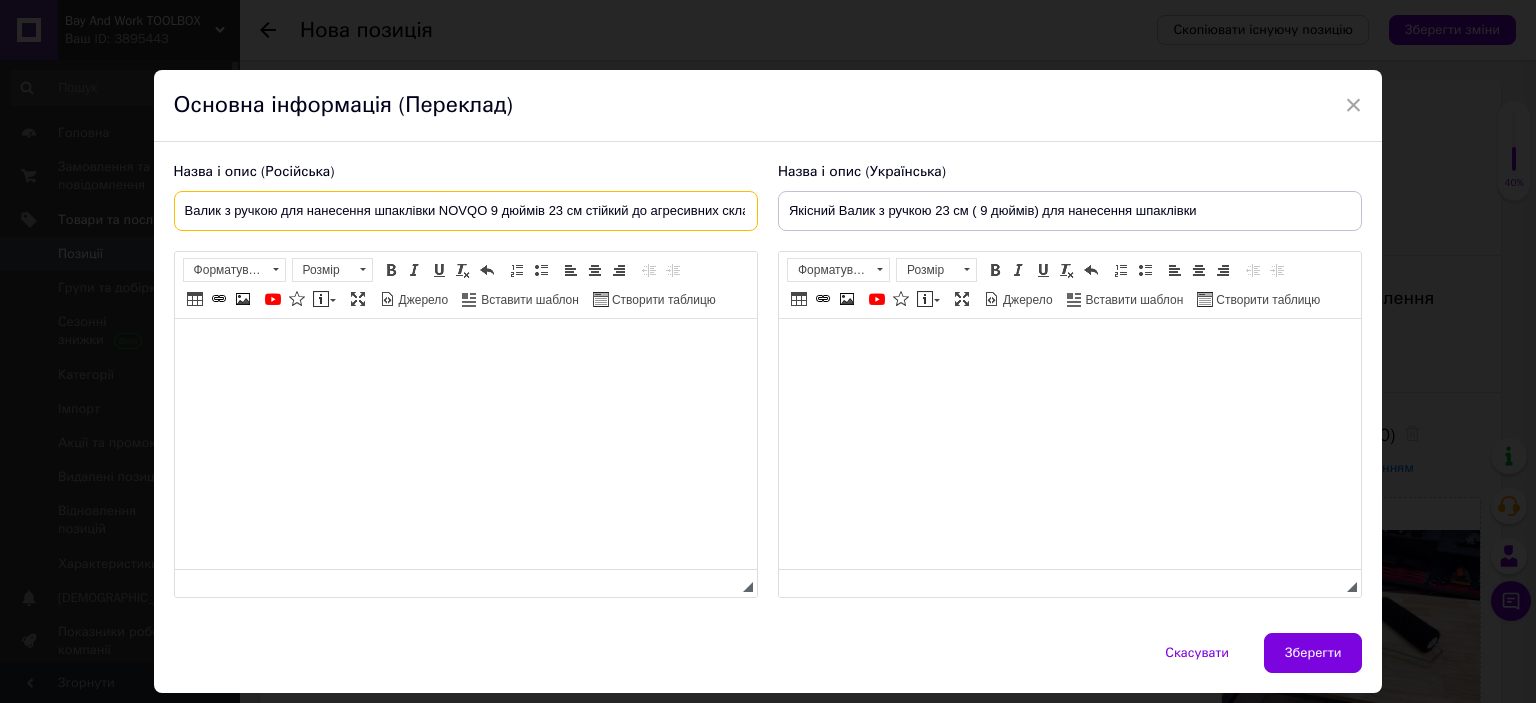 scroll, scrollTop: 0, scrollLeft: 24, axis: horizontal 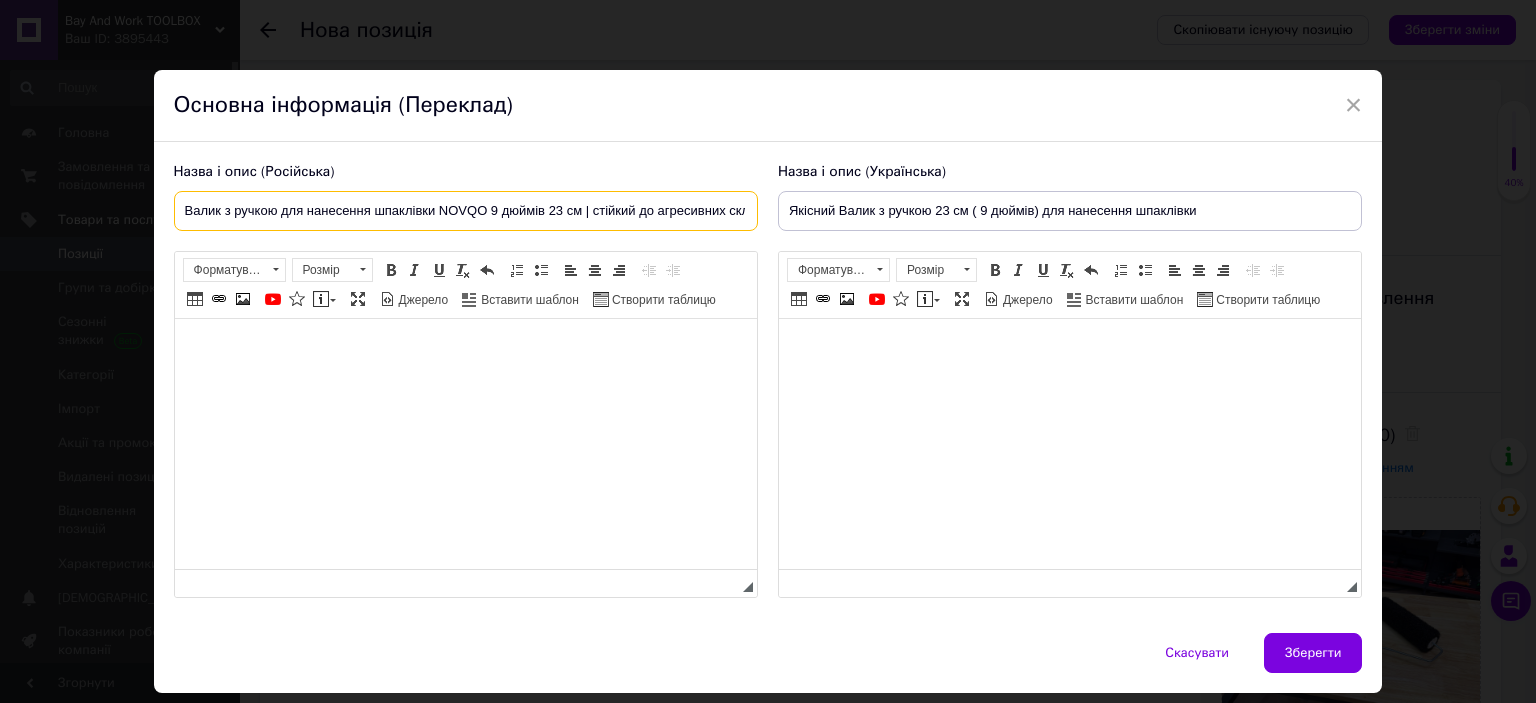 click on "Валик з ручкою для нанесення шпаклівки NOVQO 9 дюймів 23 см | стійкий до агресивних складів" at bounding box center (466, 211) 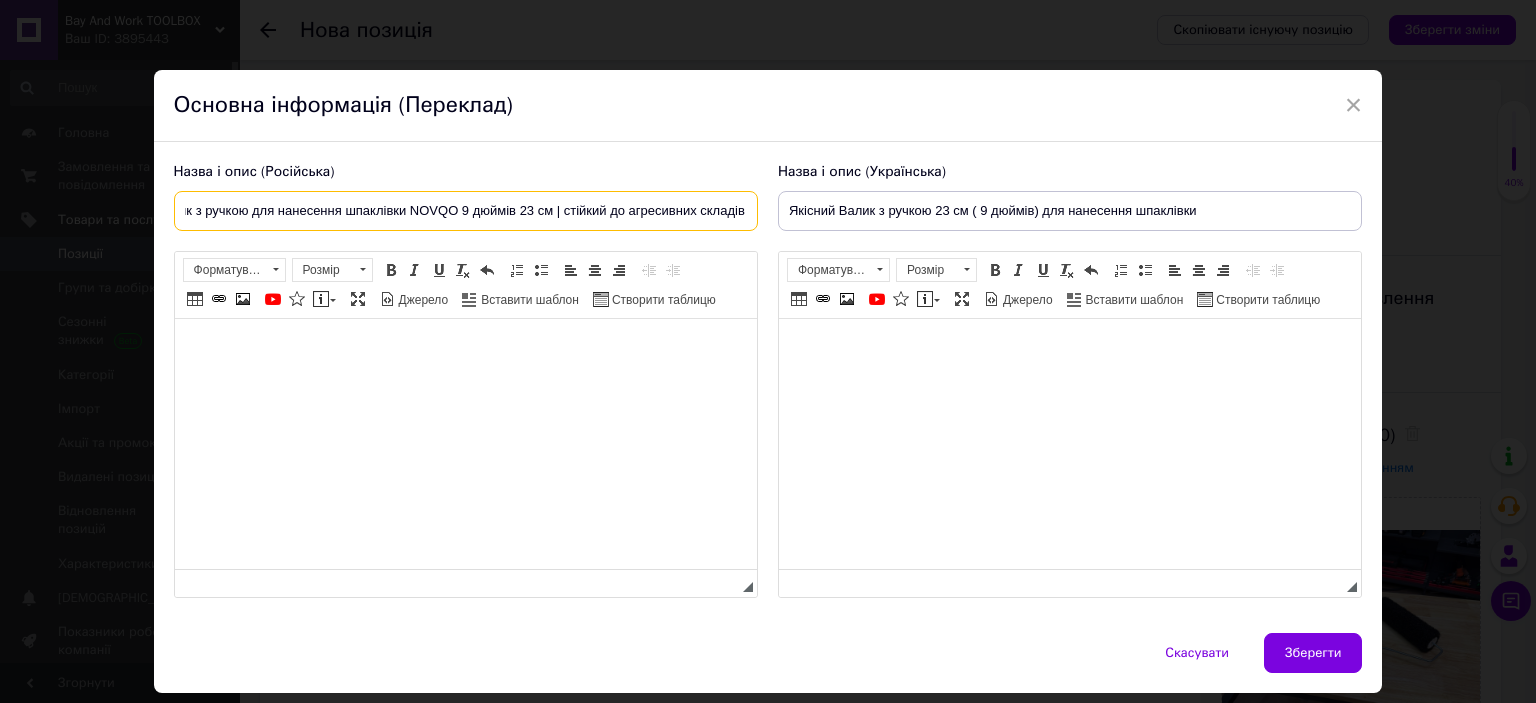 drag, startPoint x: 584, startPoint y: 218, endPoint x: 721, endPoint y: 207, distance: 137.4409 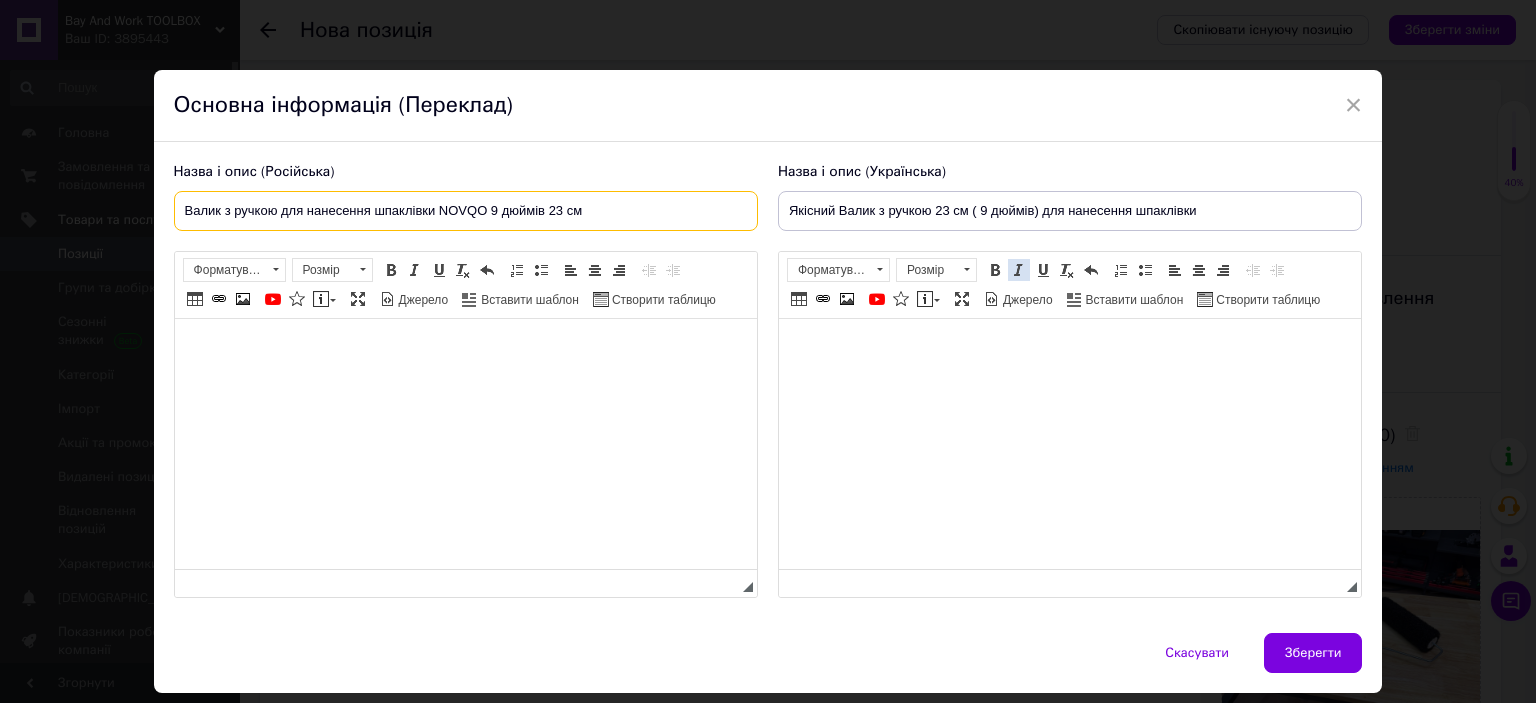 scroll, scrollTop: 0, scrollLeft: 0, axis: both 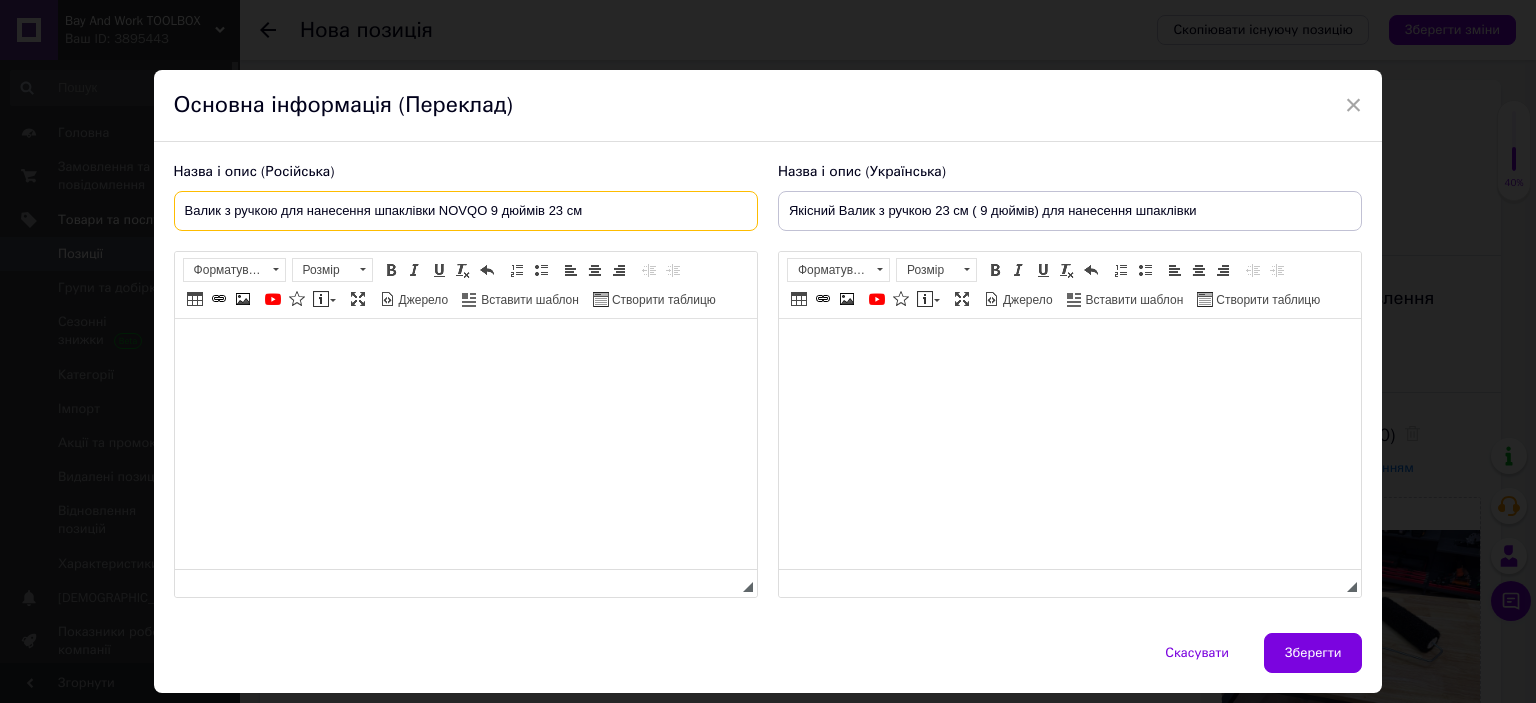 type on "Валик з ручкою для нанесення шпаклівки NOVQO 9 дюймів 23 см" 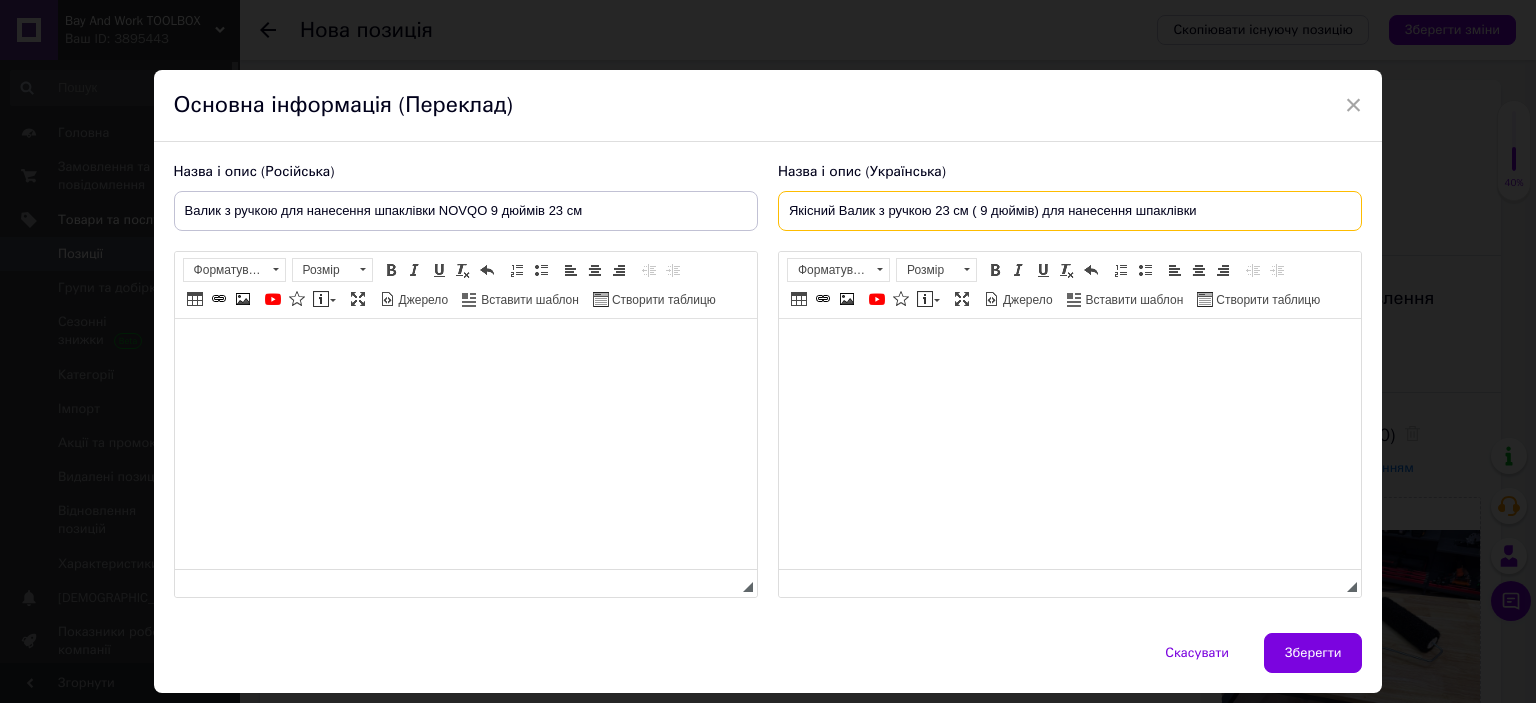 click on "Якісний Валик з ручкою 23 см ( 9 дюймів) для нанесення шпаклівки" at bounding box center (1070, 211) 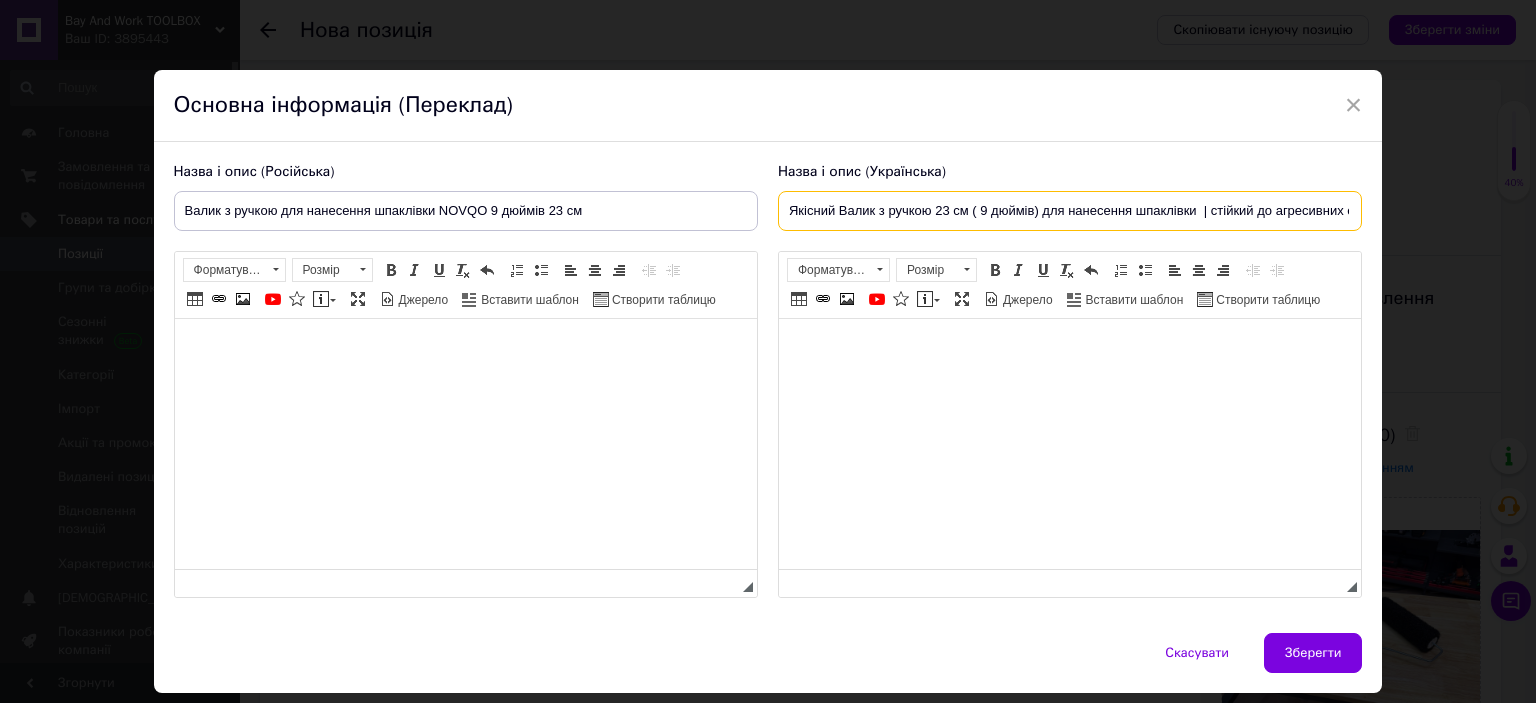 scroll, scrollTop: 0, scrollLeft: 44, axis: horizontal 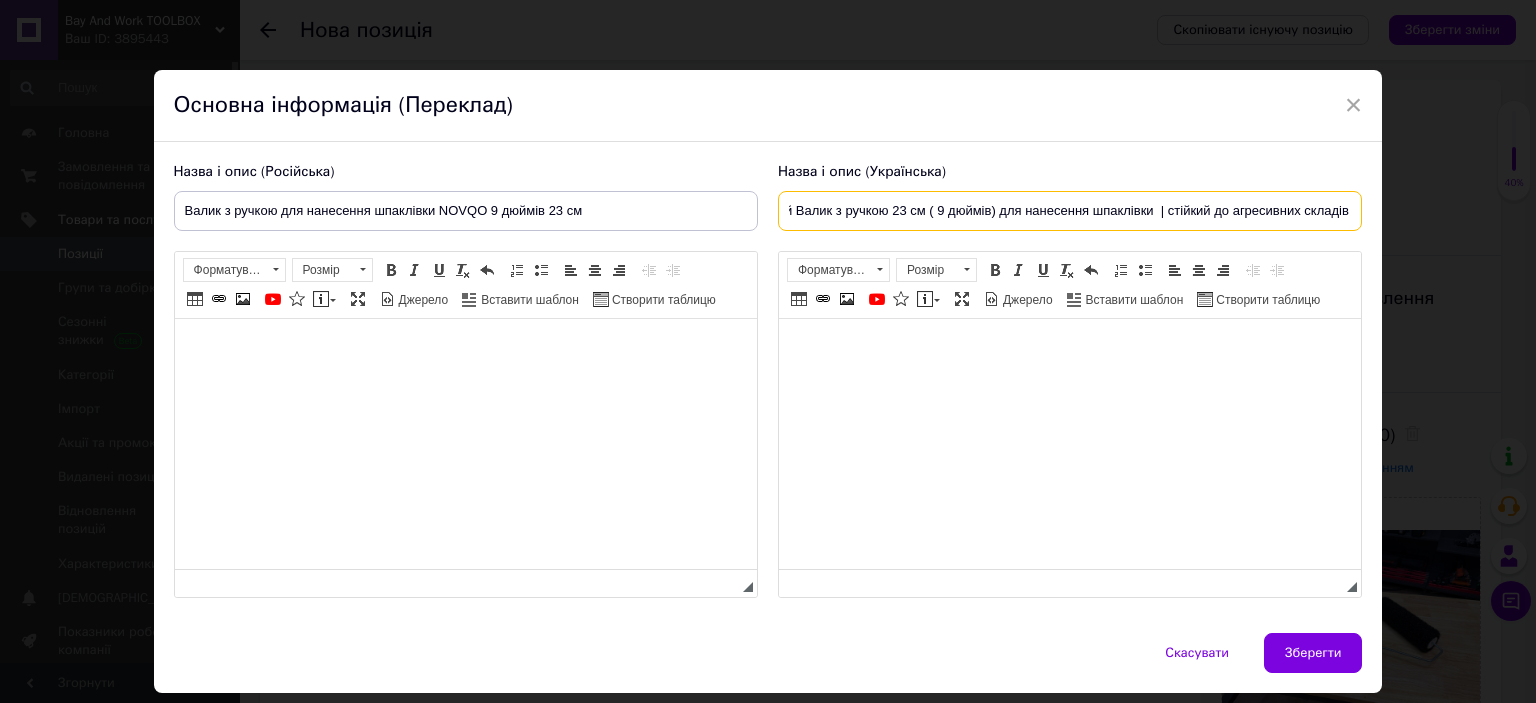 click on "Якісний Валик з ручкою 23 см ( 9 дюймів) для нанесення шпаклівки  | стійкий до агресивних складів" at bounding box center (1070, 211) 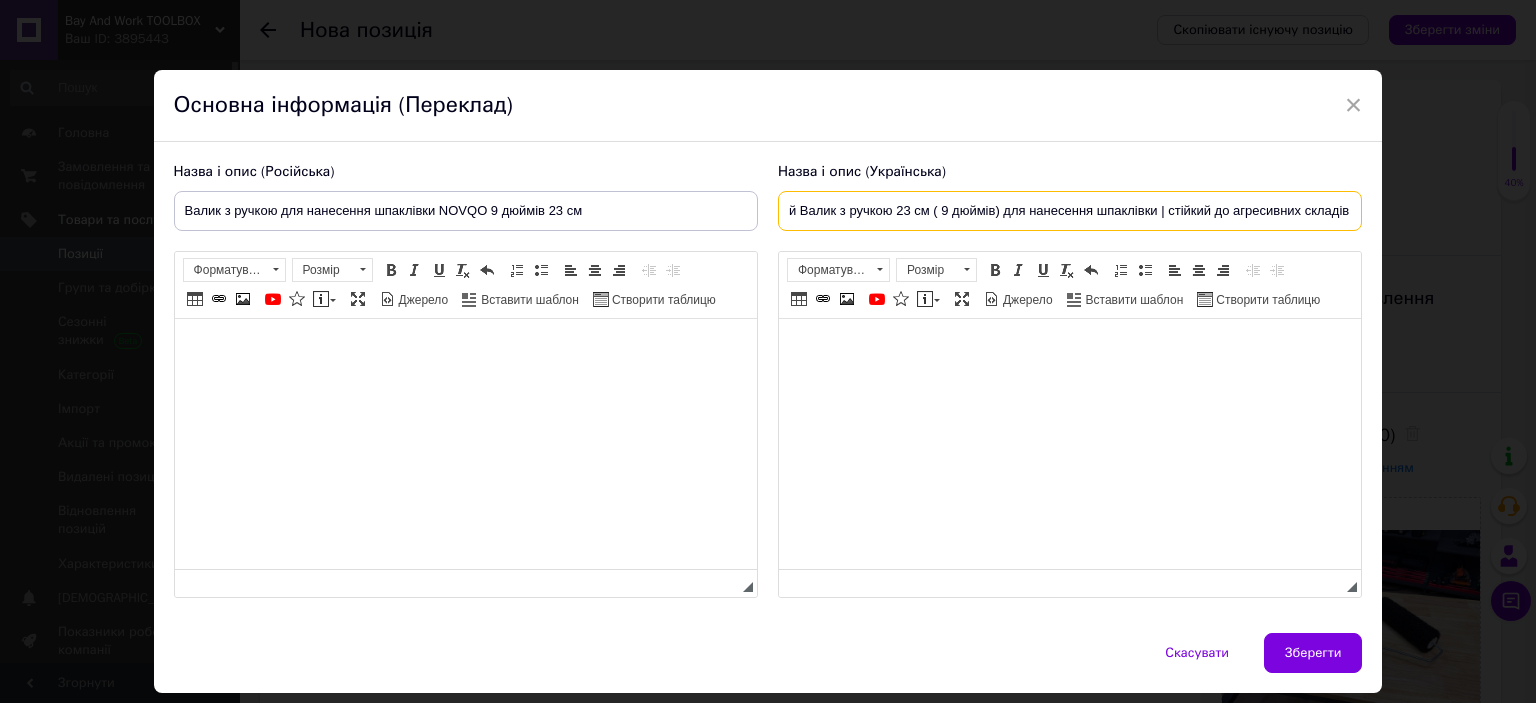 scroll, scrollTop: 0, scrollLeft: 40, axis: horizontal 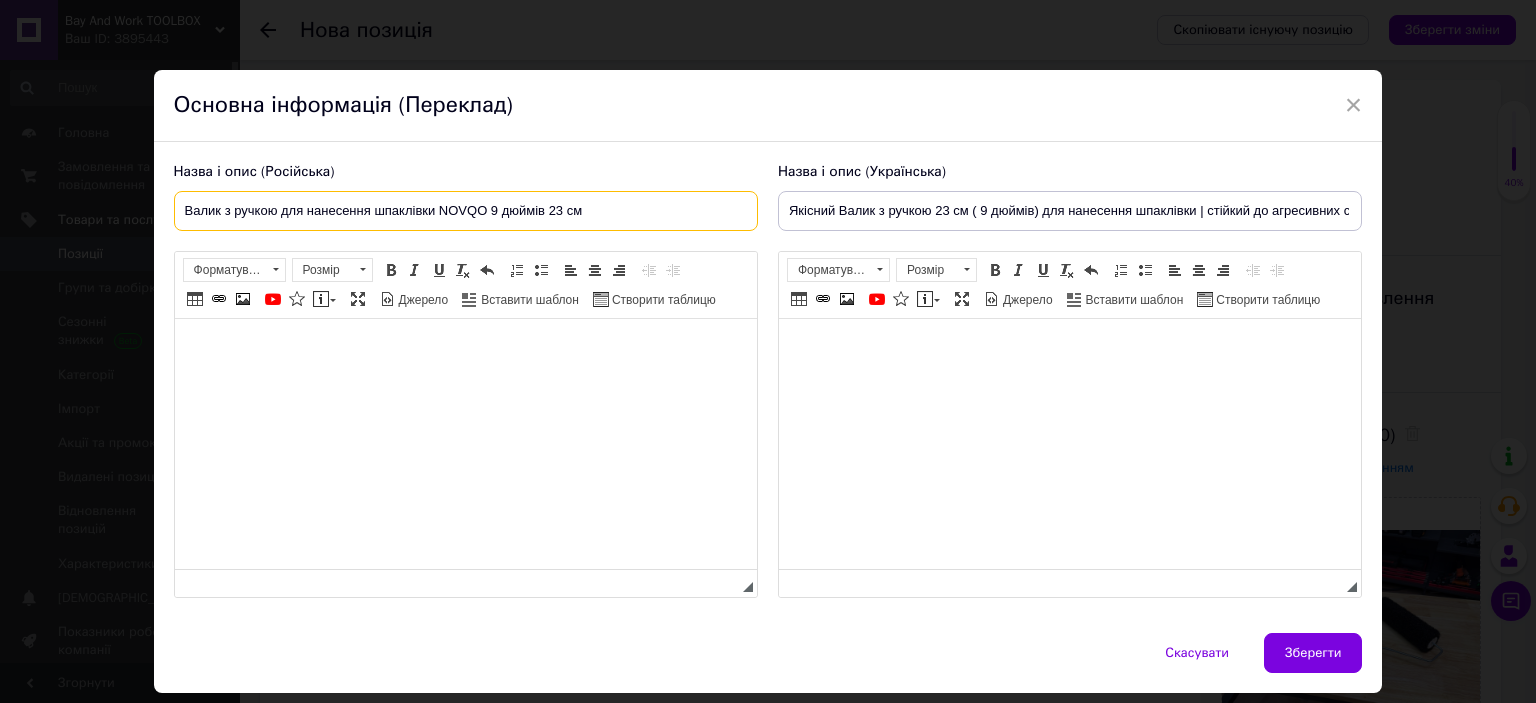 drag, startPoint x: 500, startPoint y: 199, endPoint x: 165, endPoint y: 203, distance: 335.02386 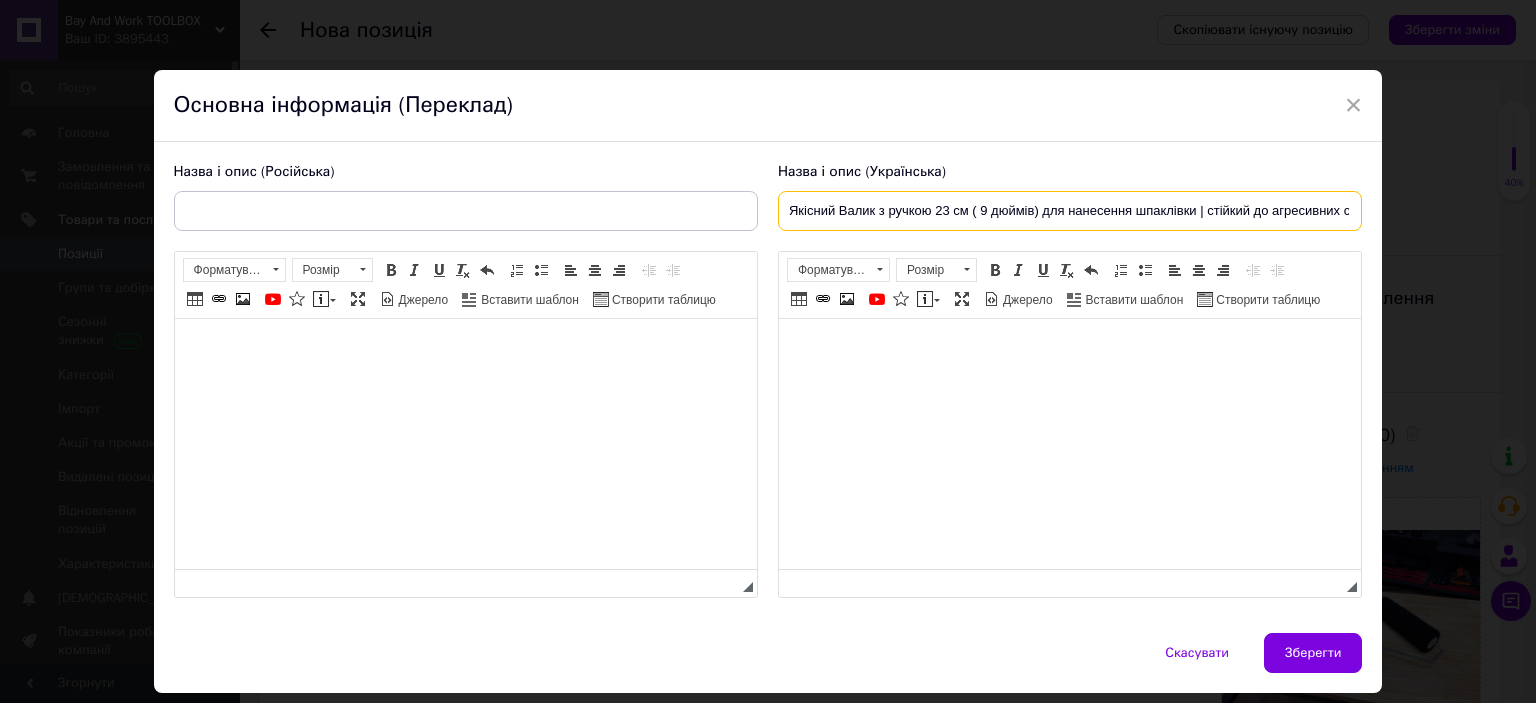 scroll, scrollTop: 0, scrollLeft: 40, axis: horizontal 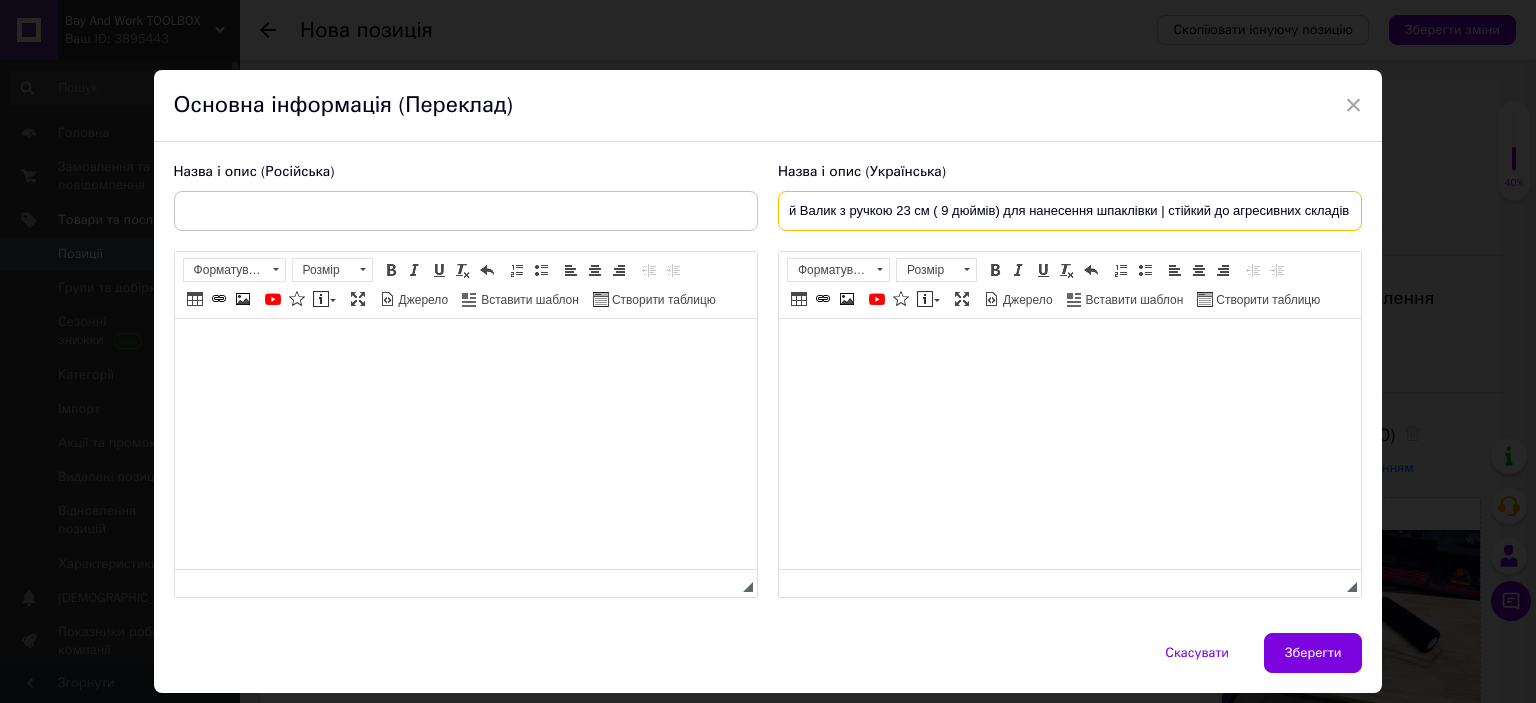 drag, startPoint x: 777, startPoint y: 216, endPoint x: 1404, endPoint y: 209, distance: 627.03906 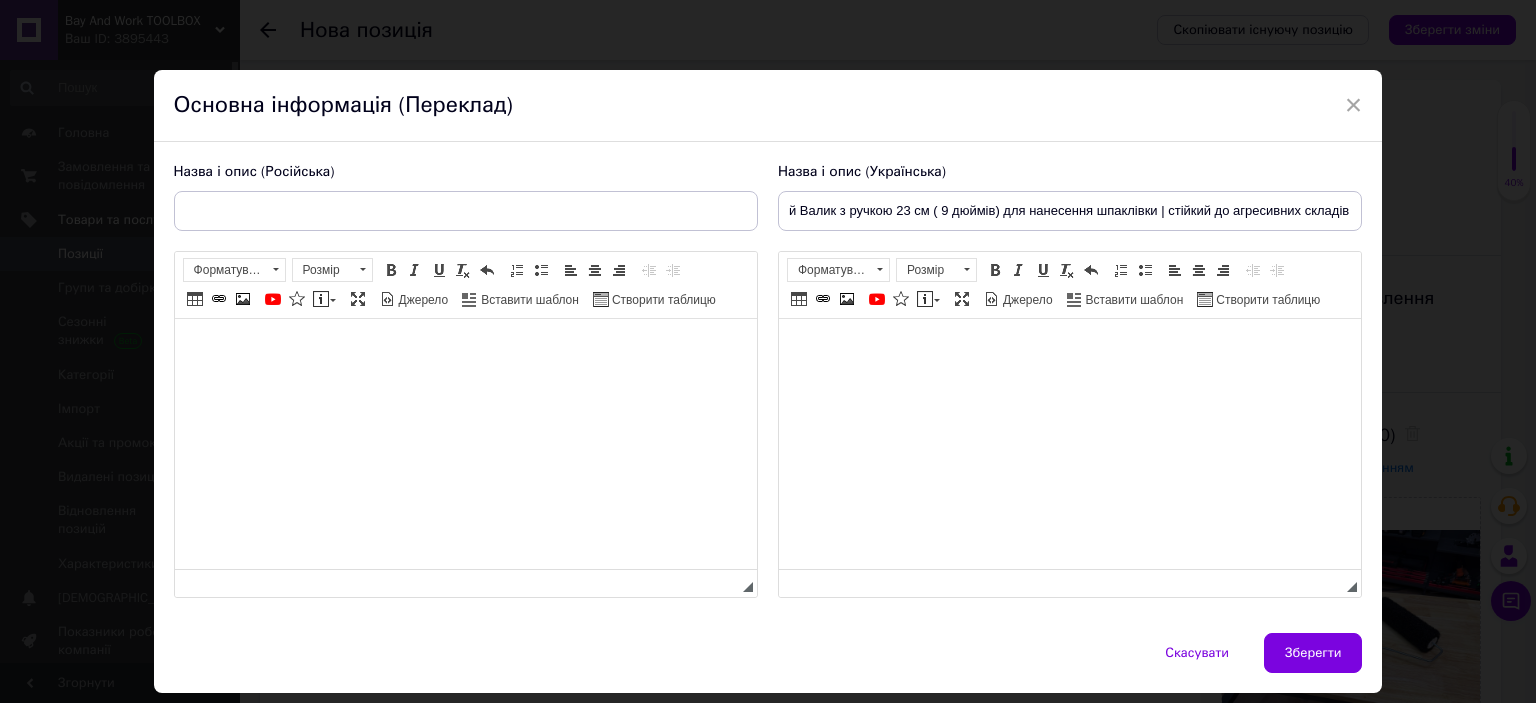 scroll, scrollTop: 0, scrollLeft: 0, axis: both 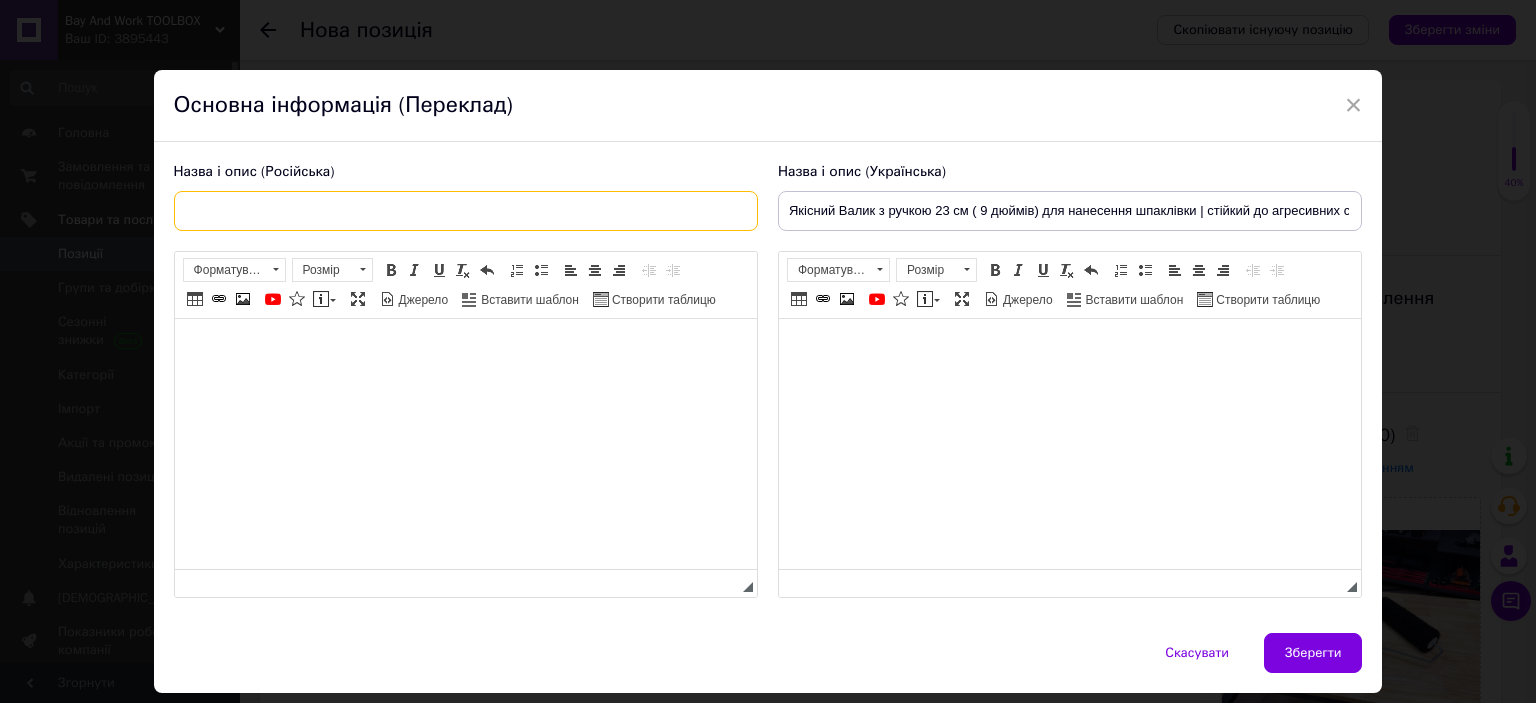 paste on "Качественный Валик с ручкой 23 см (9 дюймов) для нанесения шпатлевки | устойчив к агрессивным составам" 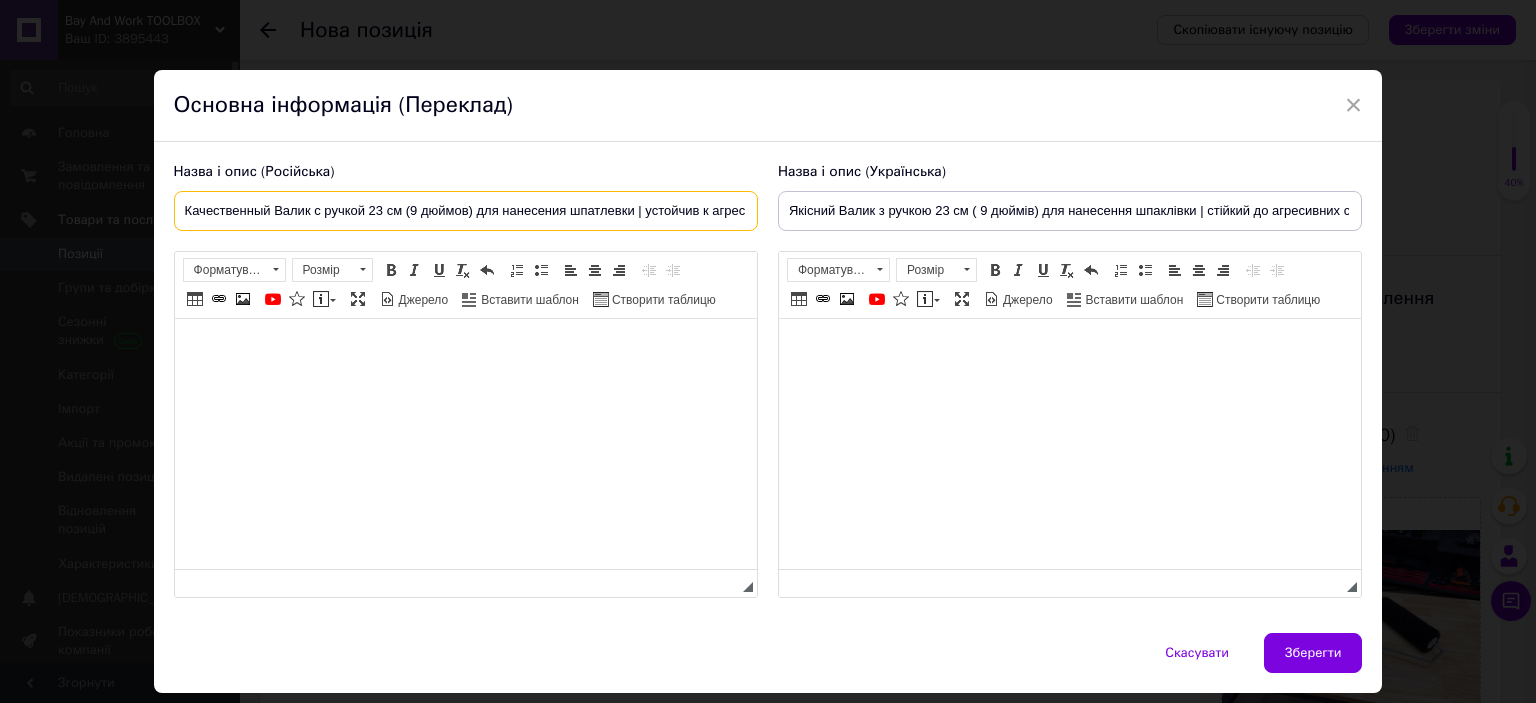 scroll, scrollTop: 0, scrollLeft: 108, axis: horizontal 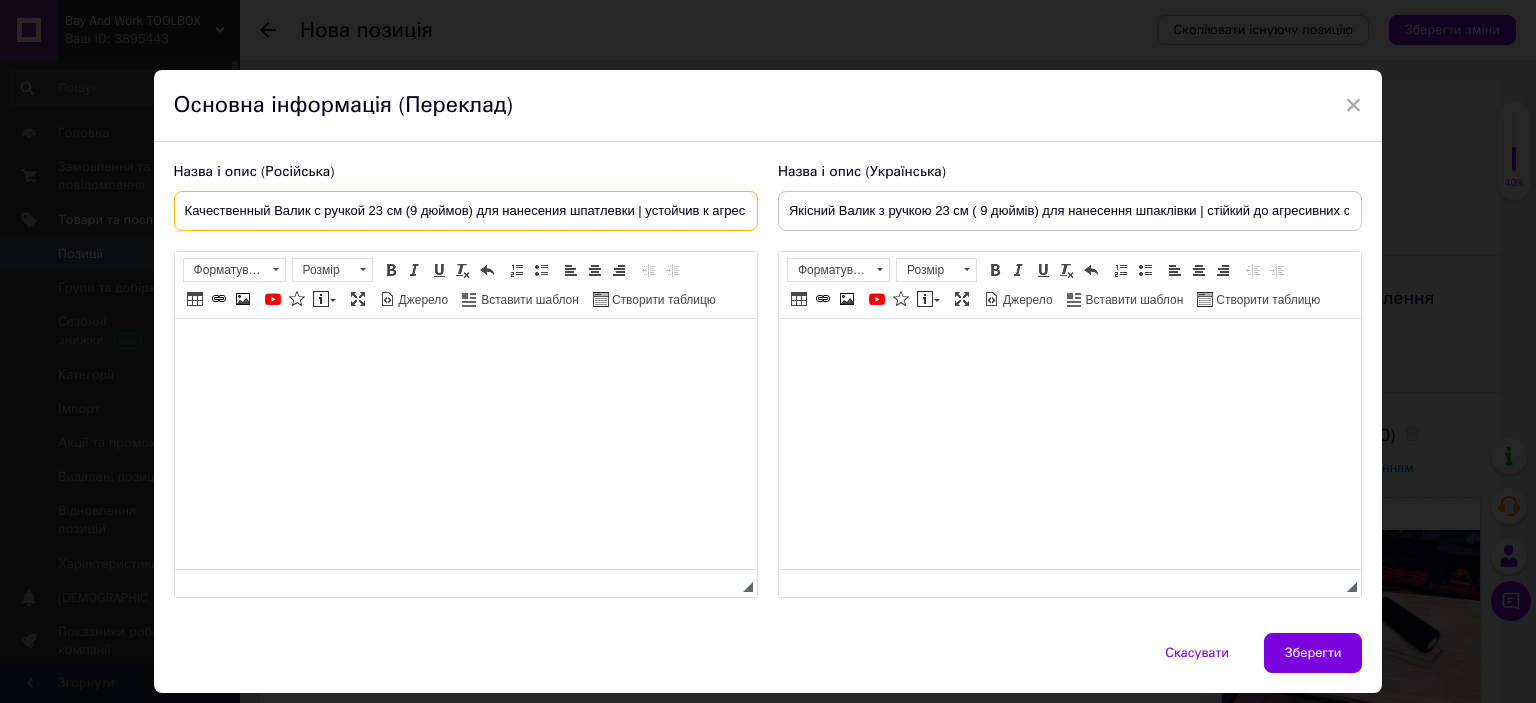 drag, startPoint x: 734, startPoint y: 212, endPoint x: 152, endPoint y: 238, distance: 582.58044 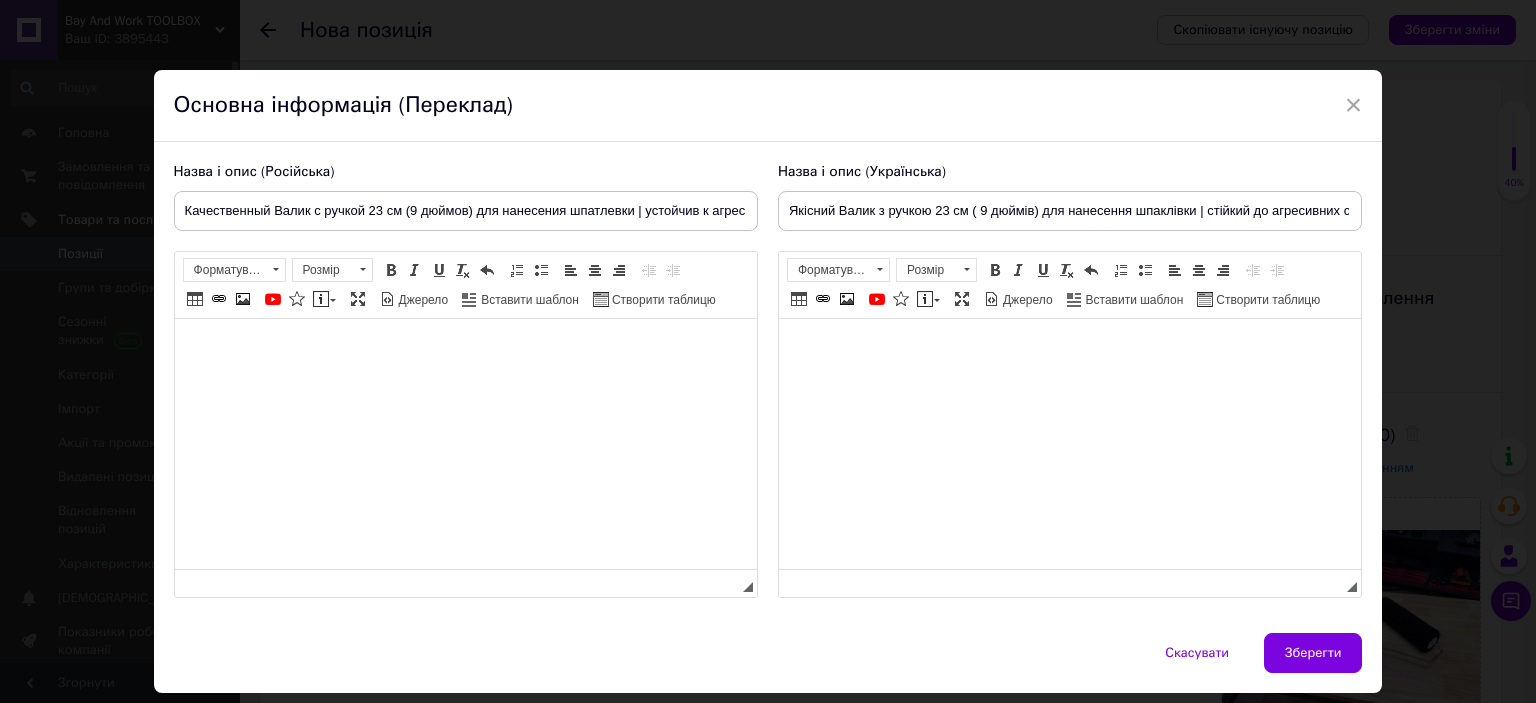 click on "Назва і опис (Українська)" at bounding box center (1070, 172) 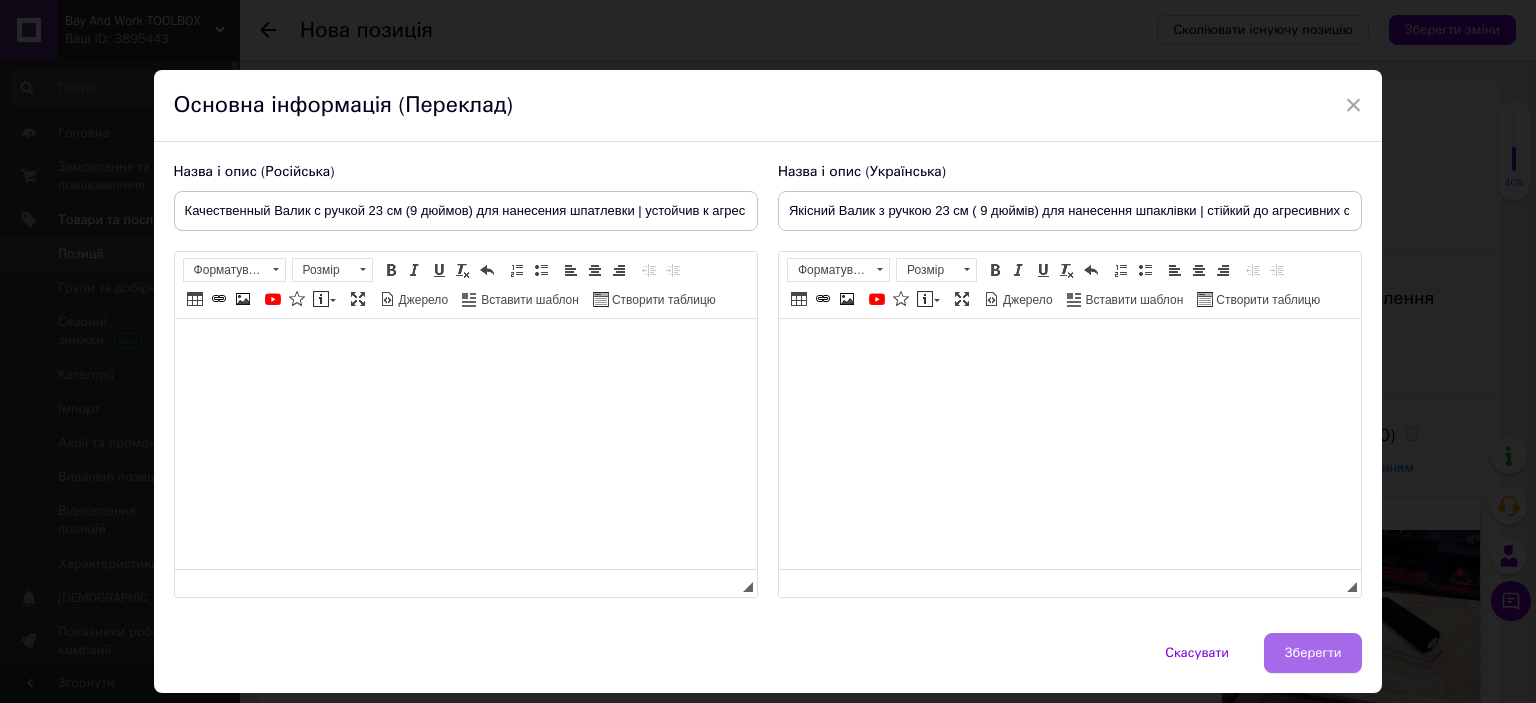 click on "Зберегти" at bounding box center [1313, 653] 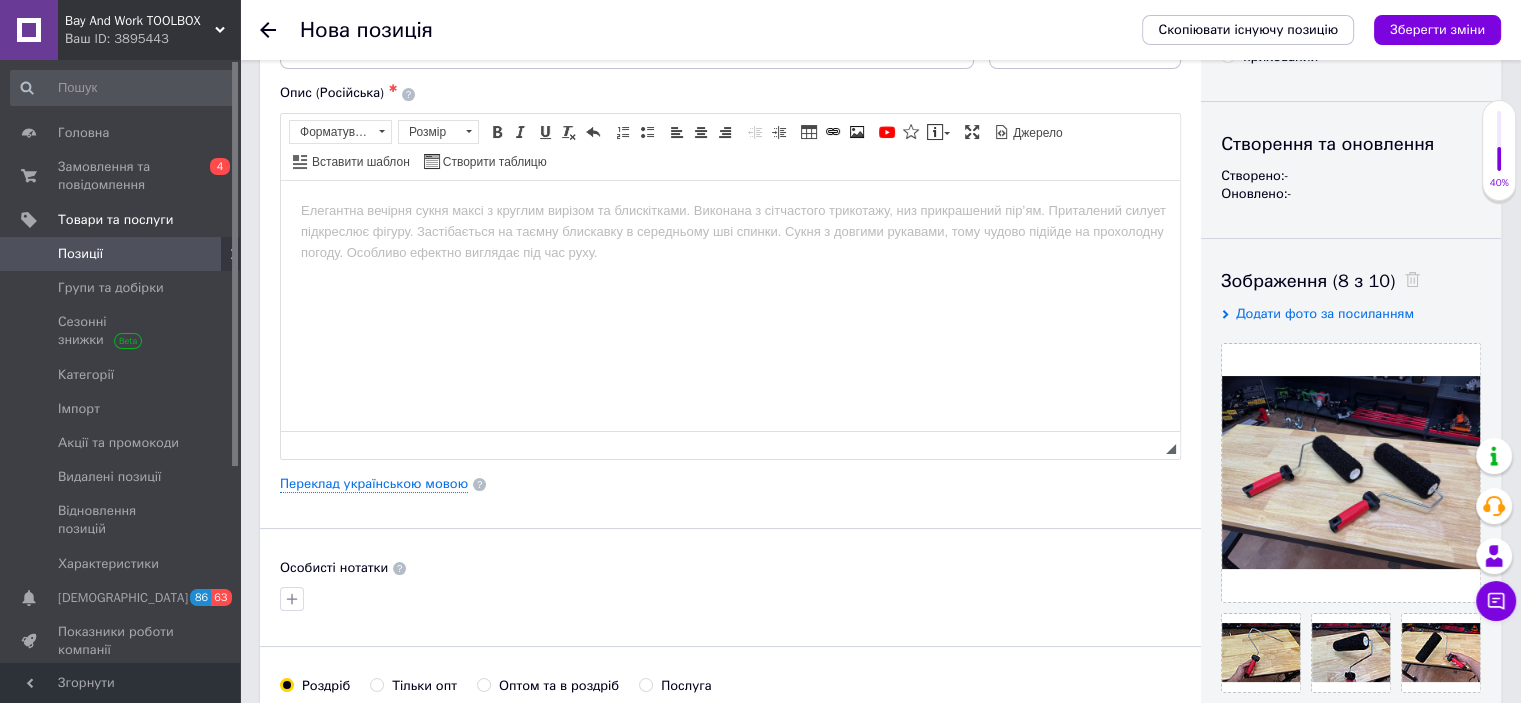 scroll, scrollTop: 500, scrollLeft: 0, axis: vertical 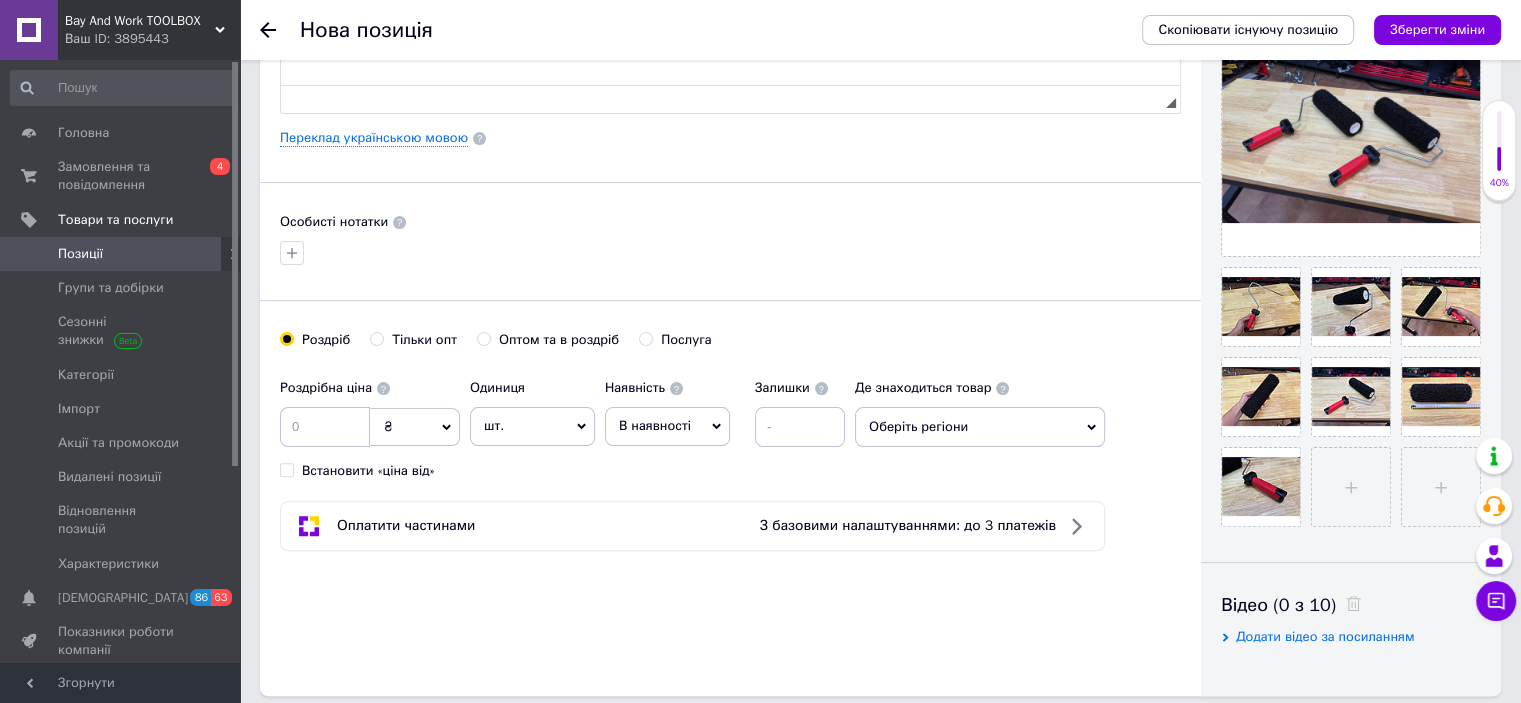 click on "Роздрібна ціна ₴ $ EUR CHF GBP ¥ PLN ₸ MDL HUF KGS CNY TRY KRW lei Встановити «ціна від»" at bounding box center (370, 424) 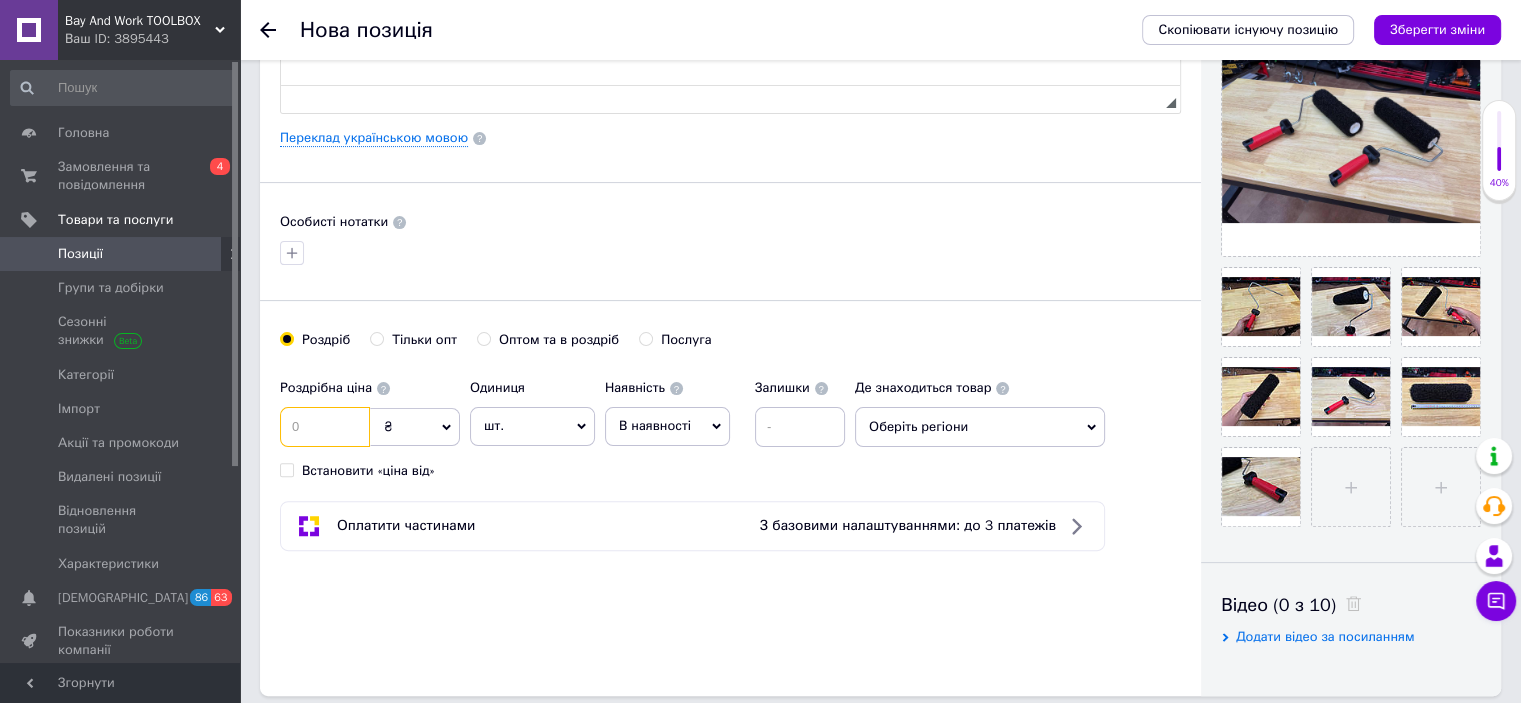 click at bounding box center [325, 427] 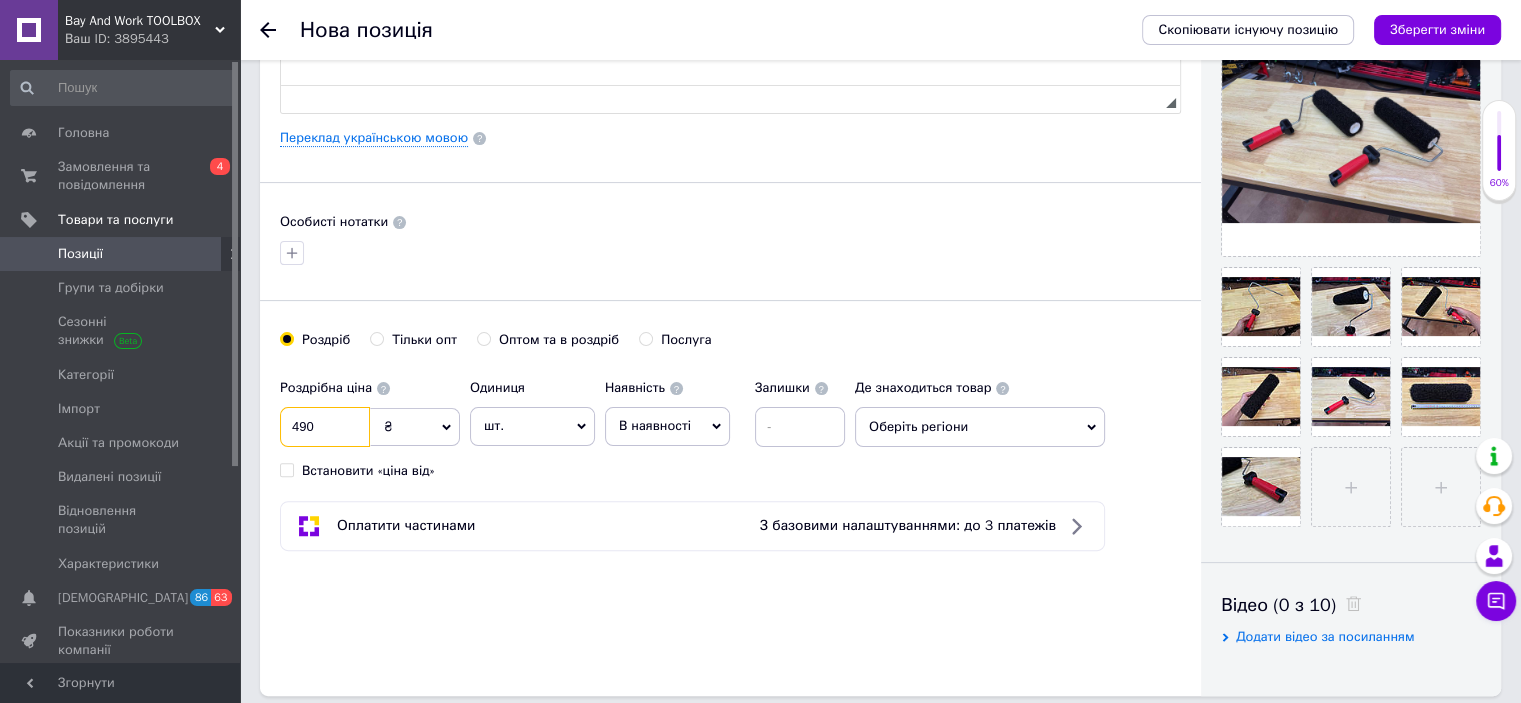 type on "490" 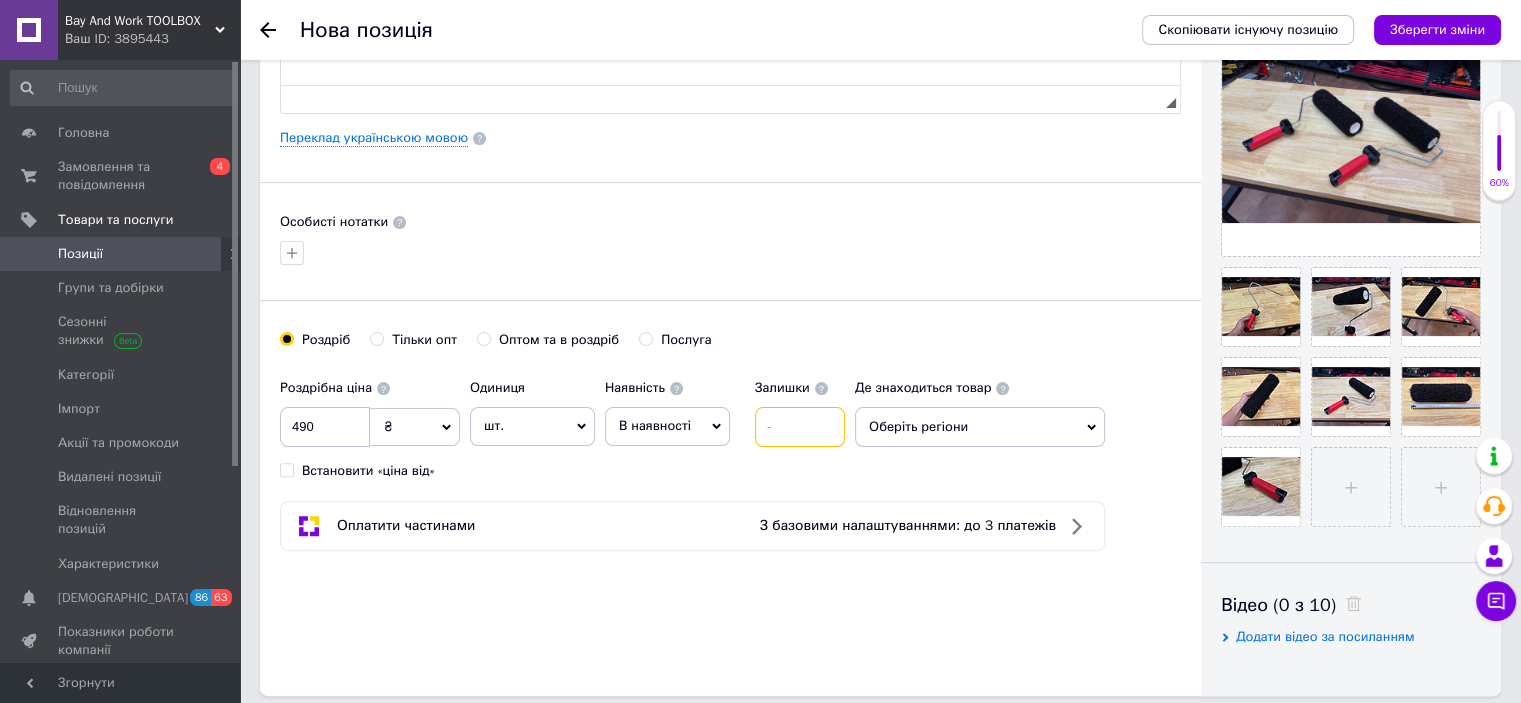 click at bounding box center (800, 427) 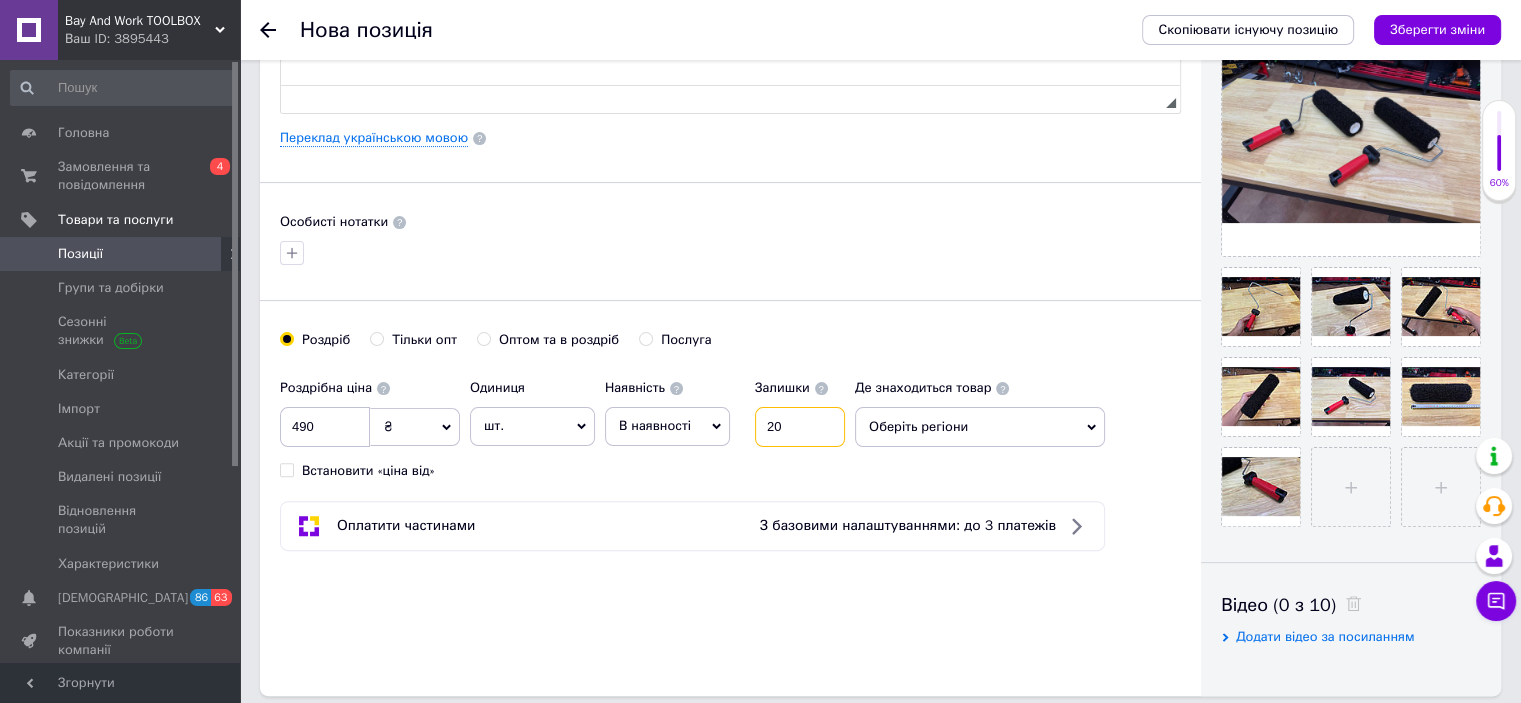 type on "20" 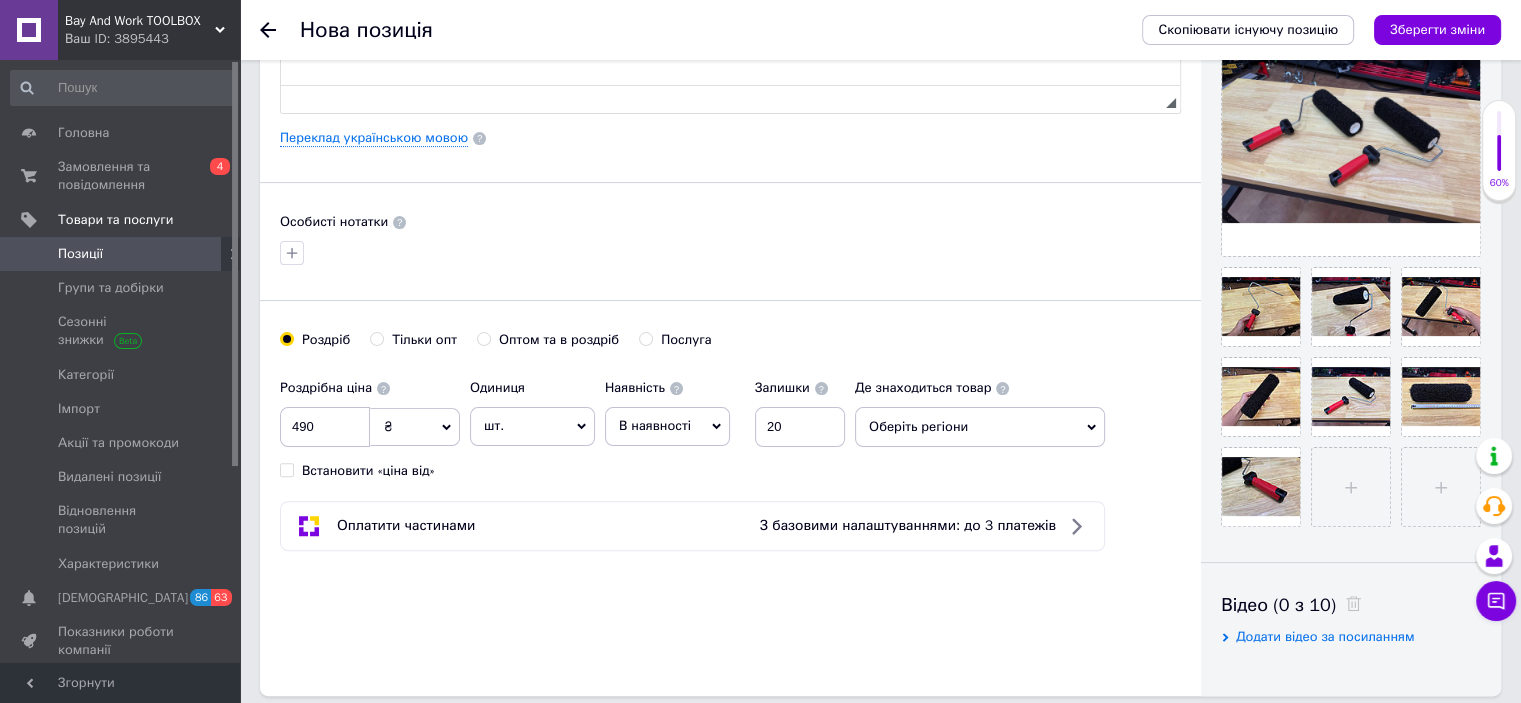 click on "Оберіть регіони" at bounding box center (980, 427) 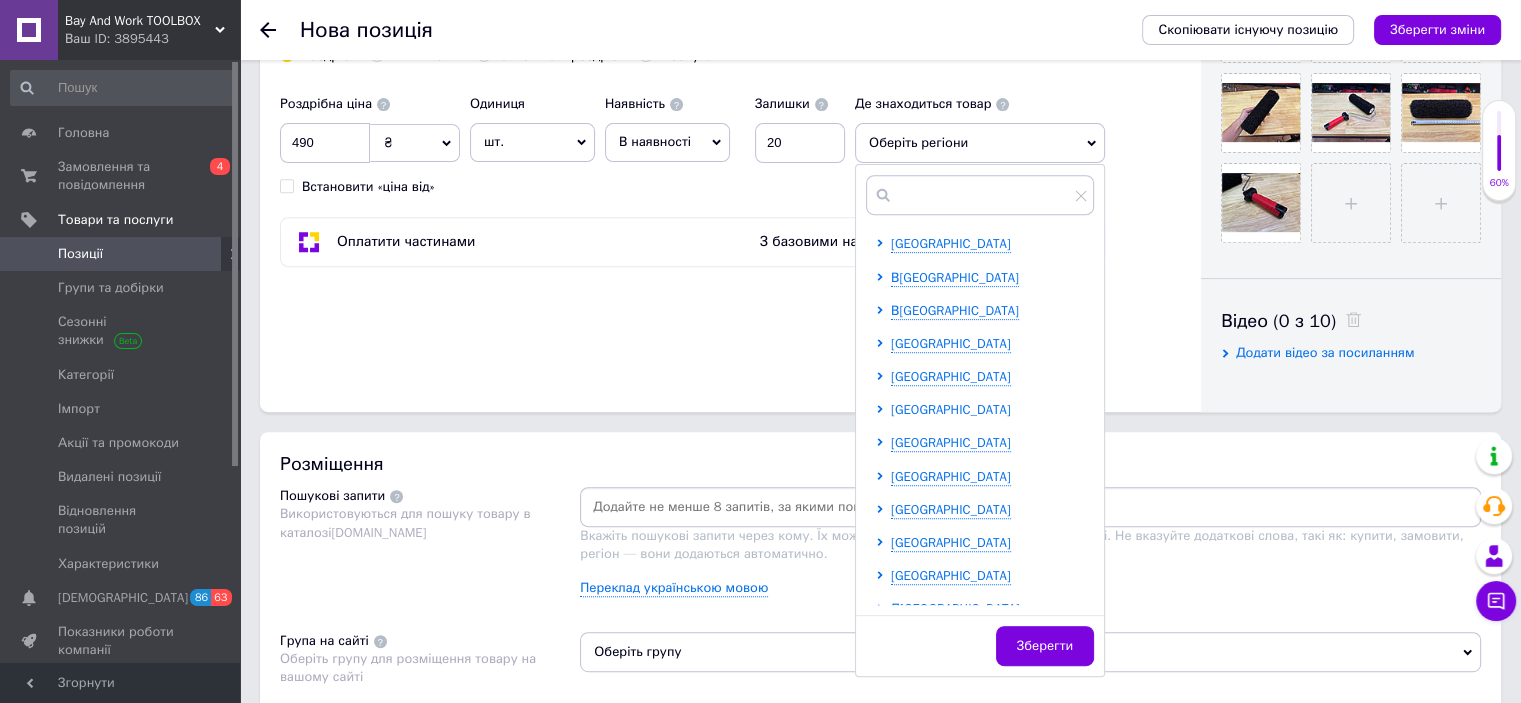 scroll, scrollTop: 800, scrollLeft: 0, axis: vertical 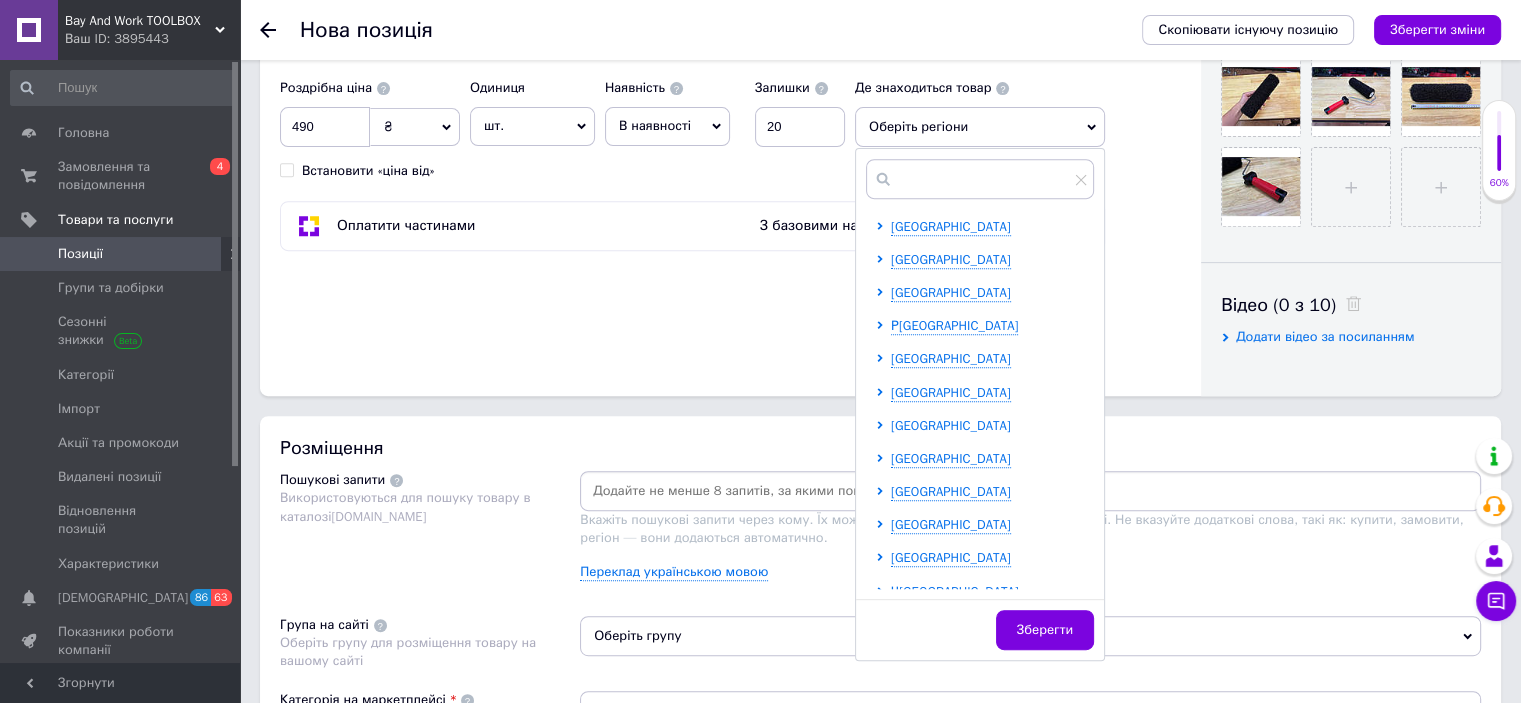 click on "[GEOGRAPHIC_DATA]" at bounding box center (951, 425) 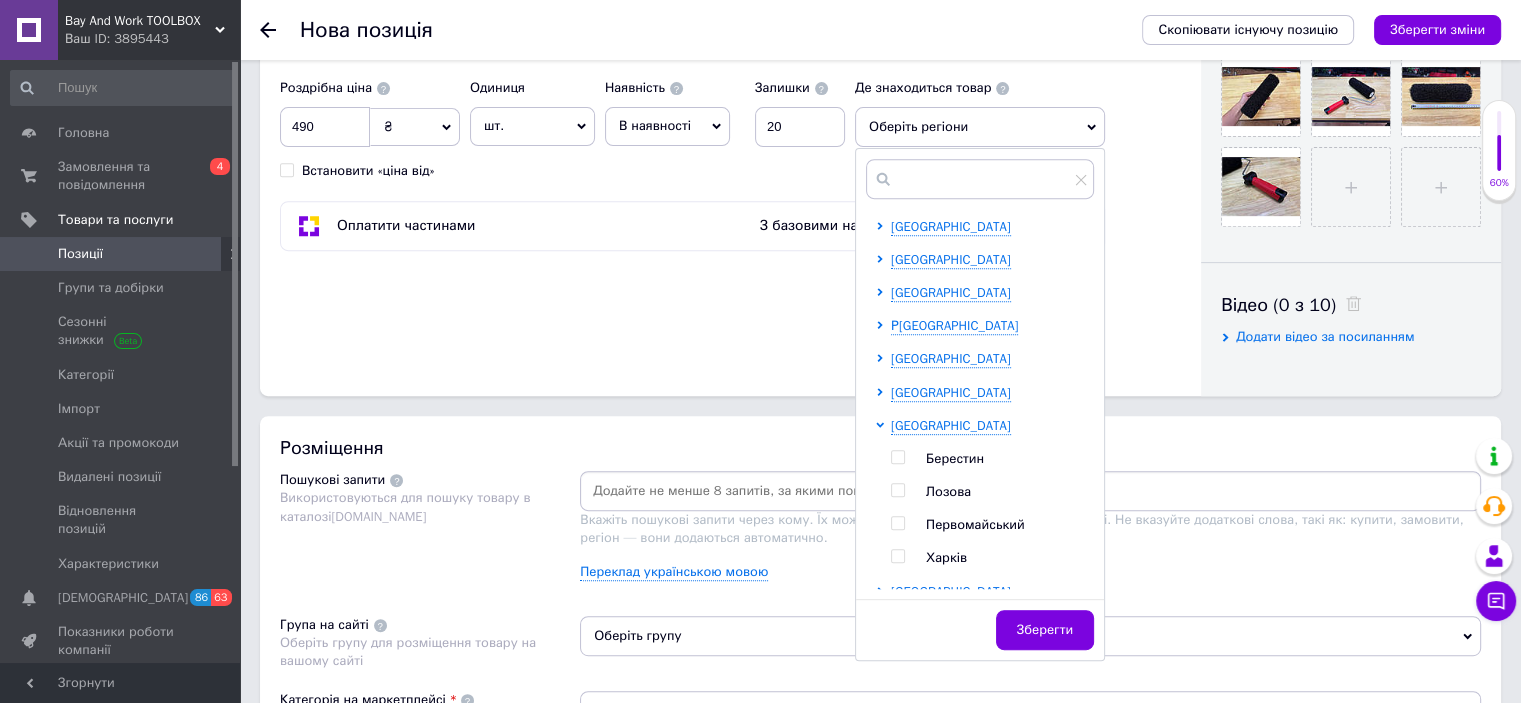 click at bounding box center [897, 556] 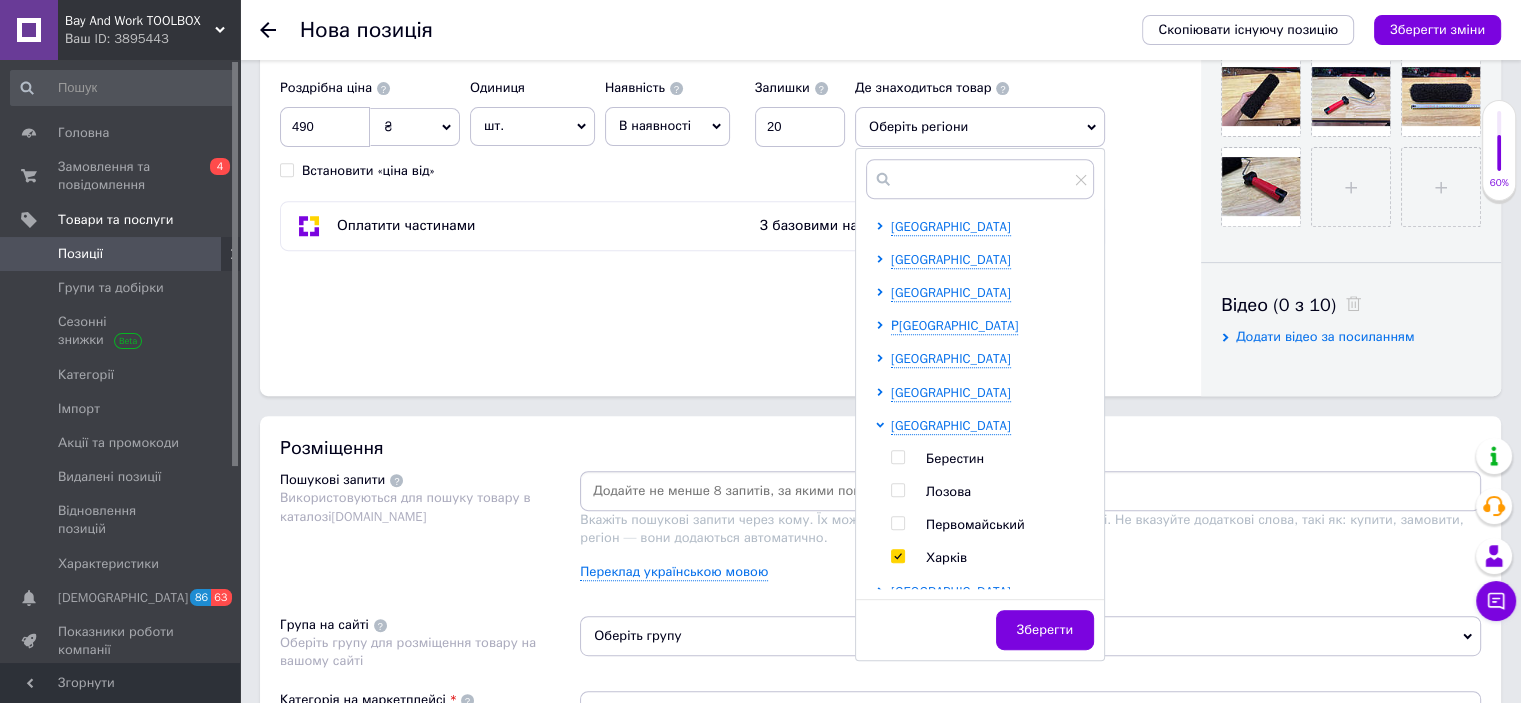 checkbox on "true" 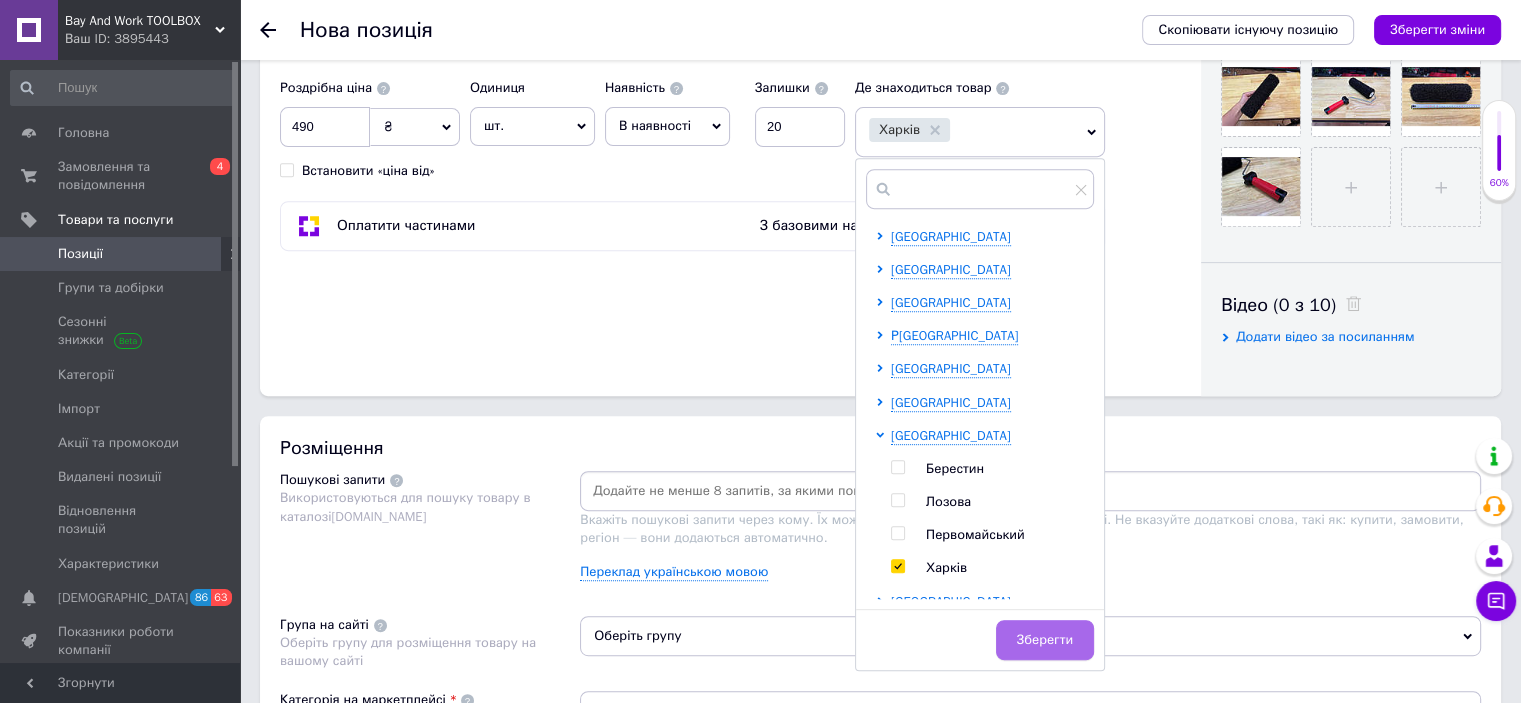 click on "Зберегти" at bounding box center [1045, 640] 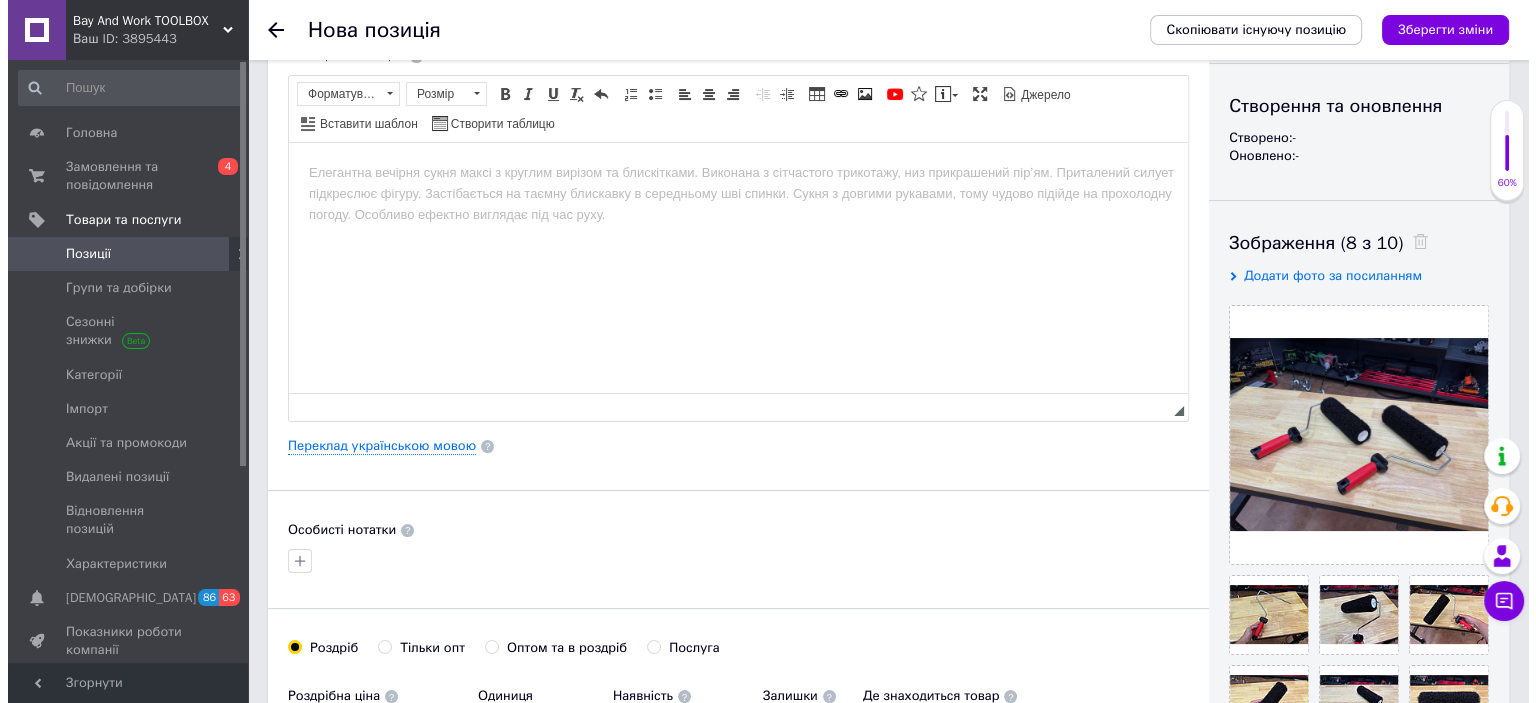 scroll, scrollTop: 0, scrollLeft: 0, axis: both 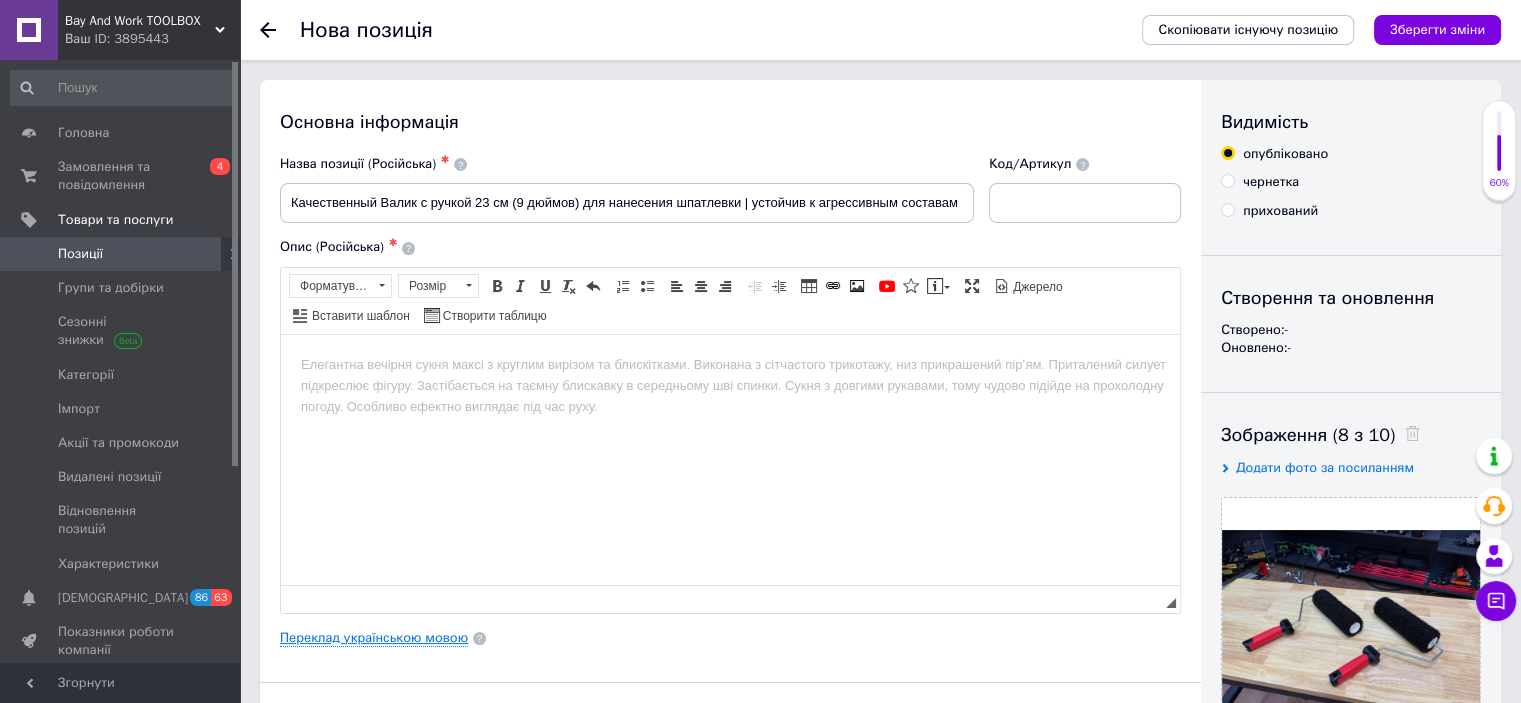 click on "Переклад українською мовою" at bounding box center (374, 638) 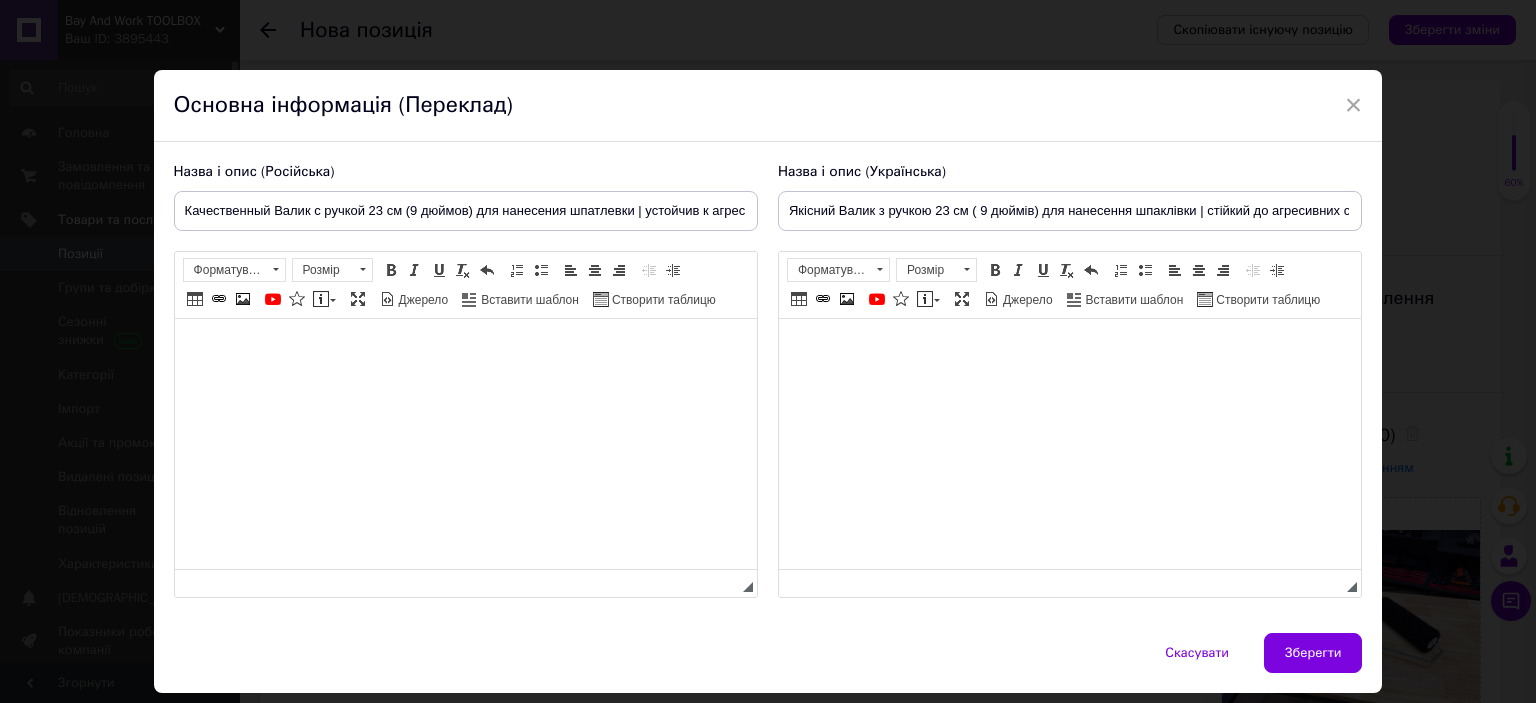 scroll, scrollTop: 0, scrollLeft: 0, axis: both 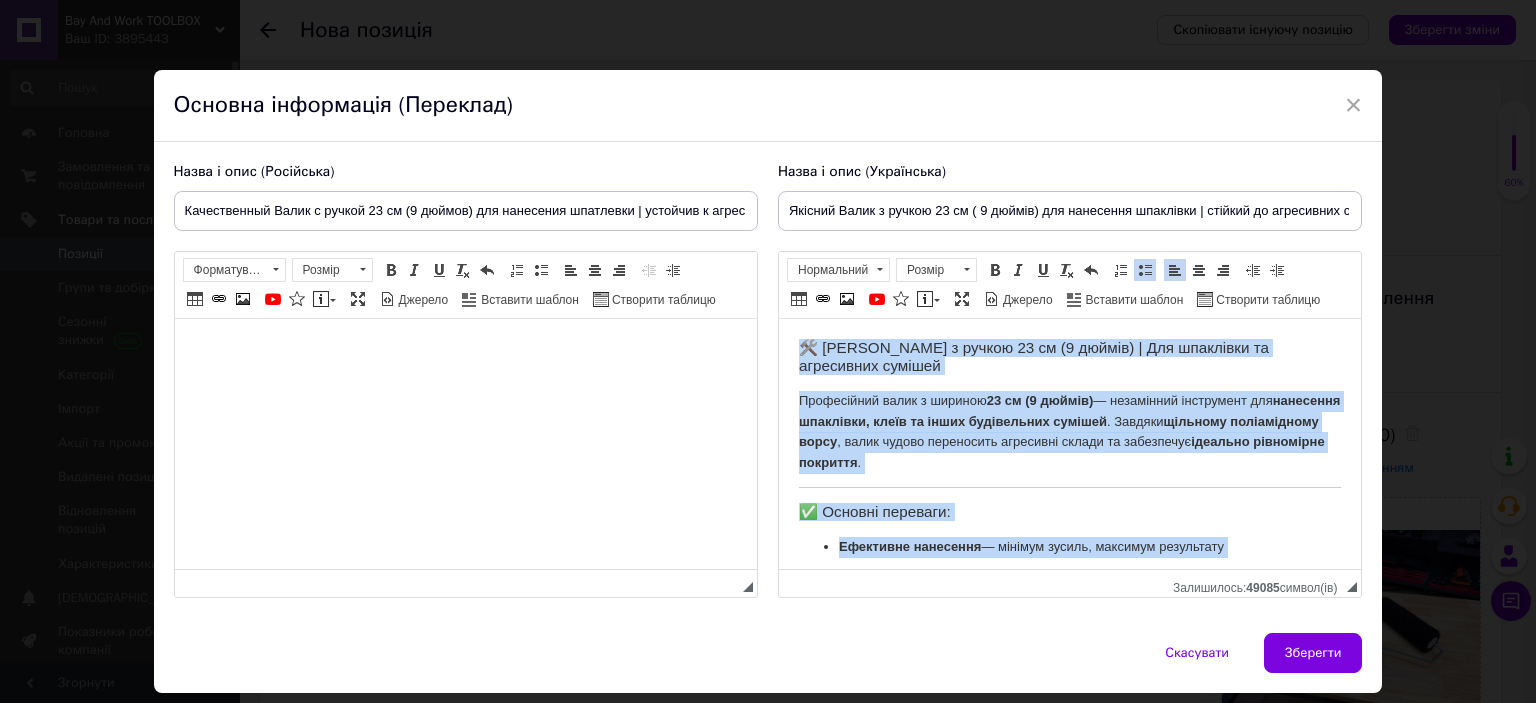 drag, startPoint x: 1155, startPoint y: 542, endPoint x: 1570, endPoint y: 618, distance: 421.90164 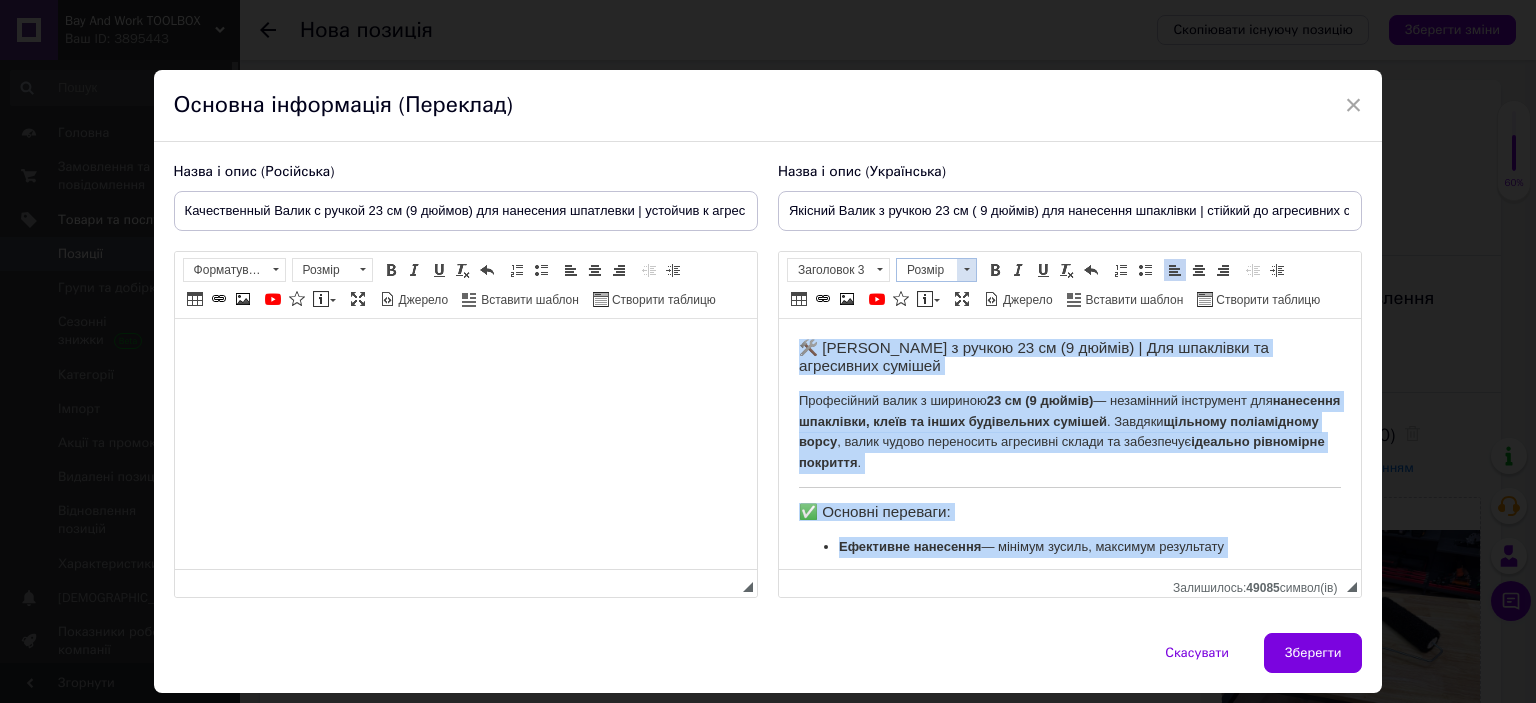 click at bounding box center (967, 269) 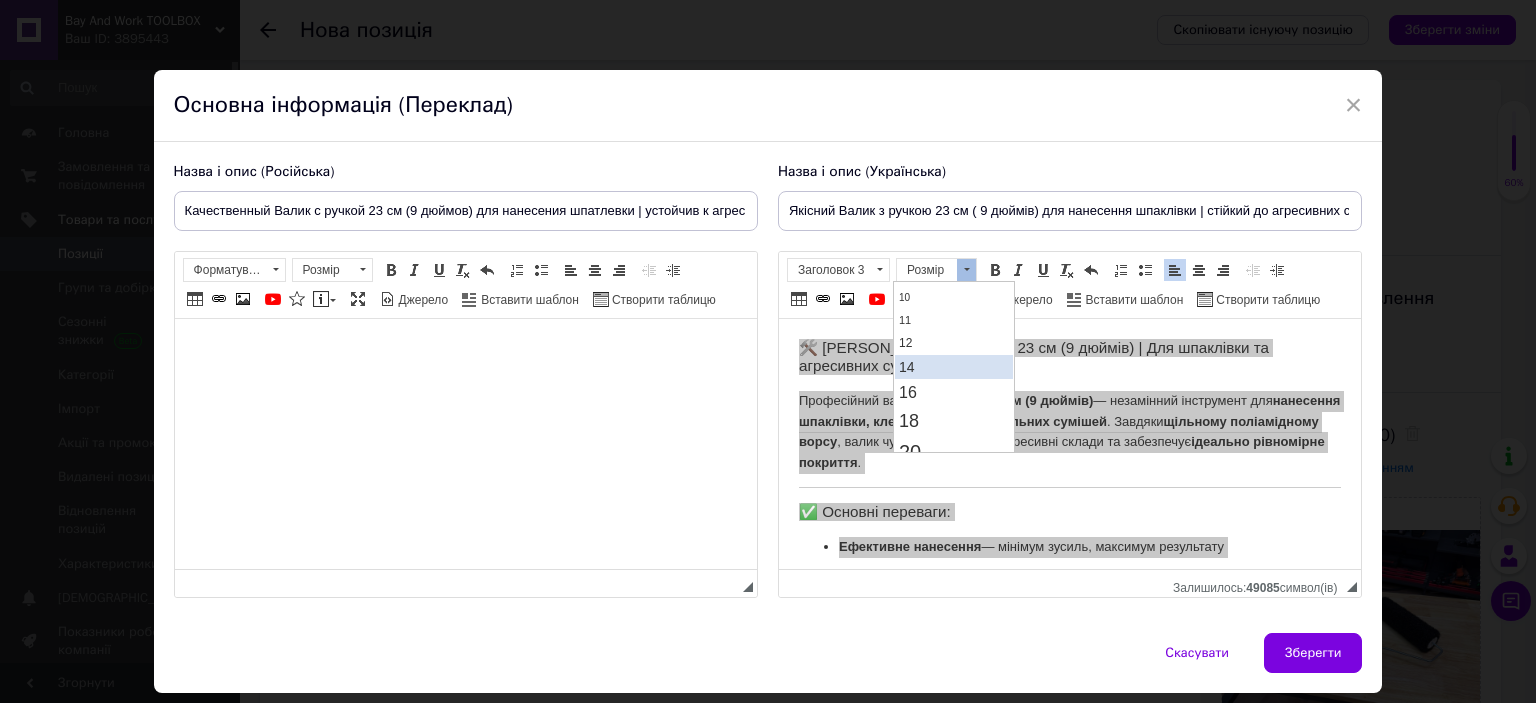scroll, scrollTop: 100, scrollLeft: 0, axis: vertical 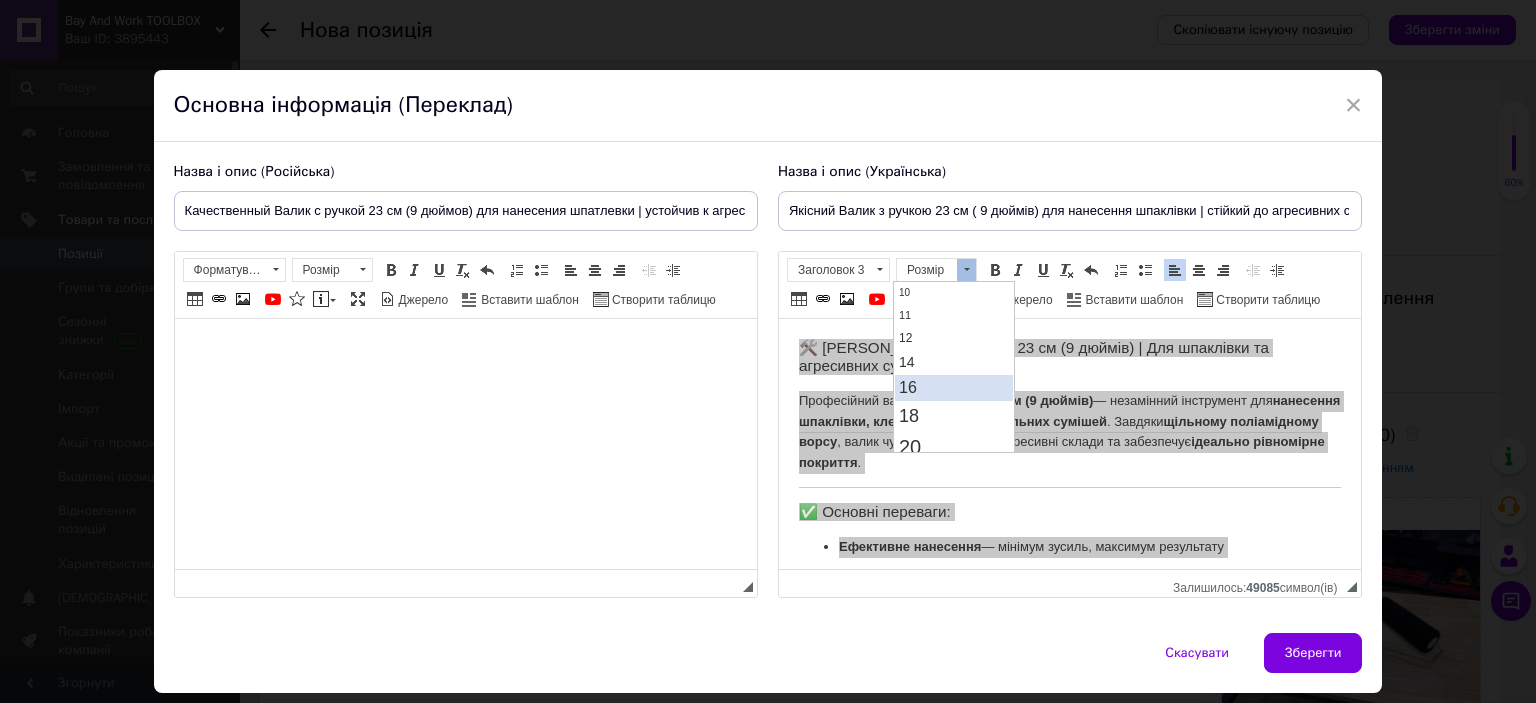 click on "16" at bounding box center (953, 387) 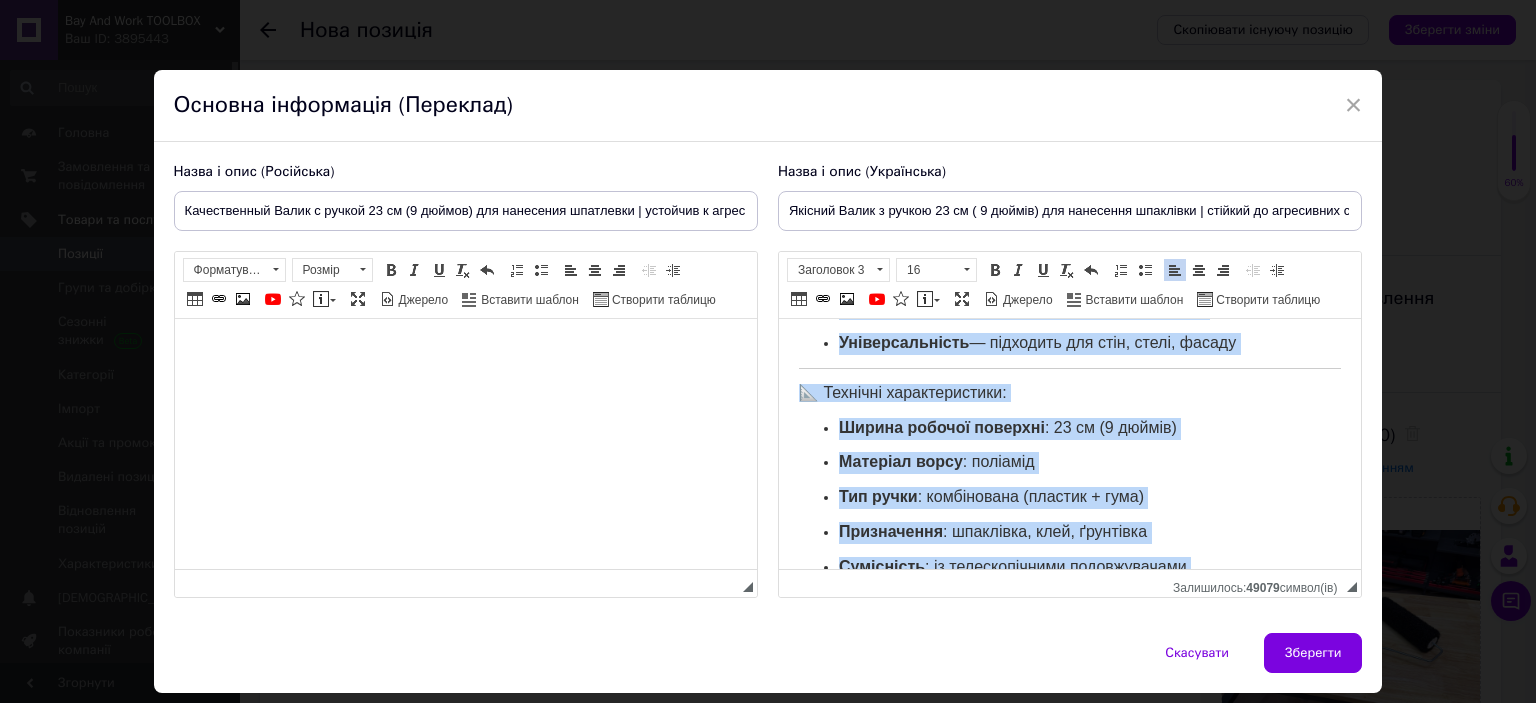 scroll, scrollTop: 475, scrollLeft: 0, axis: vertical 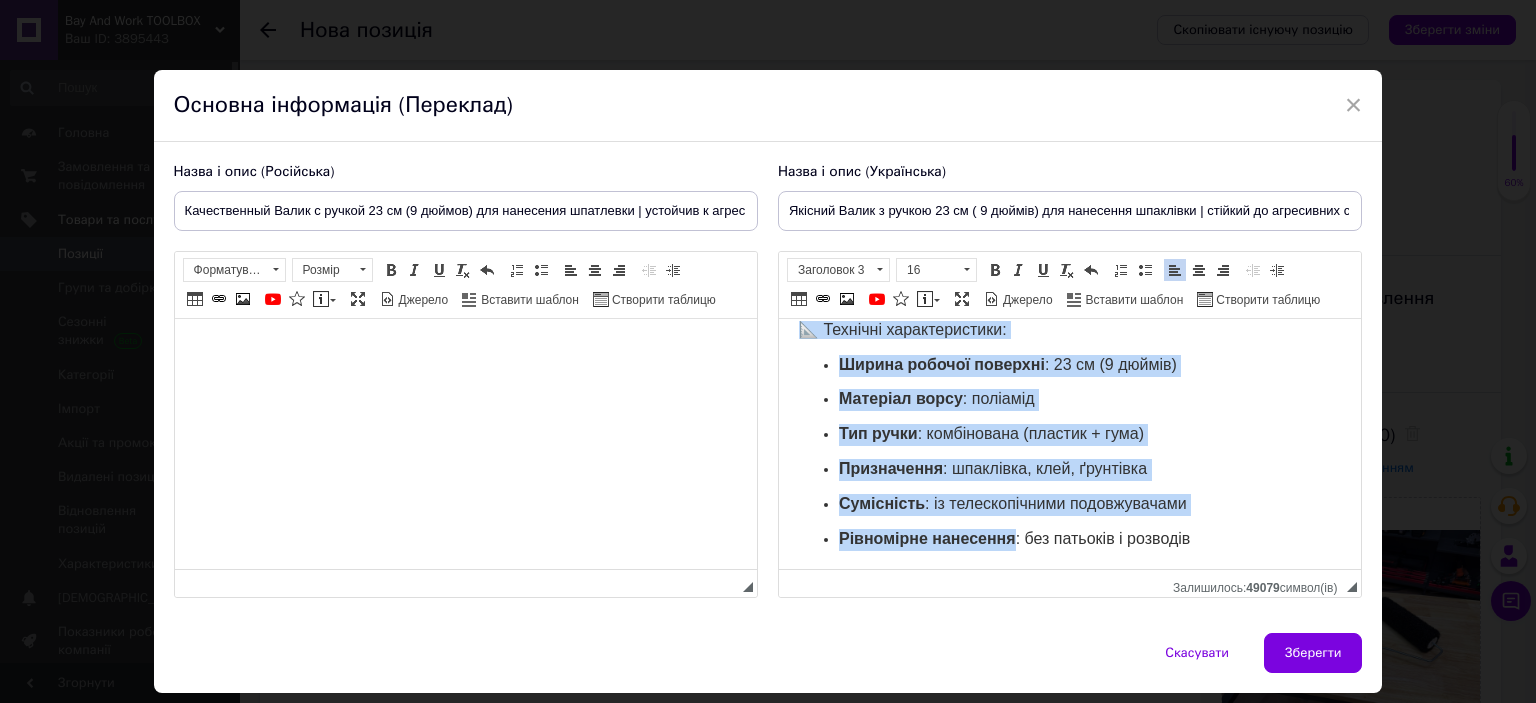 click on "Рівномірне нанесення : без патьоків і розводів" at bounding box center [1013, 538] 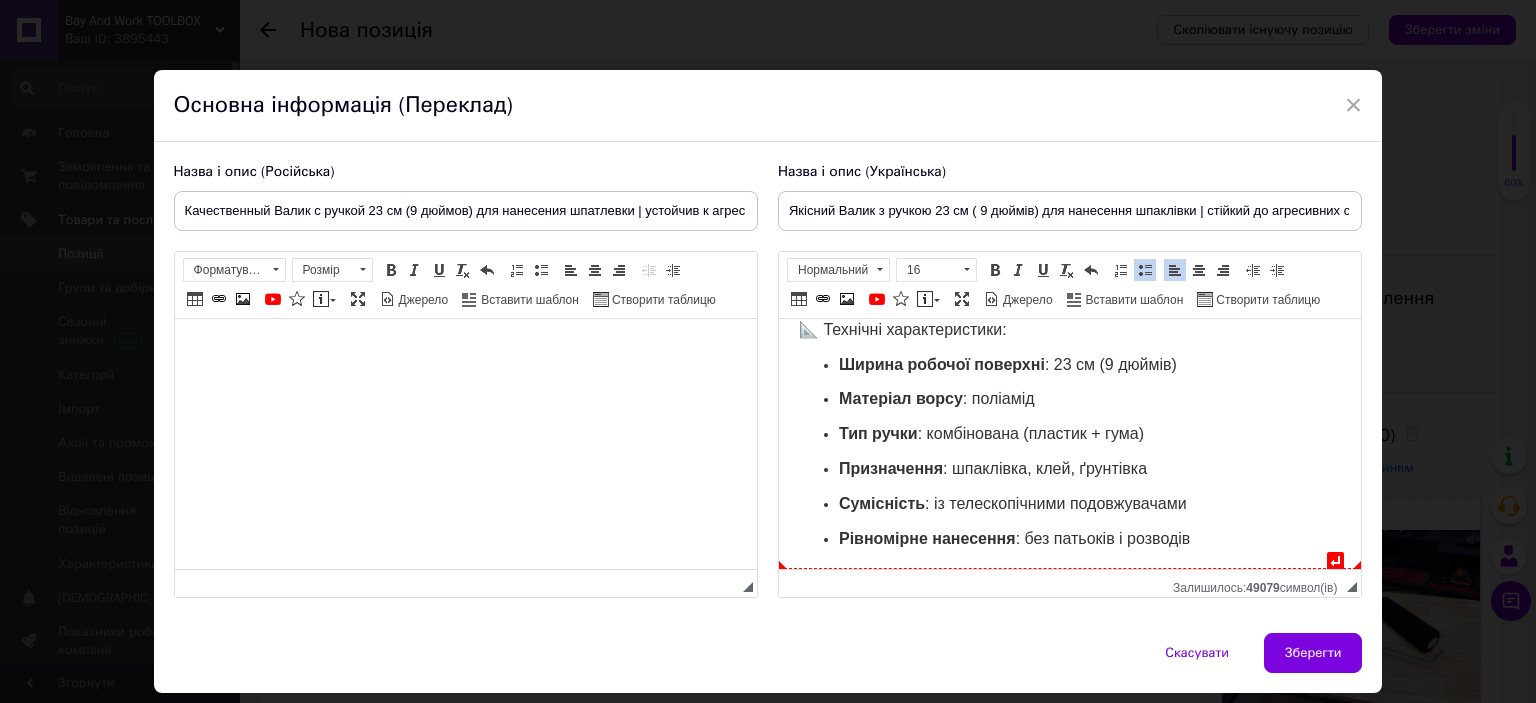 click on "Рівномірне нанесення : без патьоків і розводів" at bounding box center [1013, 538] 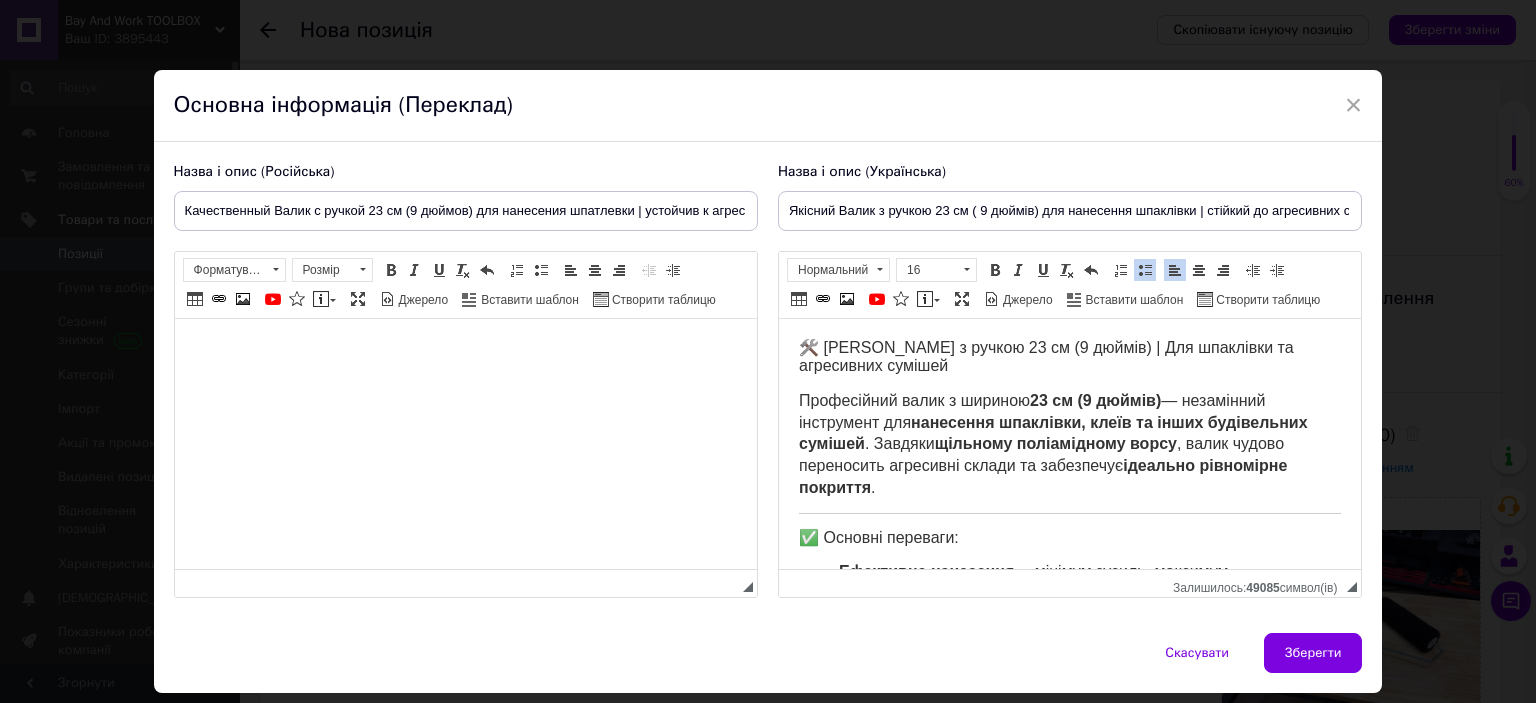 scroll, scrollTop: 0, scrollLeft: 0, axis: both 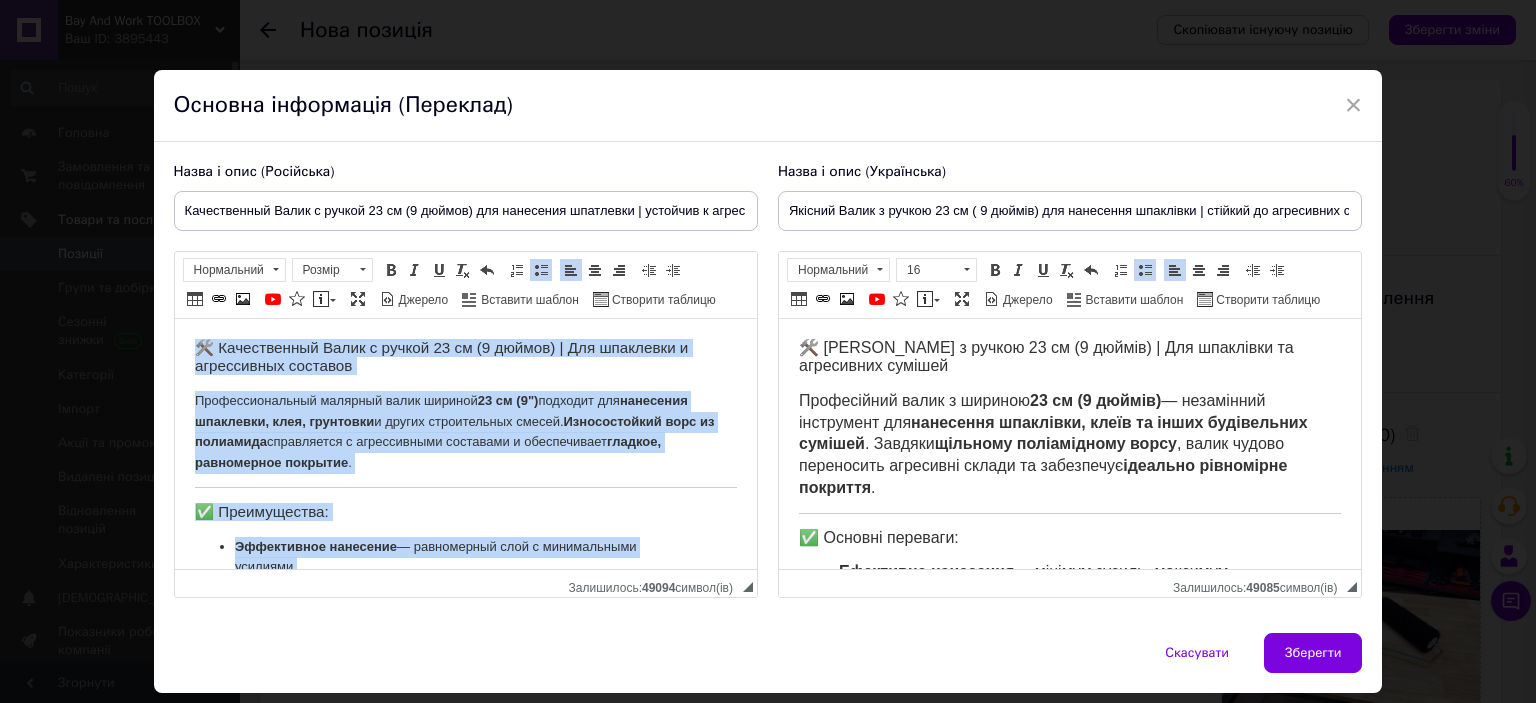 drag, startPoint x: 476, startPoint y: 538, endPoint x: 188, endPoint y: 291, distance: 379.41138 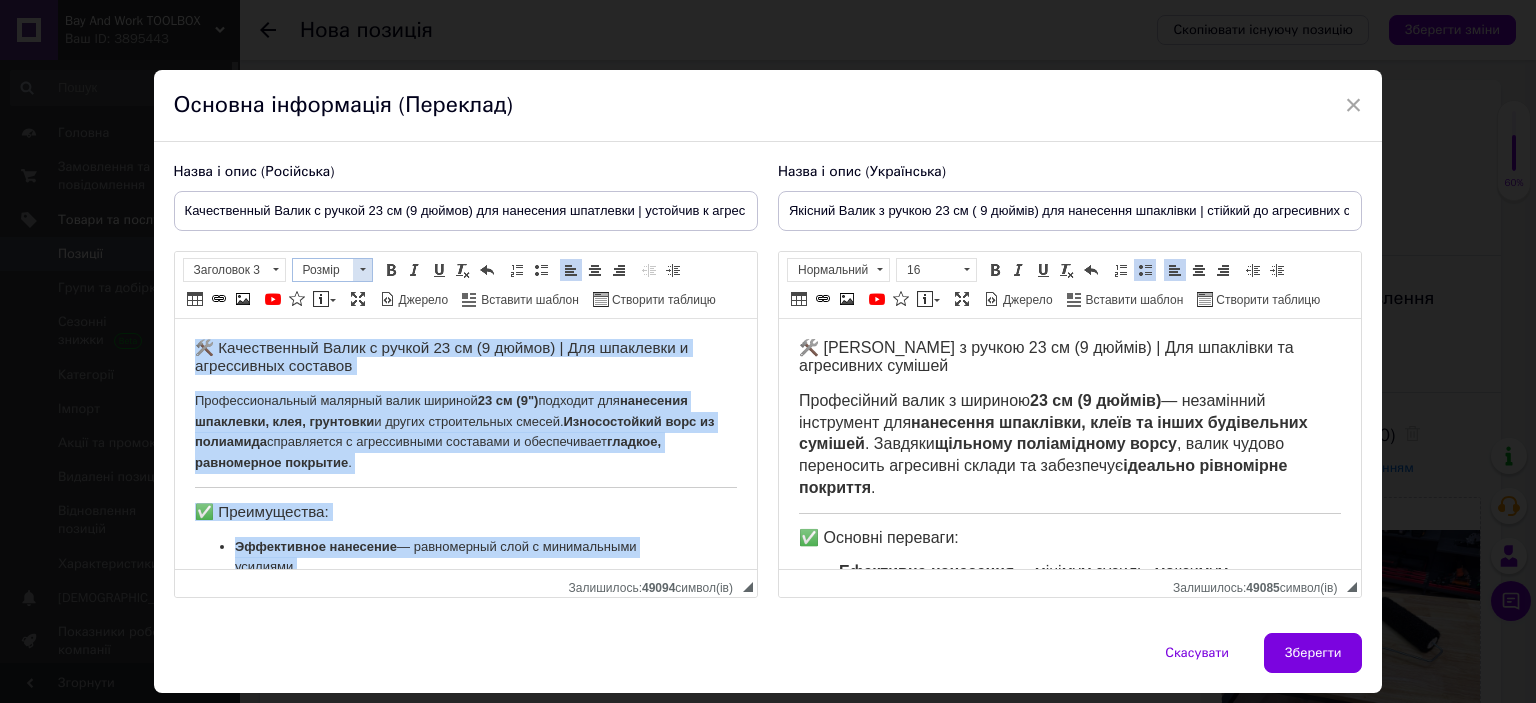 click at bounding box center [362, 270] 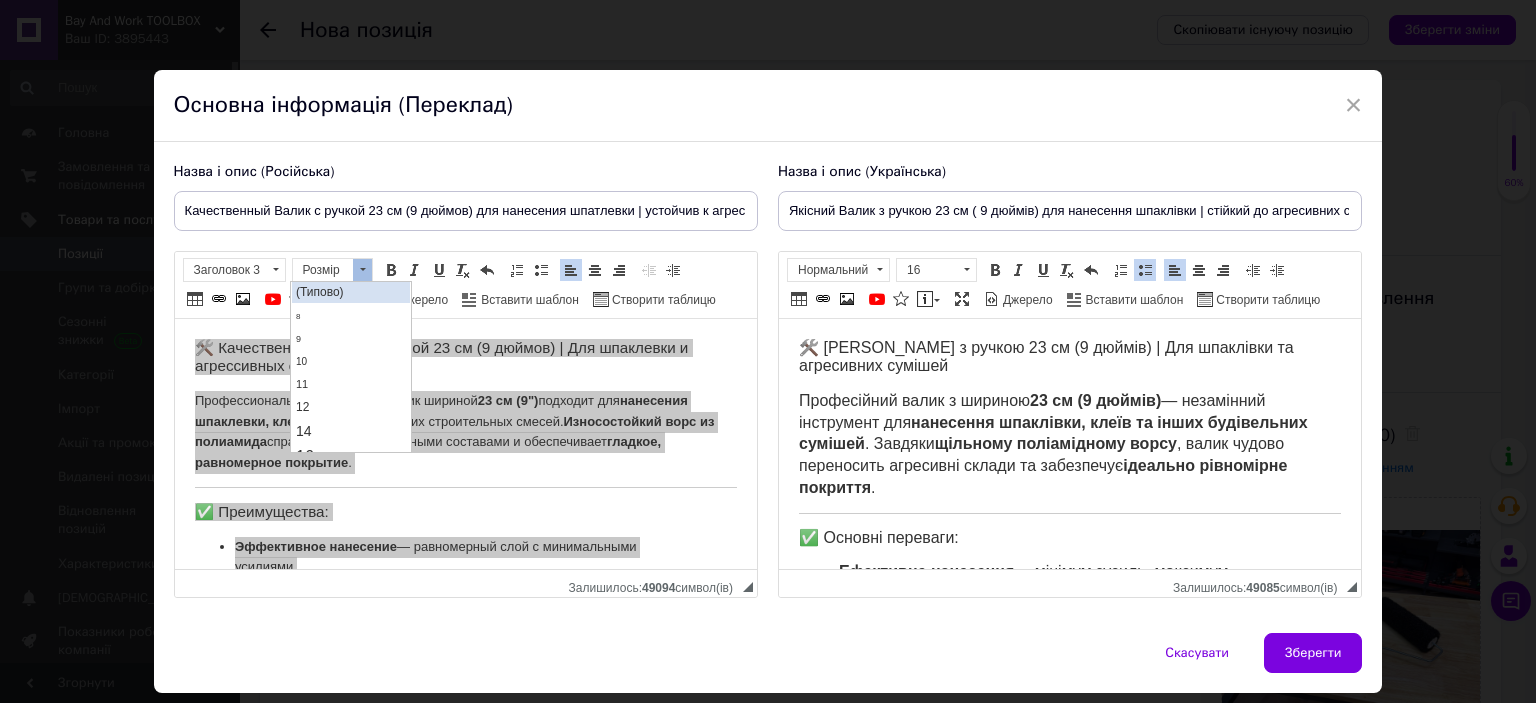 scroll, scrollTop: 100, scrollLeft: 0, axis: vertical 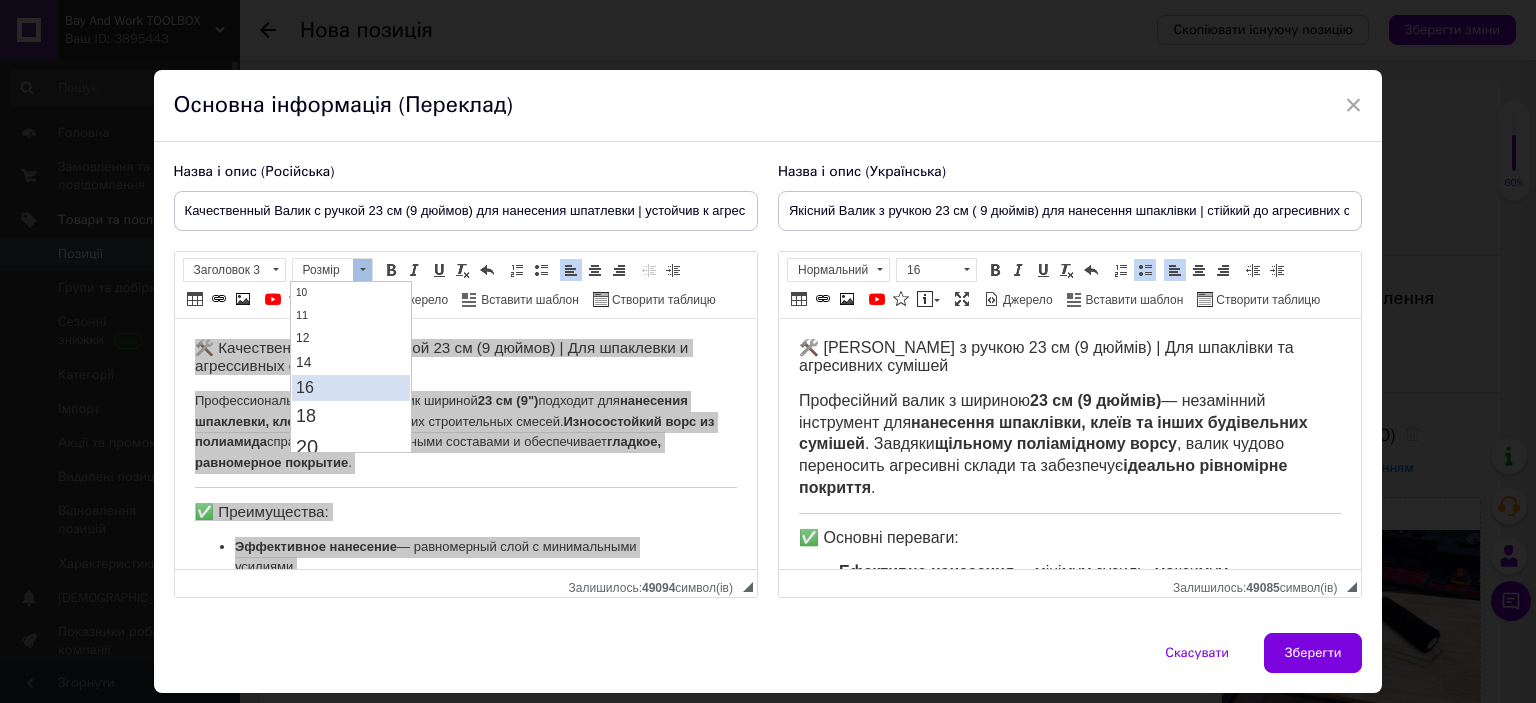 click on "16" at bounding box center [305, 386] 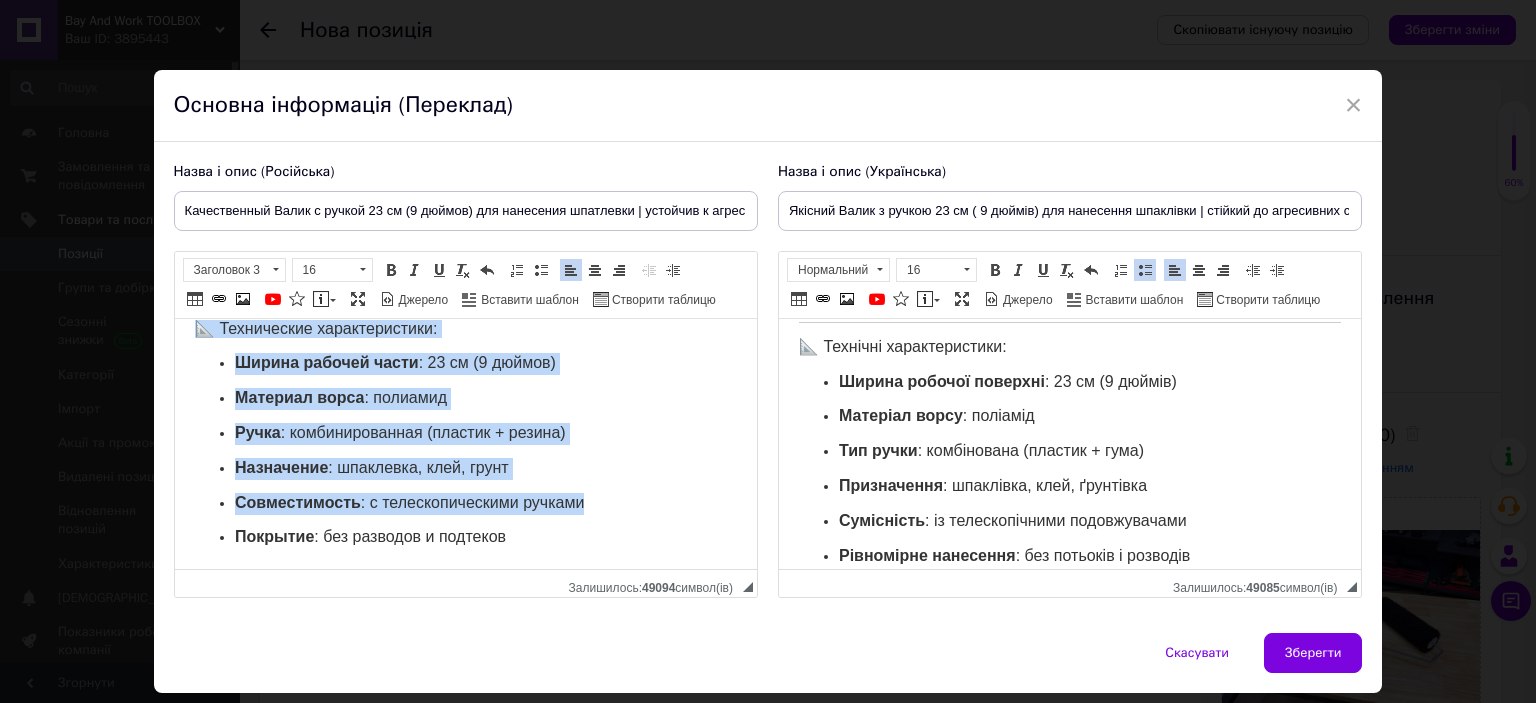 scroll, scrollTop: 475, scrollLeft: 0, axis: vertical 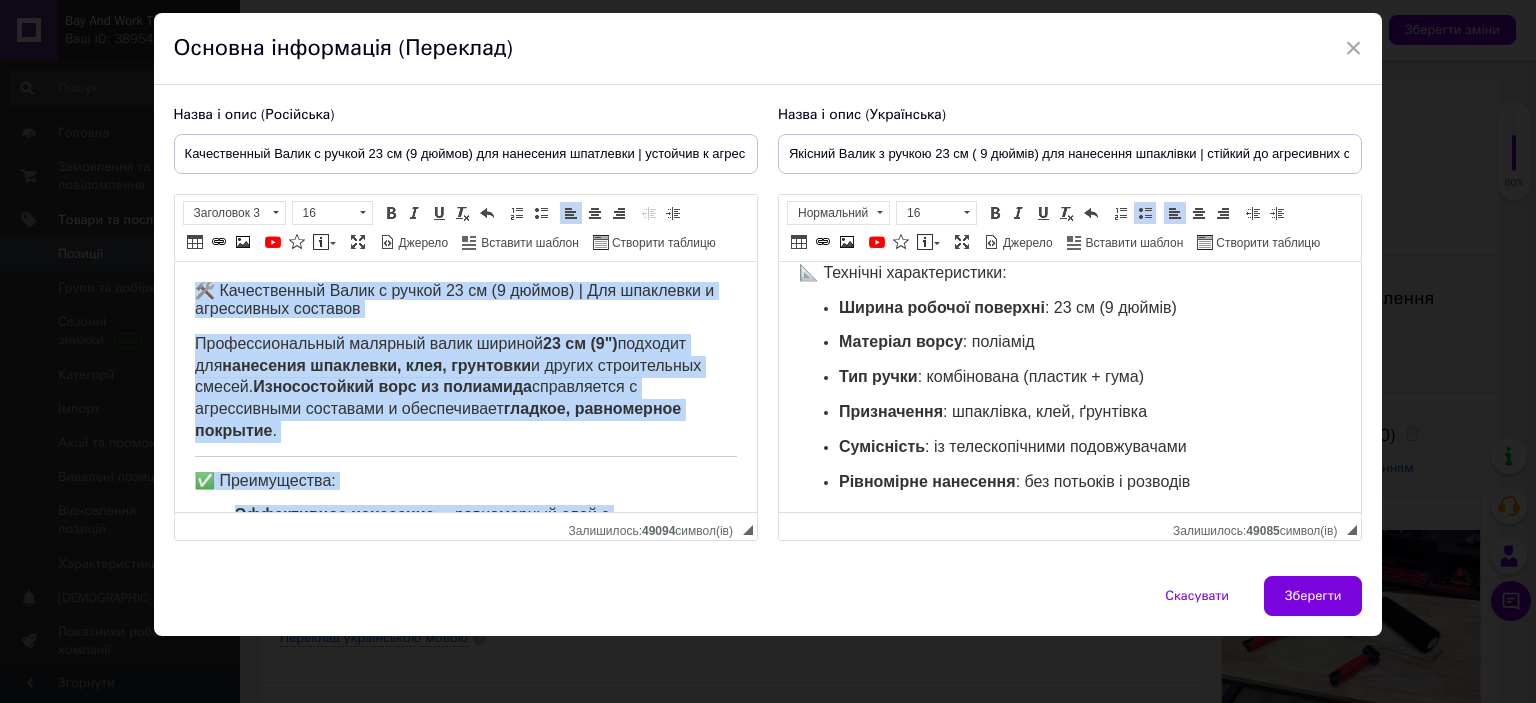 click on "🛠️ Качественный Валик с ручкой 23 см (9 дюймов) | Для шпаклевки и агрессивных составов Профессиональный малярный валик шириной  23 см (9")  подходит для  нанесения шпаклевки, клея, грунтовки  и других строительных смесей.  Износостойкий ворс из полиамида  справляется с агрессивными составами и обеспечивает  гладкое, равномерное покрытие . ✅ Преимущества: Эффективное нанесение  — равномерный слой с минимальными усилиями Устойчивость к агрессивным веществам  — полиамид не разрушается Удобная ручка  — пластик + резина для комфортной работы Легко чистится" at bounding box center [465, 636] 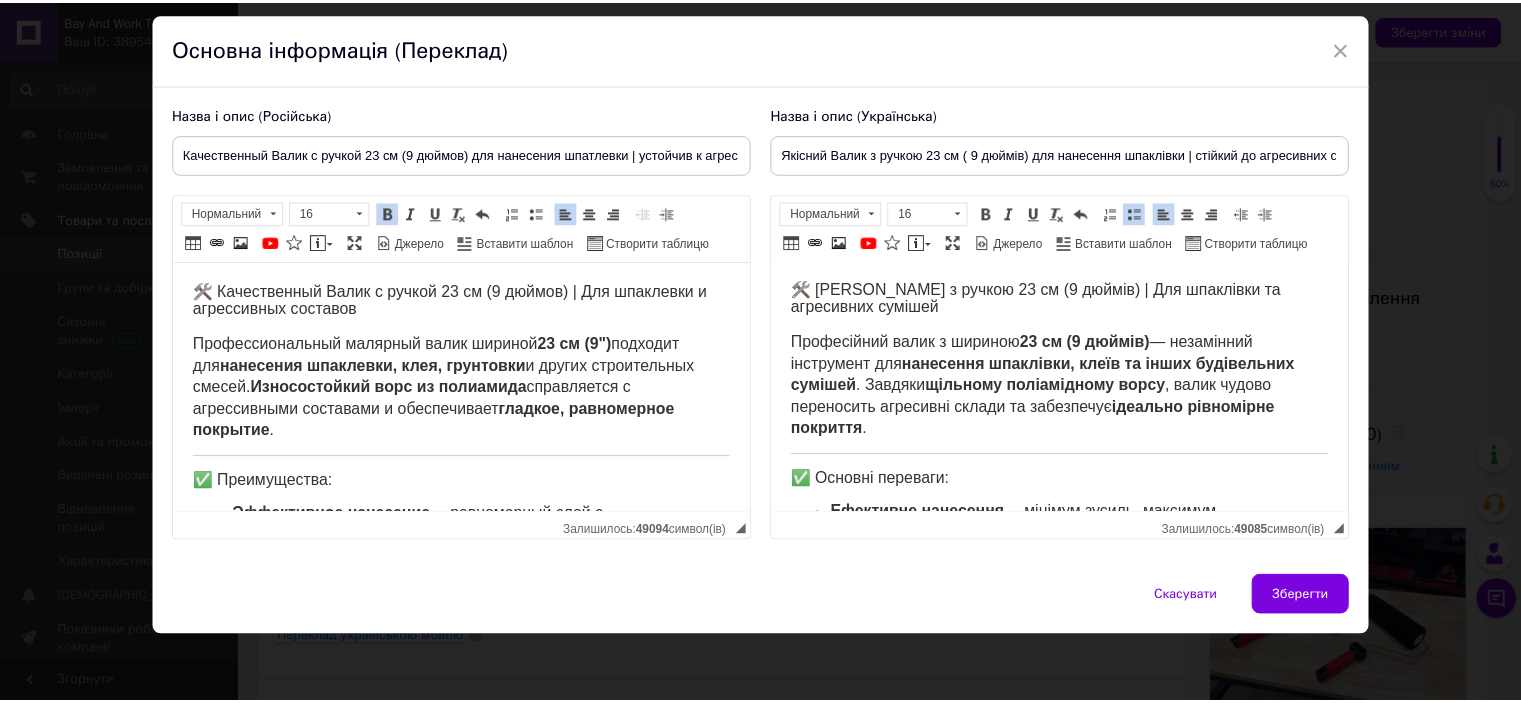 scroll, scrollTop: 0, scrollLeft: 0, axis: both 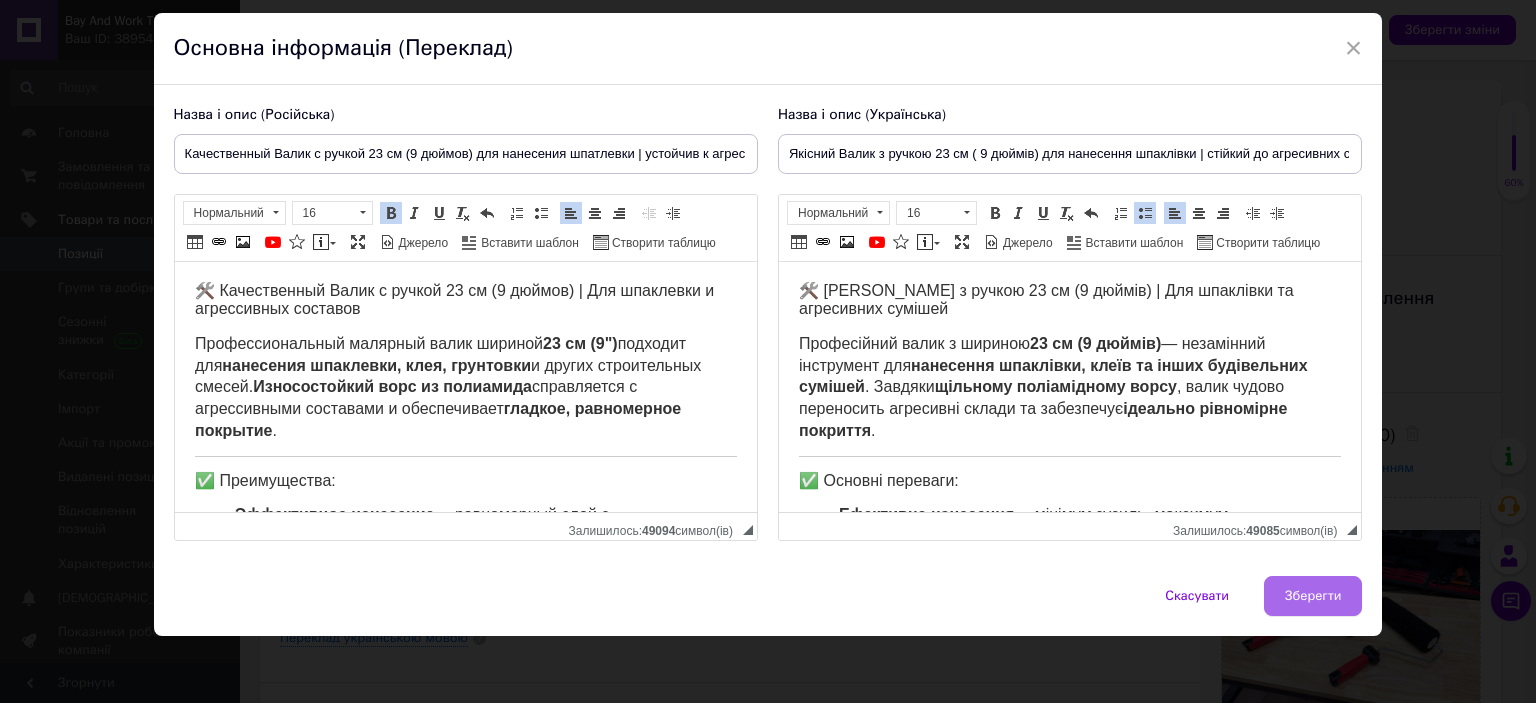 click on "Зберегти" at bounding box center [1313, 596] 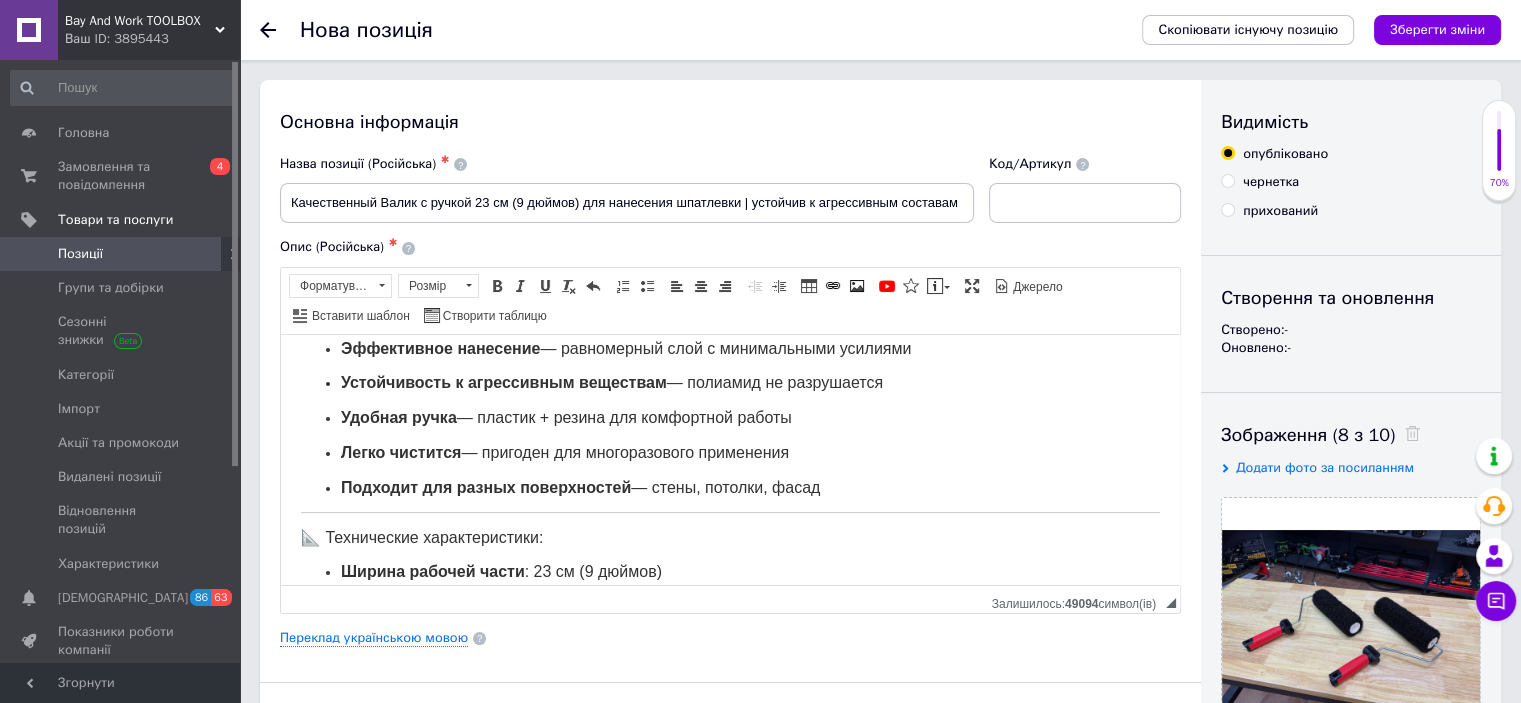 scroll, scrollTop: 369, scrollLeft: 0, axis: vertical 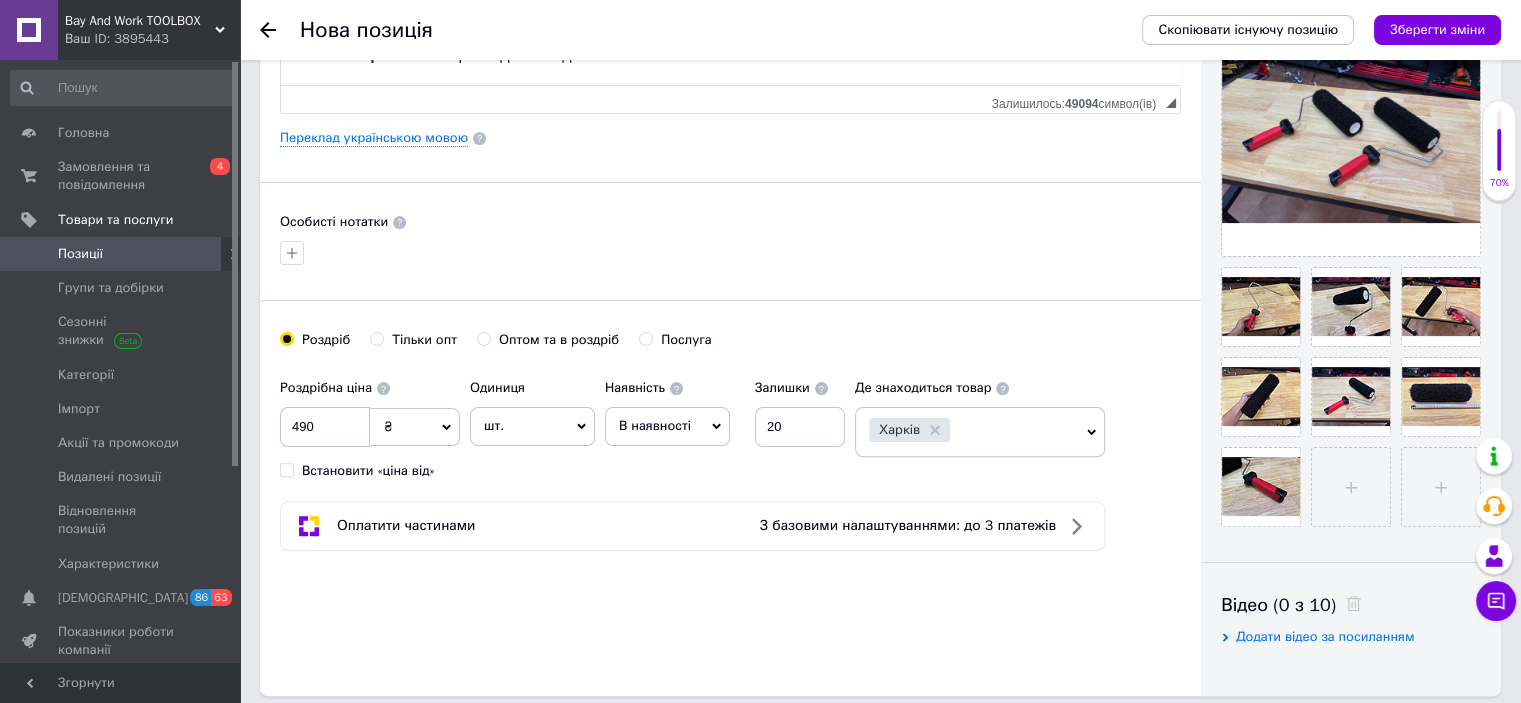 click on "Основна інформація Назва позиції (Російська) ✱ Качественный Валик с ручкой 23 см (9 дюймов) для нанесения шпатлевки | устойчив к агрессивным составам Код/Артикул Опис (Російська) ✱ 🛠️ Качественный Валик с ручкой 23 см (9 дюймов) | Для шпаклевки и агрессивных составов
Профессиональный малярный валик шириной  23 см (9")  подходит для  нанесения шпаклевки, клея, грунтовки  и других строительных смесей.  Износостойкий ворс из полиамида  справляется с агрессивными составами и обеспечивает  гладкое, равномерное покрытие .
✅ Преимущества:" at bounding box center (730, 138) 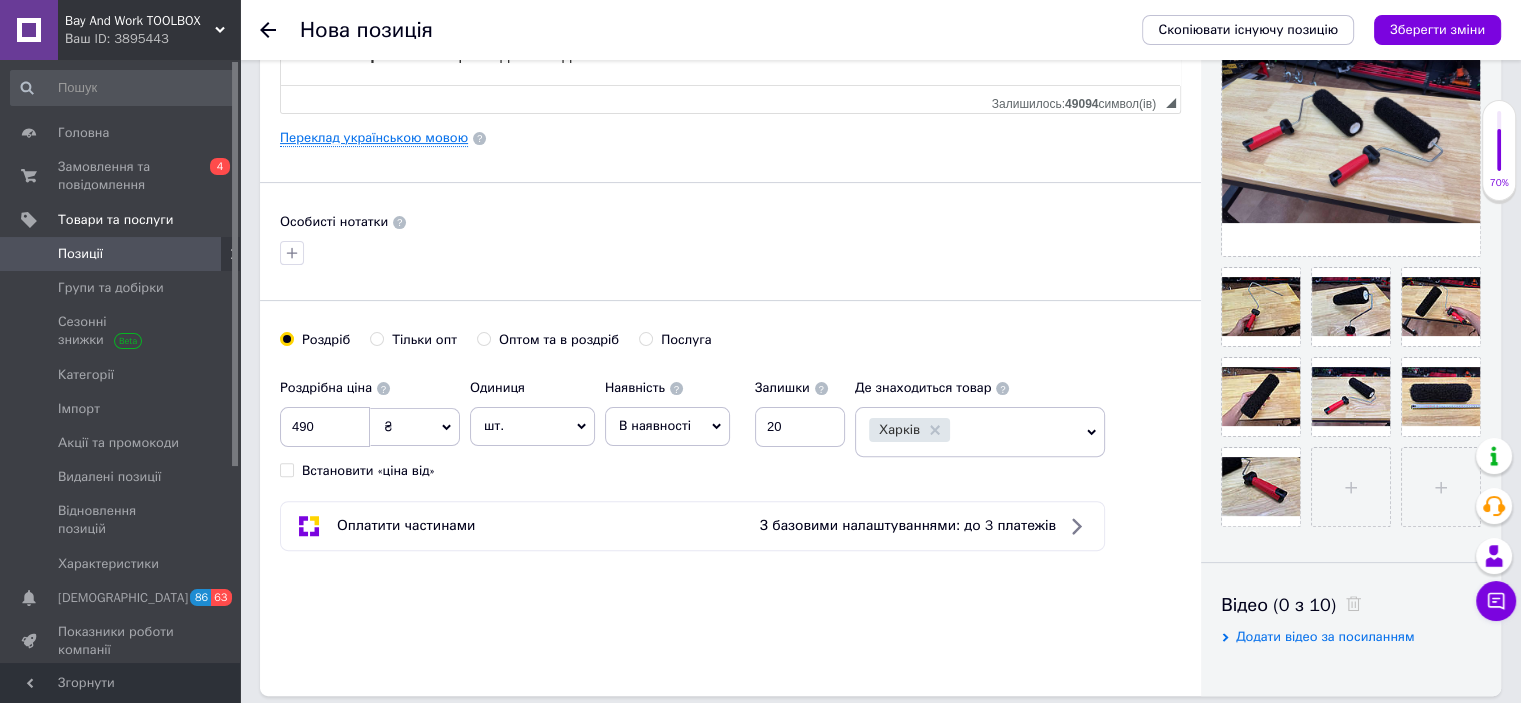 click on "Переклад українською мовою" at bounding box center [374, 138] 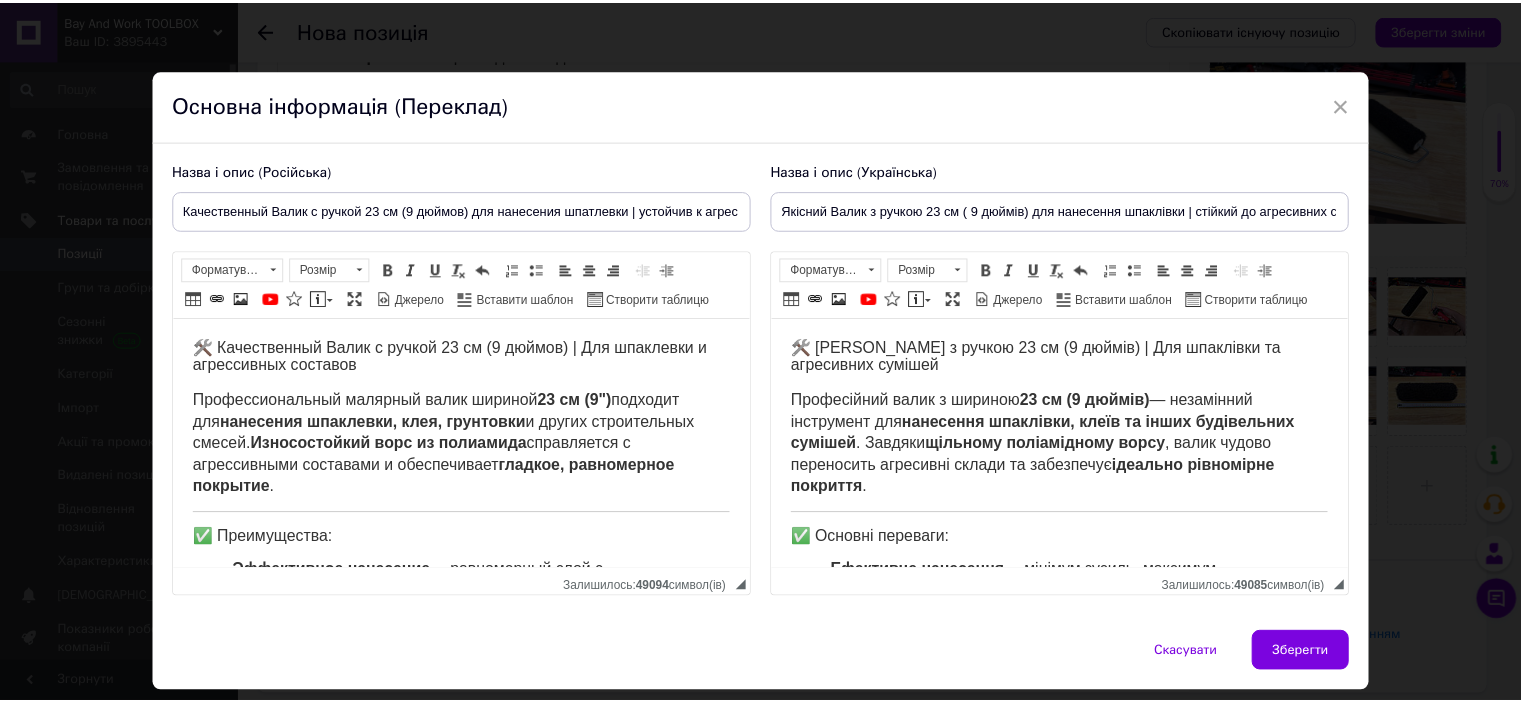 scroll, scrollTop: 0, scrollLeft: 0, axis: both 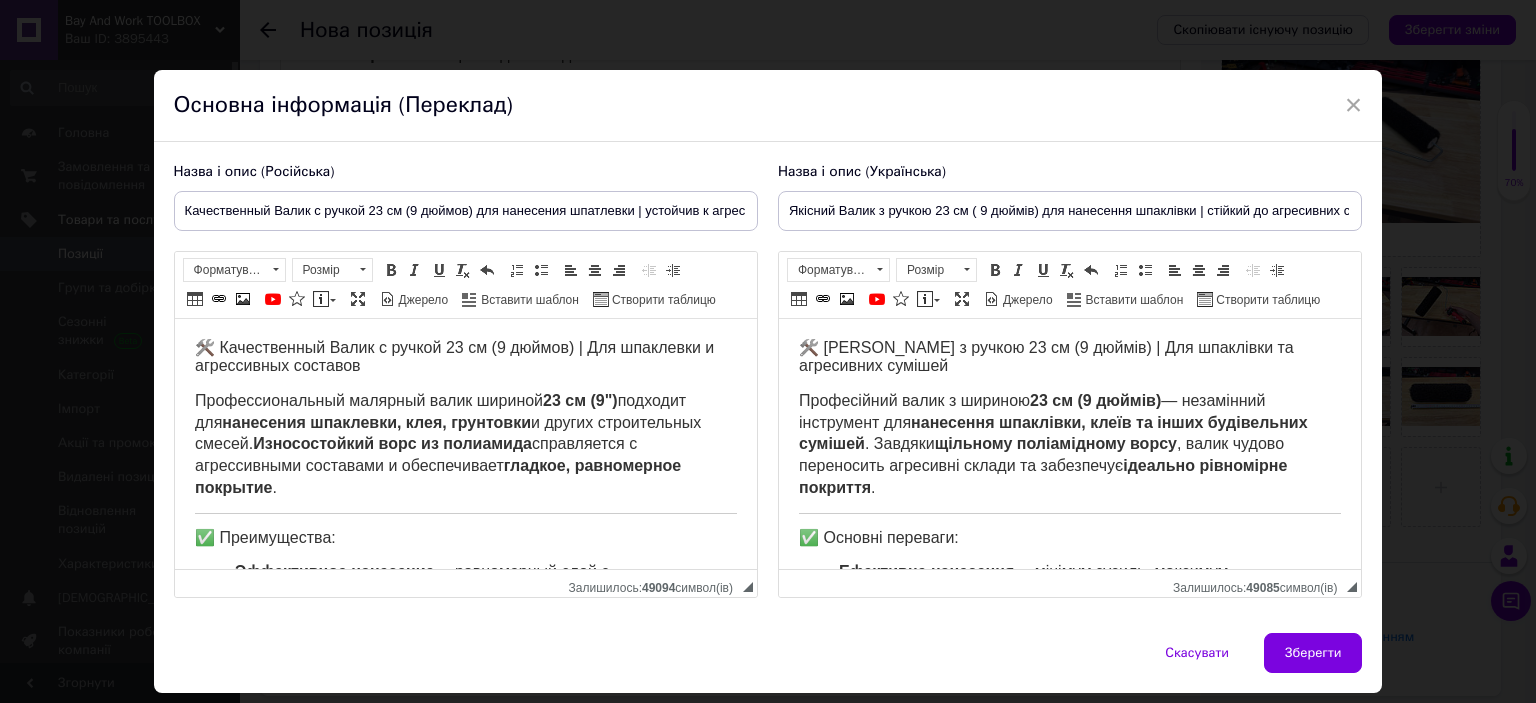 drag, startPoint x: 1299, startPoint y: 649, endPoint x: 1160, endPoint y: 611, distance: 144.10066 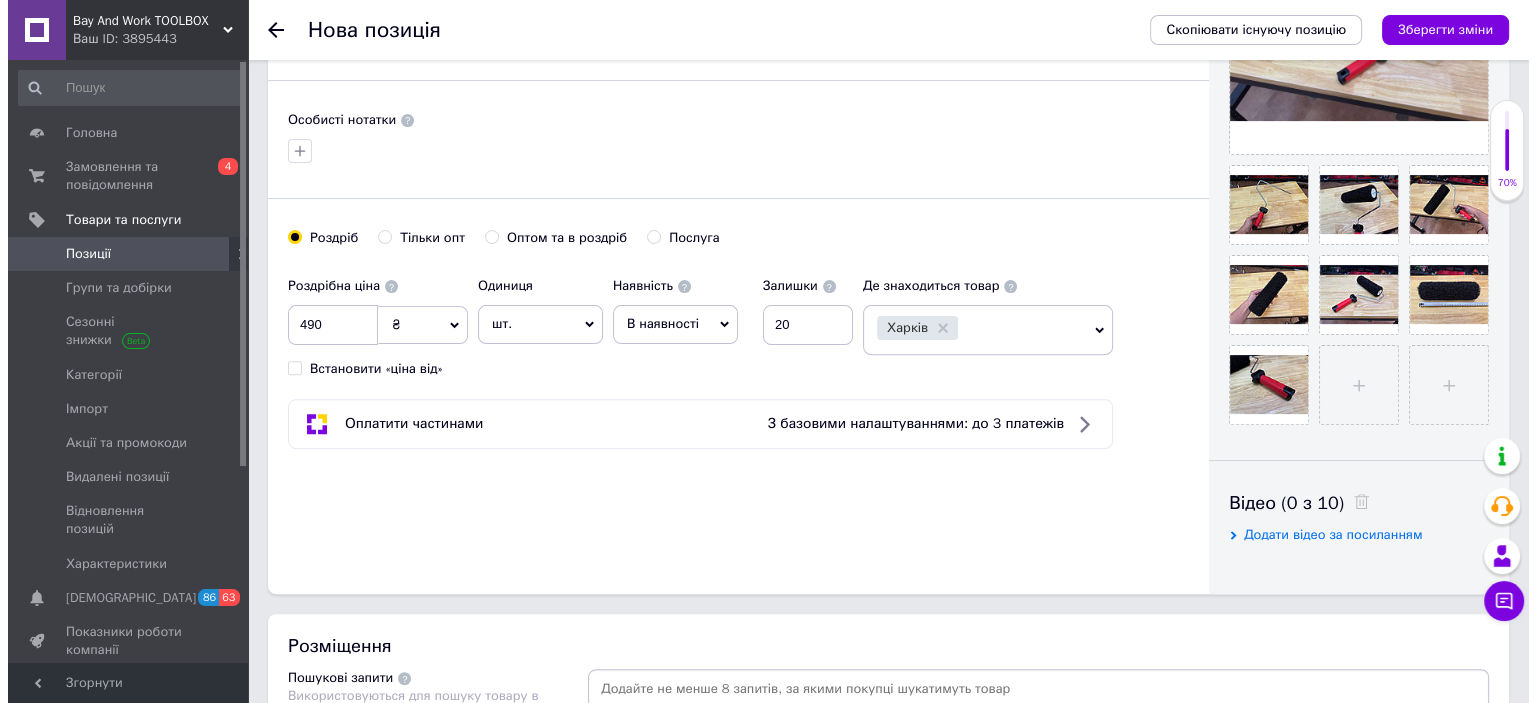 scroll, scrollTop: 1000, scrollLeft: 0, axis: vertical 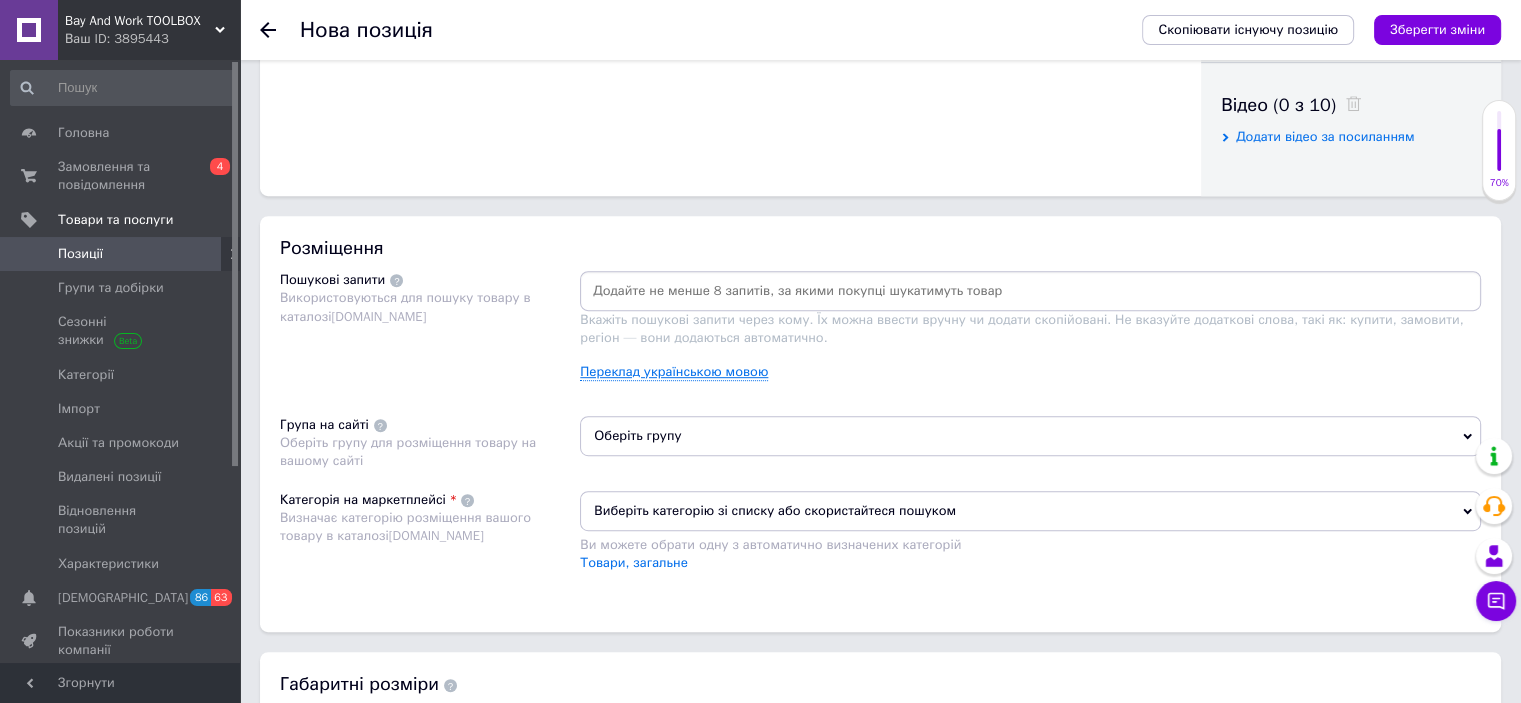 click on "Переклад українською мовою" at bounding box center (674, 372) 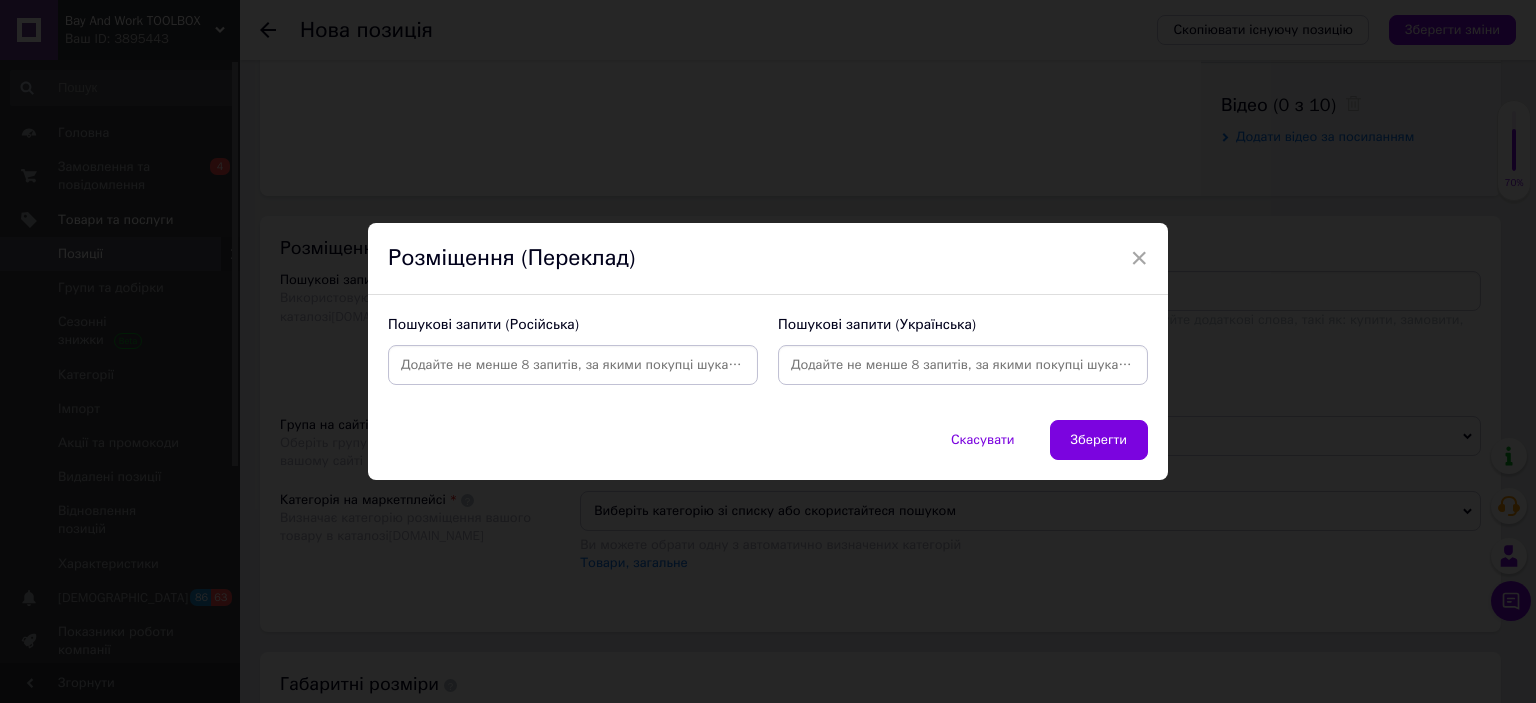 click at bounding box center (573, 365) 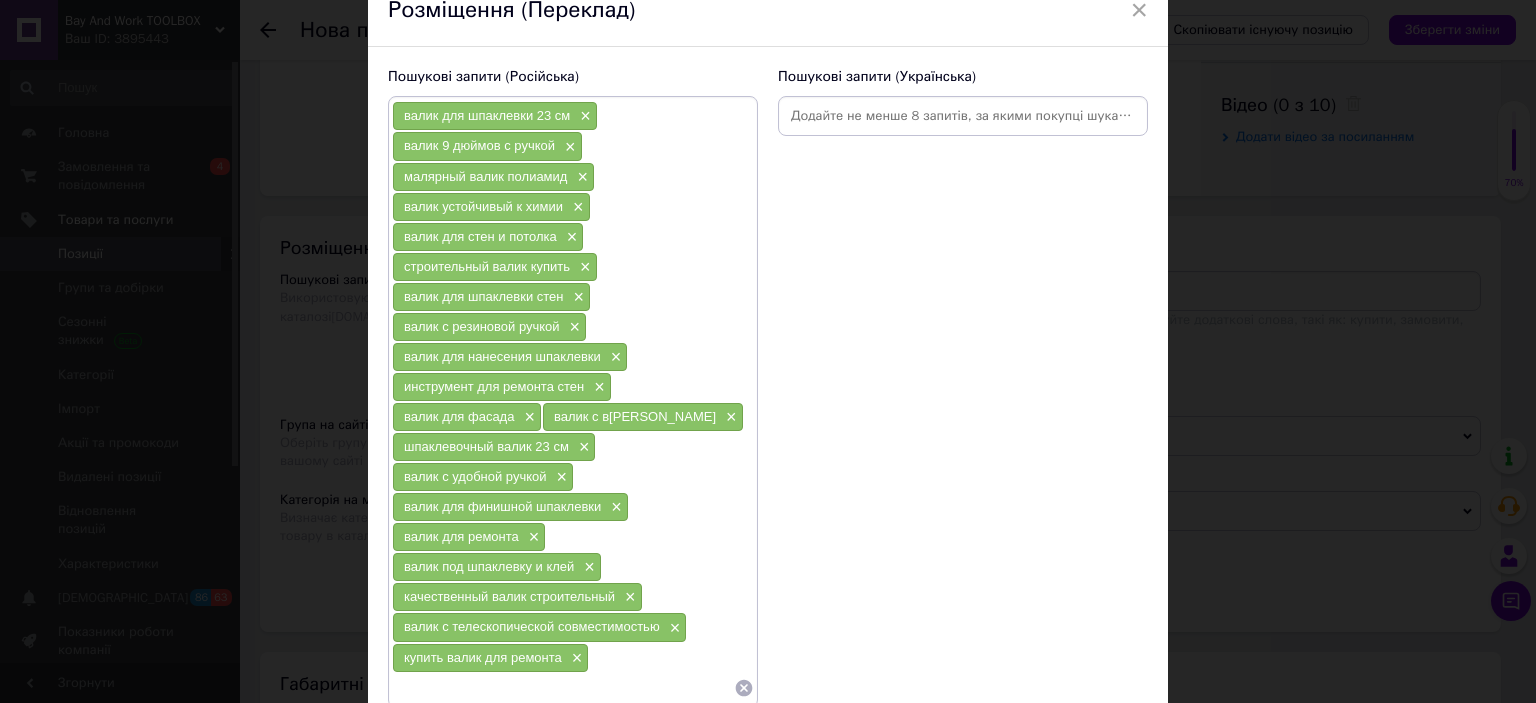 scroll, scrollTop: 100, scrollLeft: 0, axis: vertical 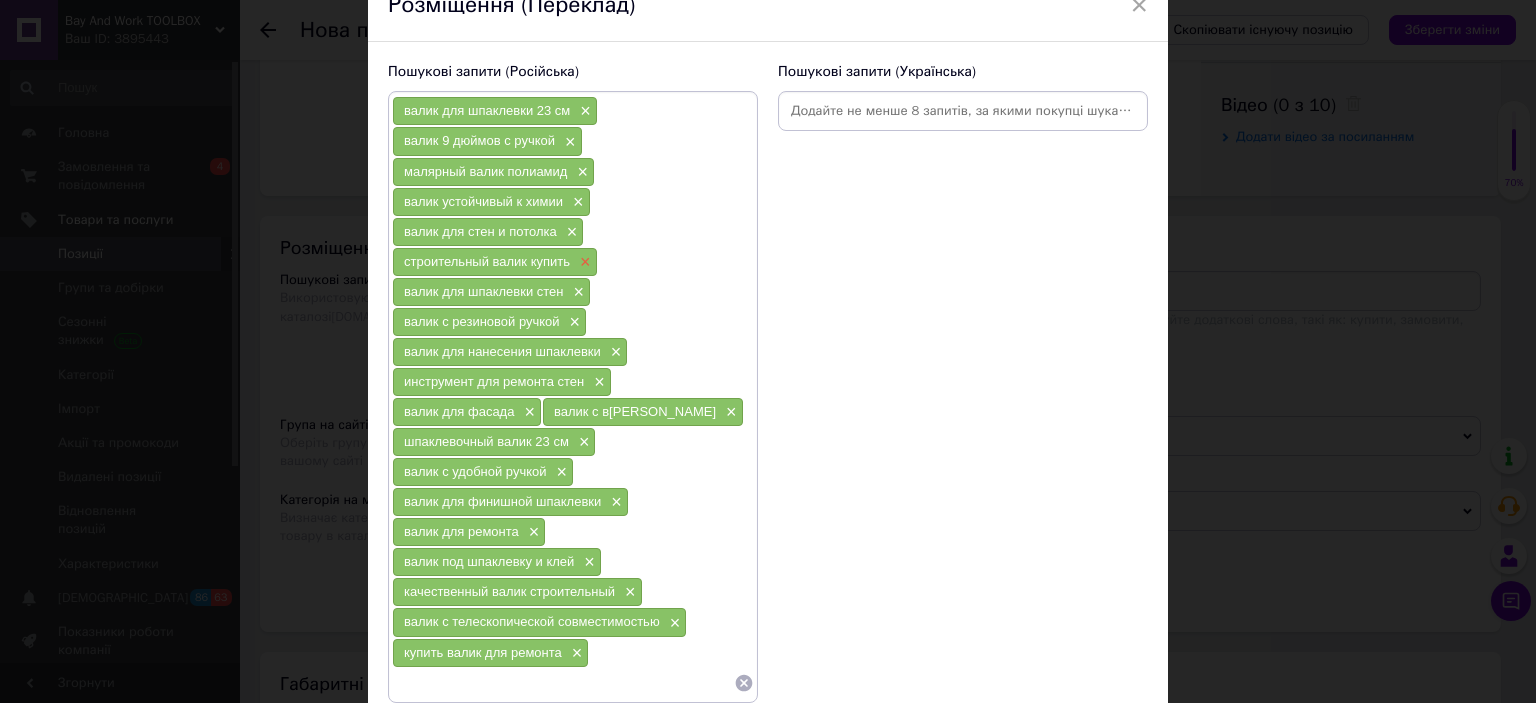 click on "×" at bounding box center (583, 262) 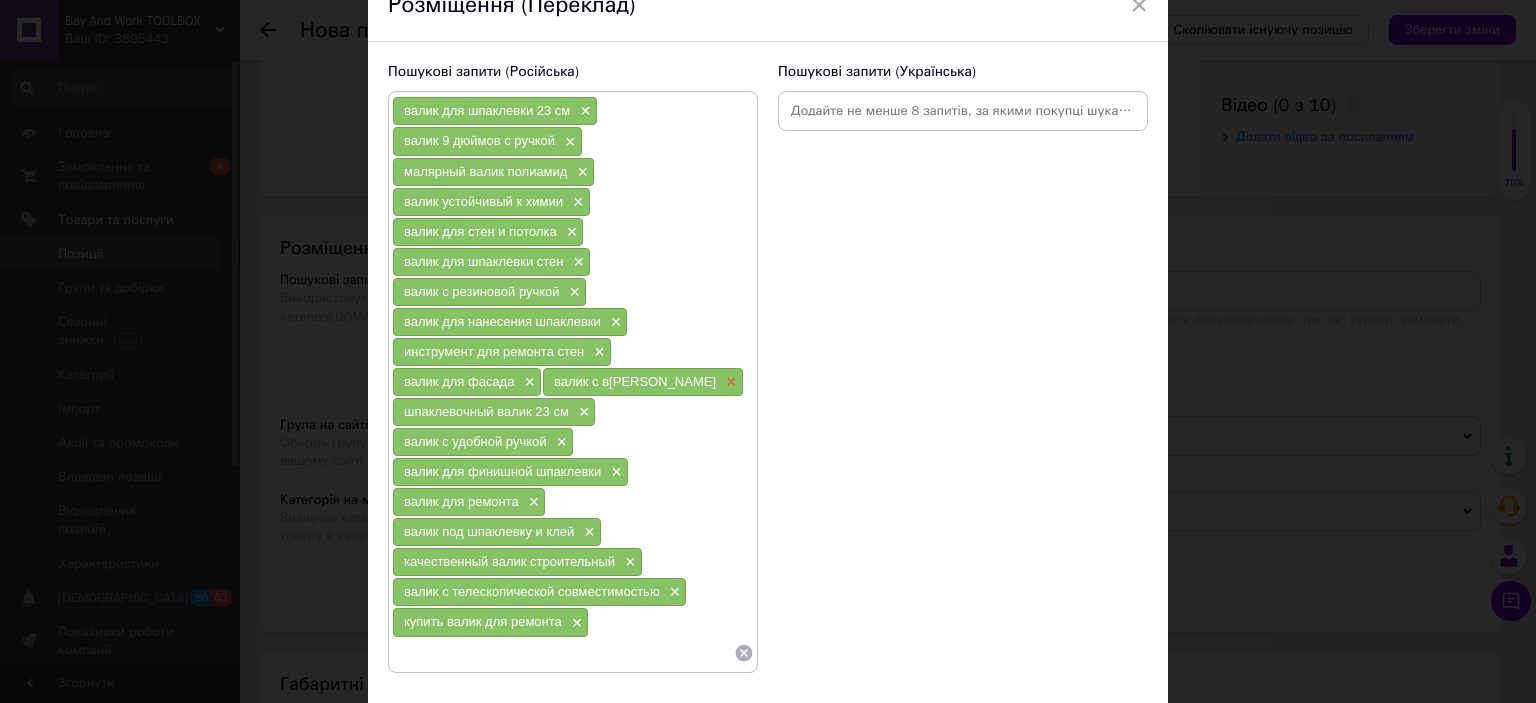 click on "×" at bounding box center [729, 382] 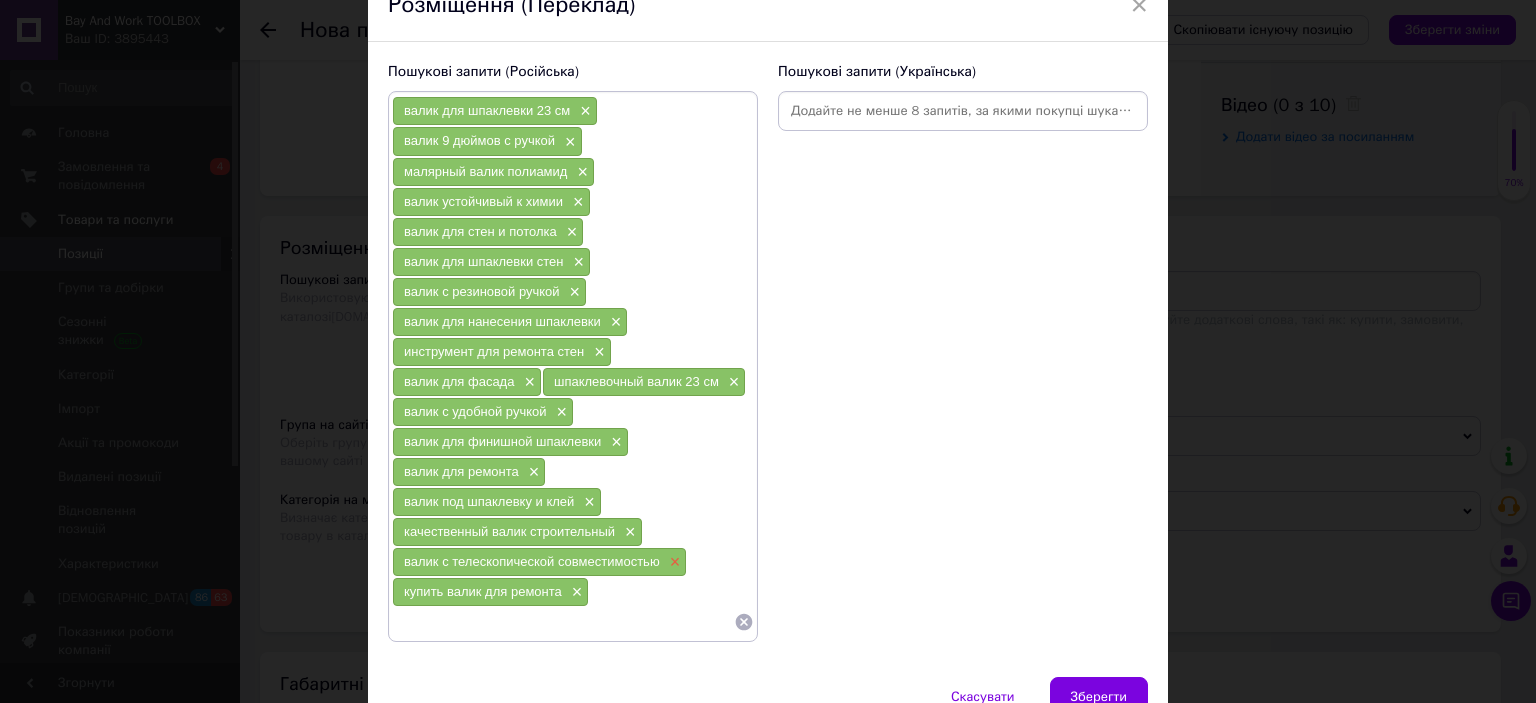 click on "×" at bounding box center (673, 562) 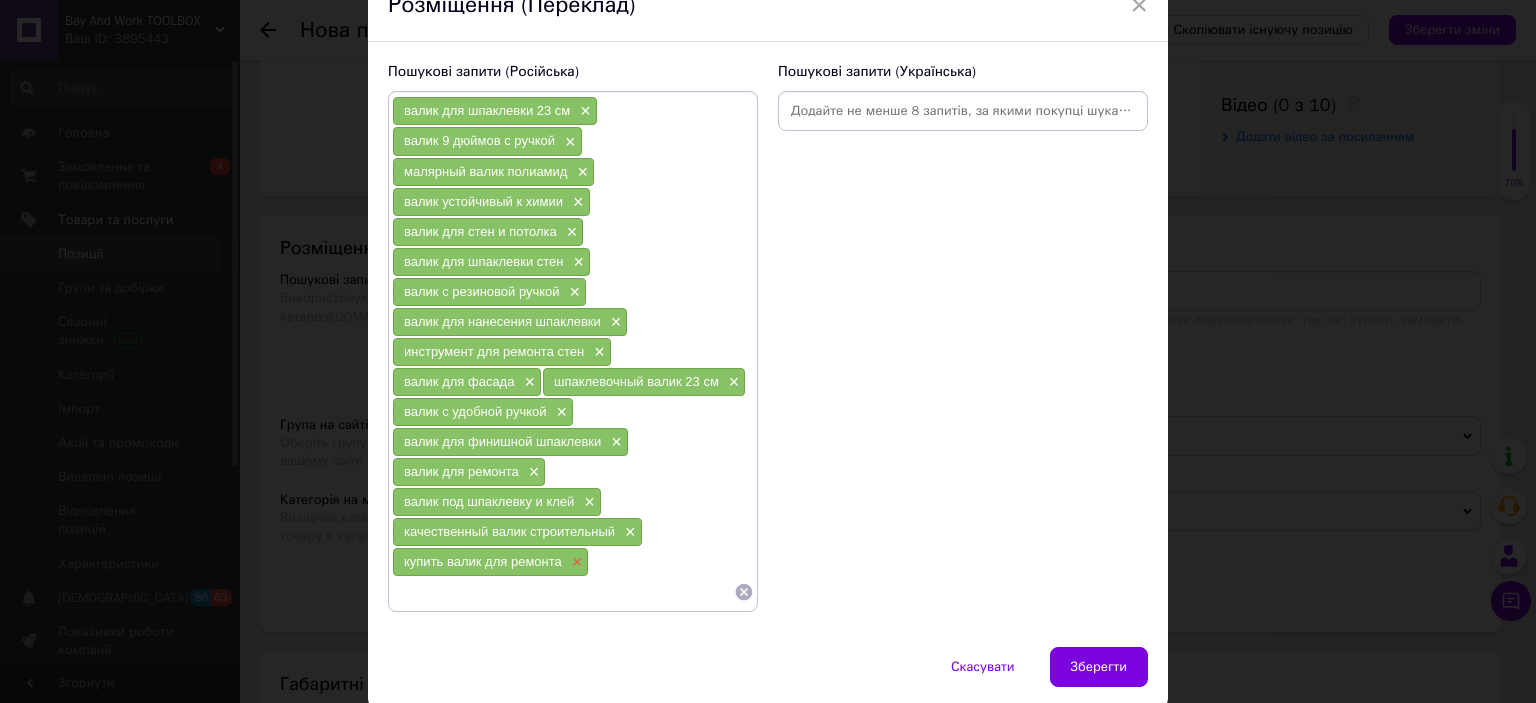 click on "×" at bounding box center (575, 562) 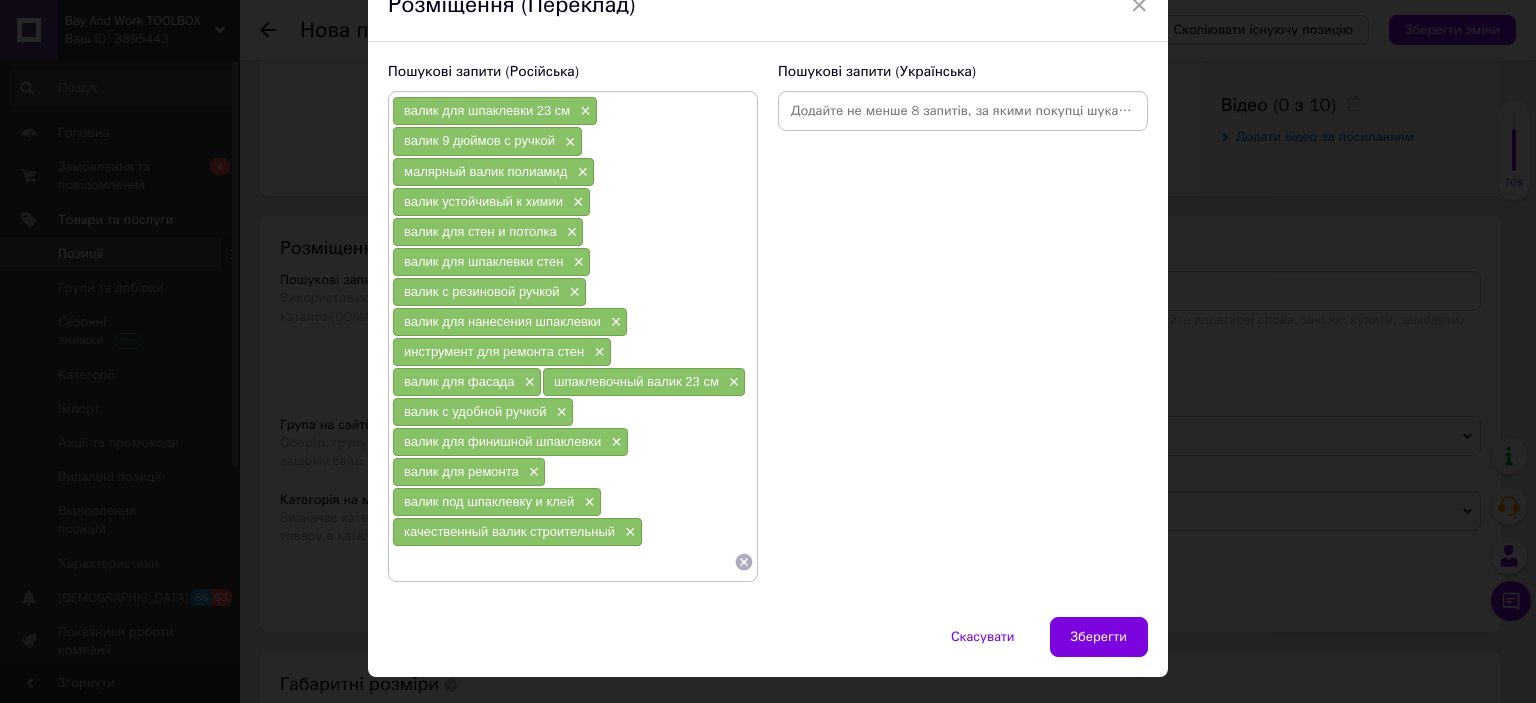 click at bounding box center (963, 111) 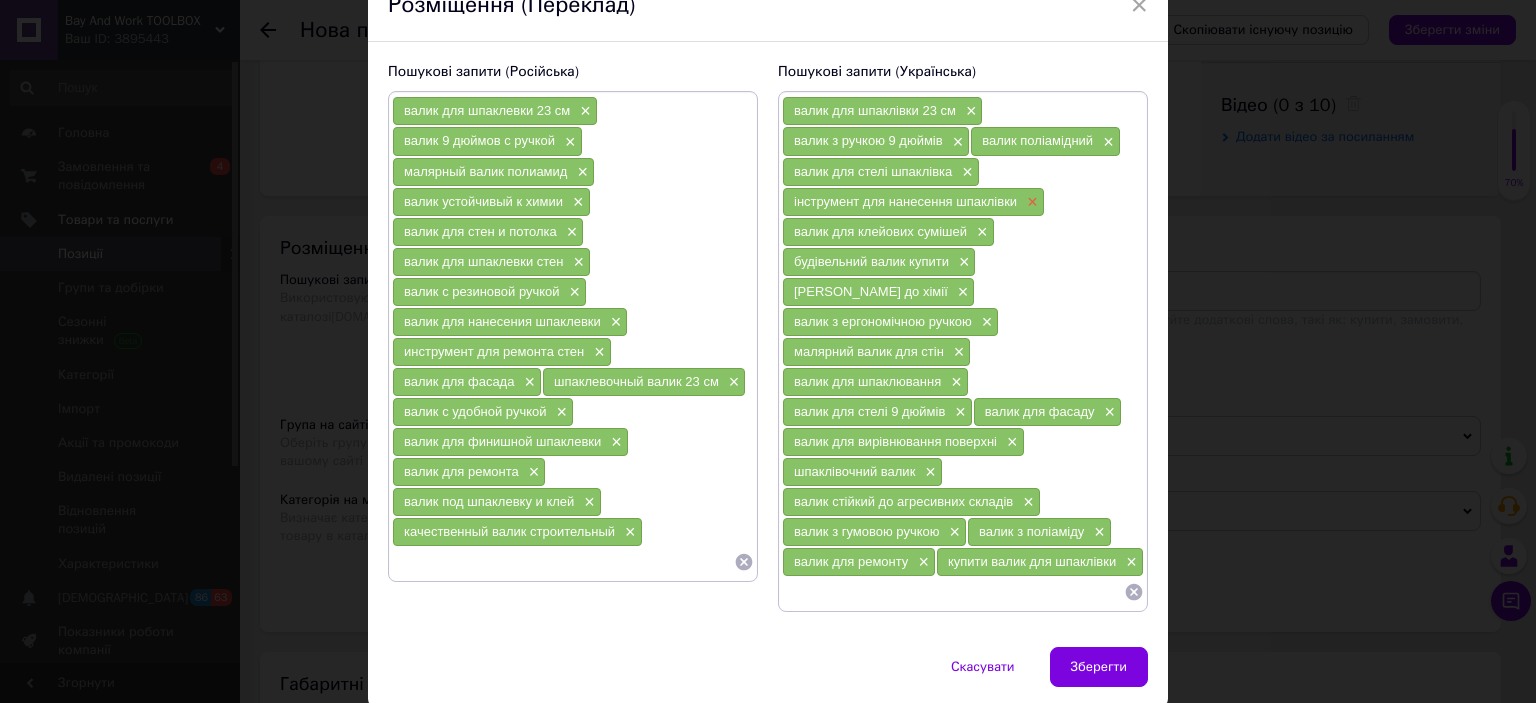 click on "×" at bounding box center [1030, 202] 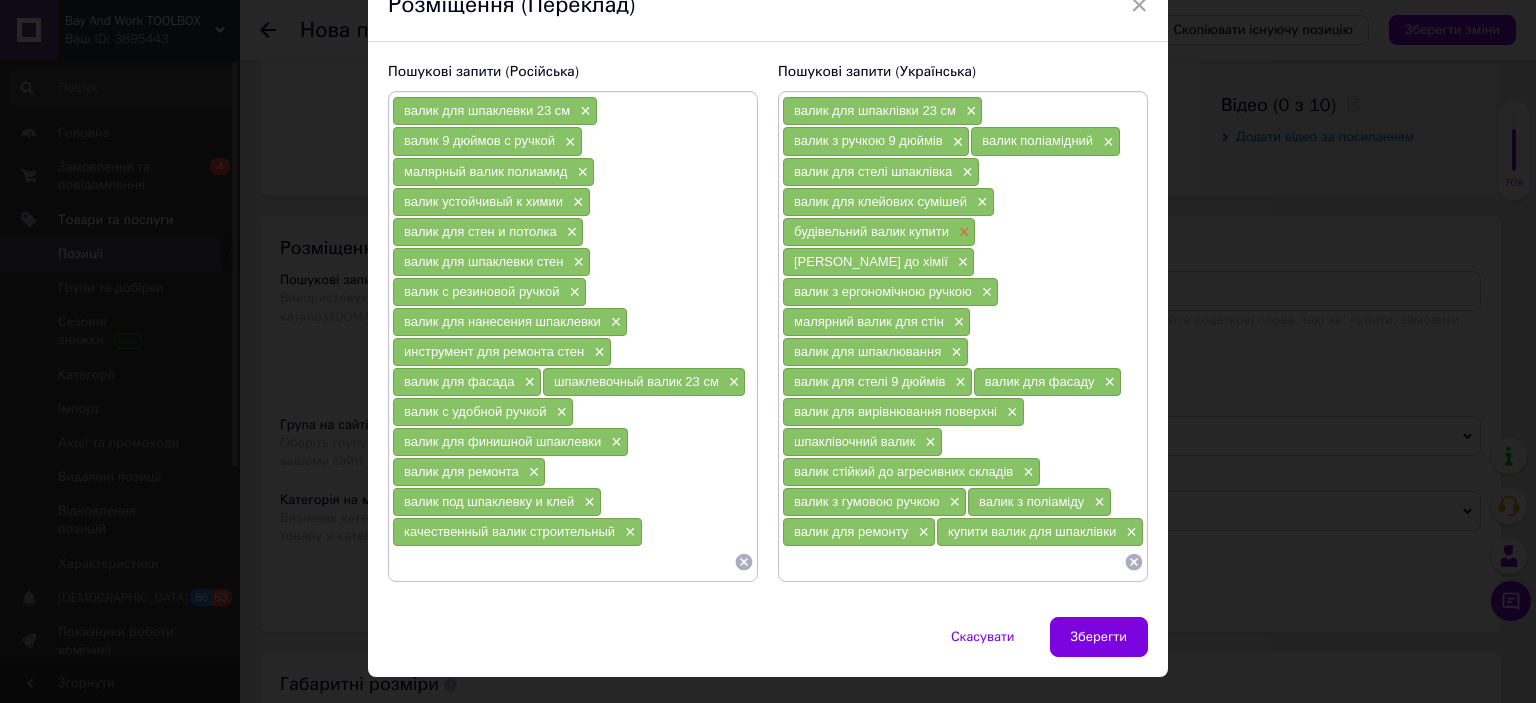 click on "×" at bounding box center [962, 232] 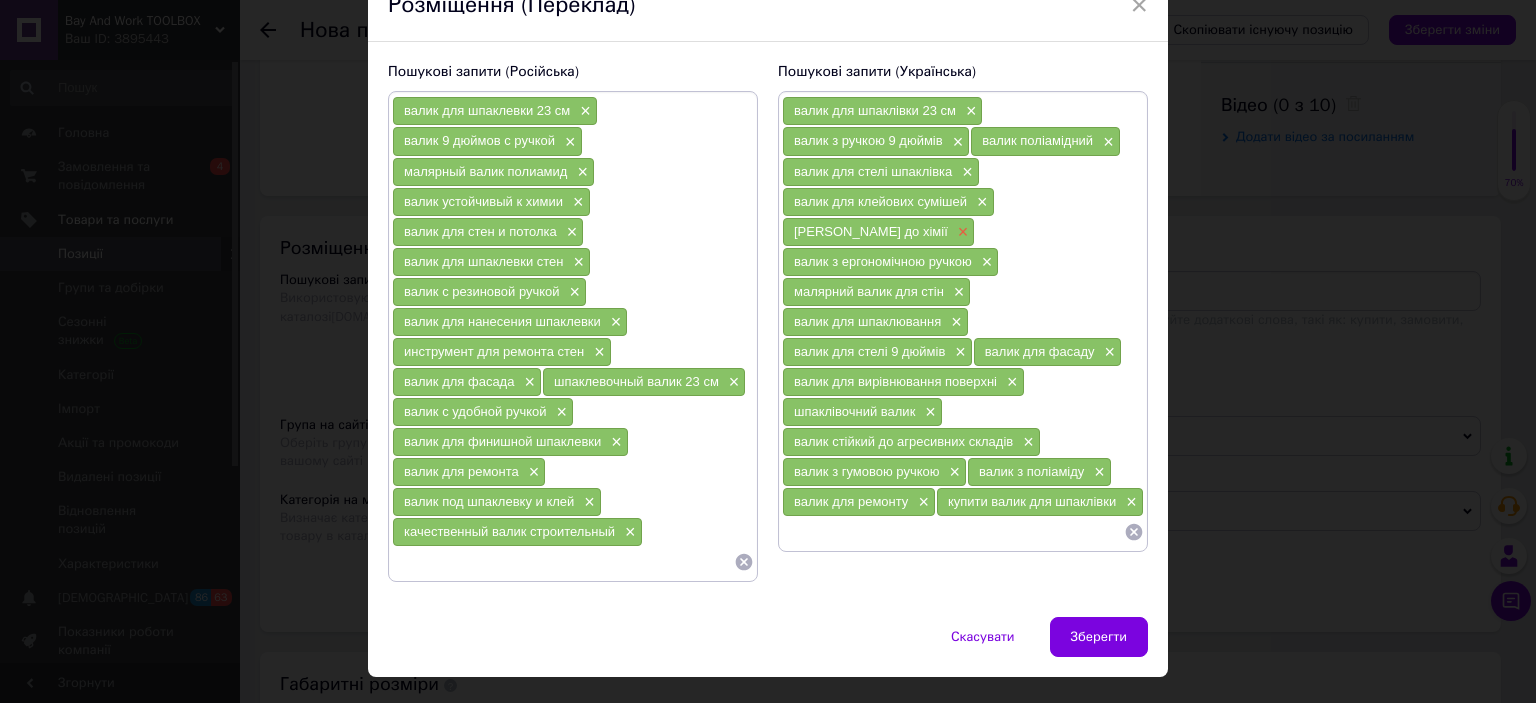 click on "×" at bounding box center [961, 232] 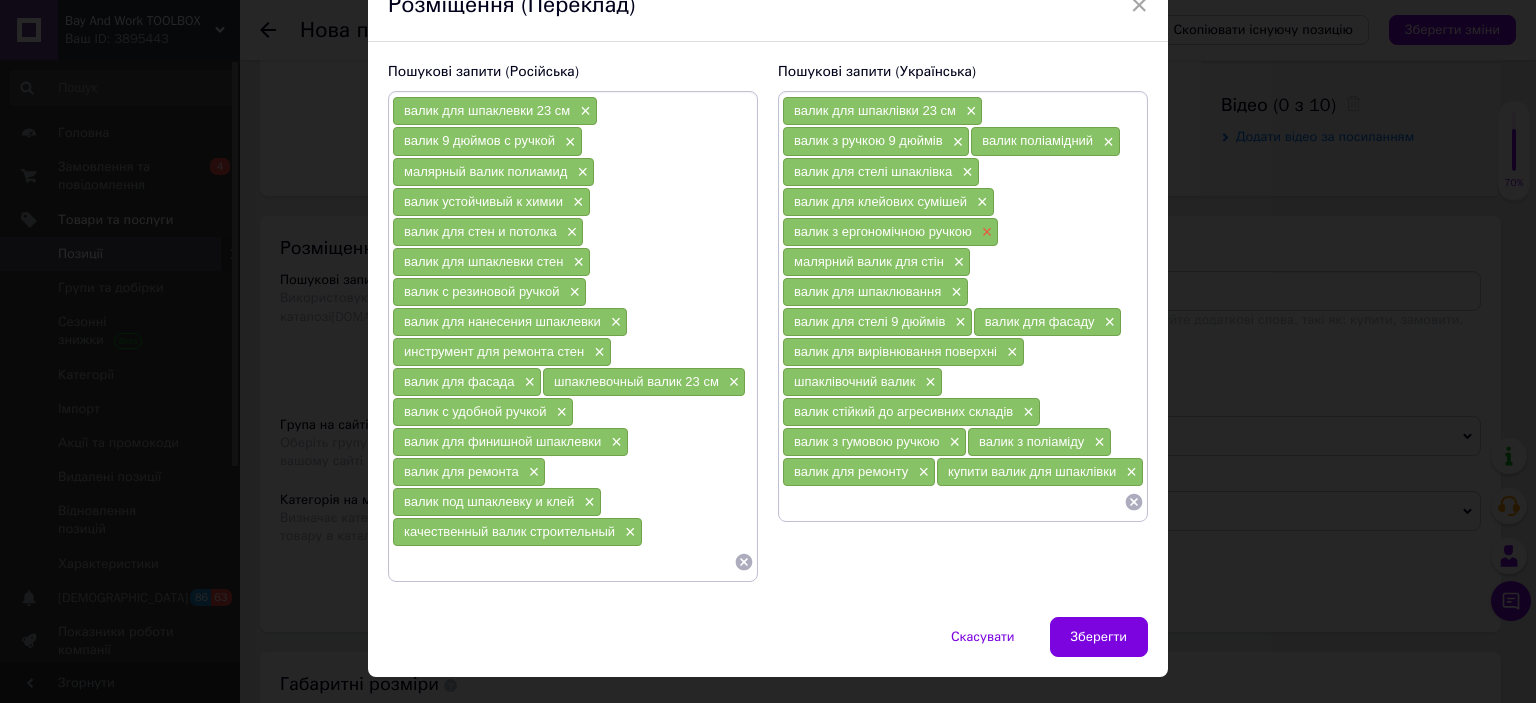 click on "×" at bounding box center [985, 232] 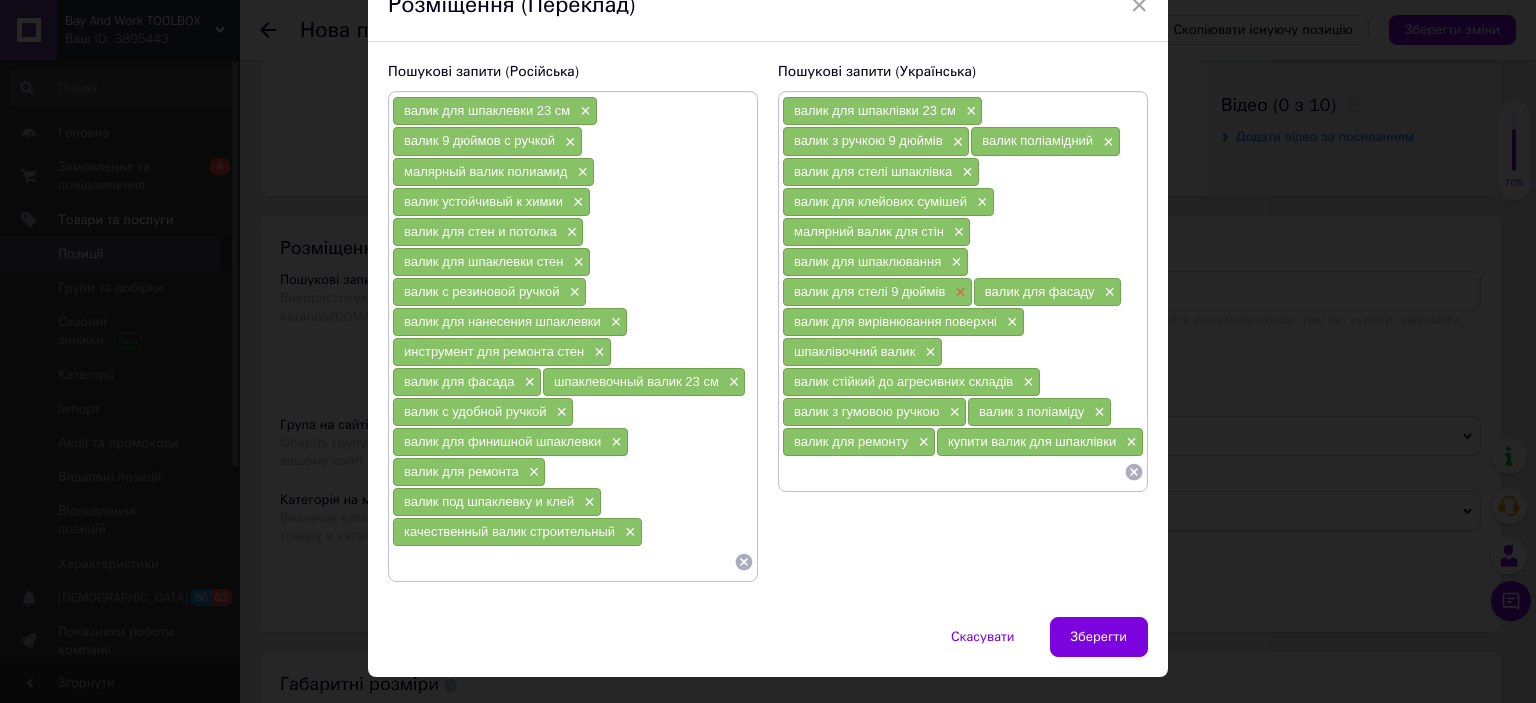 click on "×" at bounding box center [958, 292] 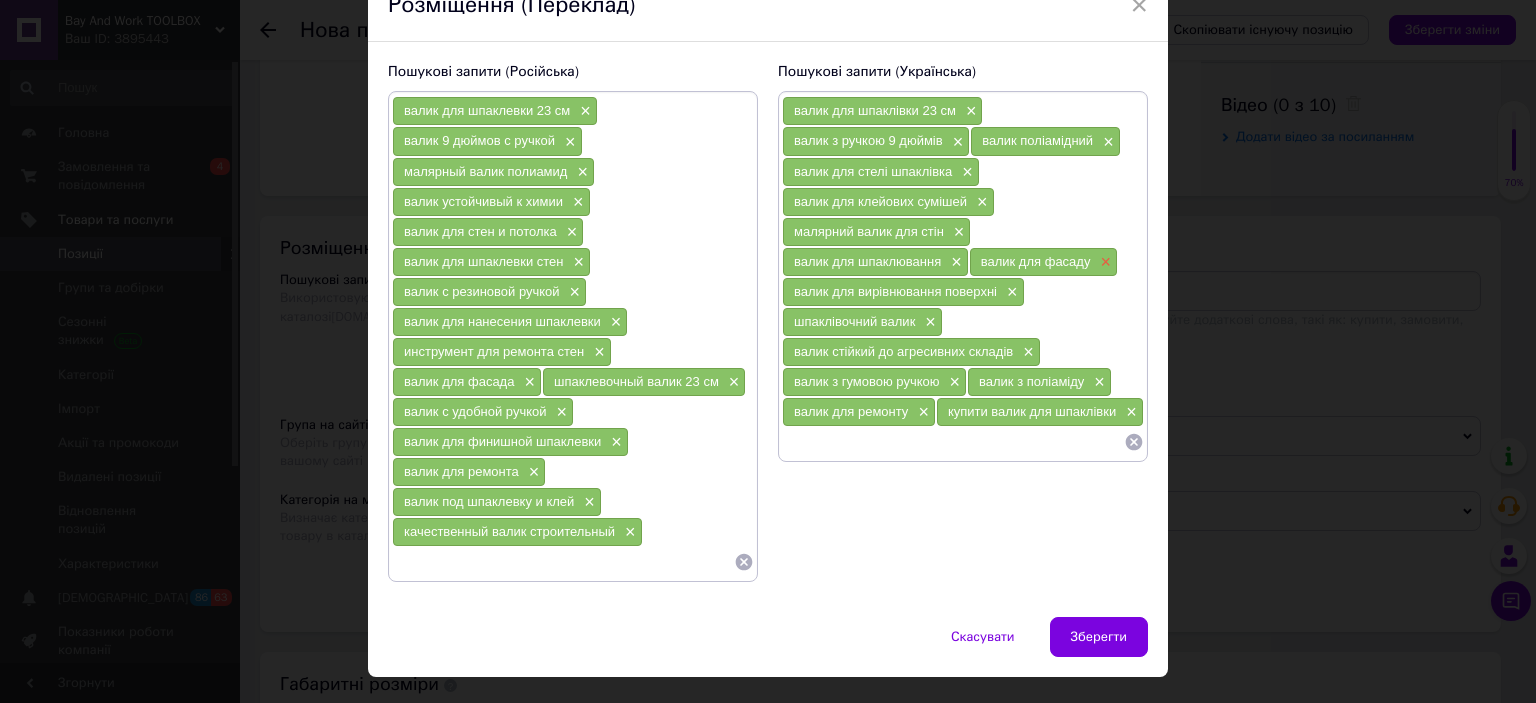 click on "×" at bounding box center [1103, 262] 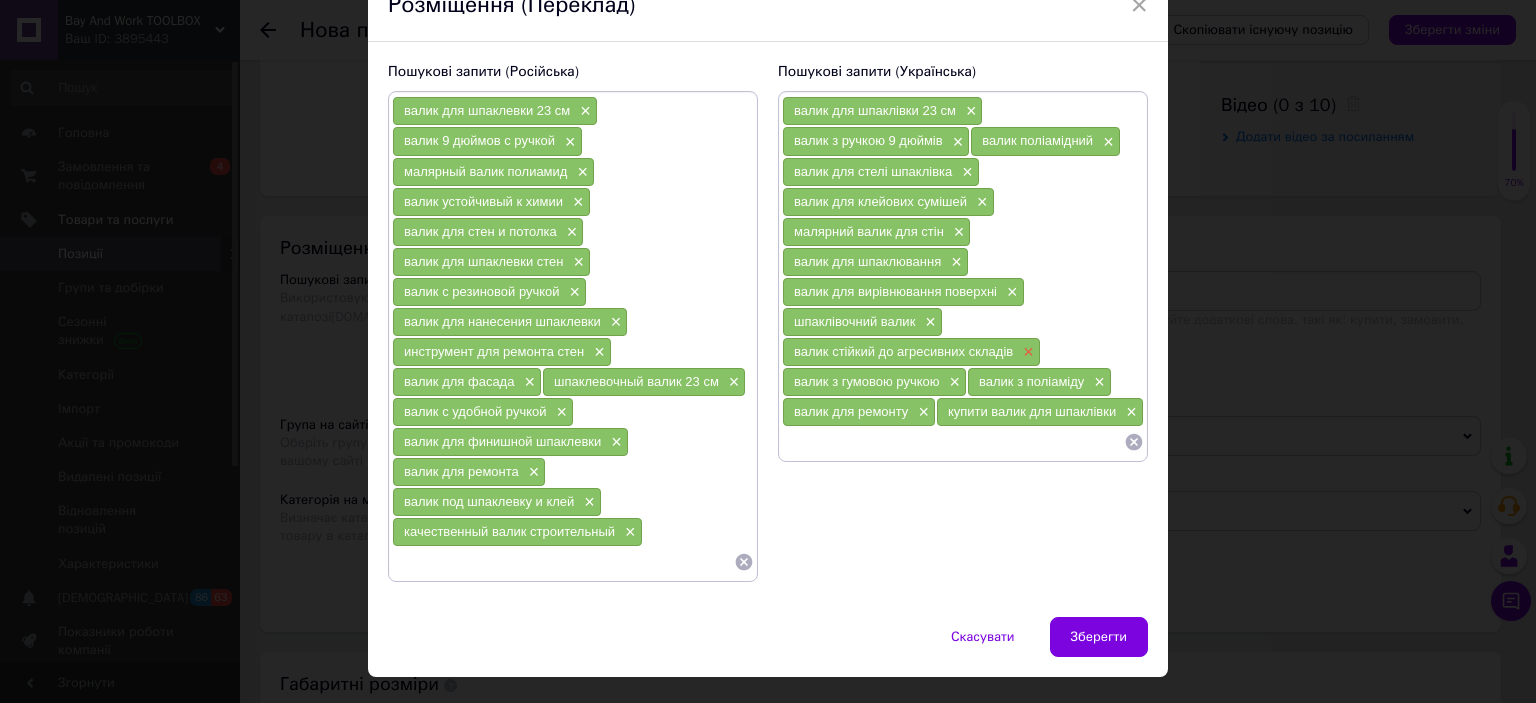click on "×" at bounding box center [1026, 352] 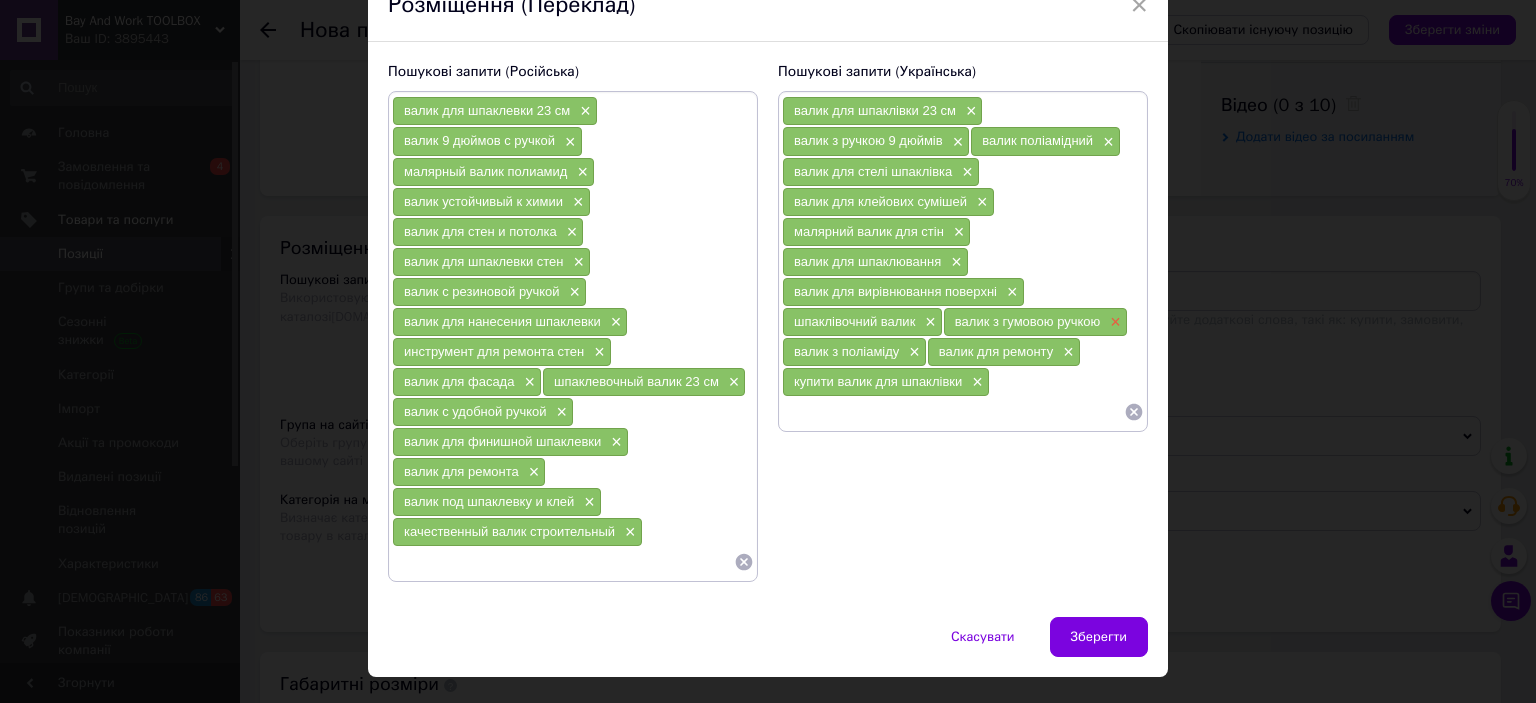 click on "×" at bounding box center (1113, 322) 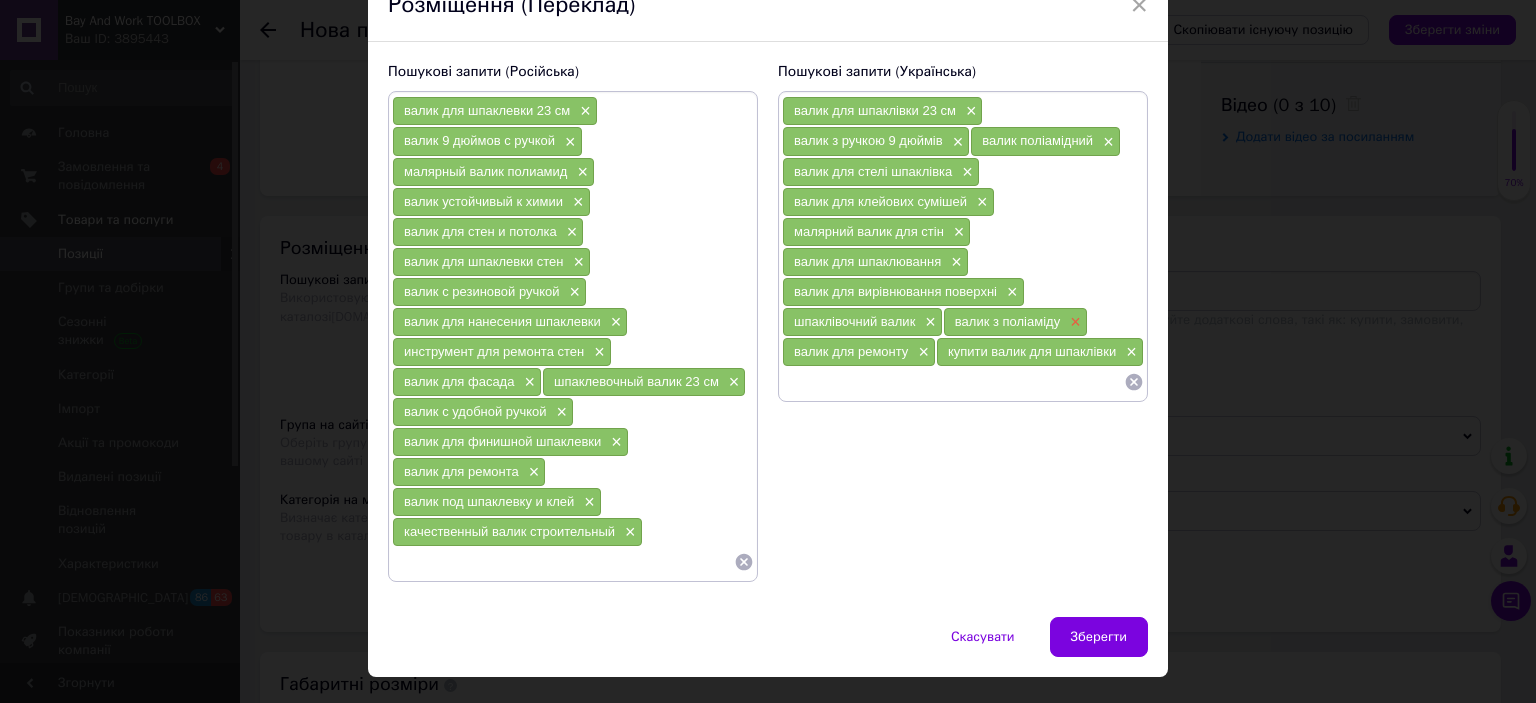 click on "×" at bounding box center (1073, 322) 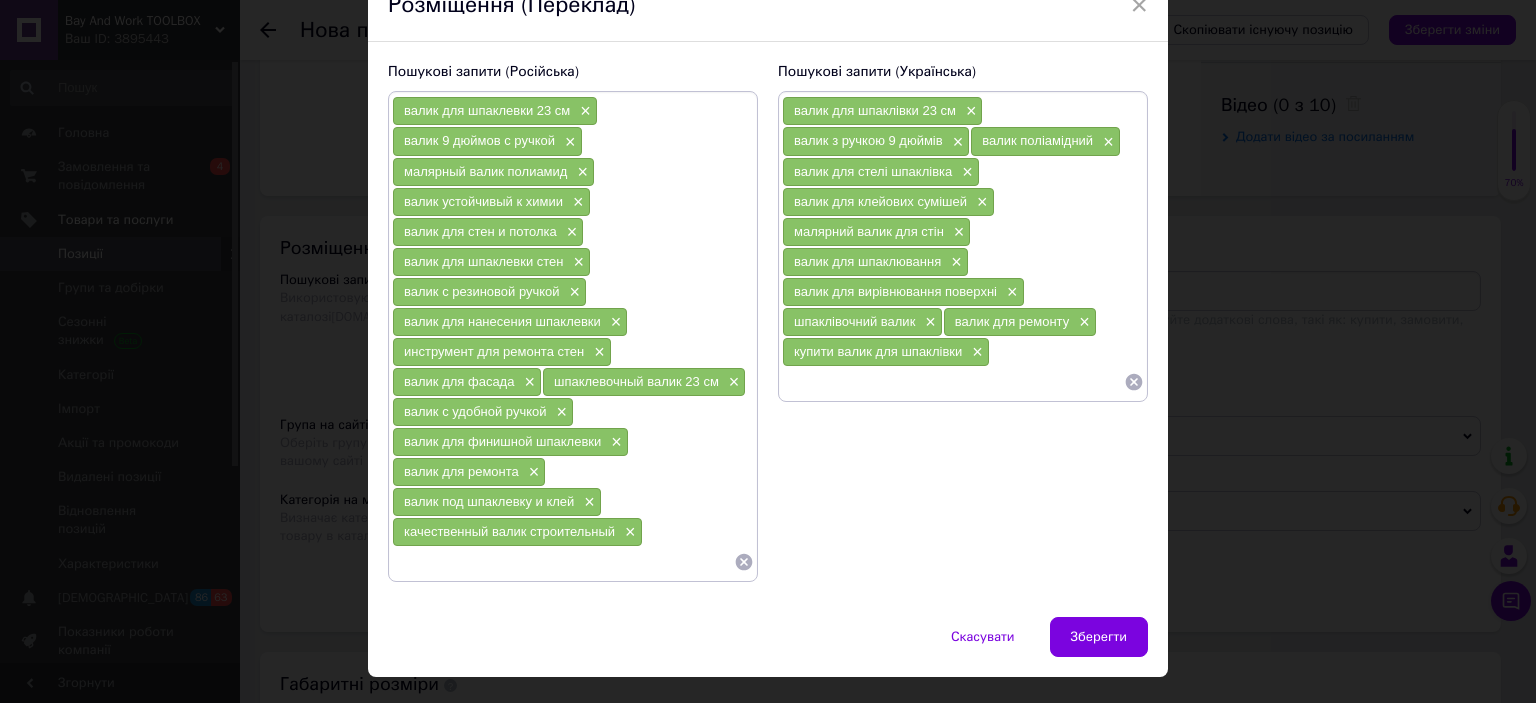 click at bounding box center [953, 382] 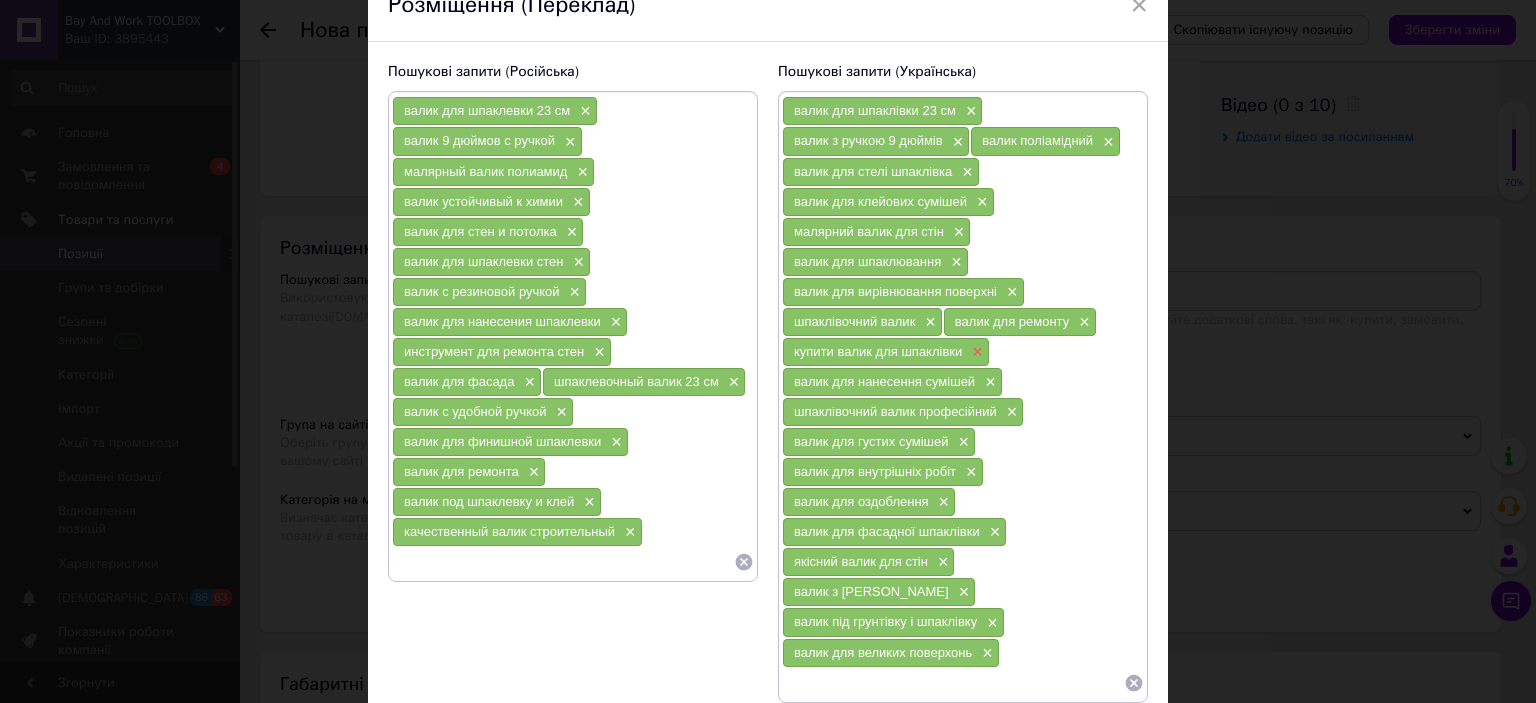click on "×" at bounding box center (975, 352) 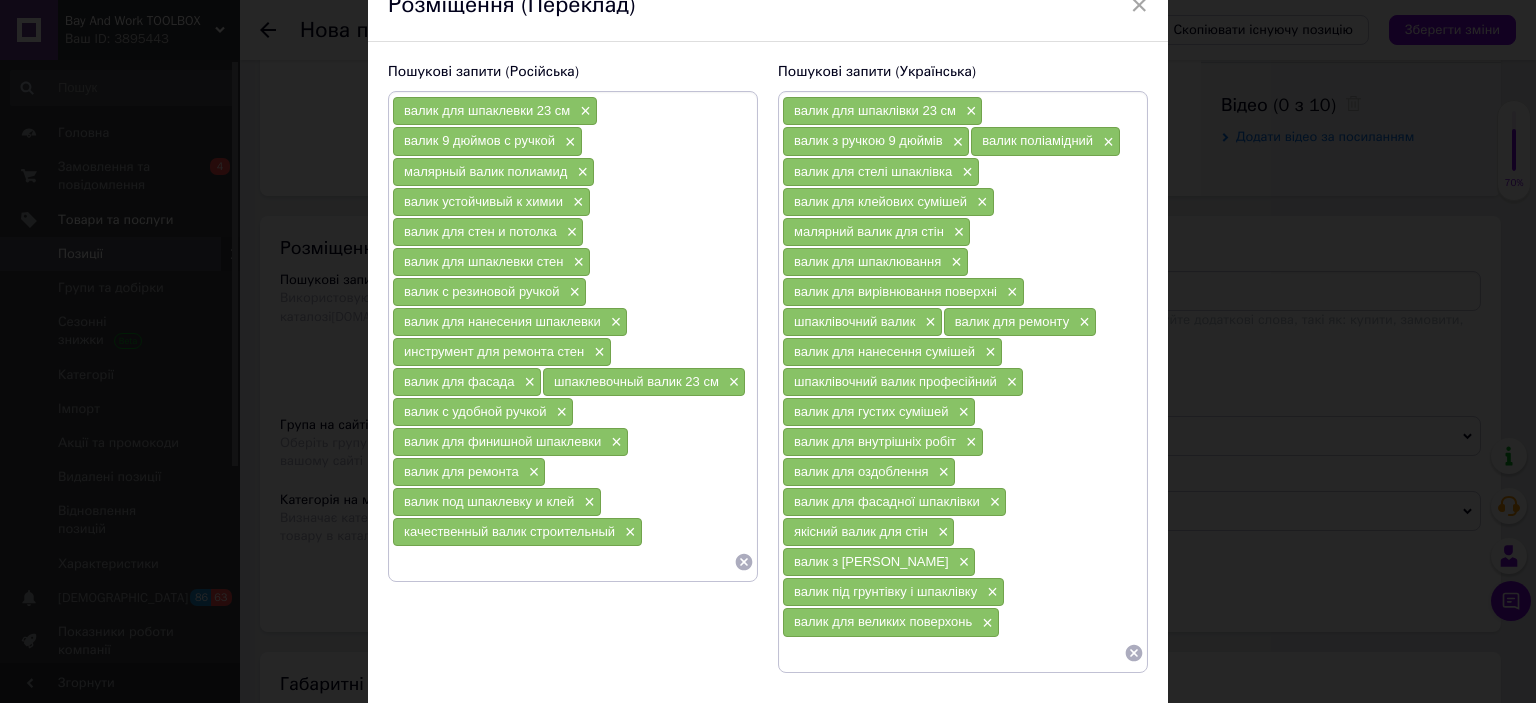click at bounding box center (563, 562) 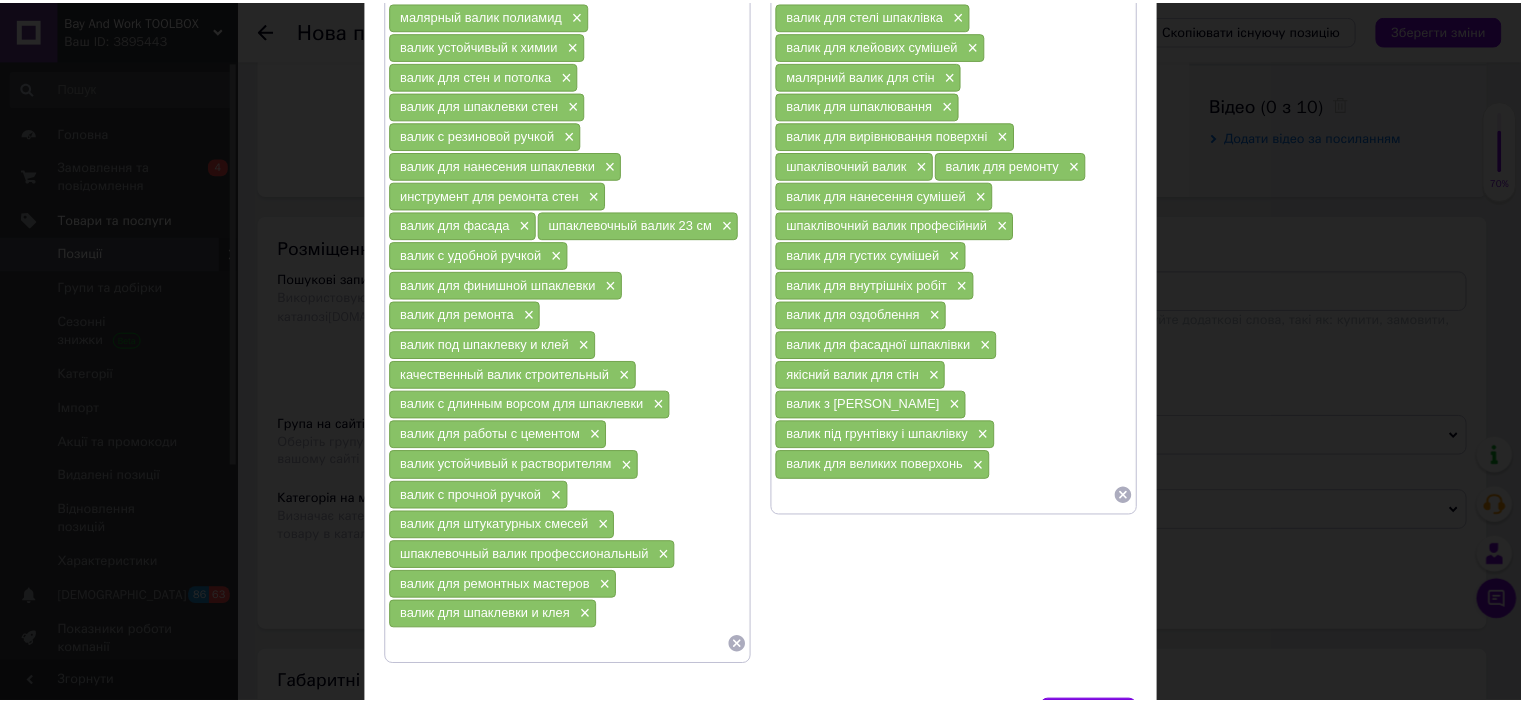 scroll, scrollTop: 300, scrollLeft: 0, axis: vertical 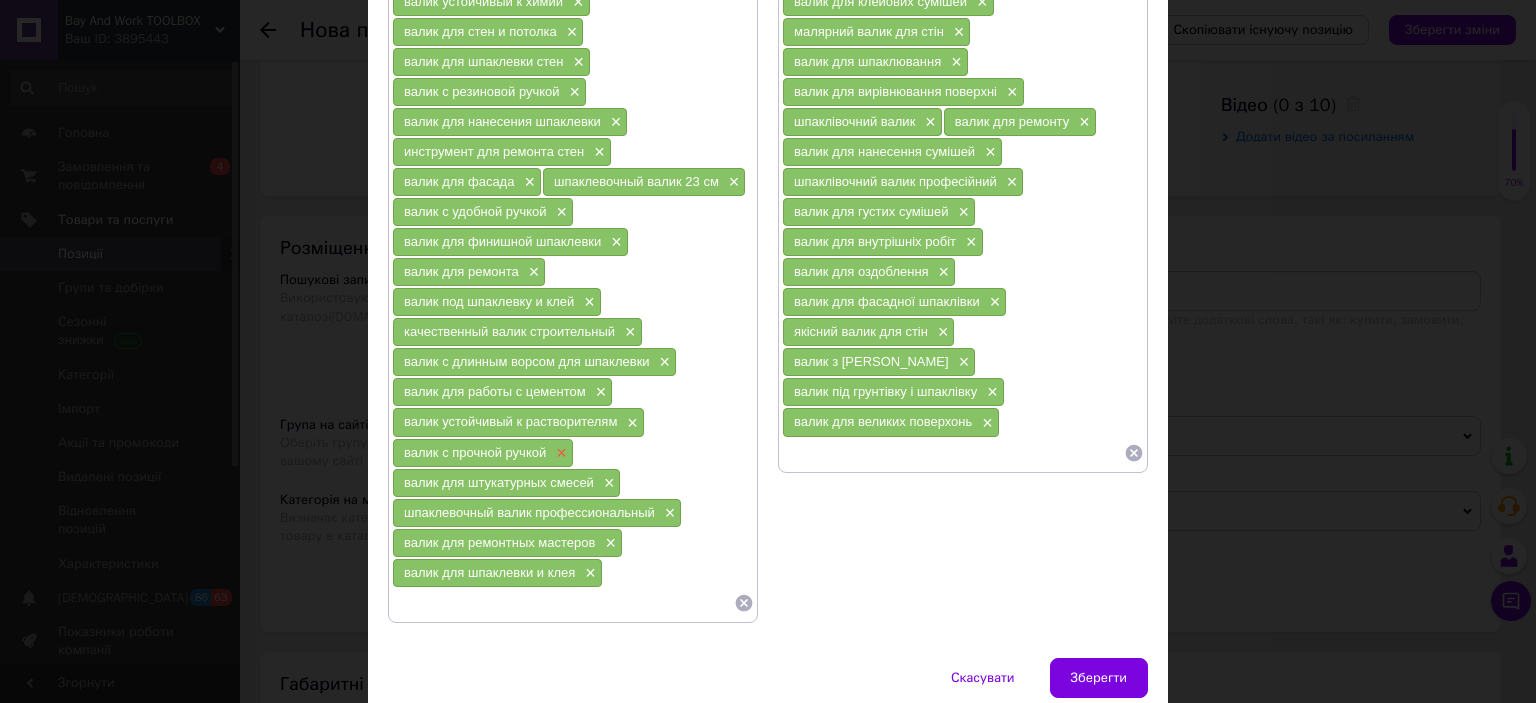click on "×" at bounding box center [559, 453] 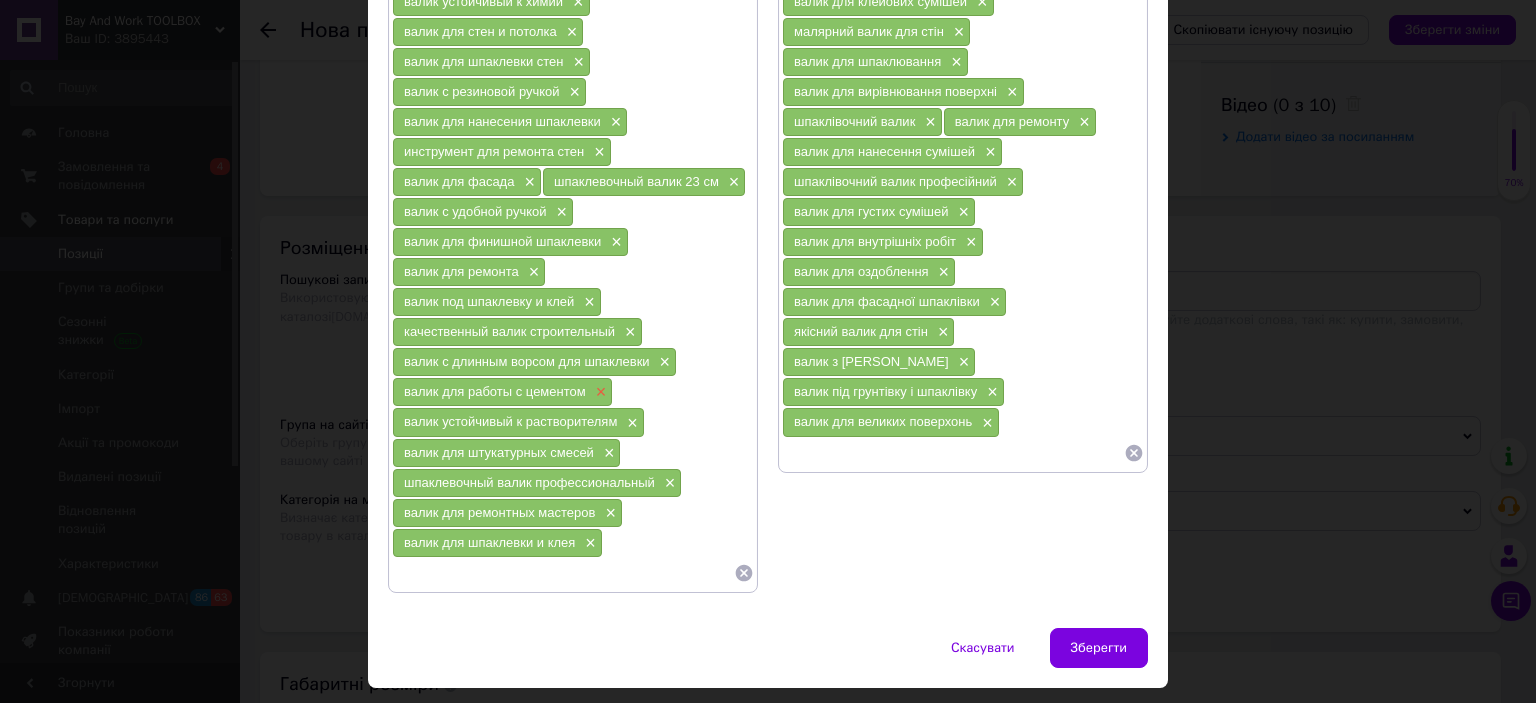 click on "×" at bounding box center [599, 392] 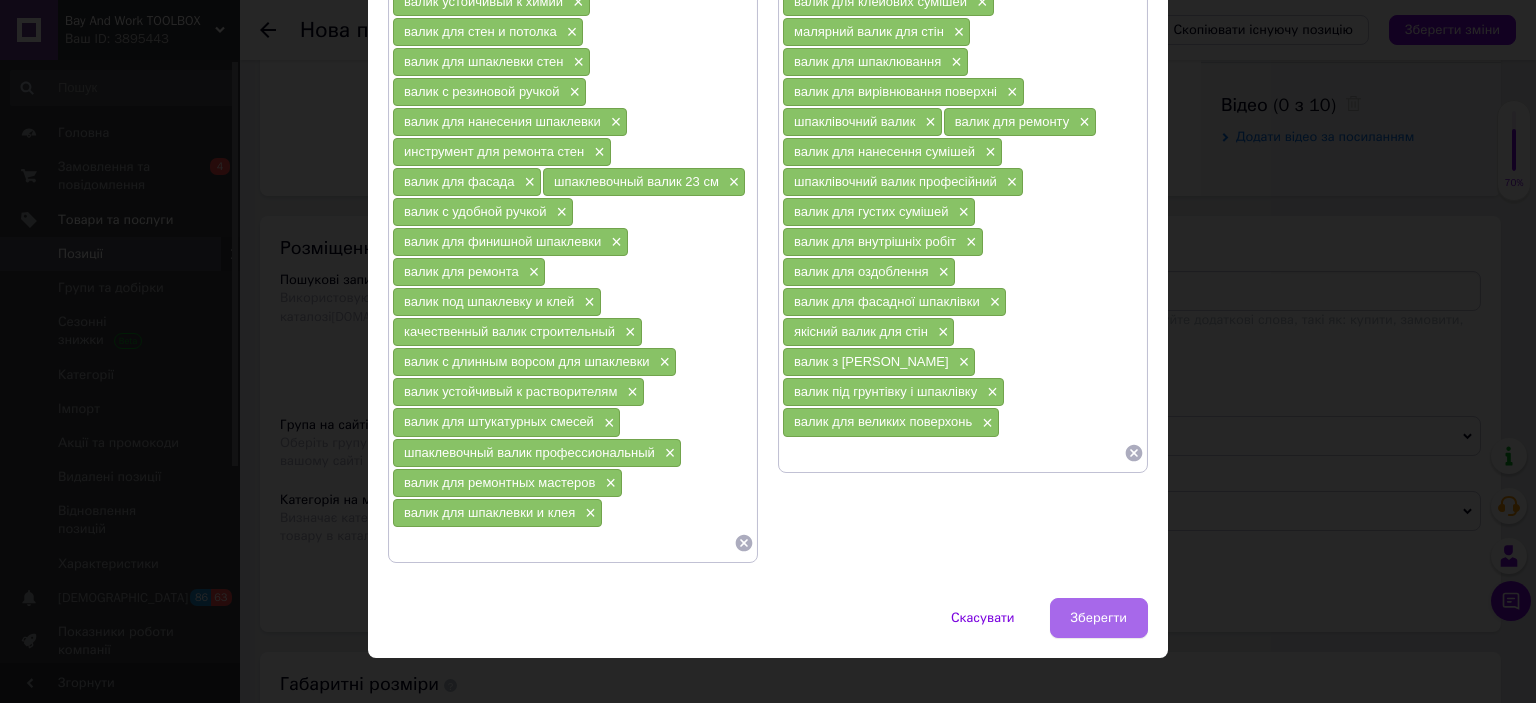 click on "Зберегти" at bounding box center (1099, 618) 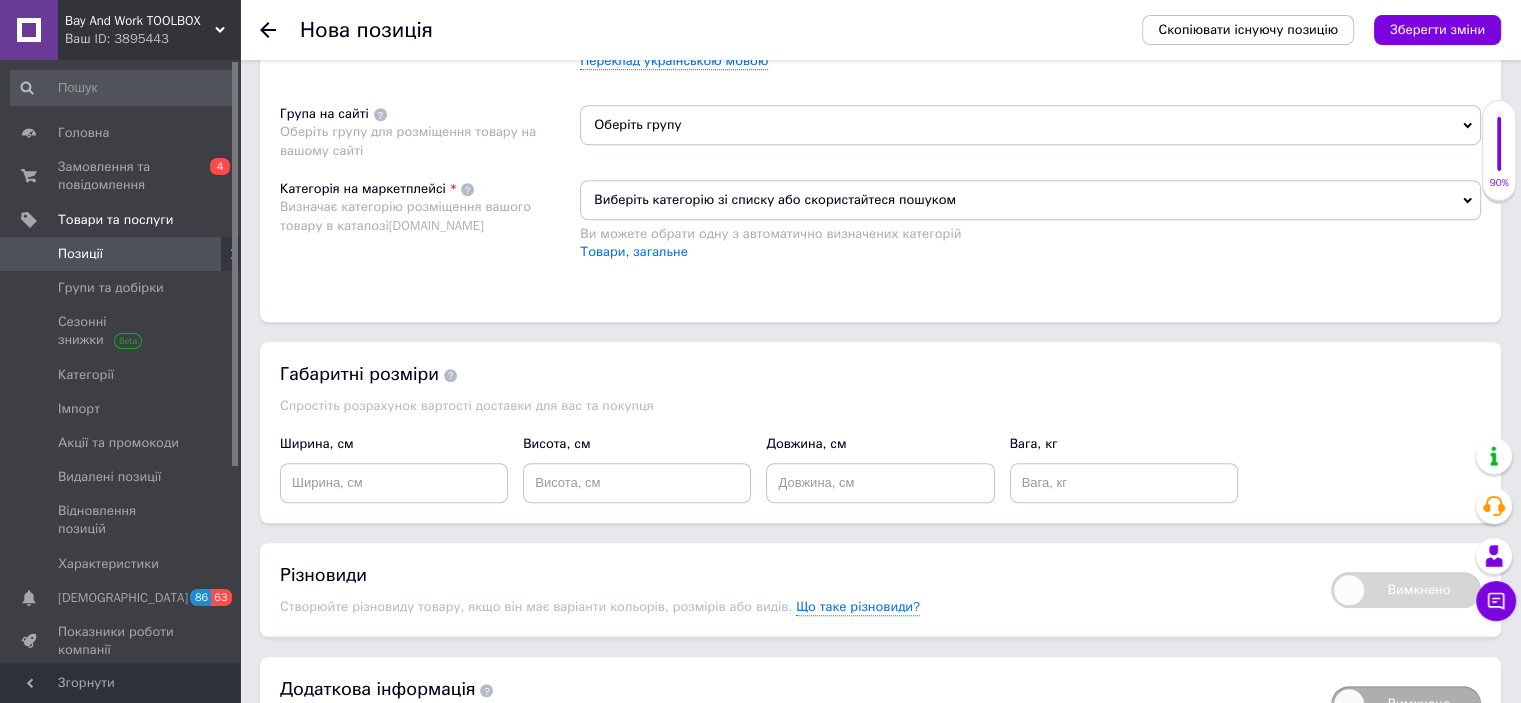 scroll, scrollTop: 1500, scrollLeft: 0, axis: vertical 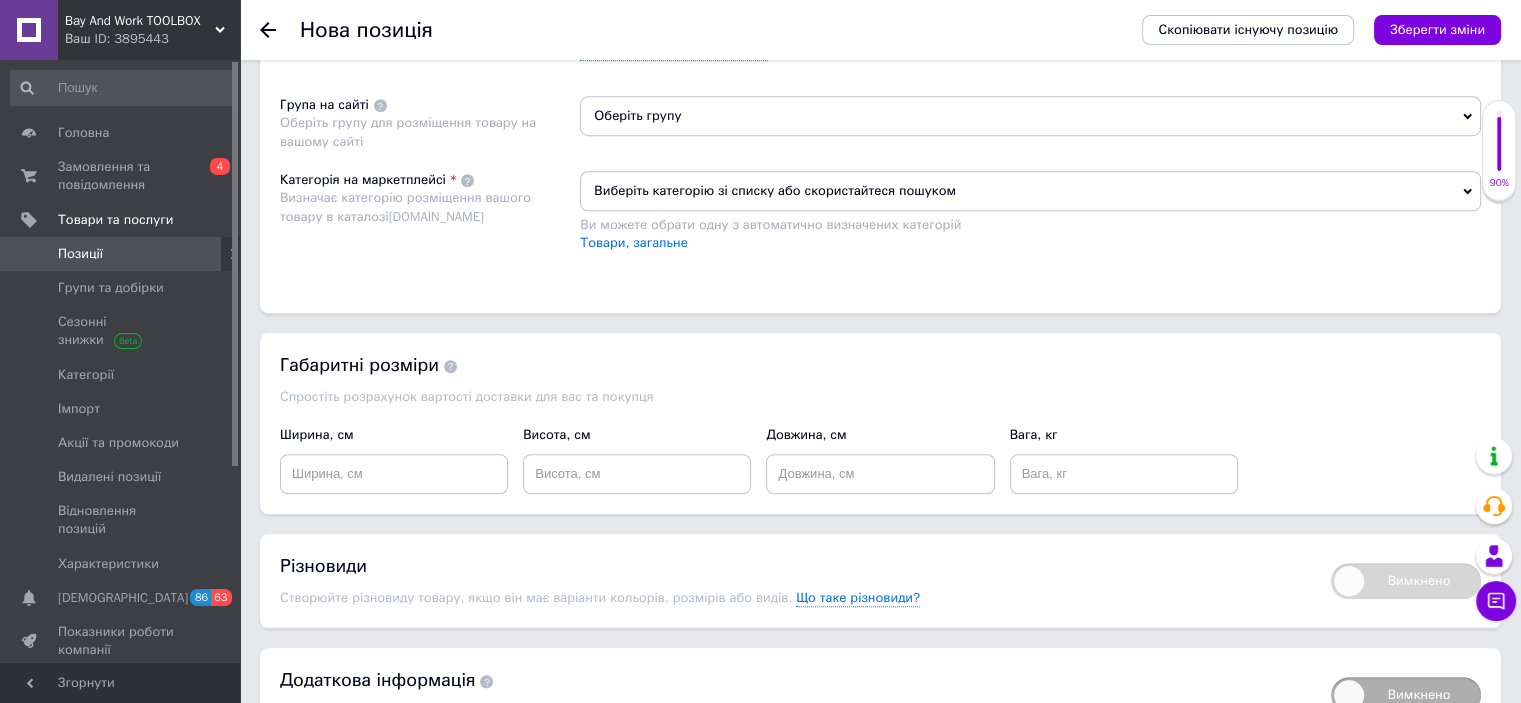 click on "Оберіть групу" at bounding box center [1030, 116] 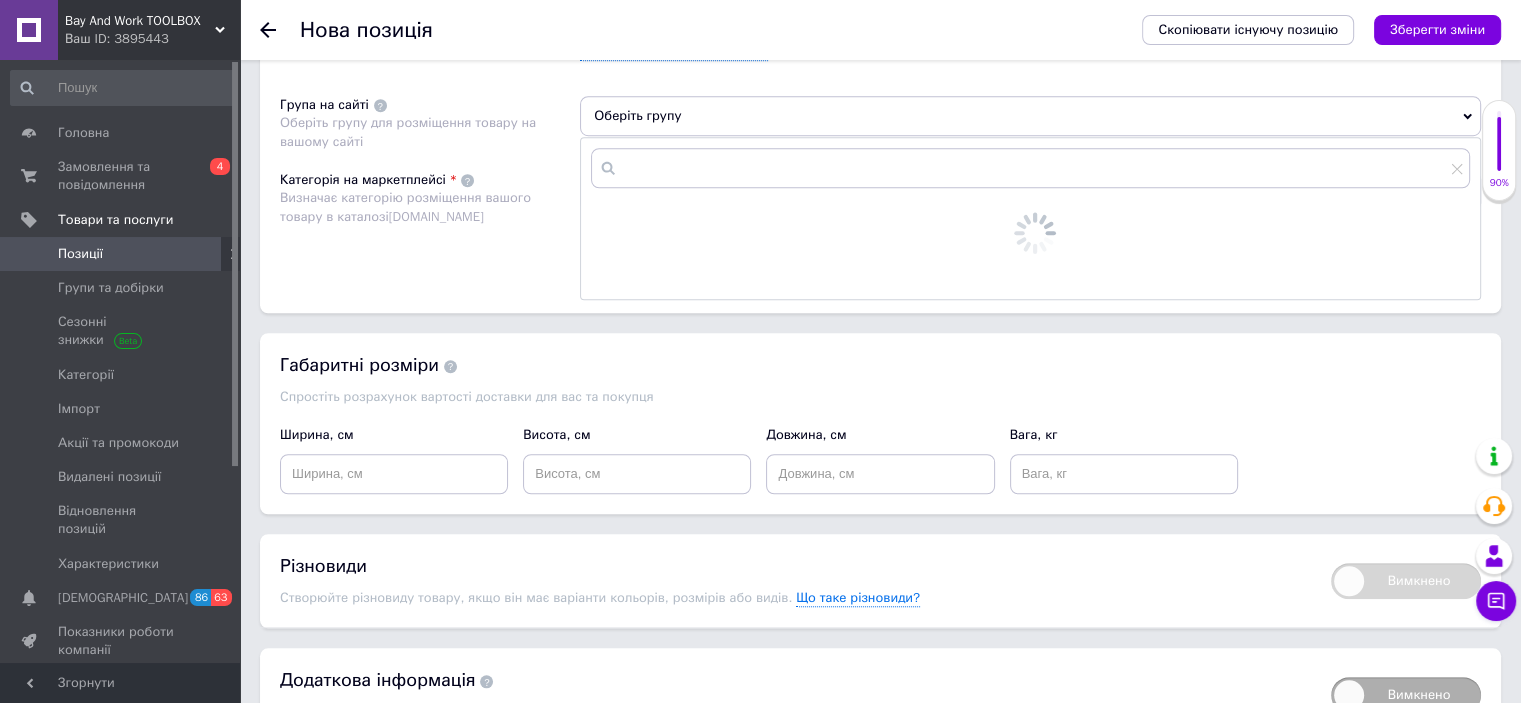 click on "Категорія на маркетплейсі Визначає категорію розміщення вашого товару в каталозі  [DOMAIN_NAME]" at bounding box center [430, 221] 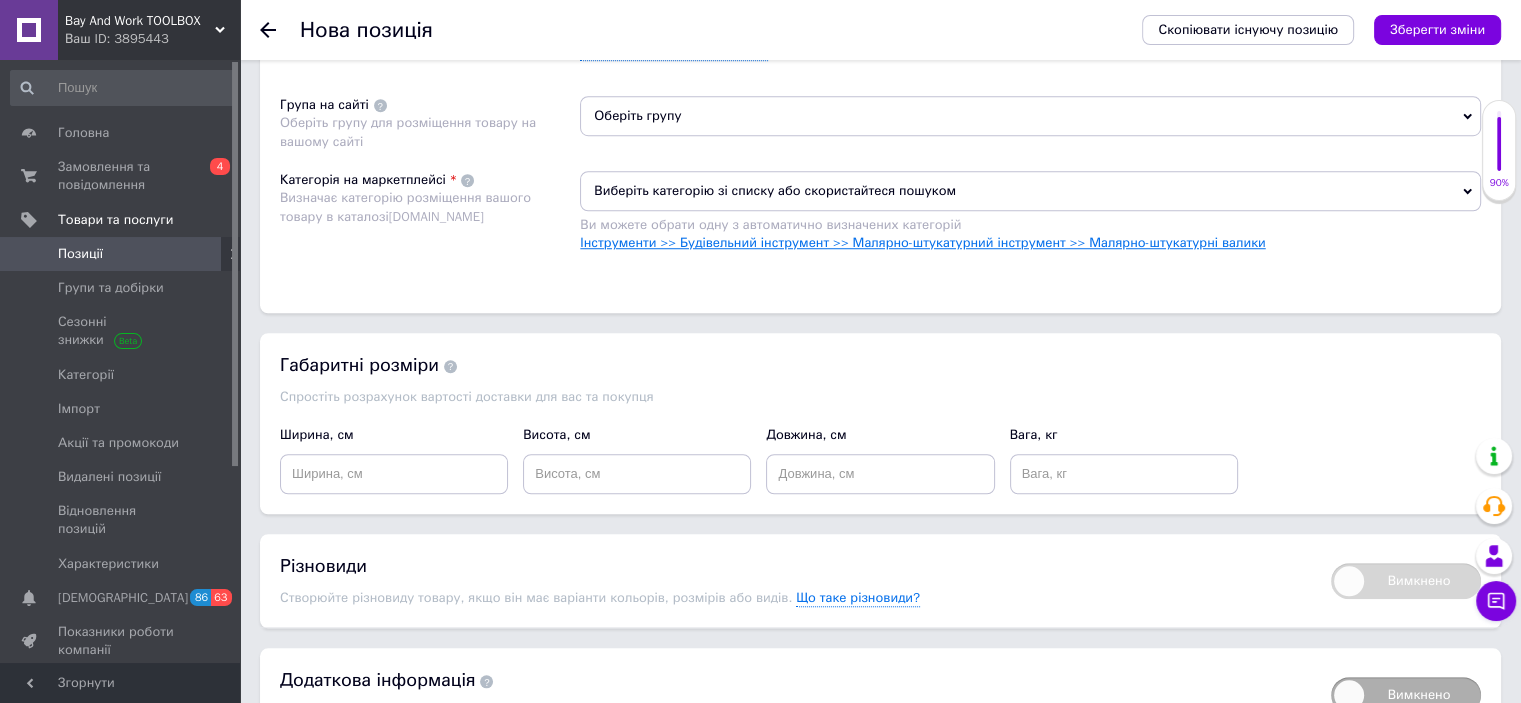 click on "Інструменти >> Будівельний інструмент >> Малярно-штукатурний інструмент >> Малярно-штукатурні валики" at bounding box center (922, 242) 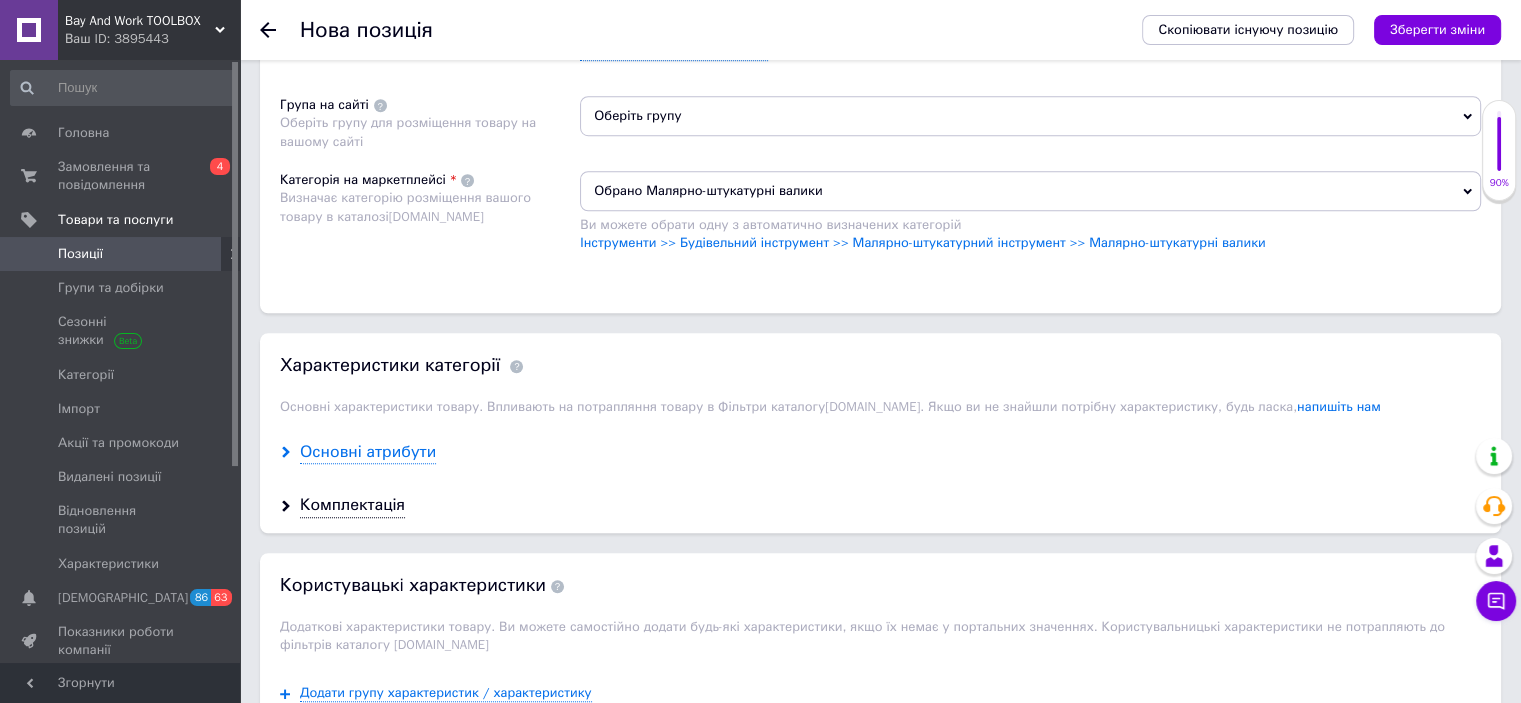 click on "Основні атрибути" at bounding box center [368, 452] 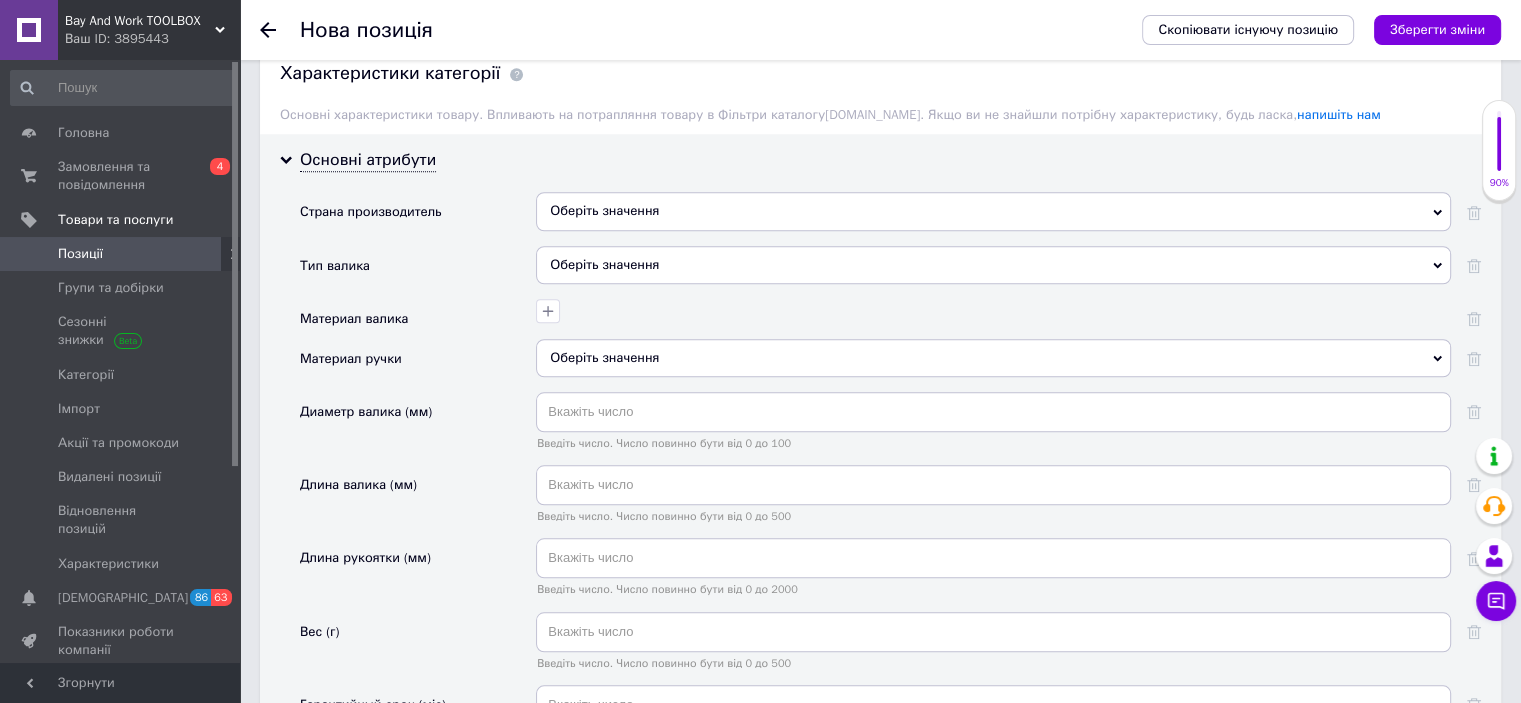 scroll, scrollTop: 1800, scrollLeft: 0, axis: vertical 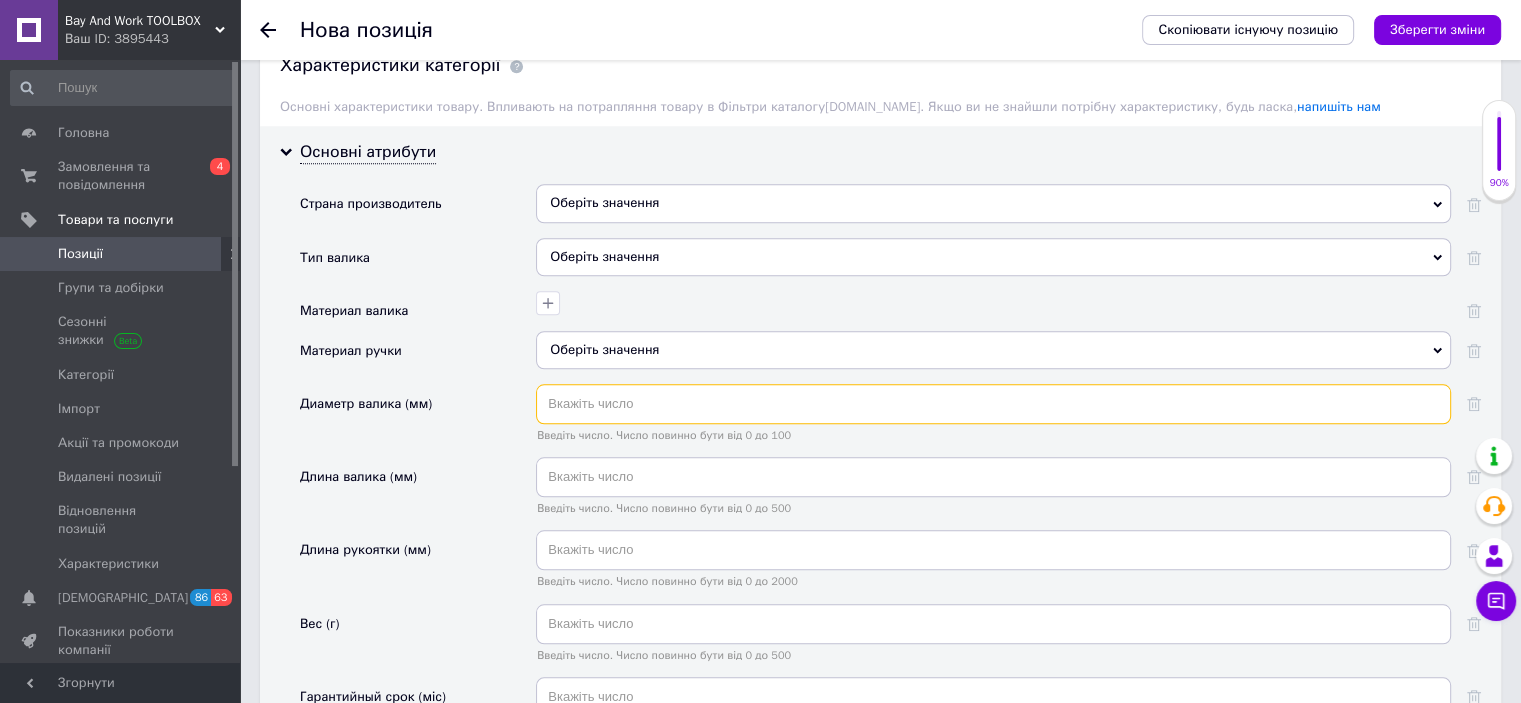 click at bounding box center [993, 404] 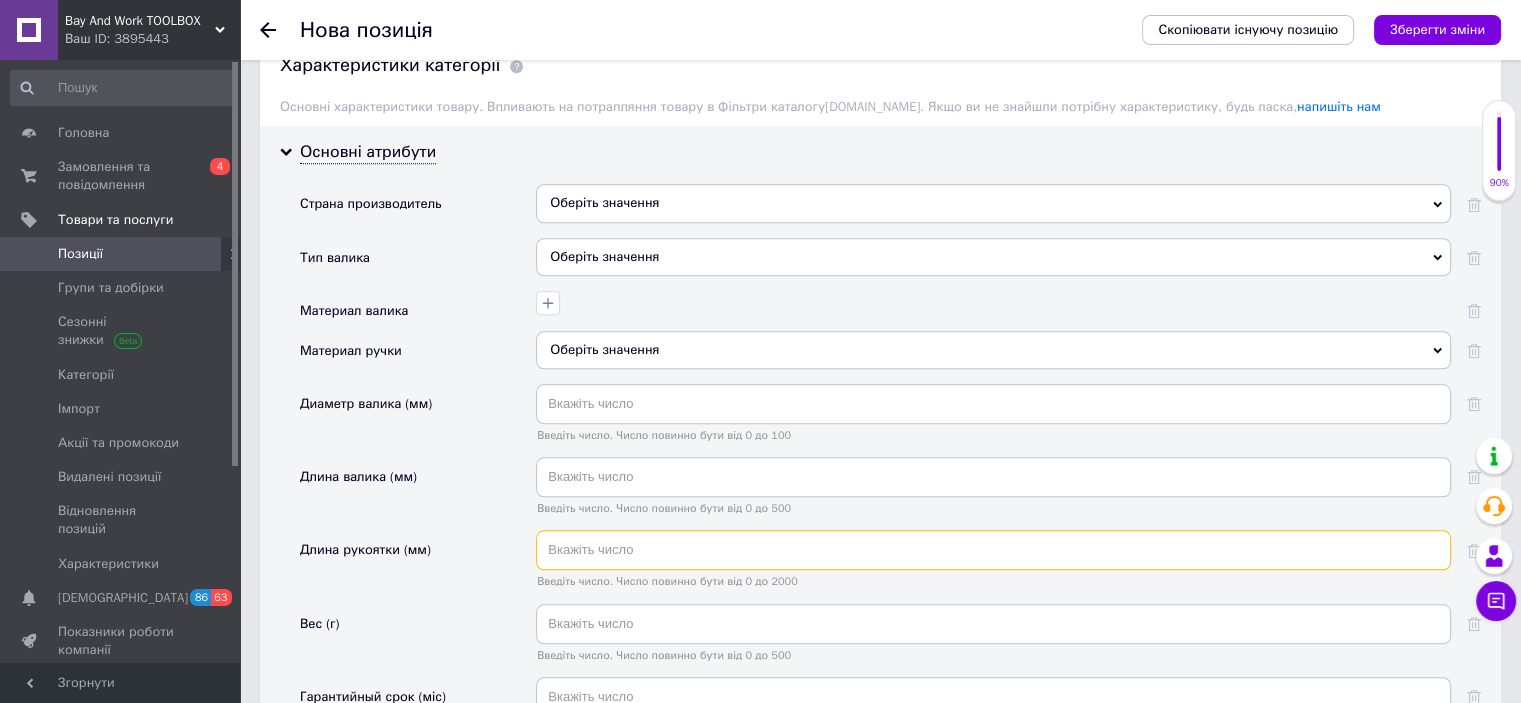click at bounding box center (993, 550) 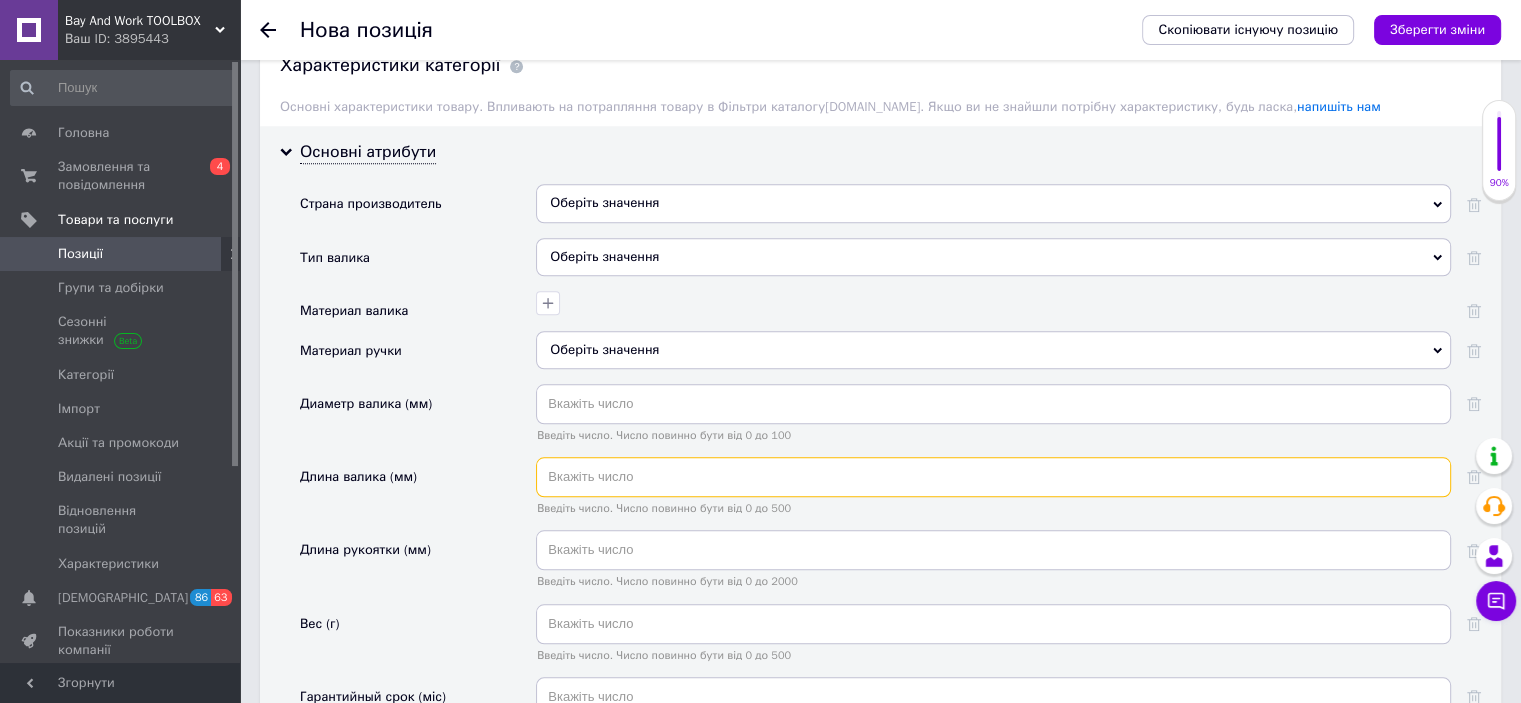 click at bounding box center (993, 477) 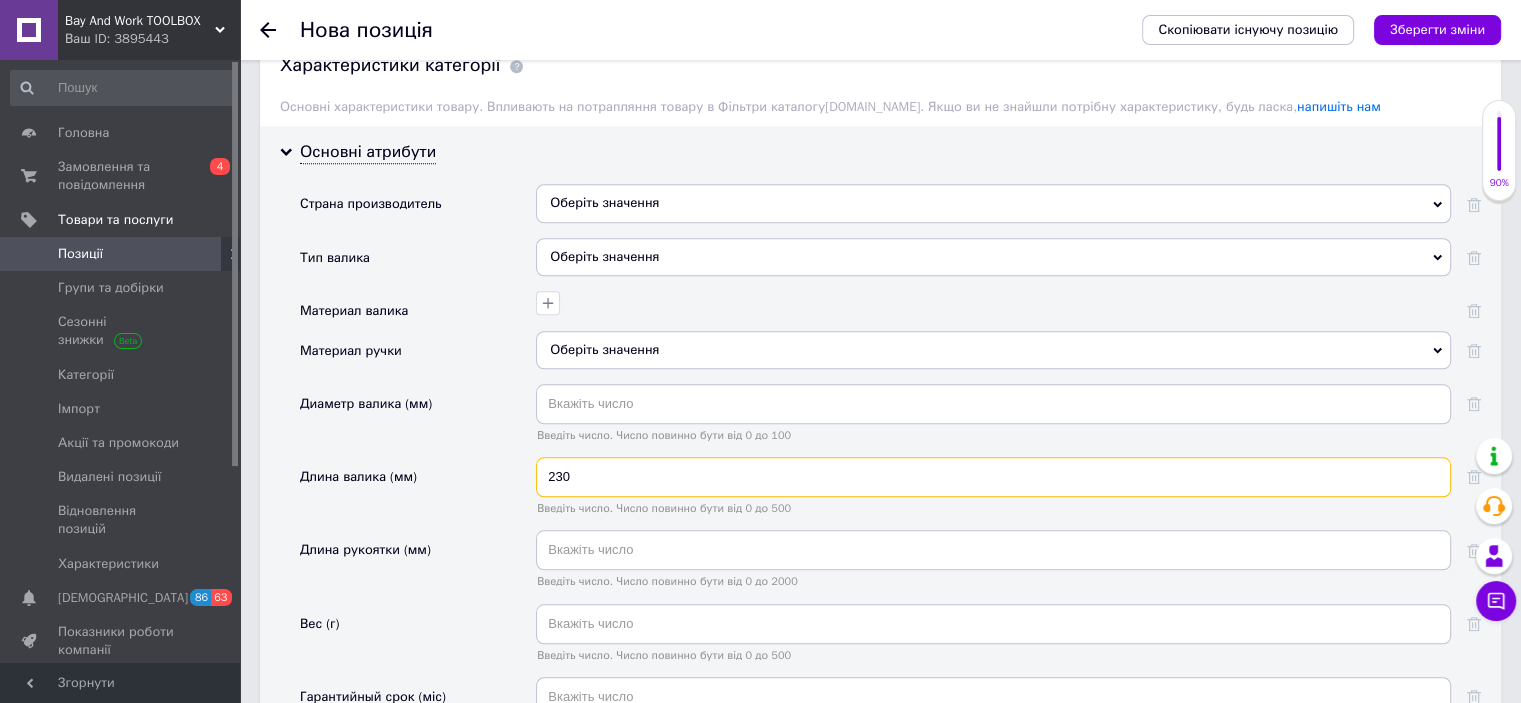 type on "230" 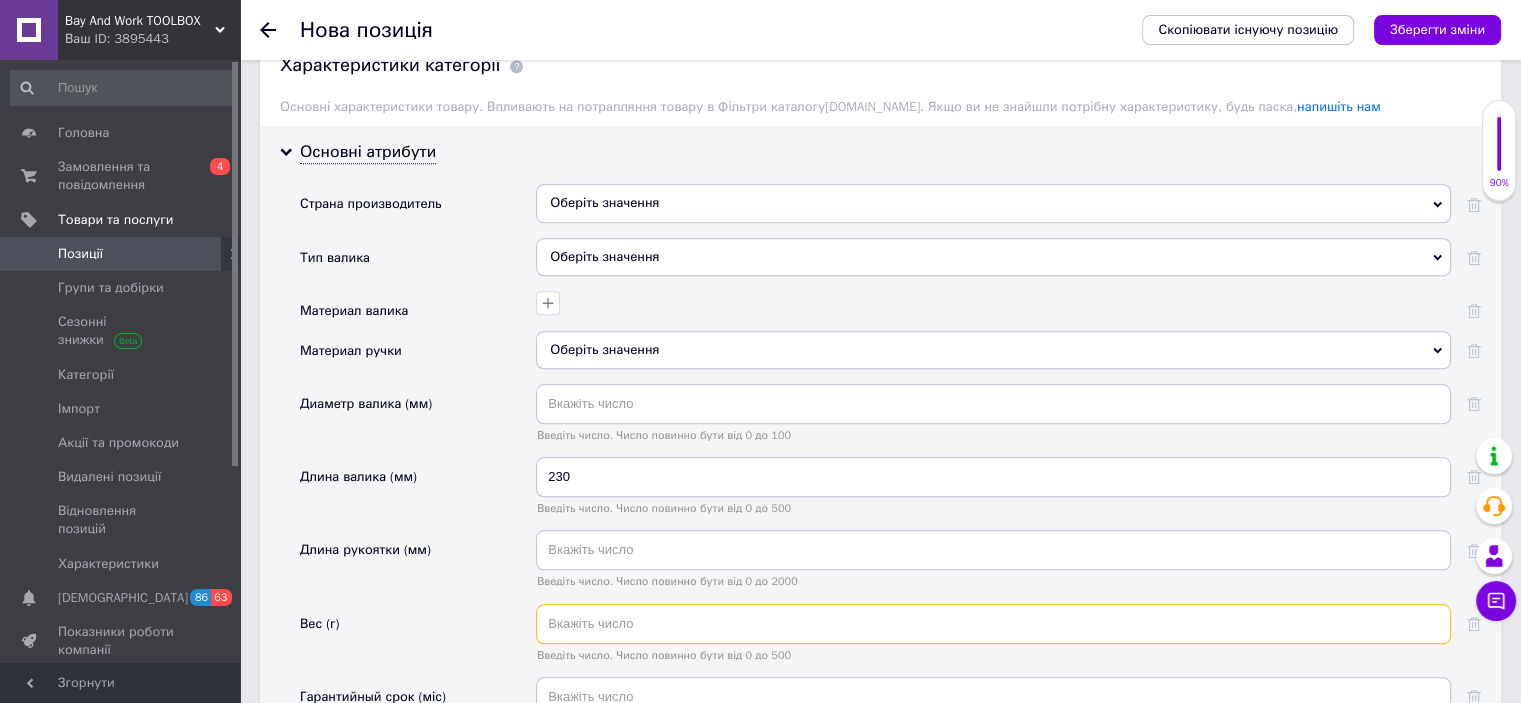 click at bounding box center (993, 624) 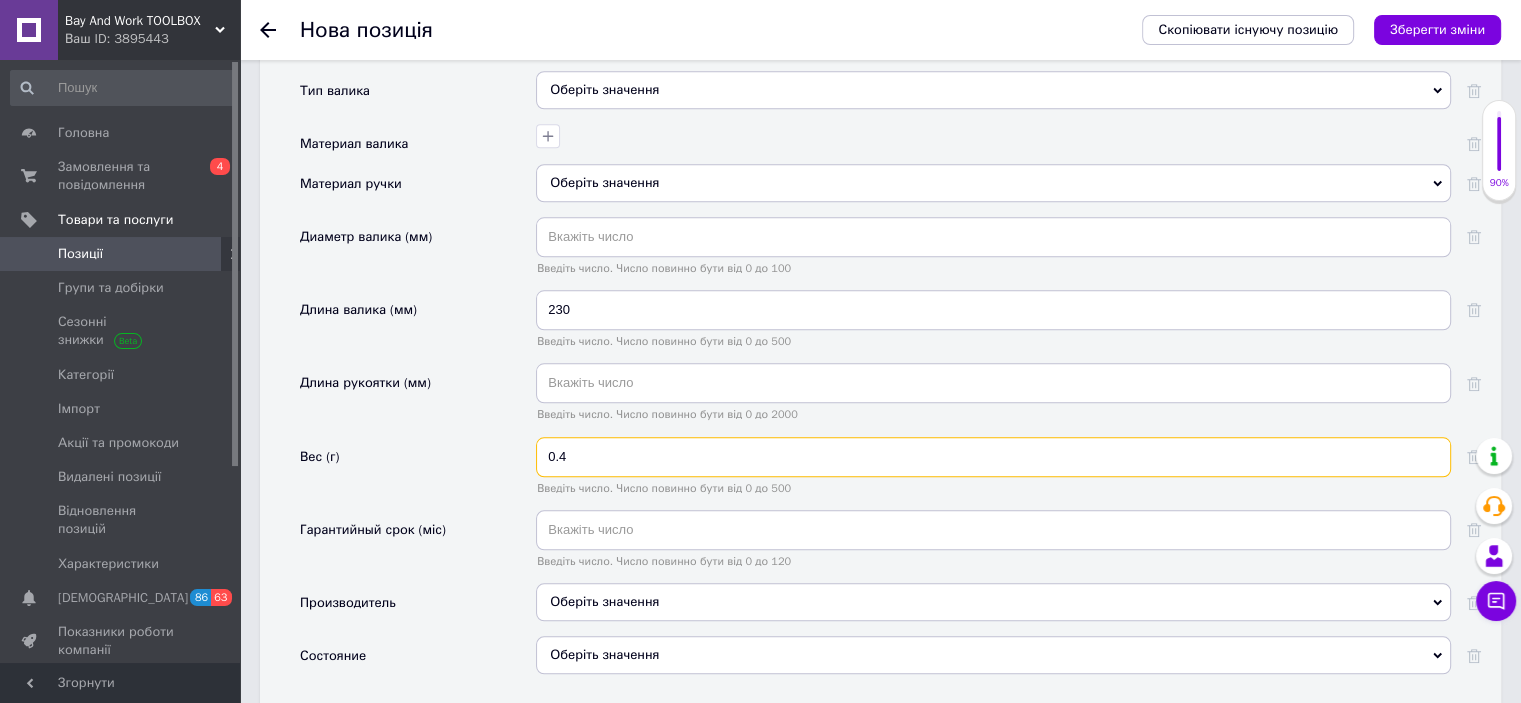 scroll, scrollTop: 2000, scrollLeft: 0, axis: vertical 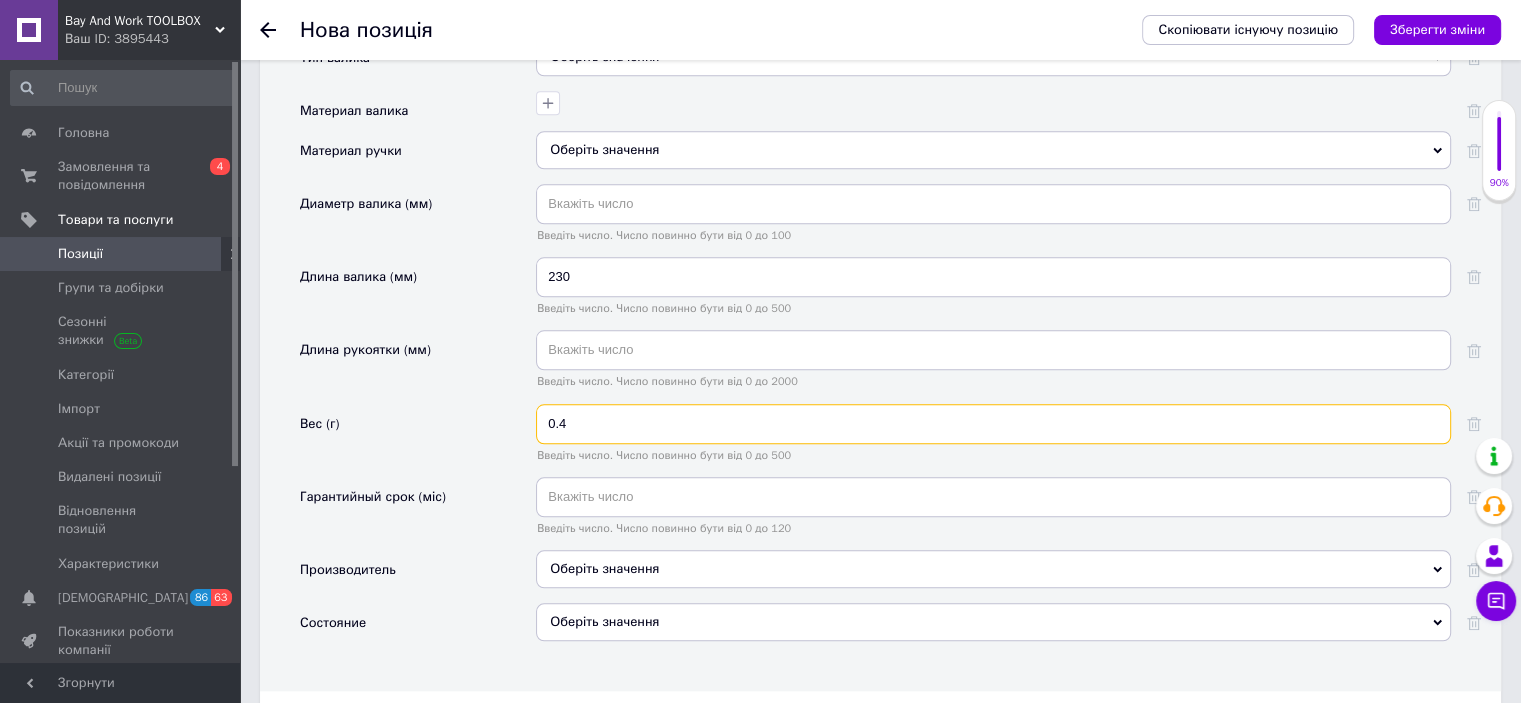 type on "0.4" 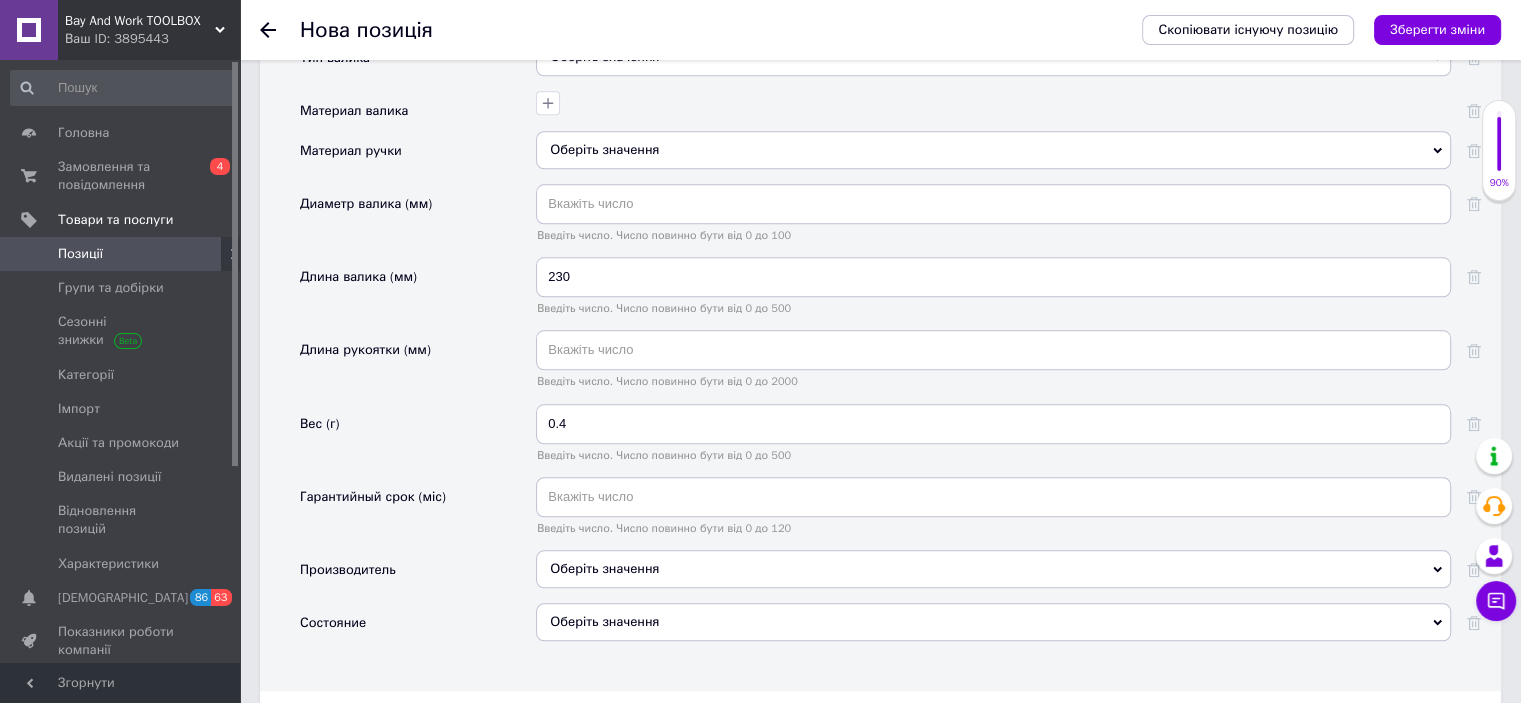 click on "Оберіть значення" at bounding box center (993, 622) 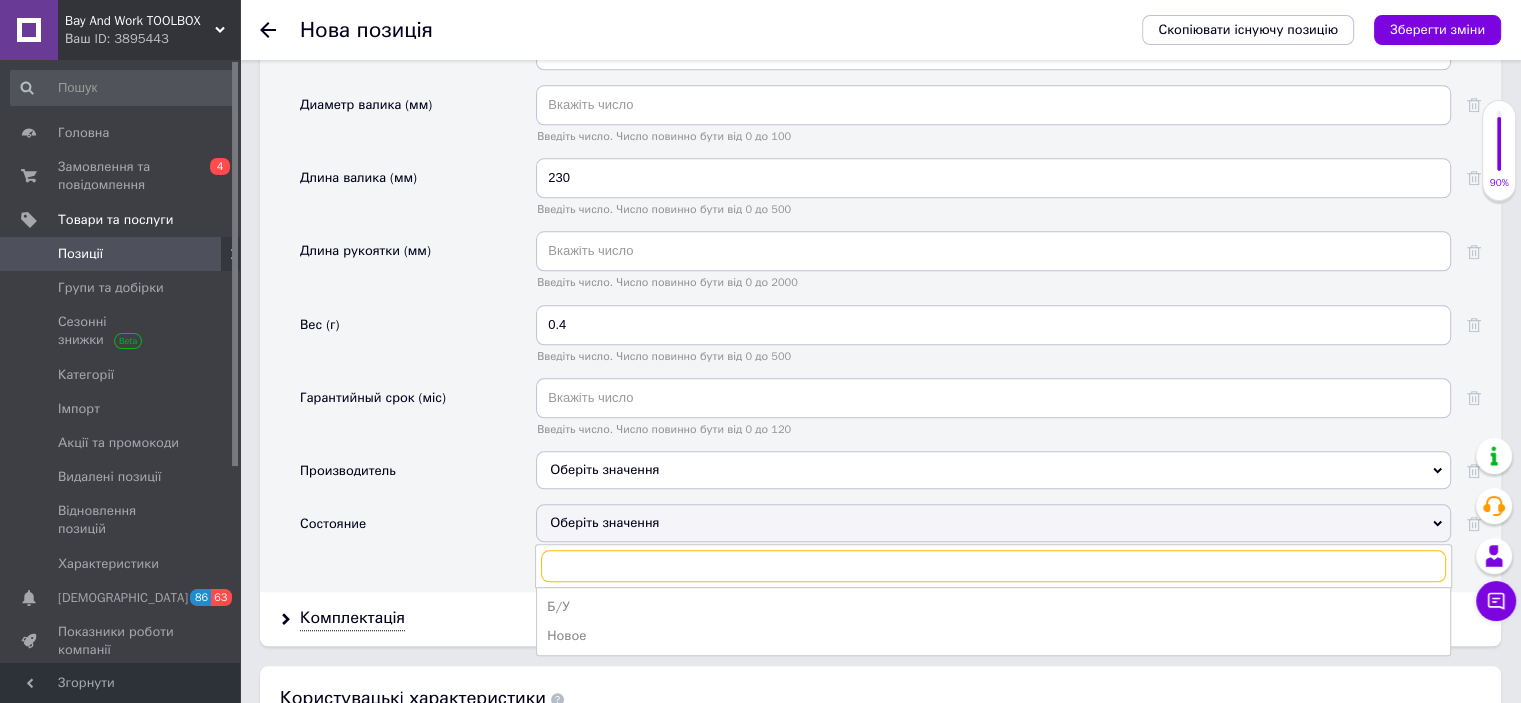 scroll, scrollTop: 2100, scrollLeft: 0, axis: vertical 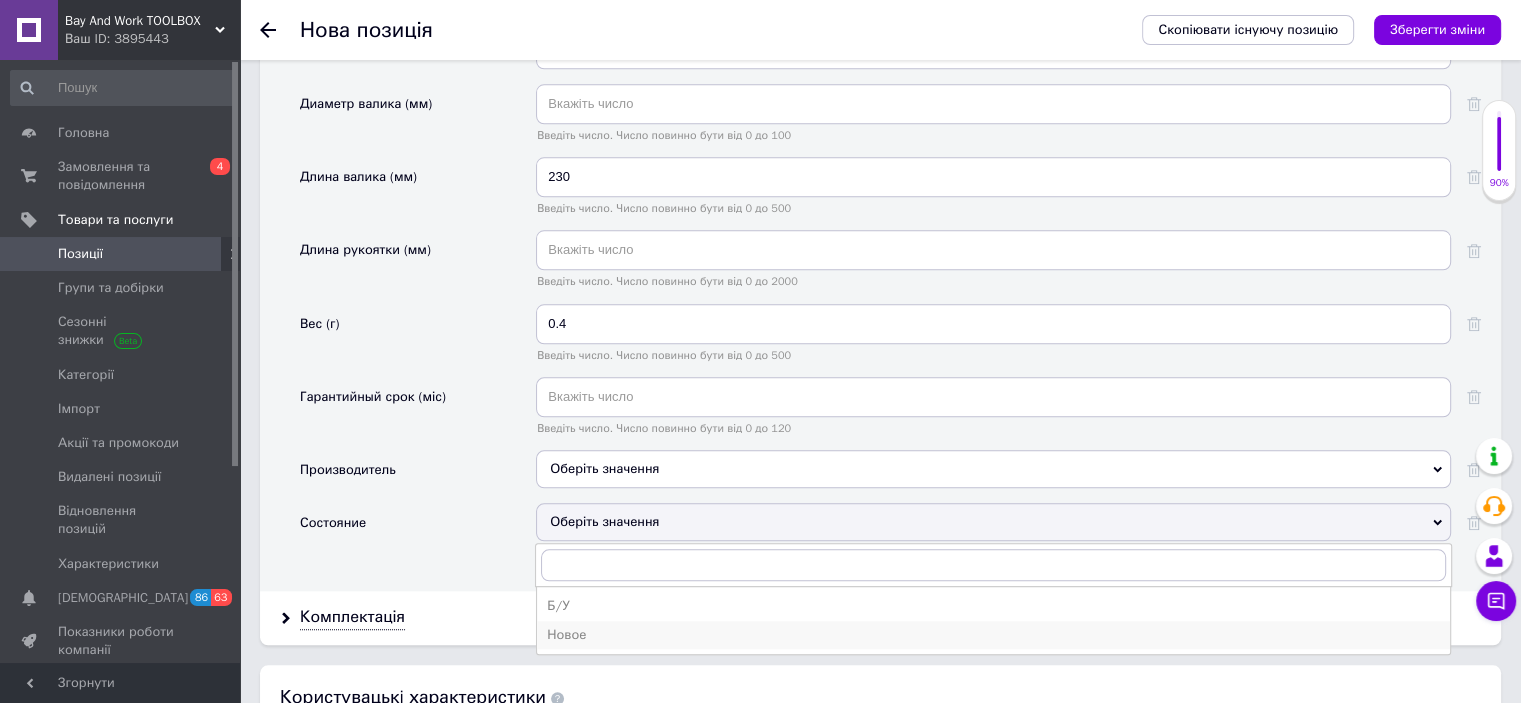 click on "Новое" at bounding box center (993, 635) 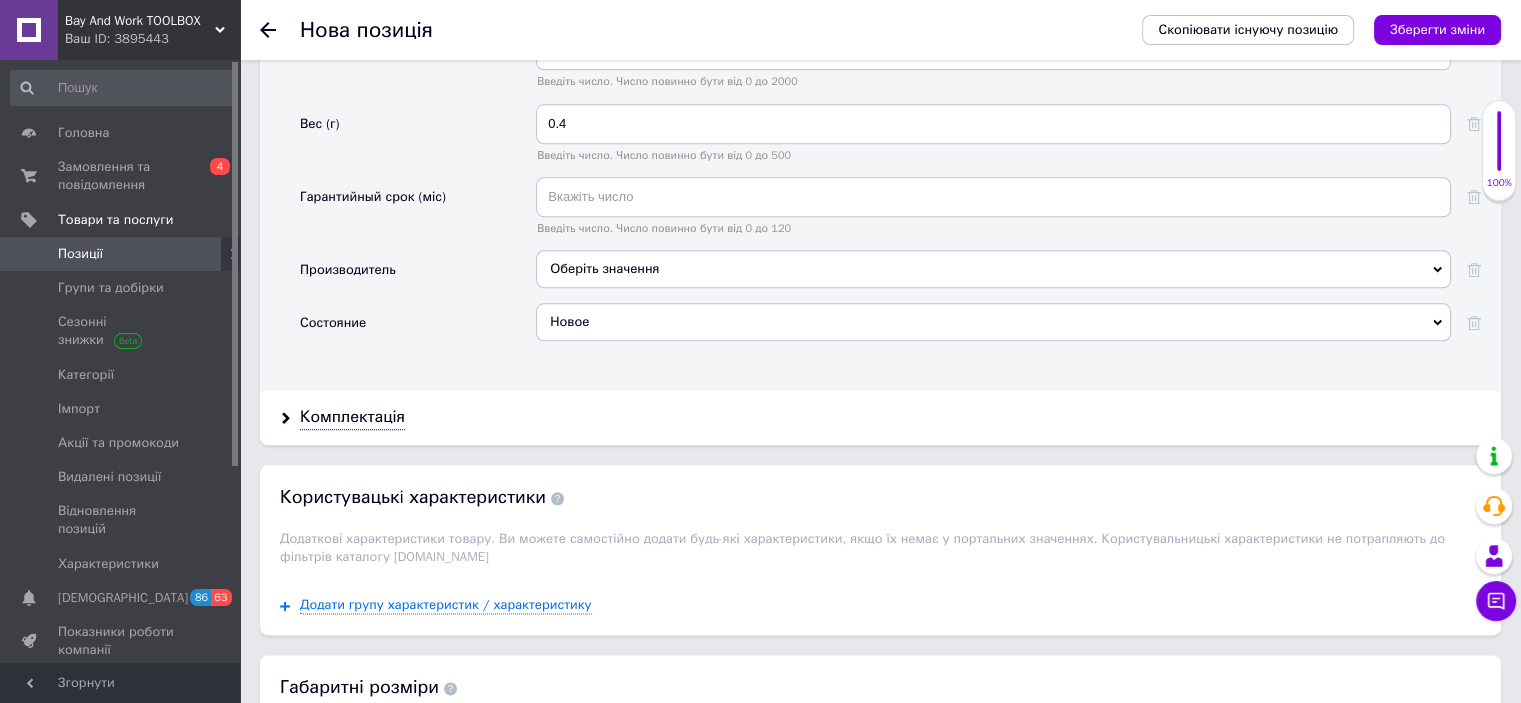 scroll, scrollTop: 2728, scrollLeft: 0, axis: vertical 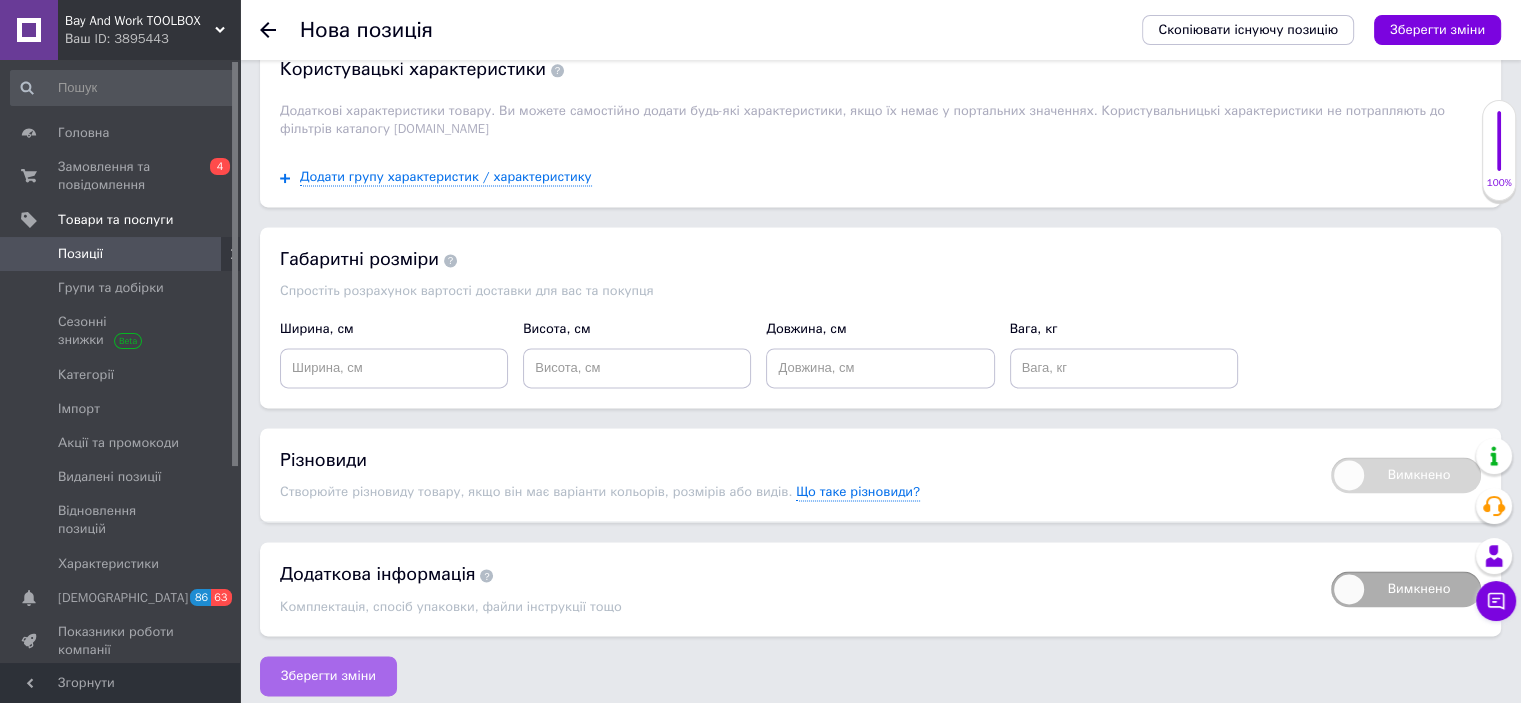 click on "Зберегти зміни" at bounding box center [328, 676] 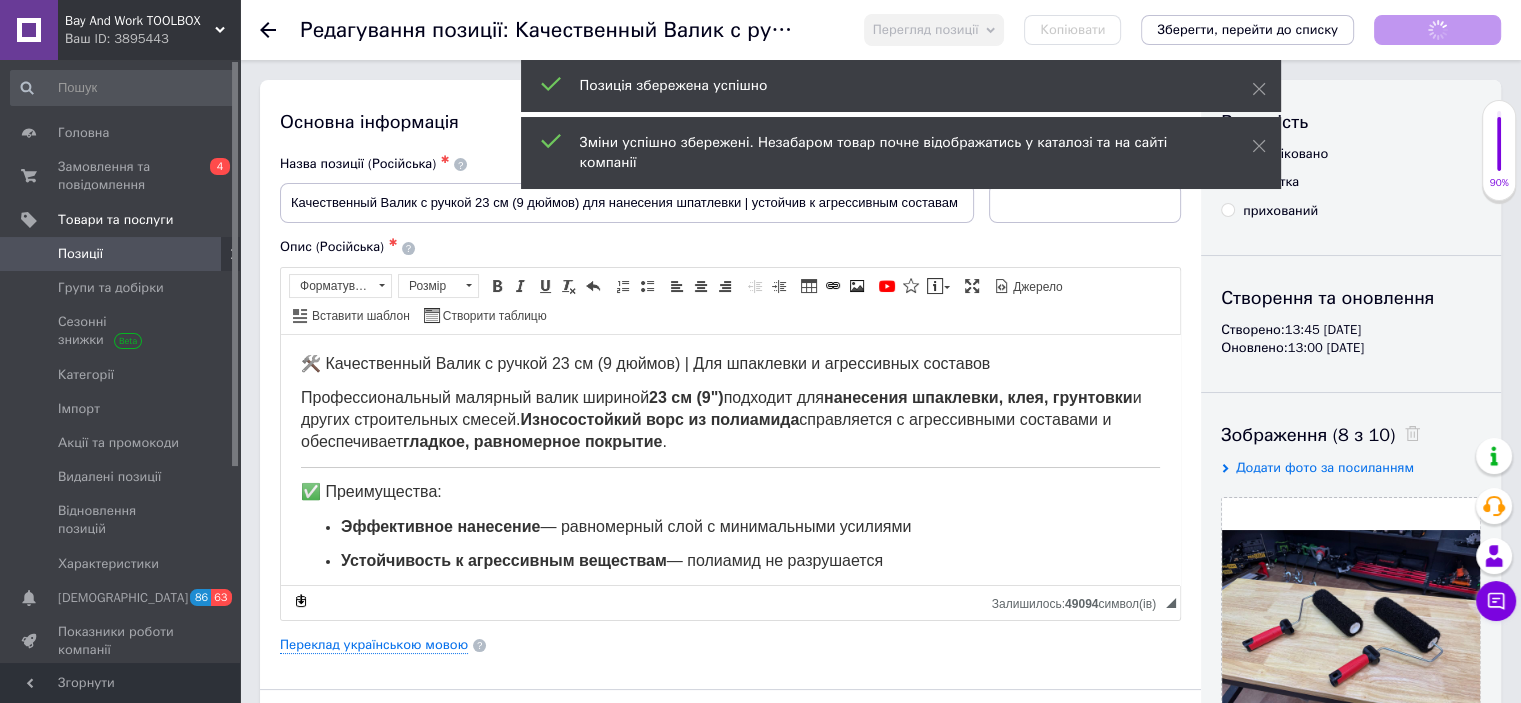scroll, scrollTop: 0, scrollLeft: 0, axis: both 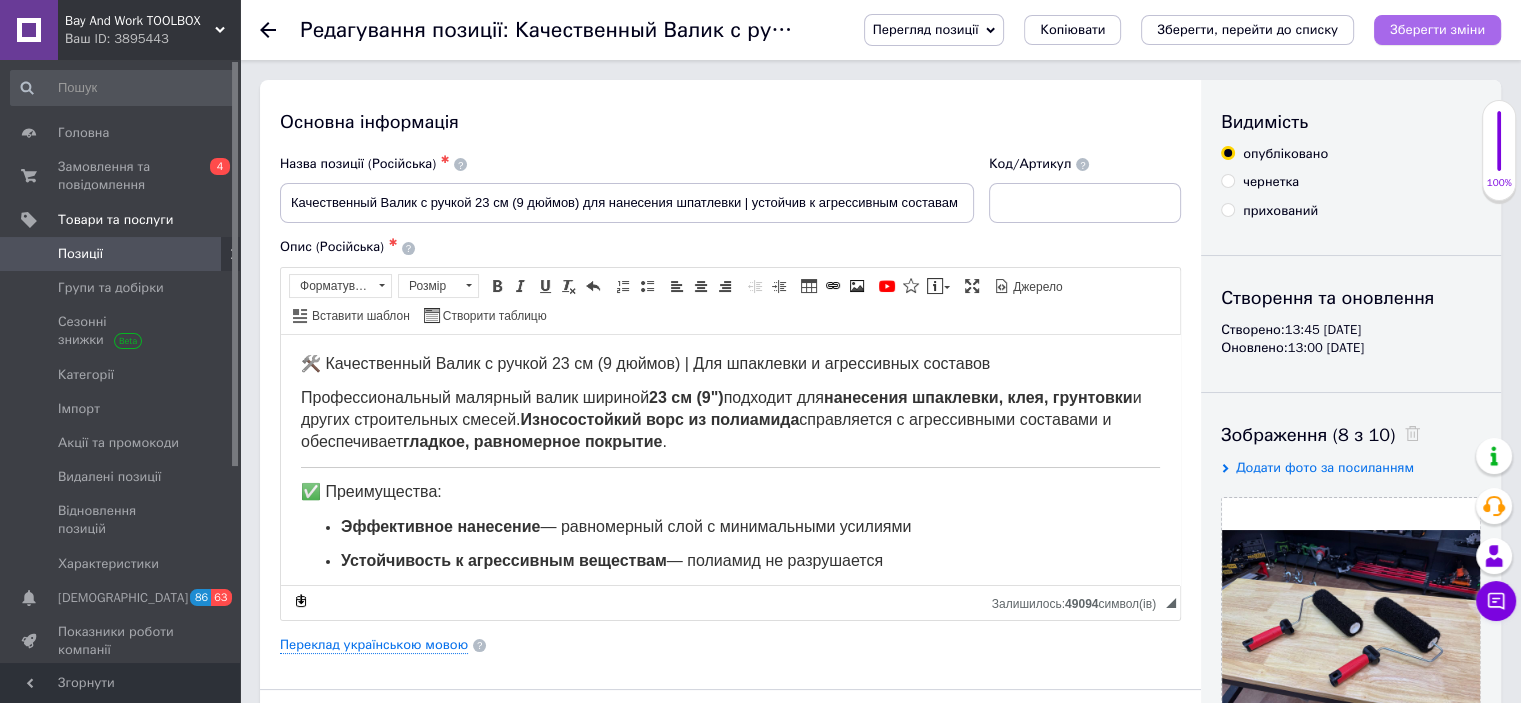 click on "Зберегти зміни" at bounding box center [1437, 29] 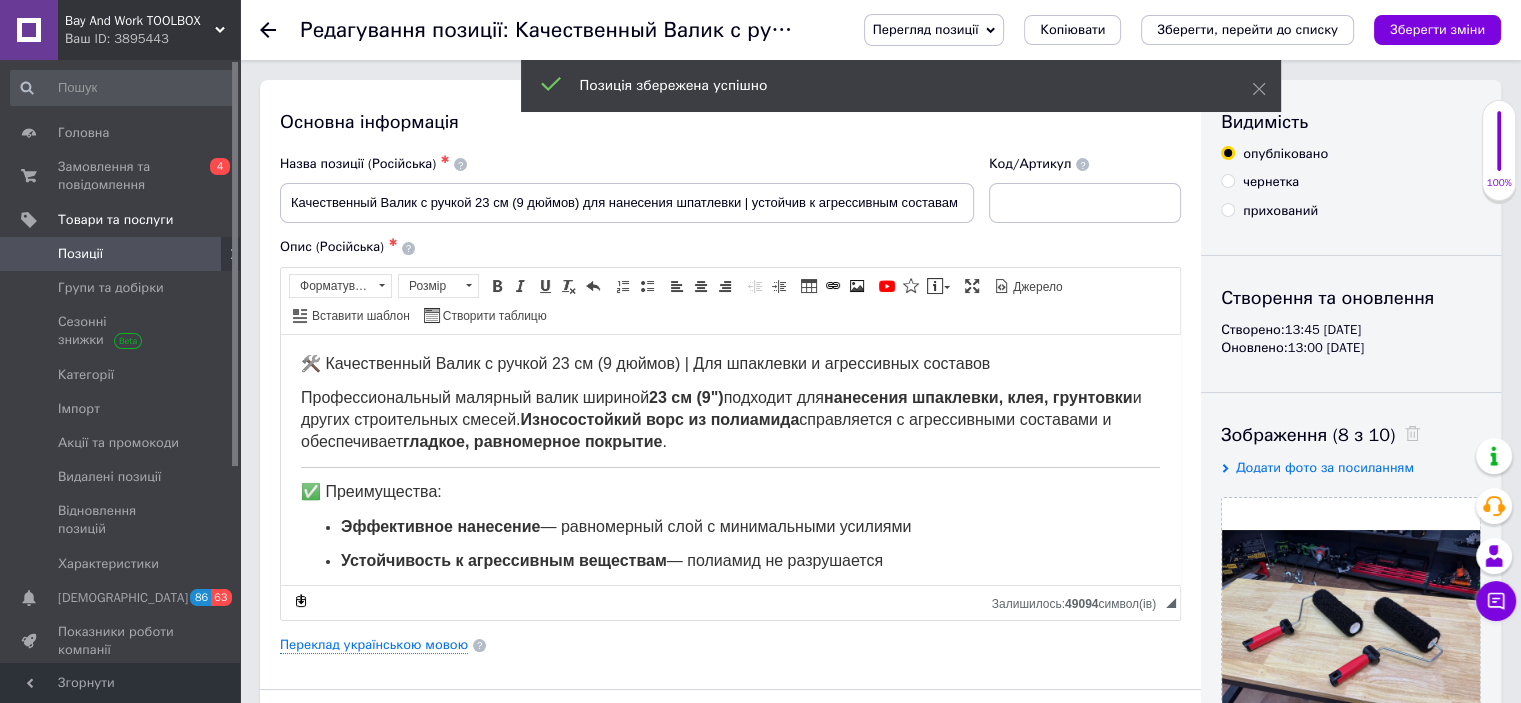 click on "Позиції" at bounding box center [121, 254] 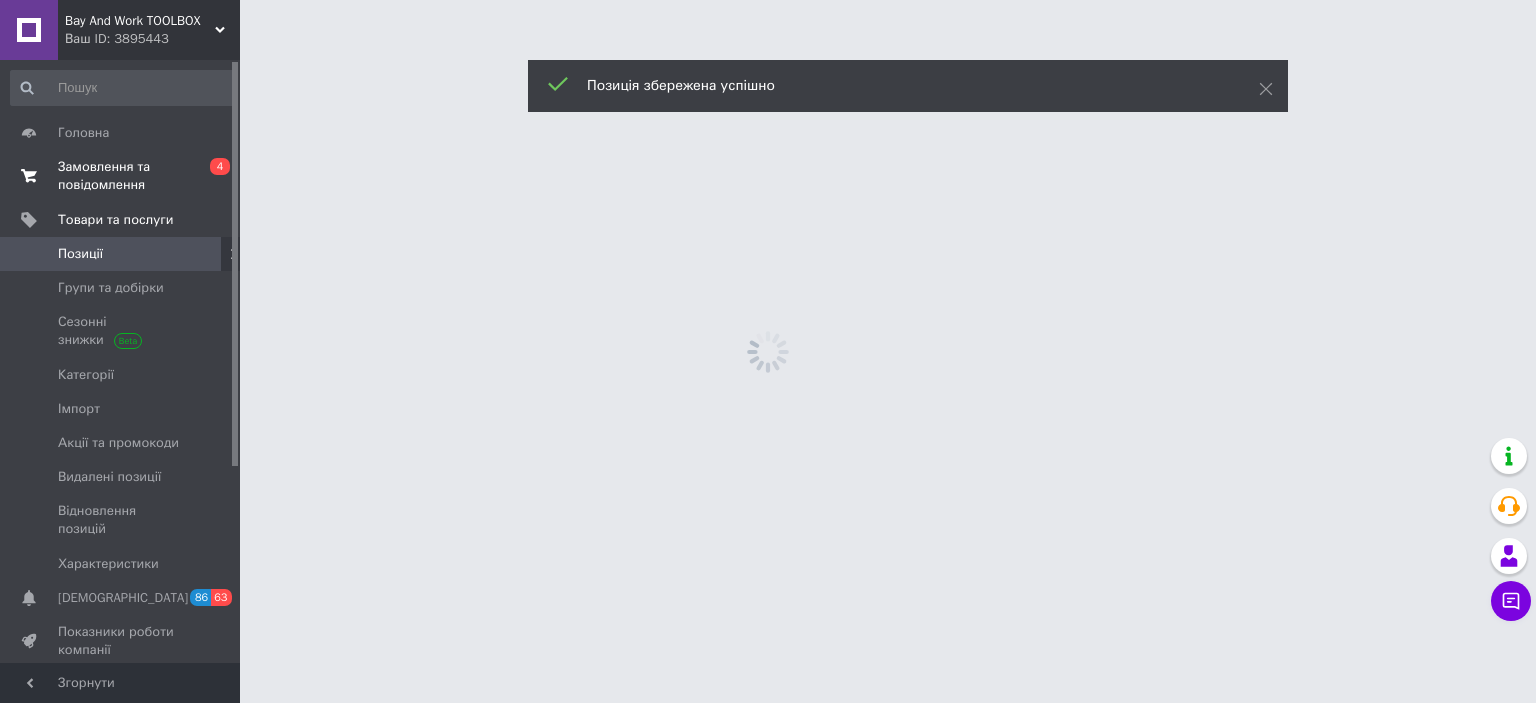 click on "Замовлення та повідомлення" at bounding box center (121, 176) 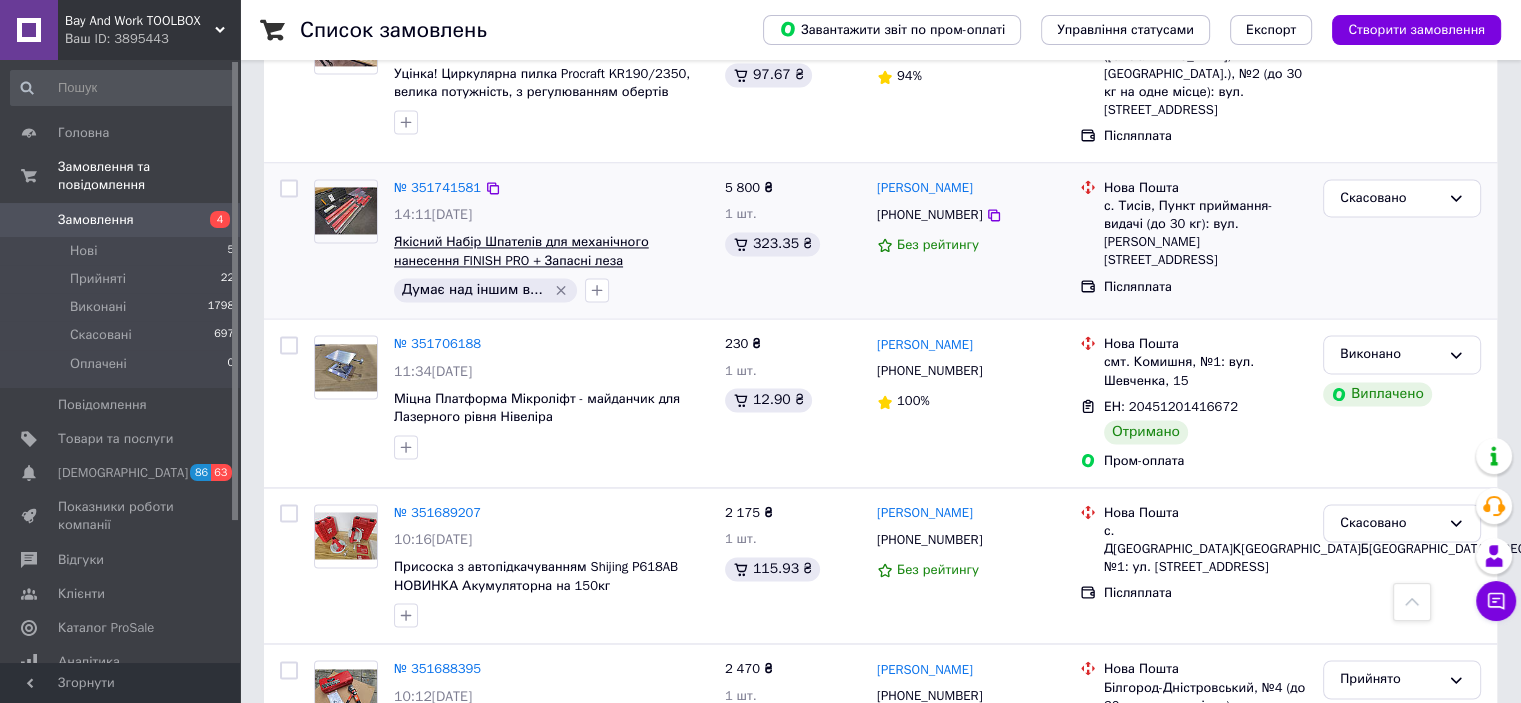 scroll, scrollTop: 3056, scrollLeft: 0, axis: vertical 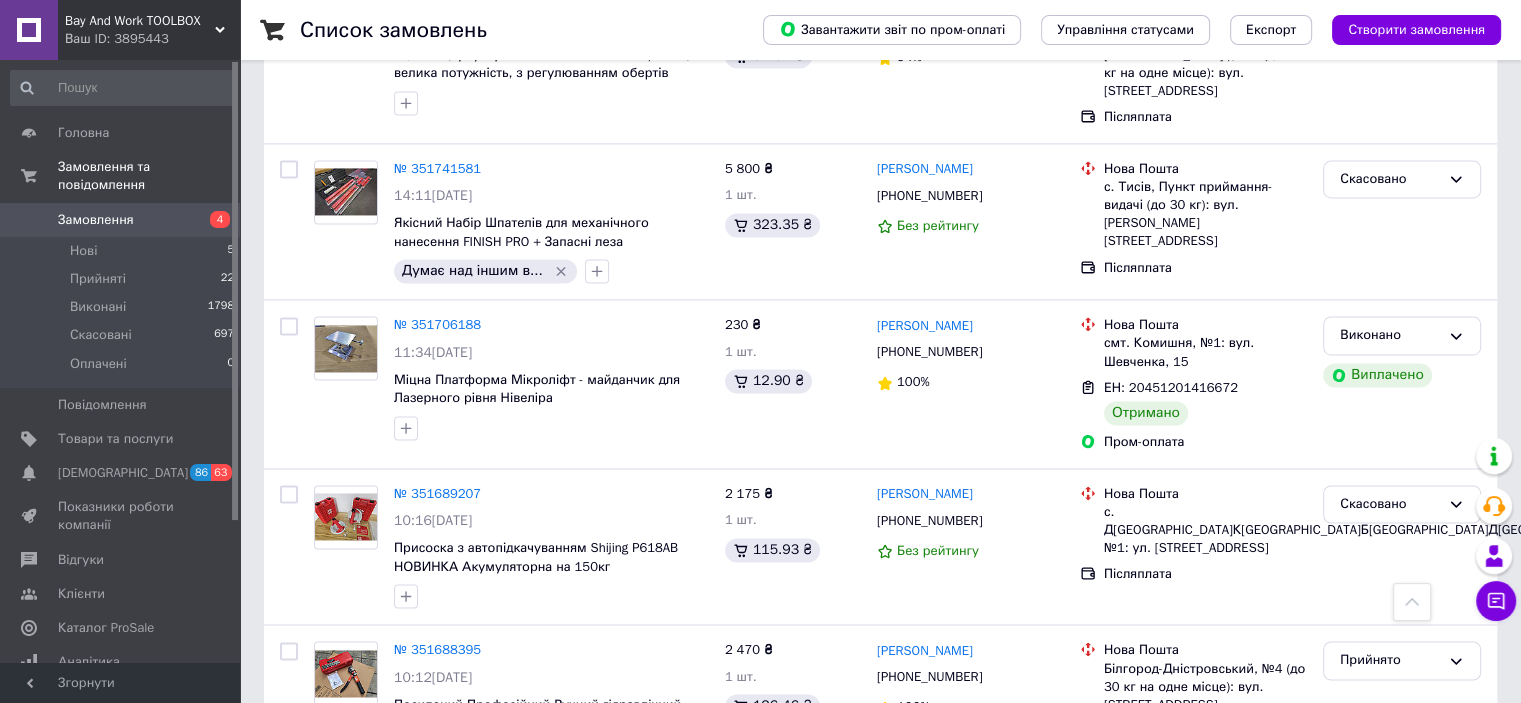 click on "2" at bounding box center [327, 874] 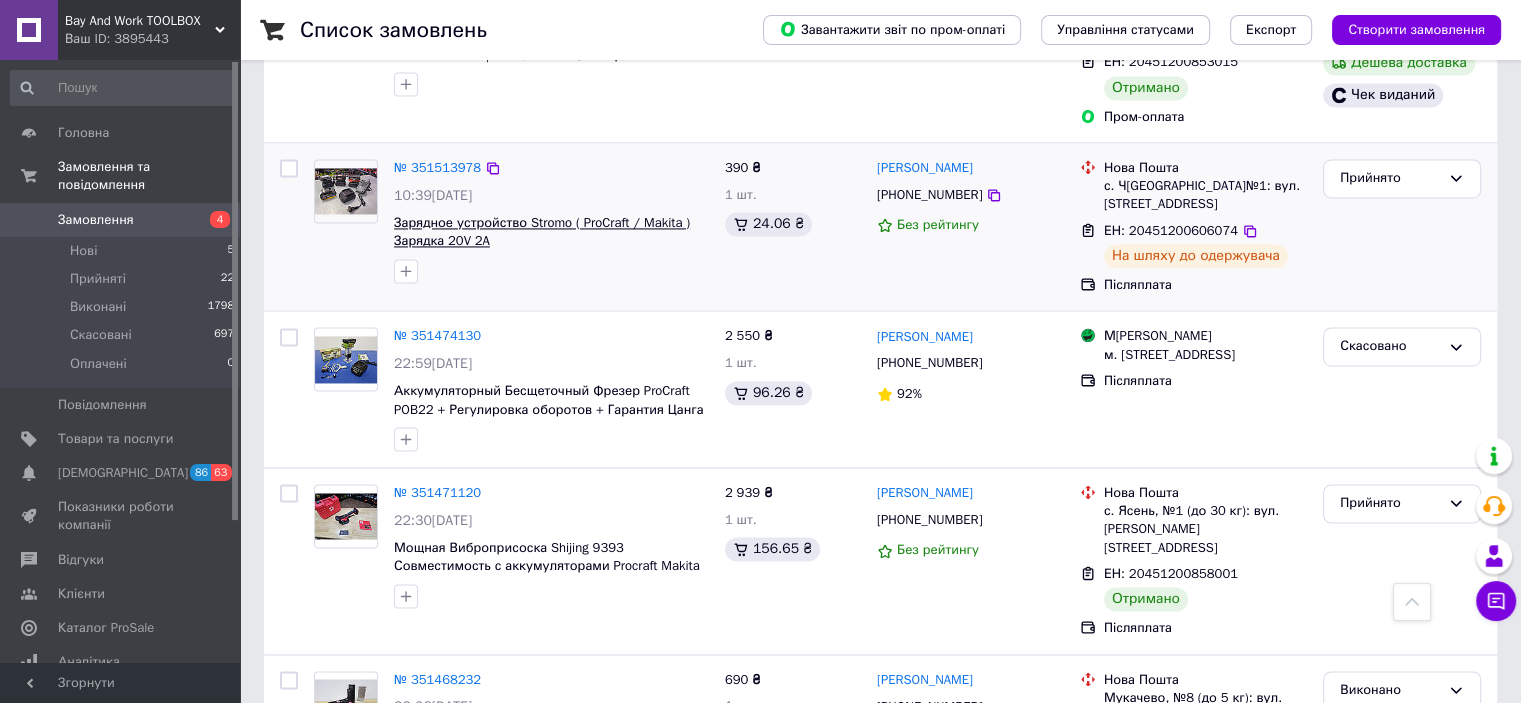 scroll, scrollTop: 3074, scrollLeft: 0, axis: vertical 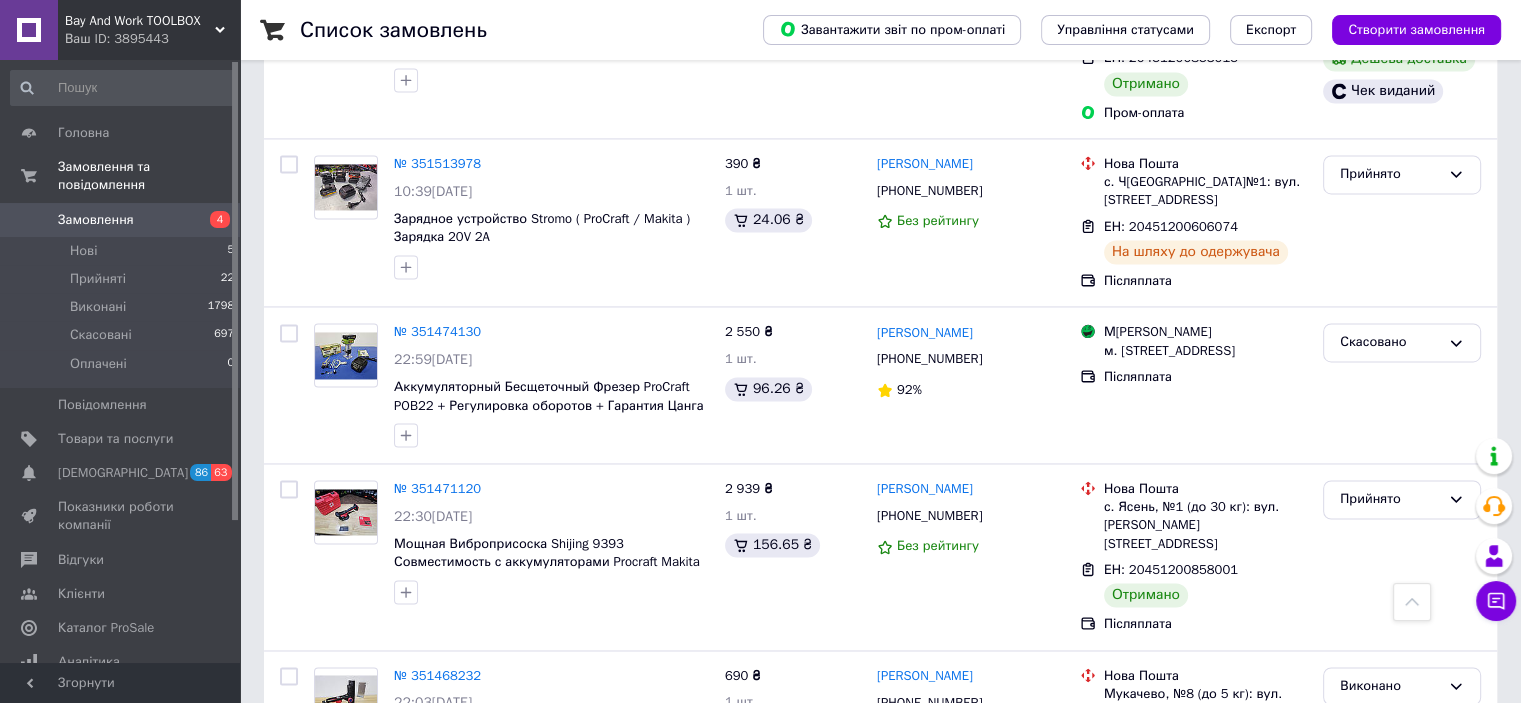 click on "3" at bounding box center (494, 863) 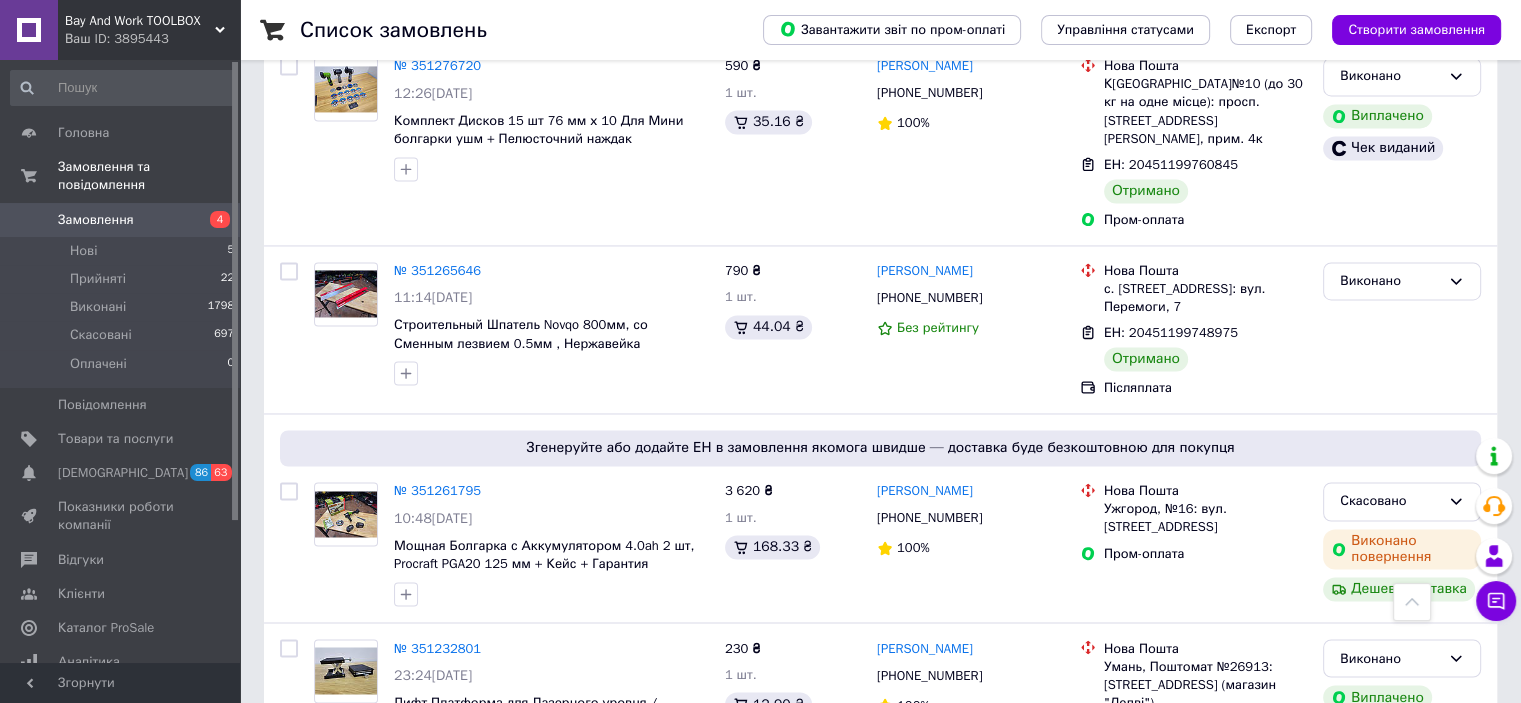 scroll, scrollTop: 3188, scrollLeft: 0, axis: vertical 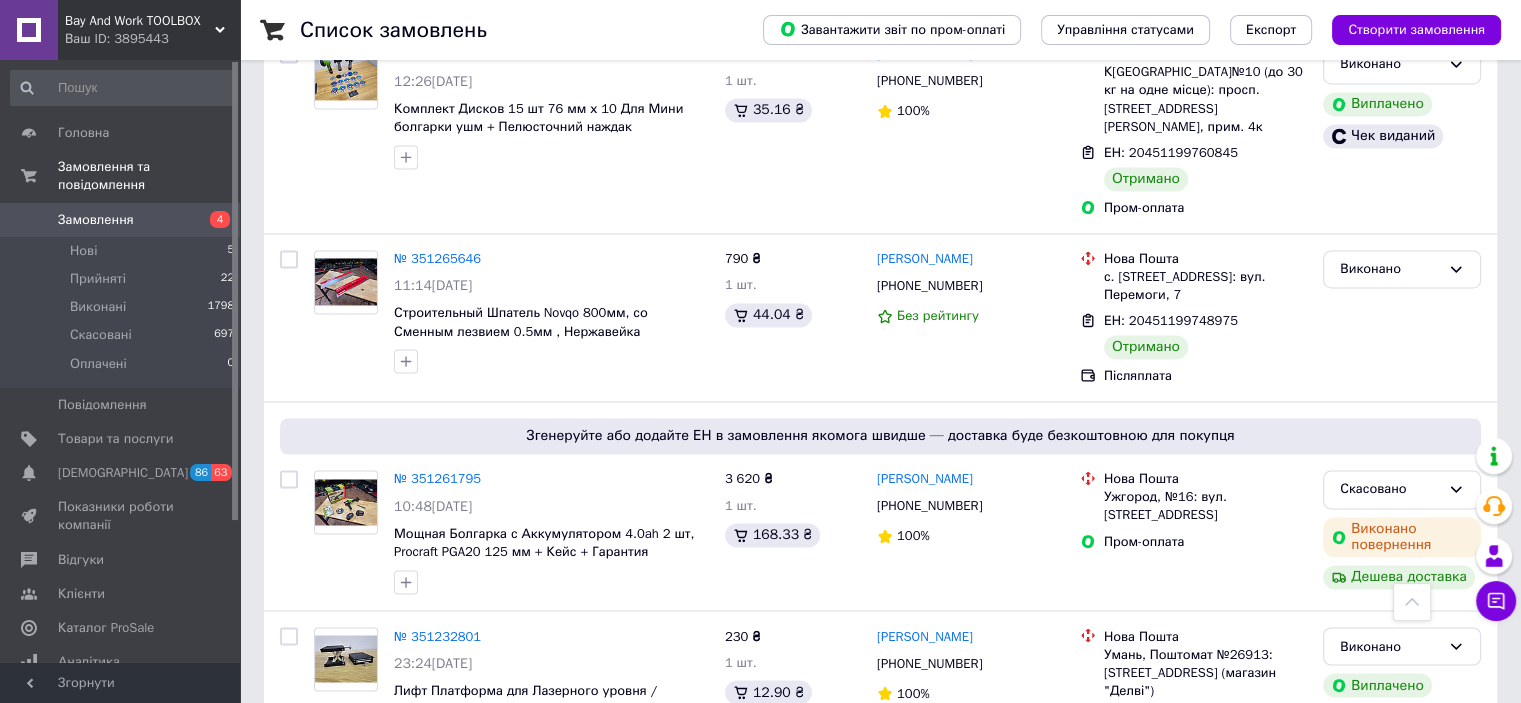 click on "4" at bounding box center (539, 841) 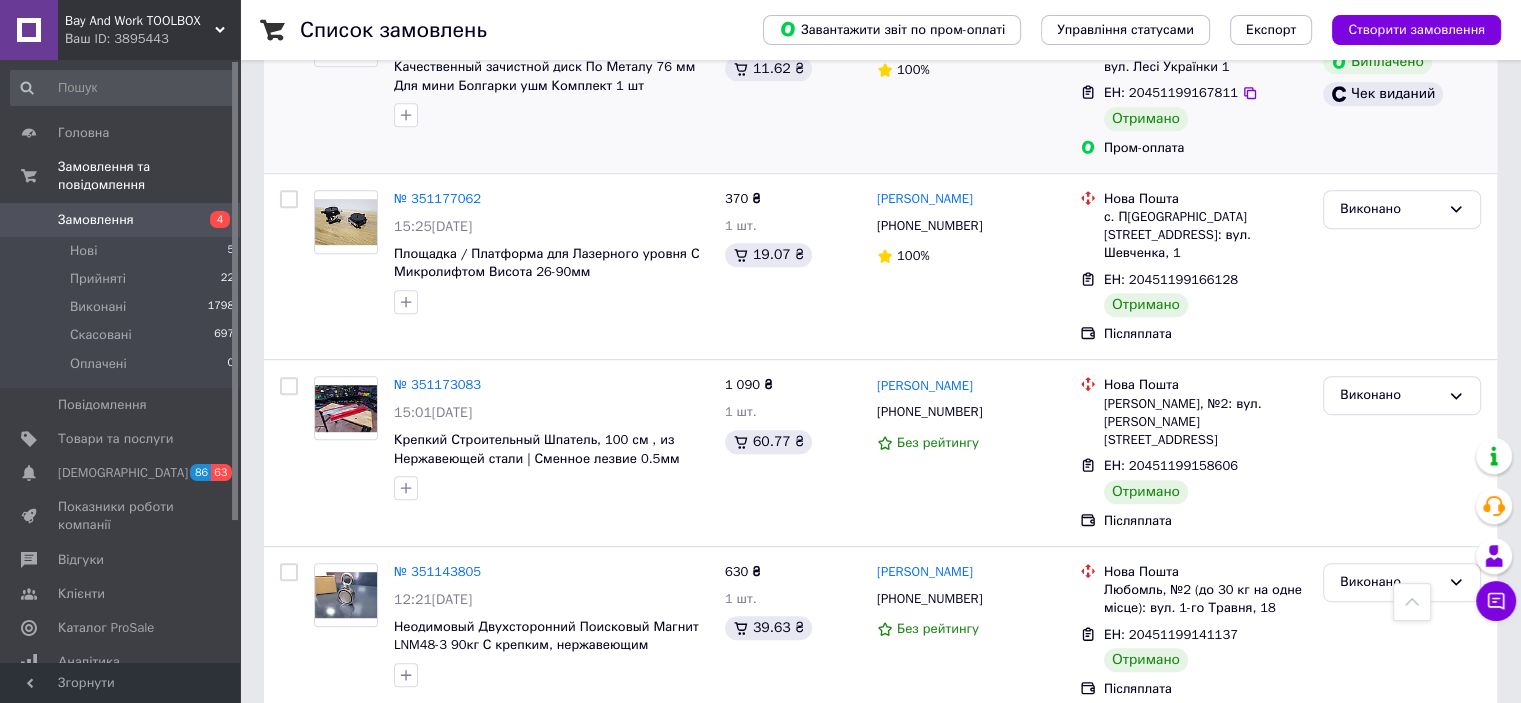 scroll, scrollTop: 1000, scrollLeft: 0, axis: vertical 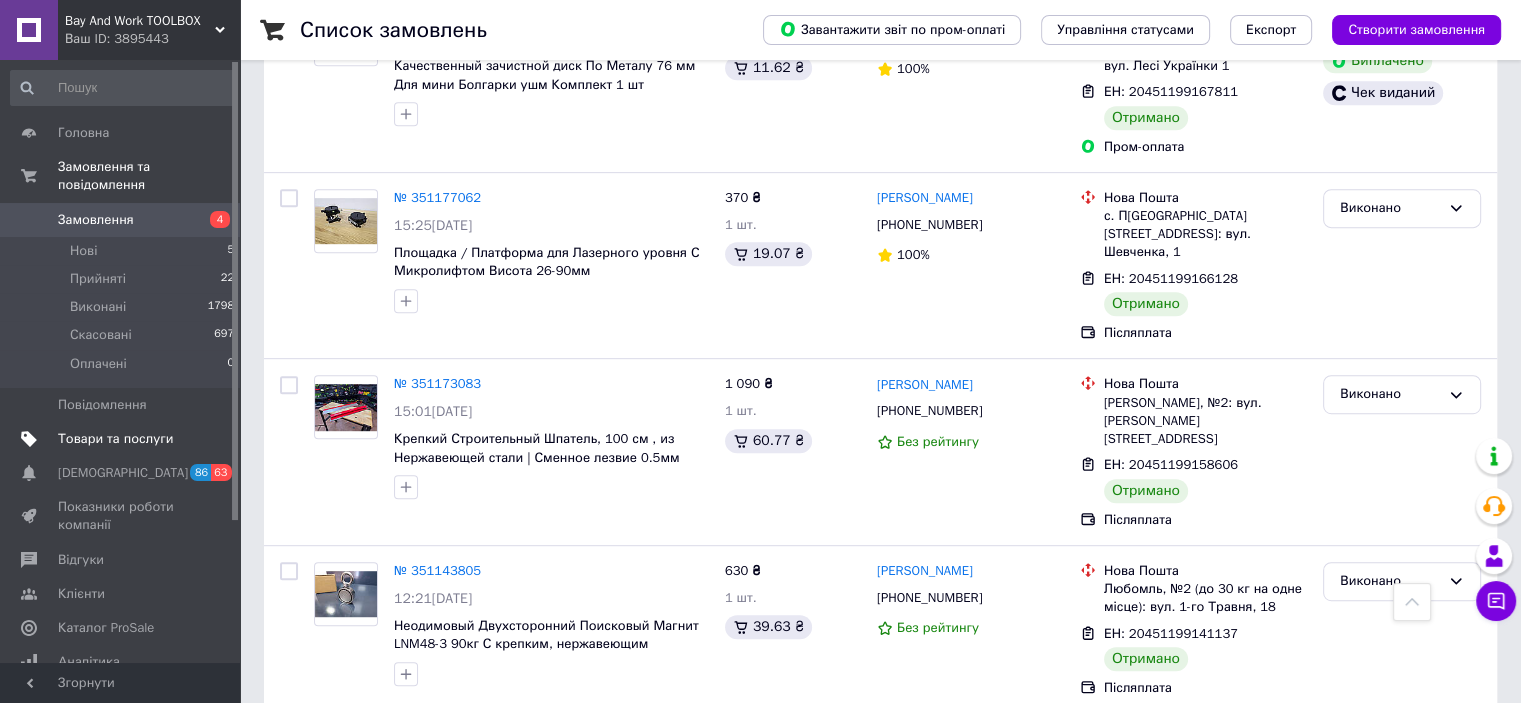 click on "Товари та послуги" at bounding box center [115, 439] 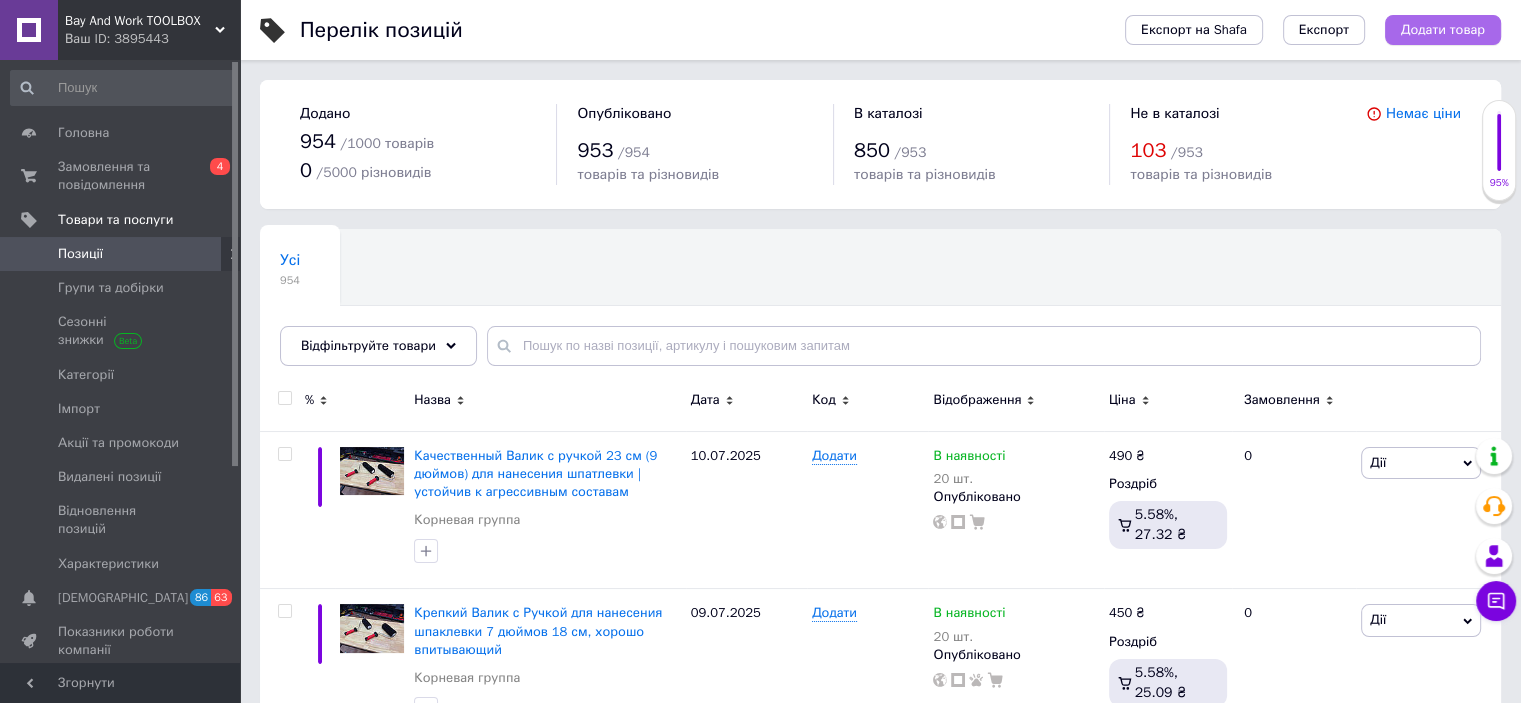 click on "Додати товар" at bounding box center (1443, 30) 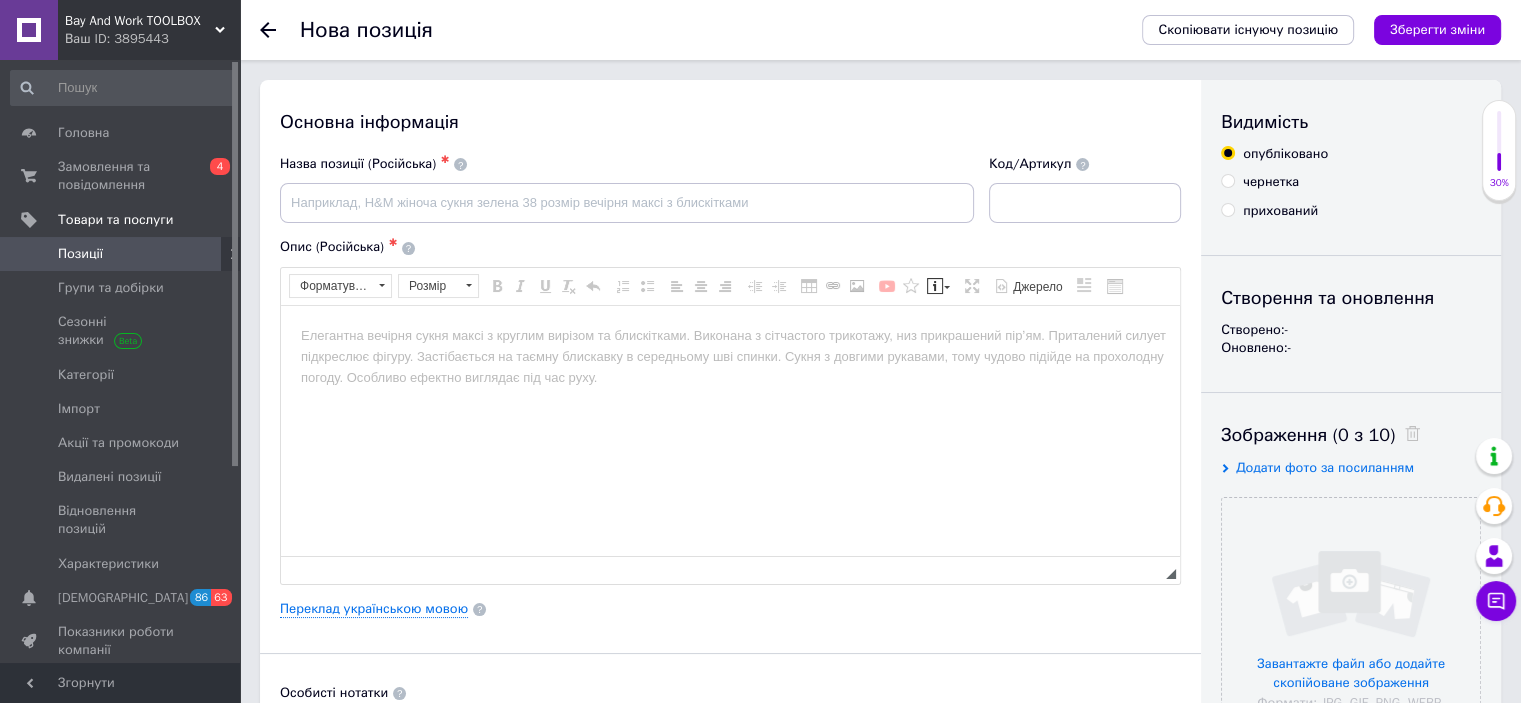scroll, scrollTop: 0, scrollLeft: 0, axis: both 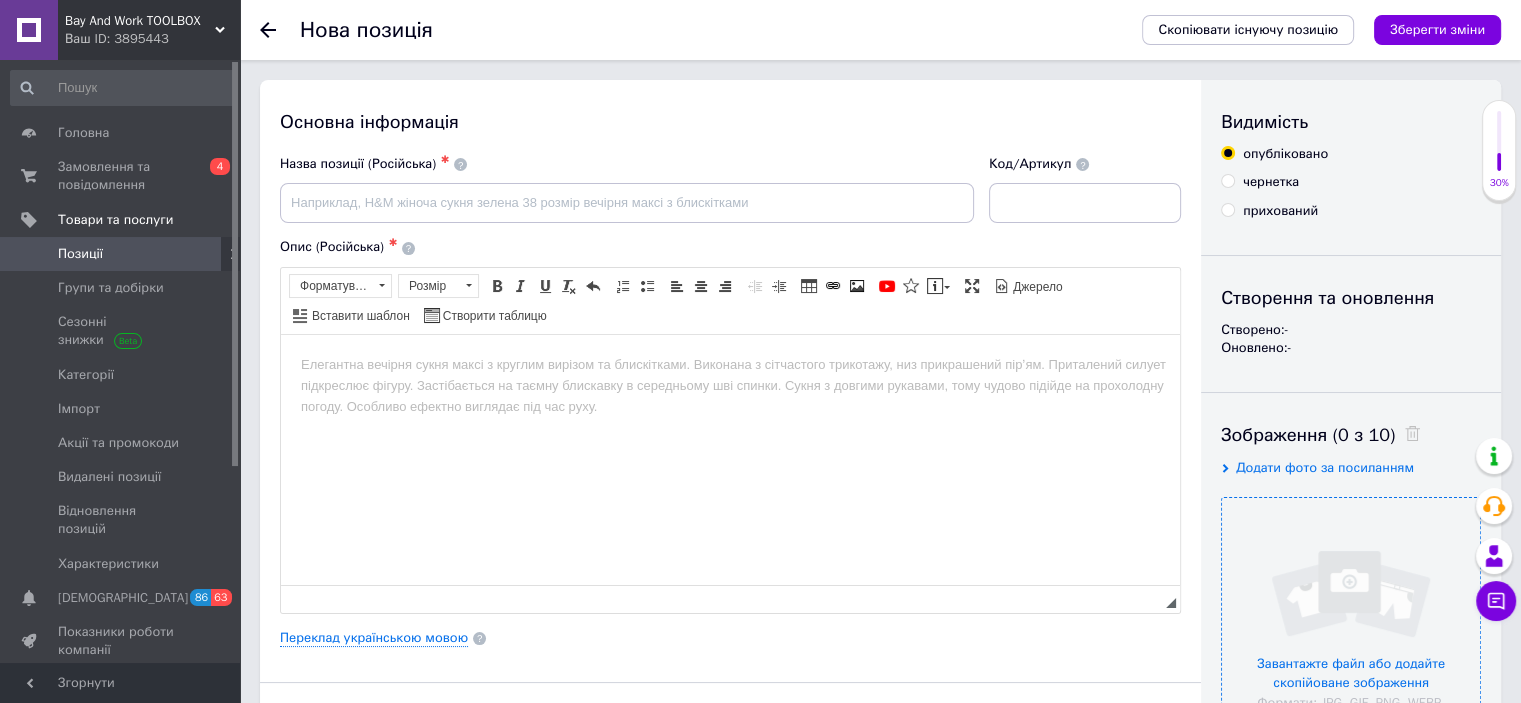 click at bounding box center [1351, 627] 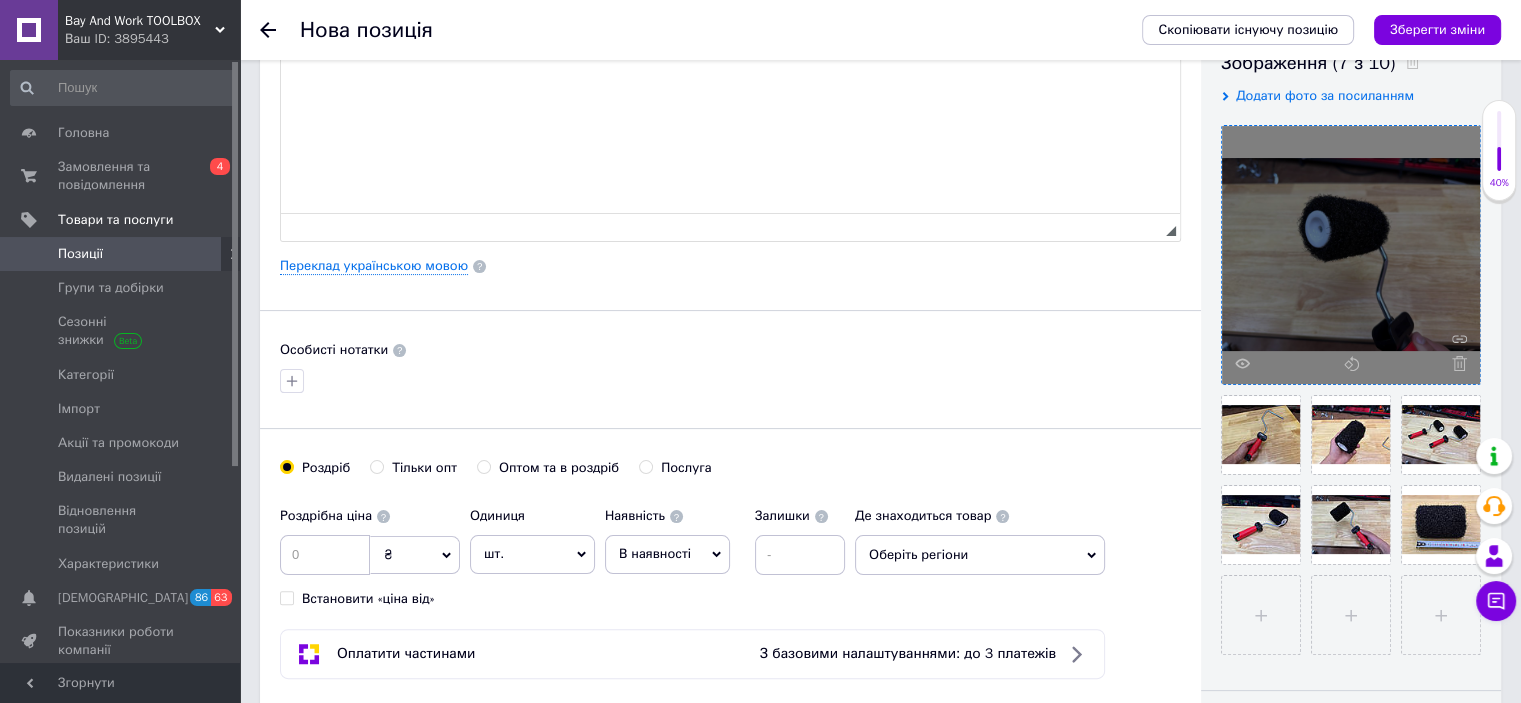 scroll, scrollTop: 400, scrollLeft: 0, axis: vertical 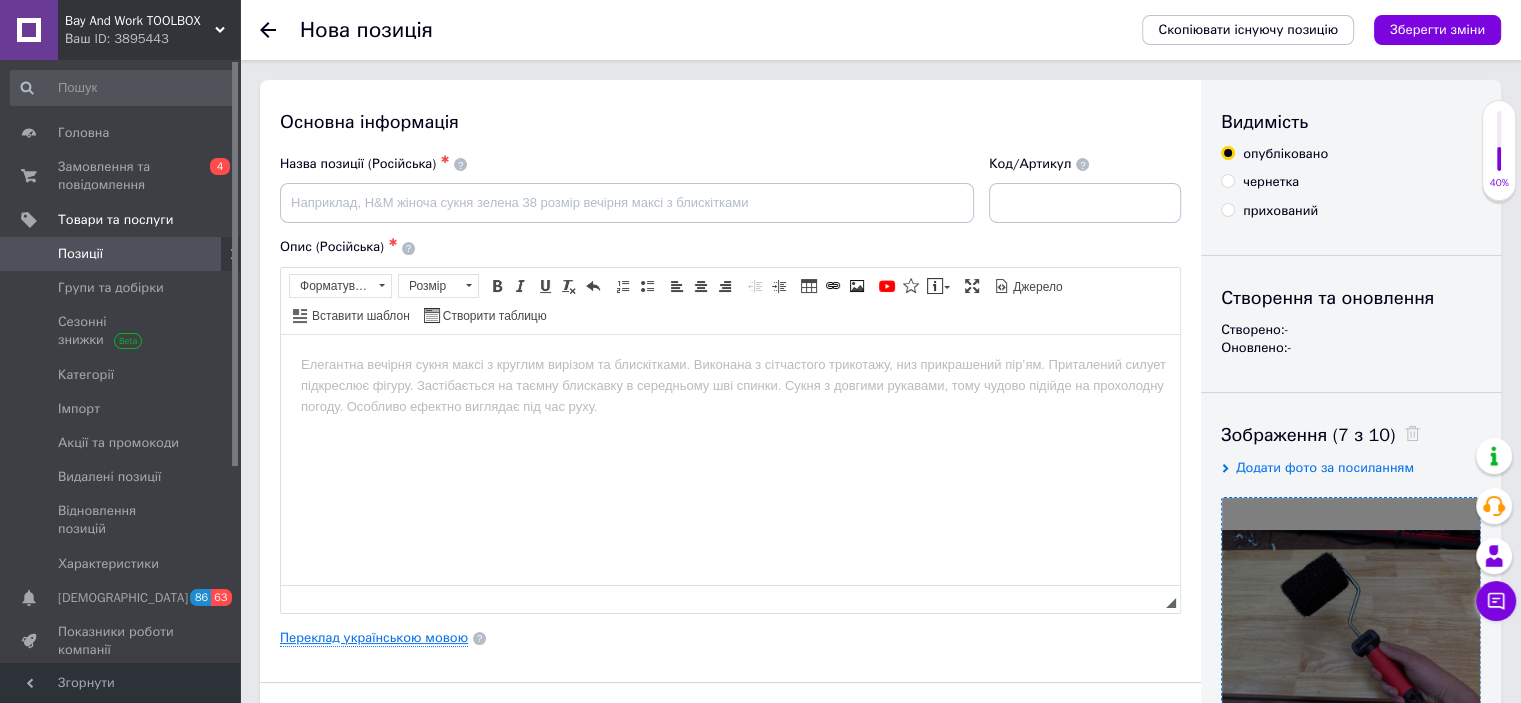 click on "Переклад українською мовою" at bounding box center (374, 638) 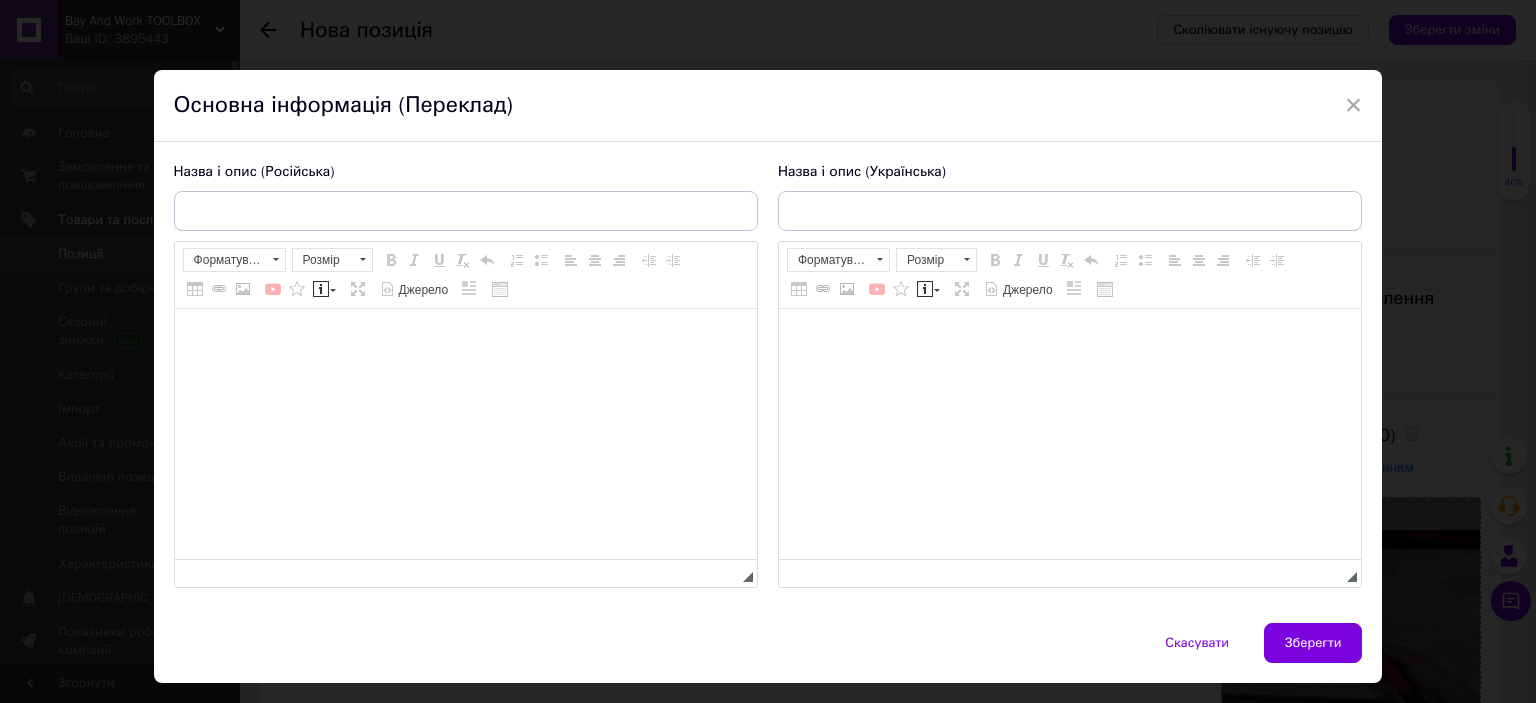 scroll, scrollTop: 0, scrollLeft: 0, axis: both 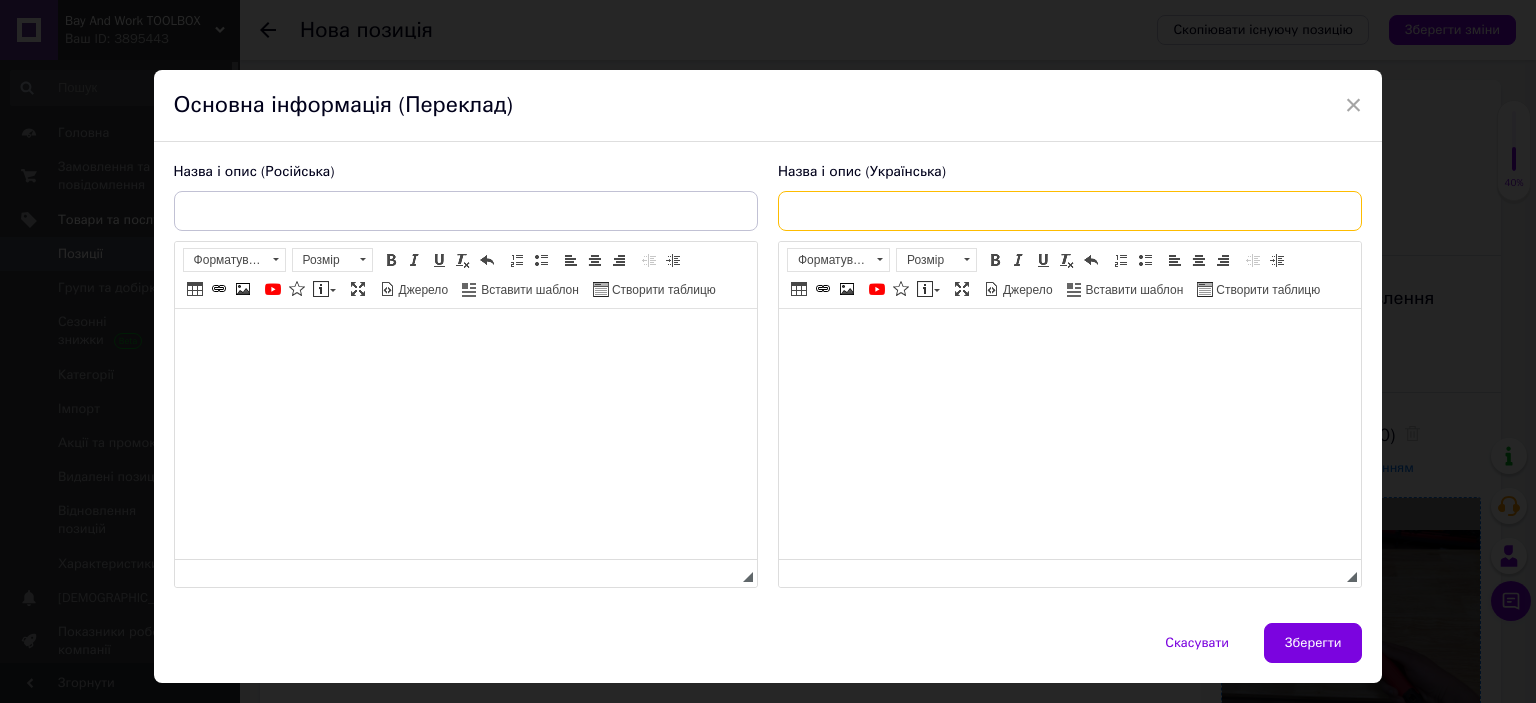 click at bounding box center (1070, 211) 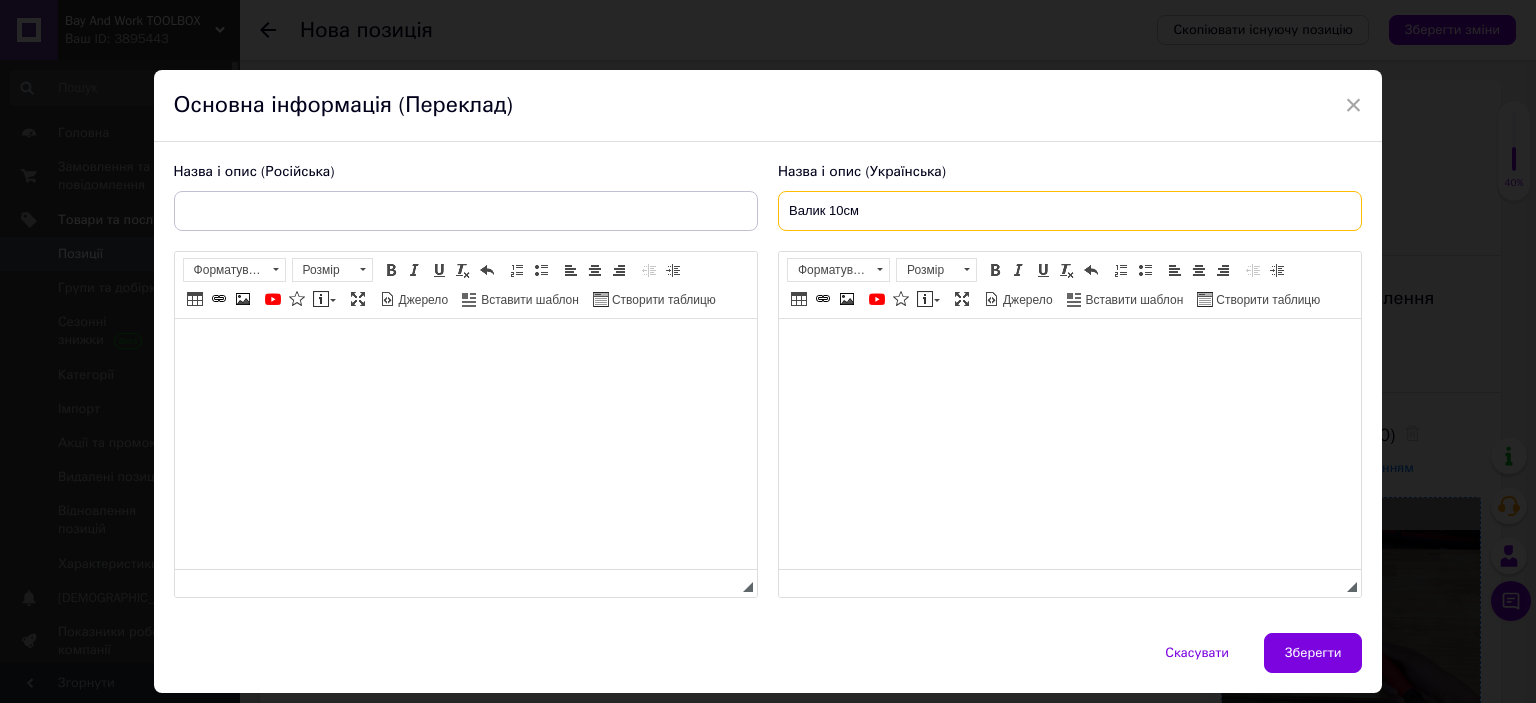 paste on "Валик з ручкою для нанесення шпаклівки" 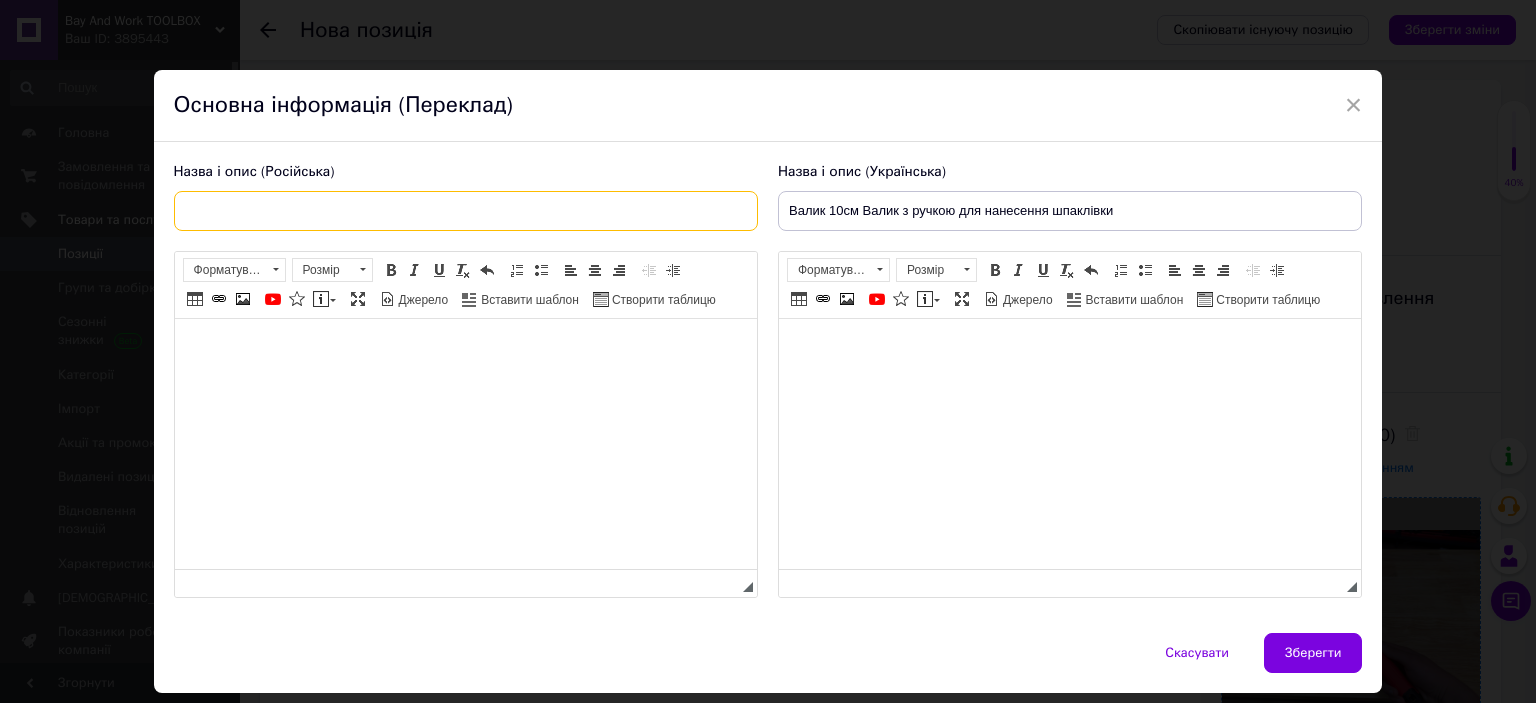 click at bounding box center (466, 211) 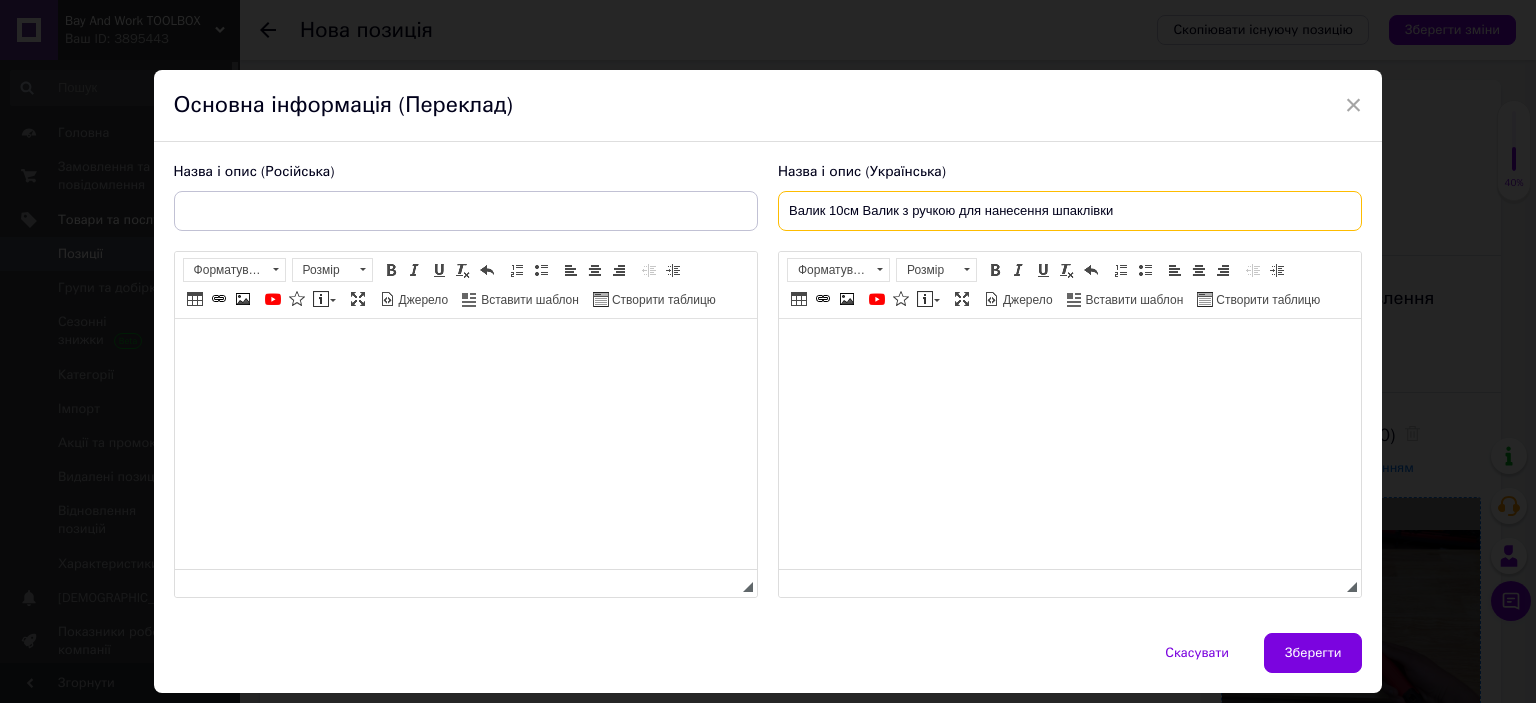 click on "Валик 10см Валик з ручкою для нанесення шпаклівки" at bounding box center [1070, 211] 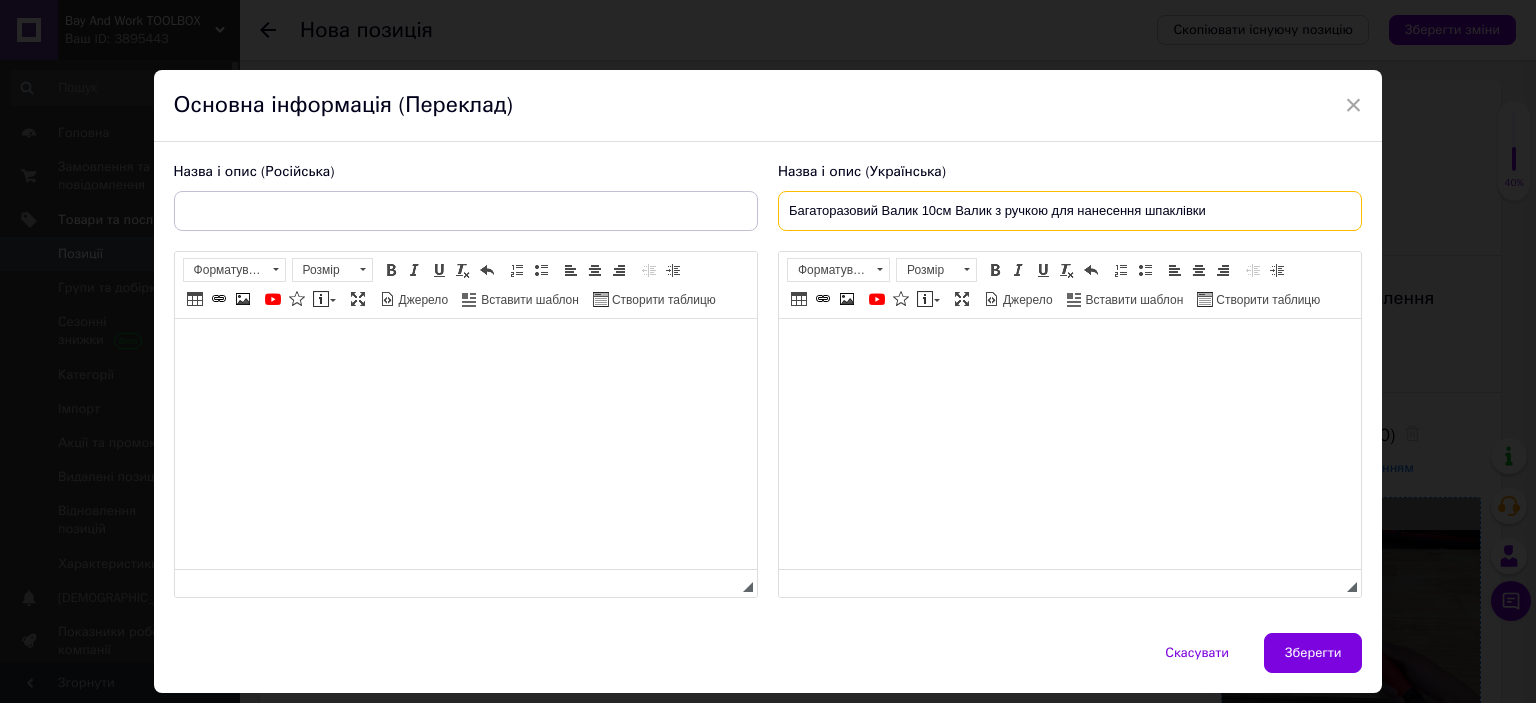 click on "Багаторазовий Валик 10см Валик з ручкою для нанесення шпаклівки" at bounding box center (1070, 211) 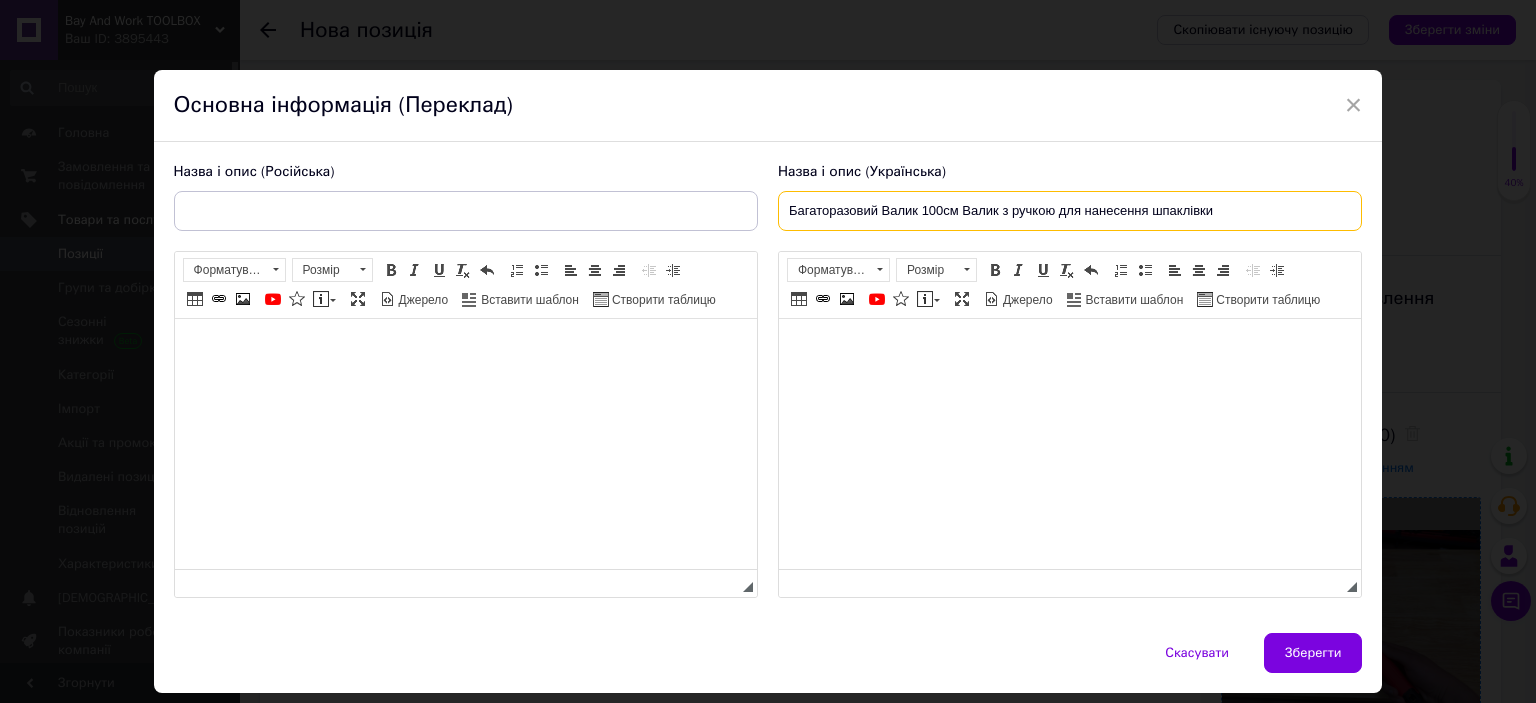 click on "Багаторазовий Валик 100см Валик з ручкою для нанесення шпаклівки" at bounding box center (1070, 211) 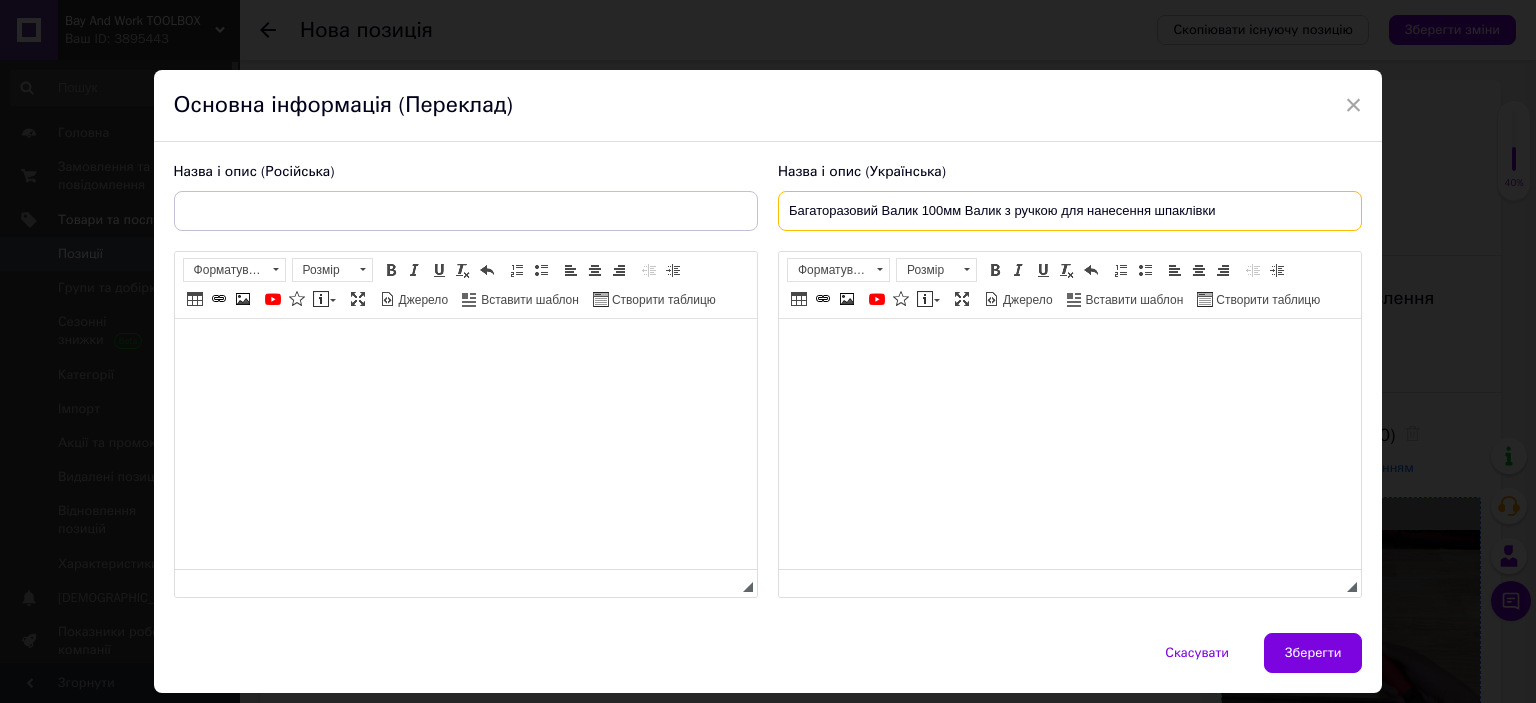 drag, startPoint x: 955, startPoint y: 212, endPoint x: 934, endPoint y: 212, distance: 21 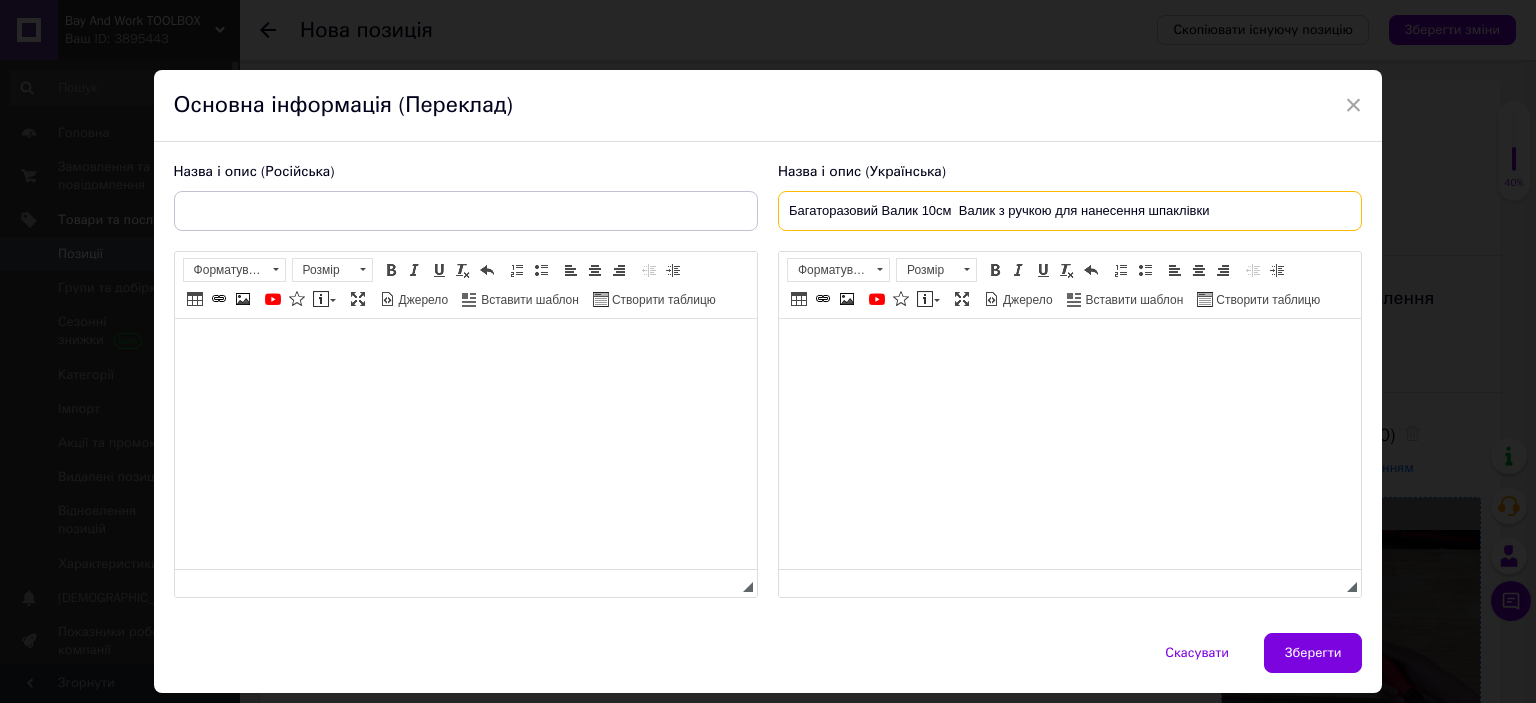 click on "Багаторазовий Валик 10см  Валик з ручкою для нанесення шпаклівки" at bounding box center [1070, 211] 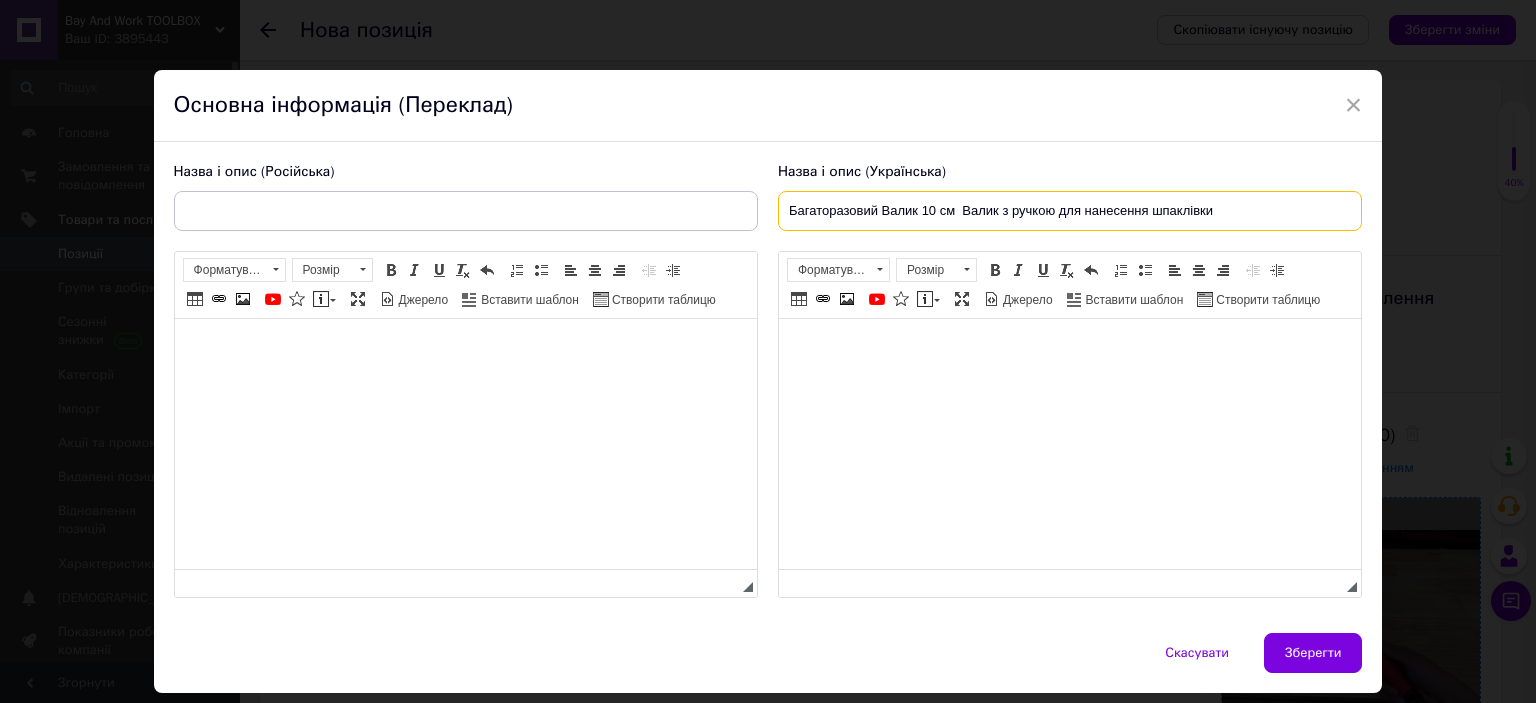 click on "Багаторазовий Валик 10 см  Валик з ручкою для нанесення шпаклівки" at bounding box center (1070, 211) 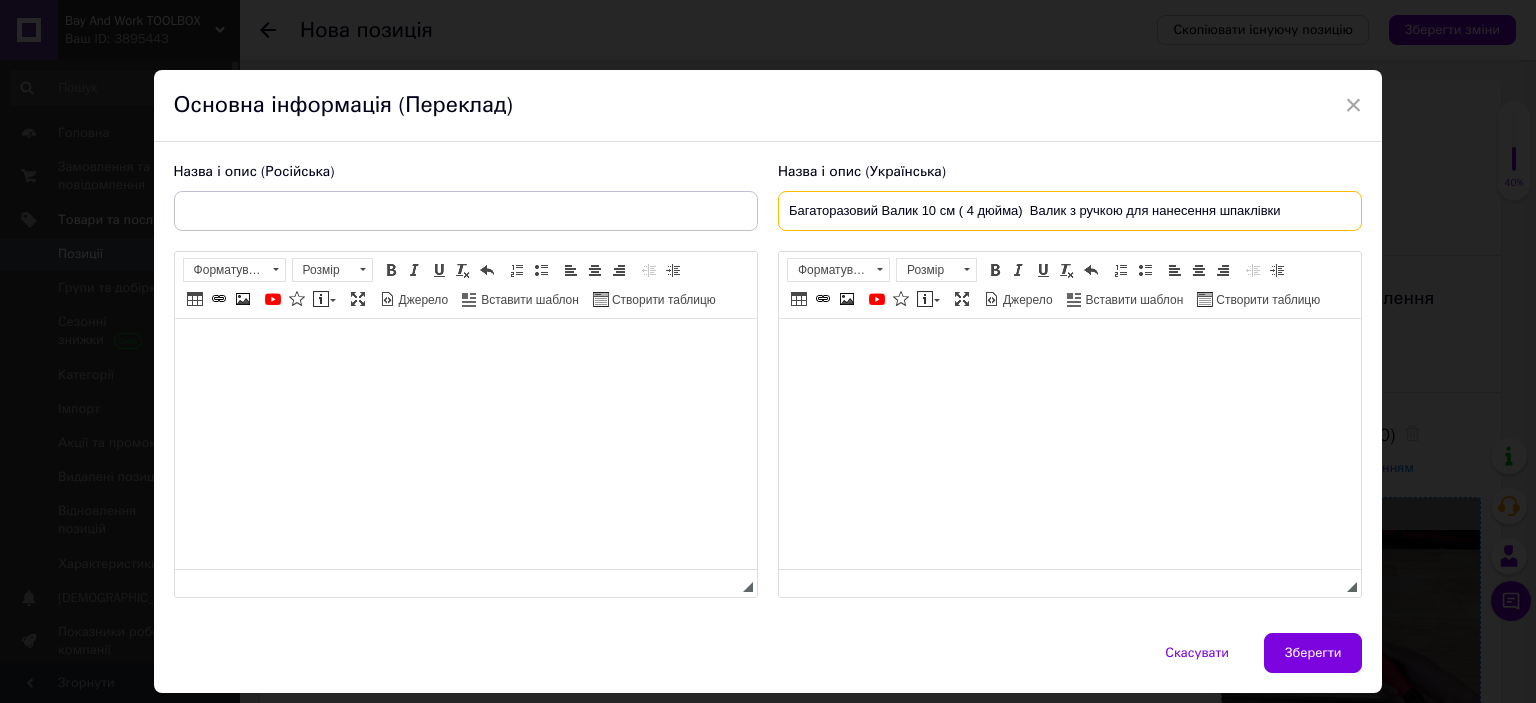 drag, startPoint x: 1025, startPoint y: 219, endPoint x: 1068, endPoint y: 215, distance: 43.185646 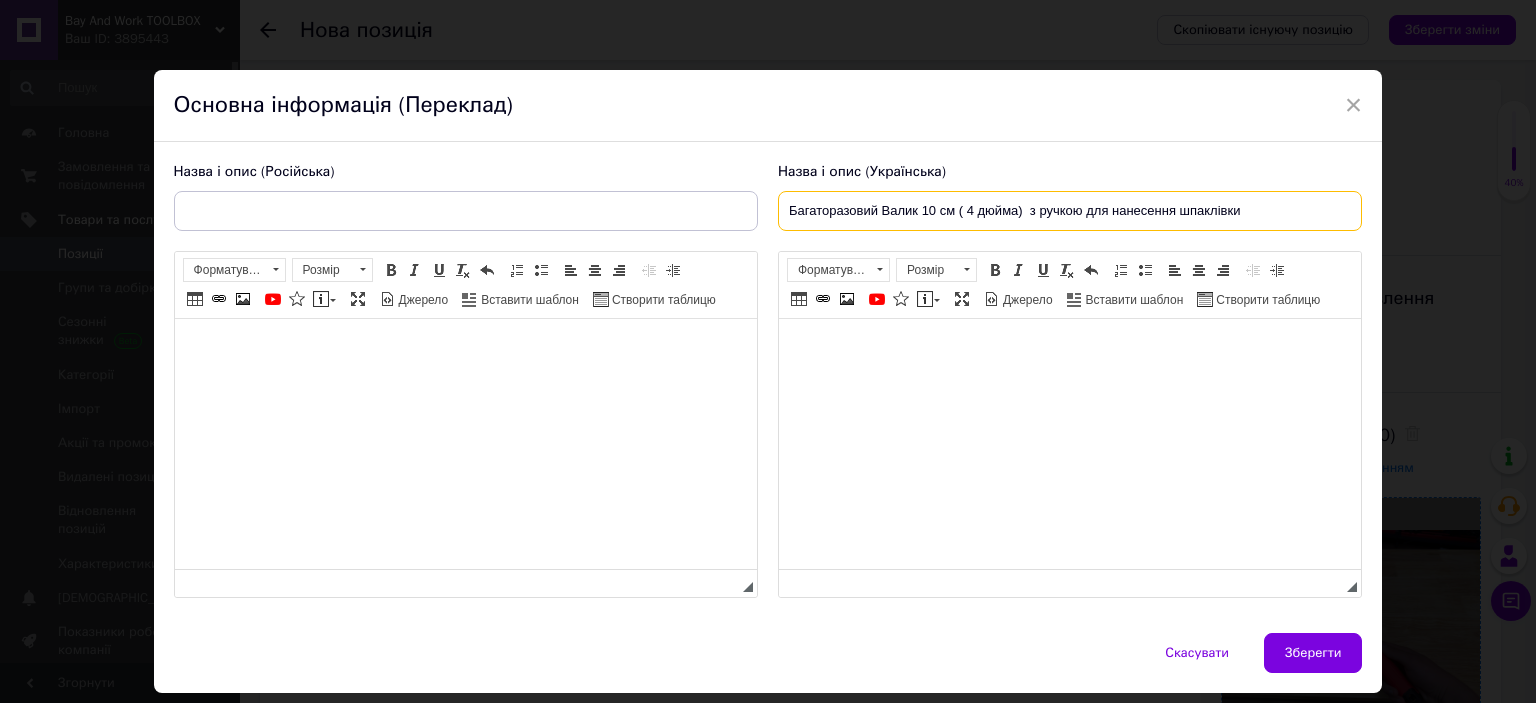 drag, startPoint x: 1105, startPoint y: 216, endPoint x: 1086, endPoint y: 216, distance: 19 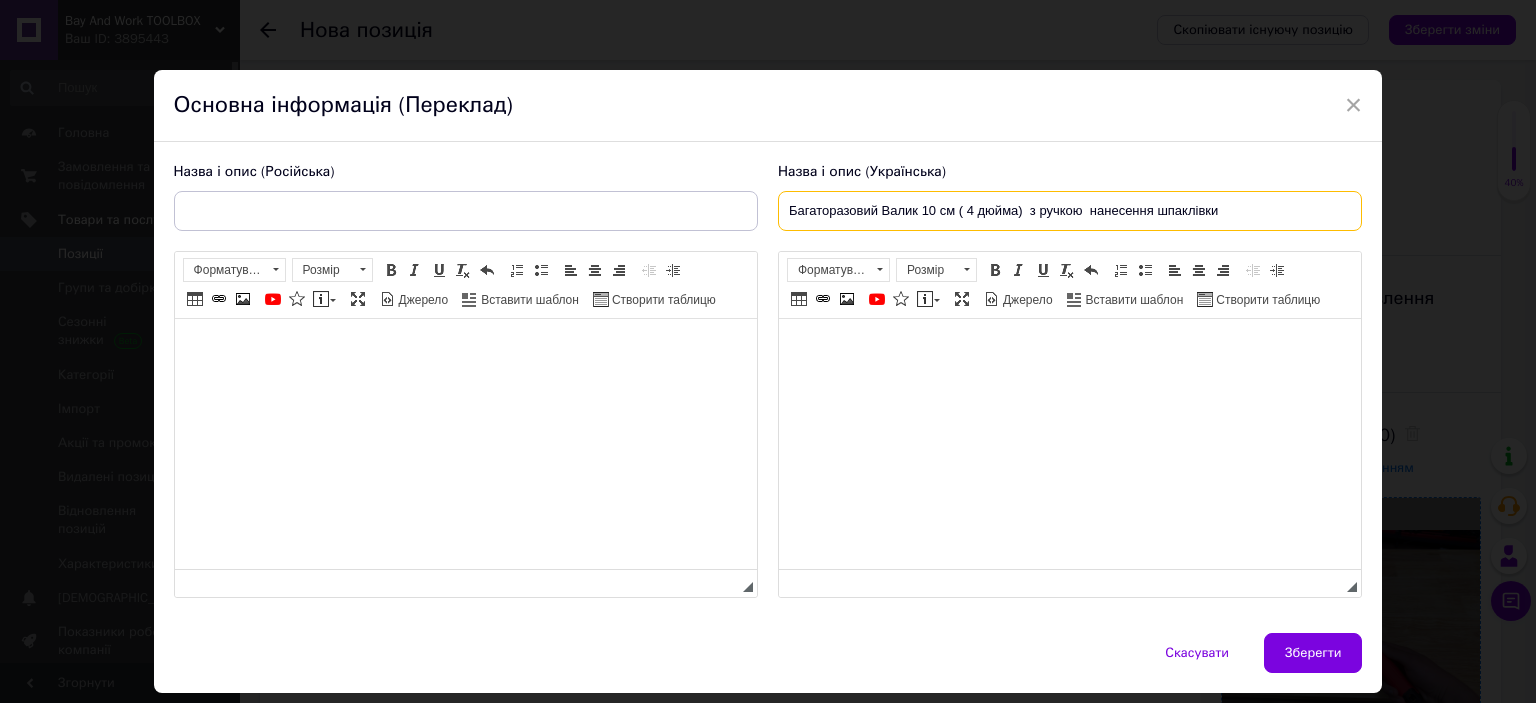 paste on "|" 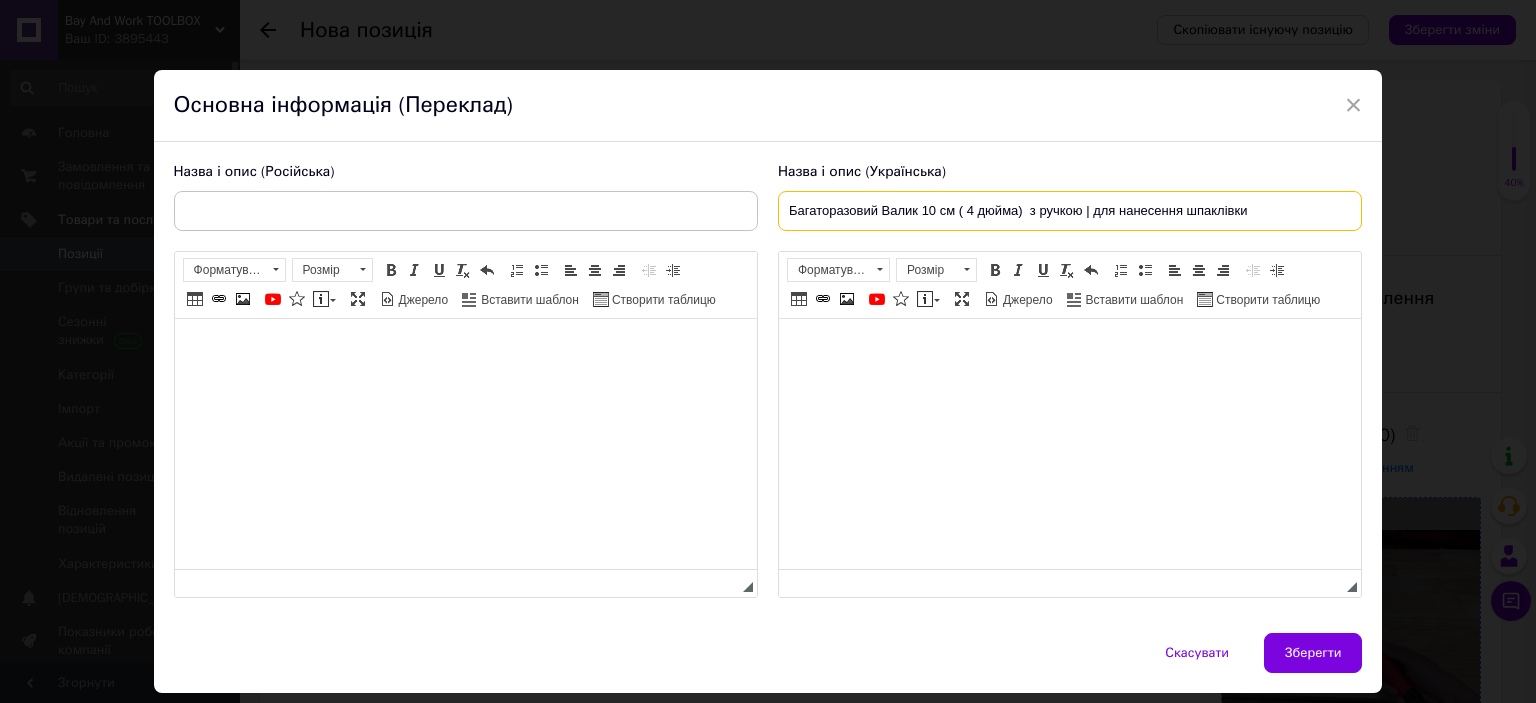 click on "Багаторазовий Валик 10 см ( 4 дюйма)  з ручкою | для нанесення шпаклівки" at bounding box center [1070, 211] 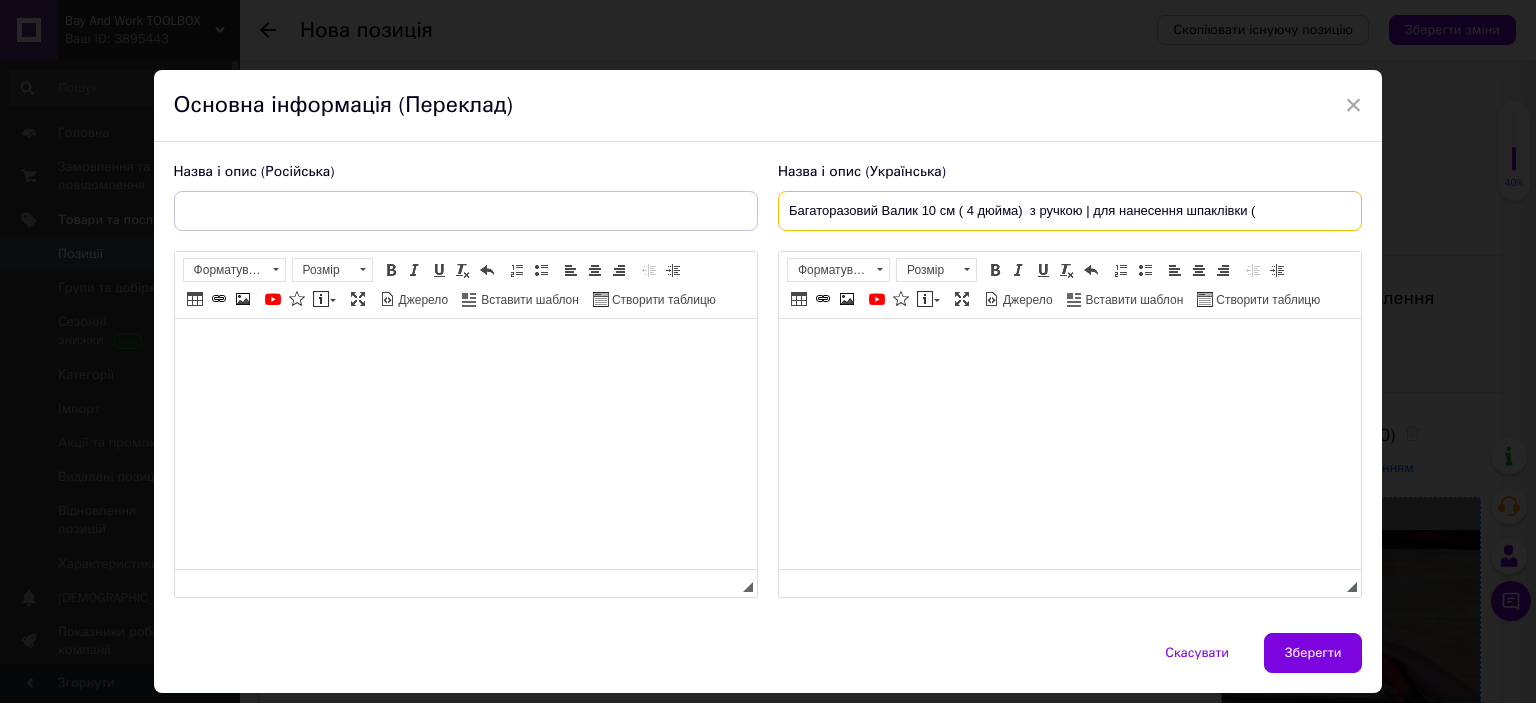 paste on "стіни, стелі, гіпсокартон" 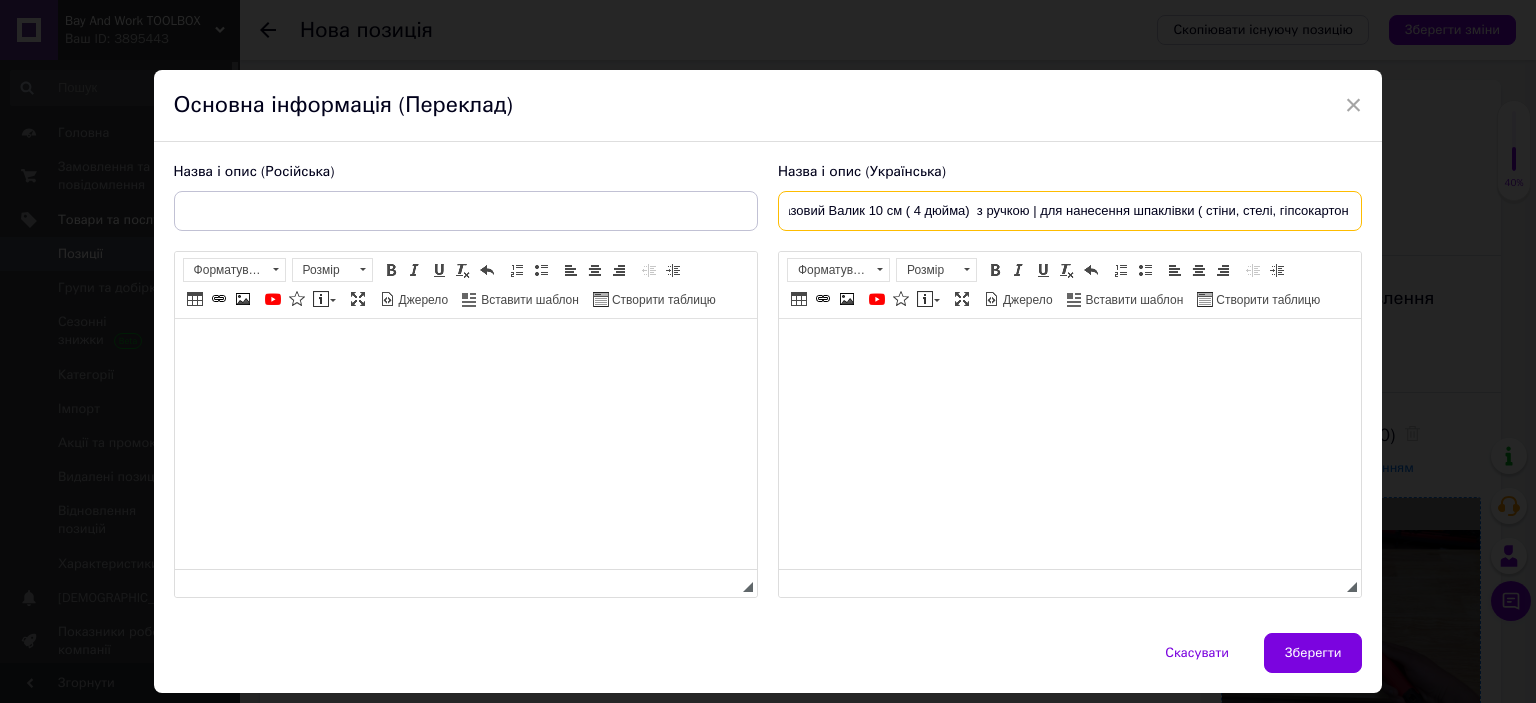 scroll, scrollTop: 0, scrollLeft: 58, axis: horizontal 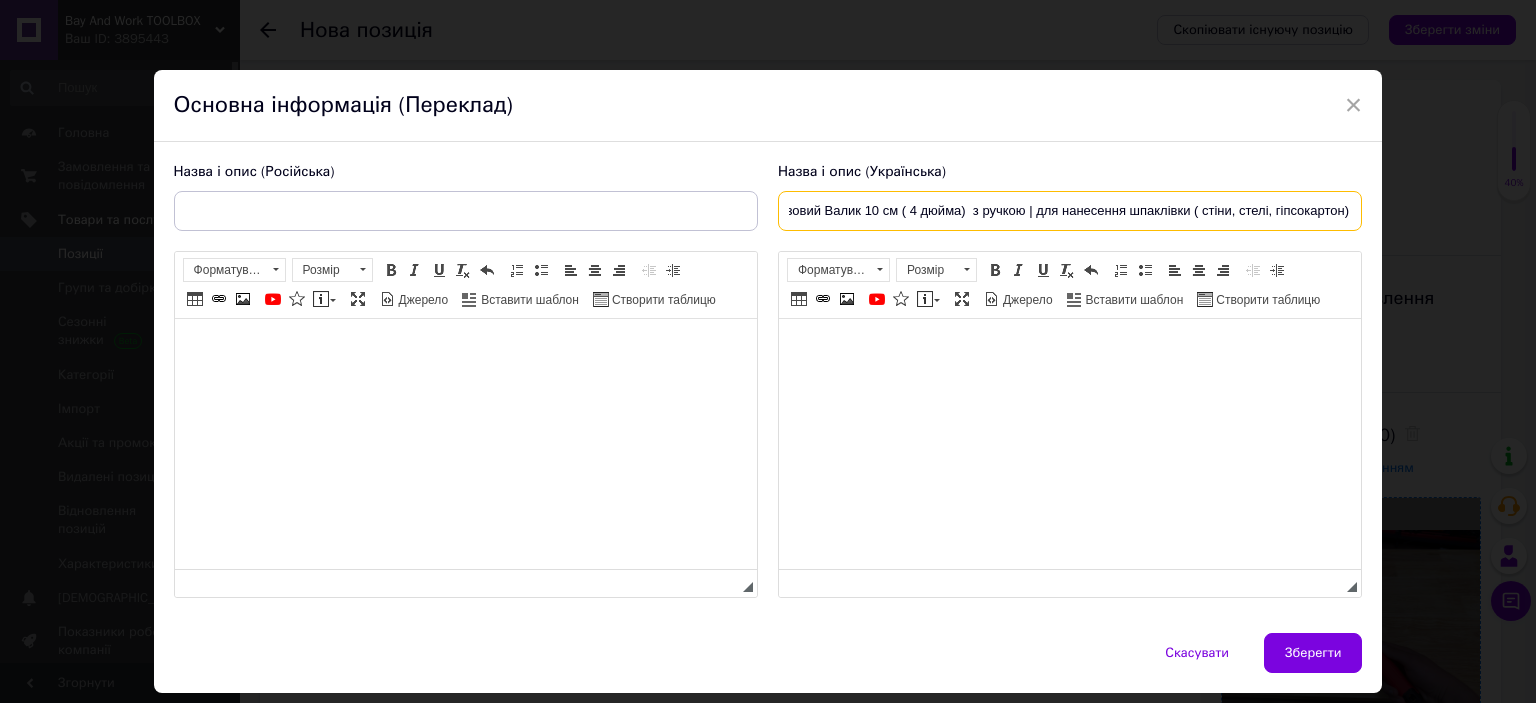click on "Багаторазовий Валик 10 см ( 4 дюйма)  з ручкою | для нанесення шпаклівки ( стіни, стелі, гіпсокартон)" at bounding box center [1070, 211] 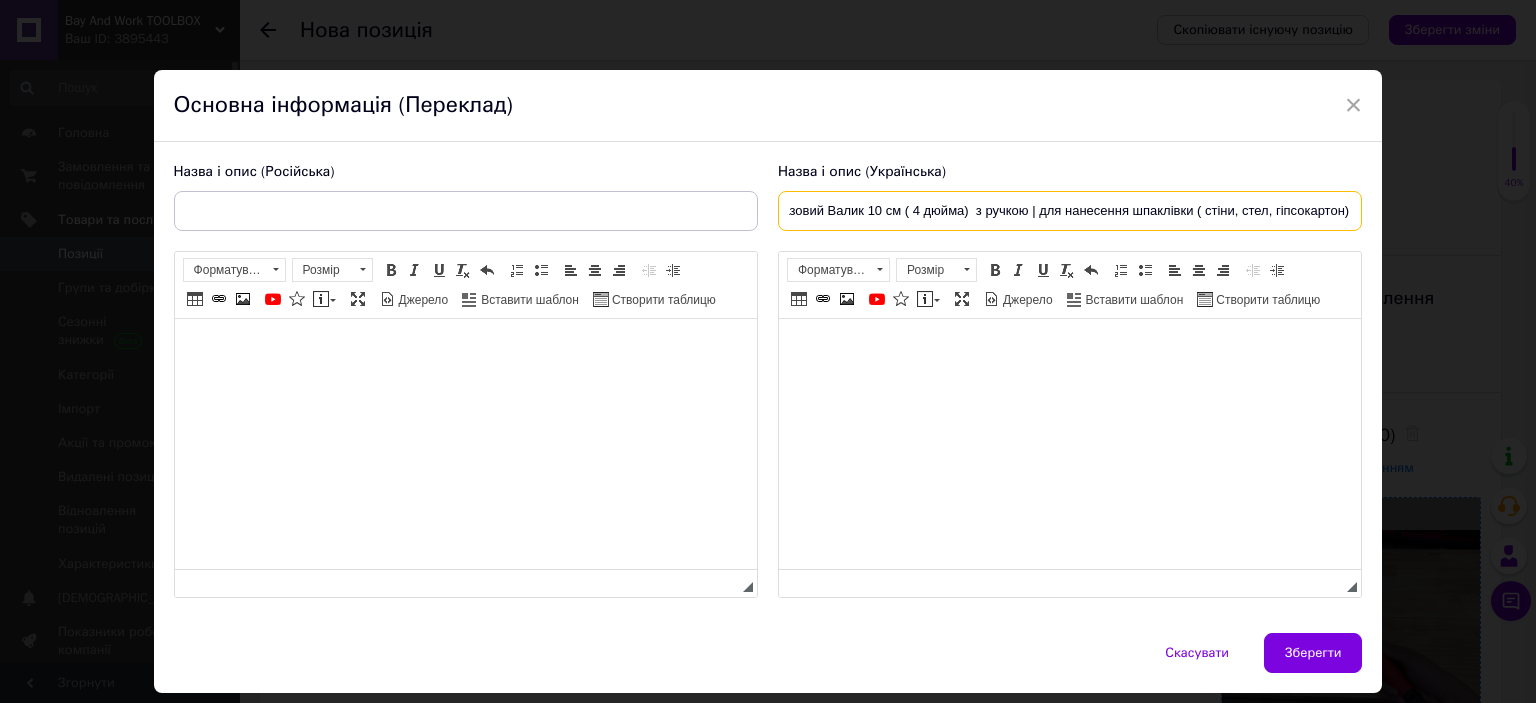 scroll, scrollTop: 0, scrollLeft: 56, axis: horizontal 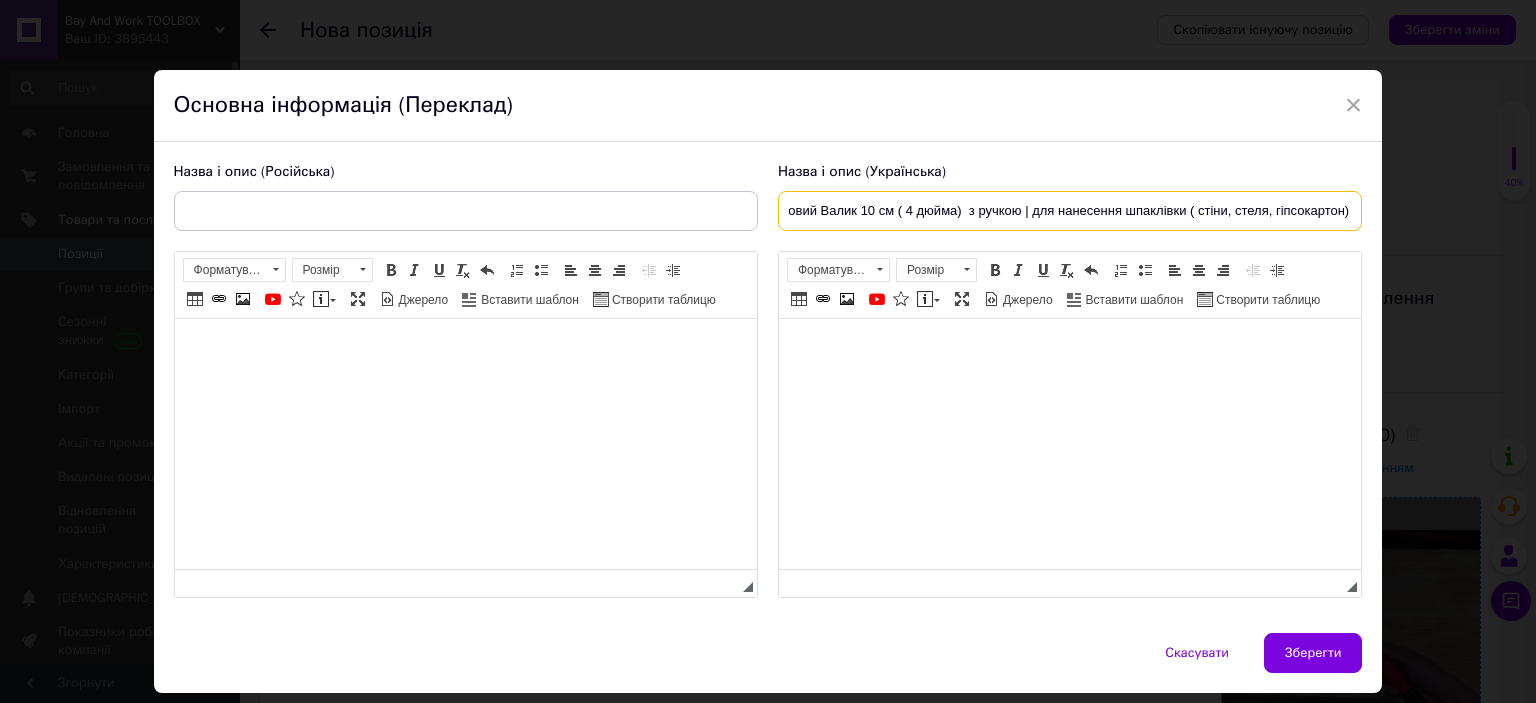 drag, startPoint x: 1317, startPoint y: 214, endPoint x: 1376, endPoint y: 214, distance: 59 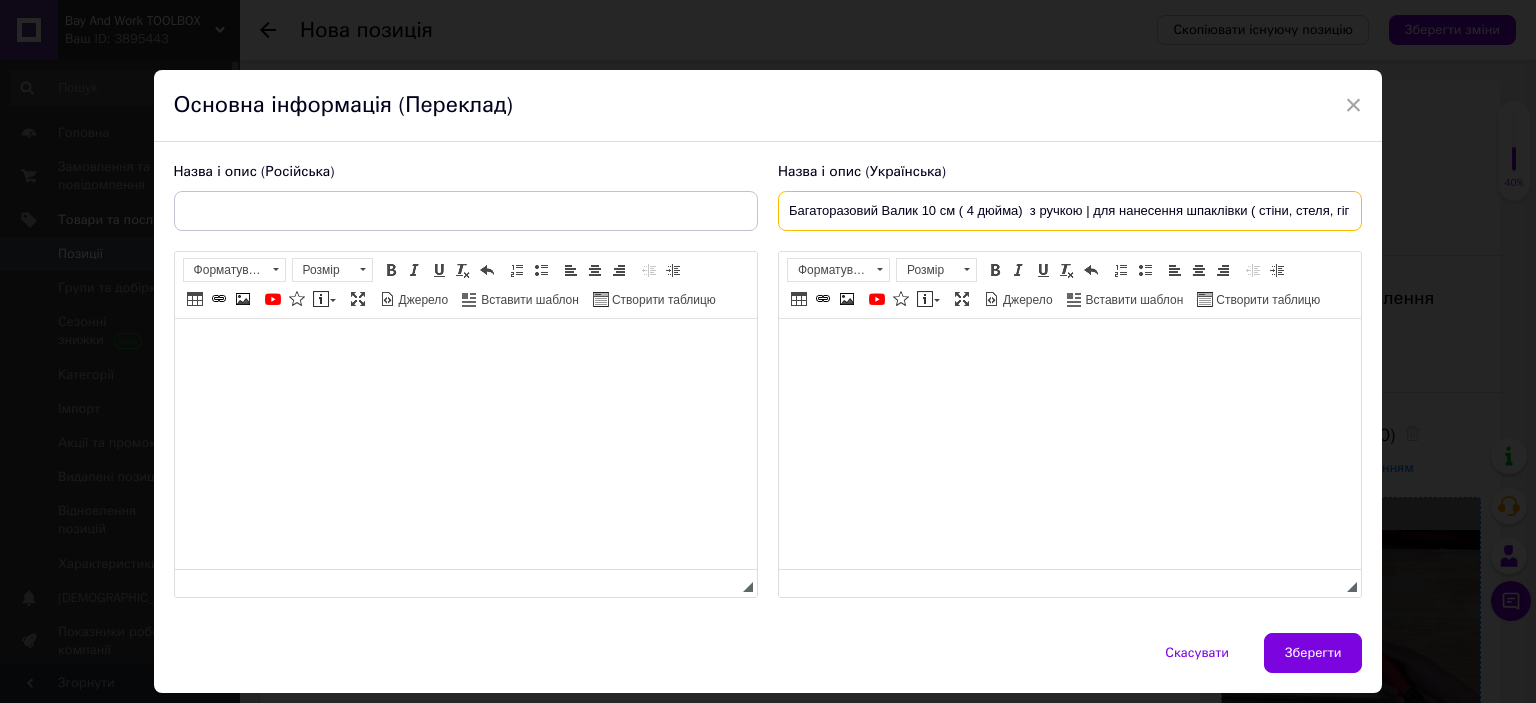 drag, startPoint x: 1347, startPoint y: 209, endPoint x: 728, endPoint y: 199, distance: 619.08075 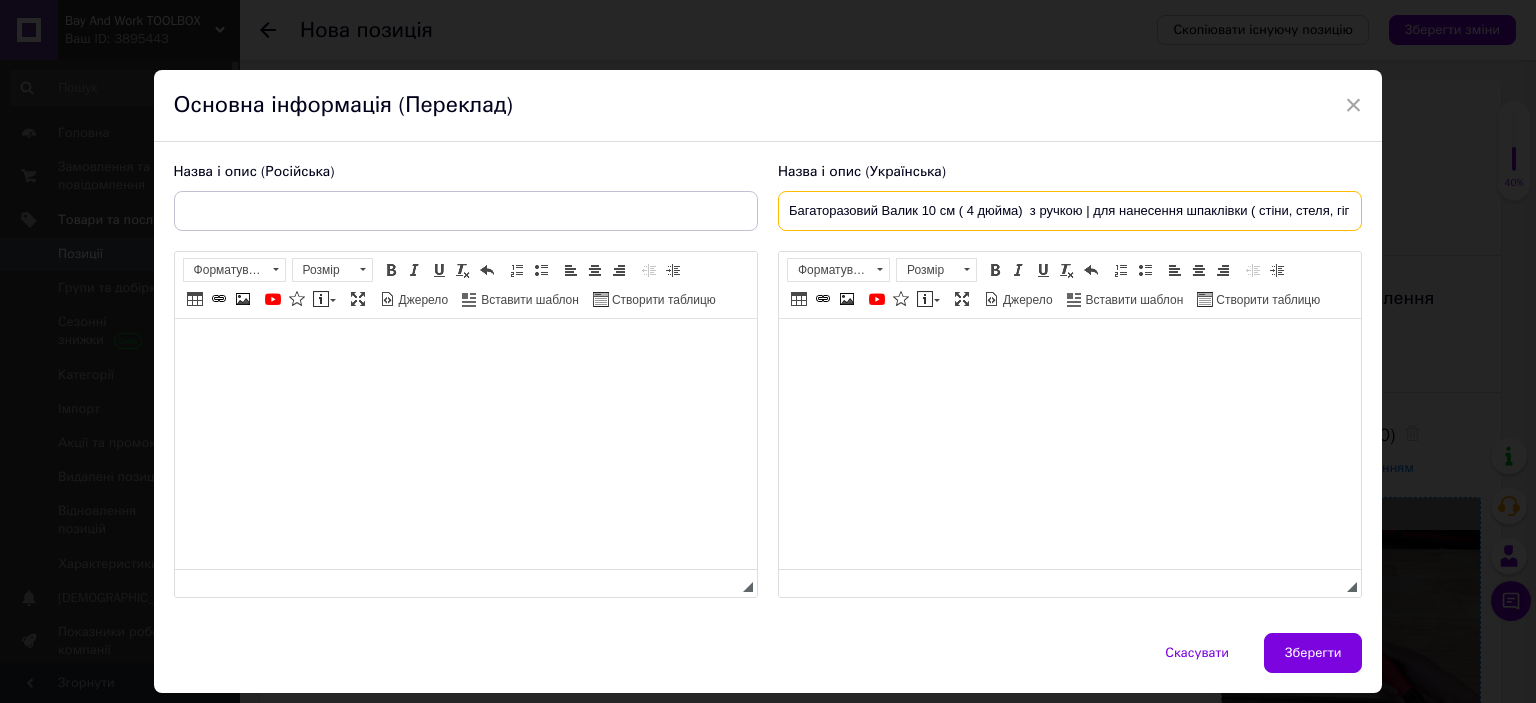 type on "Багаторазовий Валик 10 см ( 4 дюйма)  з ручкою | для нанесення шпаклівки ( стіни, стеля, гіпсокартон)" 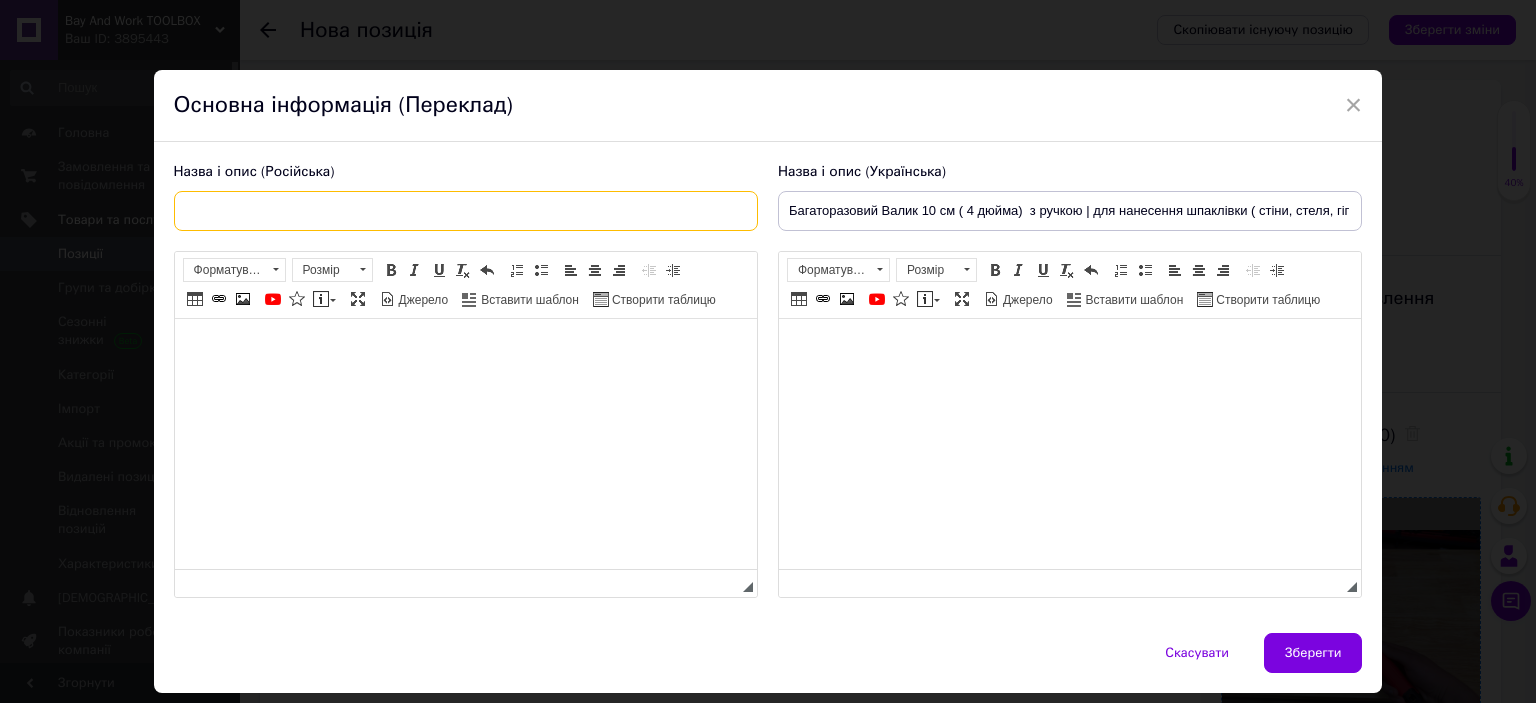 drag, startPoint x: 461, startPoint y: 227, endPoint x: 471, endPoint y: 223, distance: 10.770329 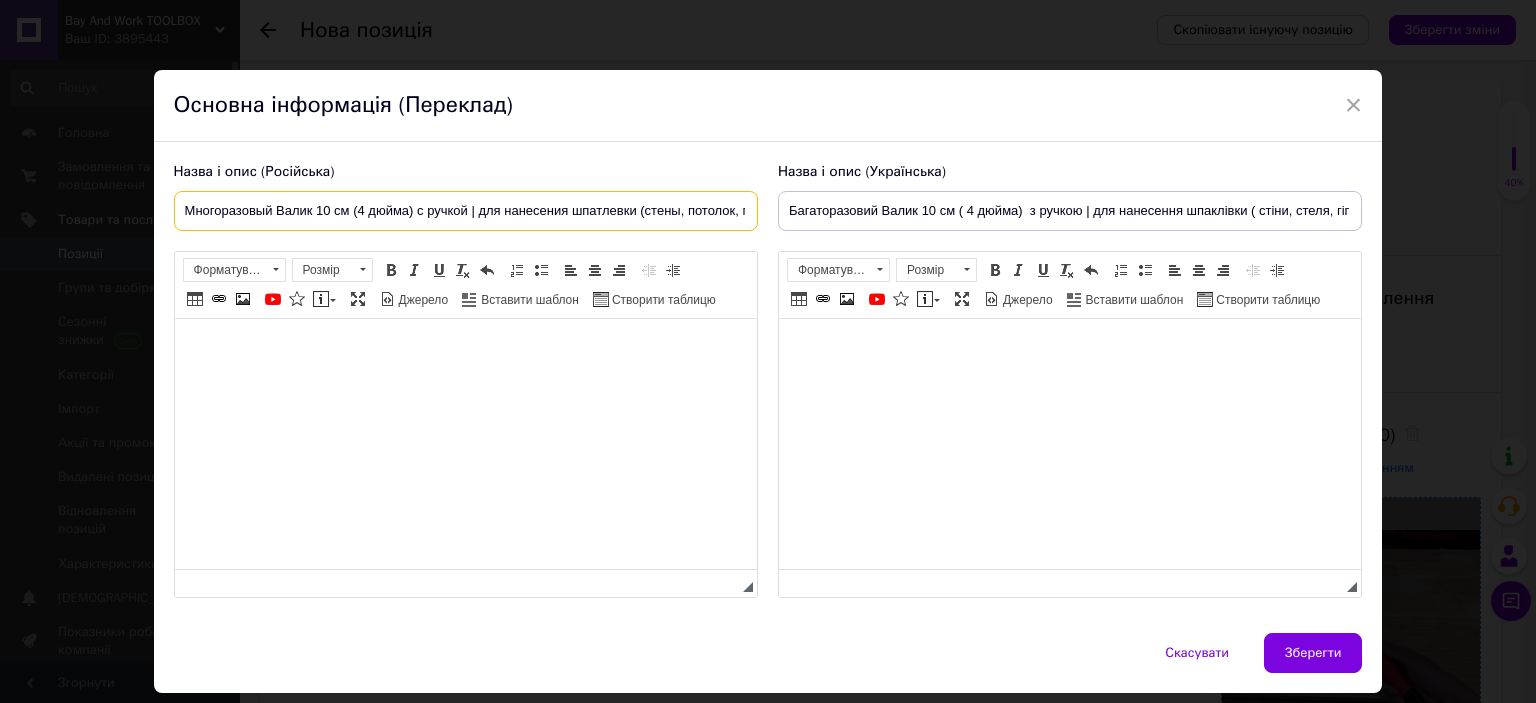 scroll, scrollTop: 0, scrollLeft: 76, axis: horizontal 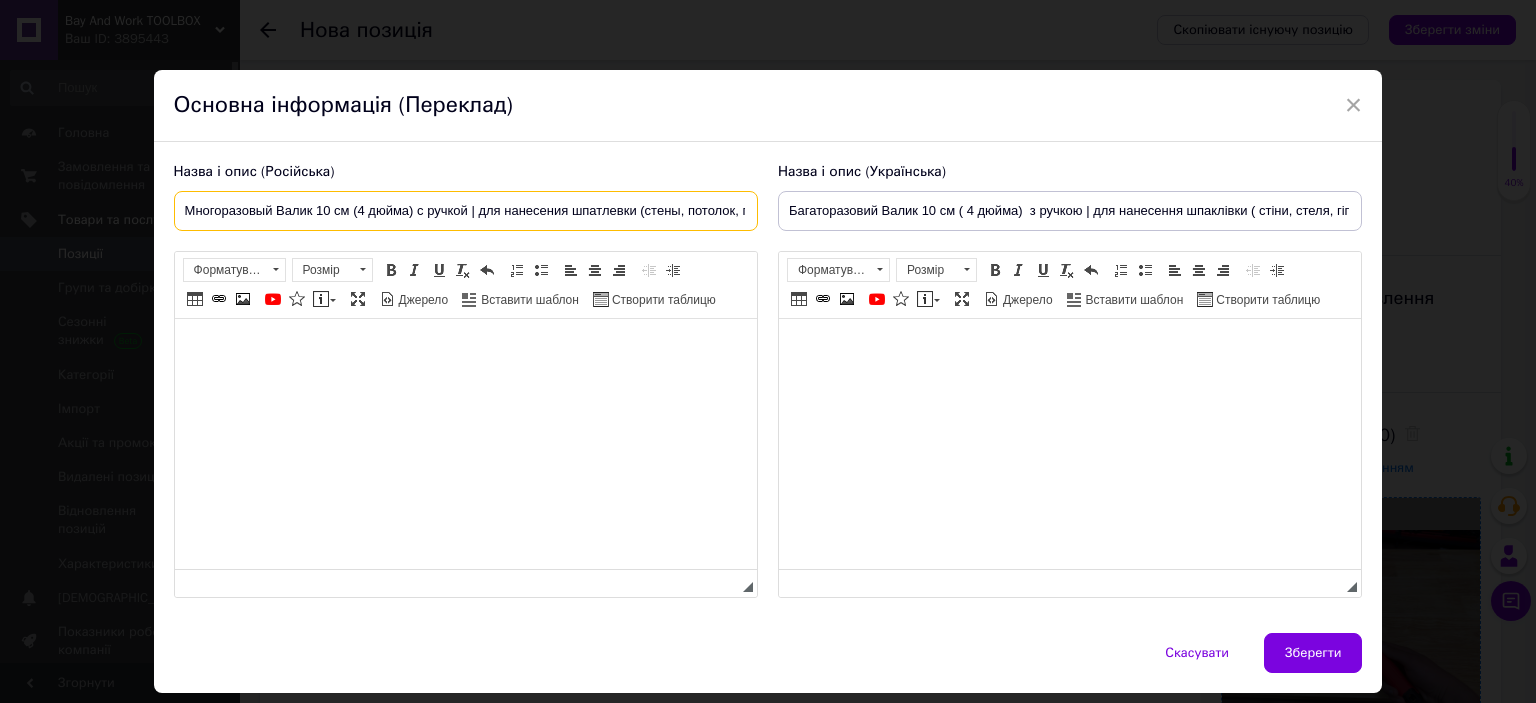 drag, startPoint x: 732, startPoint y: 211, endPoint x: 159, endPoint y: 230, distance: 573.31494 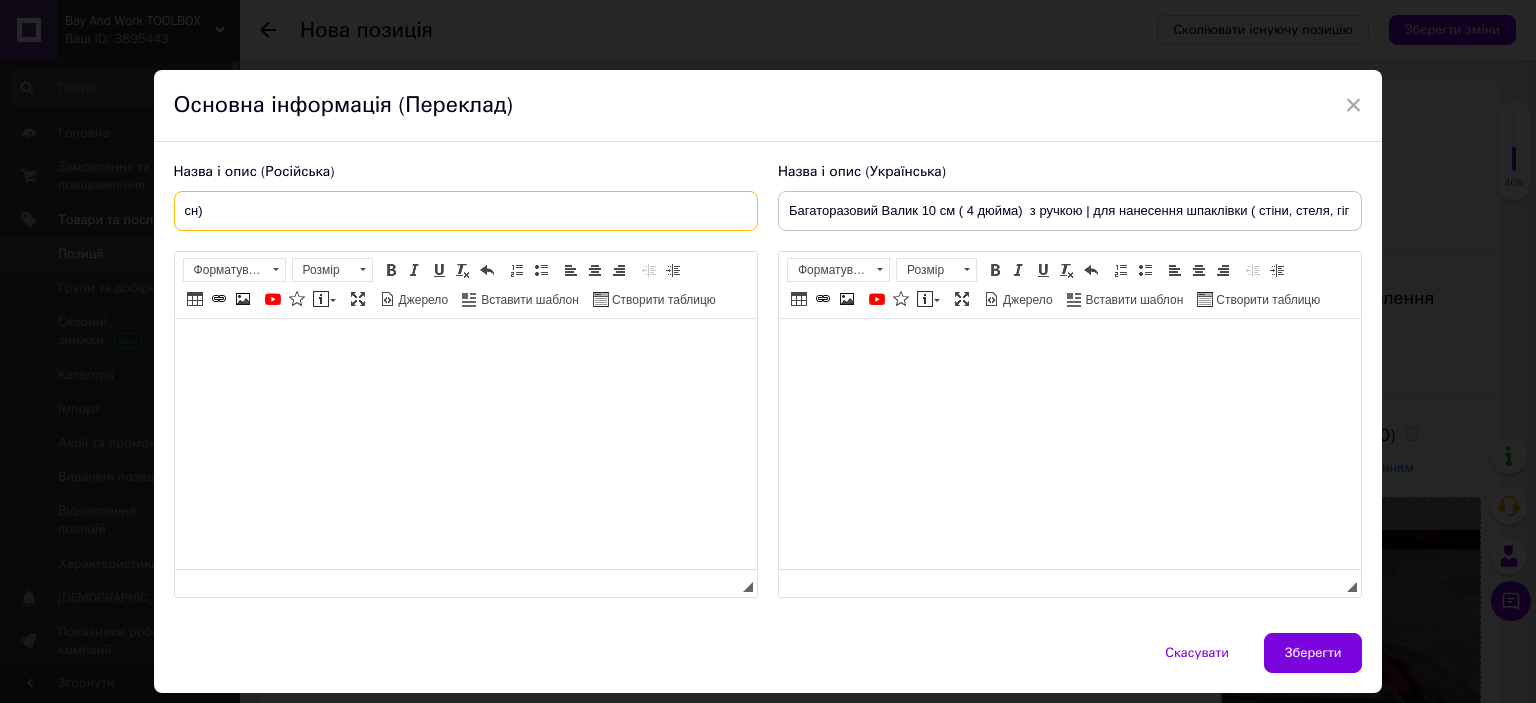drag, startPoint x: 236, startPoint y: 207, endPoint x: 148, endPoint y: 204, distance: 88.051125 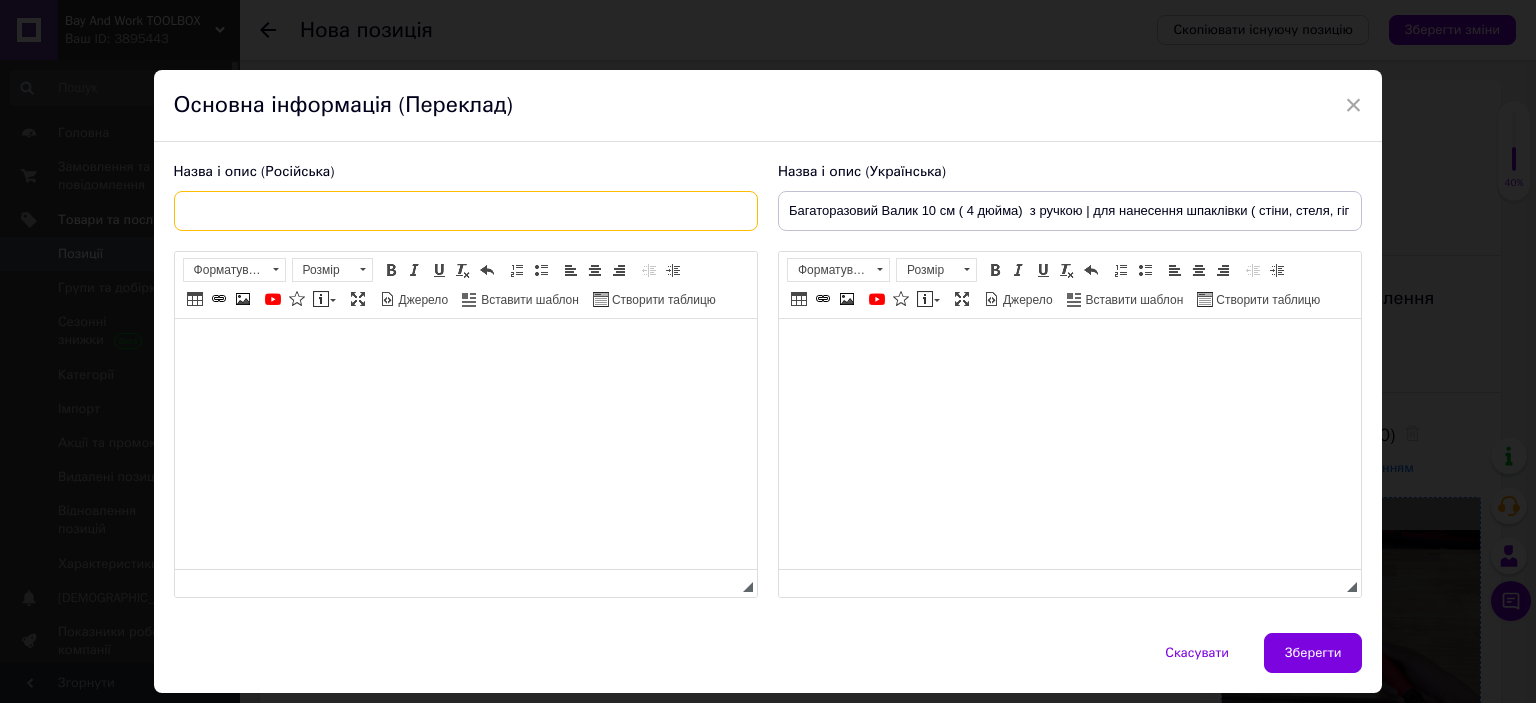 paste on "Многоразовый Валик 10 см (4 дюйма) с ручкой | для нанесения шпатлевки (стены, потолок, гипсокартон)" 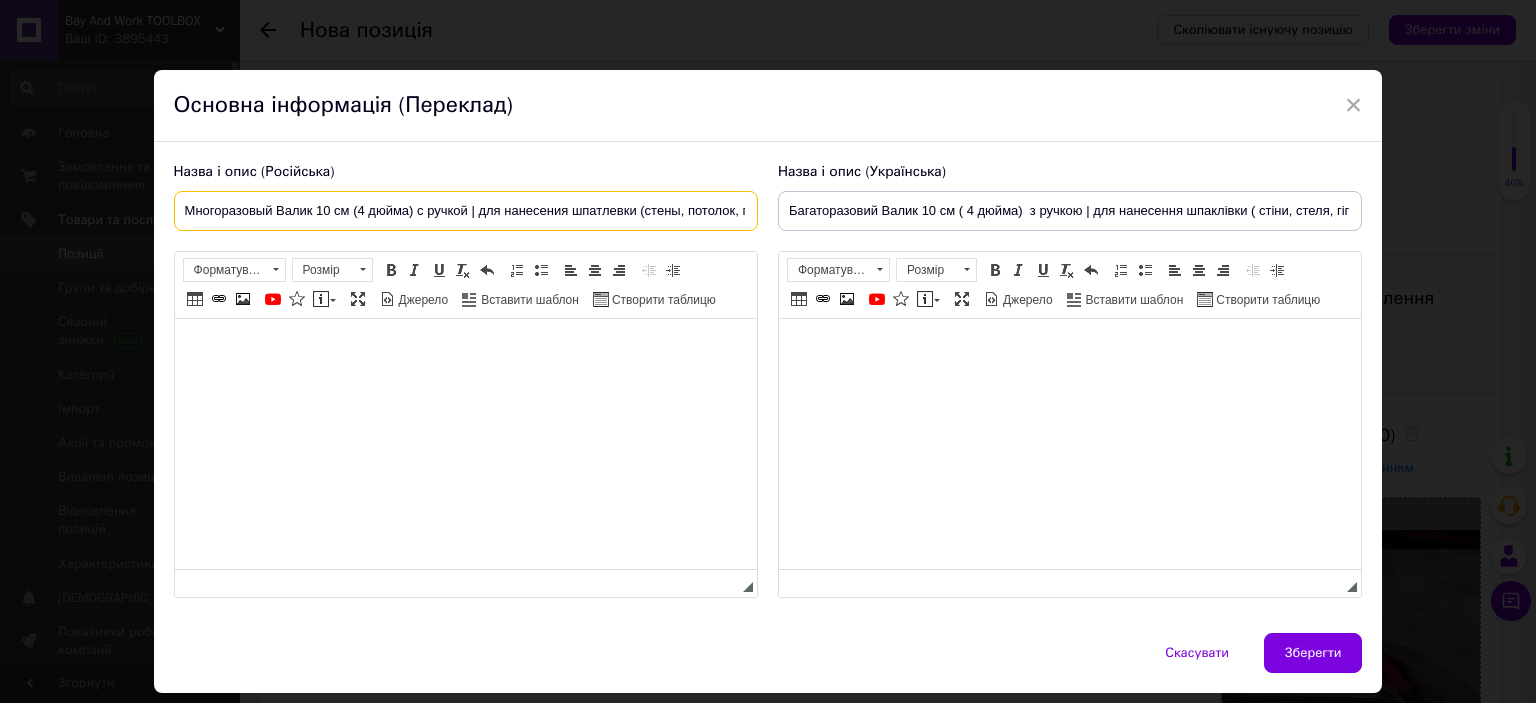 scroll, scrollTop: 0, scrollLeft: 76, axis: horizontal 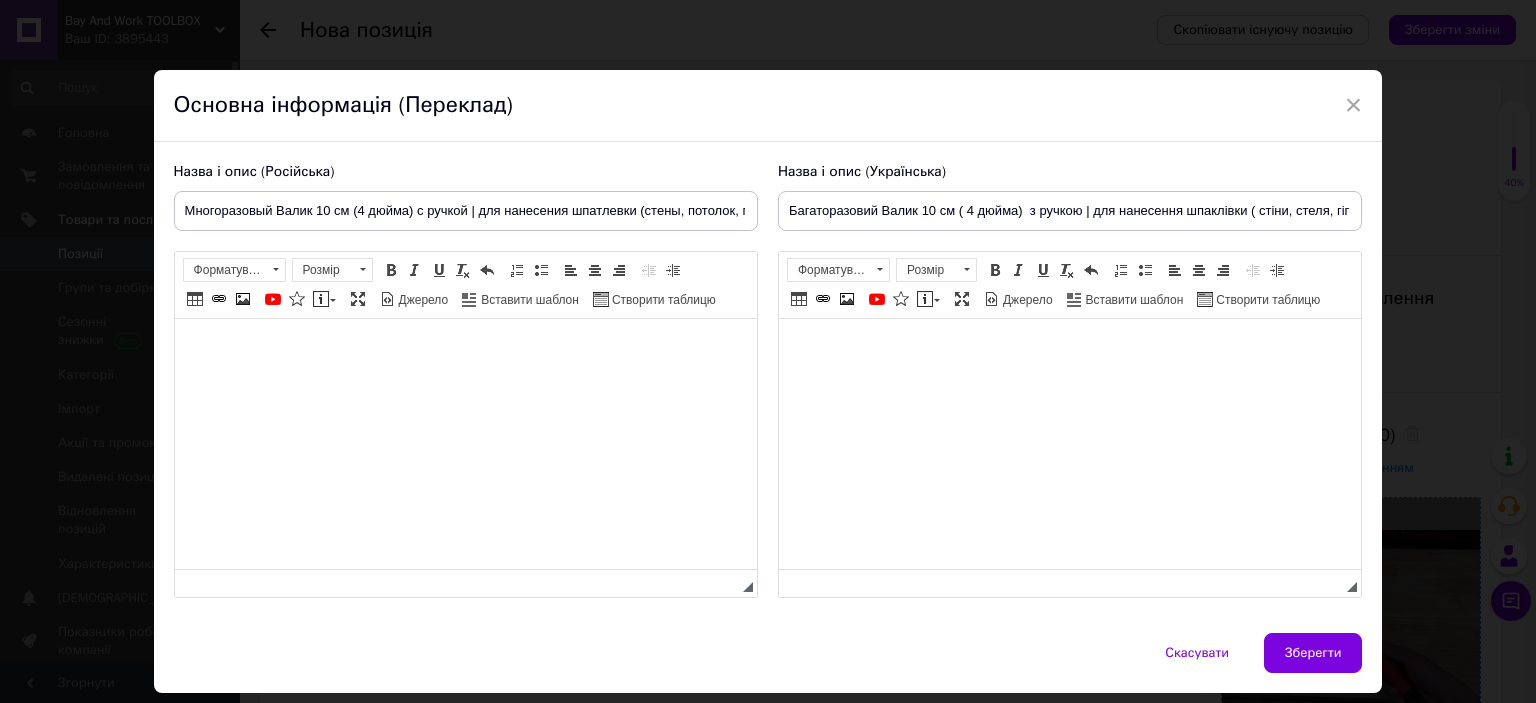 click at bounding box center [1069, 349] 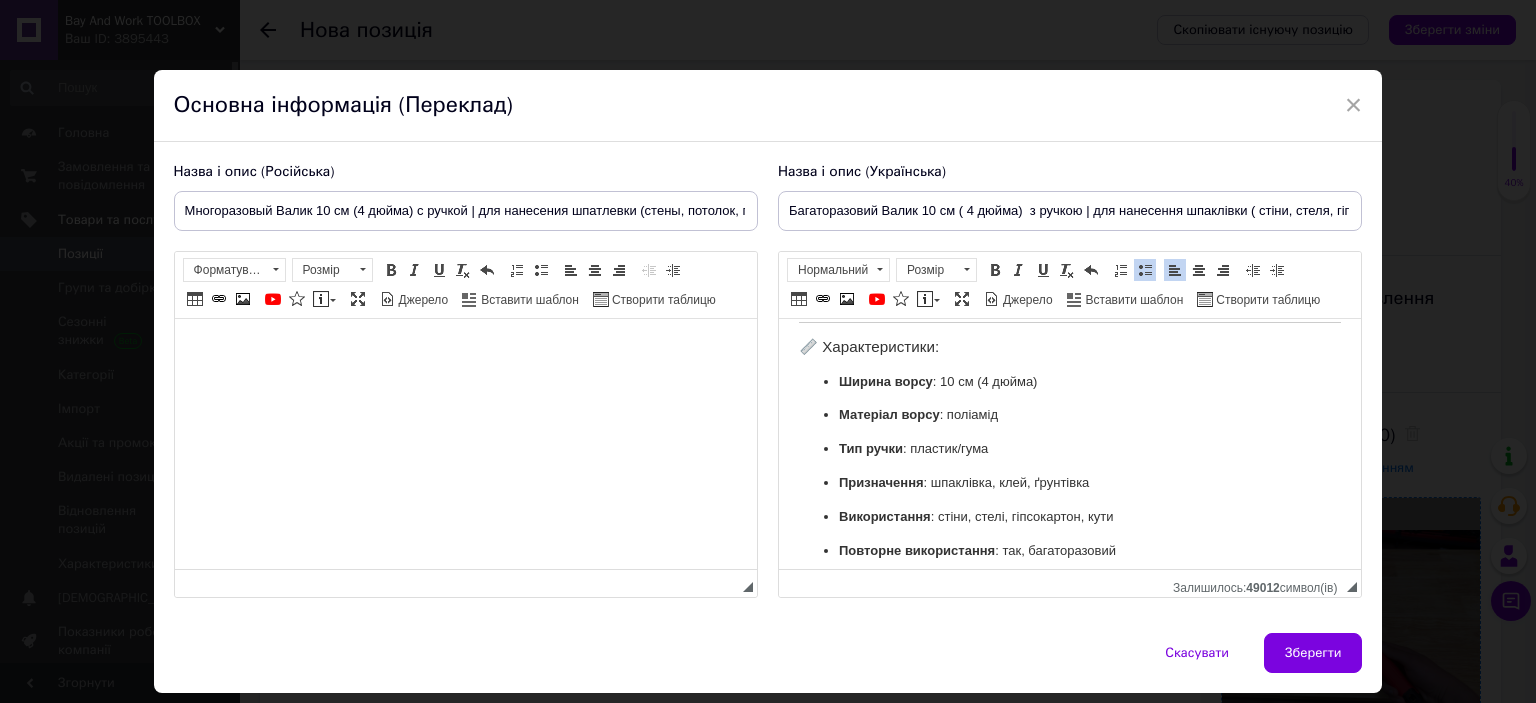 scroll, scrollTop: 484, scrollLeft: 0, axis: vertical 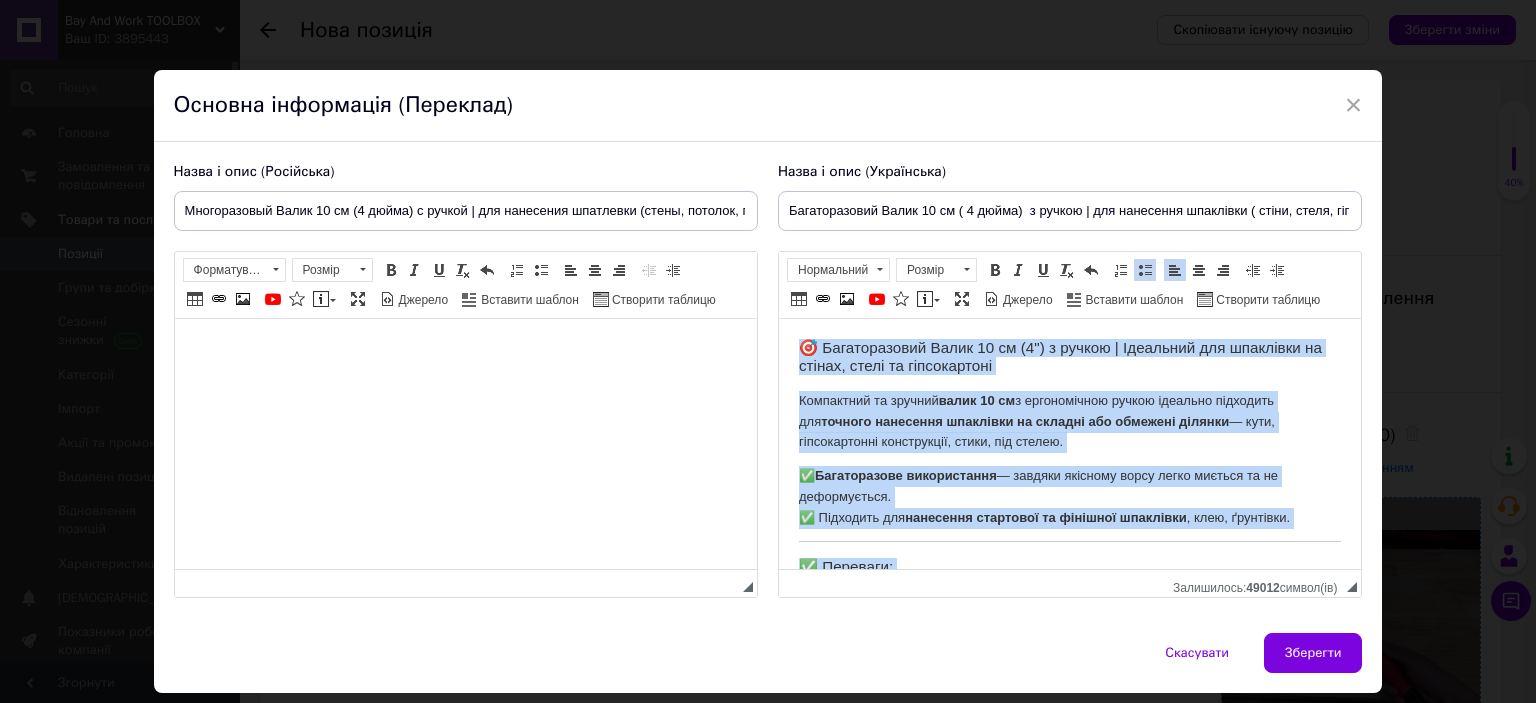 drag, startPoint x: 1146, startPoint y: 542, endPoint x: 738, endPoint y: 302, distance: 473.354 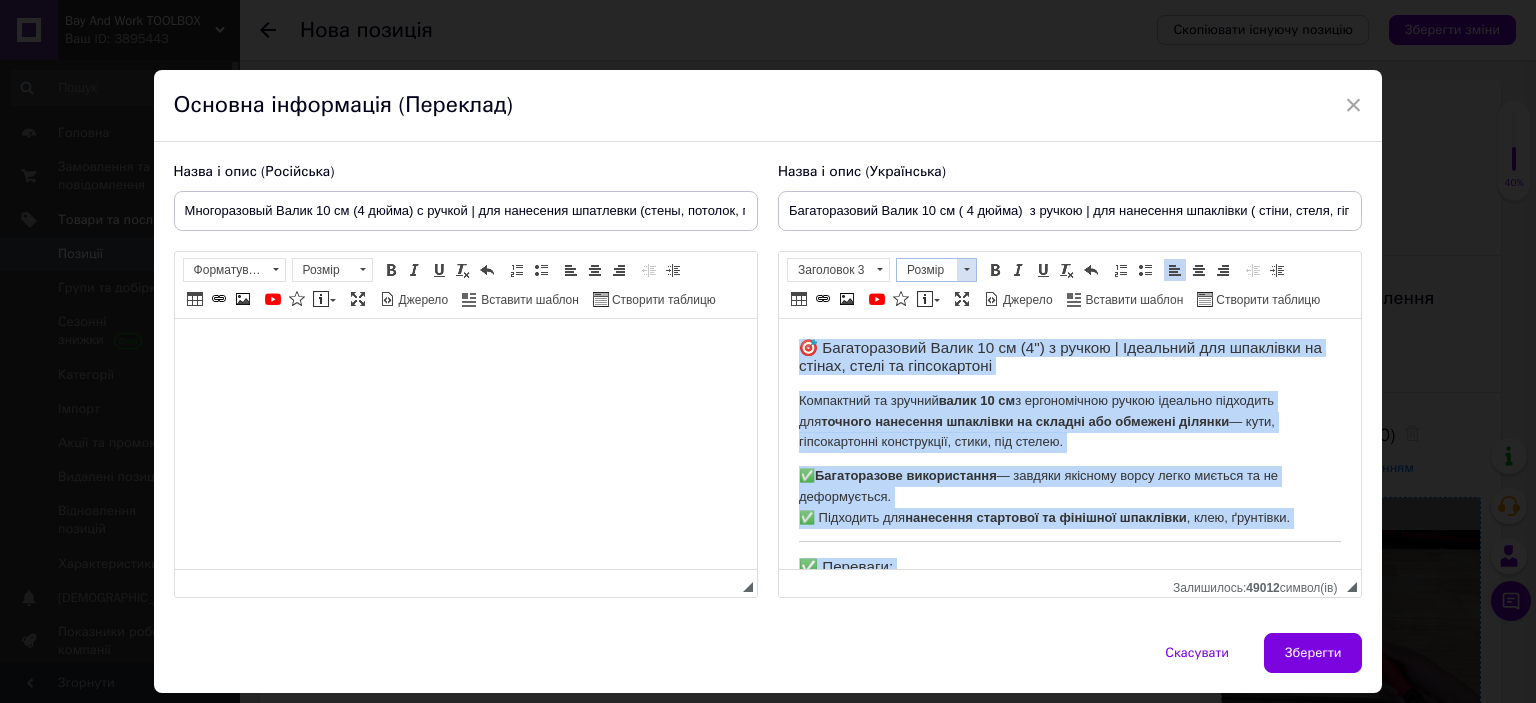 click at bounding box center [966, 270] 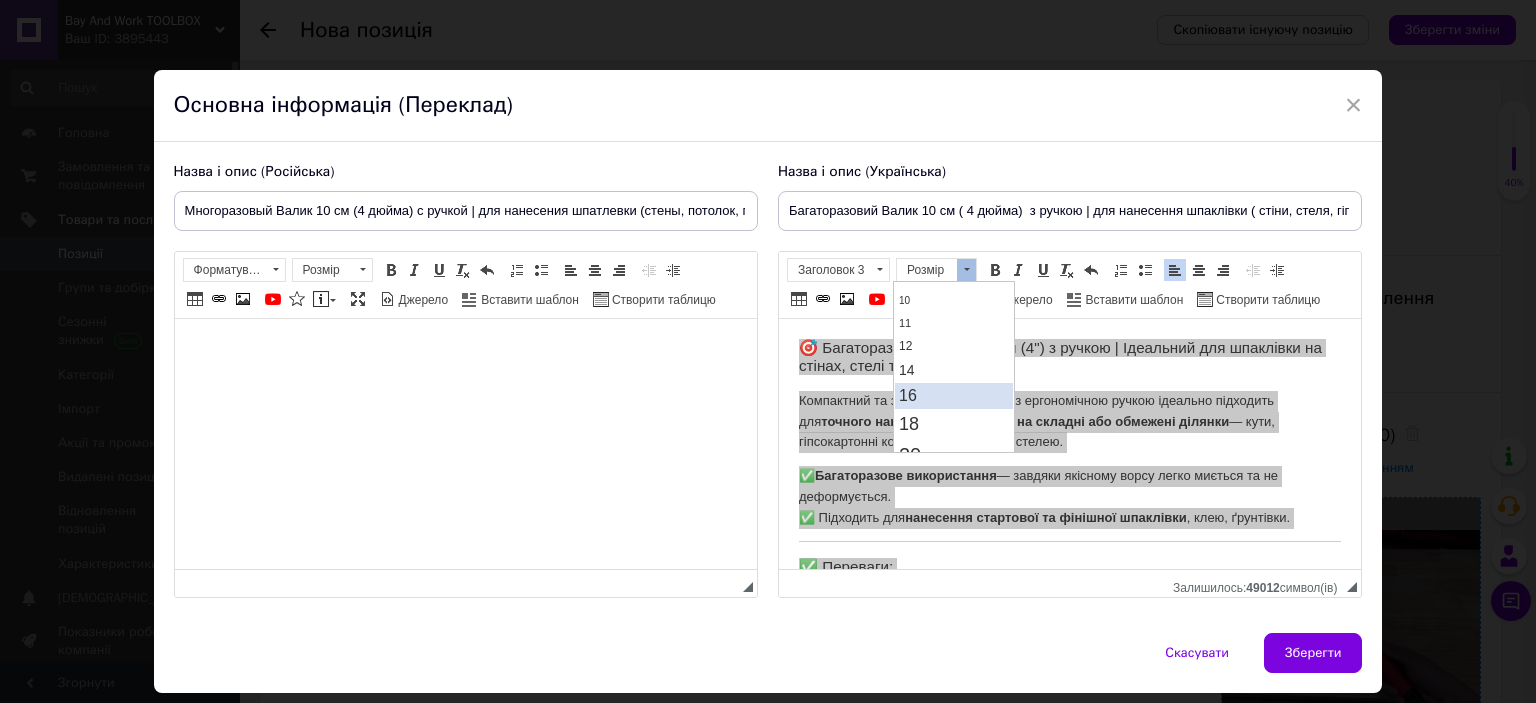 scroll, scrollTop: 100, scrollLeft: 0, axis: vertical 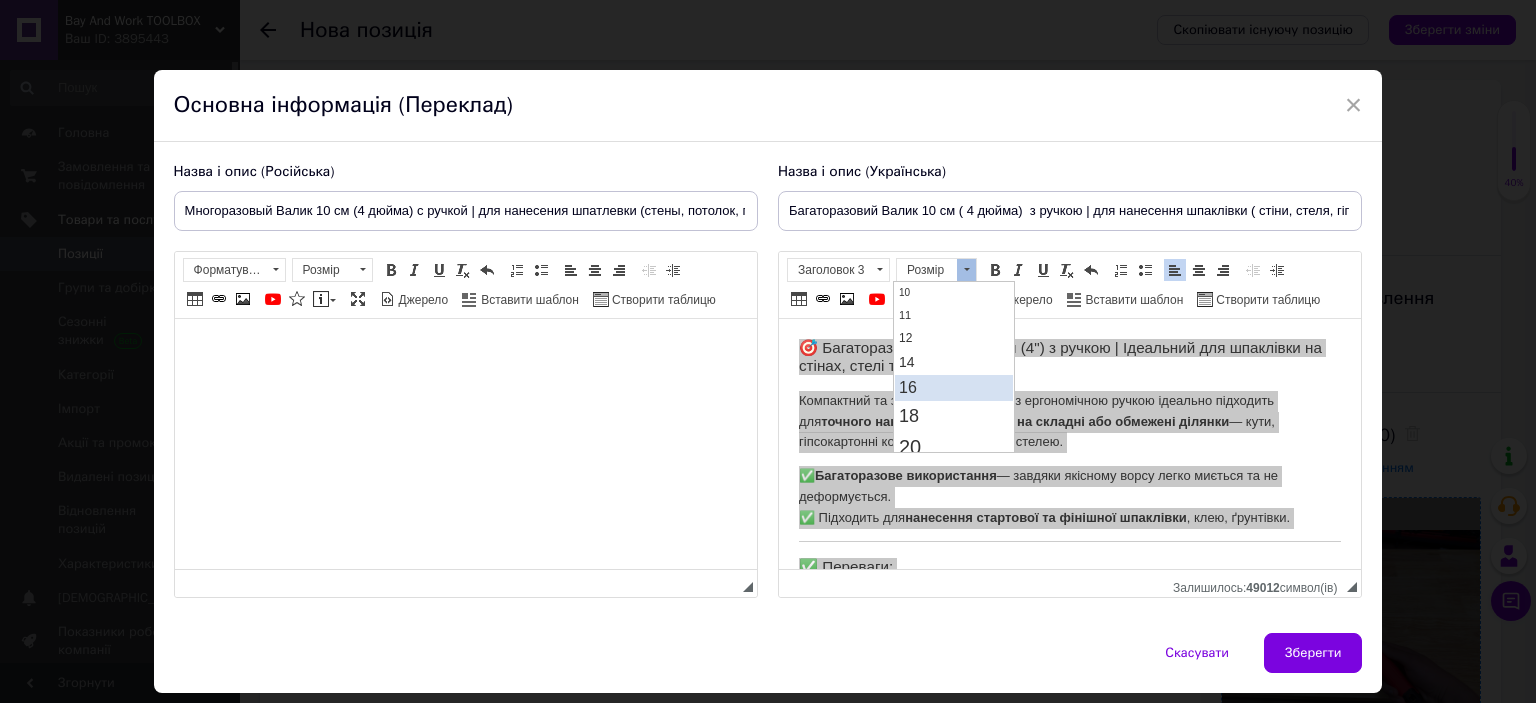 click on "16" at bounding box center [953, 387] 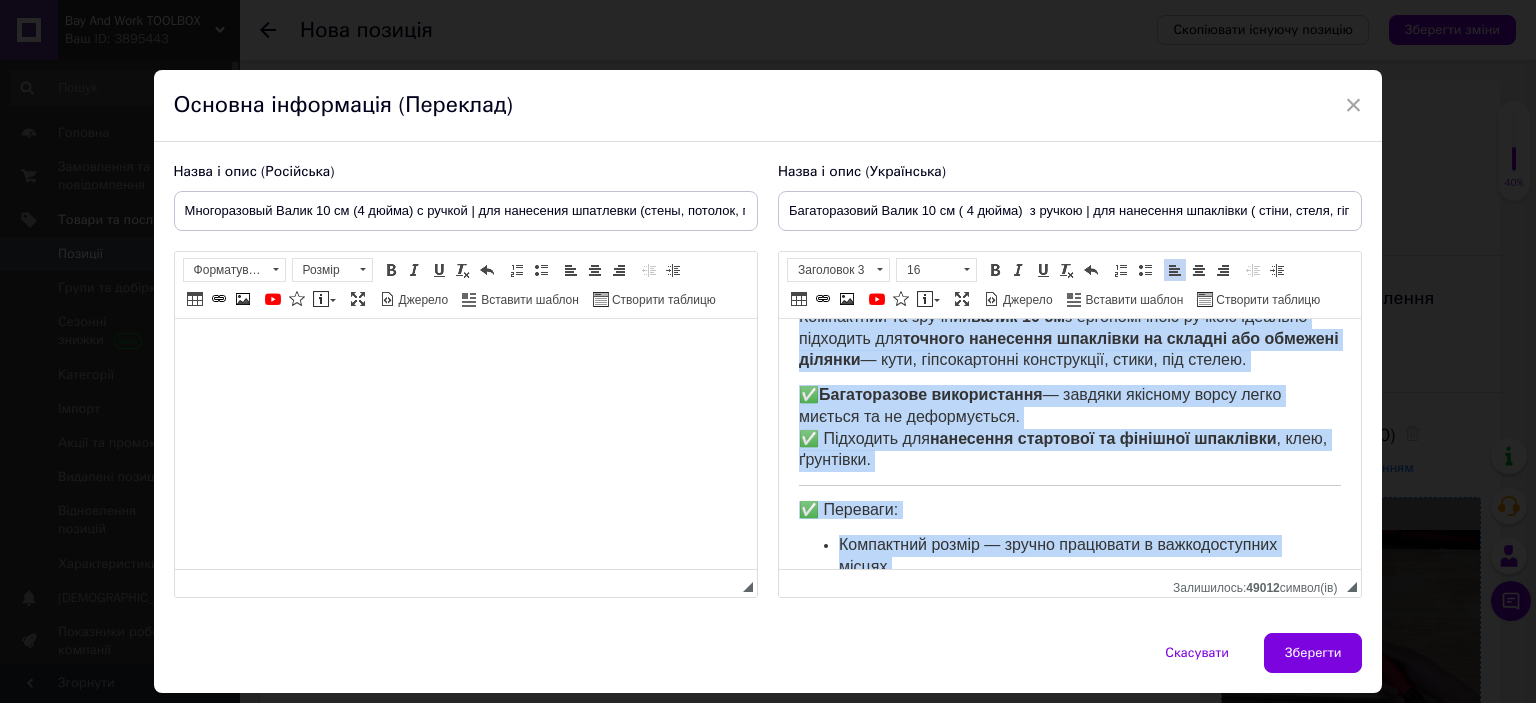 scroll, scrollTop: 500, scrollLeft: 0, axis: vertical 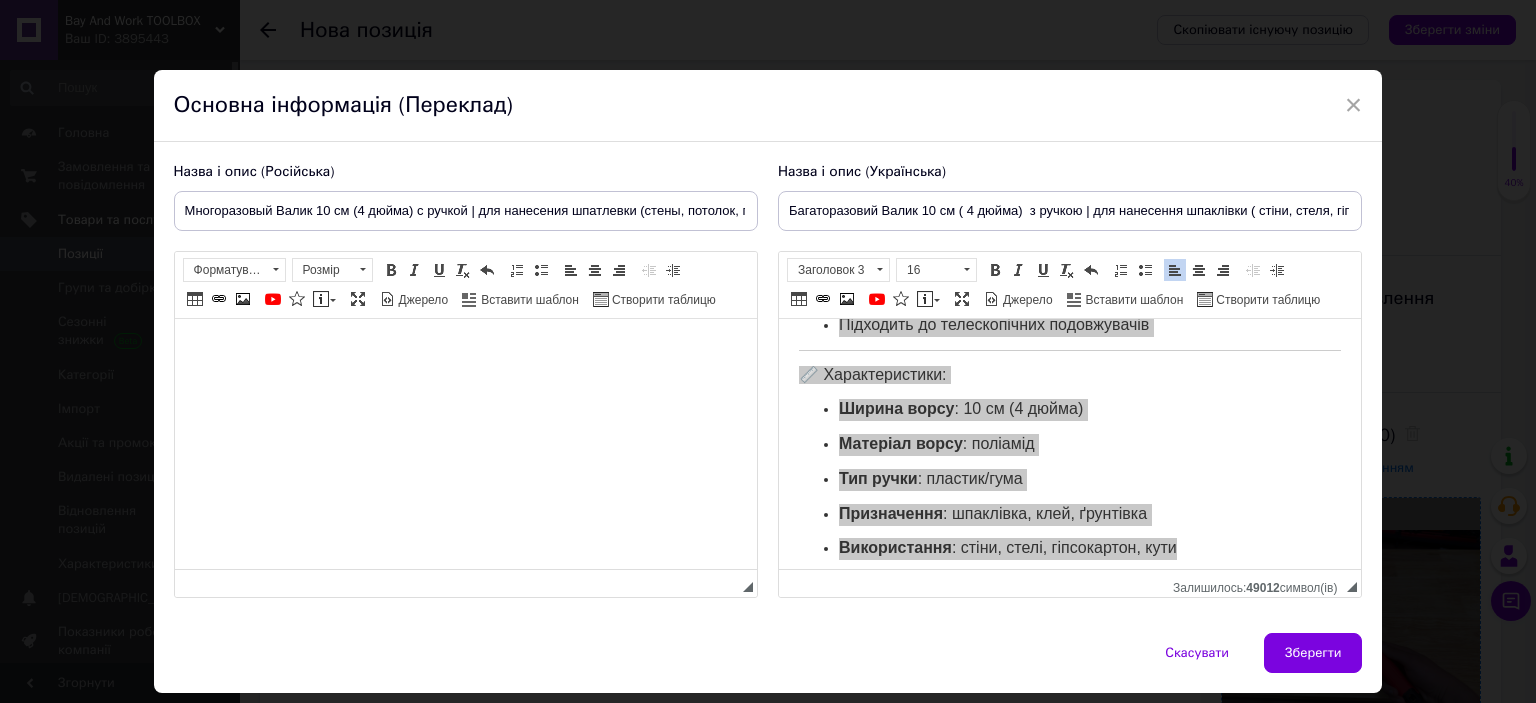 click at bounding box center [465, 349] 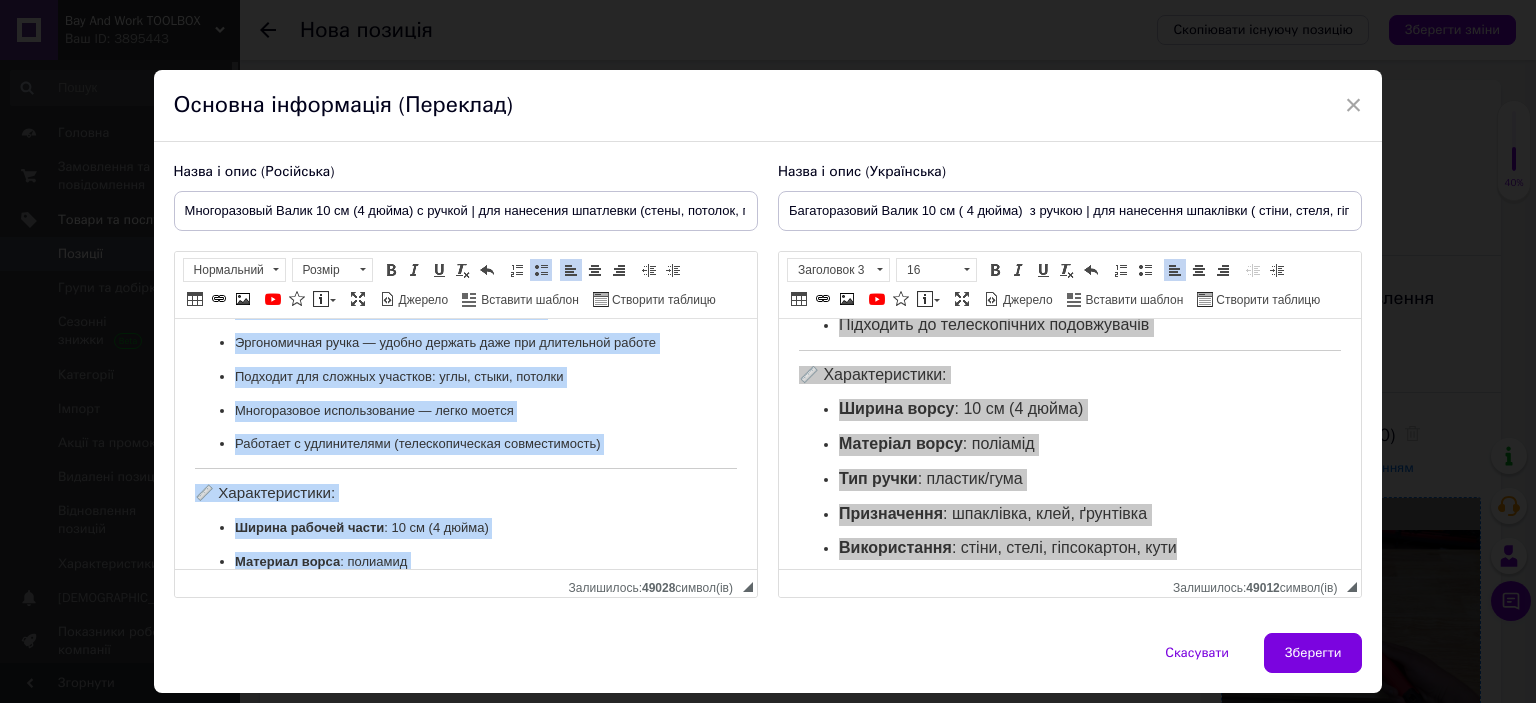 scroll, scrollTop: 0, scrollLeft: 0, axis: both 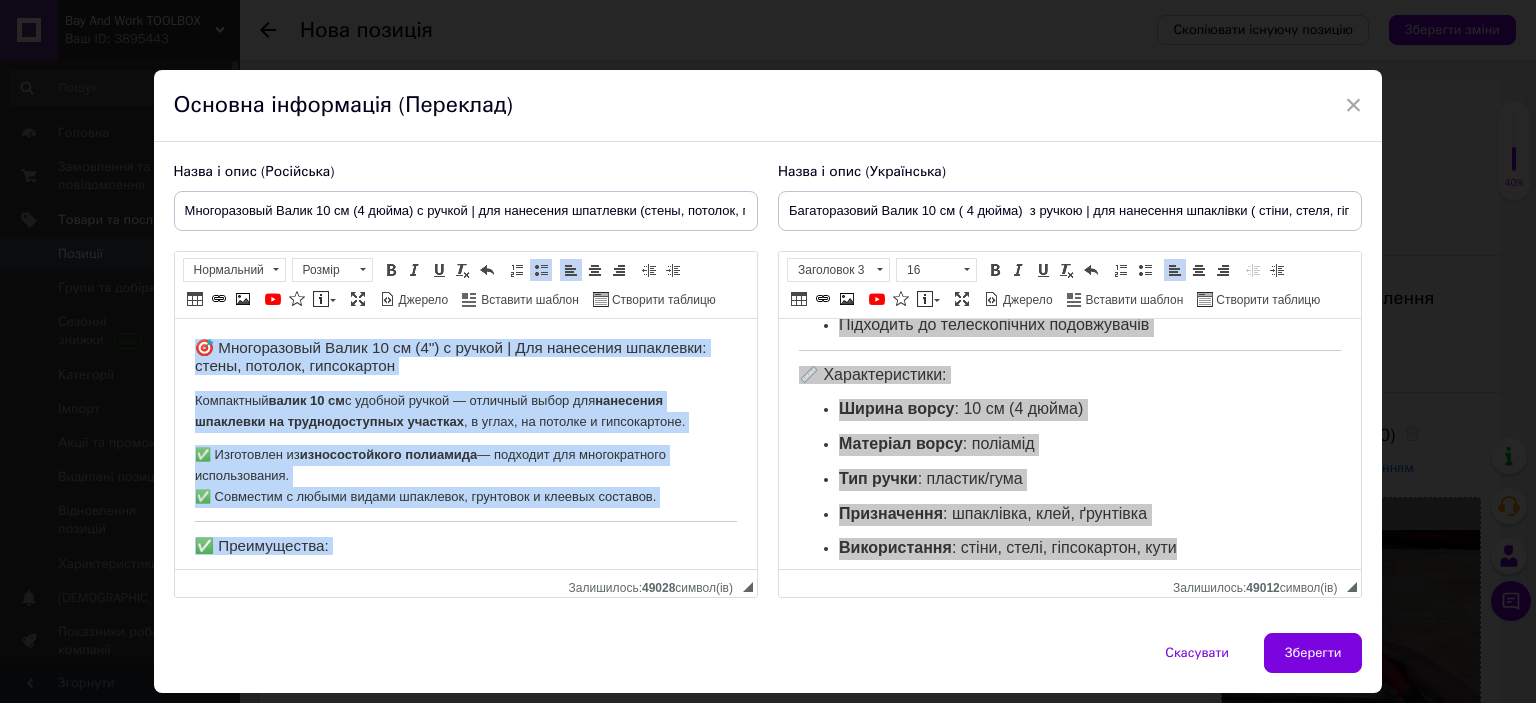 drag, startPoint x: 492, startPoint y: 538, endPoint x: 147, endPoint y: 310, distance: 413.53235 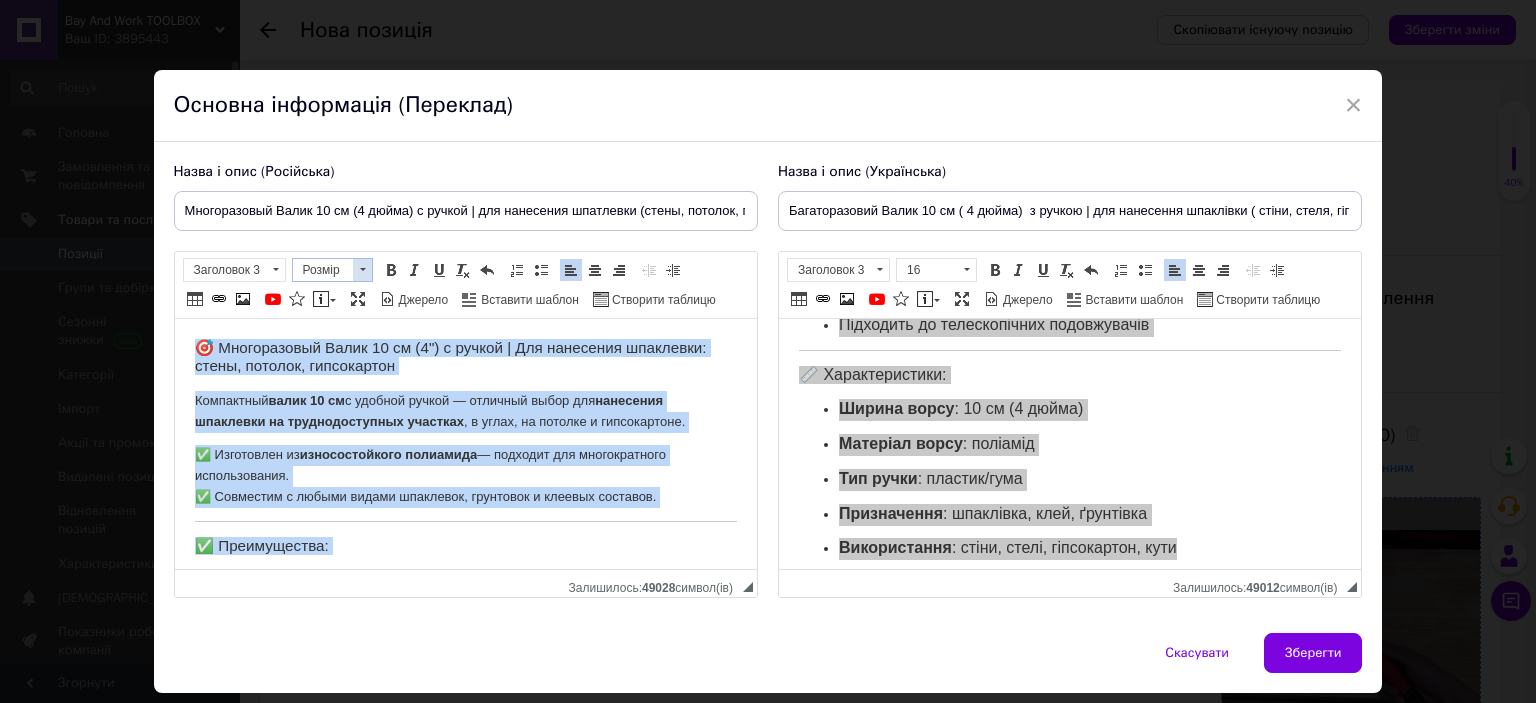 click at bounding box center [362, 270] 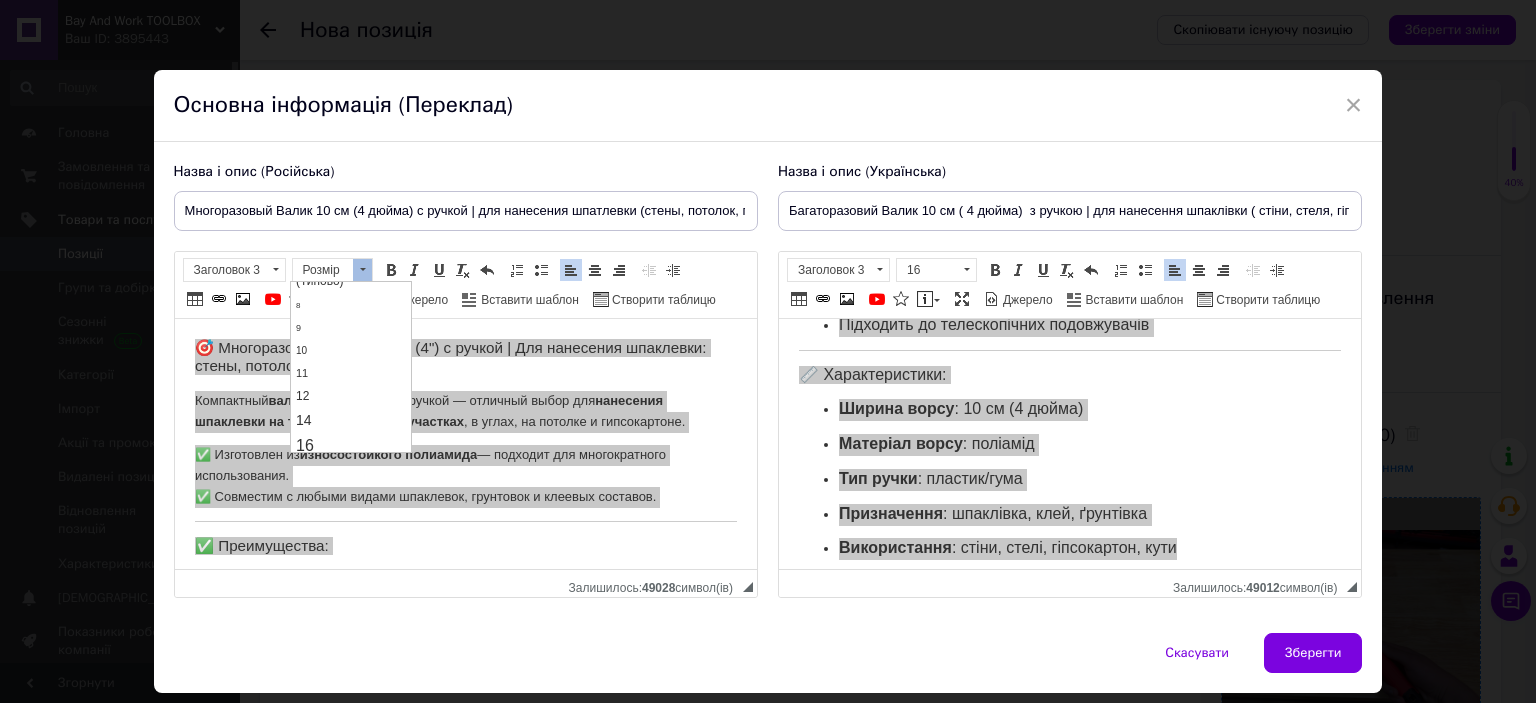 scroll, scrollTop: 100, scrollLeft: 0, axis: vertical 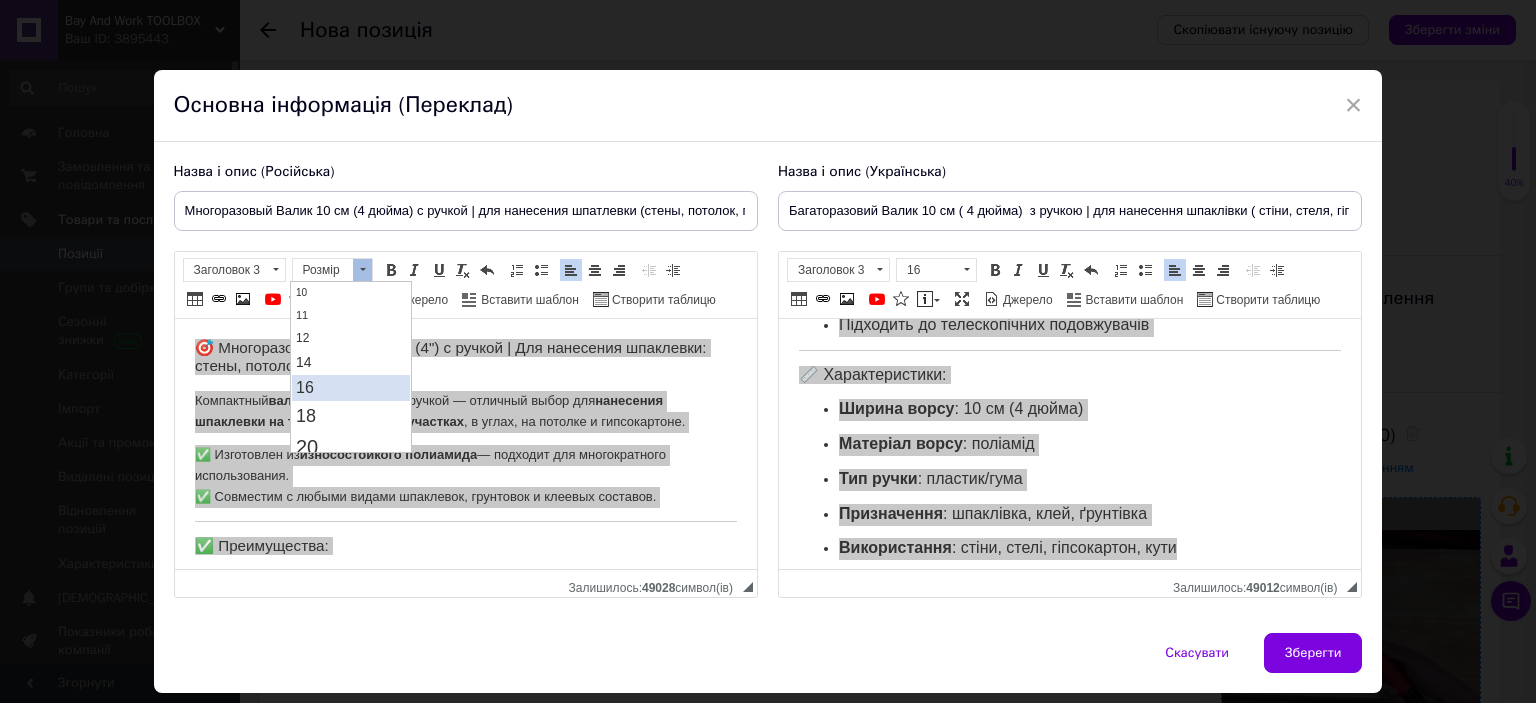 click on "16" at bounding box center (351, 387) 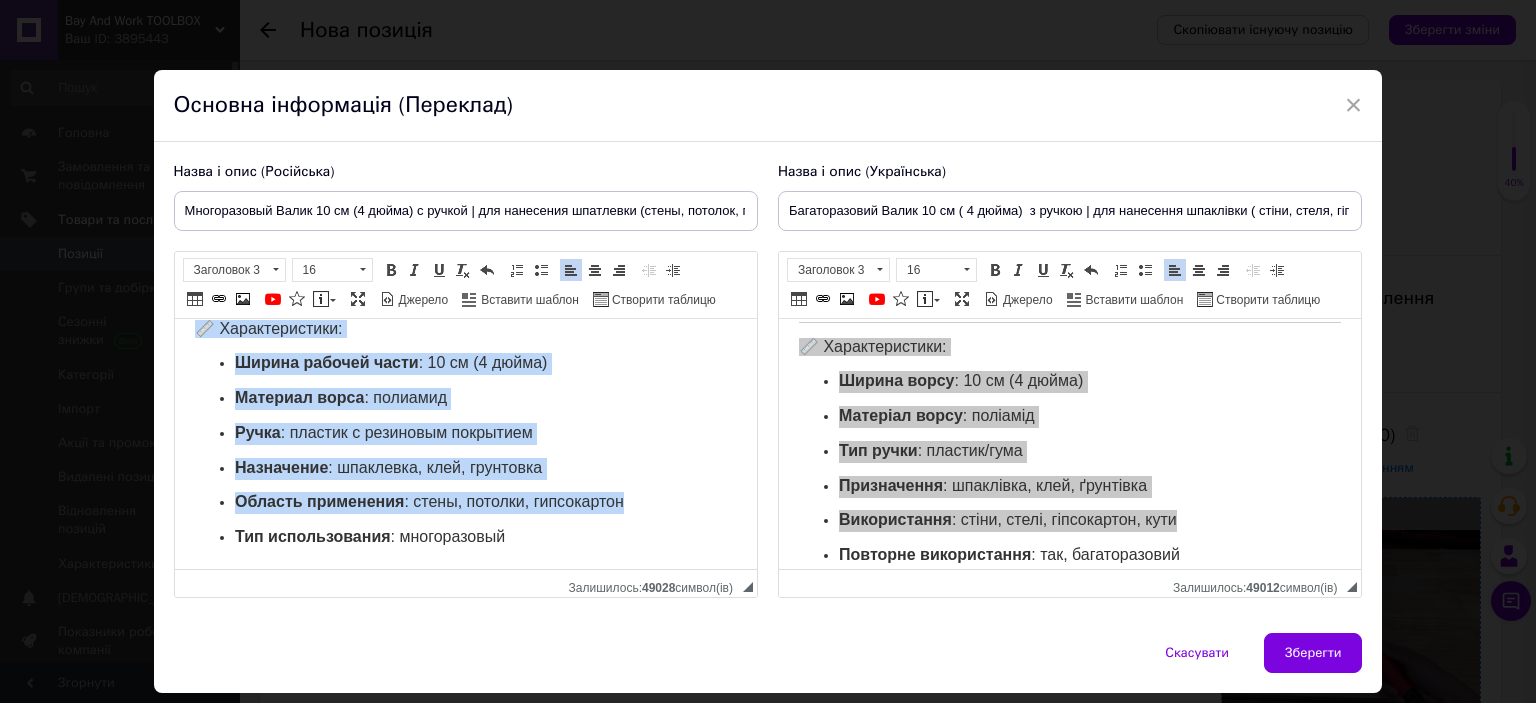 scroll, scrollTop: 566, scrollLeft: 0, axis: vertical 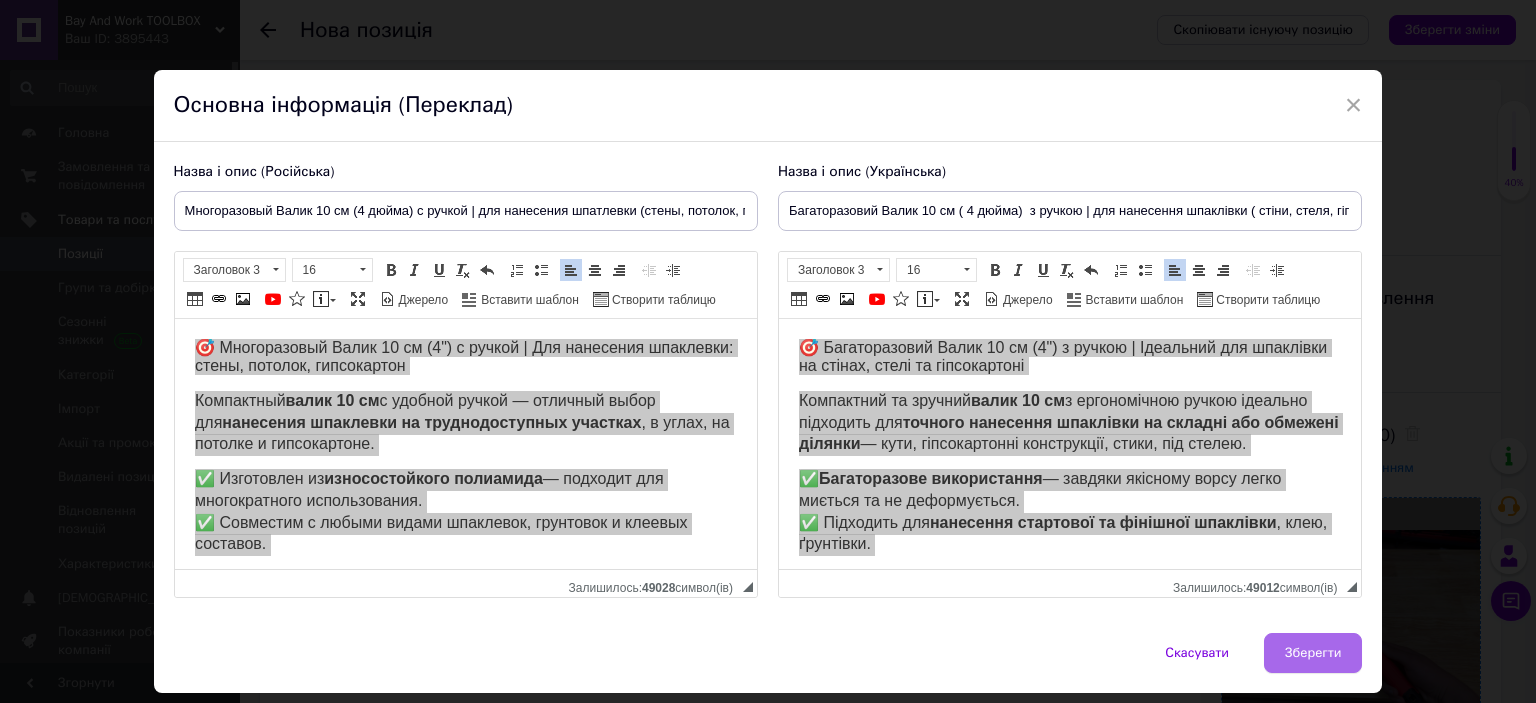 click on "Зберегти" at bounding box center [1313, 653] 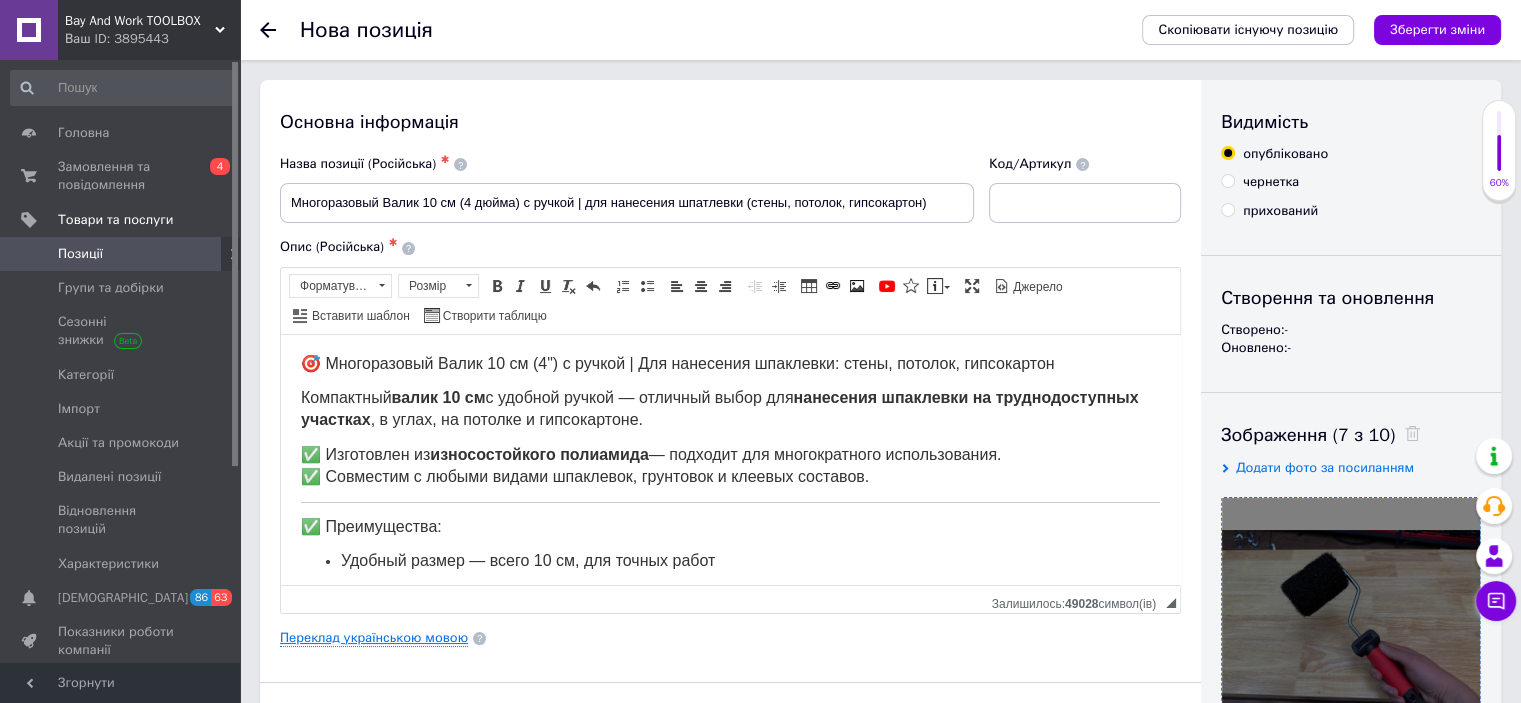click on "Переклад українською мовою" at bounding box center [374, 638] 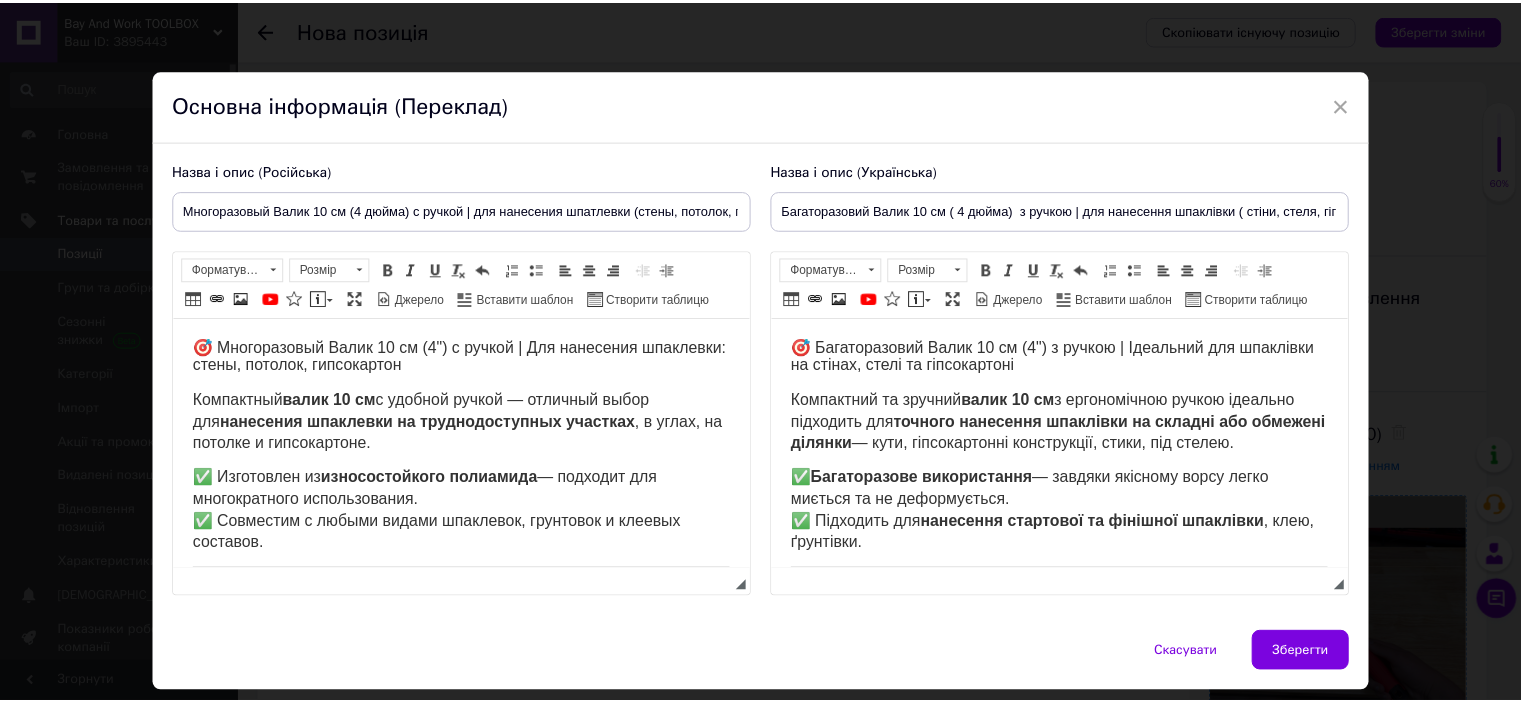 scroll, scrollTop: 0, scrollLeft: 0, axis: both 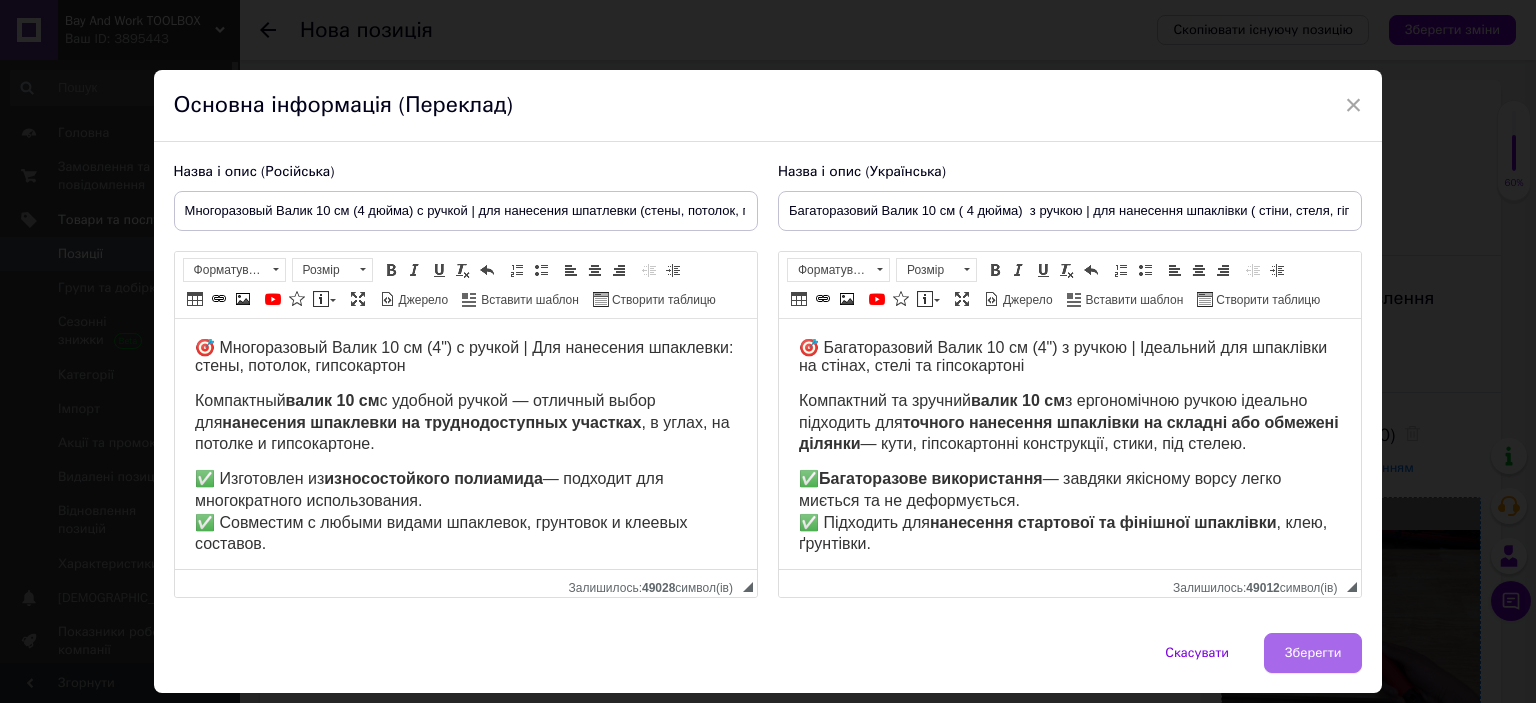 click on "Зберегти" at bounding box center [1313, 653] 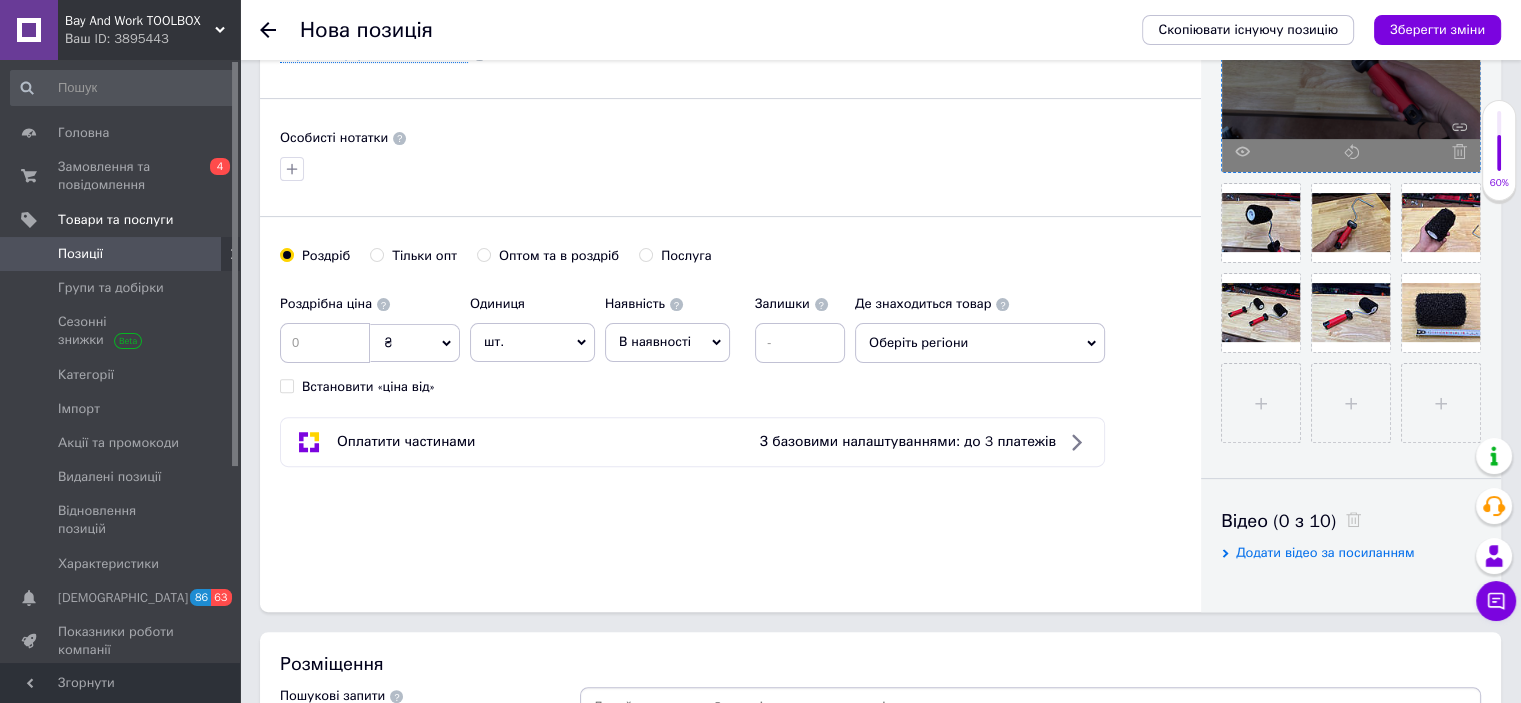 scroll, scrollTop: 600, scrollLeft: 0, axis: vertical 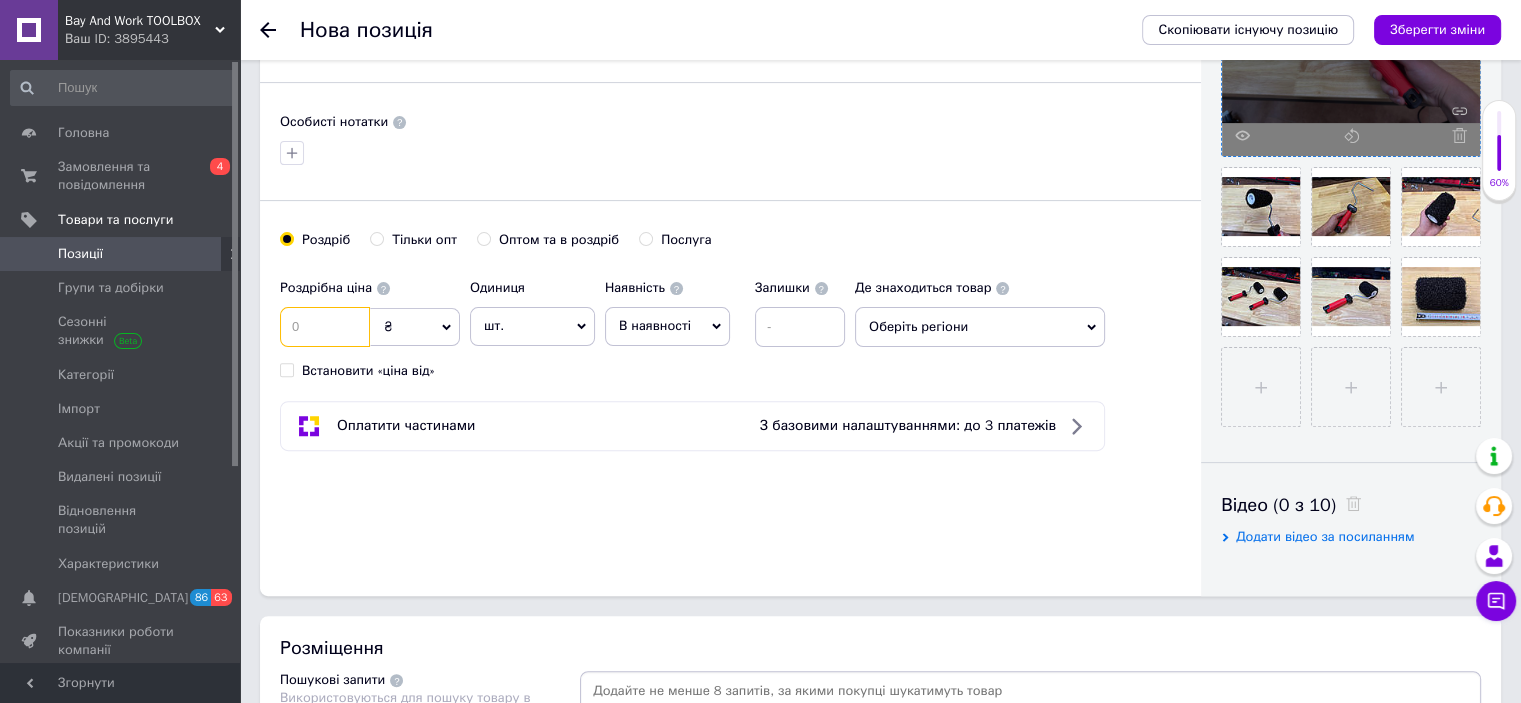 click at bounding box center [325, 327] 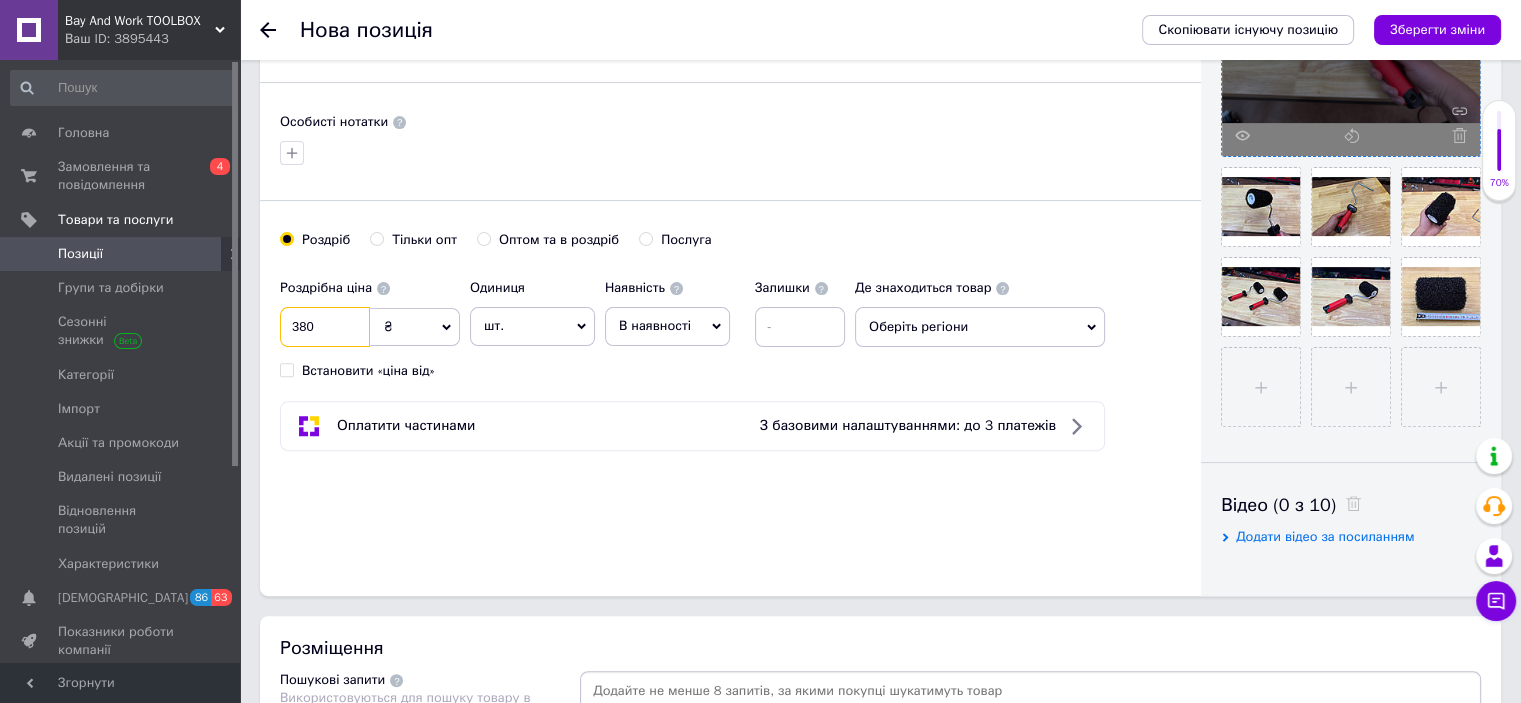 type on "380" 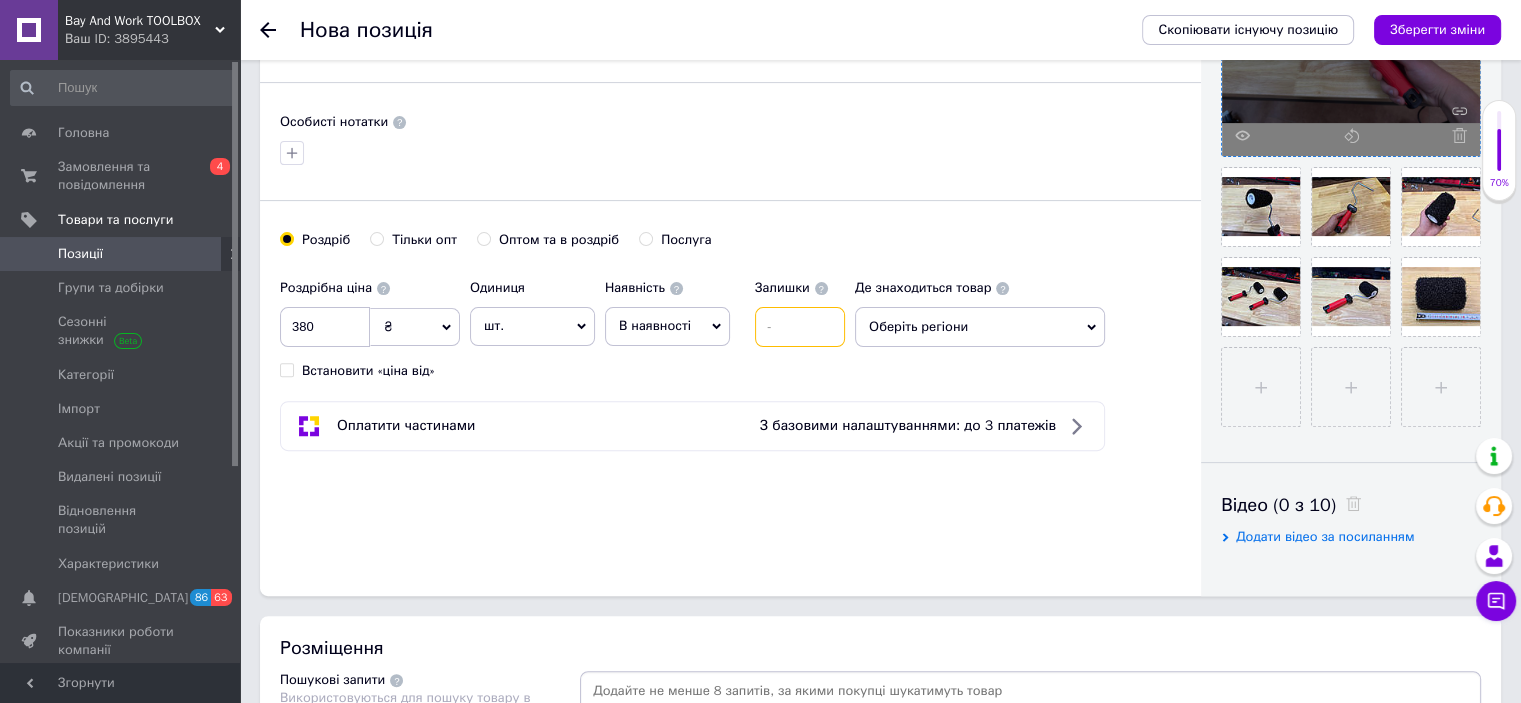 click at bounding box center [800, 327] 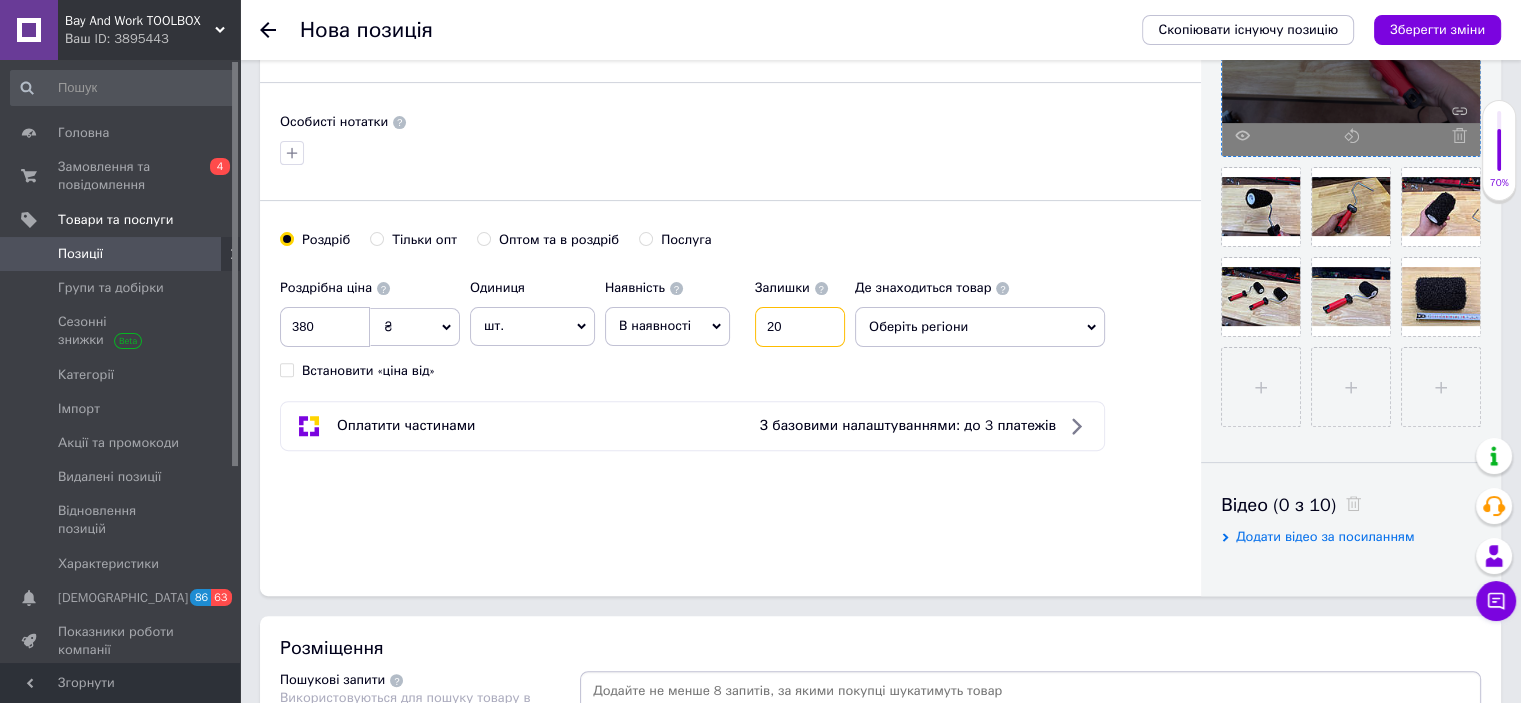 type on "20" 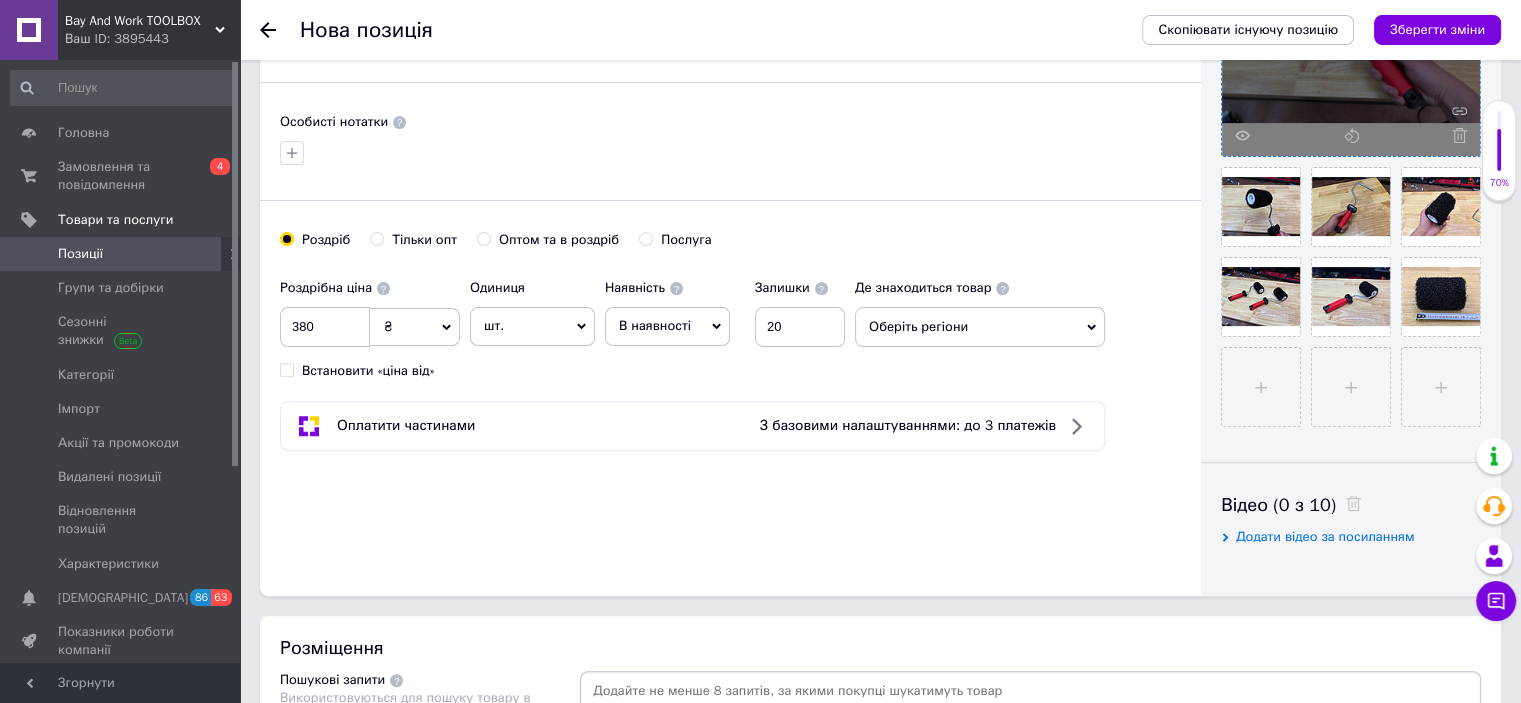 click on "Оберіть регіони" at bounding box center [980, 327] 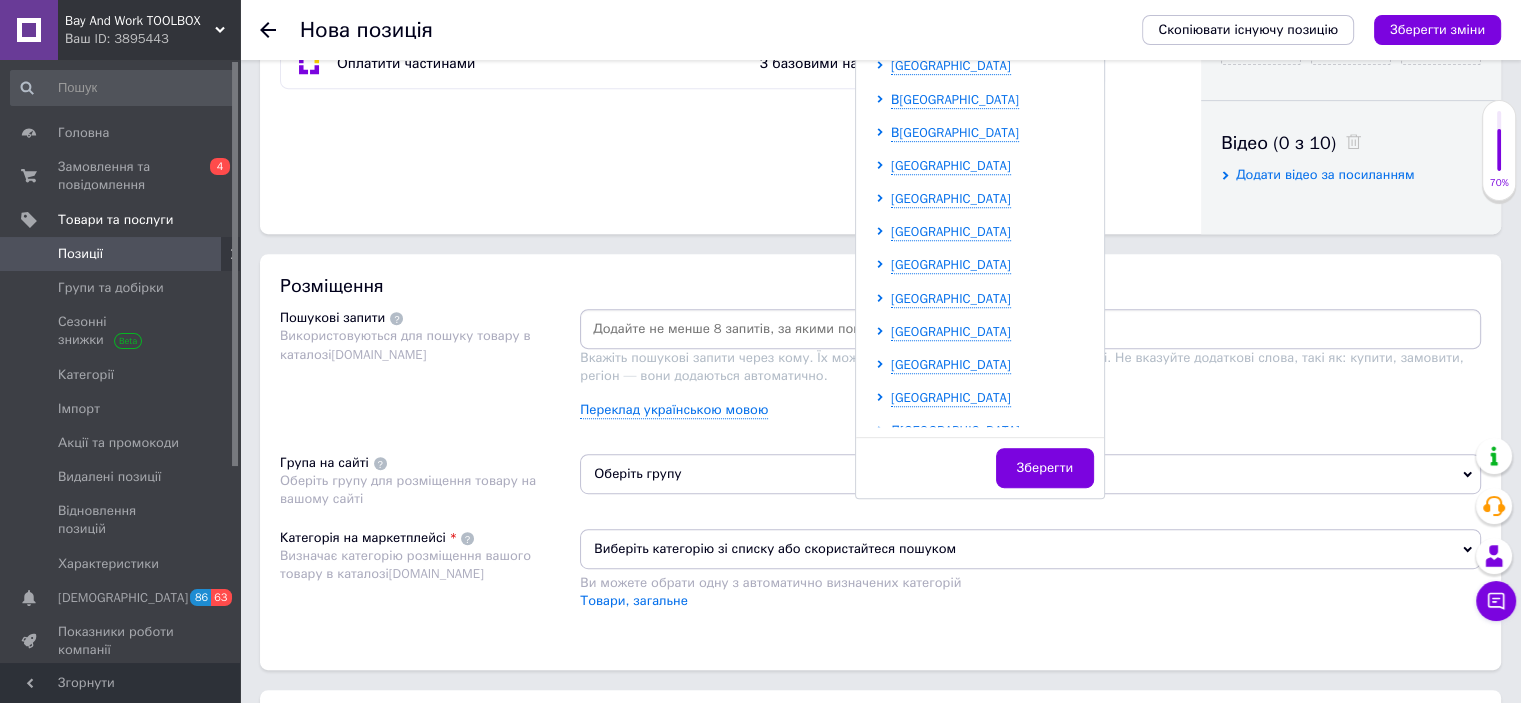 scroll, scrollTop: 1000, scrollLeft: 0, axis: vertical 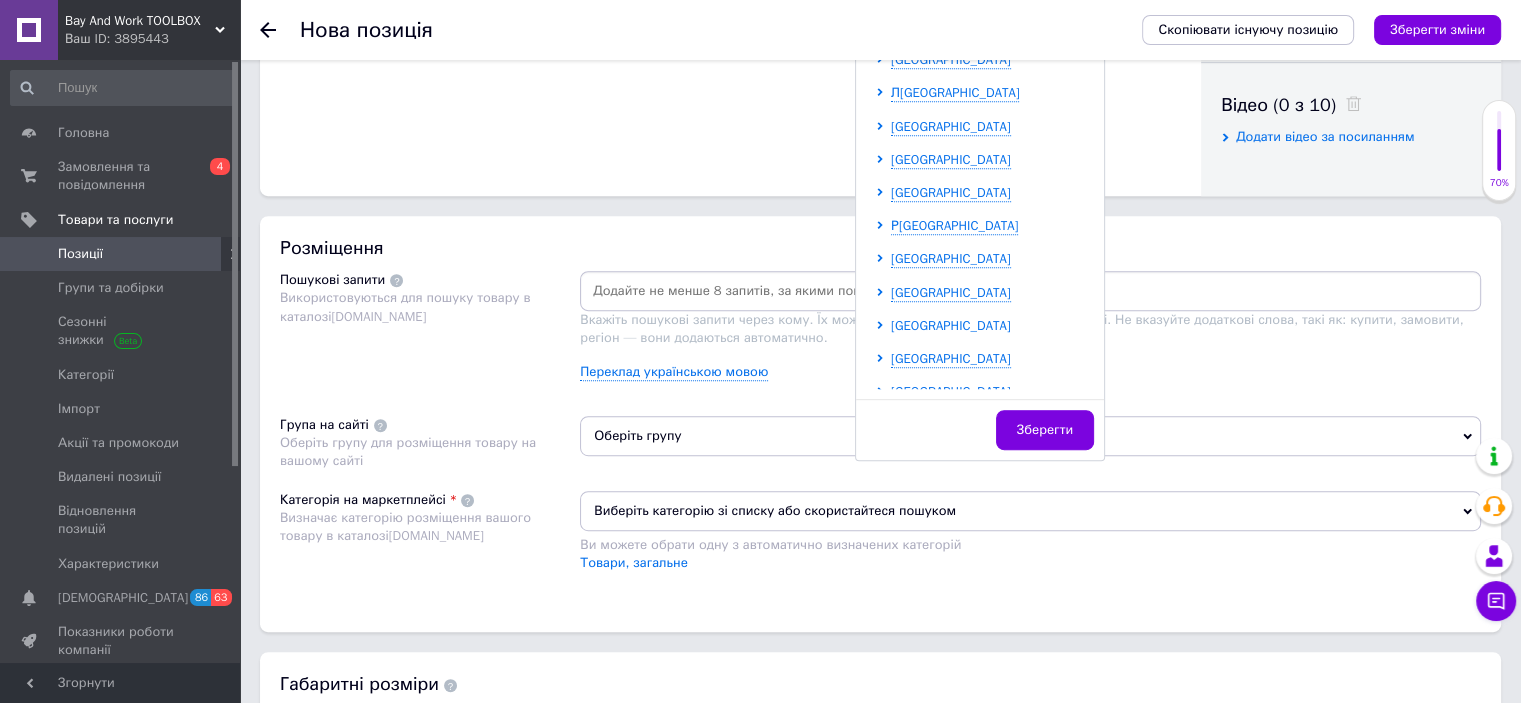 click on "[GEOGRAPHIC_DATA]" at bounding box center (951, 325) 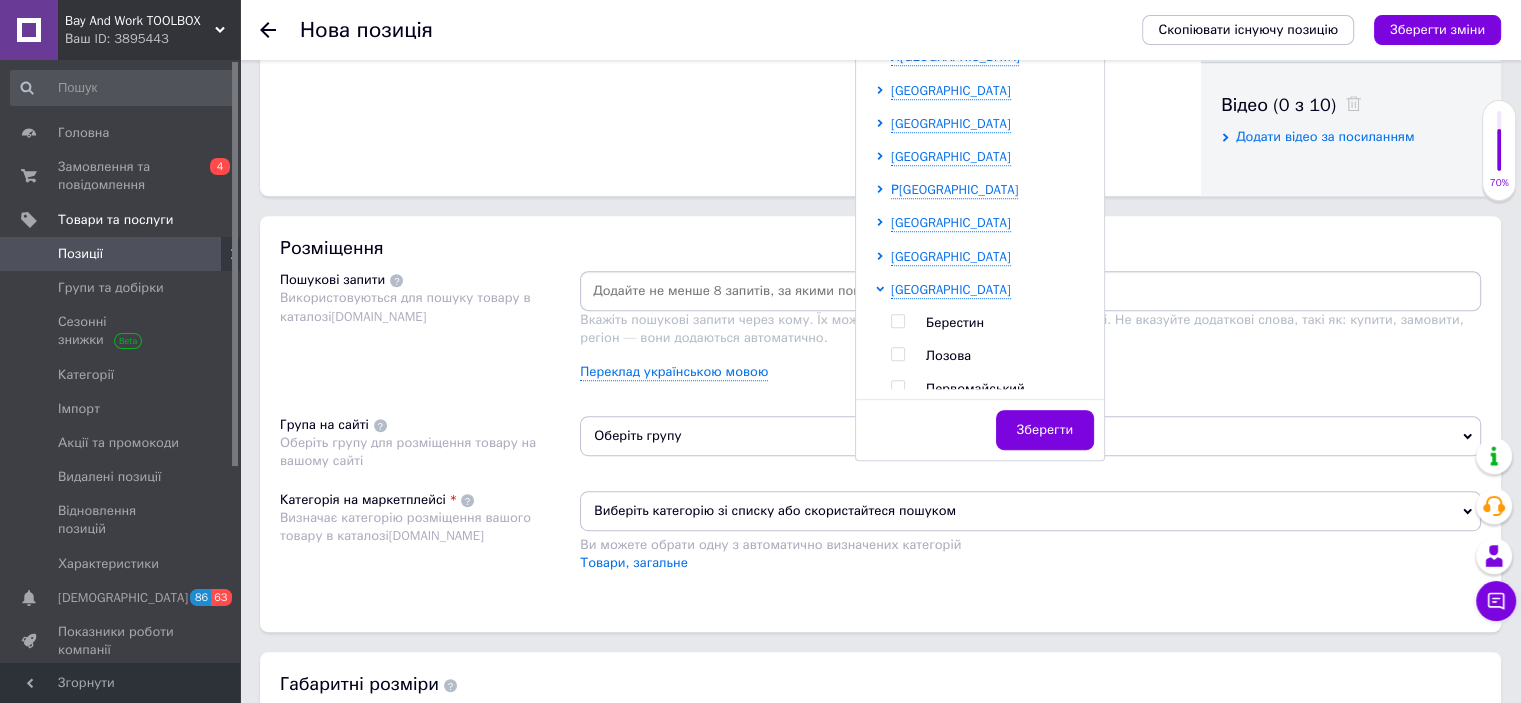 scroll, scrollTop: 400, scrollLeft: 0, axis: vertical 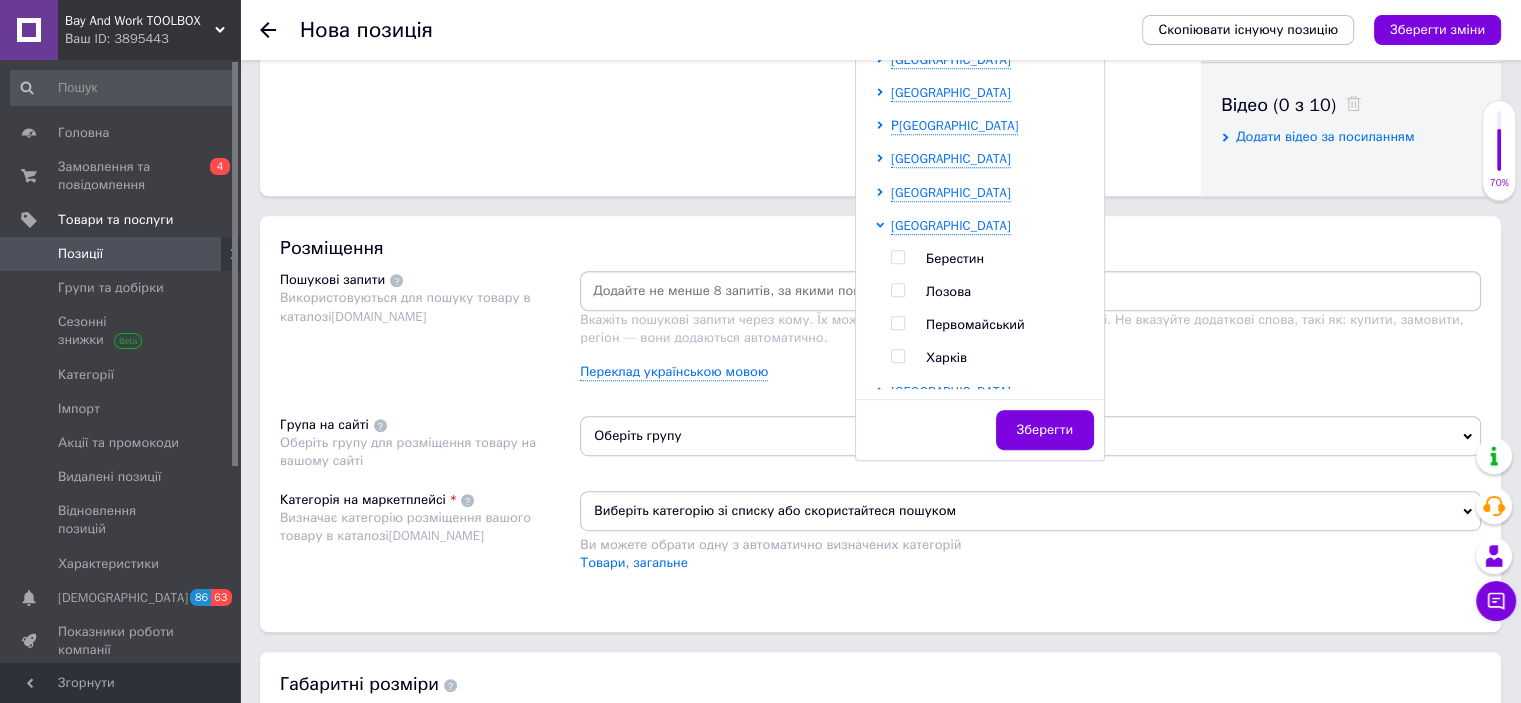 click at bounding box center (897, 356) 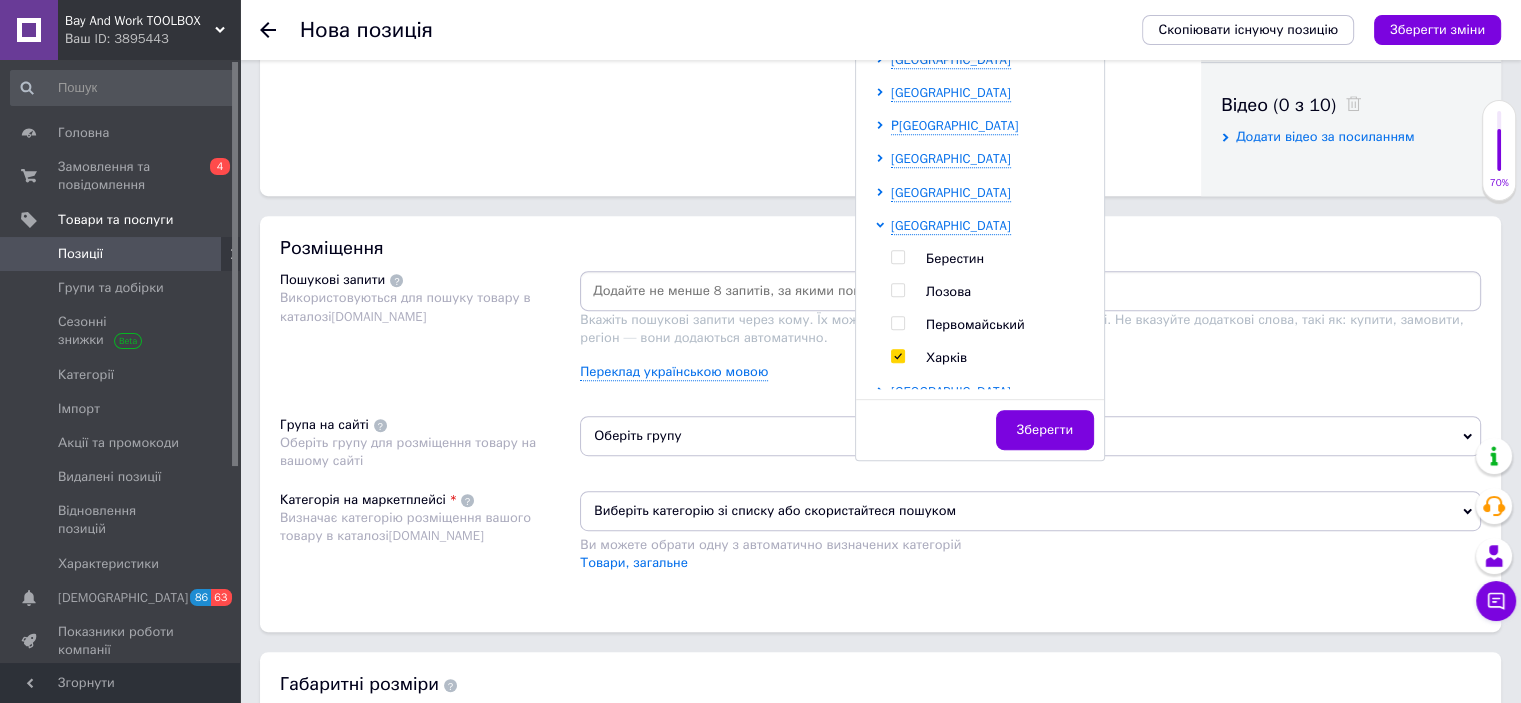checkbox on "true" 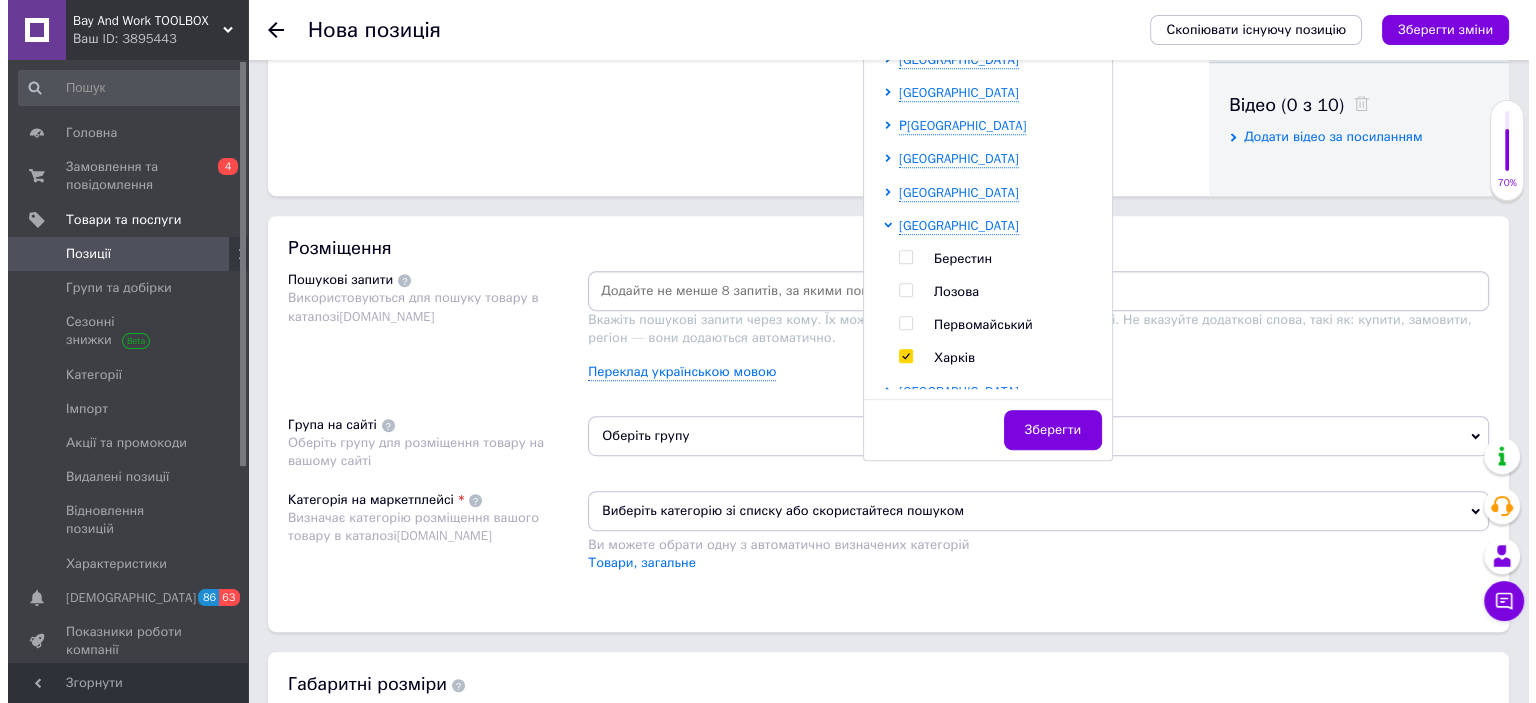 scroll, scrollTop: 1009, scrollLeft: 0, axis: vertical 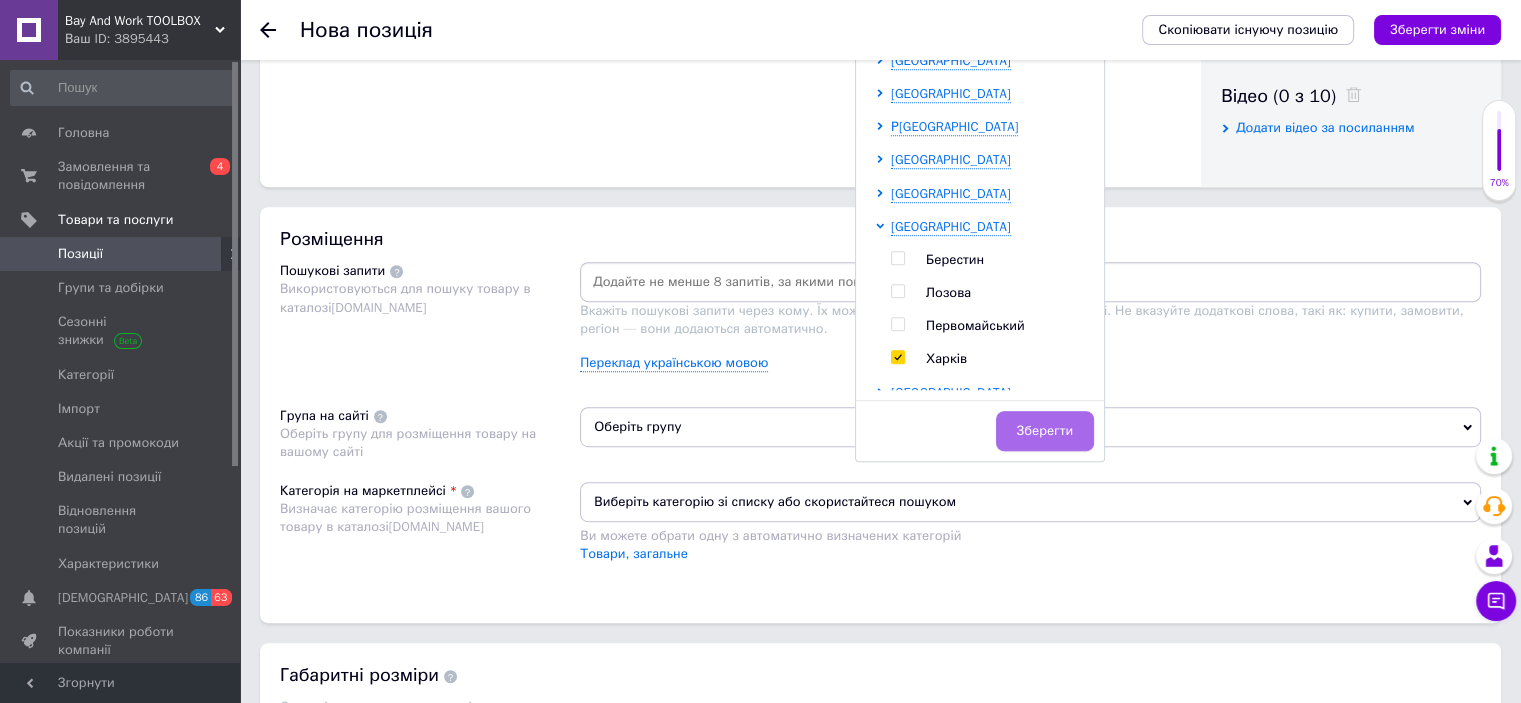 click on "Зберегти" at bounding box center (1045, 431) 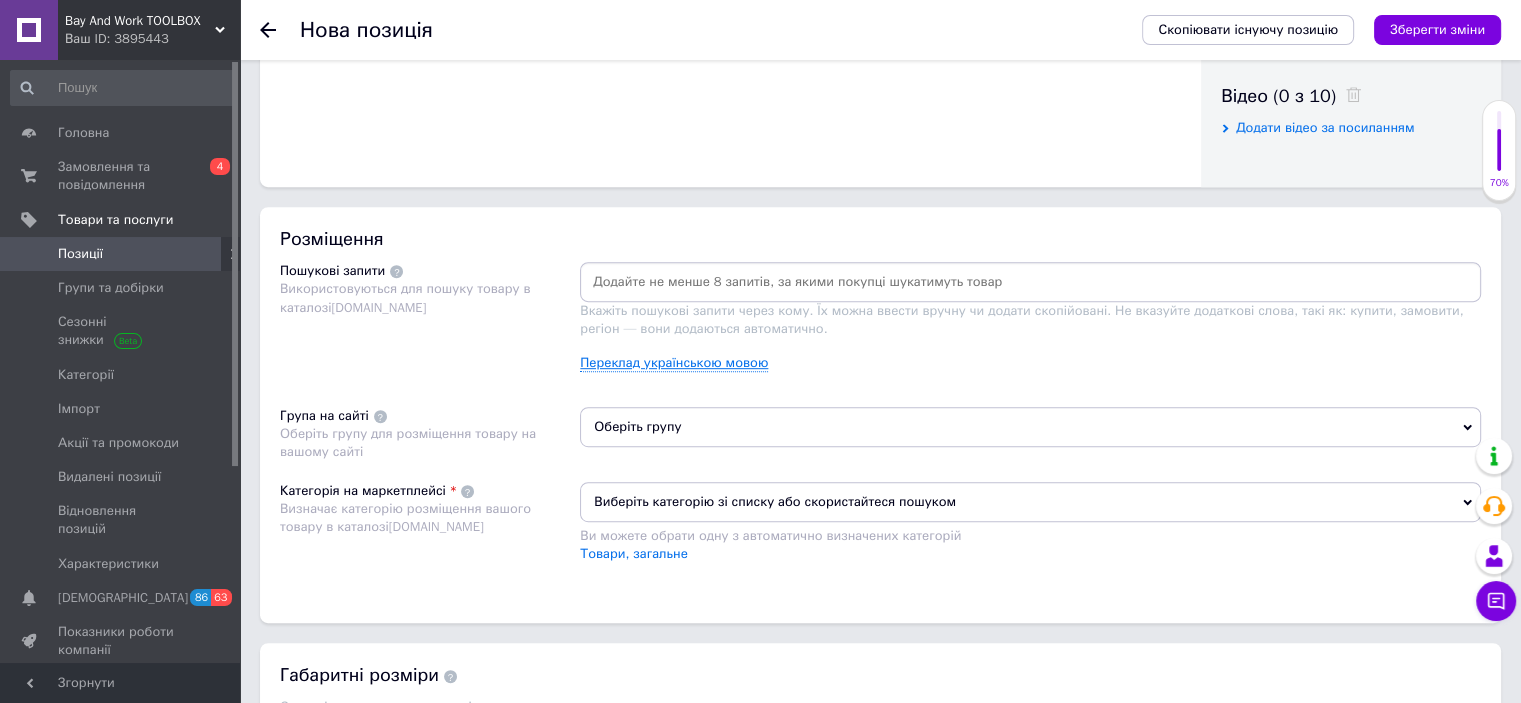 click on "Переклад українською мовою" at bounding box center (674, 363) 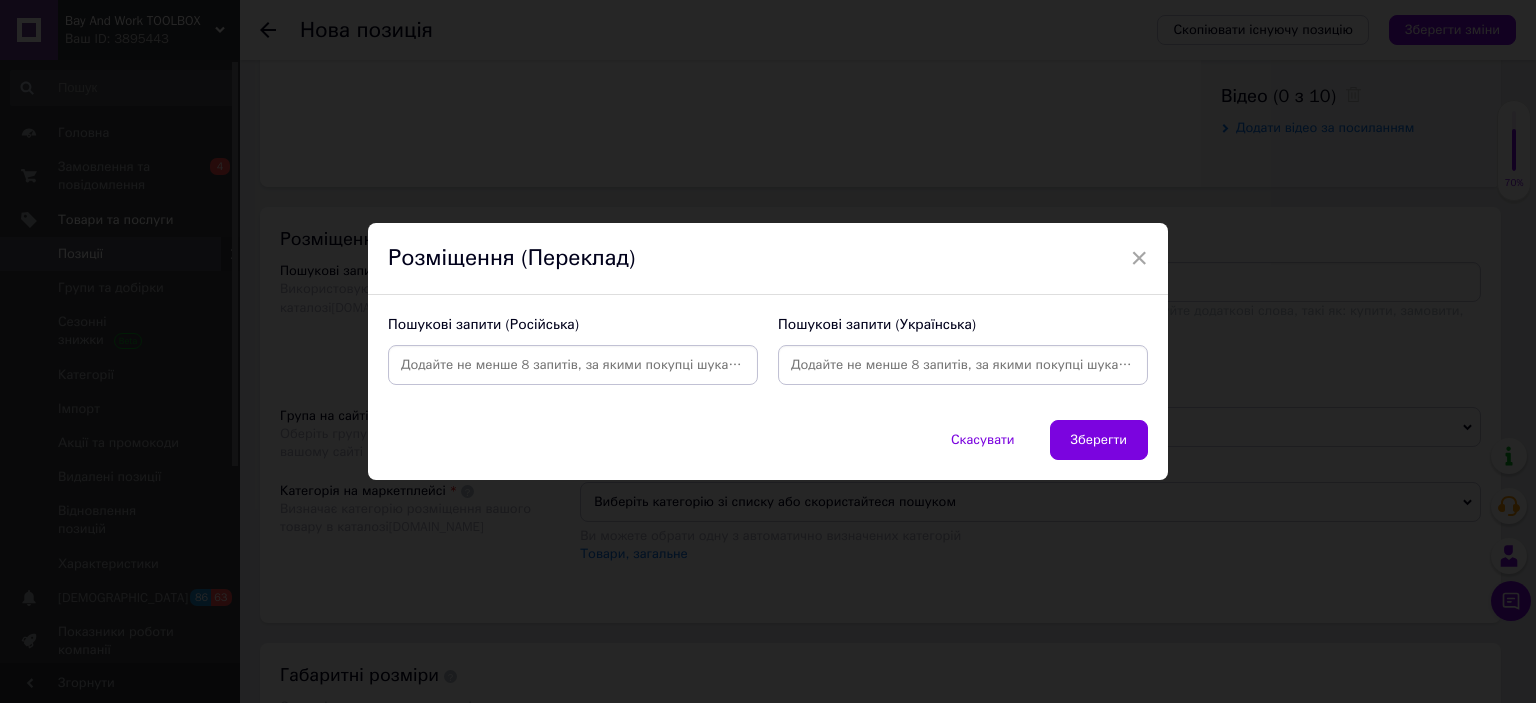 click at bounding box center [573, 365] 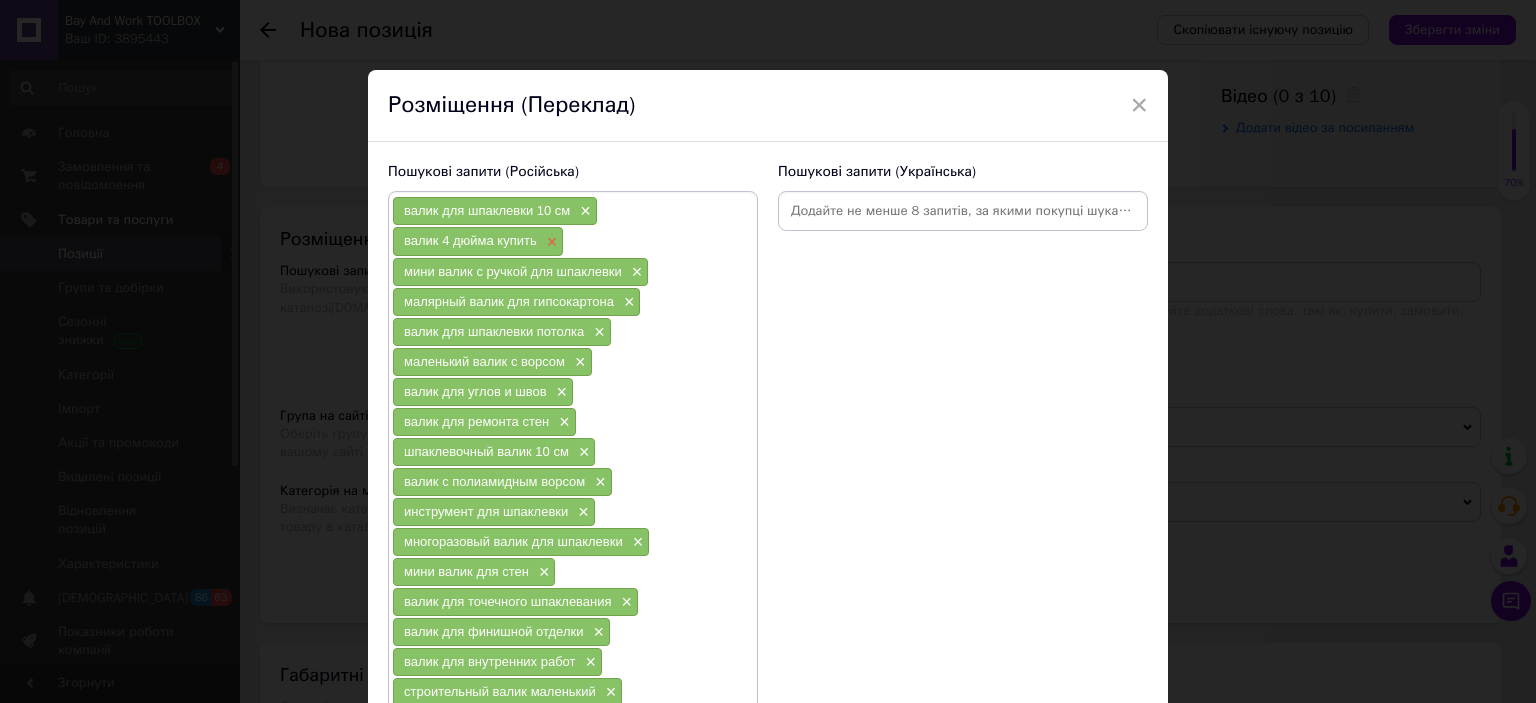 click on "×" at bounding box center (550, 242) 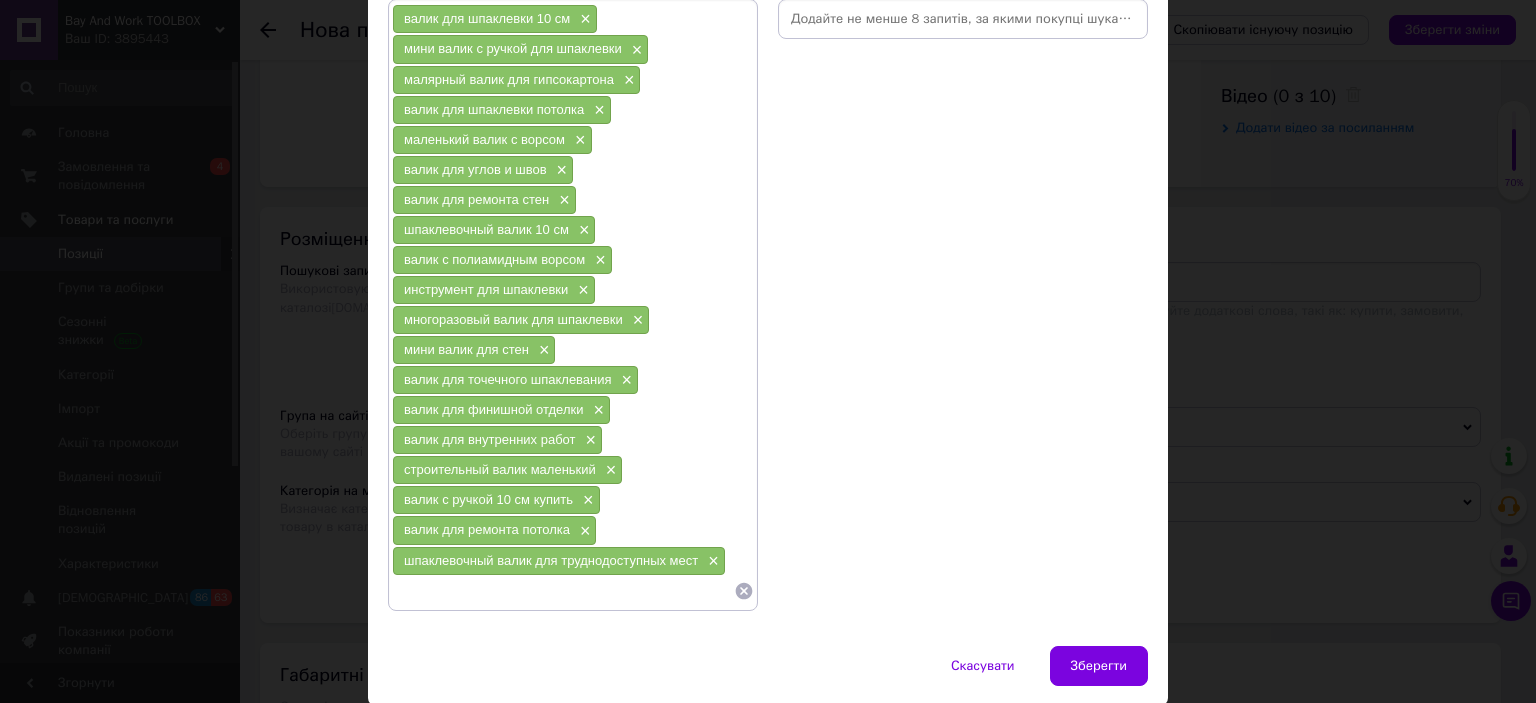 scroll, scrollTop: 200, scrollLeft: 0, axis: vertical 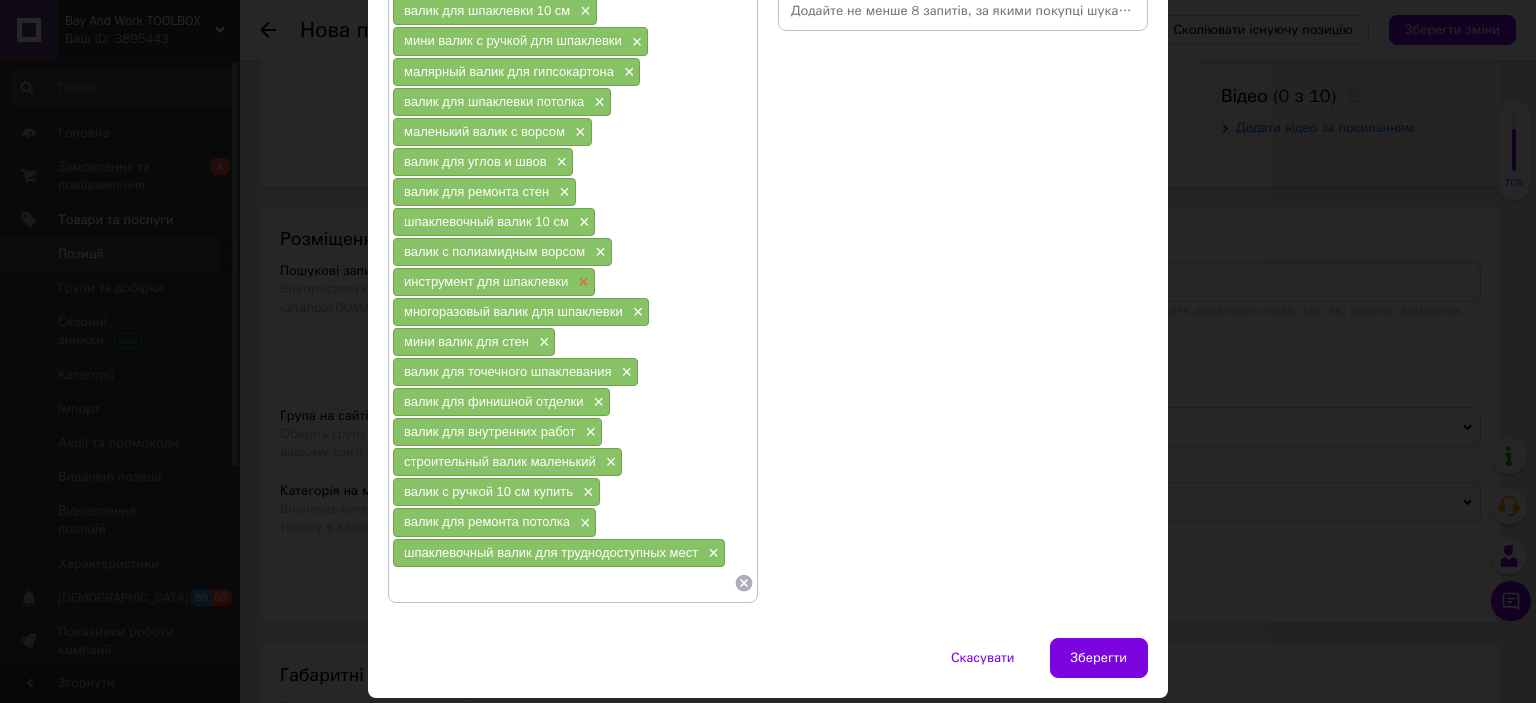 click on "×" at bounding box center (581, 282) 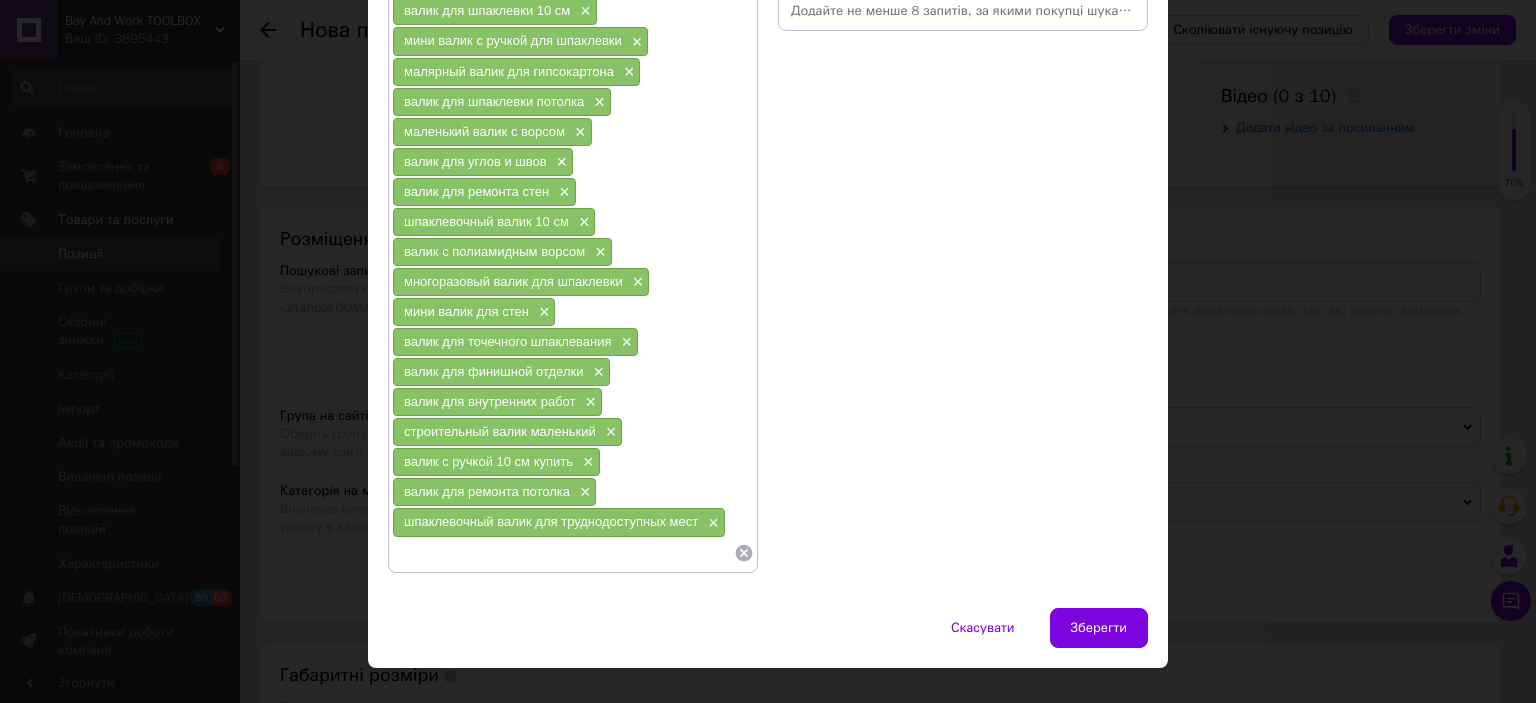 click on "валик для точечного шпаклевания ×" at bounding box center (515, 342) 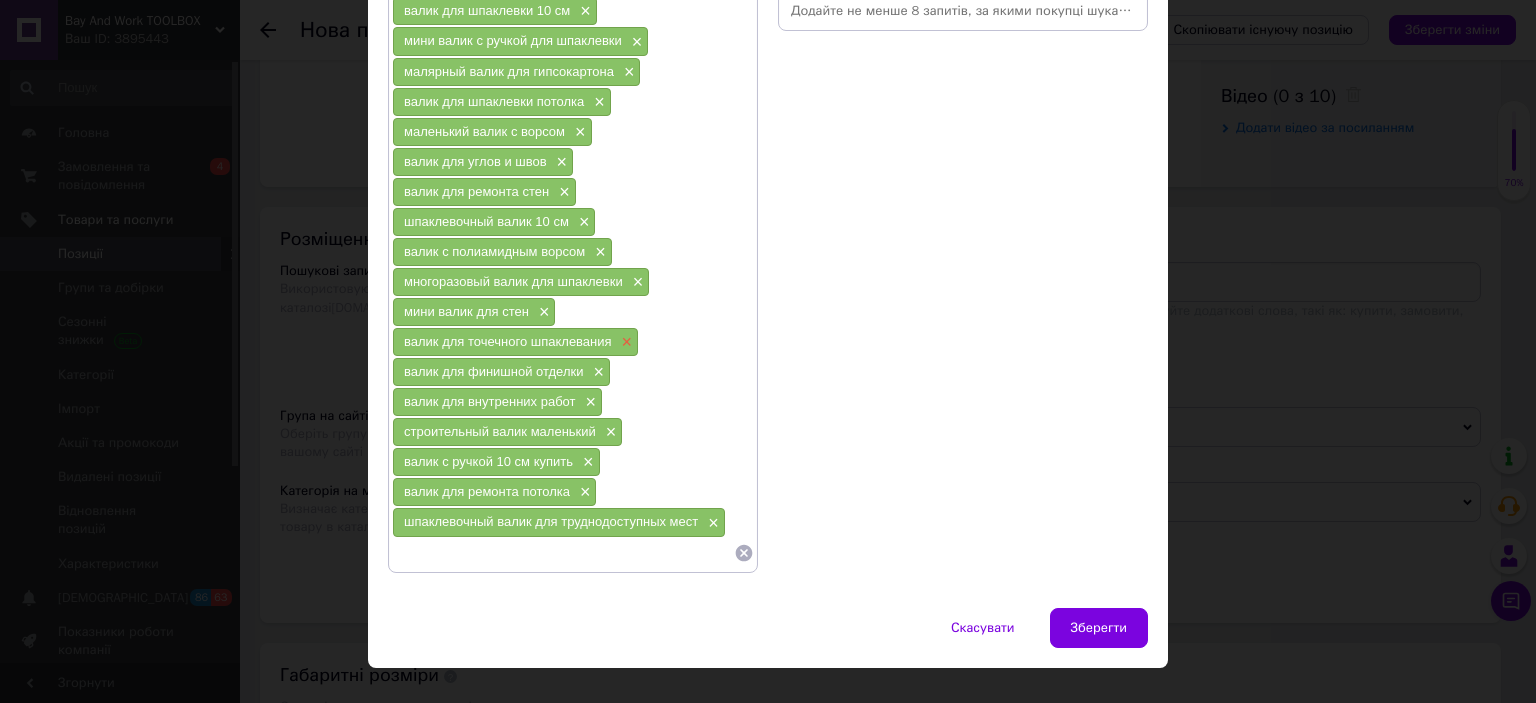 click on "×" at bounding box center (625, 342) 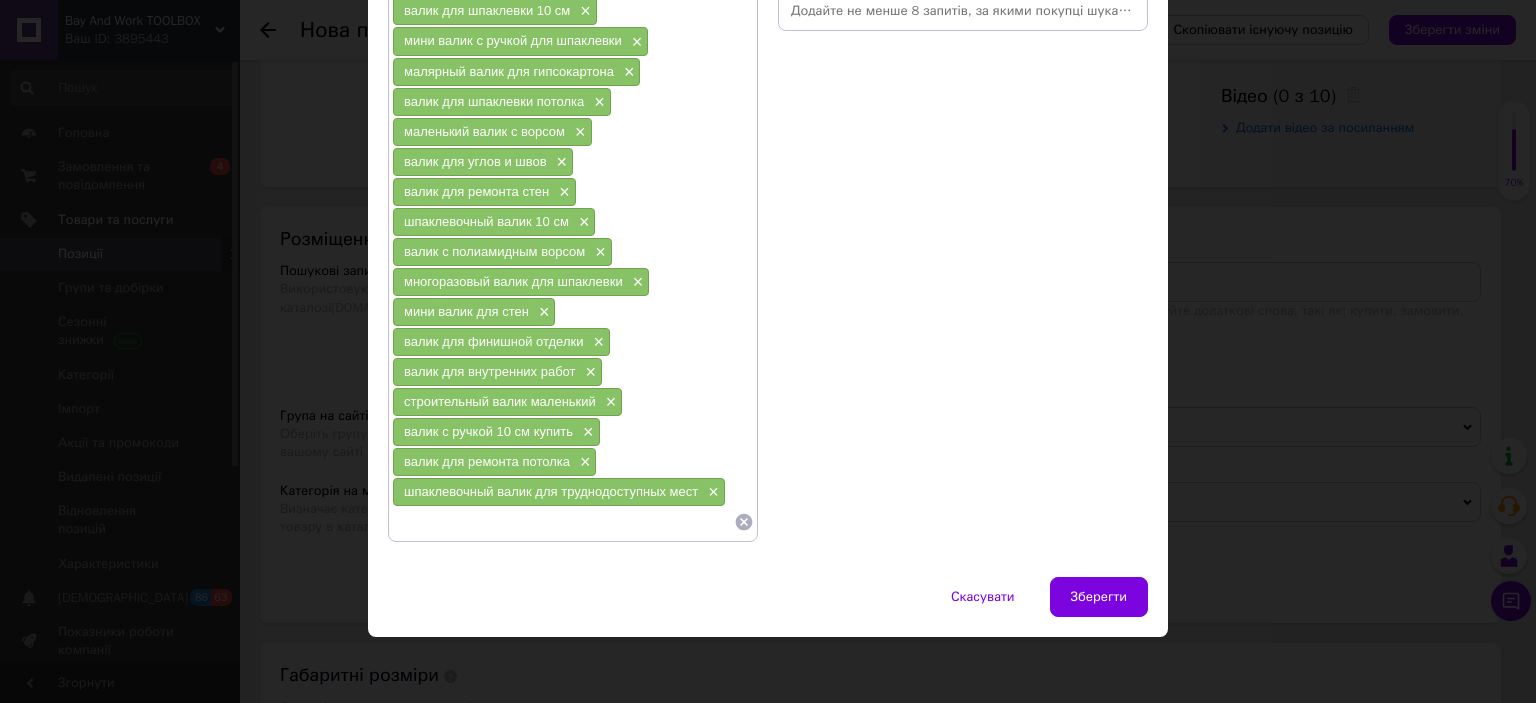 scroll, scrollTop: 194, scrollLeft: 0, axis: vertical 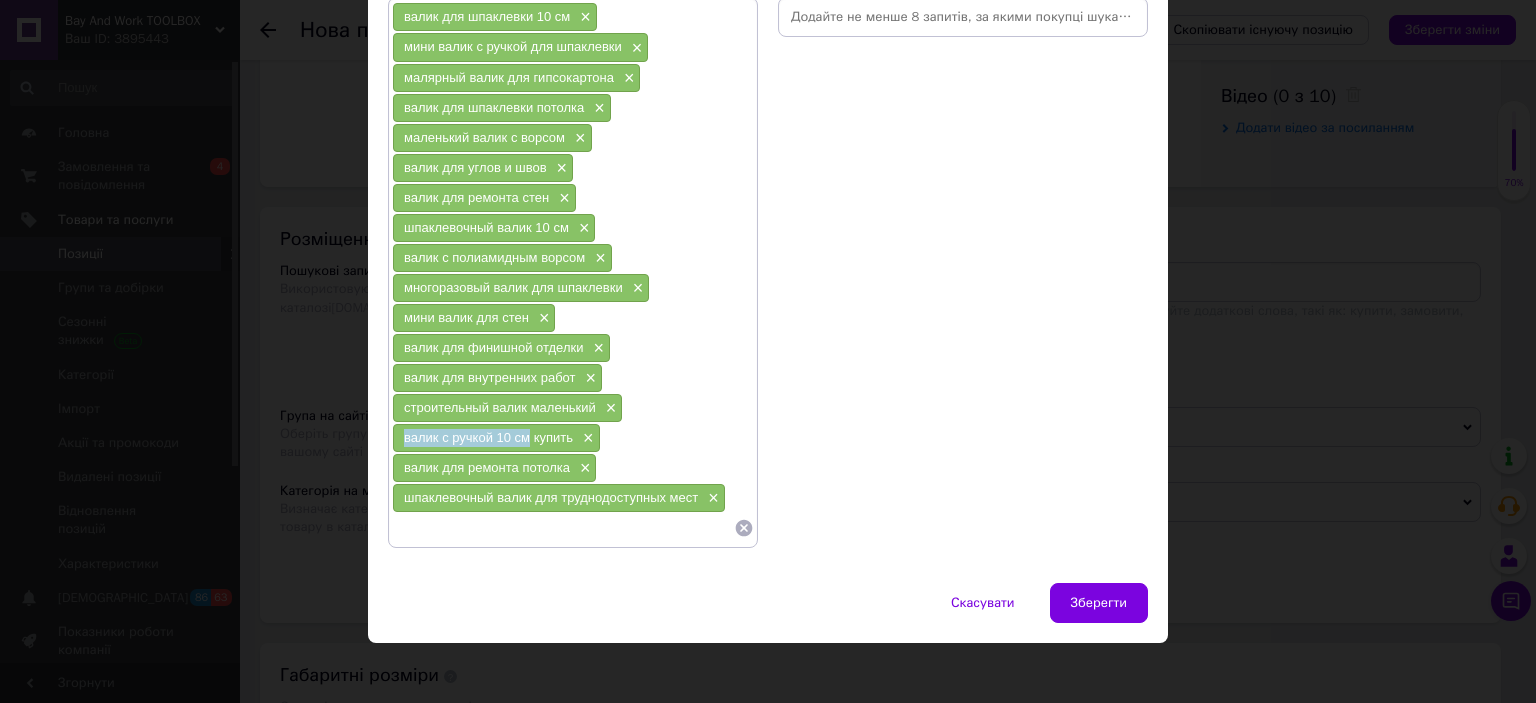 drag, startPoint x: 394, startPoint y: 428, endPoint x: 524, endPoint y: 424, distance: 130.06152 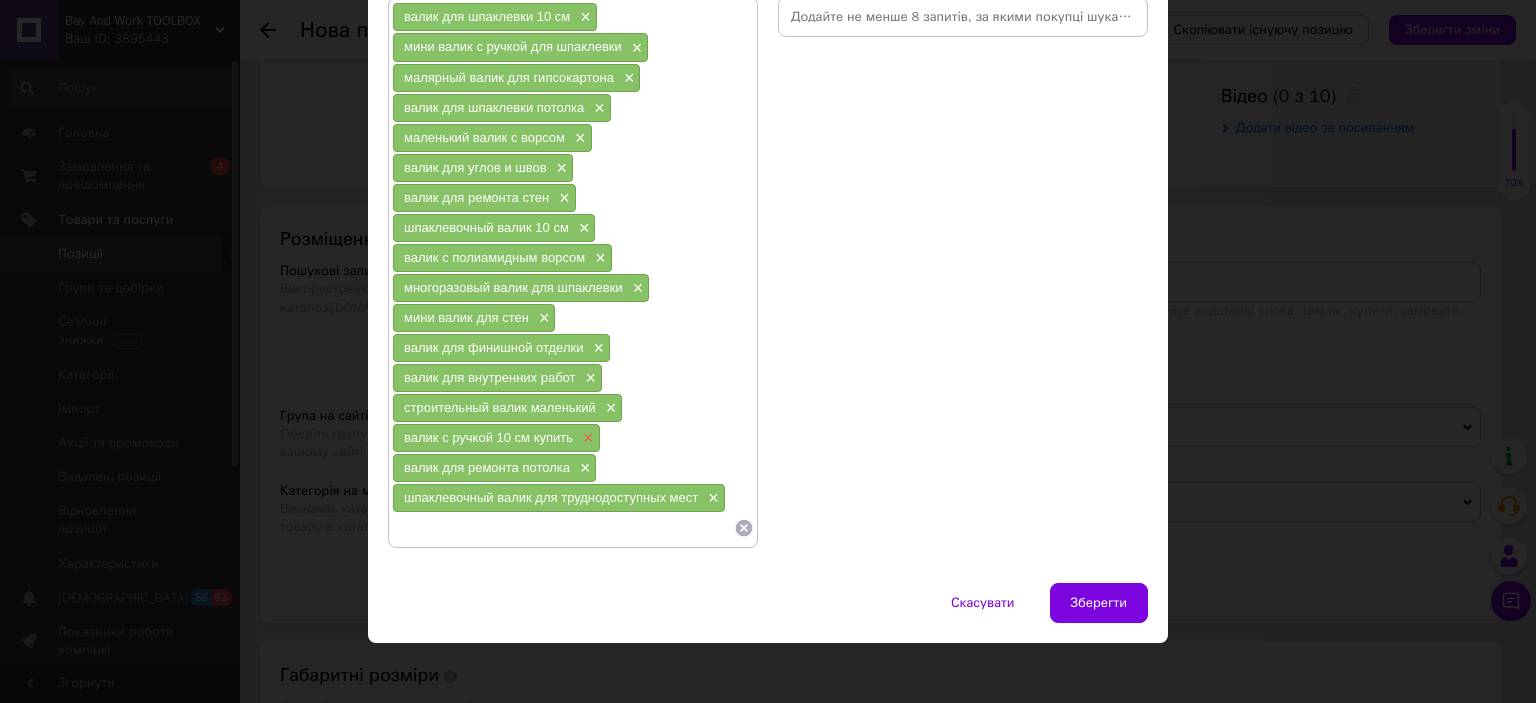 click on "×" at bounding box center [586, 438] 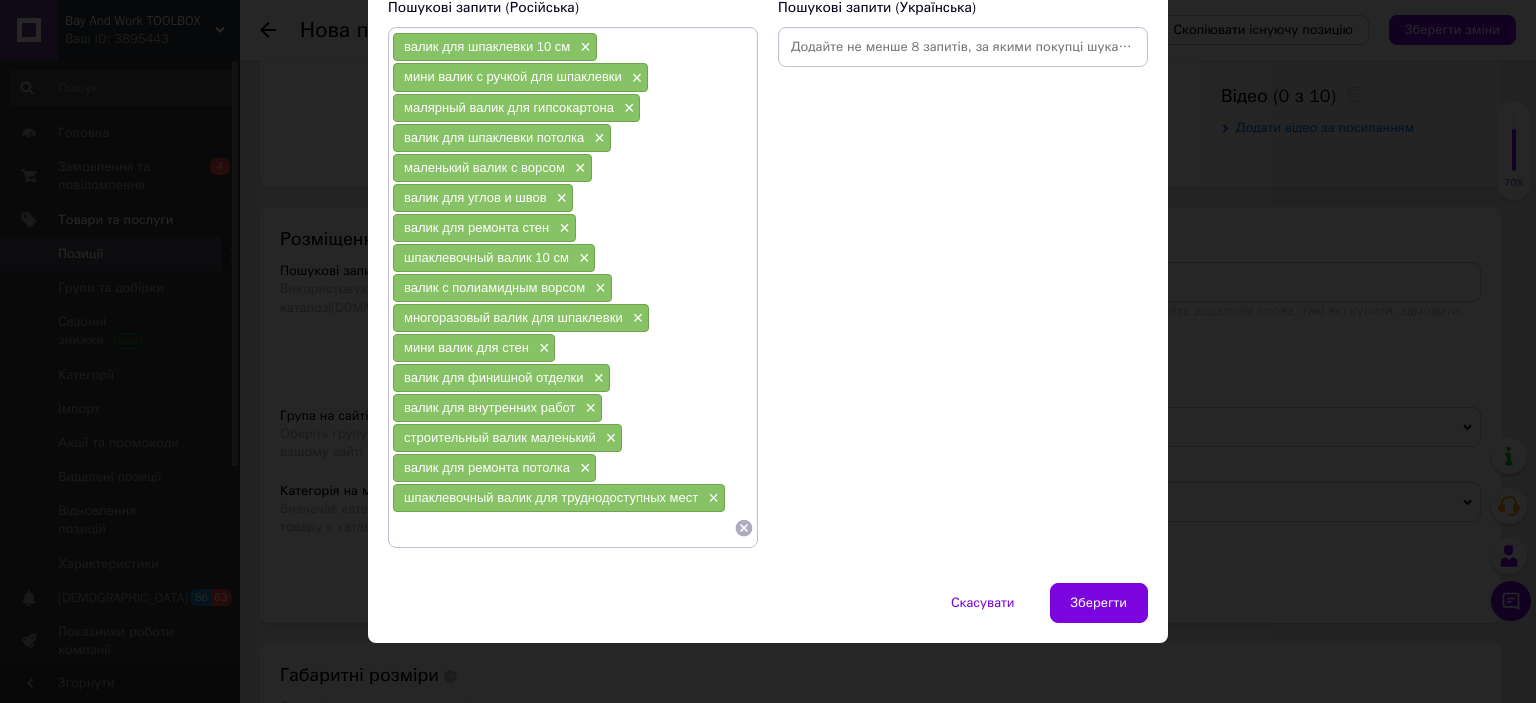 click at bounding box center (563, 528) 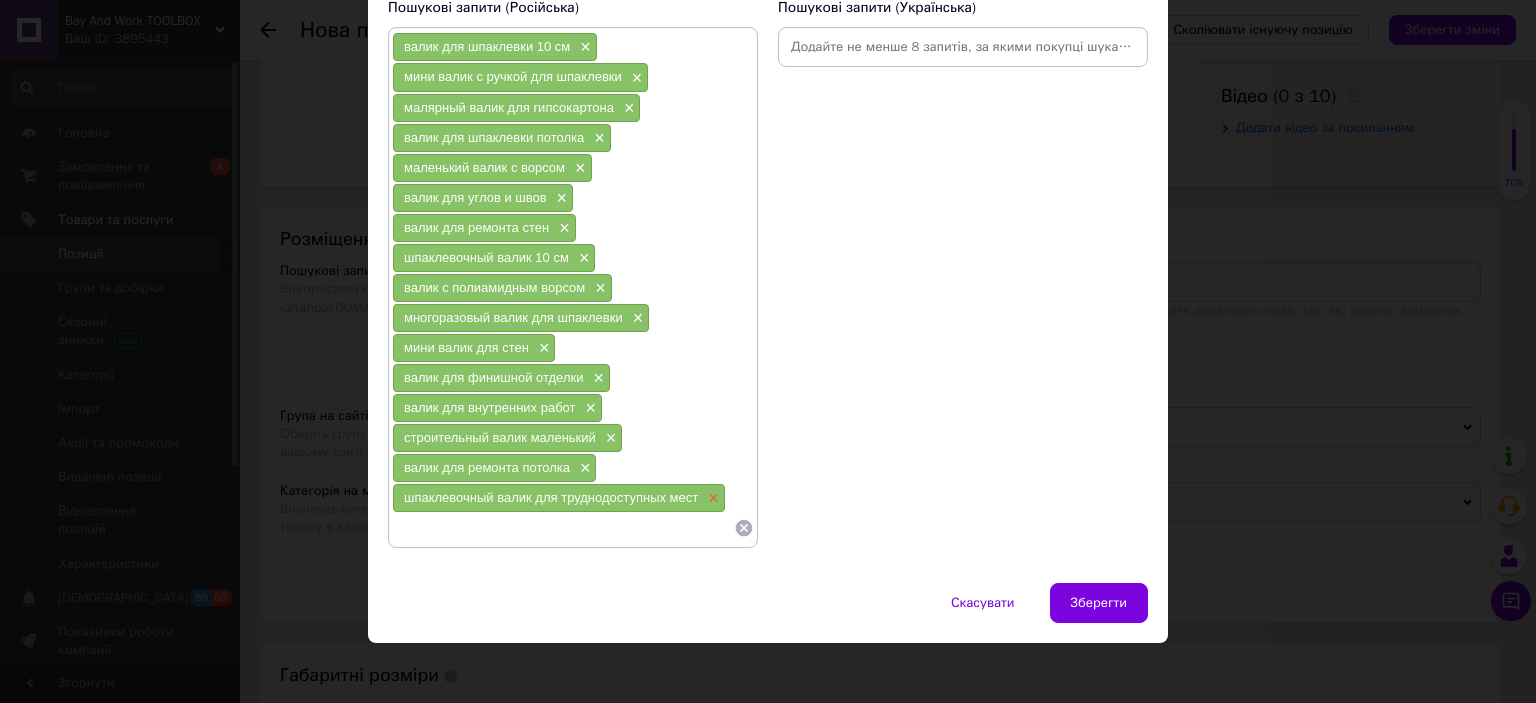 click on "×" at bounding box center [711, 498] 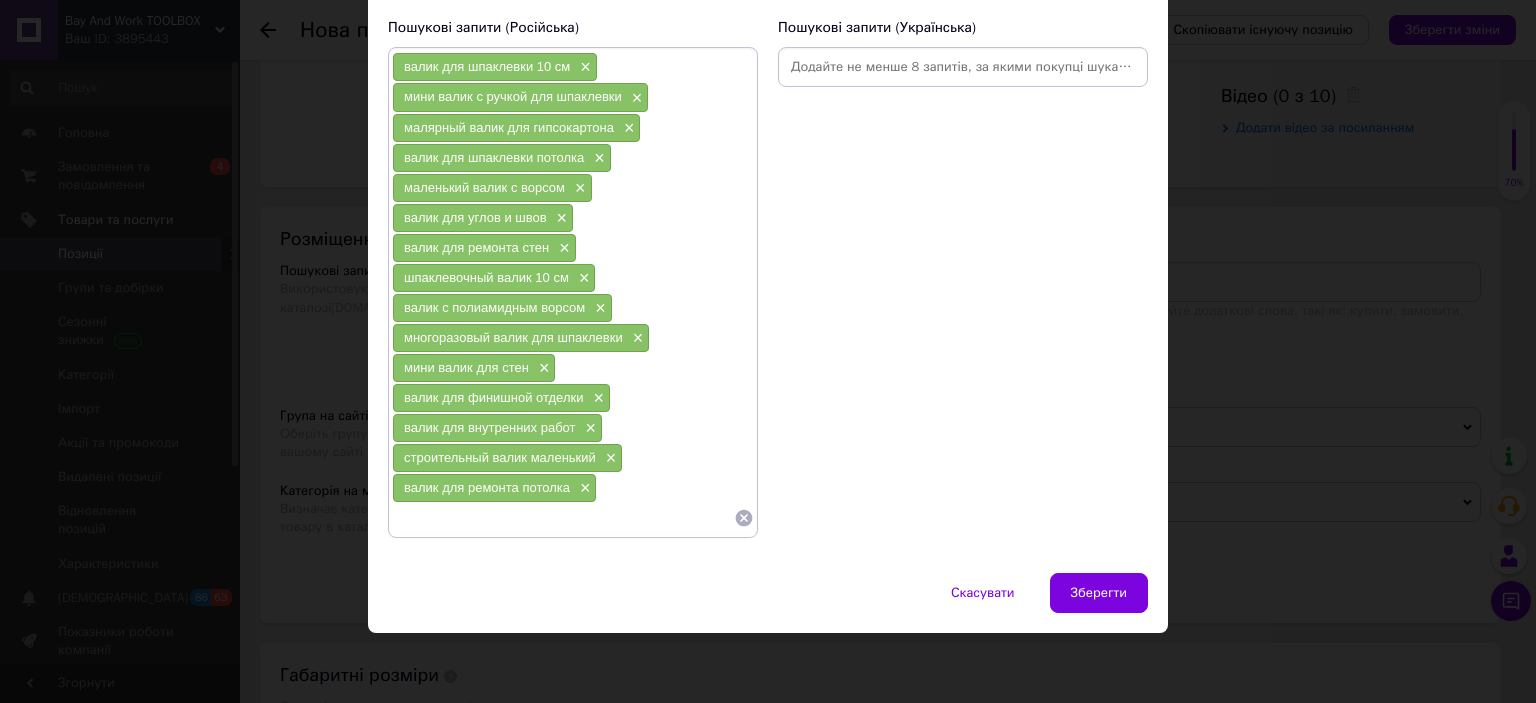 scroll, scrollTop: 135, scrollLeft: 0, axis: vertical 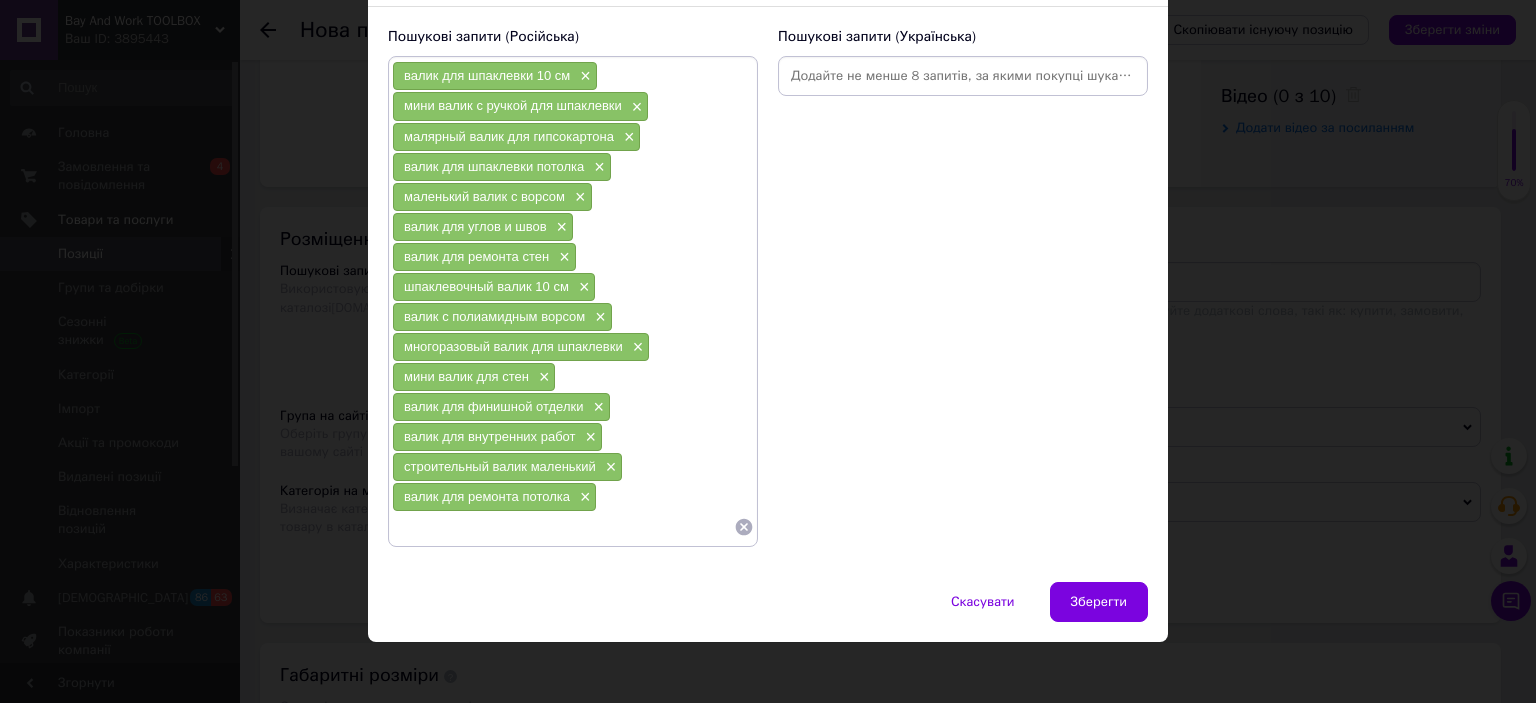 drag, startPoint x: 575, startPoint y: 492, endPoint x: 640, endPoint y: 523, distance: 72.013885 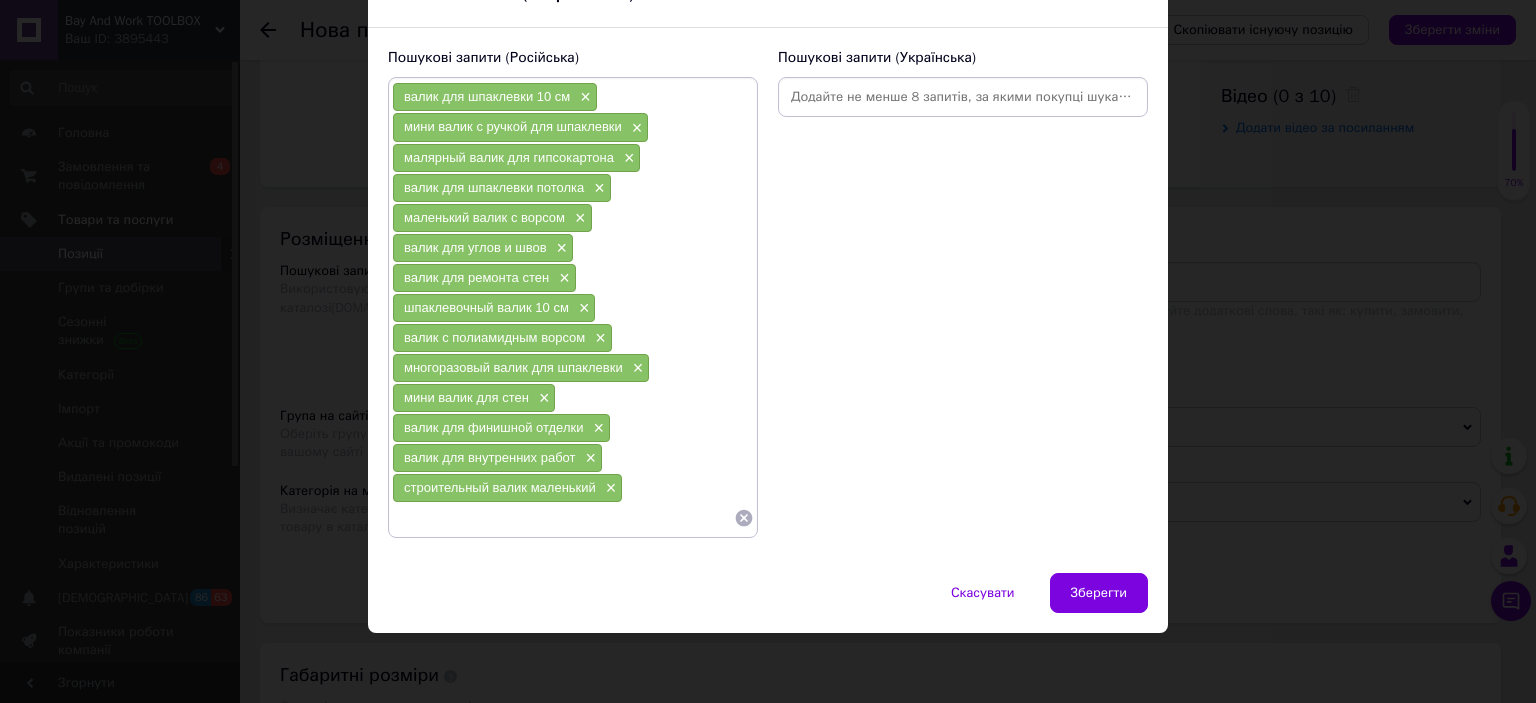 scroll, scrollTop: 105, scrollLeft: 0, axis: vertical 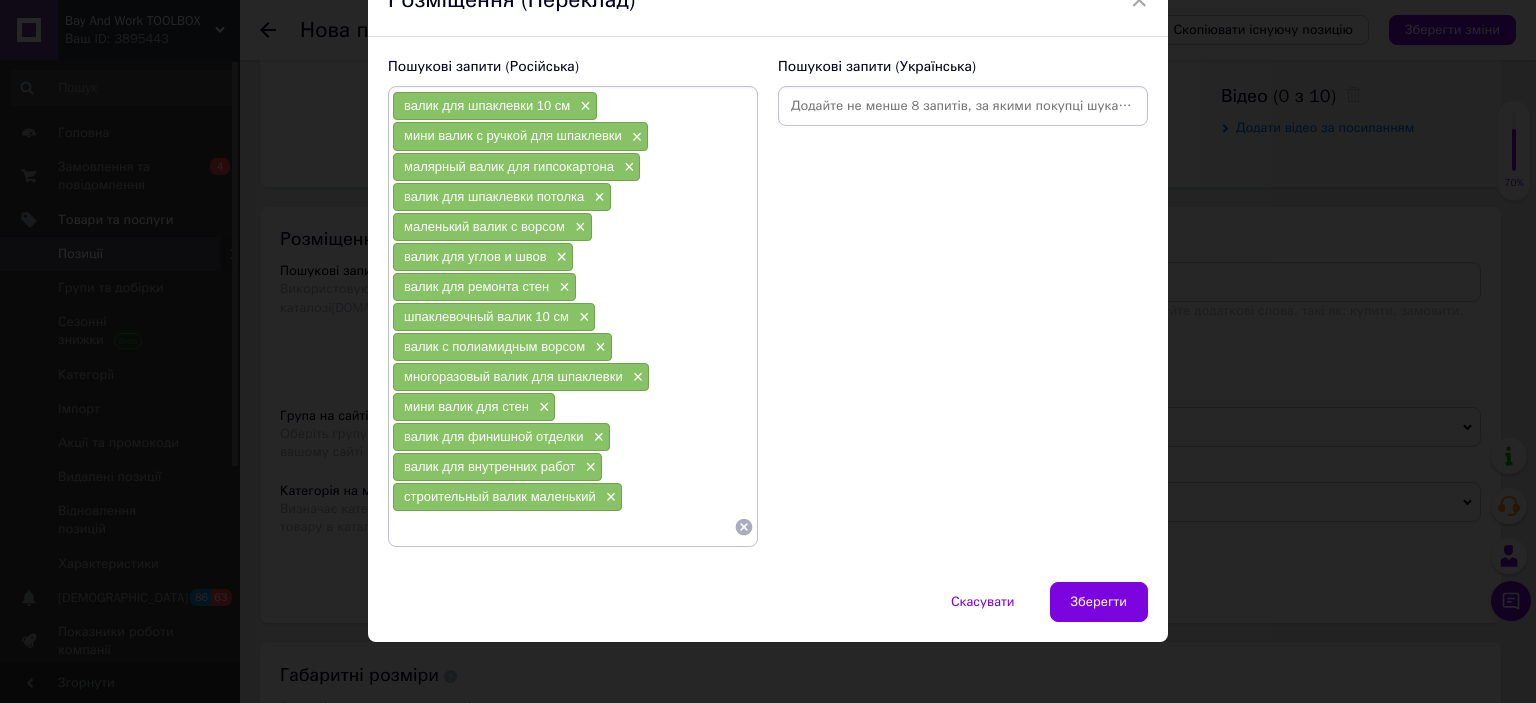 click at bounding box center [563, 527] 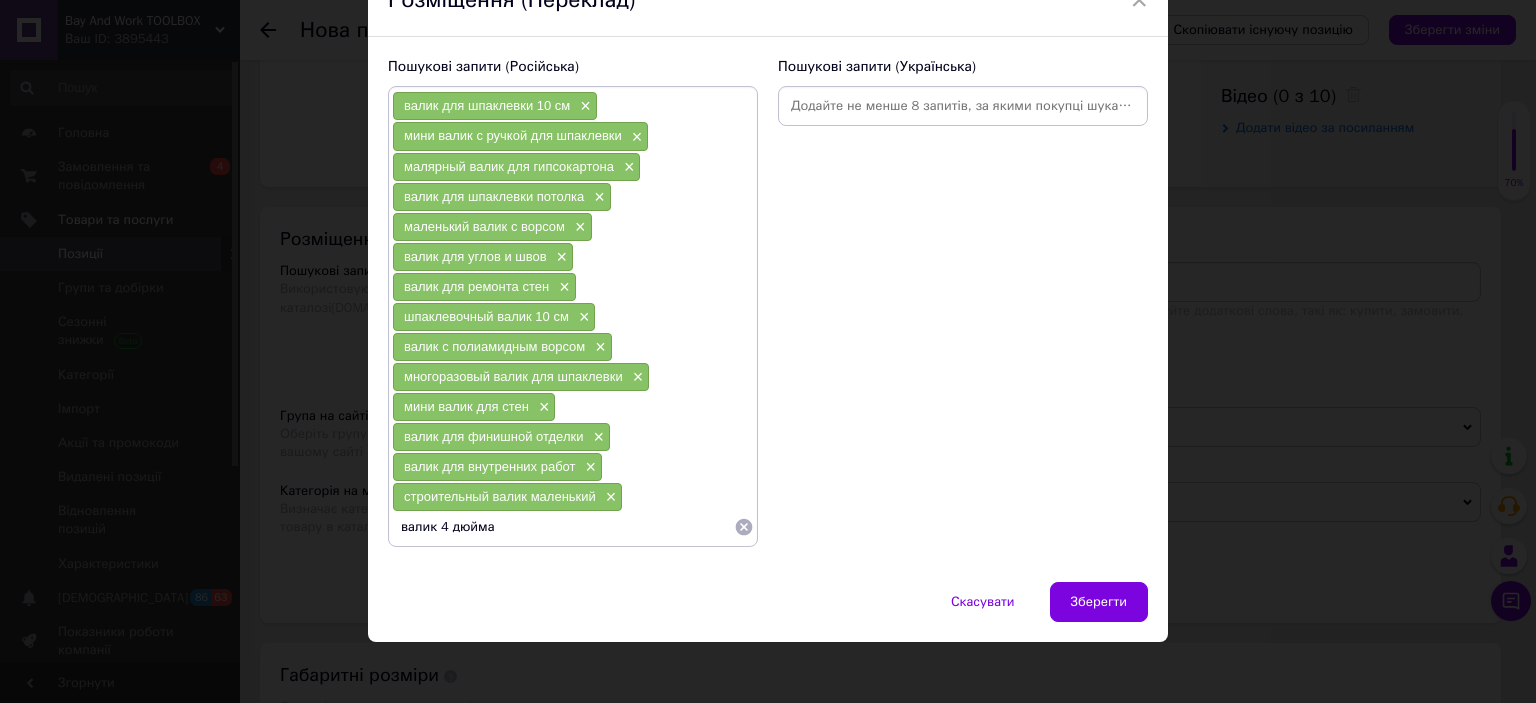 type 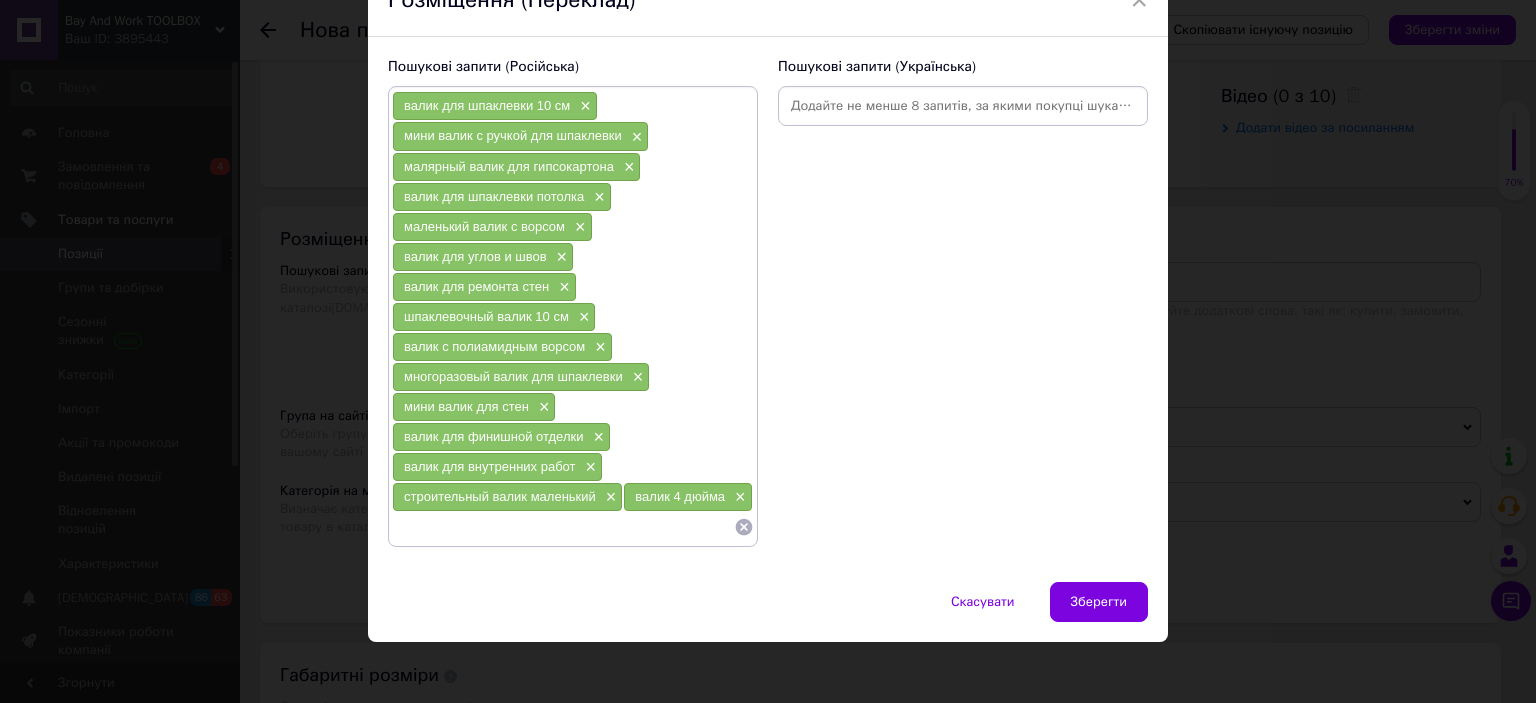 click at bounding box center (963, 106) 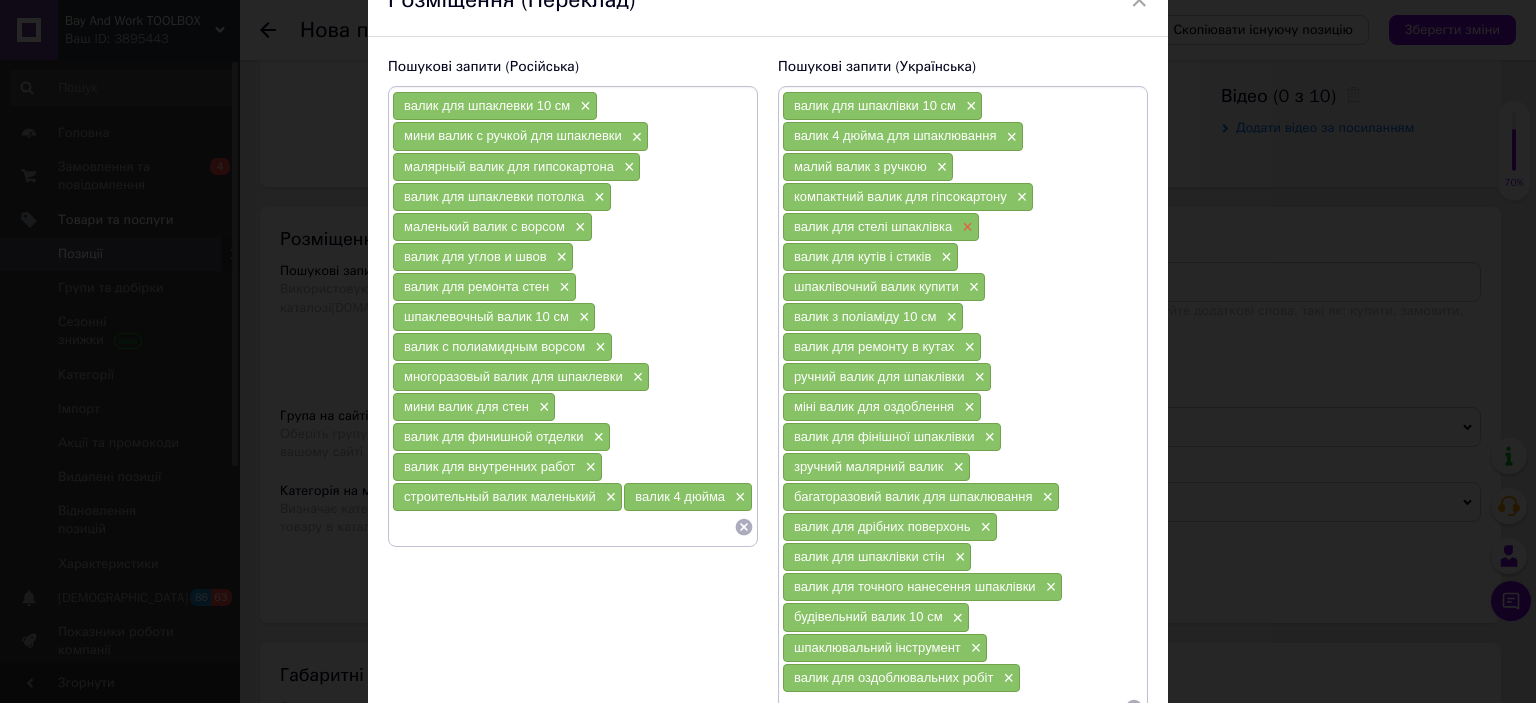 click on "×" at bounding box center [965, 227] 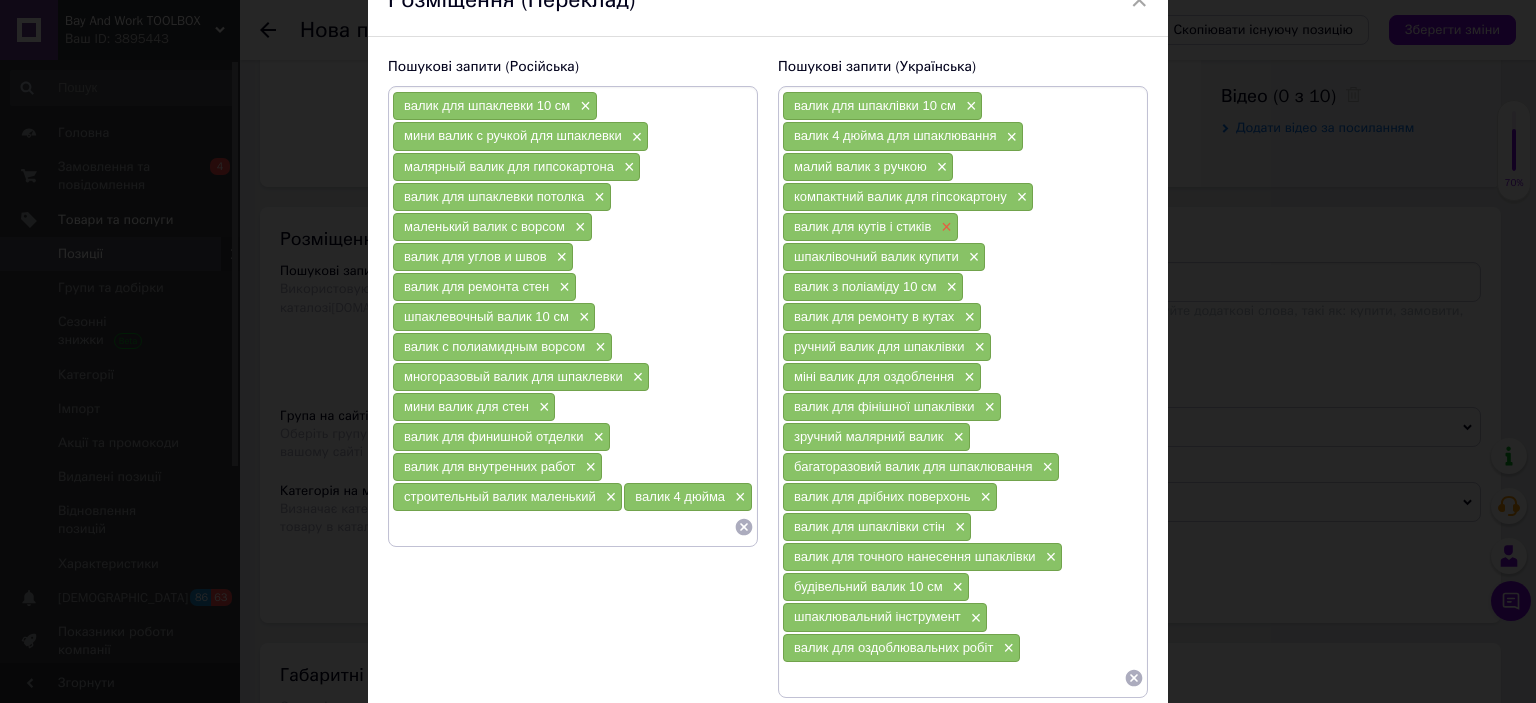 click on "×" at bounding box center (944, 227) 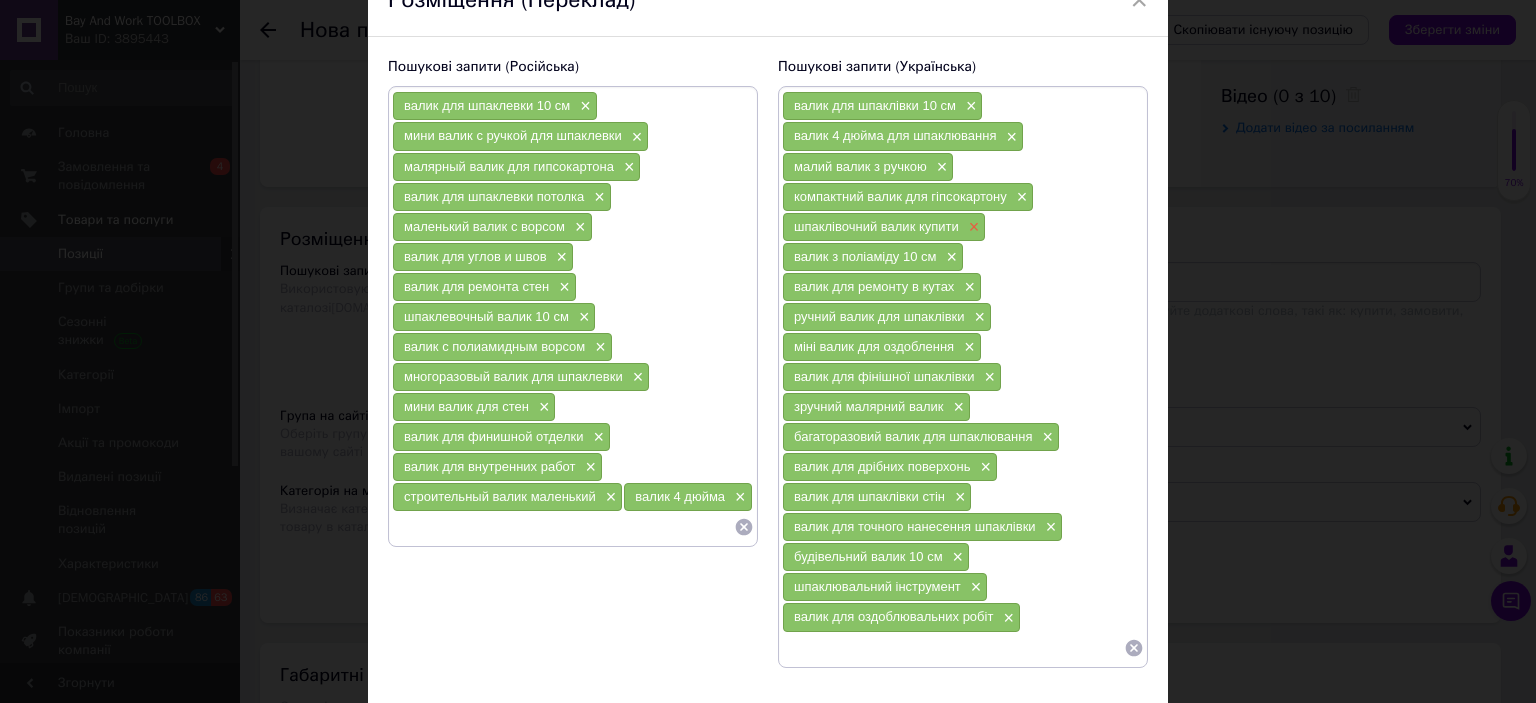 click on "×" at bounding box center (972, 227) 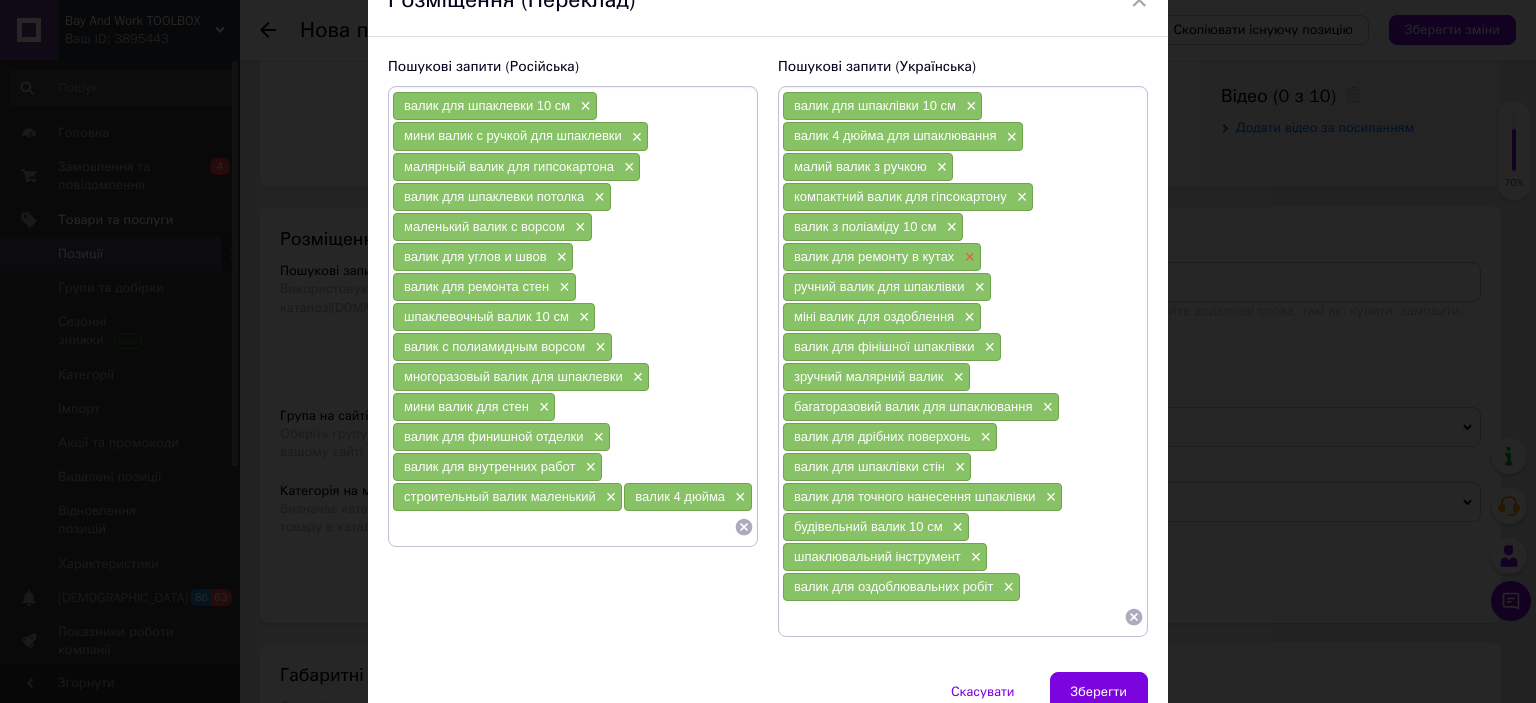 click on "×" at bounding box center (967, 257) 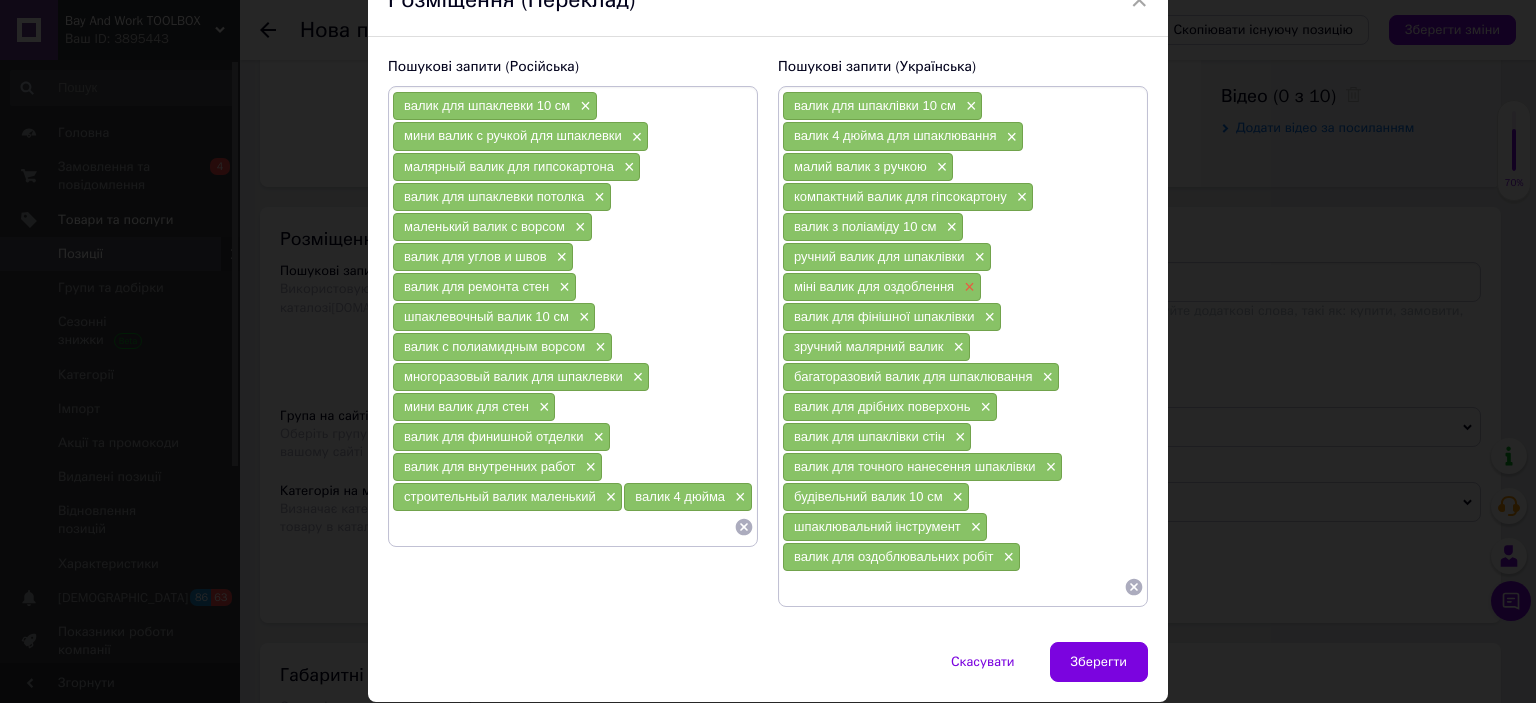 click on "×" at bounding box center (967, 287) 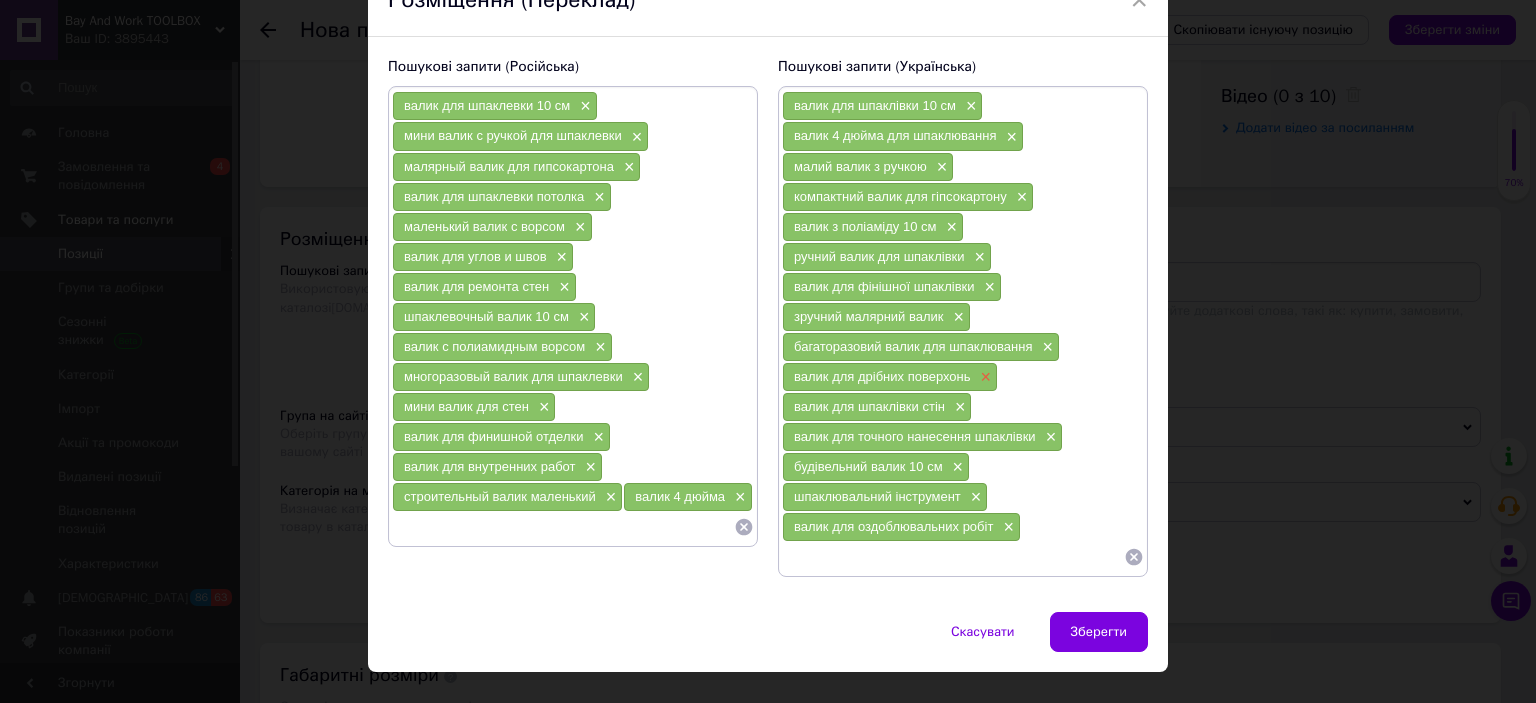 click on "×" at bounding box center [984, 377] 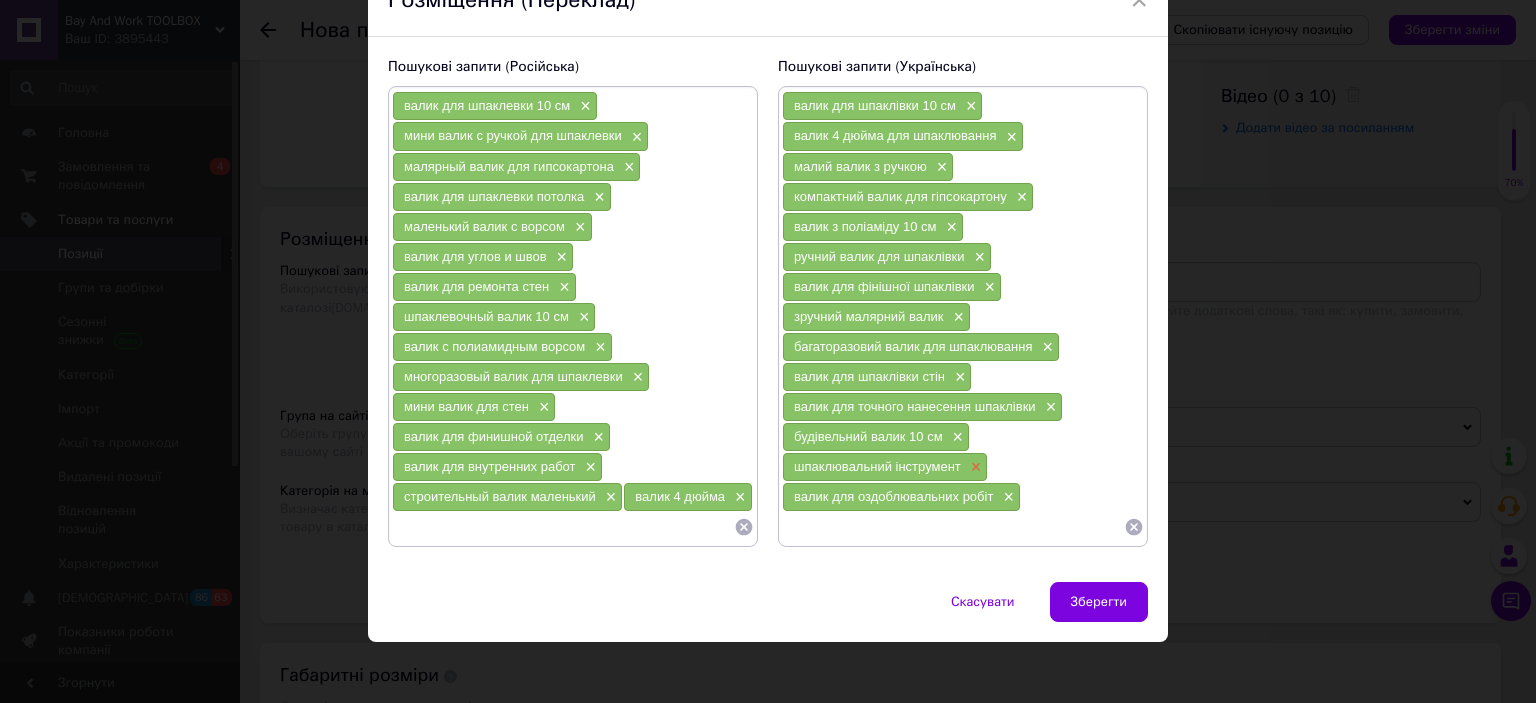 click on "×" at bounding box center [974, 467] 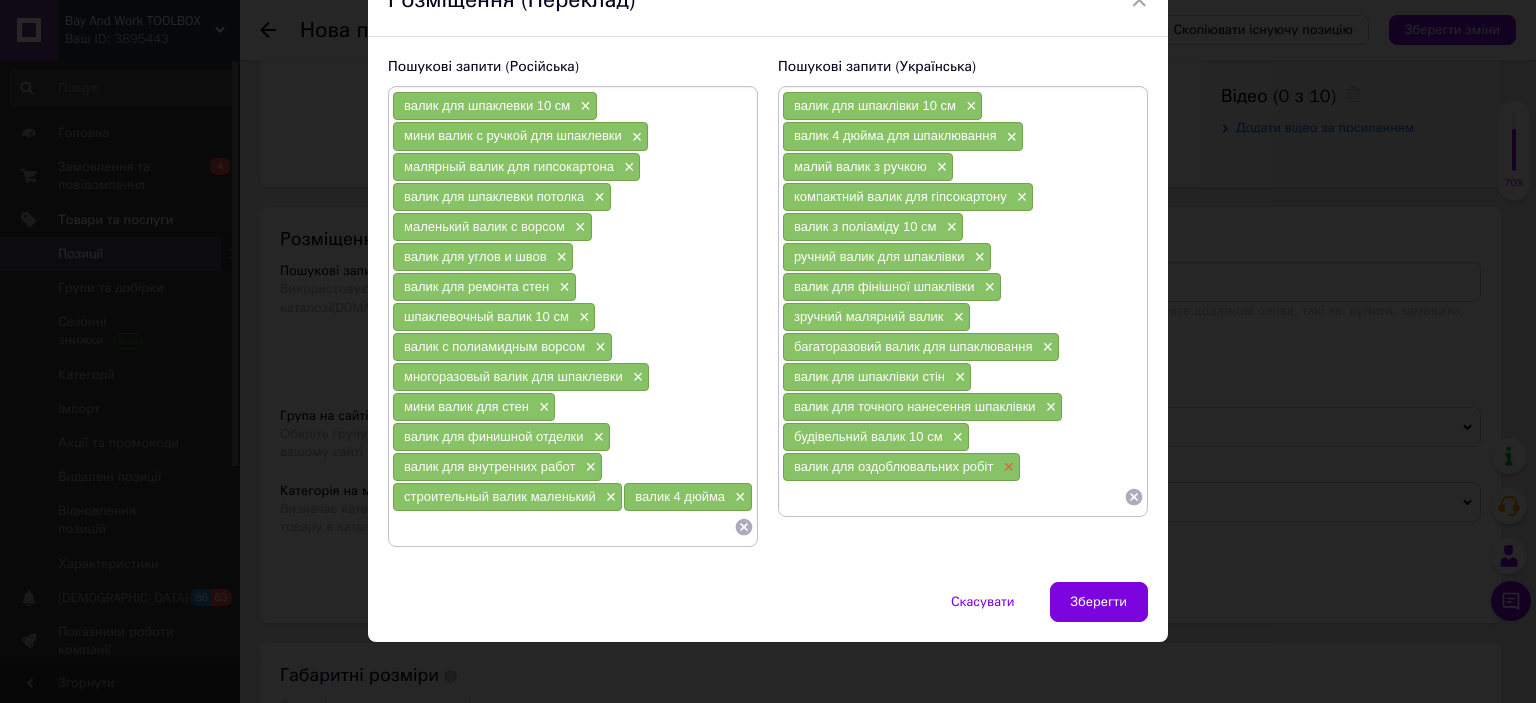 click on "×" at bounding box center (1006, 467) 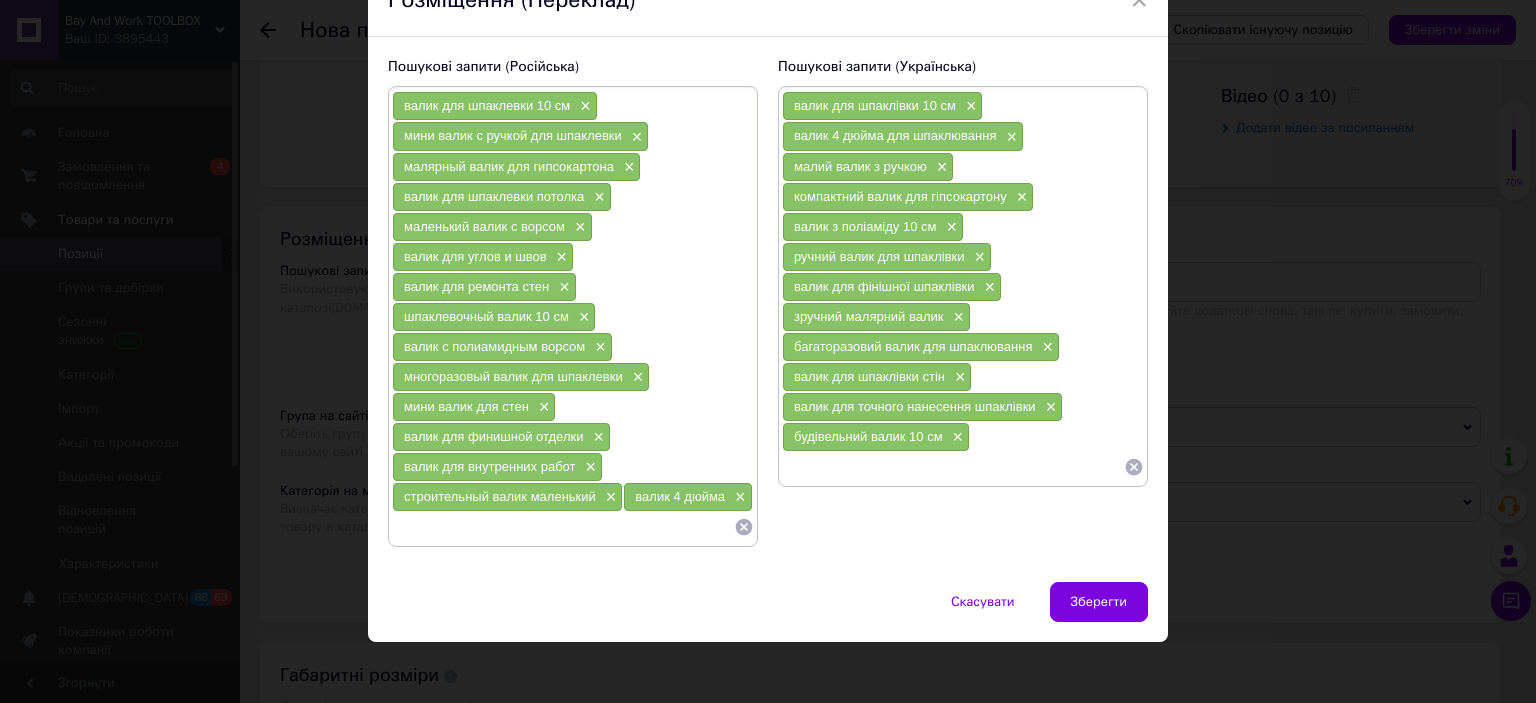click at bounding box center [953, 467] 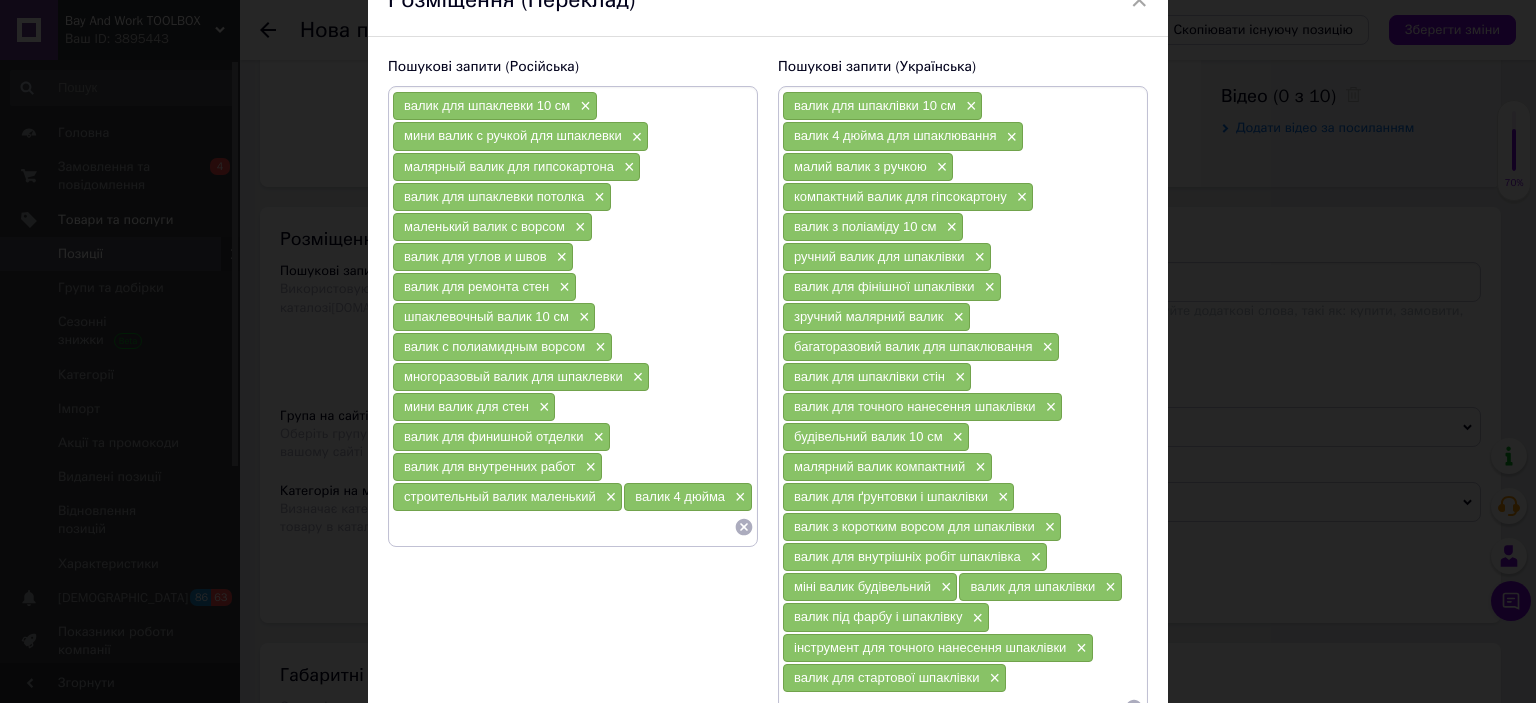 click at bounding box center (563, 527) 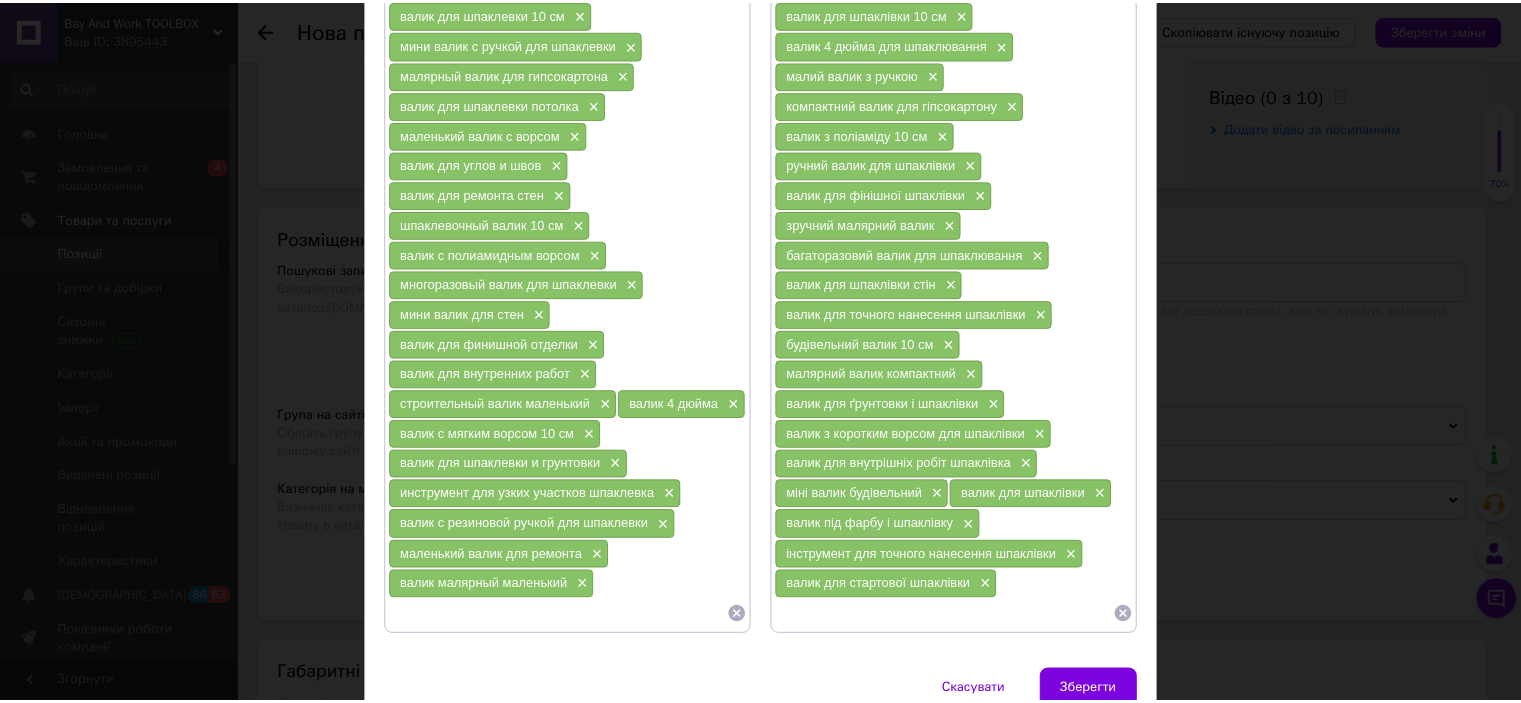 scroll, scrollTop: 205, scrollLeft: 0, axis: vertical 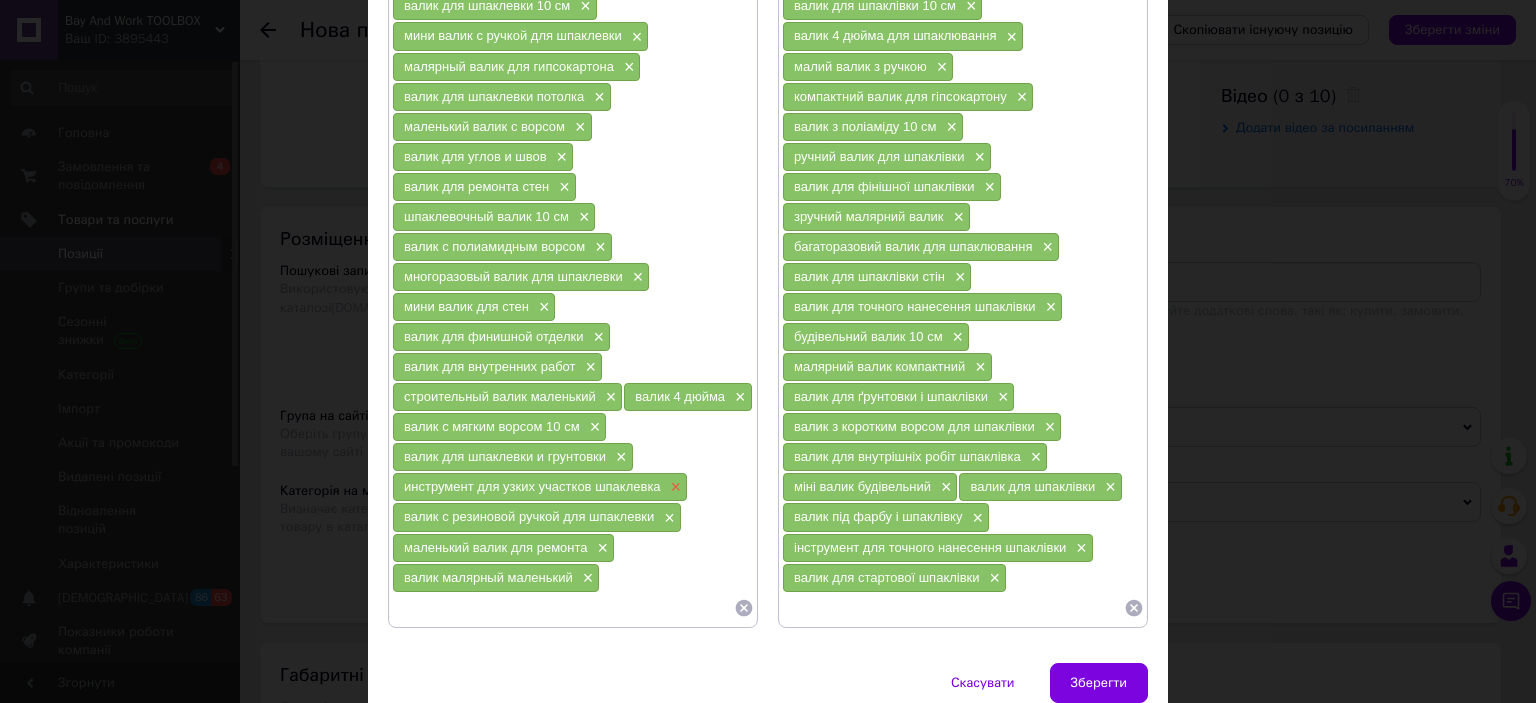 click on "×" at bounding box center (674, 487) 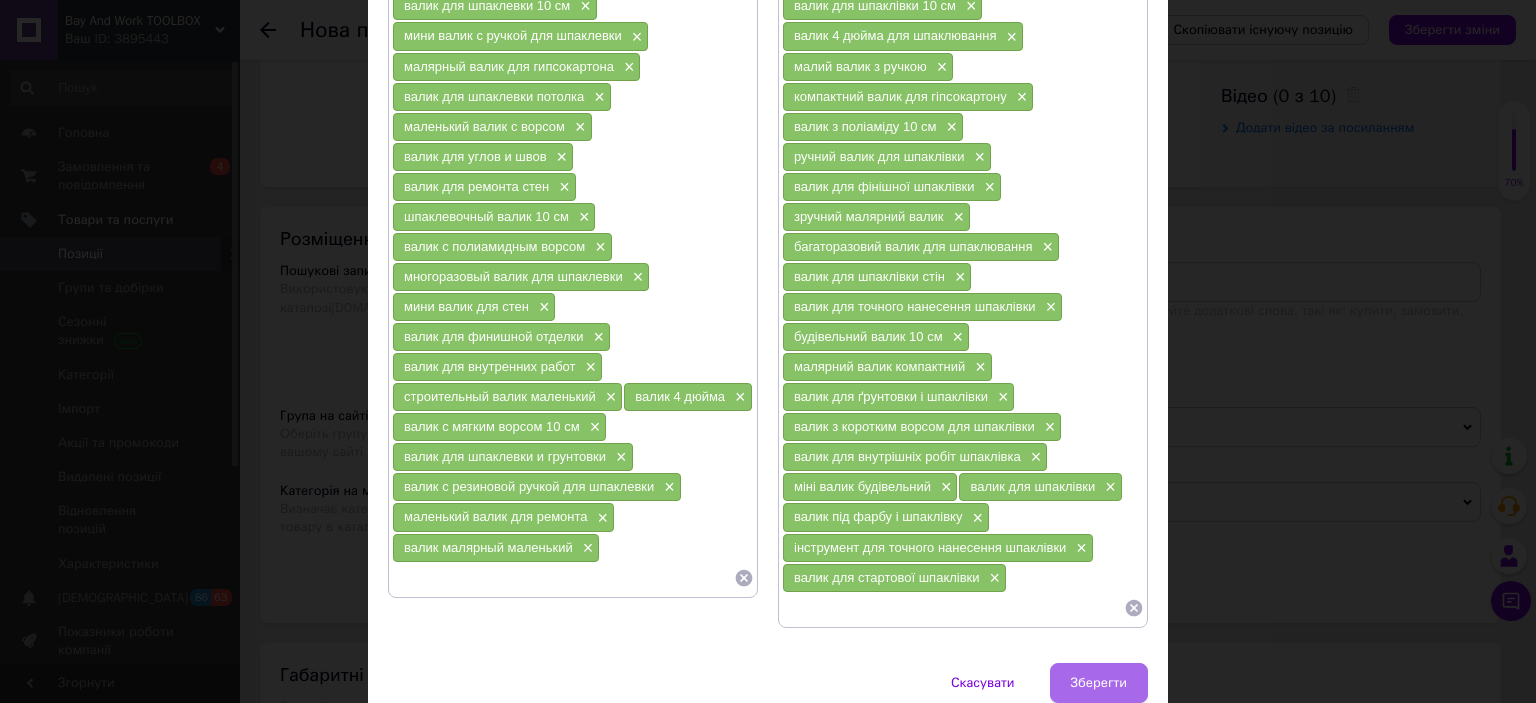 click on "Зберегти" at bounding box center (1099, 683) 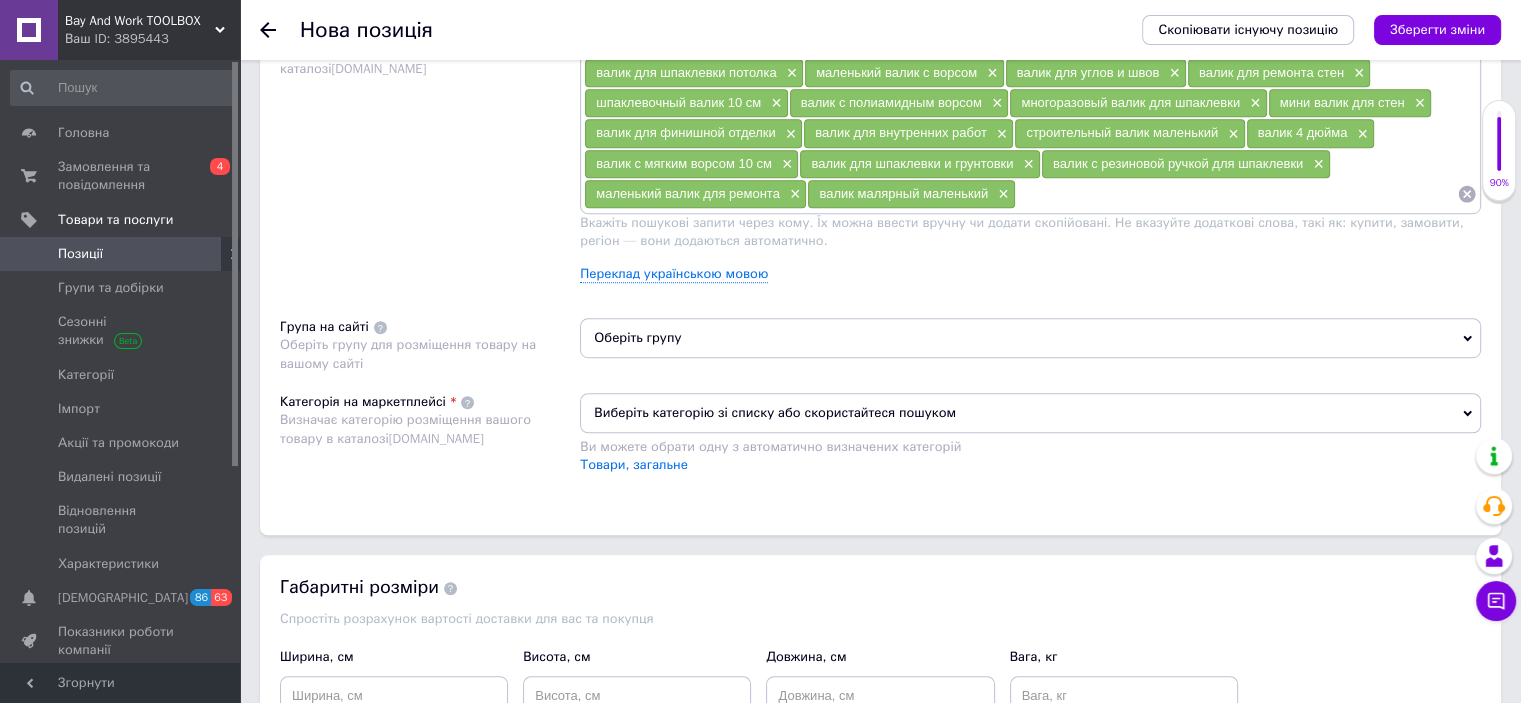 scroll, scrollTop: 1309, scrollLeft: 0, axis: vertical 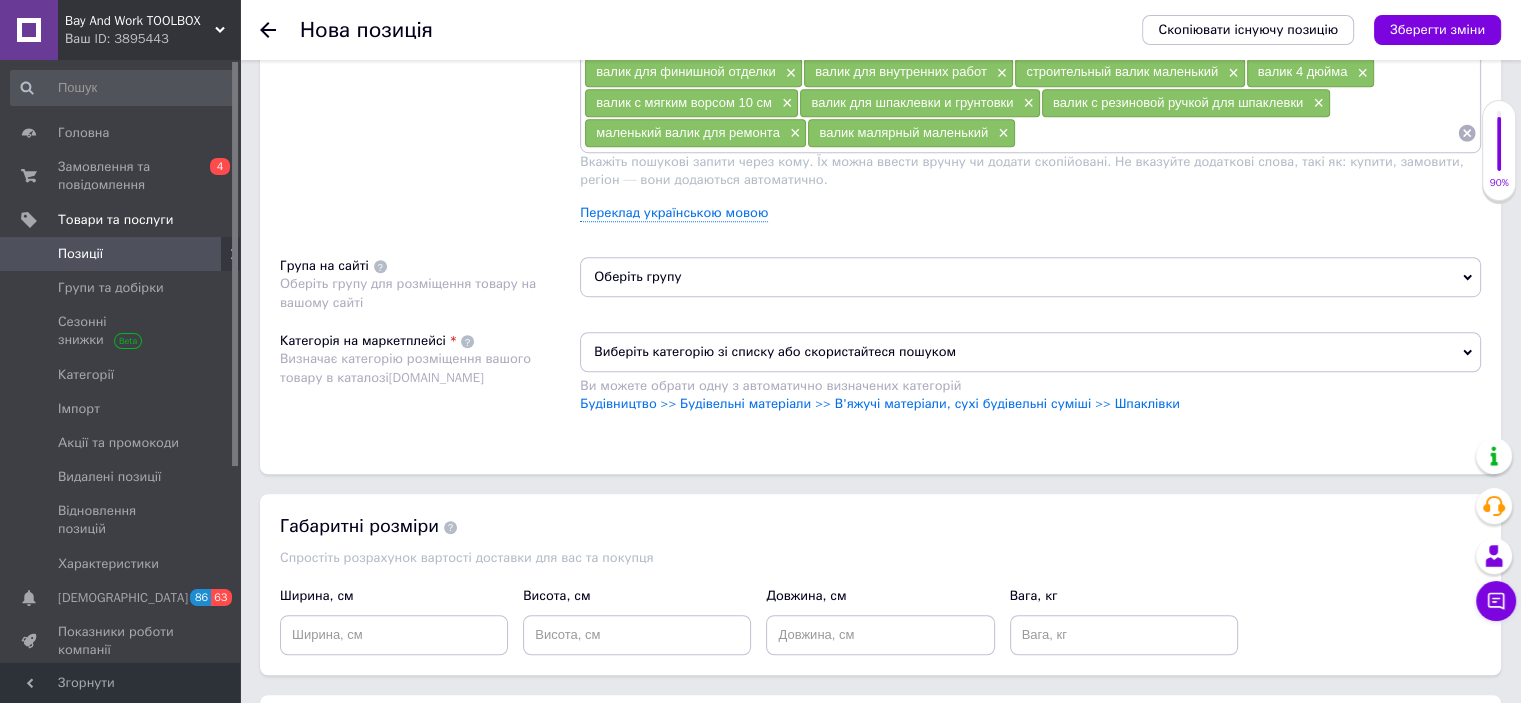 click on "Будівництво >> Будівельні матеріали >> В'яжучі матеріали, сухі будівельні суміші >> Шпаклівки" at bounding box center (880, 403) 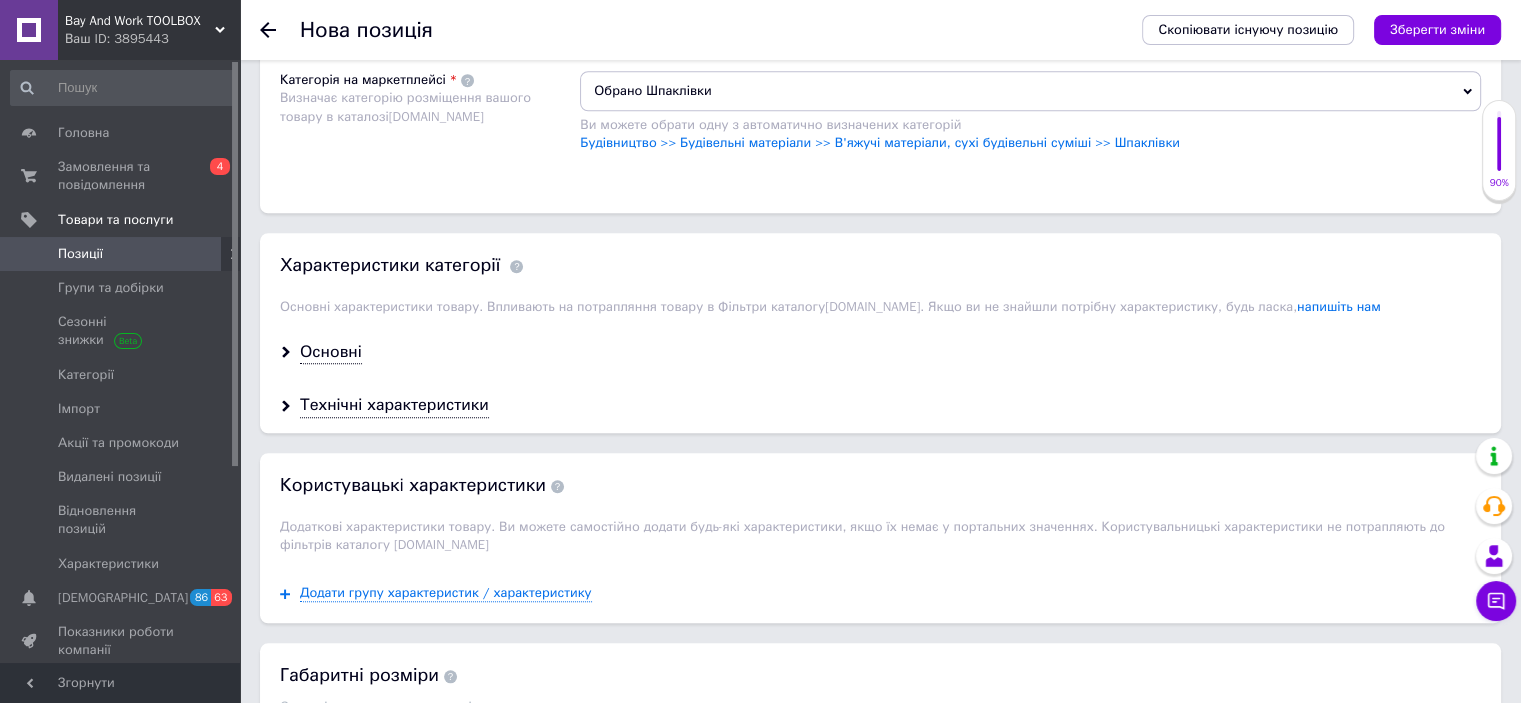 scroll, scrollTop: 1609, scrollLeft: 0, axis: vertical 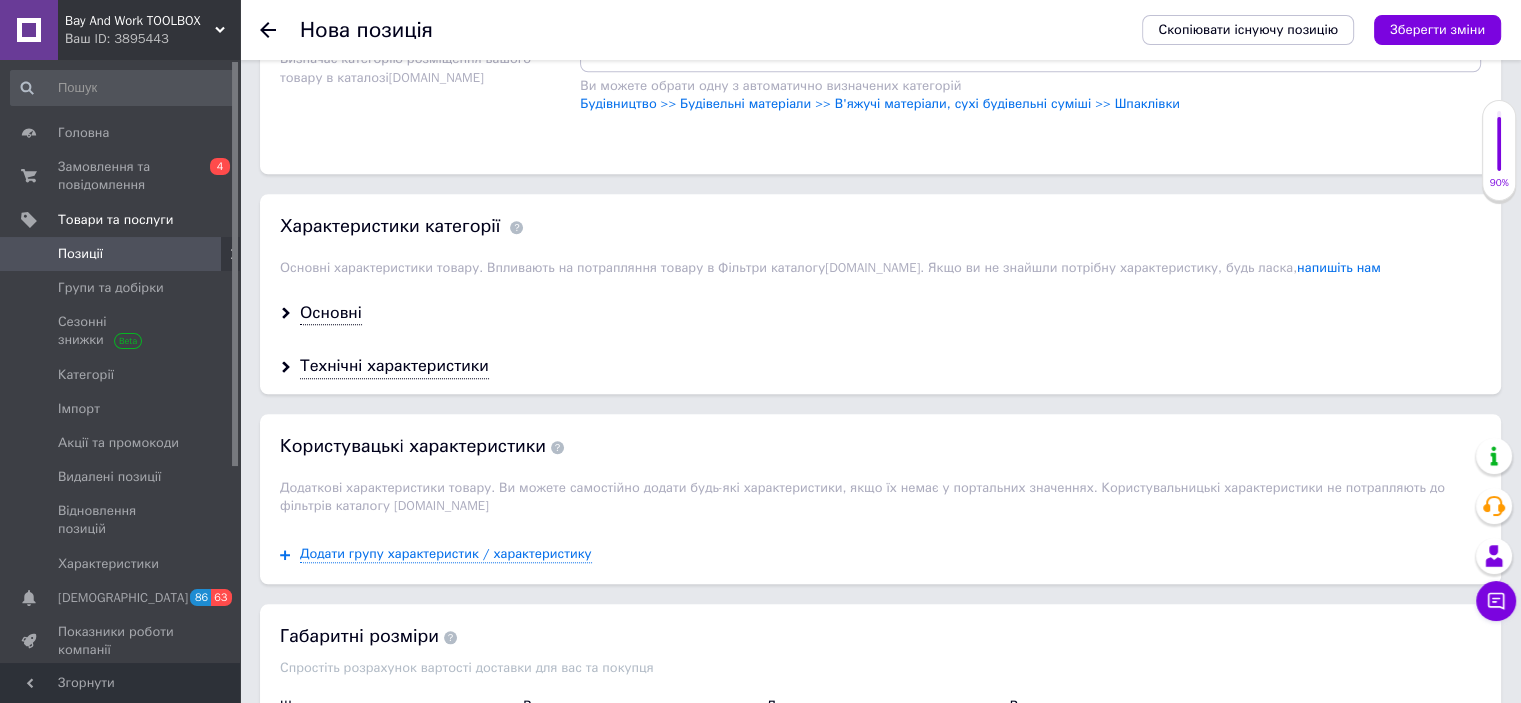 click on "Основні" at bounding box center [880, 313] 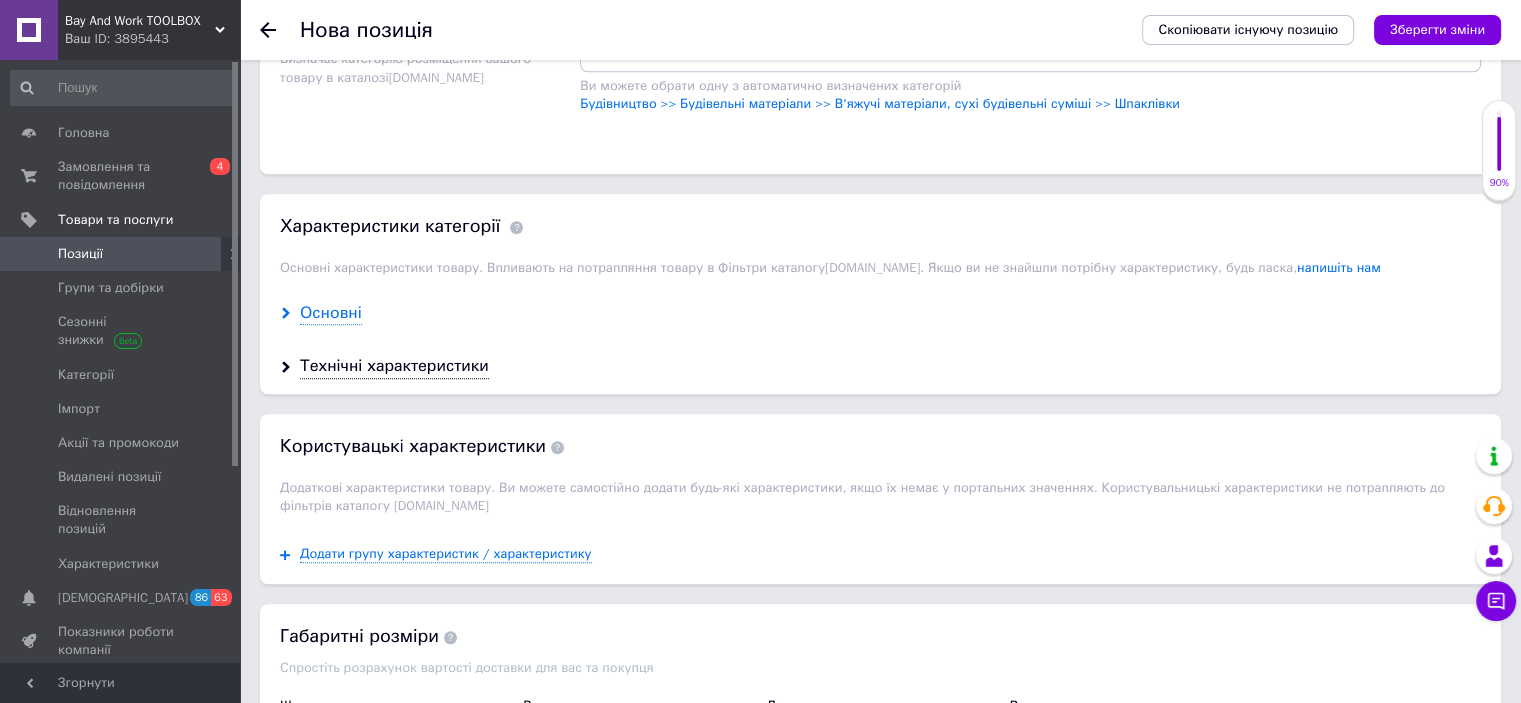 click on "Основні" at bounding box center [331, 313] 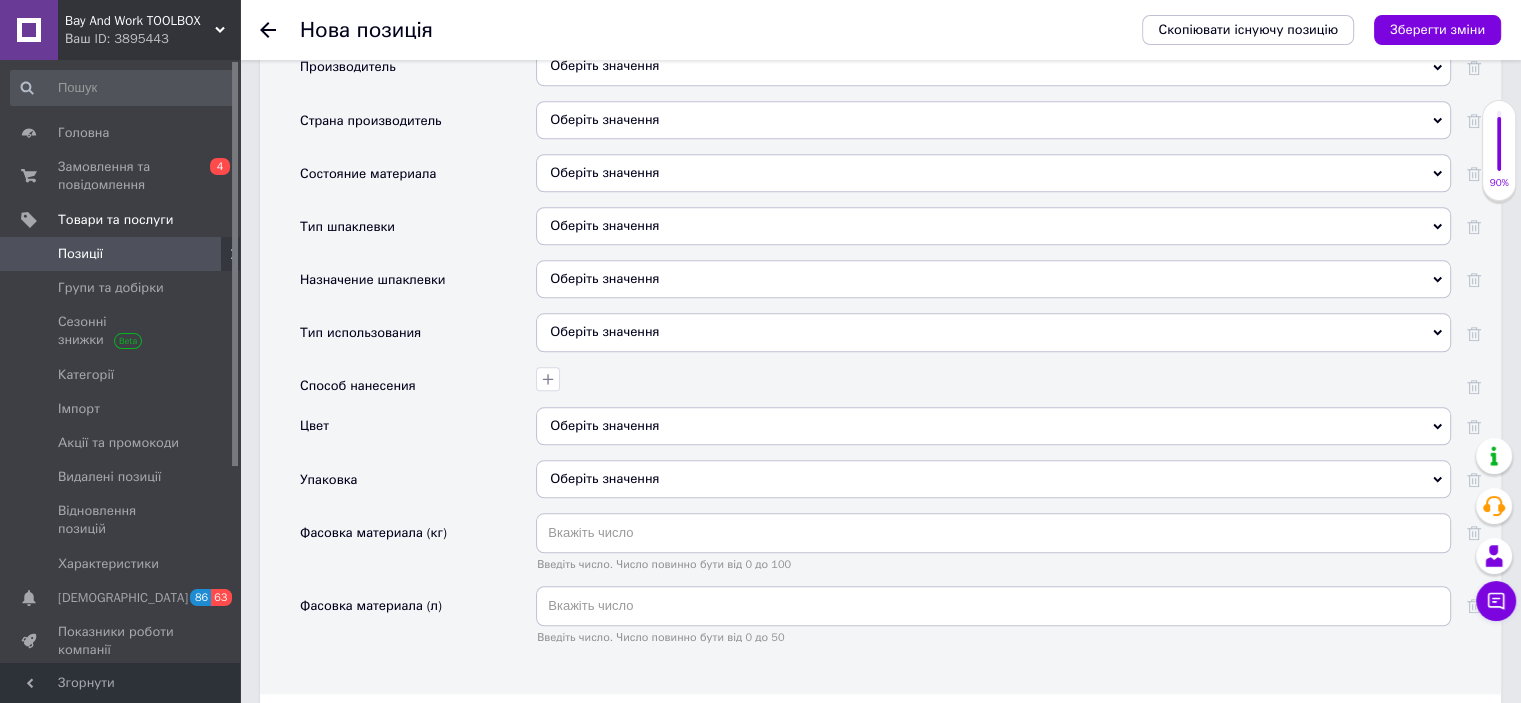 scroll, scrollTop: 1909, scrollLeft: 0, axis: vertical 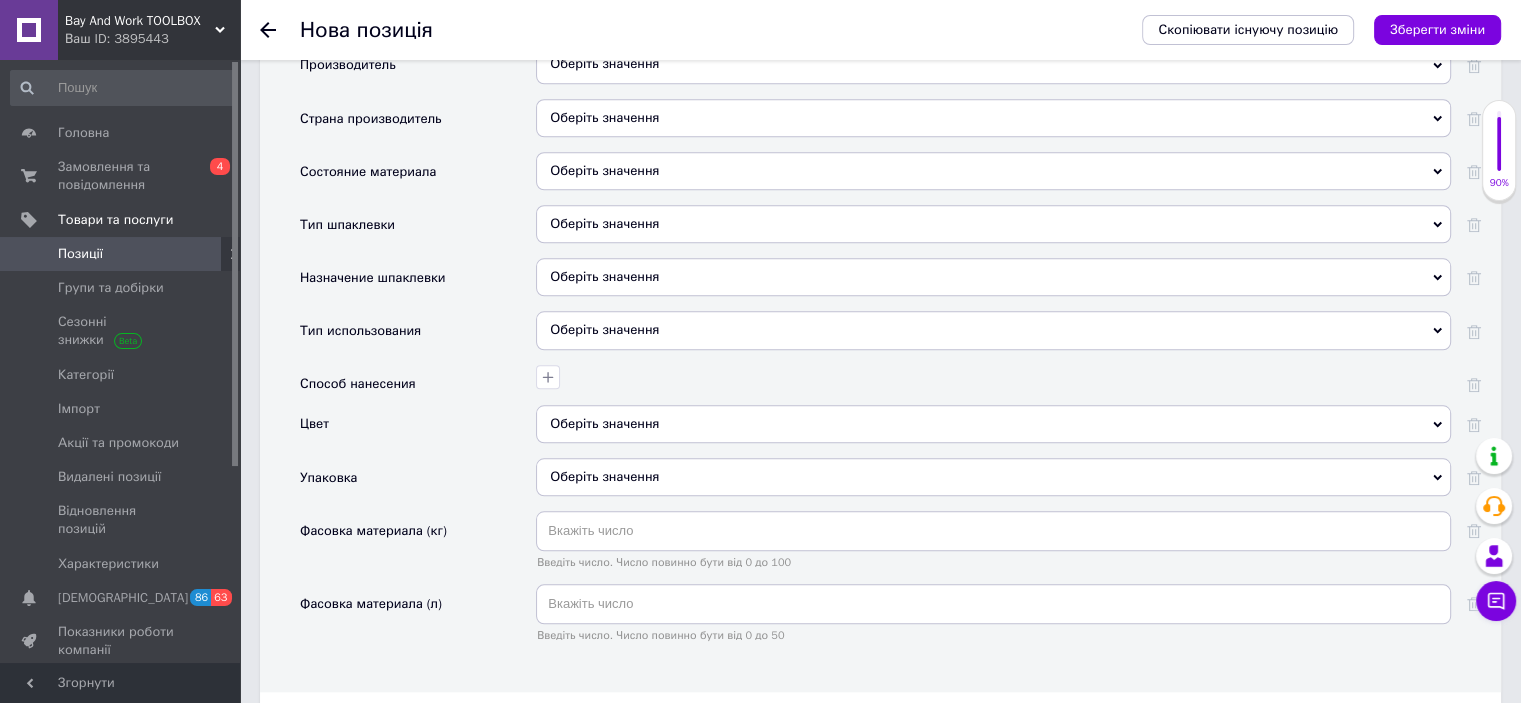 click on "Оберіть значення" at bounding box center [993, 224] 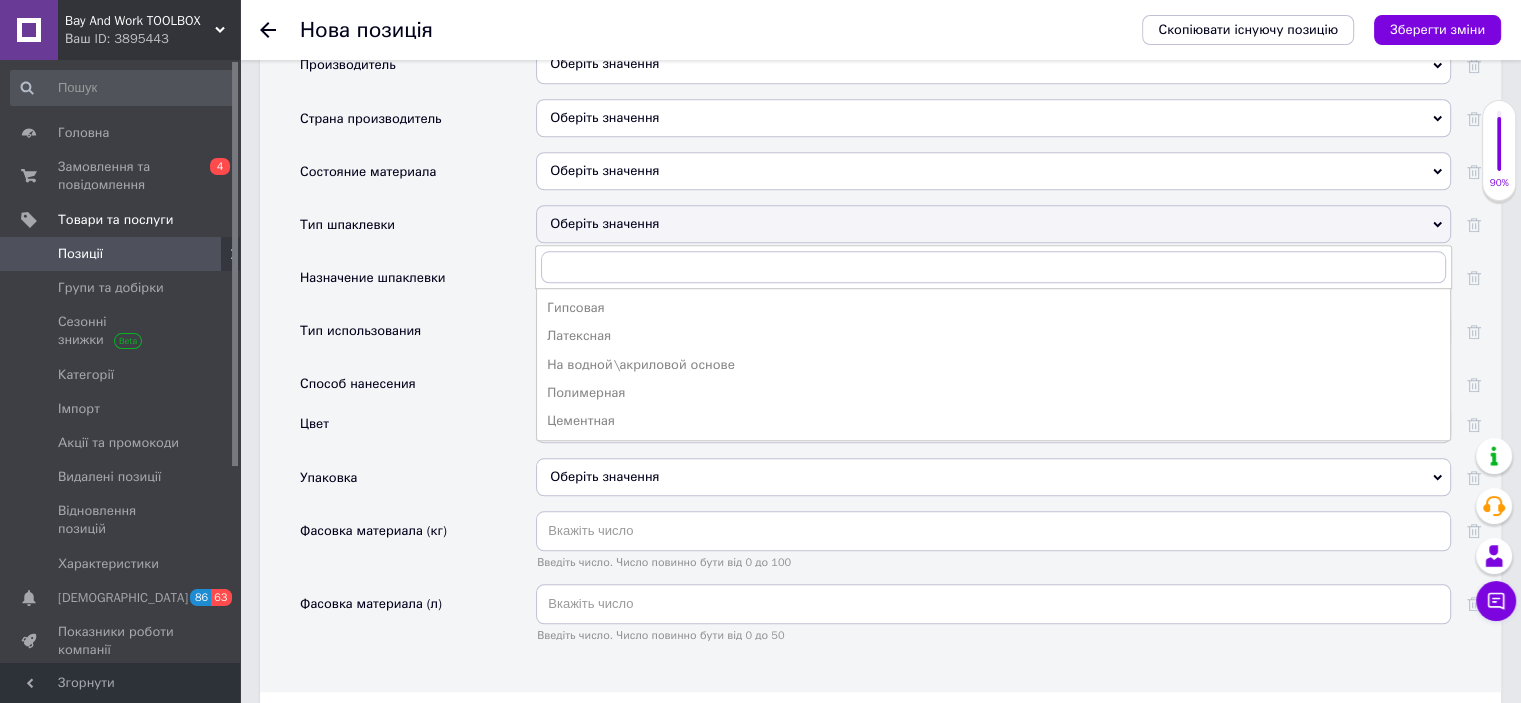 click on "Тип шпаклевки" at bounding box center (418, 231) 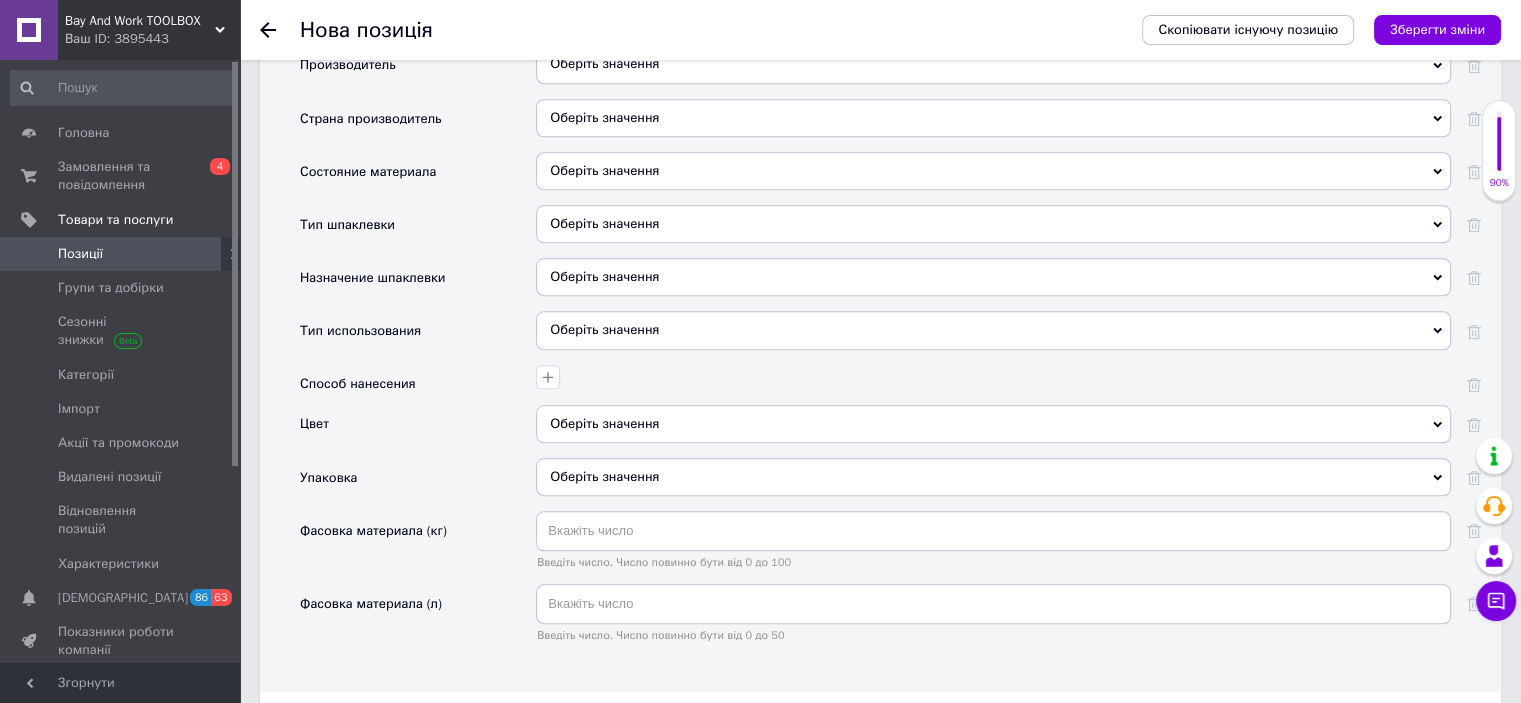 click on "Оберіть значення" at bounding box center (993, 330) 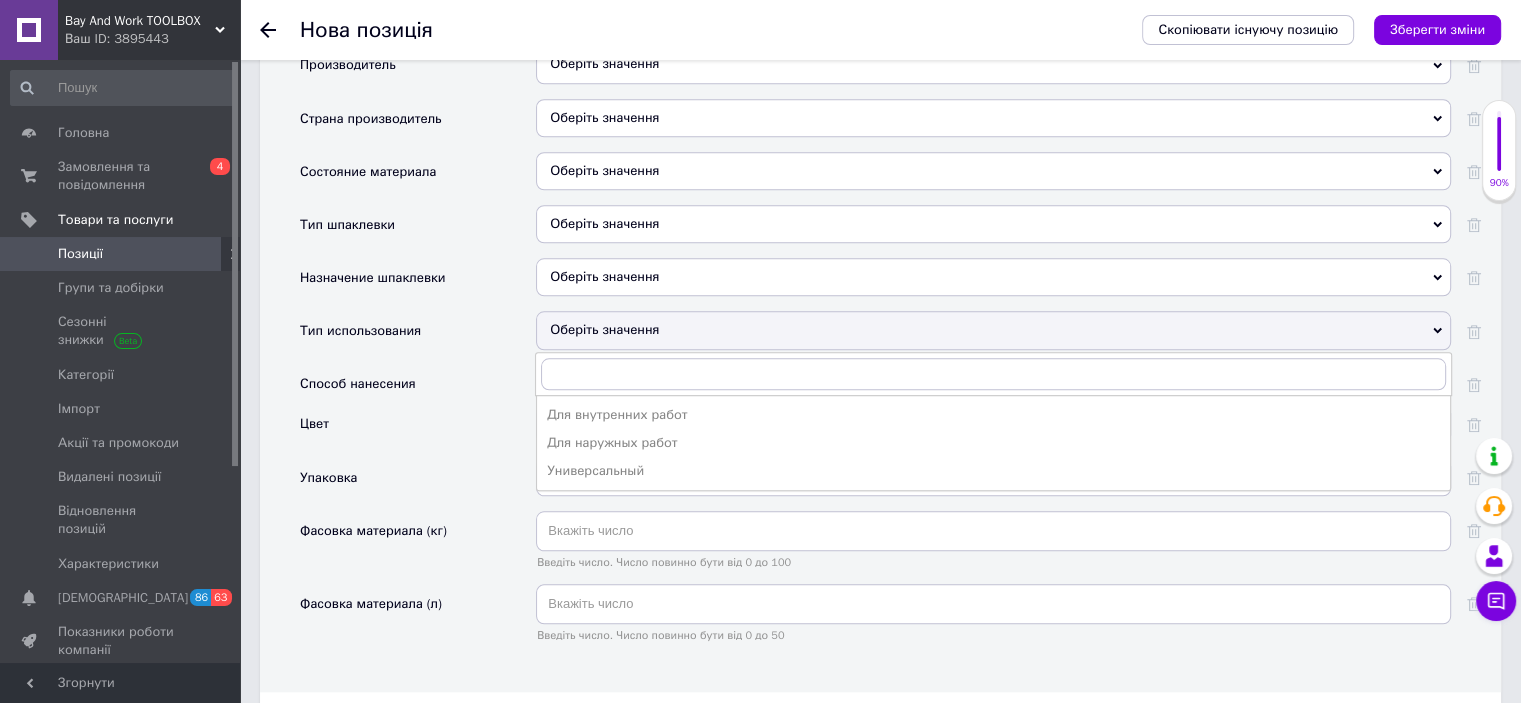 click on "Тип использования" at bounding box center [418, 337] 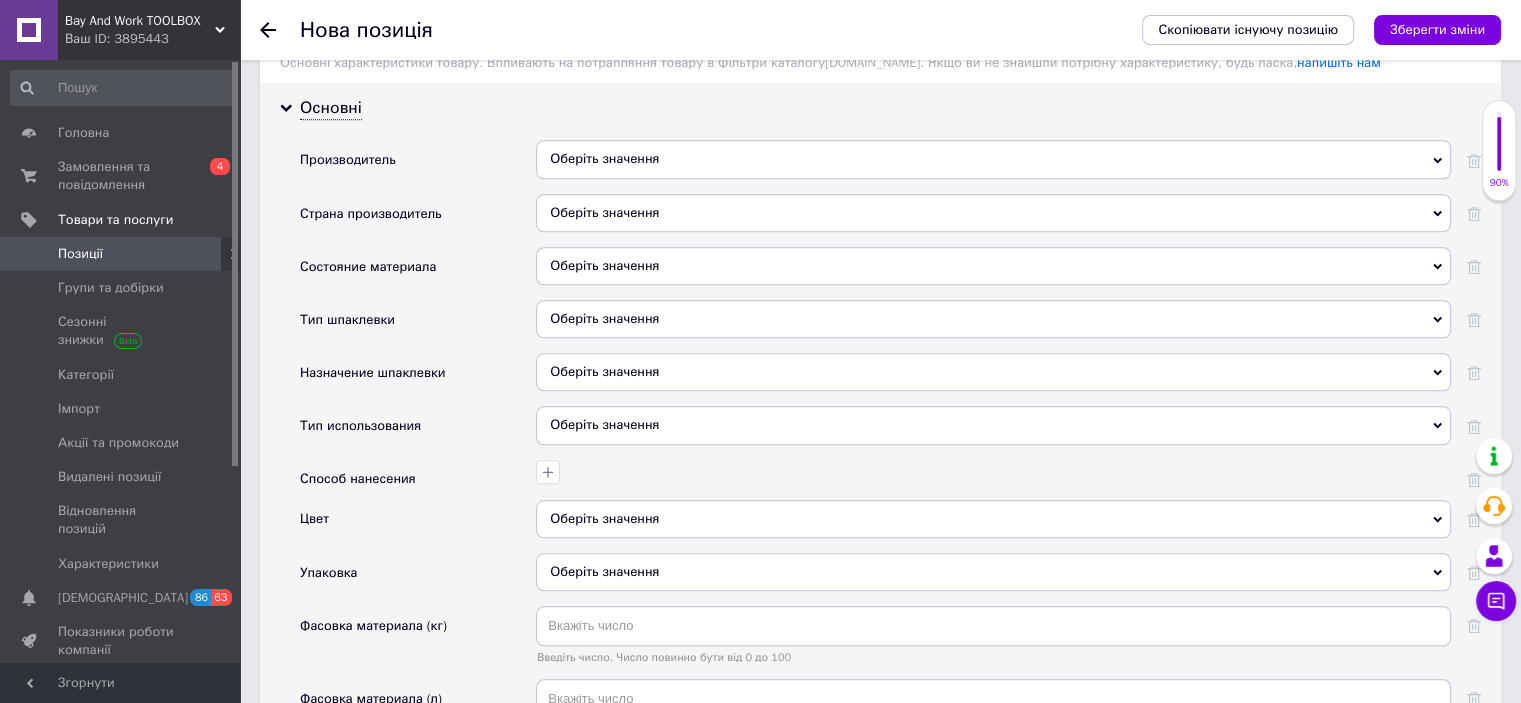 scroll, scrollTop: 1809, scrollLeft: 0, axis: vertical 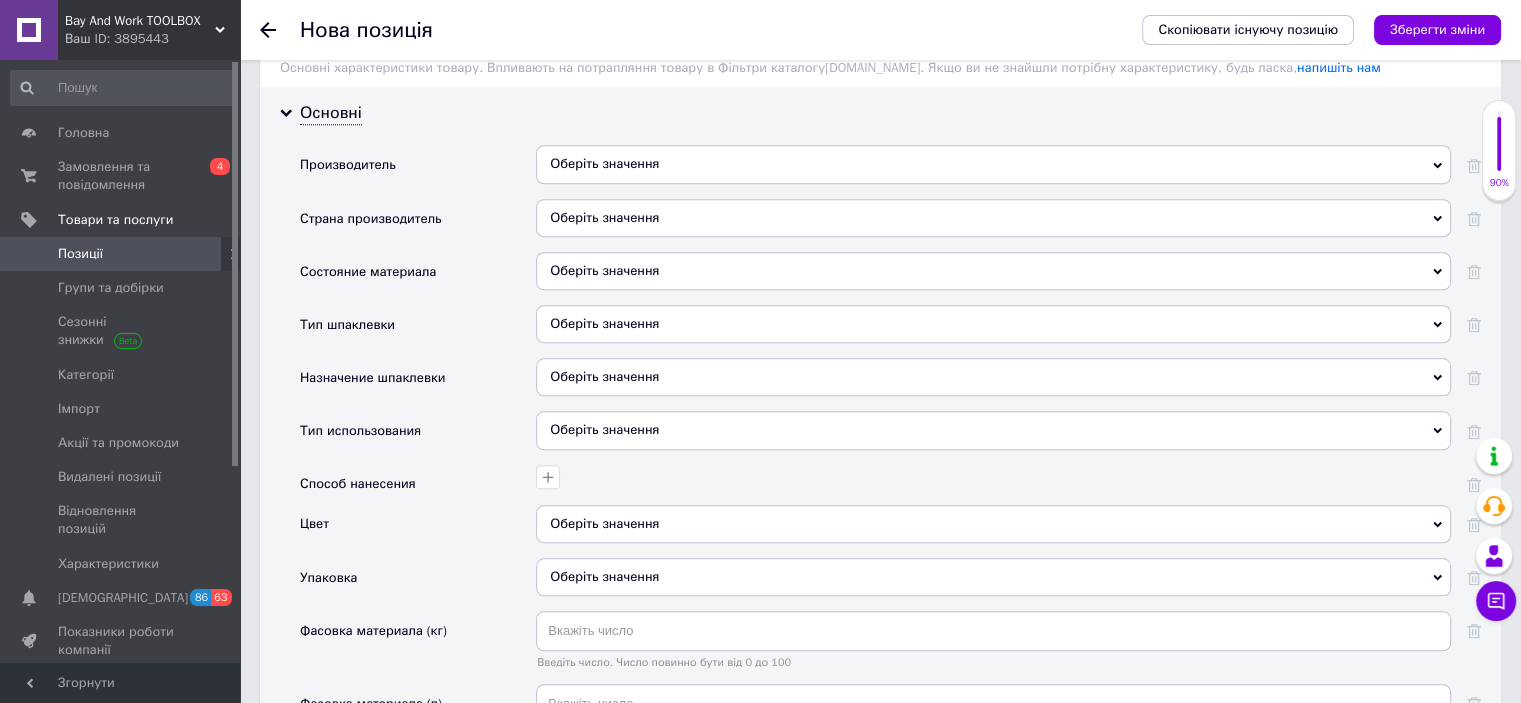 click on "Оберіть значення" at bounding box center [993, 271] 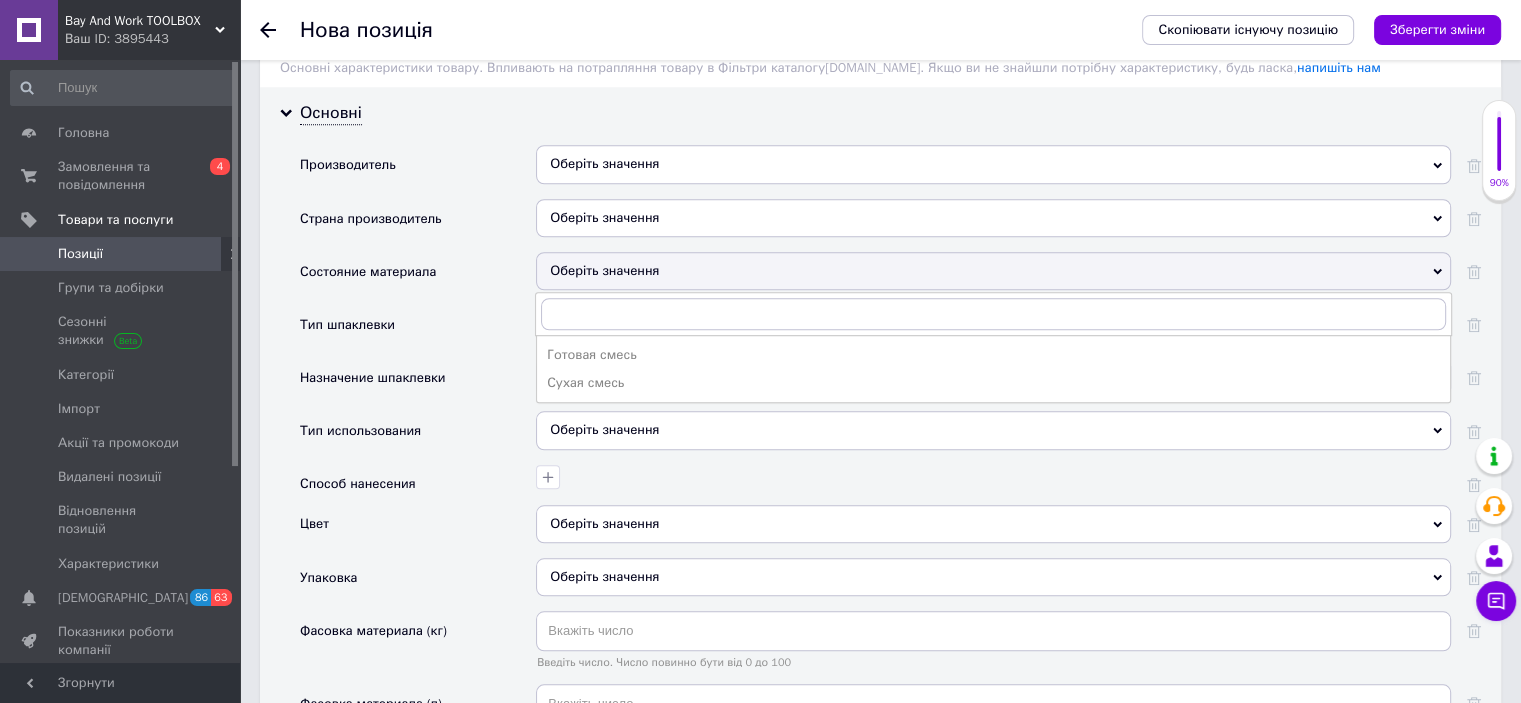 click on "Состояние материала" at bounding box center (418, 278) 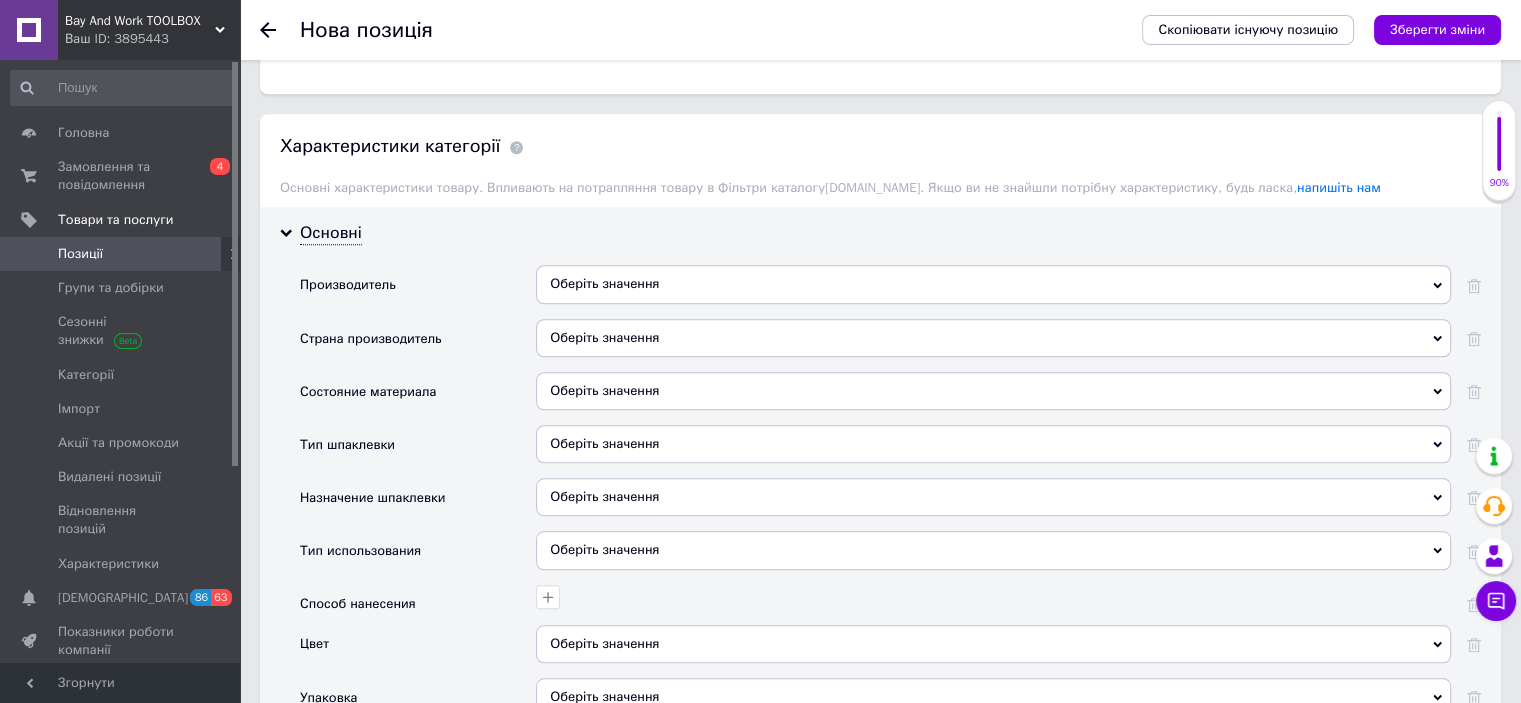 scroll, scrollTop: 1509, scrollLeft: 0, axis: vertical 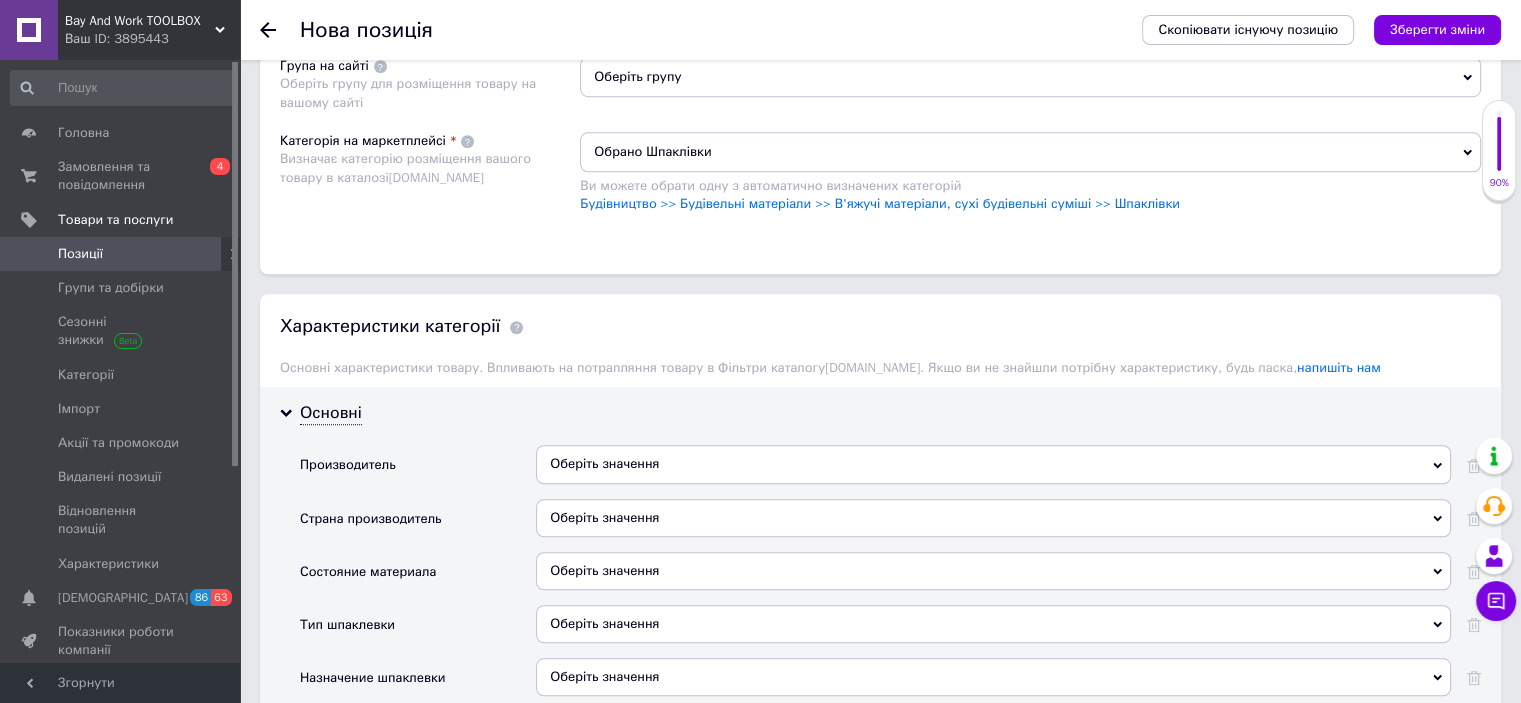 click on "Обрано Шпаклівки" at bounding box center (1030, 152) 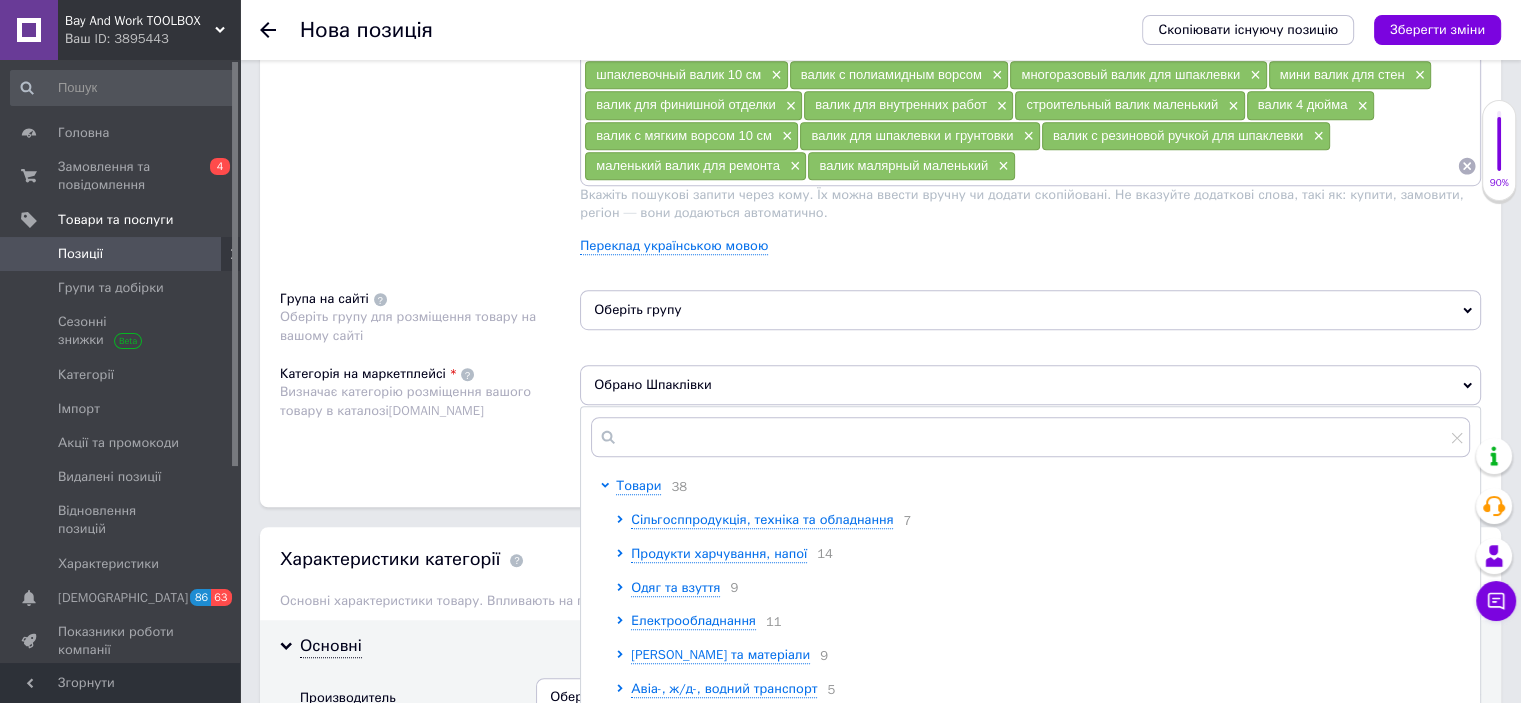 scroll, scrollTop: 1309, scrollLeft: 0, axis: vertical 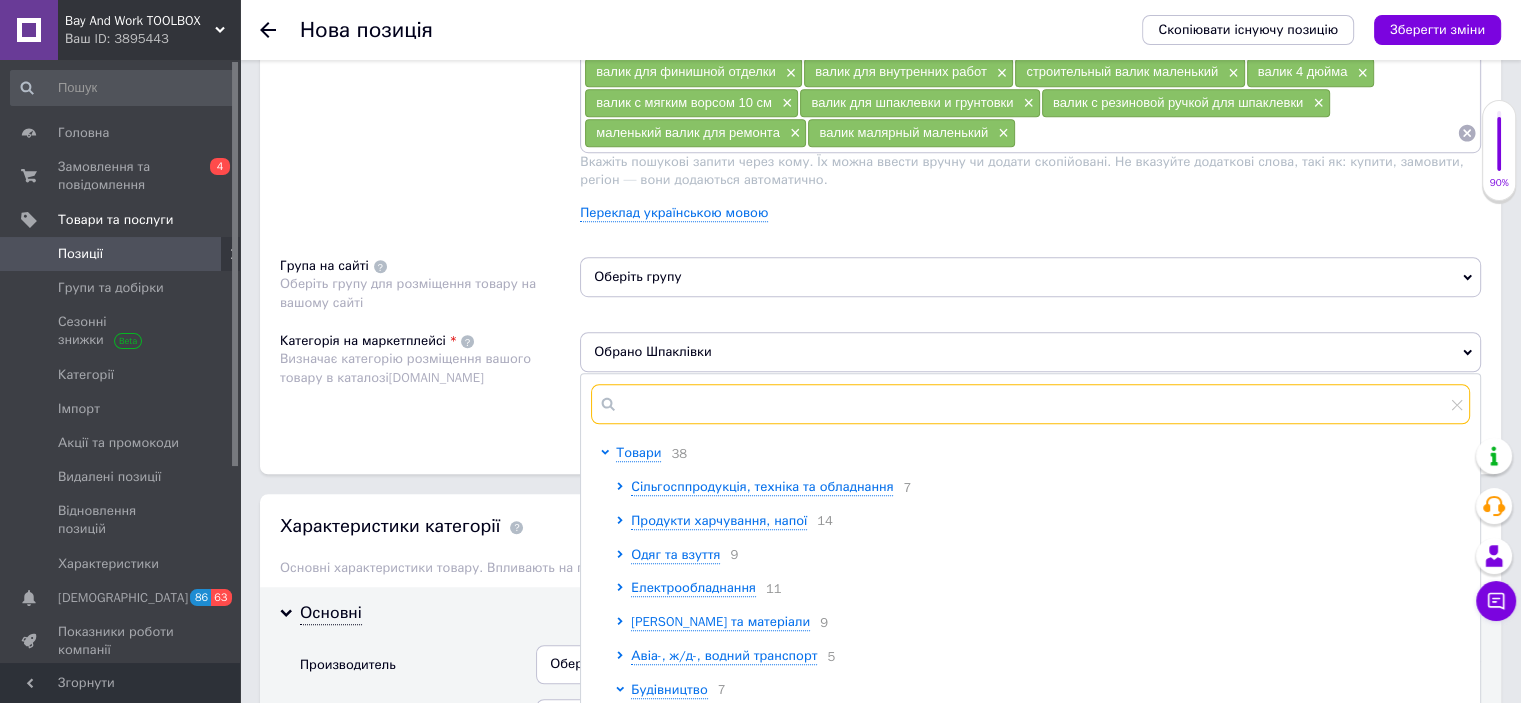 click at bounding box center (1030, 404) 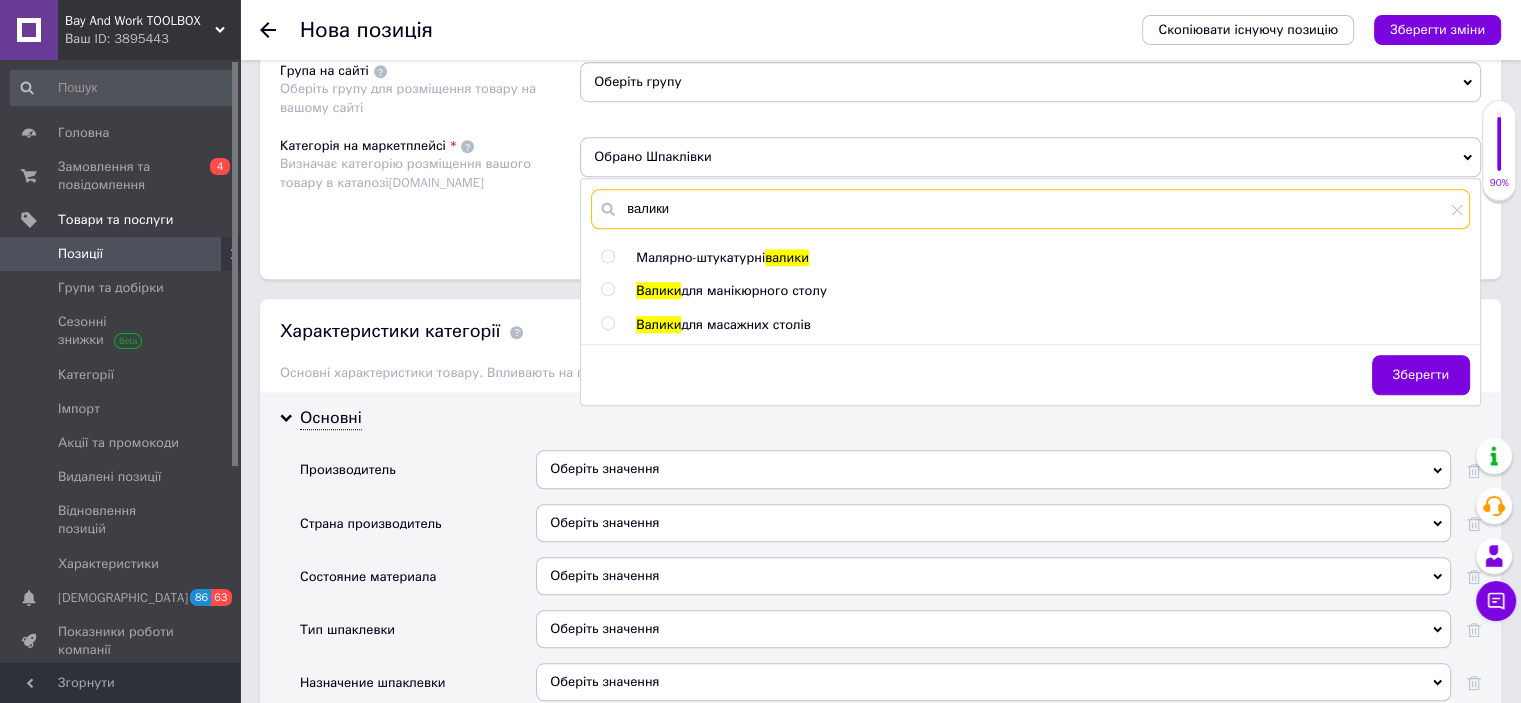 scroll, scrollTop: 1509, scrollLeft: 0, axis: vertical 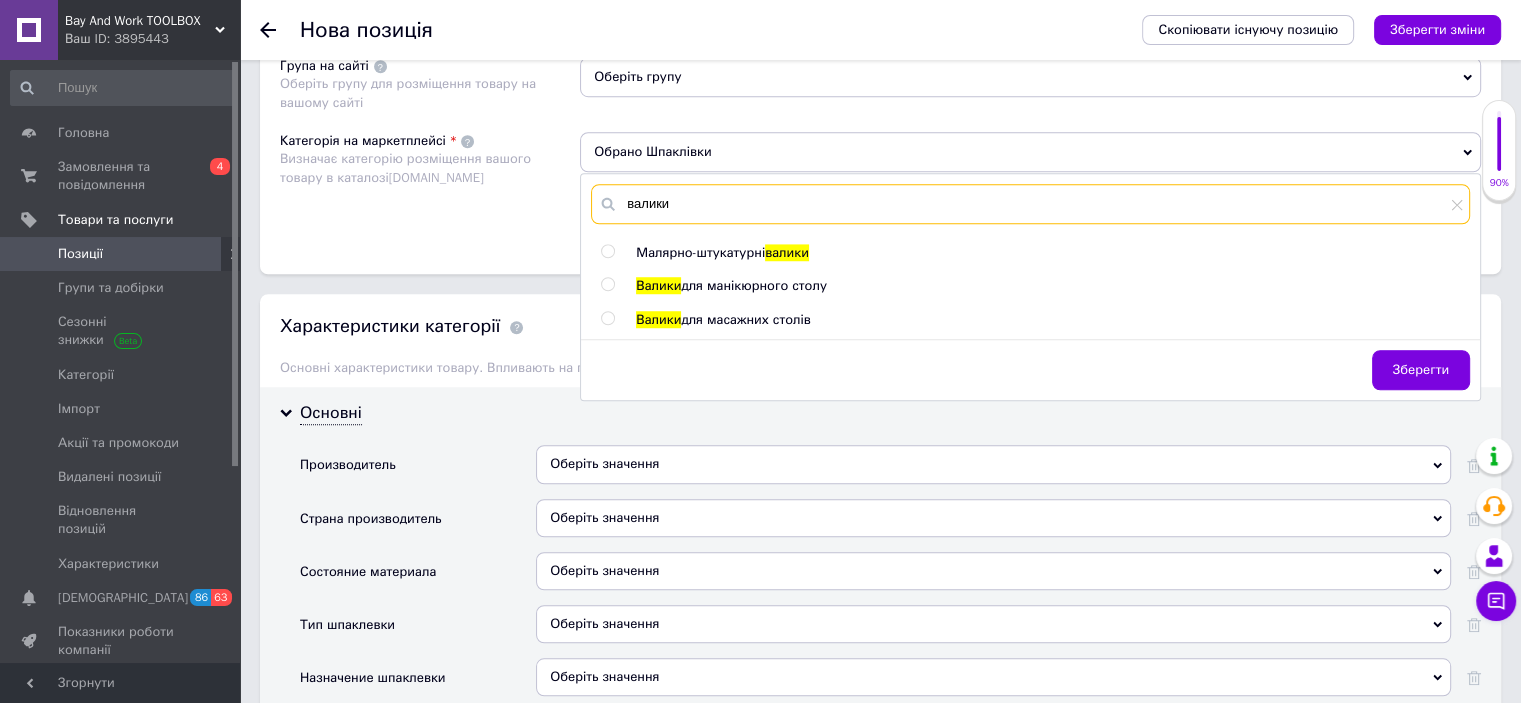 type on "валики" 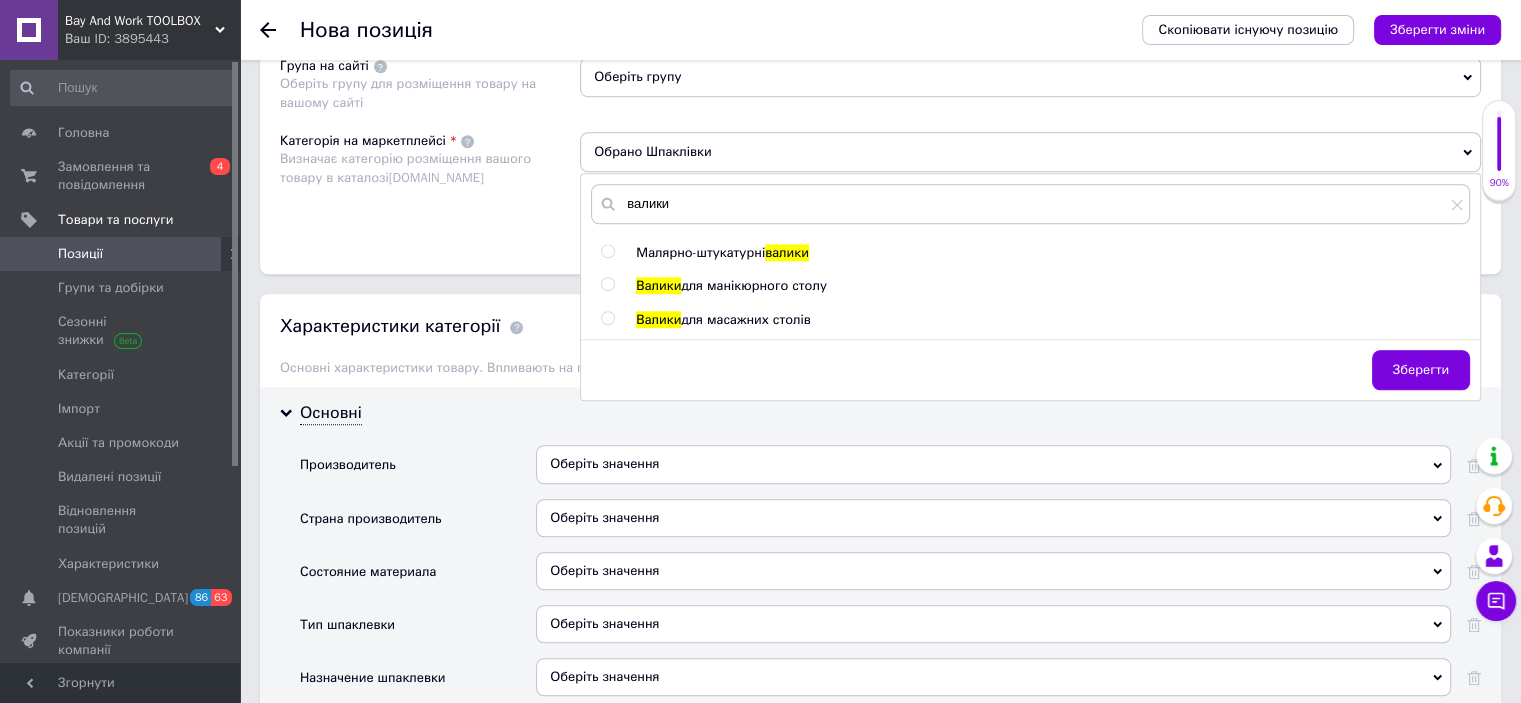 click at bounding box center [608, 251] 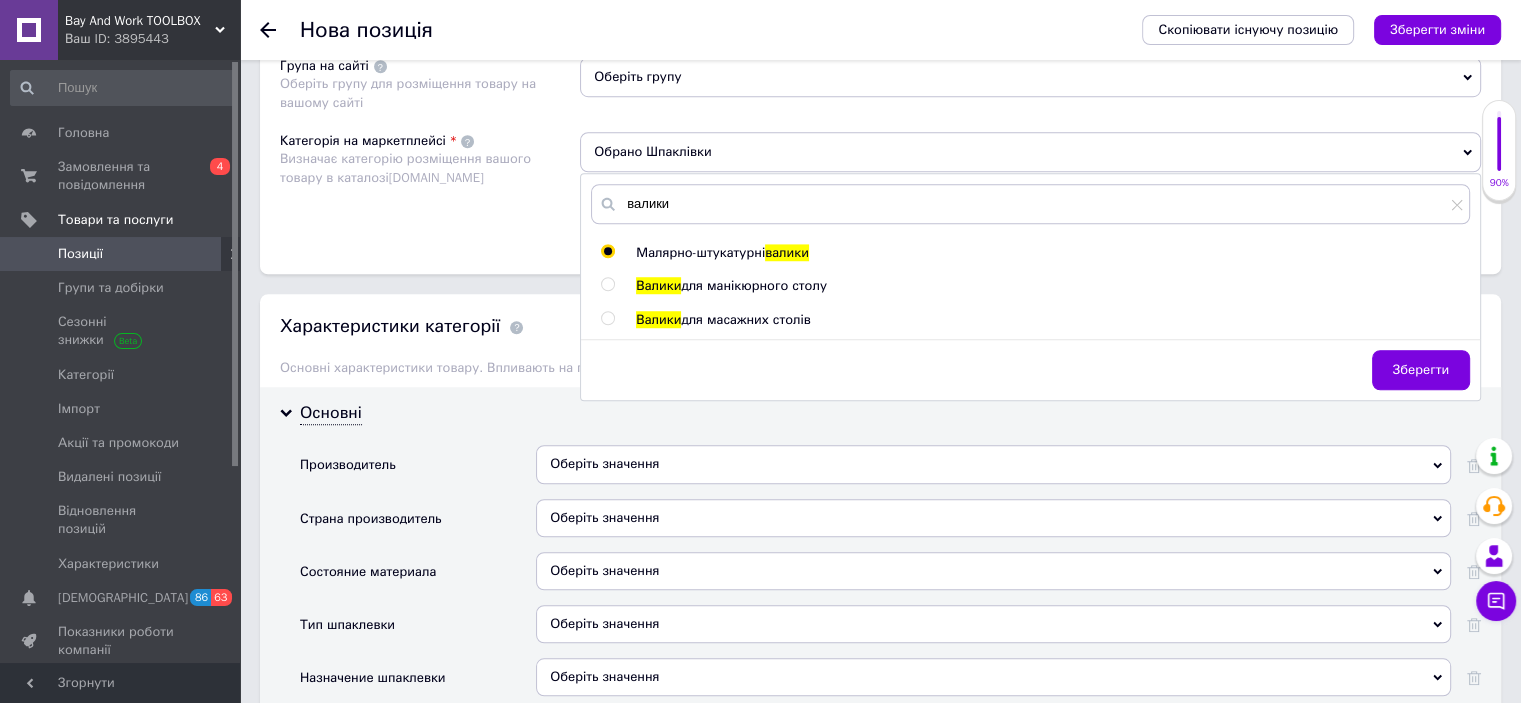 radio on "true" 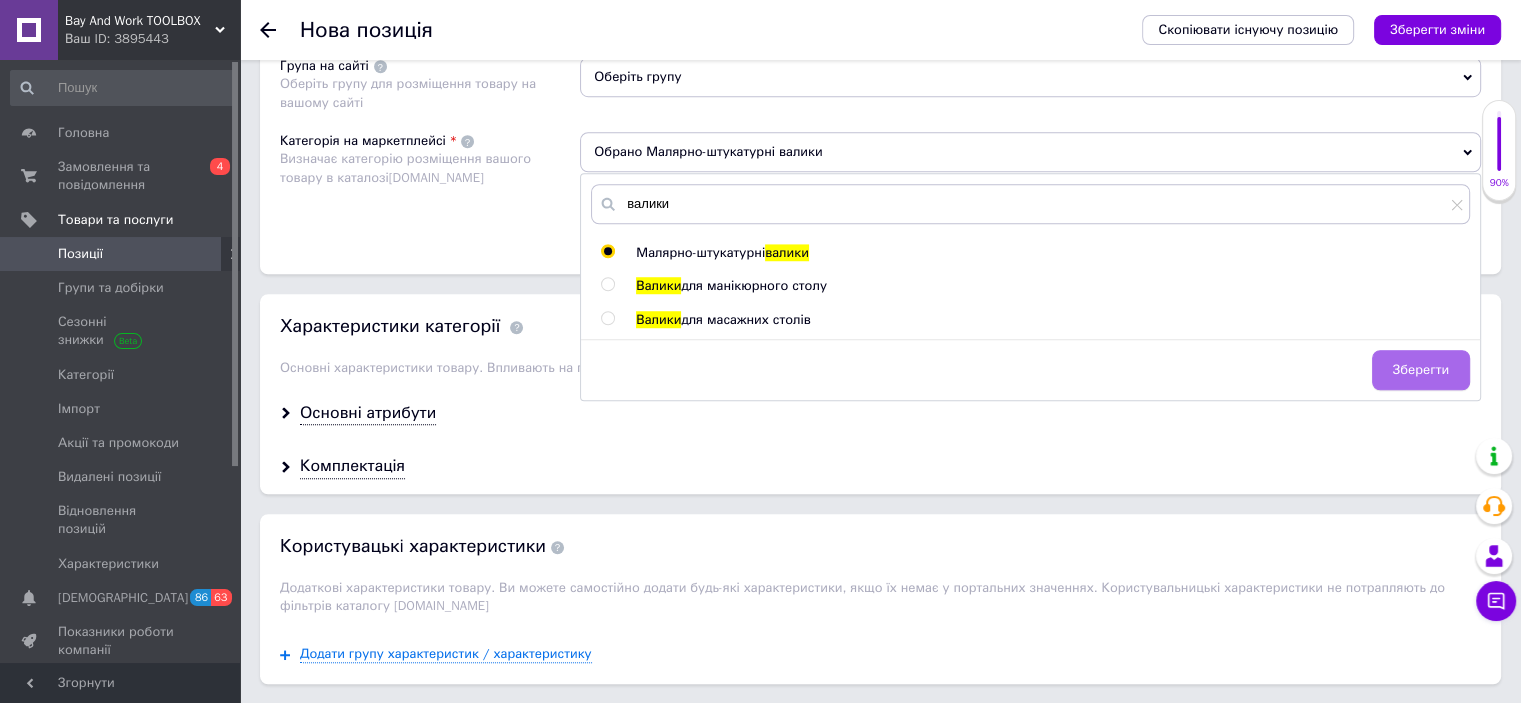 click on "Зберегти" at bounding box center [1421, 370] 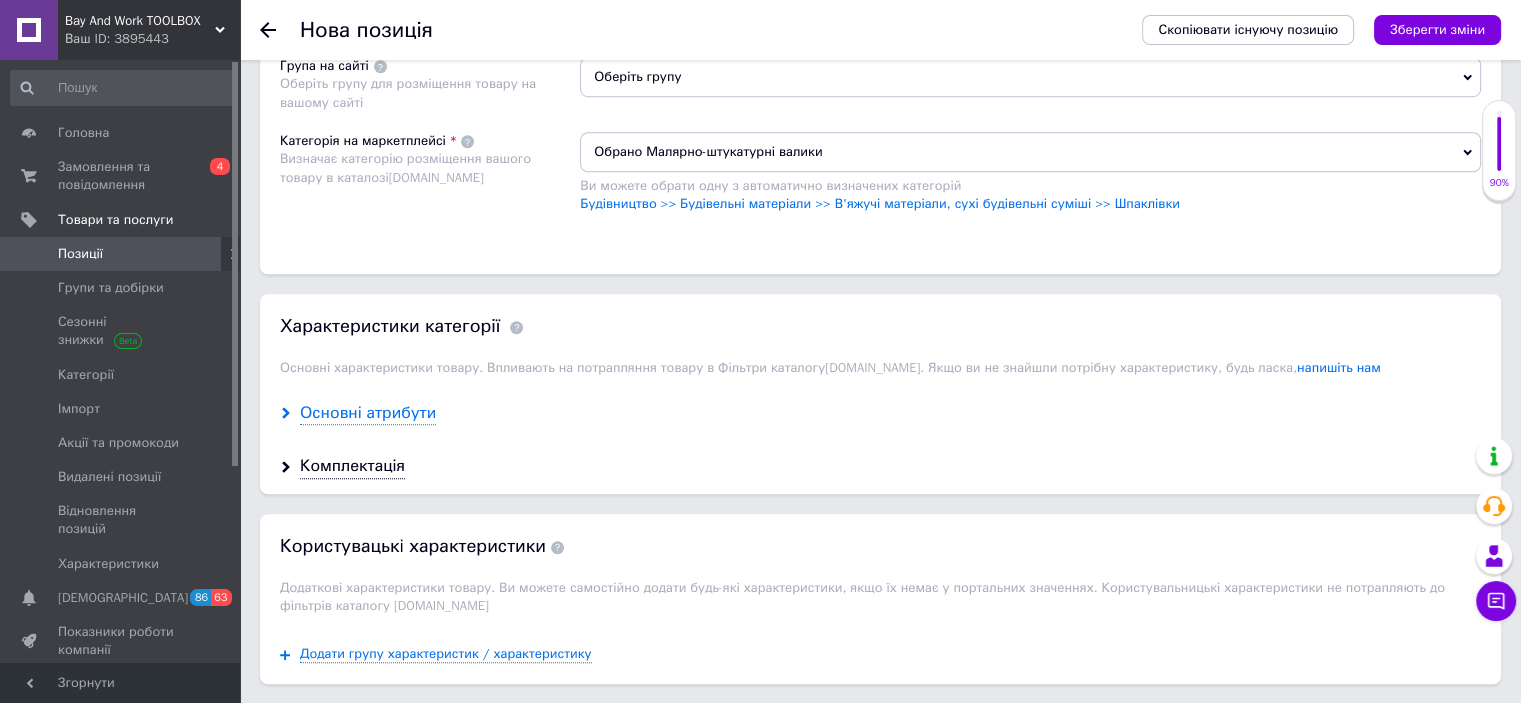 click on "Основні атрибути" at bounding box center (368, 413) 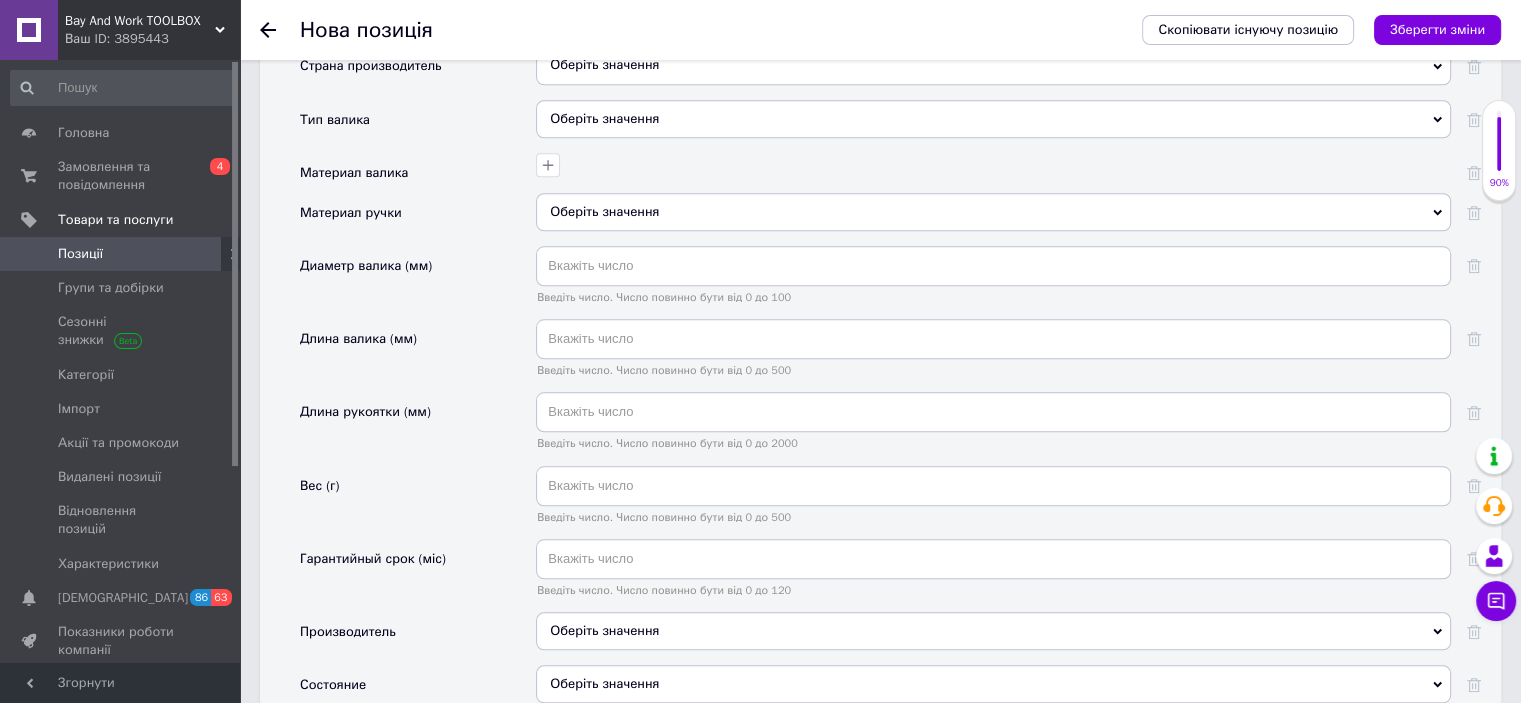 scroll, scrollTop: 1909, scrollLeft: 0, axis: vertical 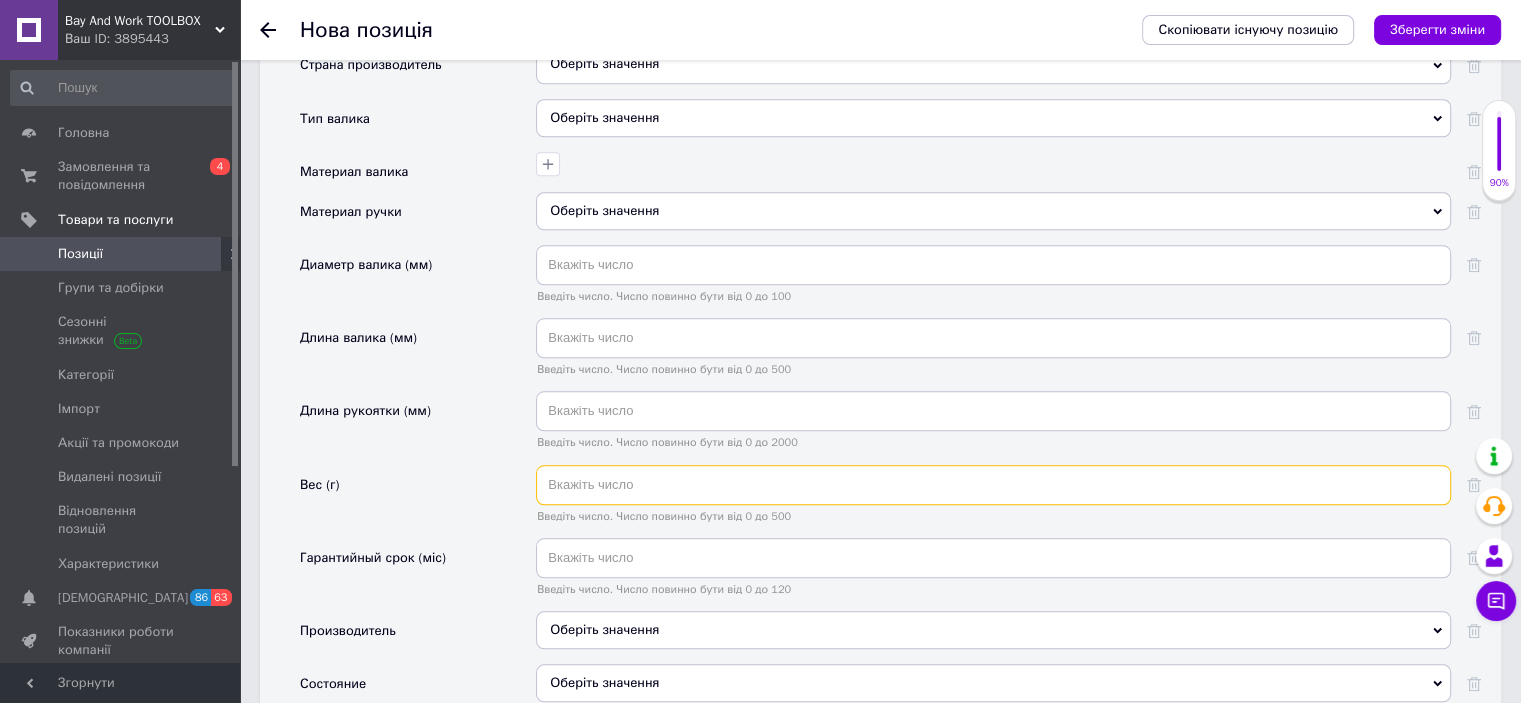 click at bounding box center (993, 485) 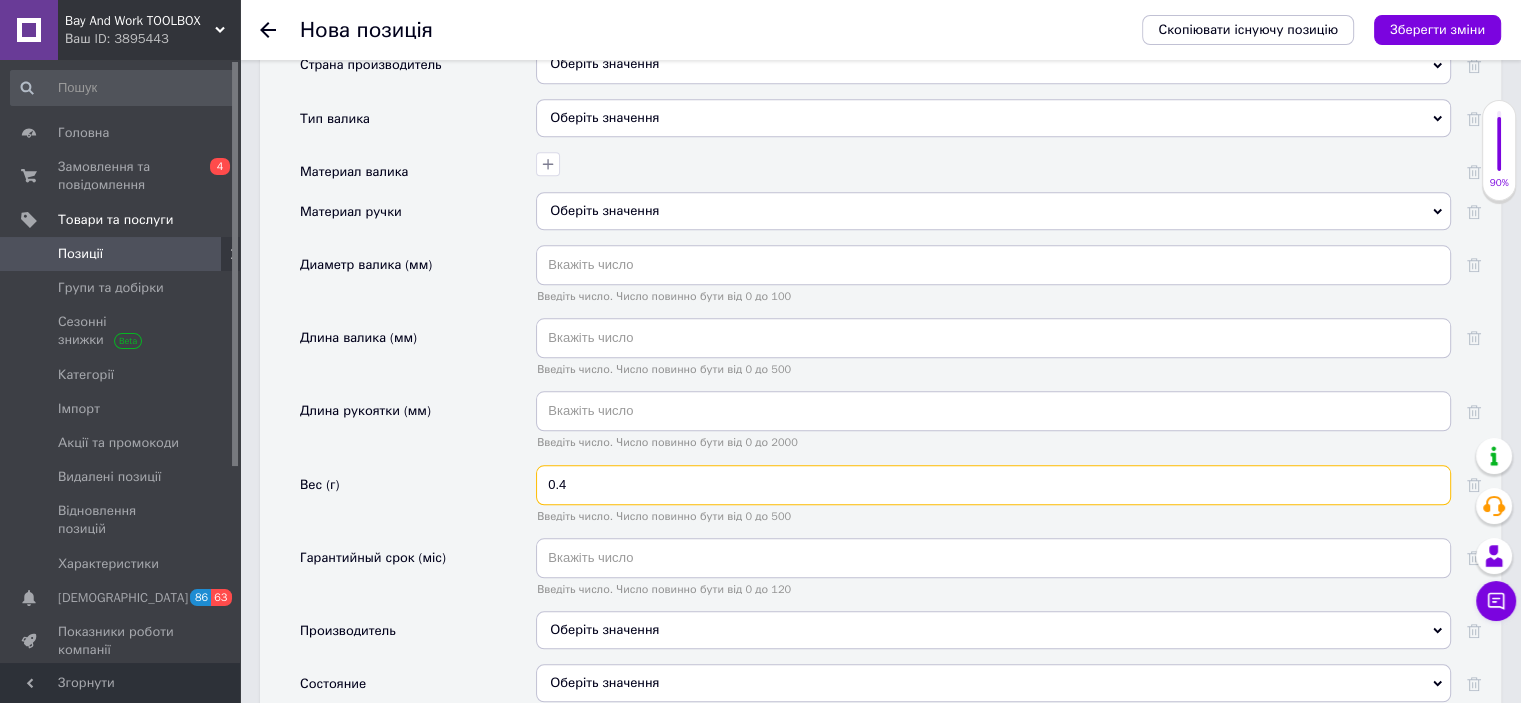type on "0.4" 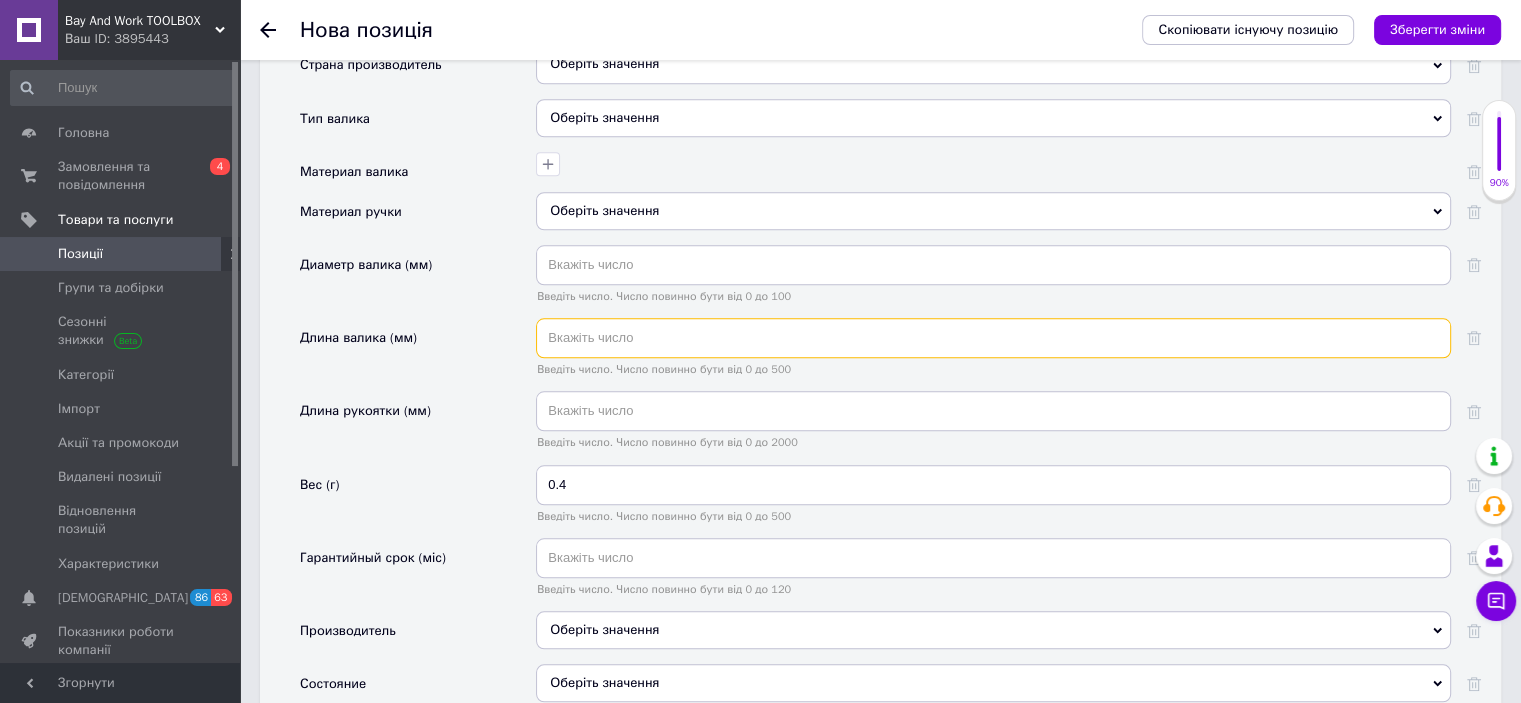 click at bounding box center [993, 338] 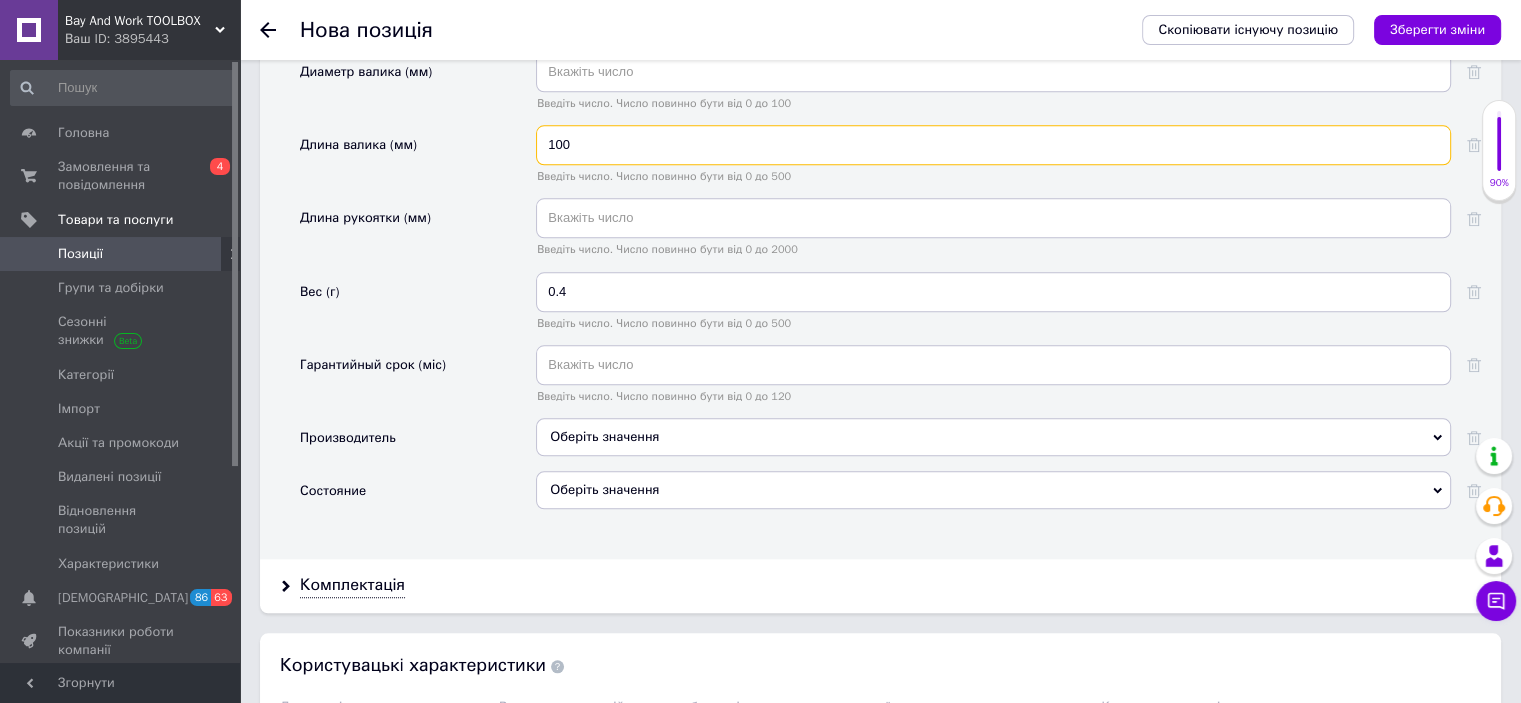 scroll, scrollTop: 2109, scrollLeft: 0, axis: vertical 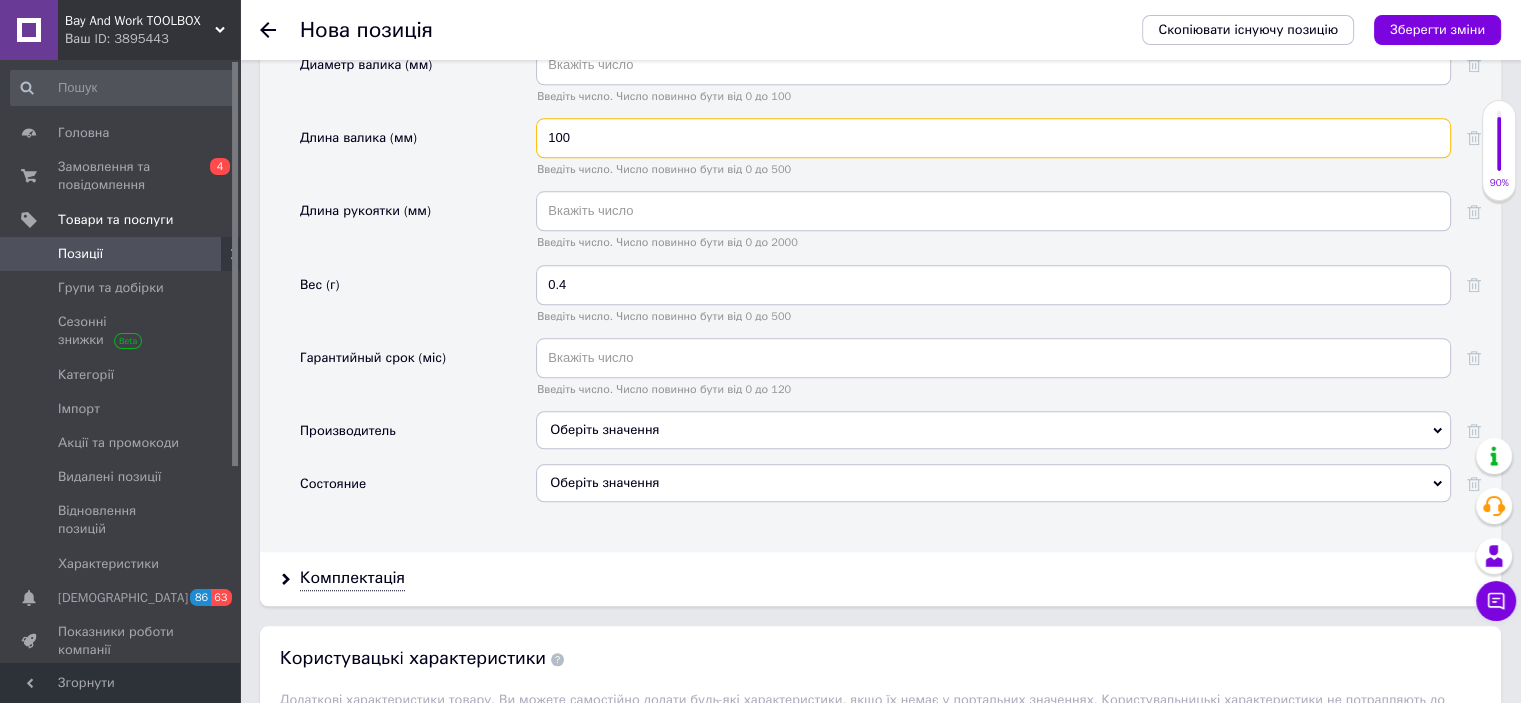 type on "100" 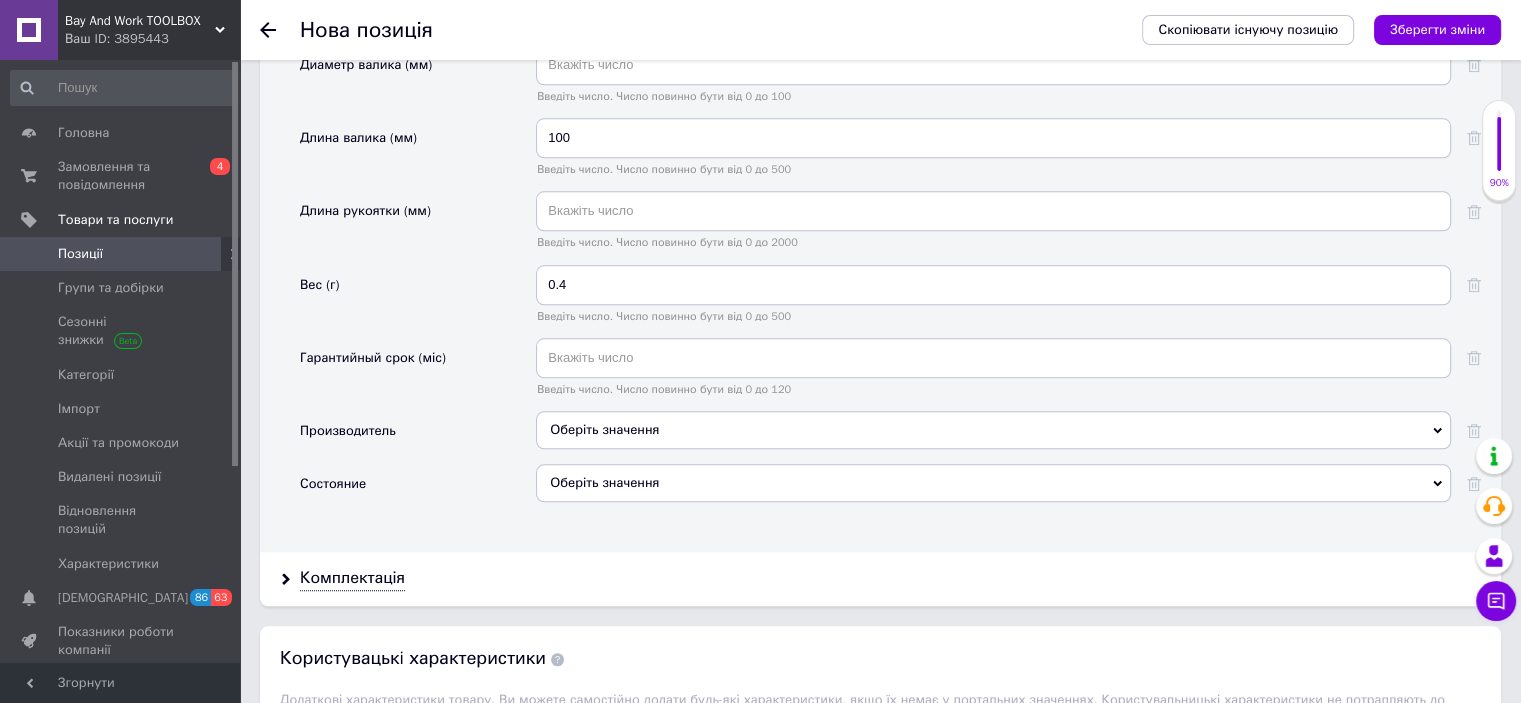 click on "Оберіть значення" at bounding box center (993, 483) 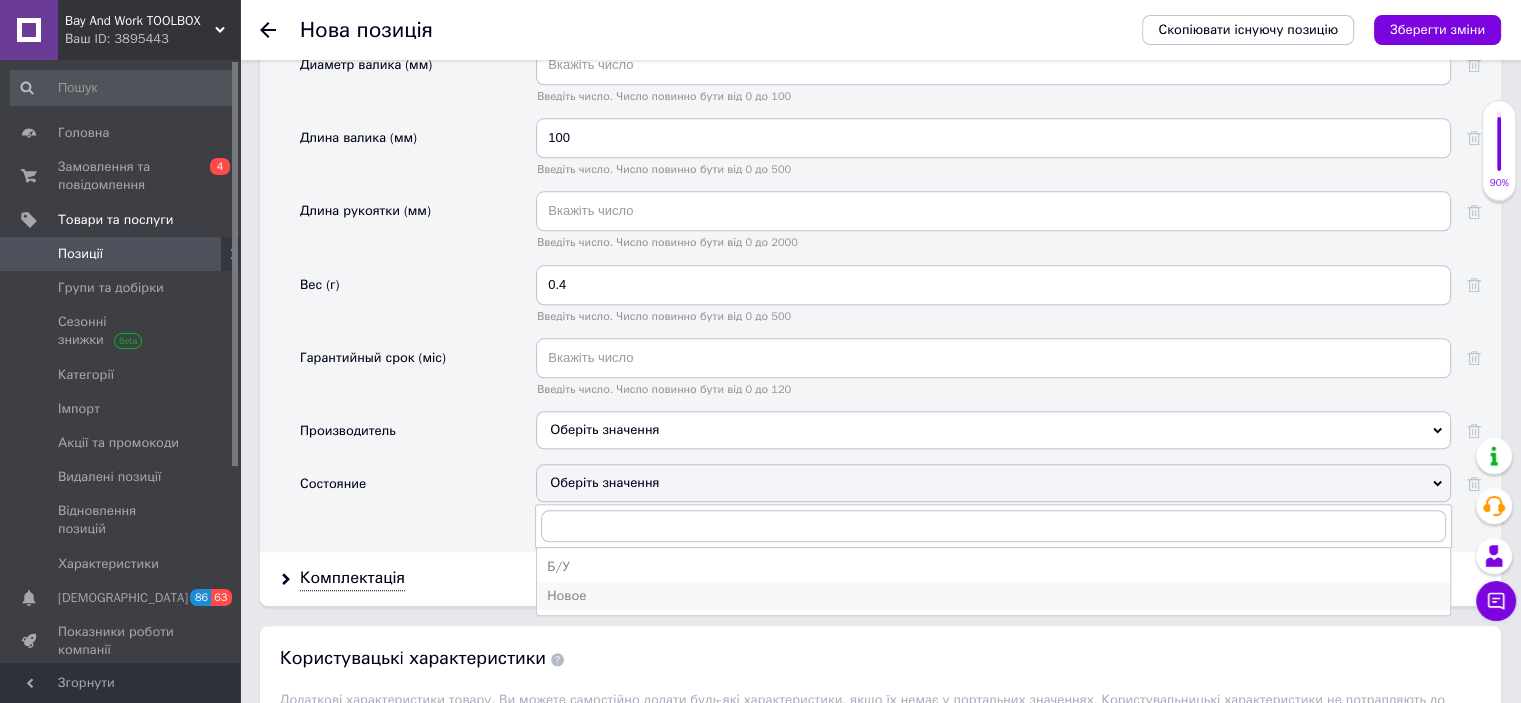 click on "Новое" at bounding box center [993, 596] 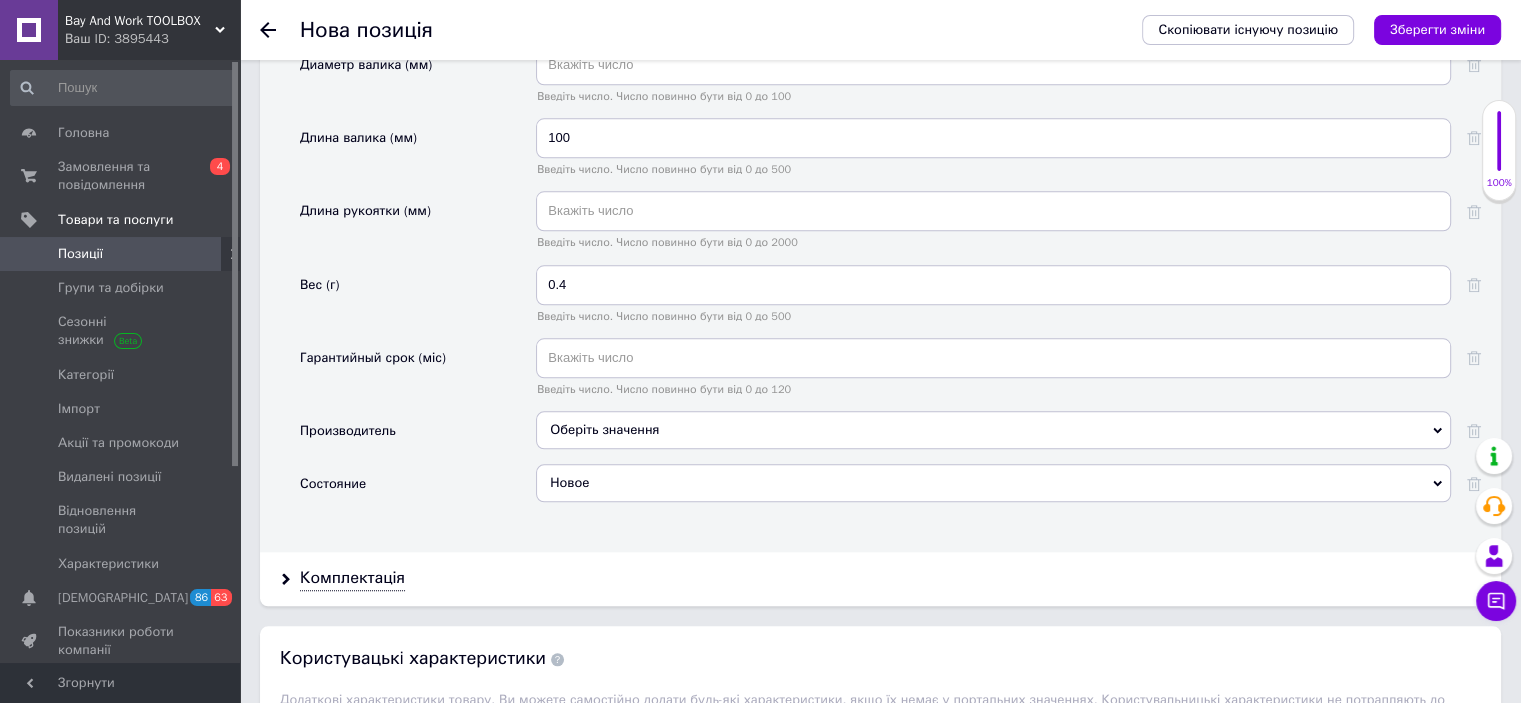 click on "Оберіть значення" at bounding box center (993, 430) 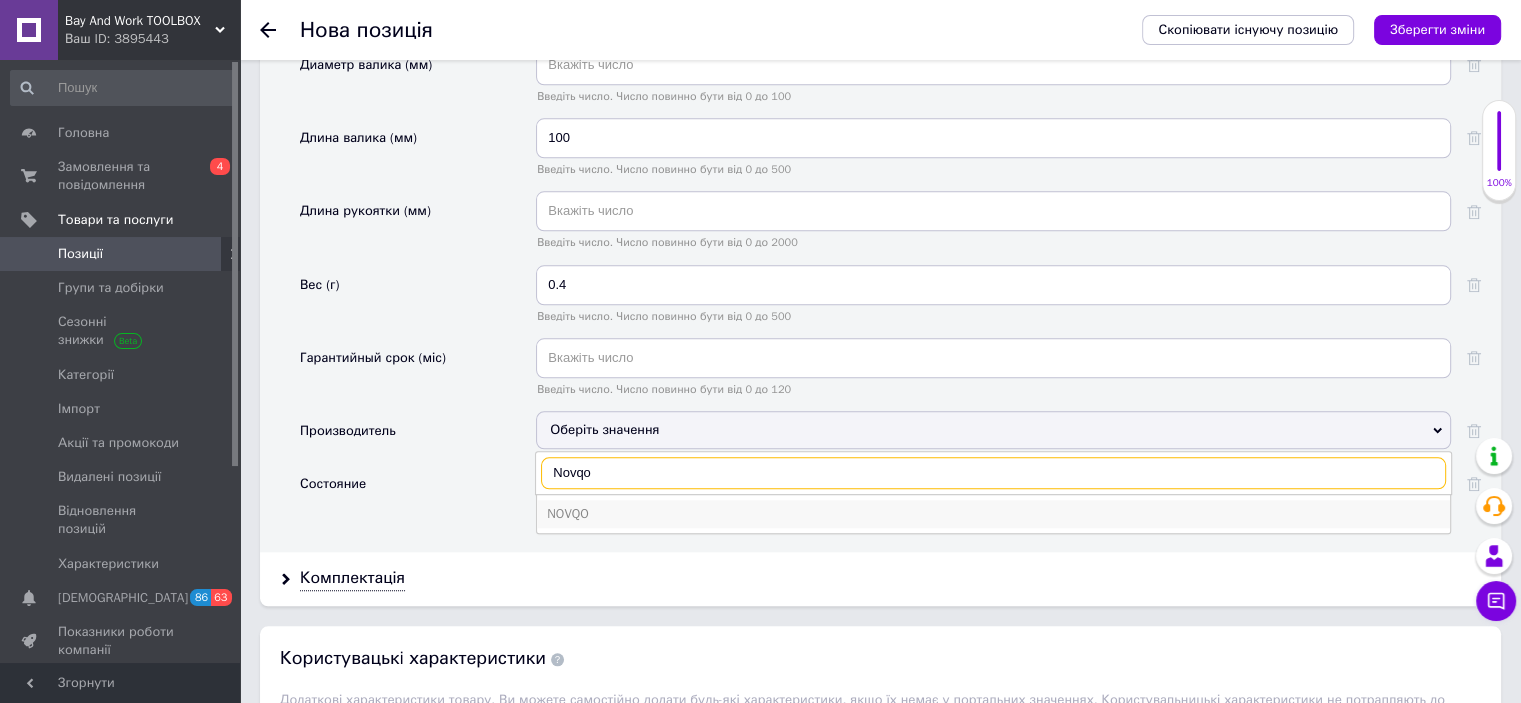 type on "Novqo" 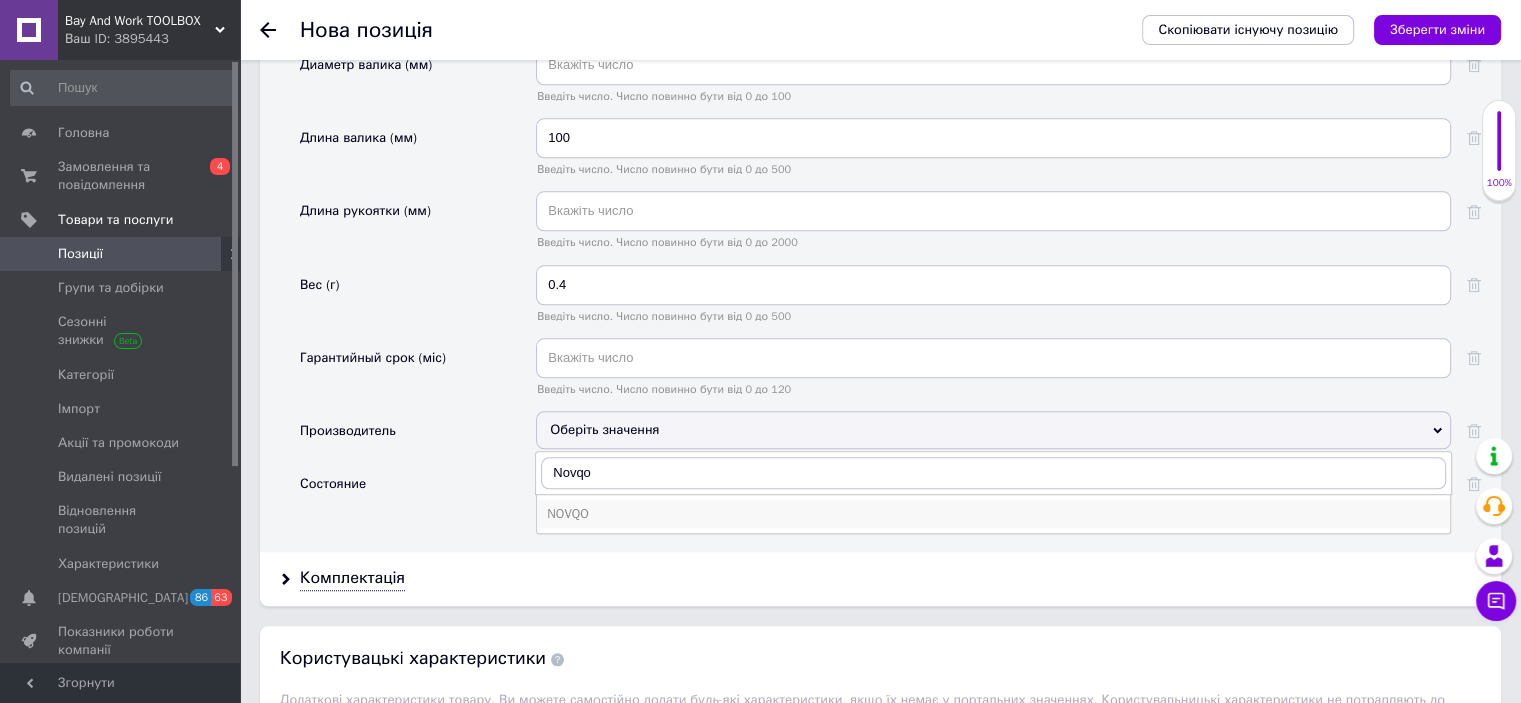 click on "NOVQO" at bounding box center [993, 514] 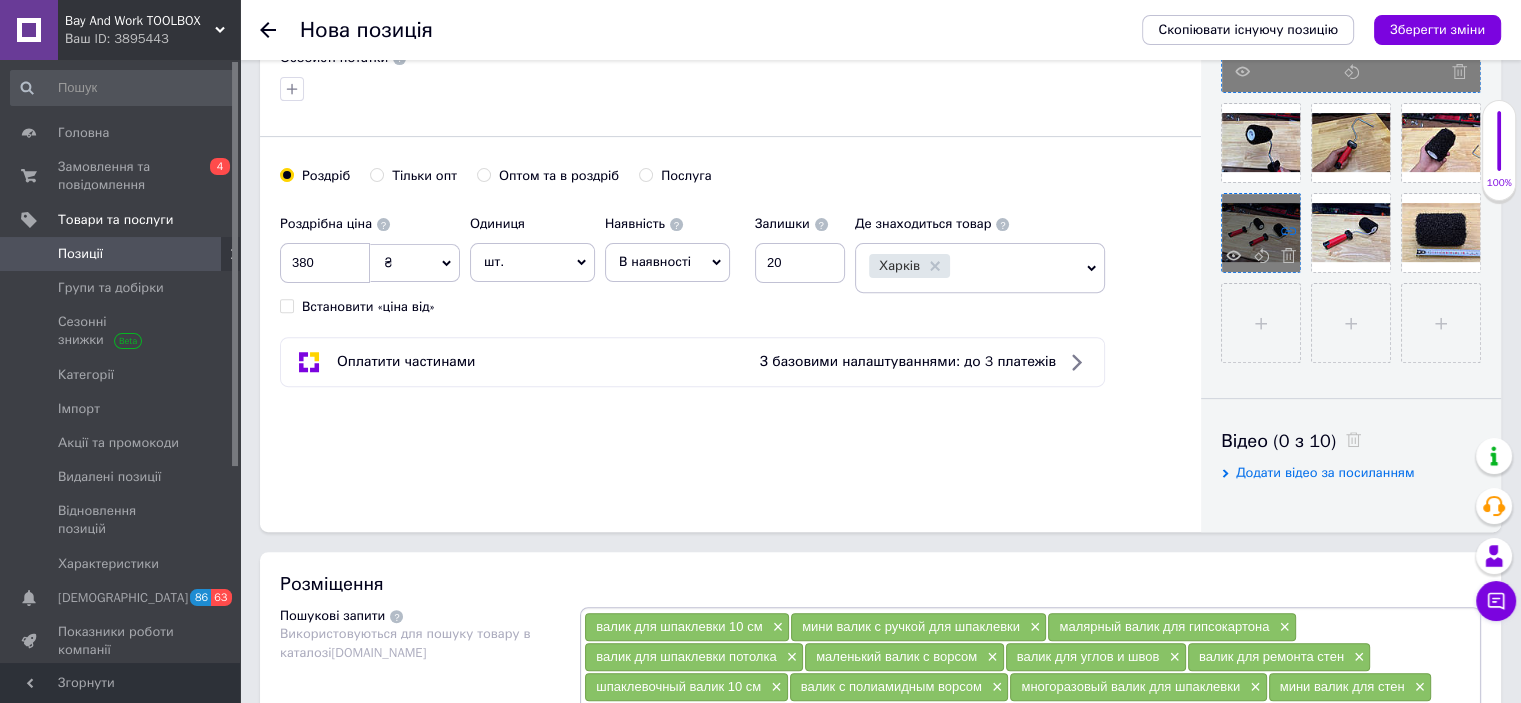 scroll, scrollTop: 209, scrollLeft: 0, axis: vertical 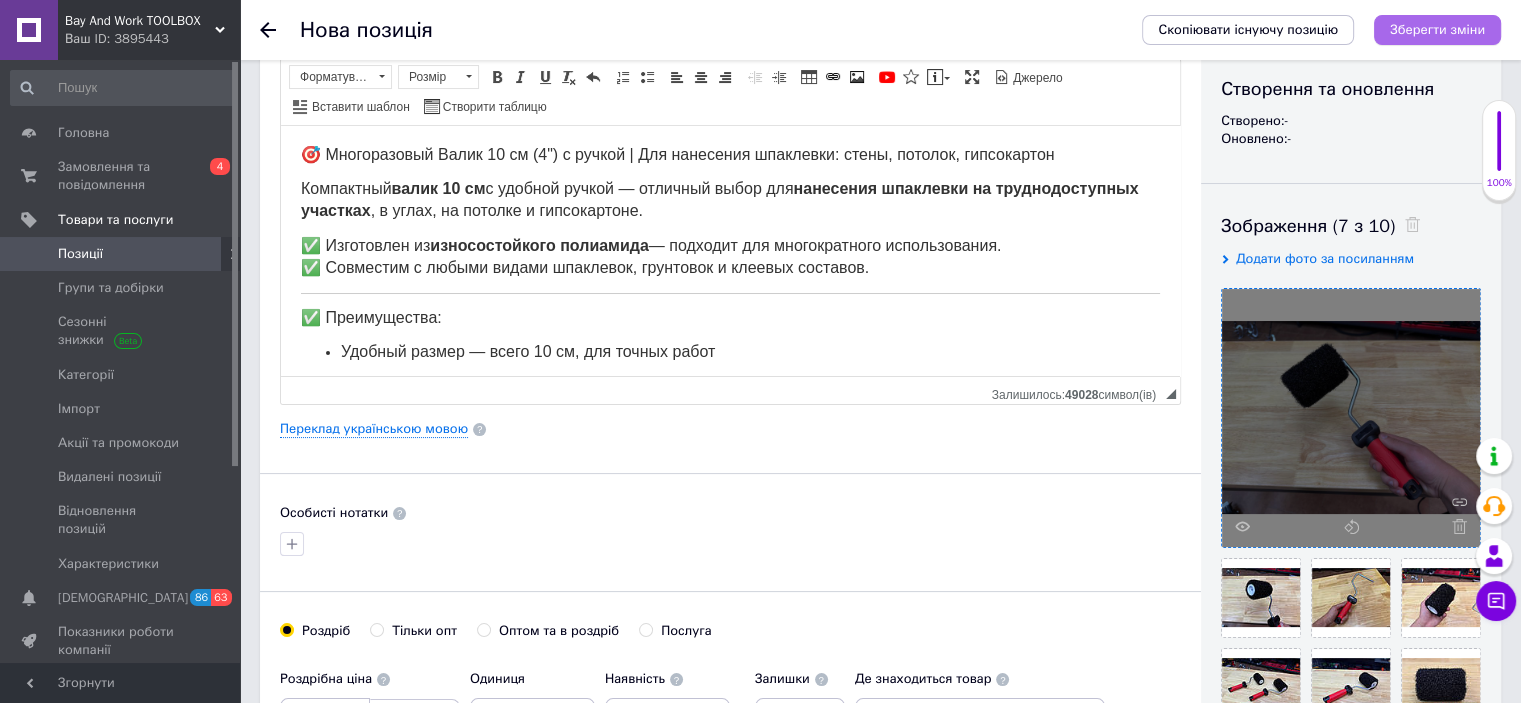 click on "Зберегти зміни" at bounding box center [1437, 29] 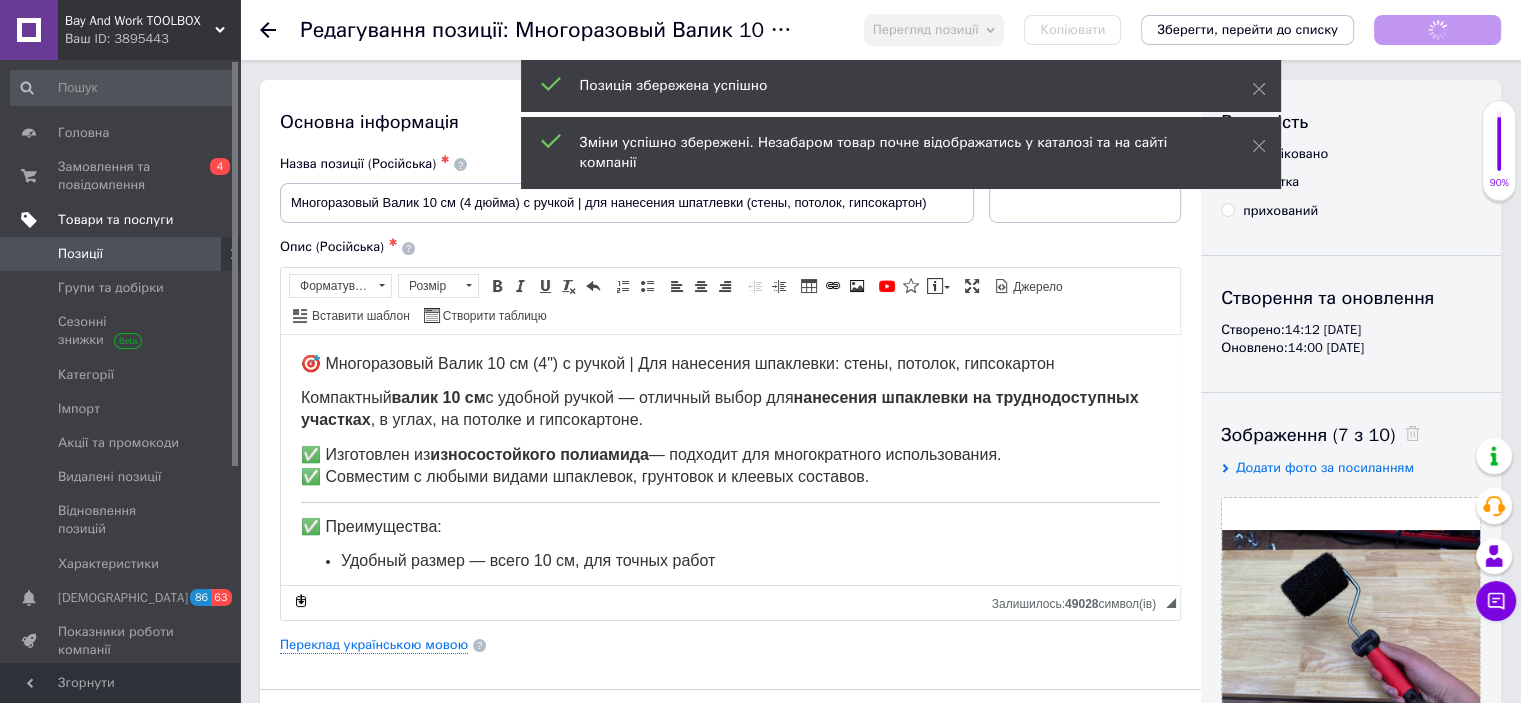 scroll, scrollTop: 0, scrollLeft: 0, axis: both 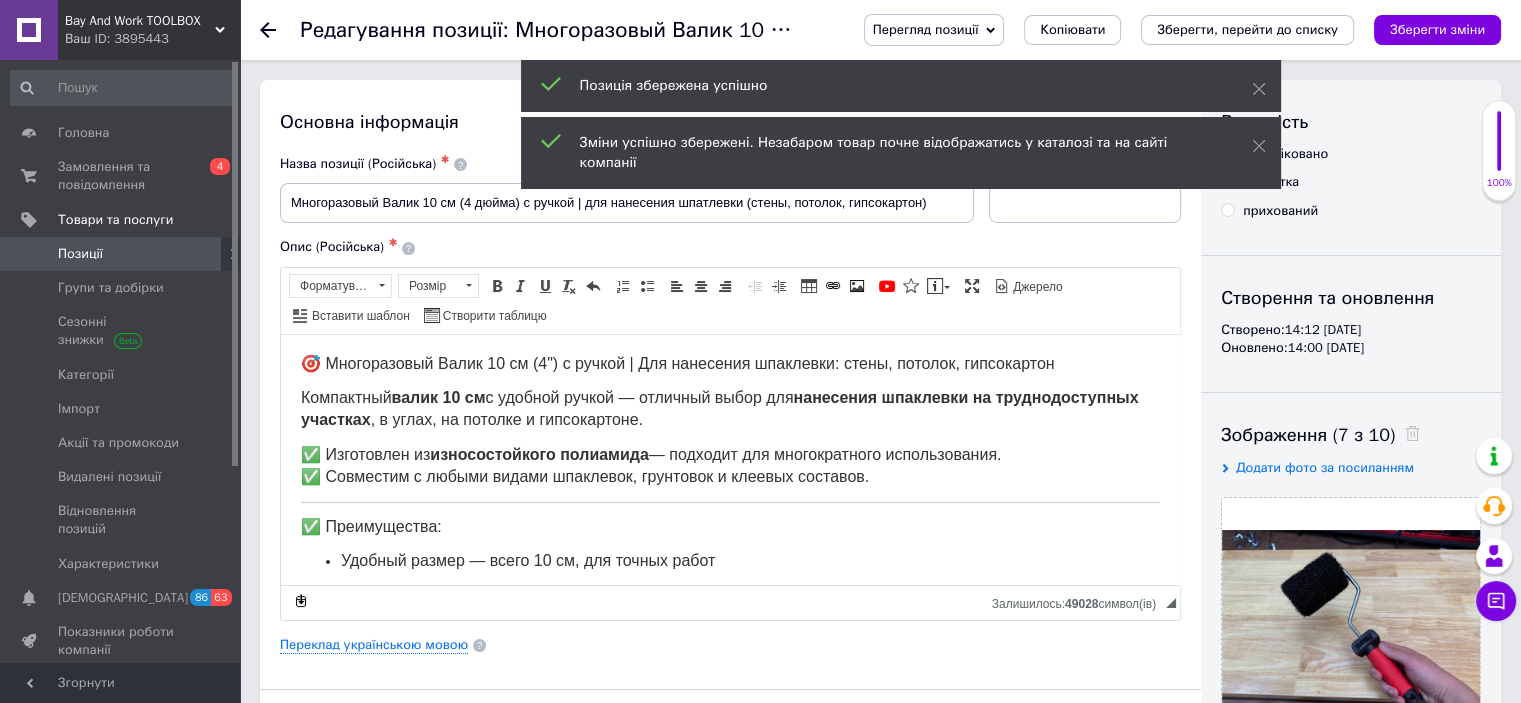 click on "Позиції" at bounding box center (123, 254) 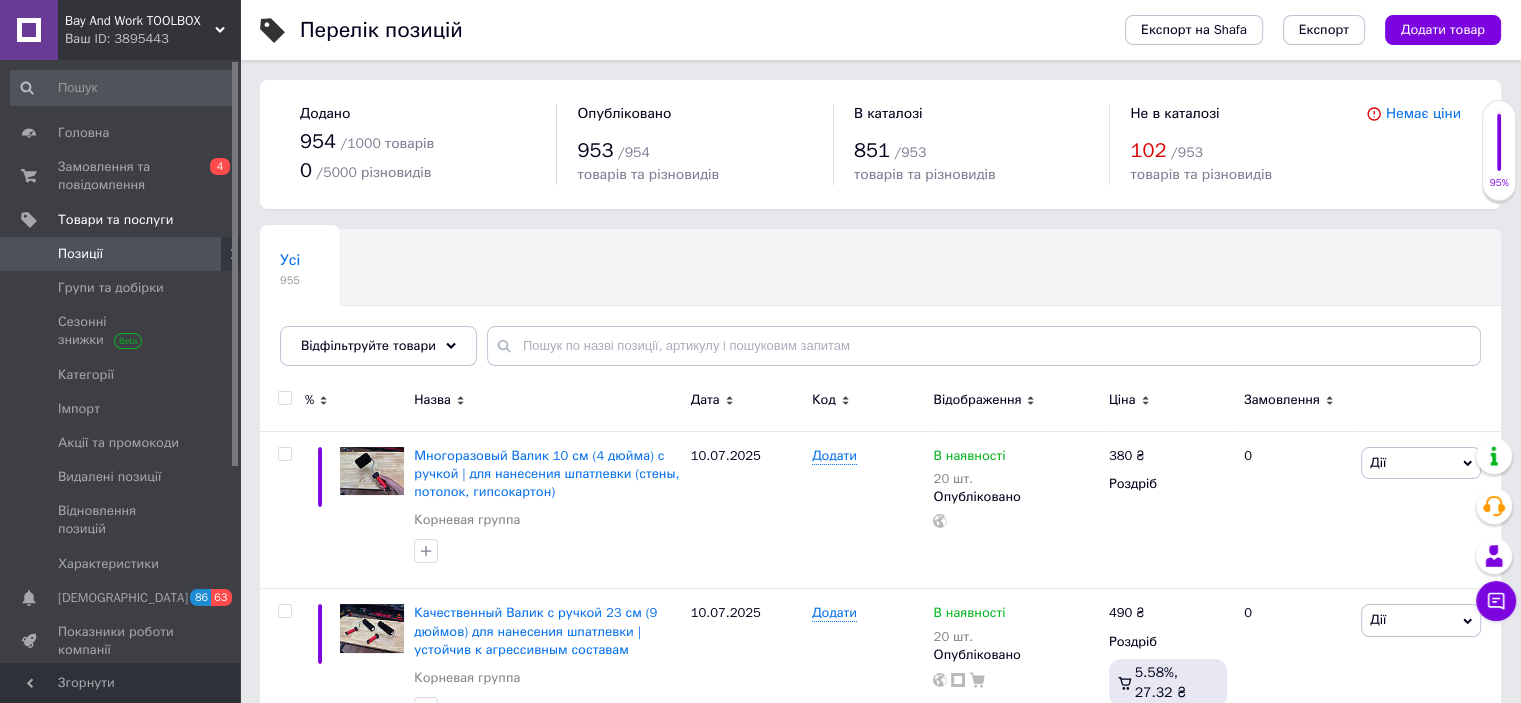 click on "Додати товар" at bounding box center [1443, 30] 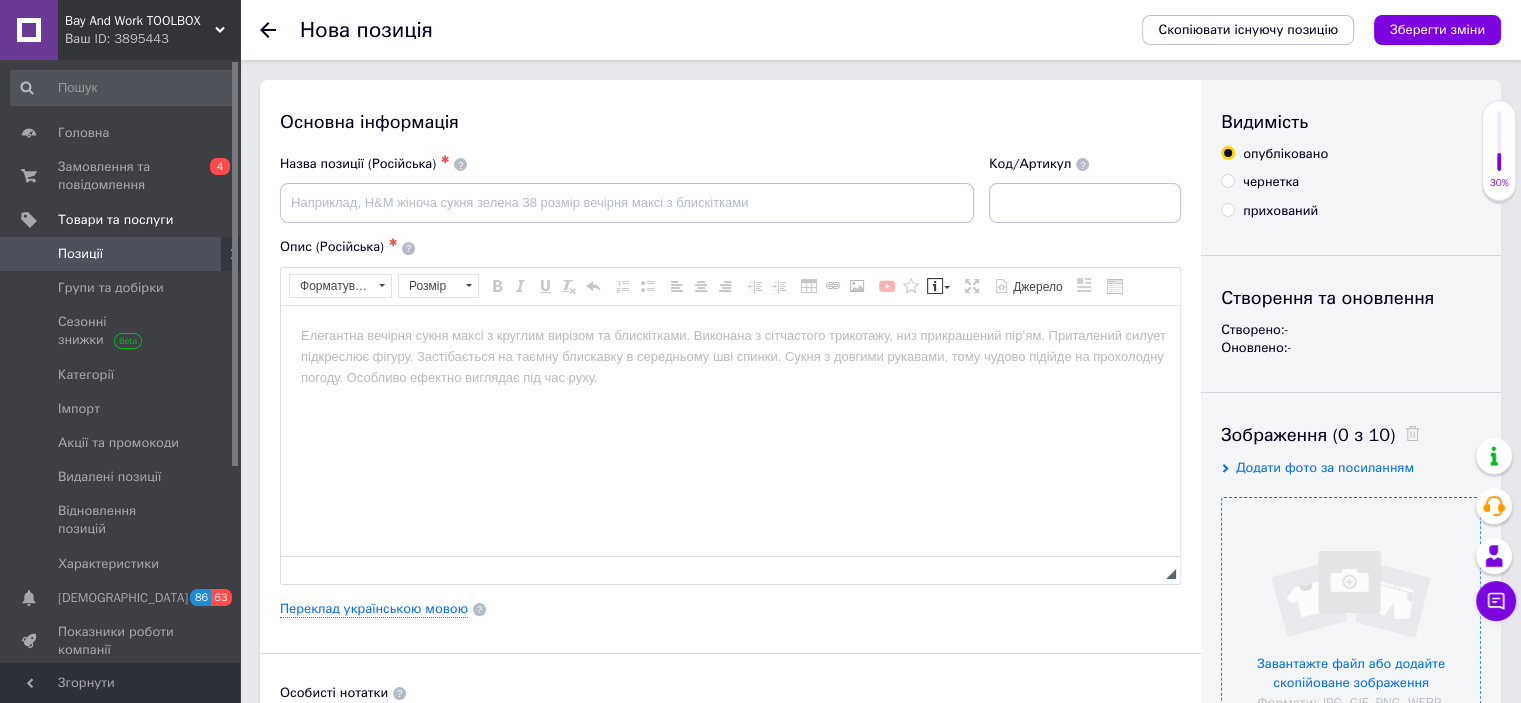 scroll, scrollTop: 0, scrollLeft: 0, axis: both 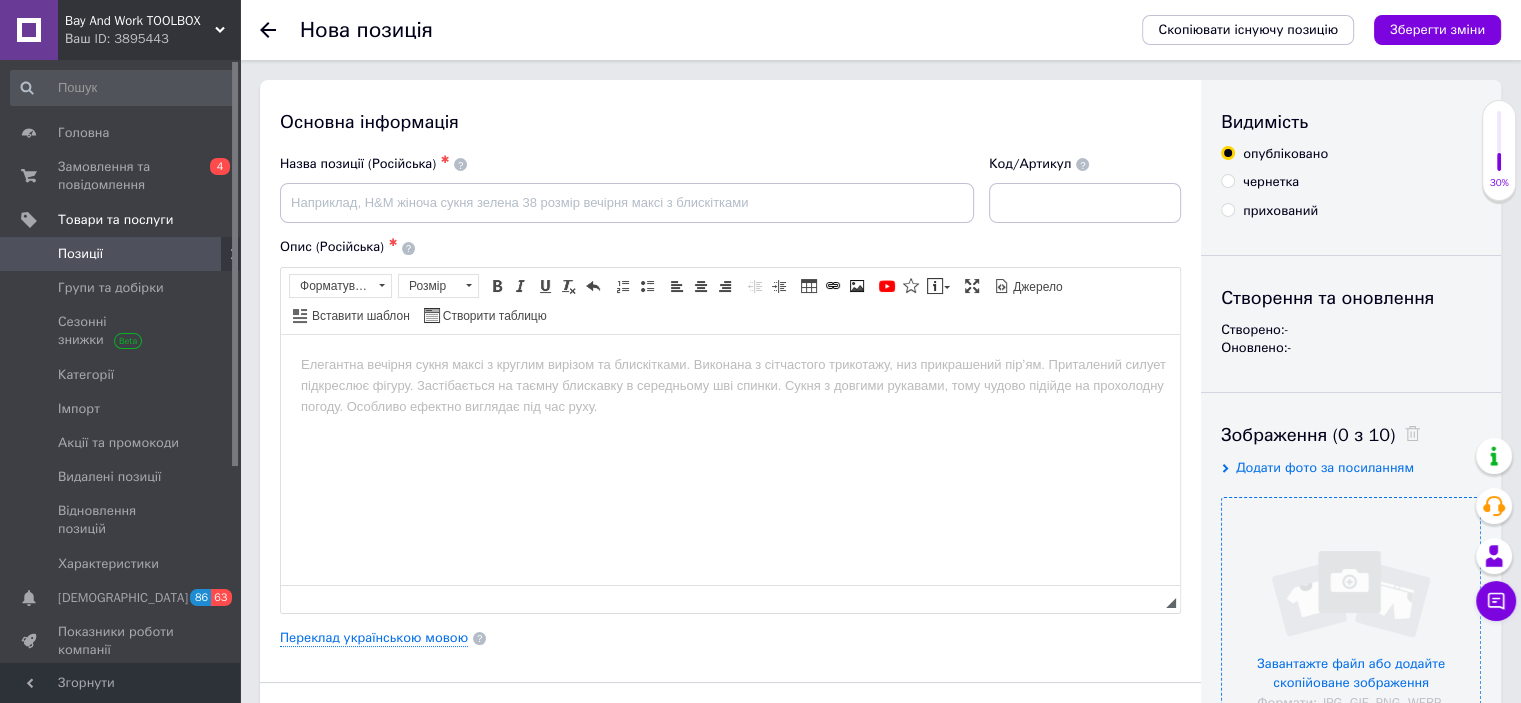 click at bounding box center [1351, 627] 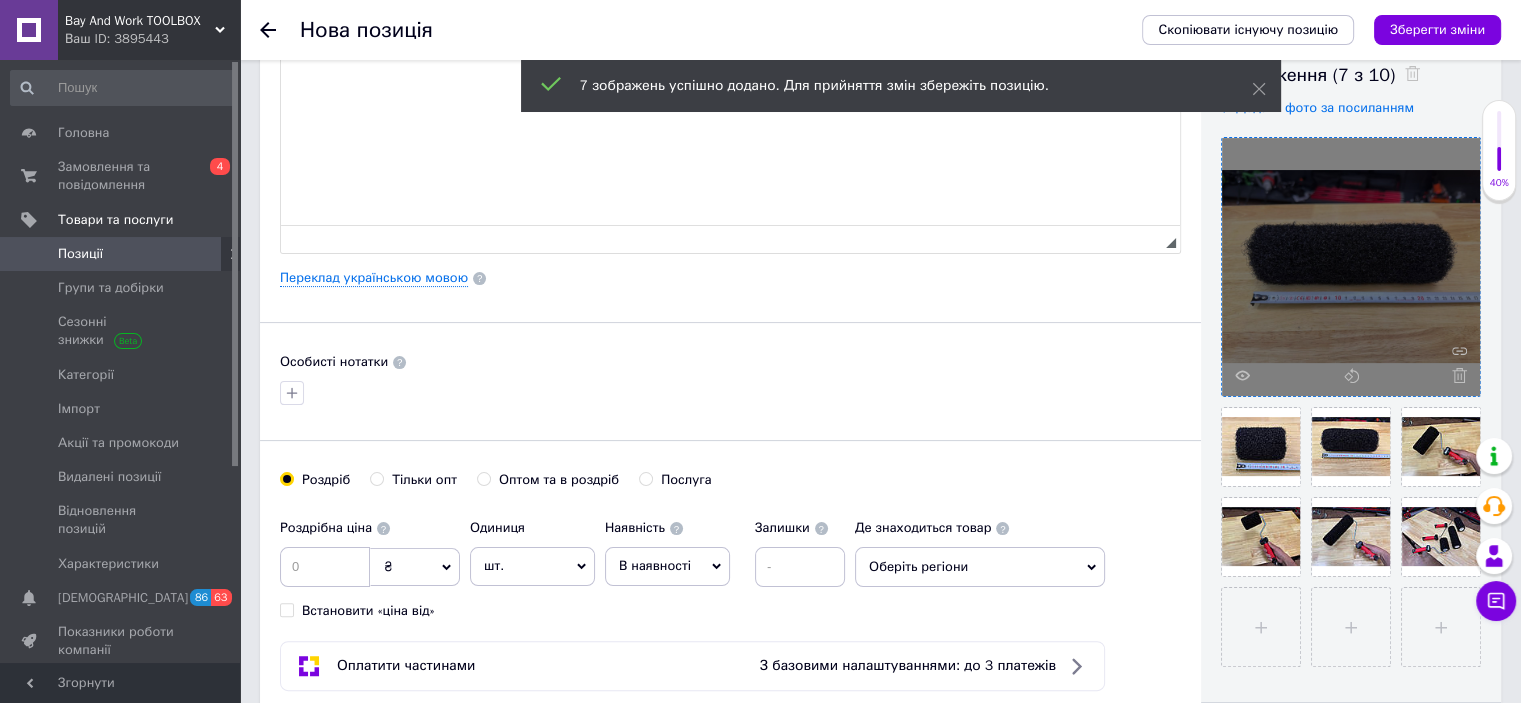 scroll, scrollTop: 500, scrollLeft: 0, axis: vertical 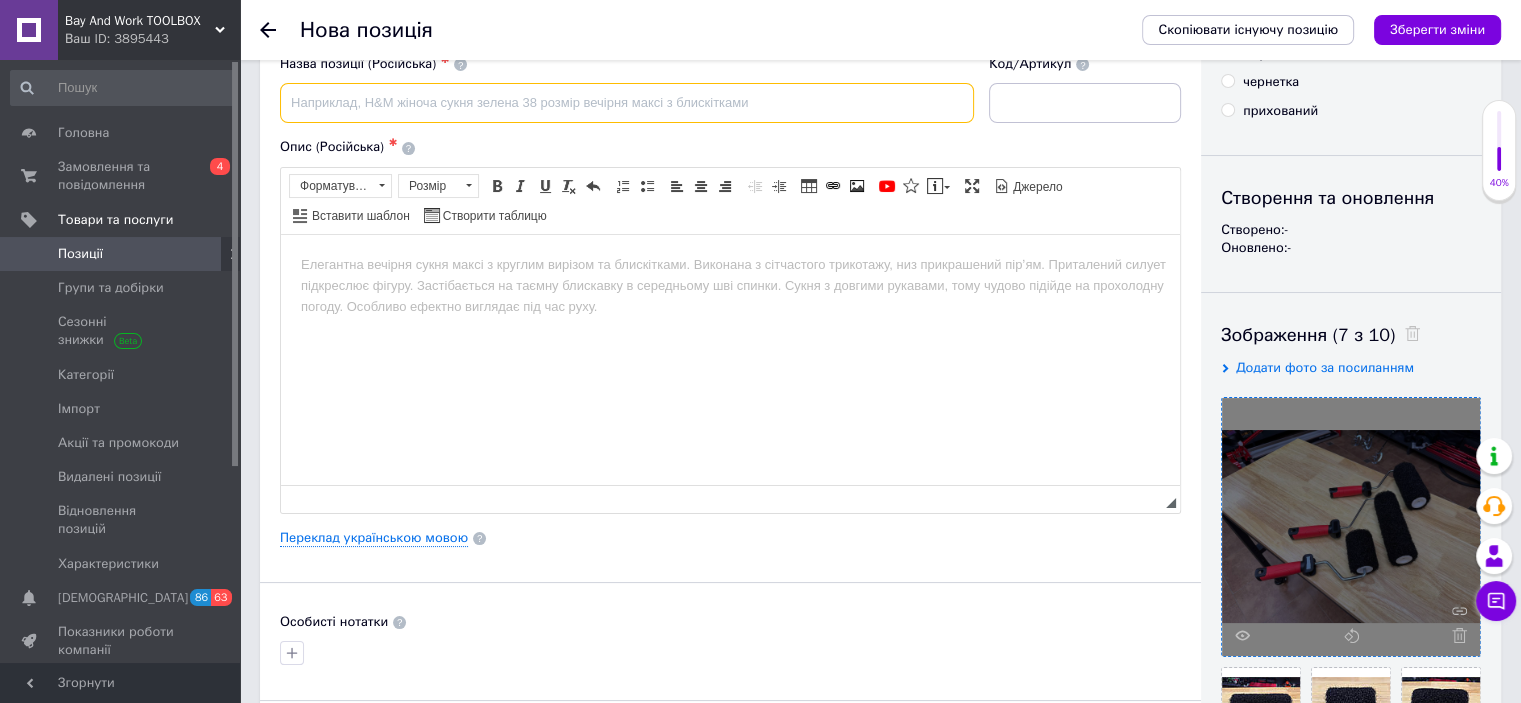 click at bounding box center (627, 103) 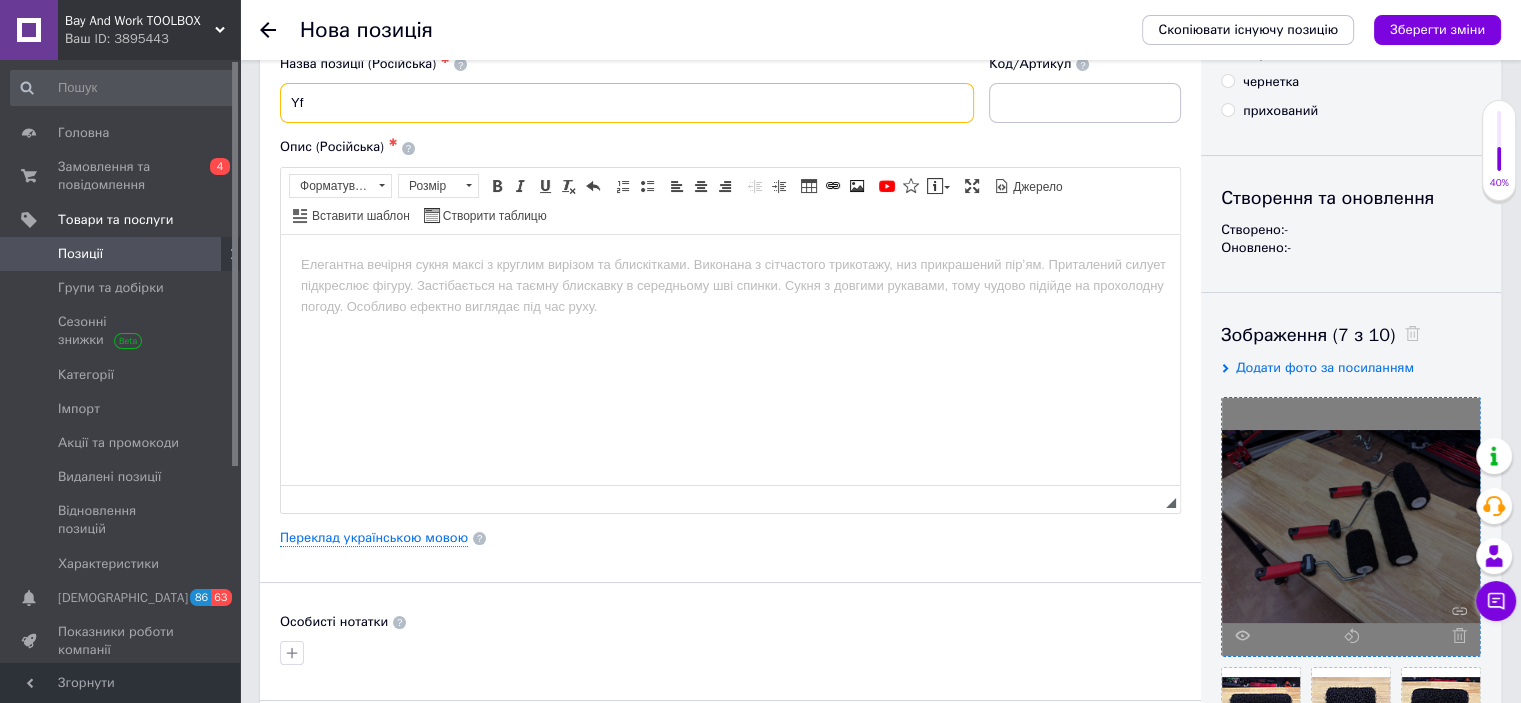 type on "Y" 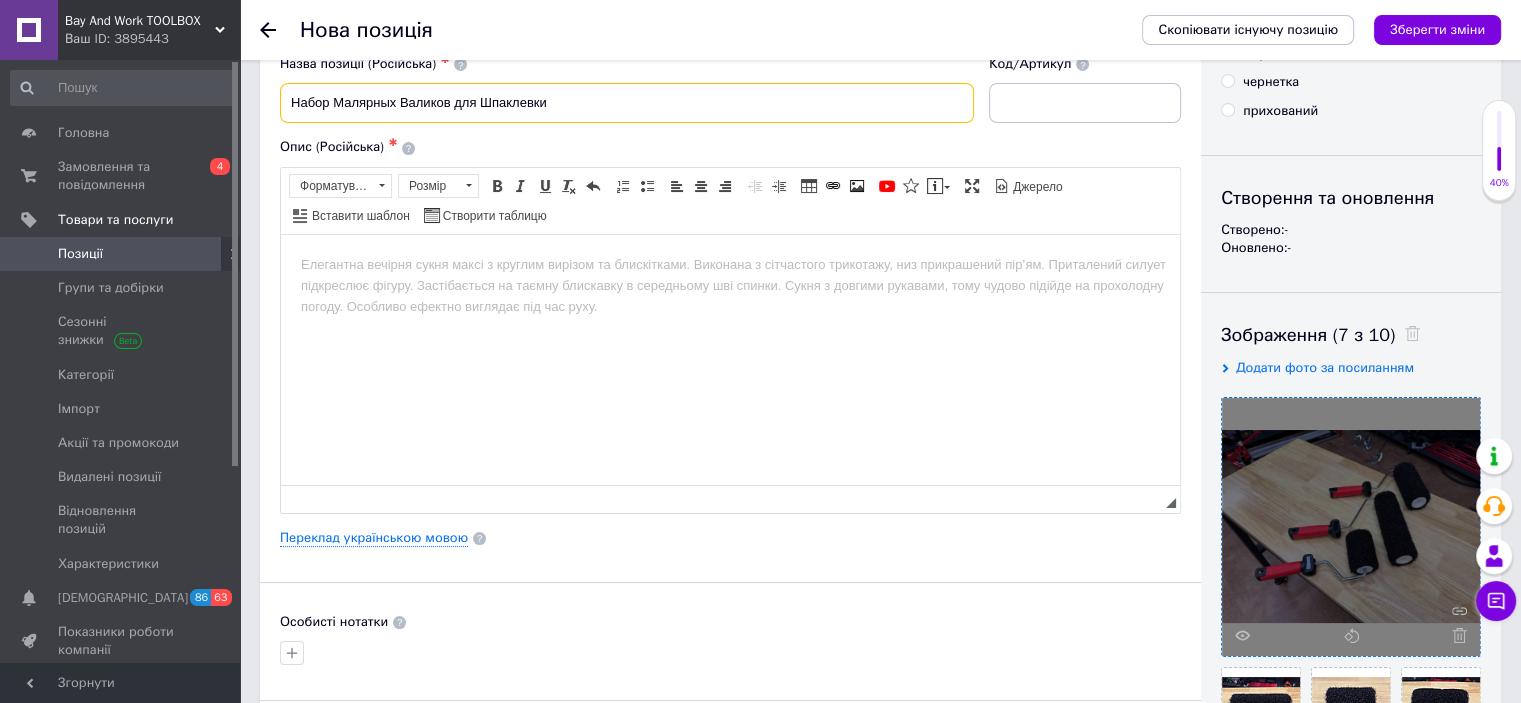 paste on "|" 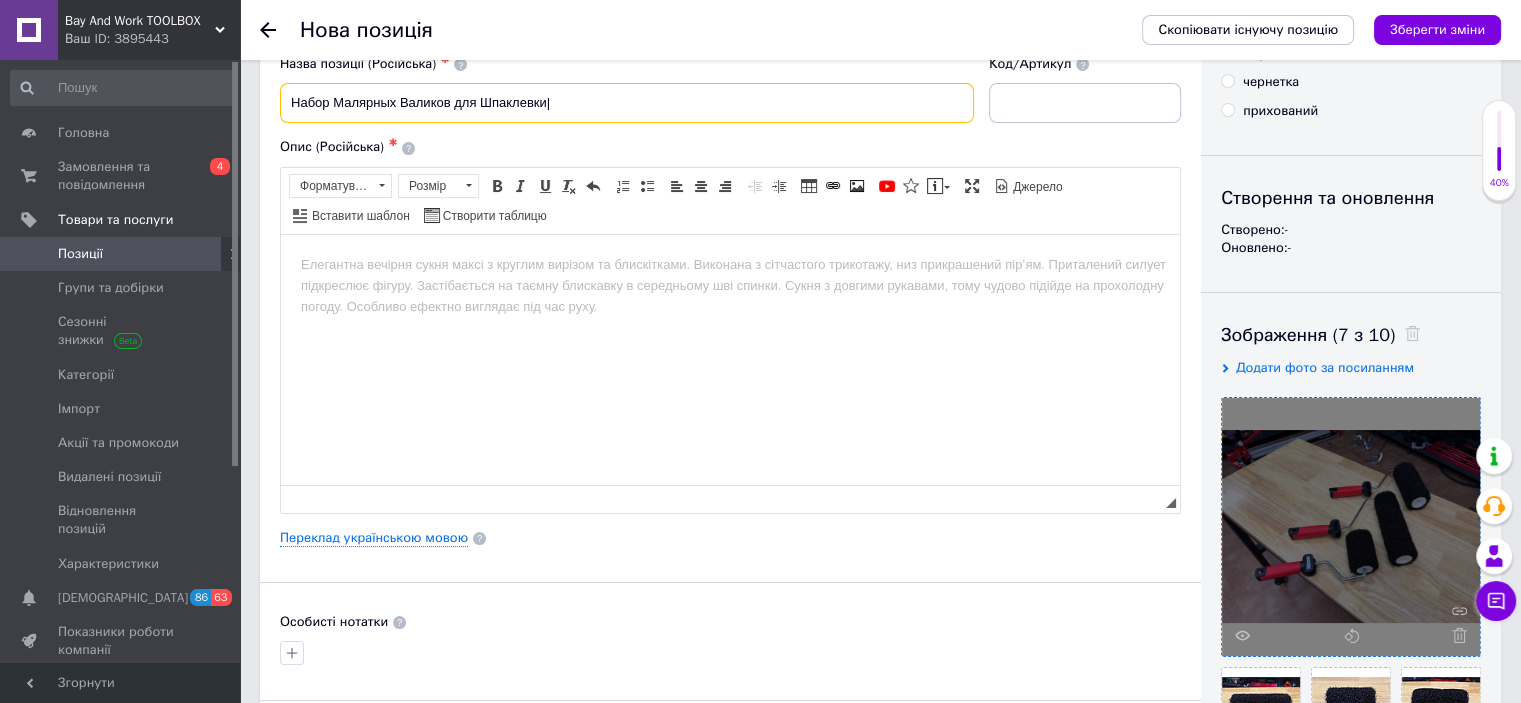 click on "Набор Малярных Валиков для Шпаклевки|" at bounding box center (627, 103) 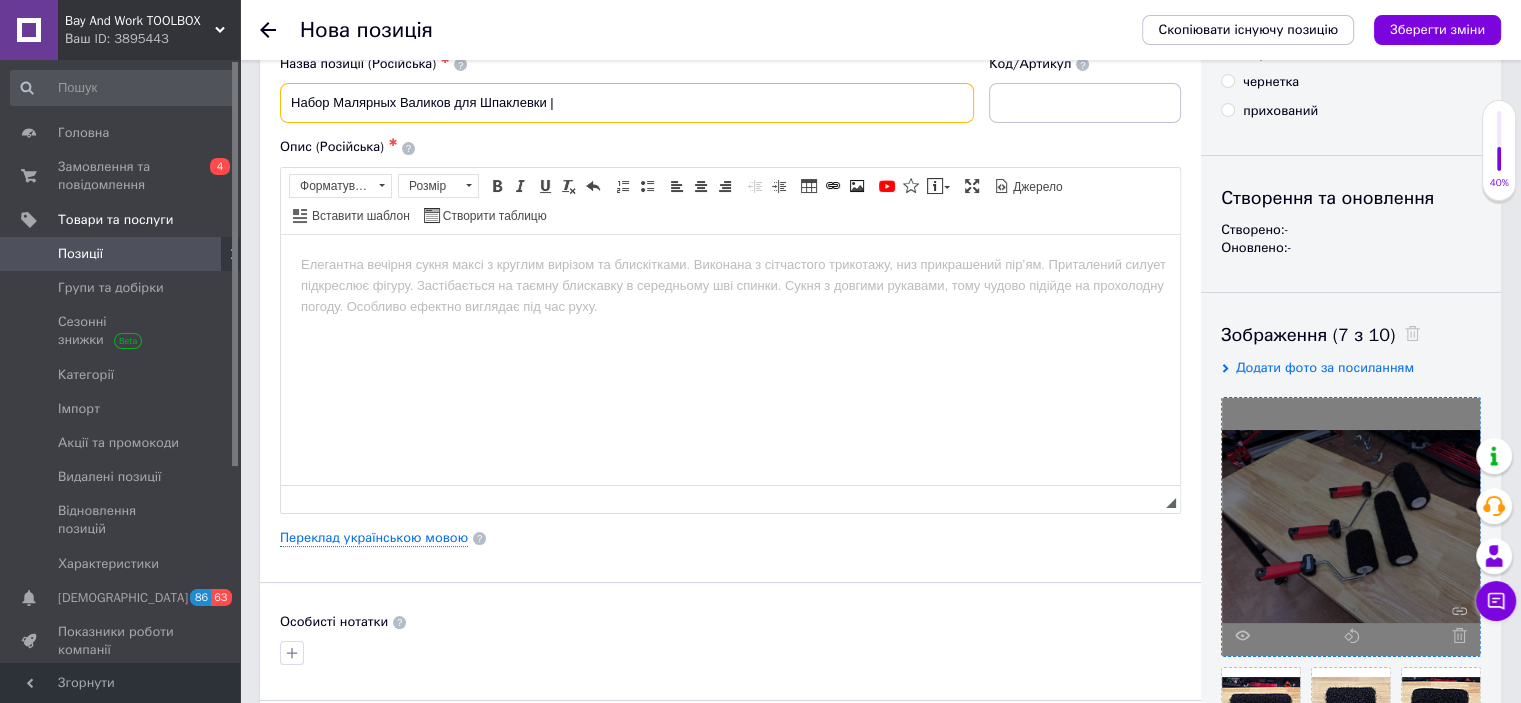 click on "Набор Малярных Валиков для Шпаклевки |" at bounding box center [627, 103] 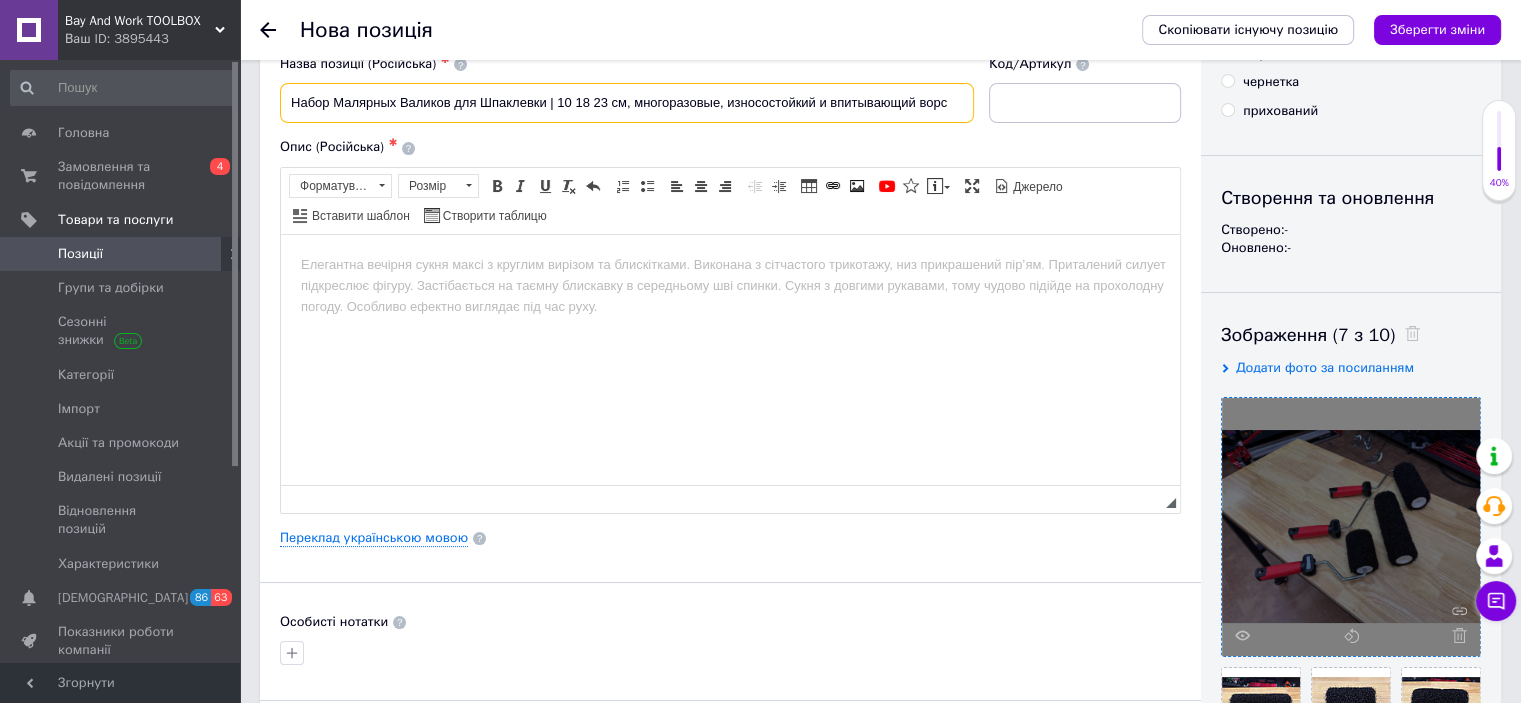 drag, startPoint x: 956, startPoint y: 98, endPoint x: 244, endPoint y: 87, distance: 712.08496 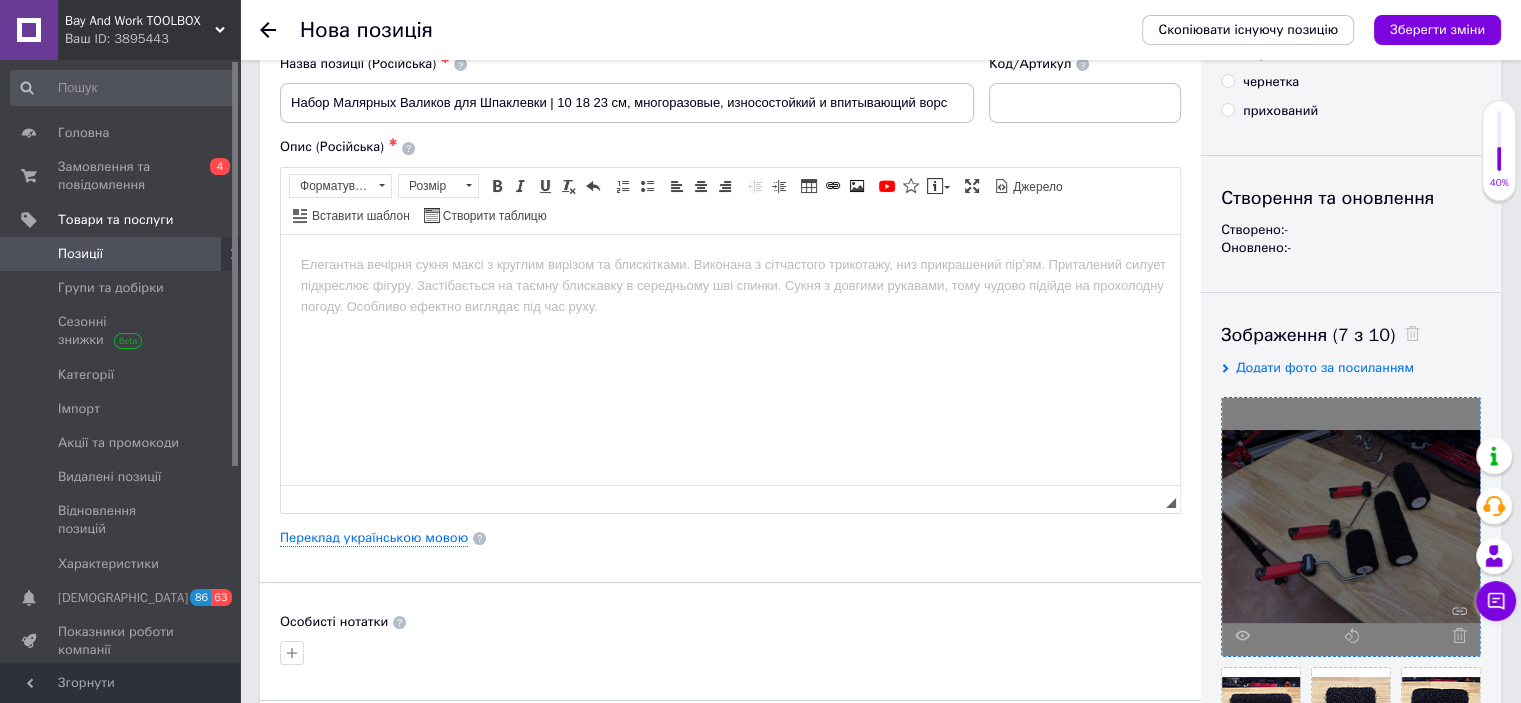 click on "Основна інформація Назва позиції (Російська) ✱ Набор Малярных Валиков для Шпаклевки | 10 18 23 см, многоразовые, износостойкий и впитывающий ворс Код/Артикул Опис (Російська) ✱ Розширений текстовий редактор, EC5F7F95-60F4-4229-86F9-CEAD572076AE Панель інструментів редактора Форматування Форматування Розмір Розмір   Жирний  Сполучення клавіш Ctrl+B   Курсив  Сполучення клавіш Ctrl+I   Підкреслений  Сполучення клавіш Ctrl+U   Видалити форматування   Повернути  Сполучення клавіш Ctrl+Z   Вставити/видалити нумерований список   Вставити/видалити маркований список   По лівому краю" at bounding box center [730, 538] 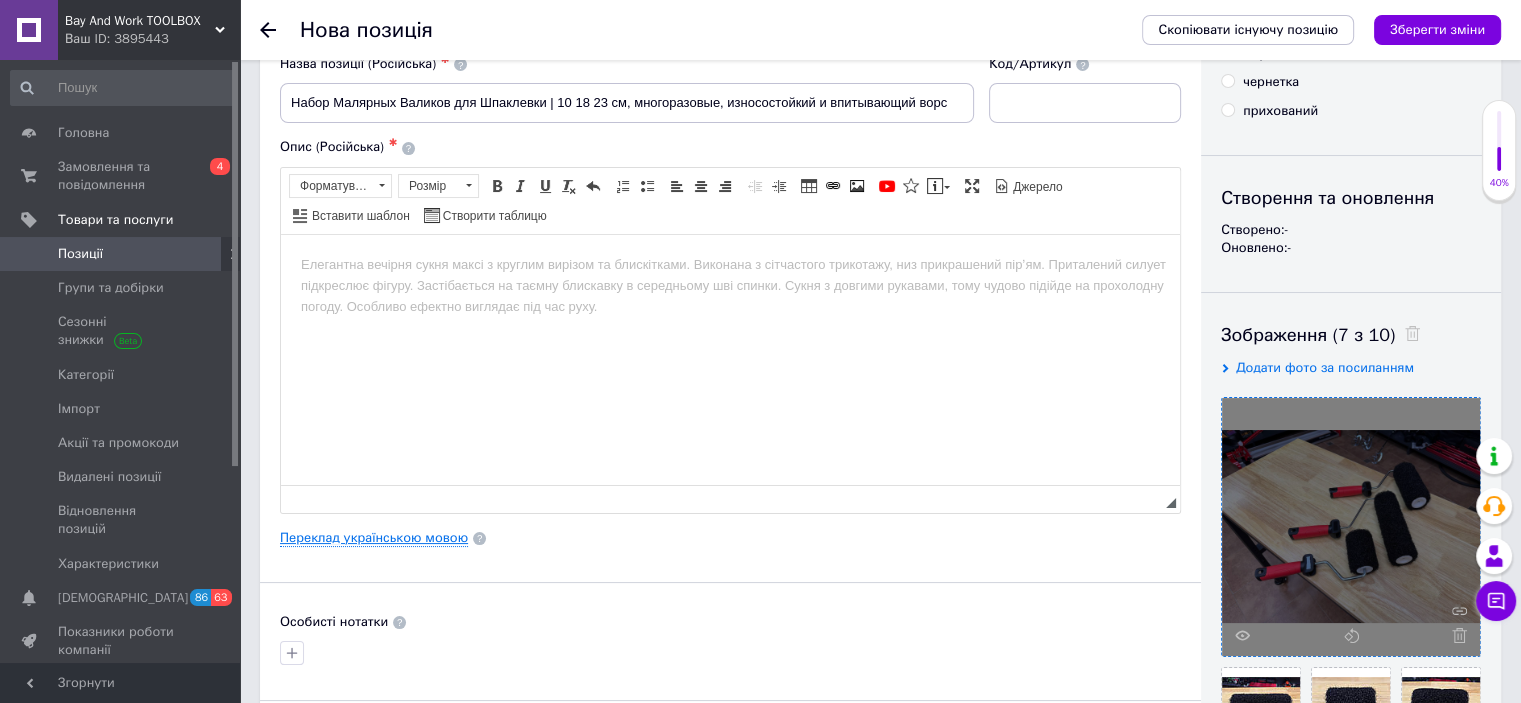 click on "Переклад українською мовою" at bounding box center [374, 538] 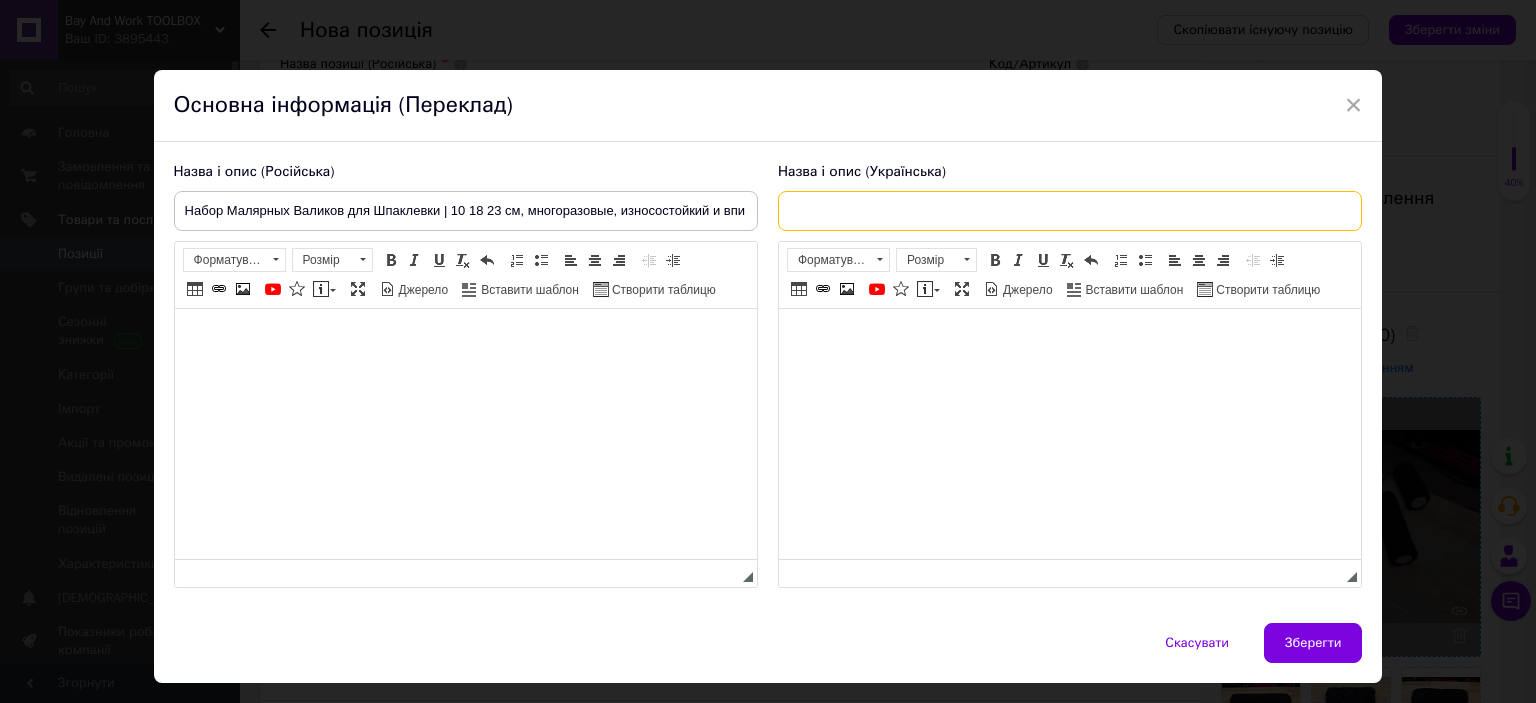 click at bounding box center (1070, 211) 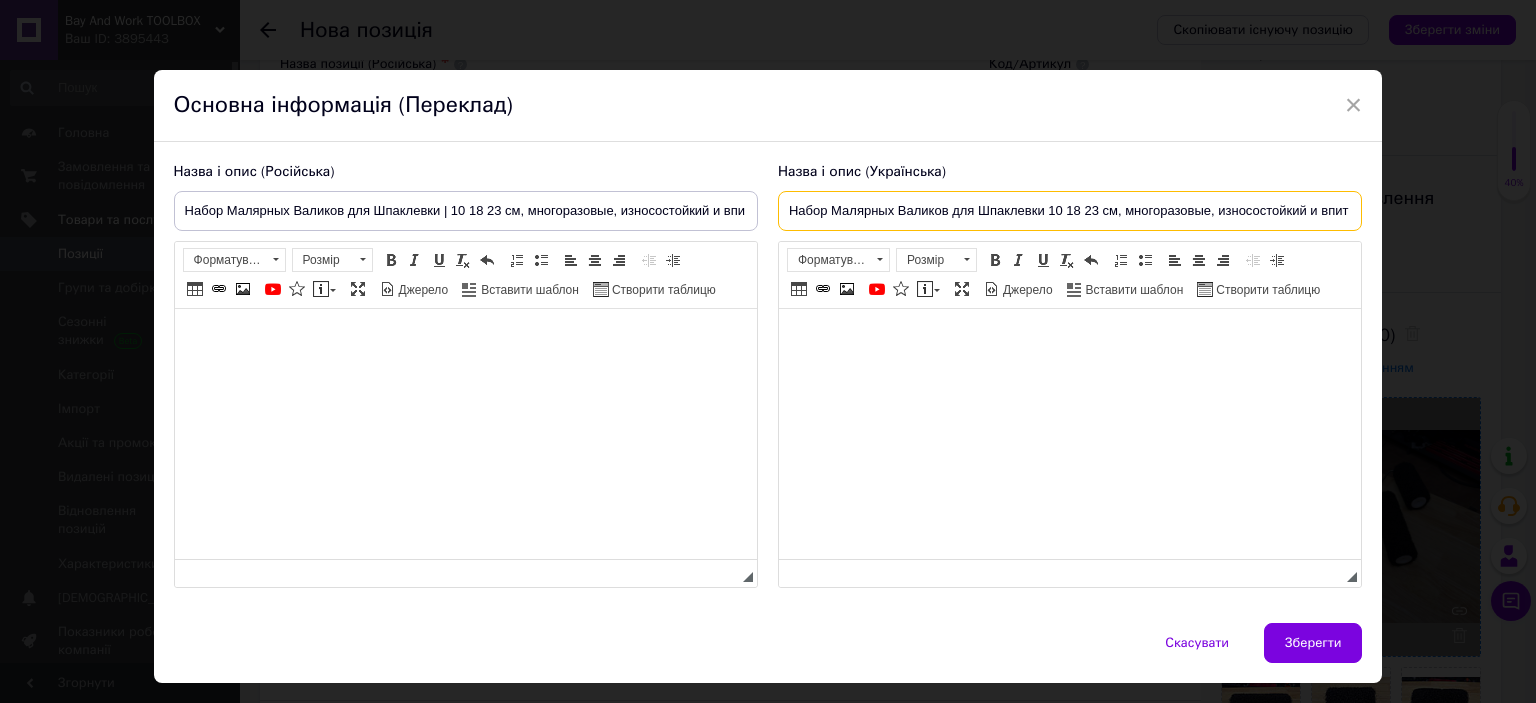 scroll, scrollTop: 0, scrollLeft: 93, axis: horizontal 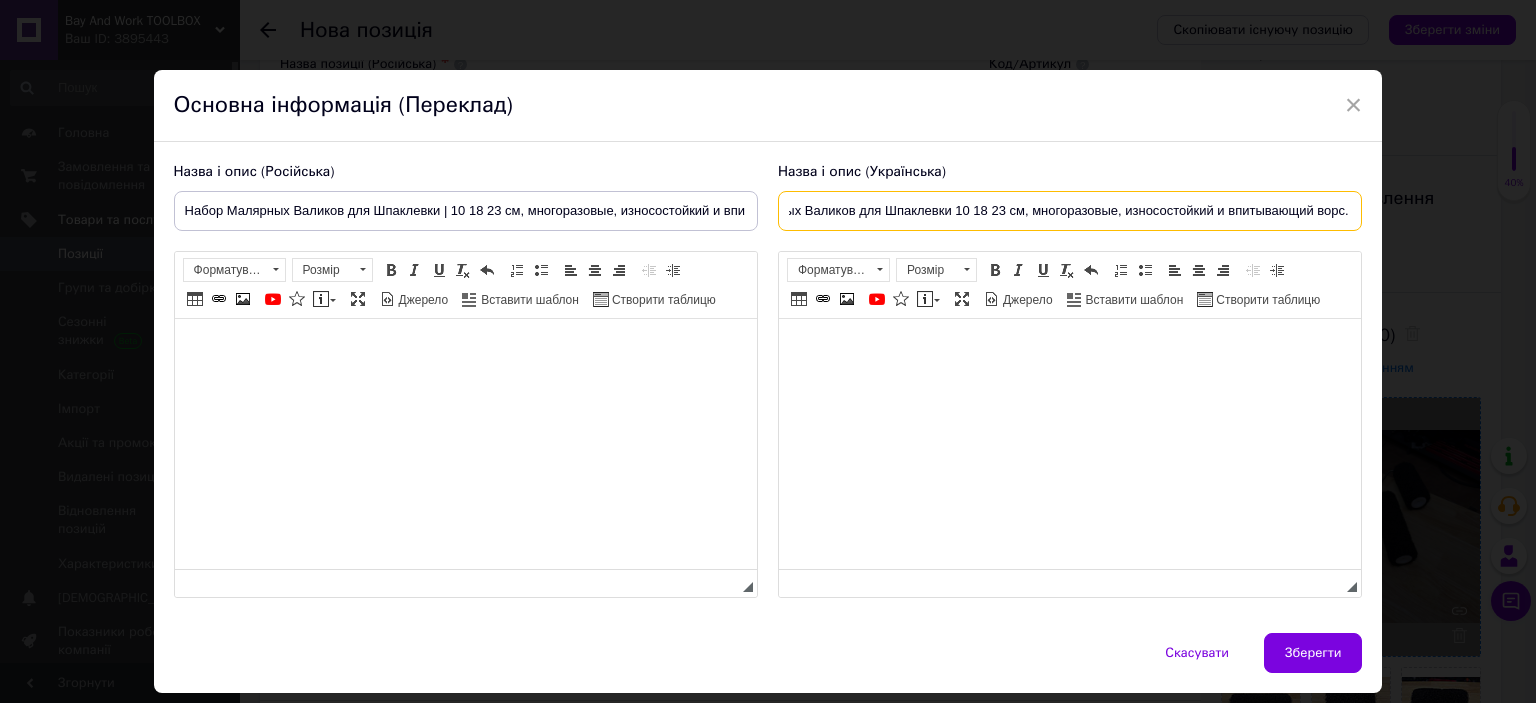 type on "Набор Малярных Валиков для Шпаклевки 10 18 23 см, многоразовые, износостойкий и впитывающий ворс." 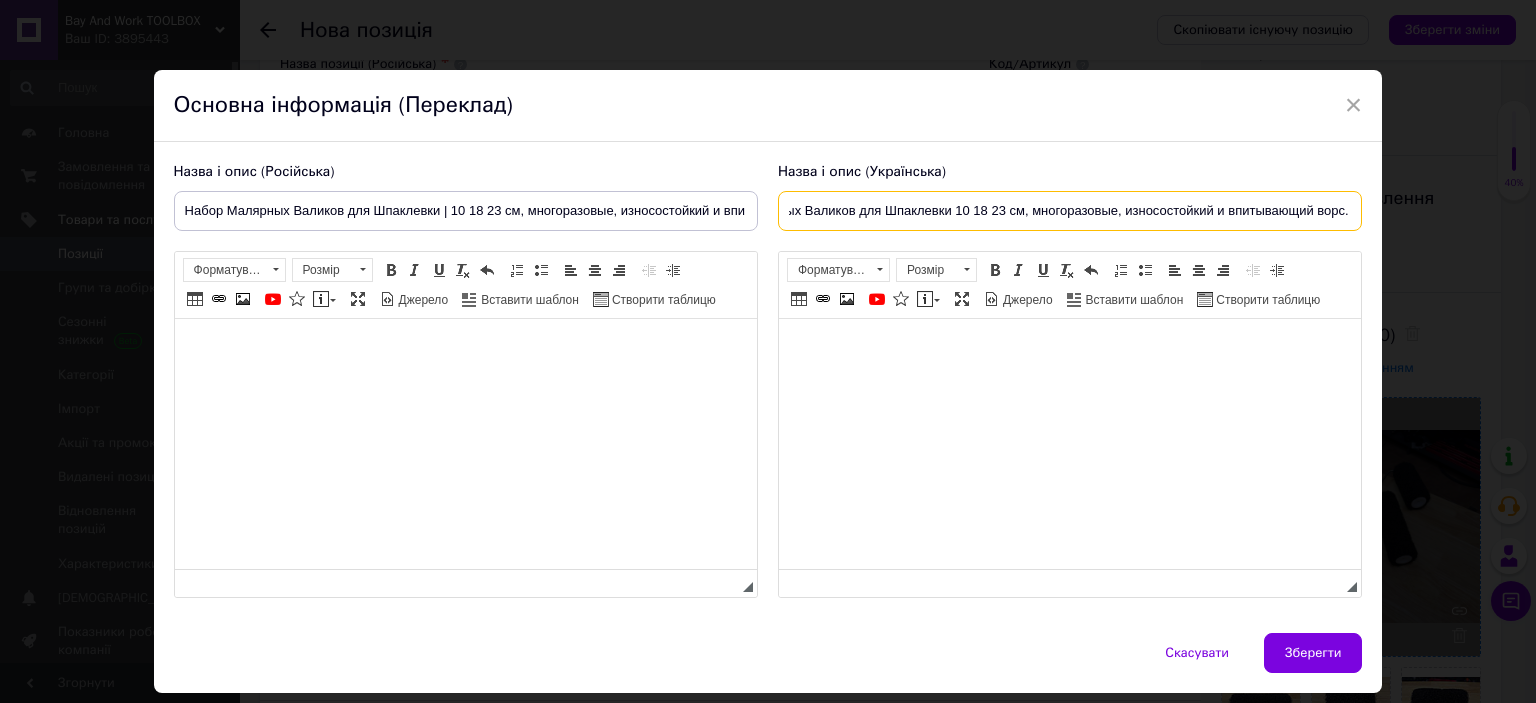 scroll, scrollTop: 0, scrollLeft: 0, axis: both 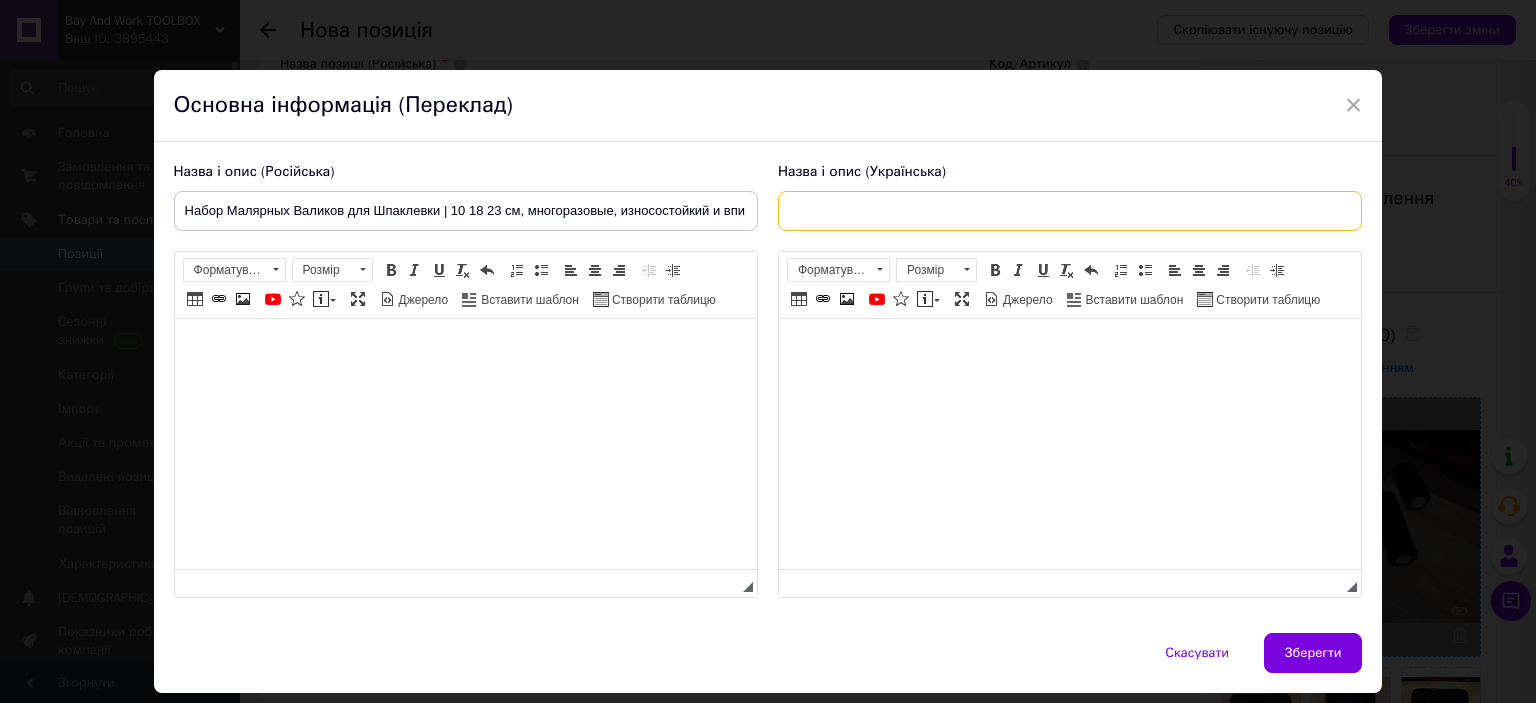 paste on "Набір Малярних Валиків для Шпаклівки | 10 18 23 см, багаторазові, зносостійкий і поглинаючий ворс" 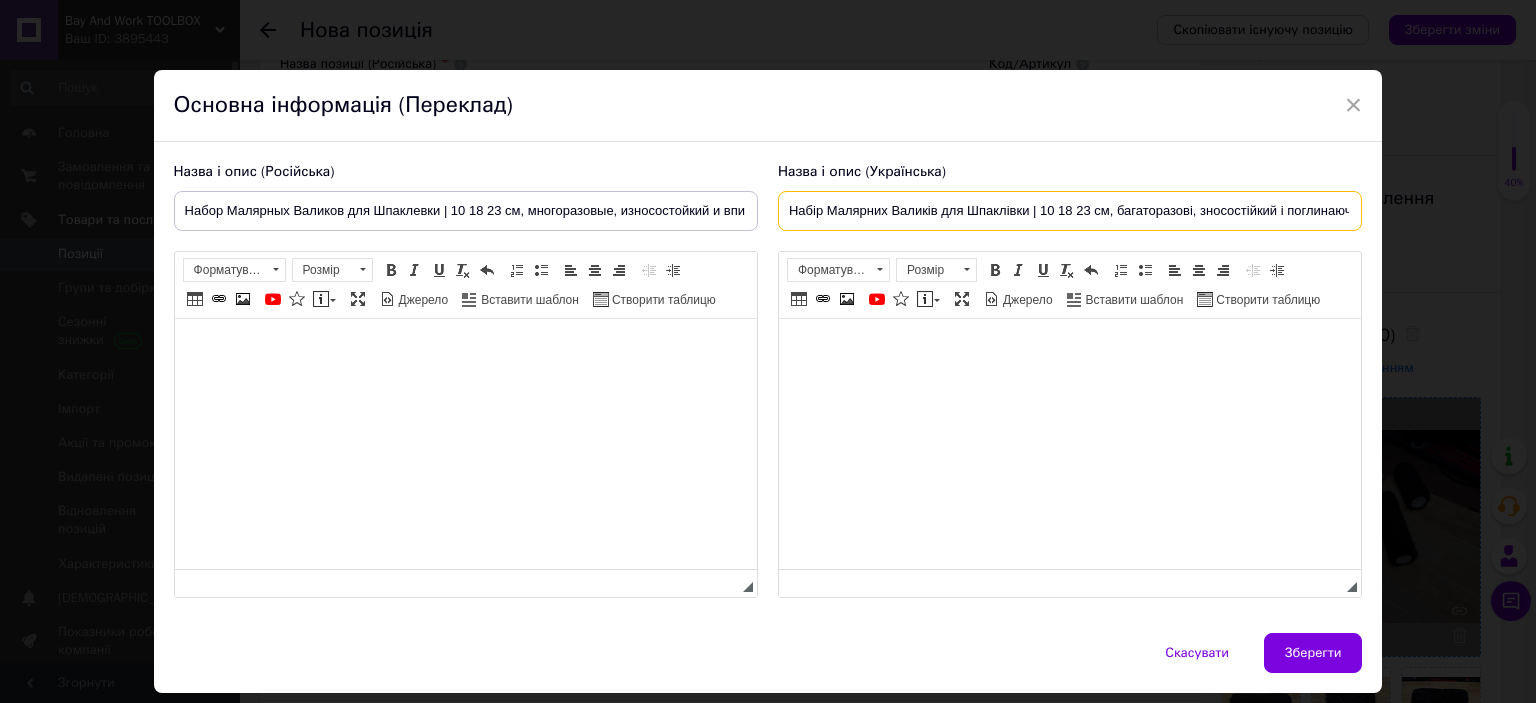 scroll, scrollTop: 0, scrollLeft: 49, axis: horizontal 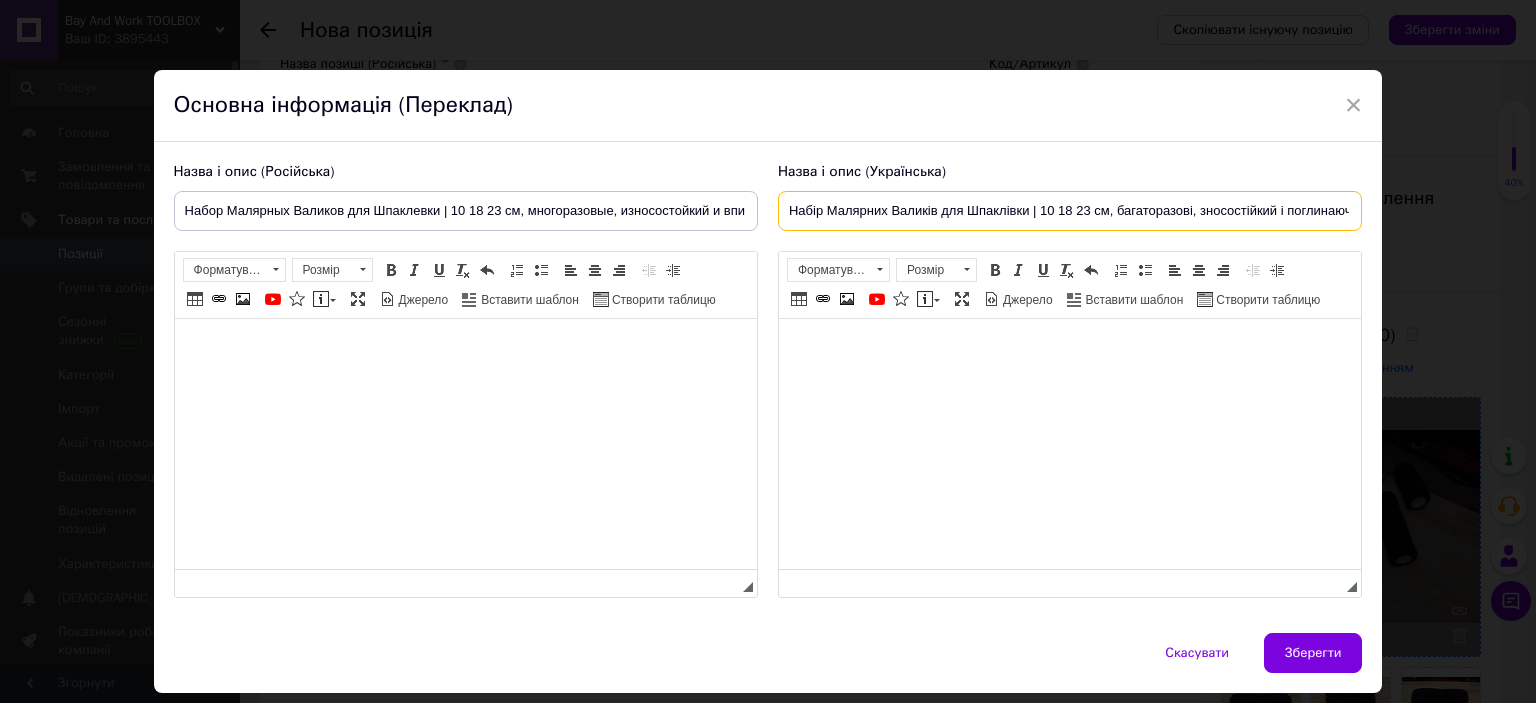 drag, startPoint x: 1353, startPoint y: 209, endPoint x: 698, endPoint y: 188, distance: 655.33655 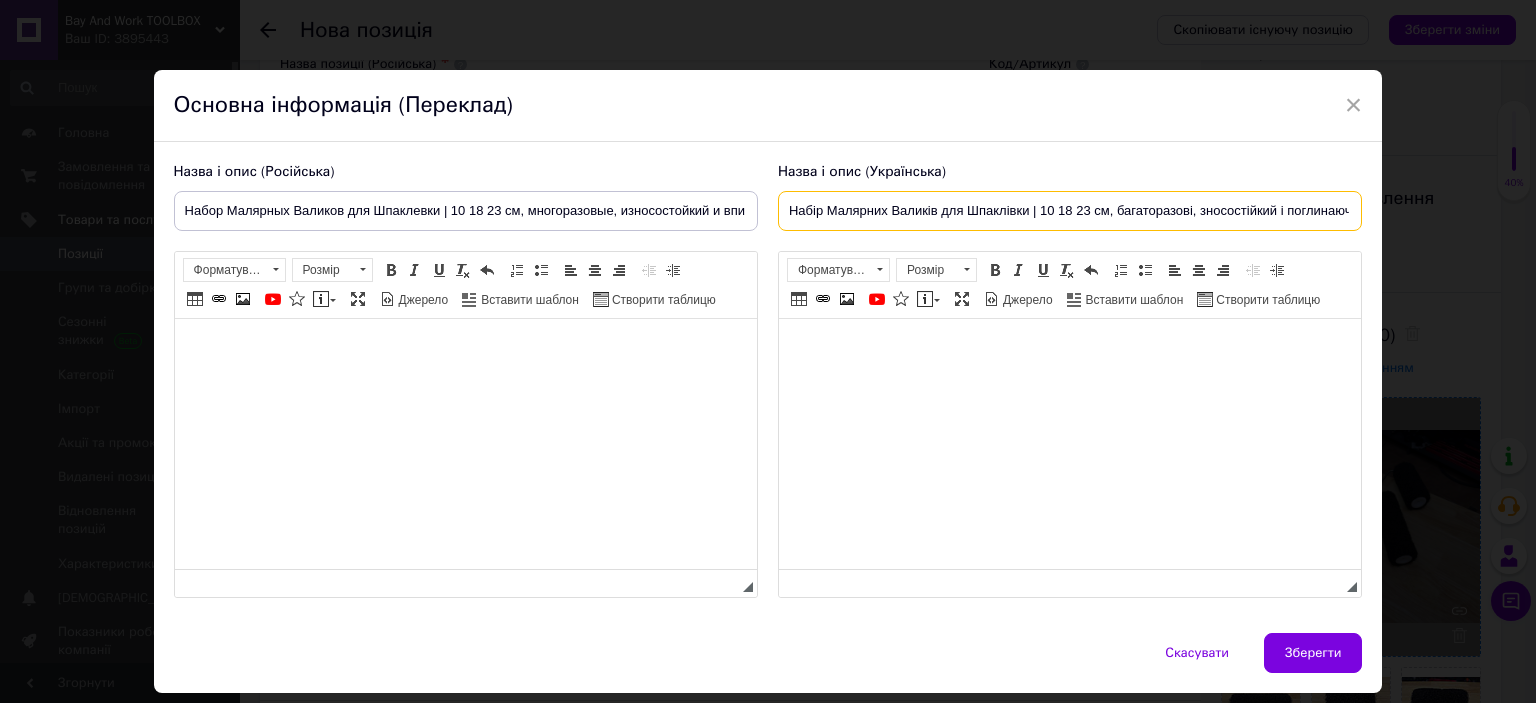 type on "Набір Малярних Валиків для Шпаклівки | 10 18 23 см, багаторазові, зносостійкий і поглинаючий ворс" 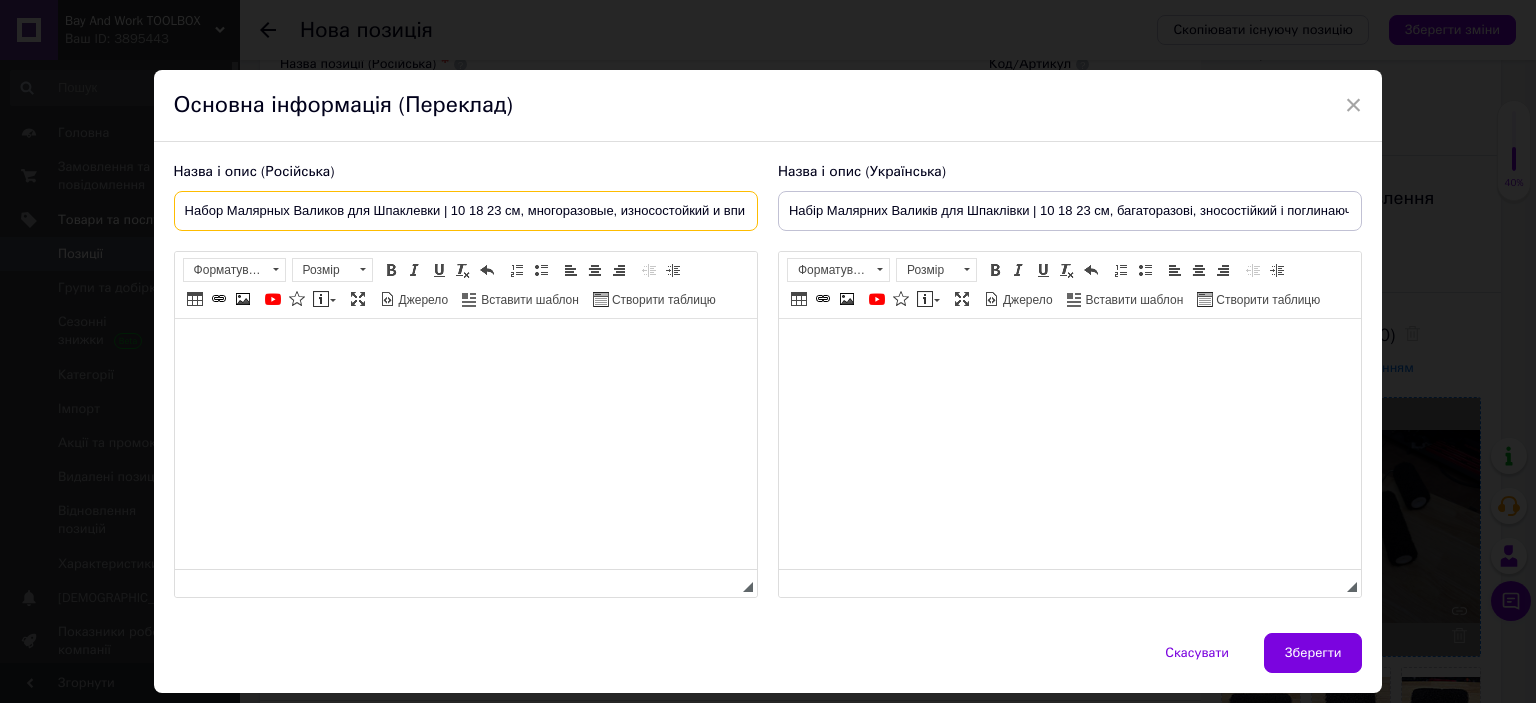 scroll, scrollTop: 0, scrollLeft: 97, axis: horizontal 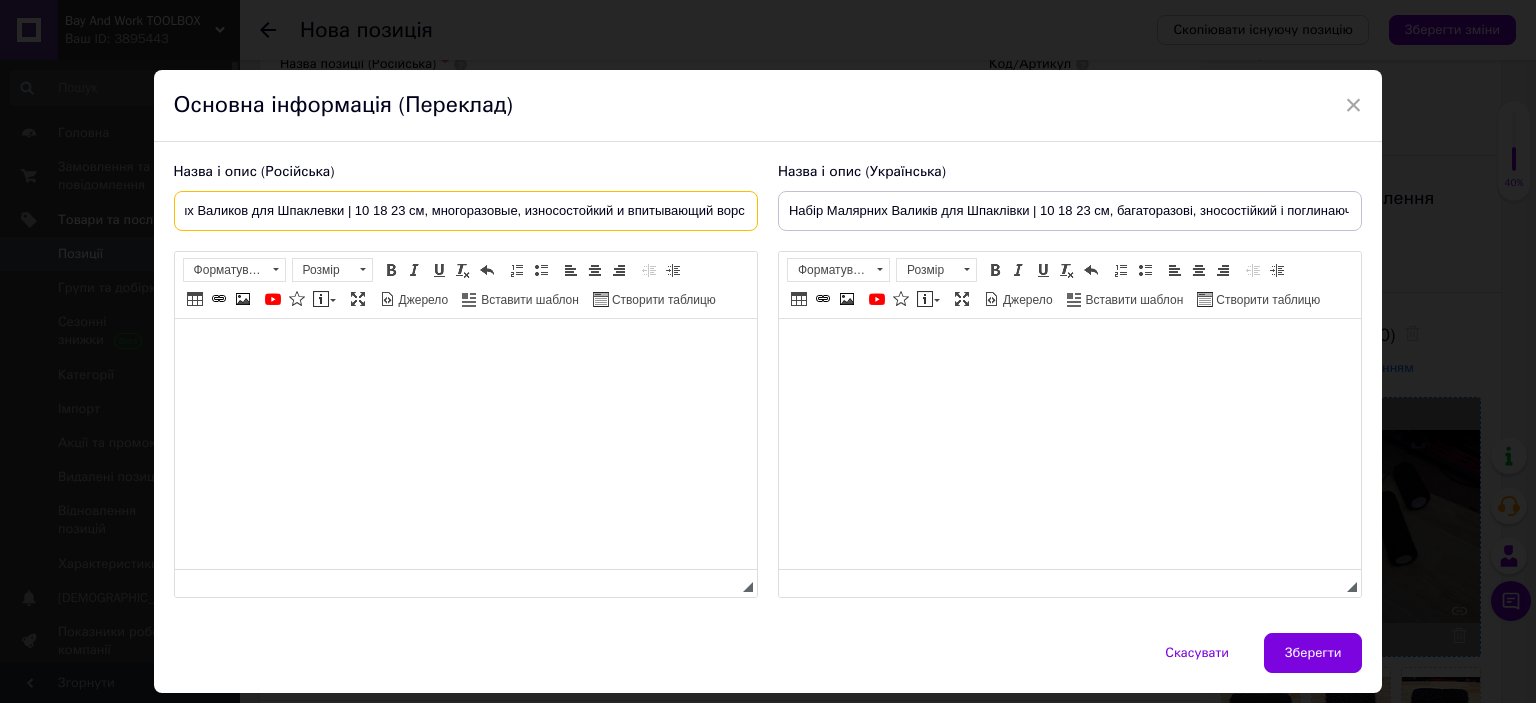 drag, startPoint x: 176, startPoint y: 210, endPoint x: 764, endPoint y: 246, distance: 589.101 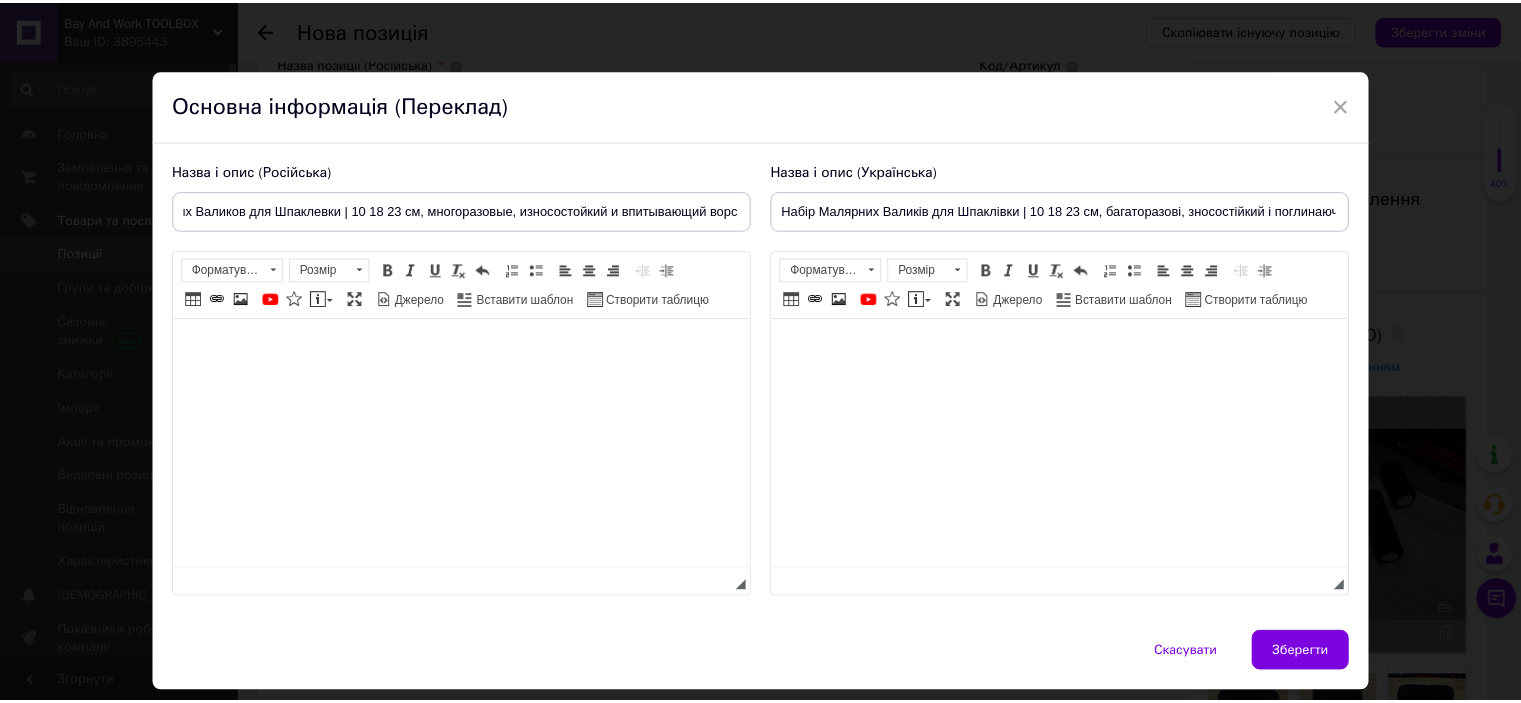 scroll, scrollTop: 0, scrollLeft: 0, axis: both 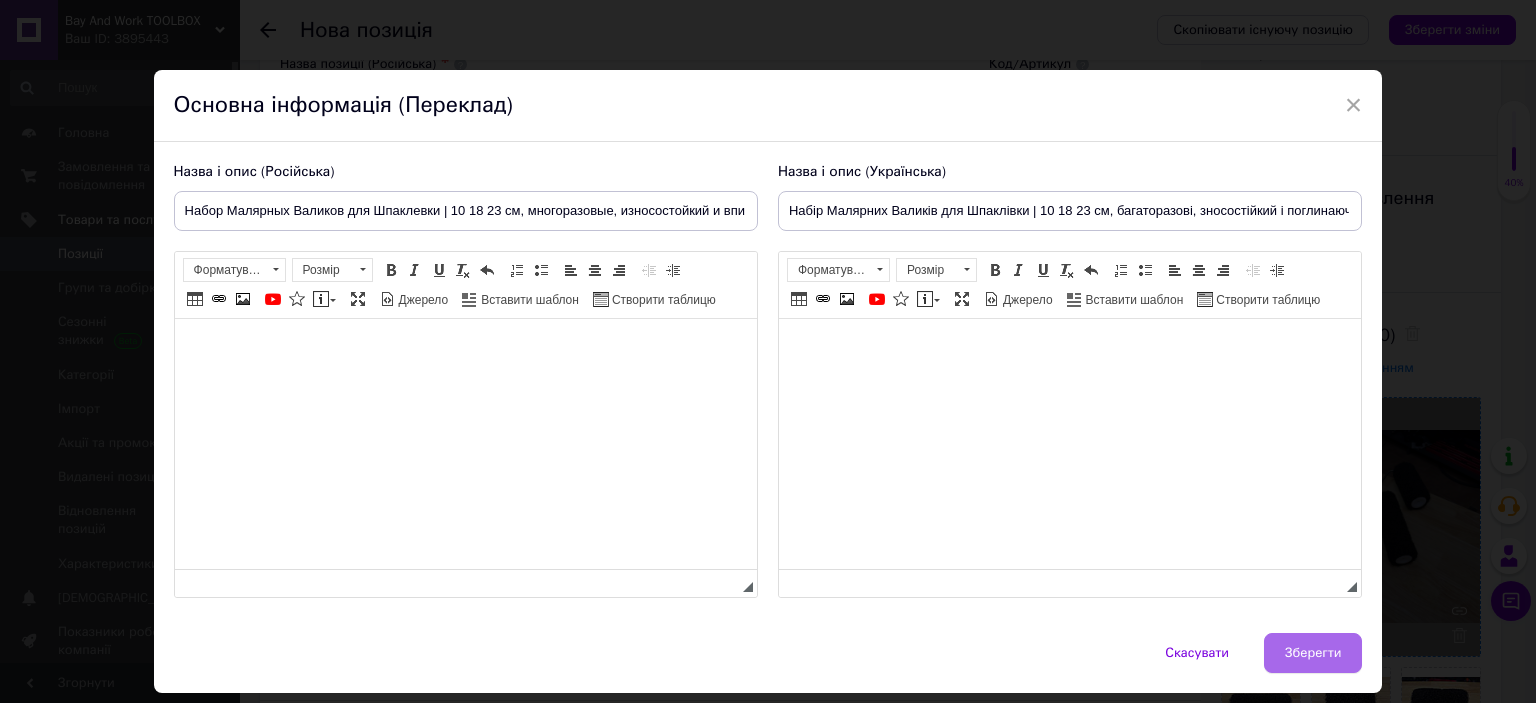 click on "Зберегти" at bounding box center (1313, 653) 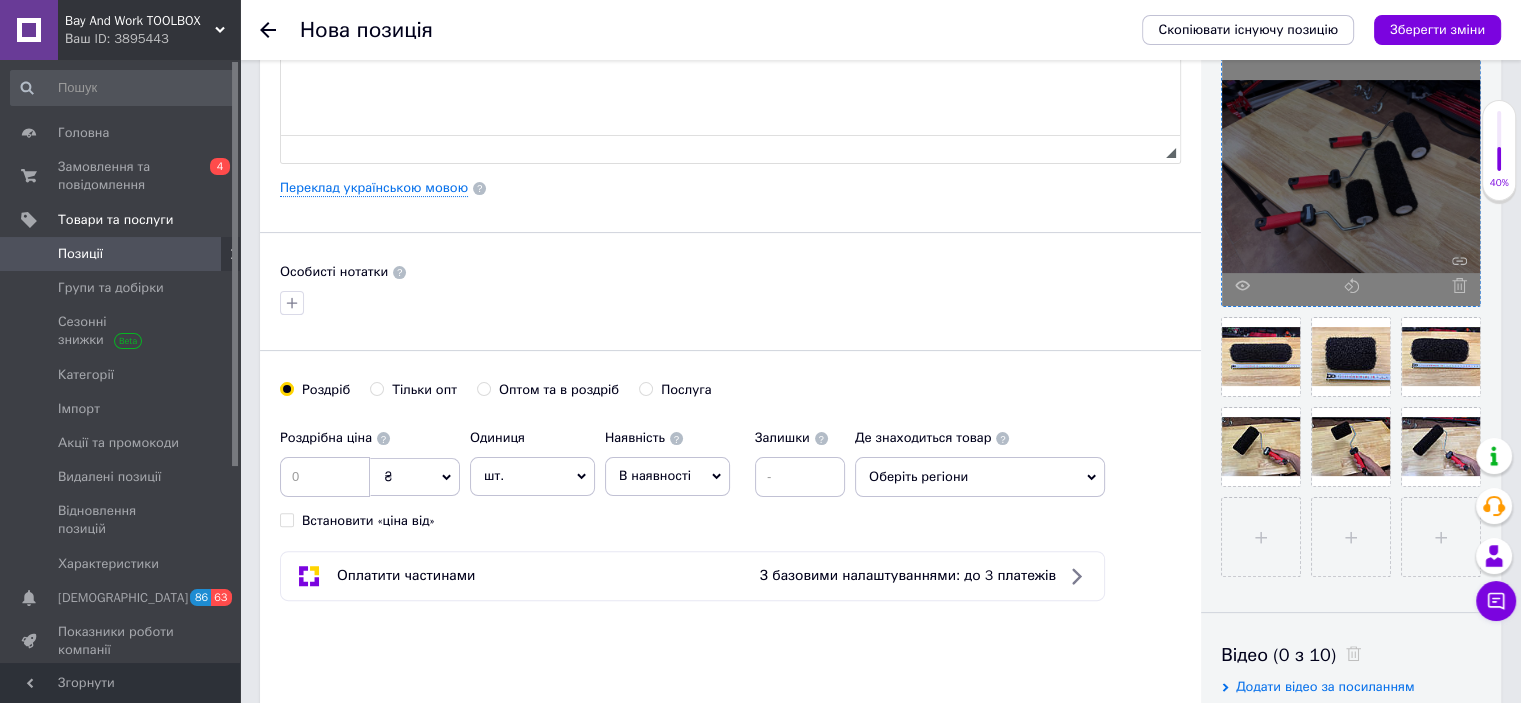 scroll, scrollTop: 500, scrollLeft: 0, axis: vertical 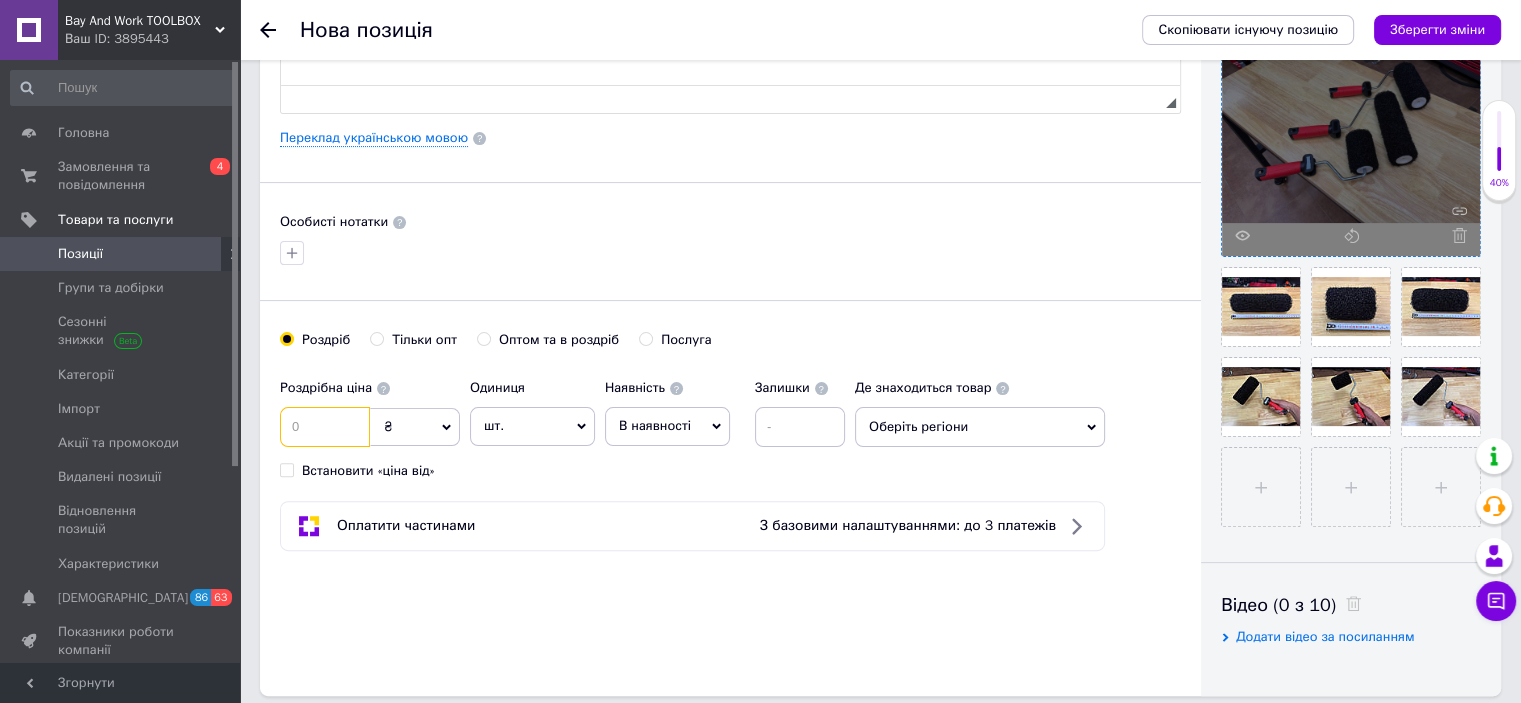click at bounding box center [325, 427] 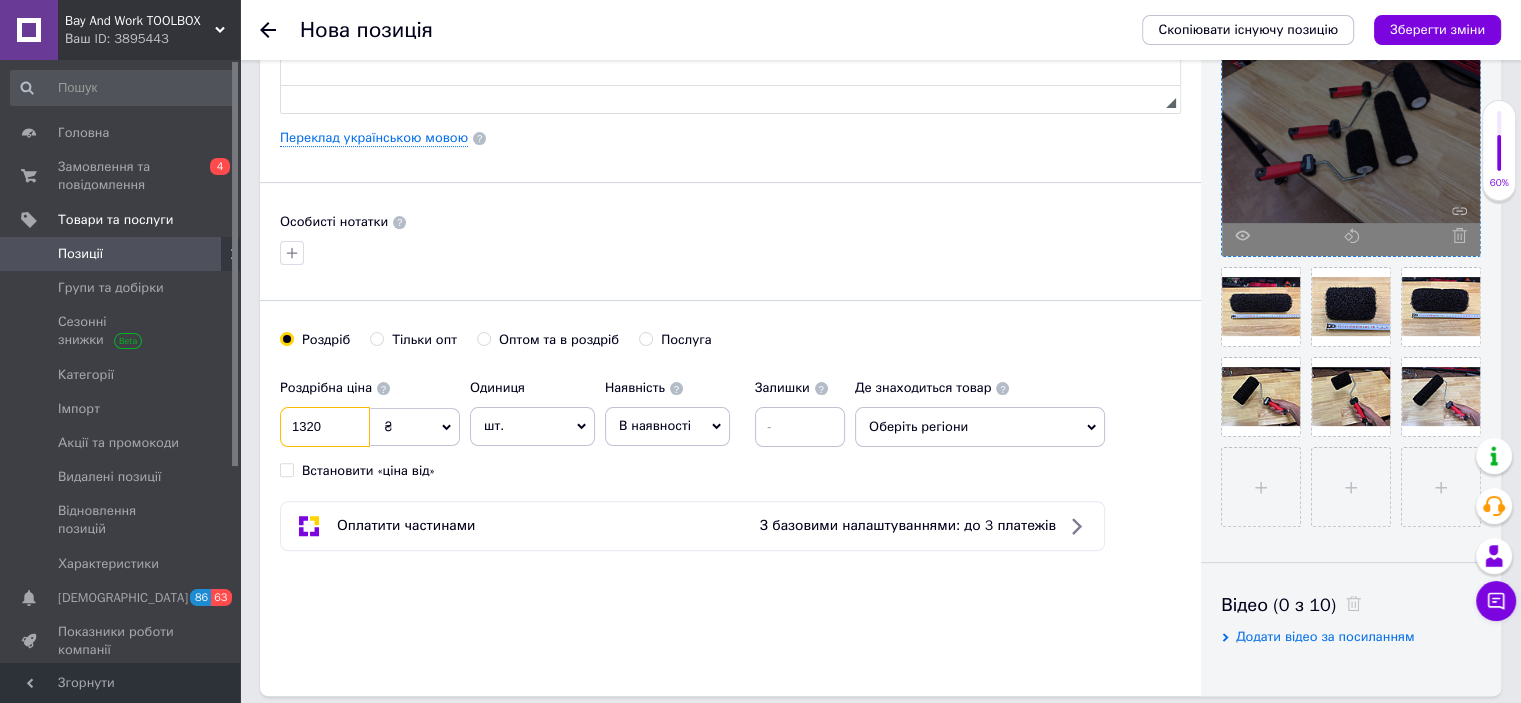 type on "1320" 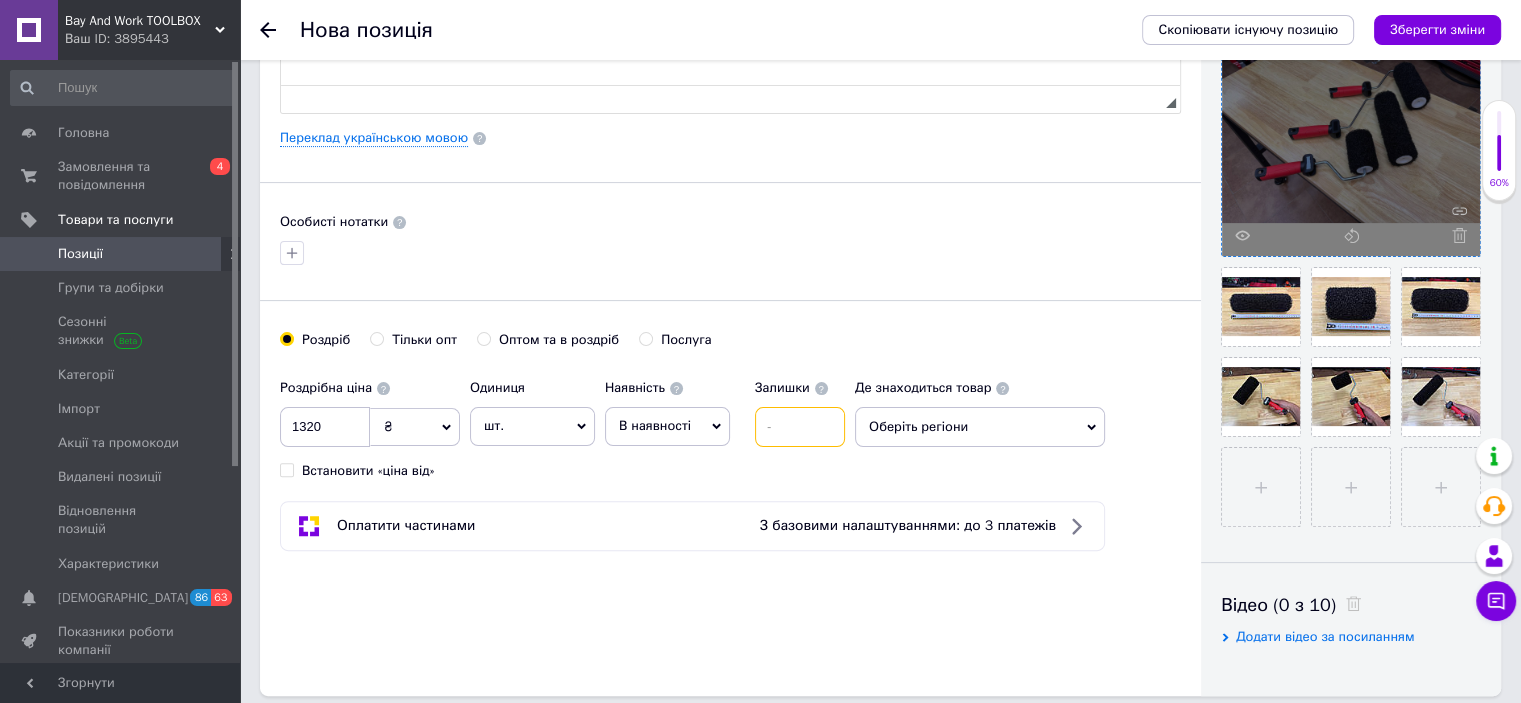 click at bounding box center (800, 427) 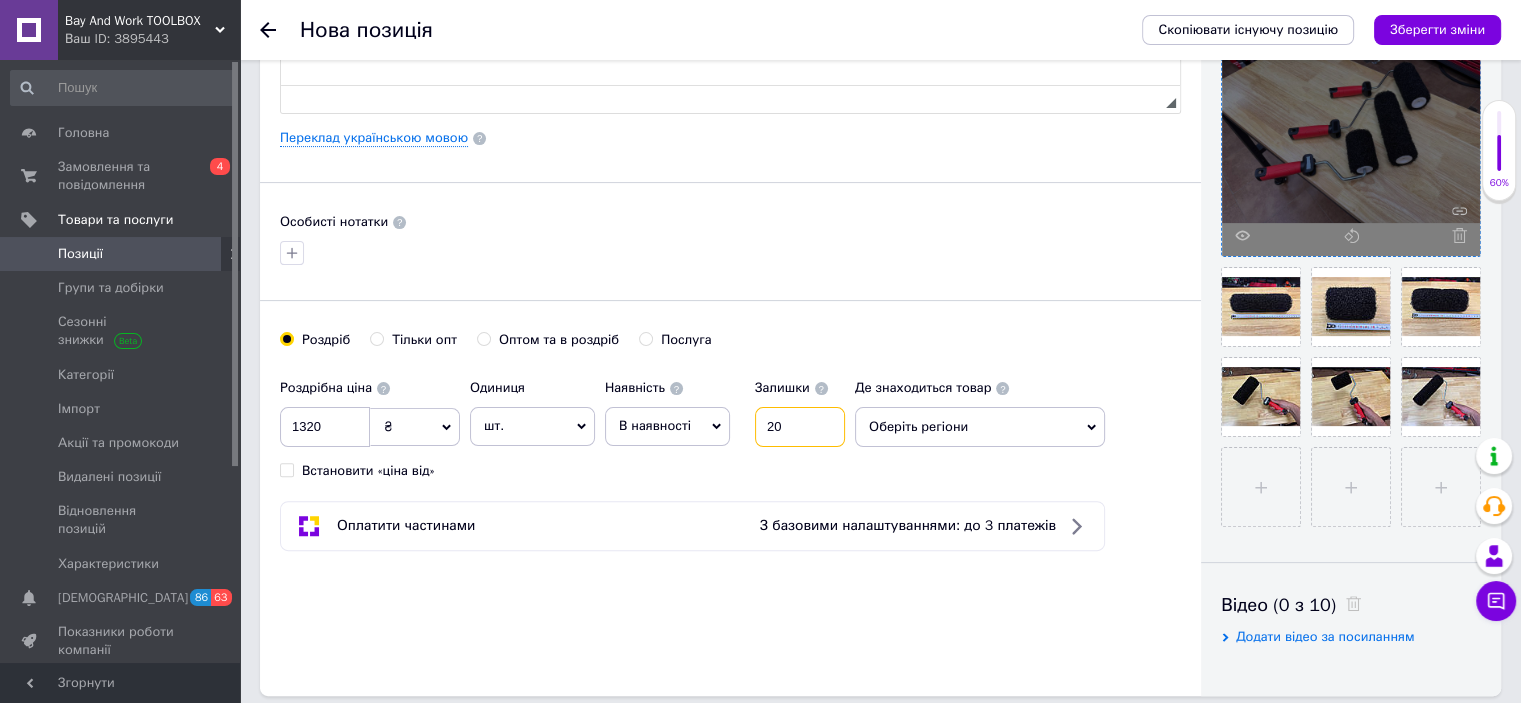 type on "20" 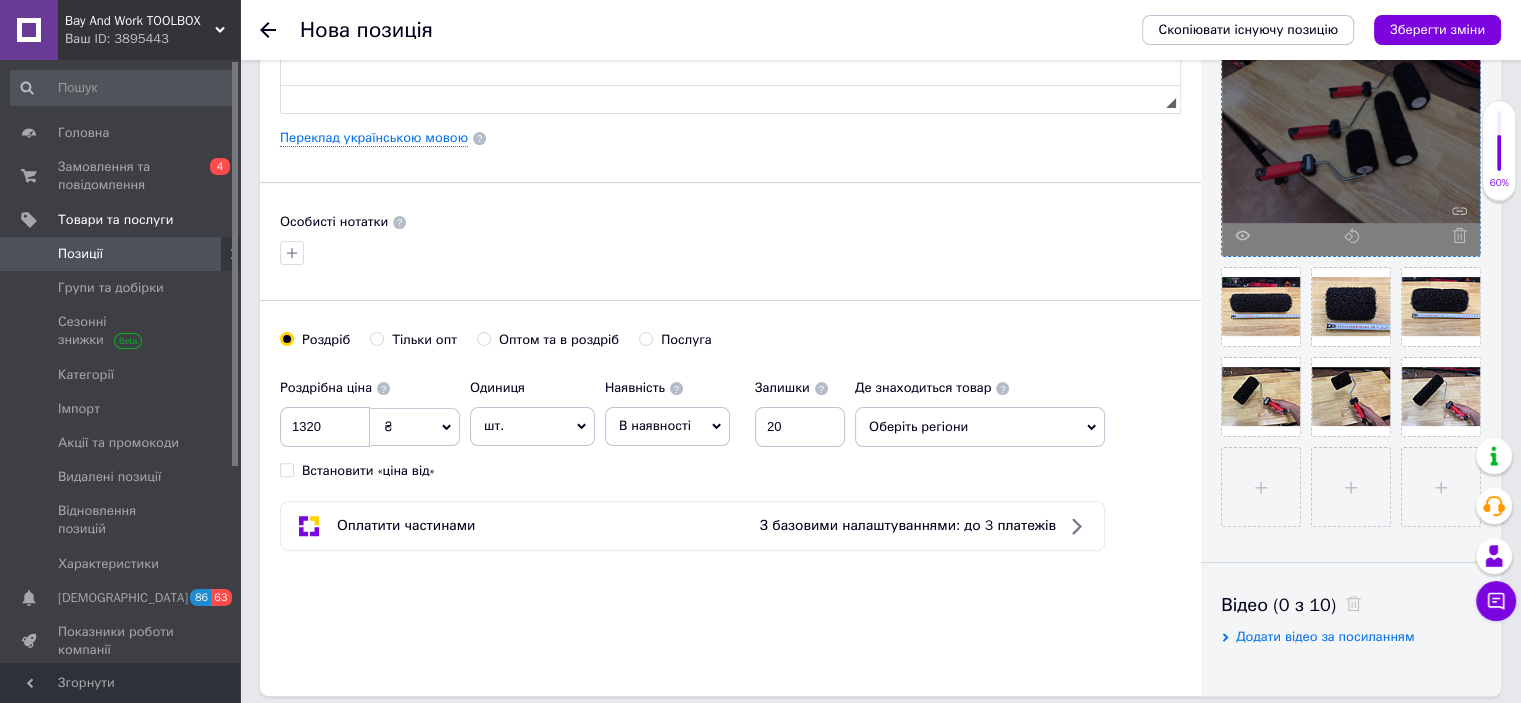 click on "Оберіть регіони" at bounding box center [980, 427] 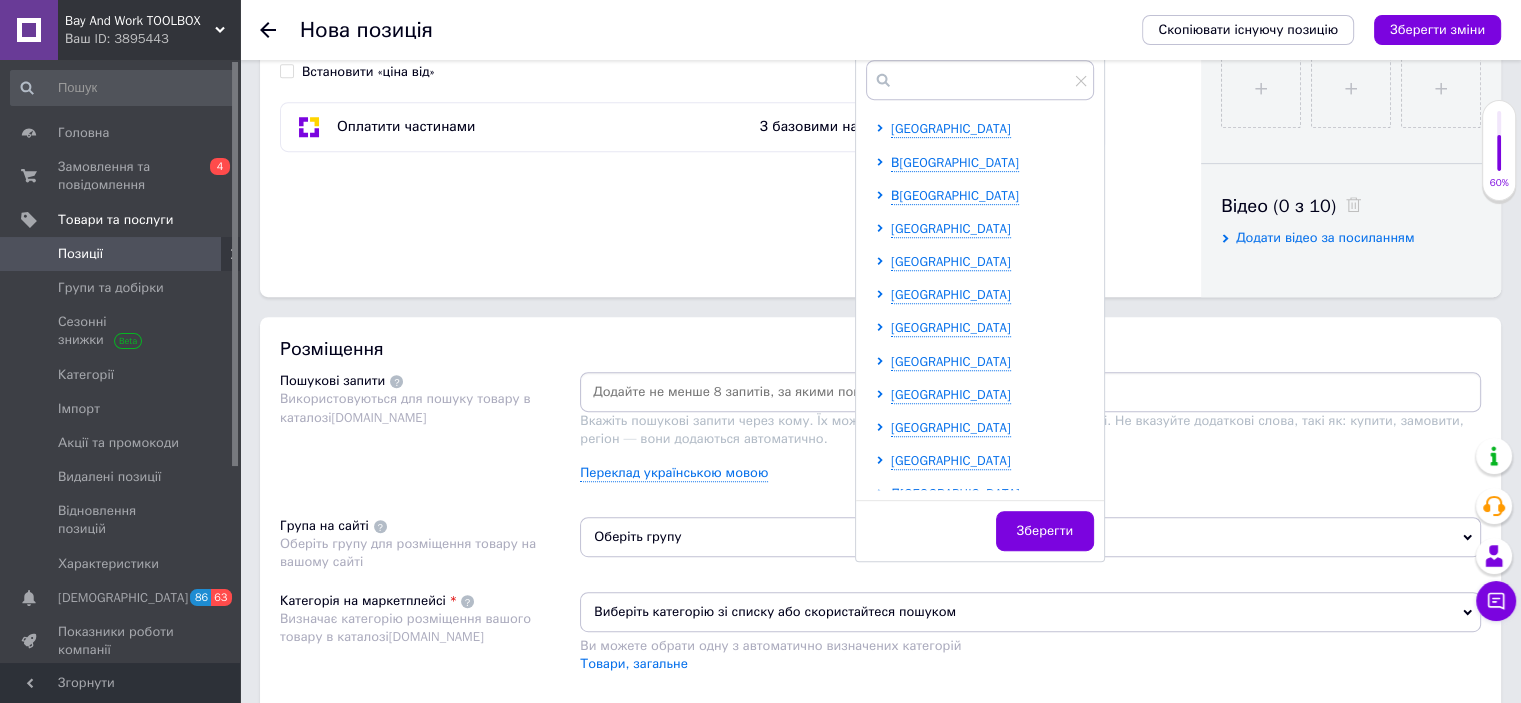 scroll, scrollTop: 900, scrollLeft: 0, axis: vertical 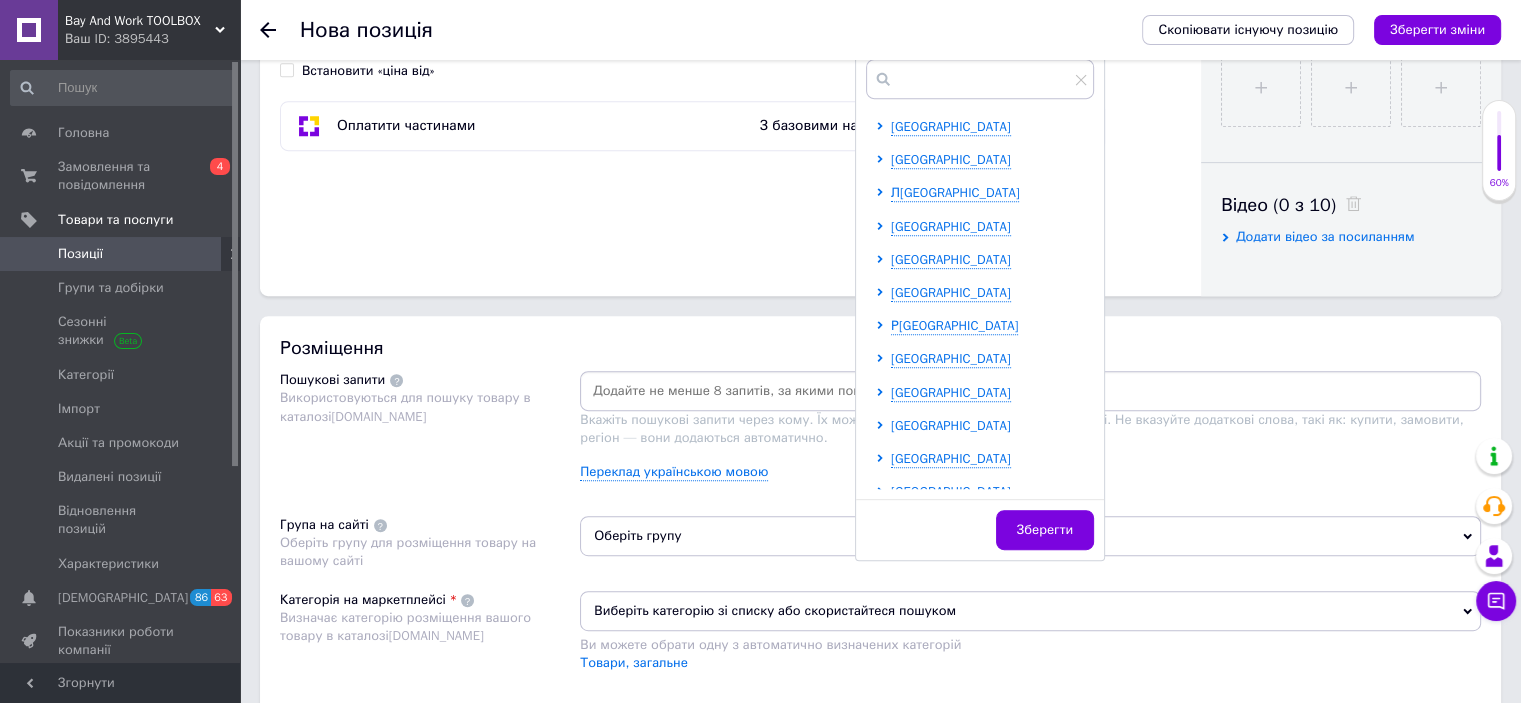 click on "[GEOGRAPHIC_DATA]" at bounding box center (951, 425) 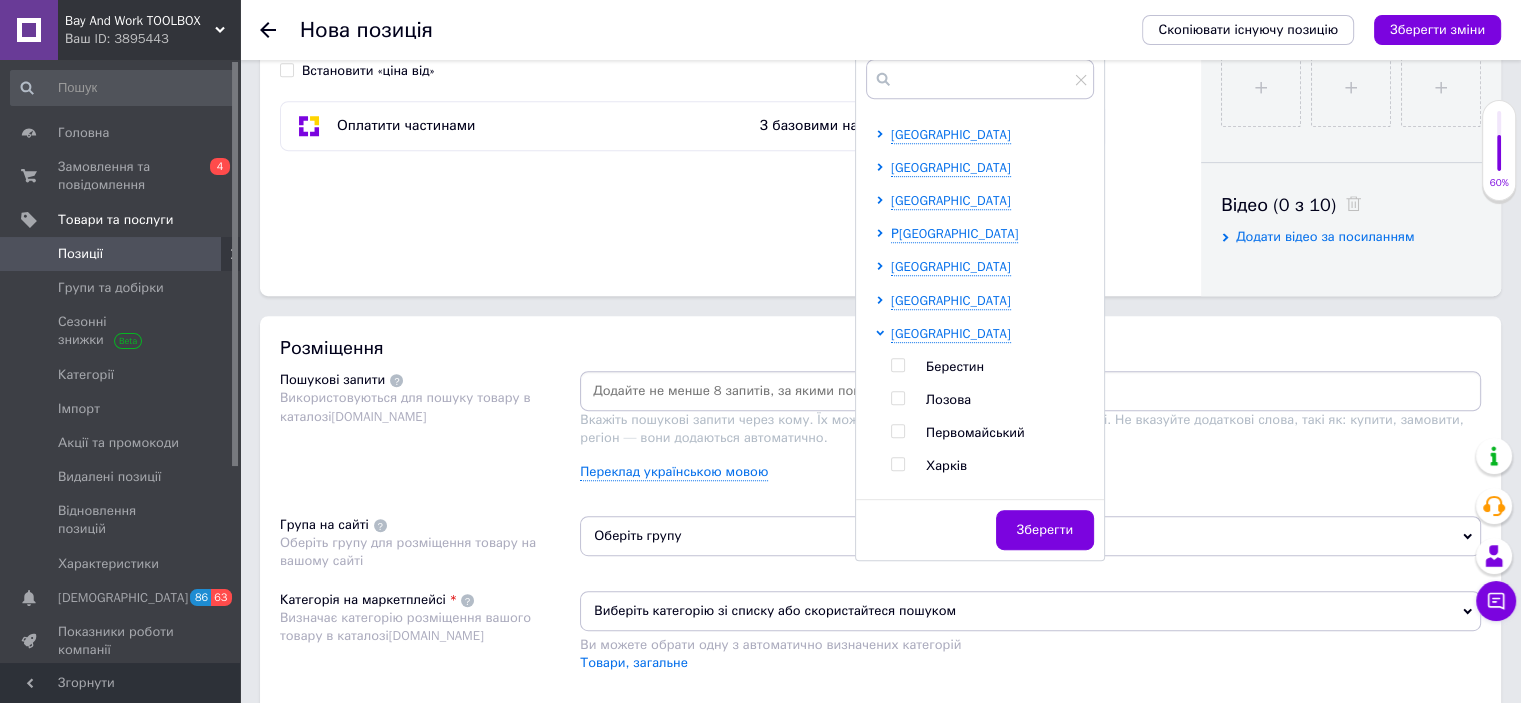 scroll, scrollTop: 400, scrollLeft: 0, axis: vertical 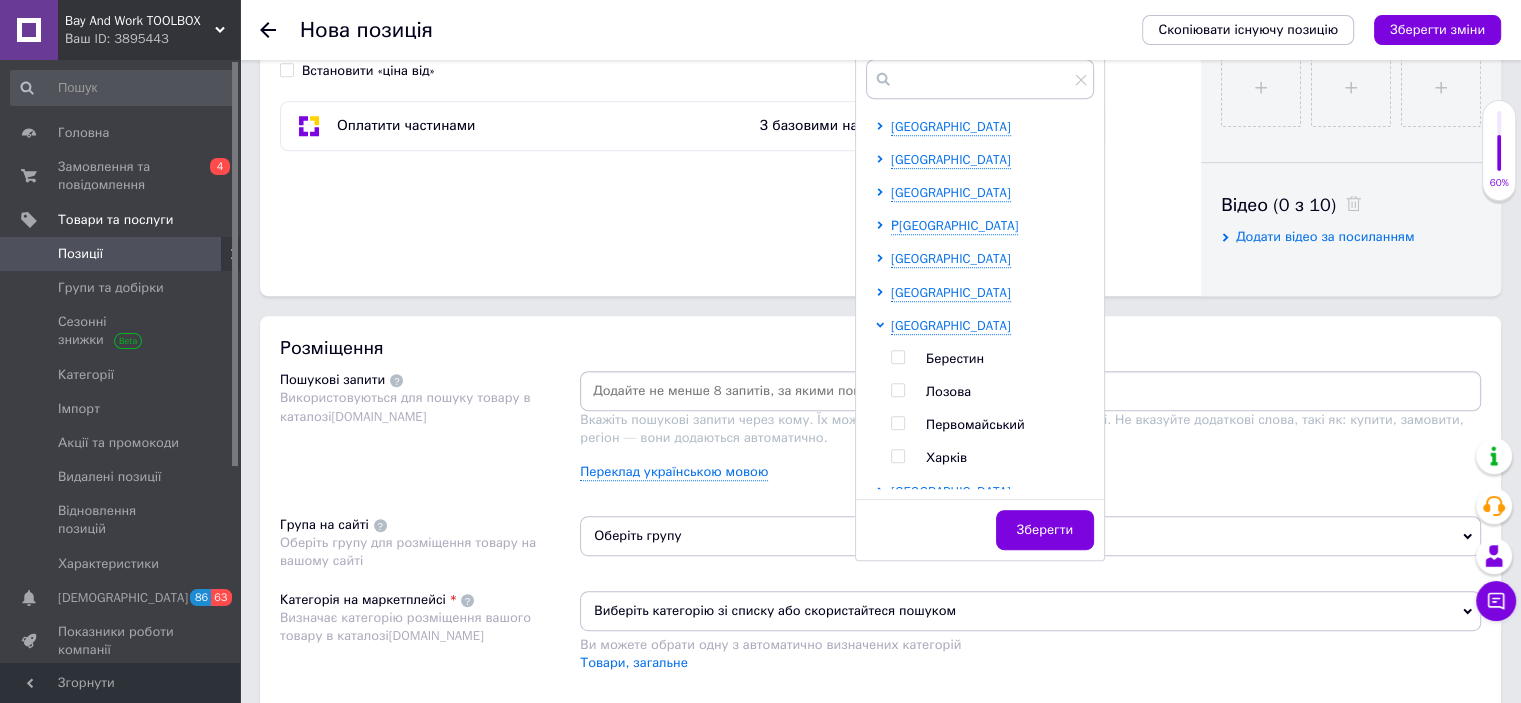 click on "Берестин Лозова Первомайський Харків" at bounding box center (992, 409) 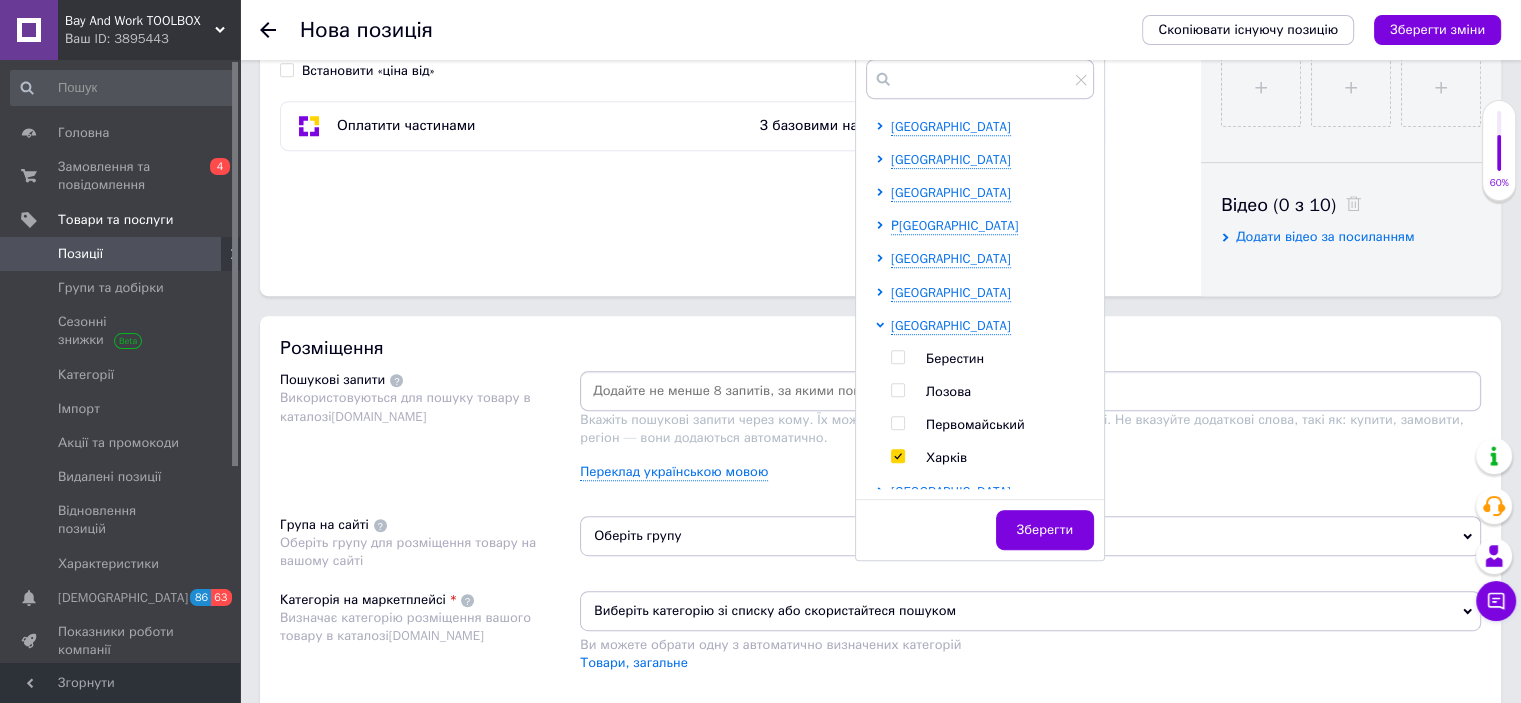 checkbox on "true" 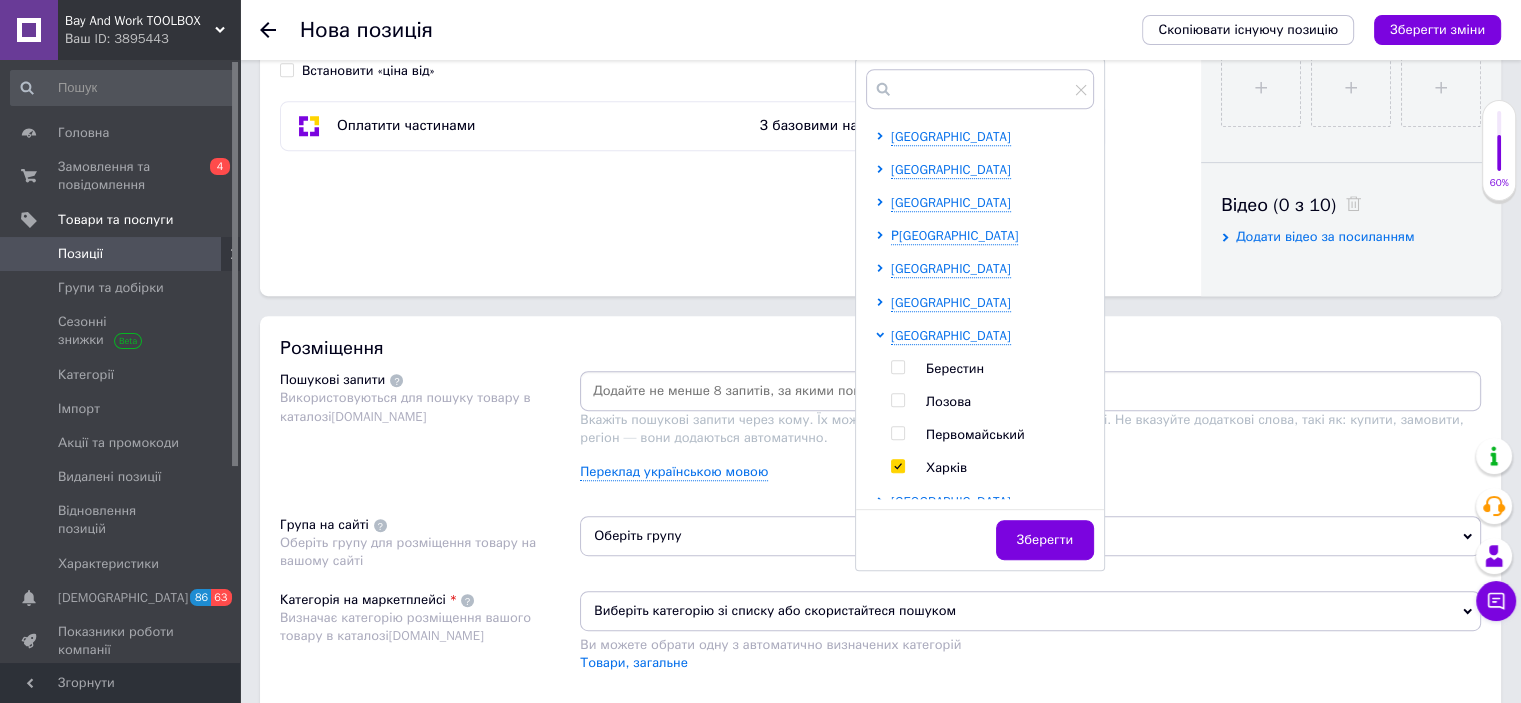 click on "Зберегти" at bounding box center (1045, 540) 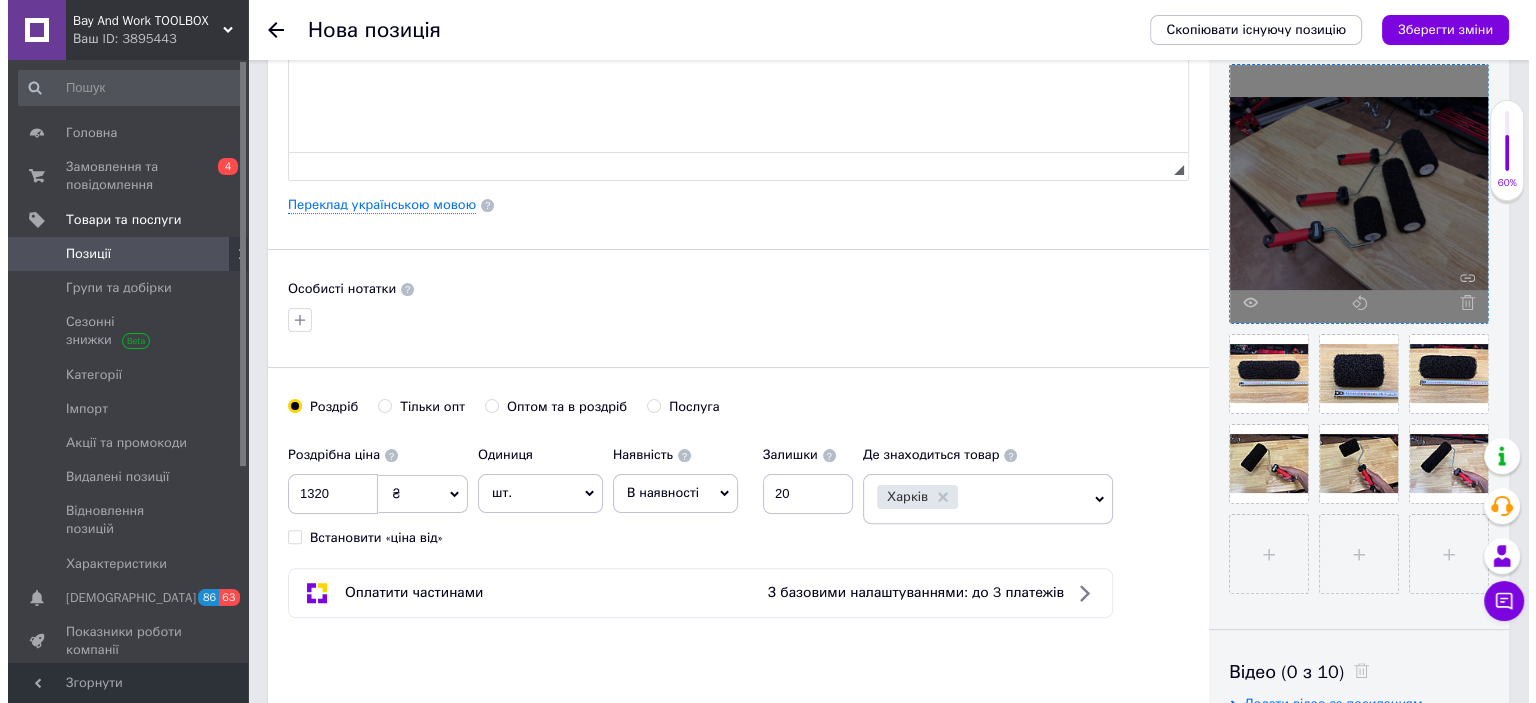 scroll, scrollTop: 100, scrollLeft: 0, axis: vertical 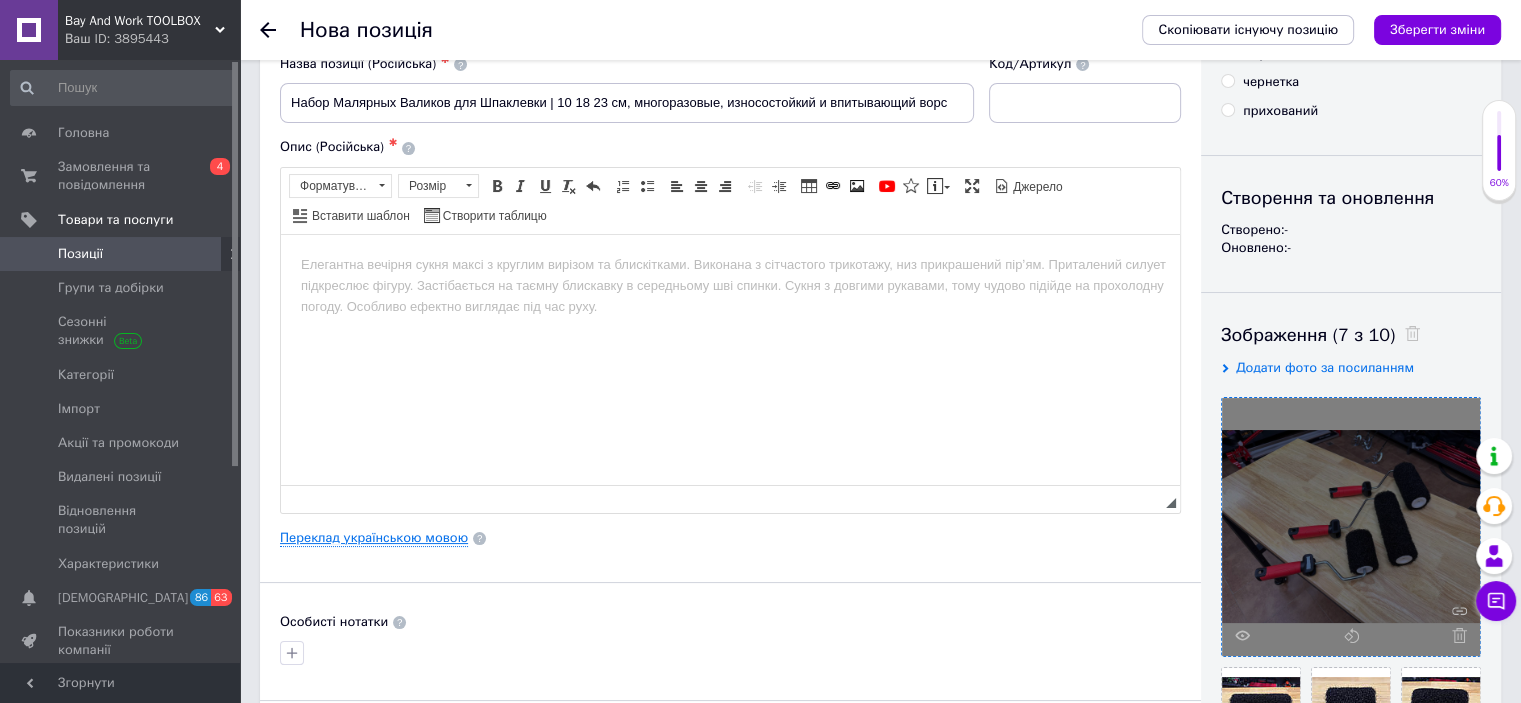 click on "Переклад українською мовою" at bounding box center [374, 538] 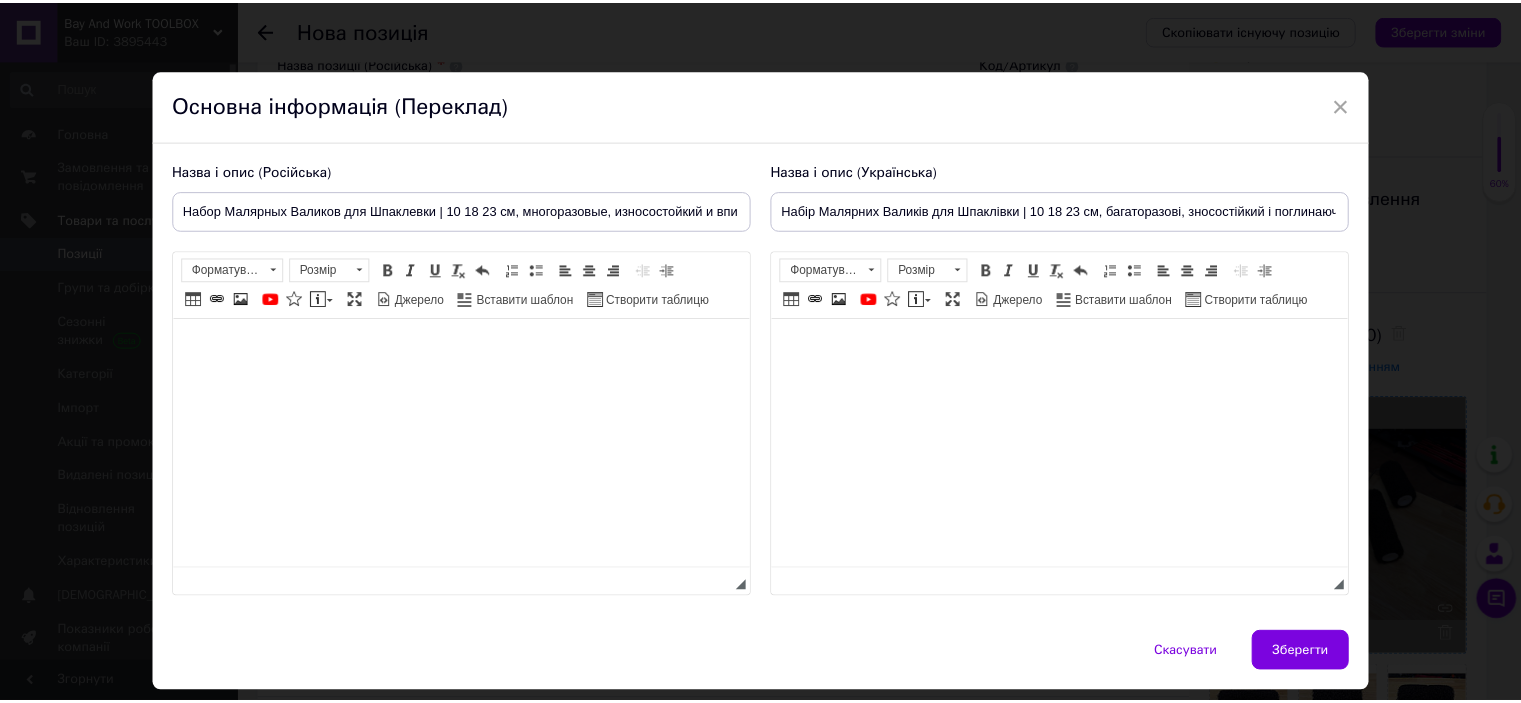 scroll, scrollTop: 0, scrollLeft: 0, axis: both 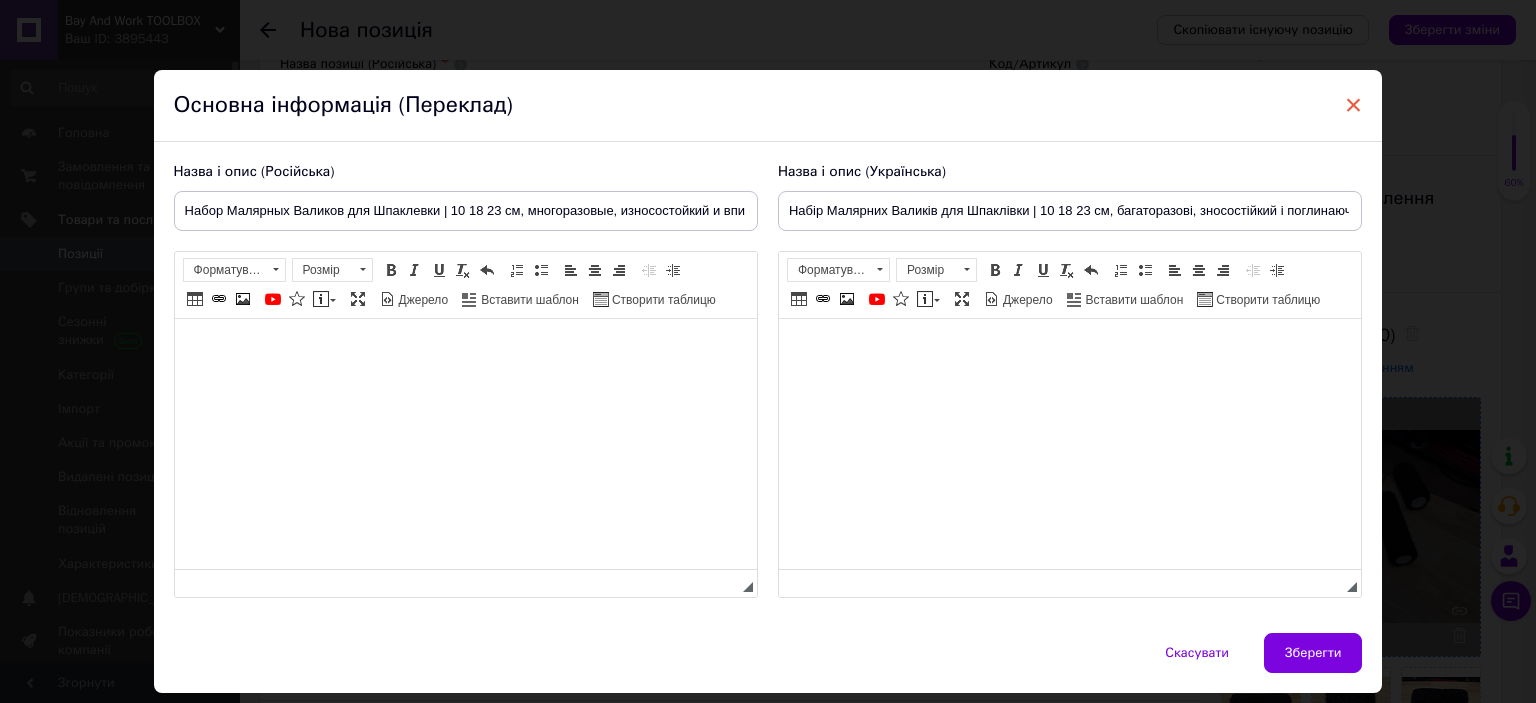 click on "×" at bounding box center [1354, 105] 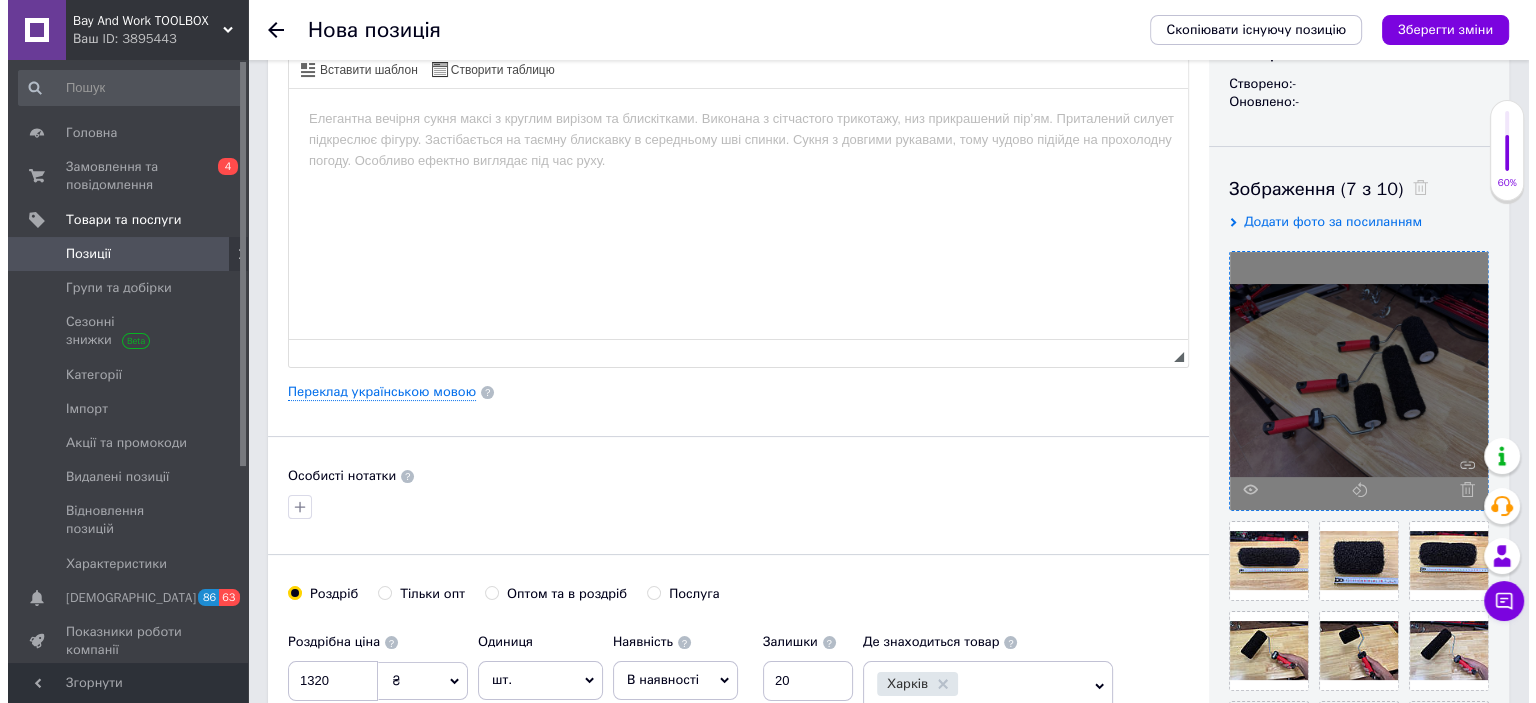 scroll, scrollTop: 300, scrollLeft: 0, axis: vertical 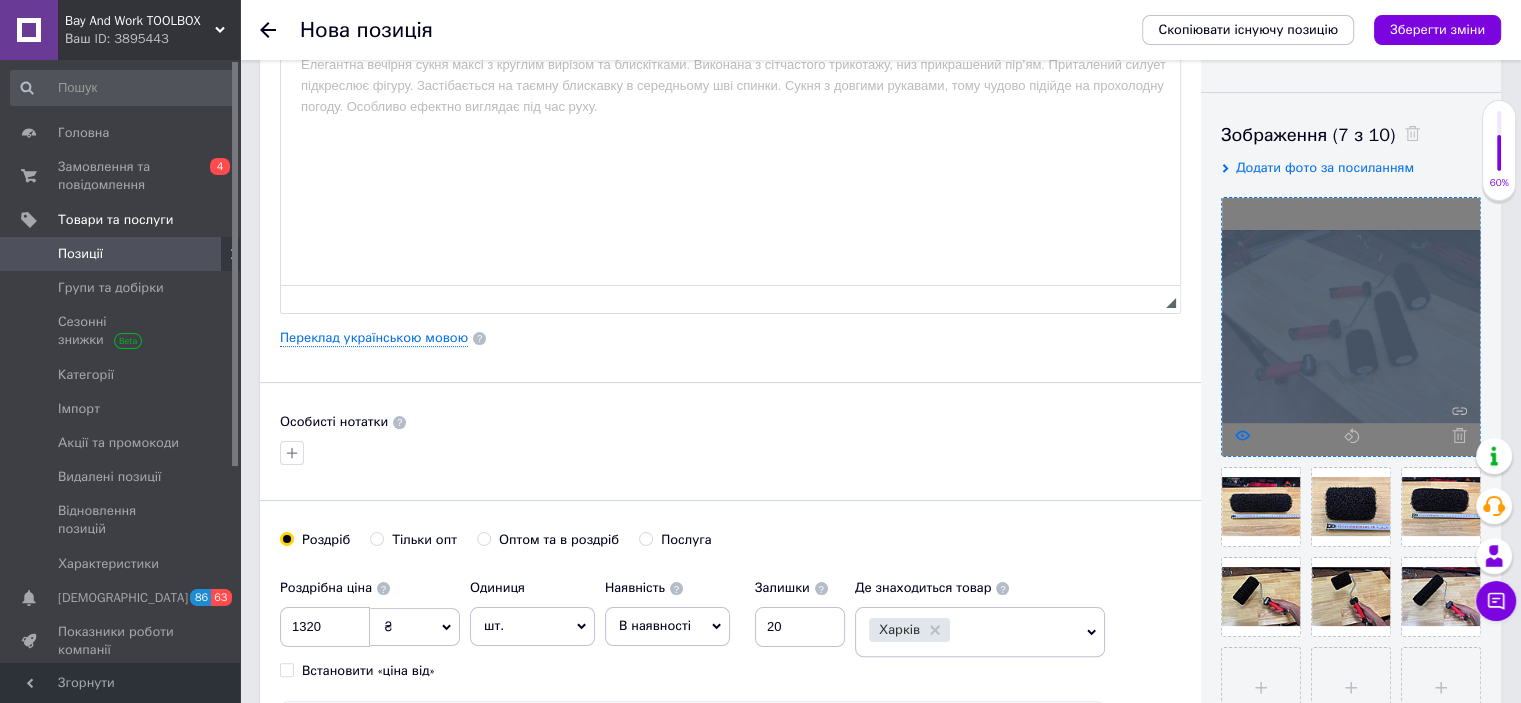 click at bounding box center [1351, 327] 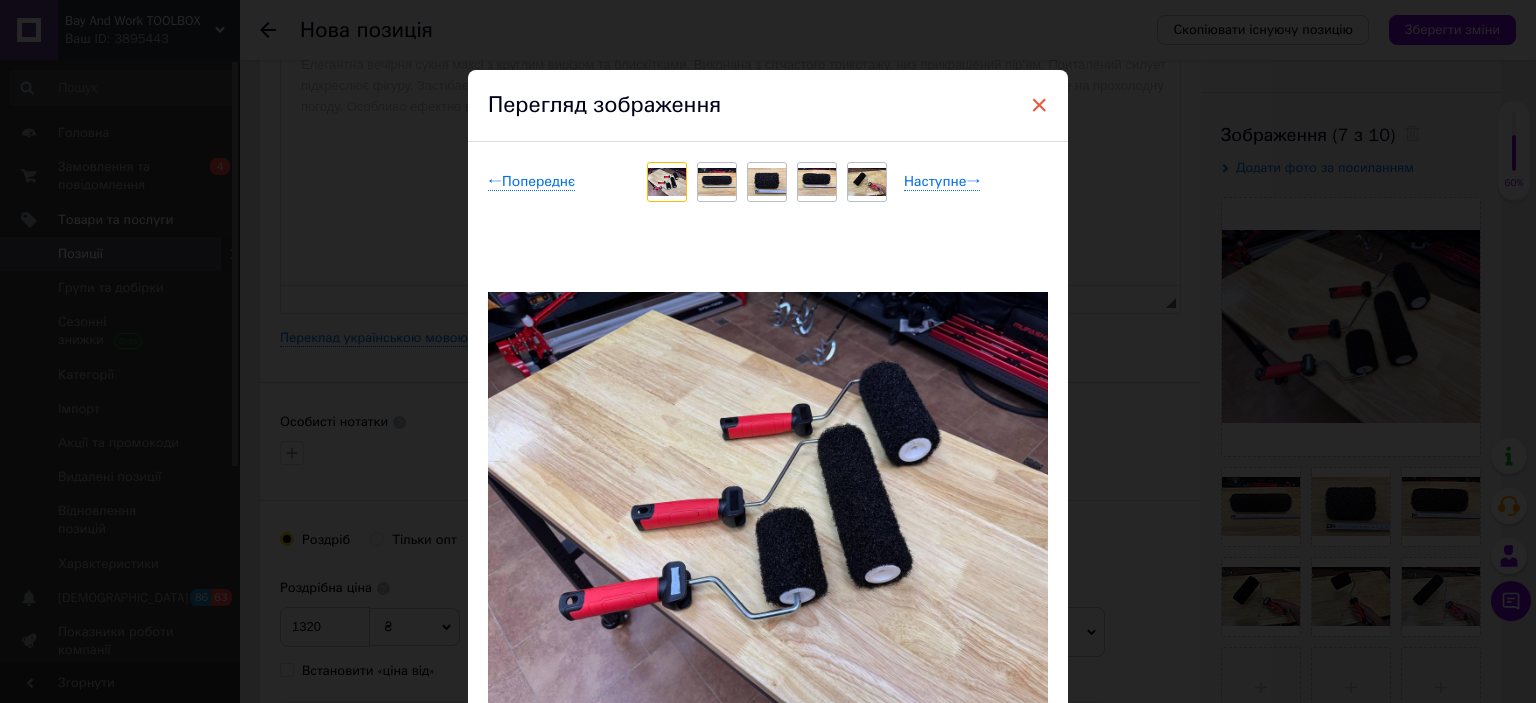 drag, startPoint x: 1036, startPoint y: 106, endPoint x: 558, endPoint y: 235, distance: 495.101 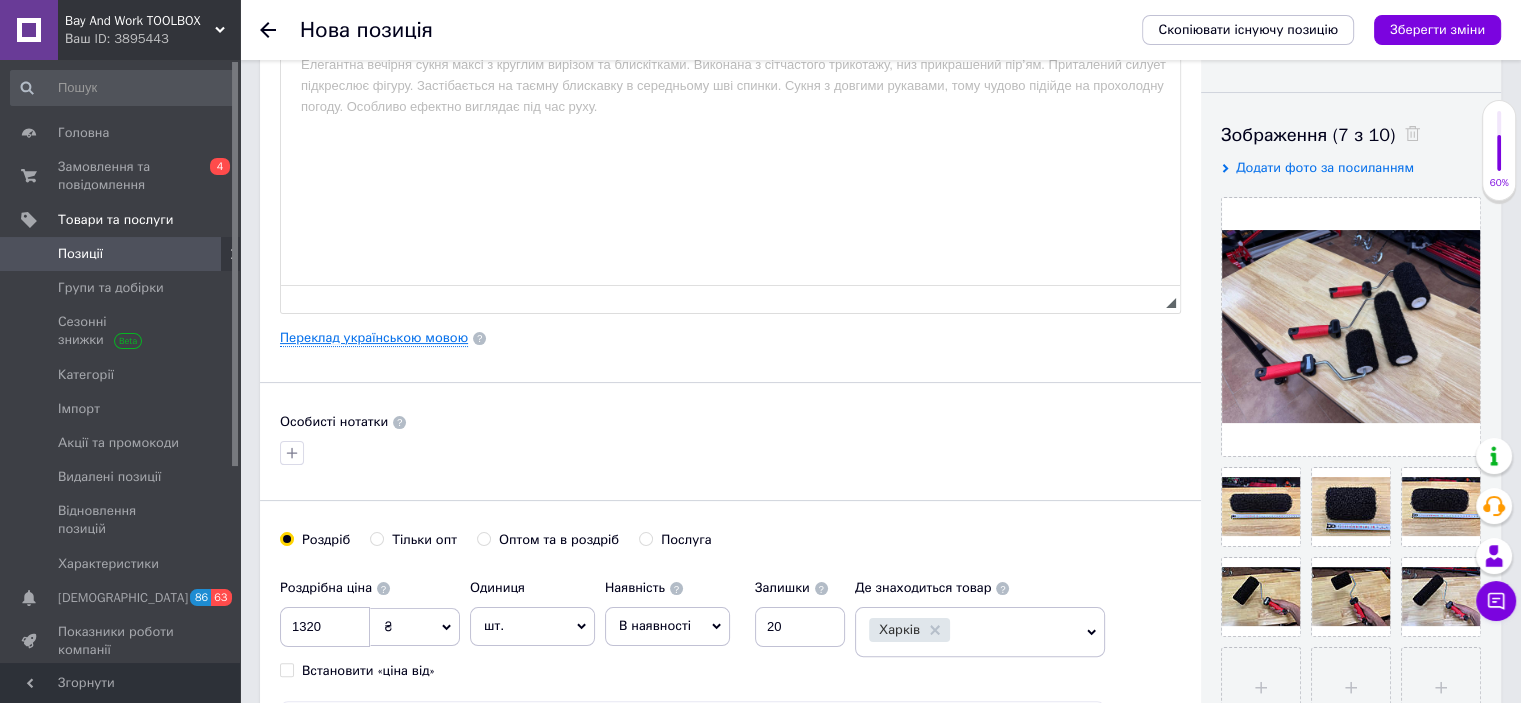 click on "Основна інформація Назва позиції (Російська) ✱ Набор Малярных Валиков для Шпаклевки | 10 18 23 см, многоразовые, износостойкий и впитывающий ворс Код/Артикул Опис (Російська) ✱ Розширений текстовий редактор, EC5F7F95-60F4-4229-86F9-CEAD572076AE Панель інструментів редактора Форматування Форматування Розмір Розмір   Жирний  Сполучення клавіш Ctrl+B   Курсив  Сполучення клавіш Ctrl+I   Підкреслений  Сполучення клавіш Ctrl+U   Видалити форматування   Повернути  Сполучення клавіш Ctrl+Z   Вставити/видалити нумерований список   Вставити/видалити маркований список   По лівому краю" at bounding box center (730, 338) 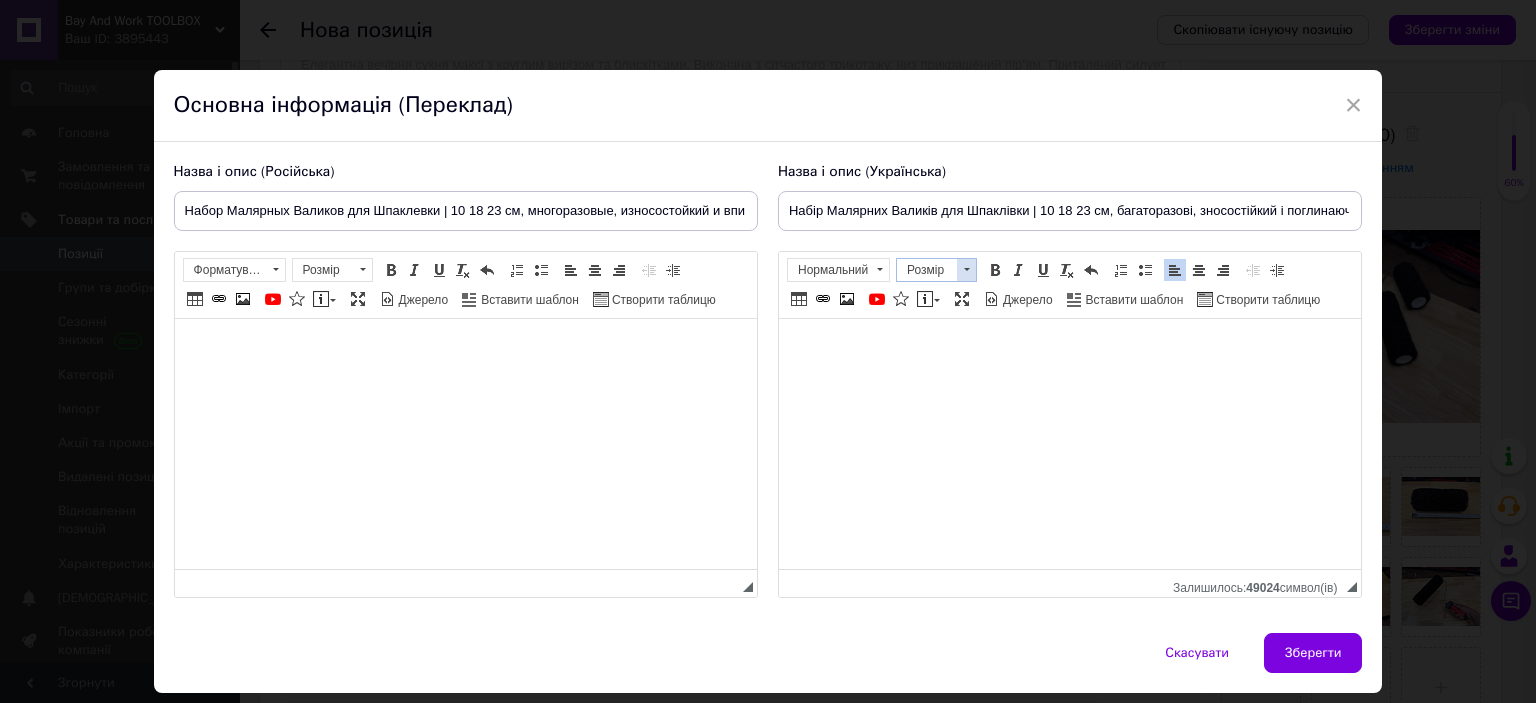 click at bounding box center [966, 270] 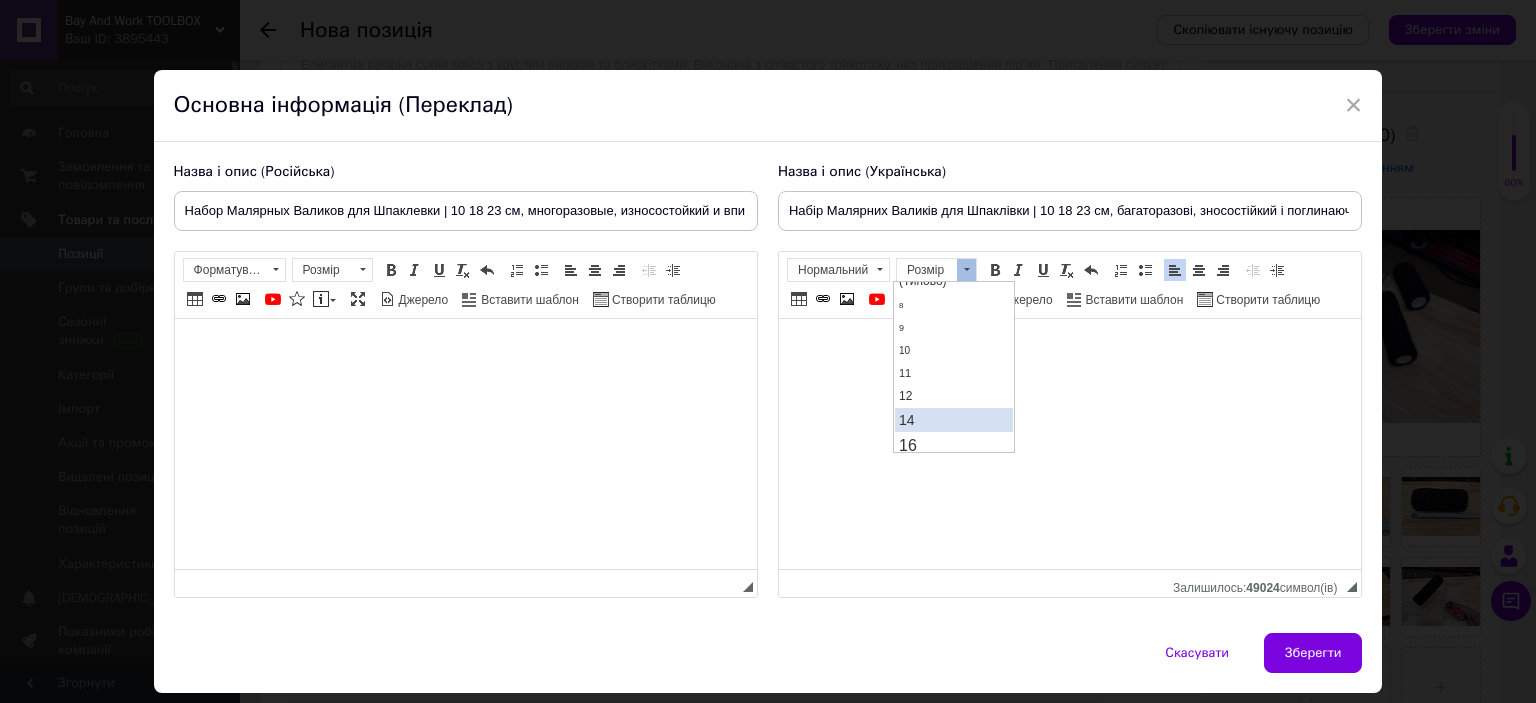 scroll, scrollTop: 100, scrollLeft: 0, axis: vertical 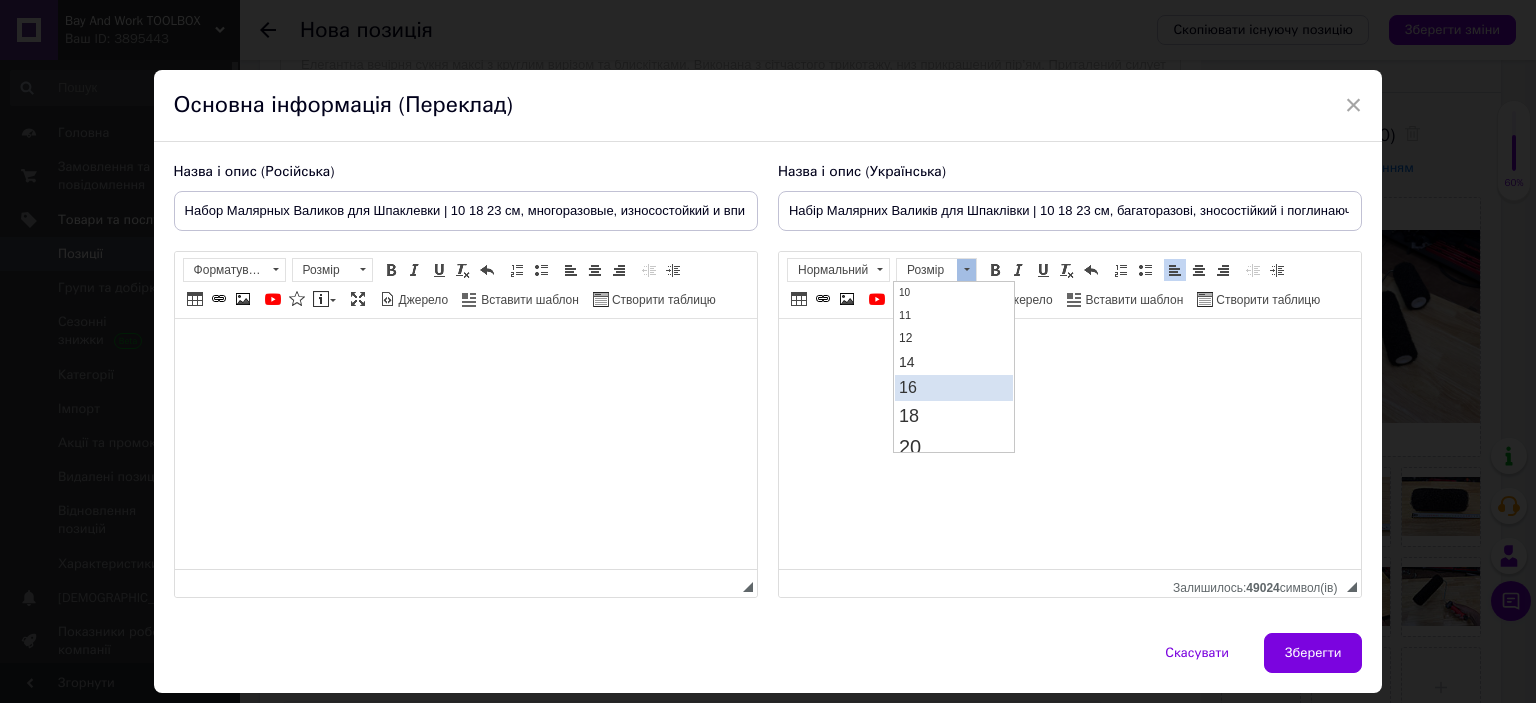 drag, startPoint x: 940, startPoint y: 382, endPoint x: 1821, endPoint y: 909, distance: 1026.5914 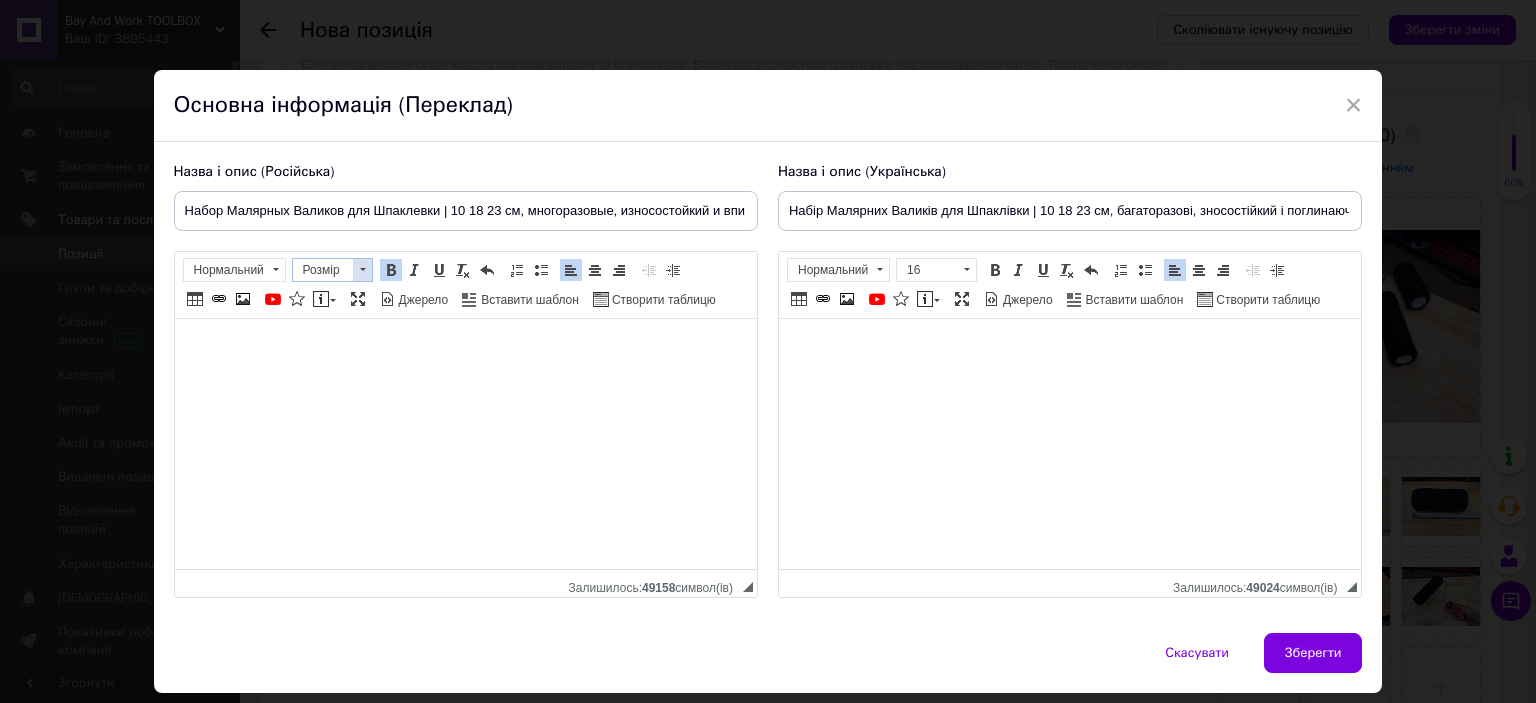 click at bounding box center [362, 270] 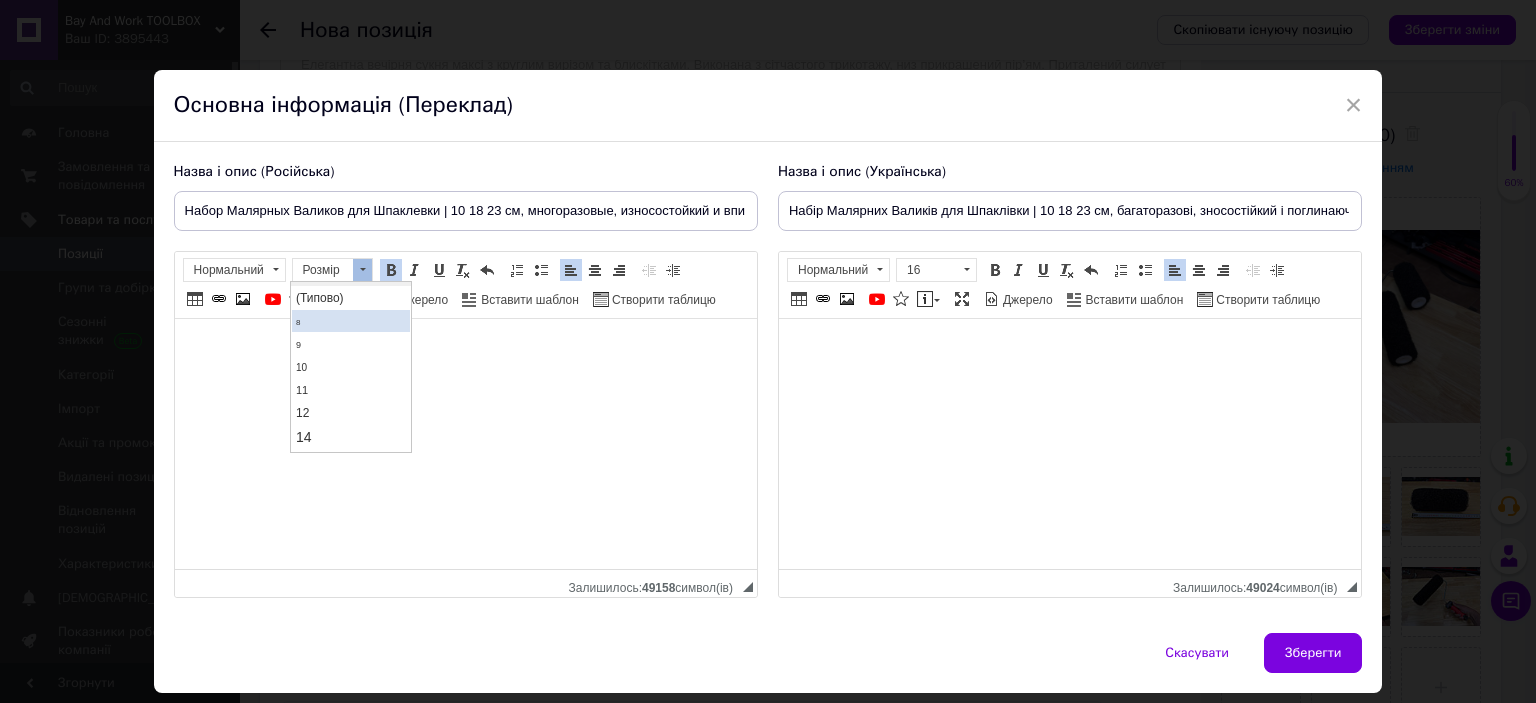 scroll, scrollTop: 100, scrollLeft: 0, axis: vertical 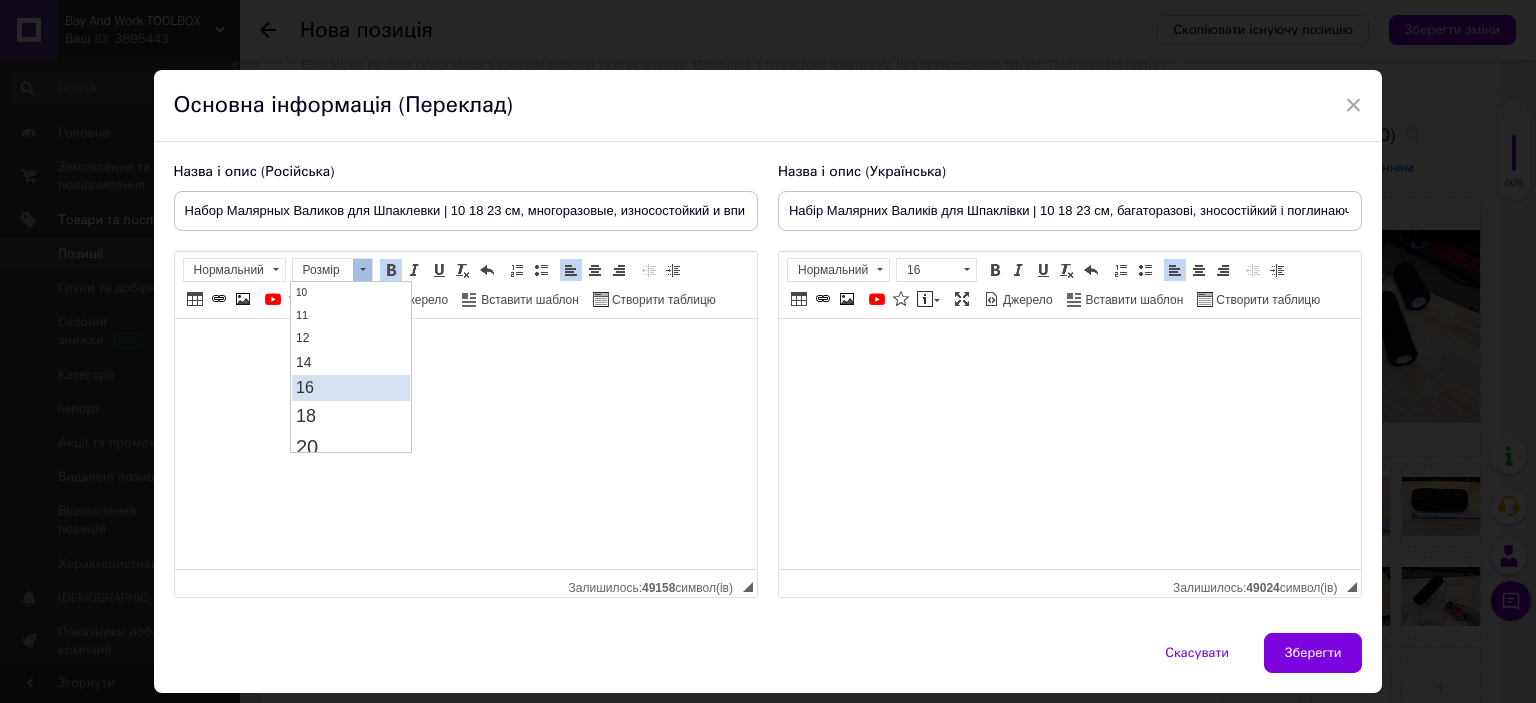 click on "16" at bounding box center (351, 387) 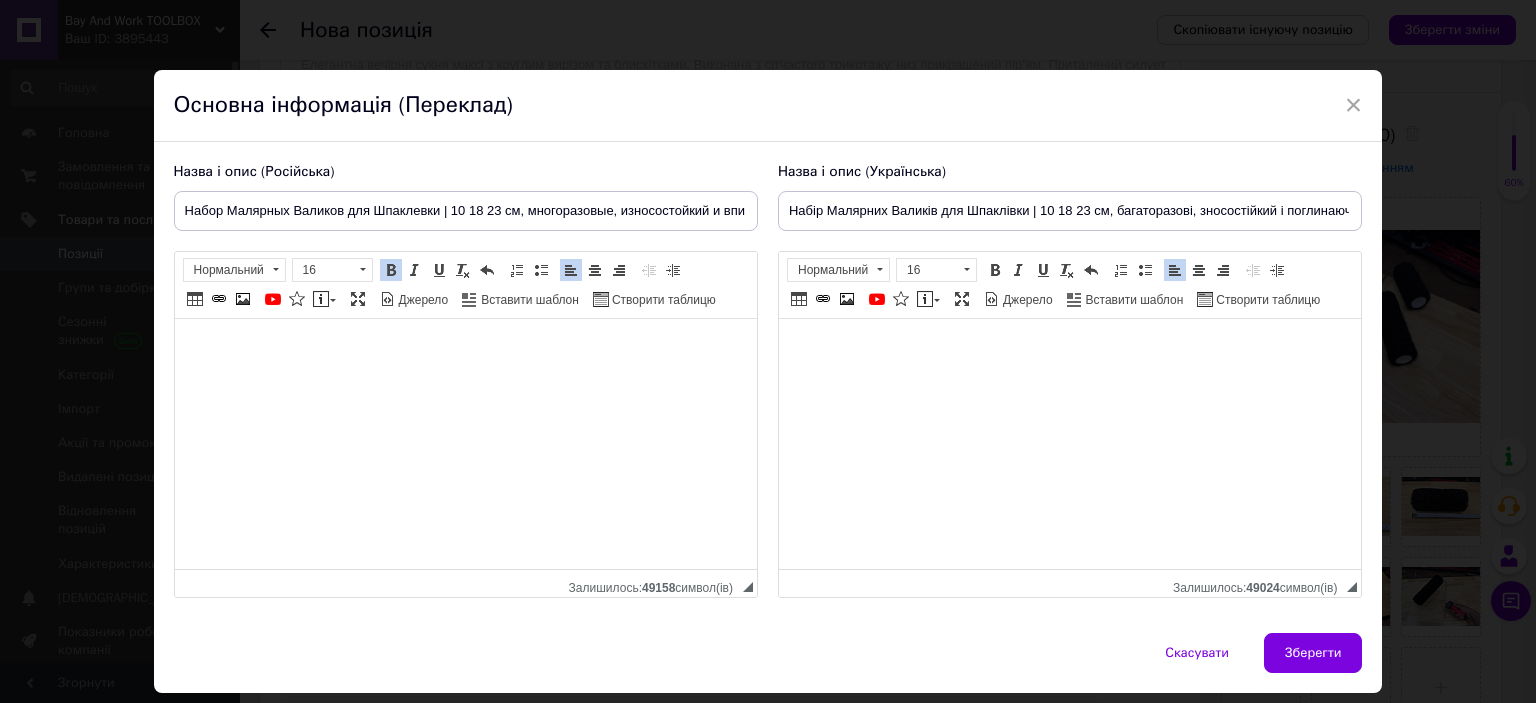 scroll, scrollTop: 0, scrollLeft: 0, axis: both 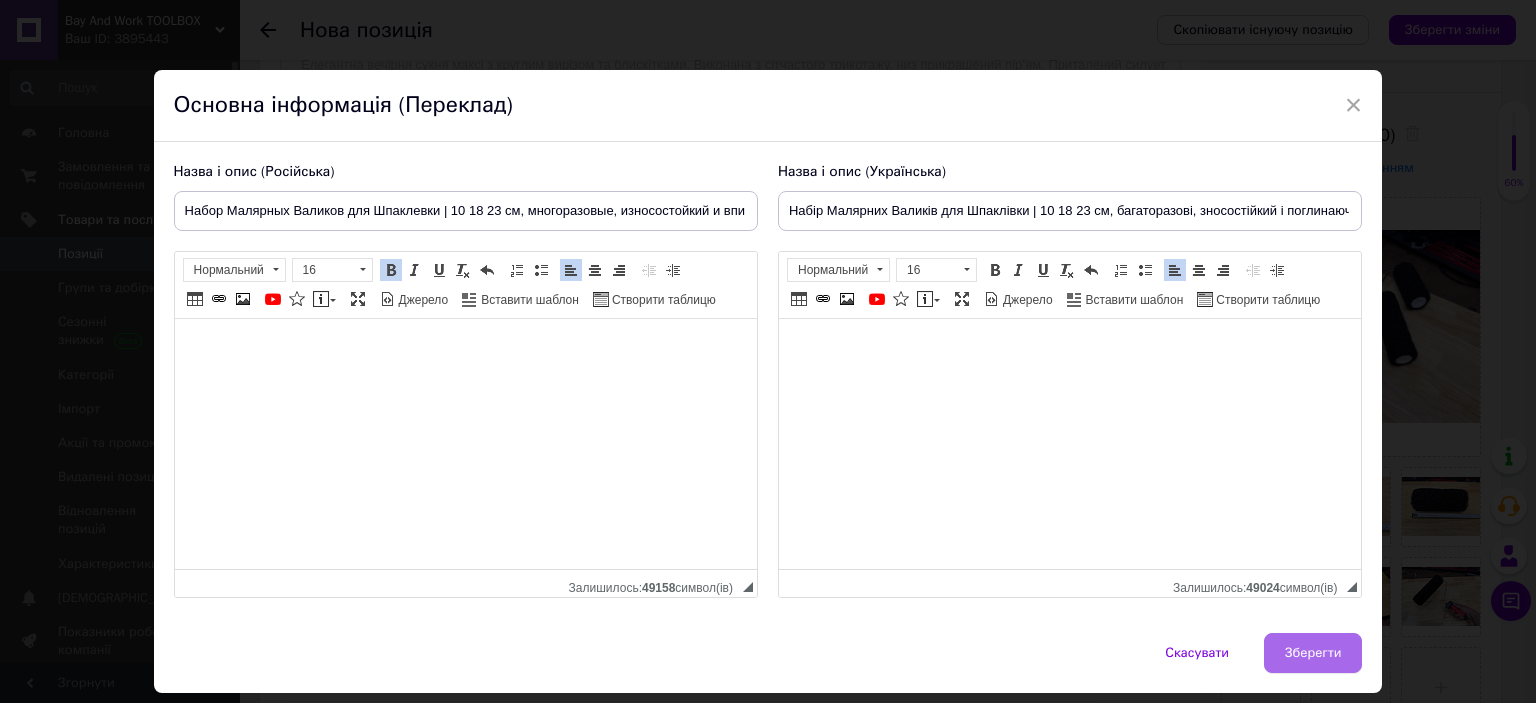 click on "Зберегти" at bounding box center (1313, 653) 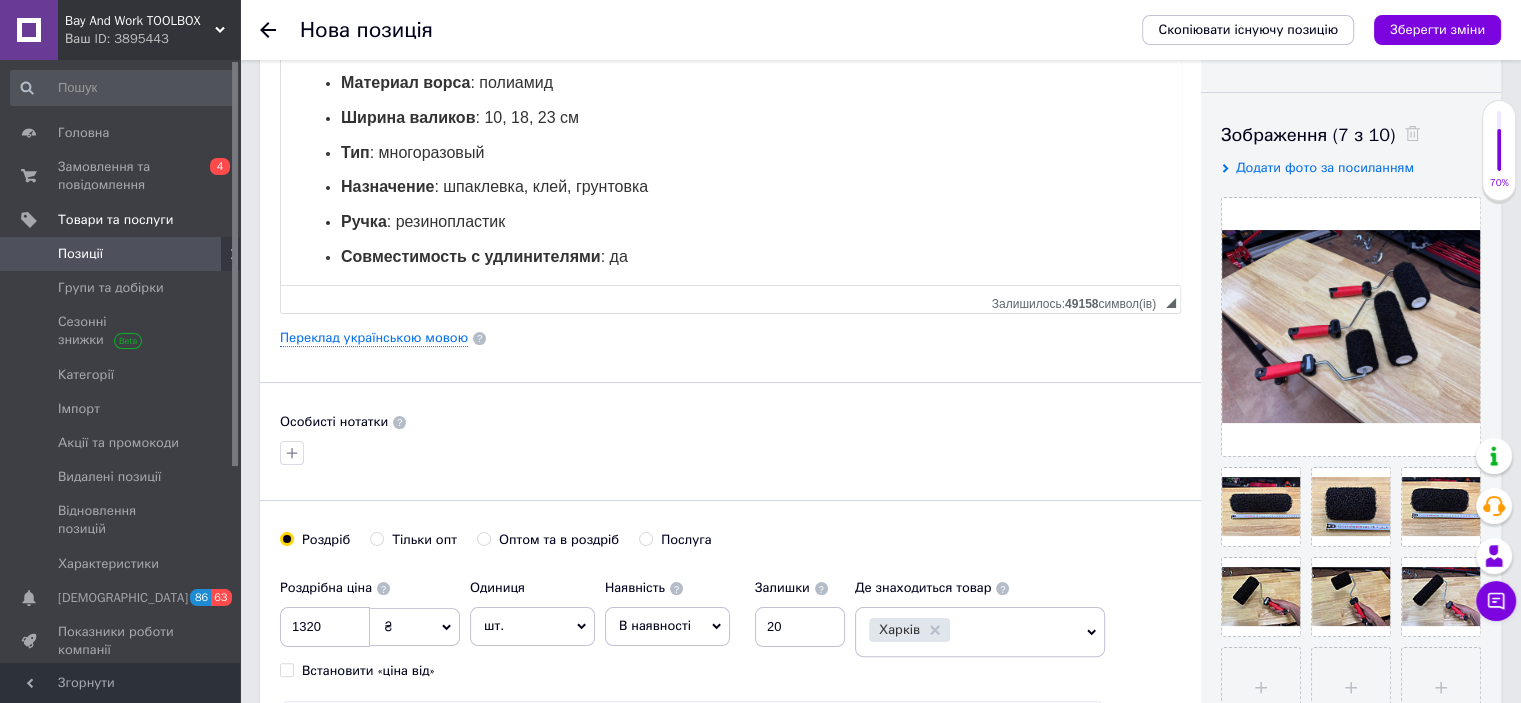 scroll, scrollTop: 426, scrollLeft: 0, axis: vertical 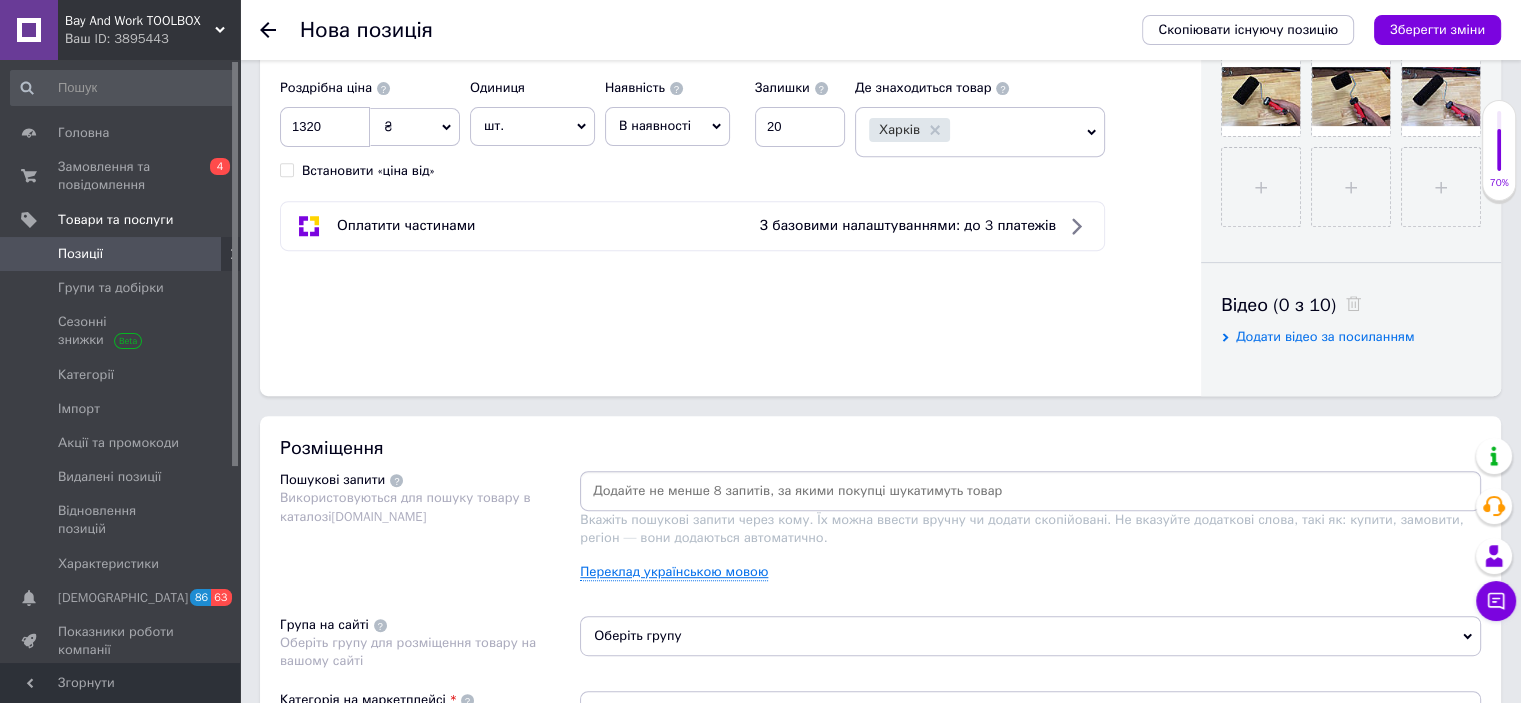 click on "Переклад українською мовою" at bounding box center [674, 572] 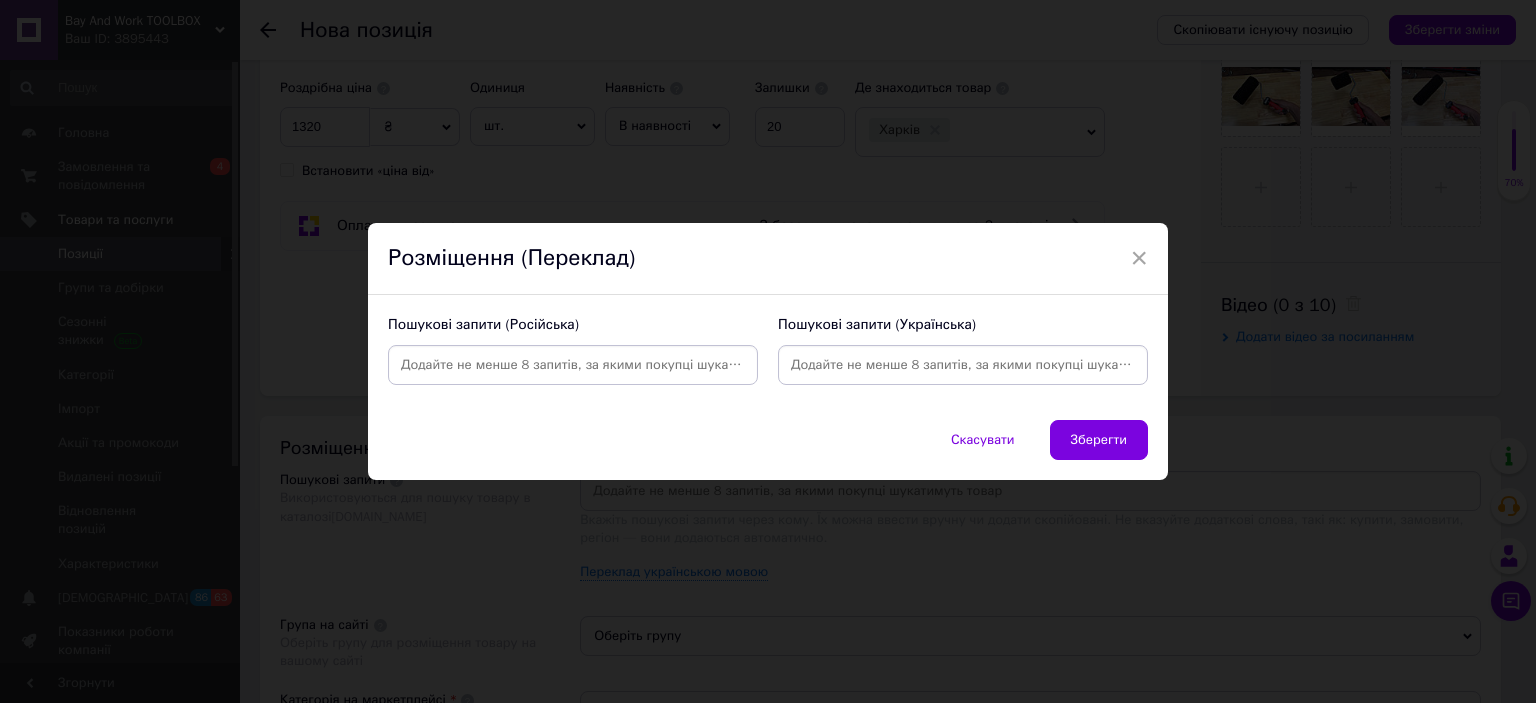 click at bounding box center (573, 365) 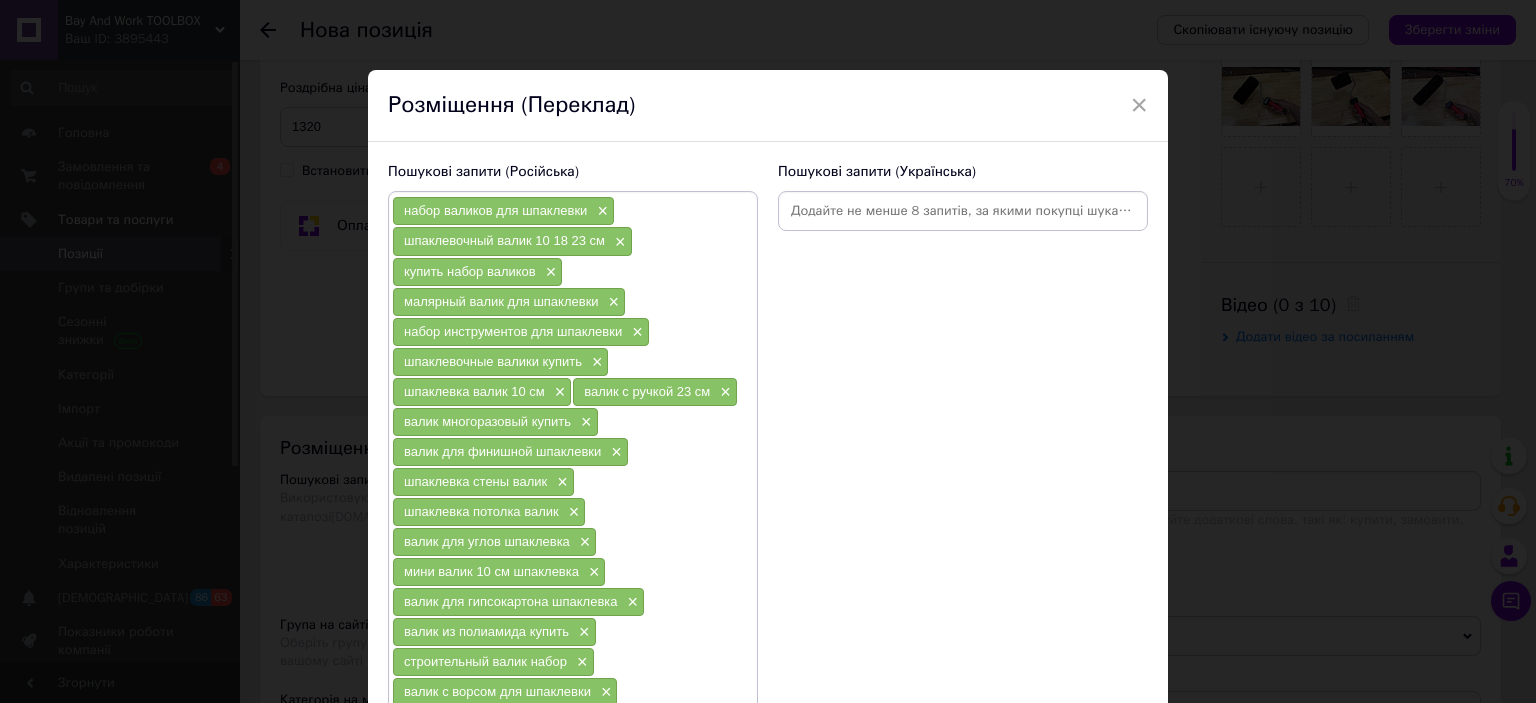 click at bounding box center [963, 211] 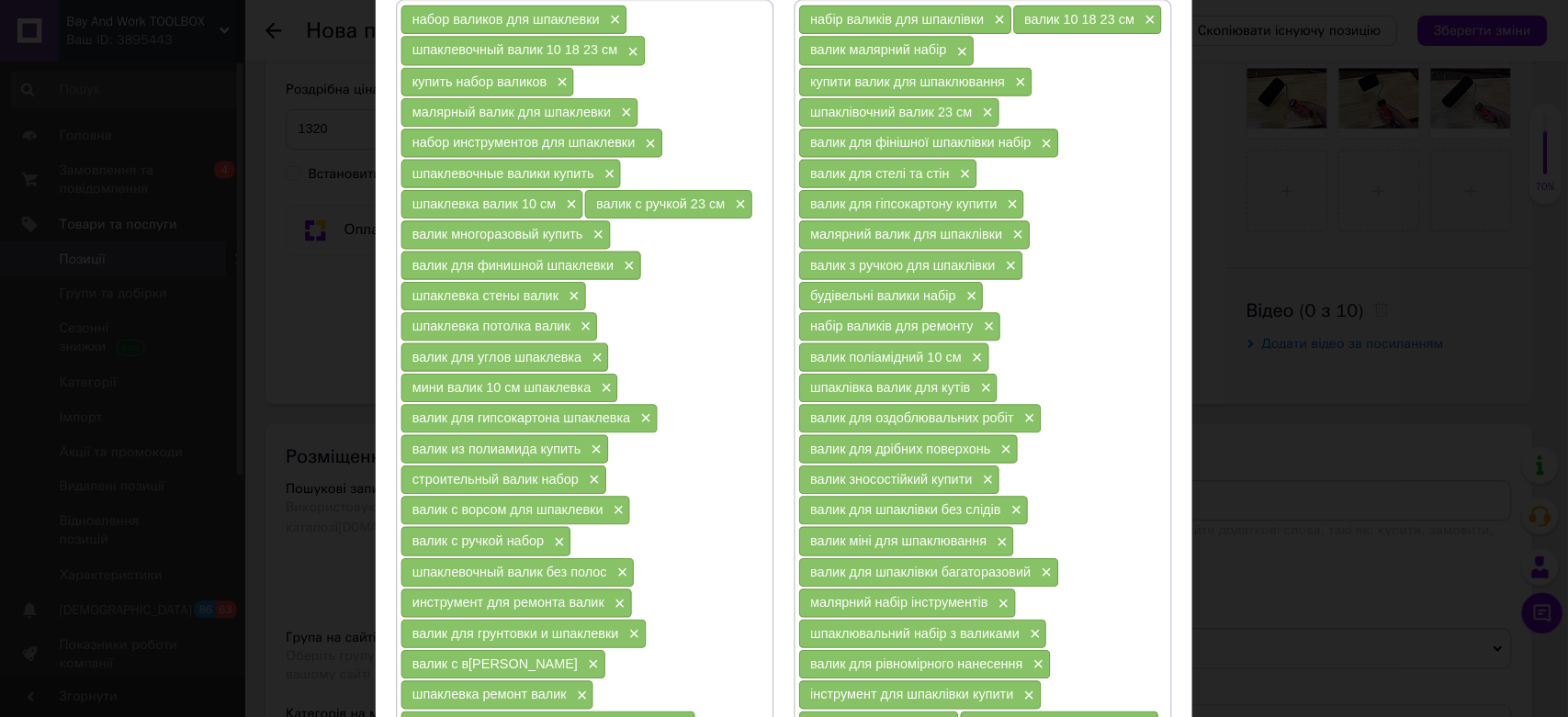 scroll, scrollTop: 184, scrollLeft: 0, axis: vertical 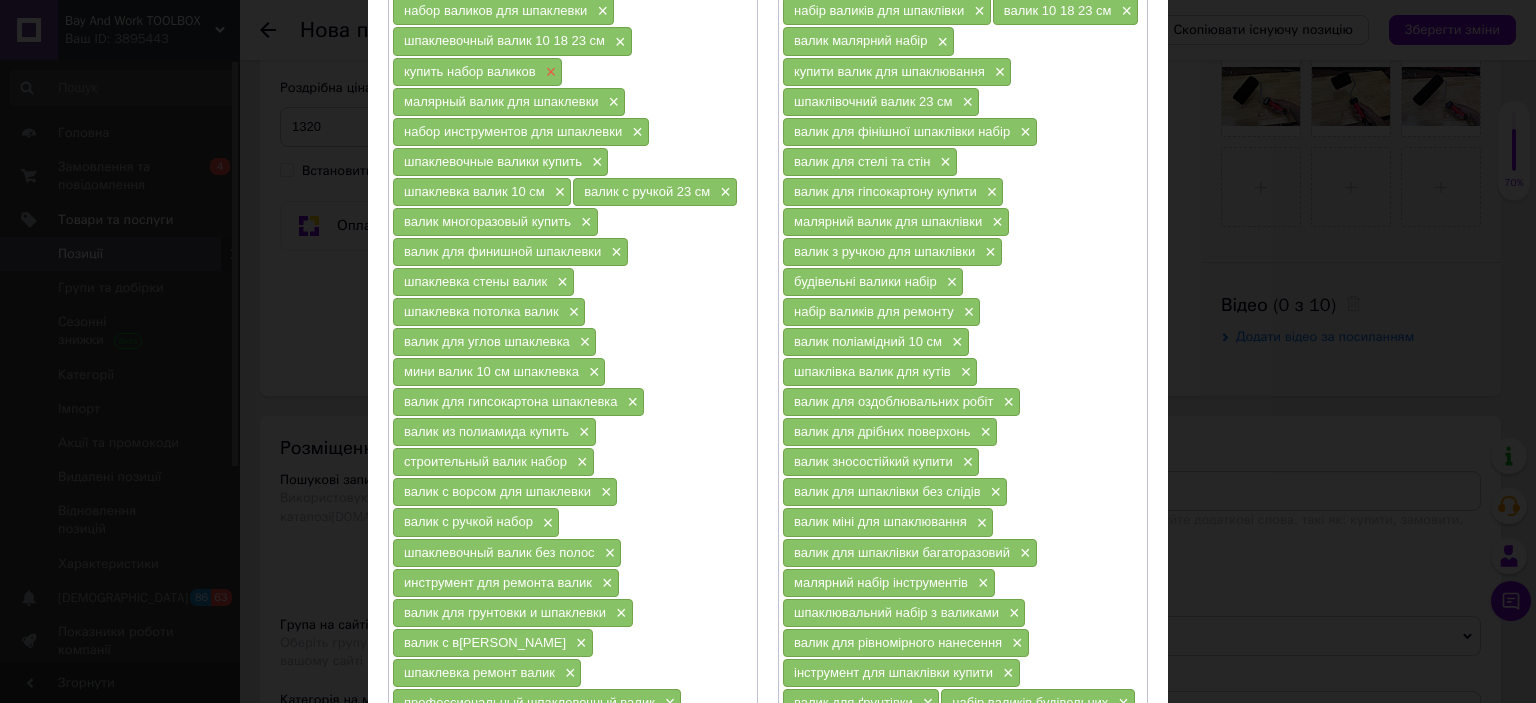 click on "×" at bounding box center [549, 72] 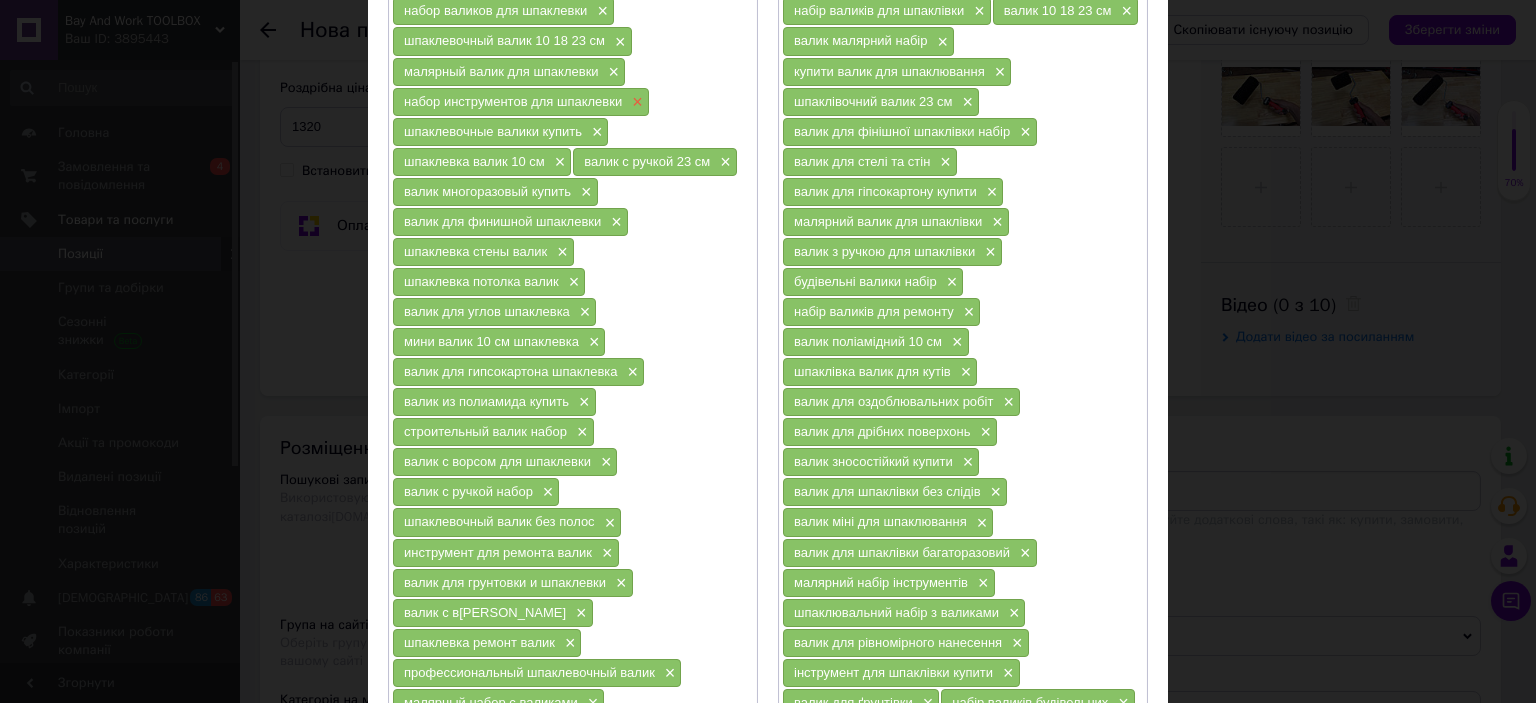 click on "×" at bounding box center (635, 102) 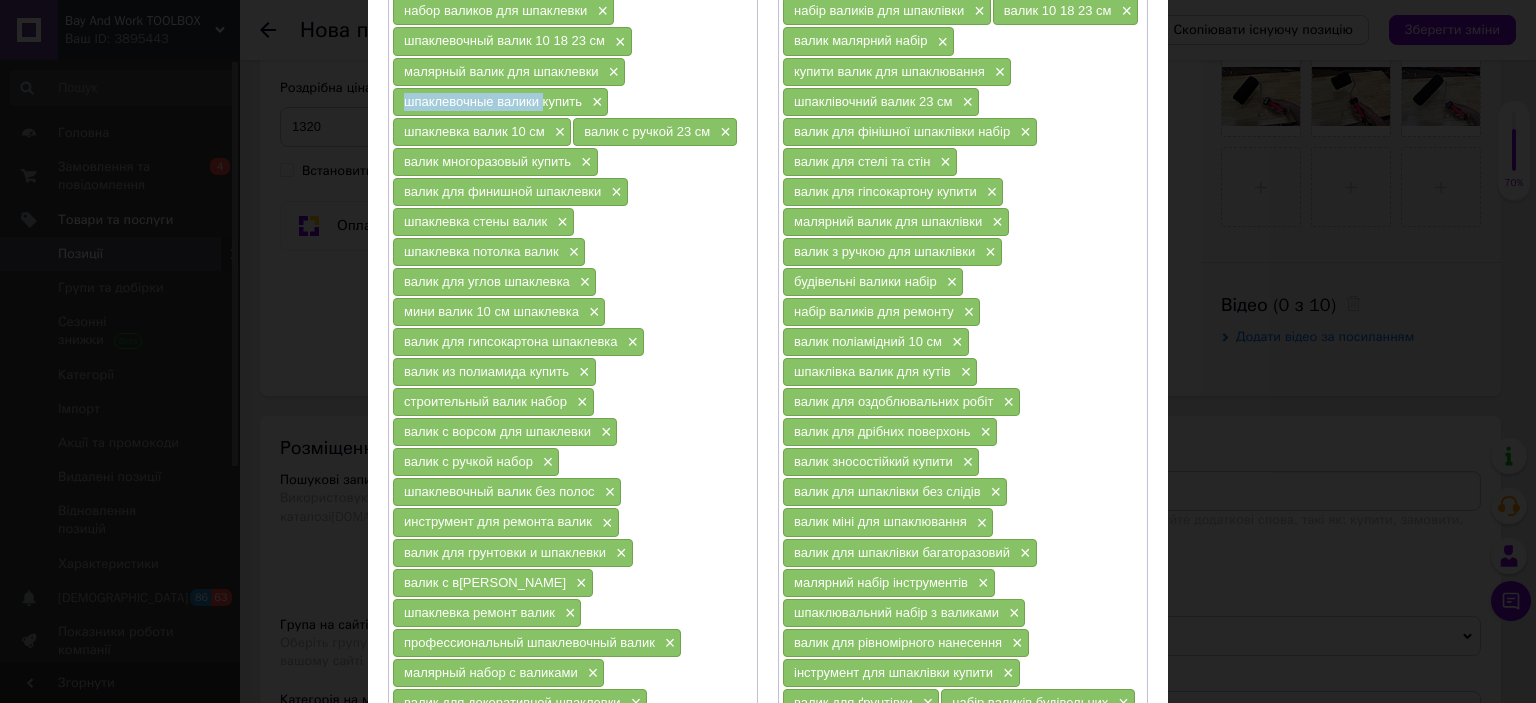 drag, startPoint x: 392, startPoint y: 95, endPoint x: 539, endPoint y: 102, distance: 147.16656 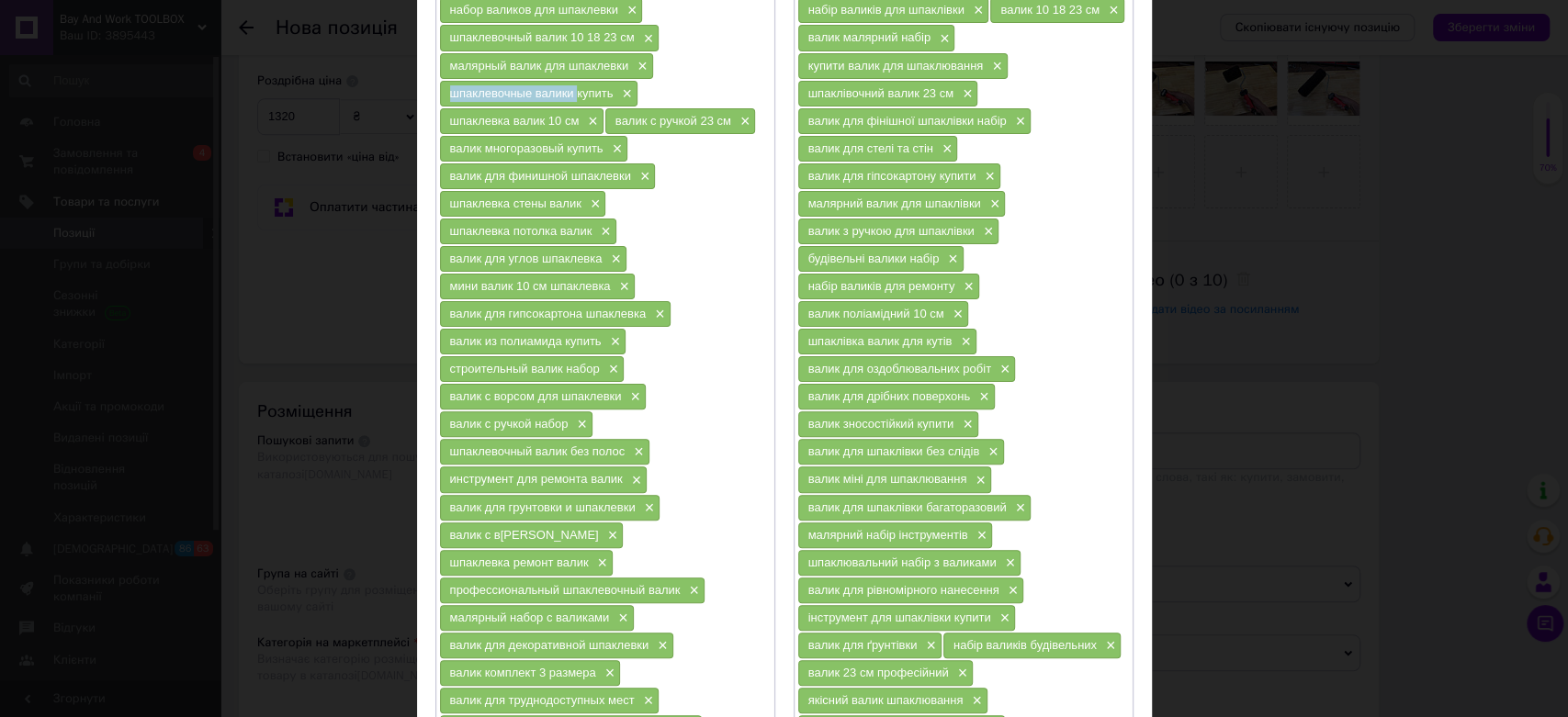 scroll, scrollTop: 400, scrollLeft: 0, axis: vertical 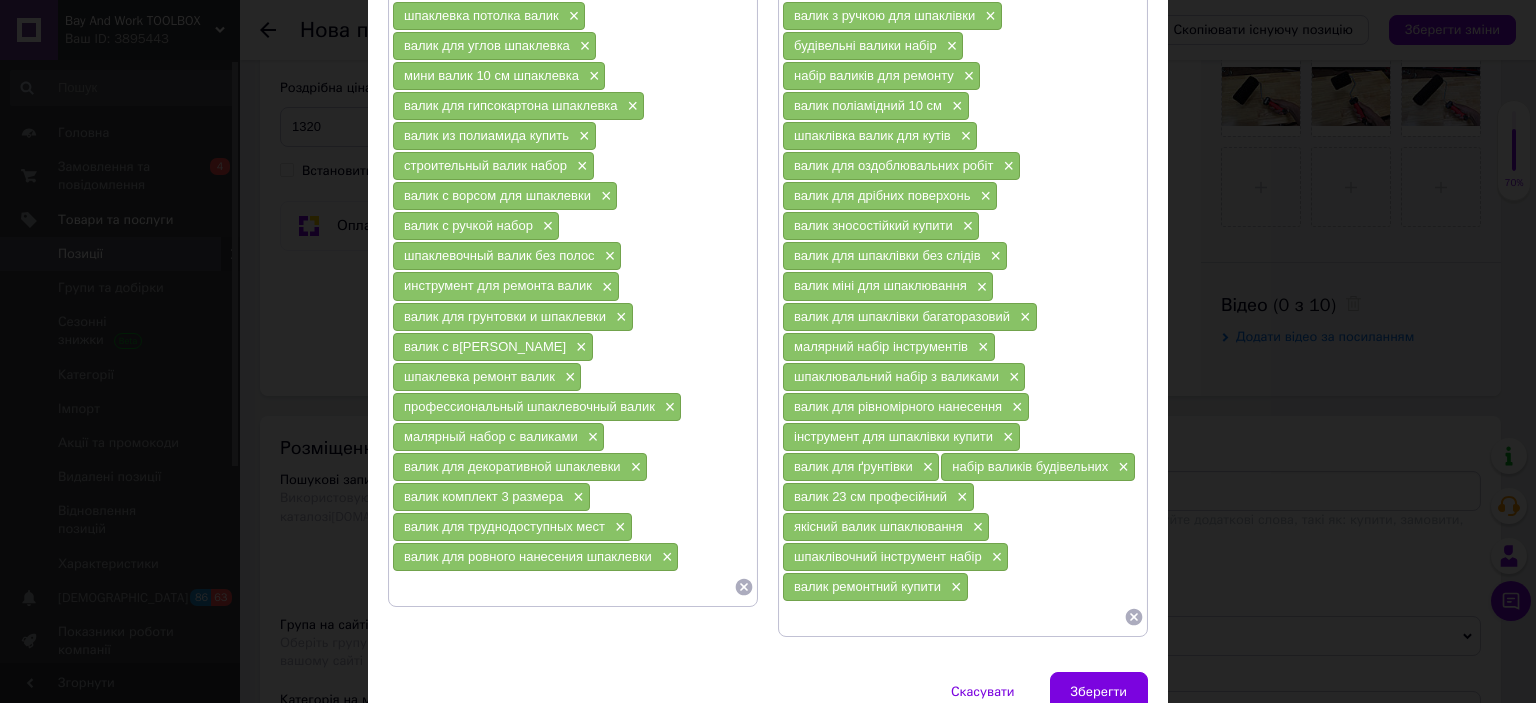 click at bounding box center (563, 587) 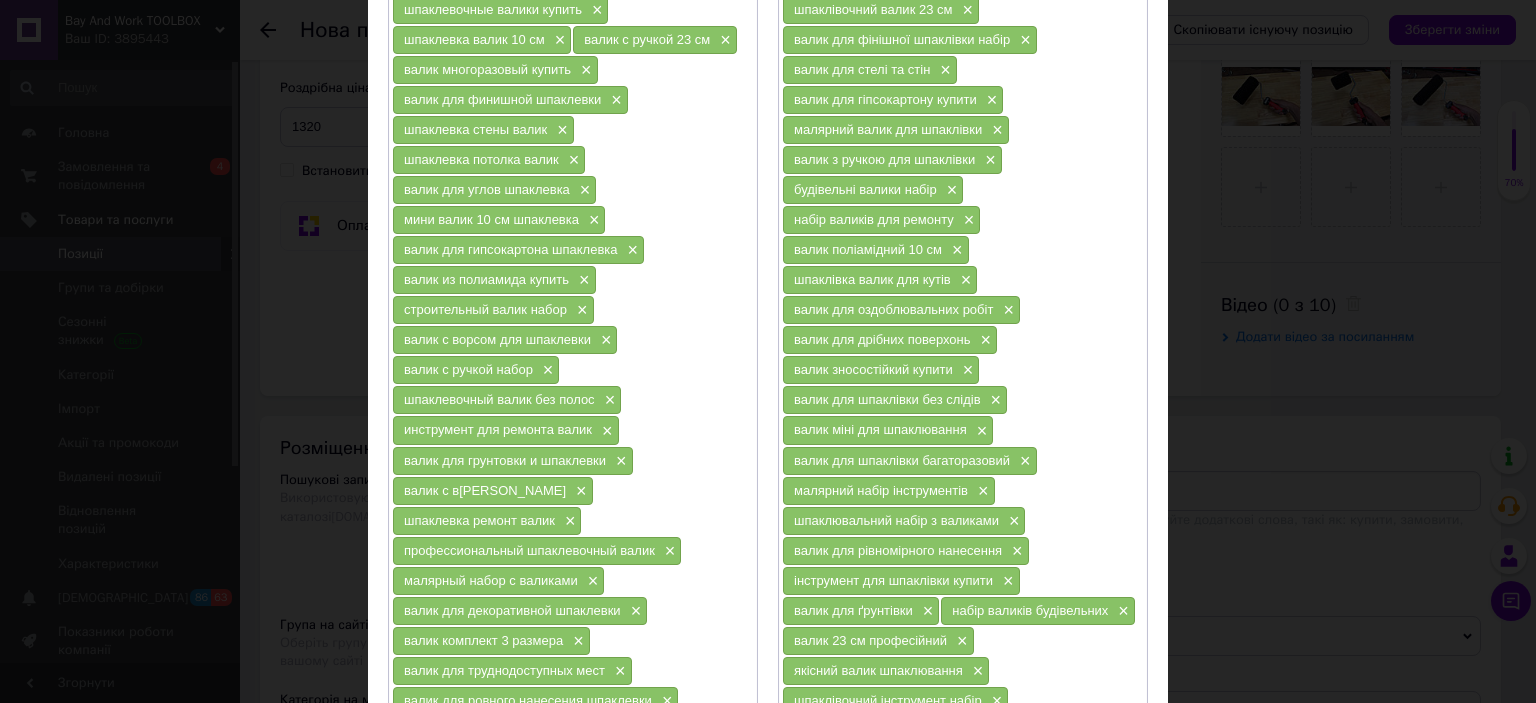 scroll, scrollTop: 36, scrollLeft: 0, axis: vertical 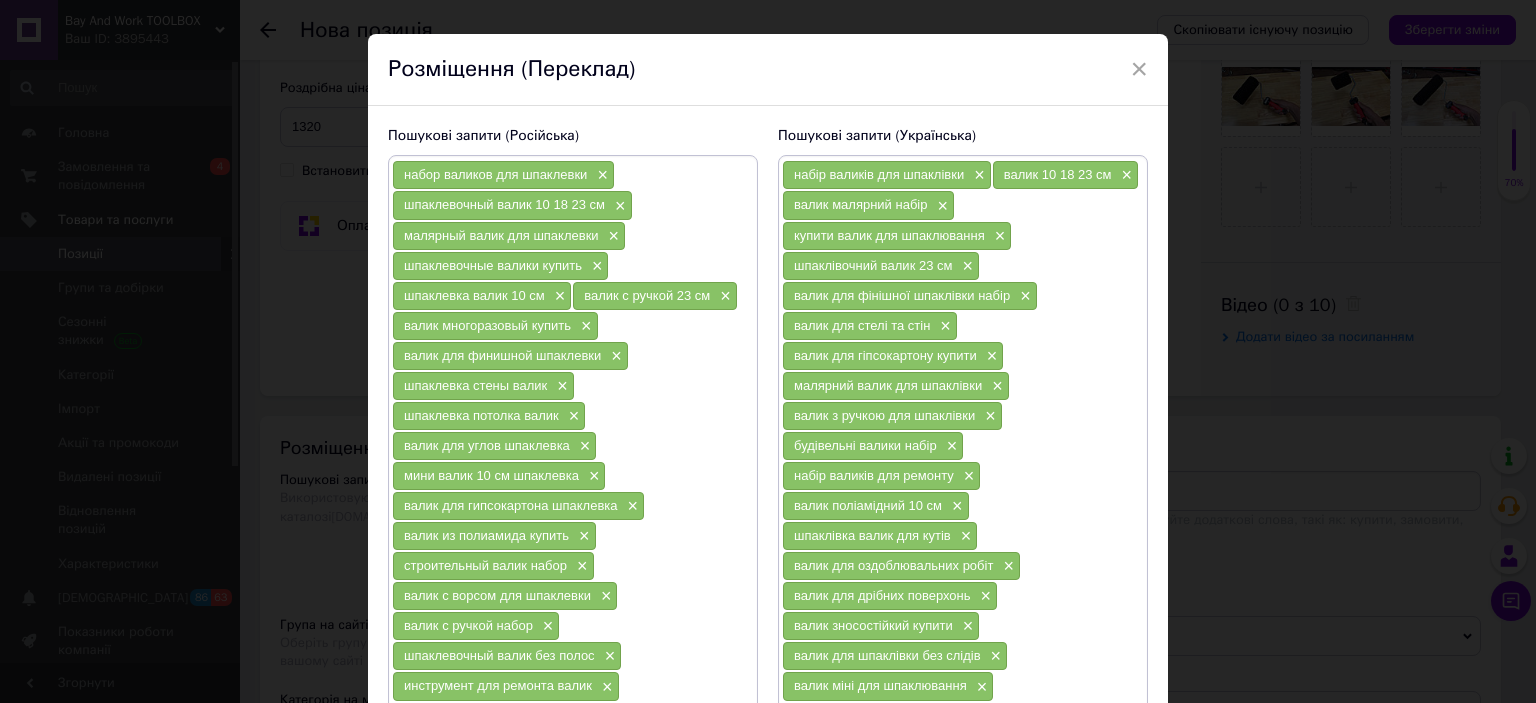 click on "шпаклевочные валики купить ×" at bounding box center (500, 266) 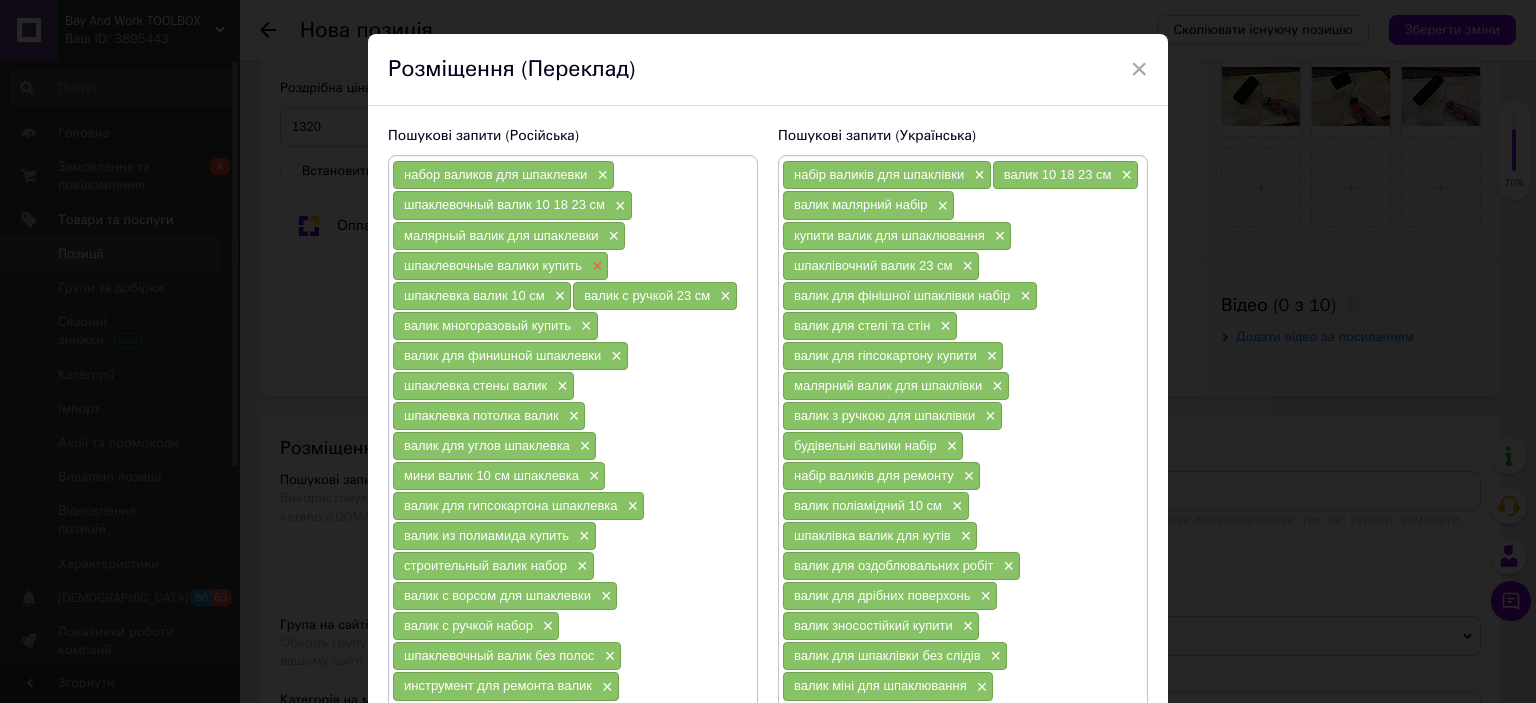 click on "×" at bounding box center (595, 266) 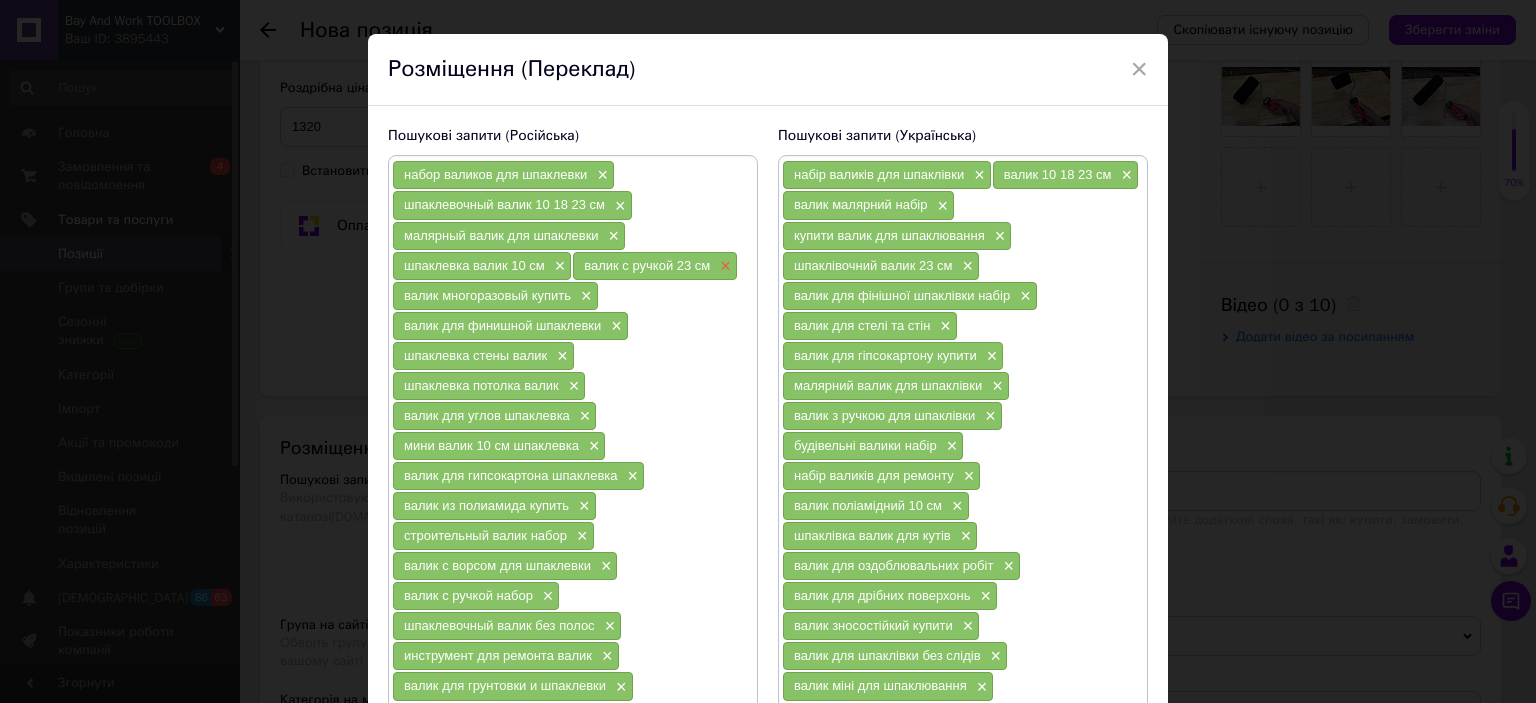 click on "×" at bounding box center (723, 266) 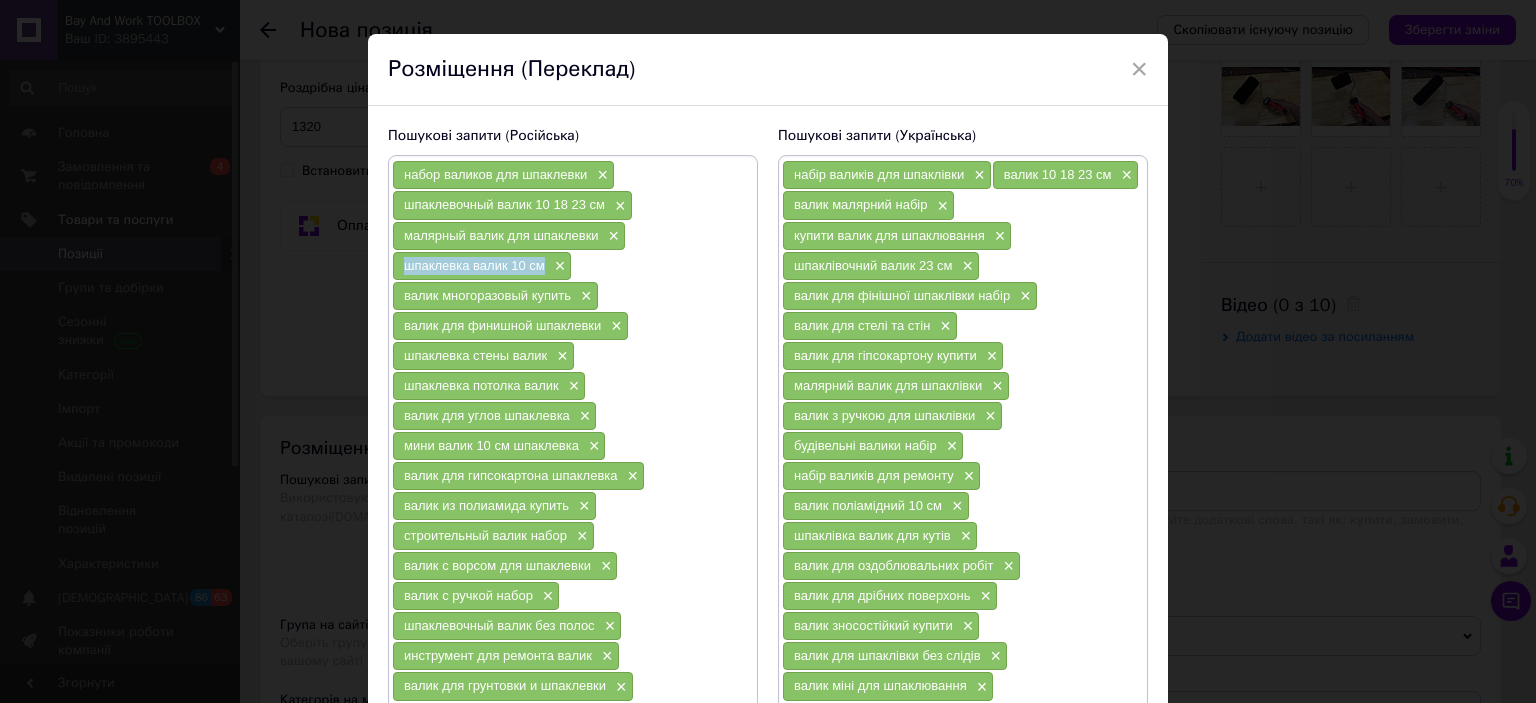 drag, startPoint x: 397, startPoint y: 262, endPoint x: 540, endPoint y: 265, distance: 143.03146 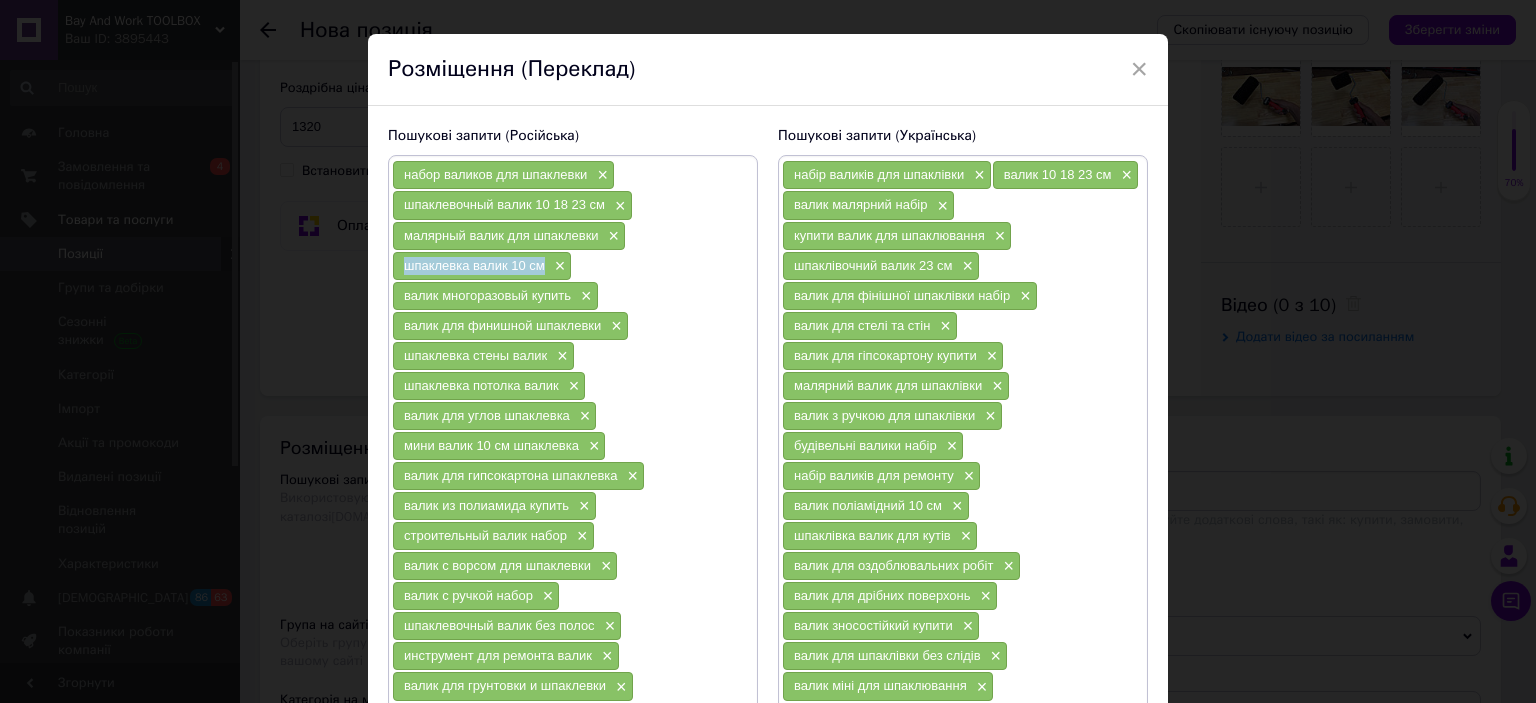 copy on "шпаклевка валик 10 см" 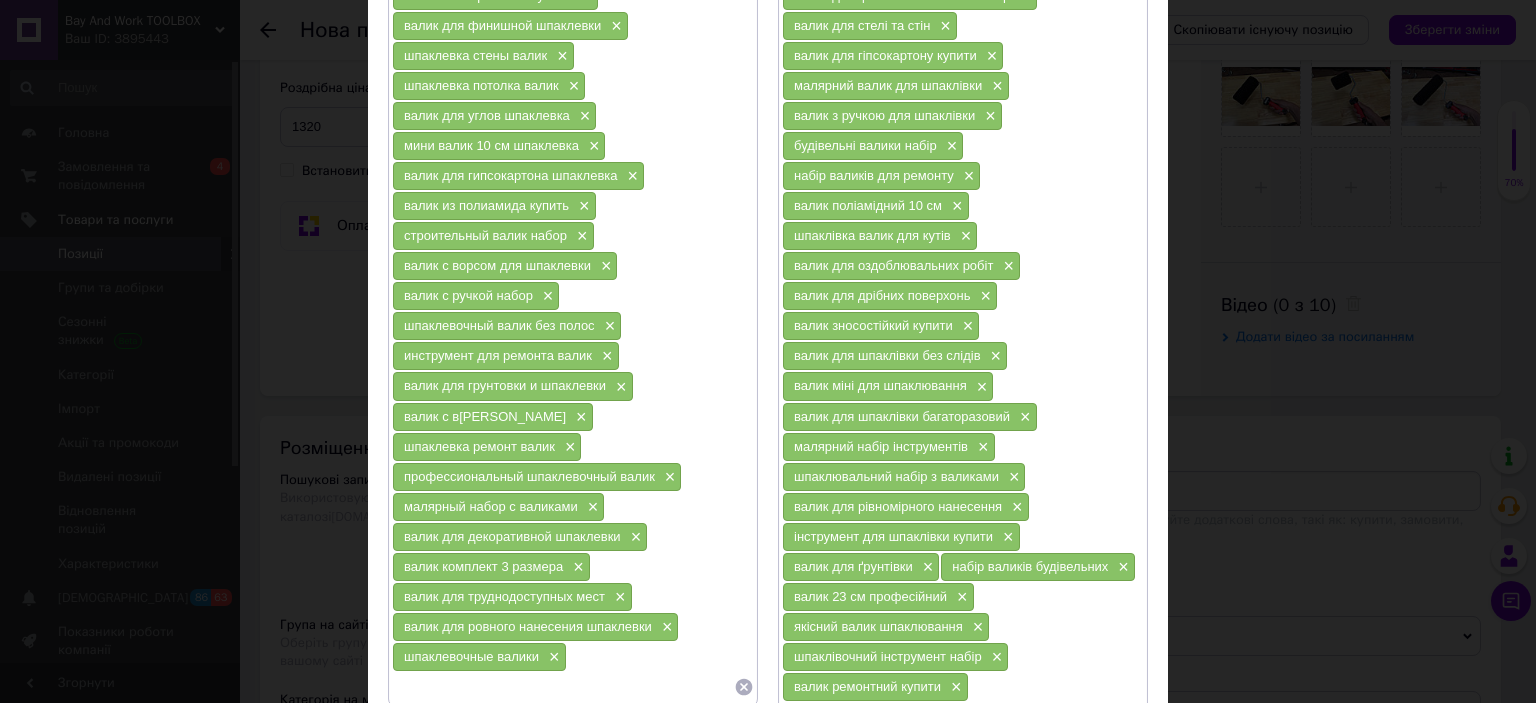 click at bounding box center (563, 687) 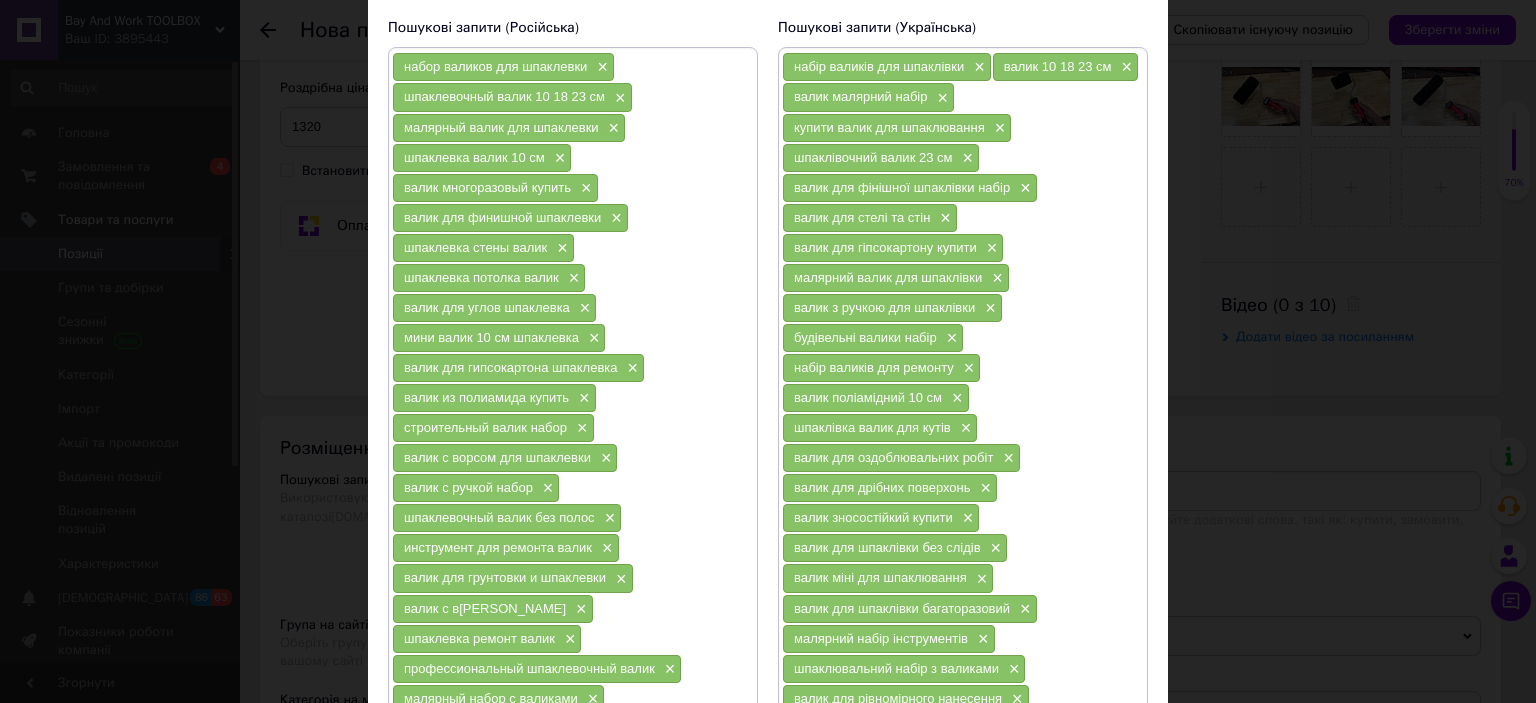 scroll, scrollTop: 400, scrollLeft: 0, axis: vertical 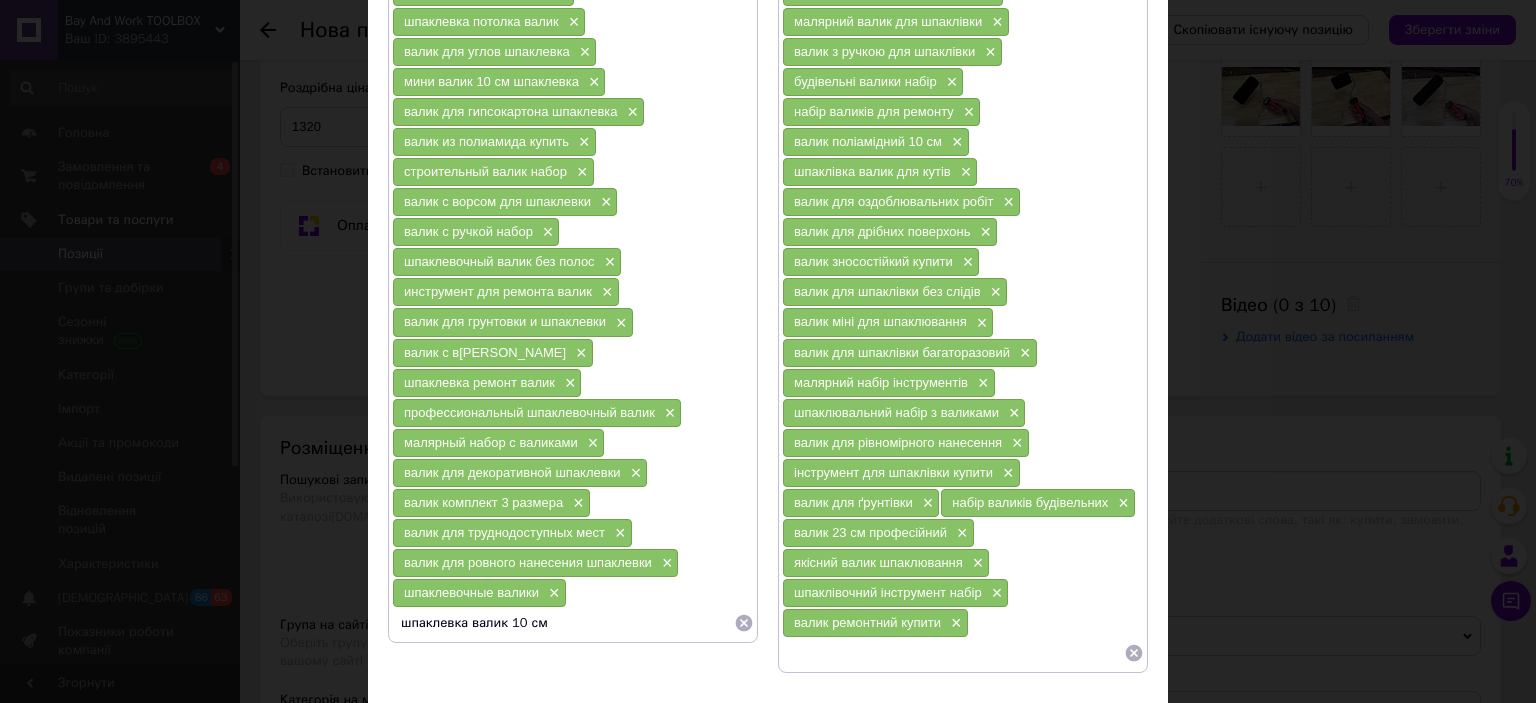 click on "шпаклевка валик 10 см" at bounding box center [563, 623] 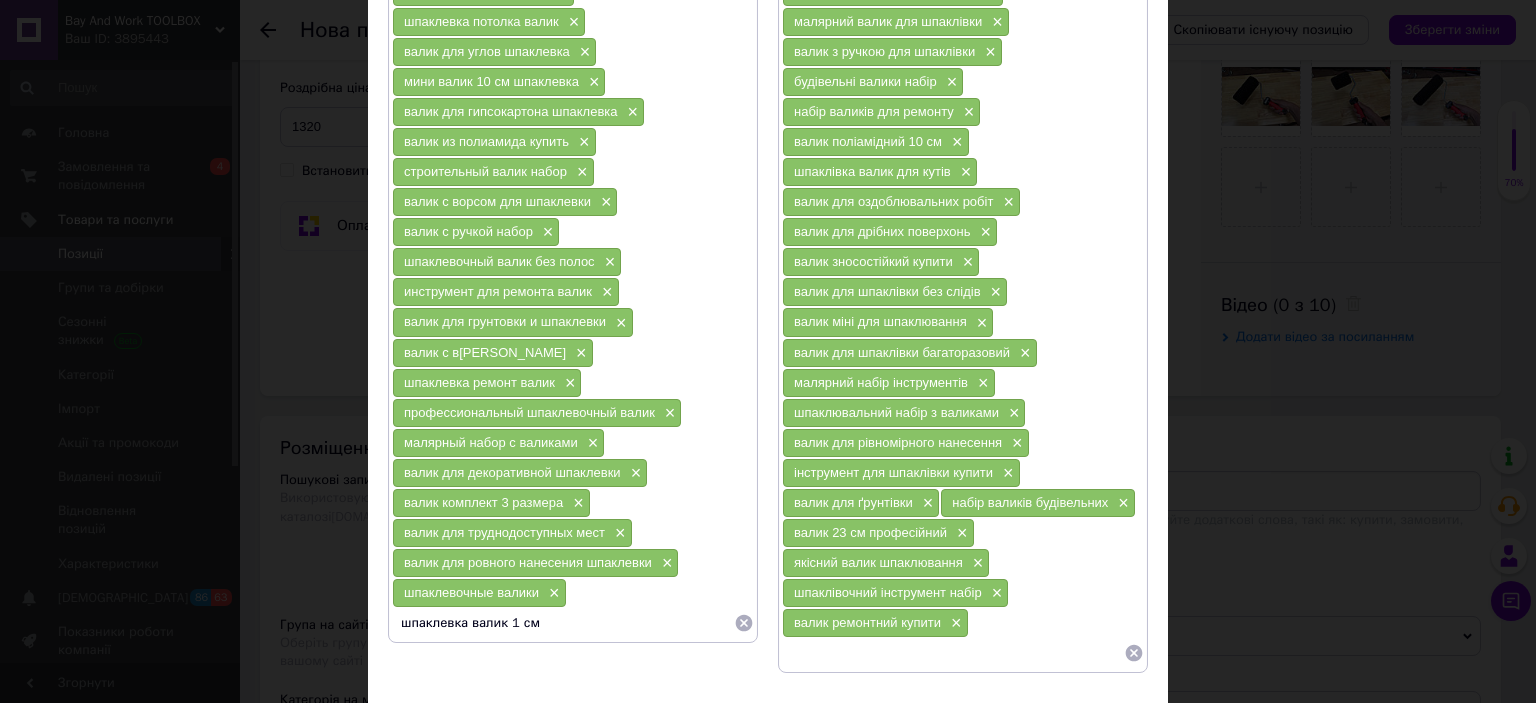 type on "шпаклевка валик 18 см" 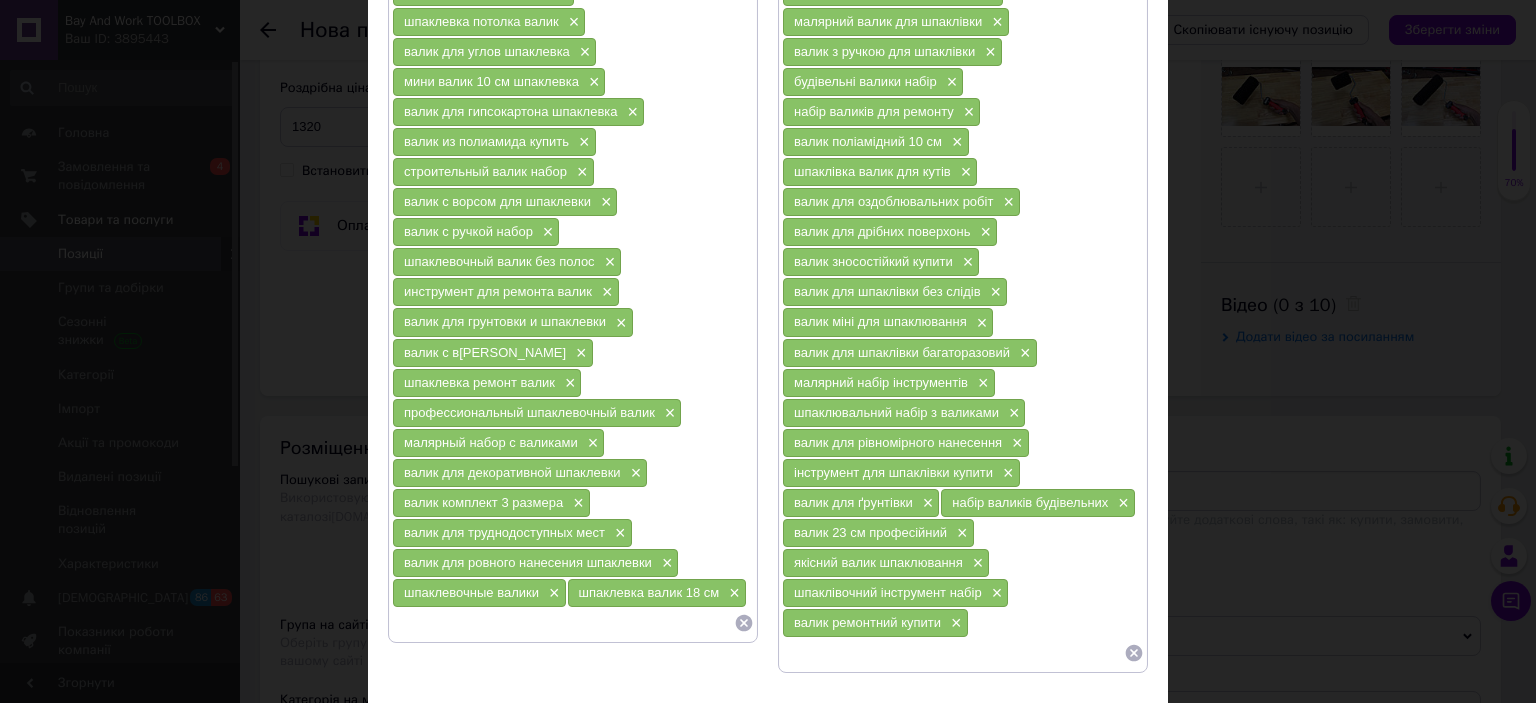 click at bounding box center (563, 623) 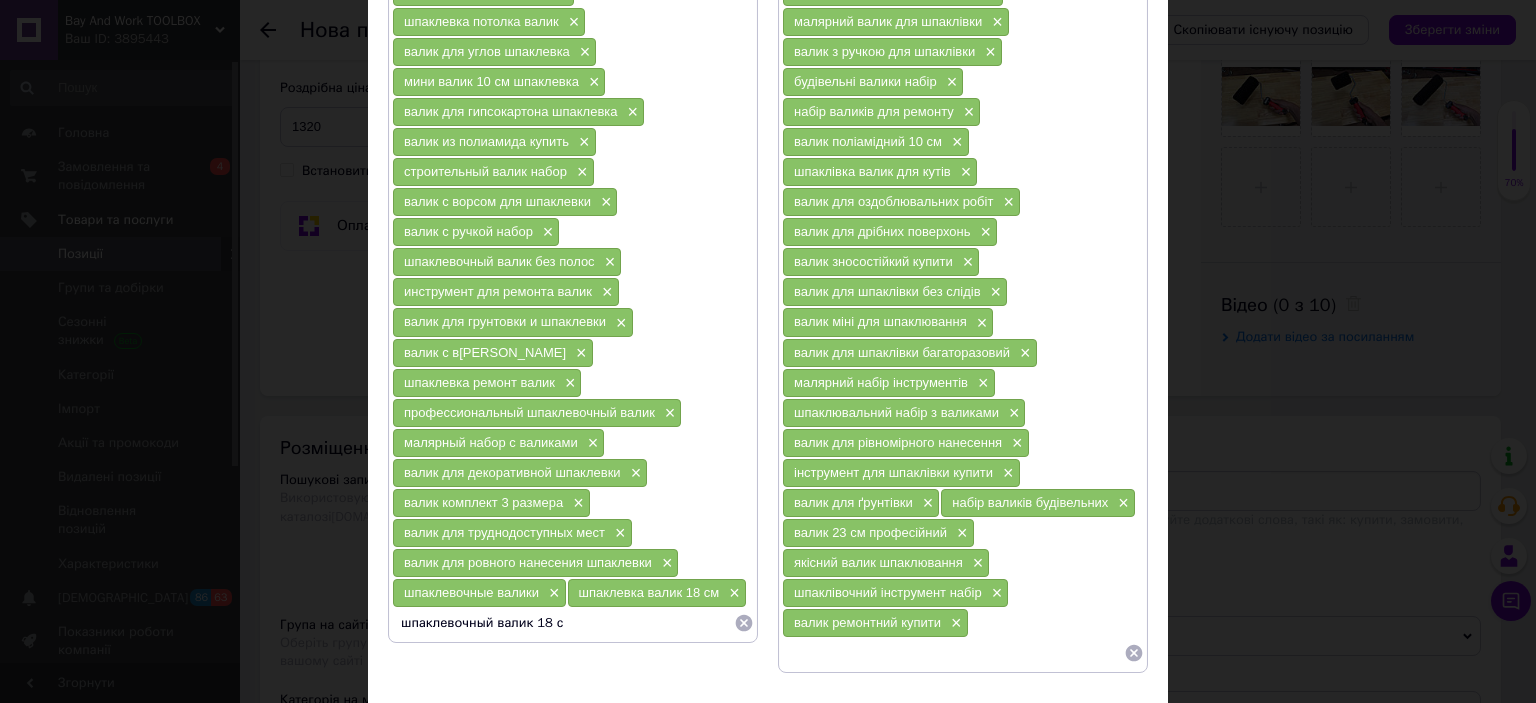 type on "шпаклевочный валик 18 см" 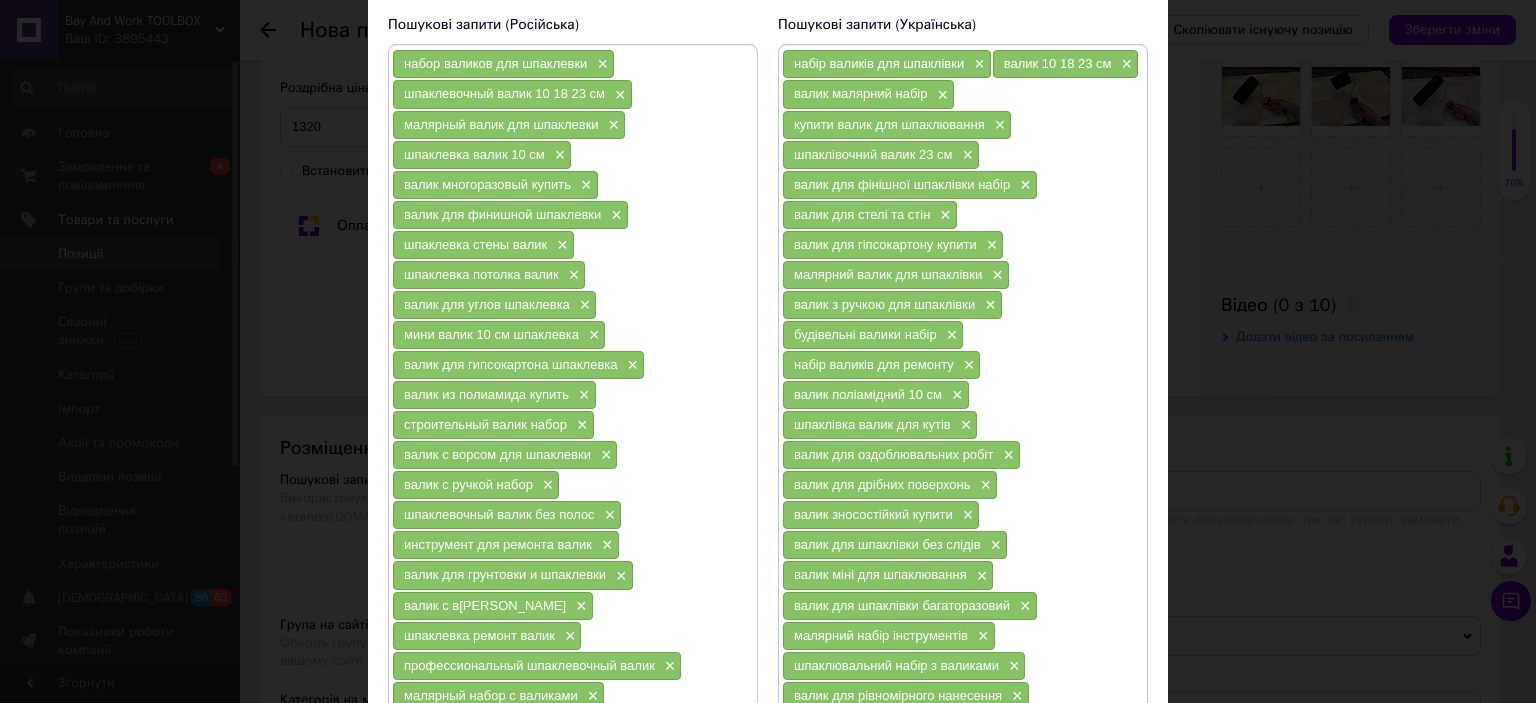 scroll, scrollTop: 500, scrollLeft: 0, axis: vertical 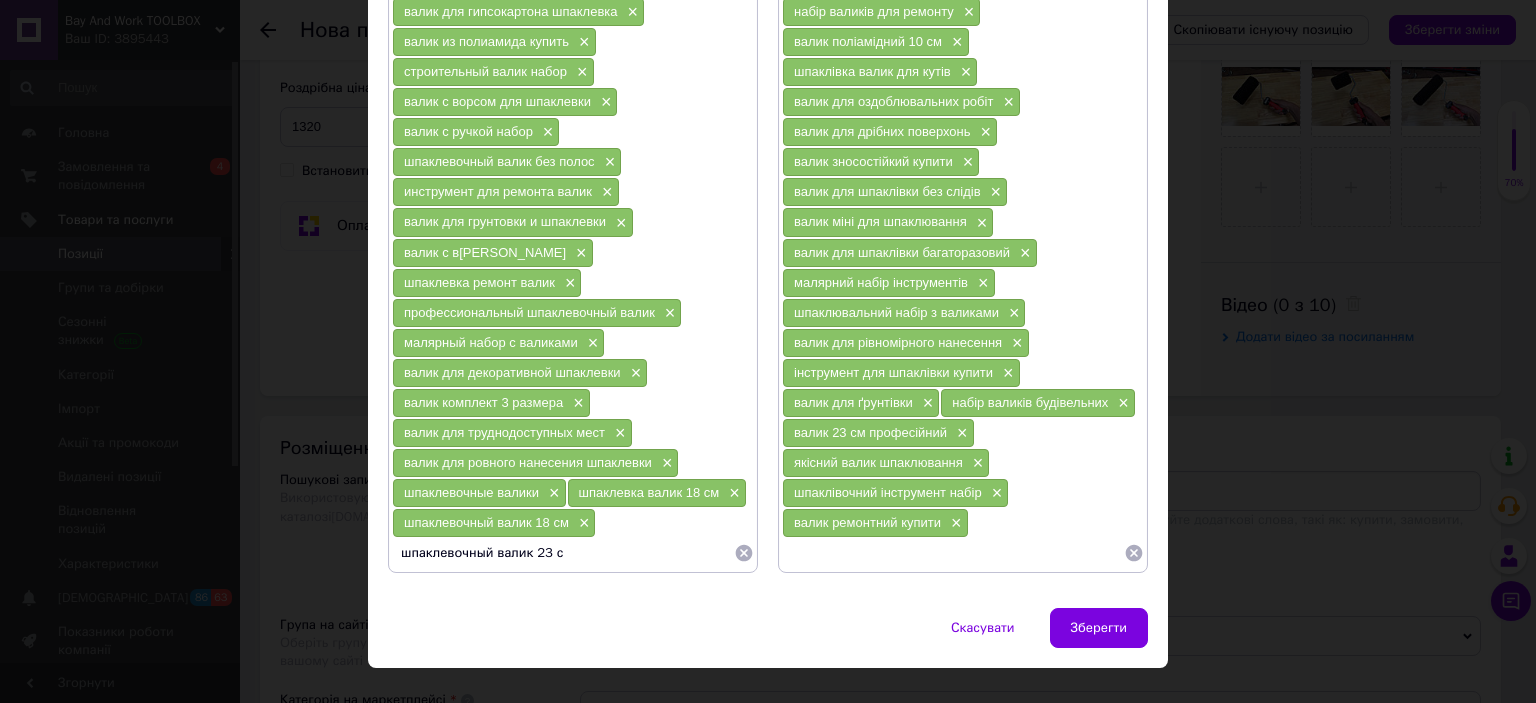 type on "шпаклевочный валик 23 см" 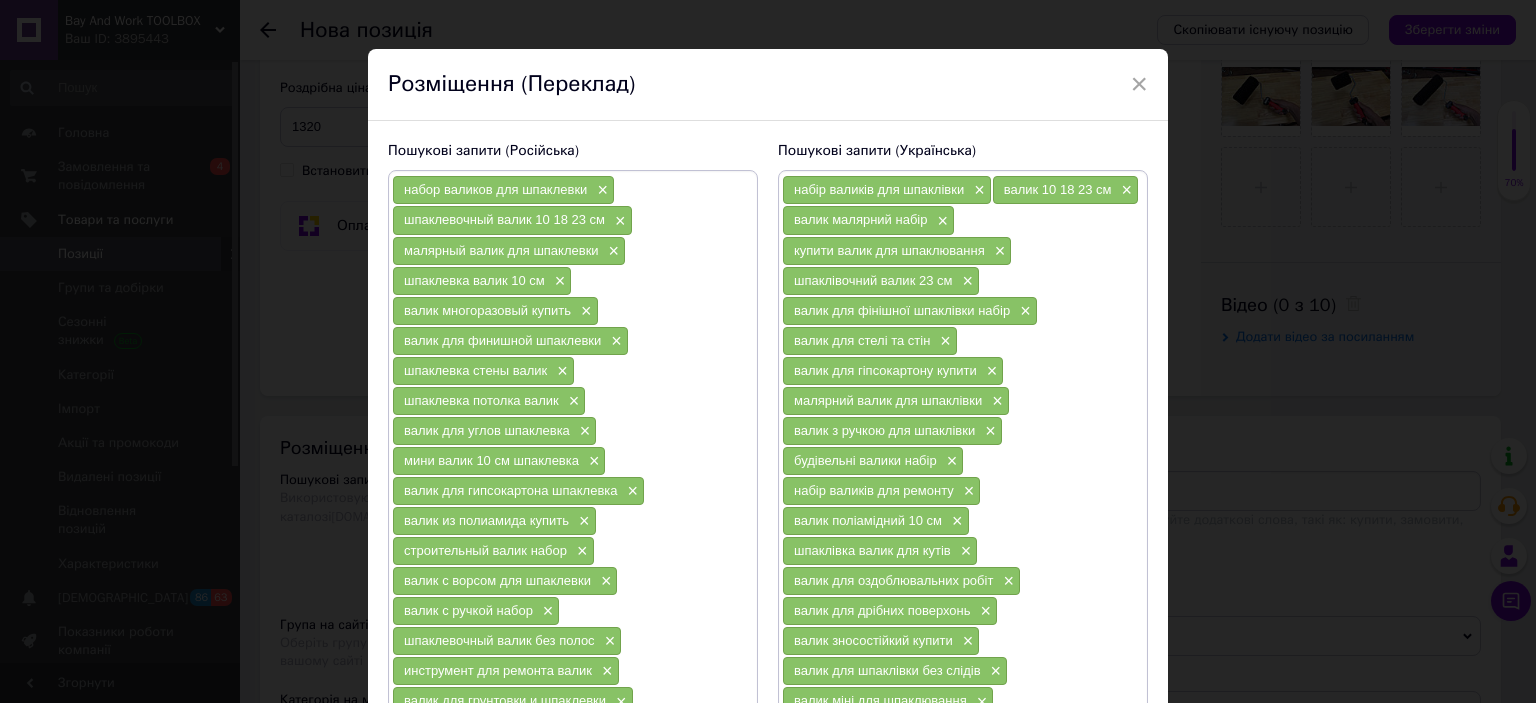 scroll, scrollTop: 0, scrollLeft: 0, axis: both 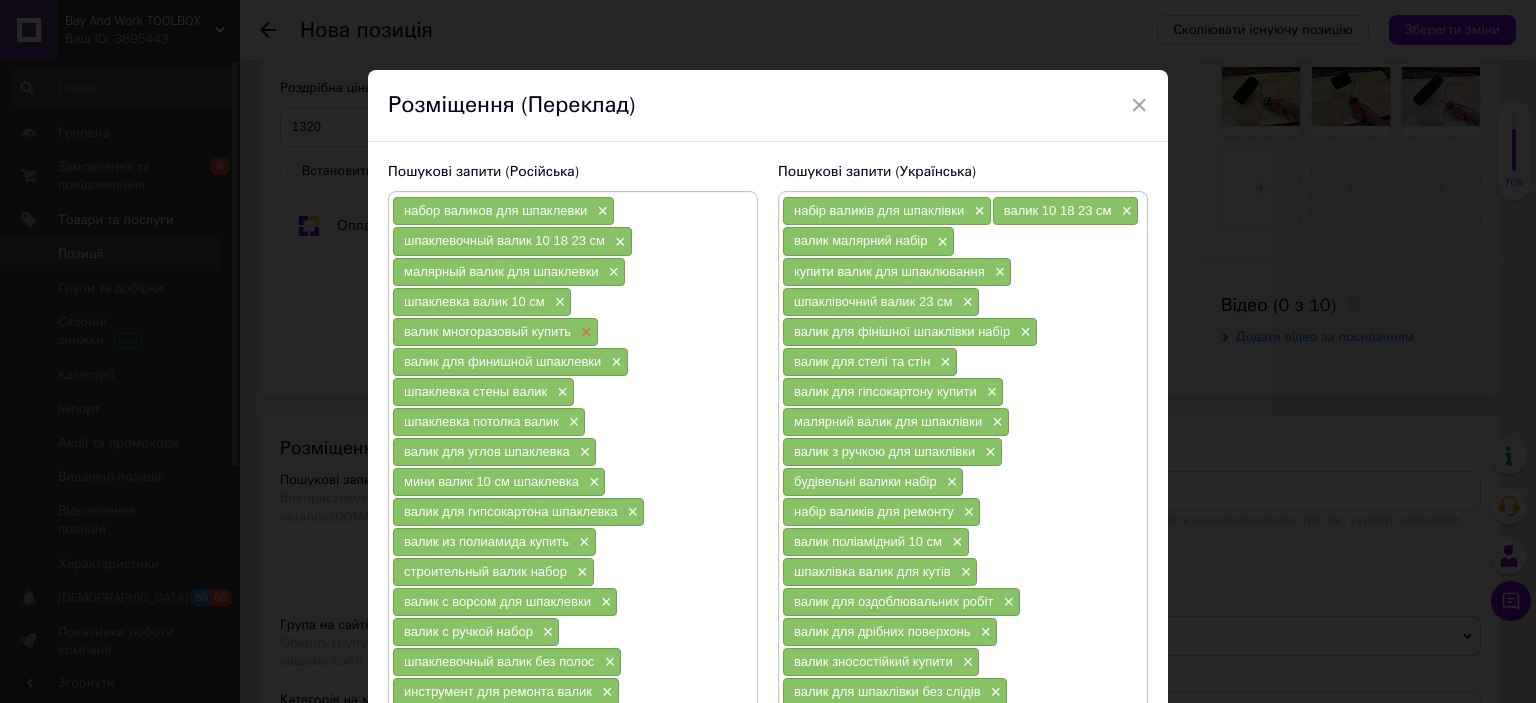 click on "валик многоразовый купить ×" at bounding box center (495, 332) 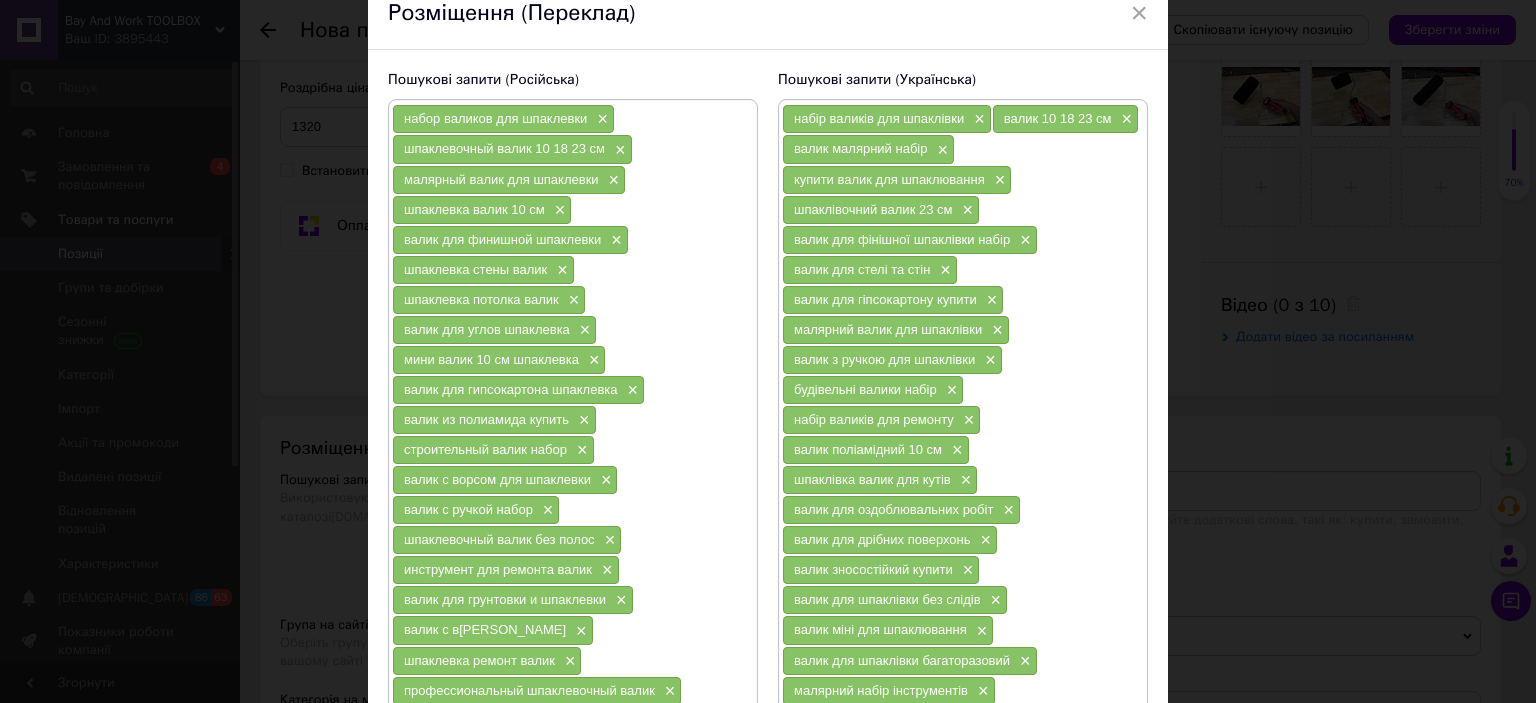 scroll, scrollTop: 100, scrollLeft: 0, axis: vertical 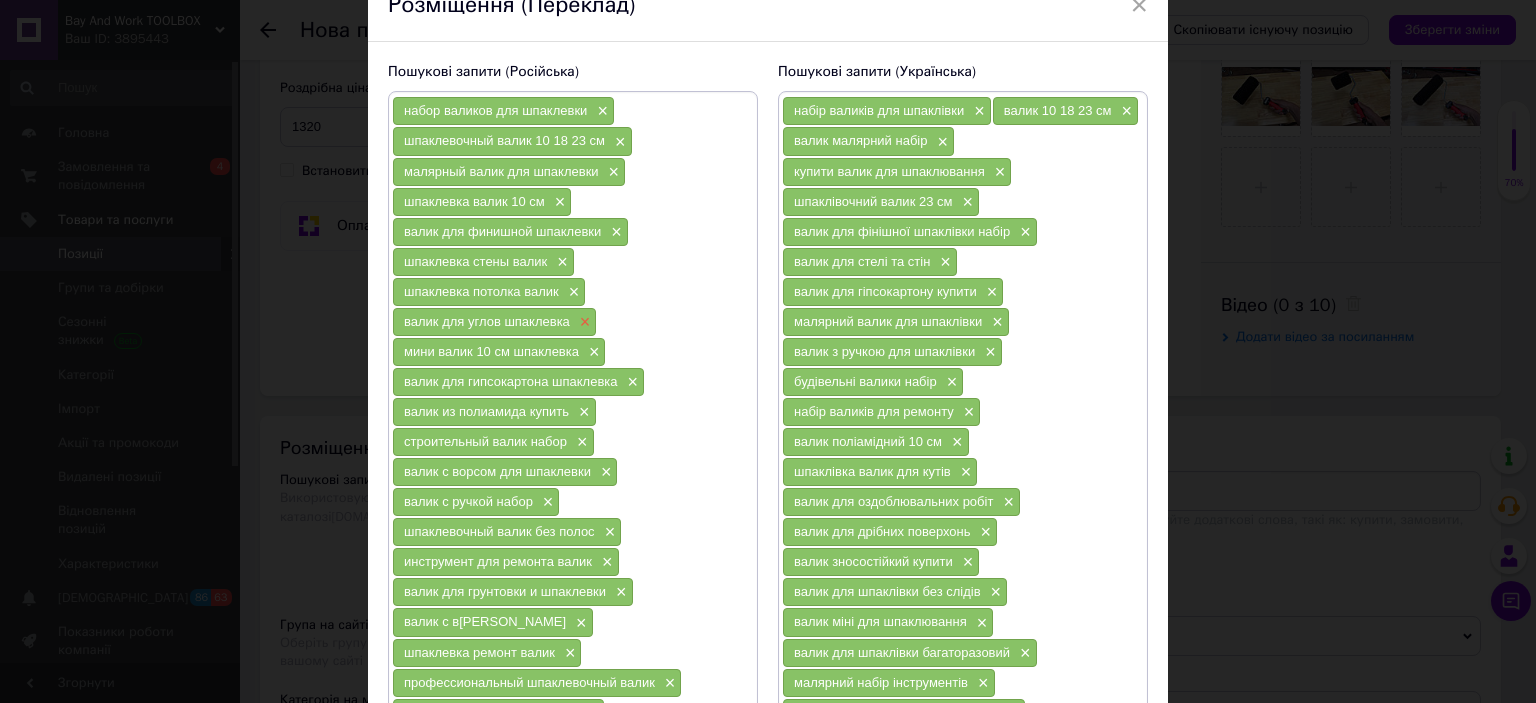 click on "×" at bounding box center (583, 322) 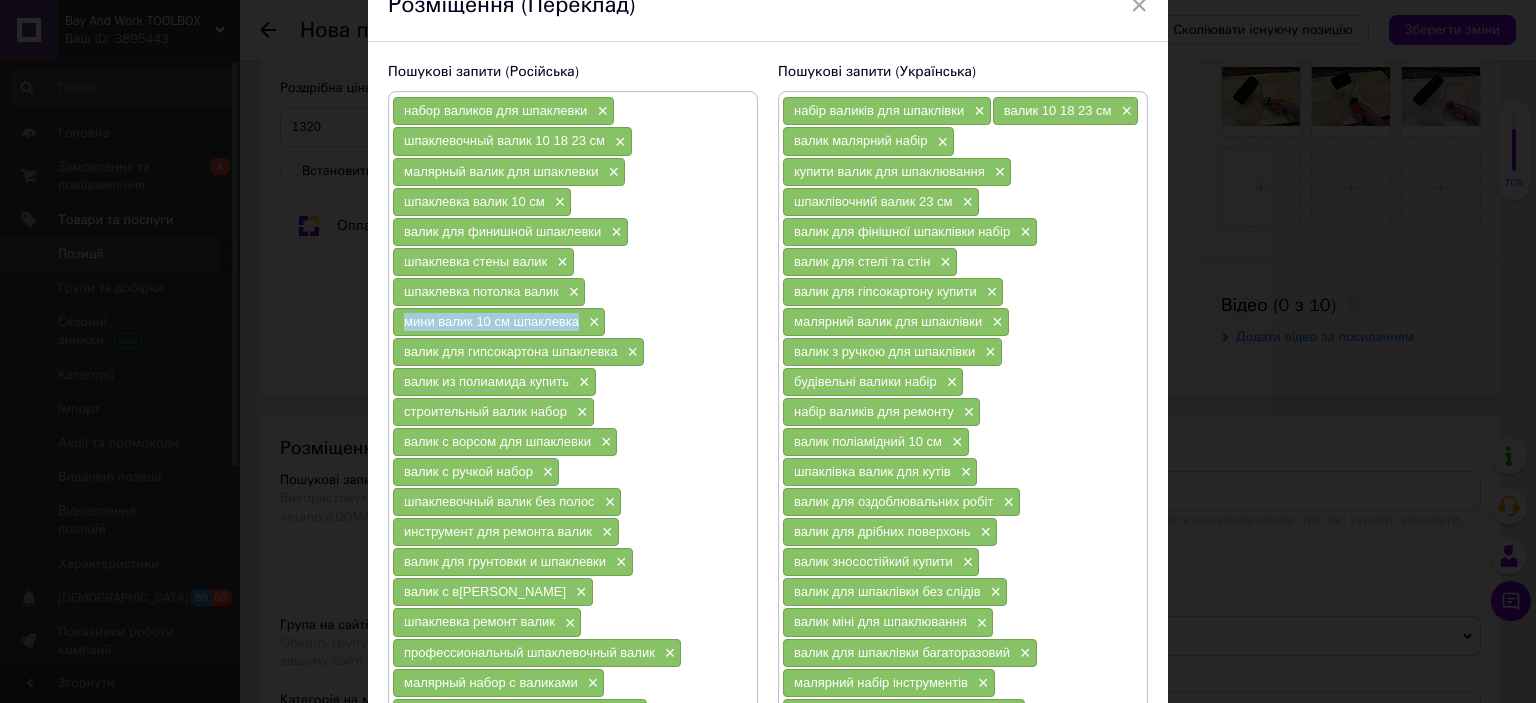 drag, startPoint x: 404, startPoint y: 319, endPoint x: 577, endPoint y: 320, distance: 173.00288 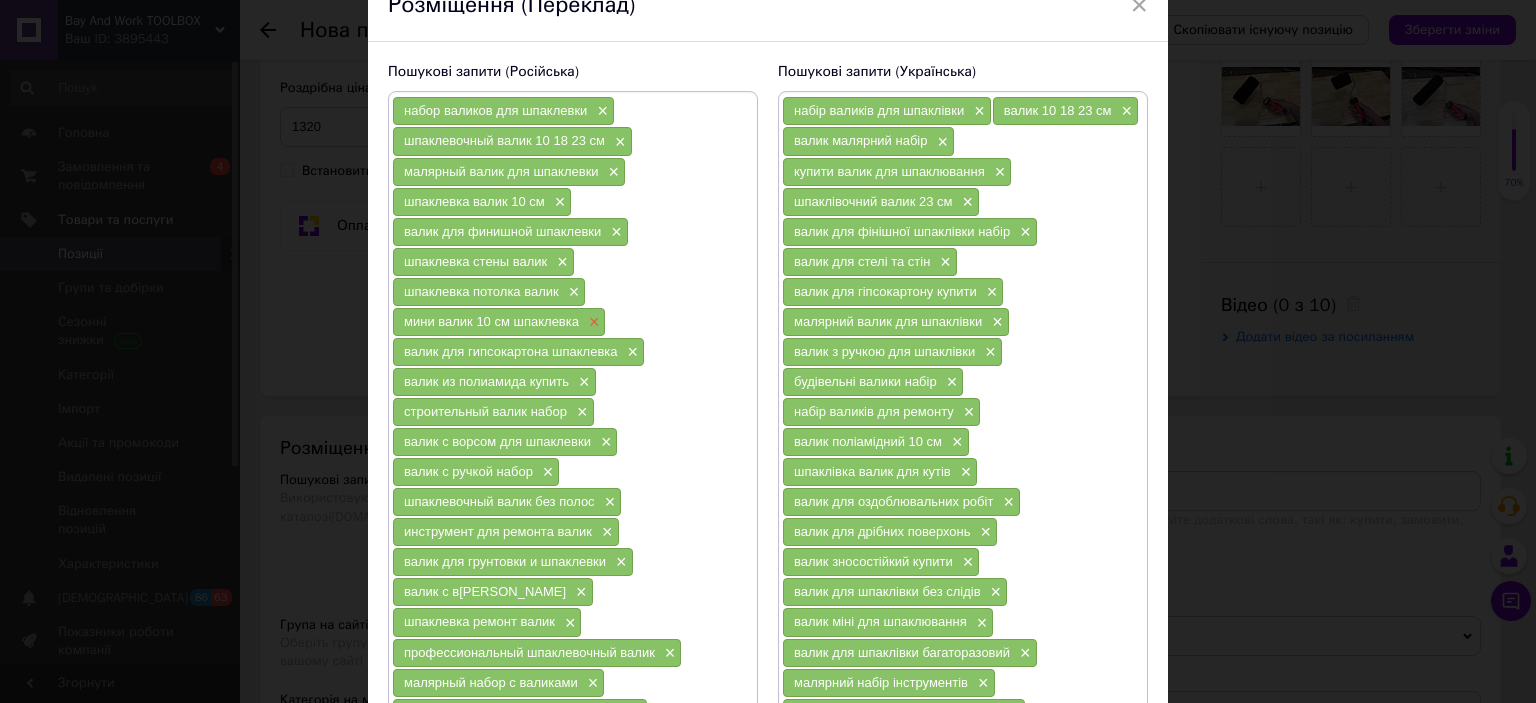 click on "×" at bounding box center (592, 322) 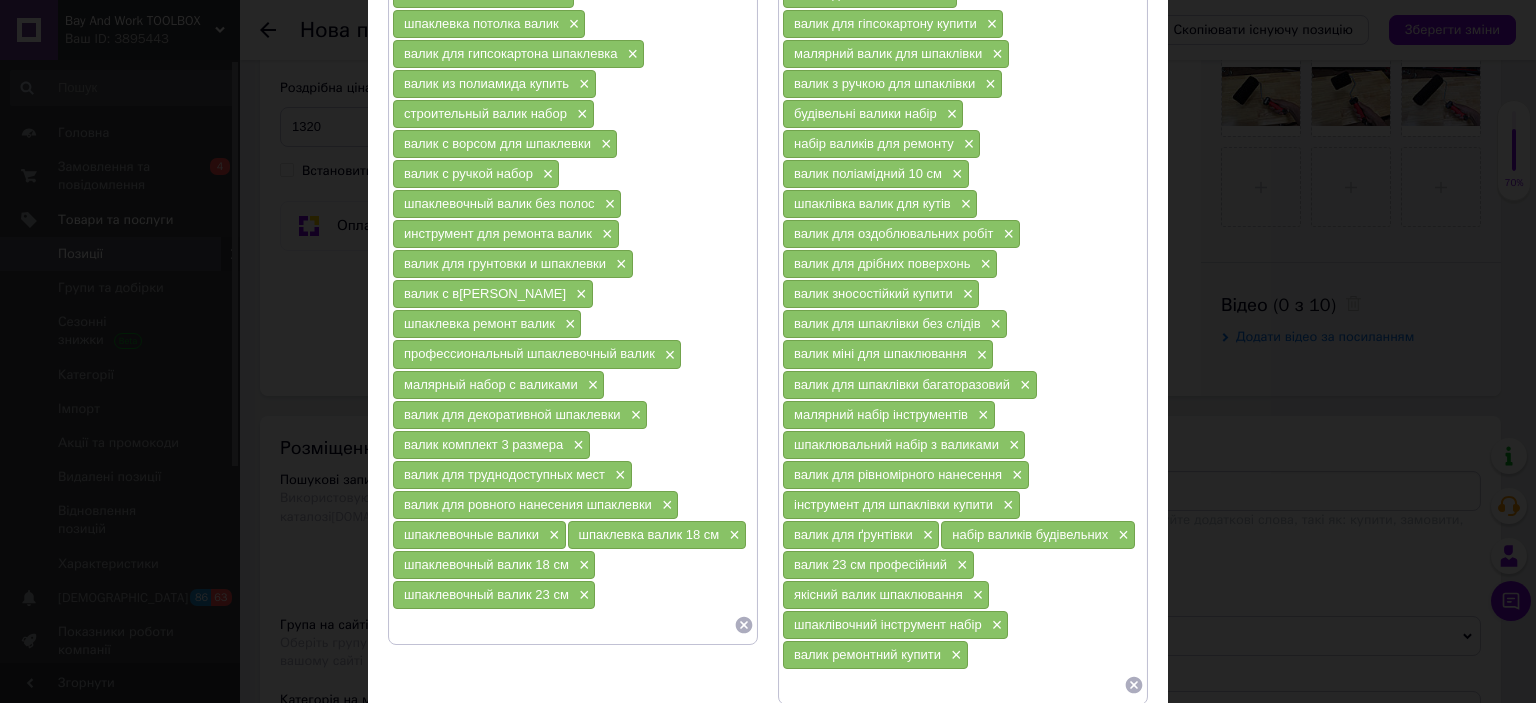 scroll, scrollTop: 400, scrollLeft: 0, axis: vertical 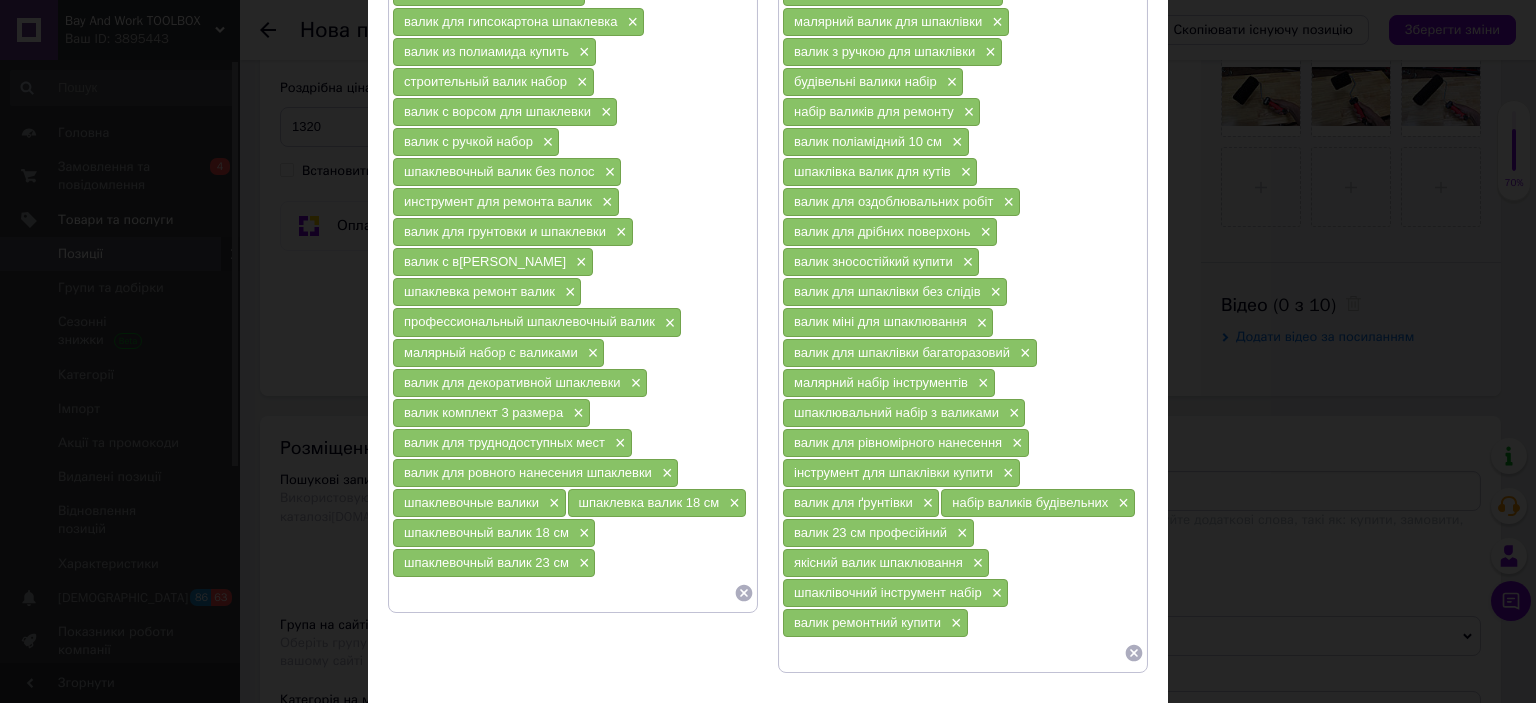 click at bounding box center [563, 593] 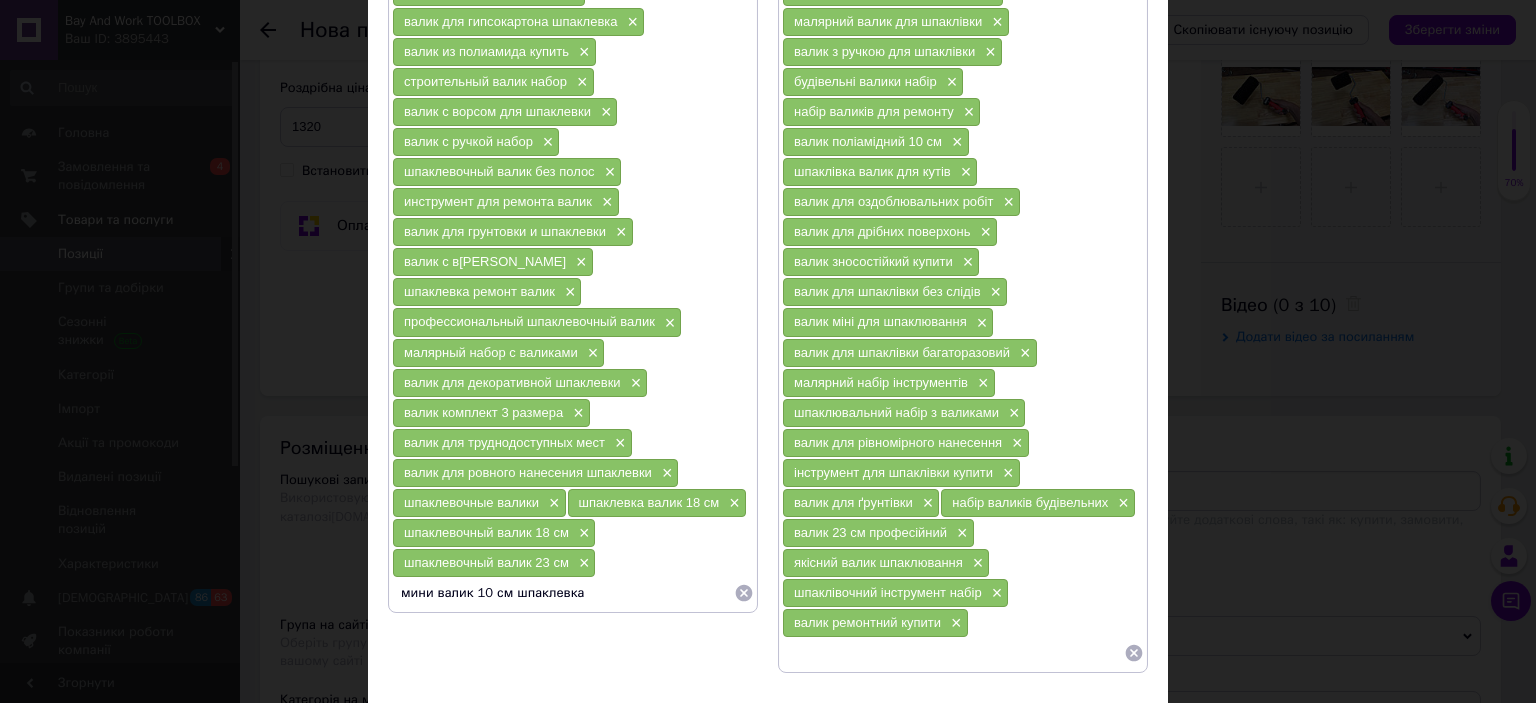 click on "мини валик 10 см шпаклевка" at bounding box center (563, 593) 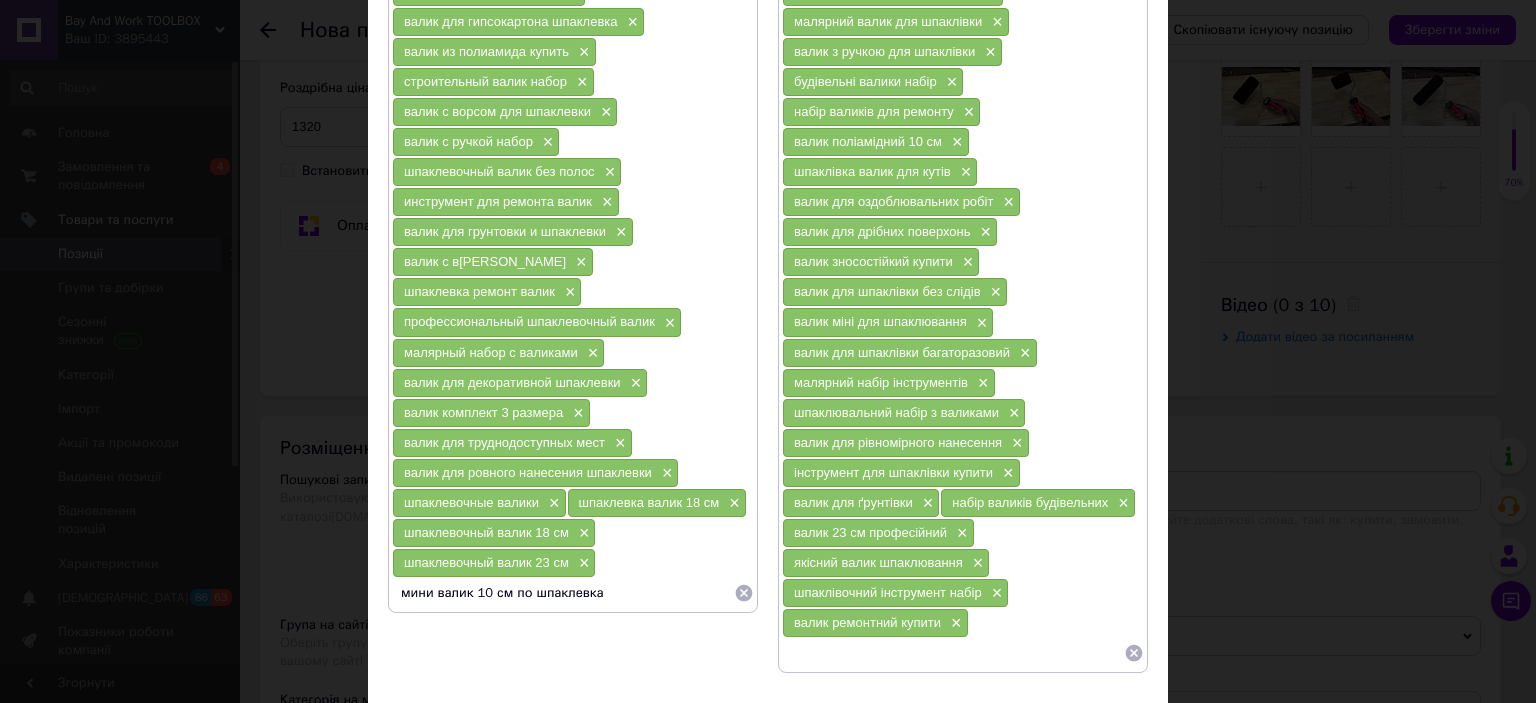 click on "мини валик 10 см по шпаклевка" at bounding box center [563, 593] 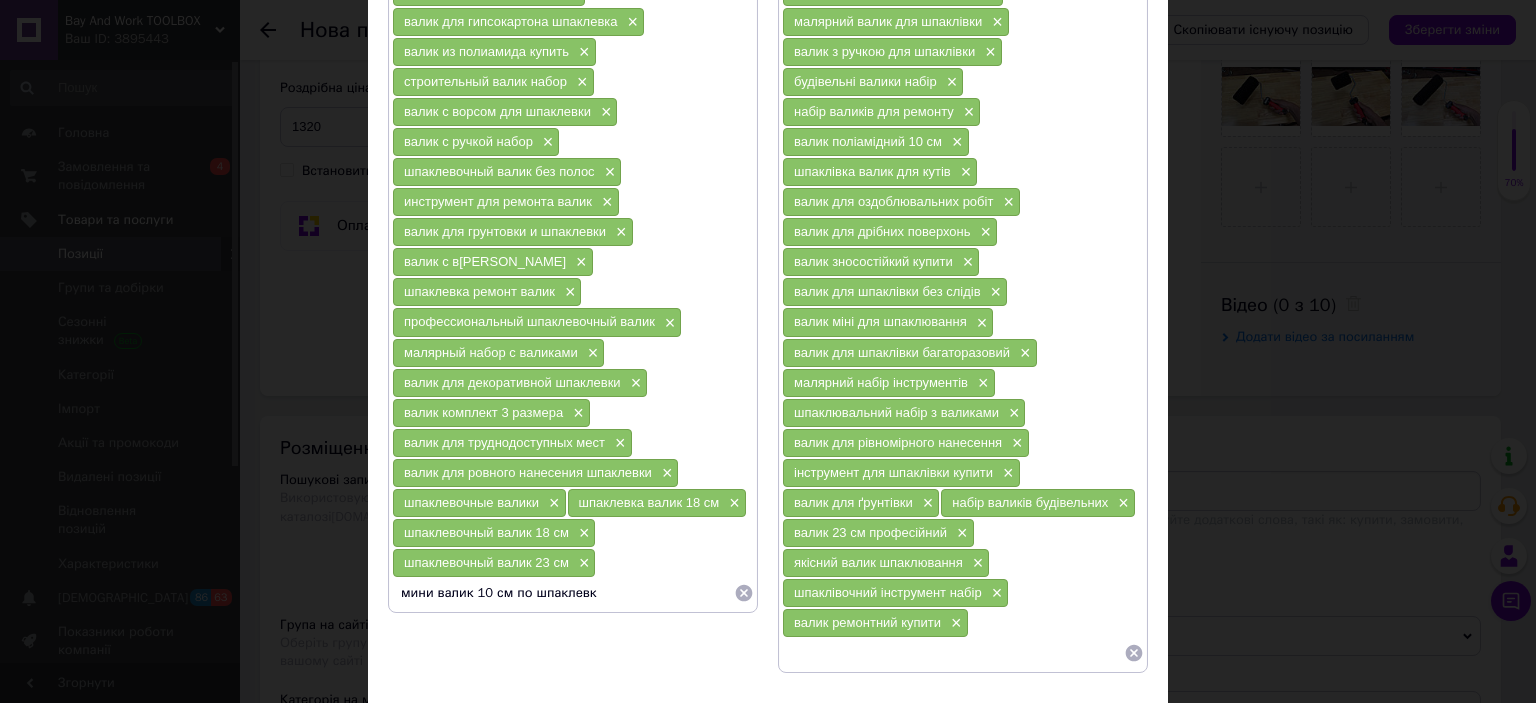 type on "мини валик 10 см по шпаклевке" 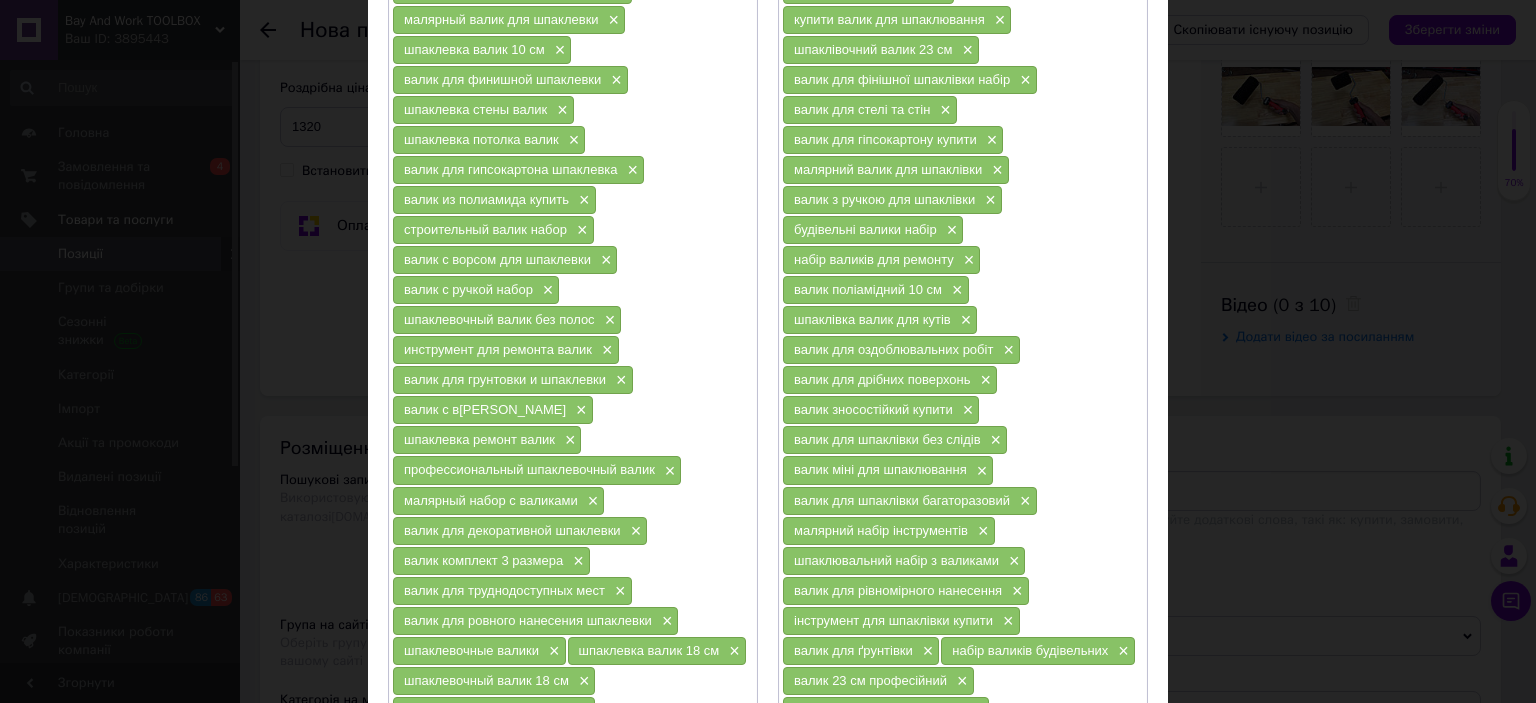 scroll, scrollTop: 0, scrollLeft: 0, axis: both 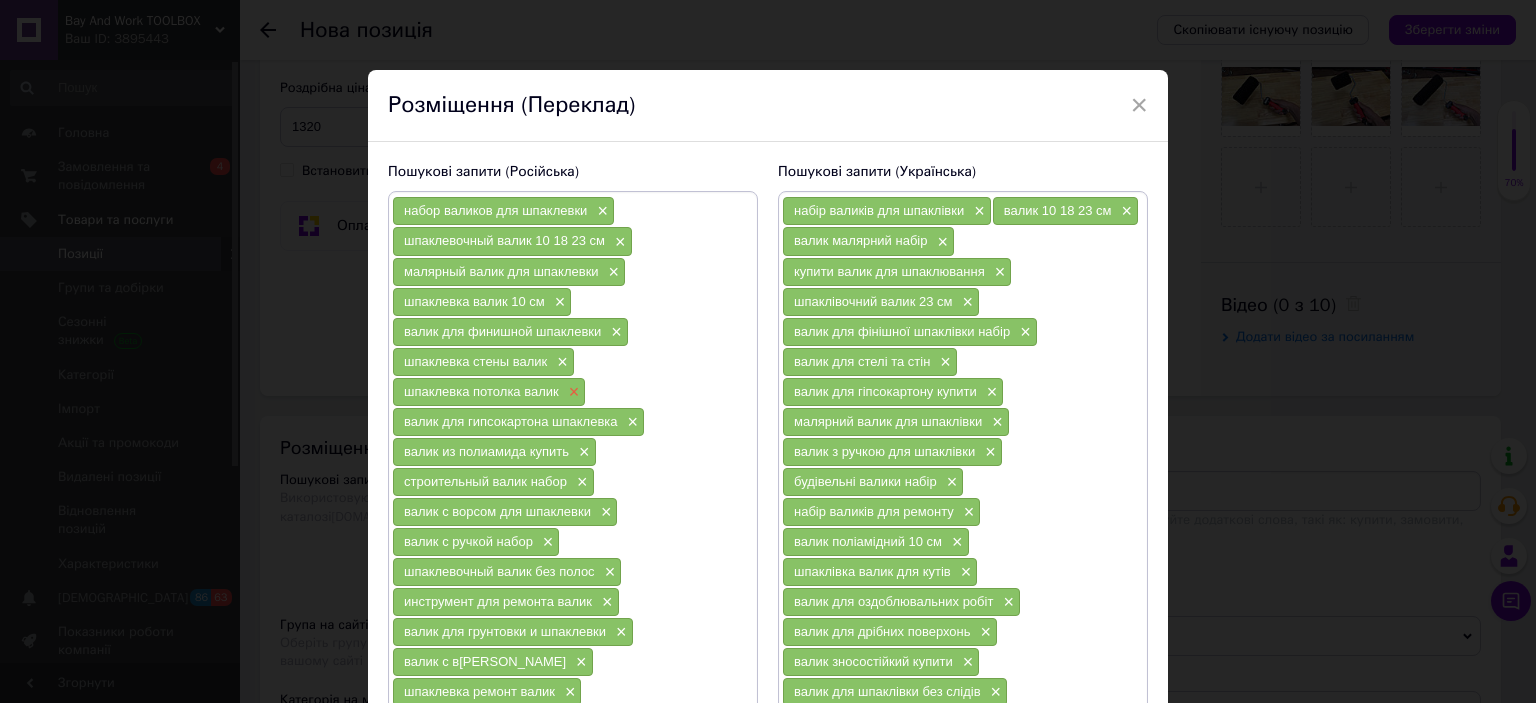 click on "×" at bounding box center (572, 392) 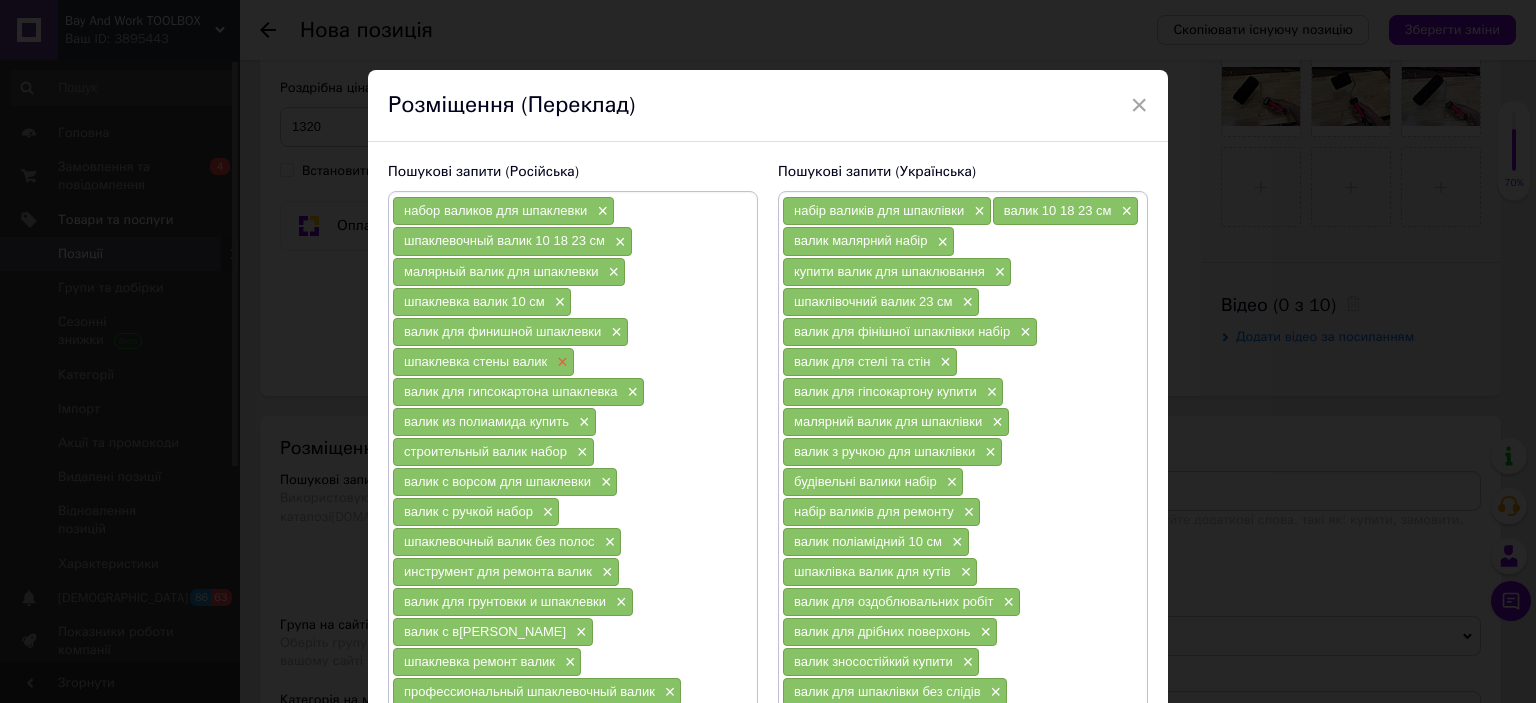 click on "×" at bounding box center [560, 362] 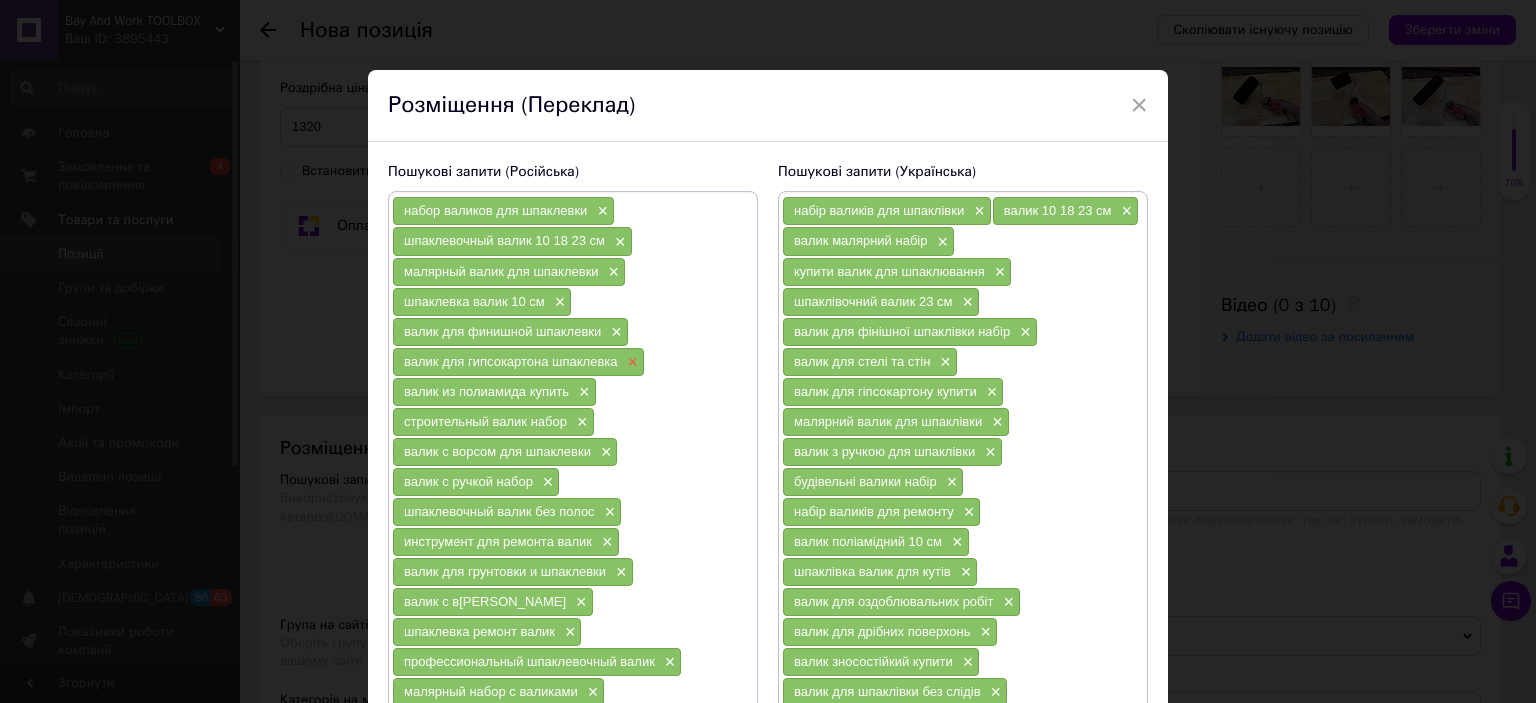 click on "×" at bounding box center (631, 362) 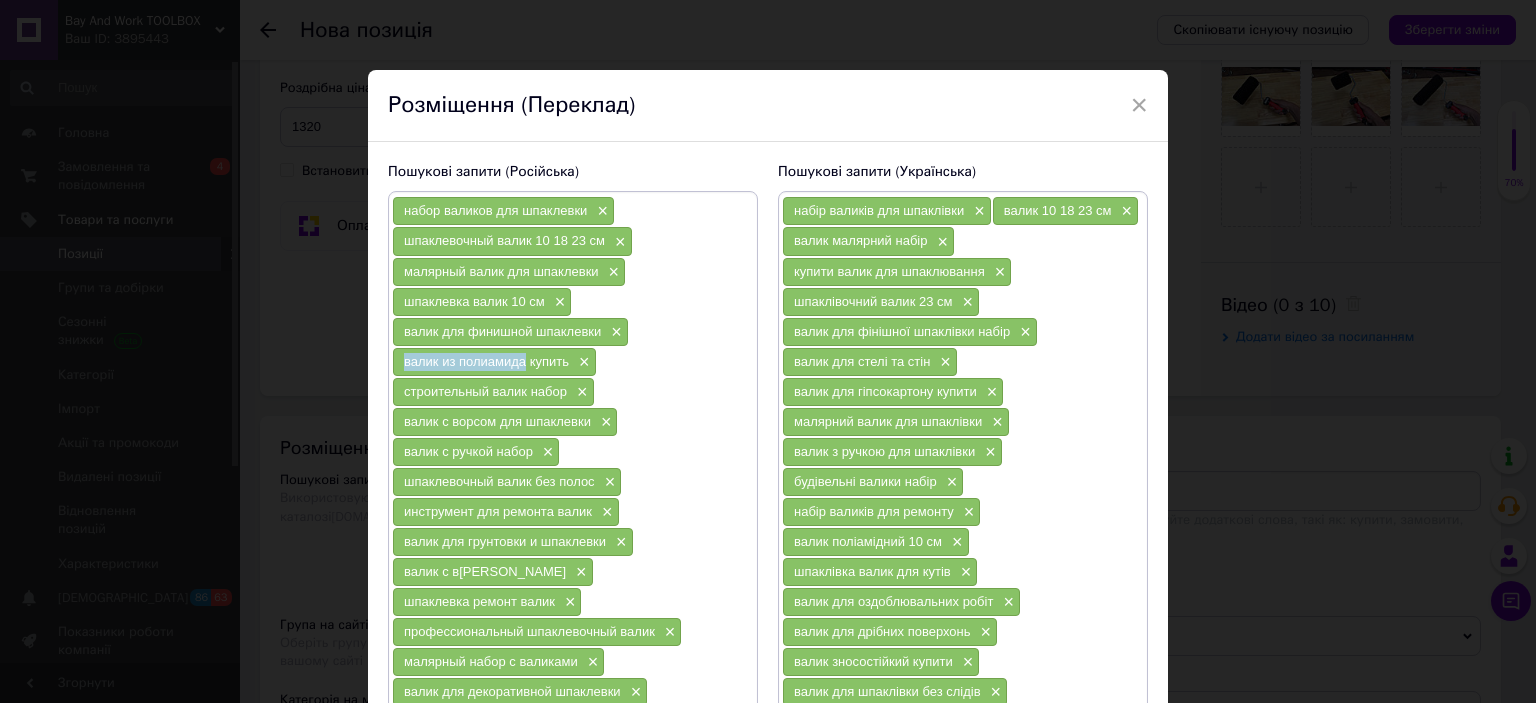 drag, startPoint x: 390, startPoint y: 356, endPoint x: 520, endPoint y: 356, distance: 130 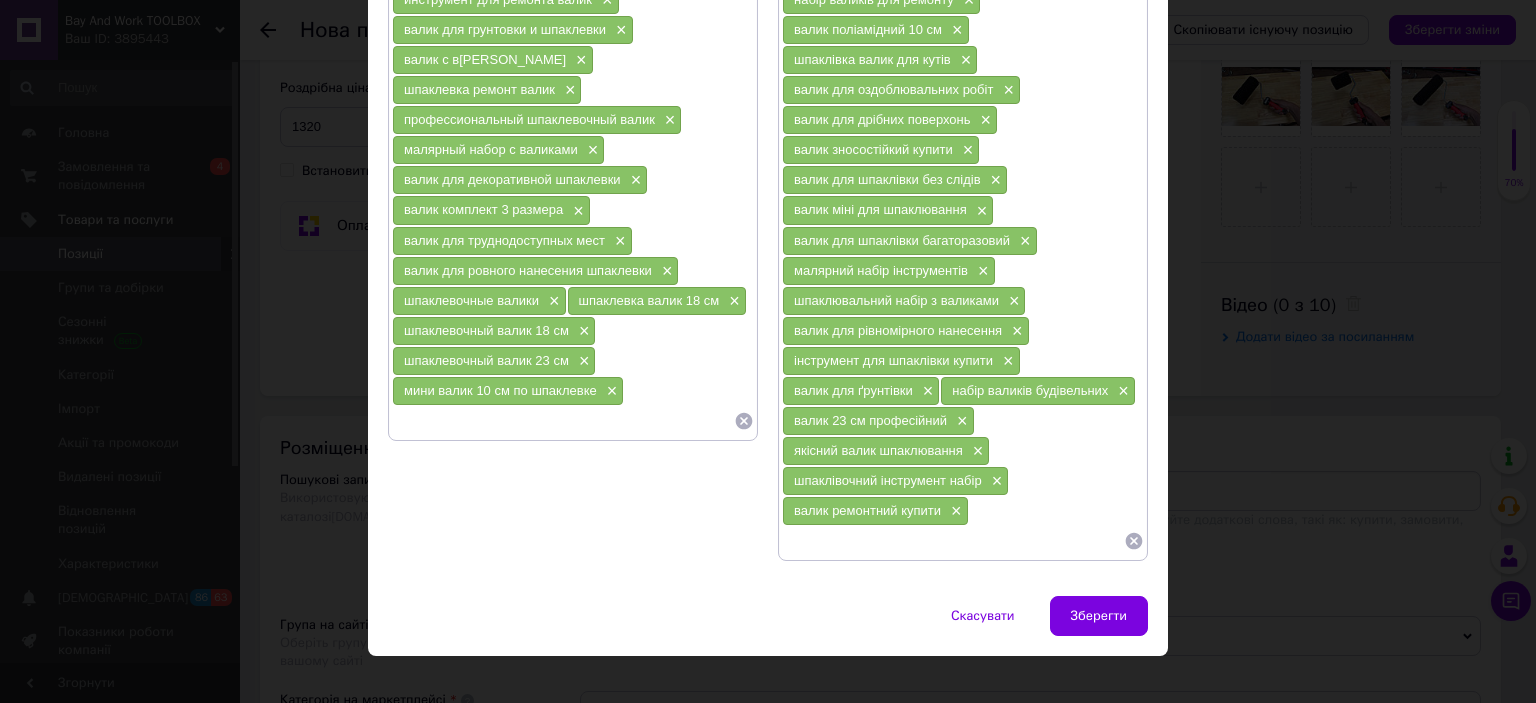scroll, scrollTop: 519, scrollLeft: 0, axis: vertical 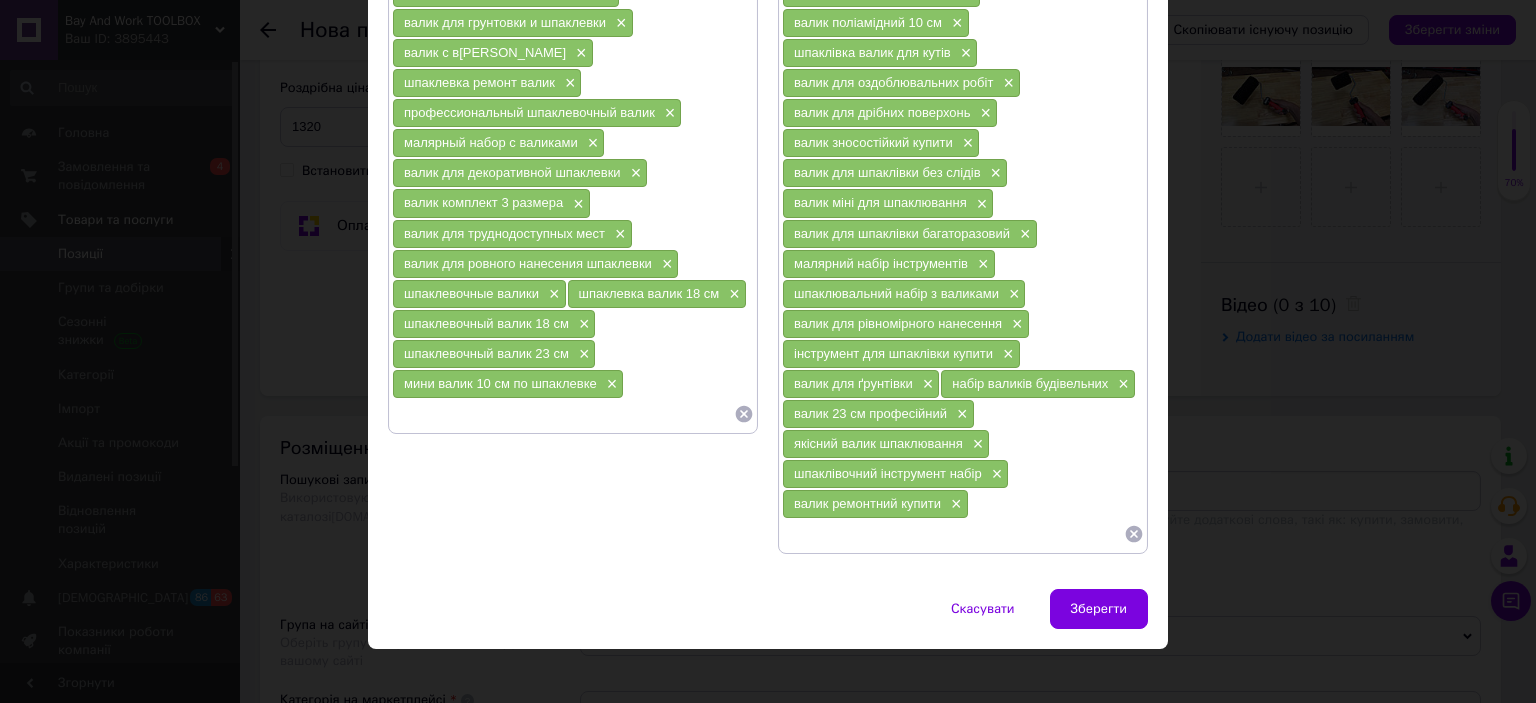 paste on "валик из полиамида" 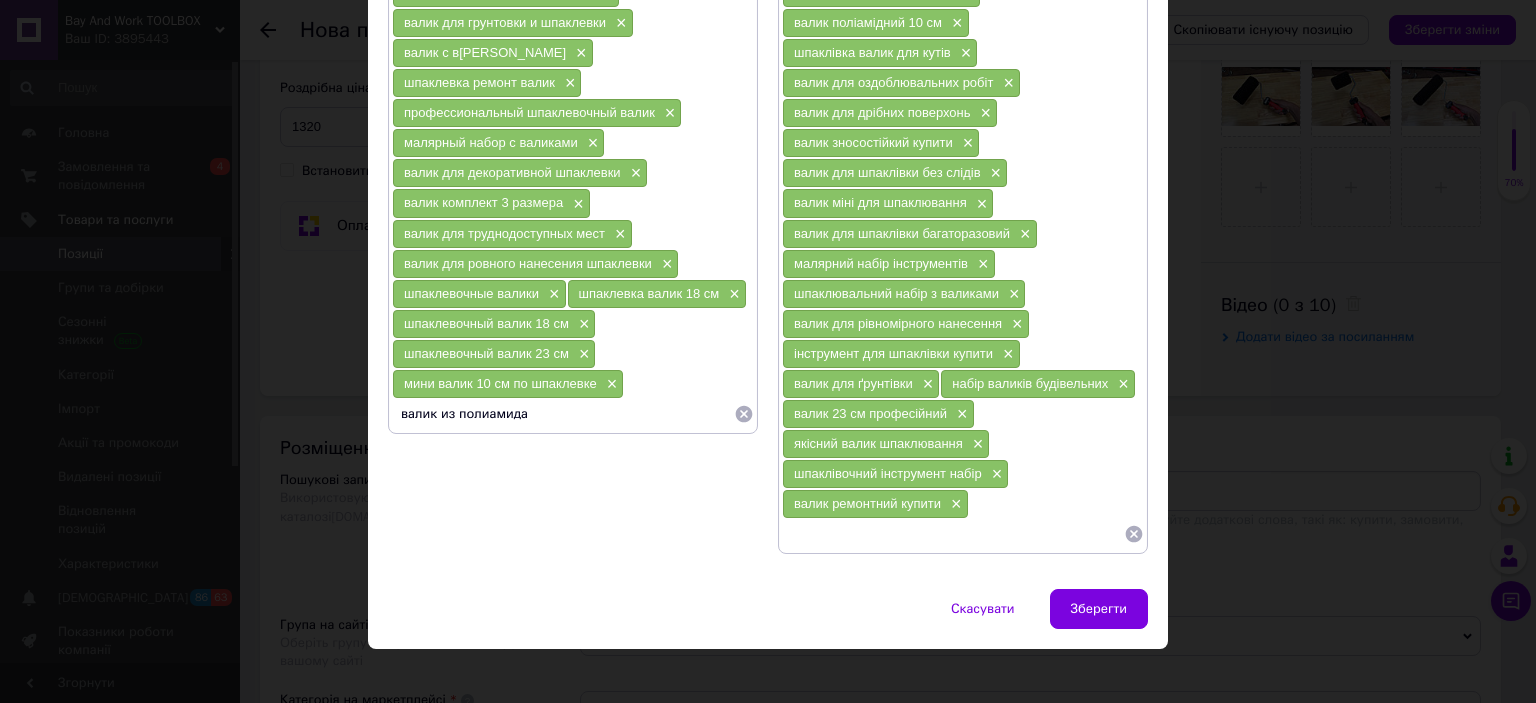 click on "валик из полиамида" at bounding box center [563, 414] 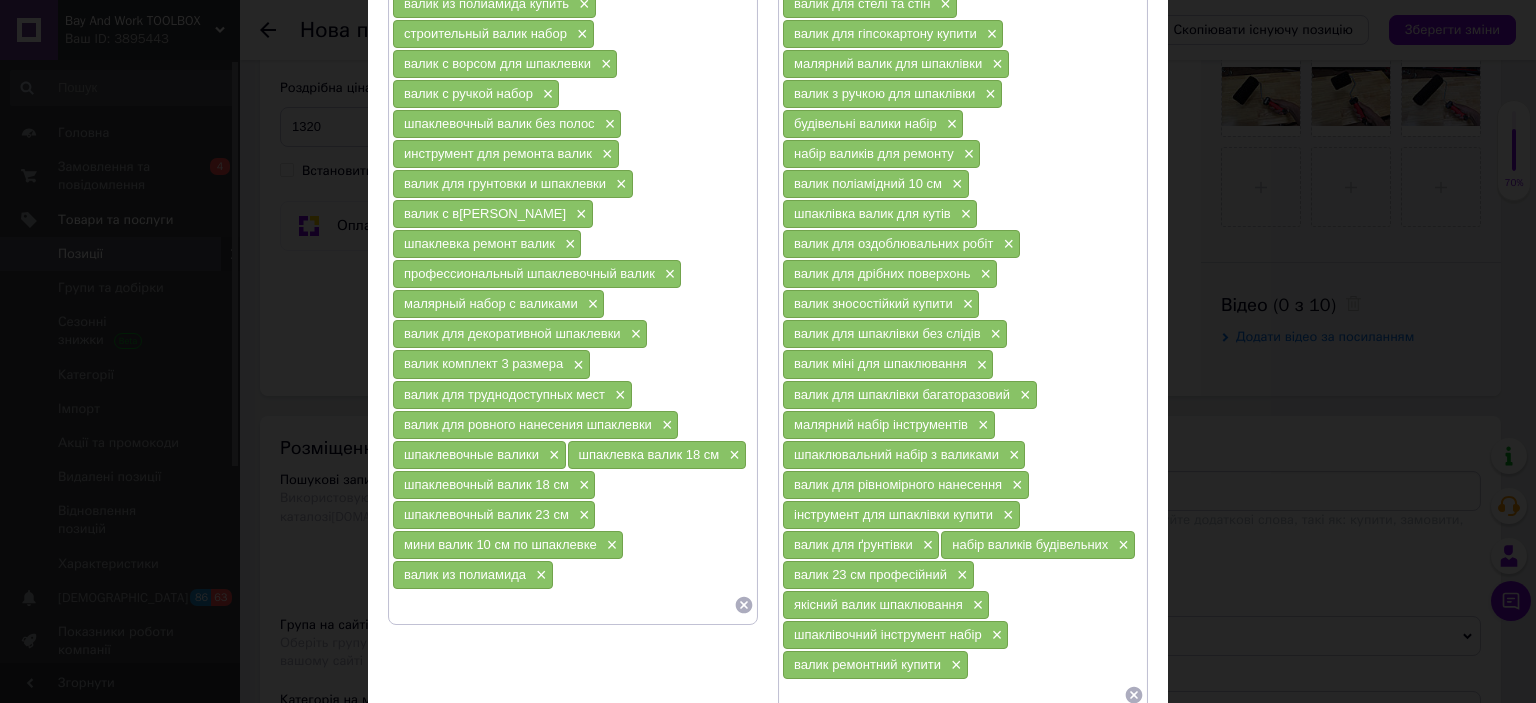 scroll, scrollTop: 119, scrollLeft: 0, axis: vertical 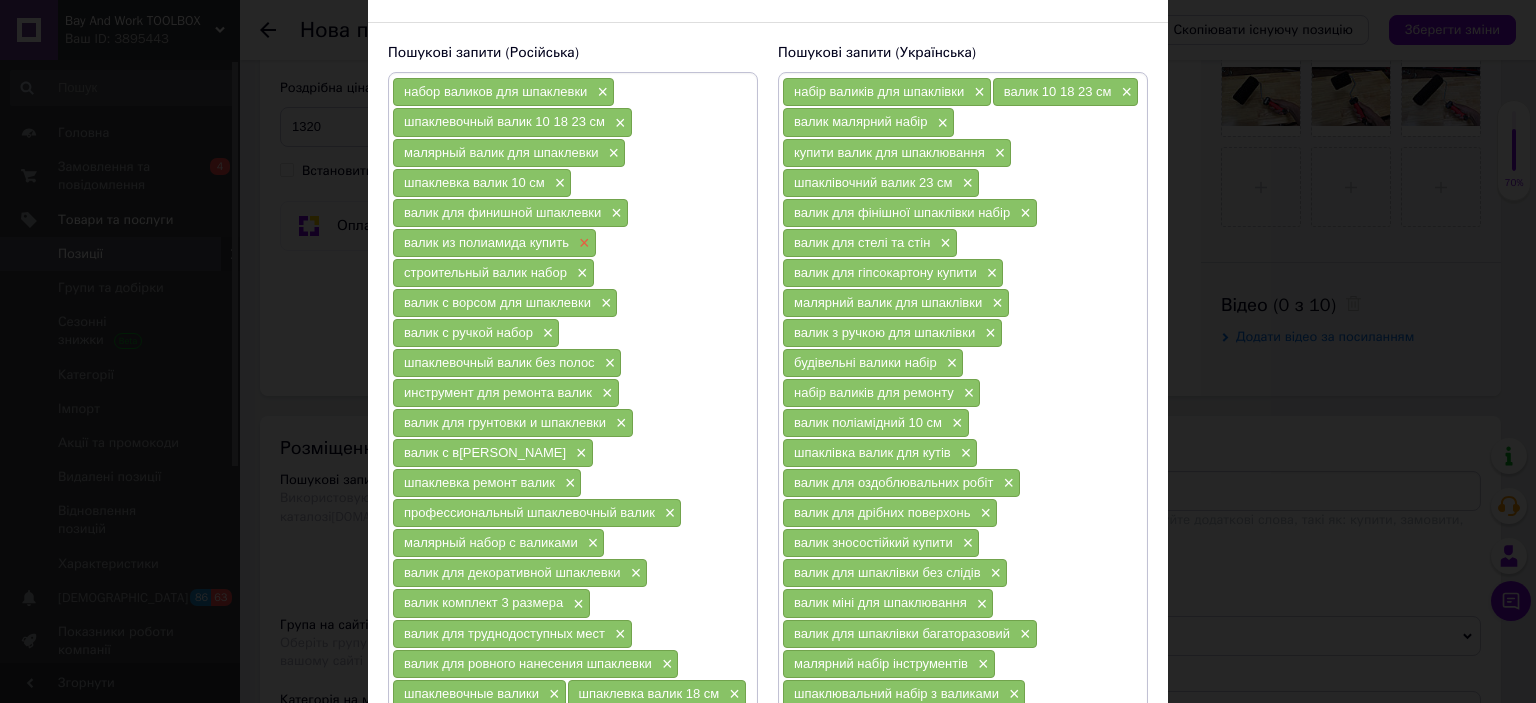 click on "×" at bounding box center [582, 243] 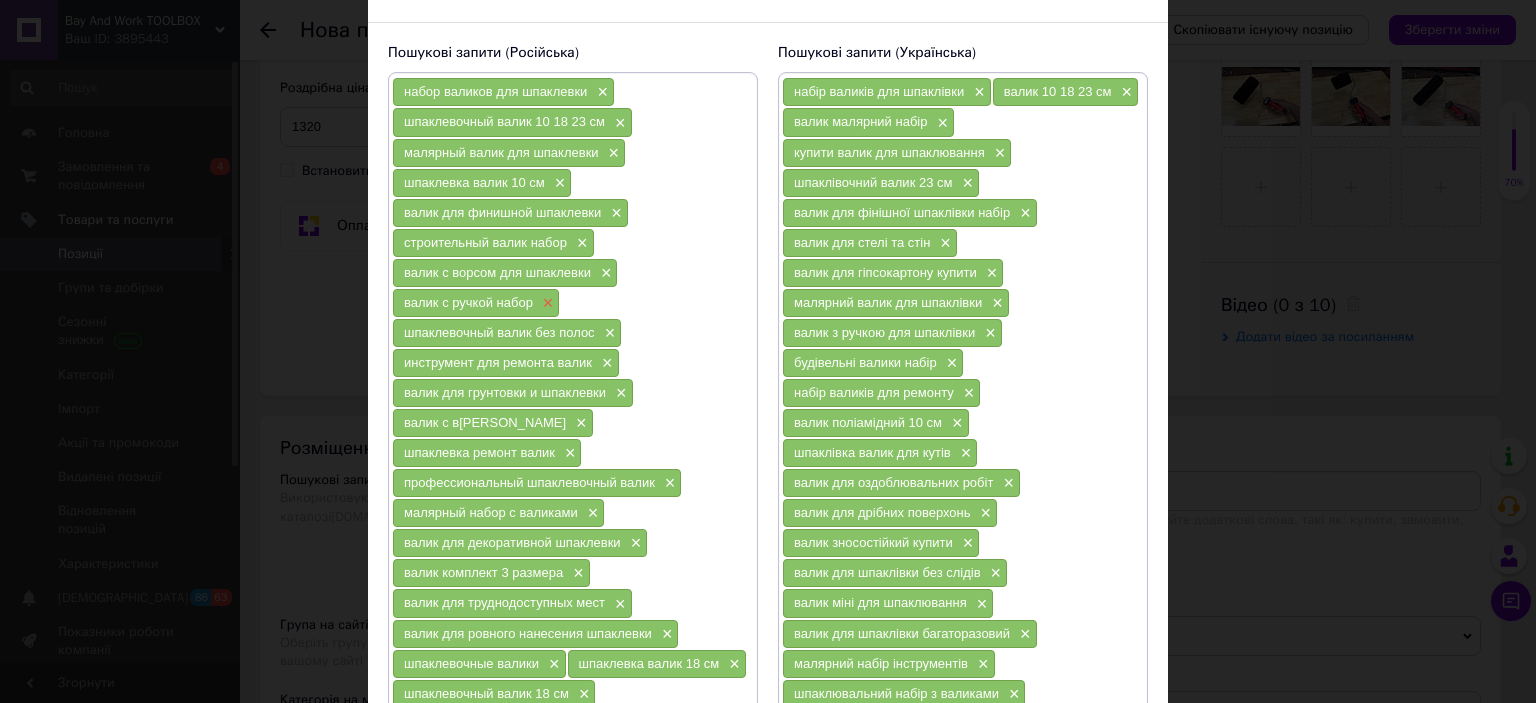 click on "×" at bounding box center (546, 303) 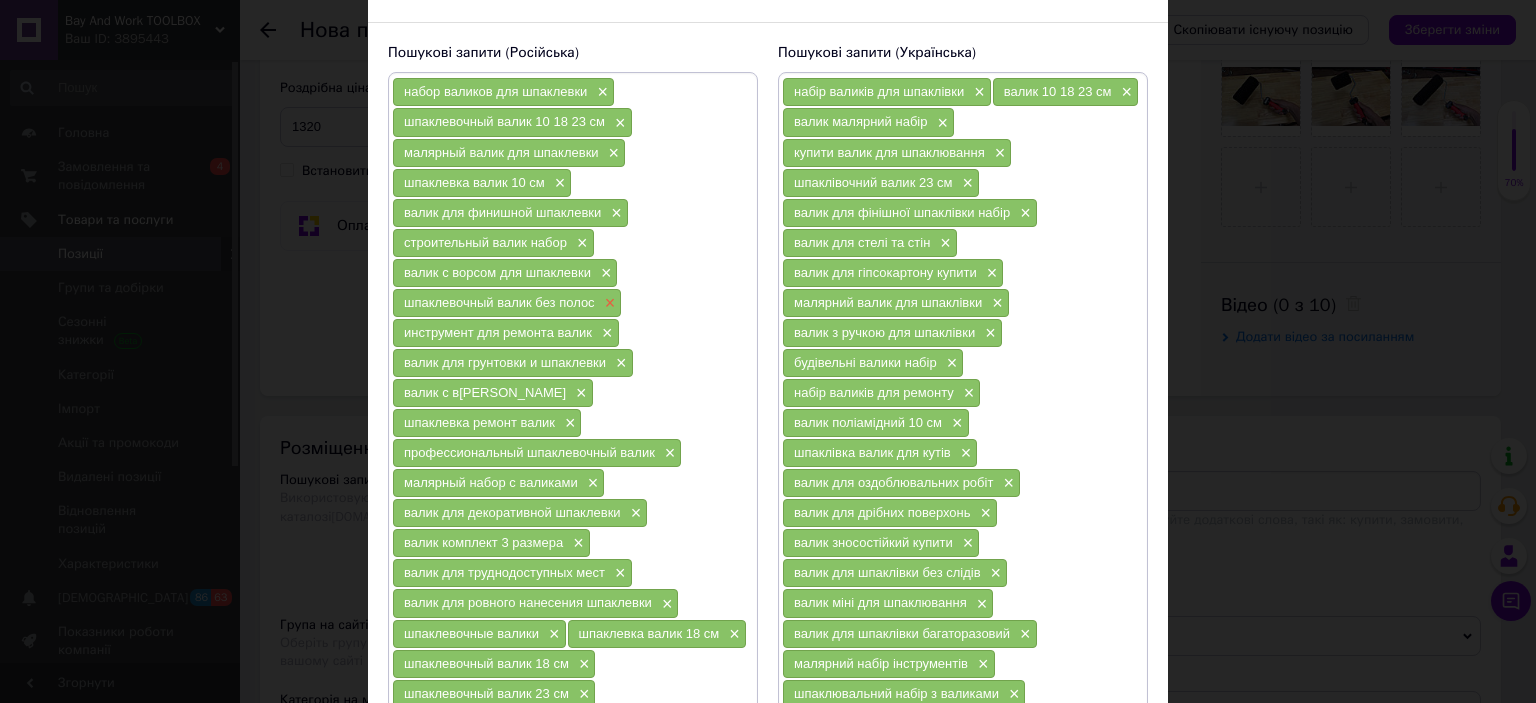 click on "×" at bounding box center (608, 303) 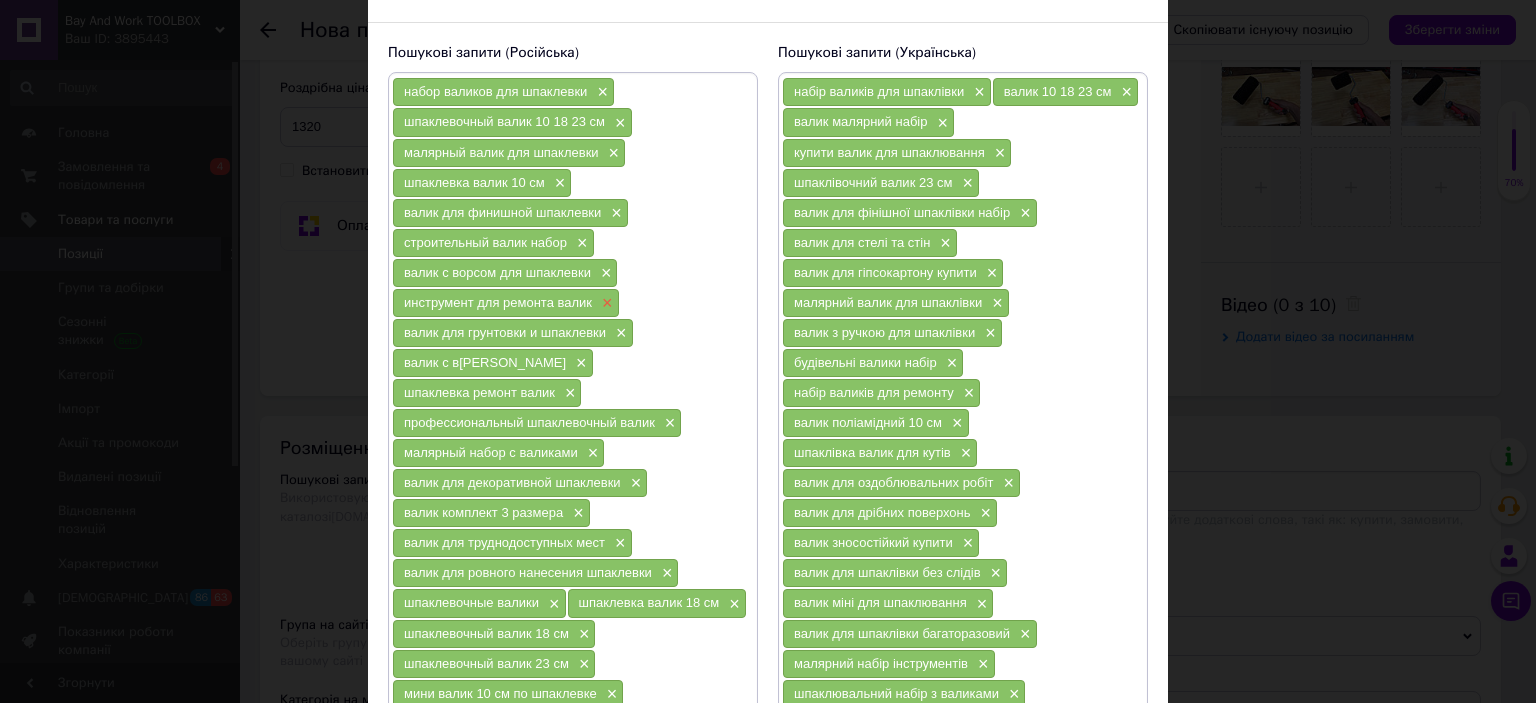 click on "×" at bounding box center (605, 303) 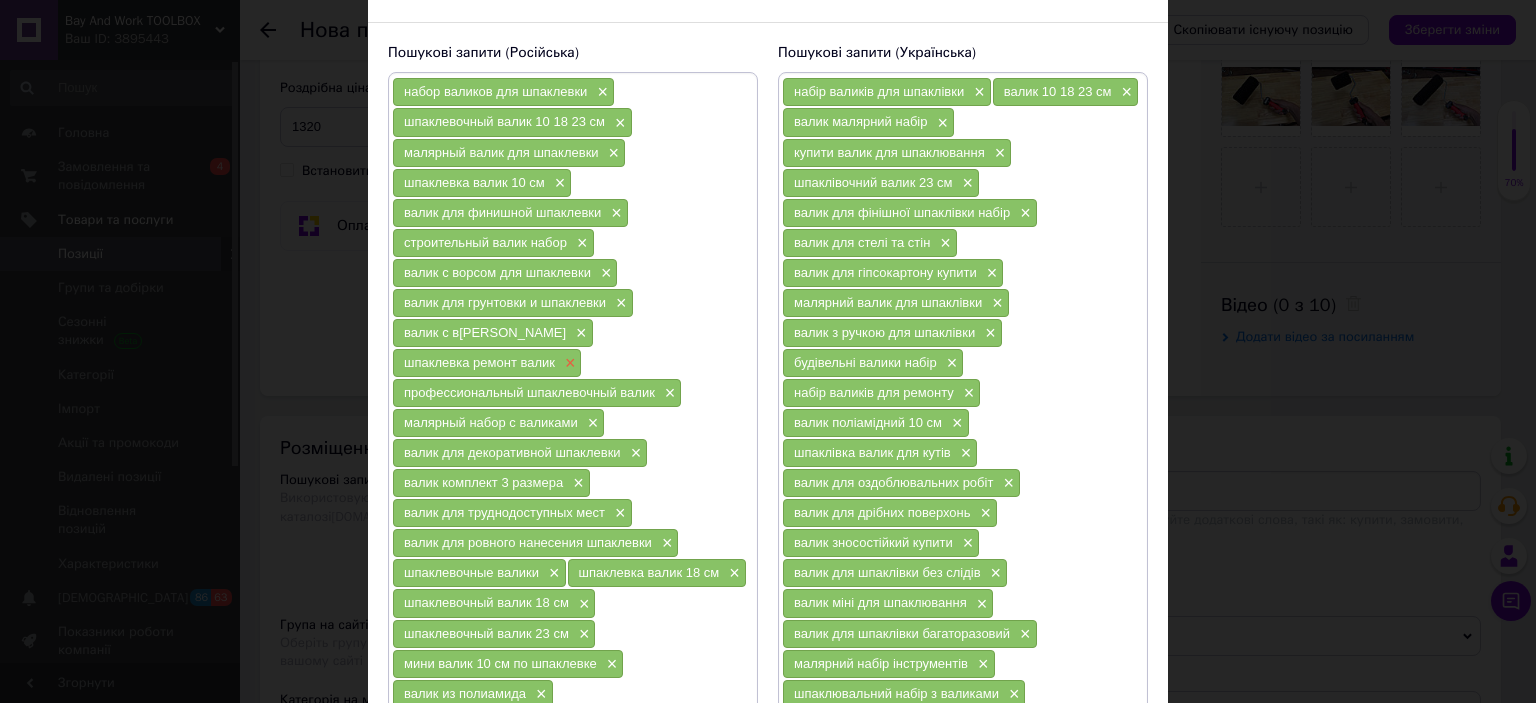 click on "×" at bounding box center (568, 363) 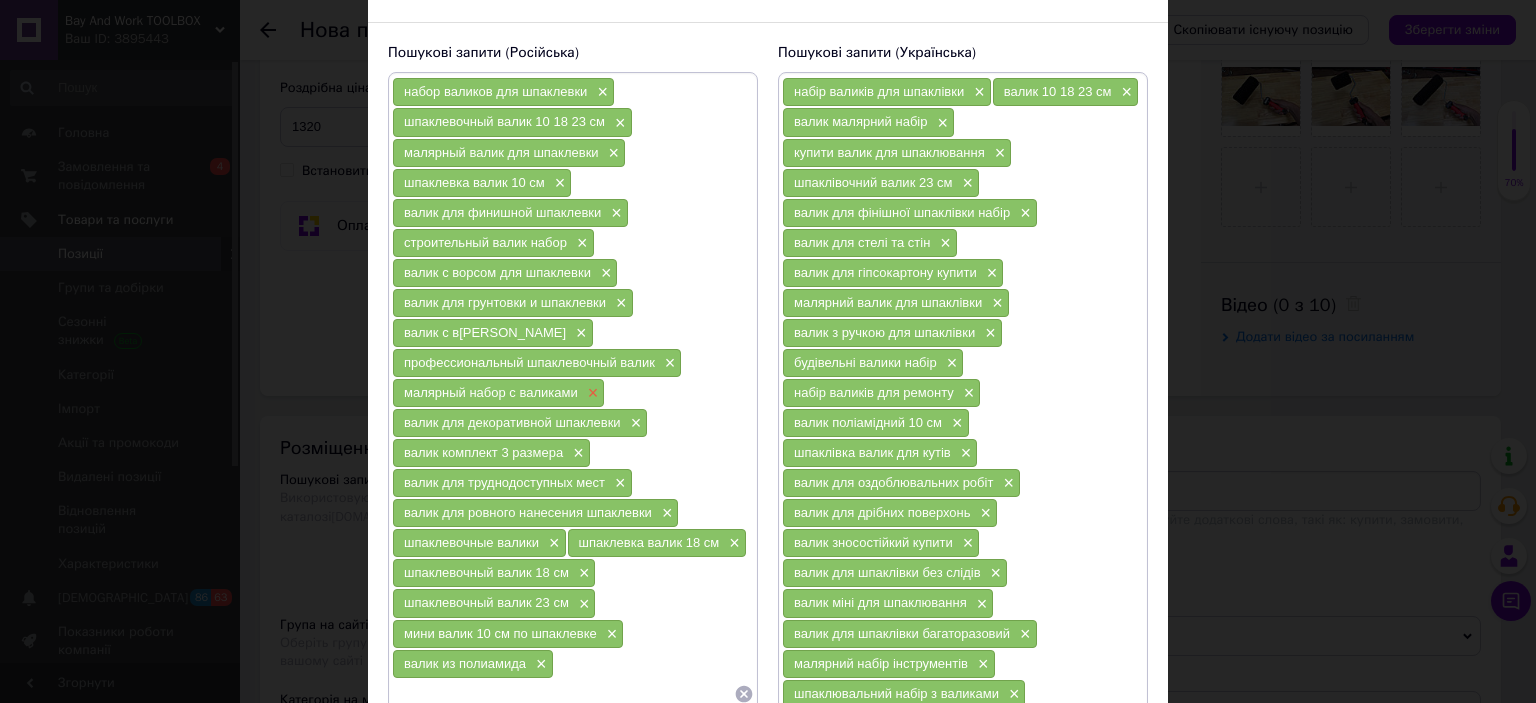 click on "×" at bounding box center (591, 393) 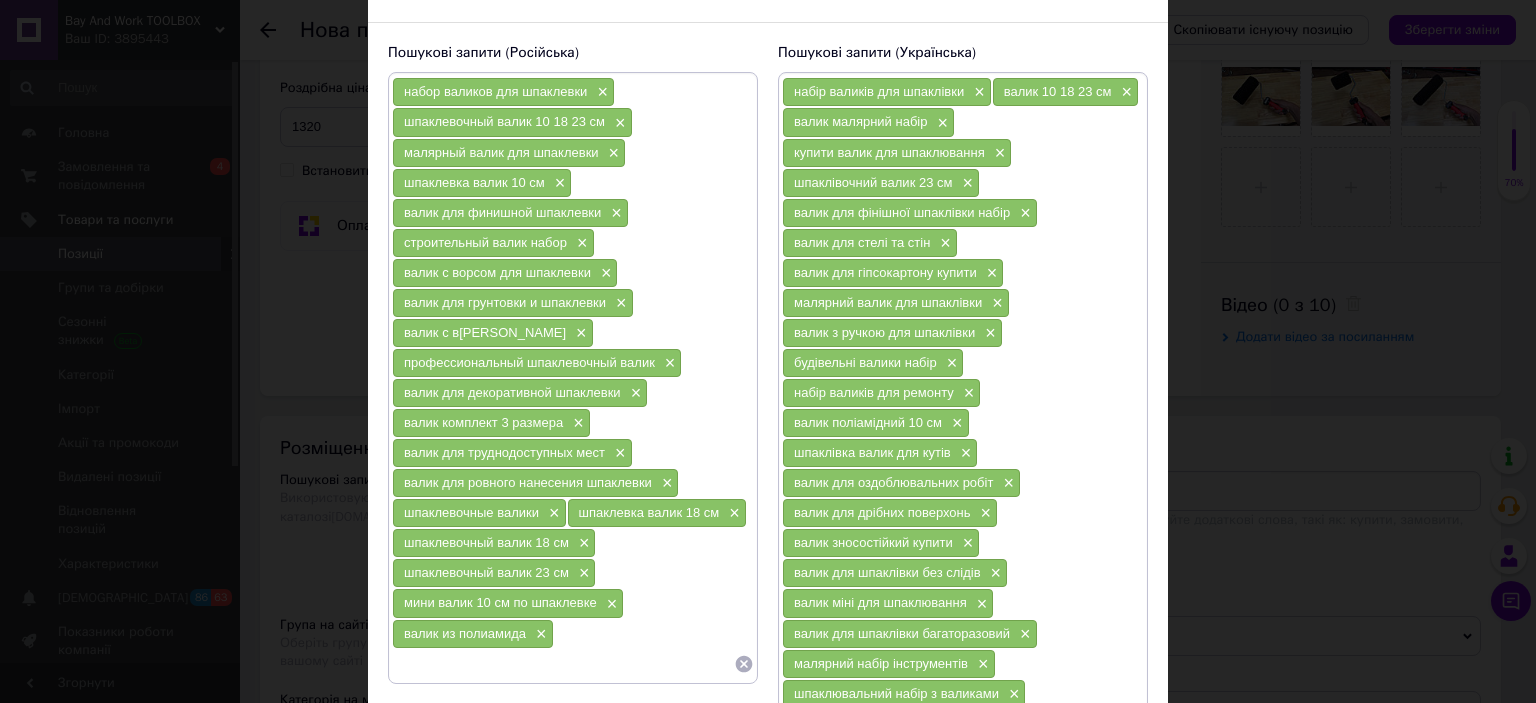 click at bounding box center (563, 664) 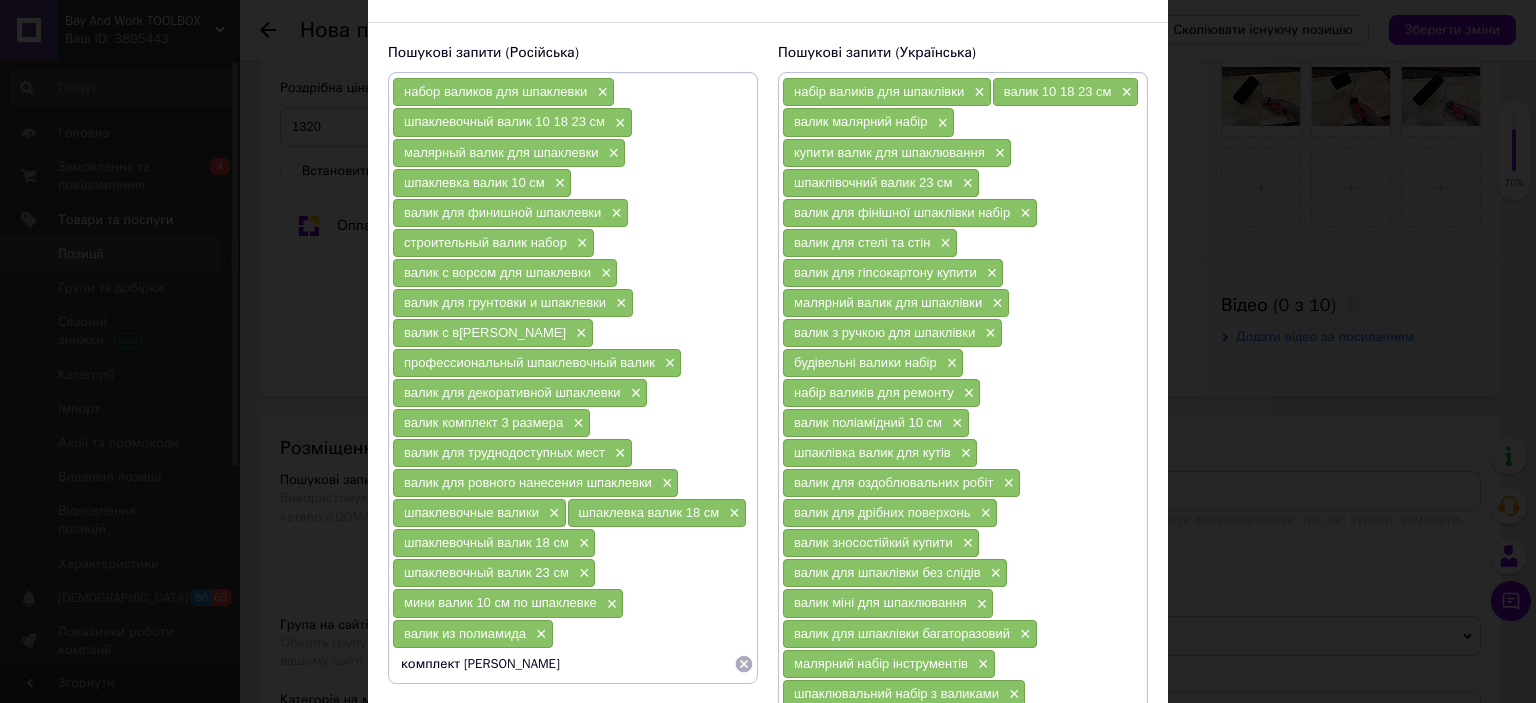 type on "комплект валиков" 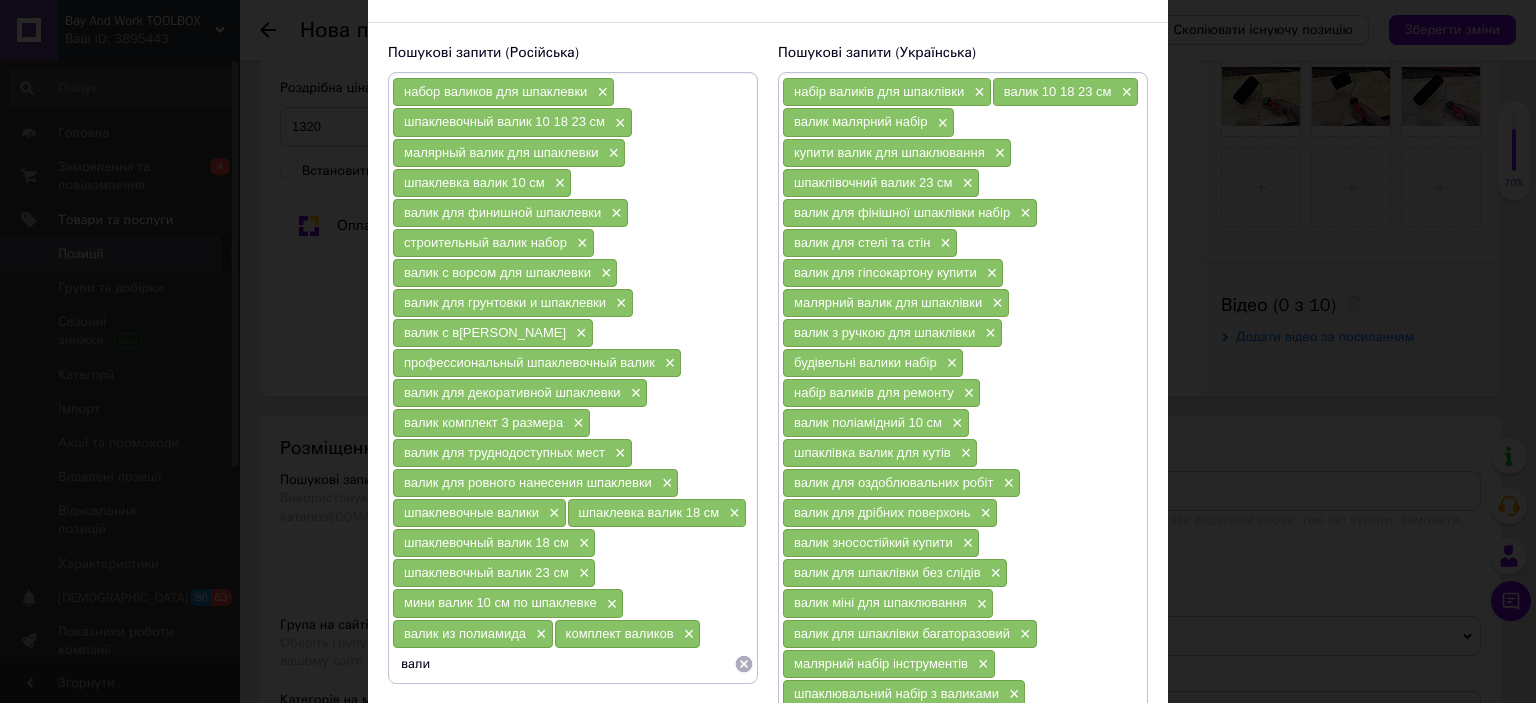 type on "валик" 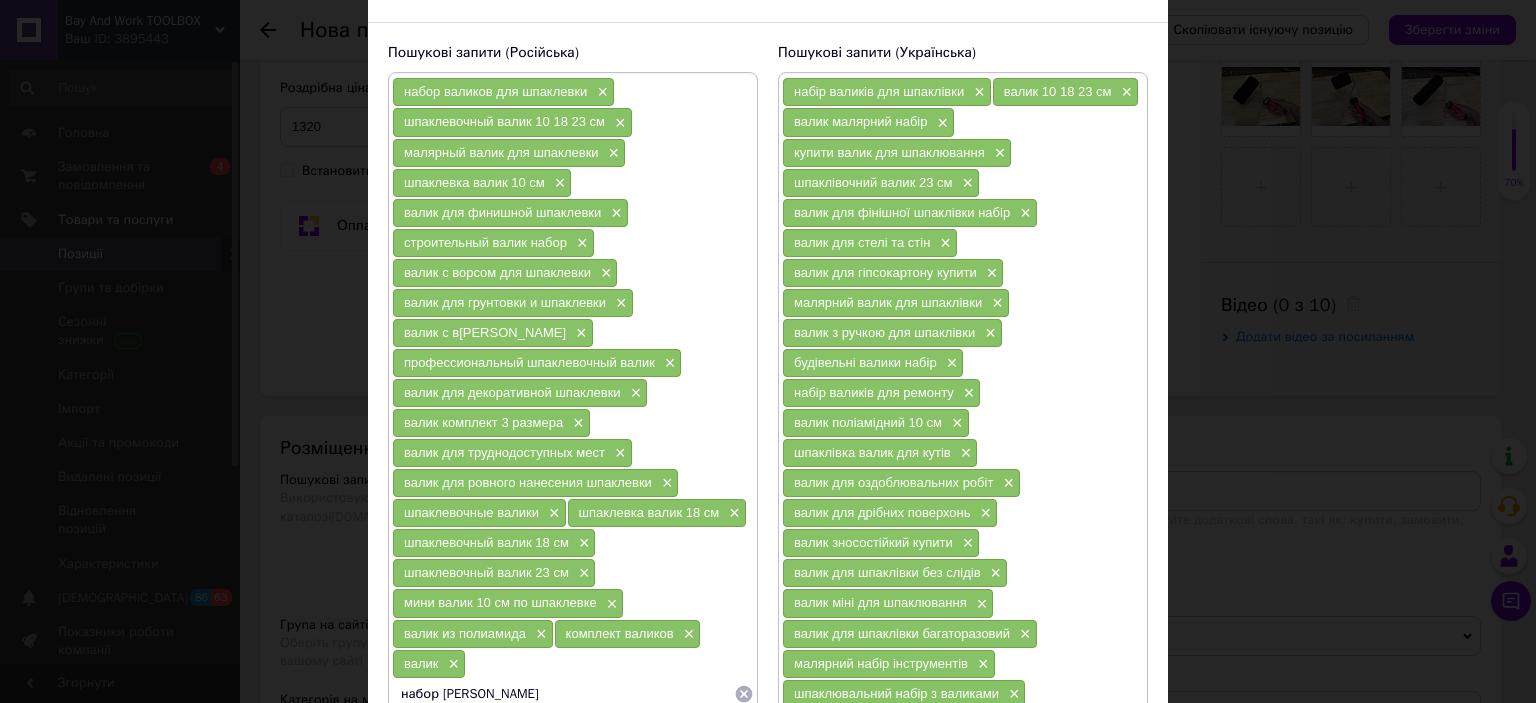 type on "набор валиков" 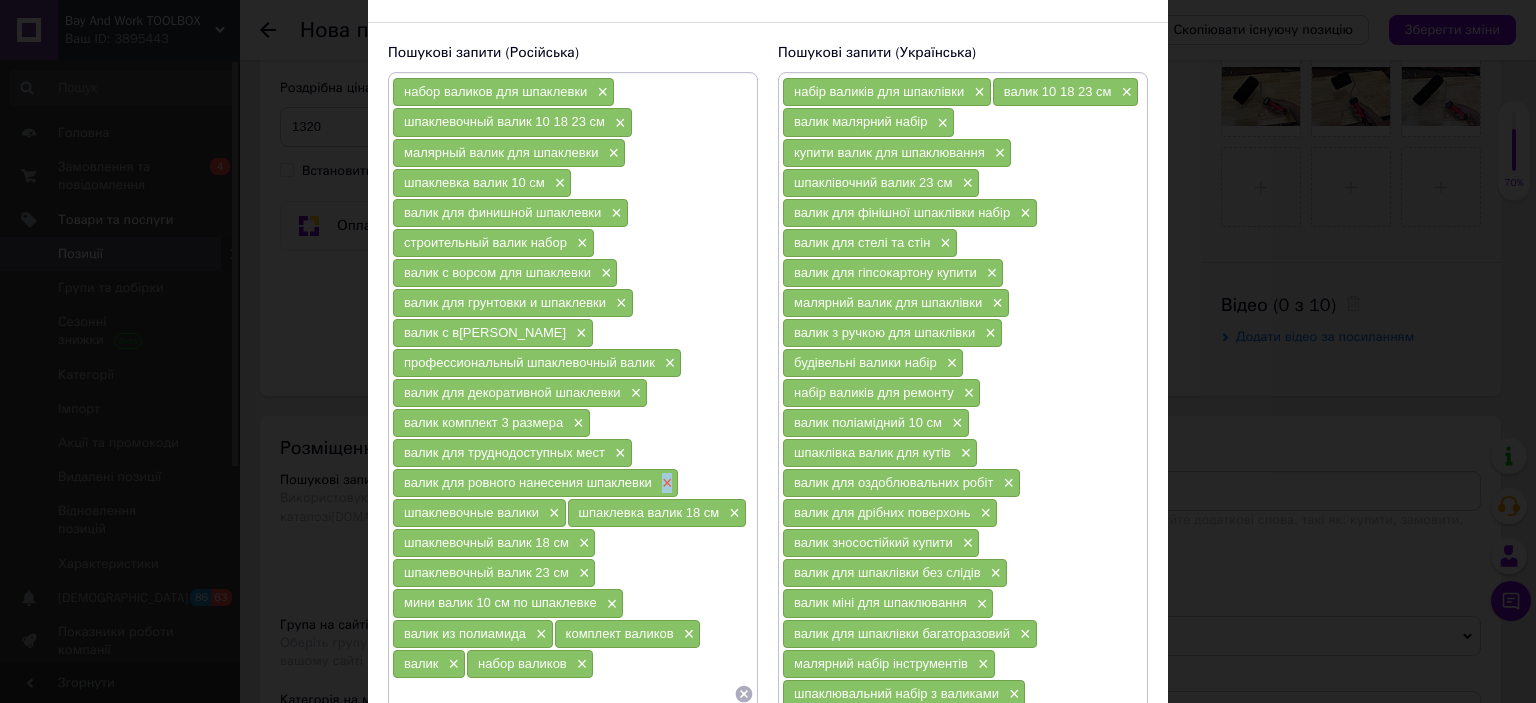 click on "×" at bounding box center [665, 483] 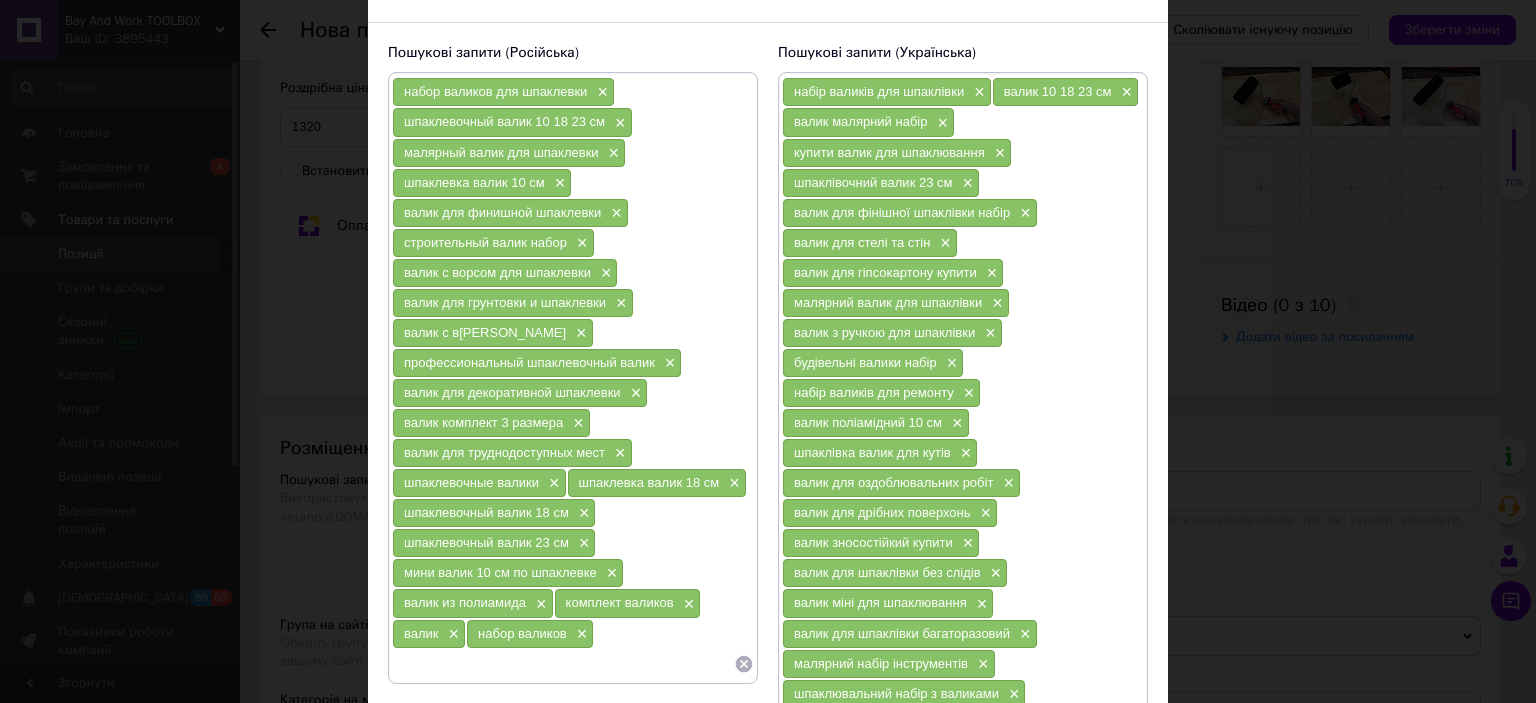 click at bounding box center [563, 664] 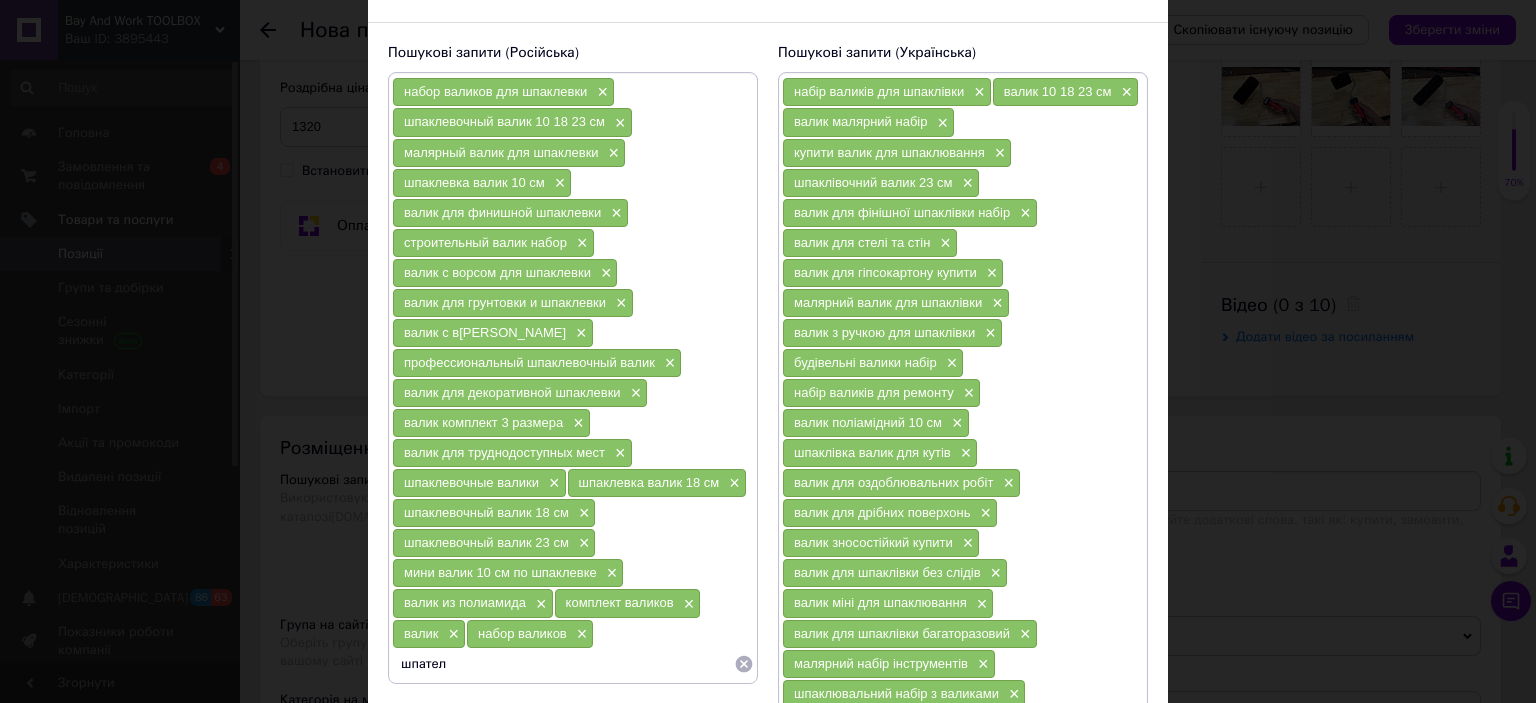 type on "шпатель" 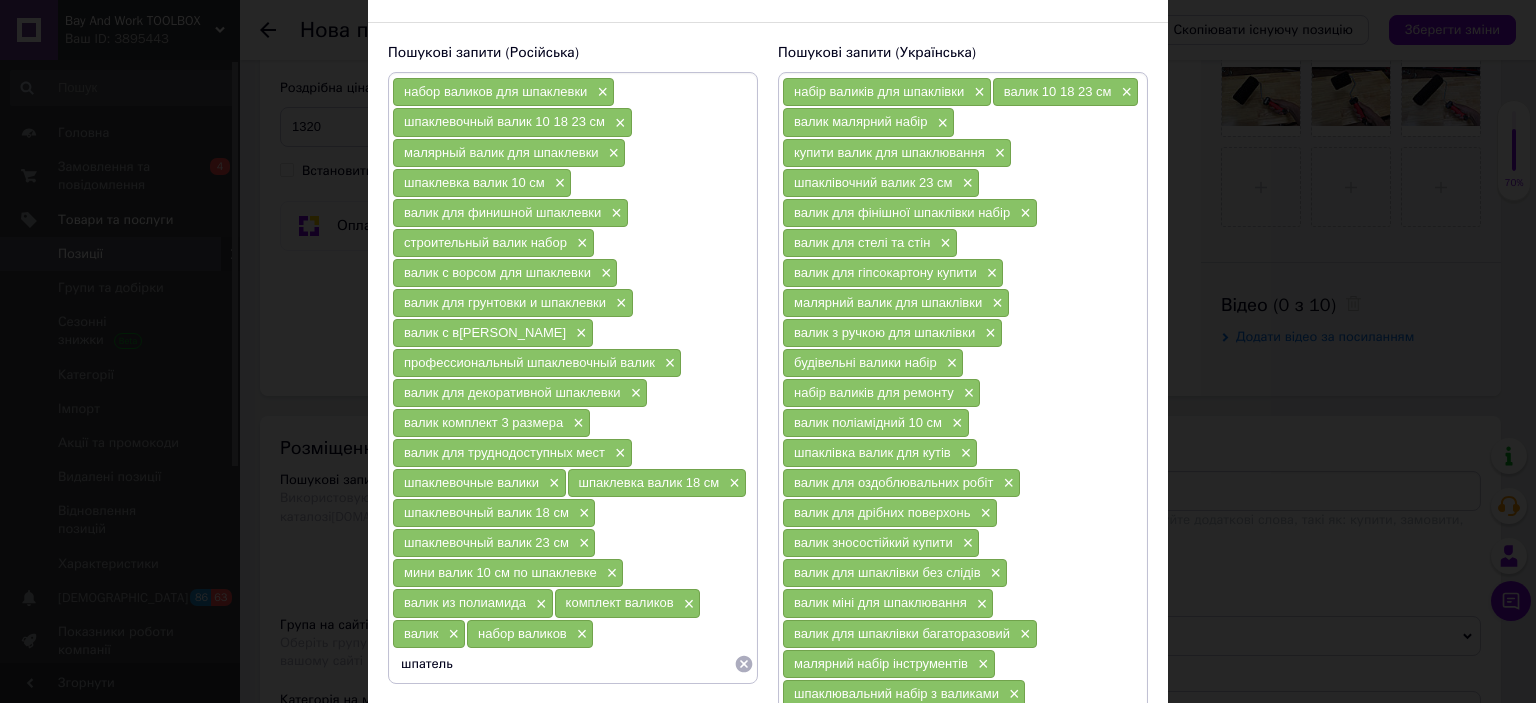 type 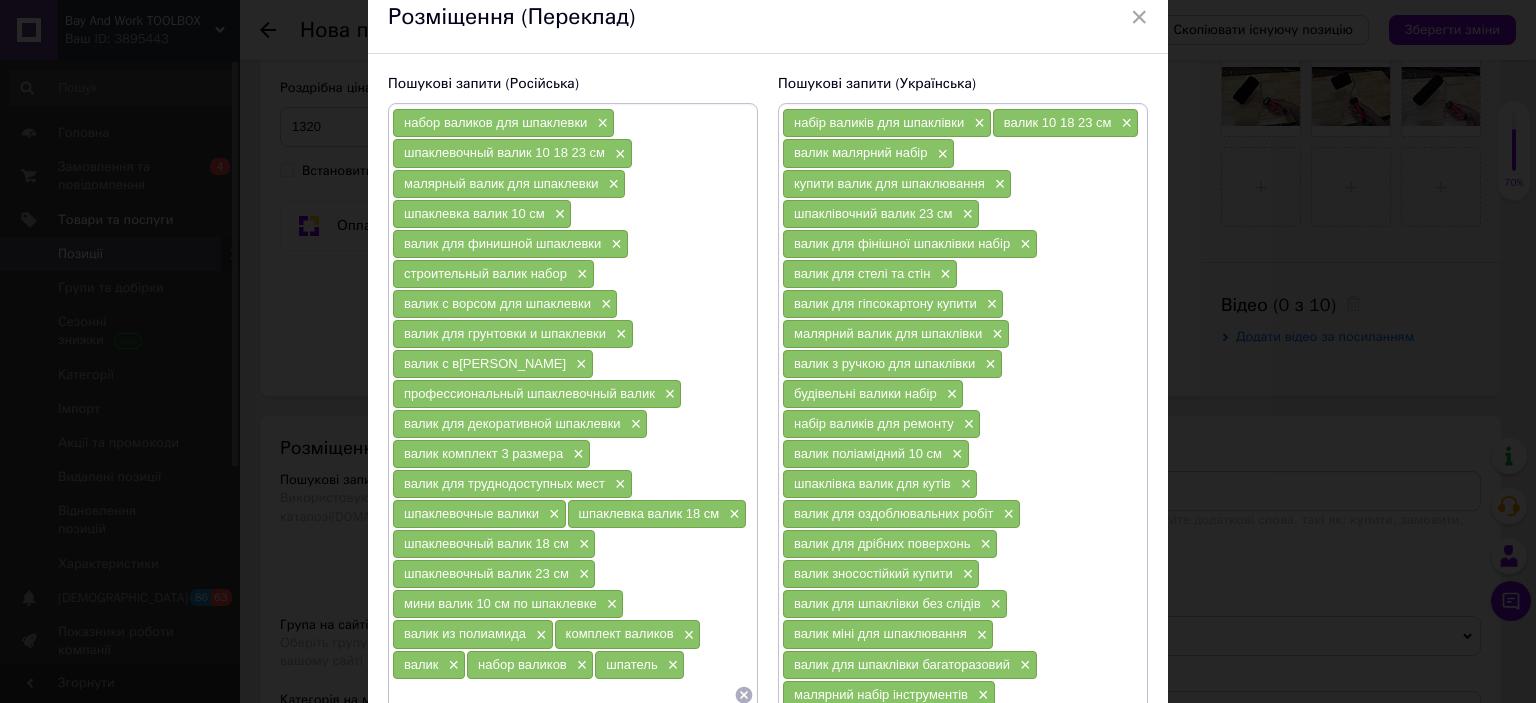 scroll, scrollTop: 19, scrollLeft: 0, axis: vertical 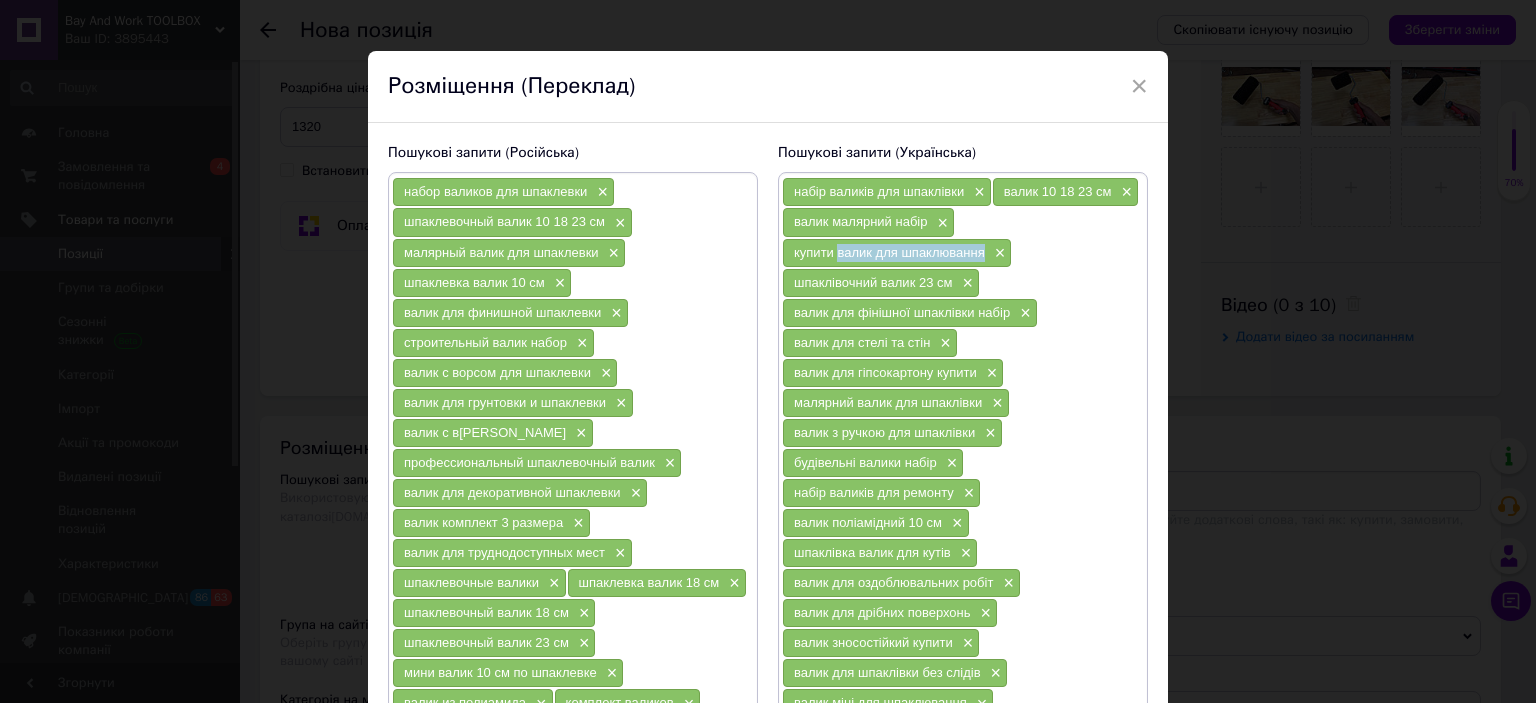 drag, startPoint x: 833, startPoint y: 249, endPoint x: 981, endPoint y: 258, distance: 148.27339 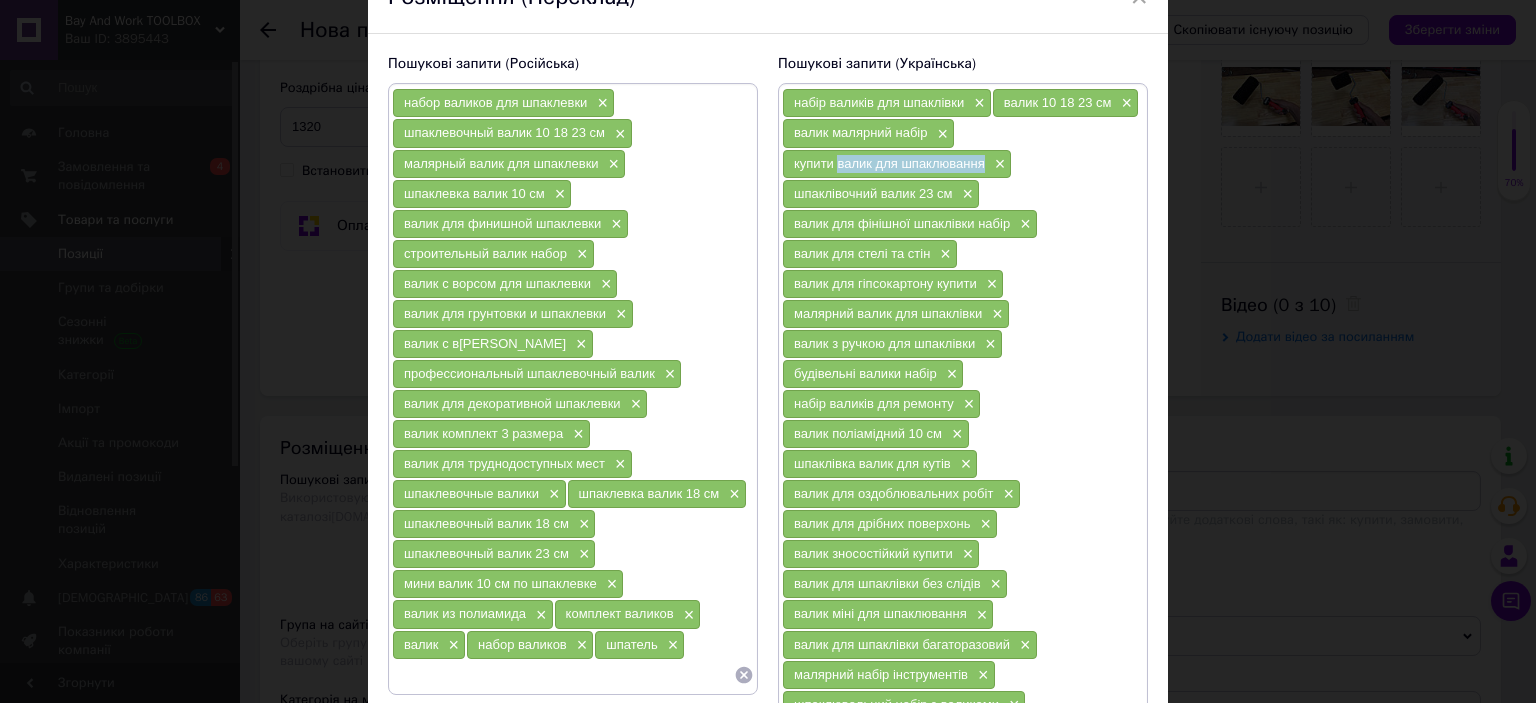 scroll, scrollTop: 519, scrollLeft: 0, axis: vertical 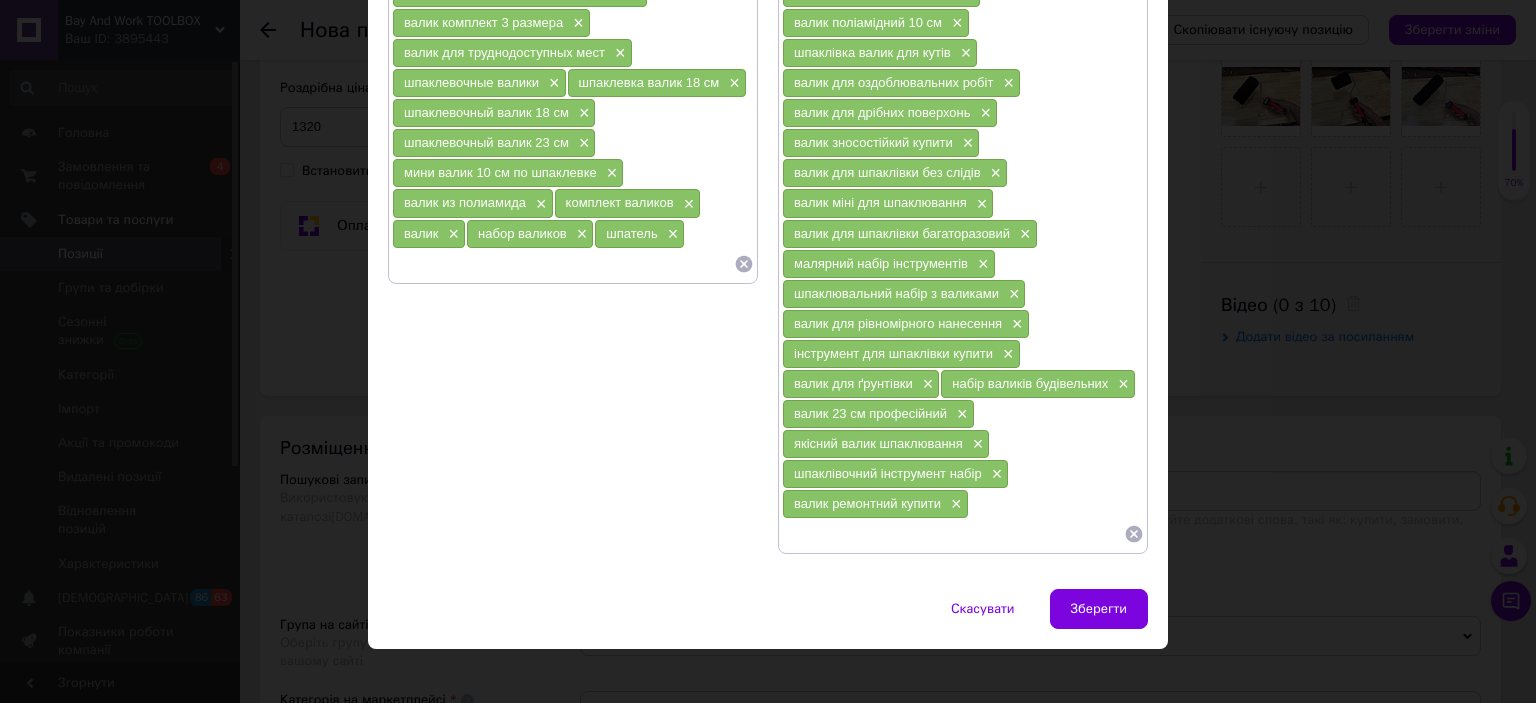 paste on "валик для шпаклювання" 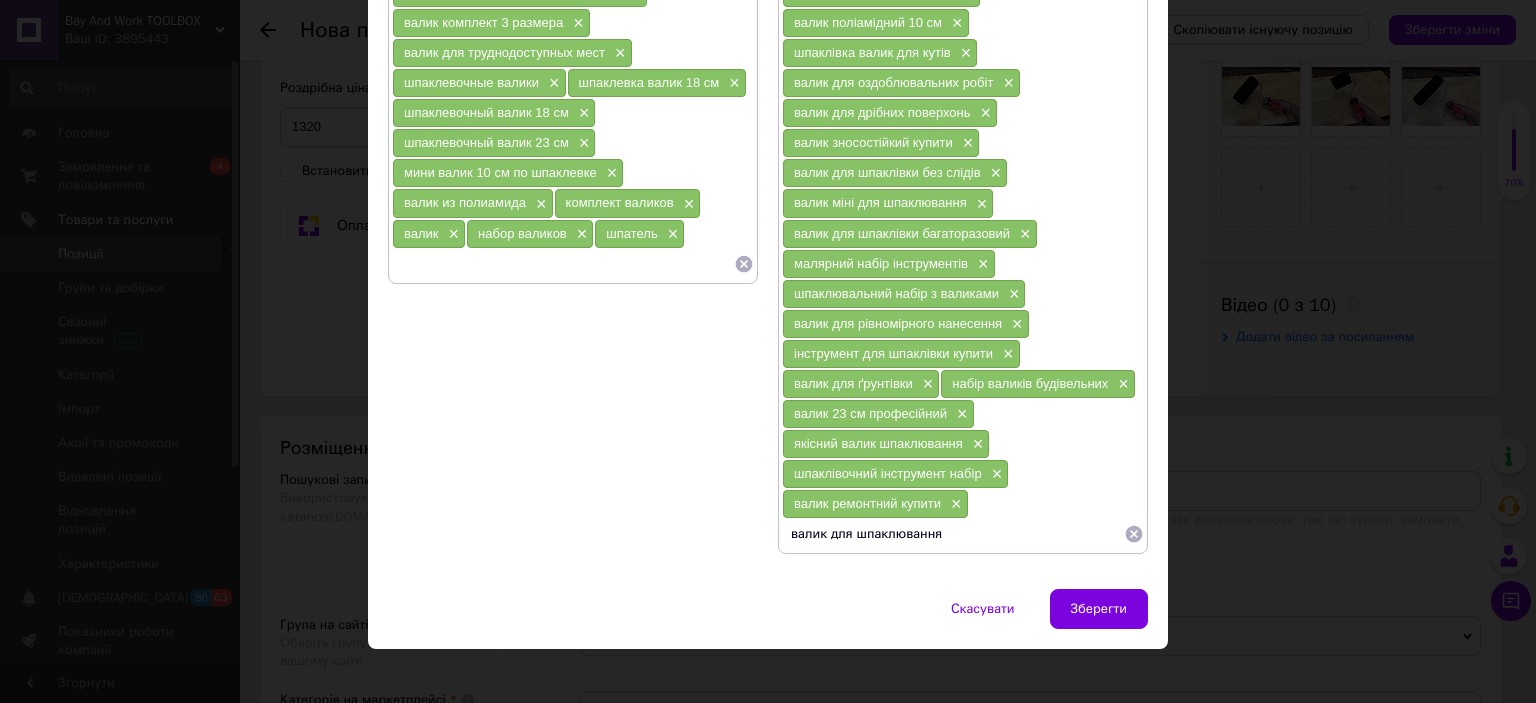 click on "валик для шпаклювання" at bounding box center [953, 534] 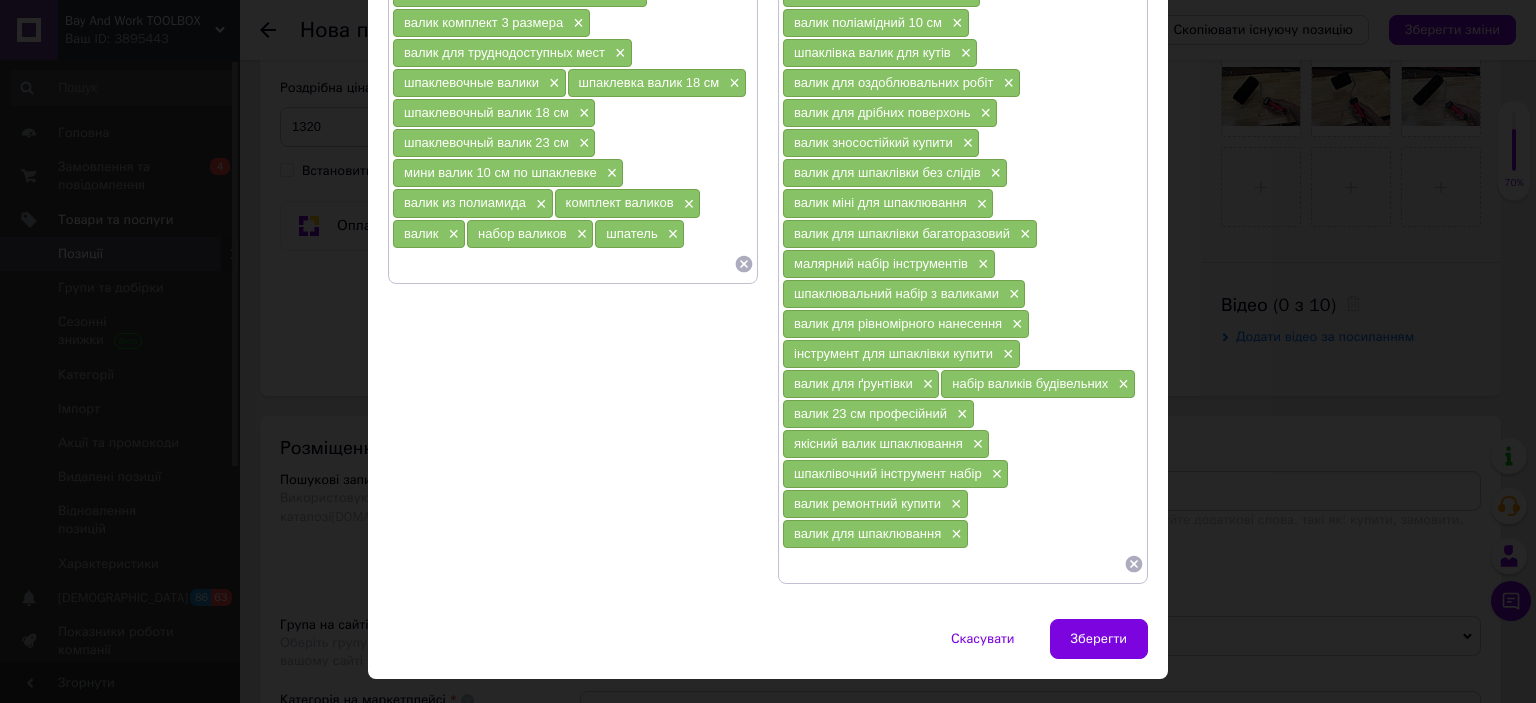 scroll, scrollTop: 19, scrollLeft: 0, axis: vertical 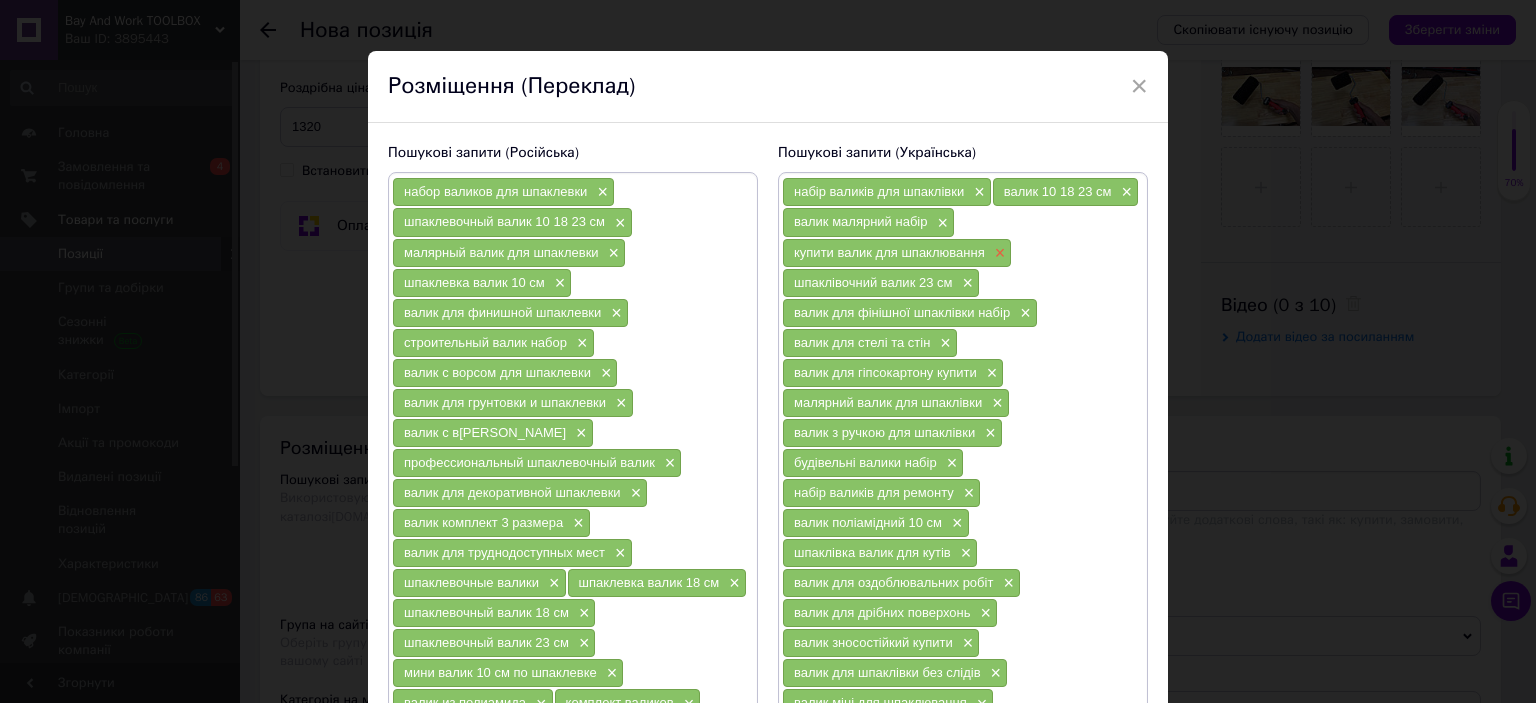 click on "×" at bounding box center (998, 253) 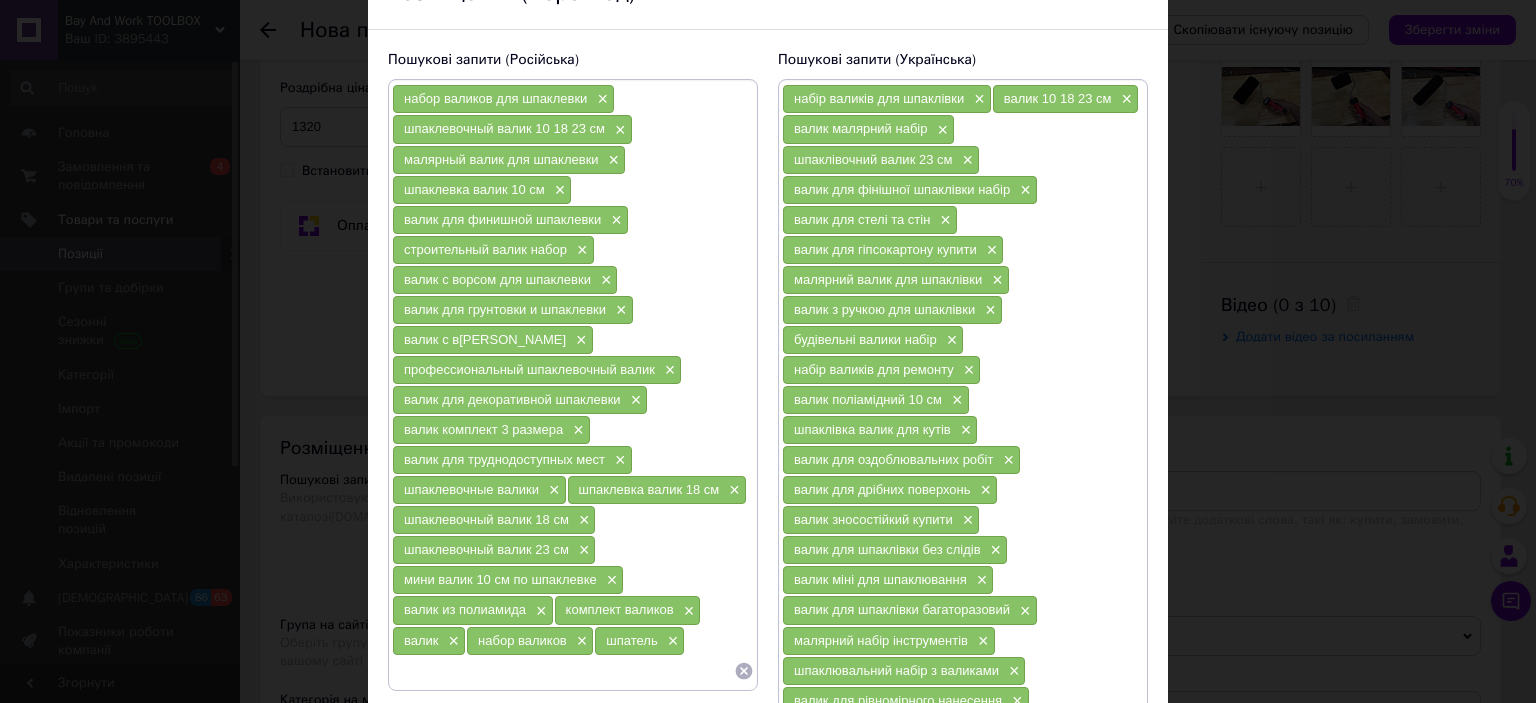 scroll, scrollTop: 119, scrollLeft: 0, axis: vertical 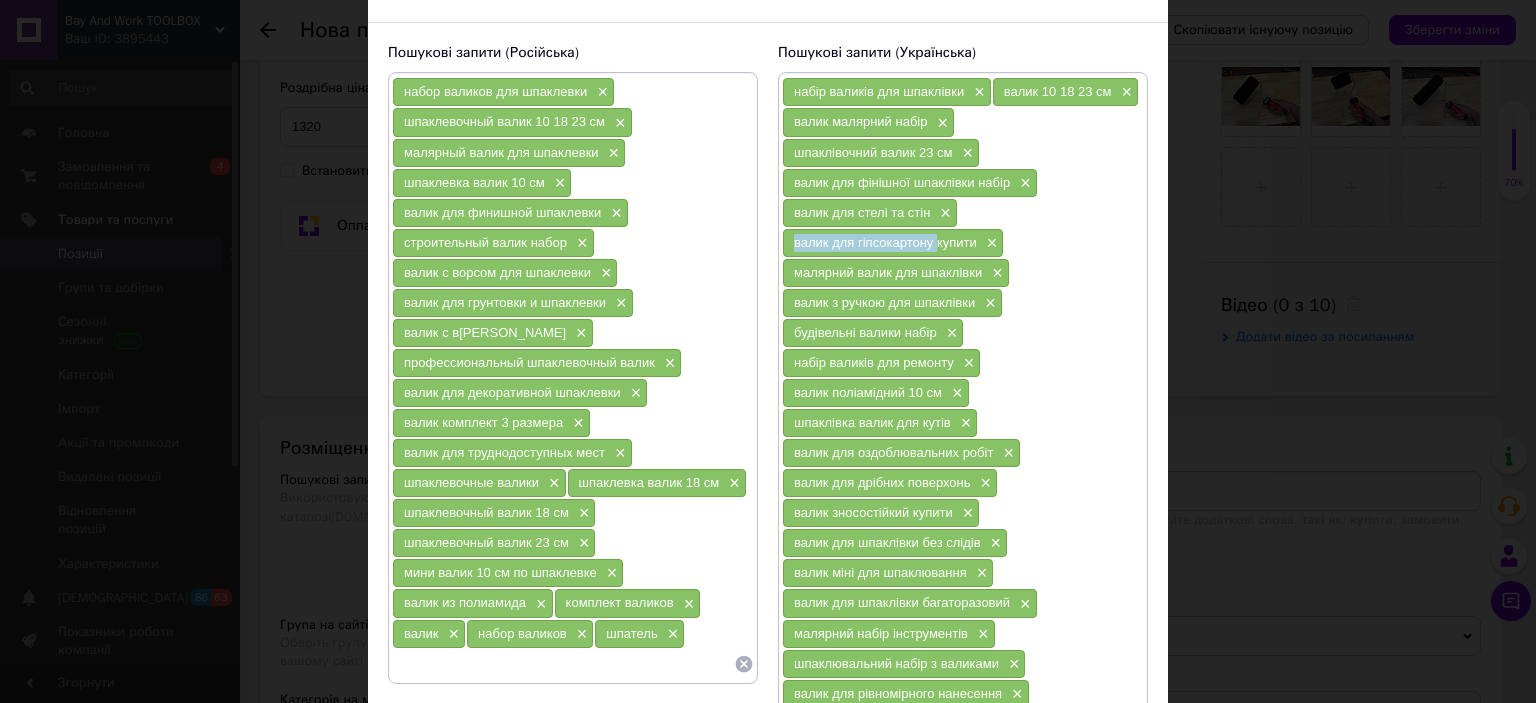 drag, startPoint x: 788, startPoint y: 238, endPoint x: 932, endPoint y: 241, distance: 144.03125 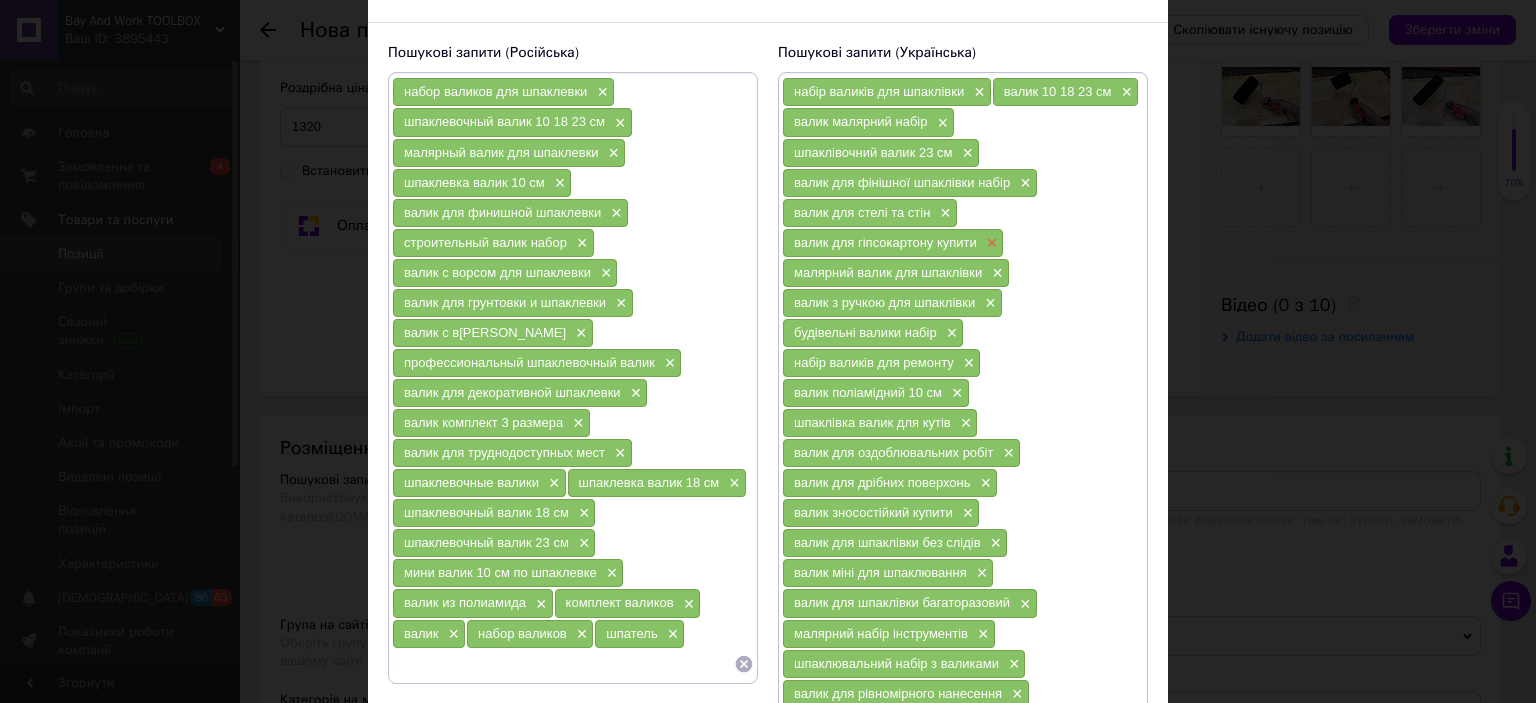 click on "×" at bounding box center [990, 243] 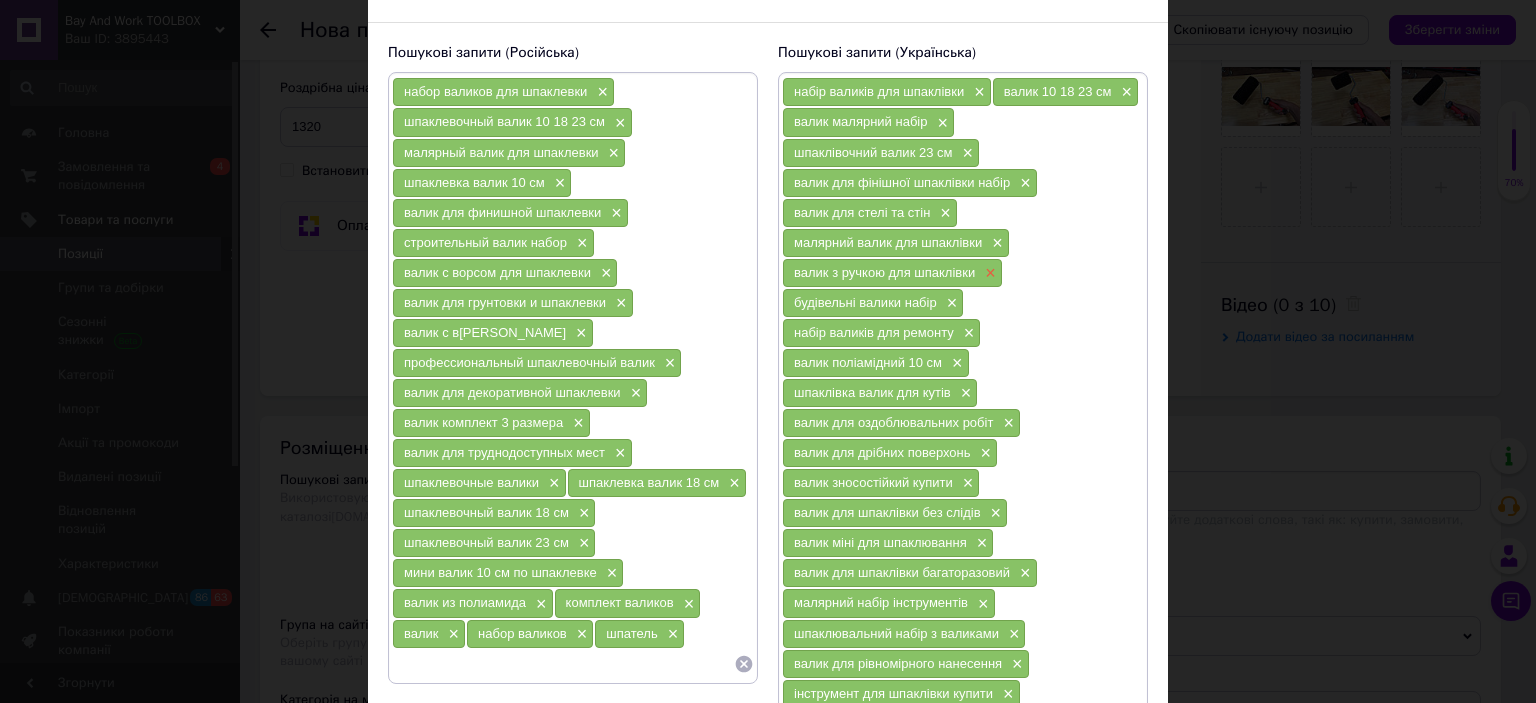 click on "×" at bounding box center (988, 273) 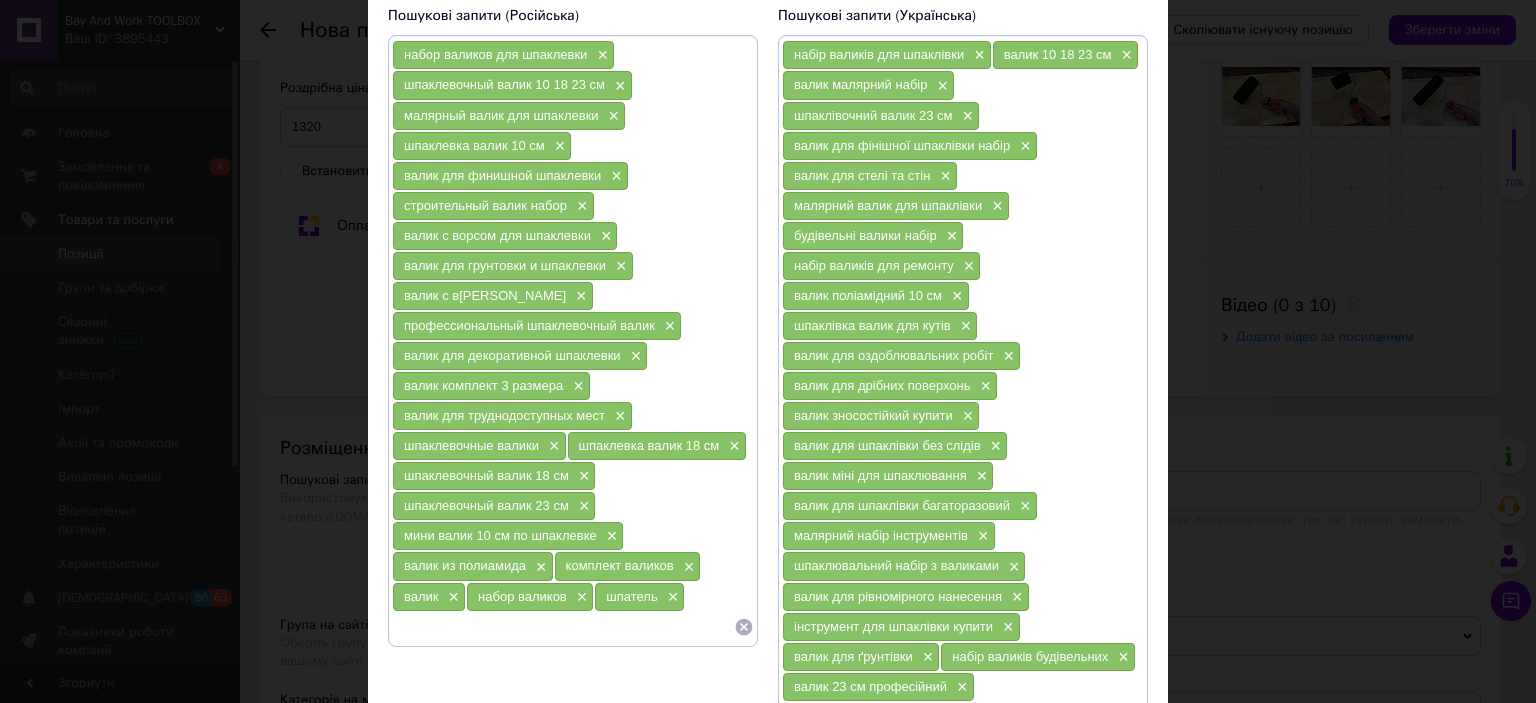 scroll, scrollTop: 219, scrollLeft: 0, axis: vertical 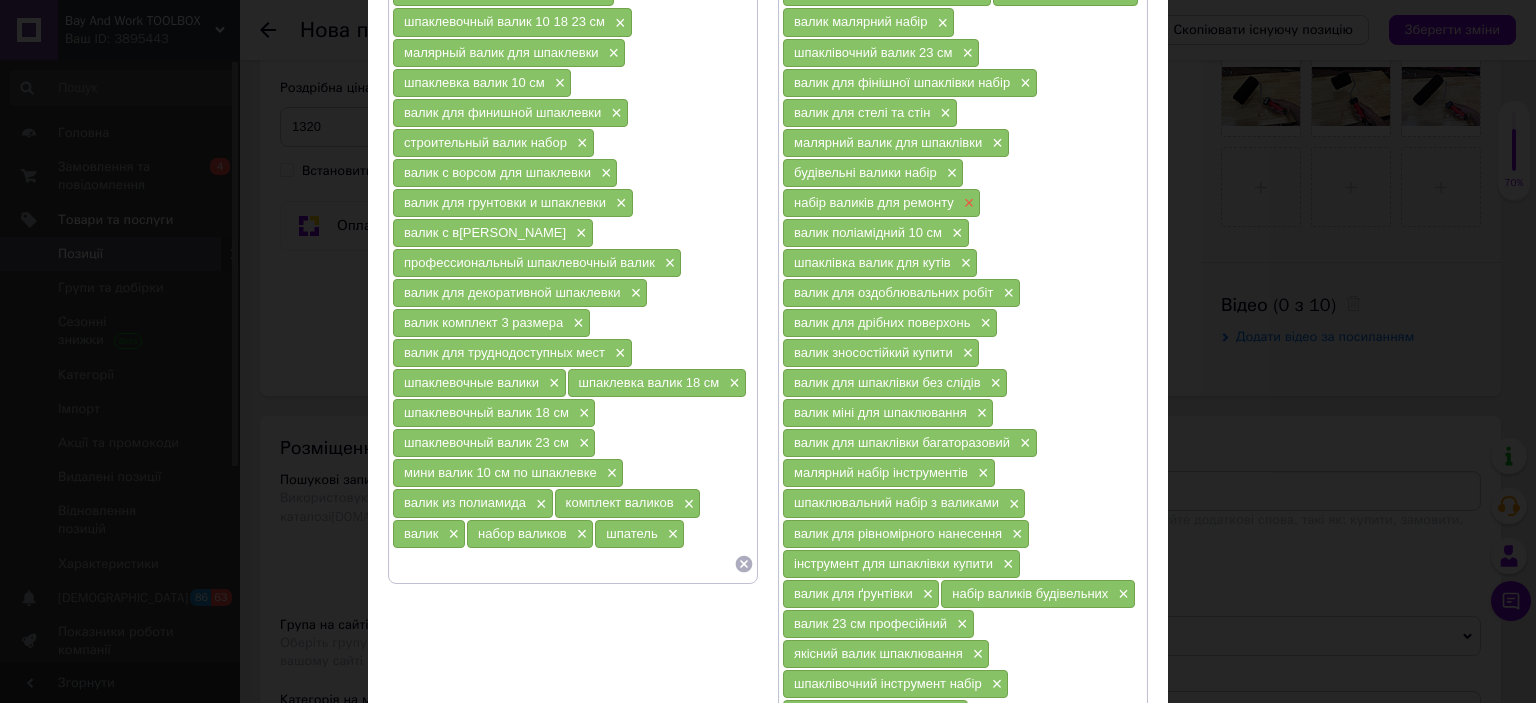 click on "×" at bounding box center [967, 203] 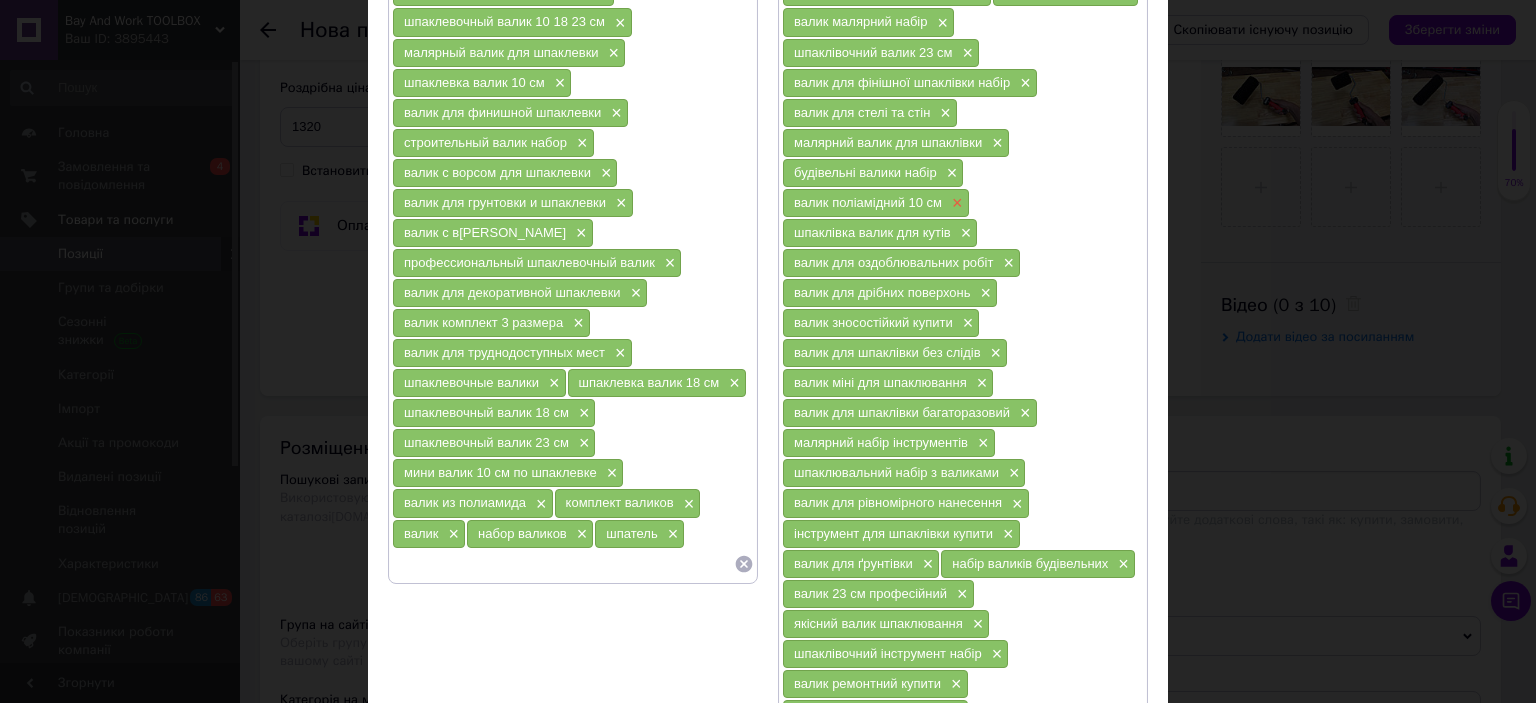 click on "×" at bounding box center [955, 203] 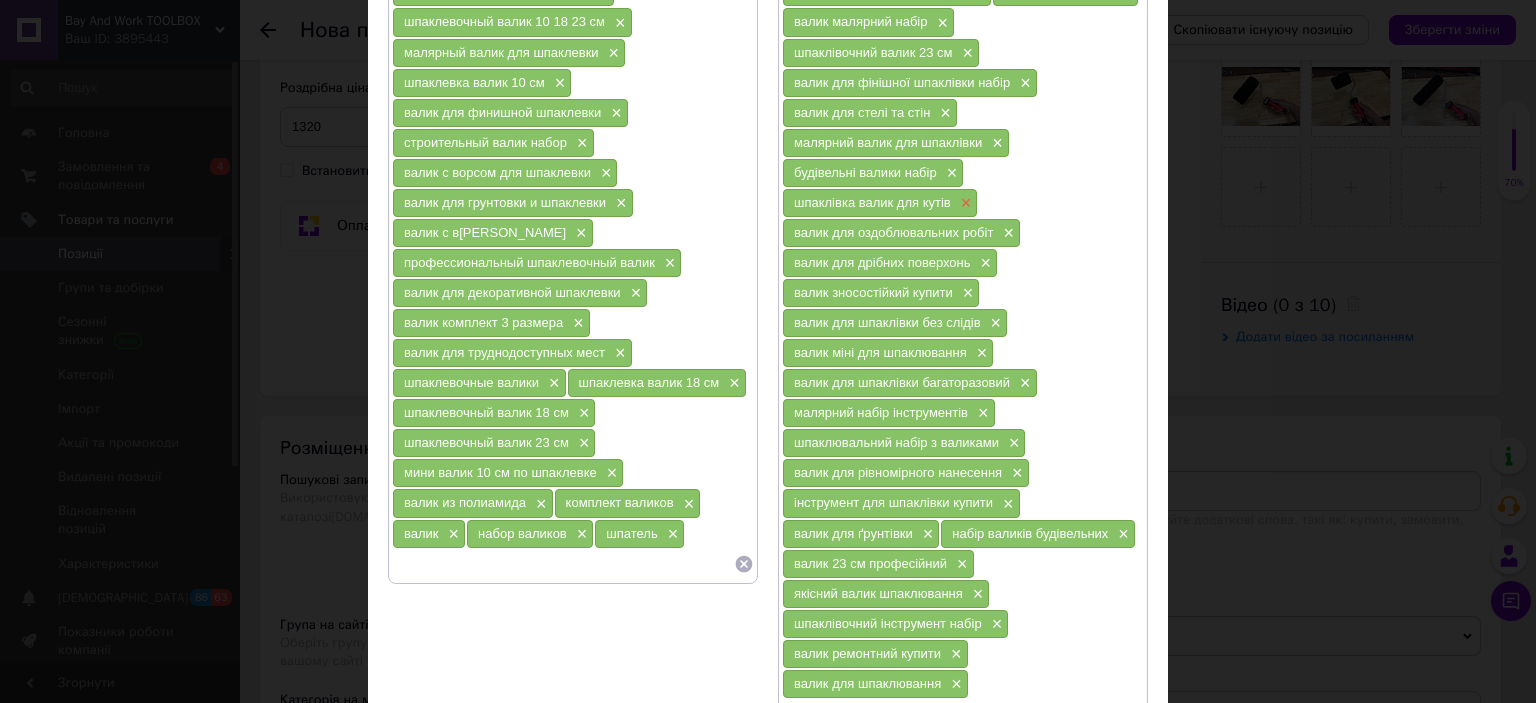 click on "×" at bounding box center [964, 203] 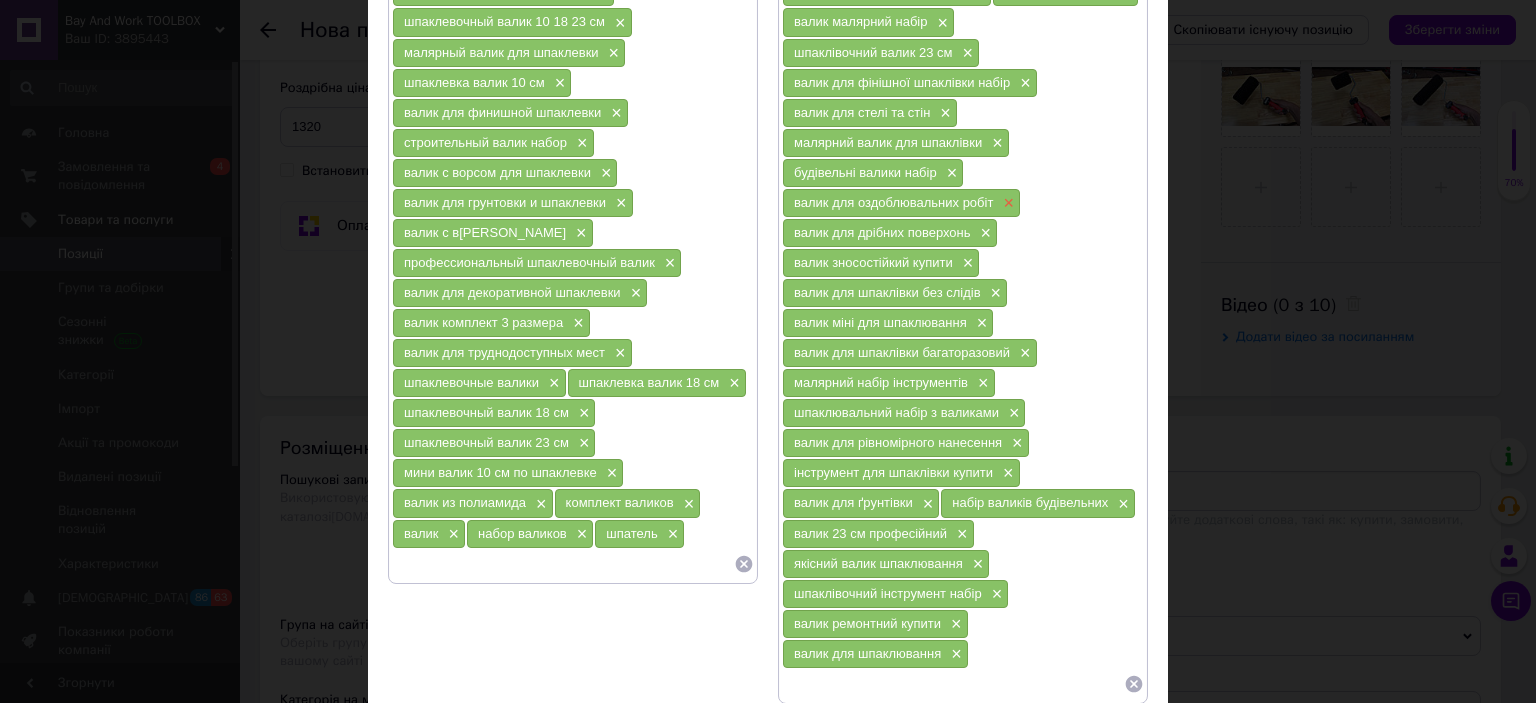 click on "×" at bounding box center (1006, 203) 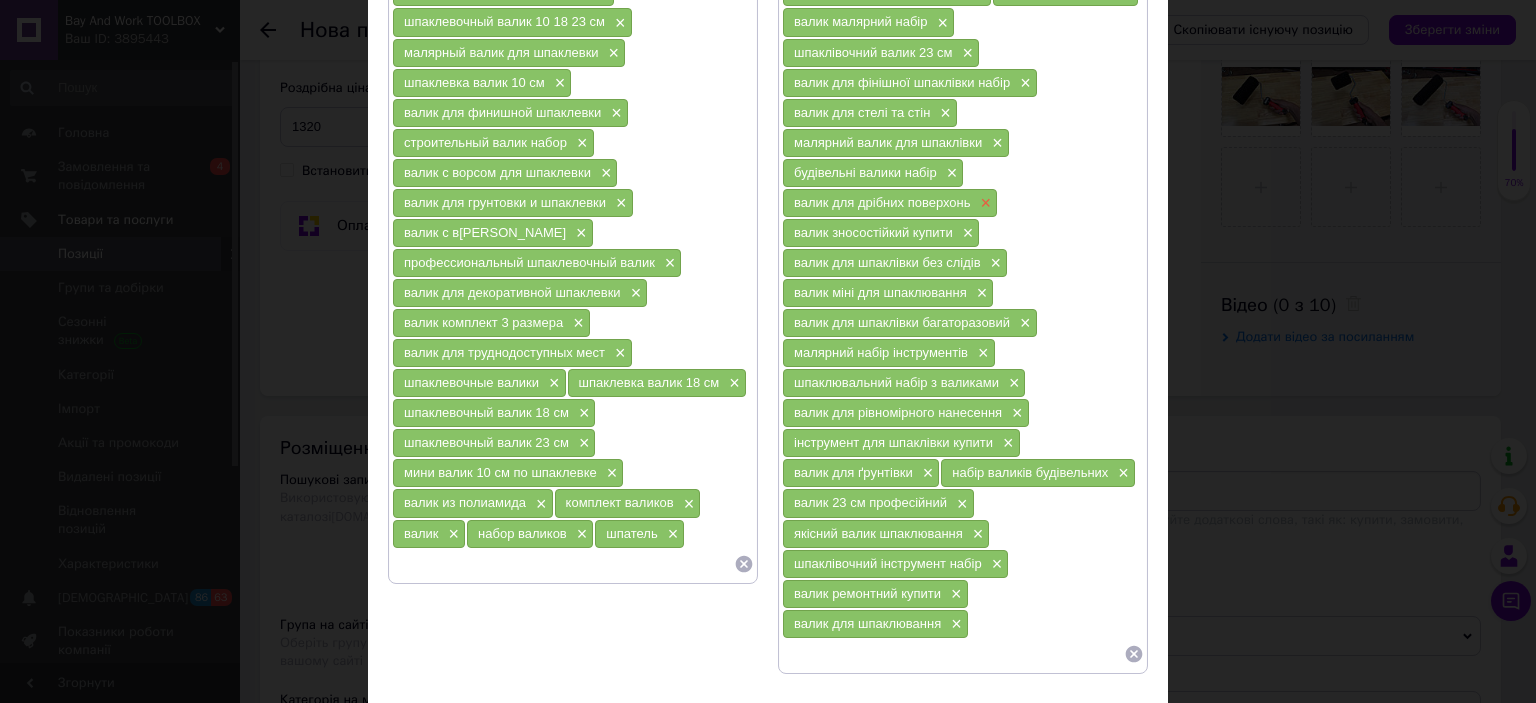 click on "×" at bounding box center (984, 203) 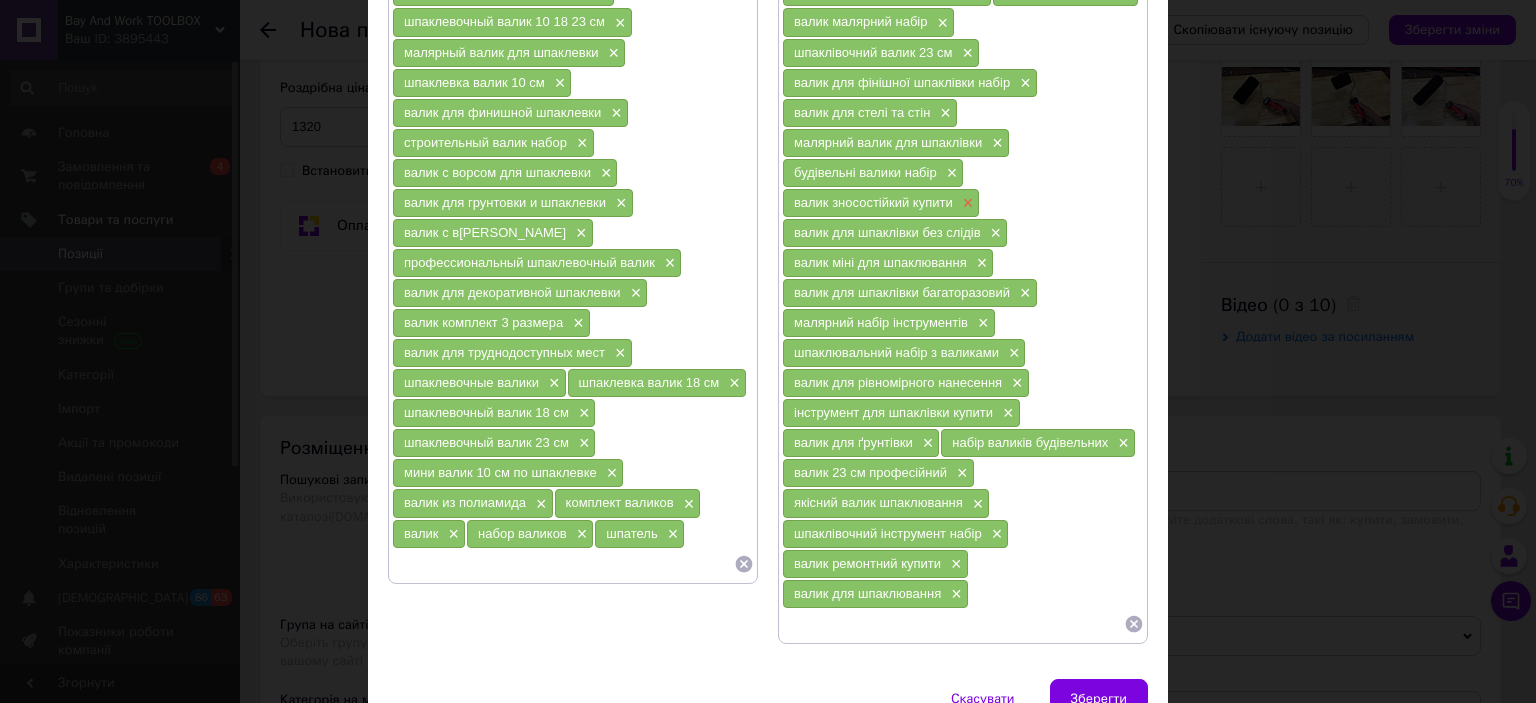click on "×" at bounding box center [966, 203] 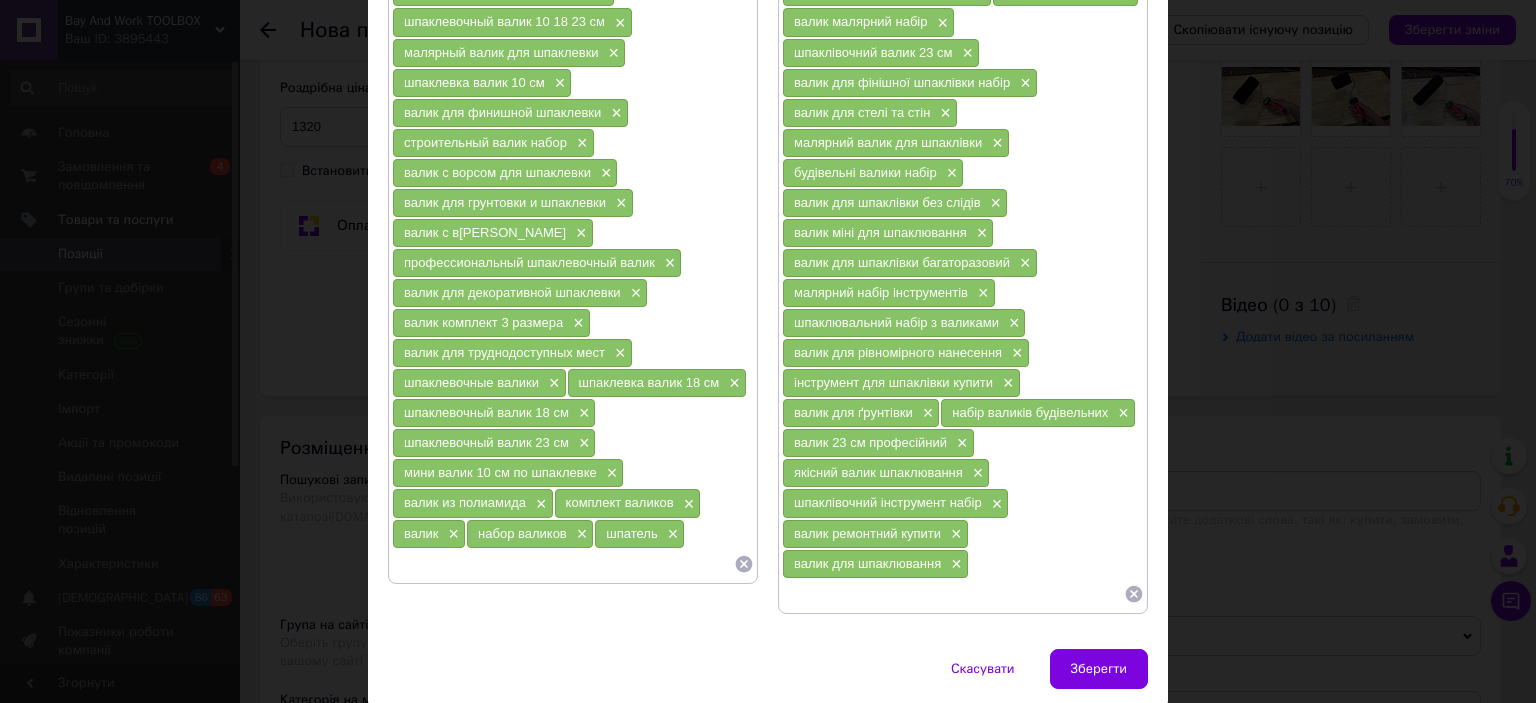 click on "валик для шпаклівки без слідів ×" at bounding box center [895, 203] 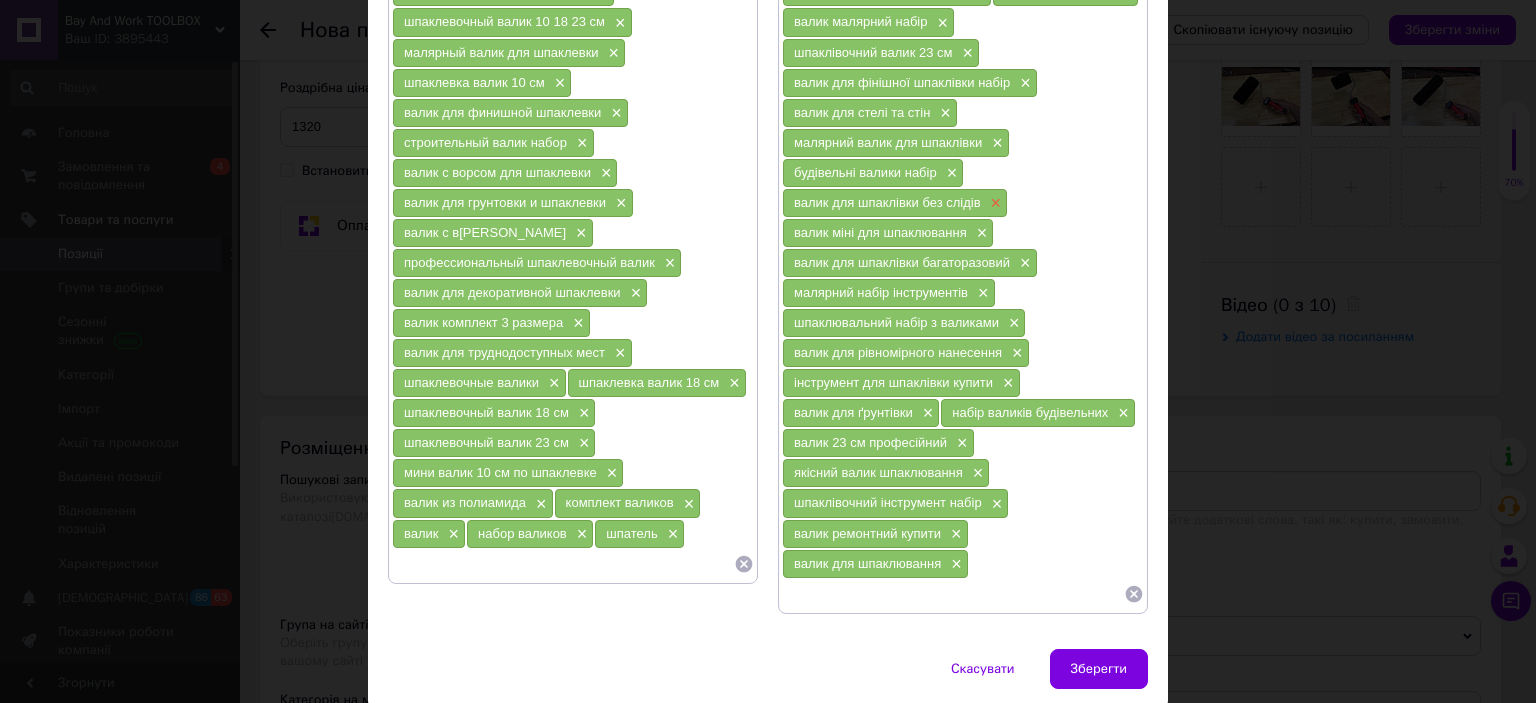 click on "×" at bounding box center [994, 203] 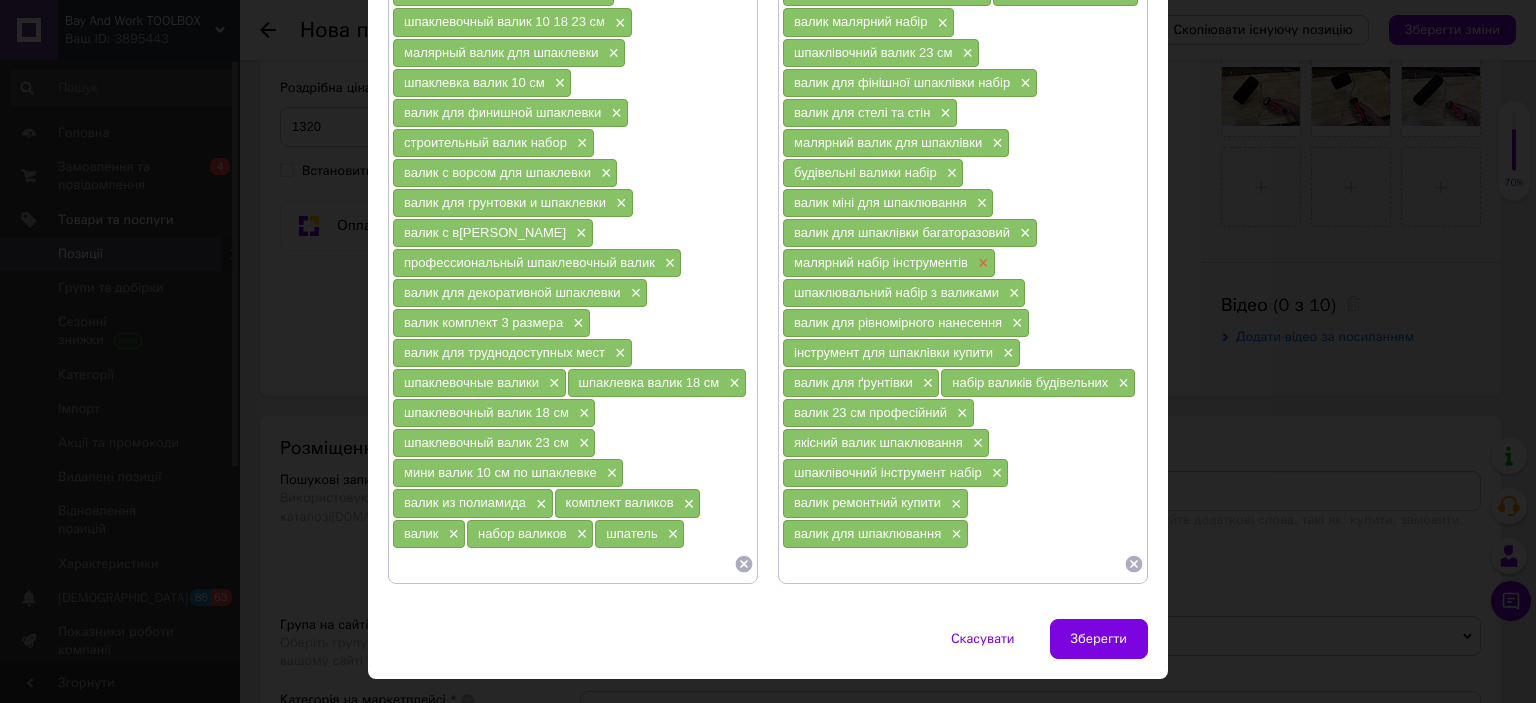 click on "×" at bounding box center (981, 263) 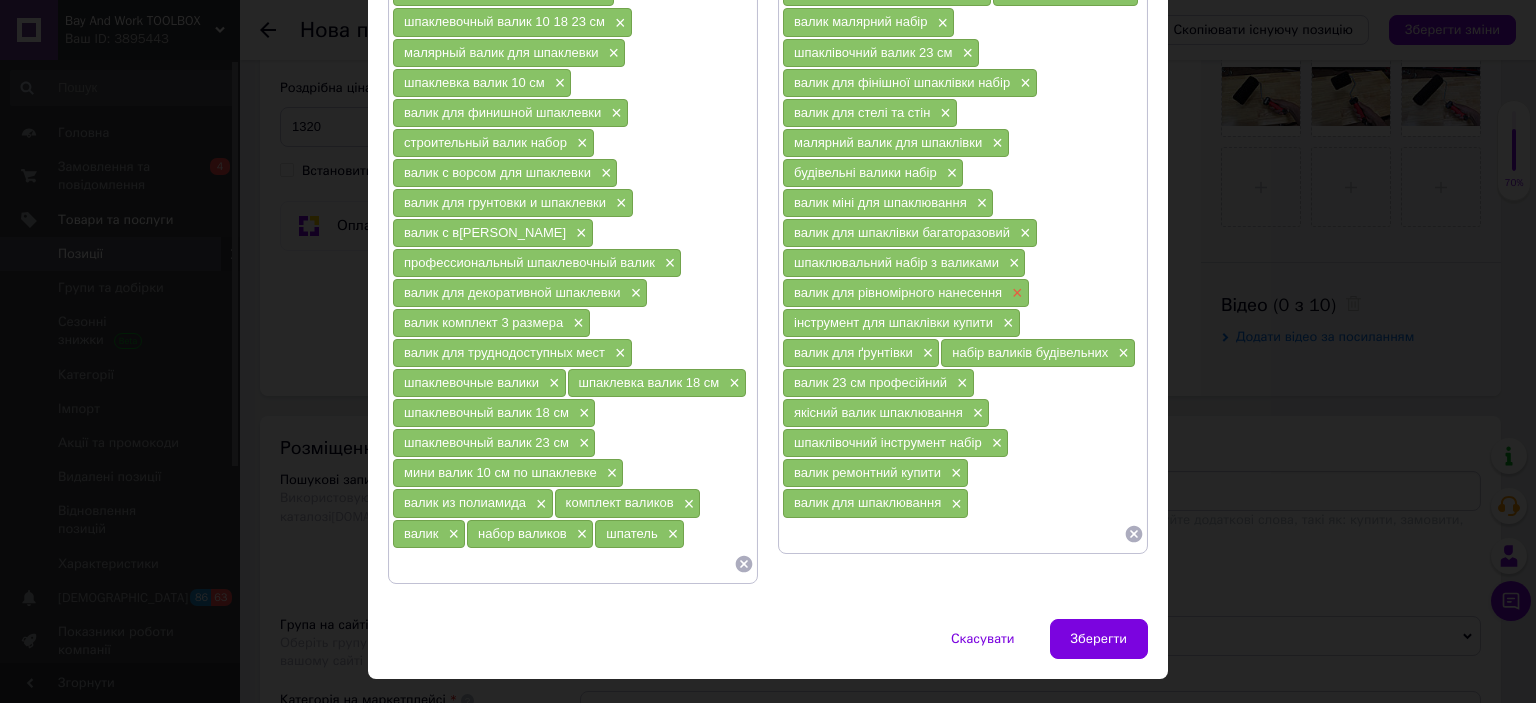 click on "×" at bounding box center (1015, 293) 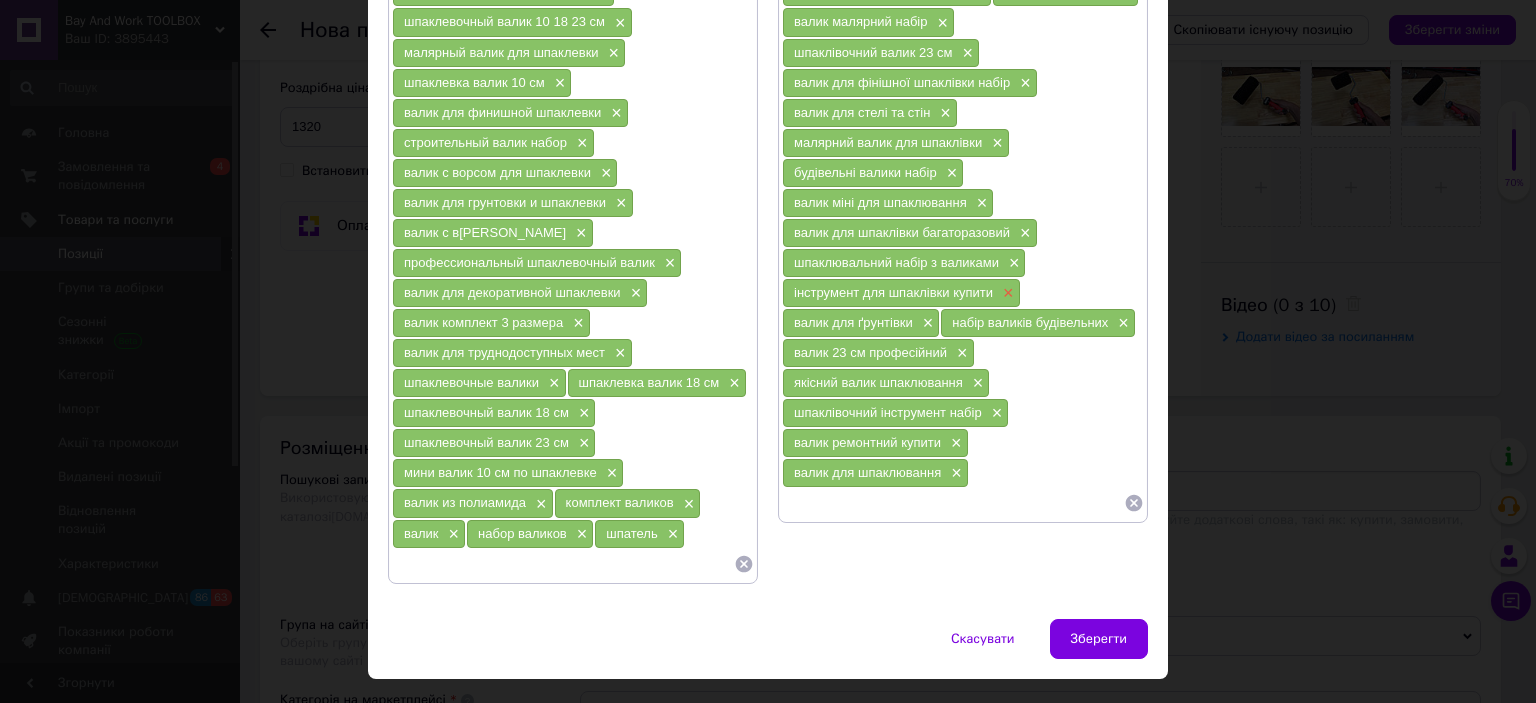 click on "×" at bounding box center (1006, 293) 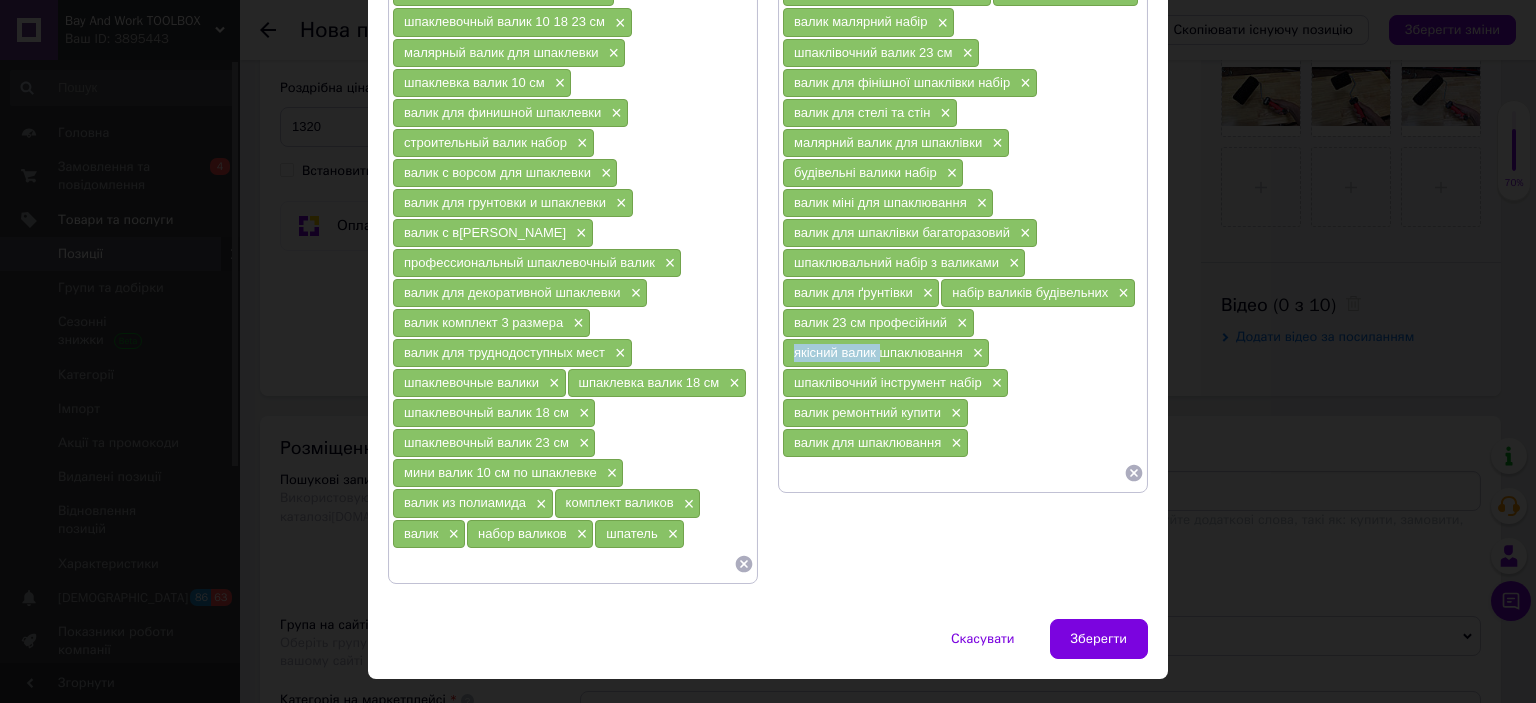 drag, startPoint x: 786, startPoint y: 347, endPoint x: 876, endPoint y: 350, distance: 90.04999 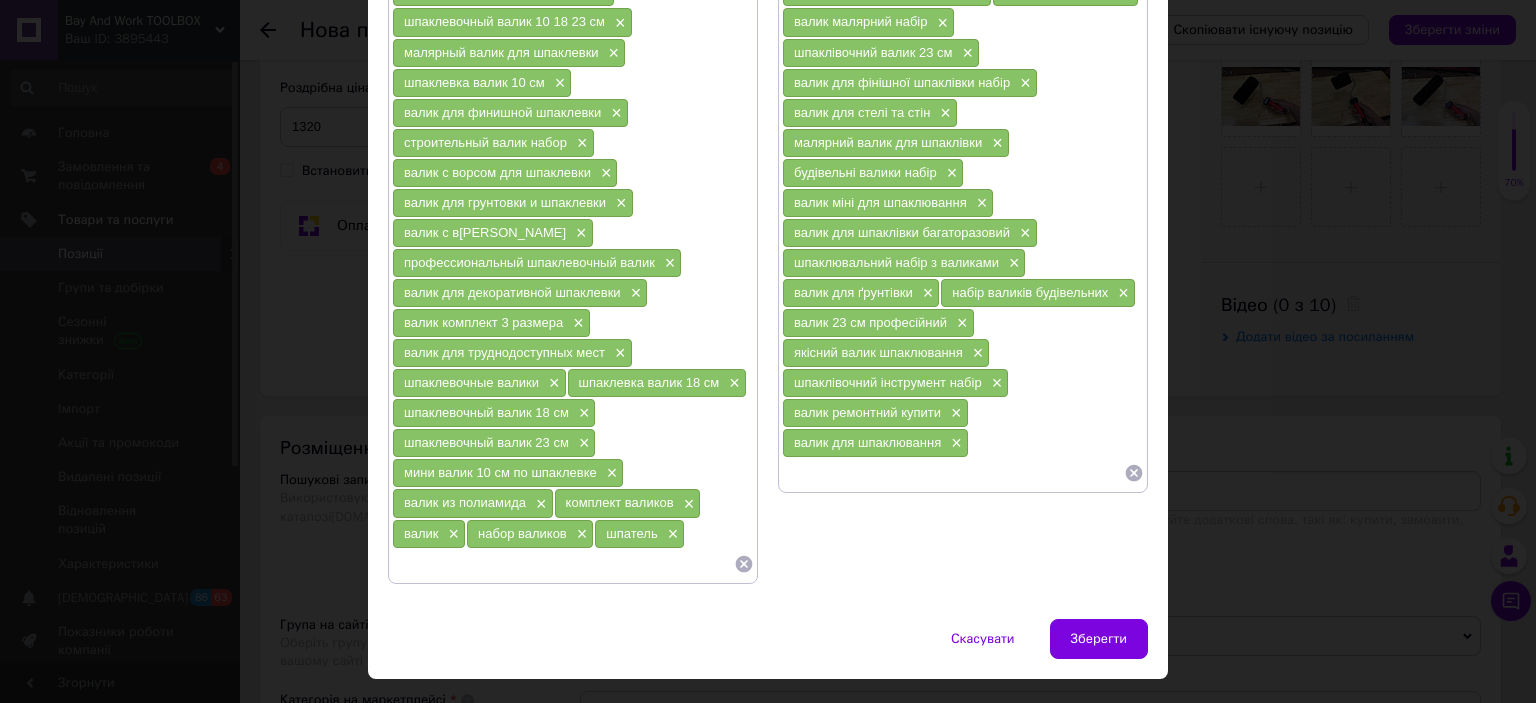 click at bounding box center (953, 473) 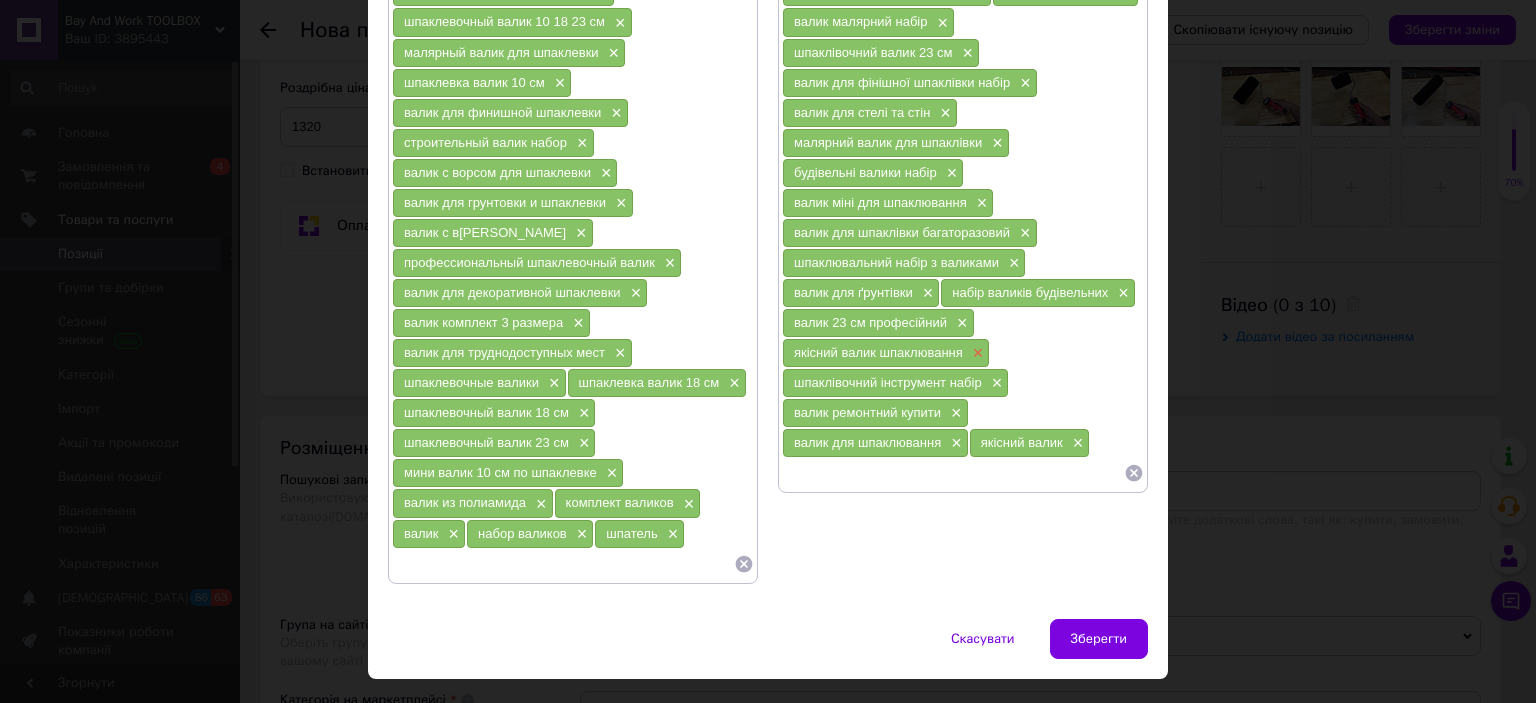 click on "×" at bounding box center [976, 353] 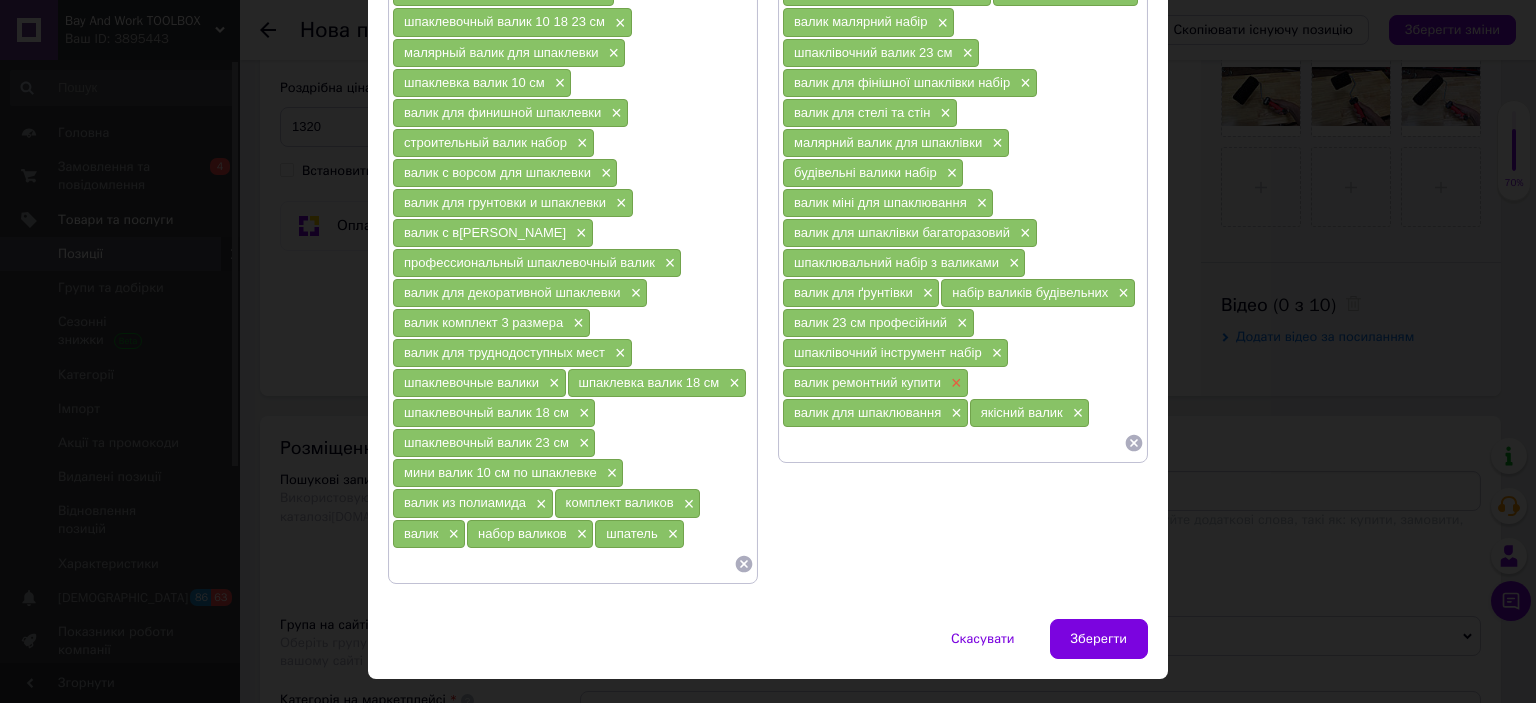 click on "×" at bounding box center (954, 383) 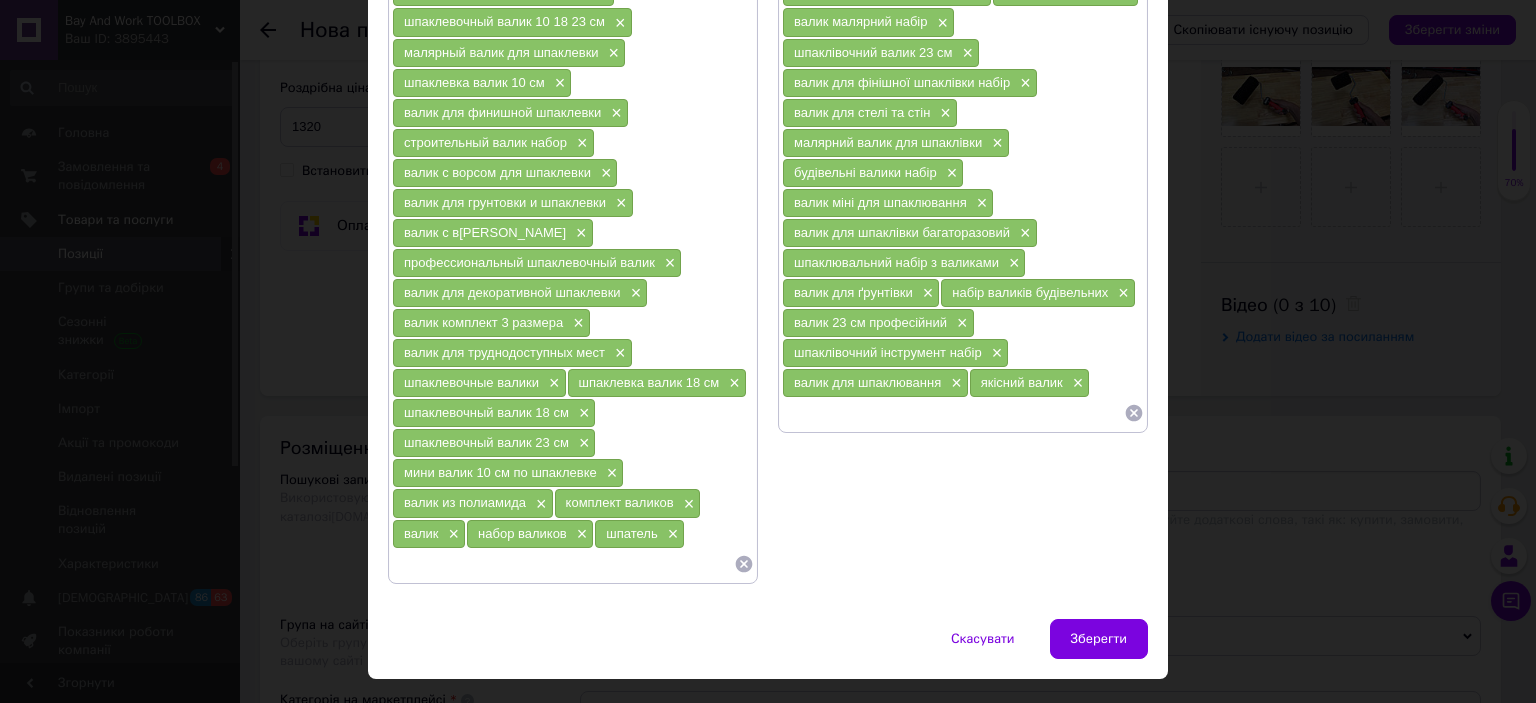 click on "шпаклівочний інструмент набір ×" at bounding box center [895, 353] 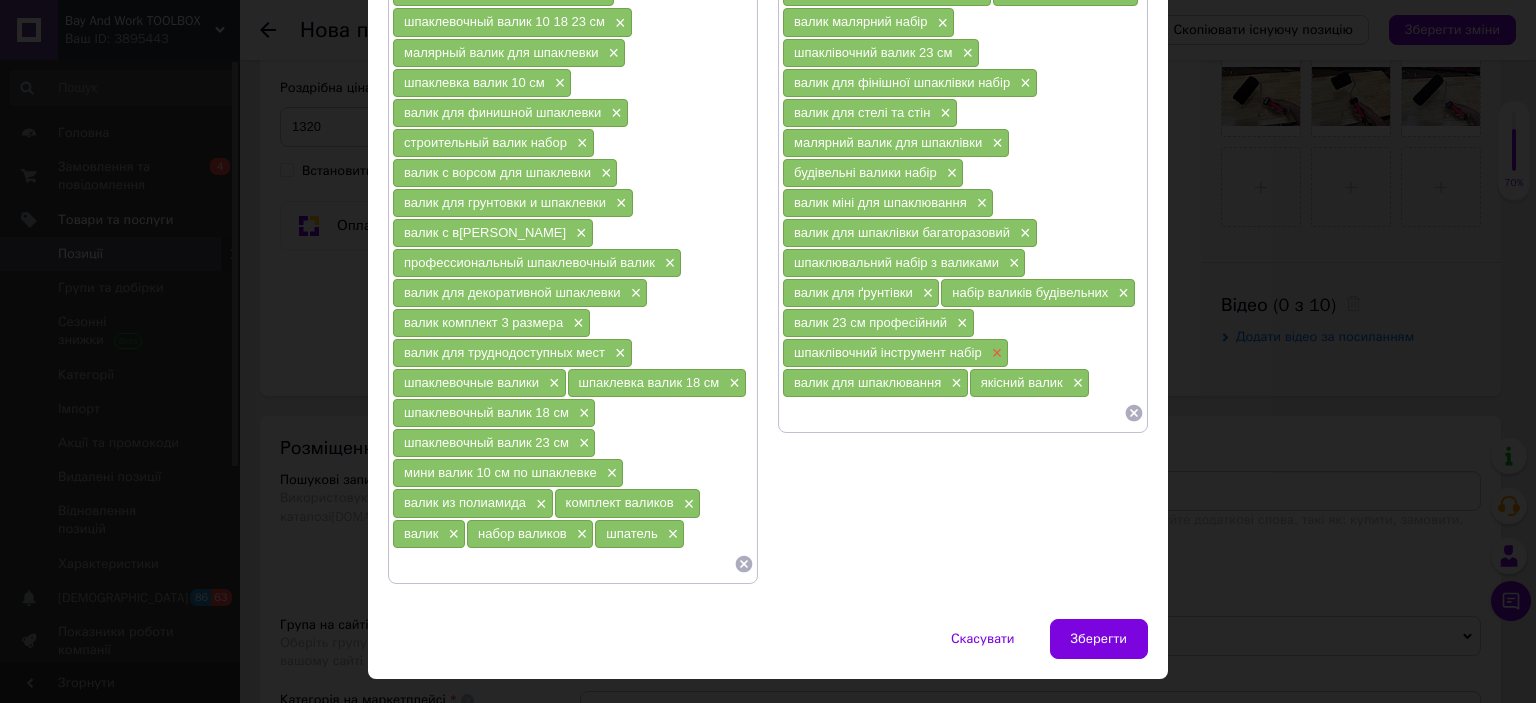 click on "×" at bounding box center (995, 353) 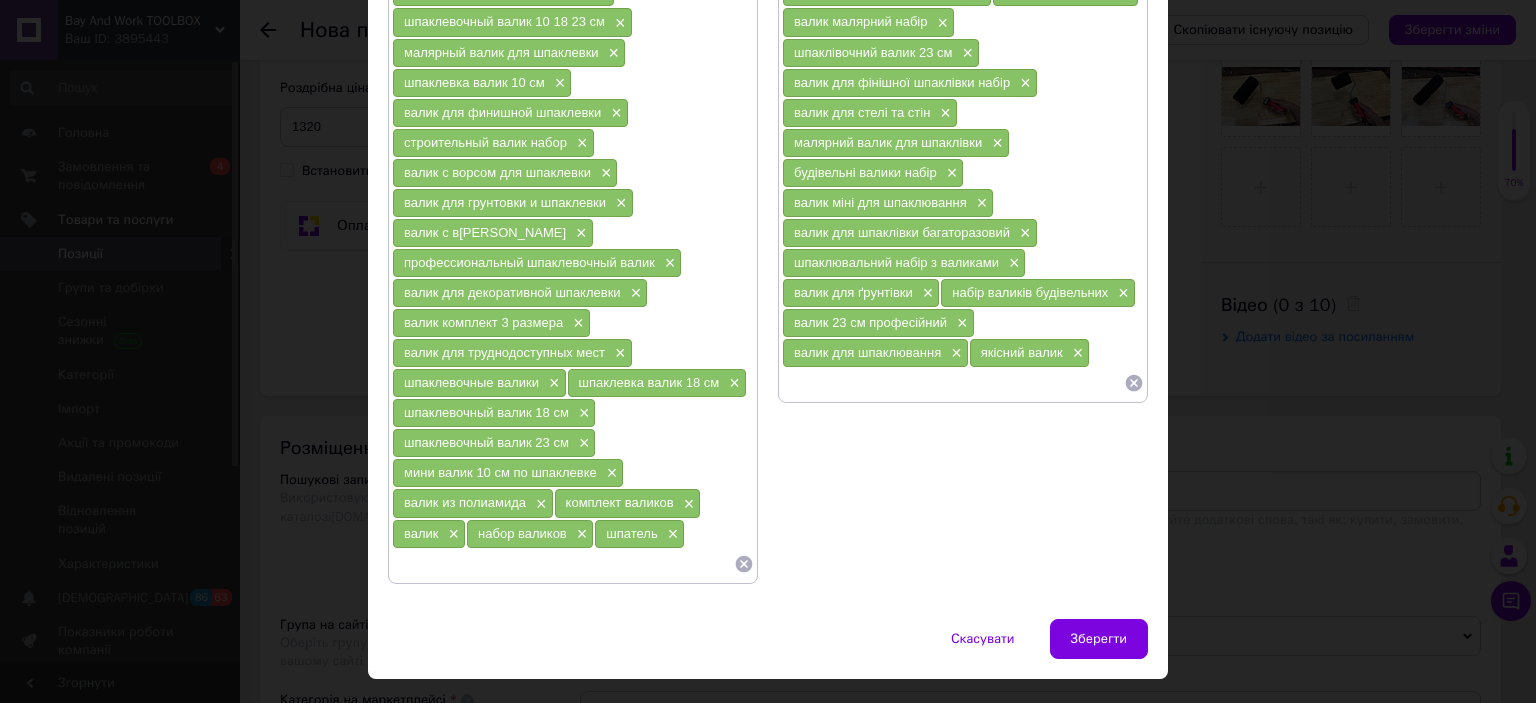 click at bounding box center [953, 383] 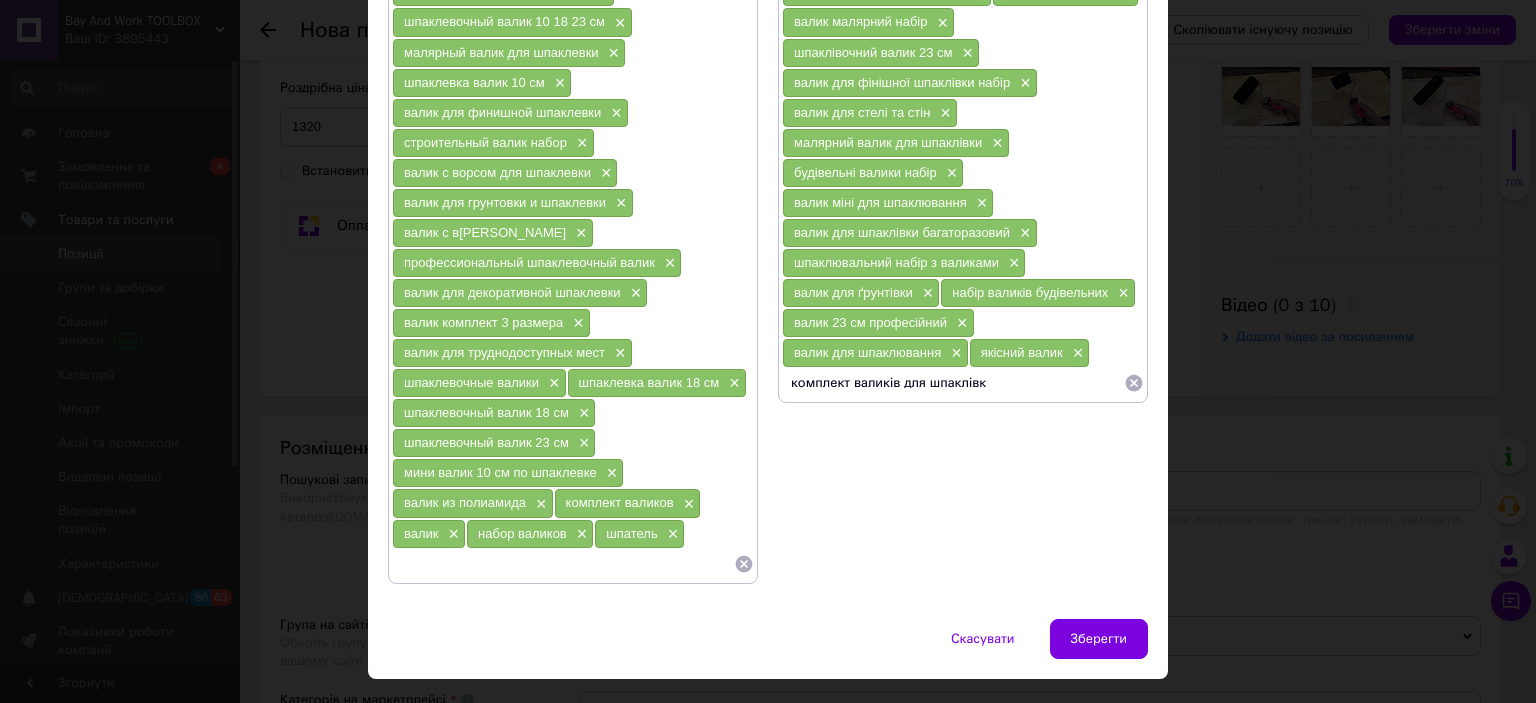 type on "комплект валиків для шпаклівки" 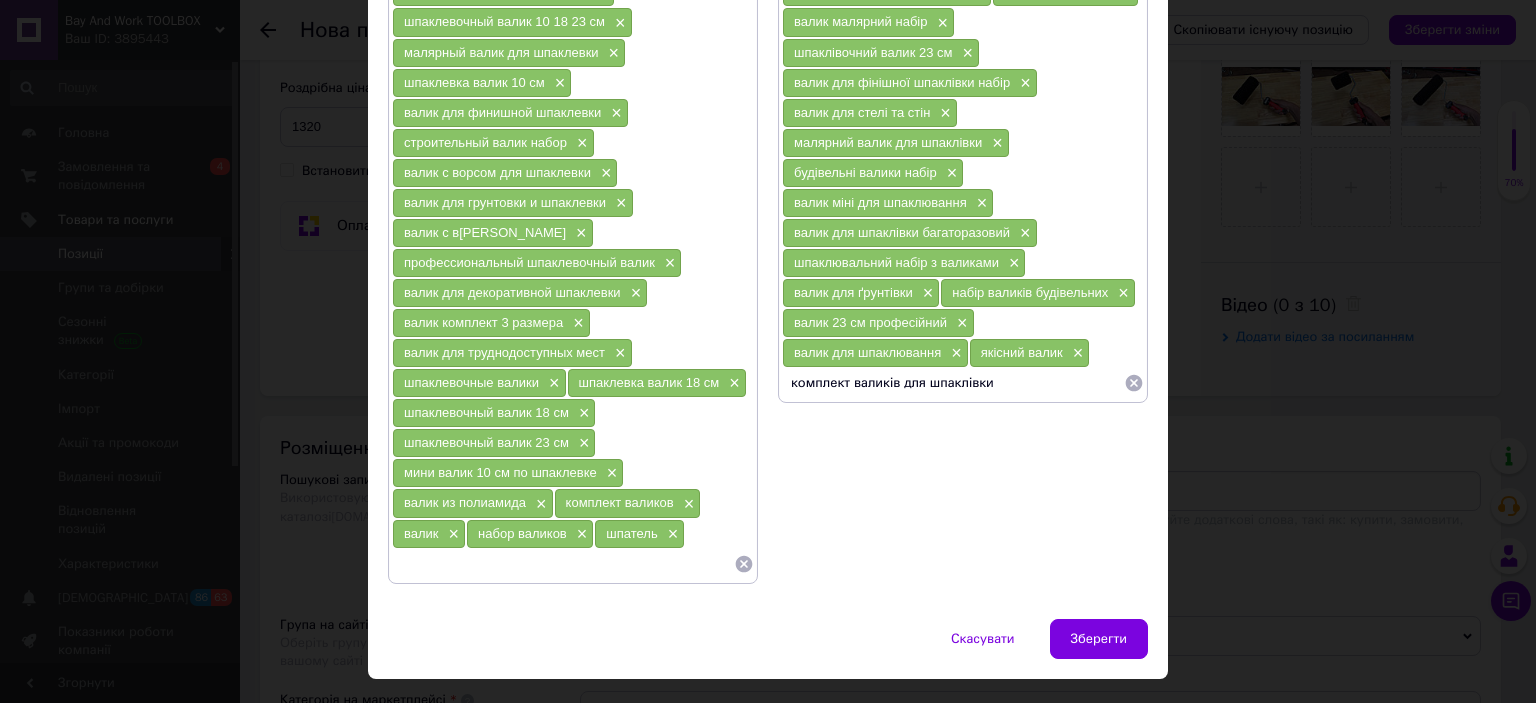 type 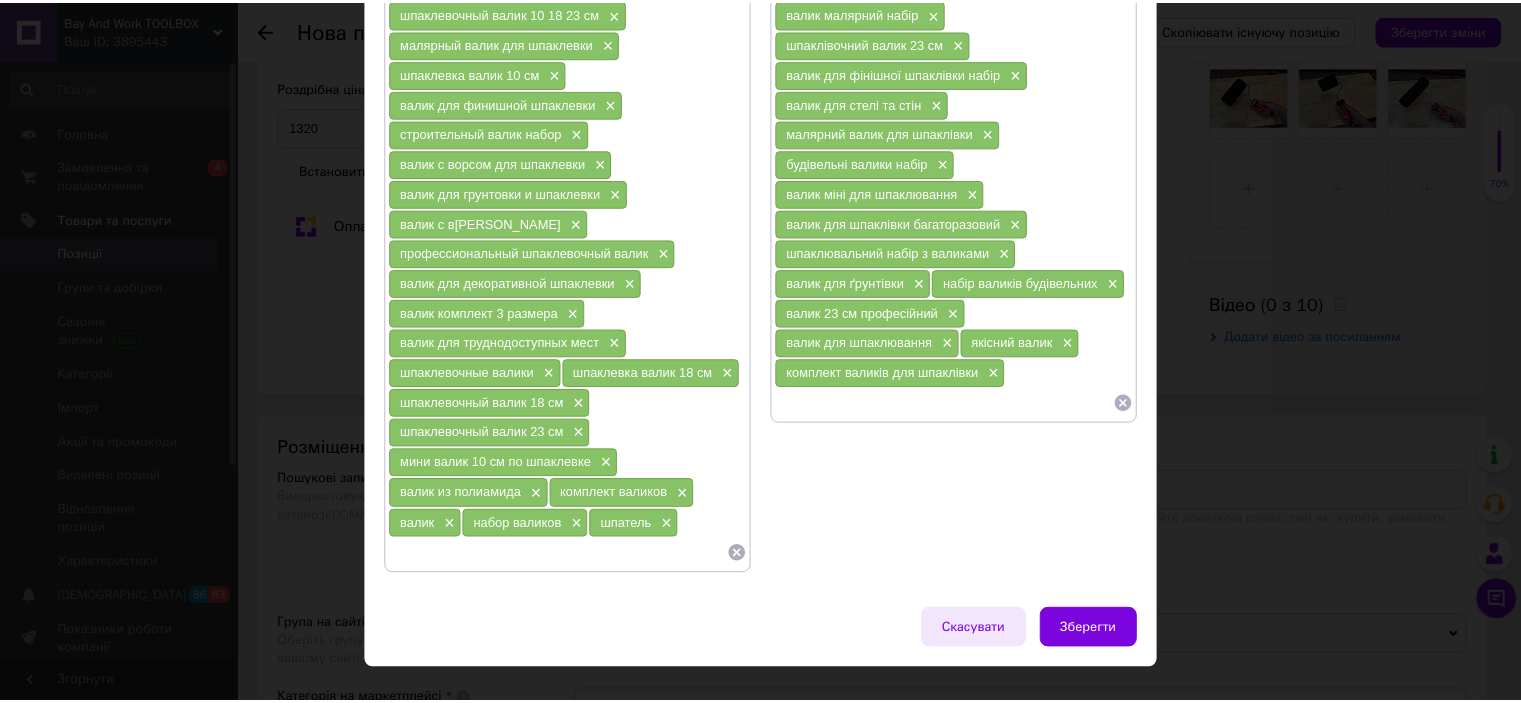 scroll, scrollTop: 253, scrollLeft: 0, axis: vertical 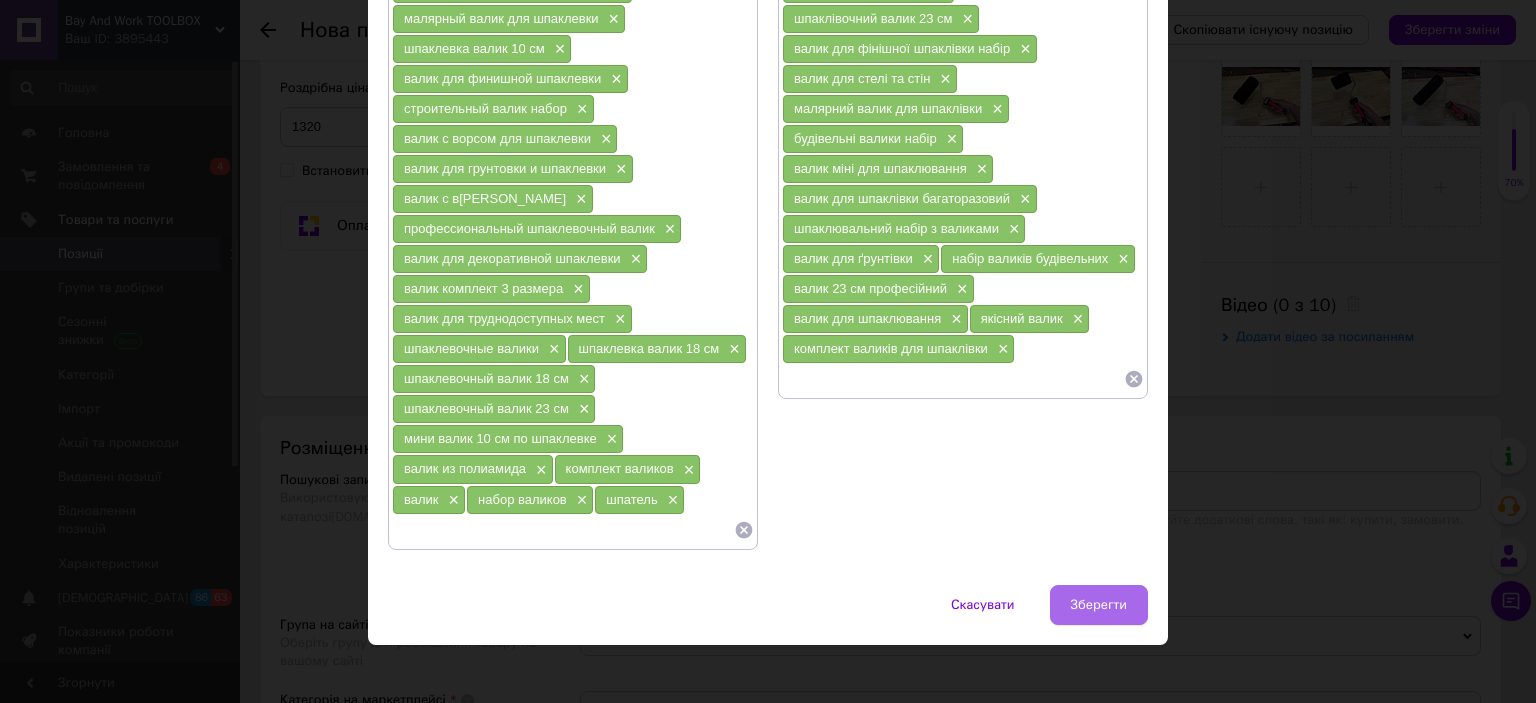 click on "Зберегти" at bounding box center [1099, 605] 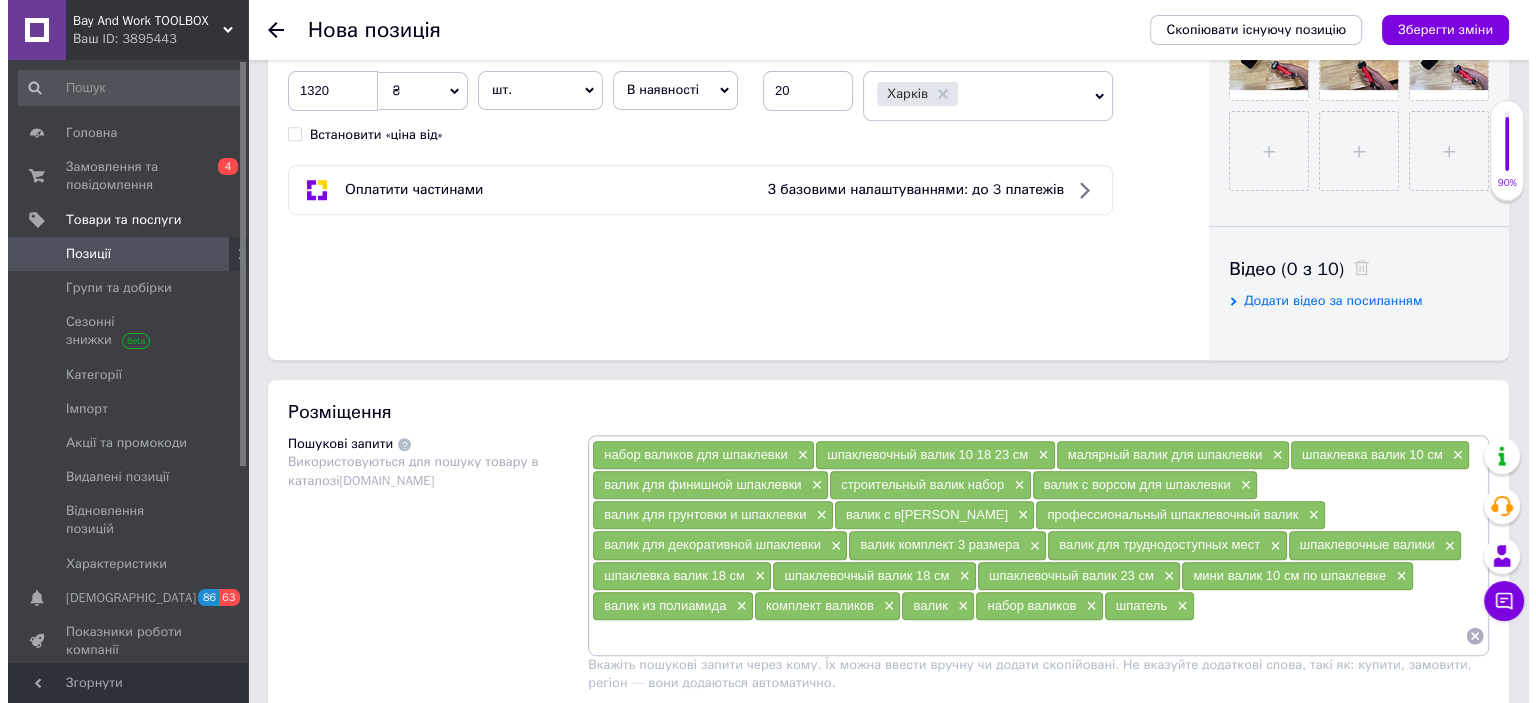 scroll, scrollTop: 1200, scrollLeft: 0, axis: vertical 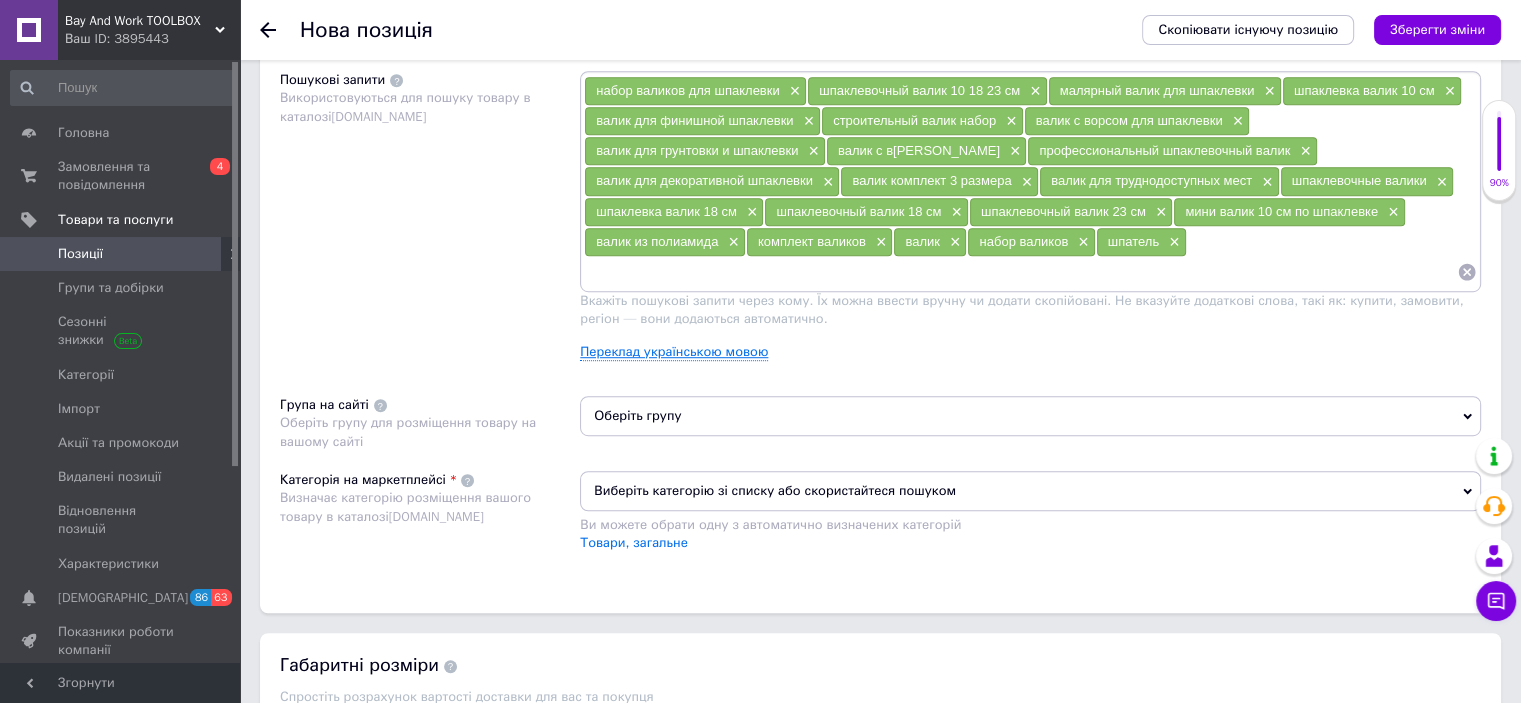 click on "Переклад українською мовою" at bounding box center [674, 352] 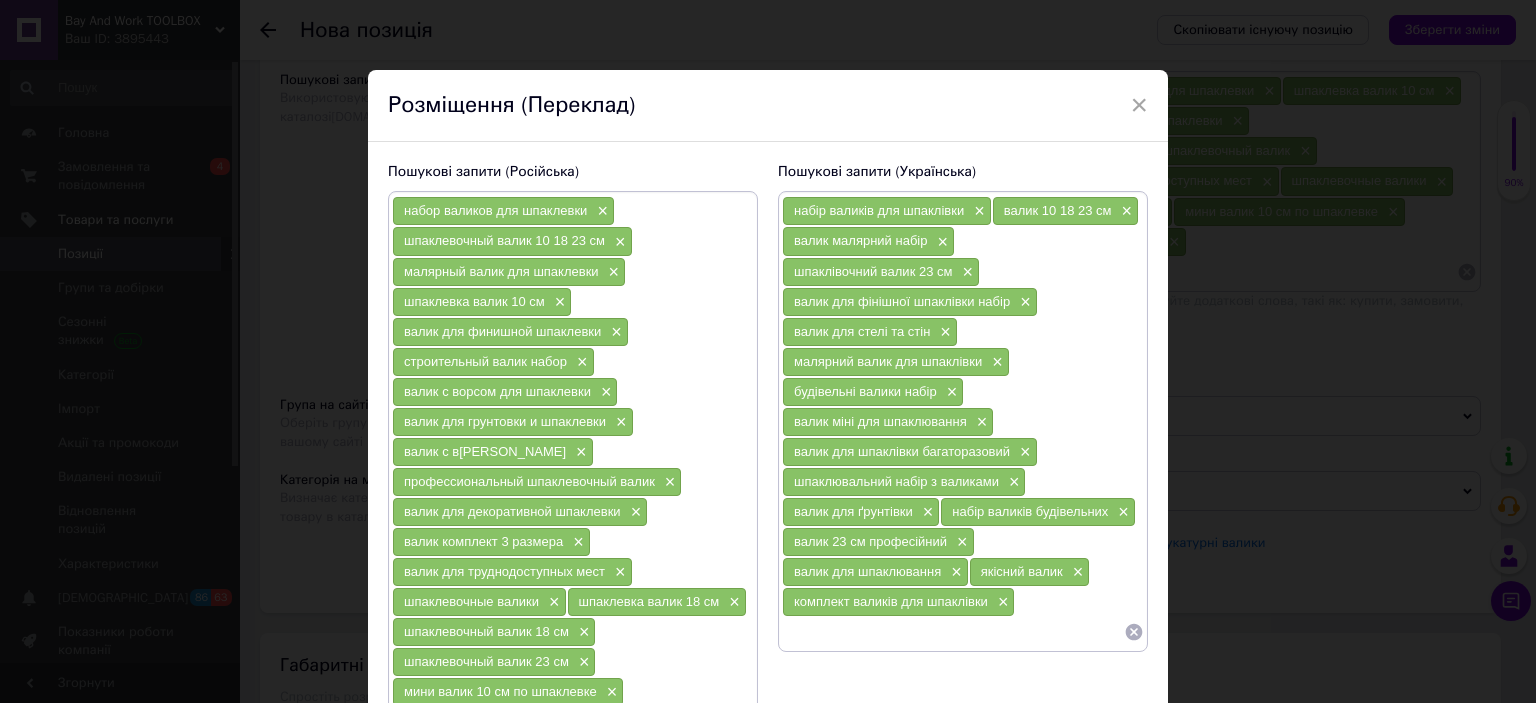 click at bounding box center (953, 632) 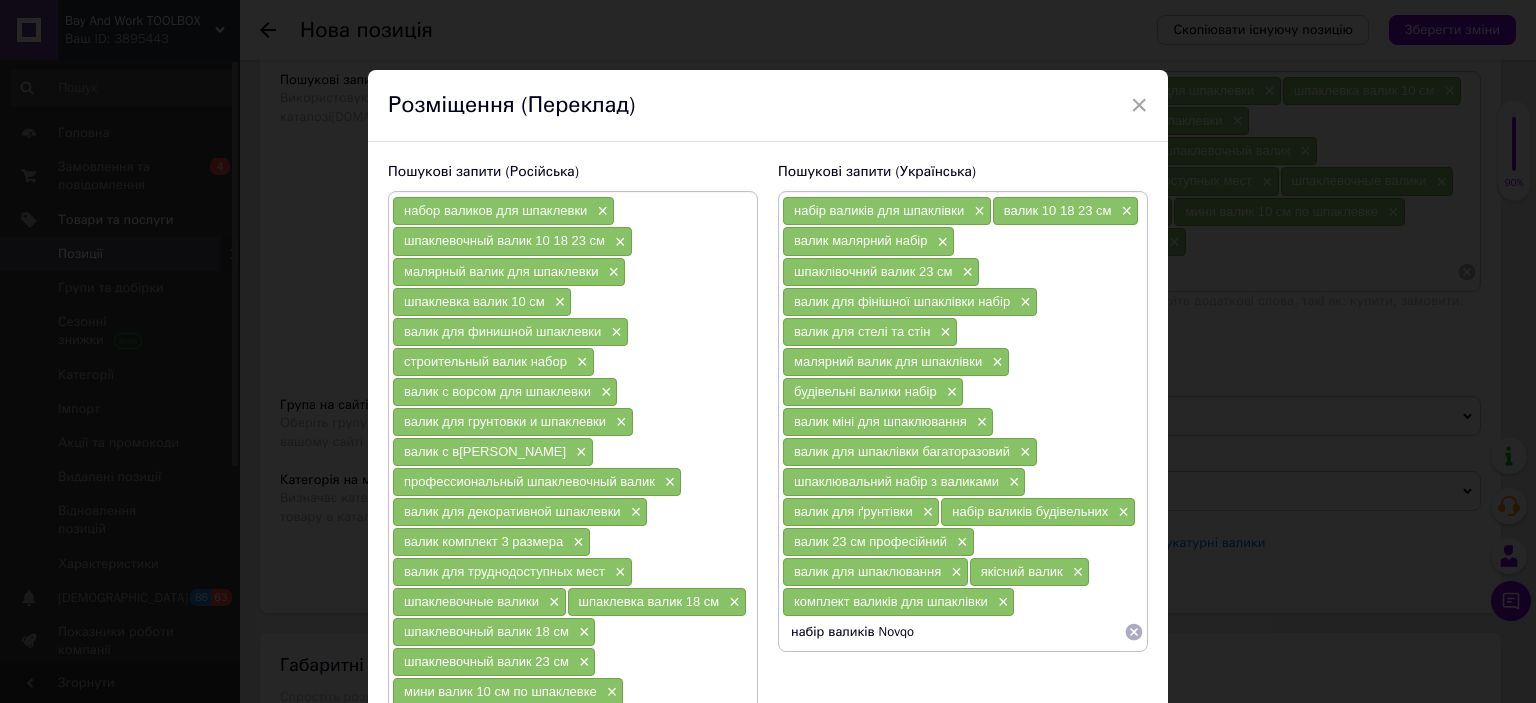 type on "набір валиків Novqo" 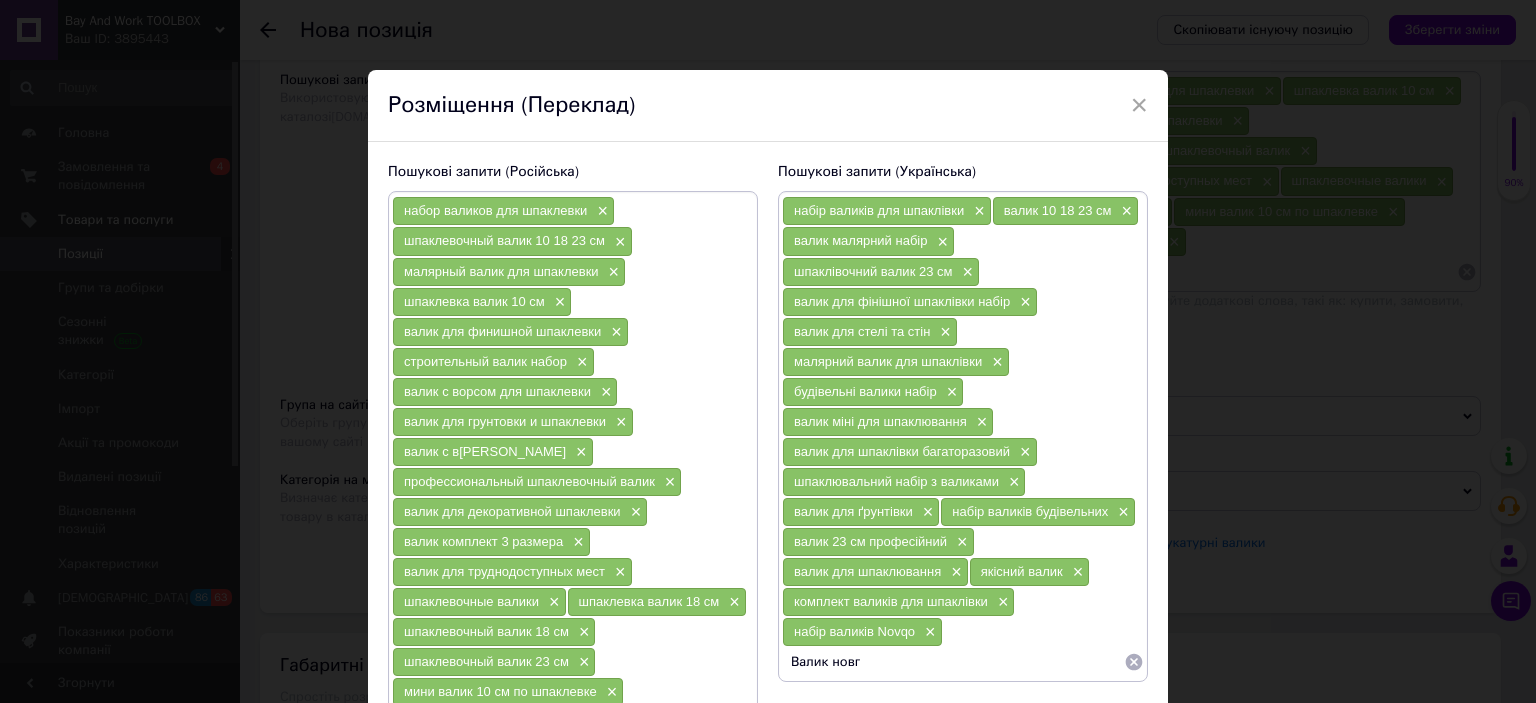 type on "Валик новго" 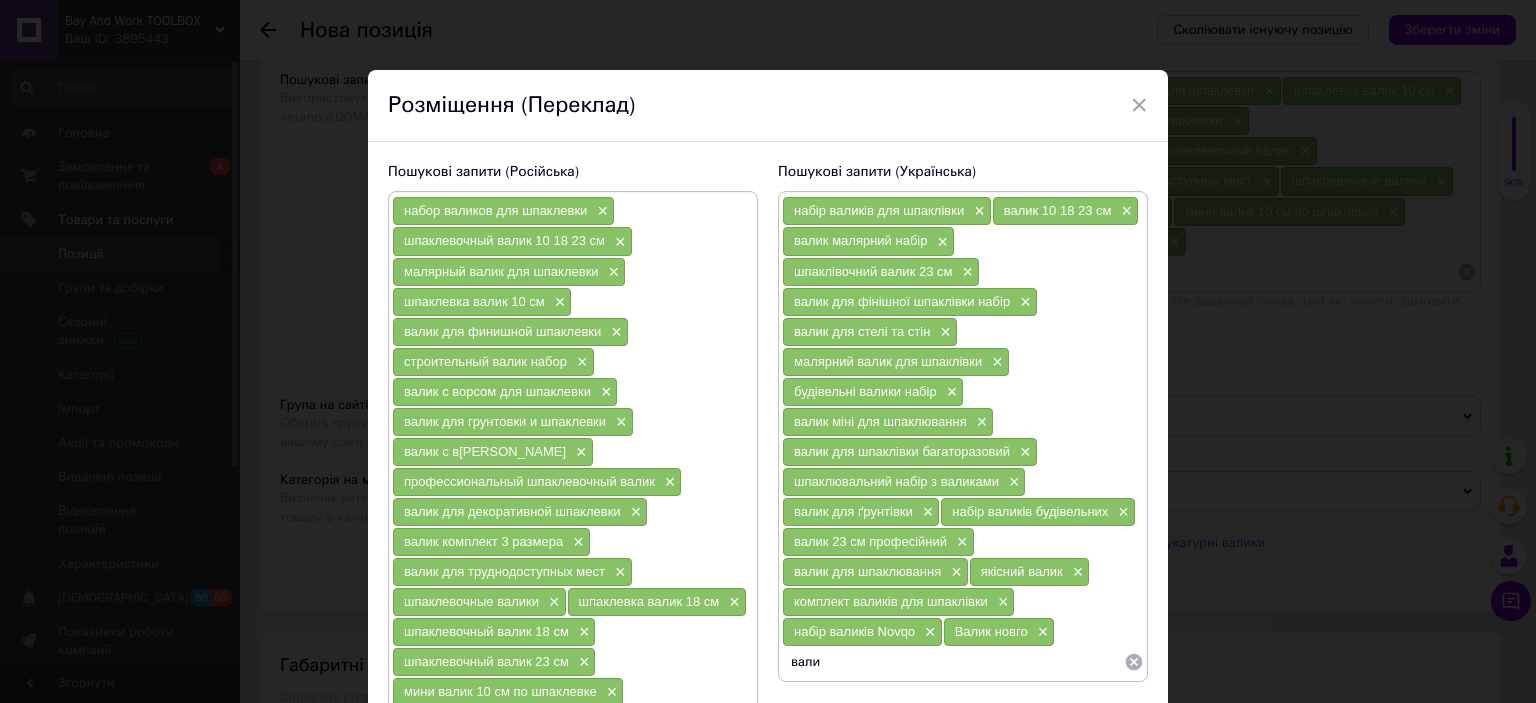 type on "валик" 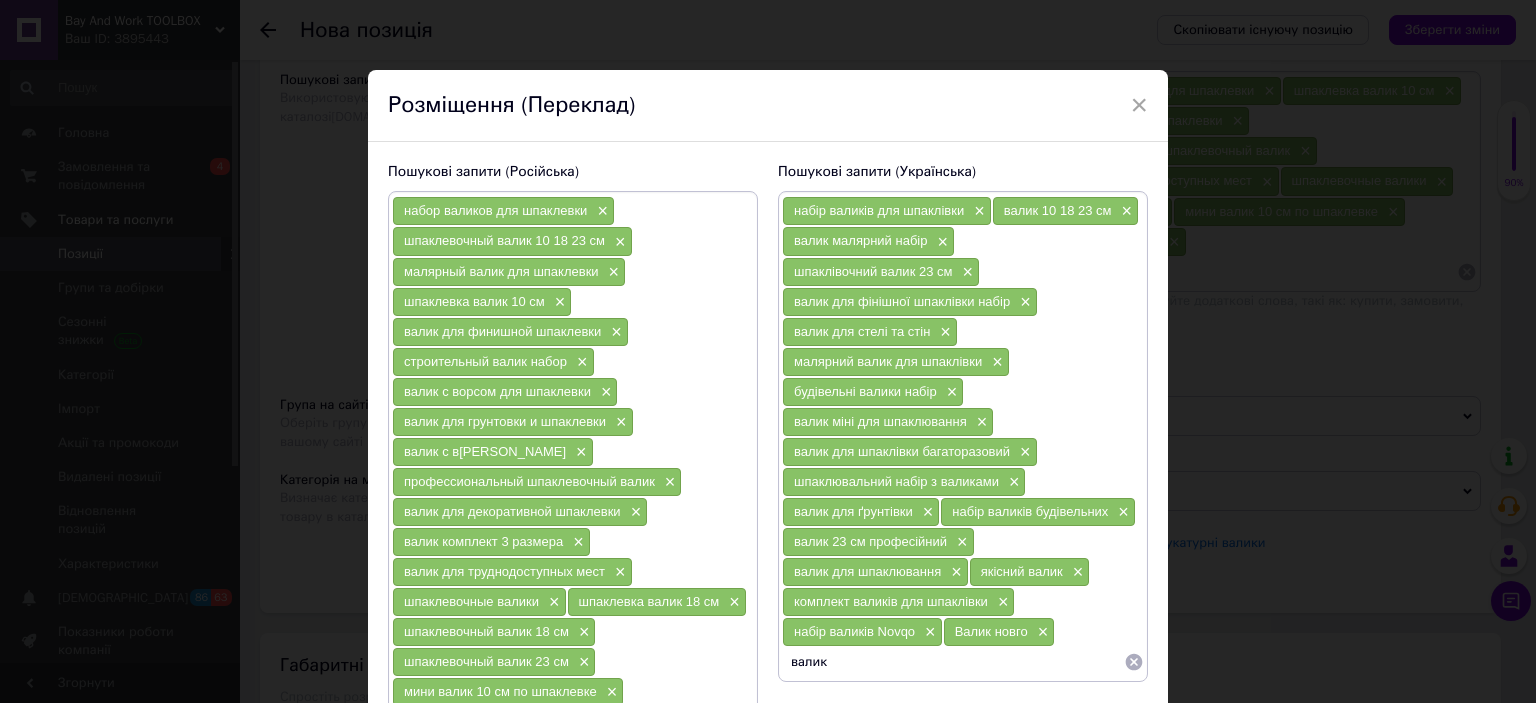 type 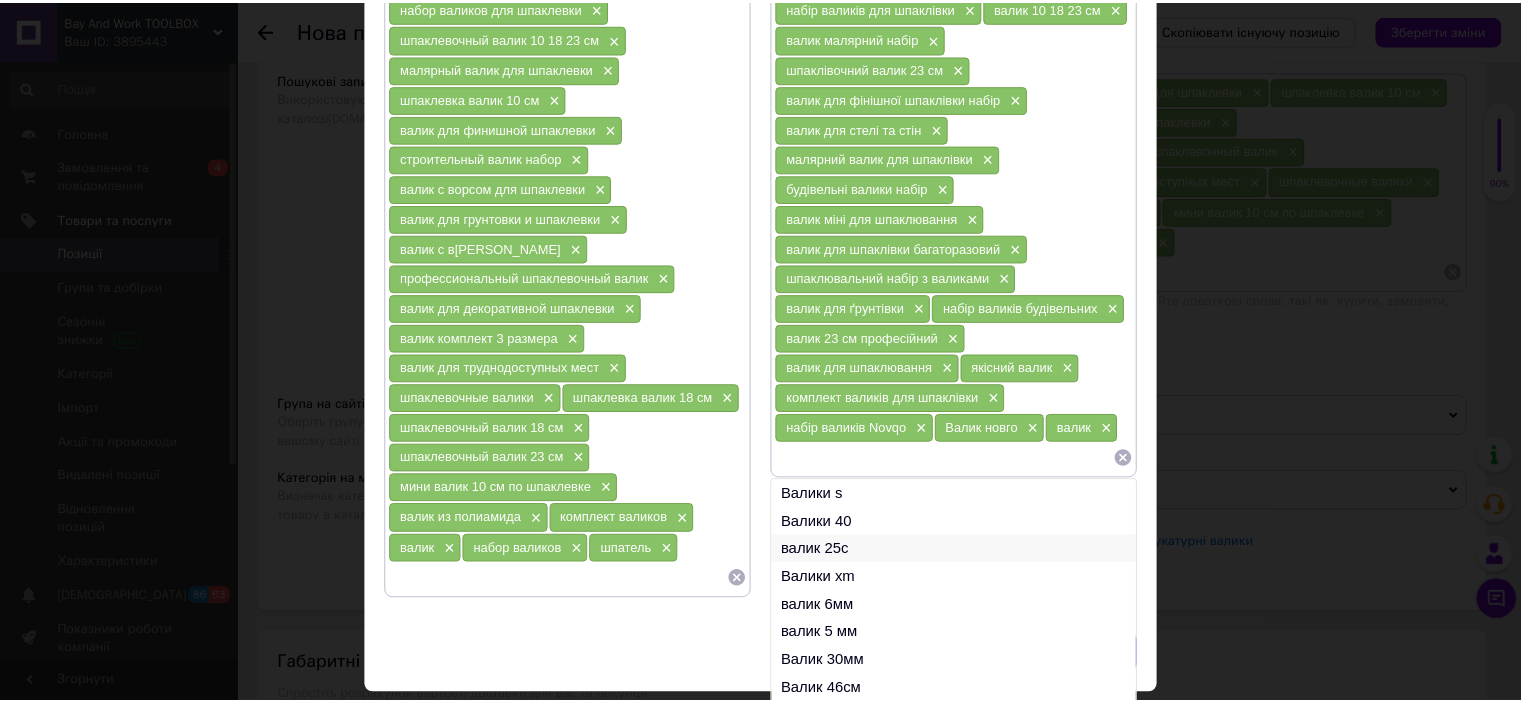 scroll, scrollTop: 253, scrollLeft: 0, axis: vertical 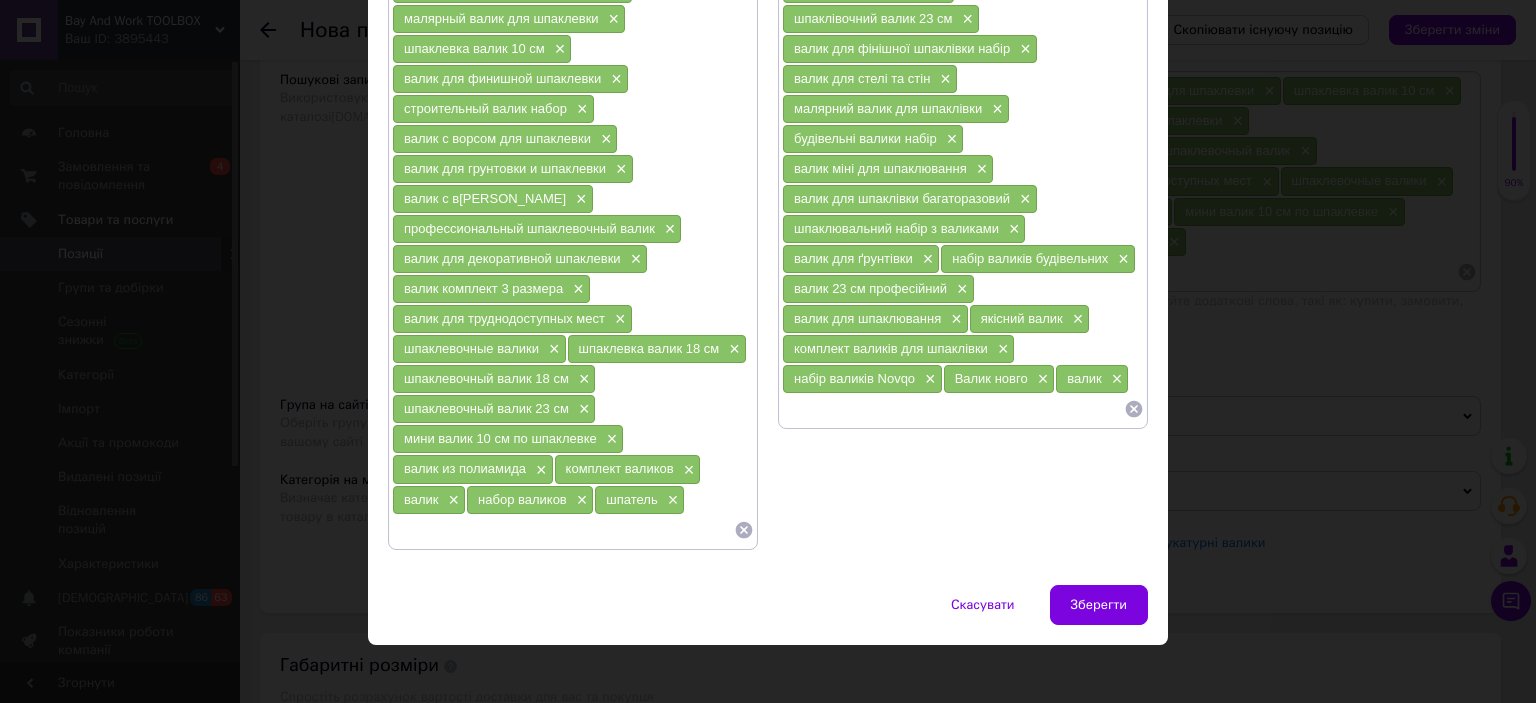 click on "Скасувати   Зберегти" at bounding box center [768, 615] 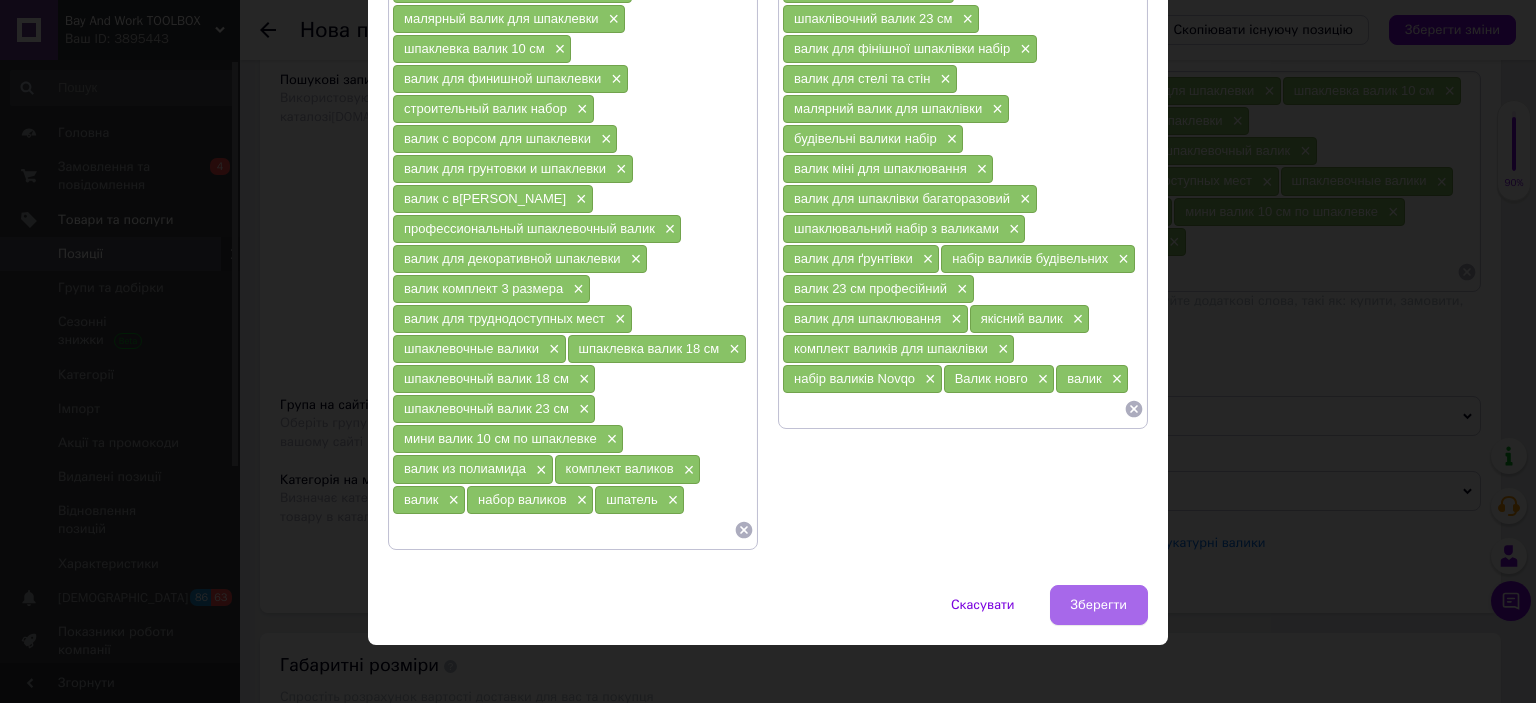 click on "Зберегти" at bounding box center [1099, 605] 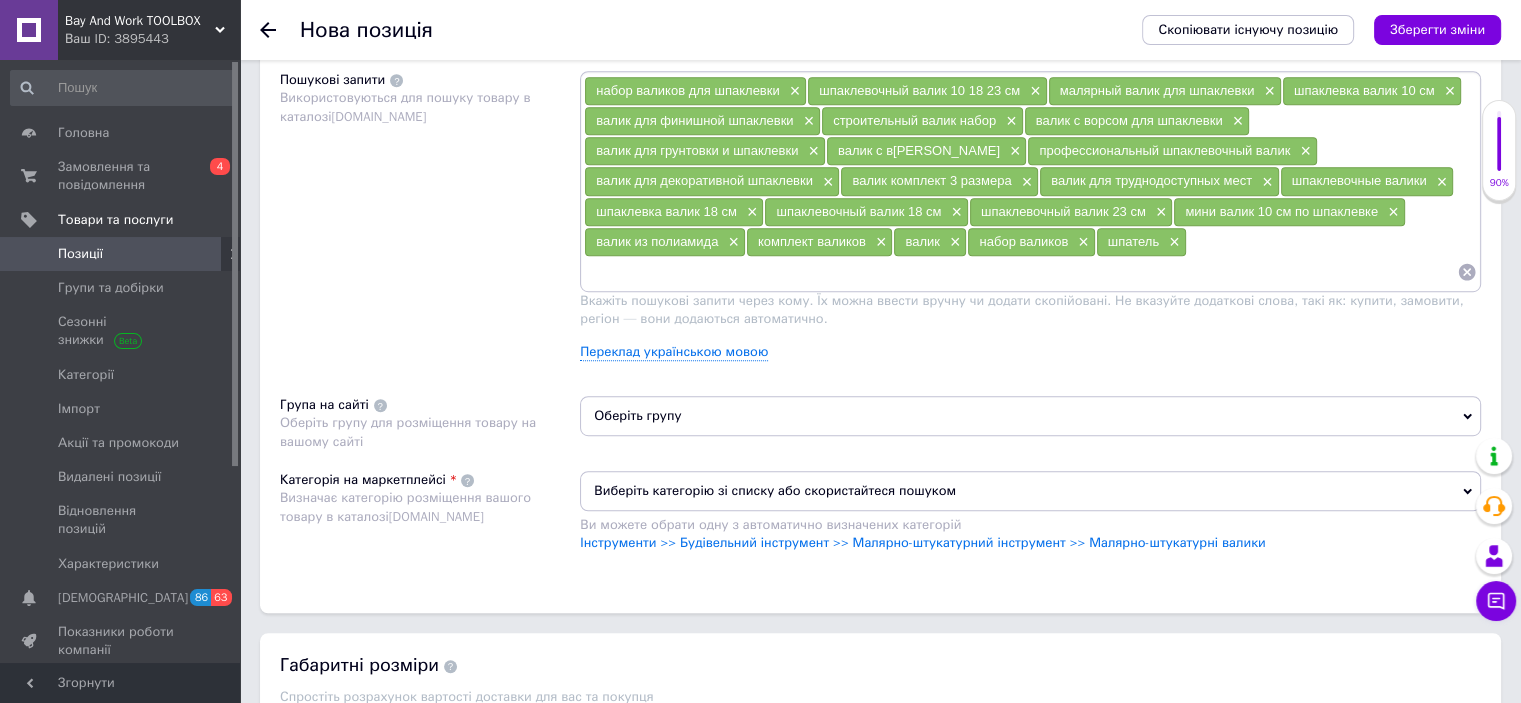 click on "Виберіть категорію зі списку або скористайтеся пошуком Ви можете обрати одну з автоматично визначених категорій Інструменти >> Будівельний інструмент >> Малярно-штукатурний інструмент >> Малярно-штукатурні валики" at bounding box center (1030, 521) 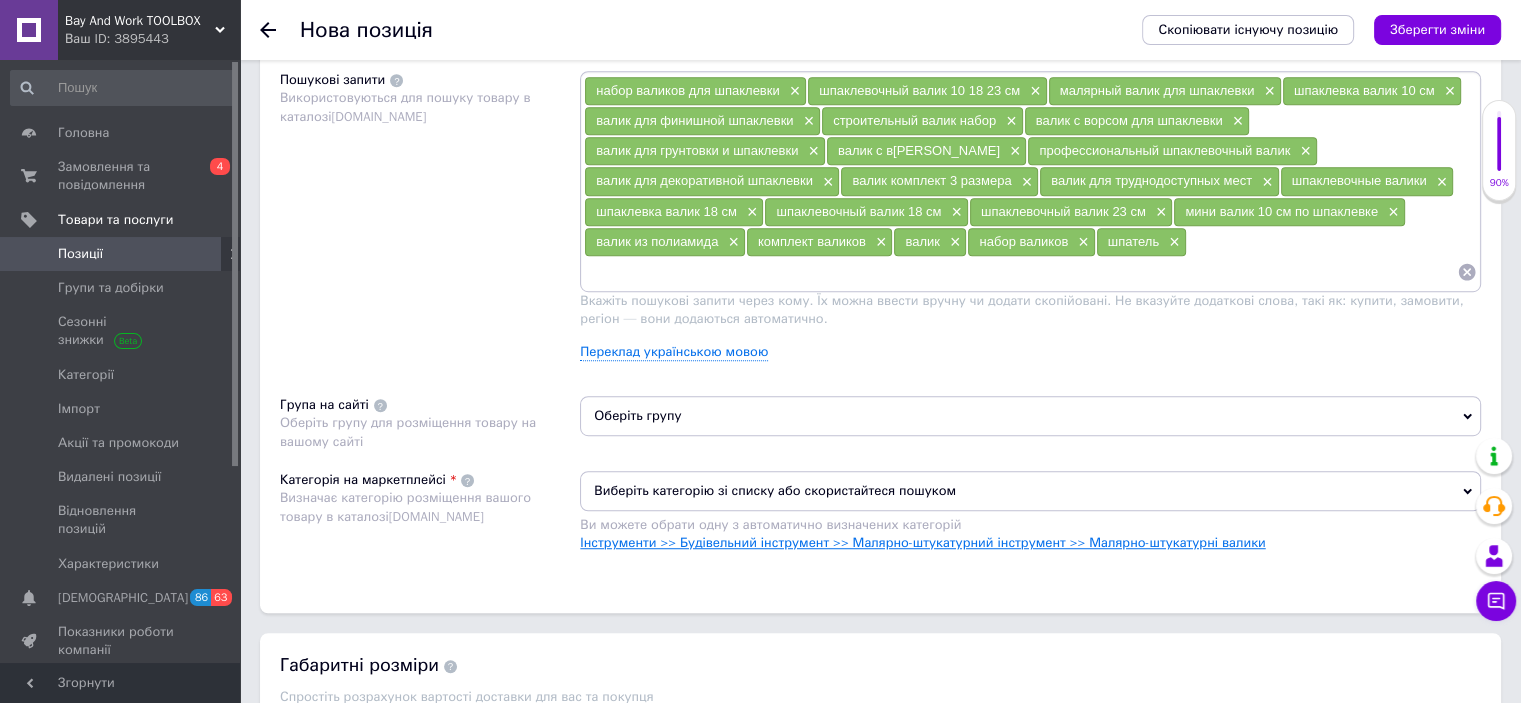 click on "Інструменти >> Будівельний інструмент >> Малярно-штукатурний інструмент >> Малярно-штукатурні валики" at bounding box center [922, 542] 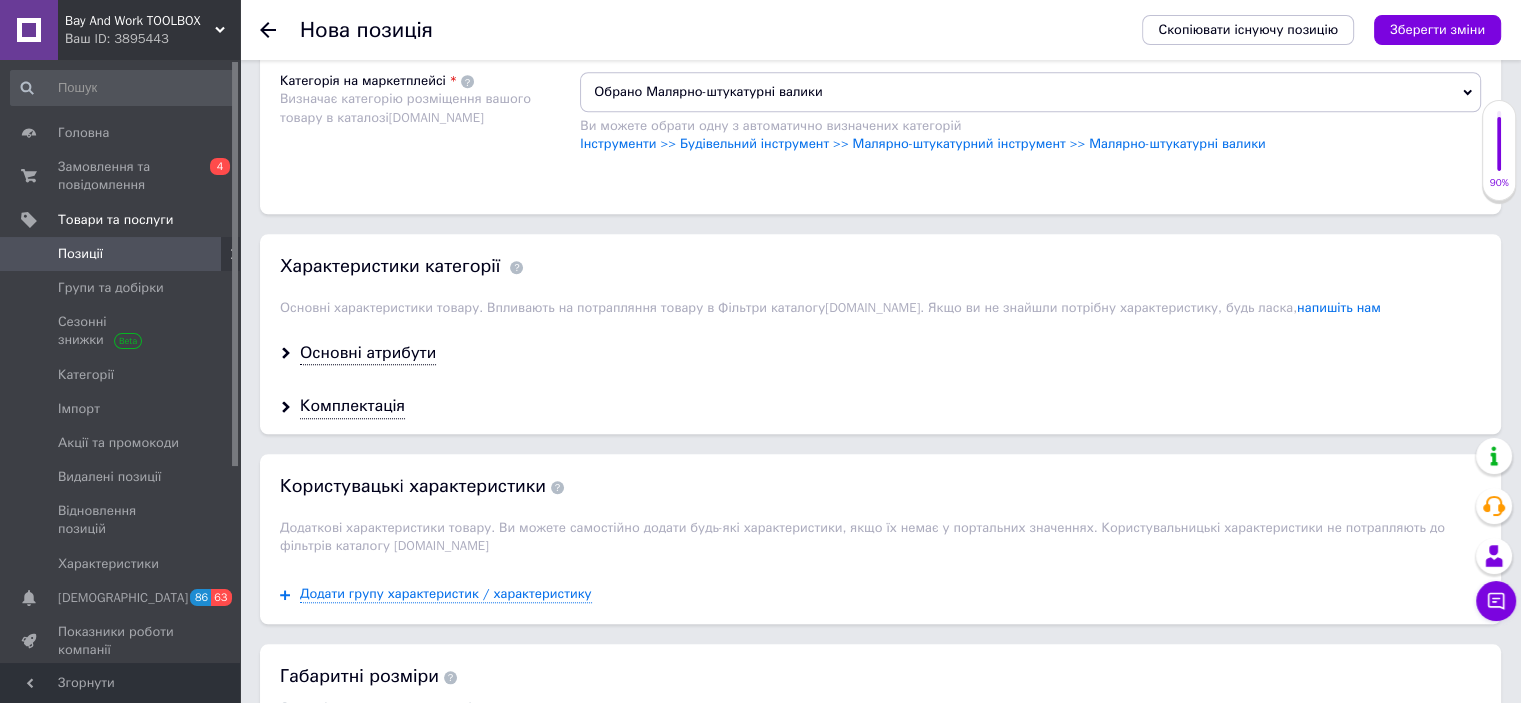 scroll, scrollTop: 1600, scrollLeft: 0, axis: vertical 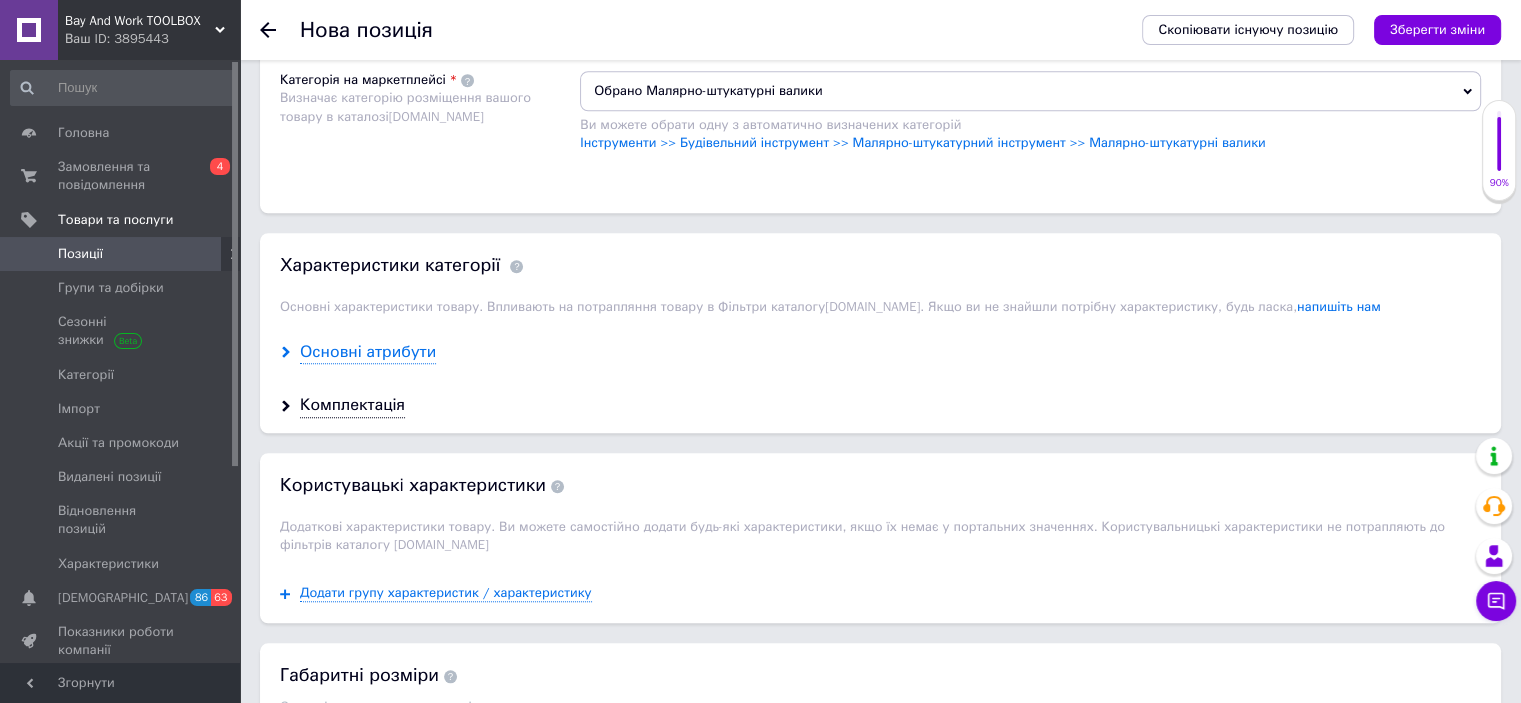 click on "Основні атрибути" at bounding box center [368, 352] 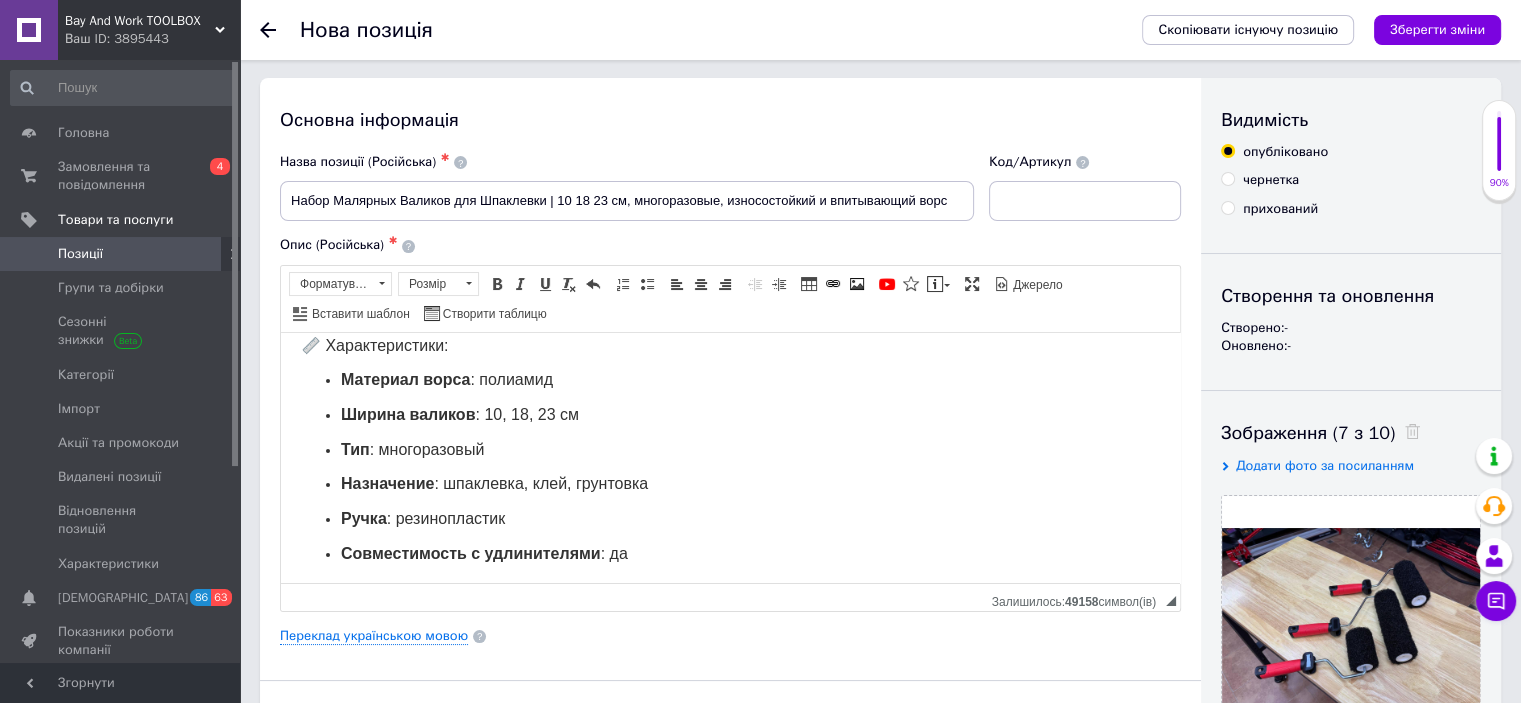 scroll, scrollTop: 0, scrollLeft: 0, axis: both 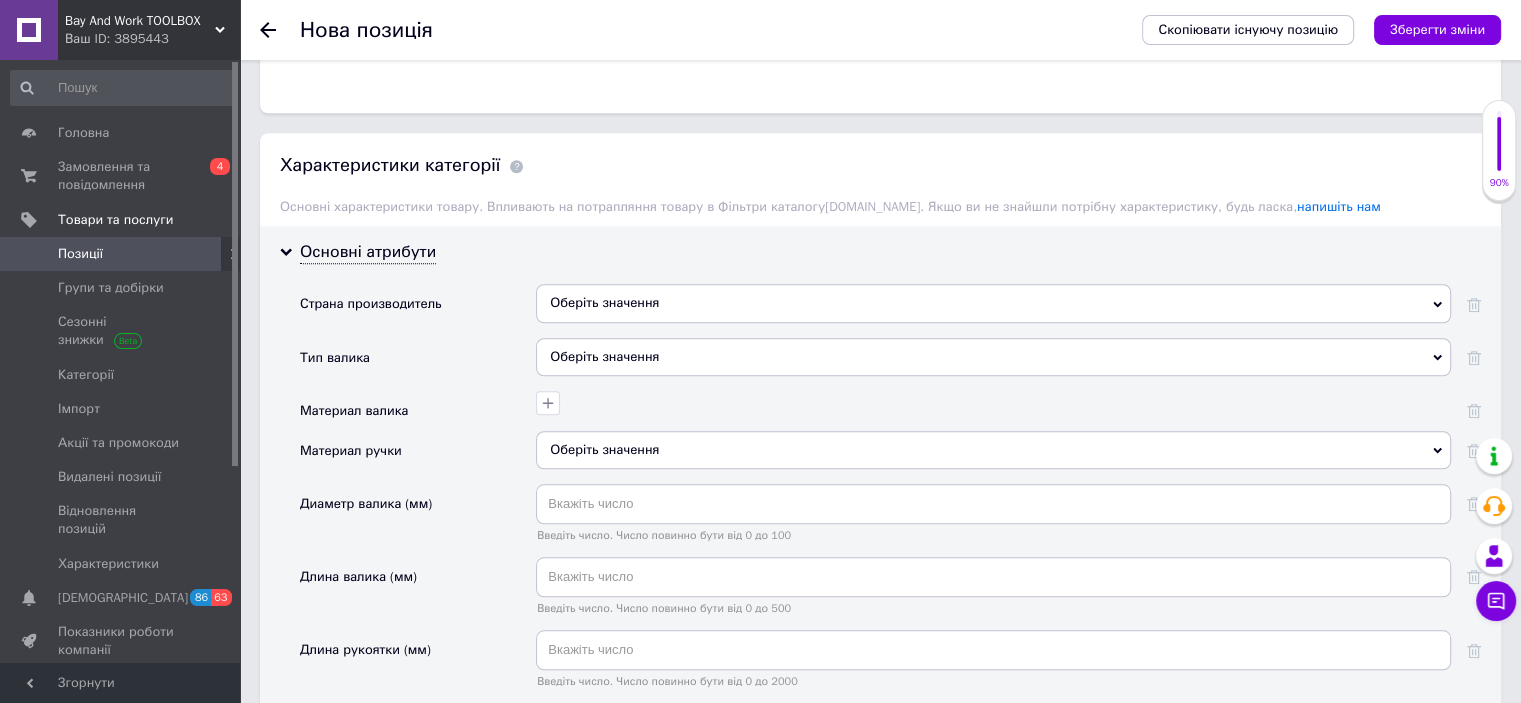click on "Оберіть значення" at bounding box center (993, 357) 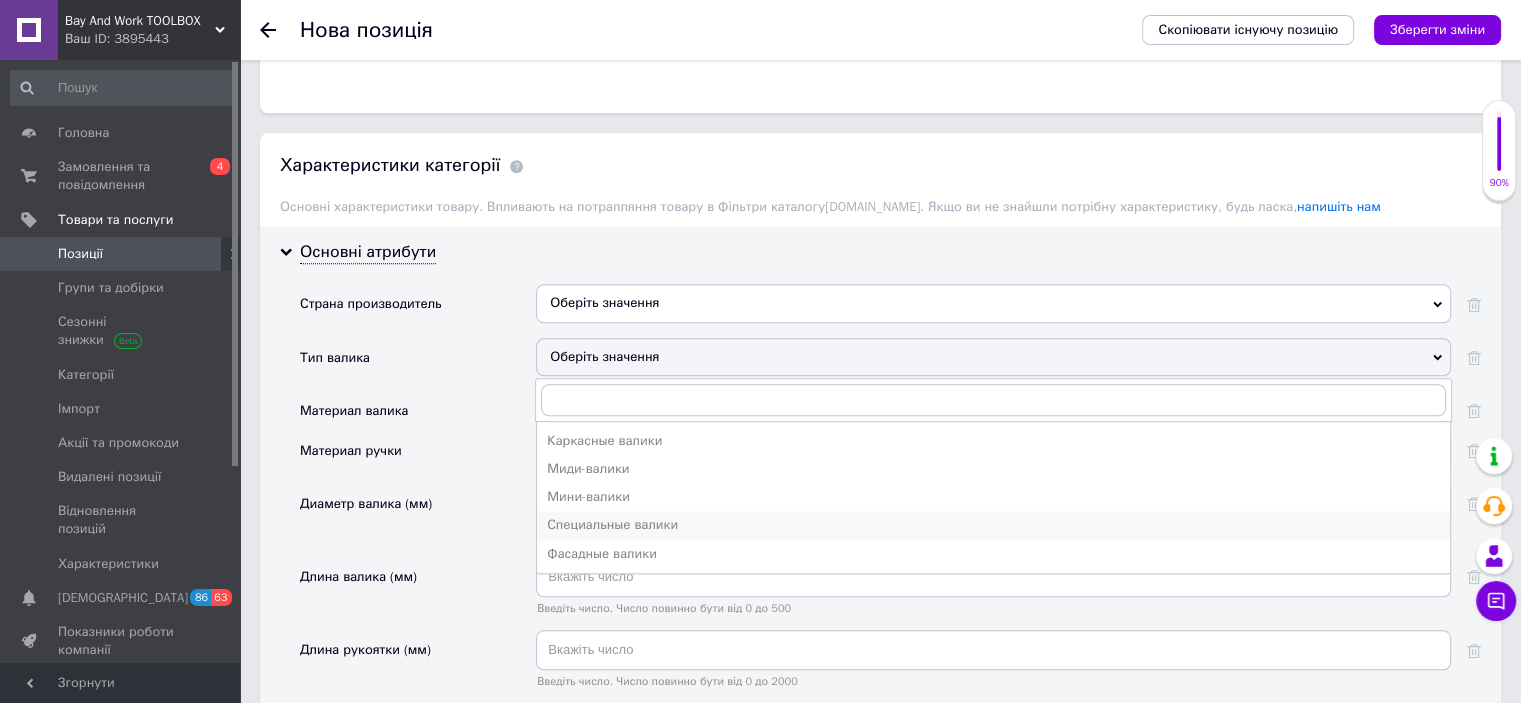 click on "Специальные валики" at bounding box center [993, 525] 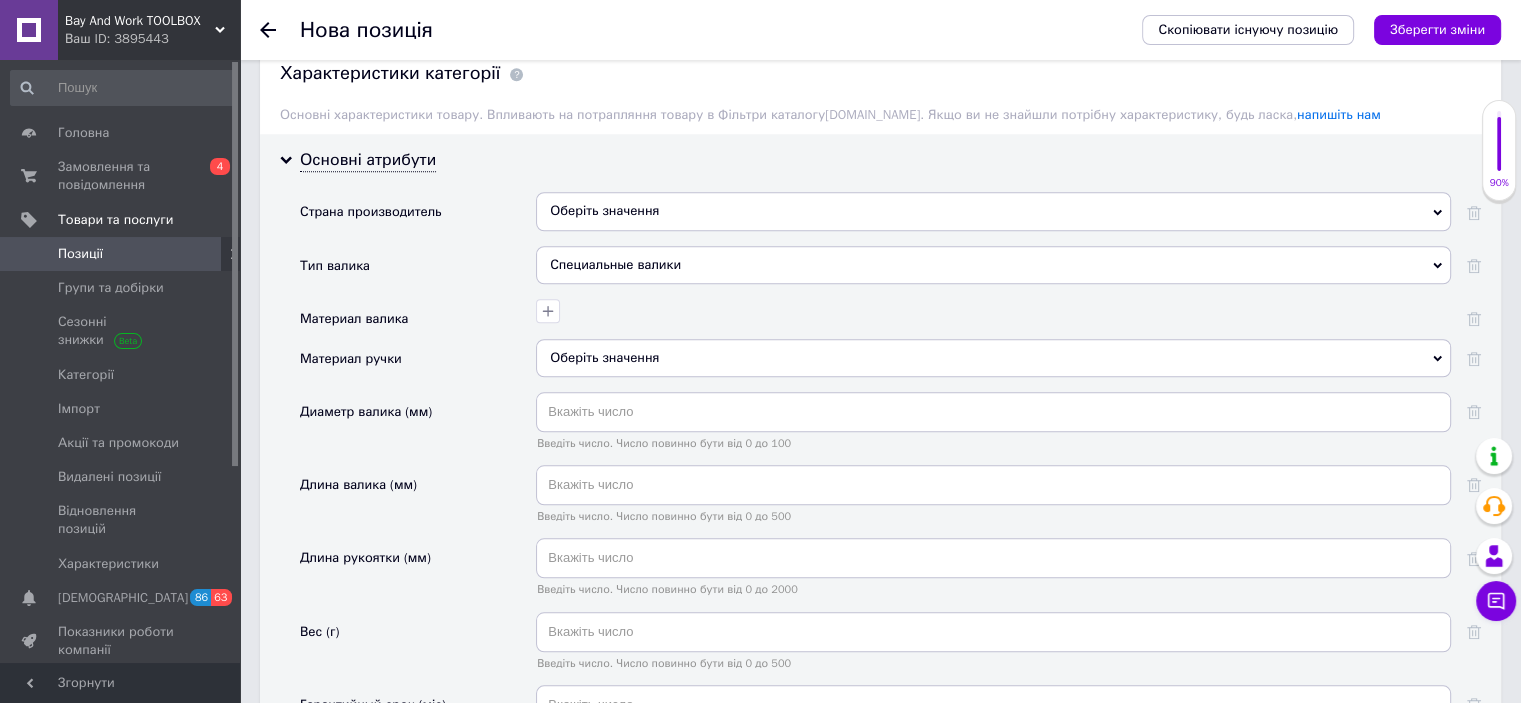 scroll, scrollTop: 2100, scrollLeft: 0, axis: vertical 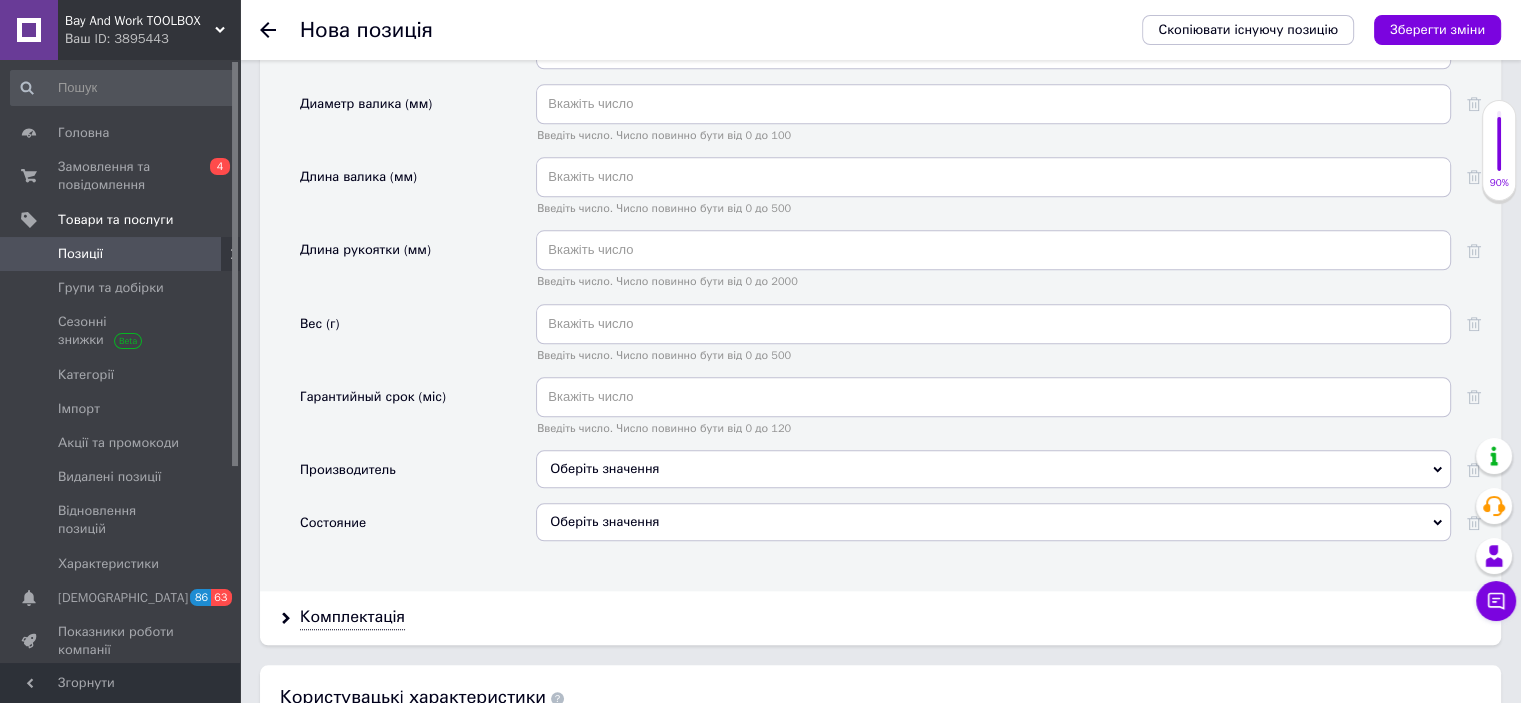 click on "Оберіть значення" at bounding box center (993, 522) 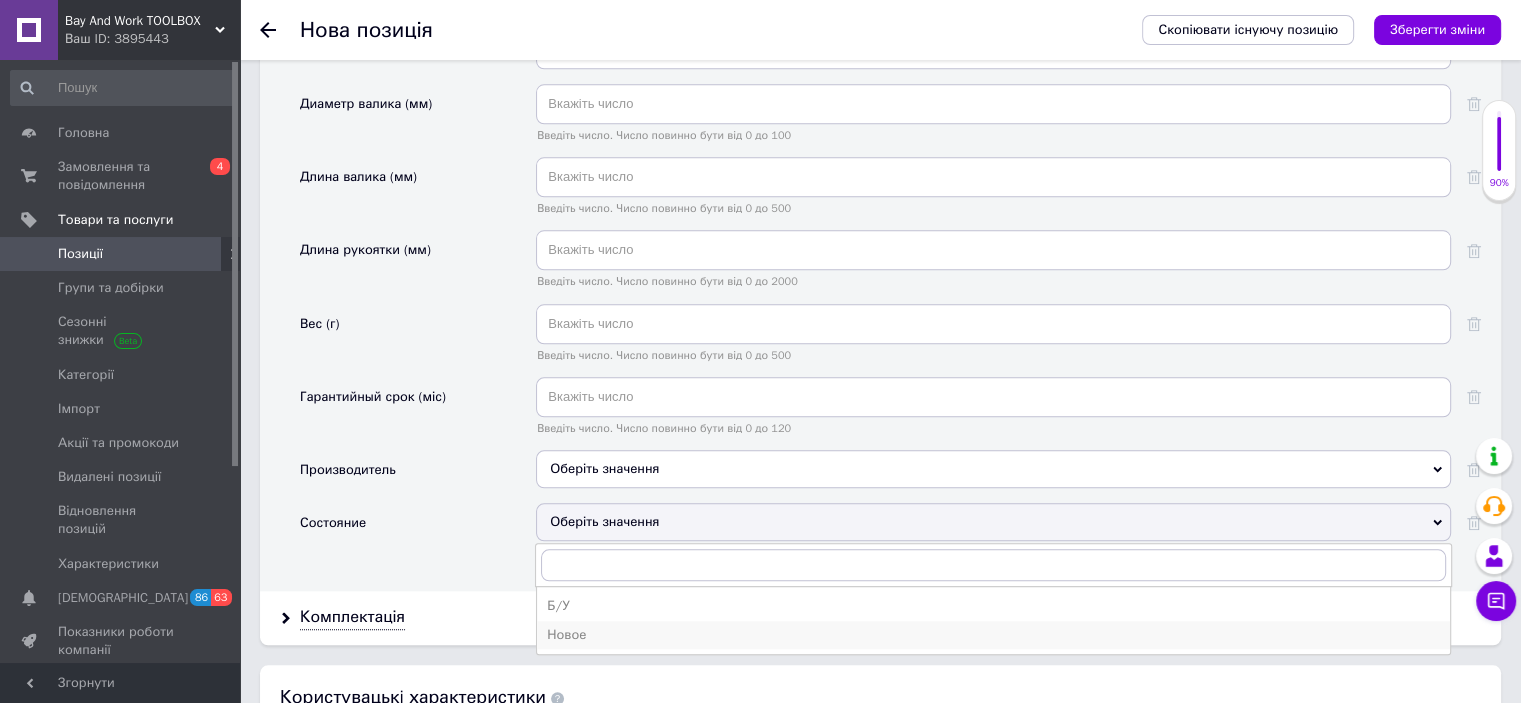click on "Новое" at bounding box center (993, 635) 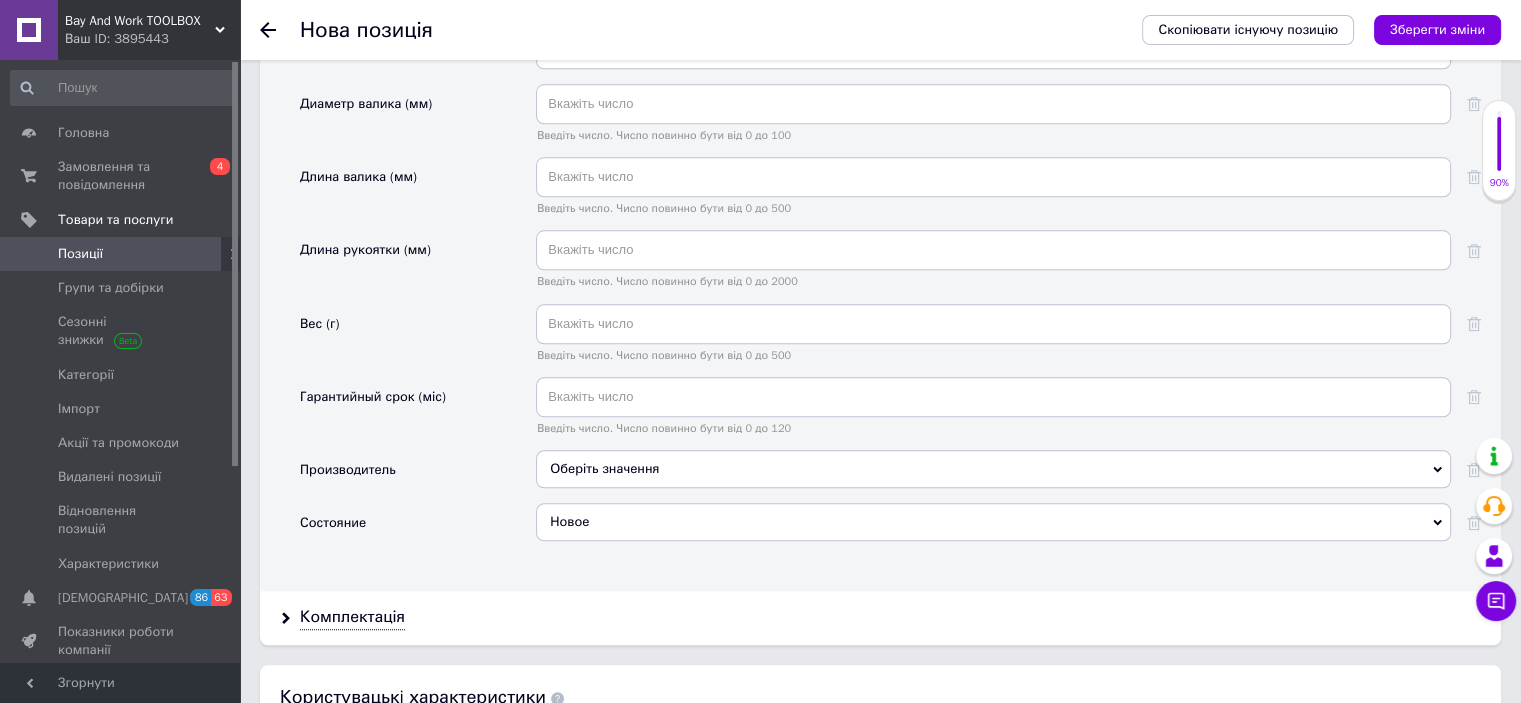 click on "Оберіть значення" at bounding box center (993, 469) 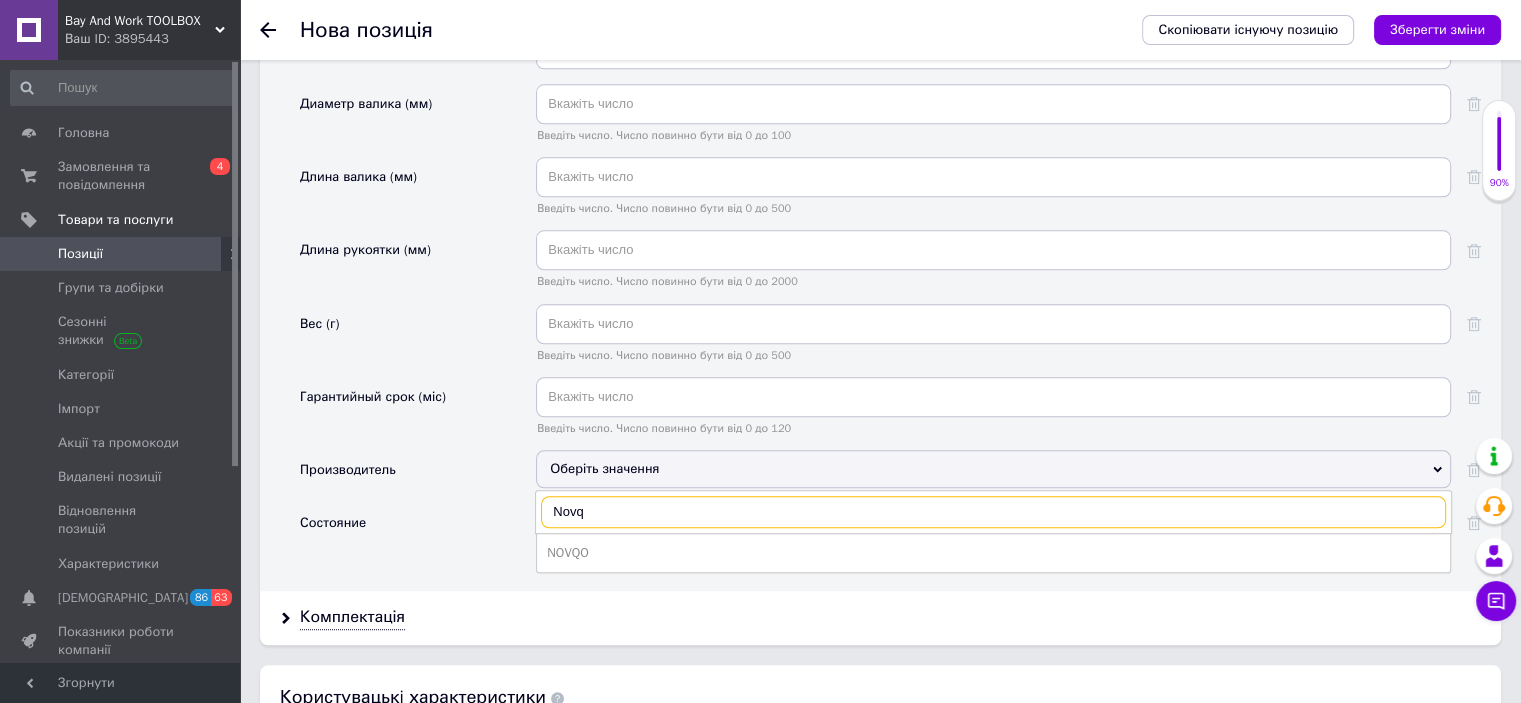 type on "Novq" 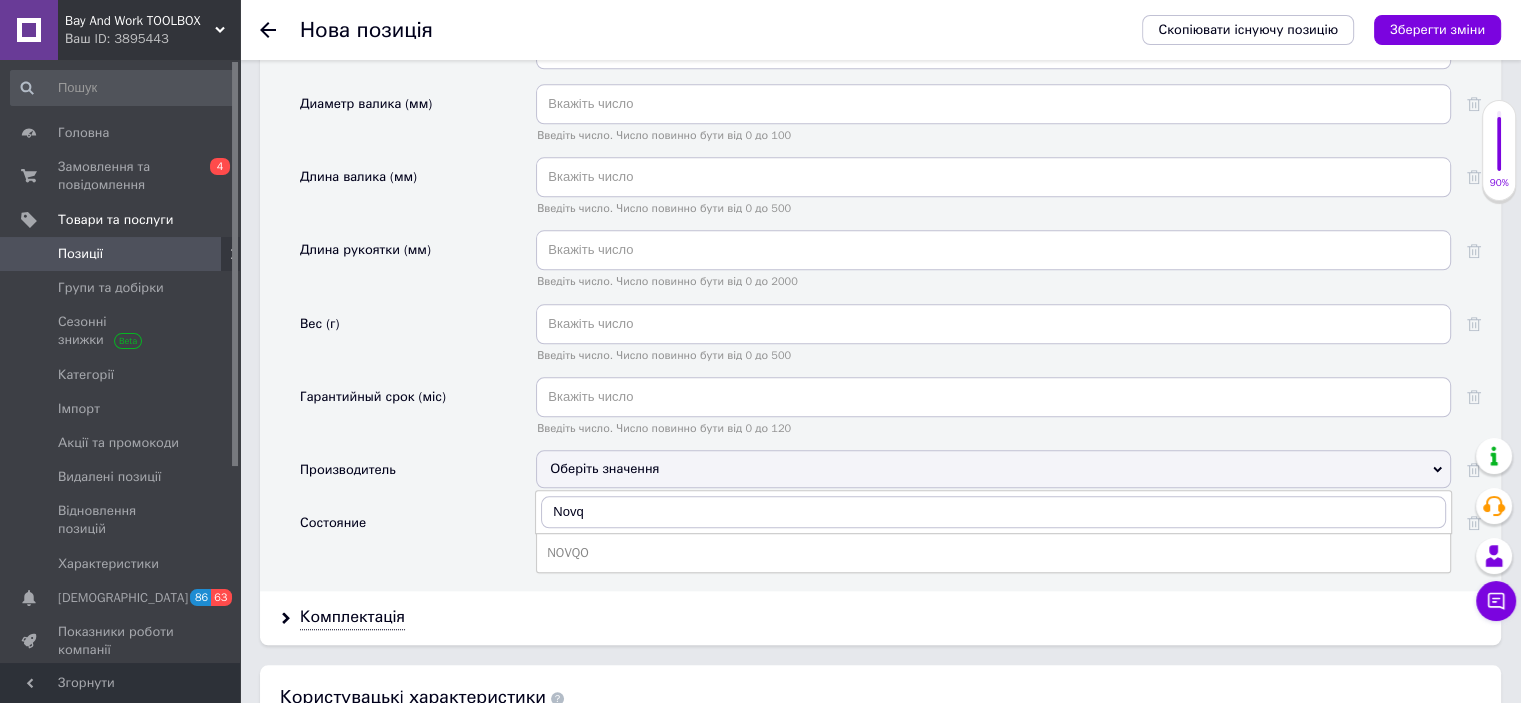 click on "NOVQO" at bounding box center (993, 553) 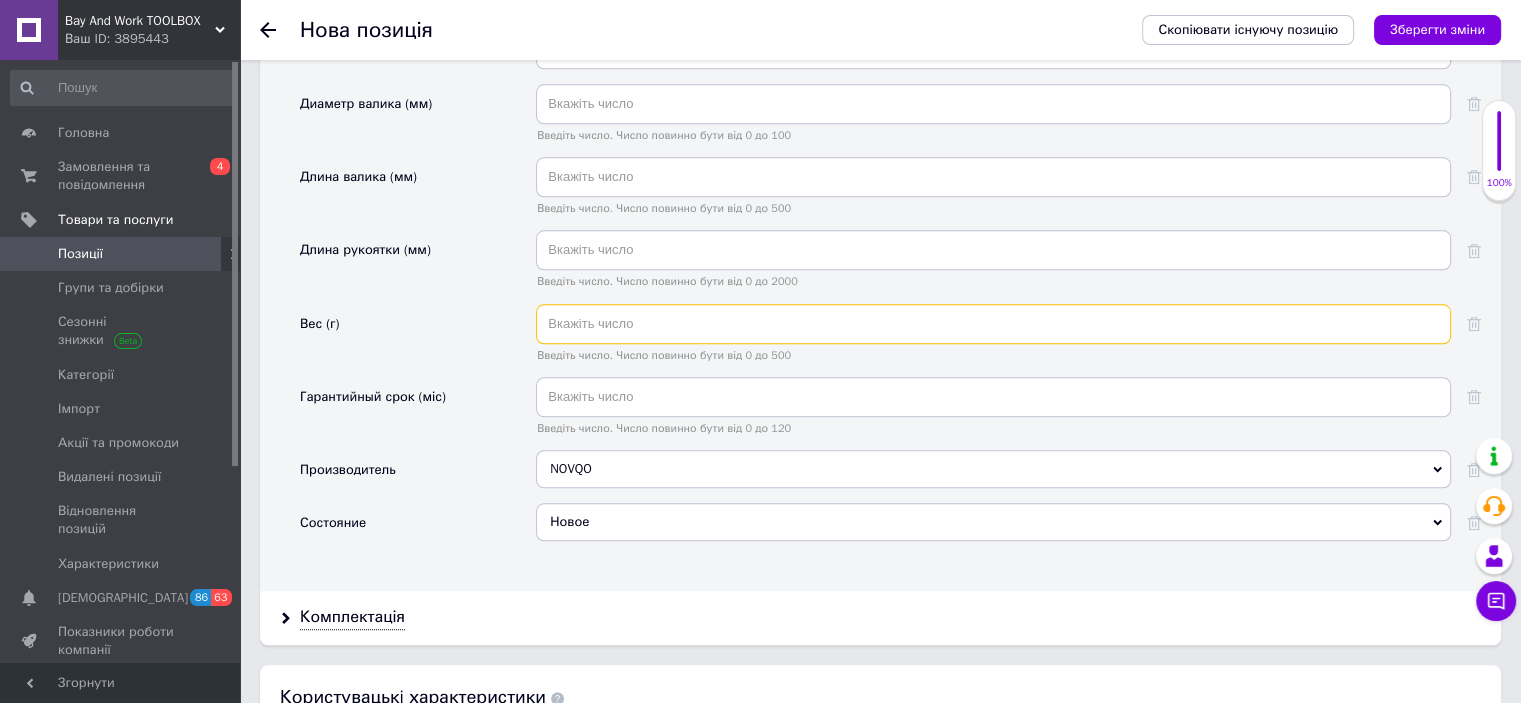 click at bounding box center [993, 324] 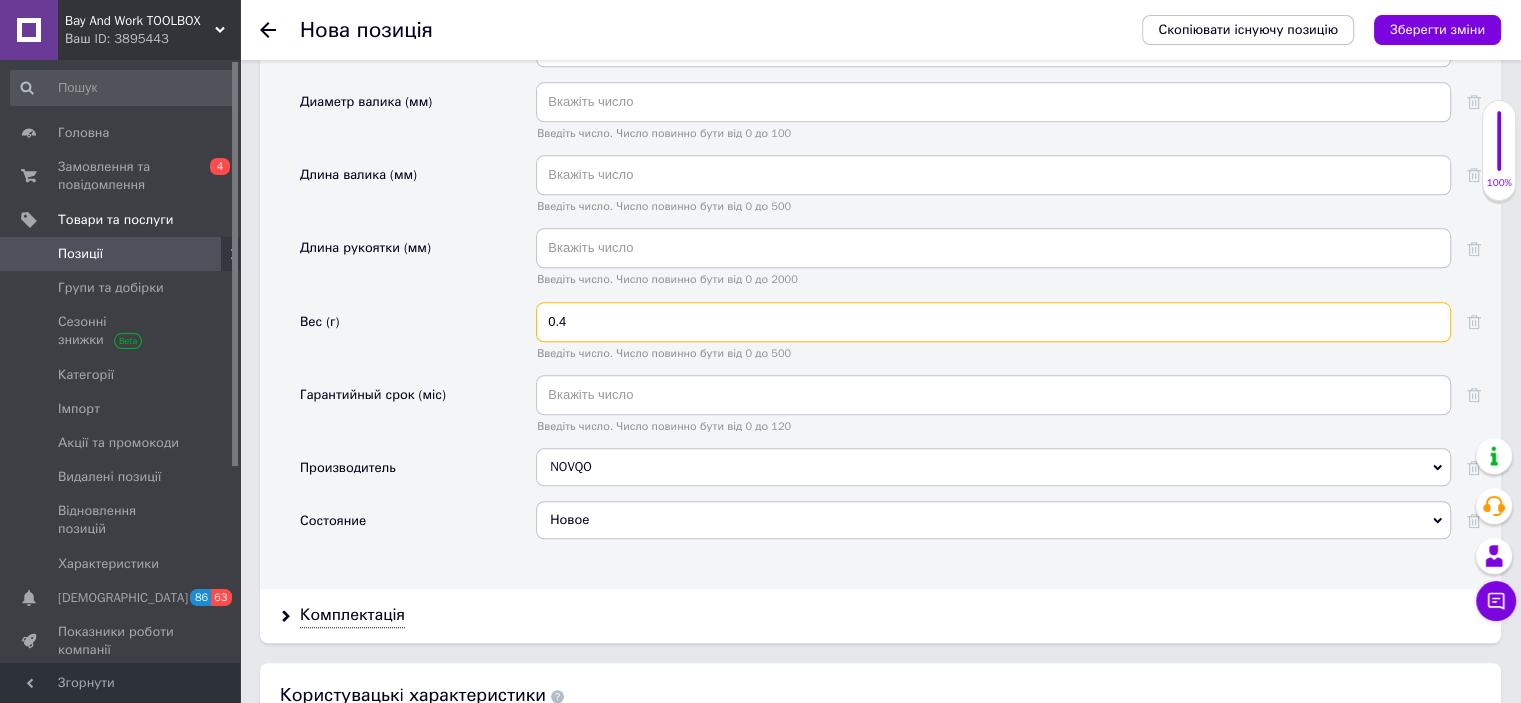 scroll, scrollTop: 2700, scrollLeft: 0, axis: vertical 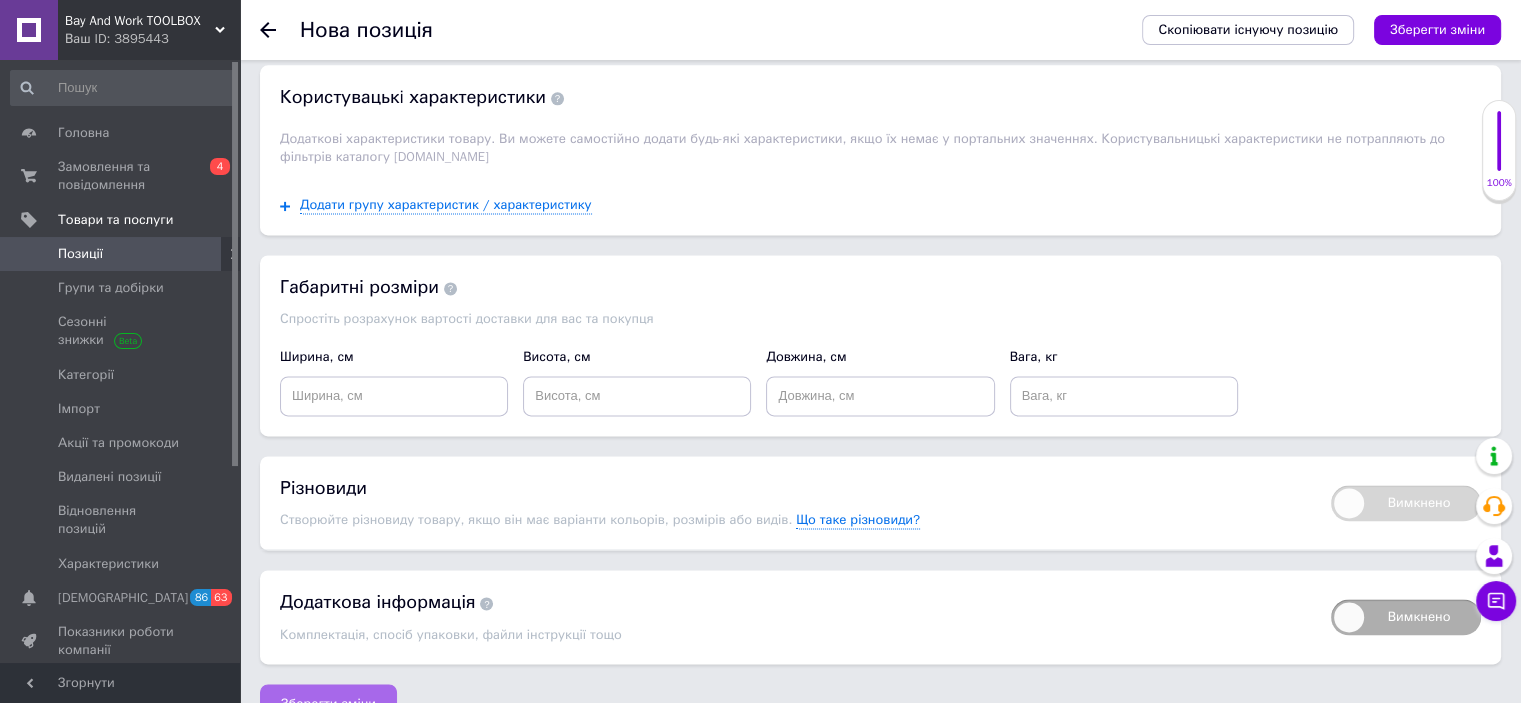 type on "0.4" 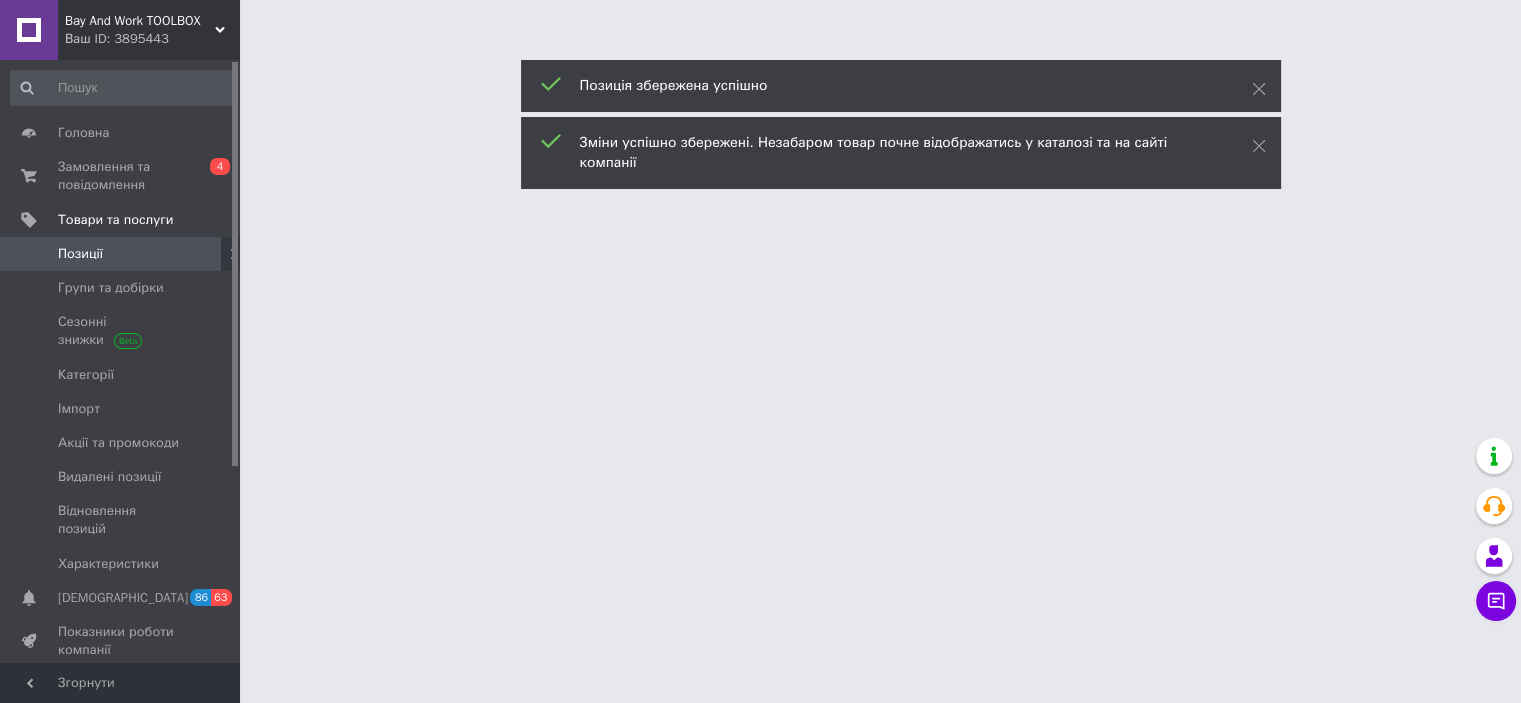 scroll, scrollTop: 0, scrollLeft: 0, axis: both 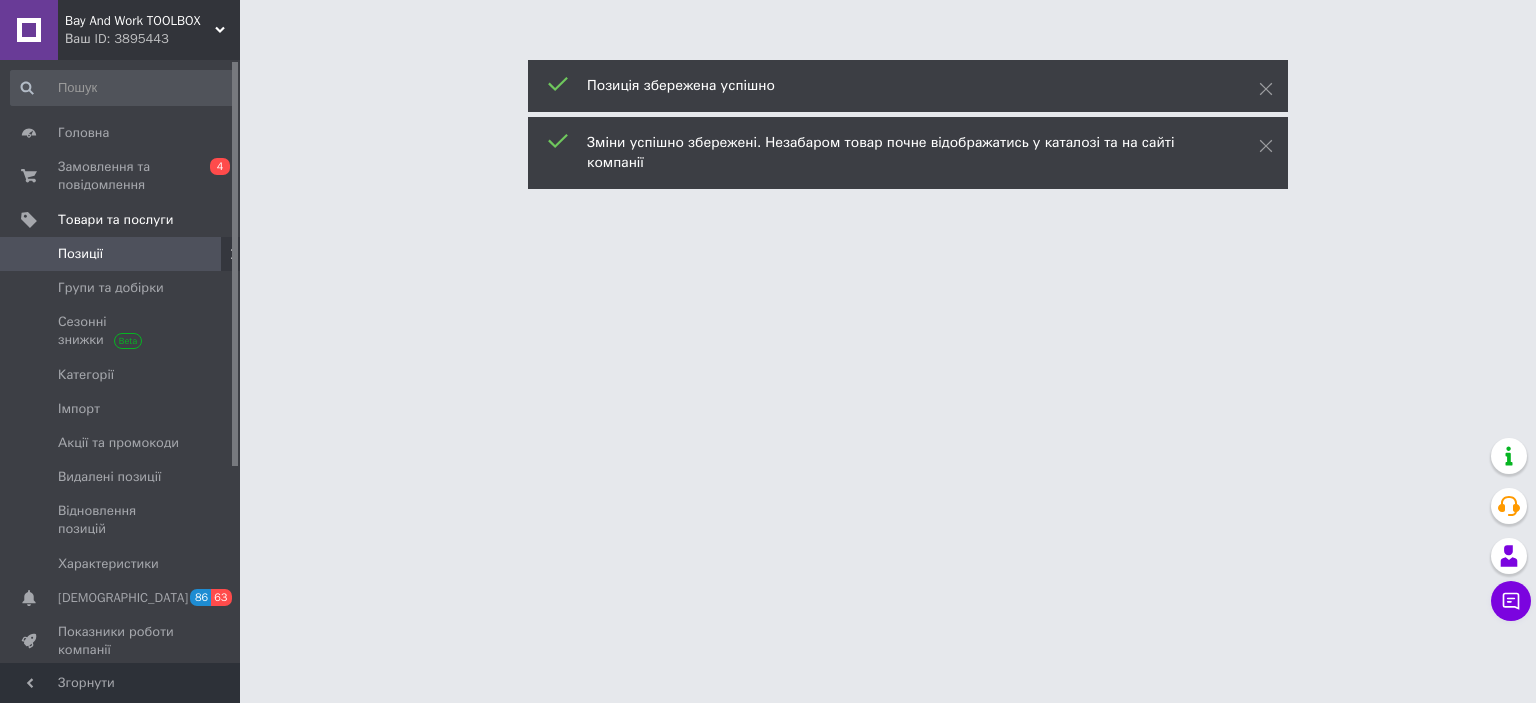click on "Позиції" at bounding box center [121, 254] 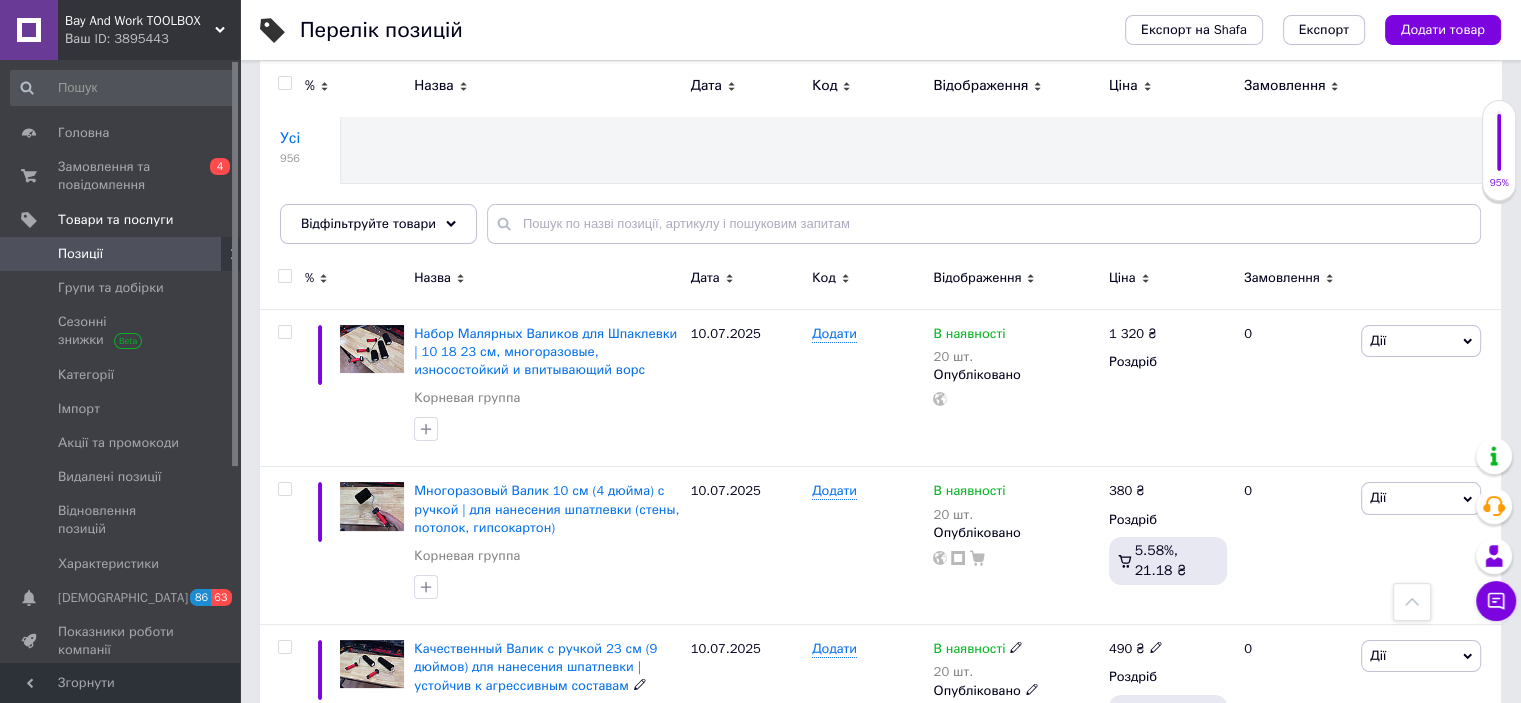 scroll, scrollTop: 0, scrollLeft: 0, axis: both 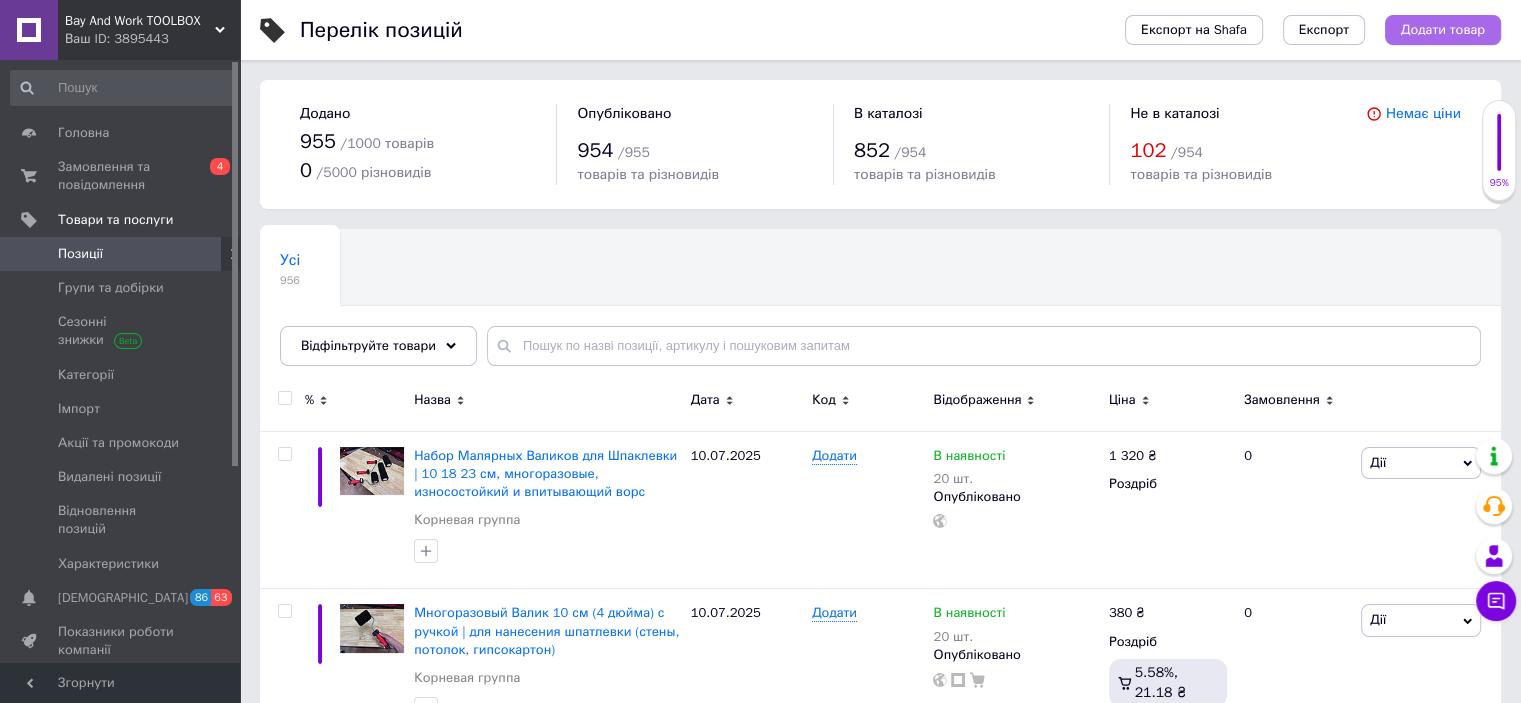 click on "Додати товар" at bounding box center (1443, 30) 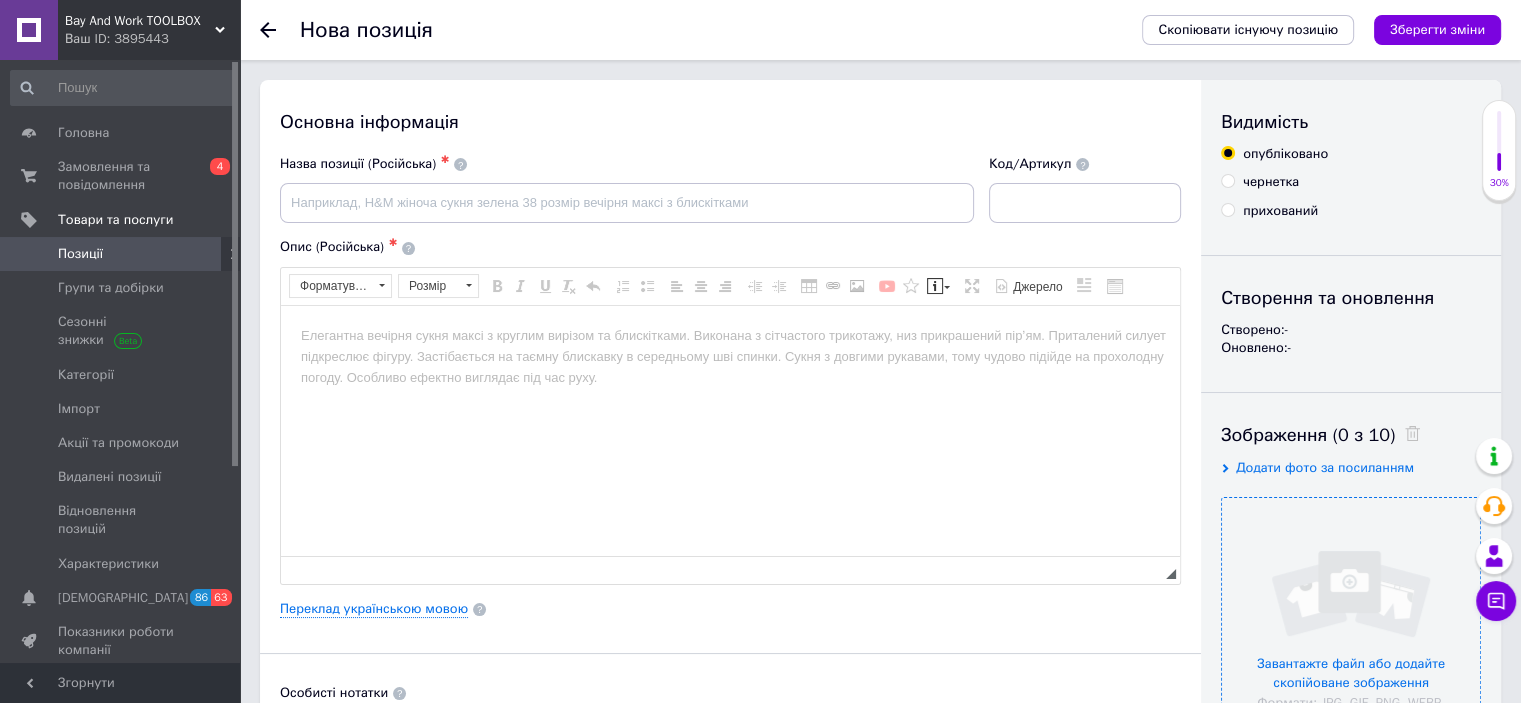 scroll, scrollTop: 0, scrollLeft: 0, axis: both 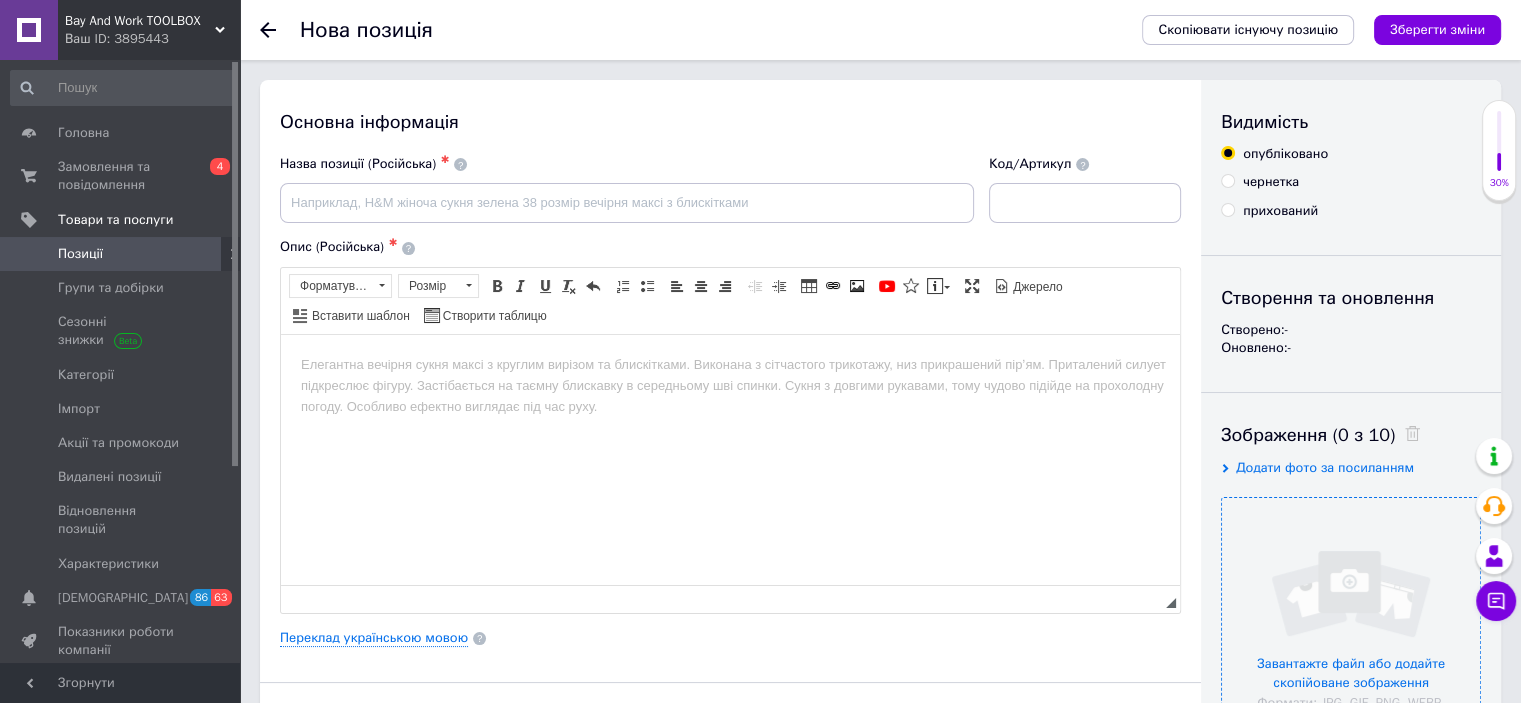 click at bounding box center (1351, 627) 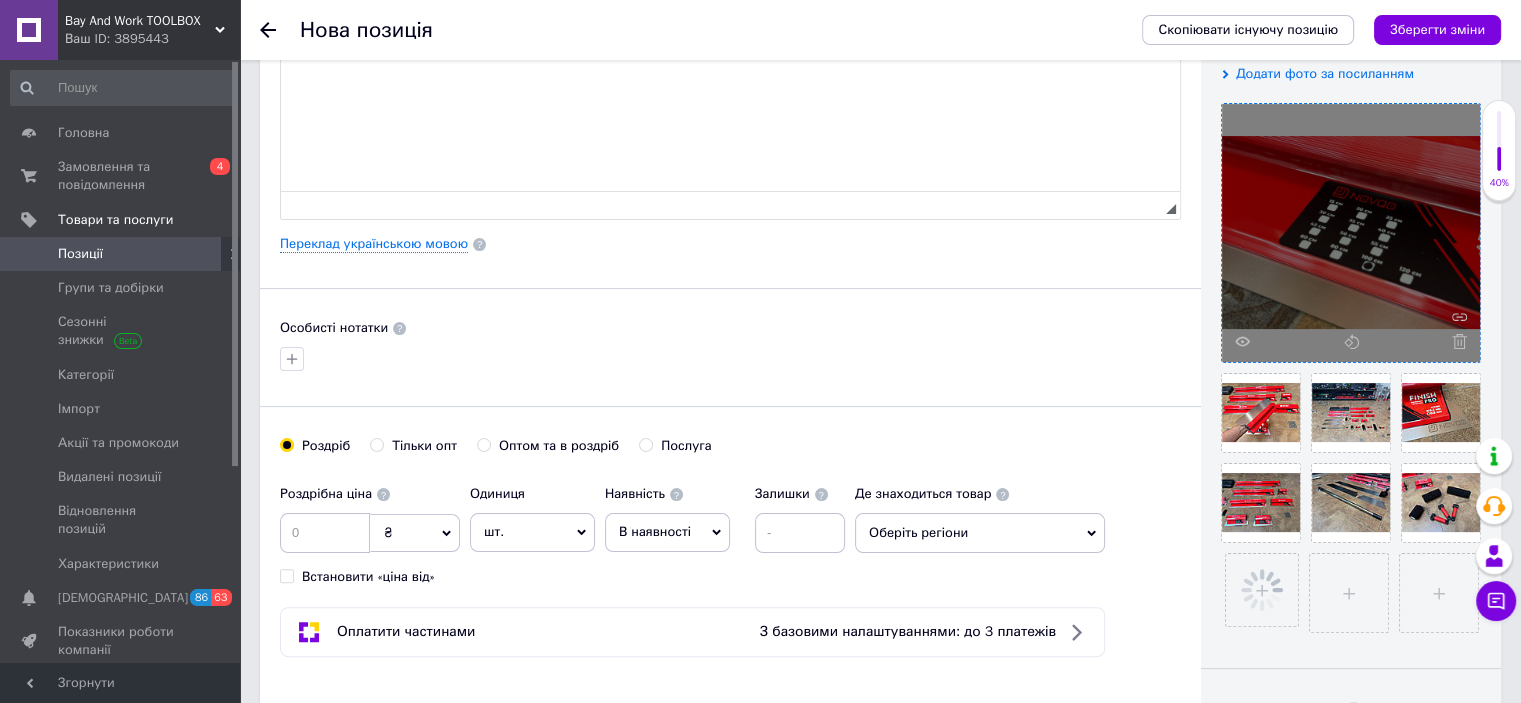 scroll, scrollTop: 400, scrollLeft: 0, axis: vertical 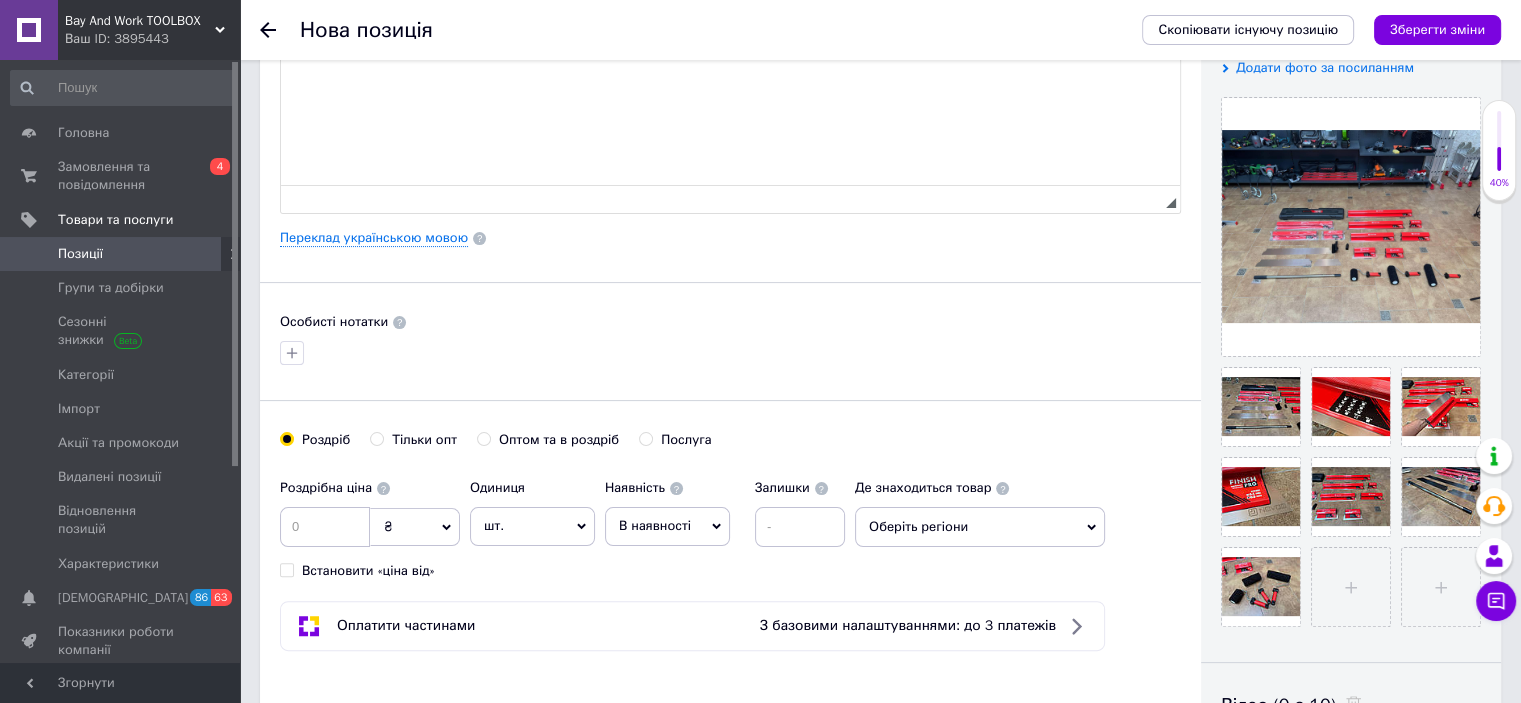 click on "Позиції" at bounding box center (123, 254) 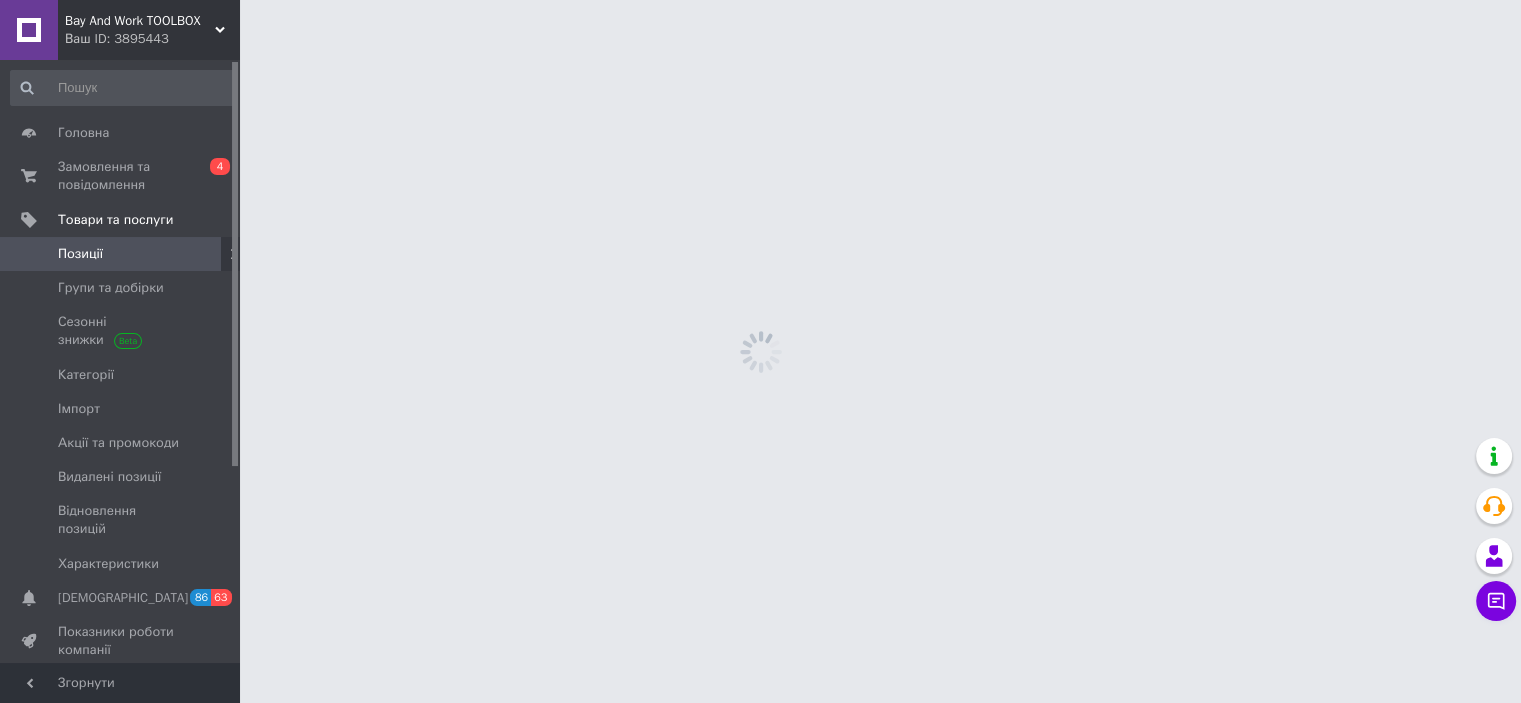 scroll, scrollTop: 0, scrollLeft: 0, axis: both 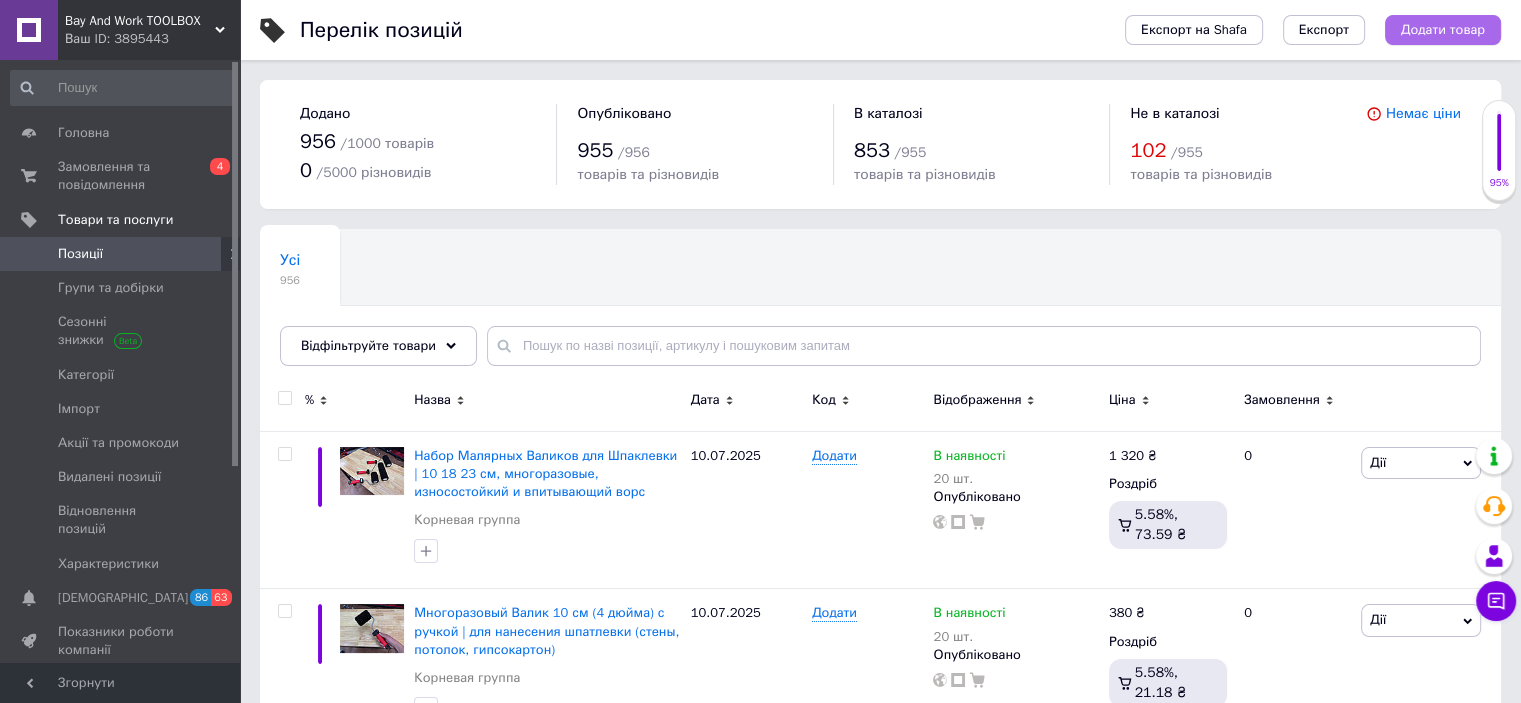 click on "Додати товар" at bounding box center [1443, 30] 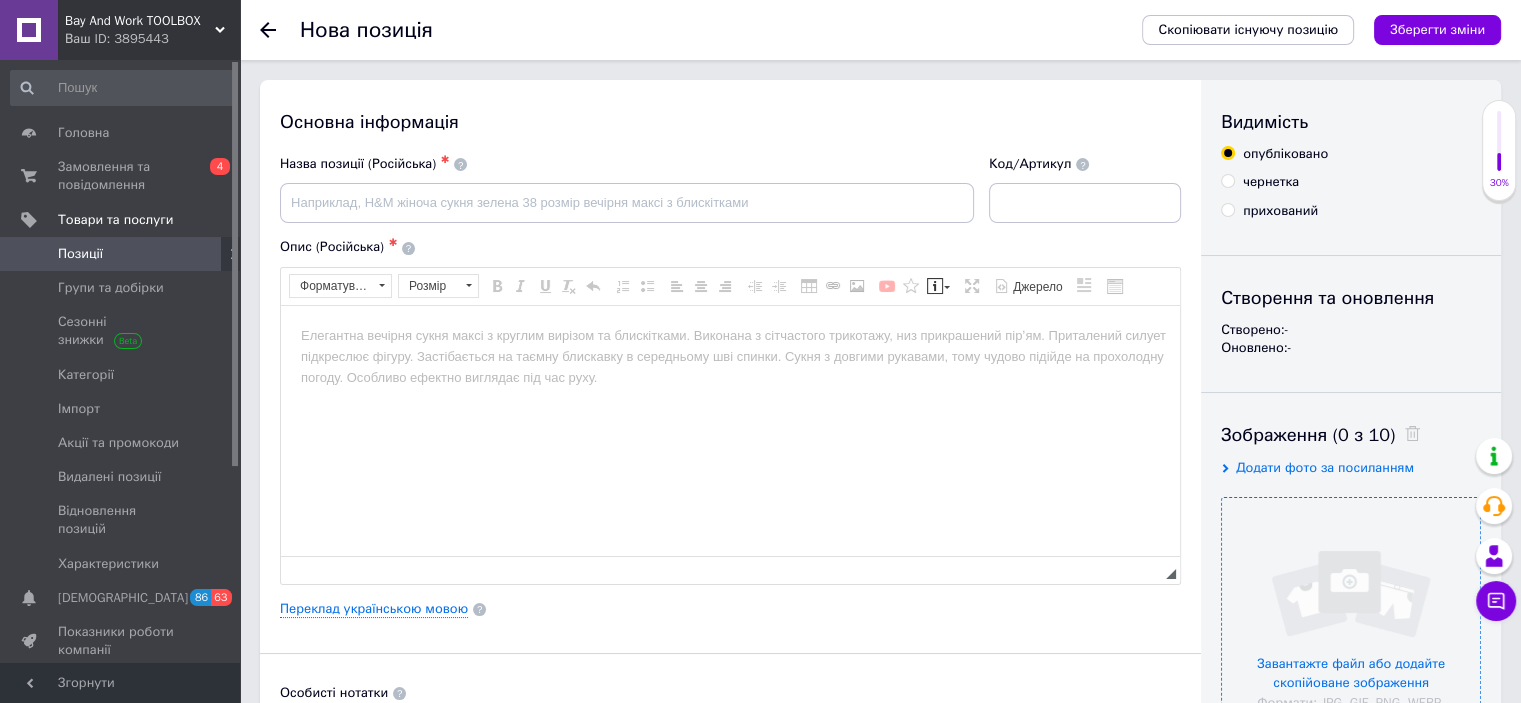 scroll, scrollTop: 0, scrollLeft: 0, axis: both 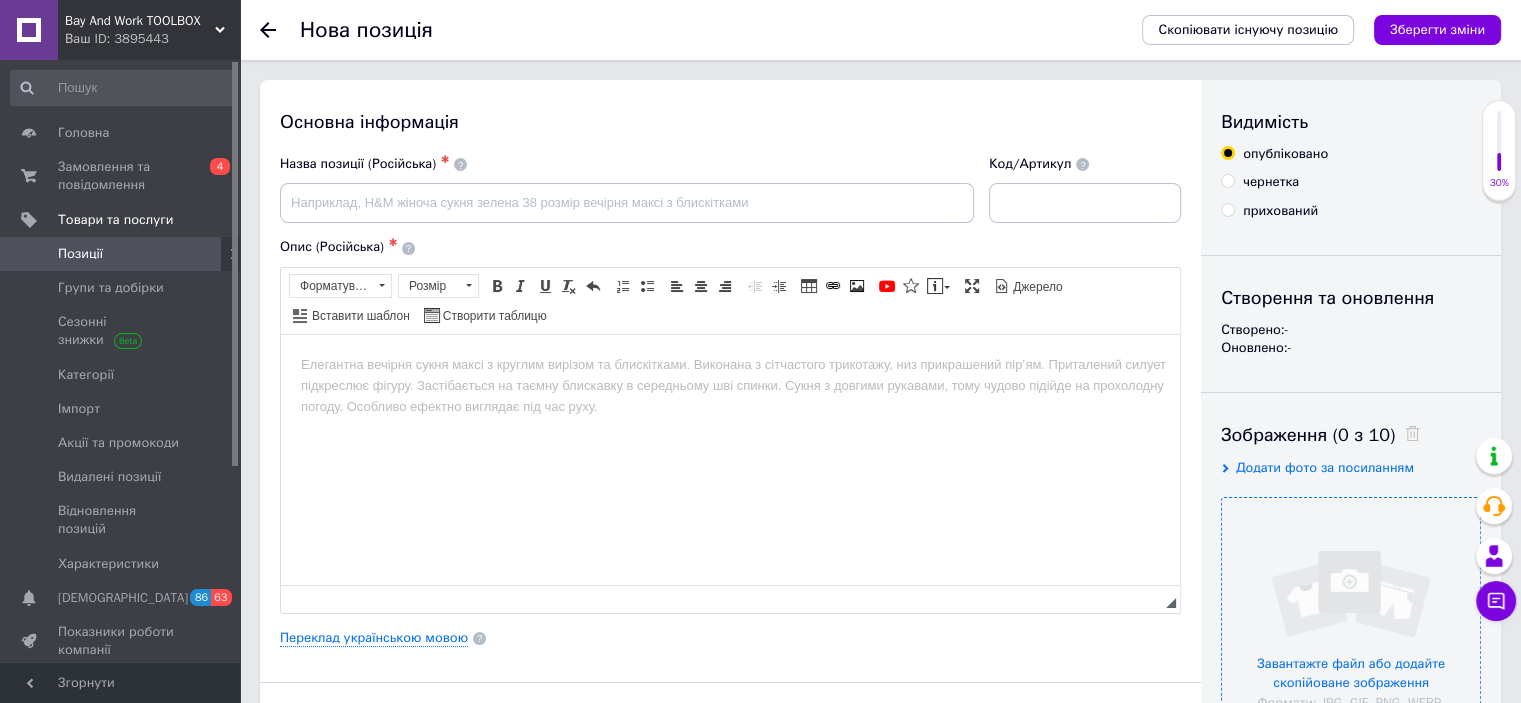 click at bounding box center [1351, 627] 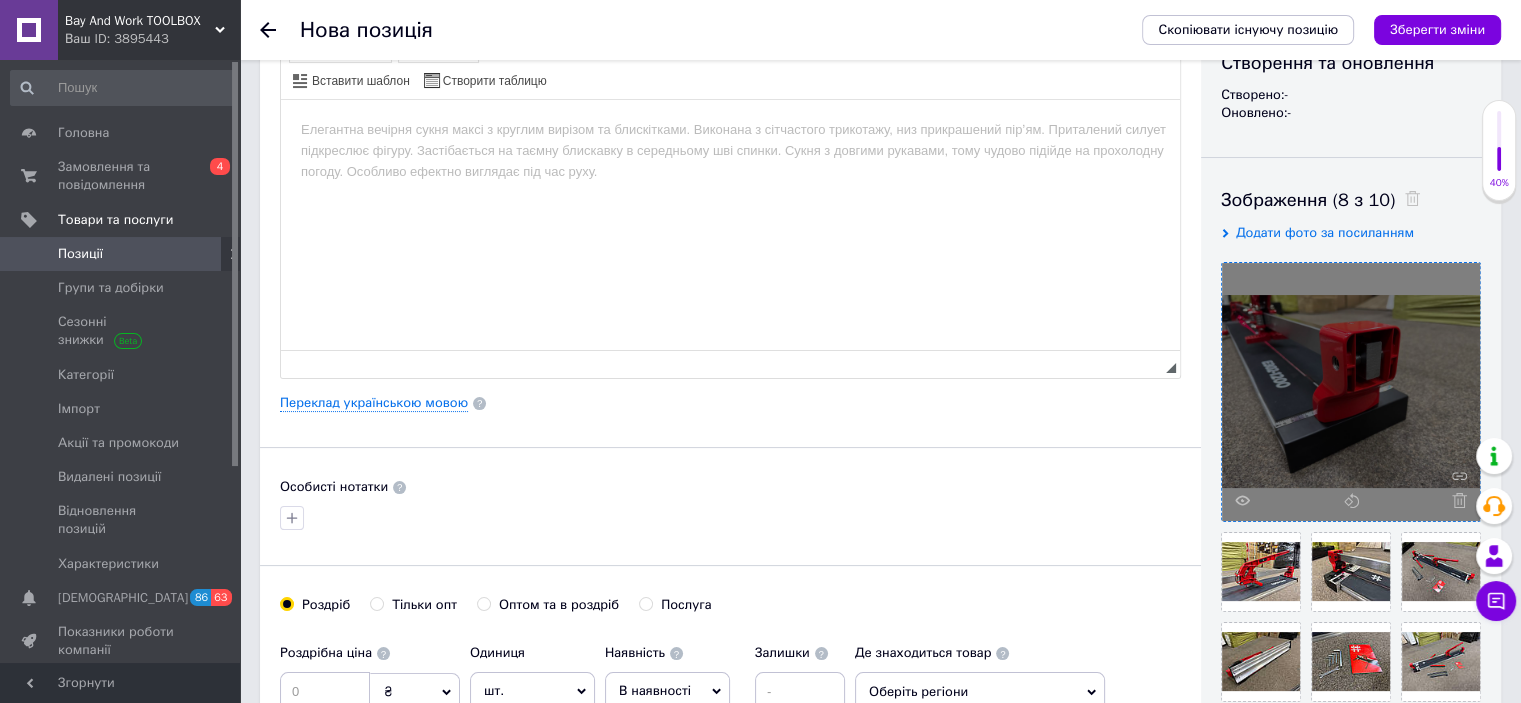 scroll, scrollTop: 400, scrollLeft: 0, axis: vertical 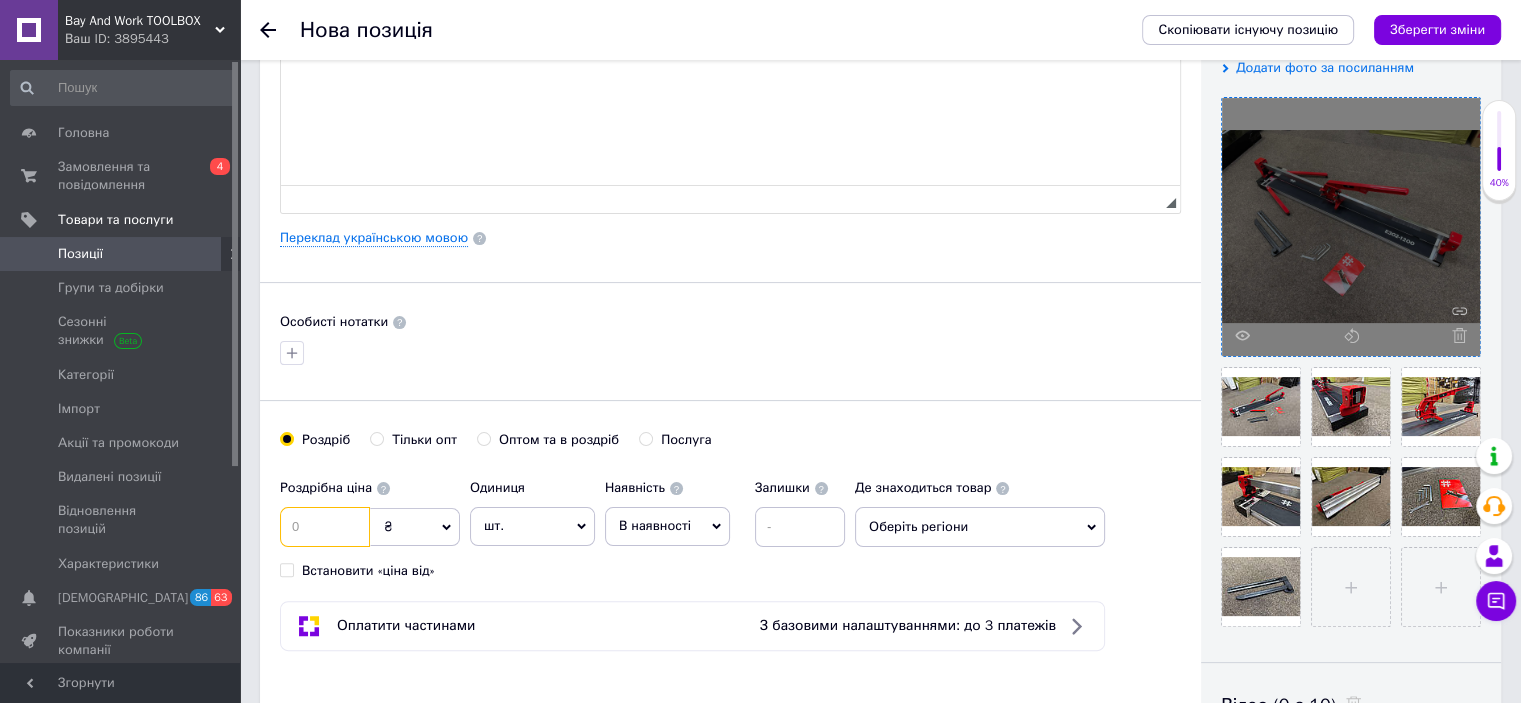click at bounding box center [325, 527] 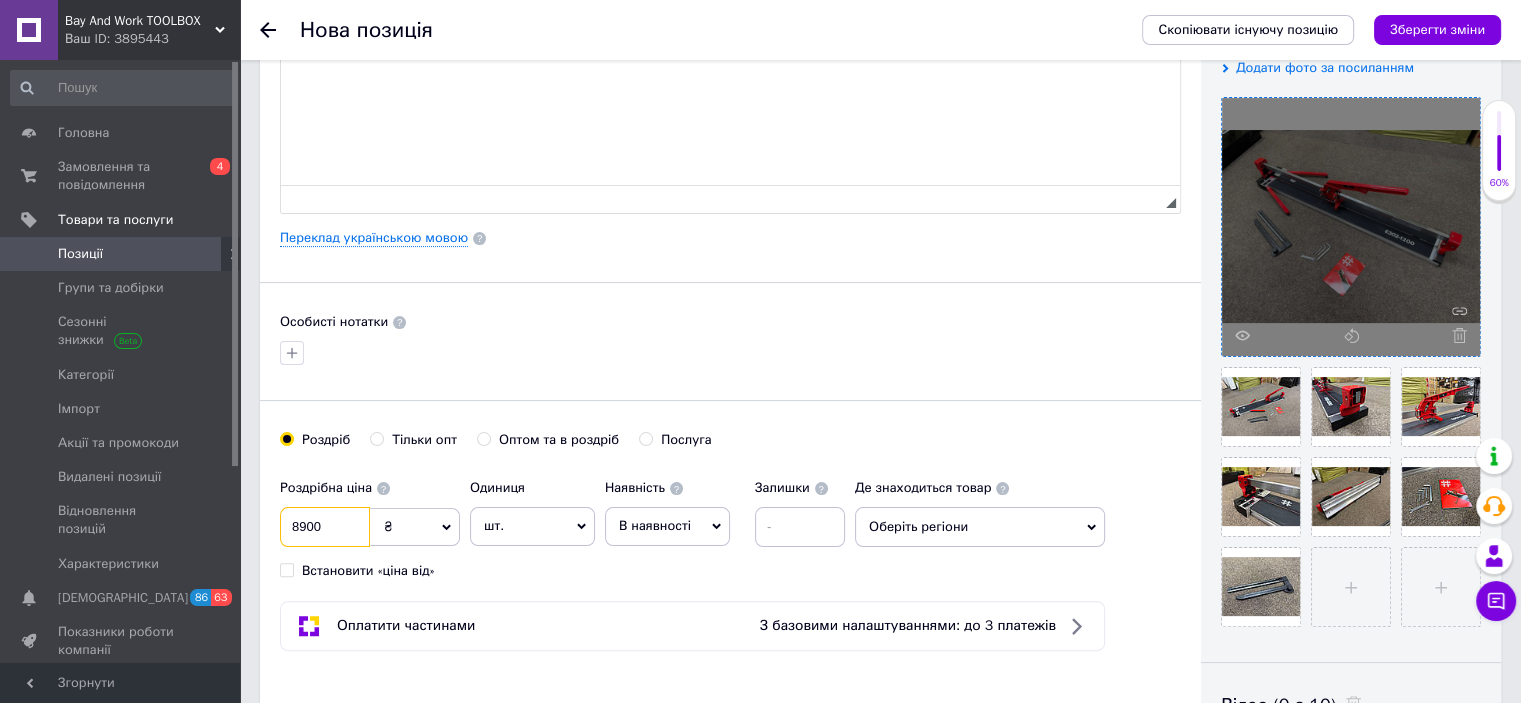 type on "8900" 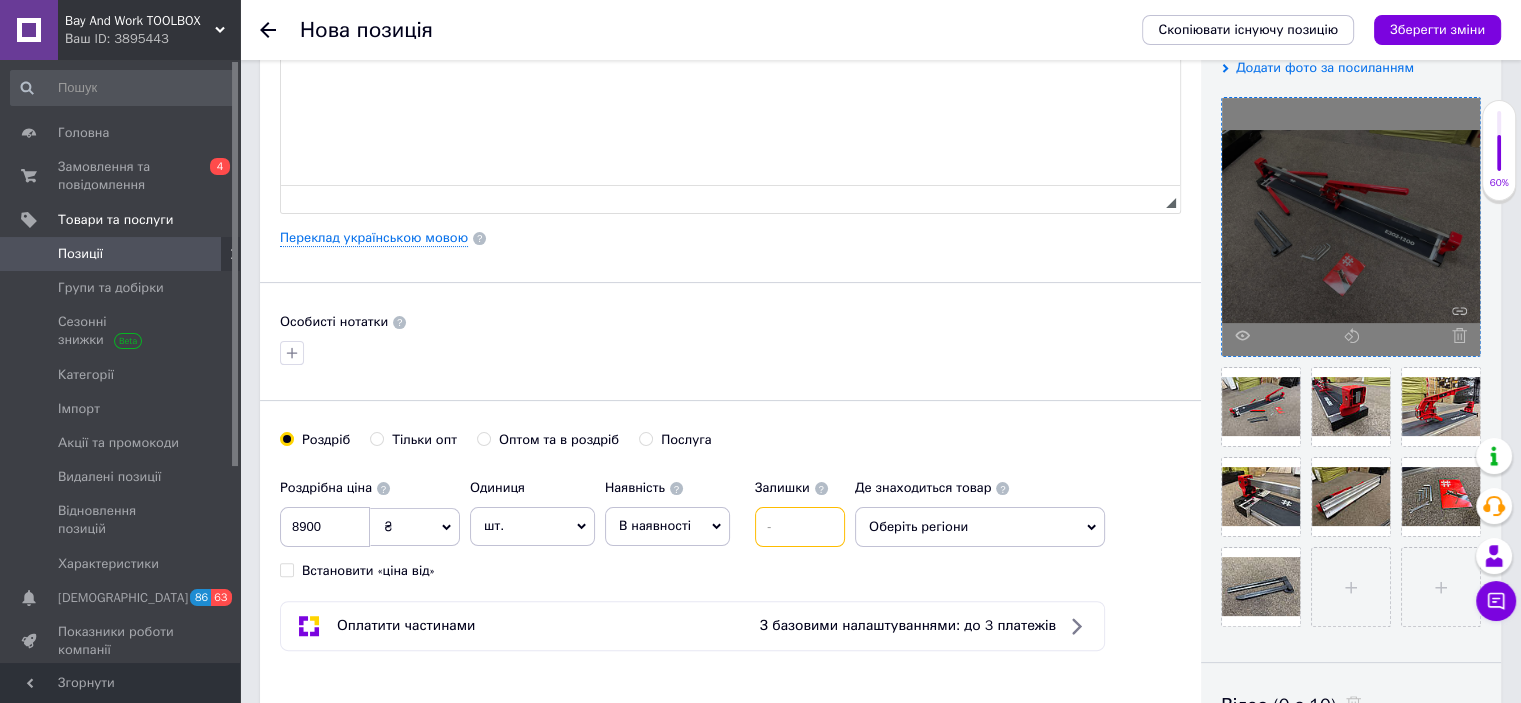 click at bounding box center [800, 527] 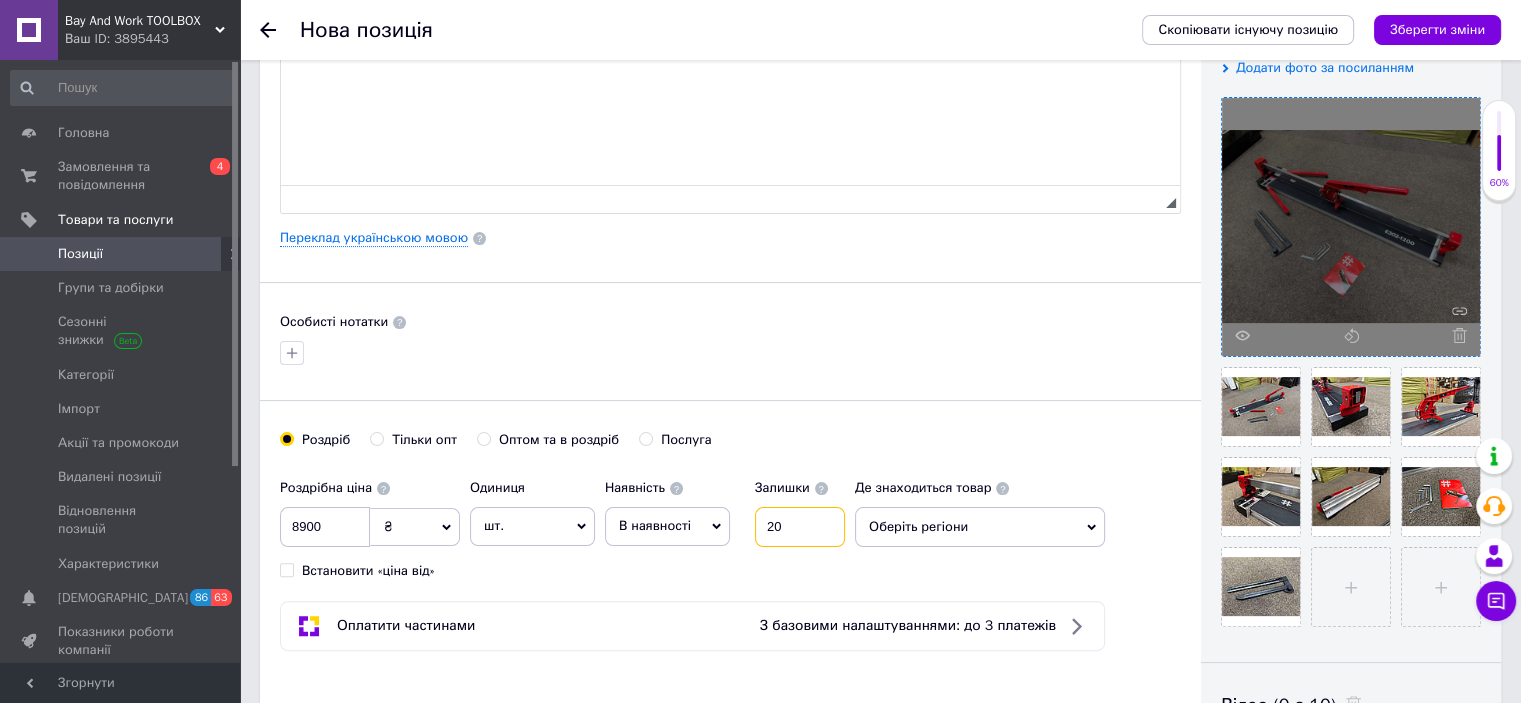type on "20" 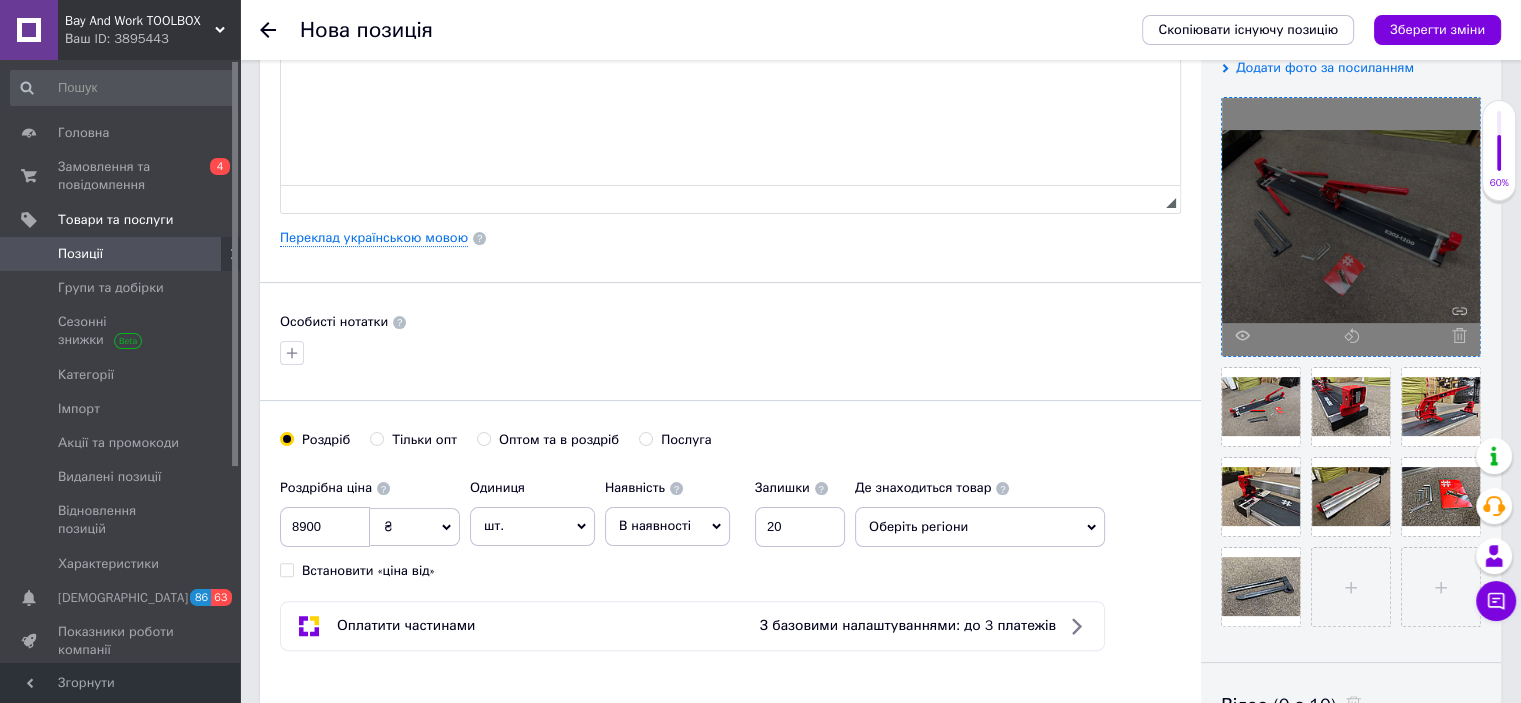 click on "Оберіть регіони" at bounding box center (980, 527) 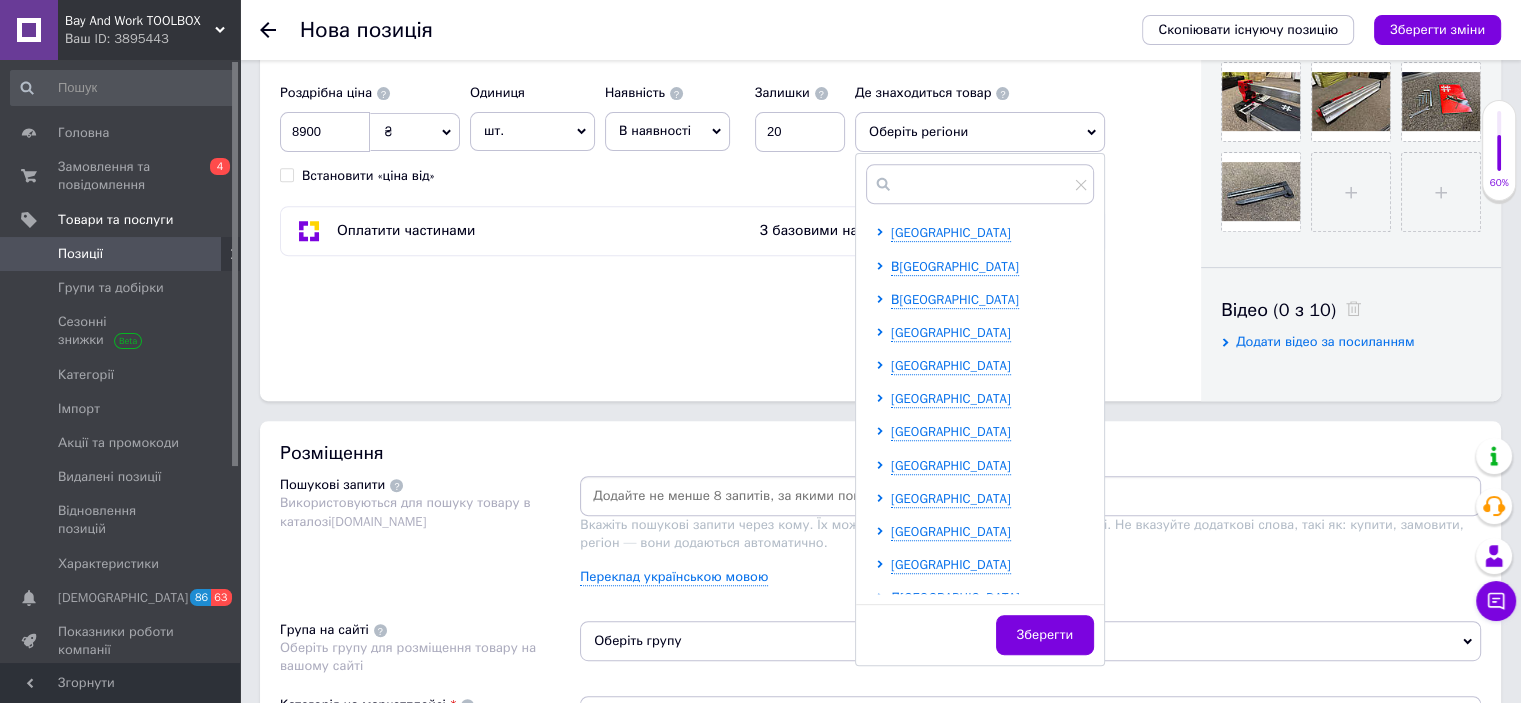 scroll, scrollTop: 800, scrollLeft: 0, axis: vertical 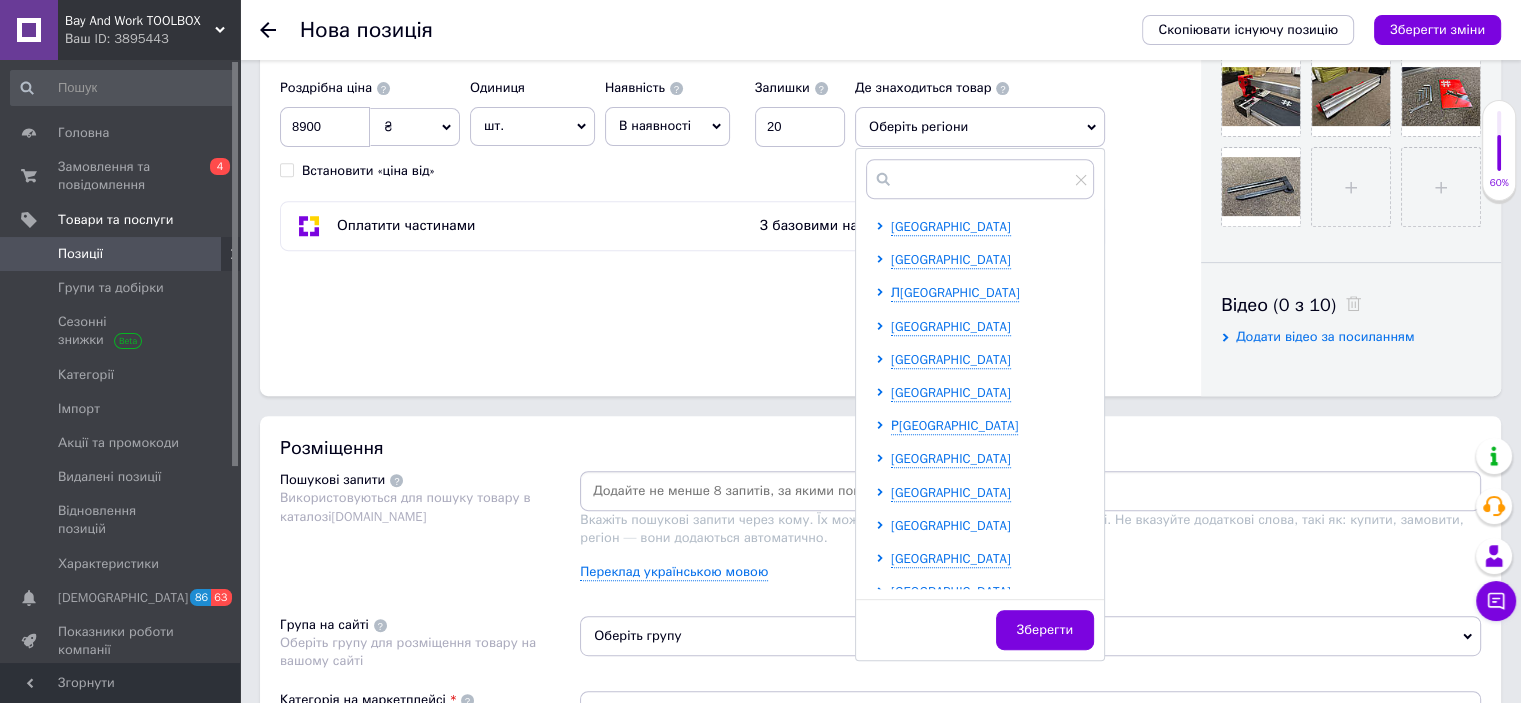 click on "[GEOGRAPHIC_DATA]" at bounding box center [951, 525] 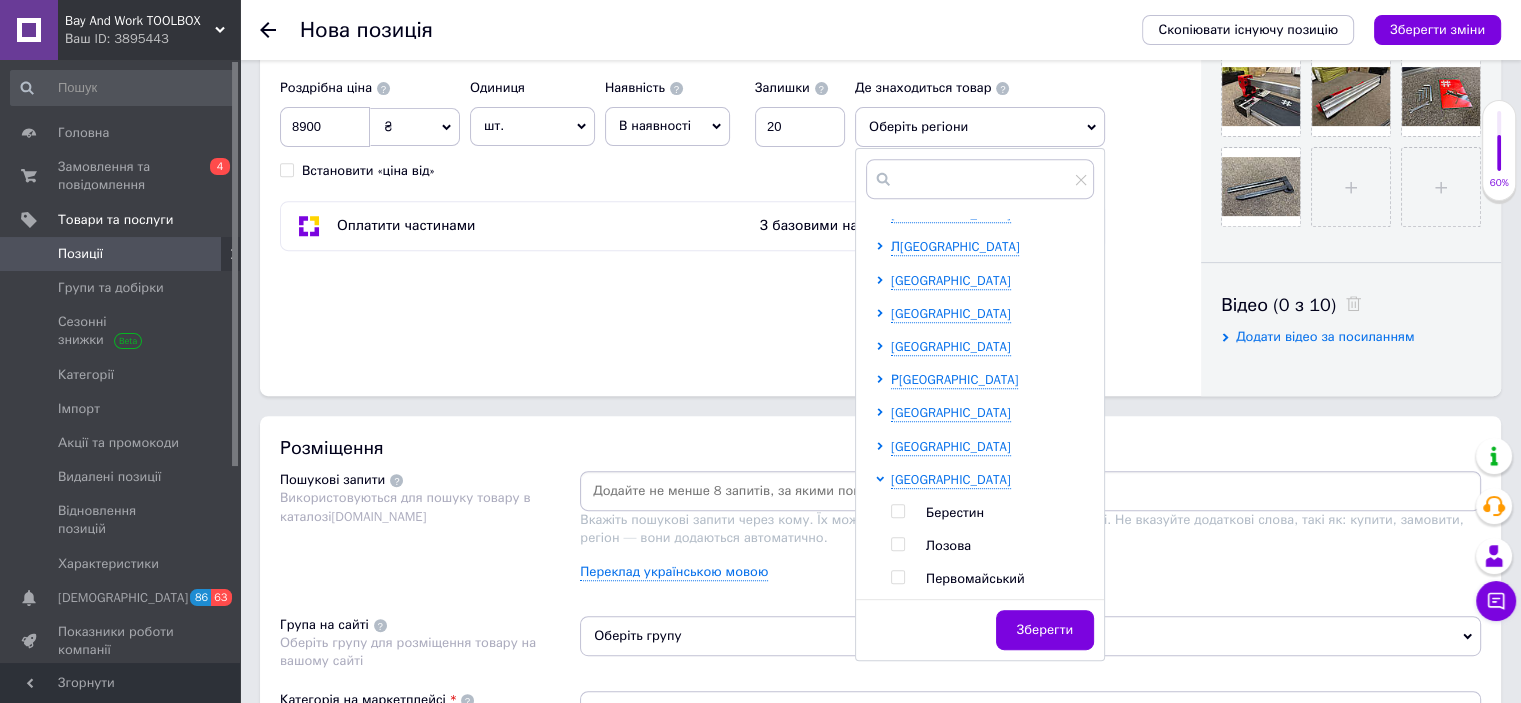 scroll, scrollTop: 500, scrollLeft: 0, axis: vertical 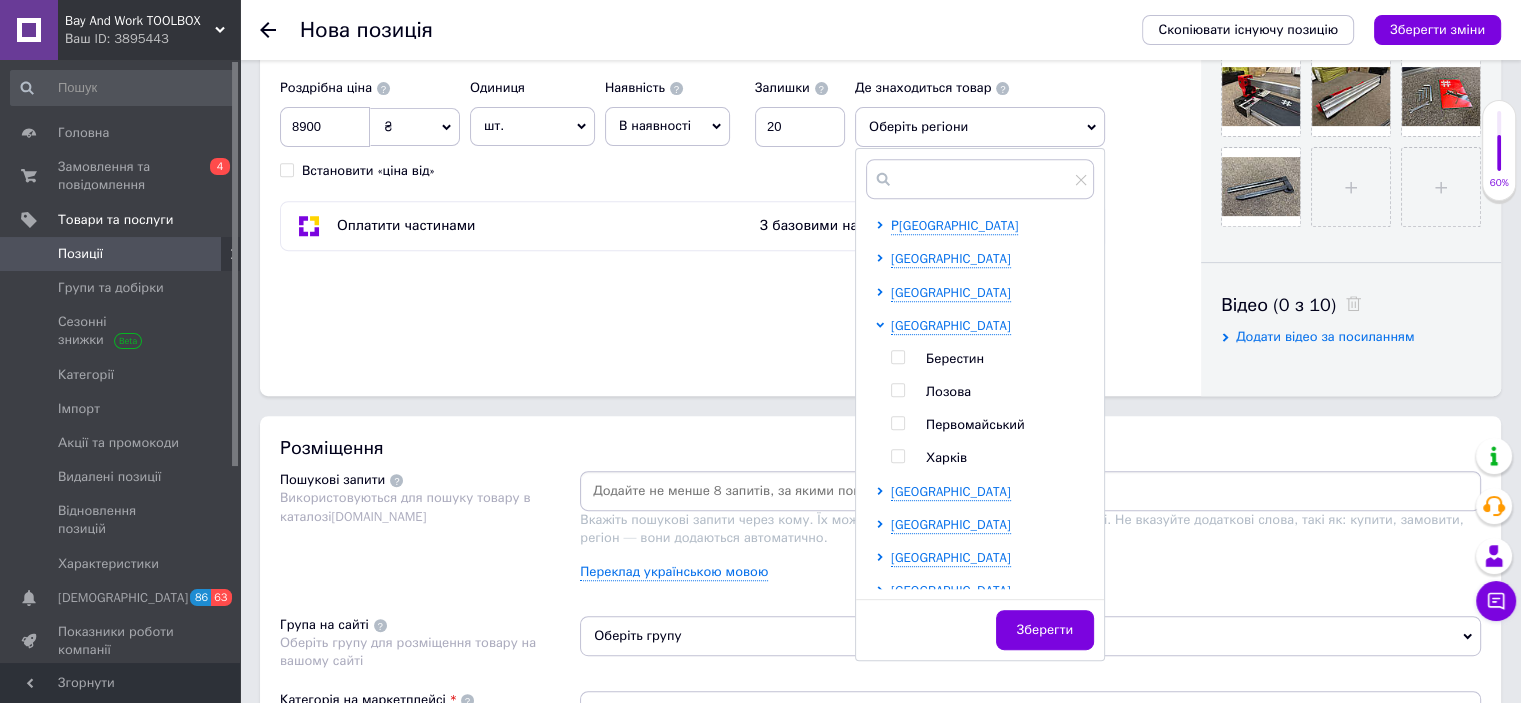 click at bounding box center (897, 456) 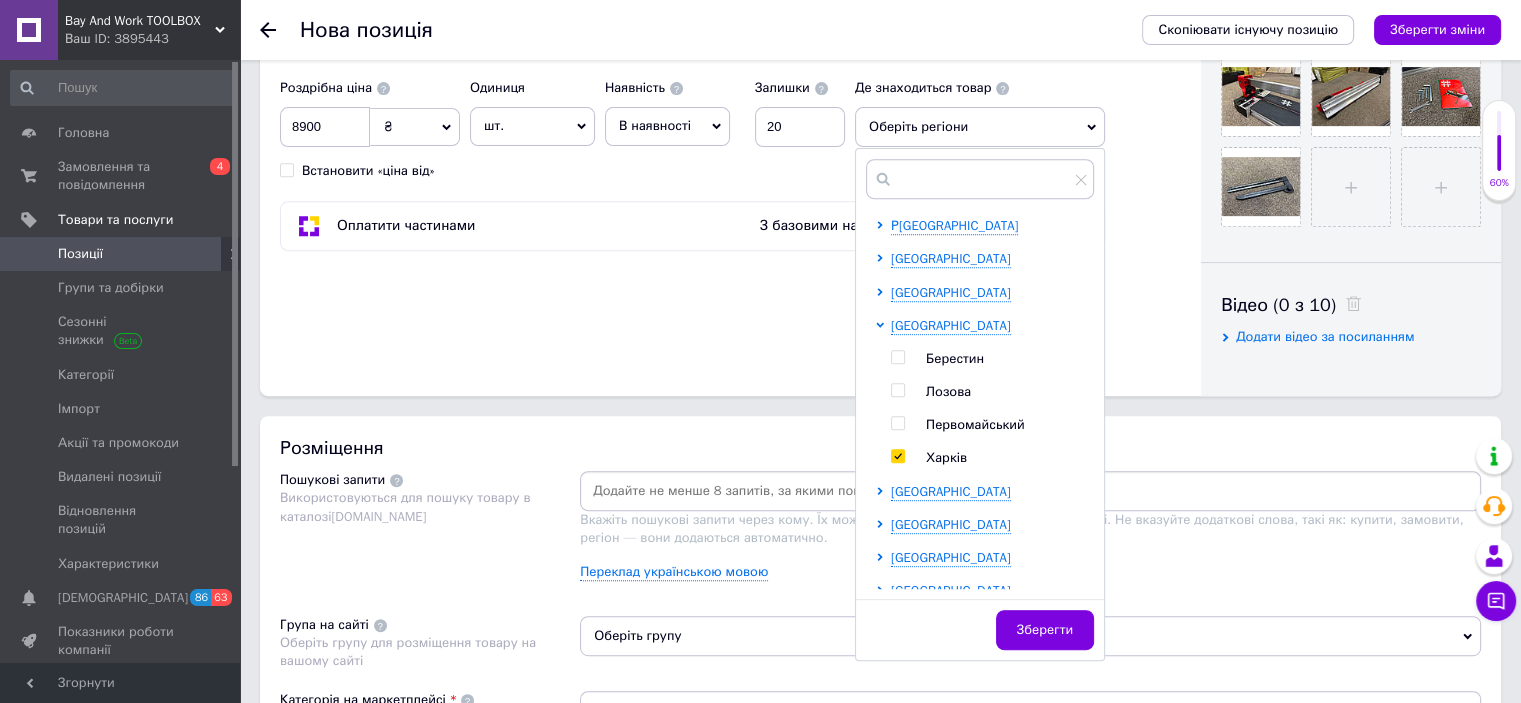checkbox on "true" 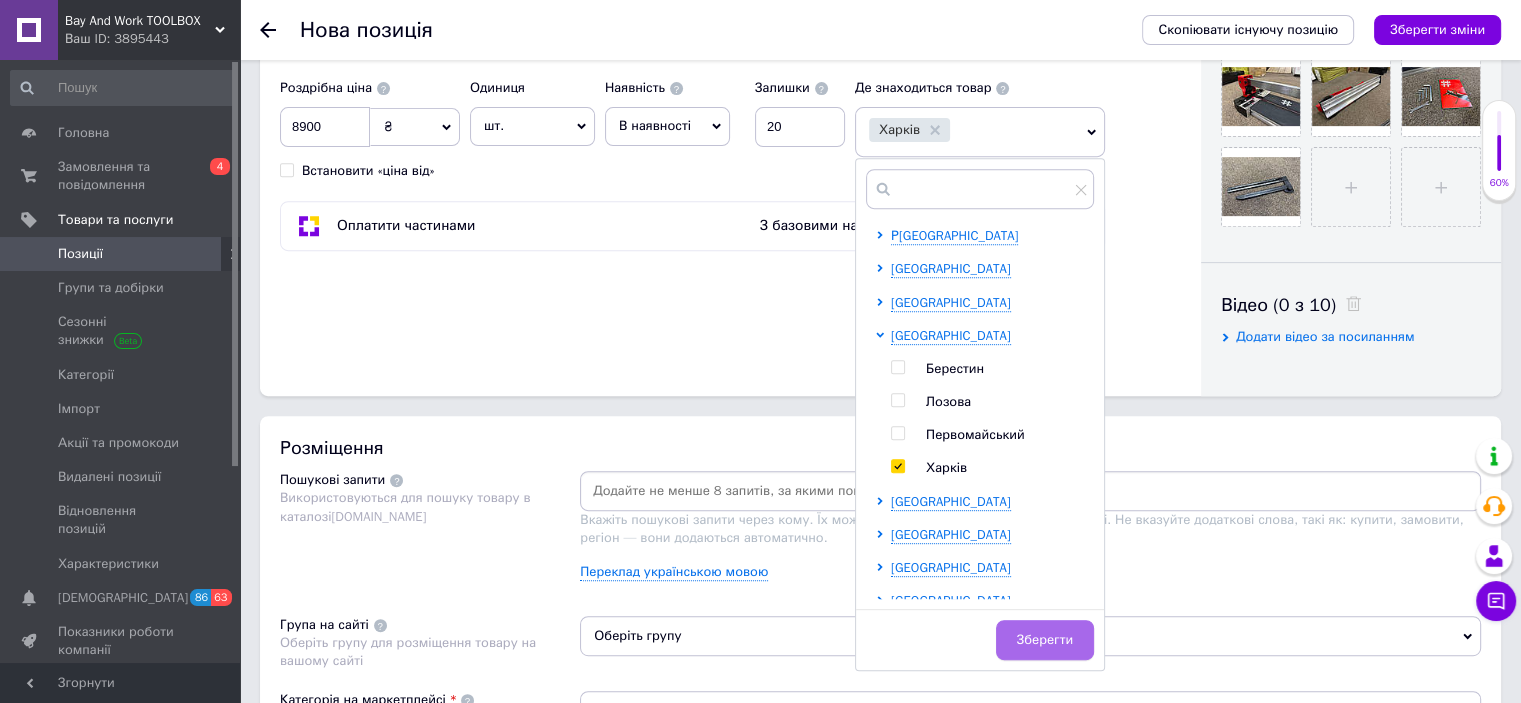 click on "Зберегти" at bounding box center [1045, 640] 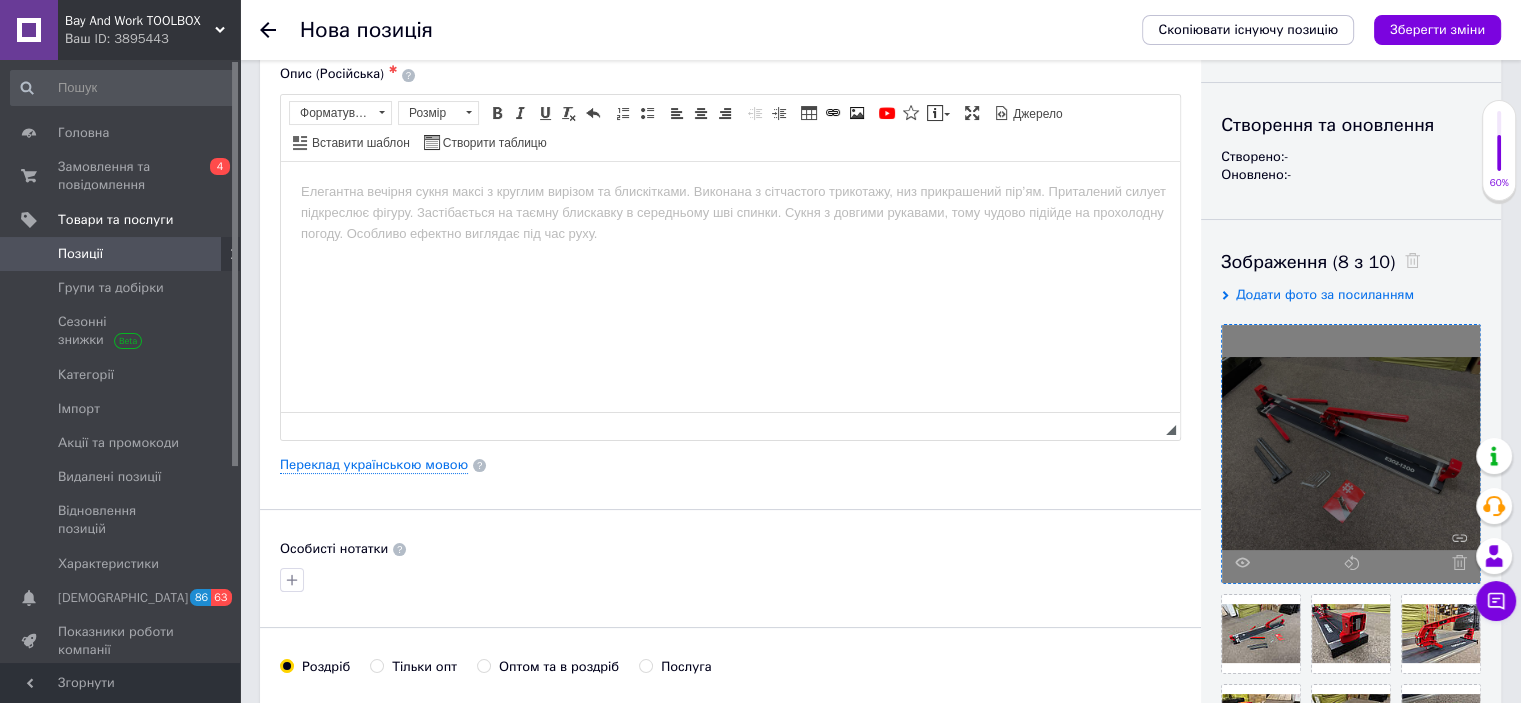 scroll, scrollTop: 0, scrollLeft: 0, axis: both 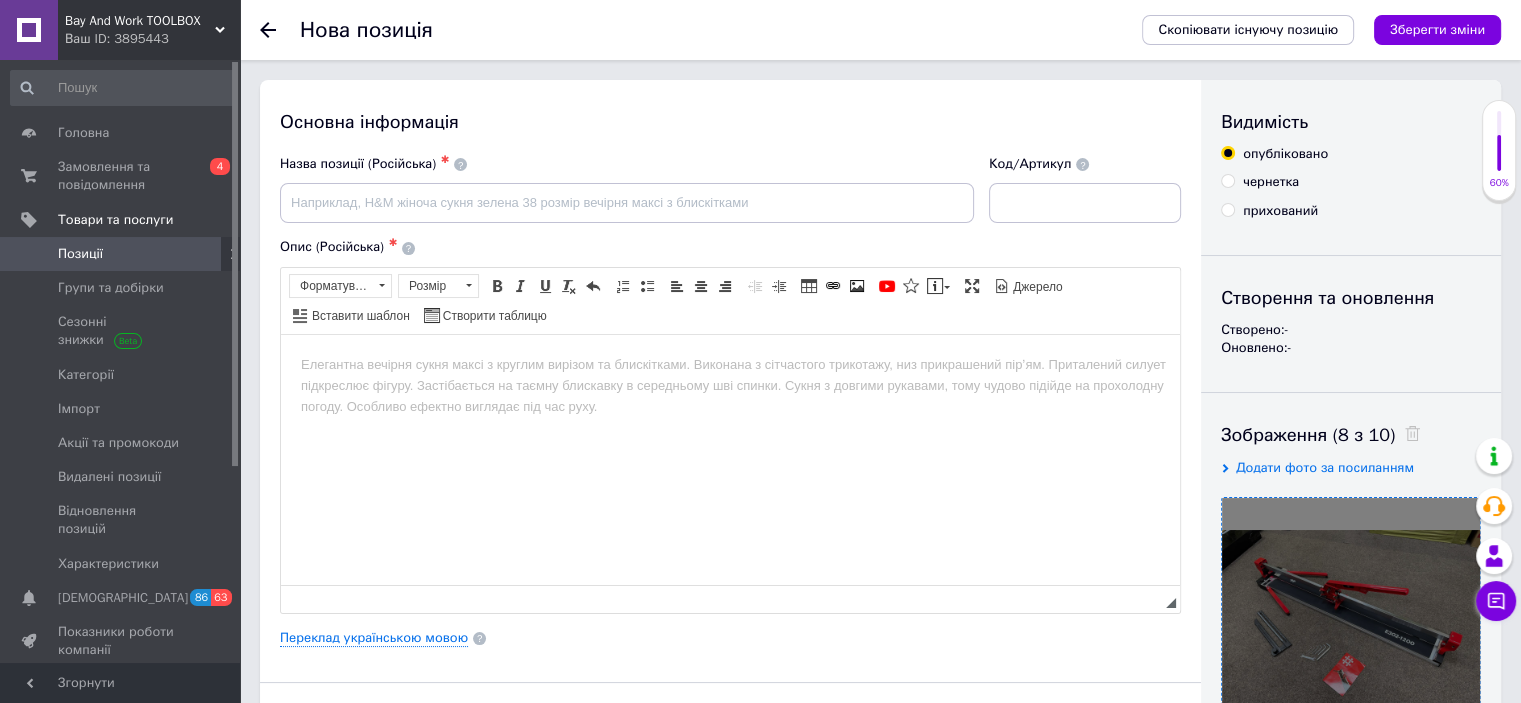 click on "Назва позиції (Російська) ✱" at bounding box center [627, 189] 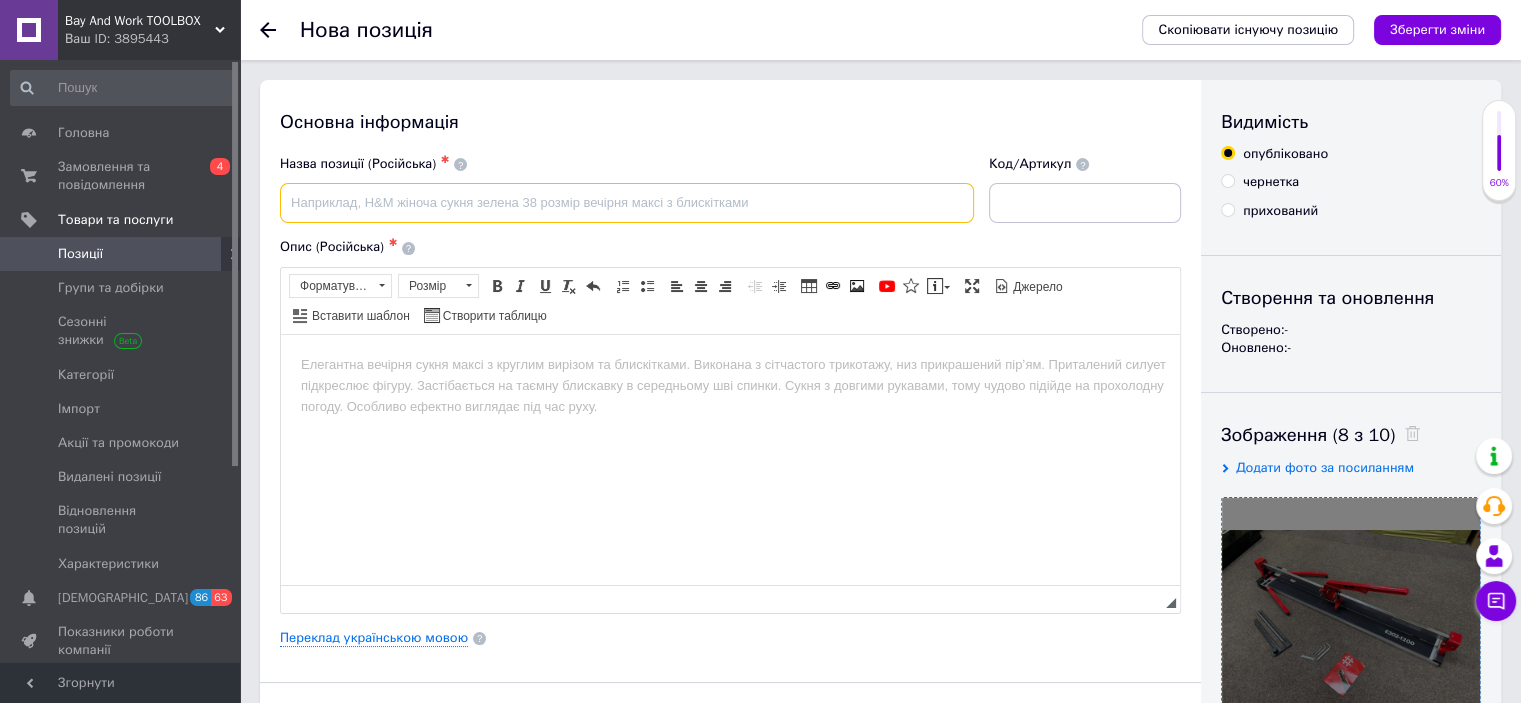 click at bounding box center (627, 203) 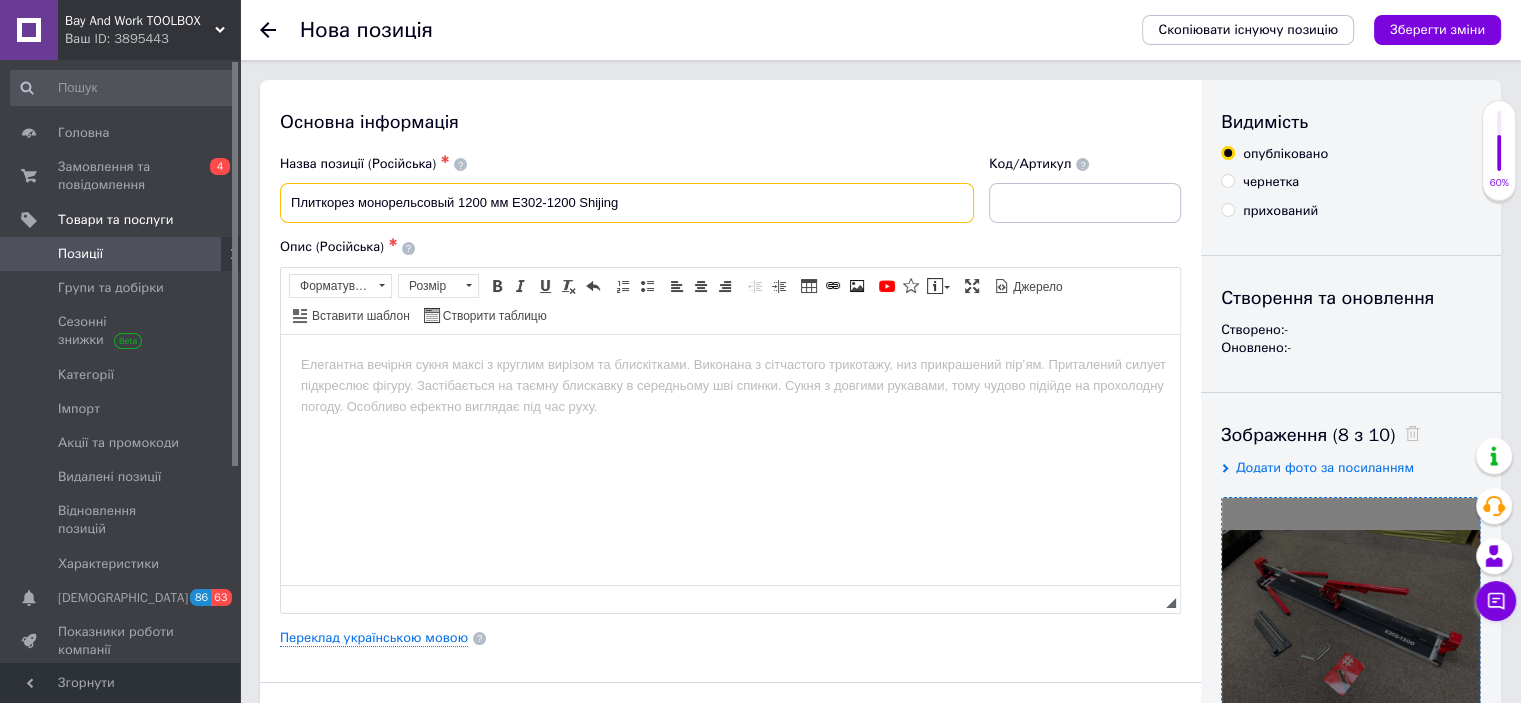 click on "Плиткорез монорельсовый 1200 мм E302-1200 Shijing" at bounding box center (627, 203) 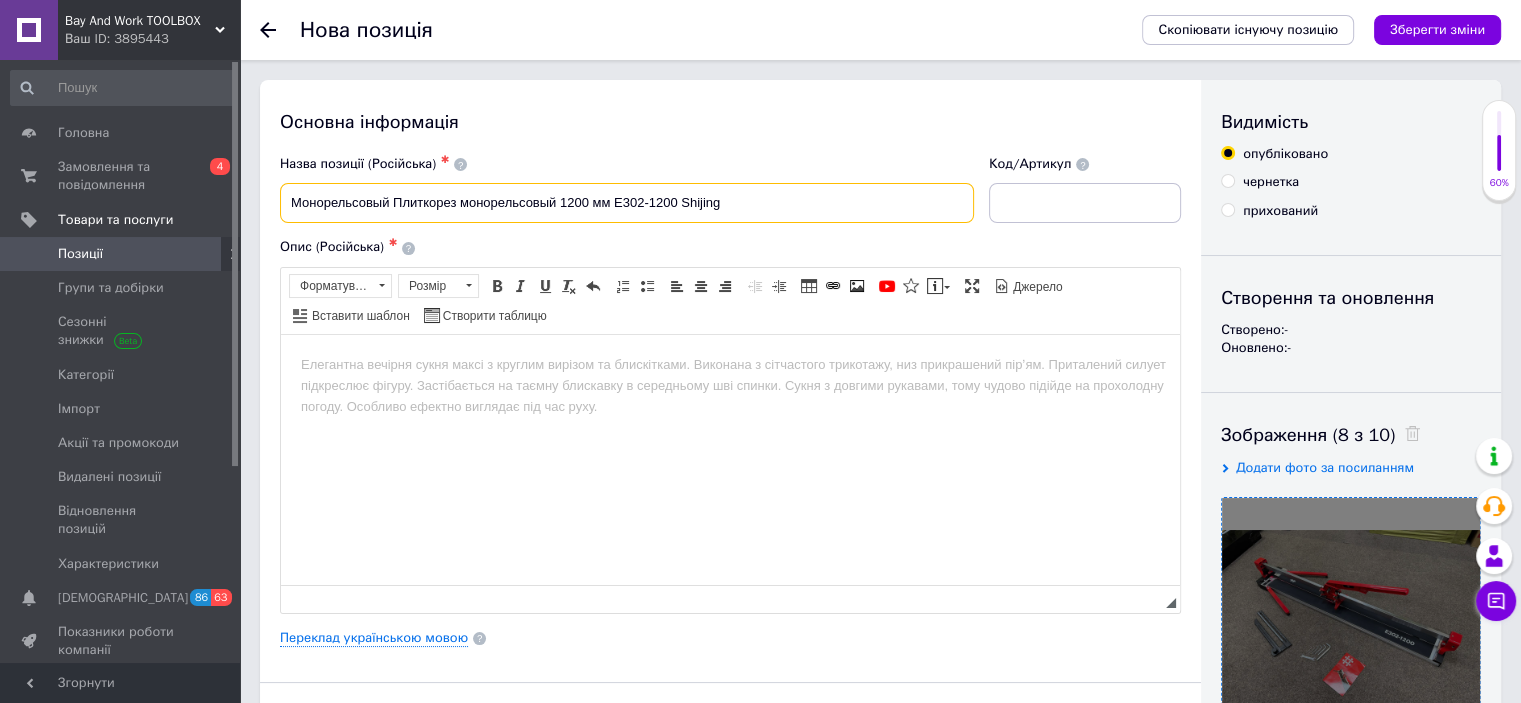 drag, startPoint x: 459, startPoint y: 209, endPoint x: 559, endPoint y: 206, distance: 100.04499 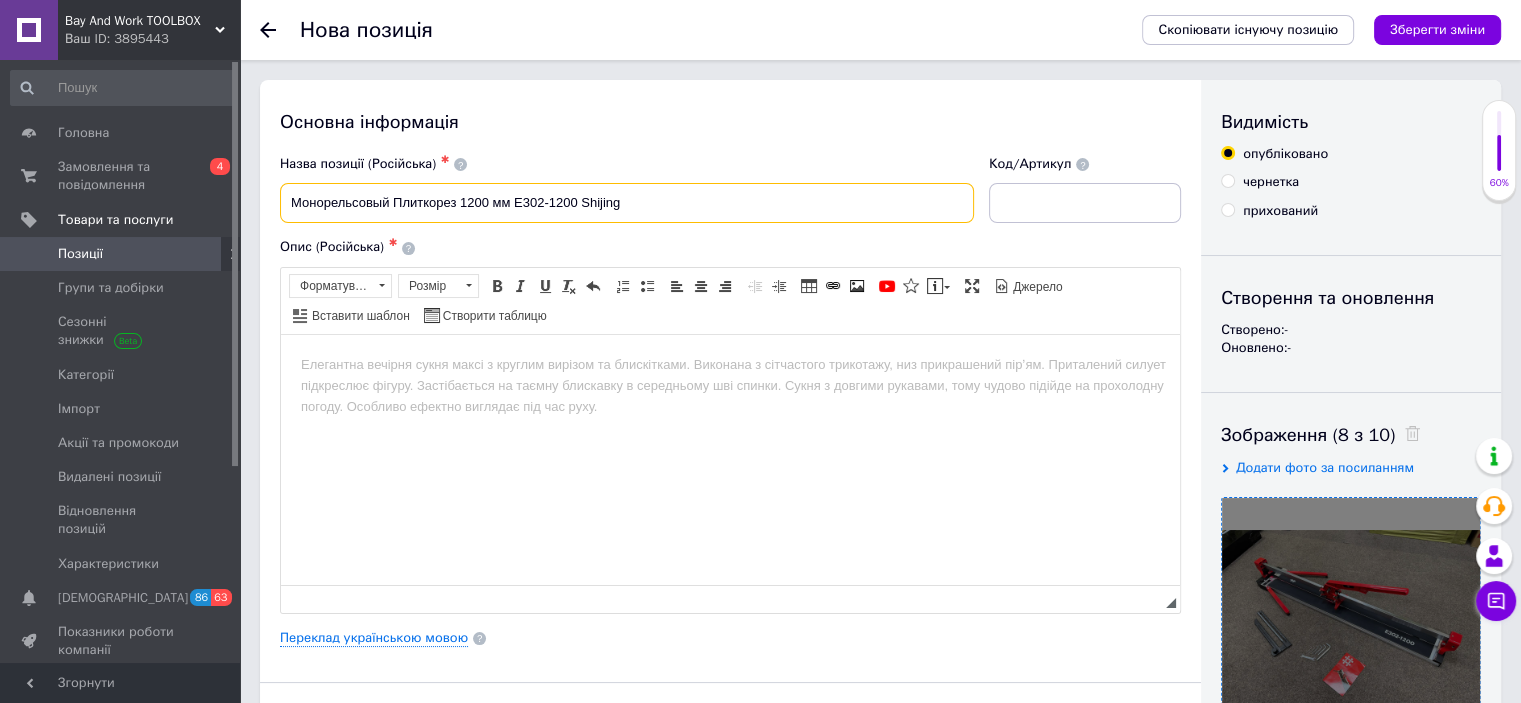 click on "Монорельсовый Плиткорез 1200 мм E302-1200 Shijing" at bounding box center (627, 203) 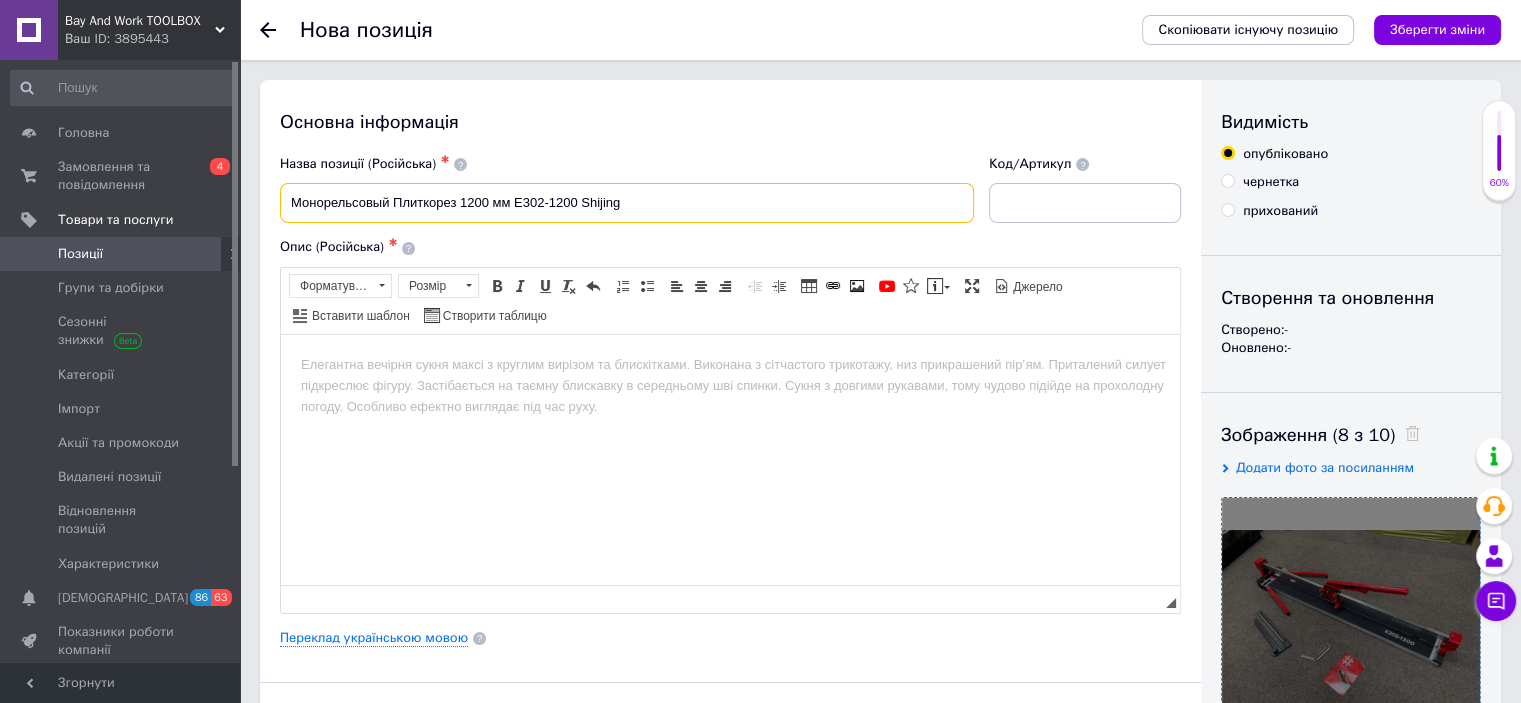 paste on "Зеленый направляющий лазер" 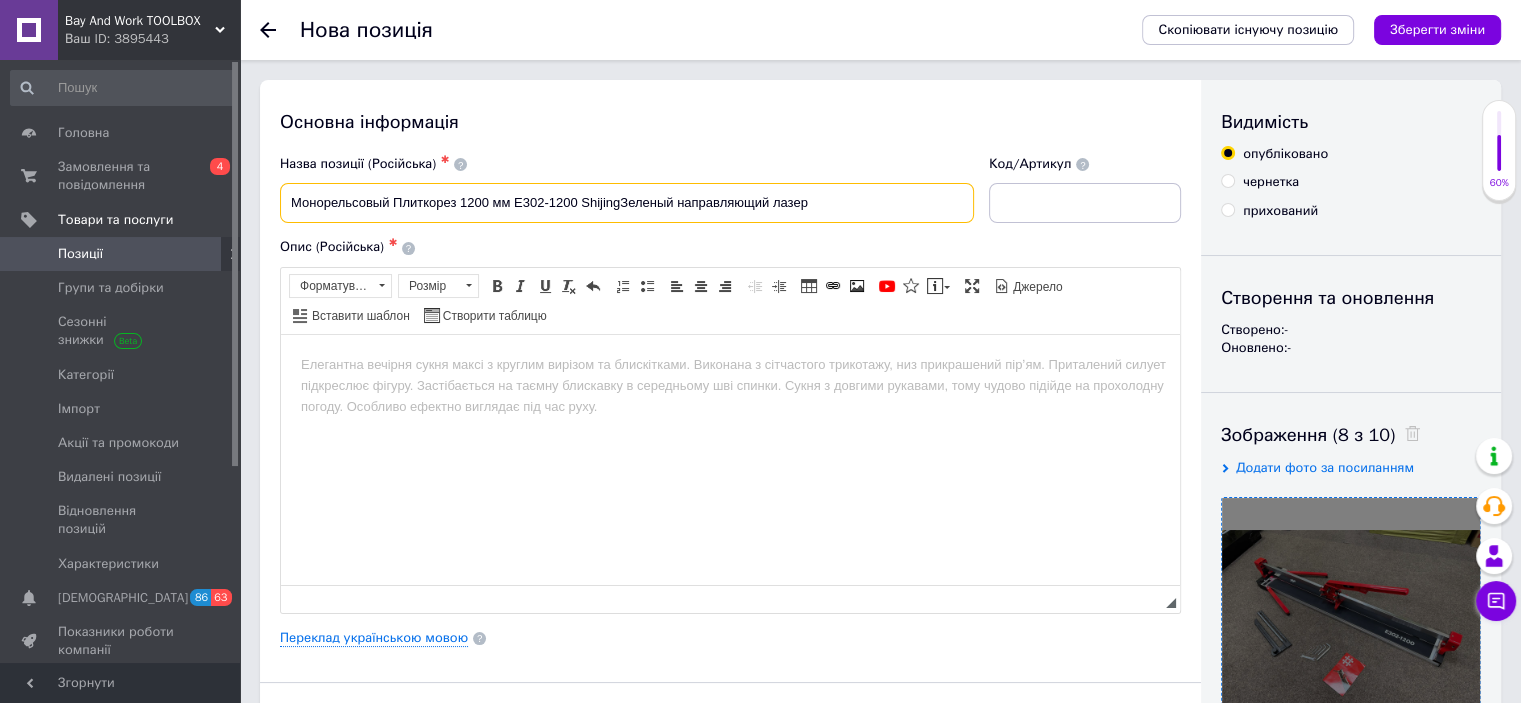 drag, startPoint x: 584, startPoint y: 207, endPoint x: 624, endPoint y: 204, distance: 40.112343 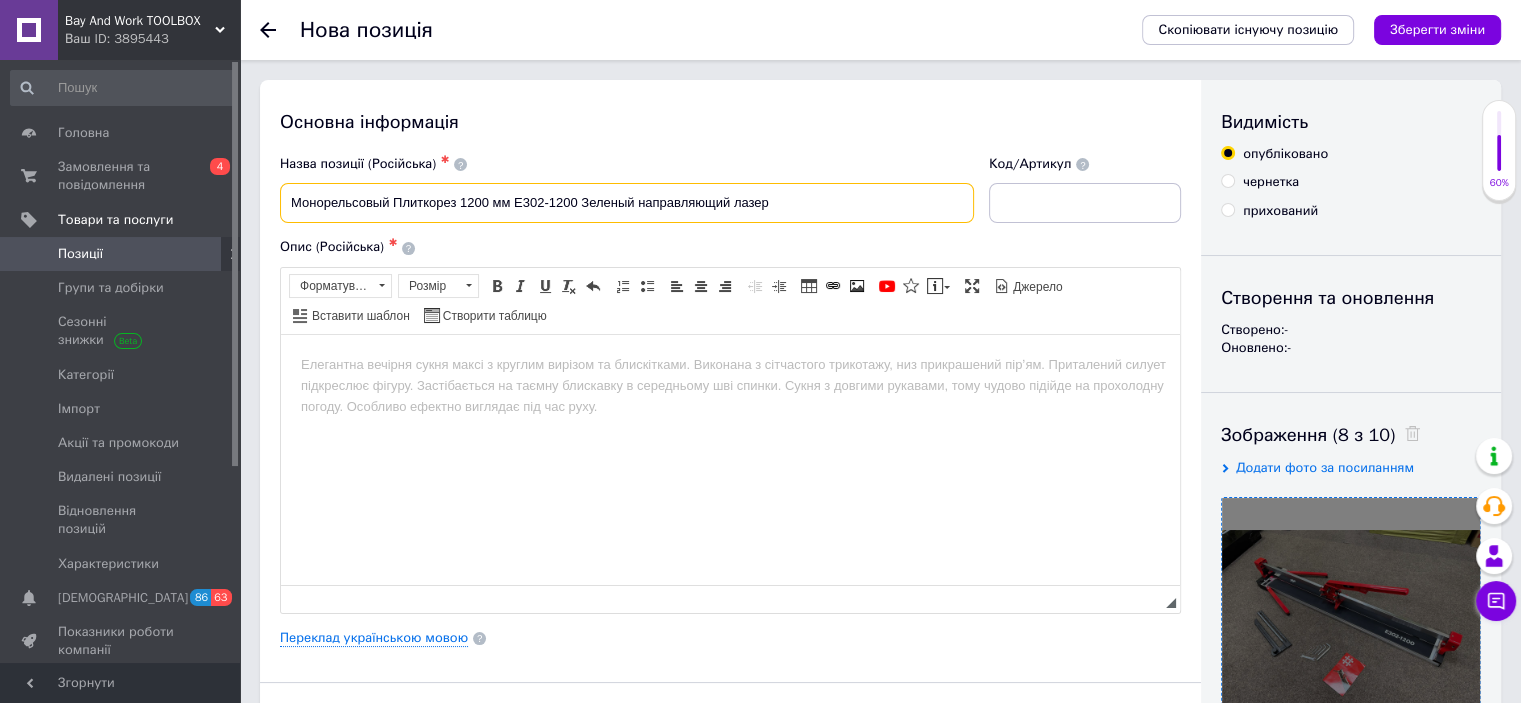 click on "Монорельсовый Плиткорез 1200 мм E302-1200 Зеленый направляющий лазер" at bounding box center [627, 203] 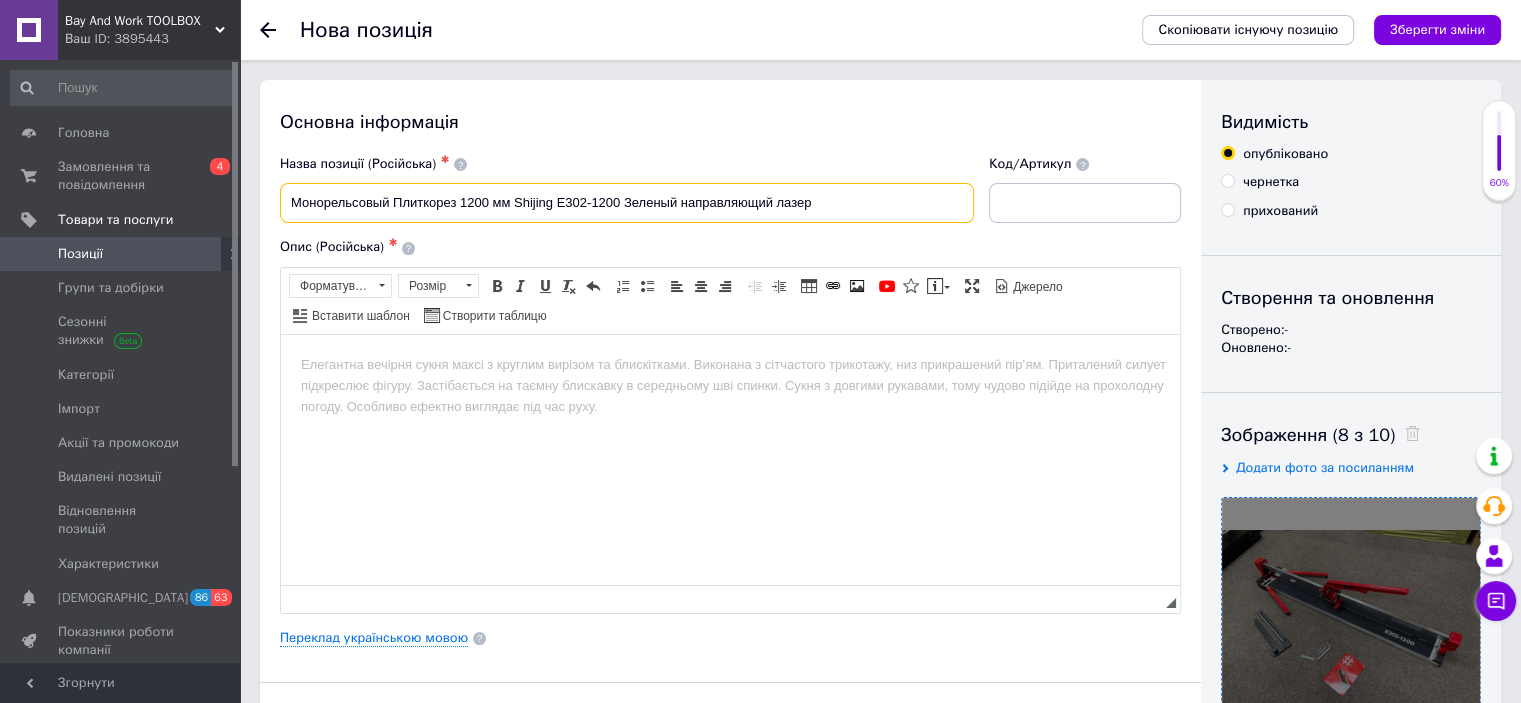 click on "Монорельсовый Плиткорез 1200 мм Shijing E302-1200 Зеленый направляющий лазер" at bounding box center [627, 203] 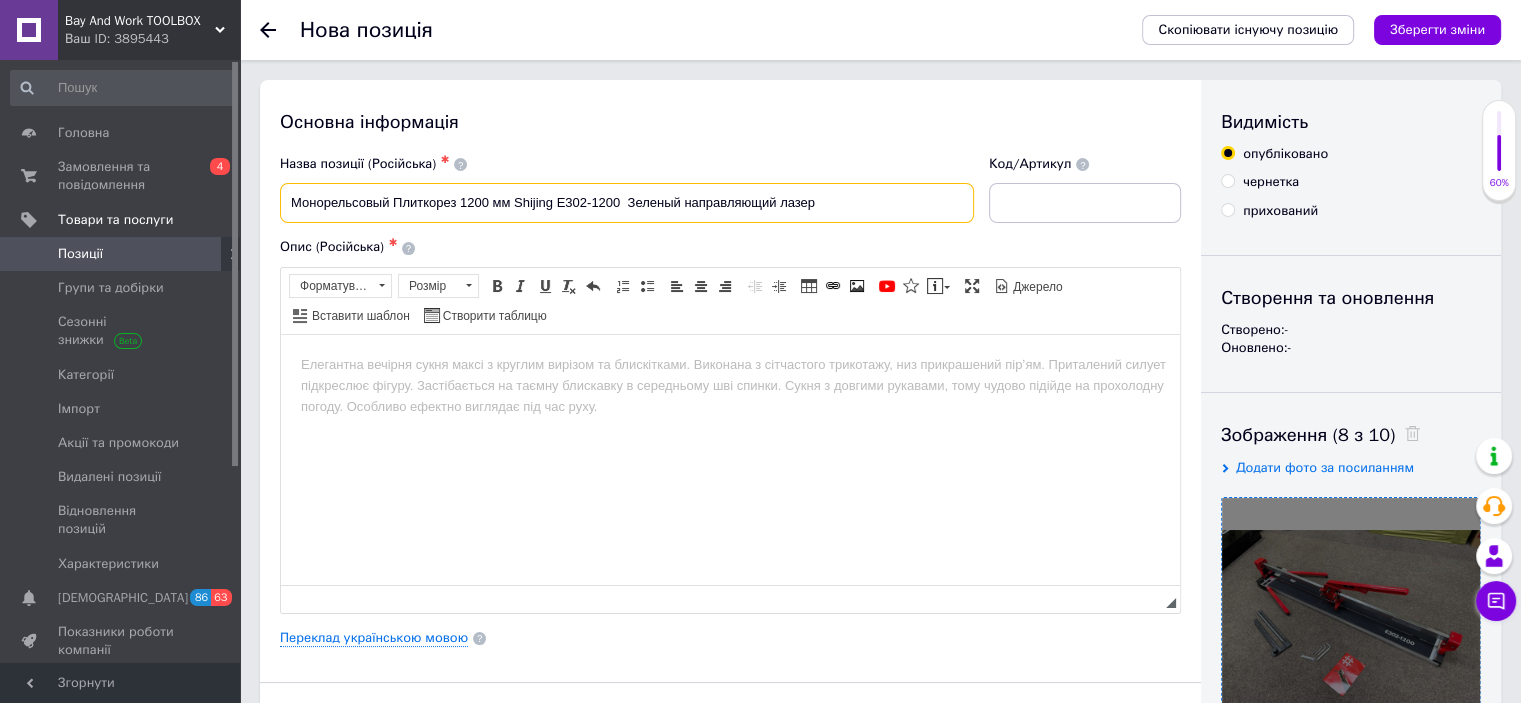 paste on "|" 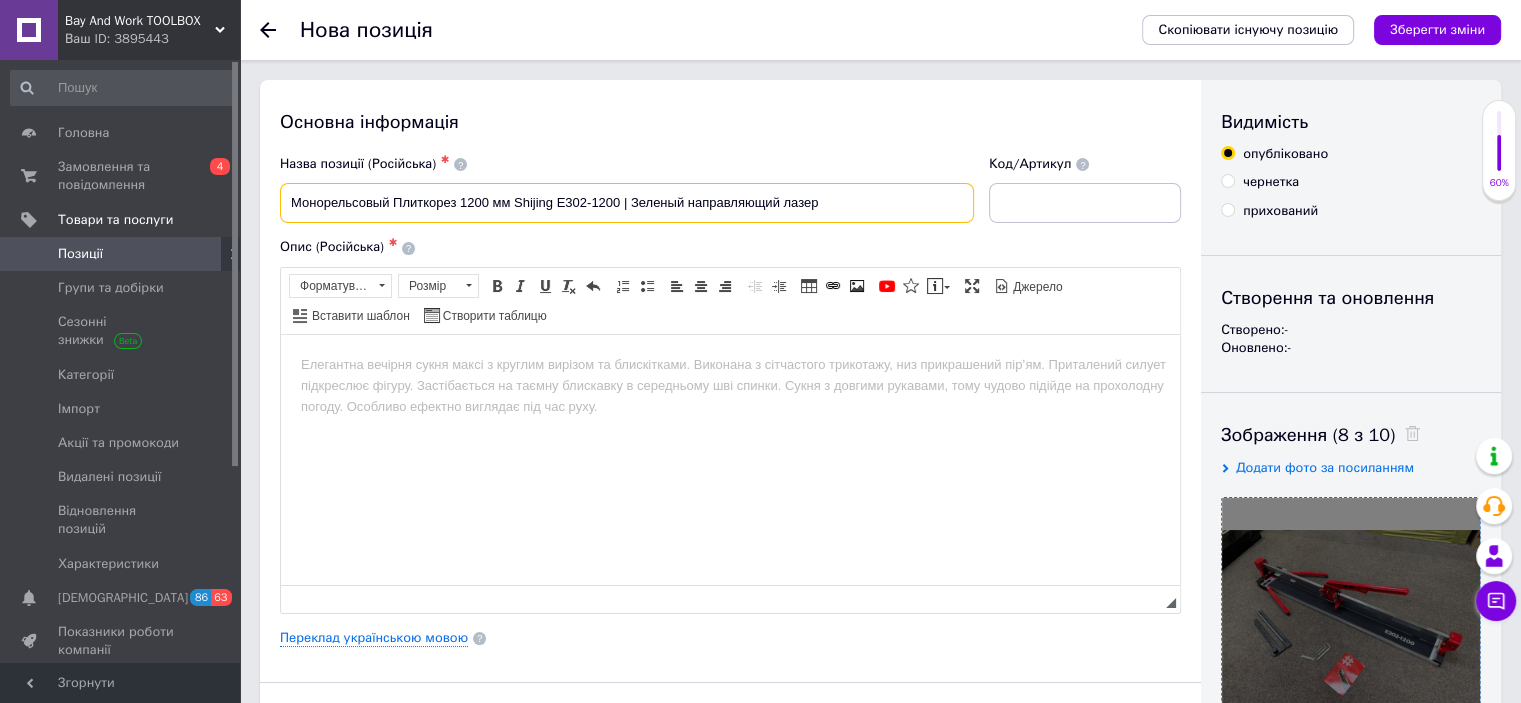 click on "Монорельсовый Плиткорез 1200 мм Shijing E302-1200 | Зеленый направляющий лазер" at bounding box center (627, 203) 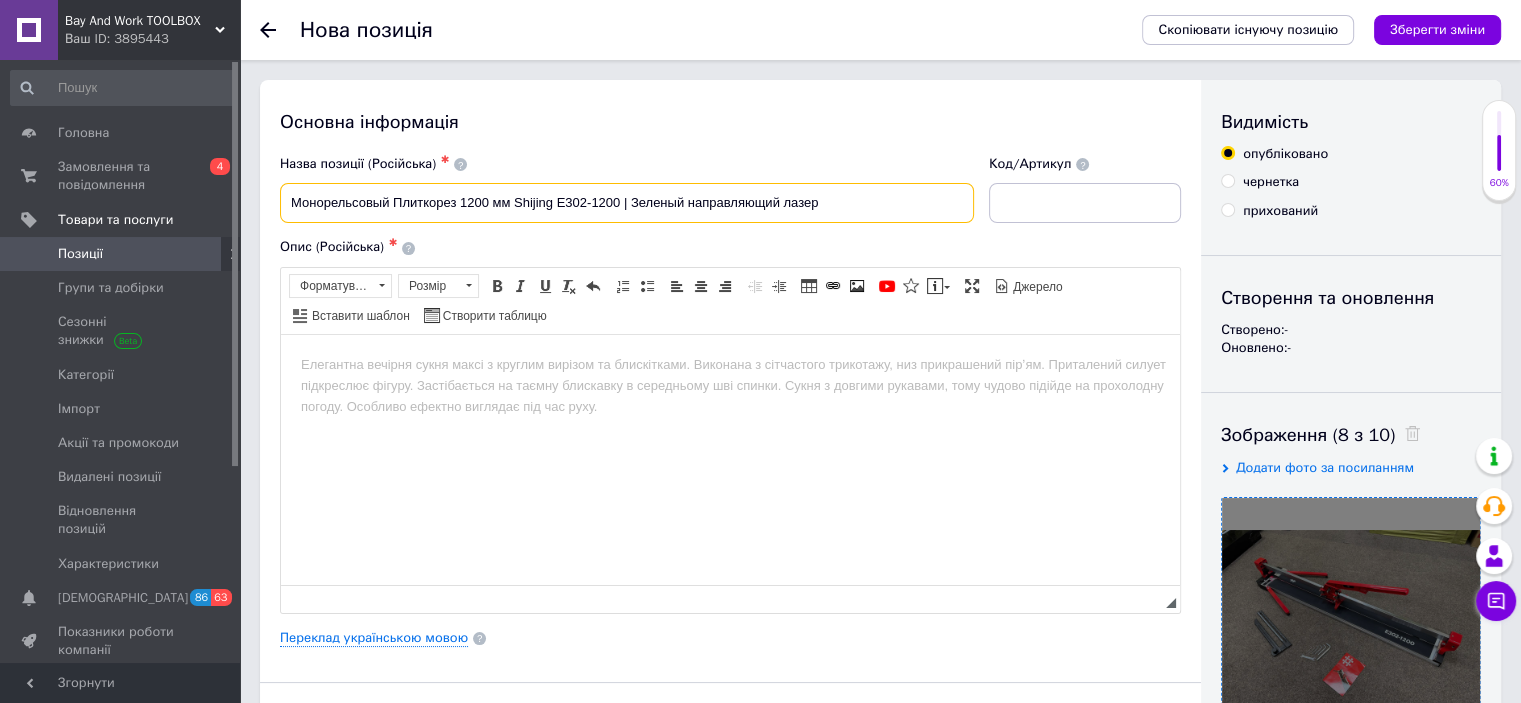 paste on "|" 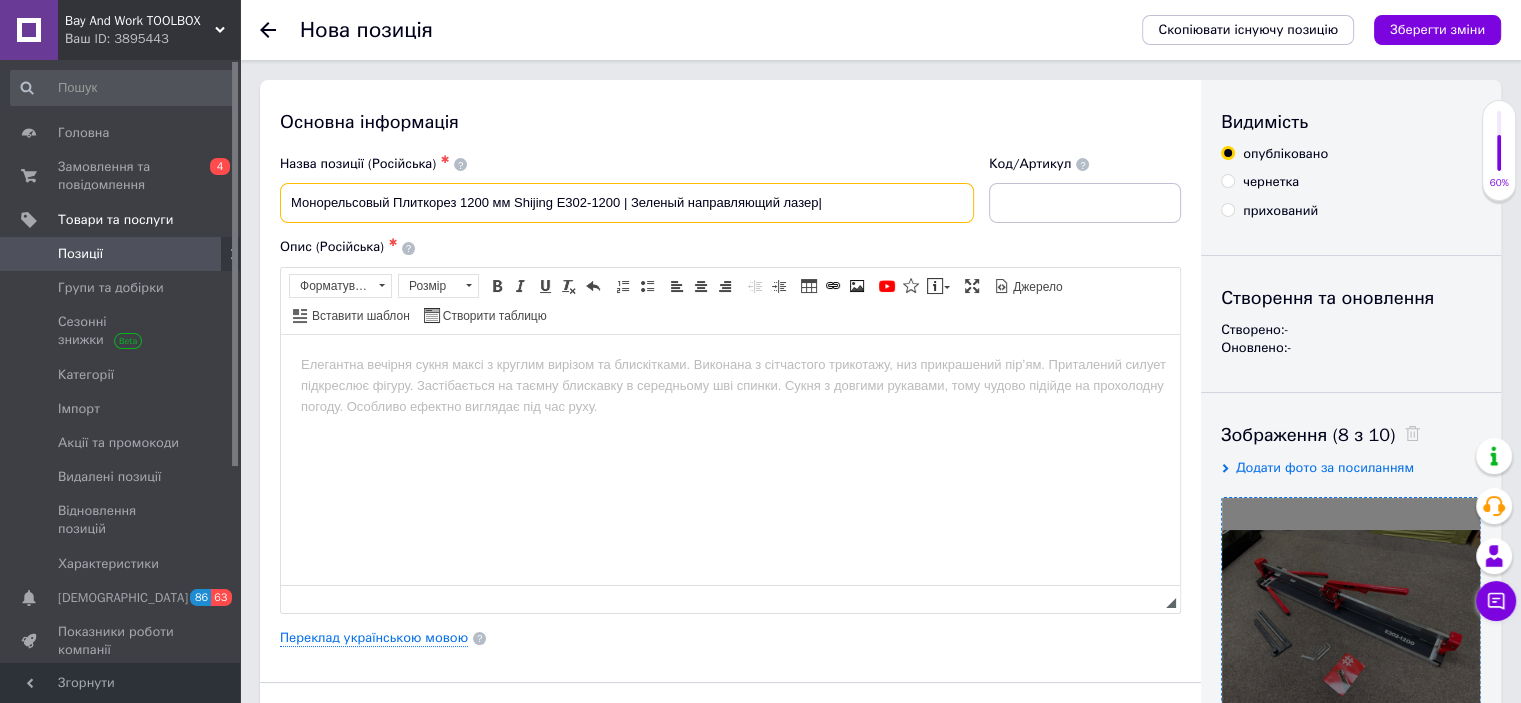 click on "Монорельсовый Плиткорез 1200 мм Shijing E302-1200 | Зеленый направляющий лазер|" at bounding box center (627, 203) 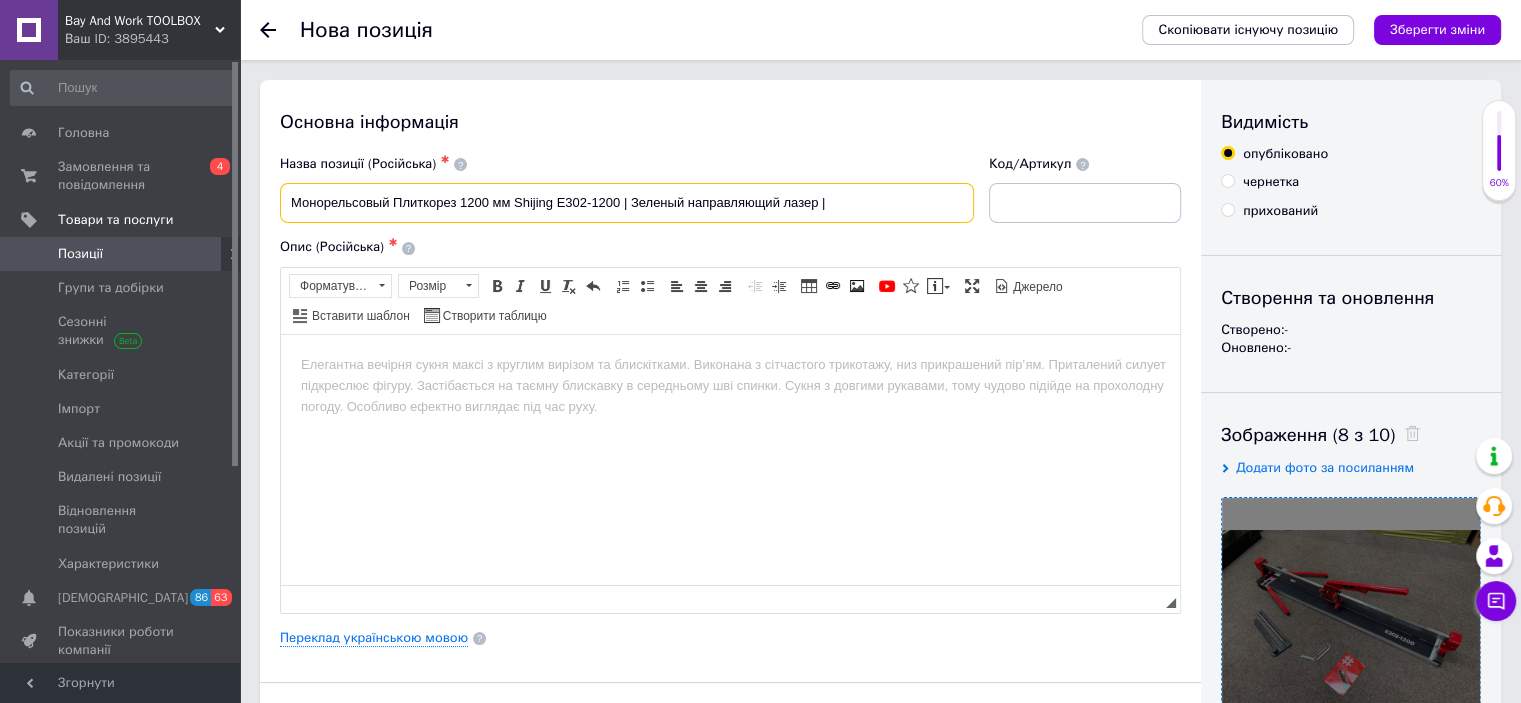 click on "Монорельсовый Плиткорез 1200 мм Shijing E302-1200 | Зеленый направляющий лазер |" at bounding box center (627, 203) 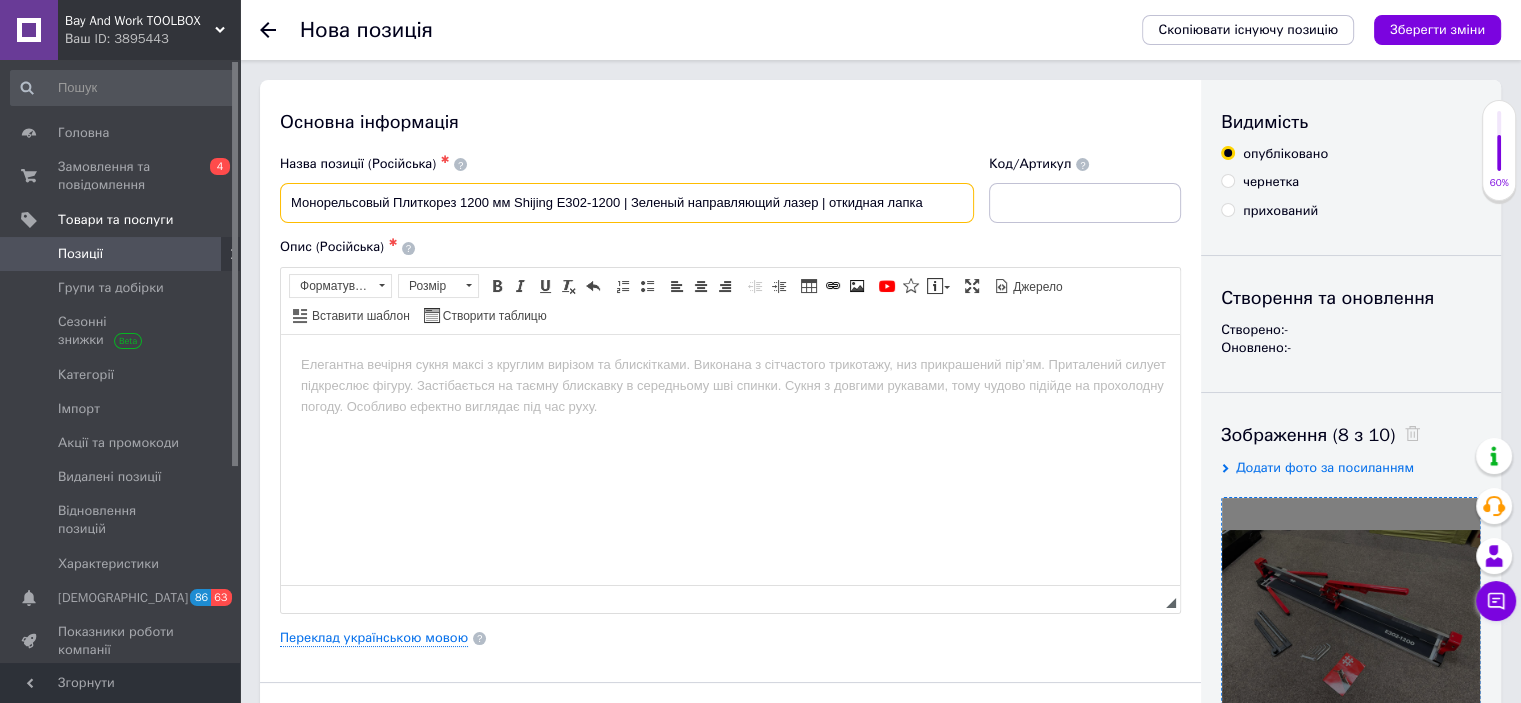 click on "Монорельсовый Плиткорез 1200 мм Shijing E302-1200 | Зеленый направляющий лазер | откидная лапка" at bounding box center [627, 203] 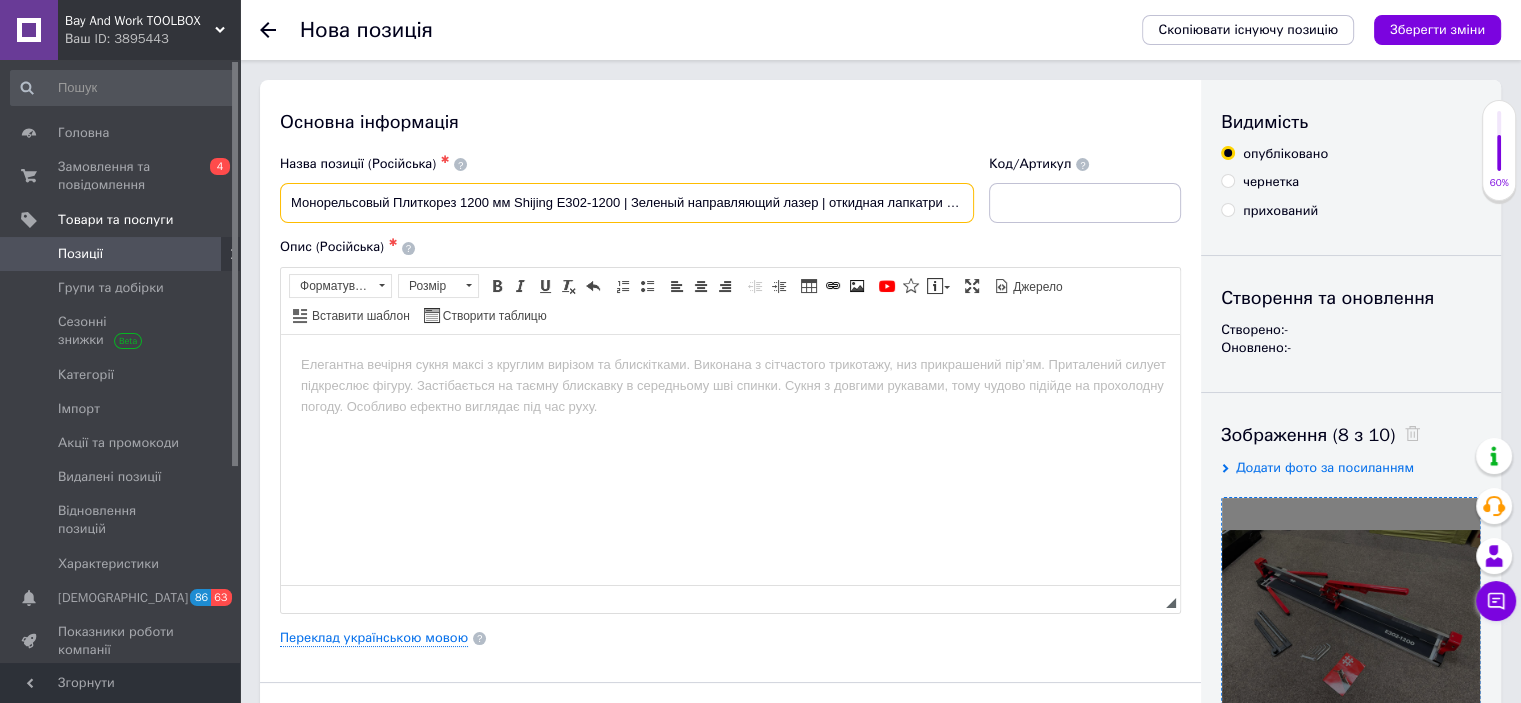 scroll, scrollTop: 0, scrollLeft: 51, axis: horizontal 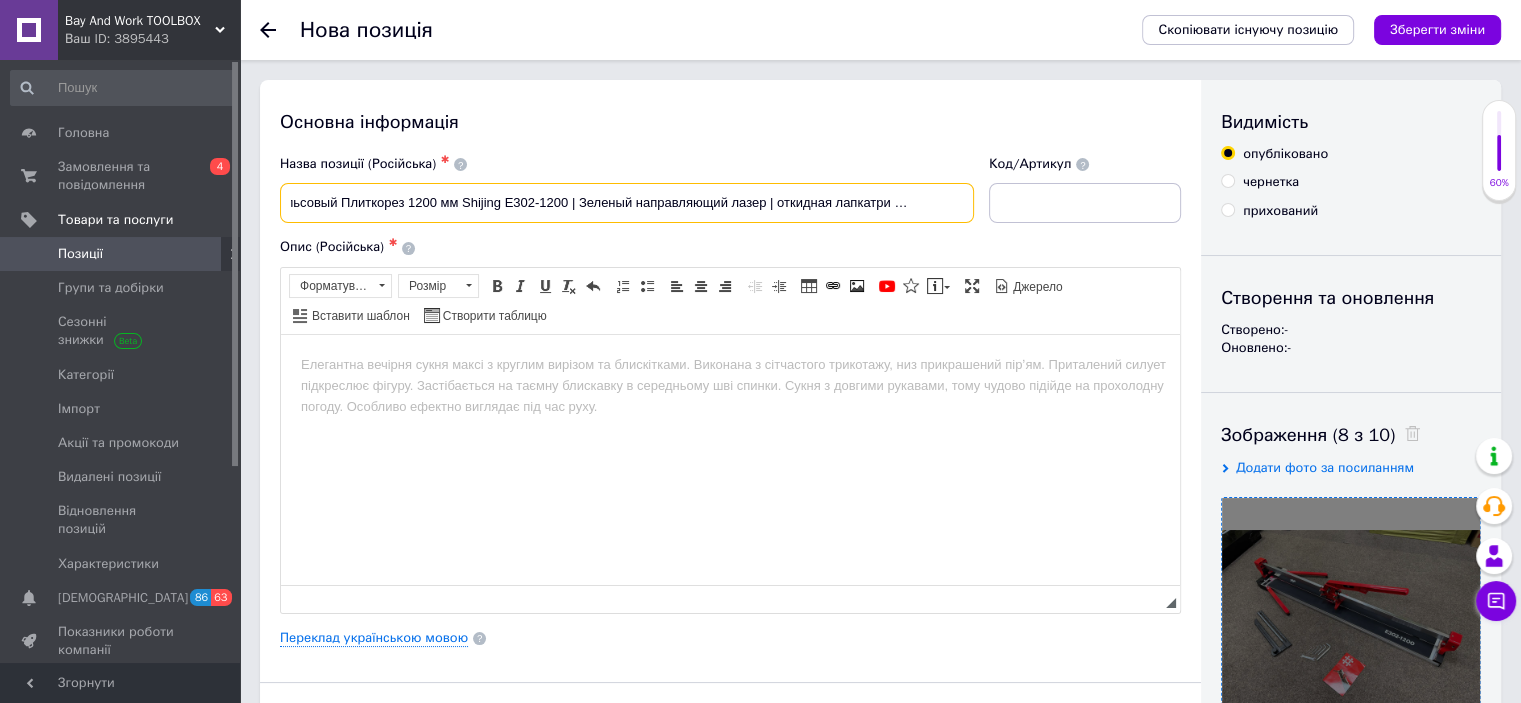 drag, startPoint x: 516, startPoint y: 213, endPoint x: 987, endPoint y: 191, distance: 471.51352 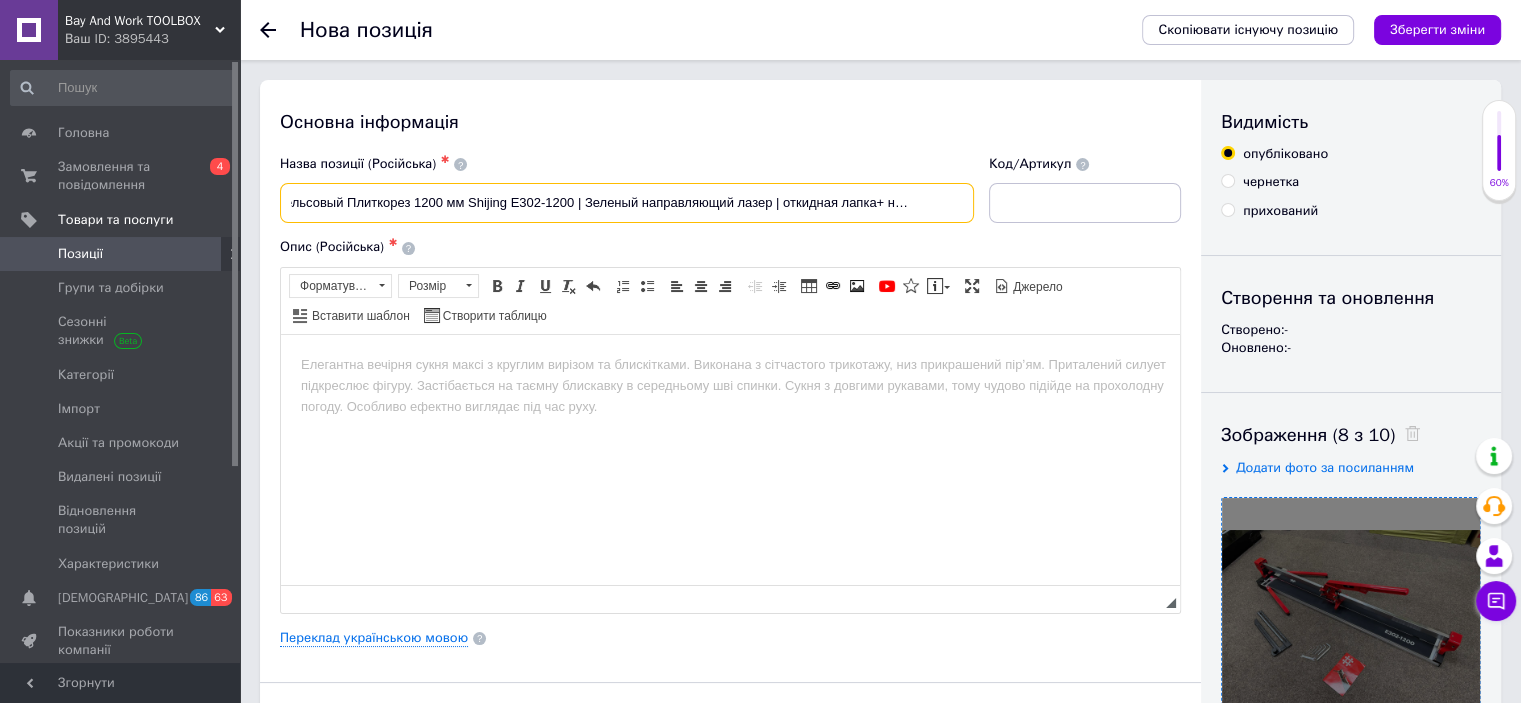 scroll, scrollTop: 0, scrollLeft: 49, axis: horizontal 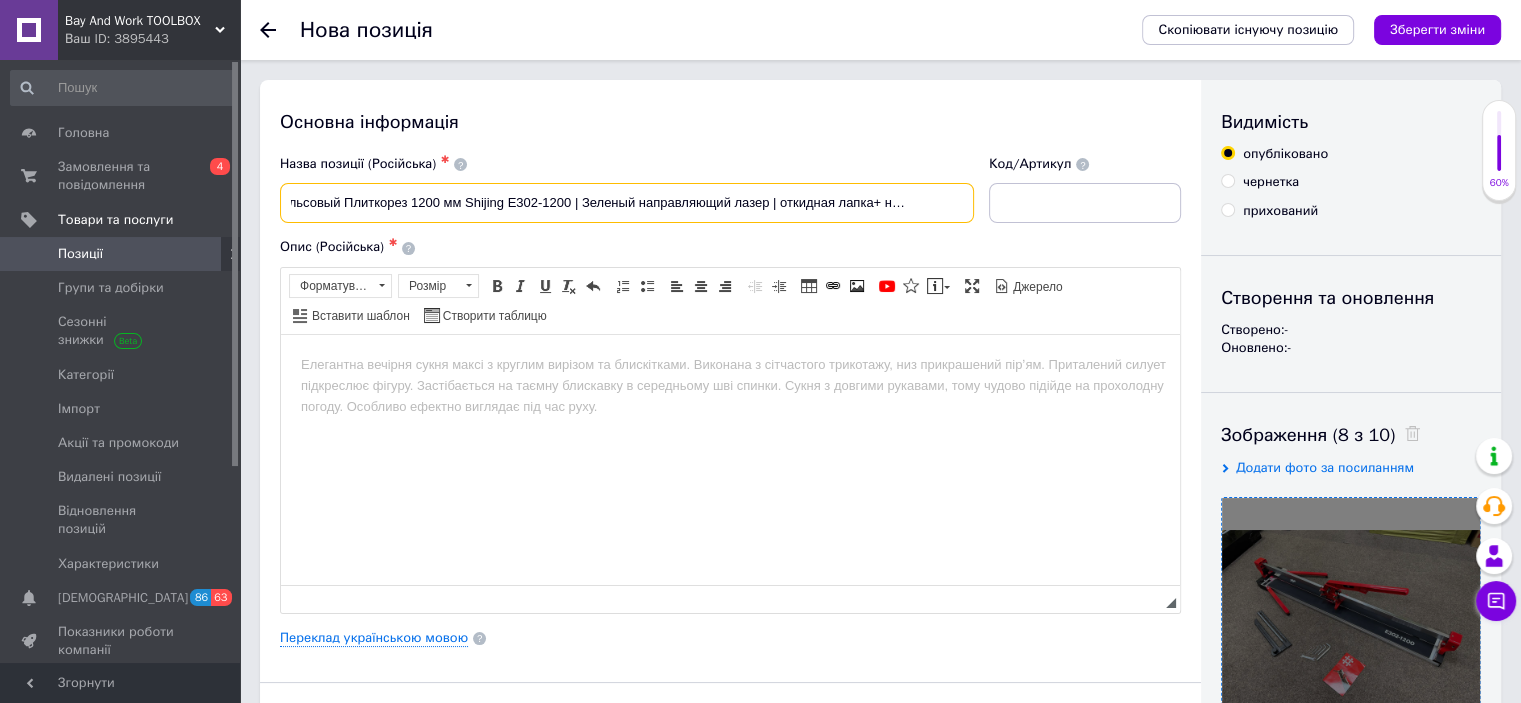 click on "Монорельсовый Плиткорез 1200 мм Shijing E302-1200 | Зеленый направляющий лазер | откидная лапка+ набор ключей" at bounding box center [627, 203] 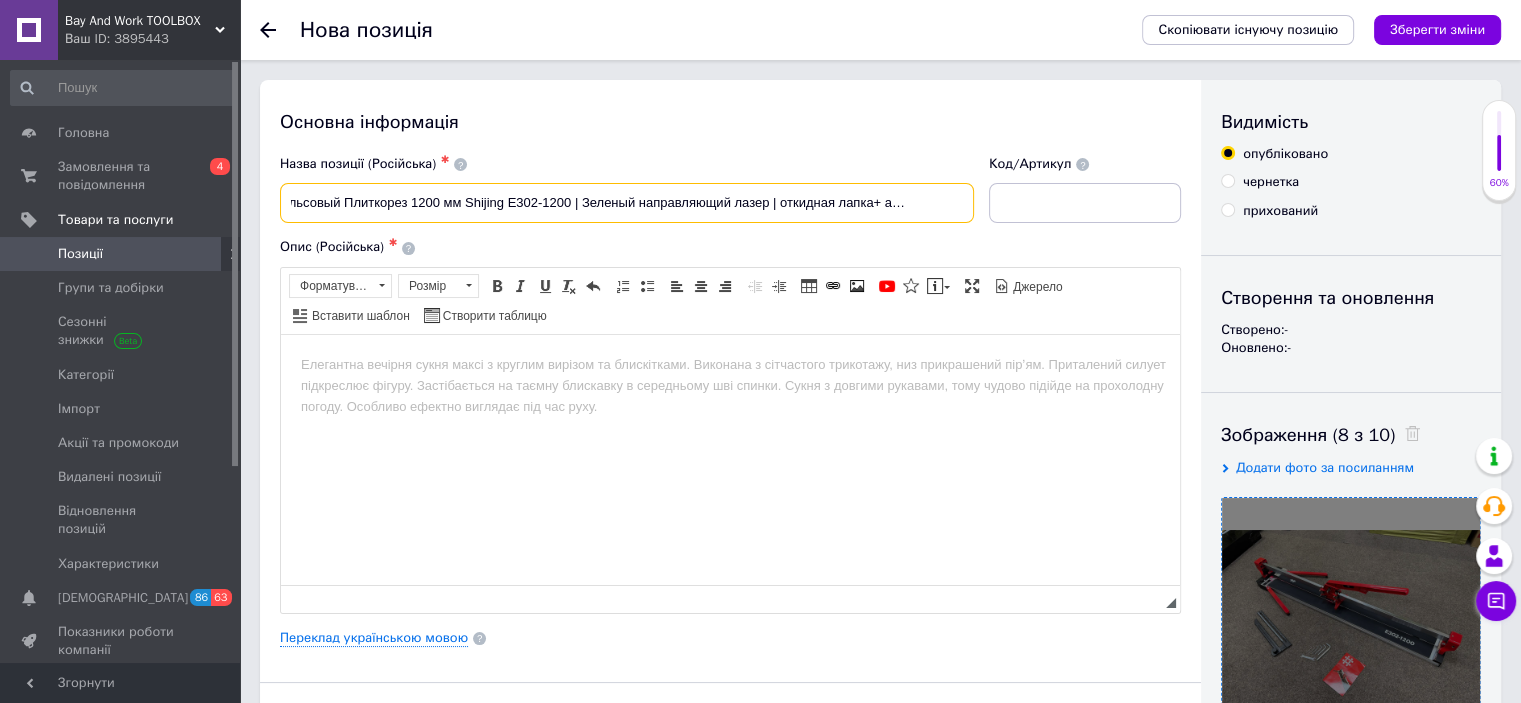 scroll, scrollTop: 0, scrollLeft: 43, axis: horizontal 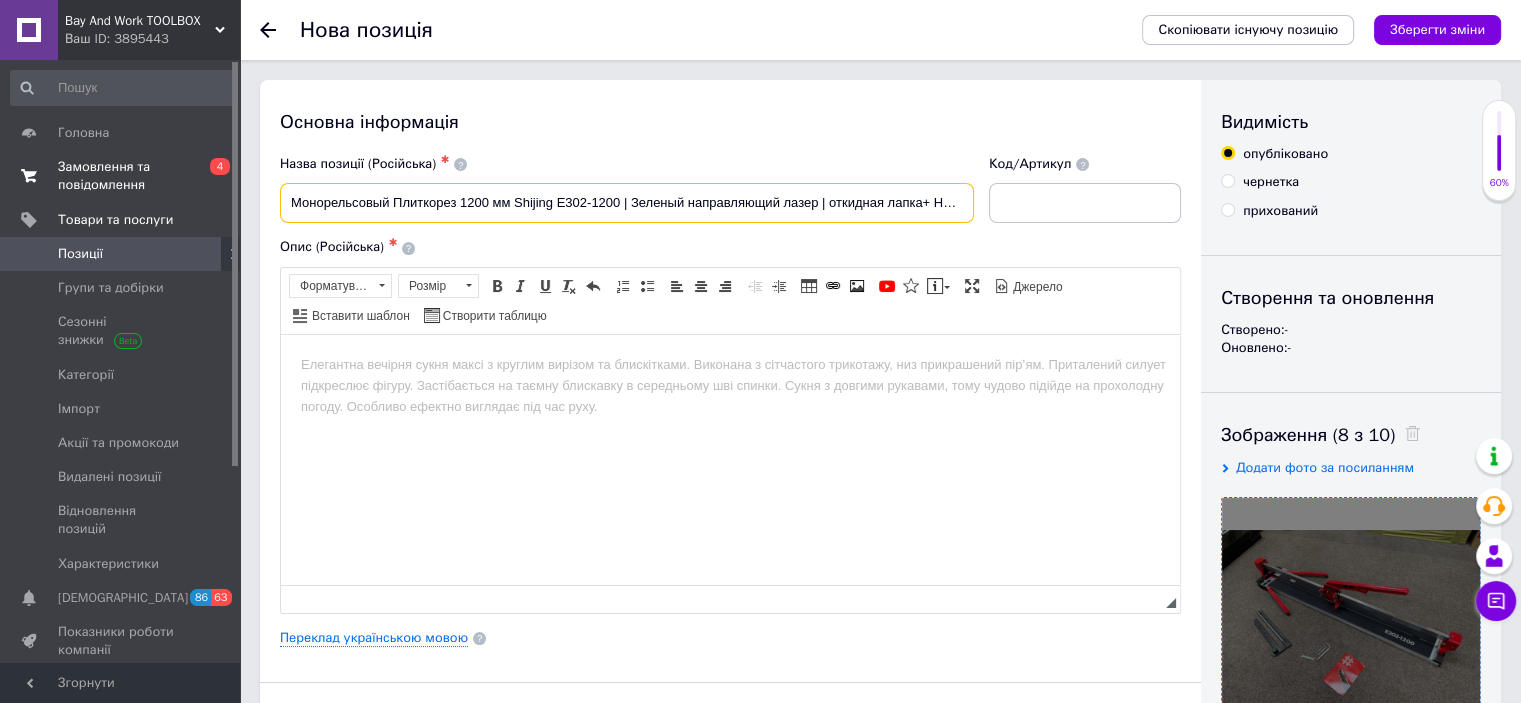 drag, startPoint x: 331, startPoint y: 202, endPoint x: 226, endPoint y: 195, distance: 105.23308 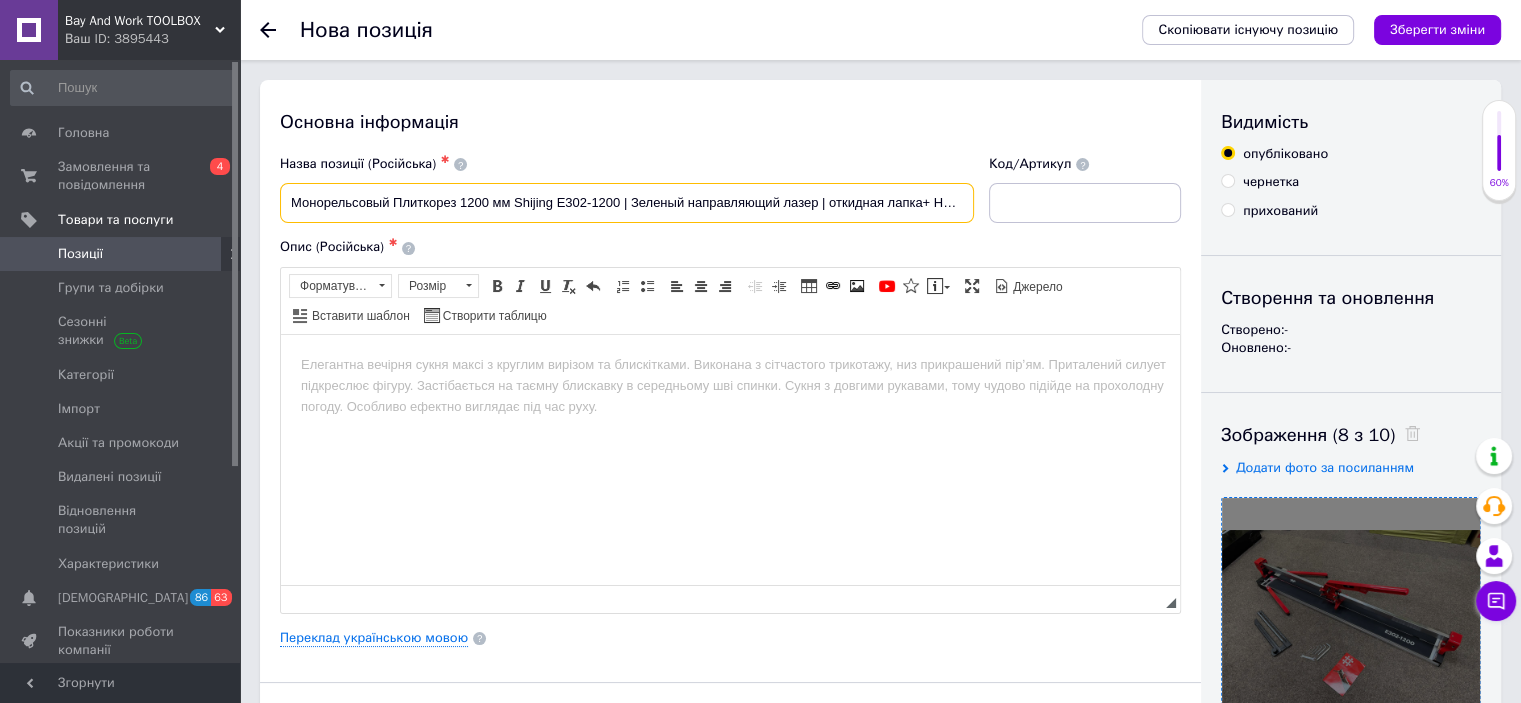 click on "Монорельсовый Плиткорез 1200 мм Shijing E302-1200 | Зеленый направляющий лазер | откидная лапка+ Набор ключей" at bounding box center [627, 203] 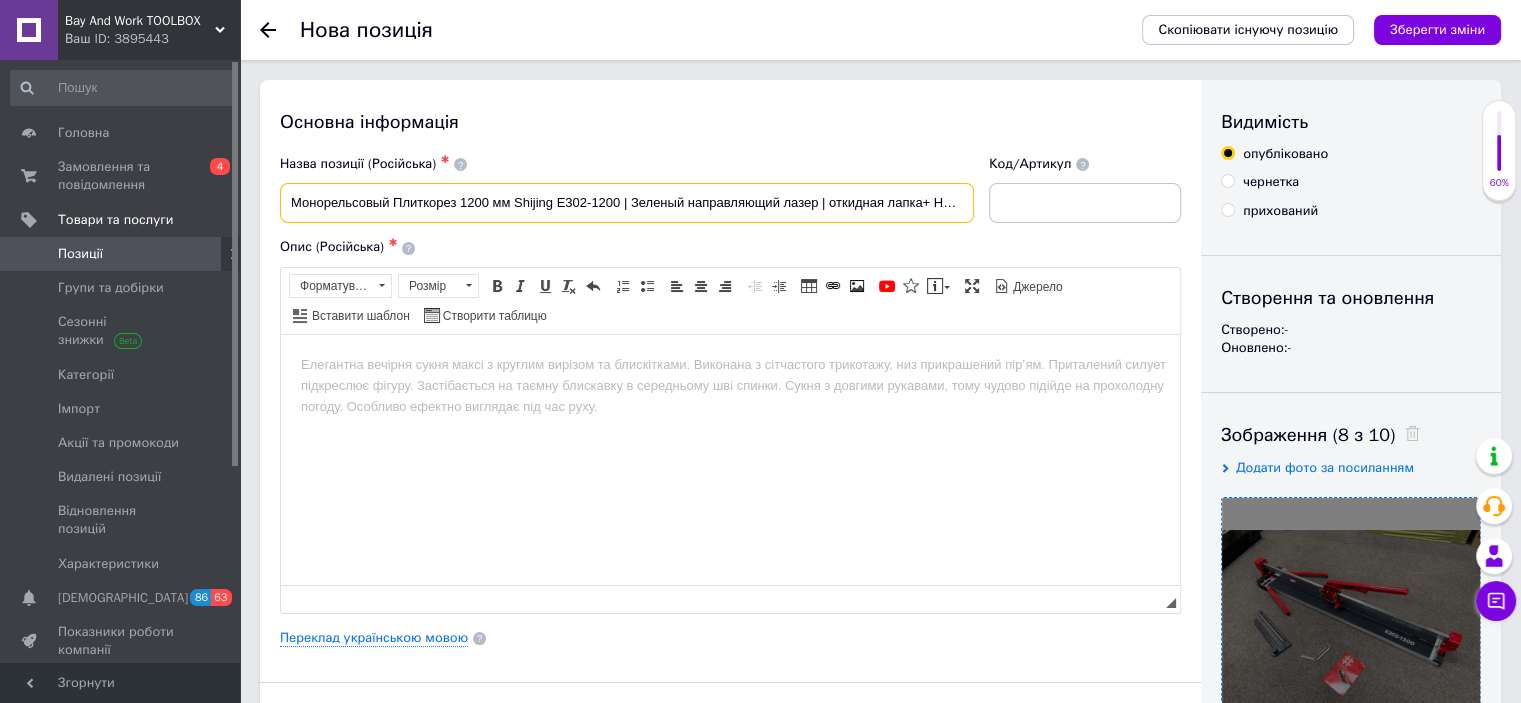 scroll, scrollTop: 0, scrollLeft: 52, axis: horizontal 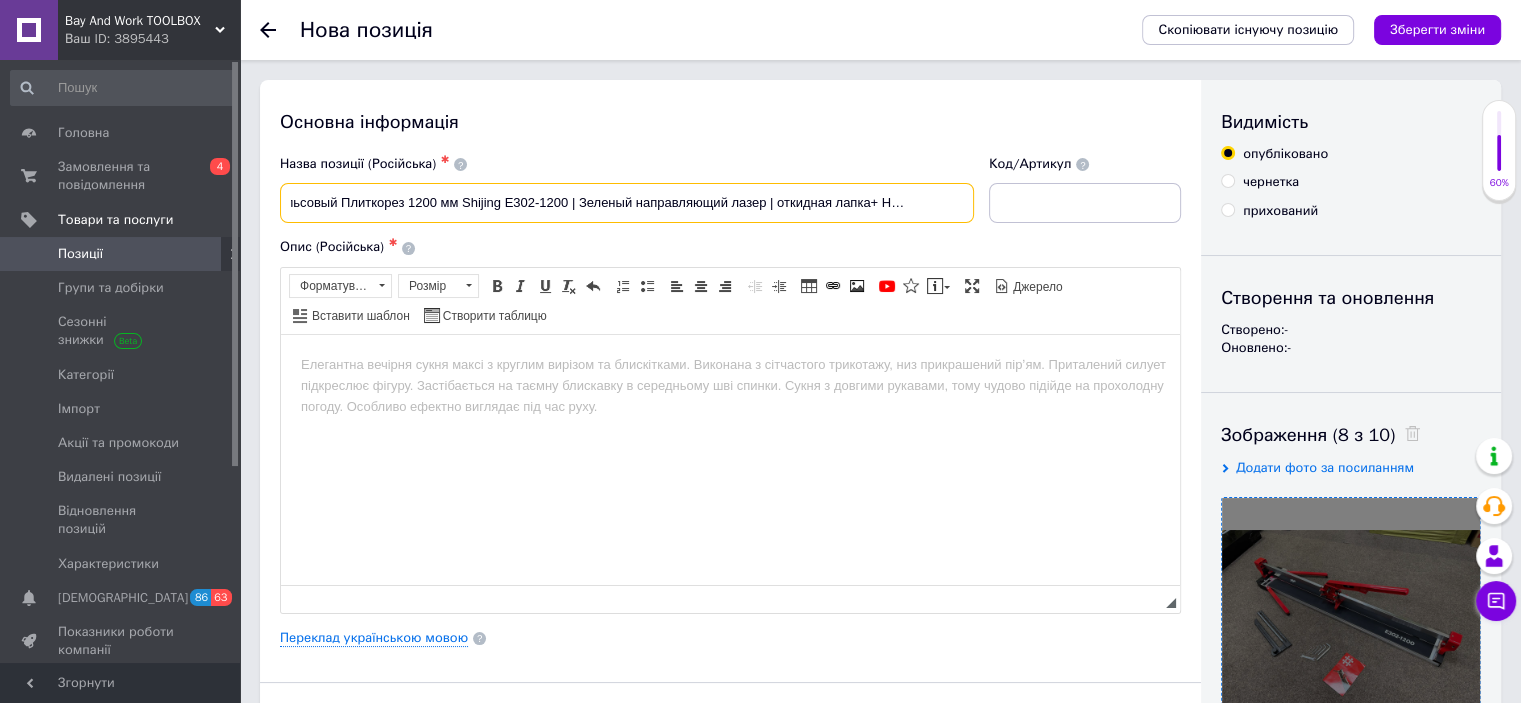 drag, startPoint x: 288, startPoint y: 207, endPoint x: 977, endPoint y: 179, distance: 689.5687 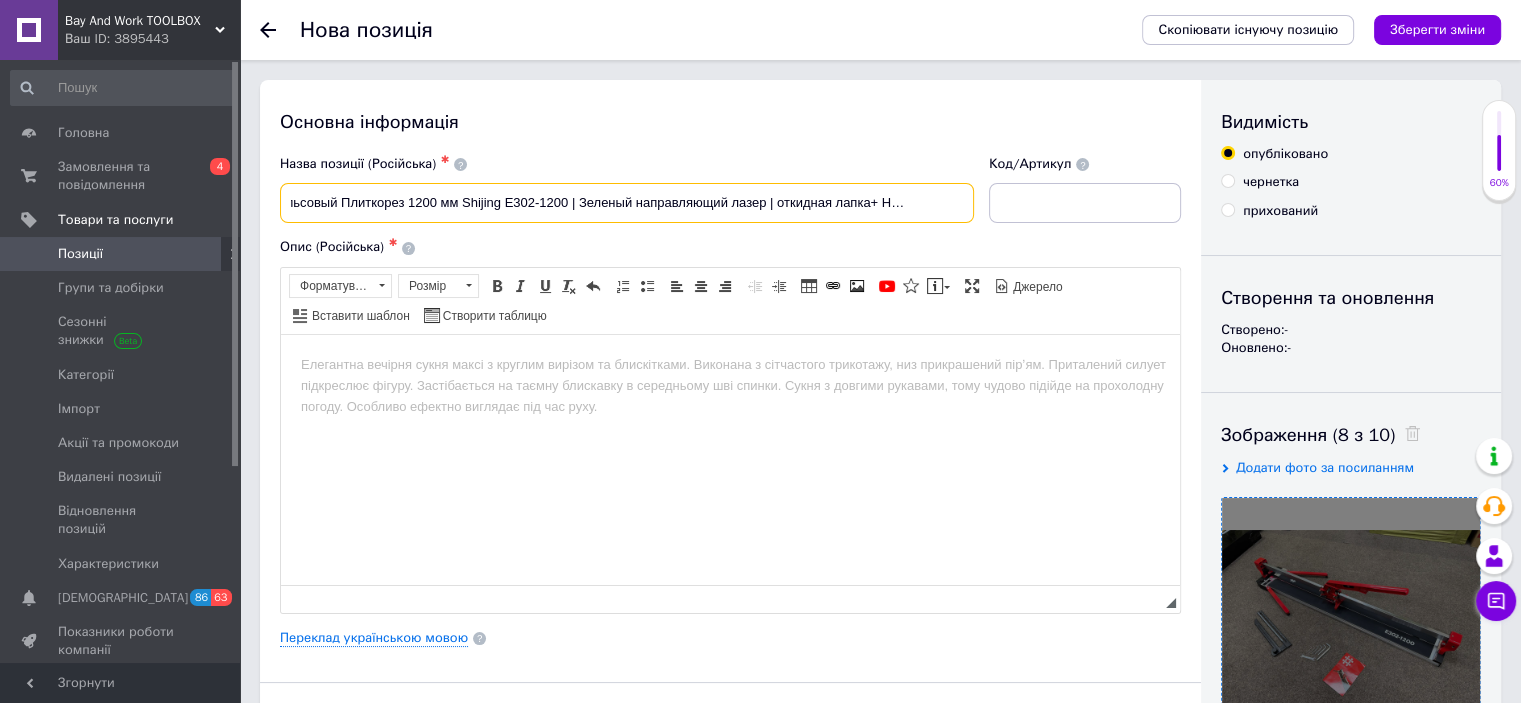 type on "Монорельсовый Плиткорез 1200 мм Shijing E302-1200 | Зеленый направляющий лазер | откидная лапка+ Набор ключей" 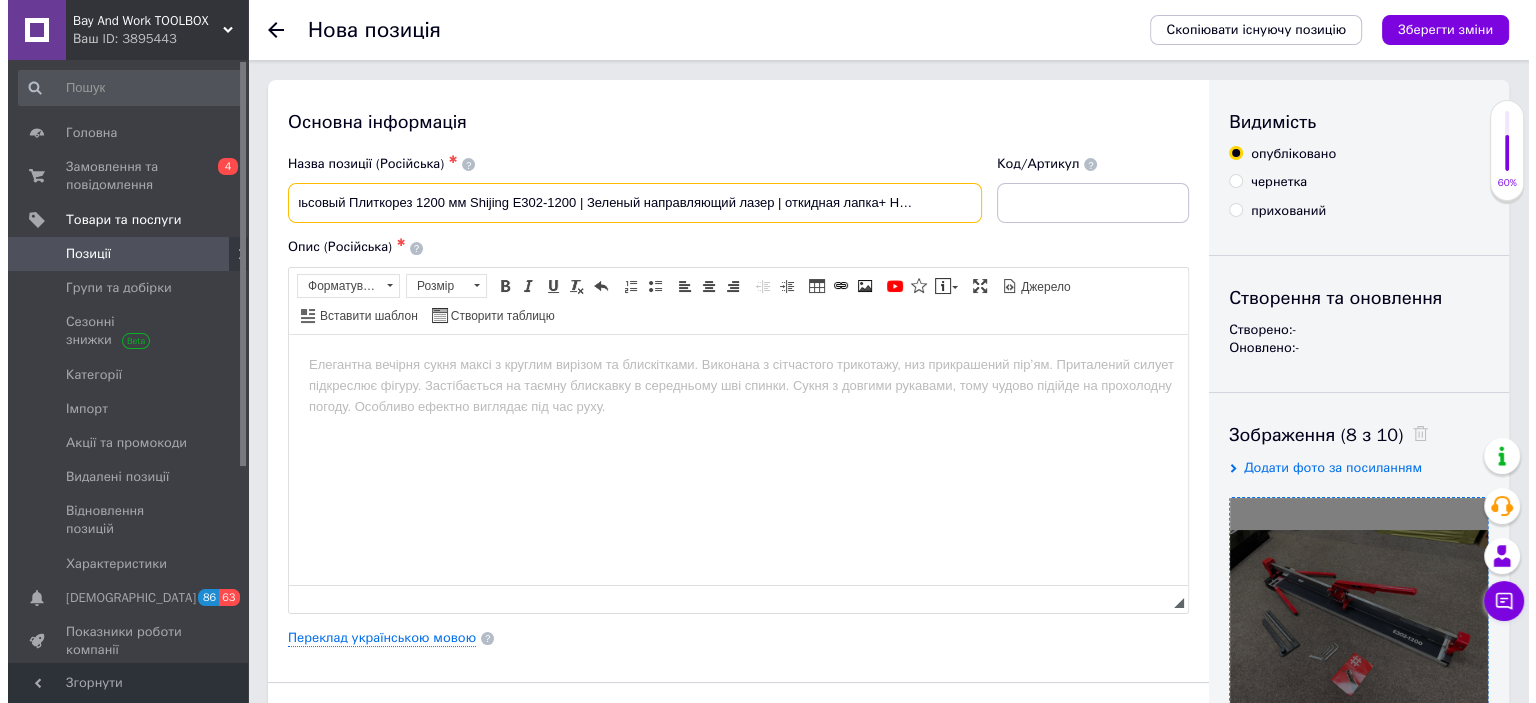scroll, scrollTop: 0, scrollLeft: 0, axis: both 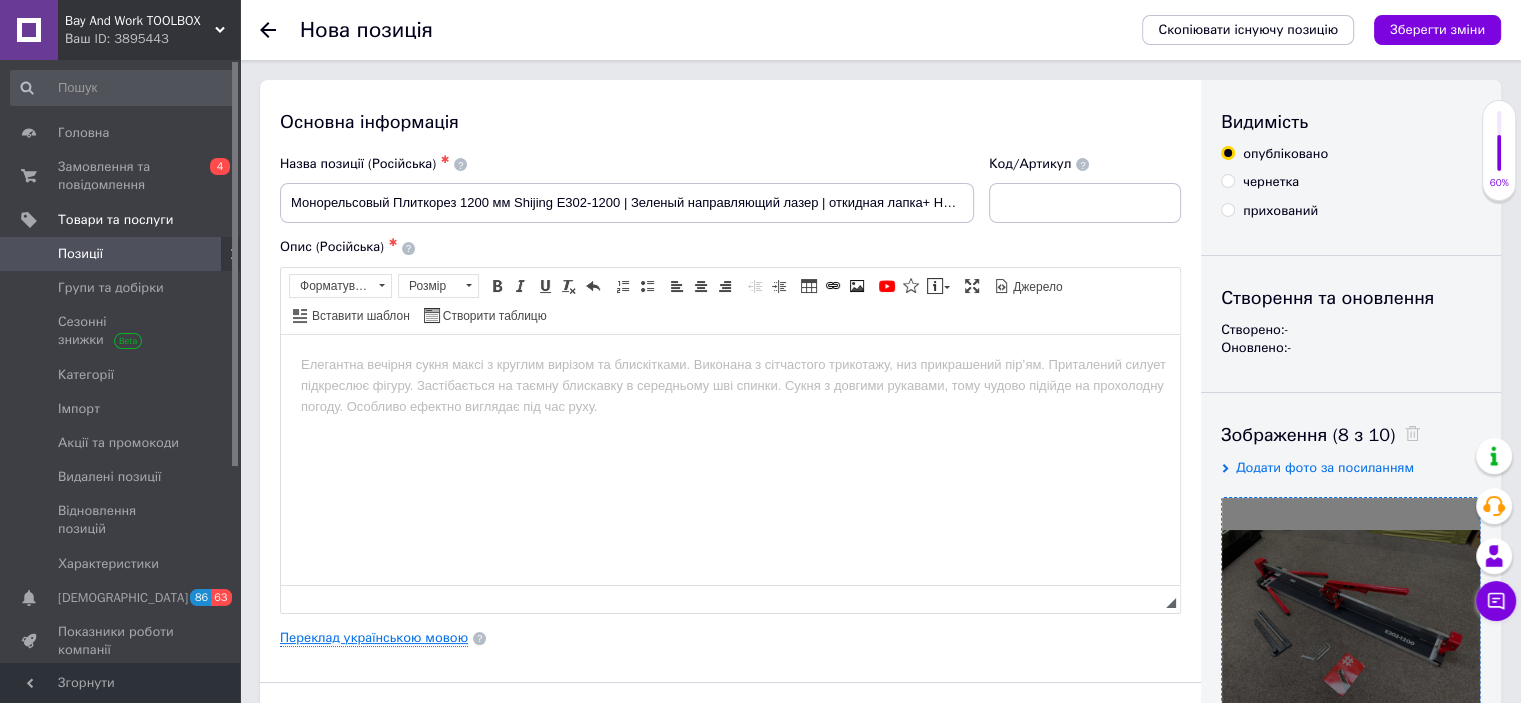 click on "Переклад українською мовою" at bounding box center (374, 638) 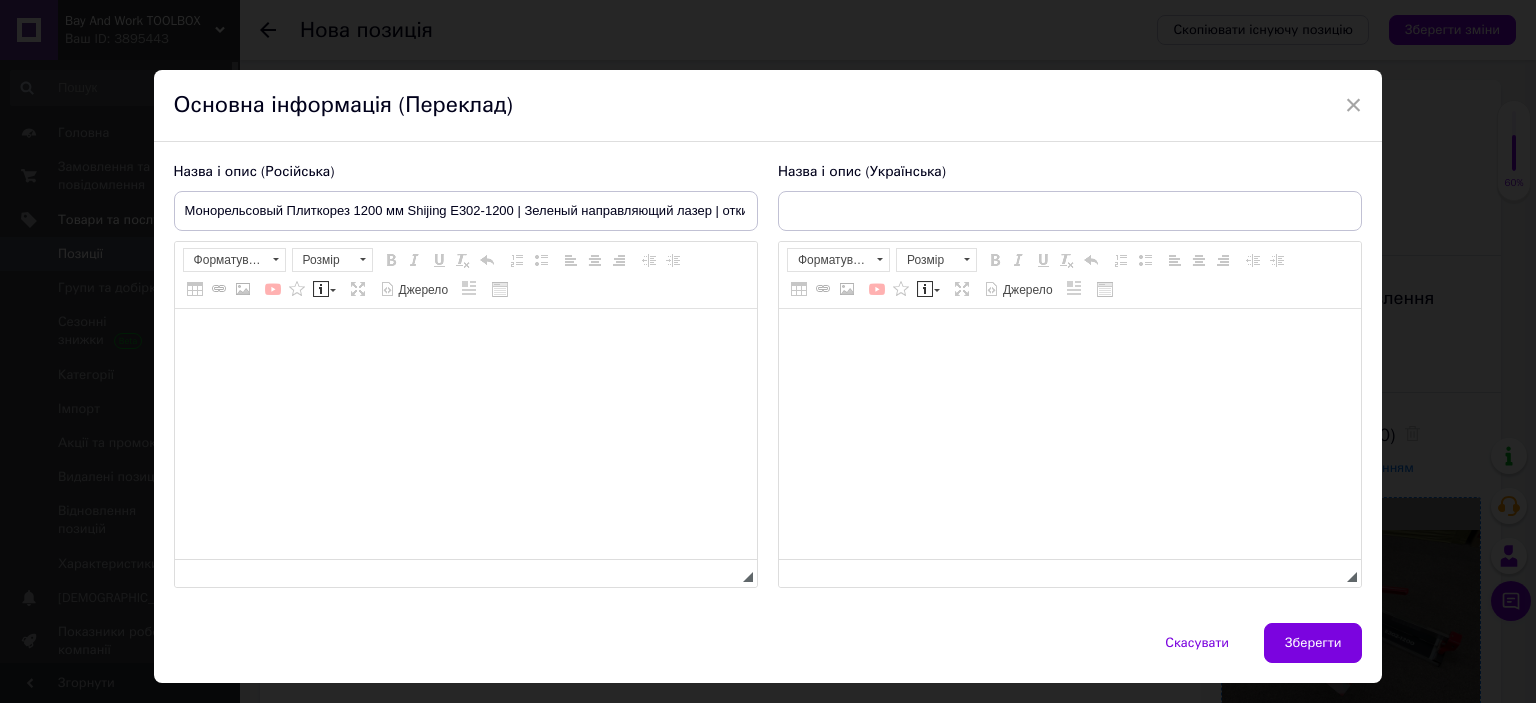 scroll, scrollTop: 0, scrollLeft: 0, axis: both 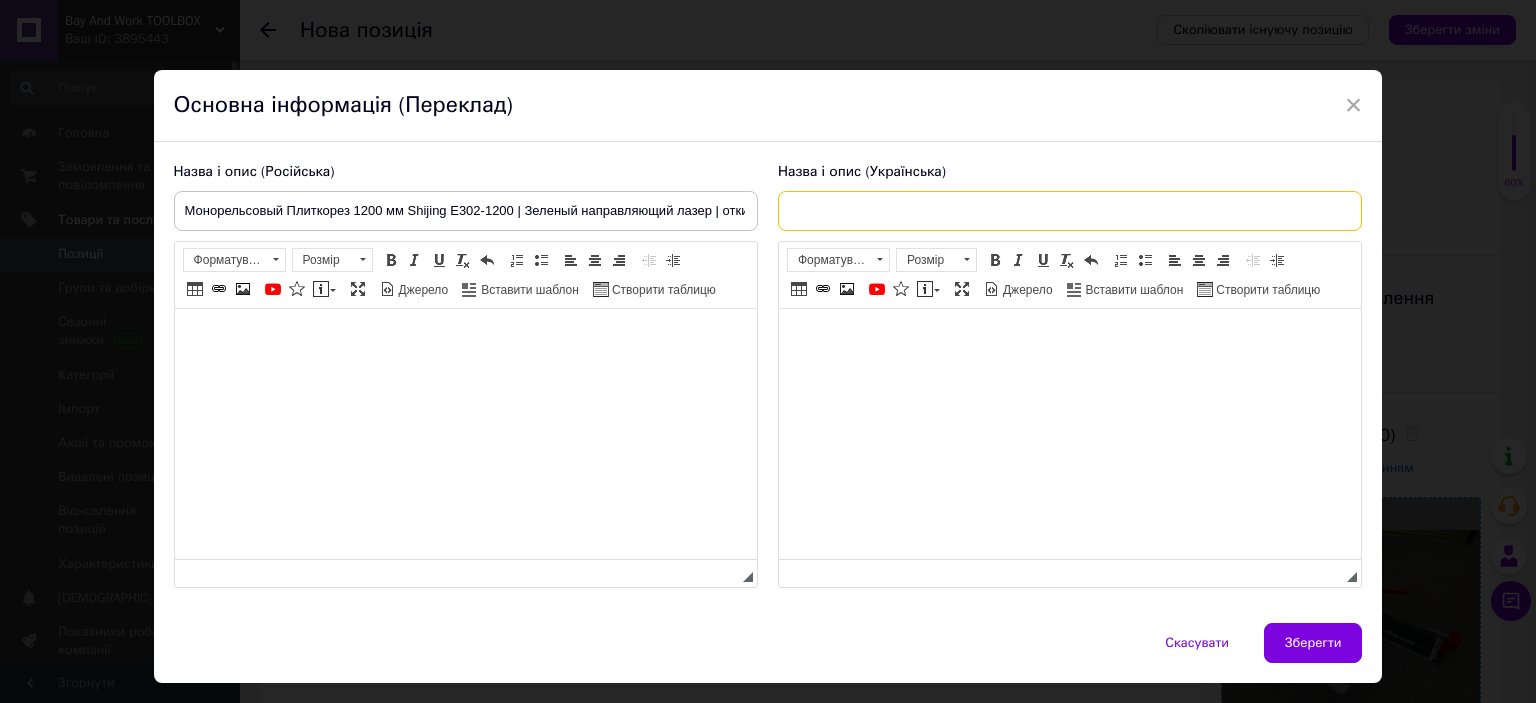 click at bounding box center (1070, 211) 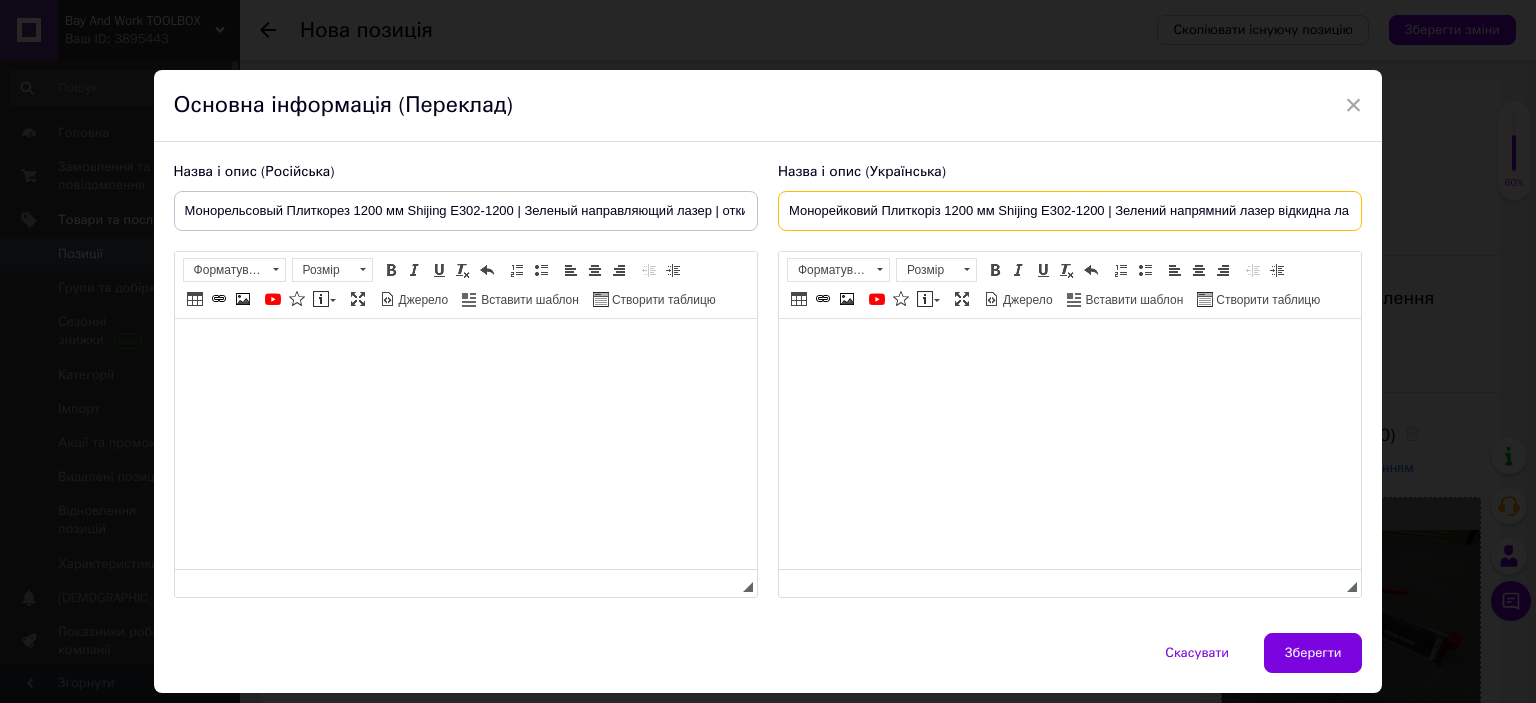 scroll, scrollTop: 0, scrollLeft: 109, axis: horizontal 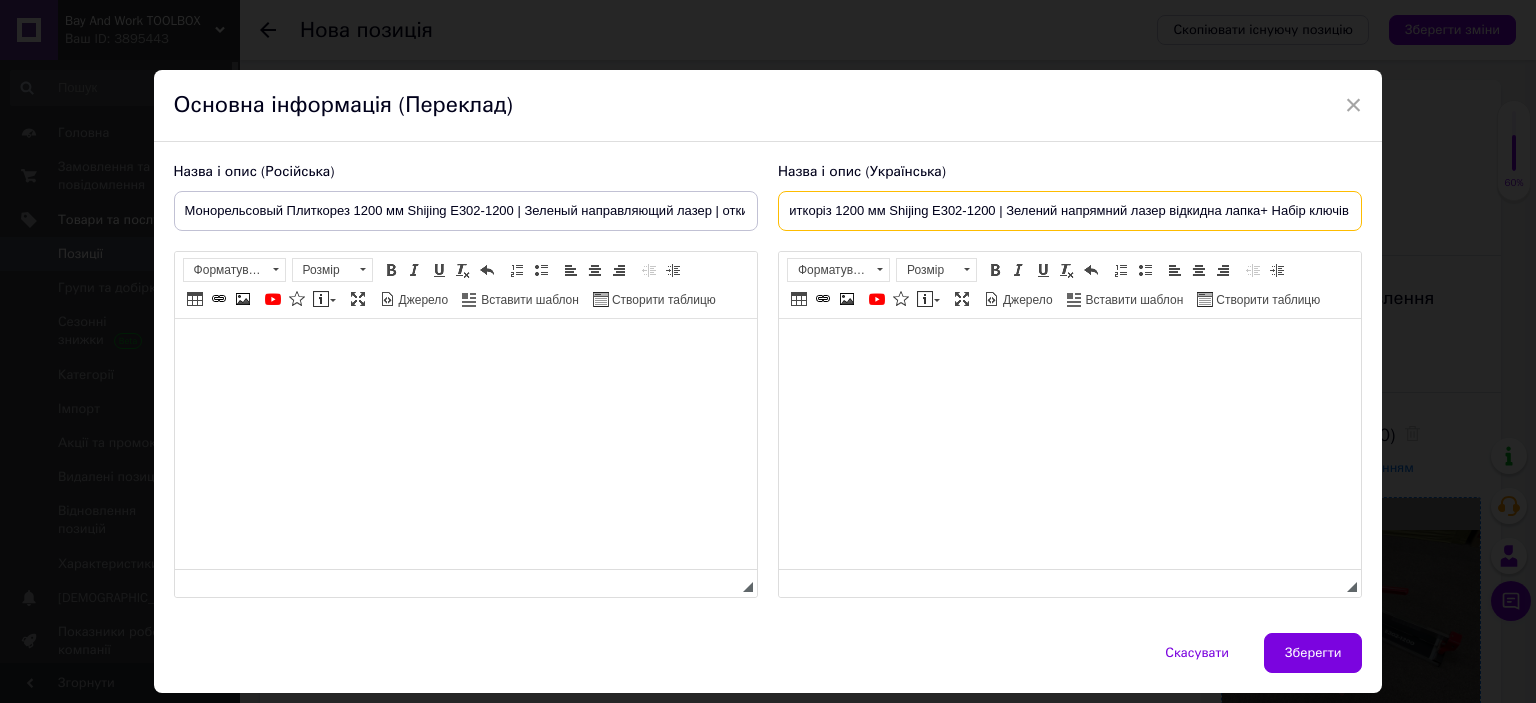 drag, startPoint x: 1296, startPoint y: 203, endPoint x: 1164, endPoint y: 211, distance: 132.2422 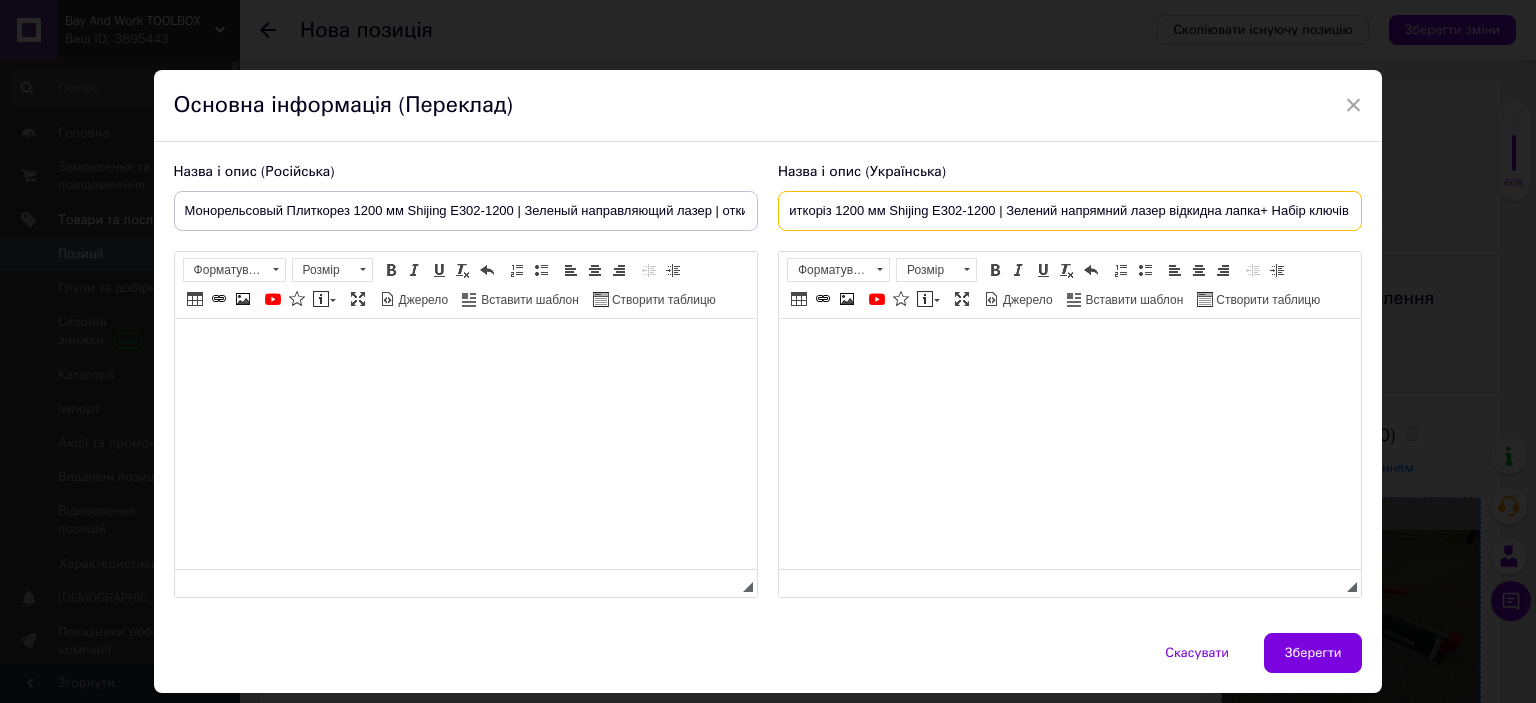 scroll, scrollTop: 0, scrollLeft: 0, axis: both 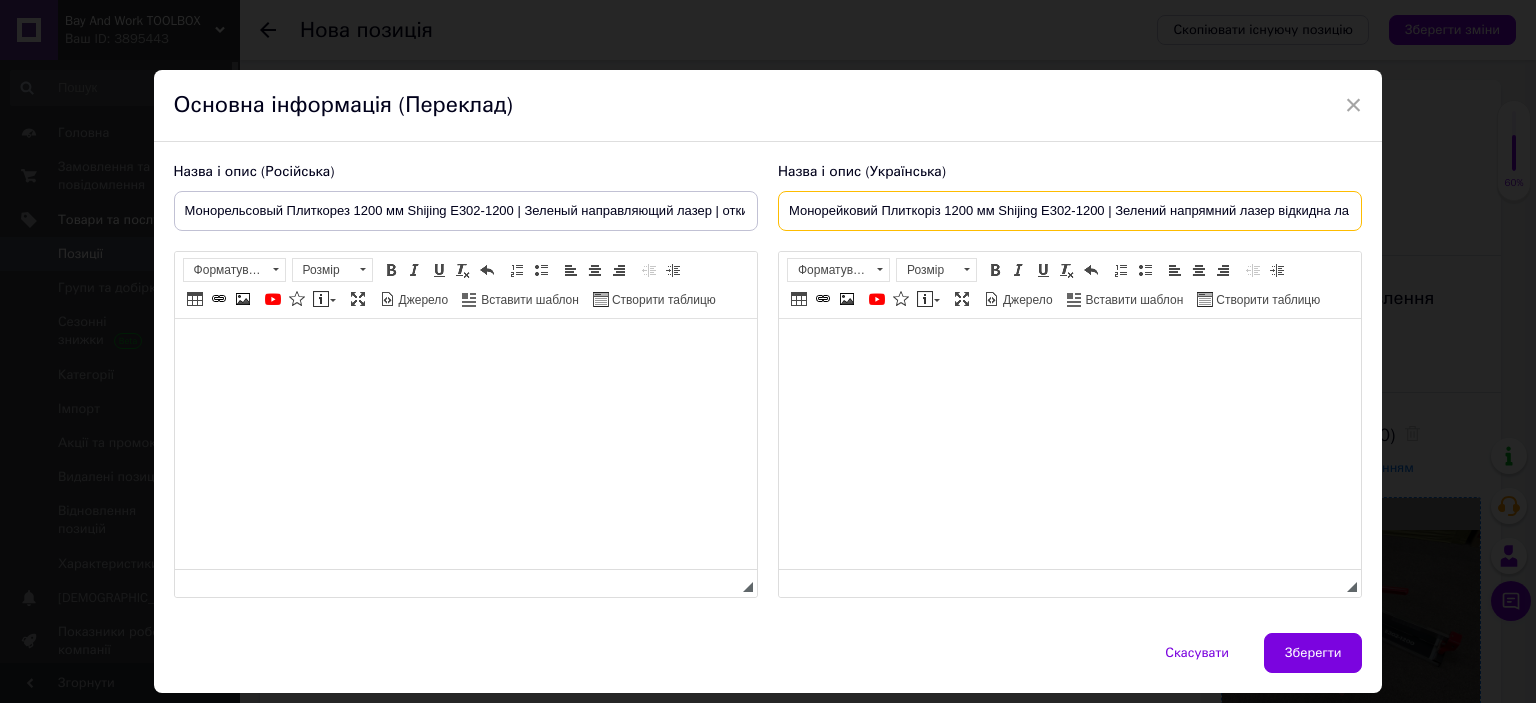 click on "Монорейковий Плиткоріз 1200 мм Shijing E302-1200 | Зелений напрямний лазер відкидна лапка+ Набір ключів" at bounding box center (1070, 211) 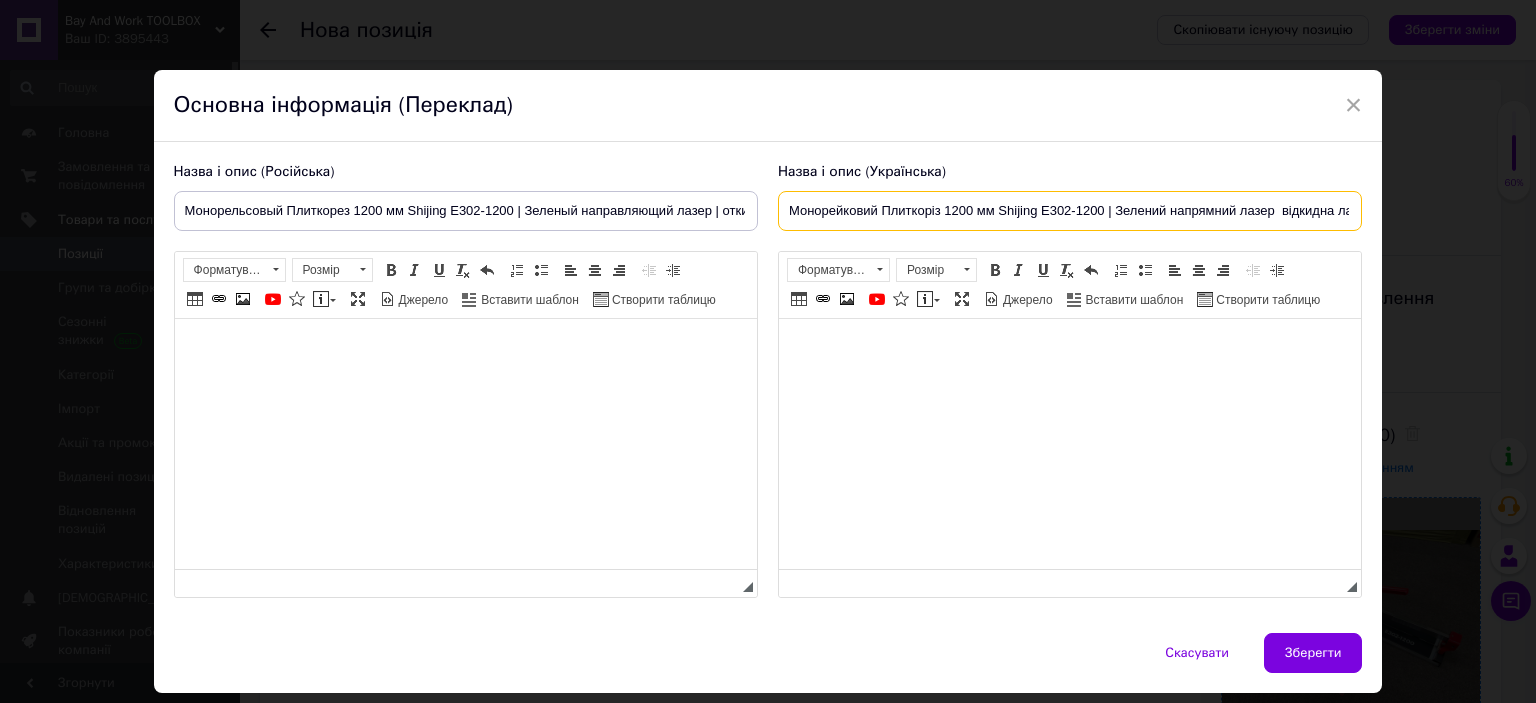 paste on "|" 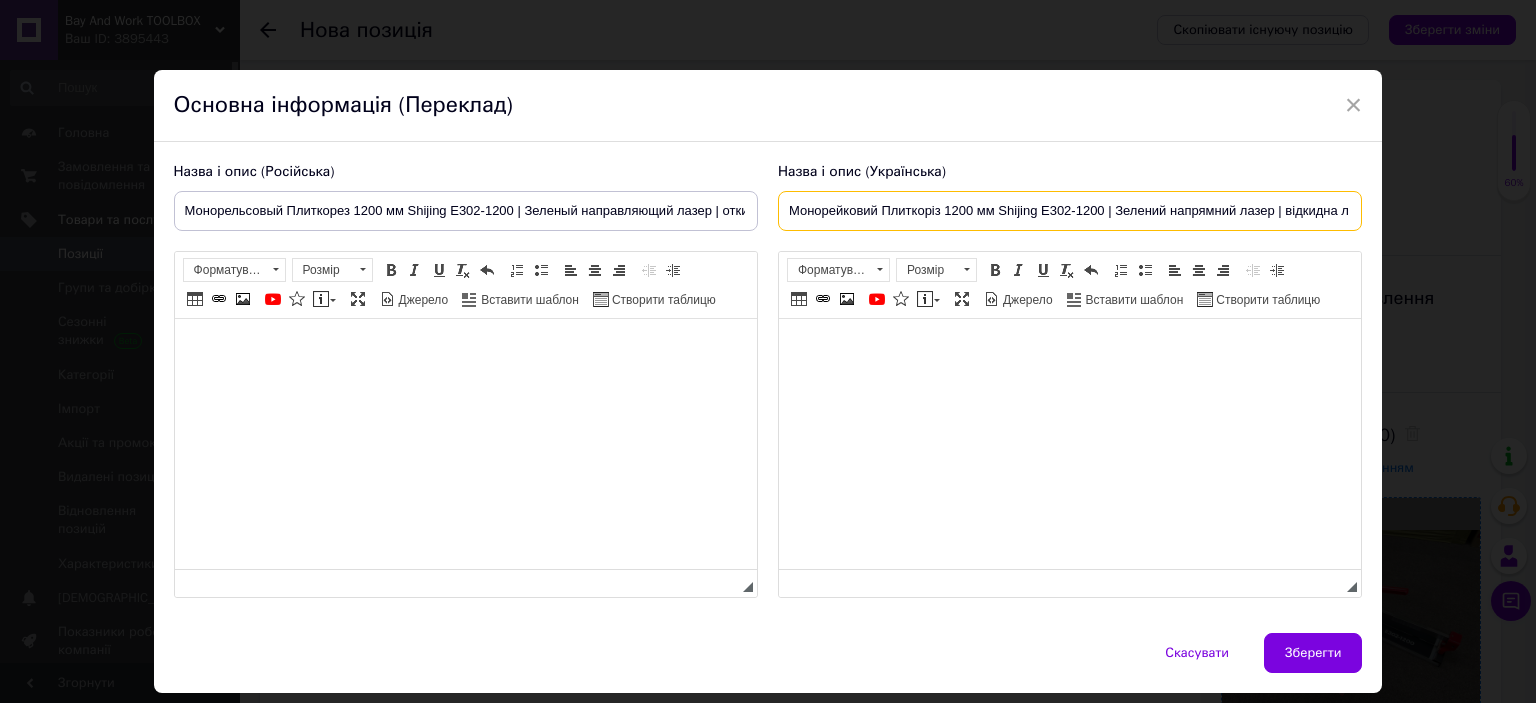 scroll, scrollTop: 0, scrollLeft: 117, axis: horizontal 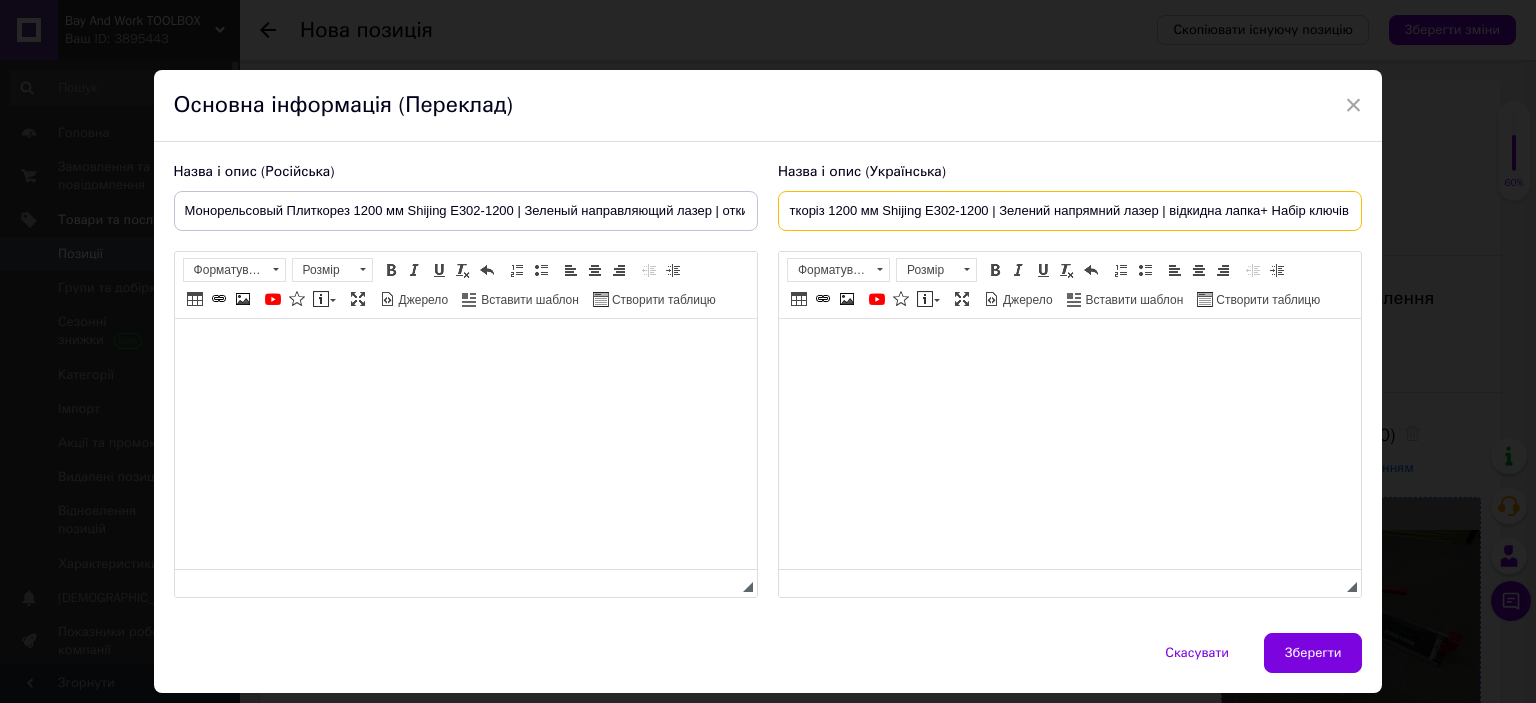 drag, startPoint x: 1181, startPoint y: 218, endPoint x: 1363, endPoint y: 207, distance: 182.3321 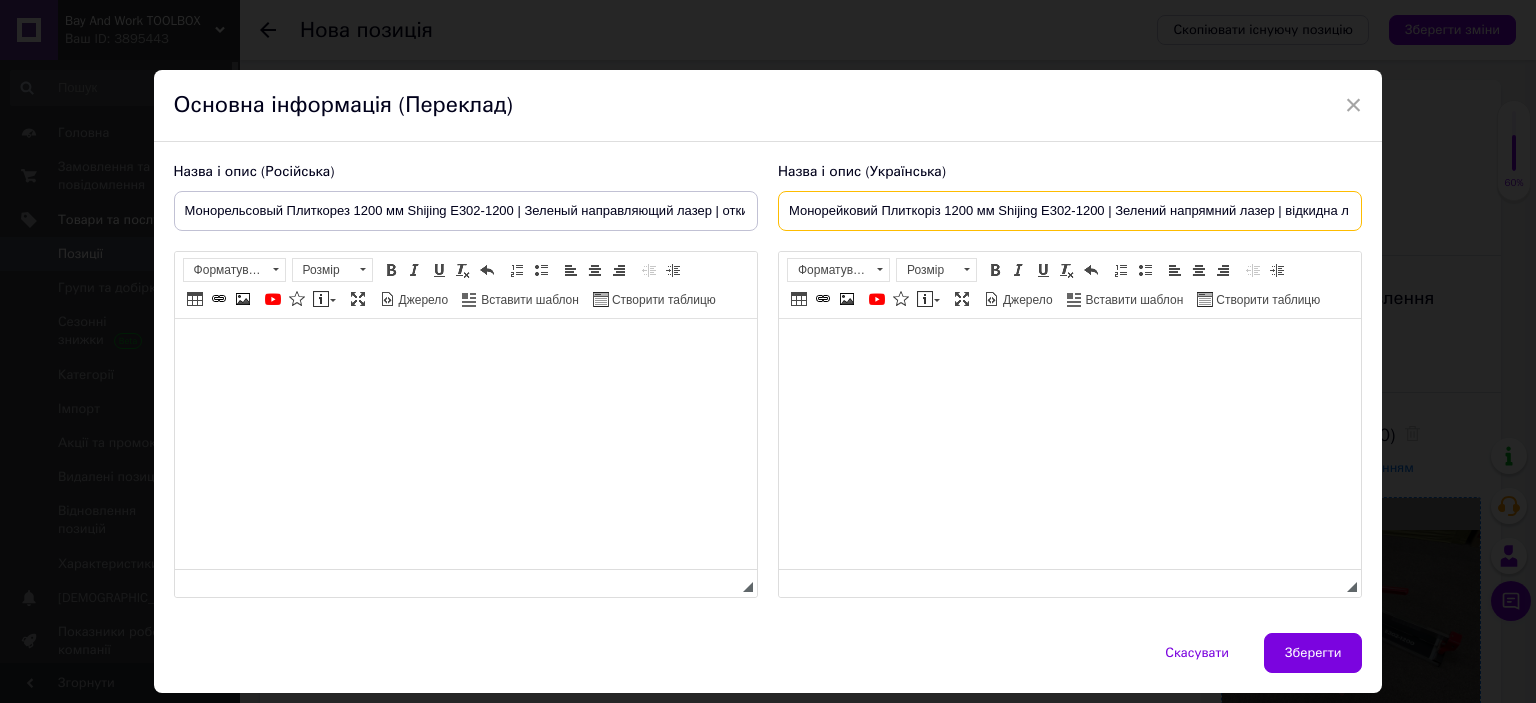 drag, startPoint x: 1178, startPoint y: 214, endPoint x: 624, endPoint y: 209, distance: 554.0226 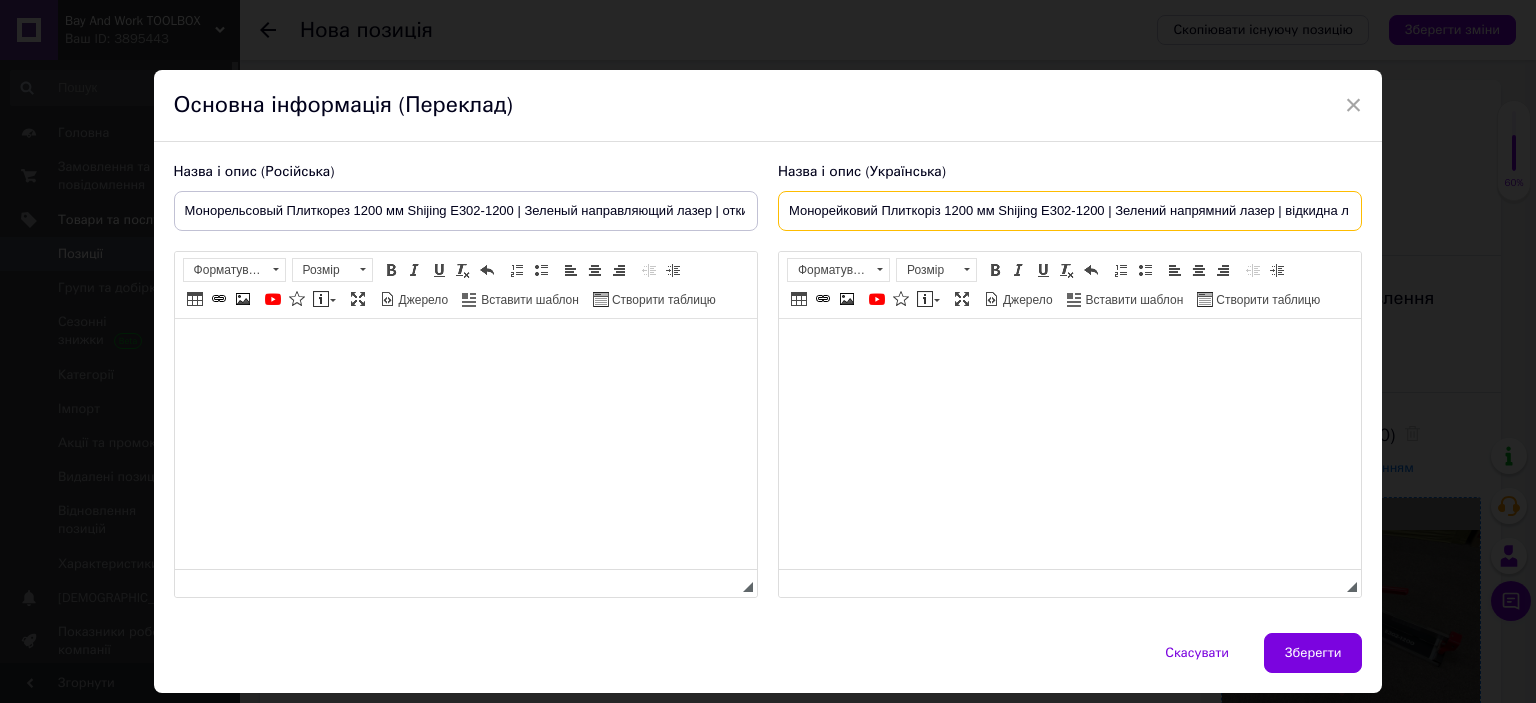 type on "Монорейковий Плиткоріз 1200 мм Shijing E302-1200 | Зелений напрямний лазер | відкидна лапка+ Набір ключів" 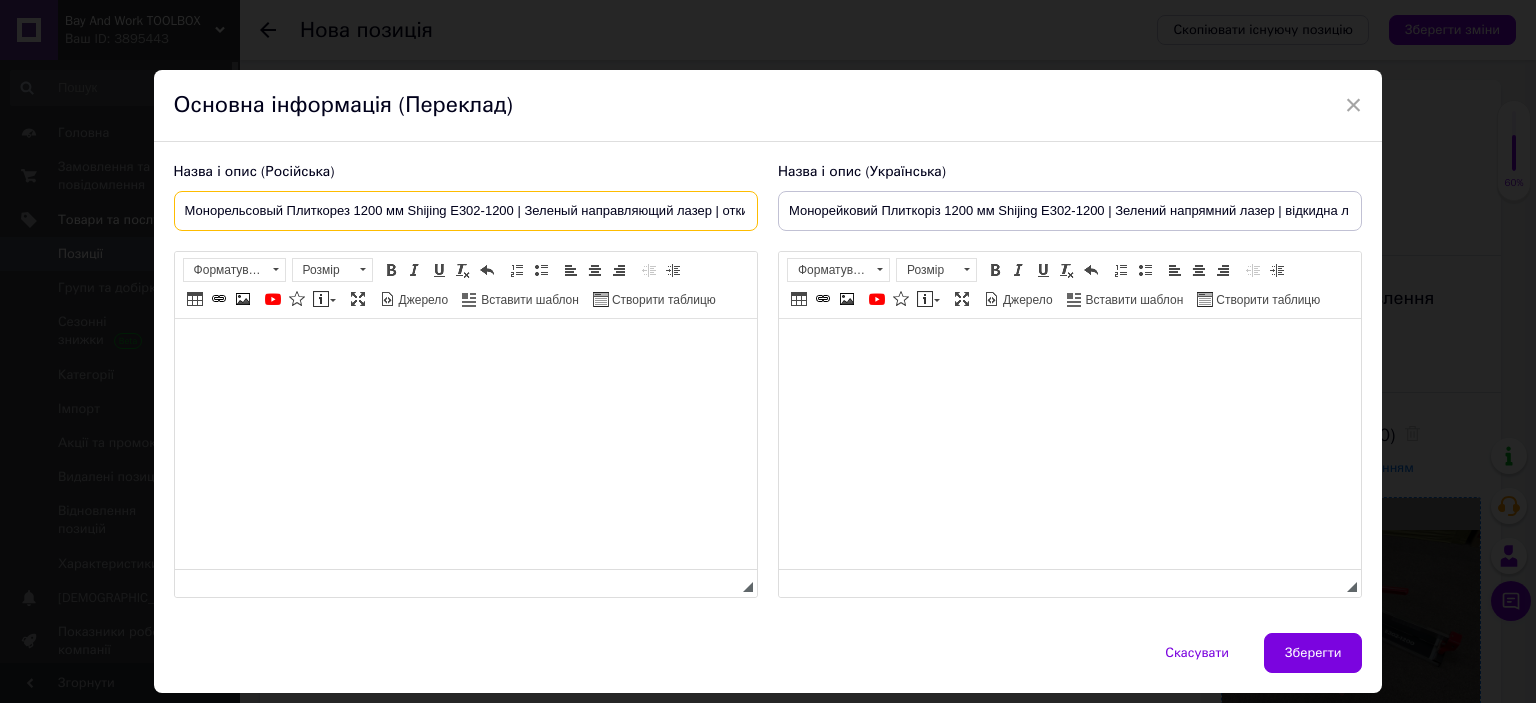 scroll, scrollTop: 0, scrollLeft: 174, axis: horizontal 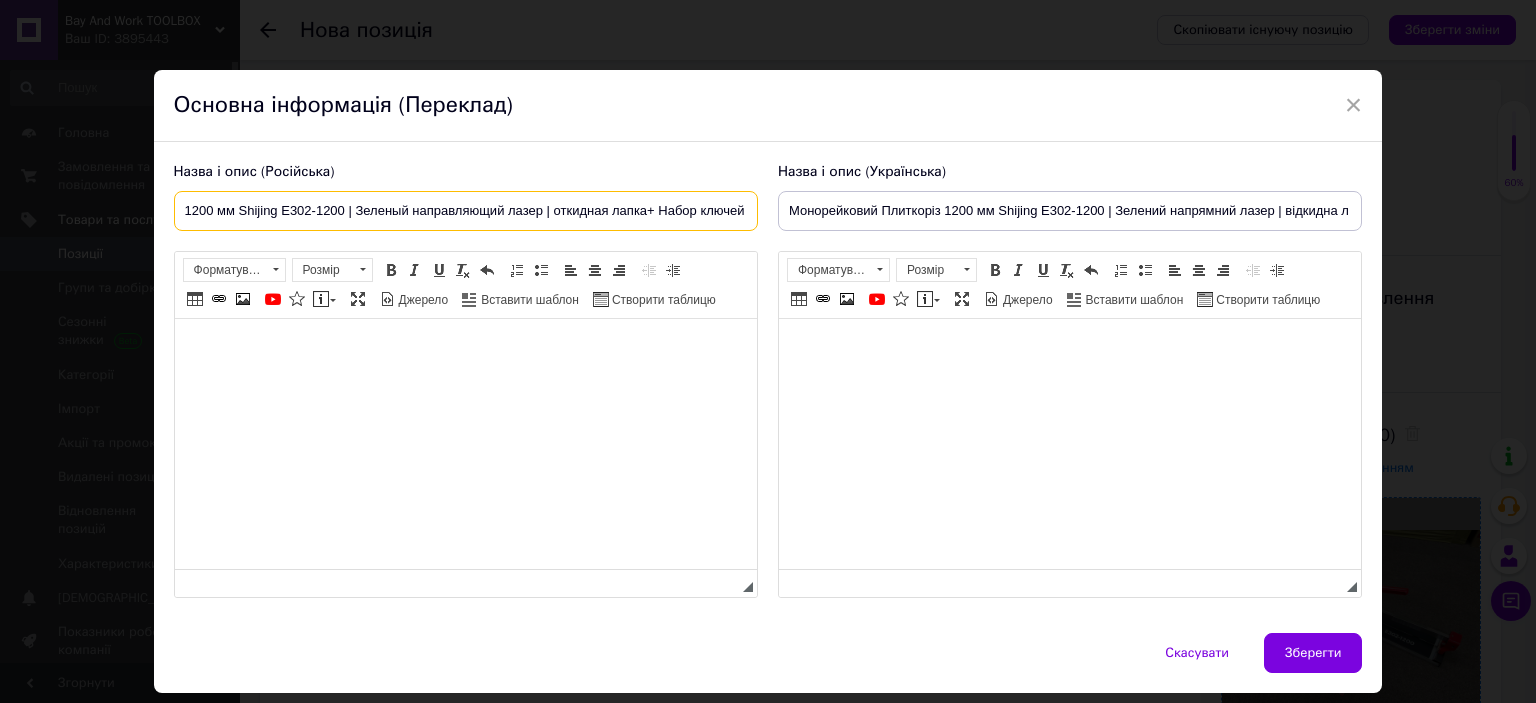 drag, startPoint x: 184, startPoint y: 216, endPoint x: 908, endPoint y: 223, distance: 724.0338 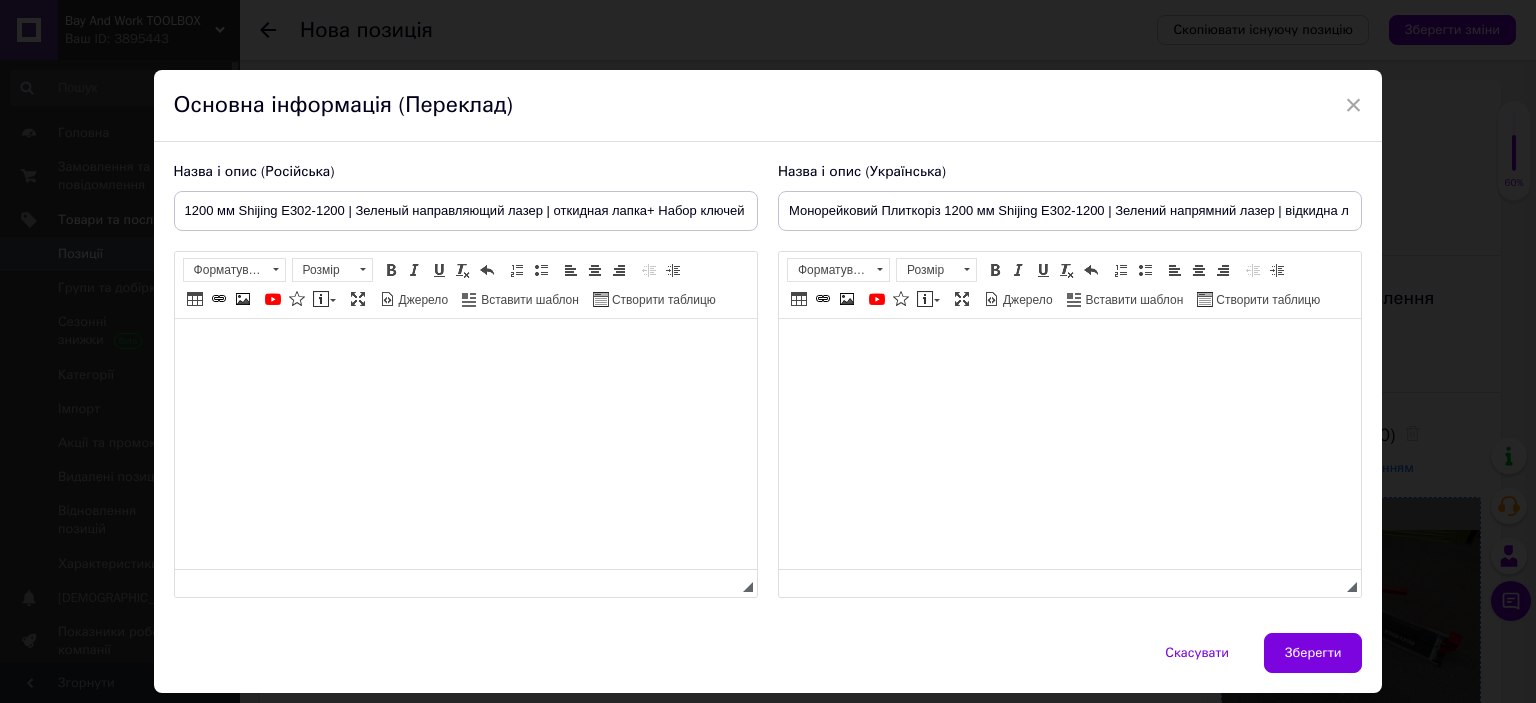 scroll, scrollTop: 0, scrollLeft: 0, axis: both 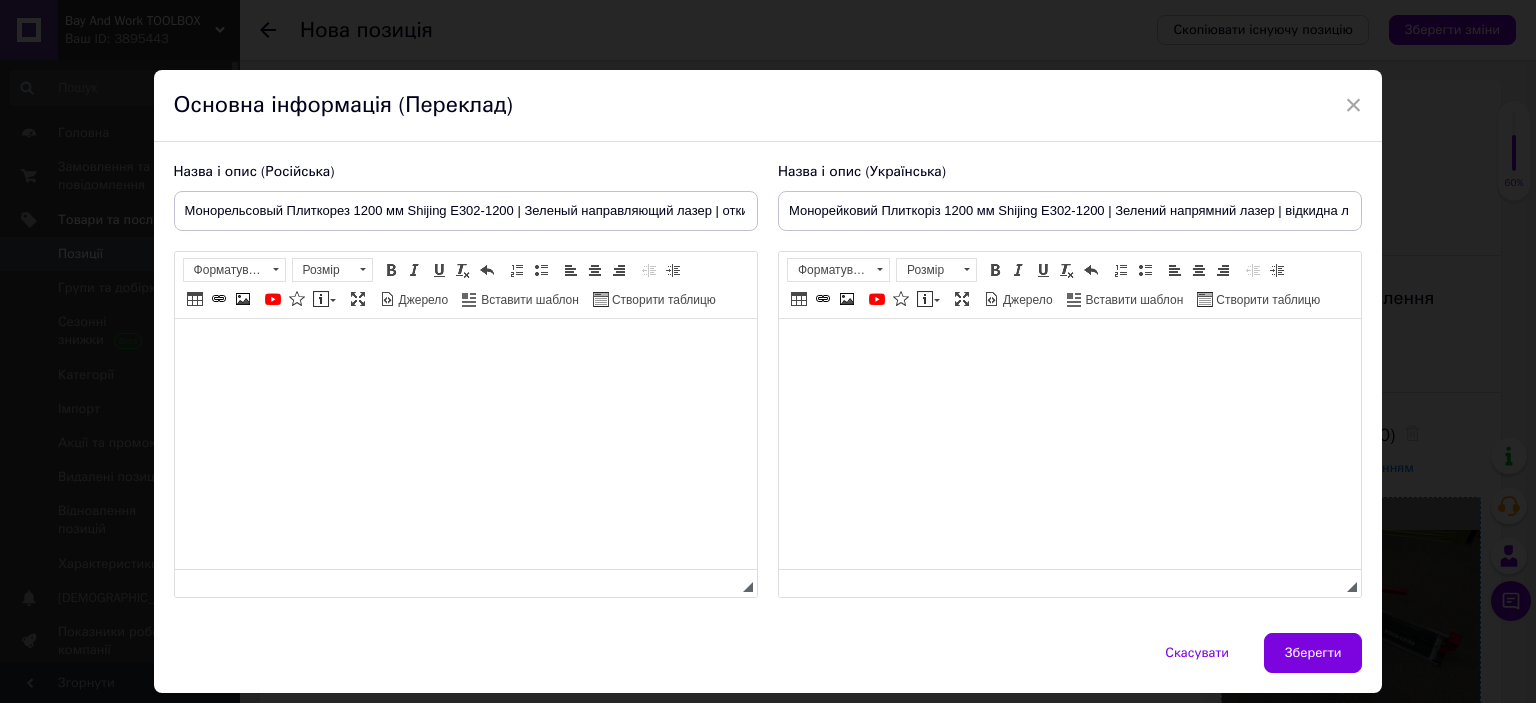 drag, startPoint x: 1540, startPoint y: 729, endPoint x: 978, endPoint y: 389, distance: 656.844 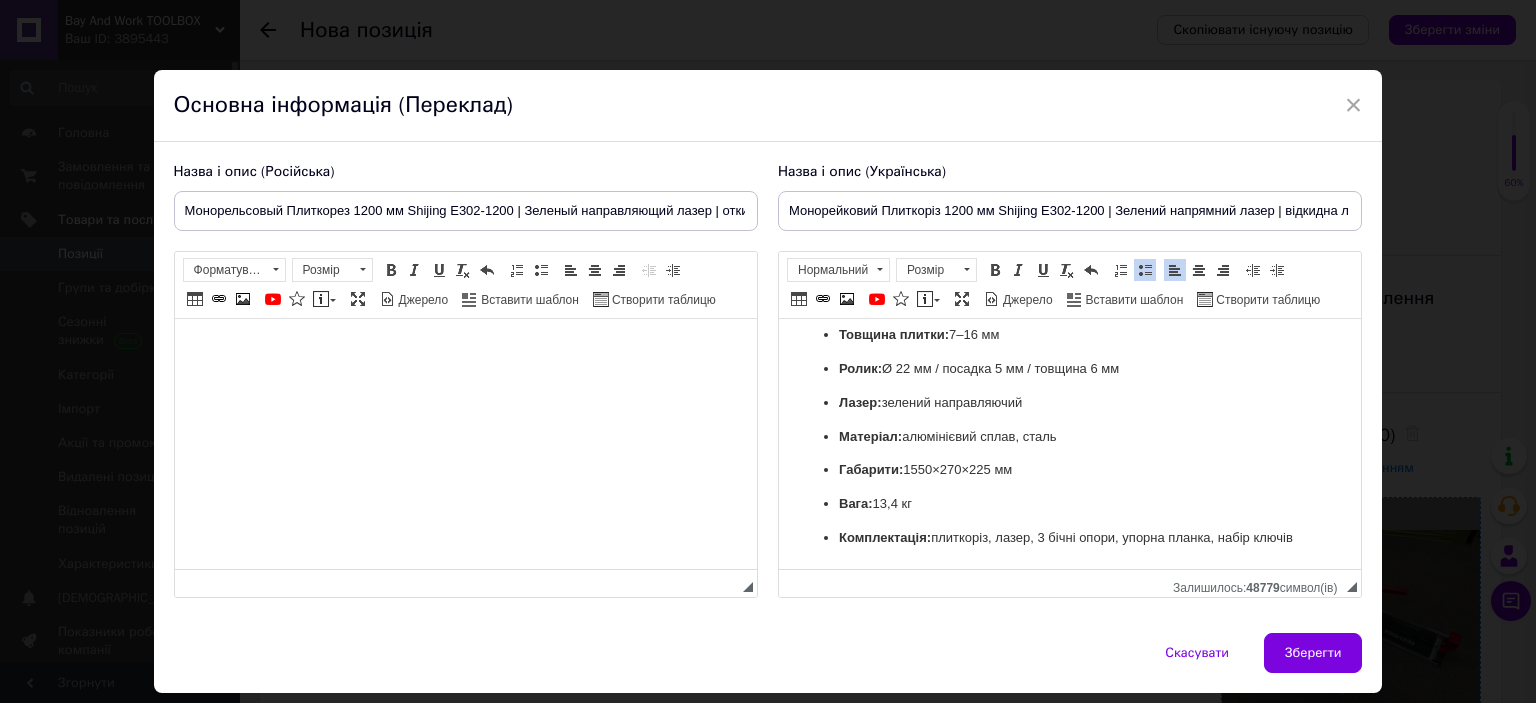scroll, scrollTop: 637, scrollLeft: 0, axis: vertical 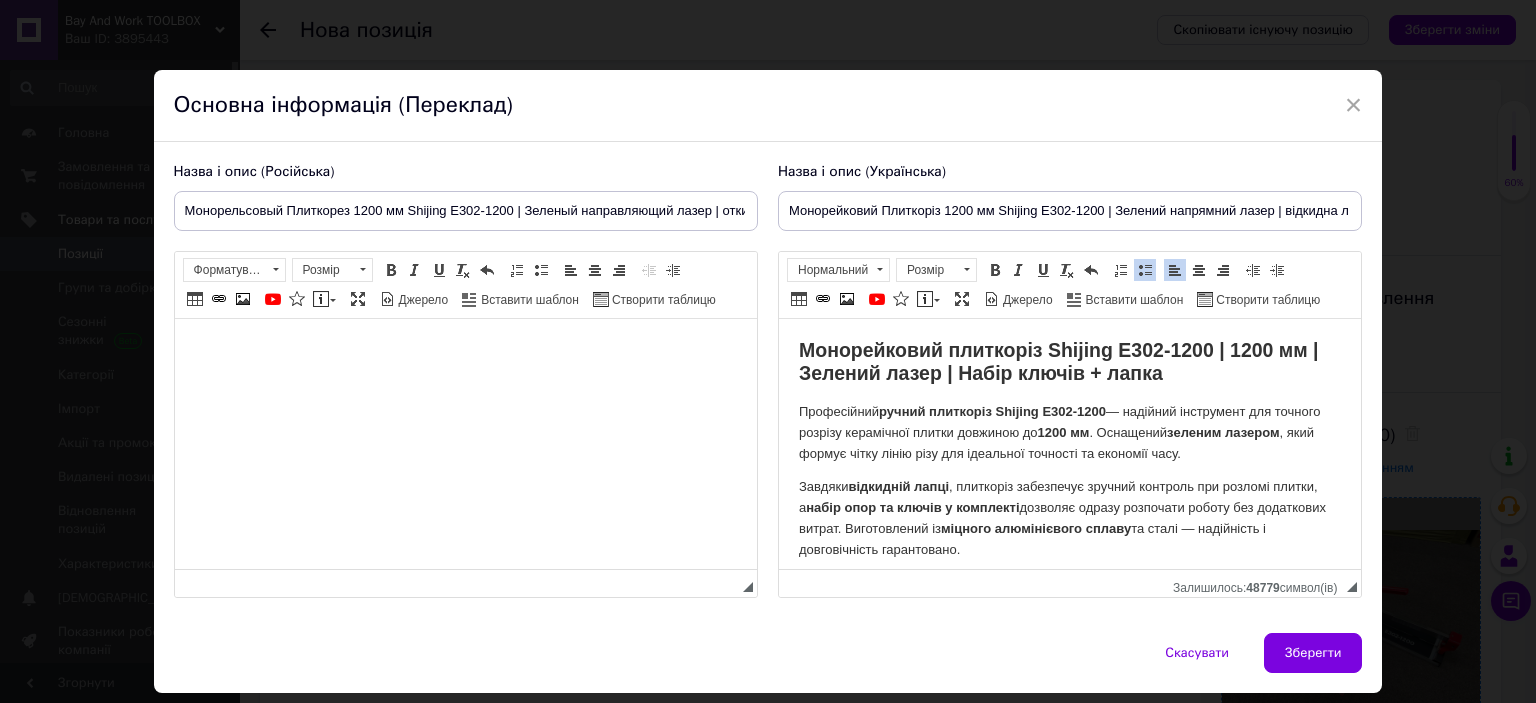 drag, startPoint x: 907, startPoint y: 539, endPoint x: 764, endPoint y: 285, distance: 291.48755 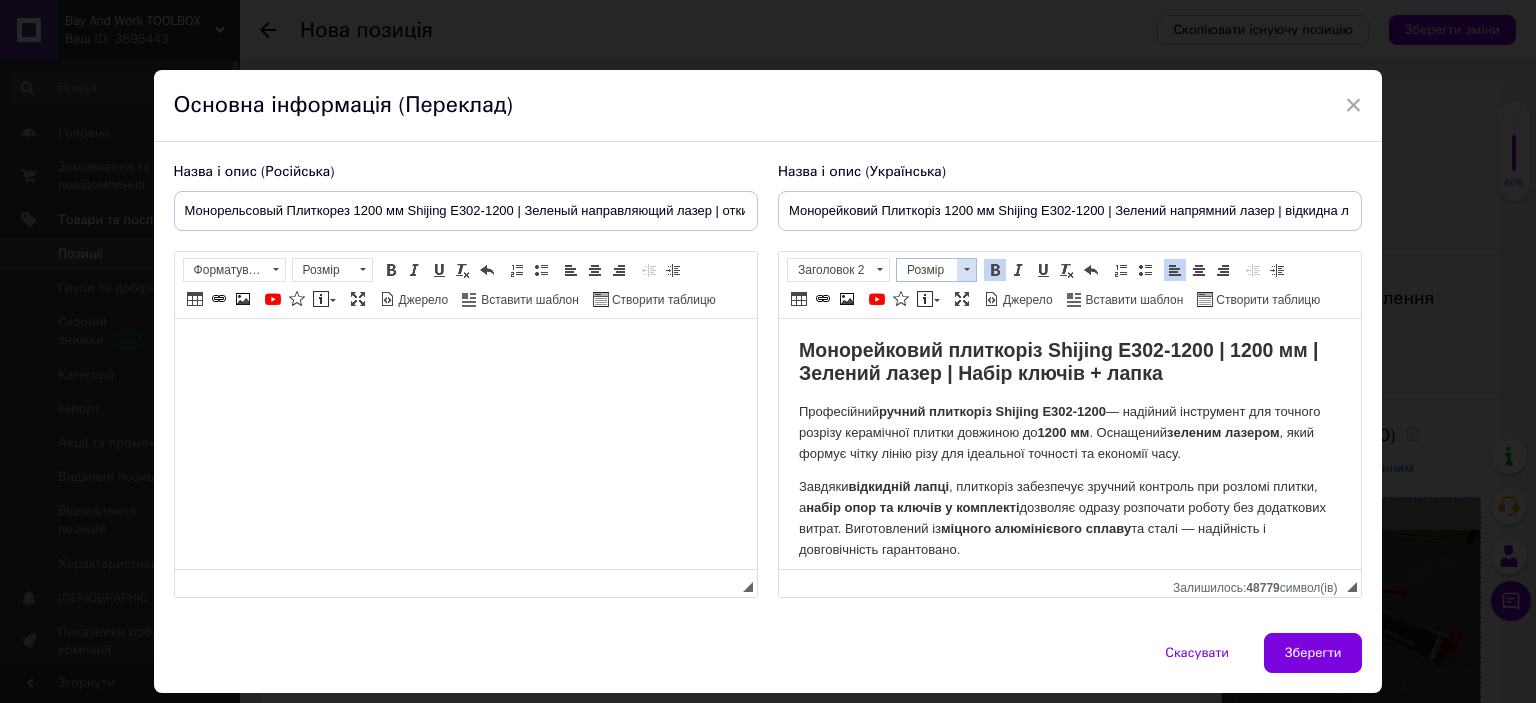 click at bounding box center [966, 270] 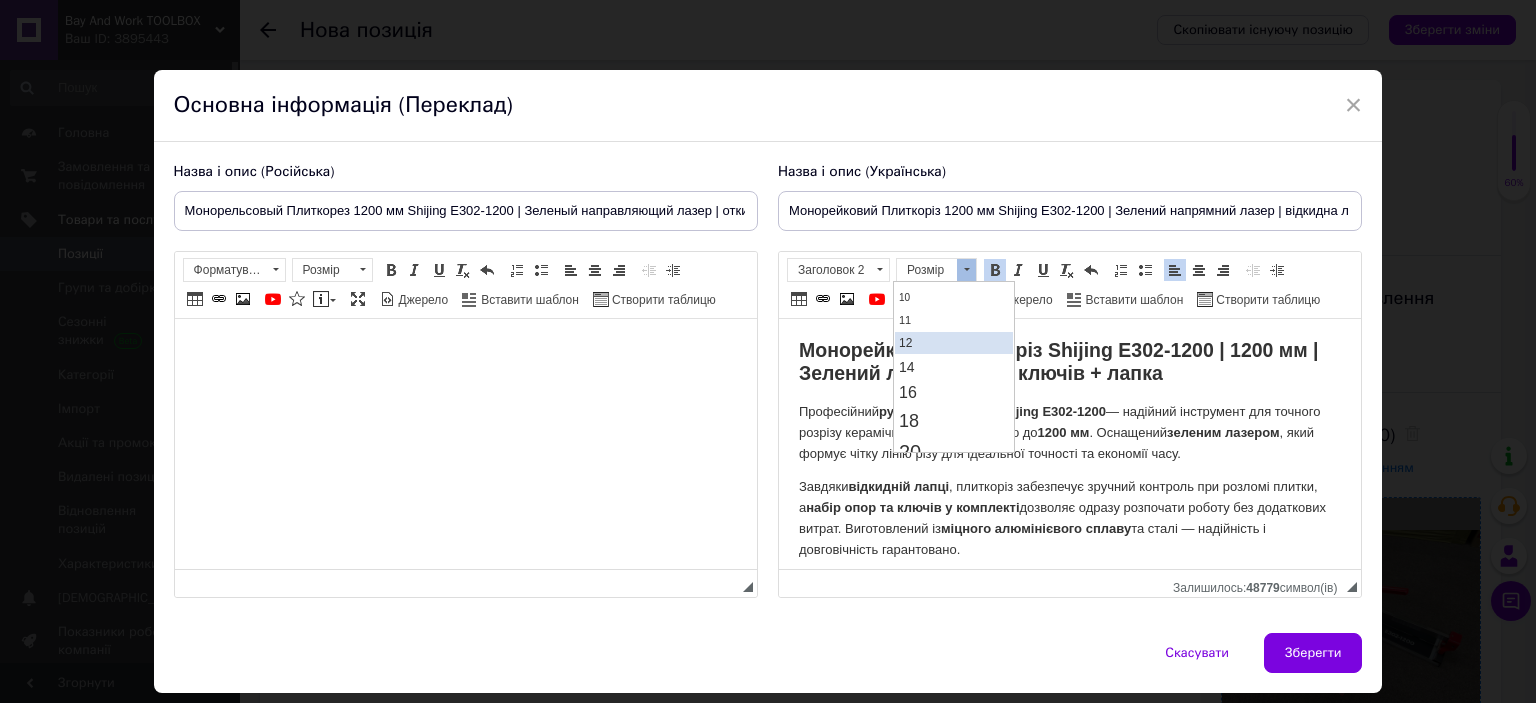 scroll, scrollTop: 100, scrollLeft: 0, axis: vertical 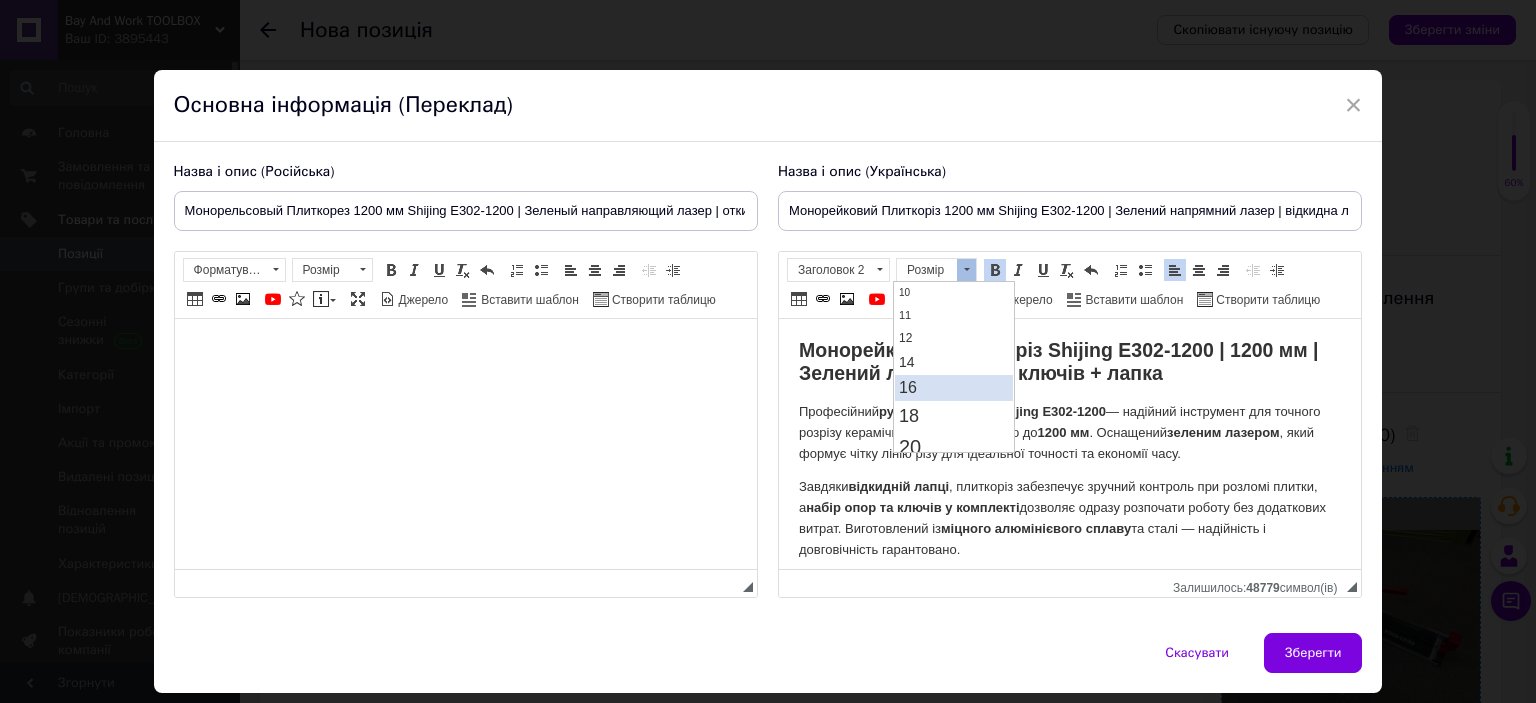 click on "16" at bounding box center [953, 387] 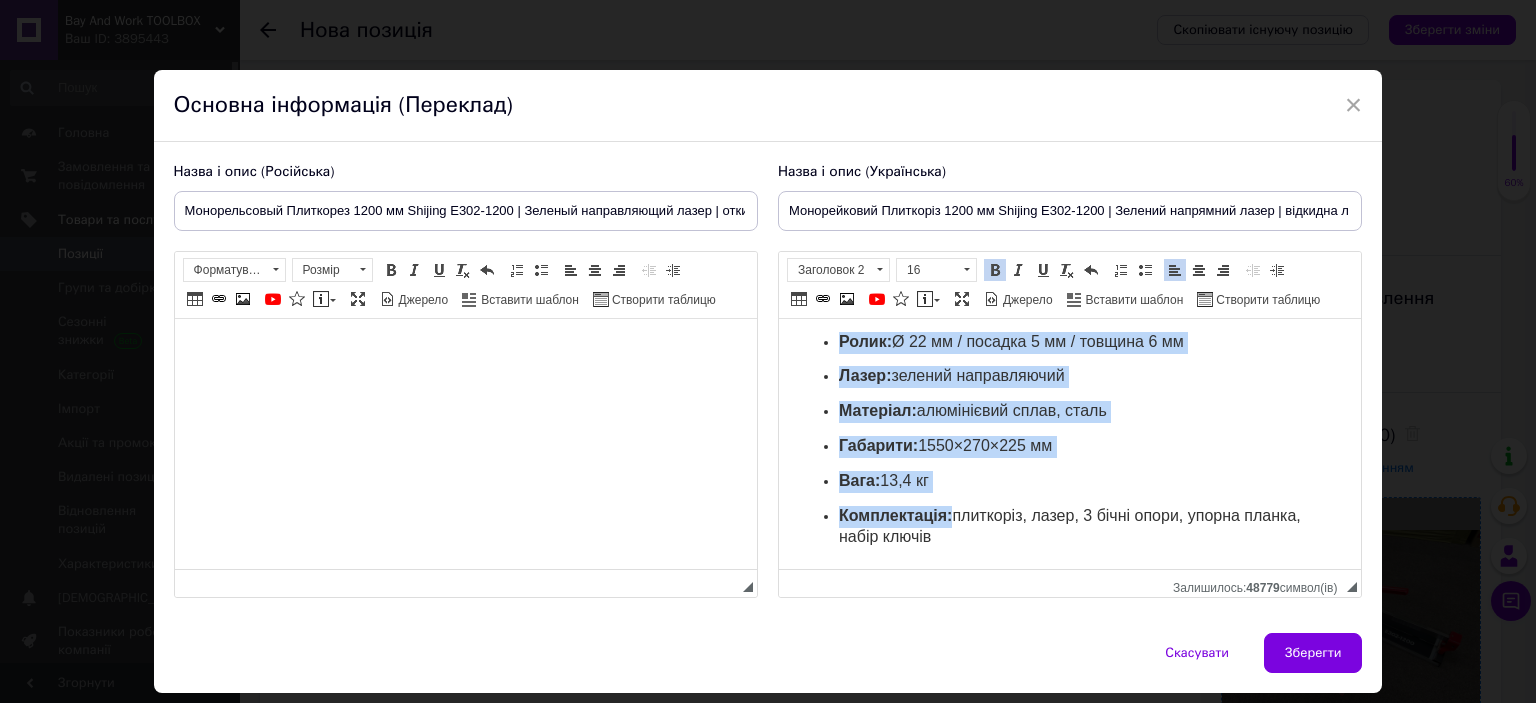 scroll, scrollTop: 725, scrollLeft: 0, axis: vertical 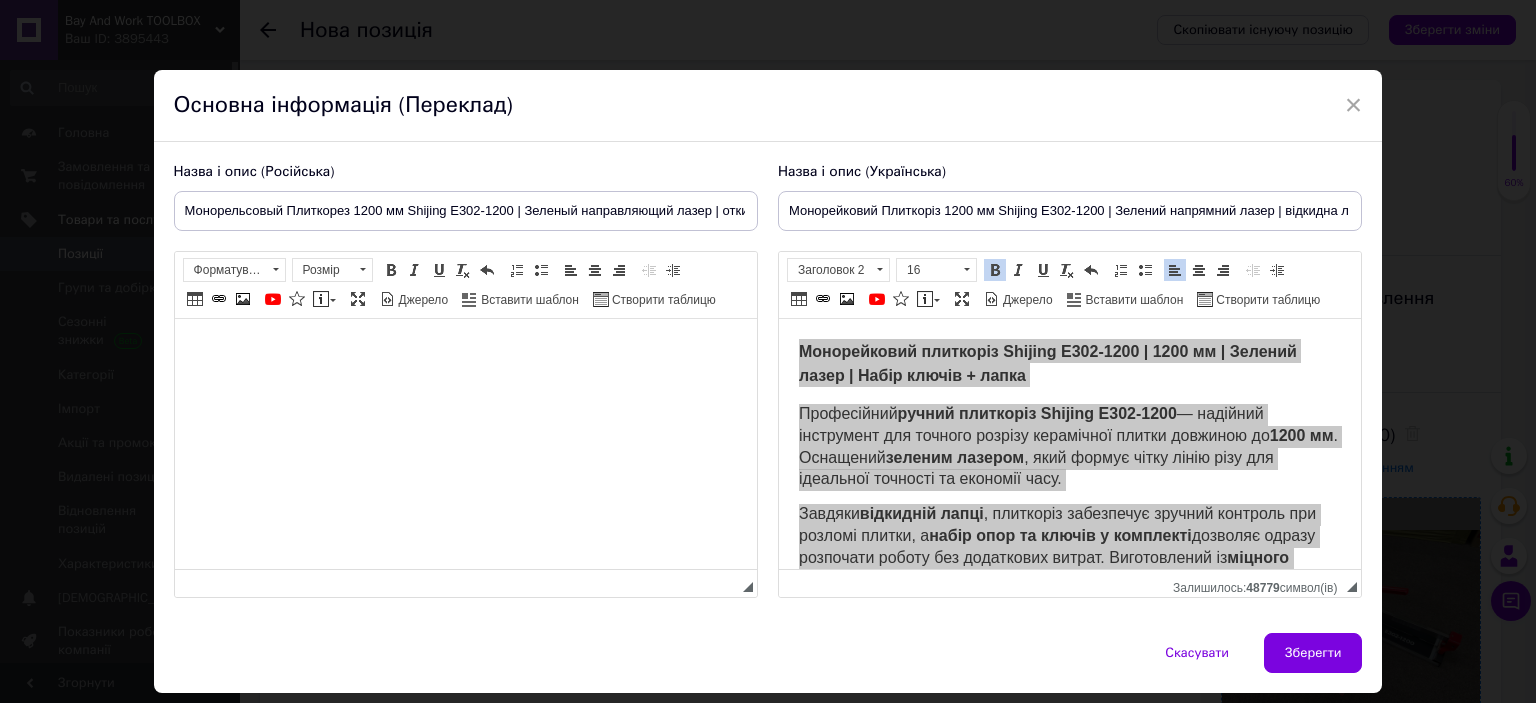click at bounding box center (465, 349) 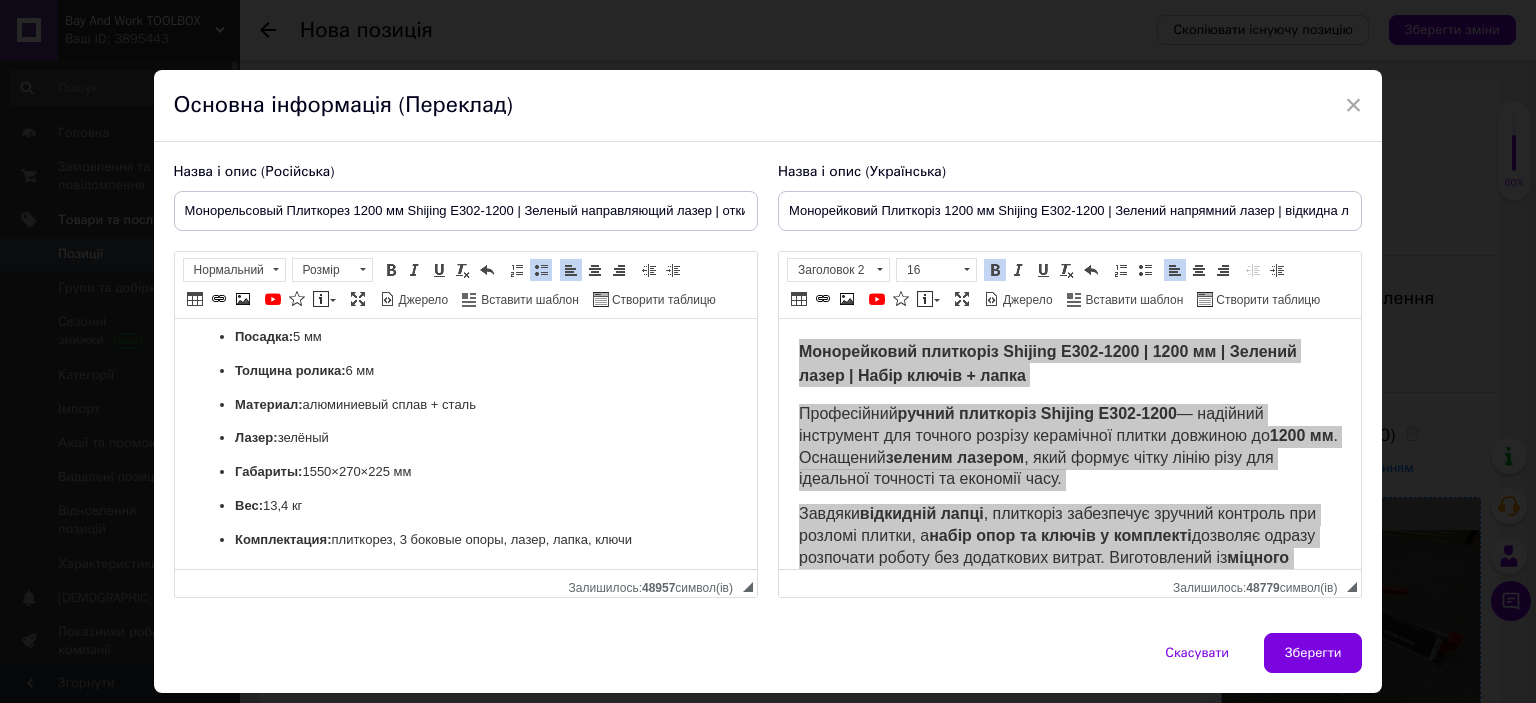 scroll, scrollTop: 664, scrollLeft: 0, axis: vertical 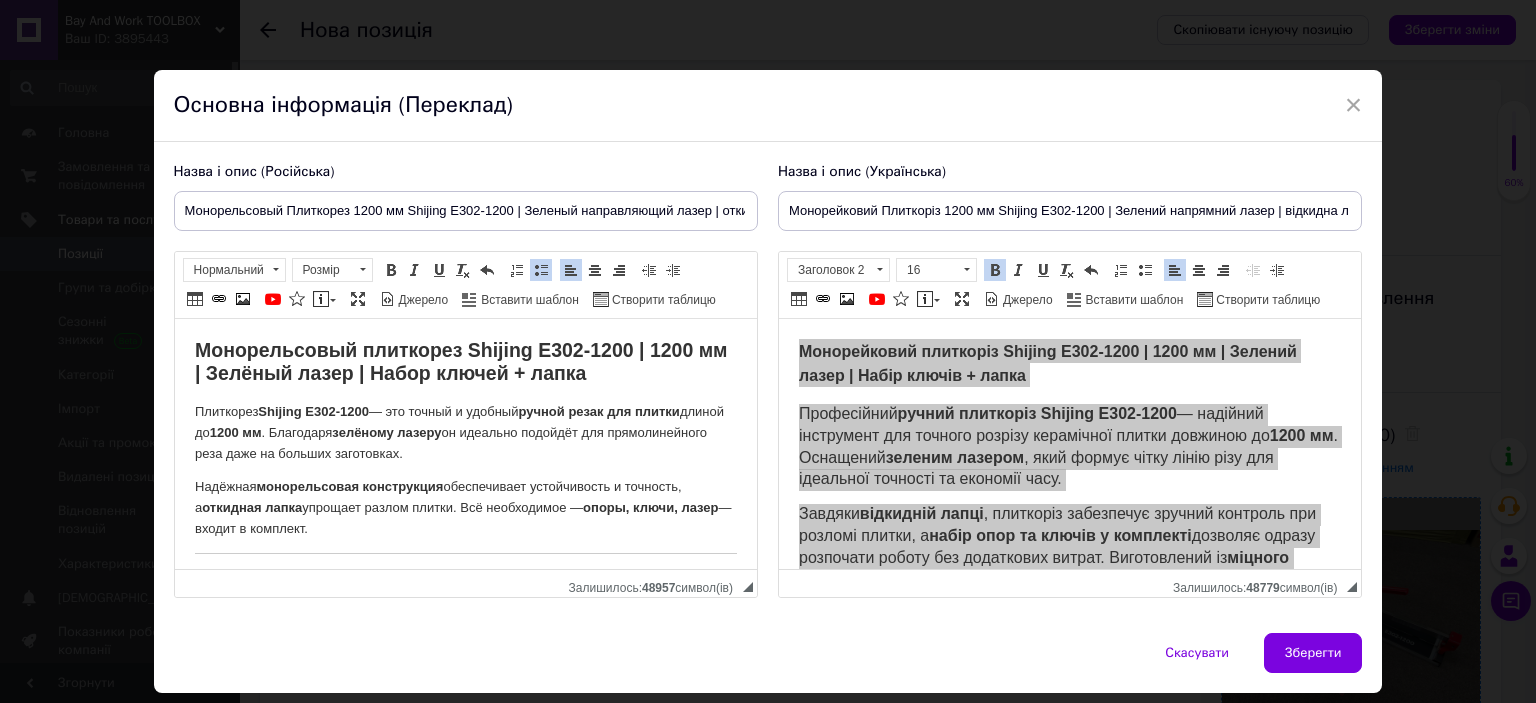 drag, startPoint x: 665, startPoint y: 547, endPoint x: 474, endPoint y: 616, distance: 203.08127 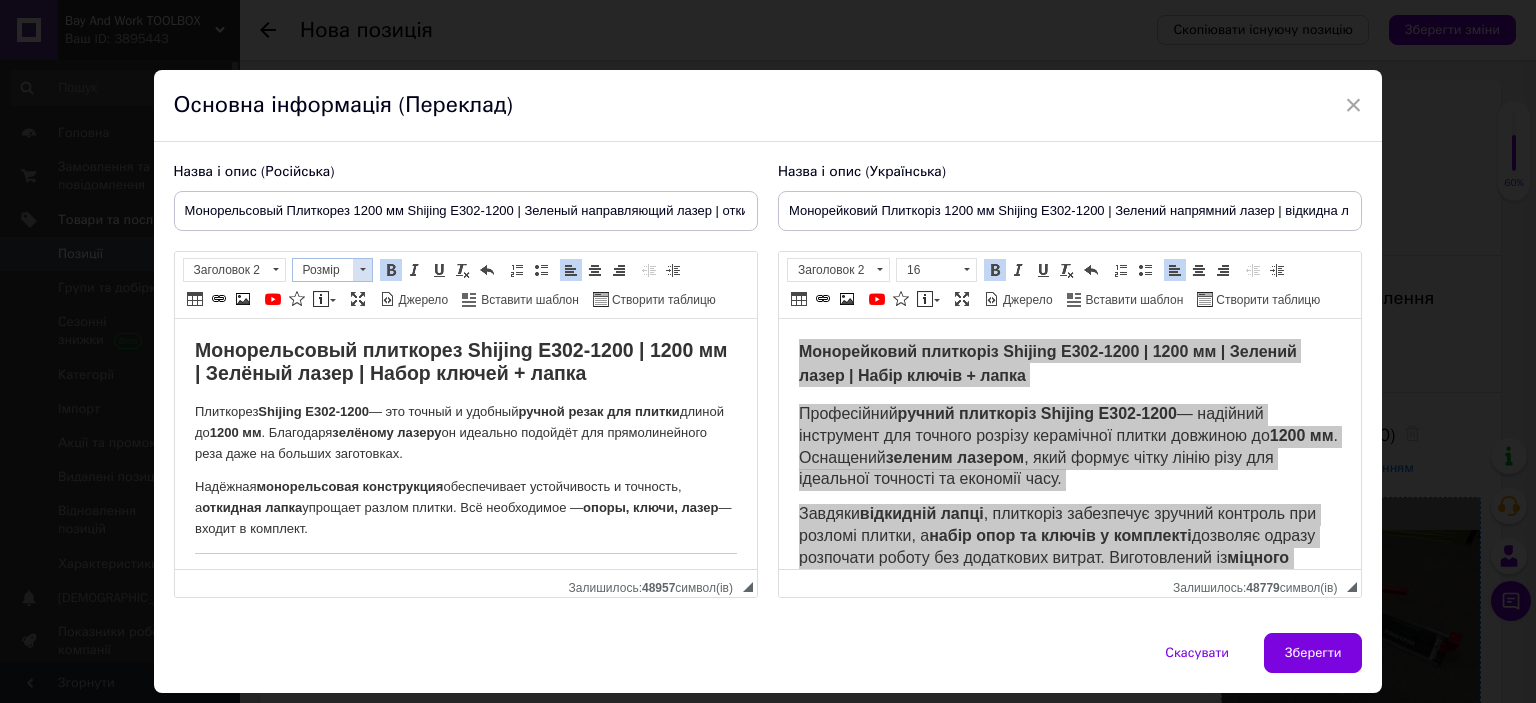 click at bounding box center [362, 270] 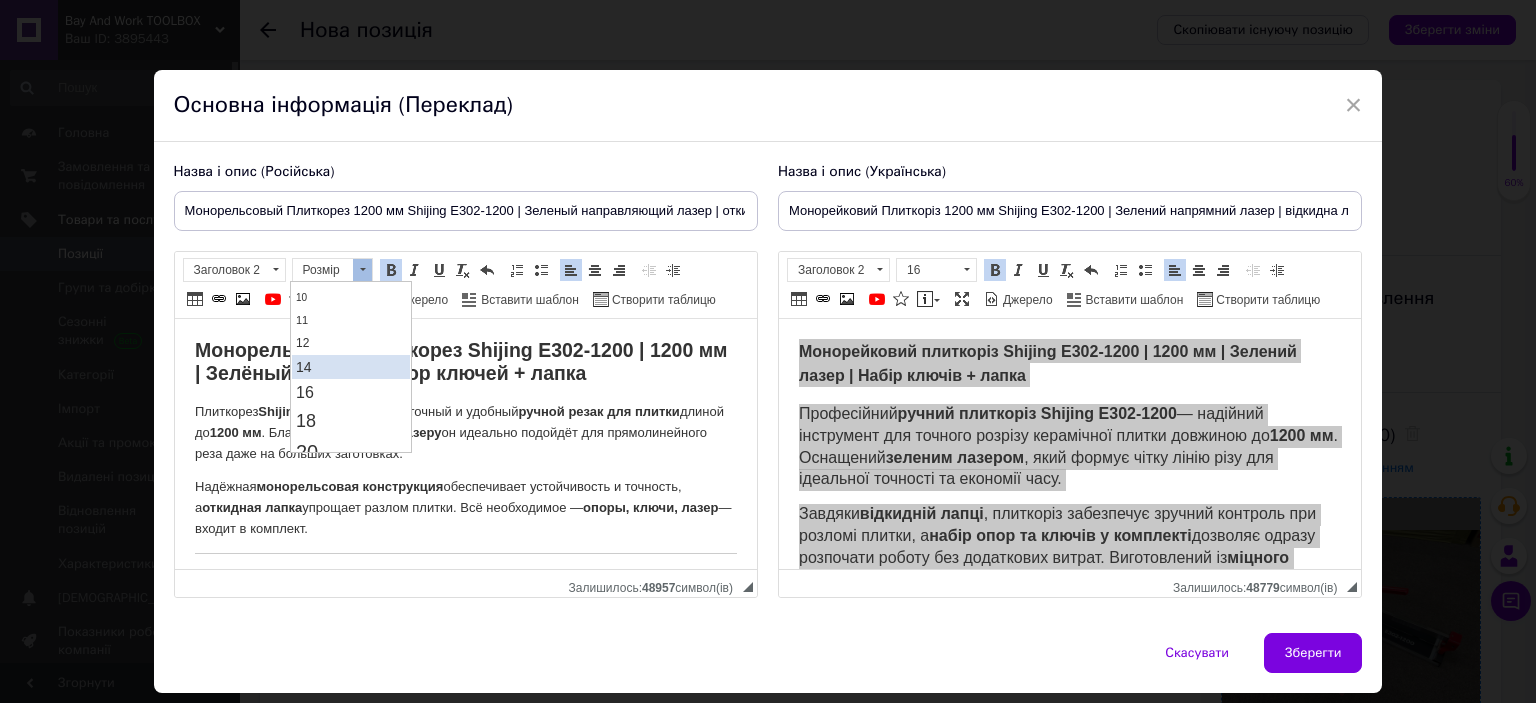 scroll, scrollTop: 100, scrollLeft: 0, axis: vertical 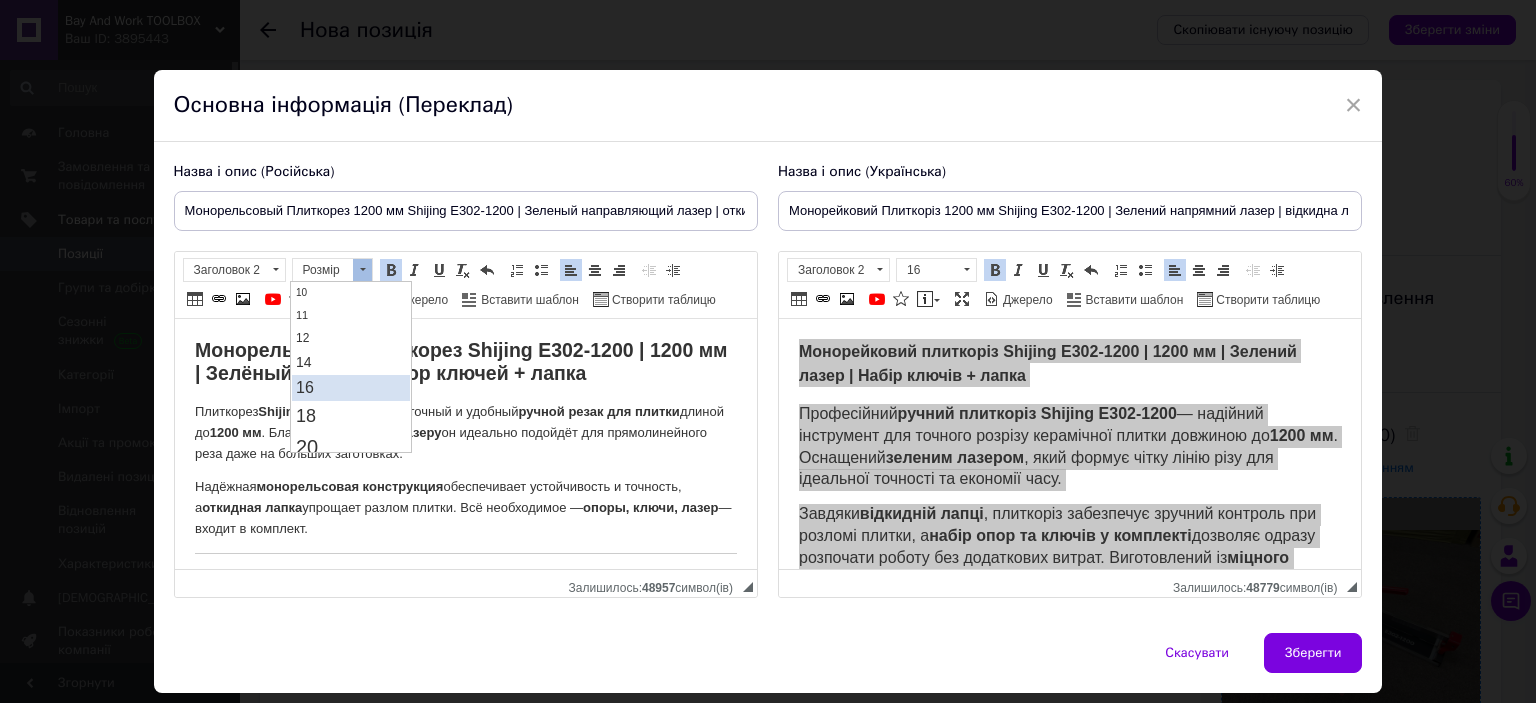 click on "16" at bounding box center (351, 387) 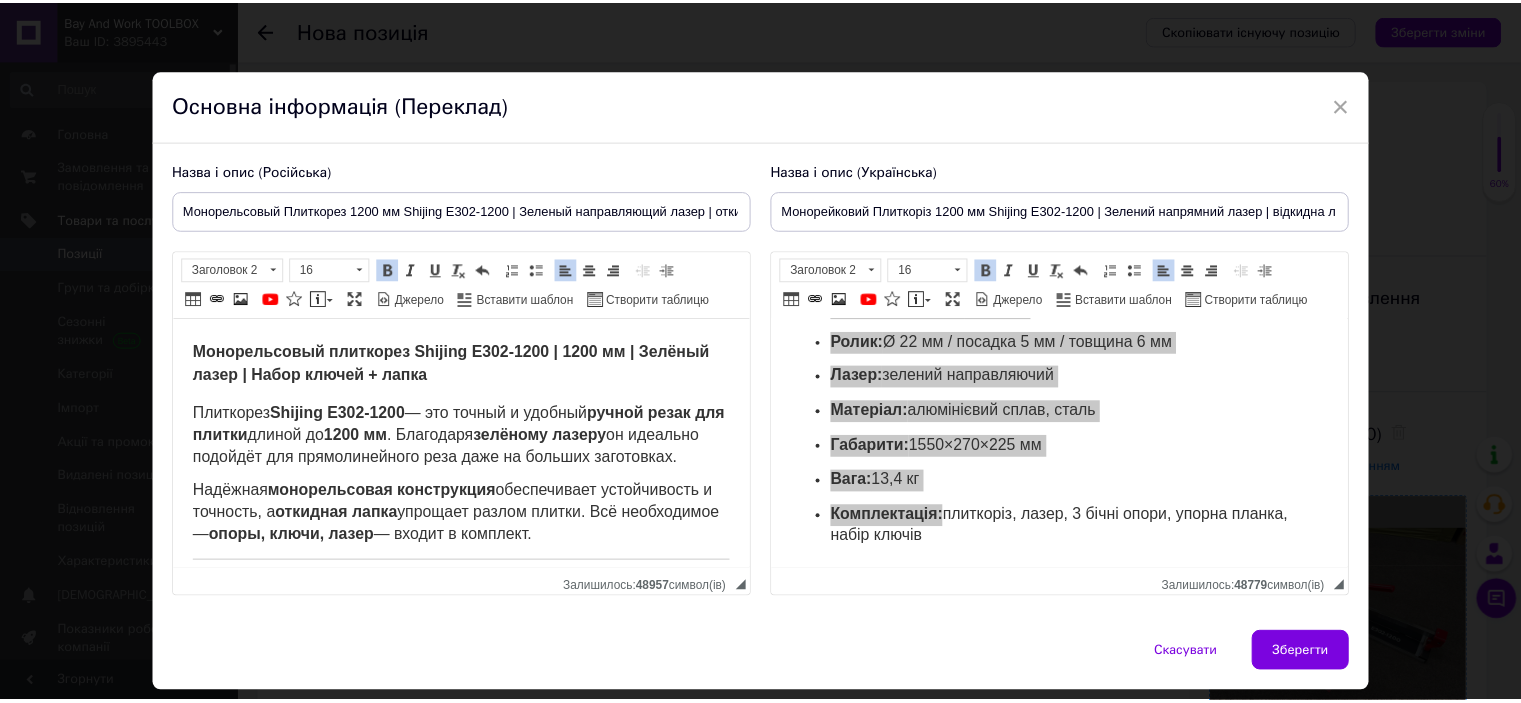 scroll, scrollTop: 725, scrollLeft: 0, axis: vertical 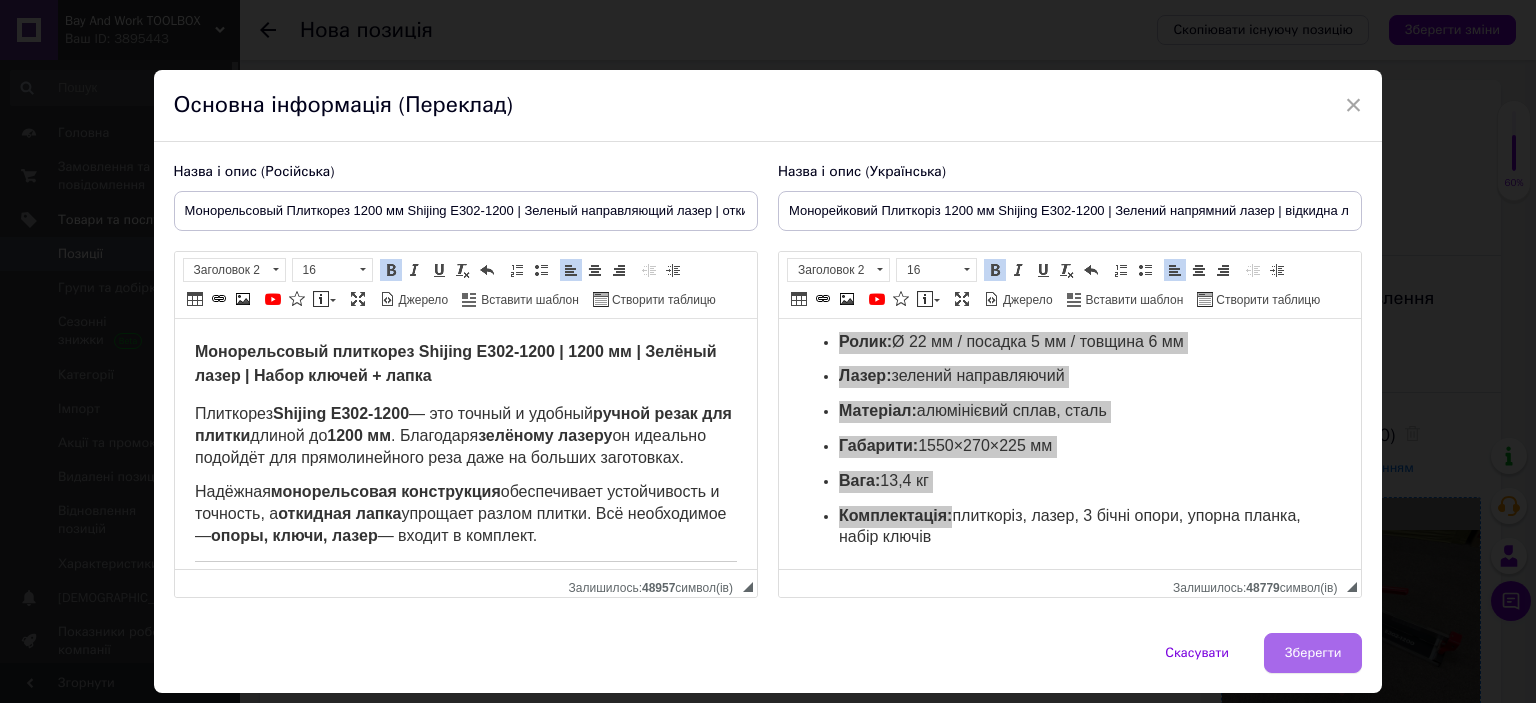 click on "Зберегти" at bounding box center (1313, 653) 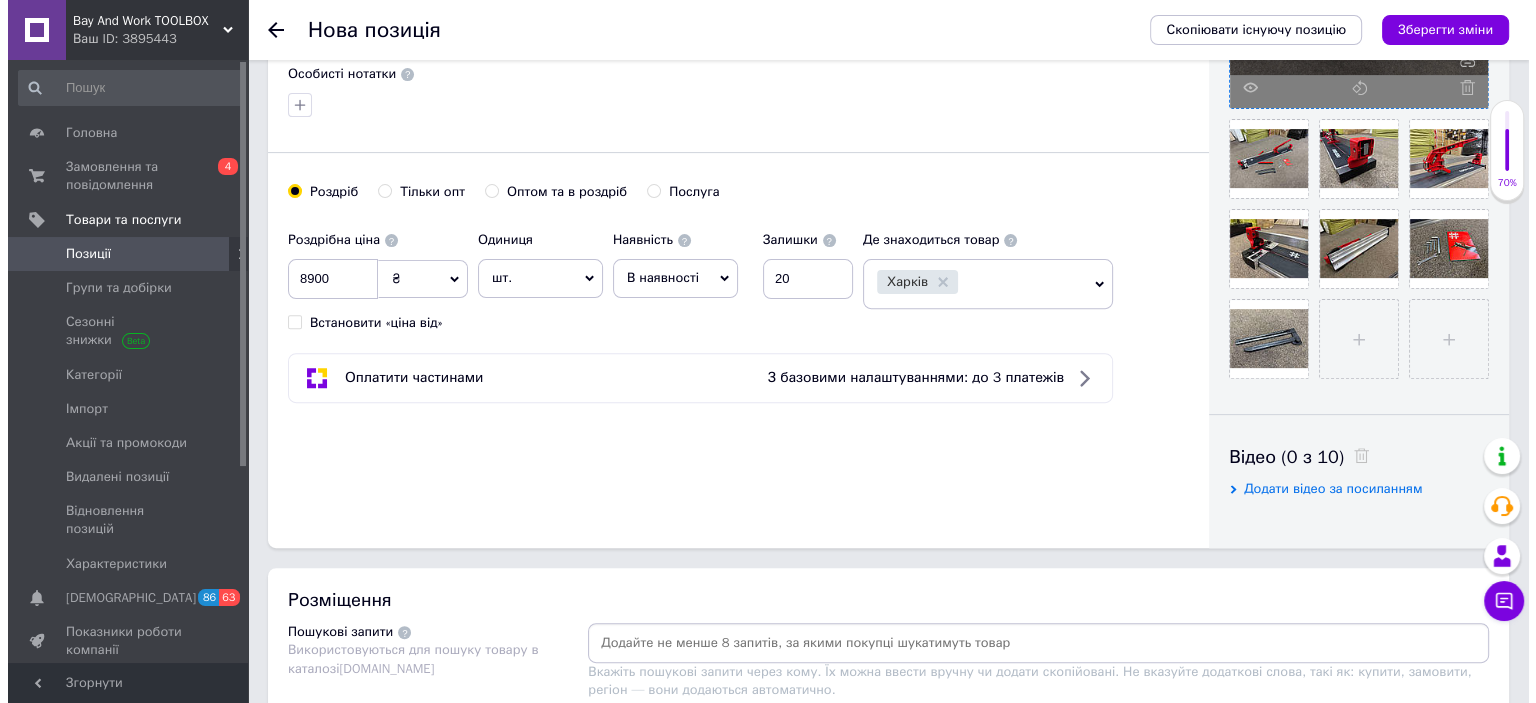 scroll, scrollTop: 1000, scrollLeft: 0, axis: vertical 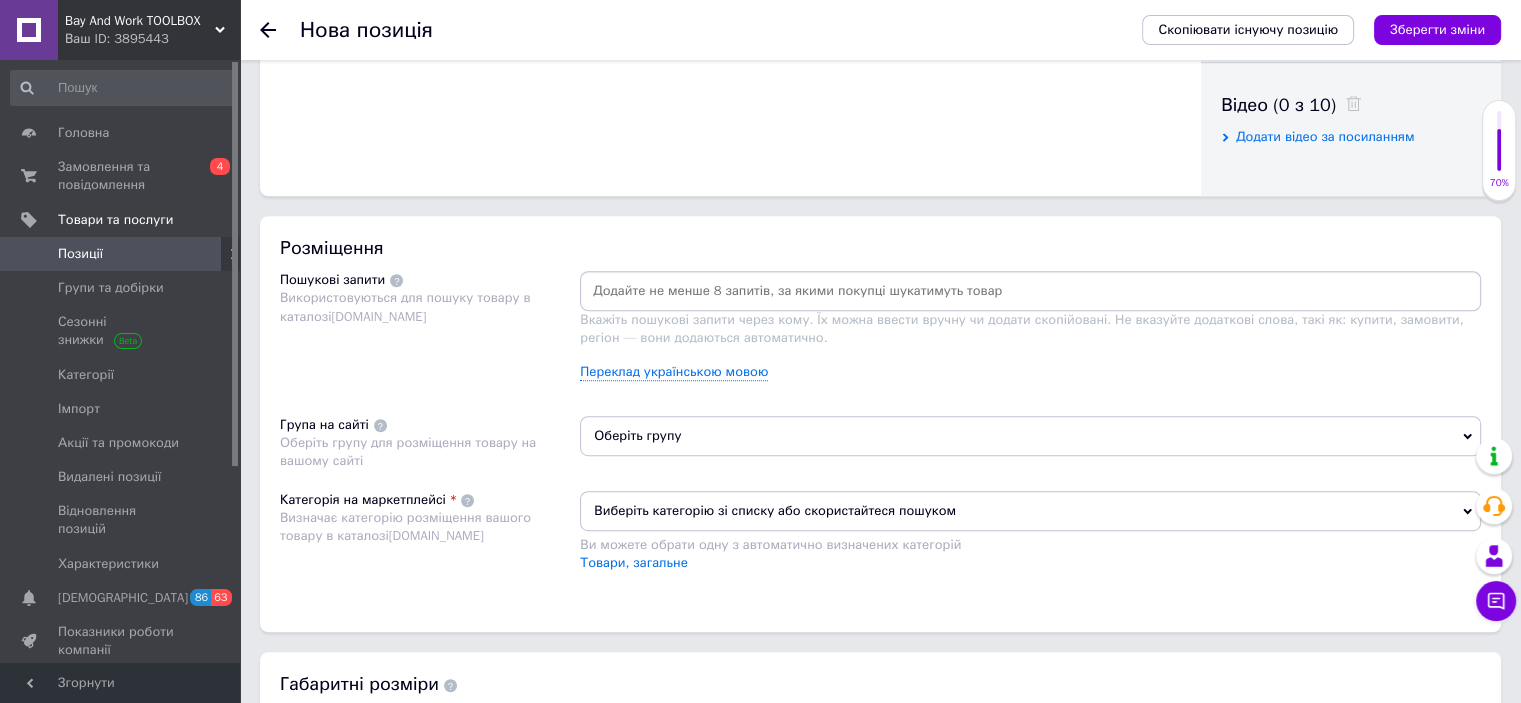 click on "Переклад українською мовою" at bounding box center [674, 372] 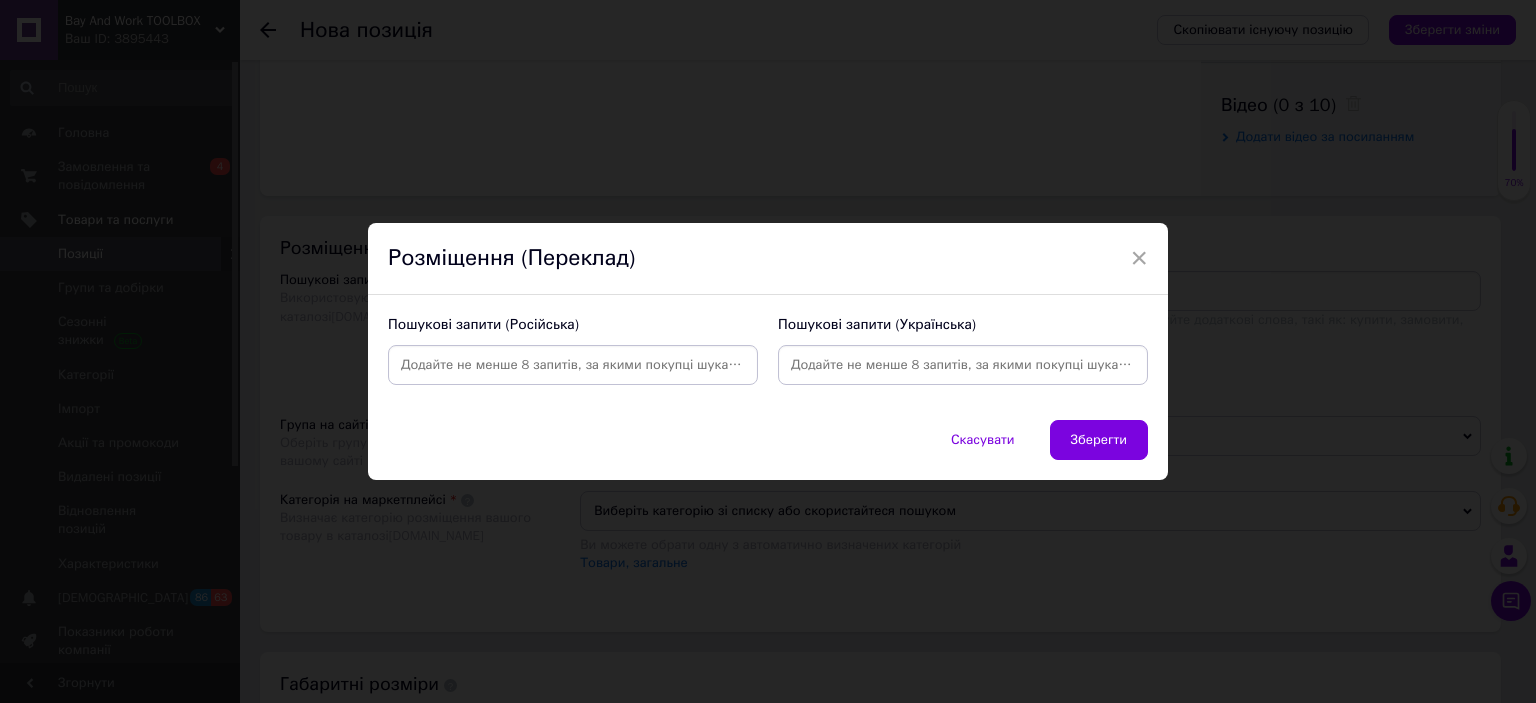 click at bounding box center [573, 365] 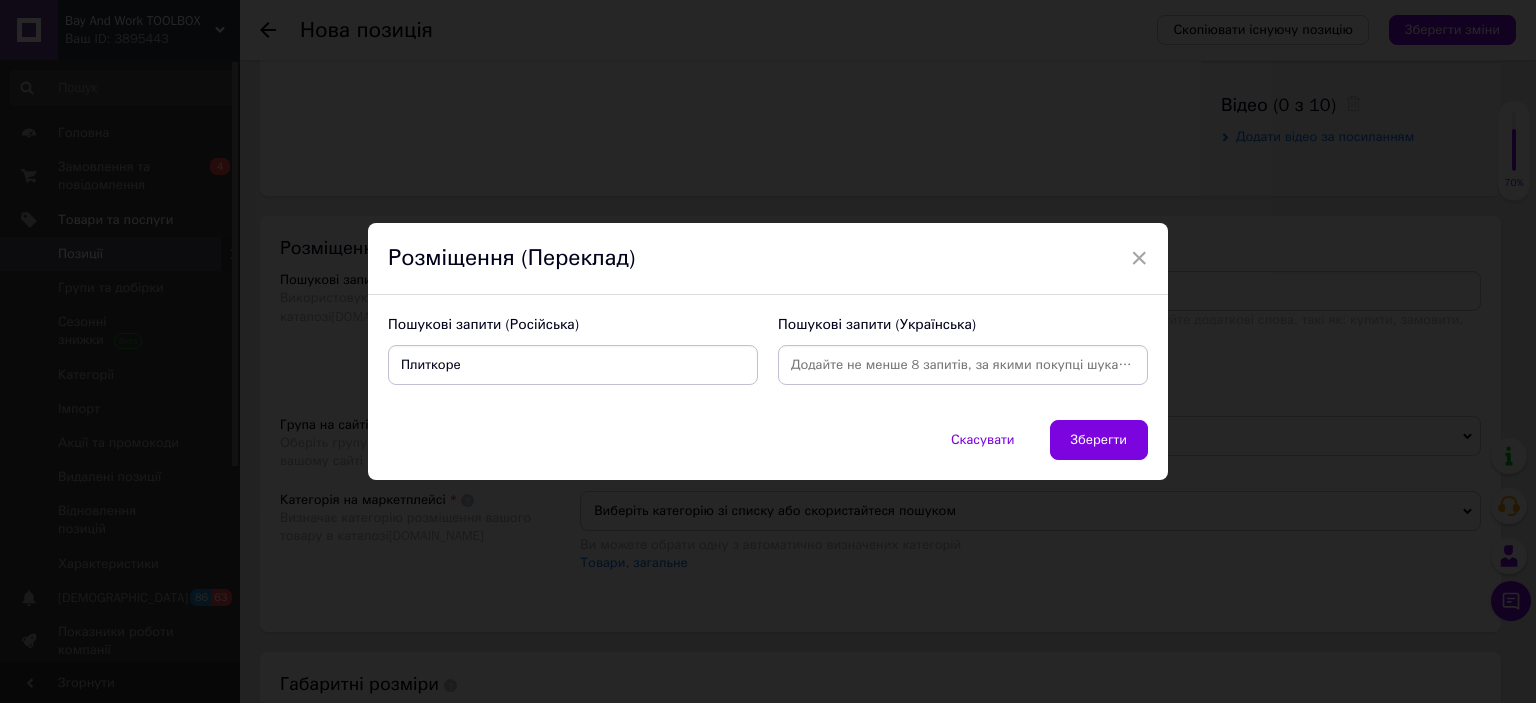 type on "Плиткорез" 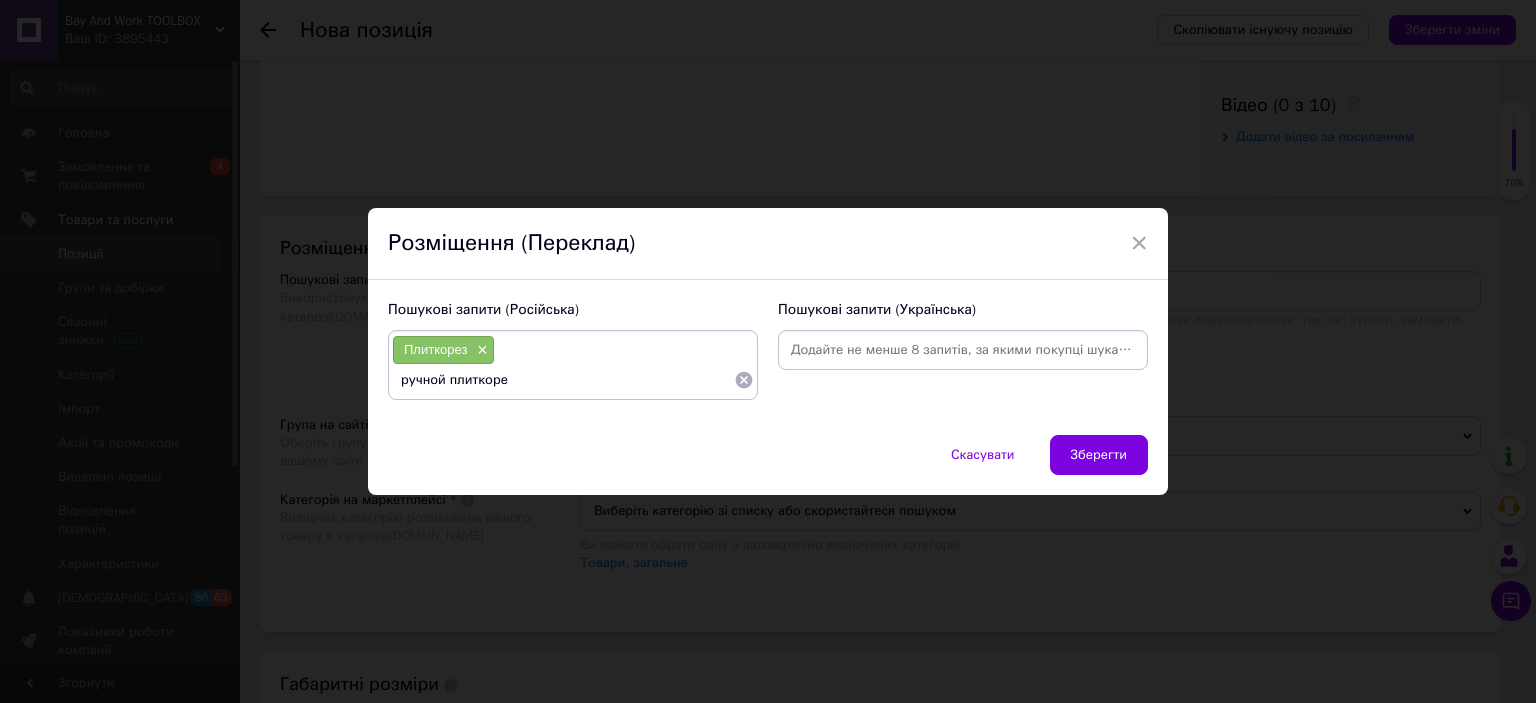type on "ручной плиткорез" 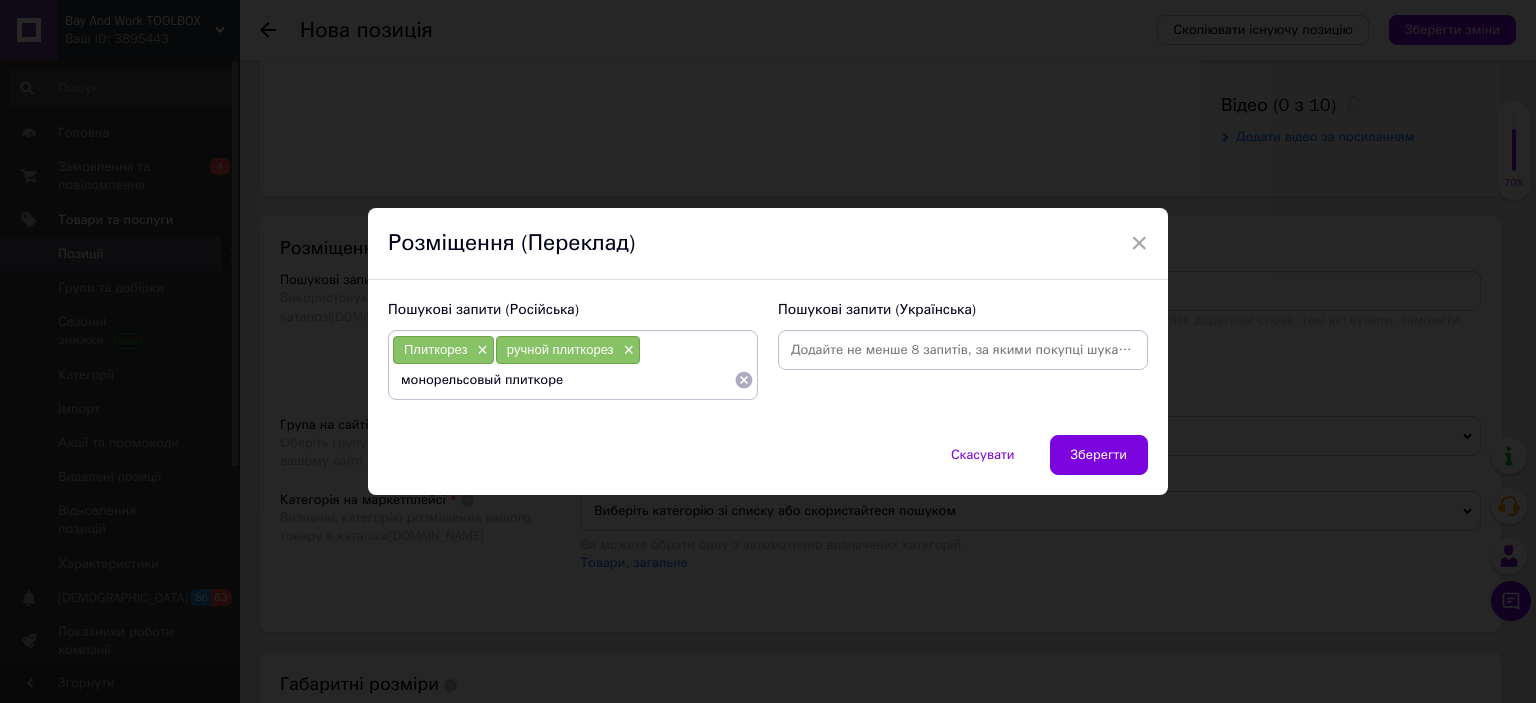 type on "монорельсовый плиткорез" 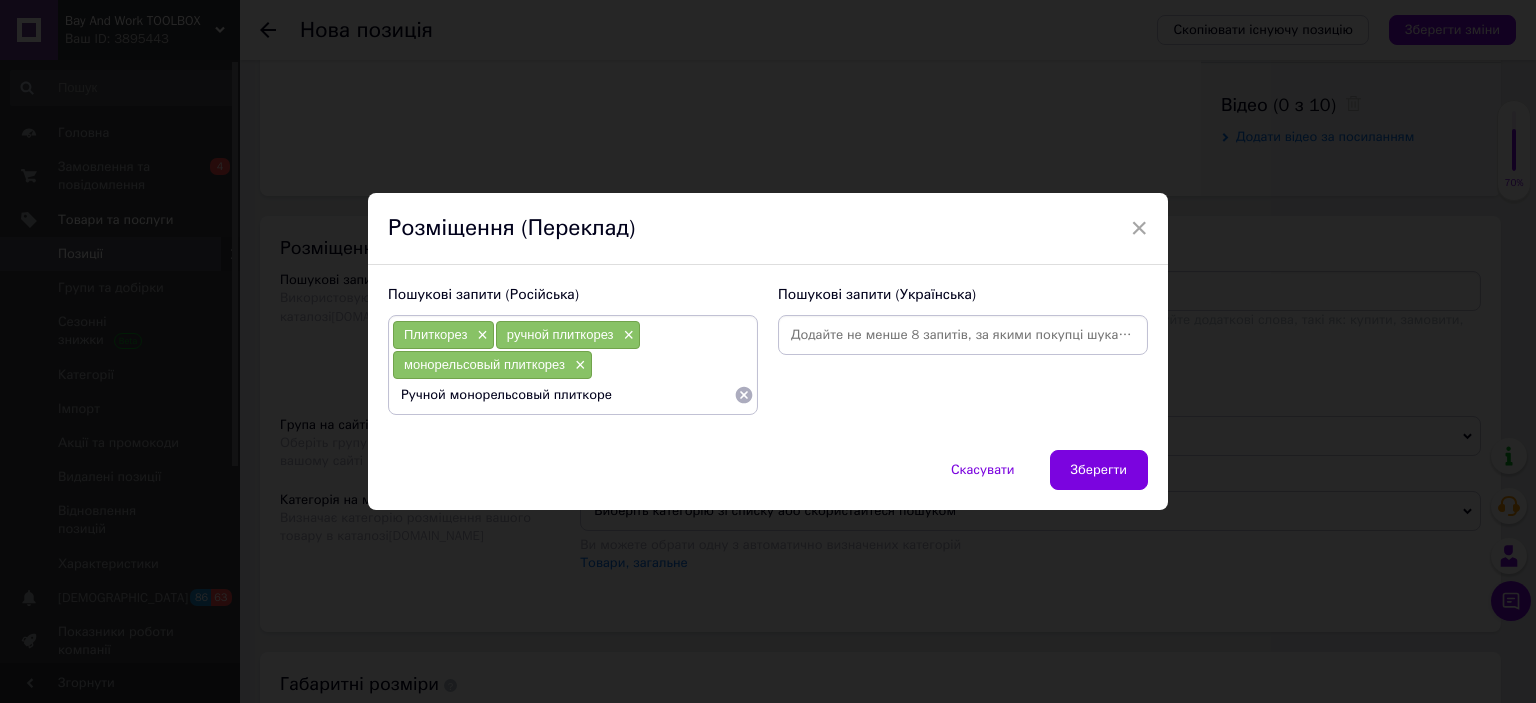 type on "Ручной монорельсовый плиткорез" 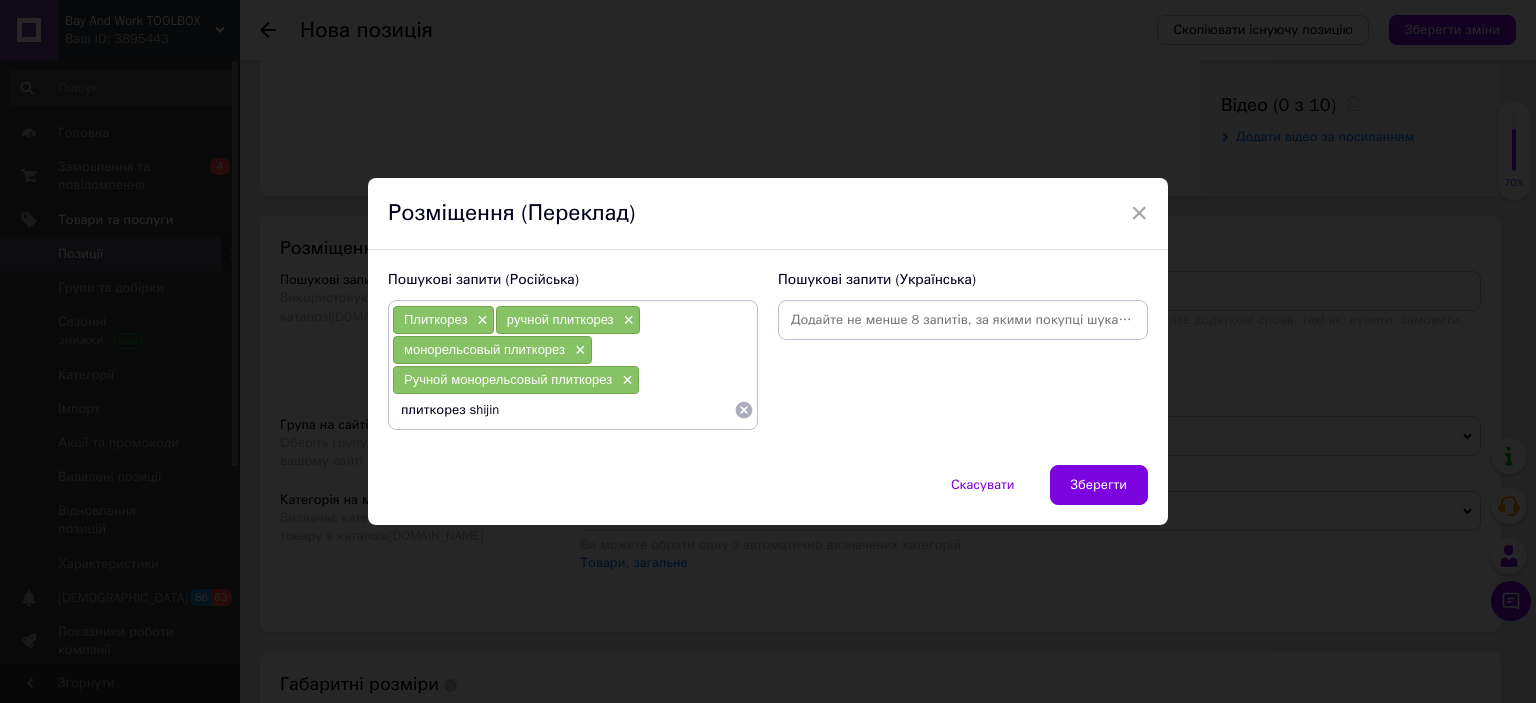 type on "плиткорез shijing" 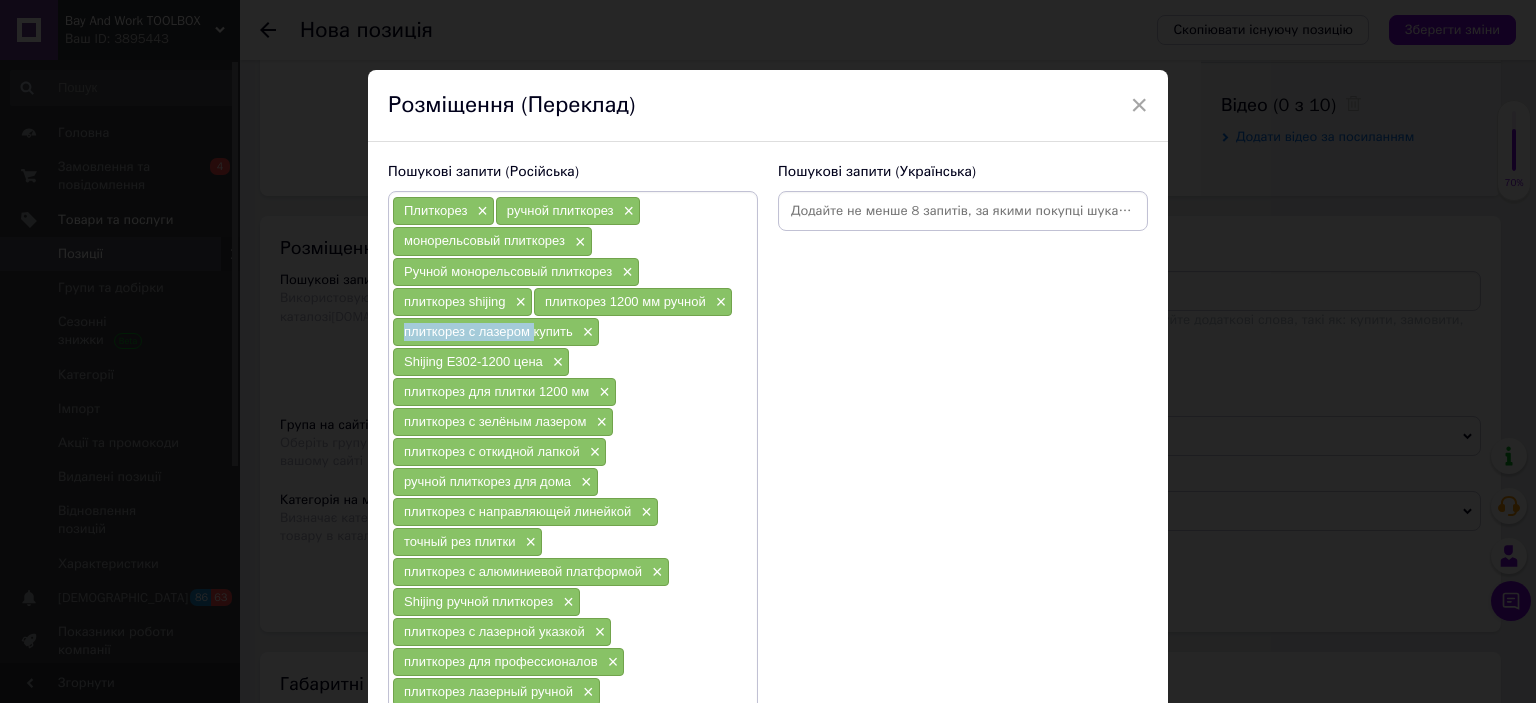 drag, startPoint x: 395, startPoint y: 332, endPoint x: 528, endPoint y: 327, distance: 133.09395 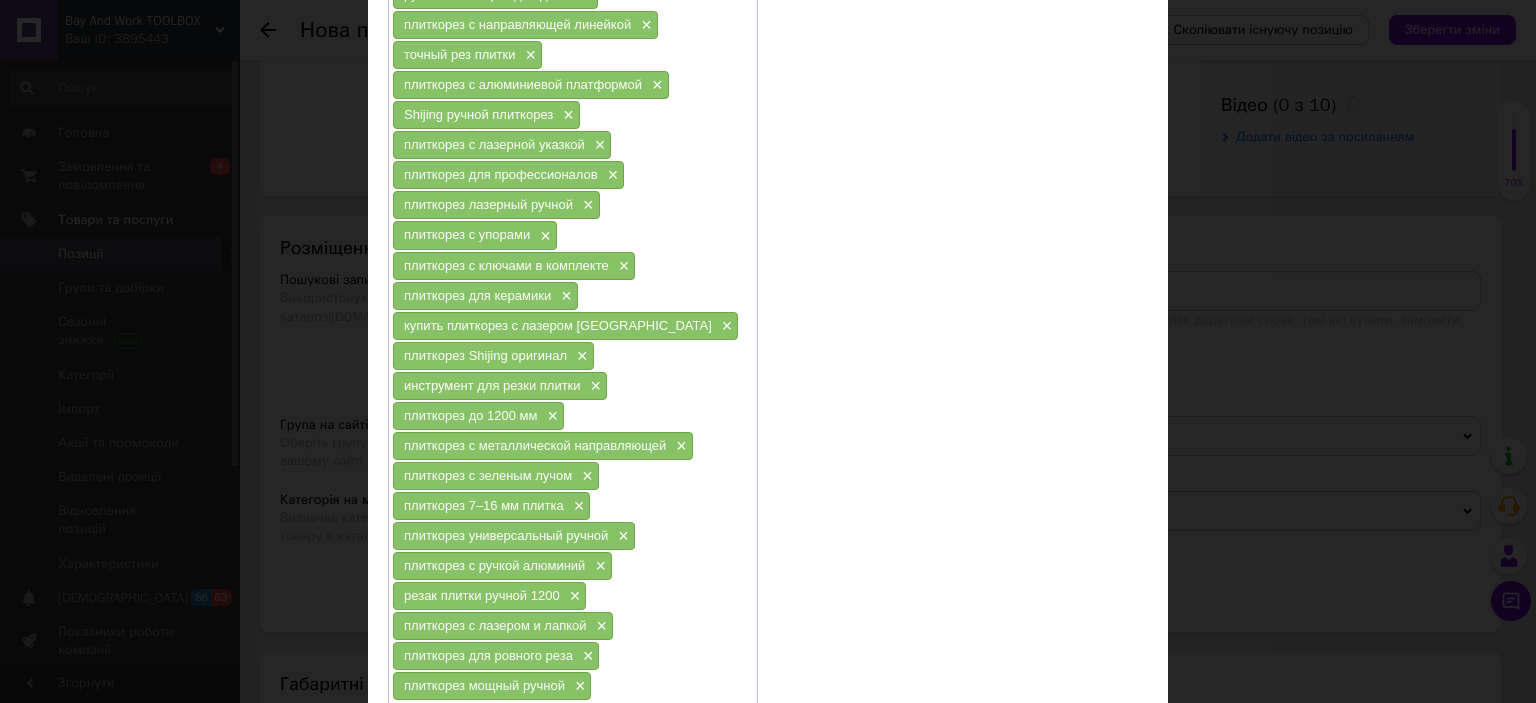 scroll, scrollTop: 500, scrollLeft: 0, axis: vertical 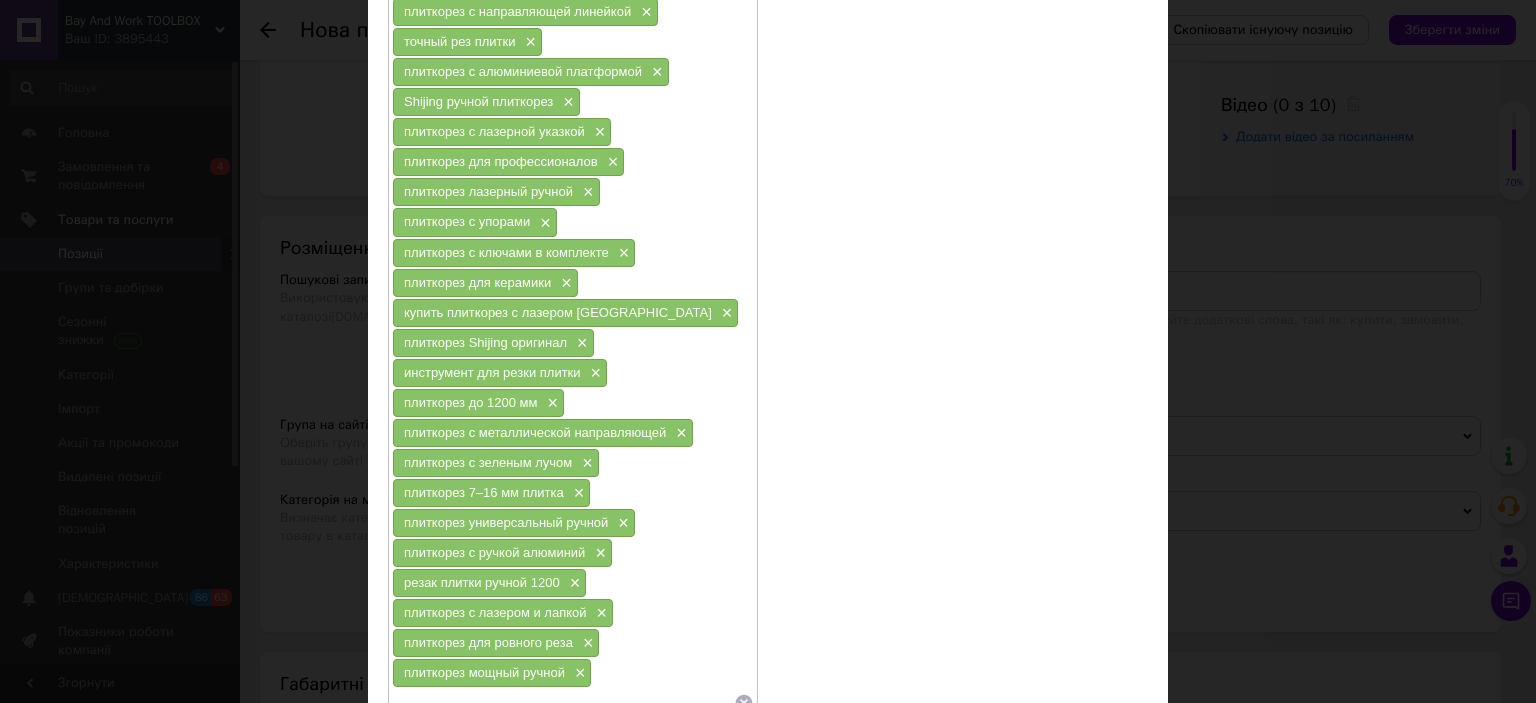 click at bounding box center [563, 703] 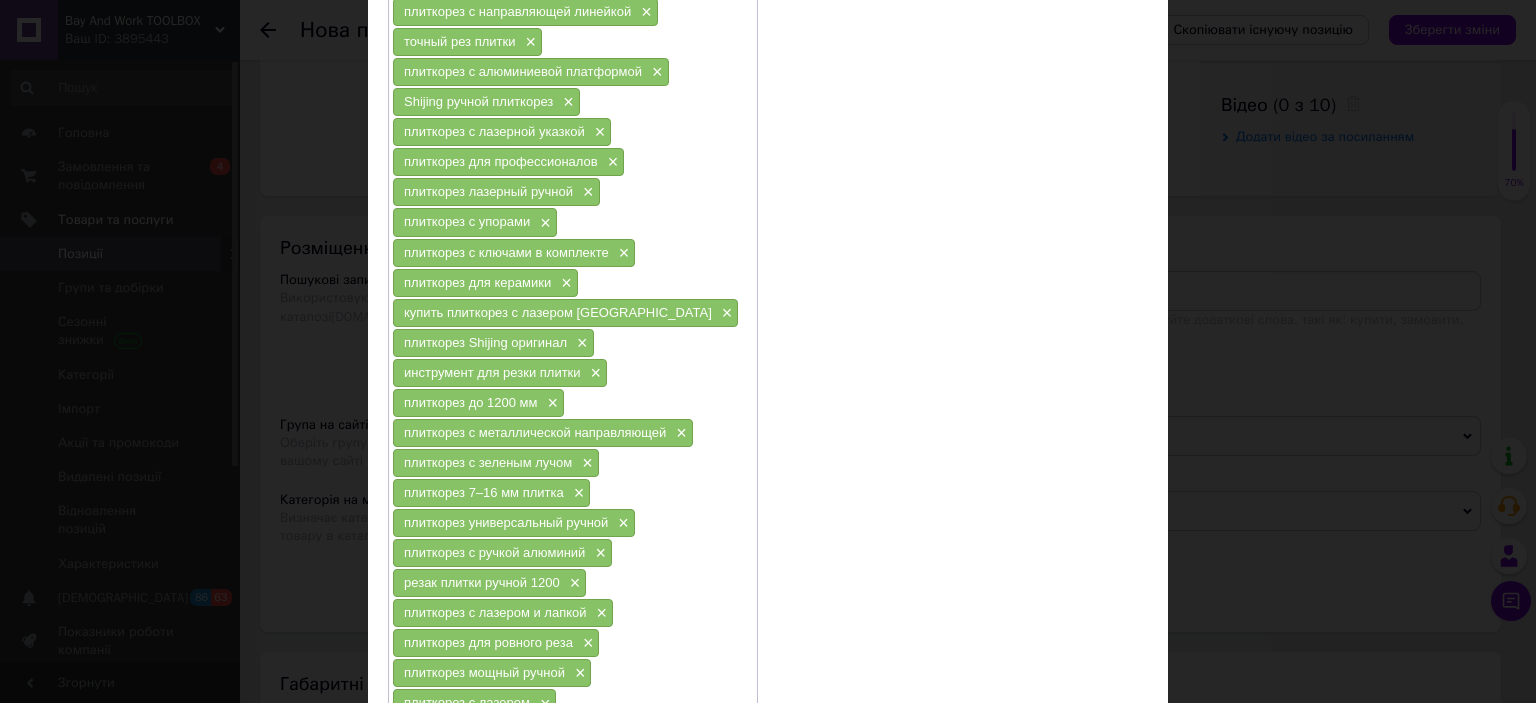 scroll, scrollTop: 100, scrollLeft: 0, axis: vertical 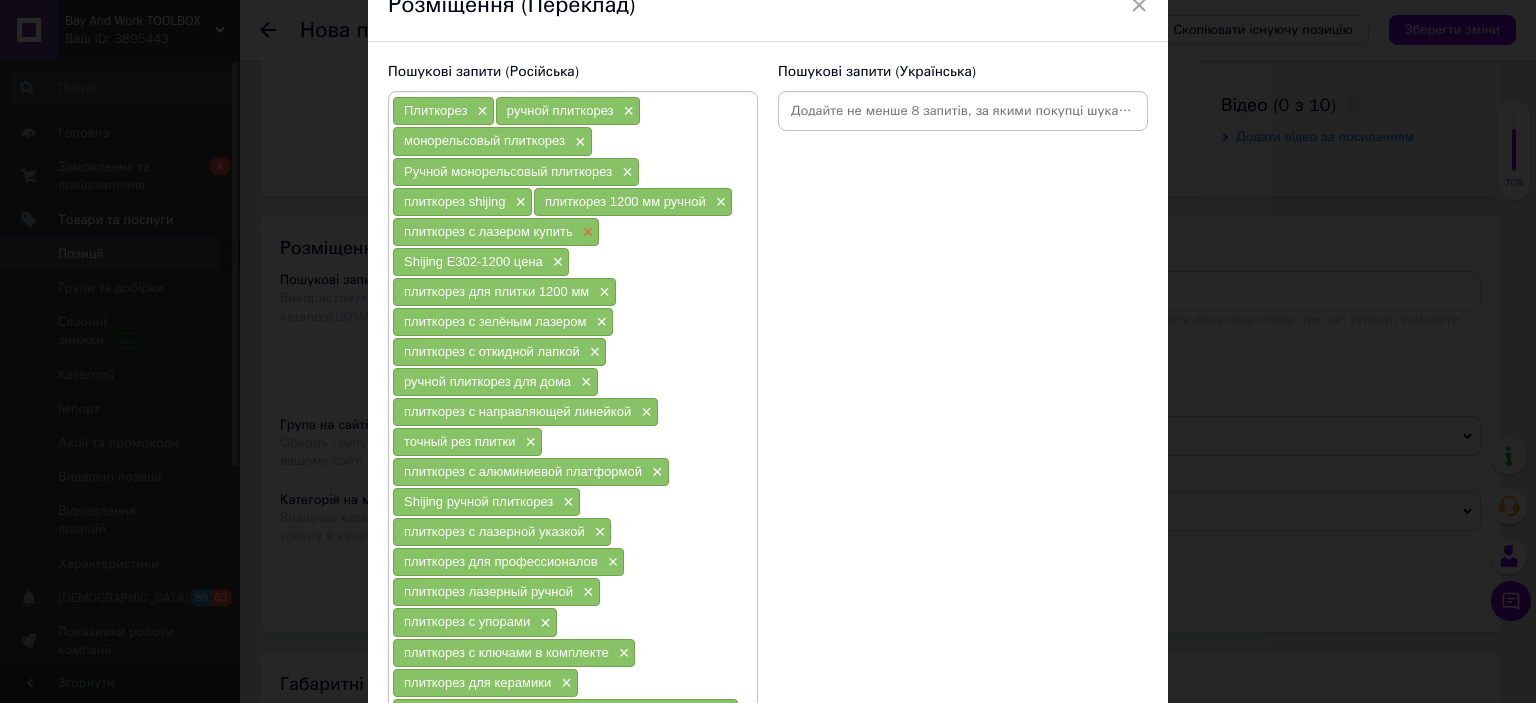 click on "×" at bounding box center [586, 232] 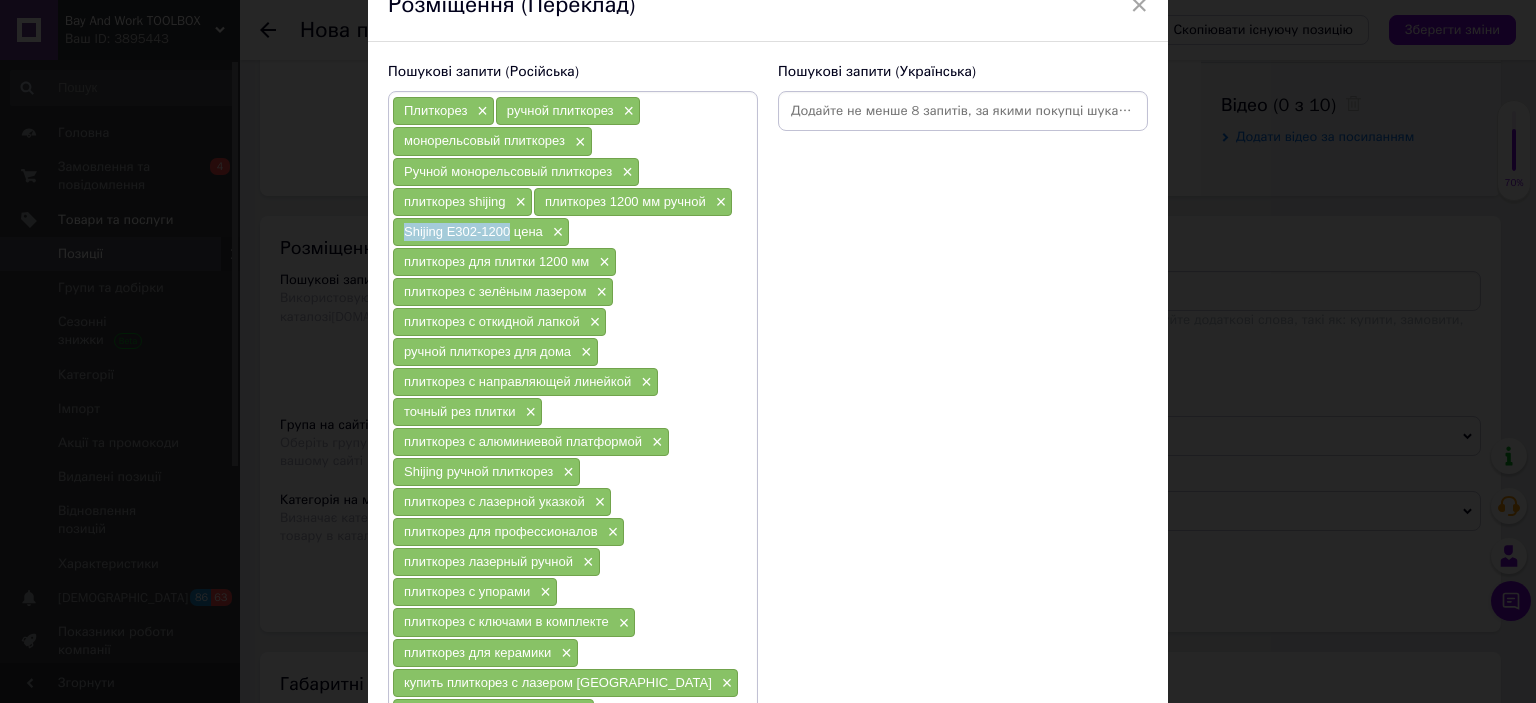 drag, startPoint x: 424, startPoint y: 226, endPoint x: 505, endPoint y: 225, distance: 81.00617 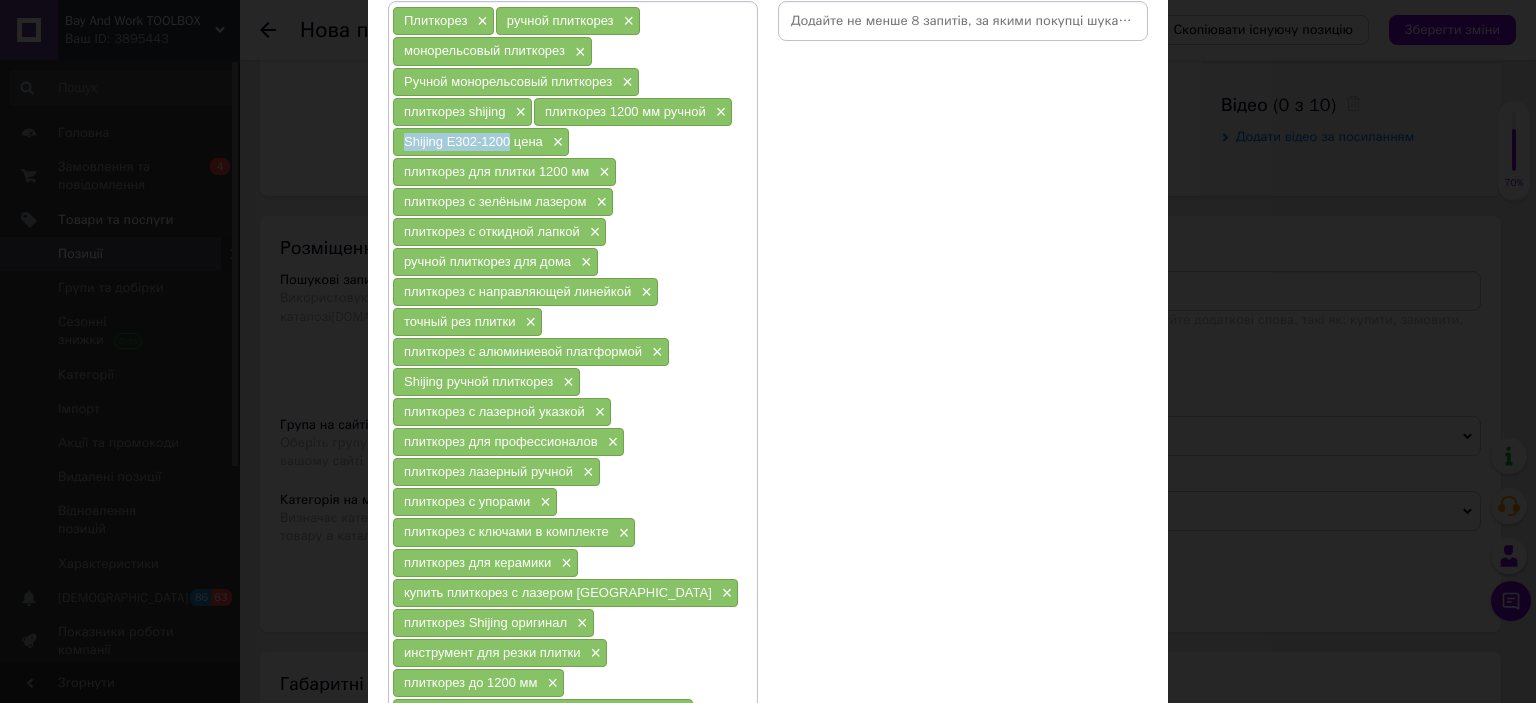 scroll, scrollTop: 500, scrollLeft: 0, axis: vertical 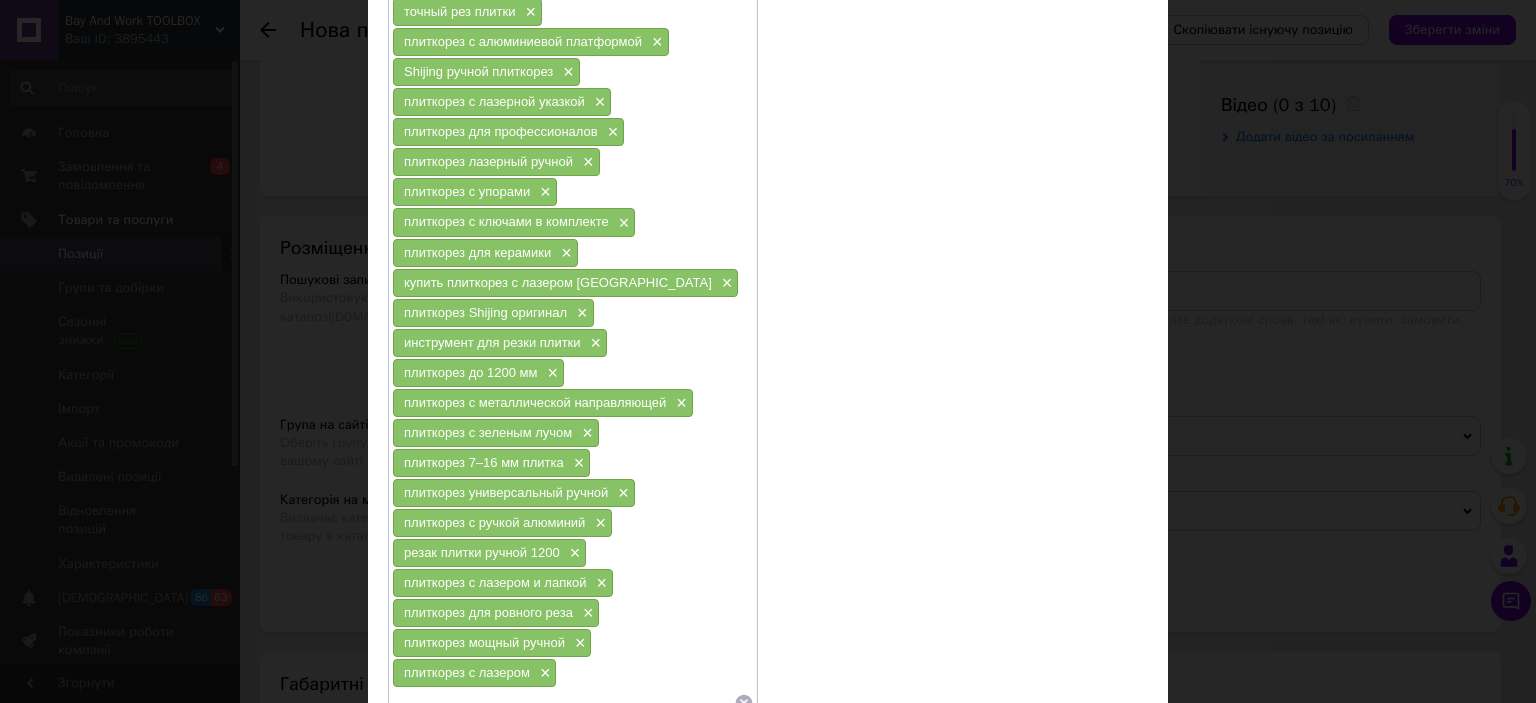 click at bounding box center (563, 703) 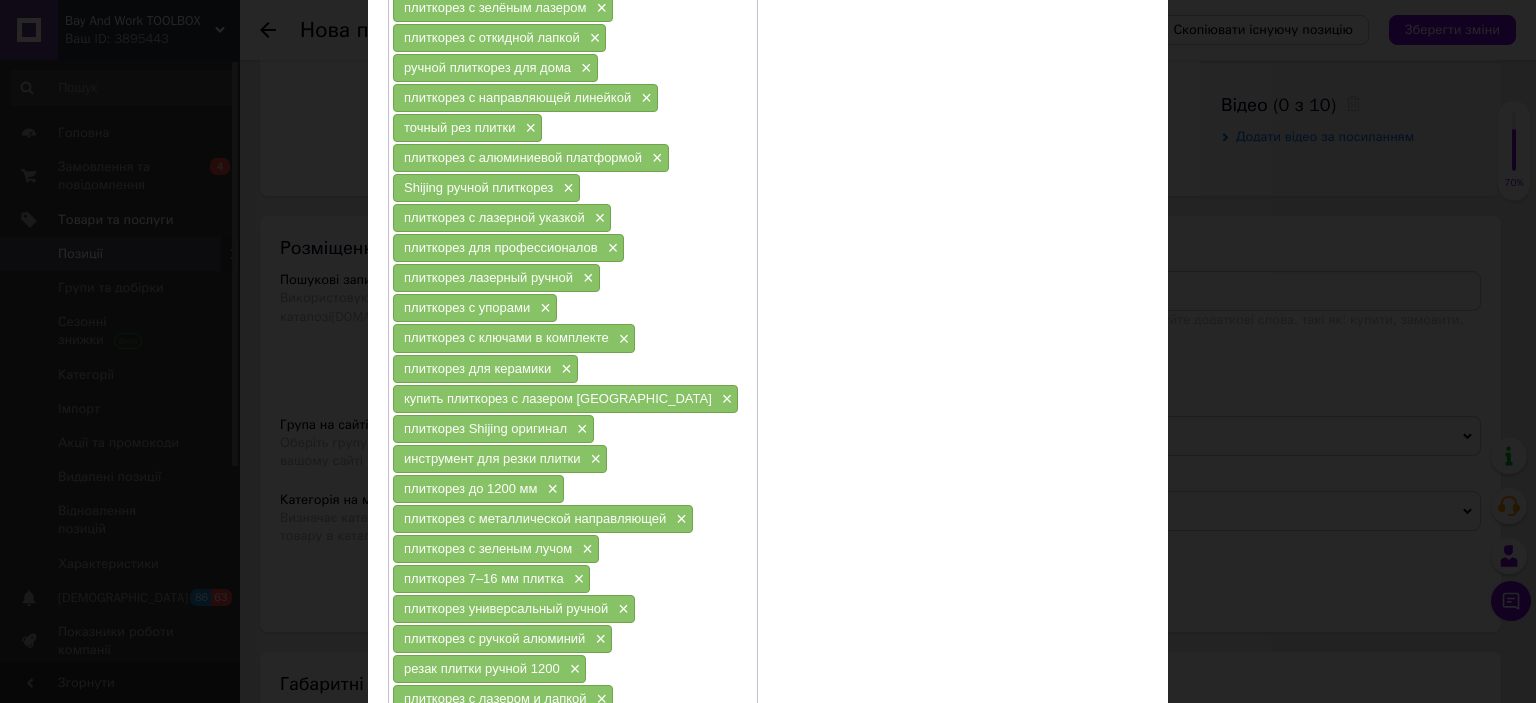 scroll, scrollTop: 667, scrollLeft: 0, axis: vertical 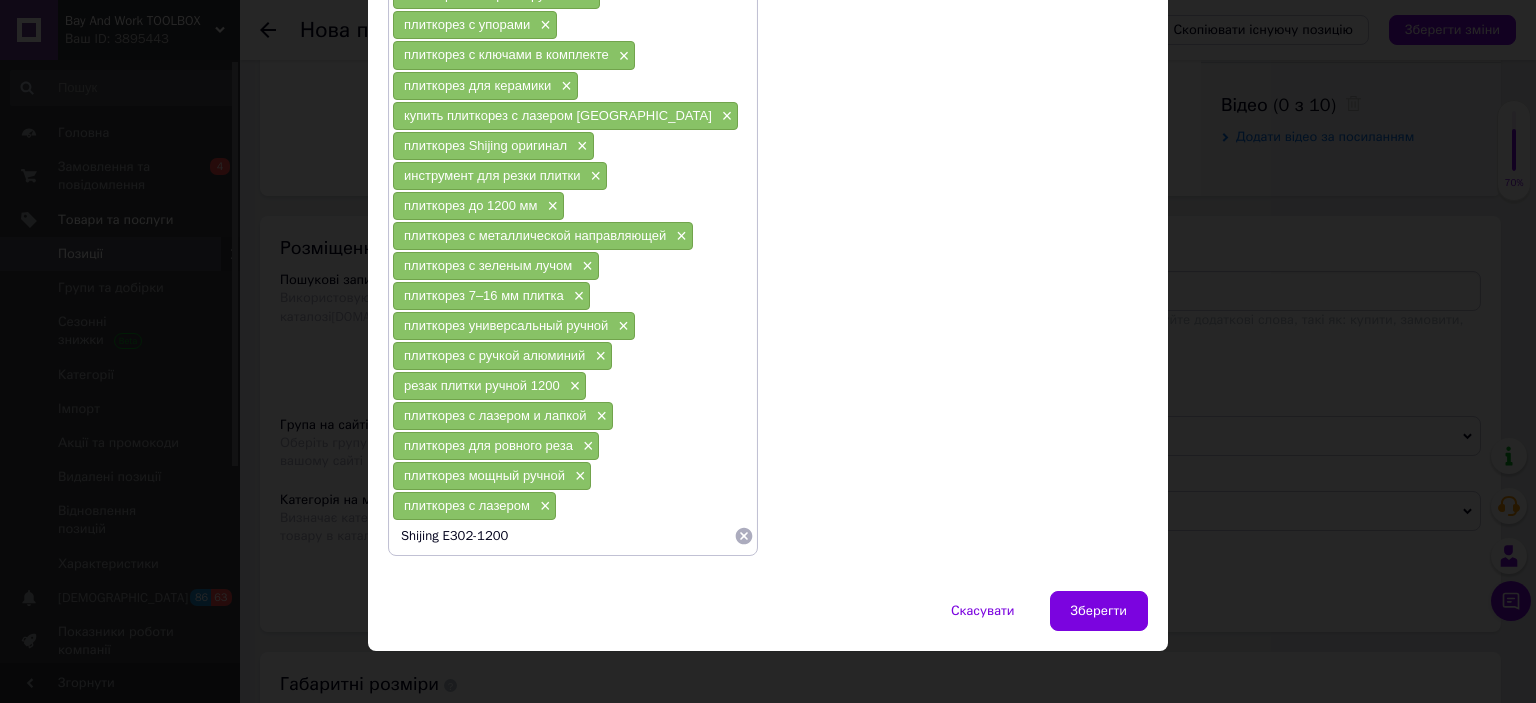 type 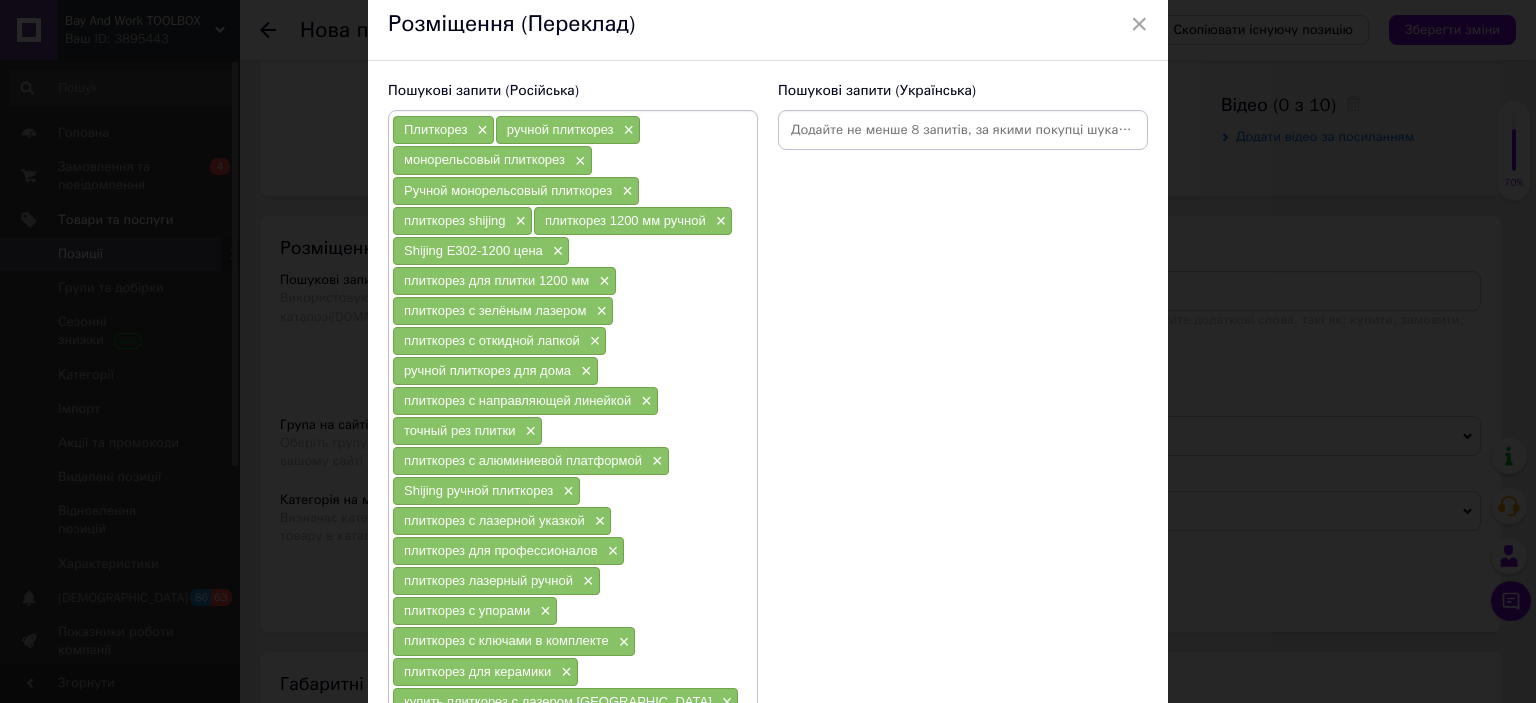scroll, scrollTop: 67, scrollLeft: 0, axis: vertical 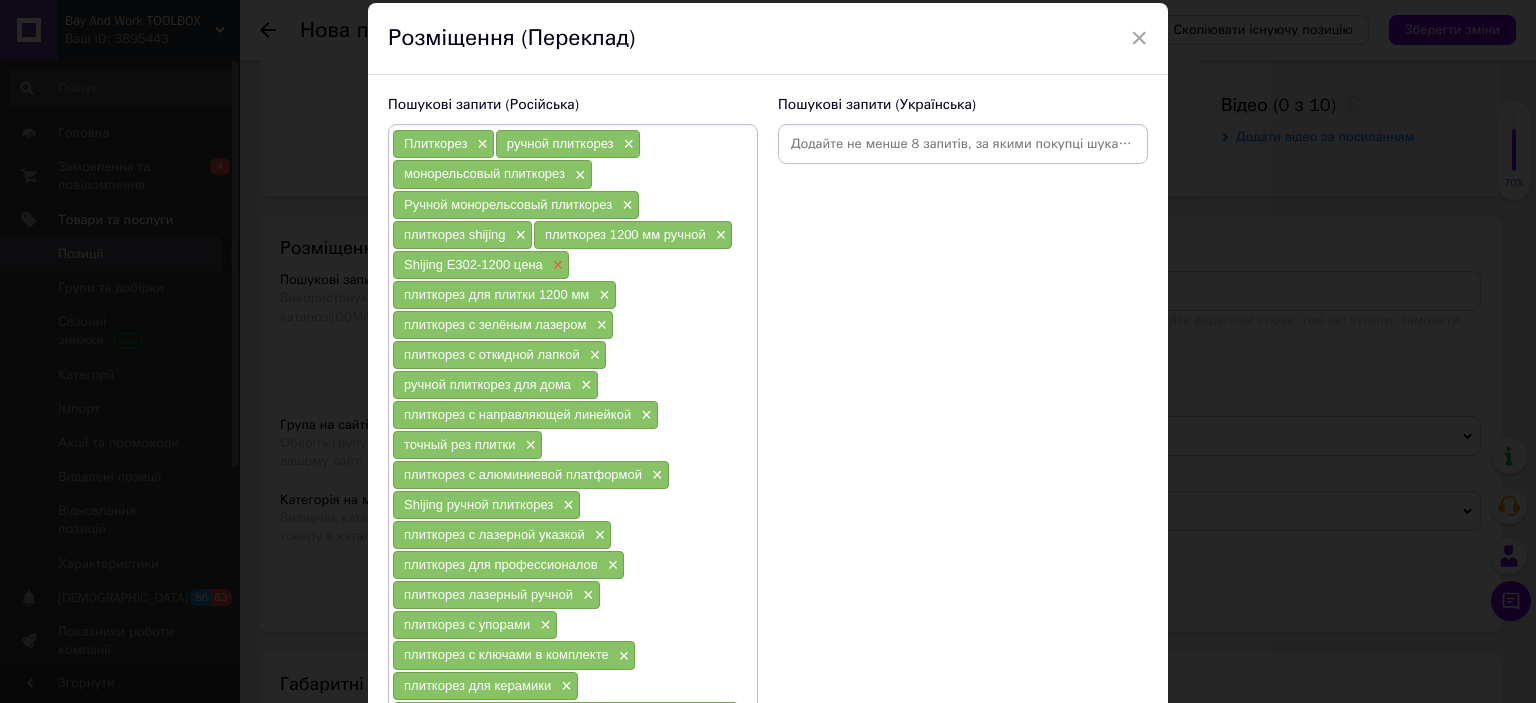 click on "×" at bounding box center [556, 265] 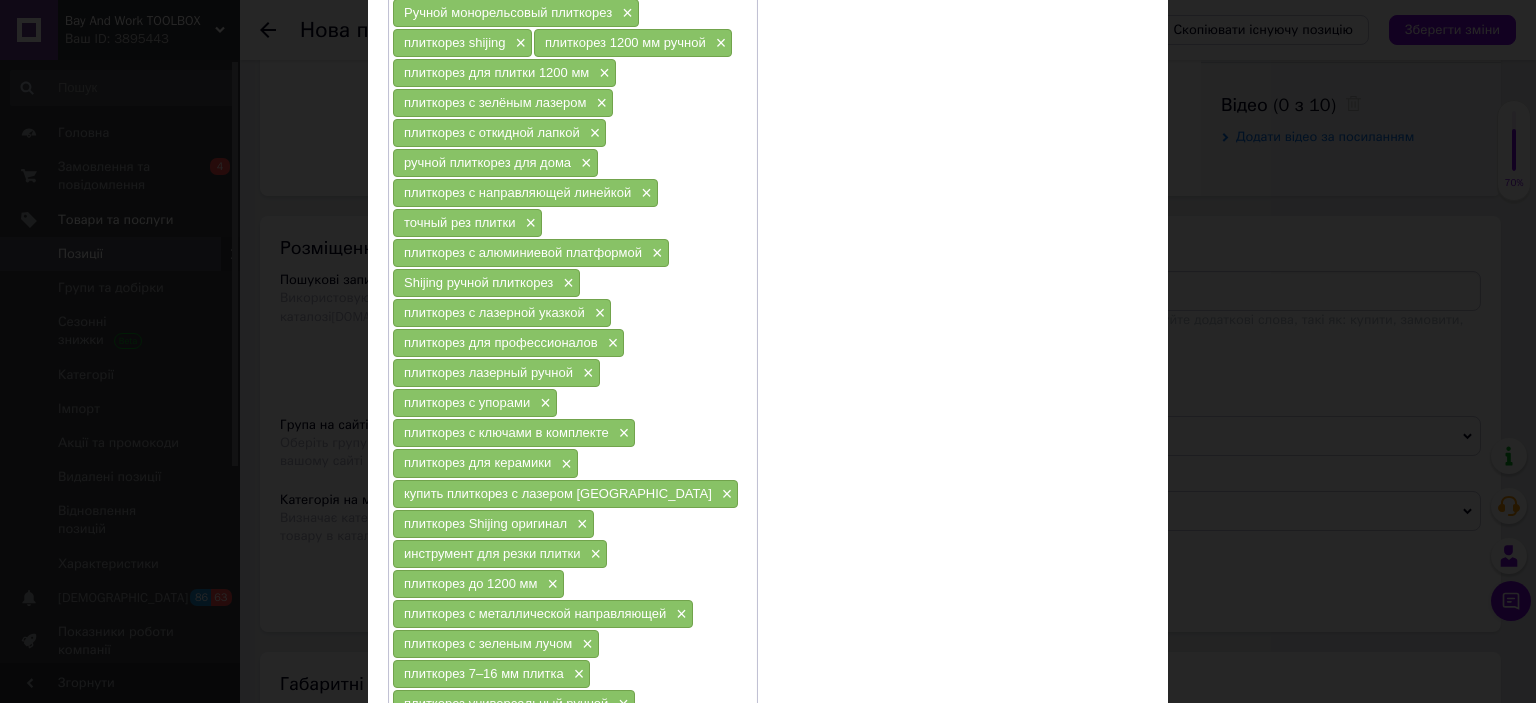 scroll, scrollTop: 267, scrollLeft: 0, axis: vertical 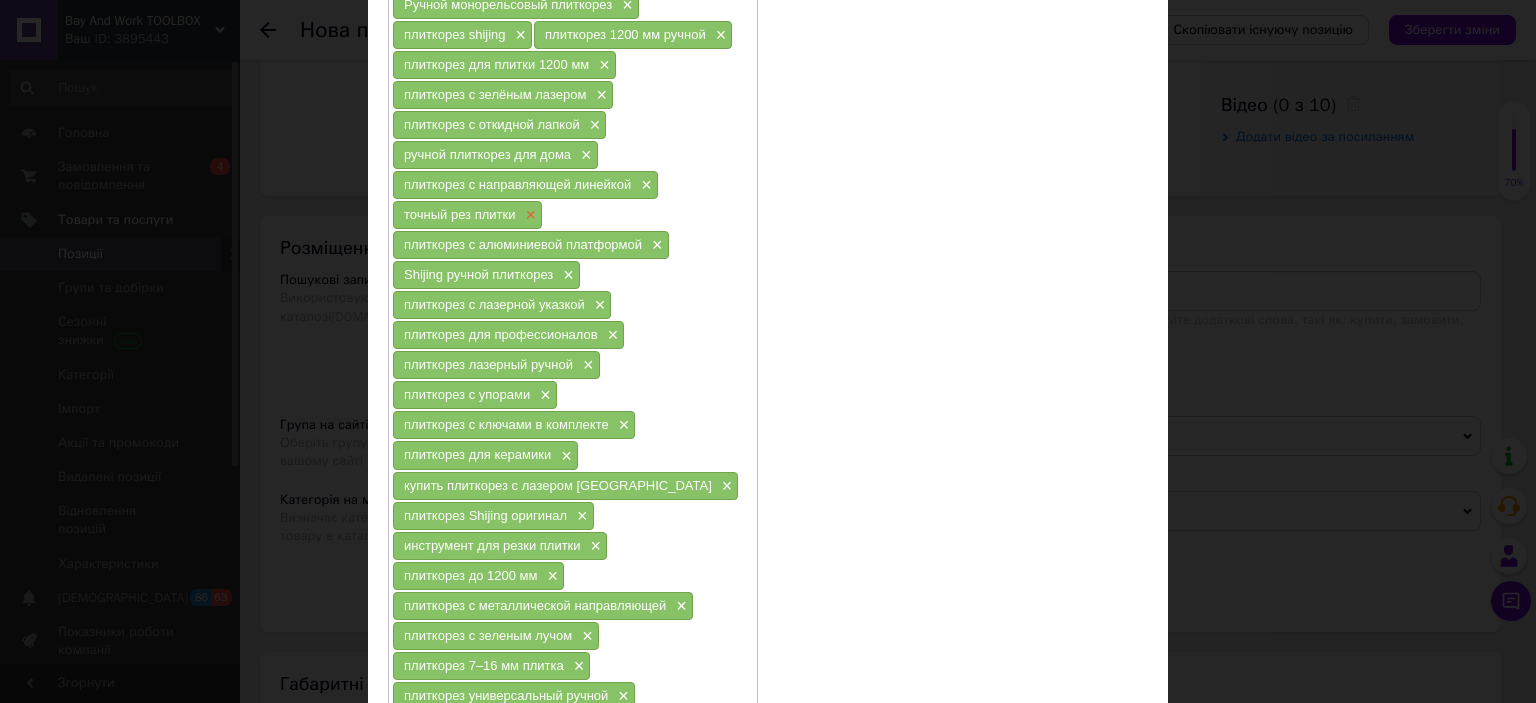 click on "×" at bounding box center [528, 215] 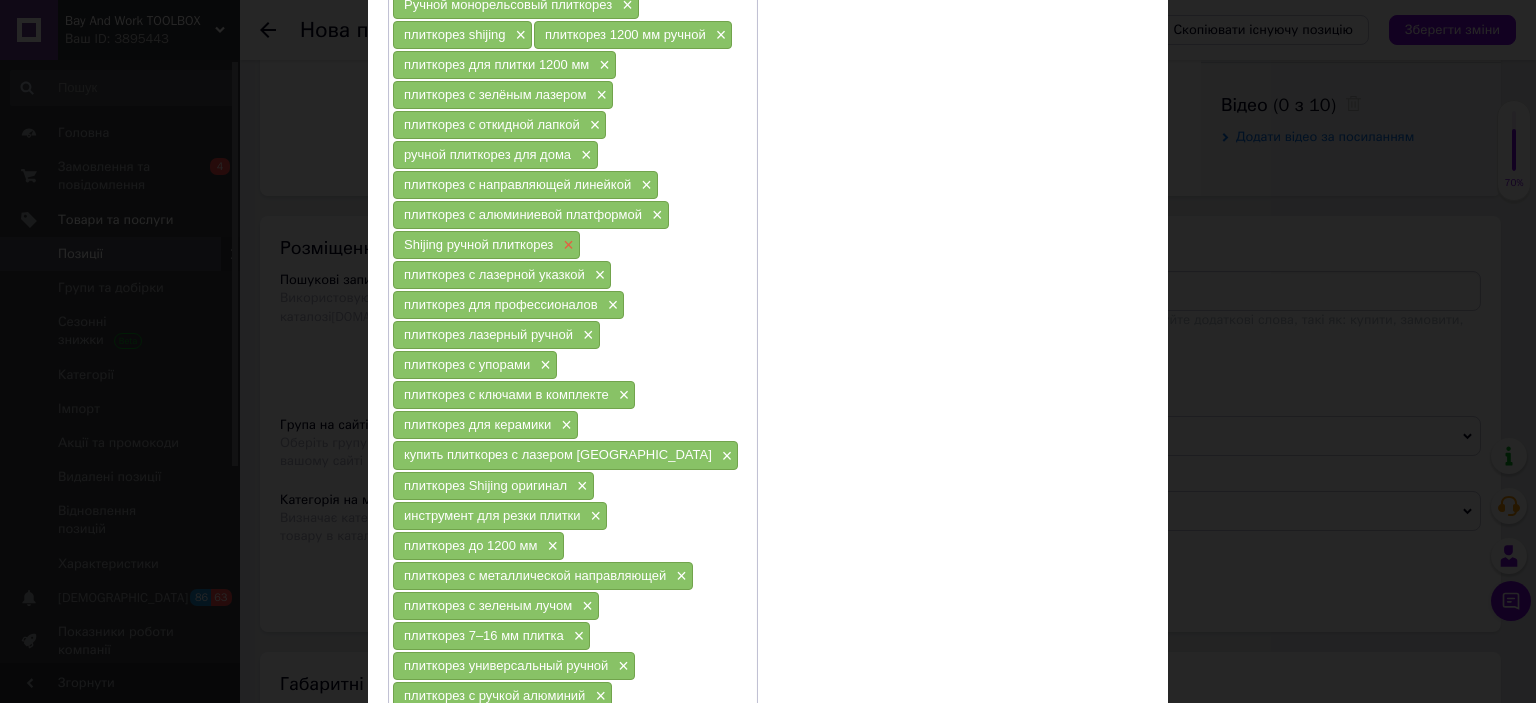 click on "×" at bounding box center [566, 245] 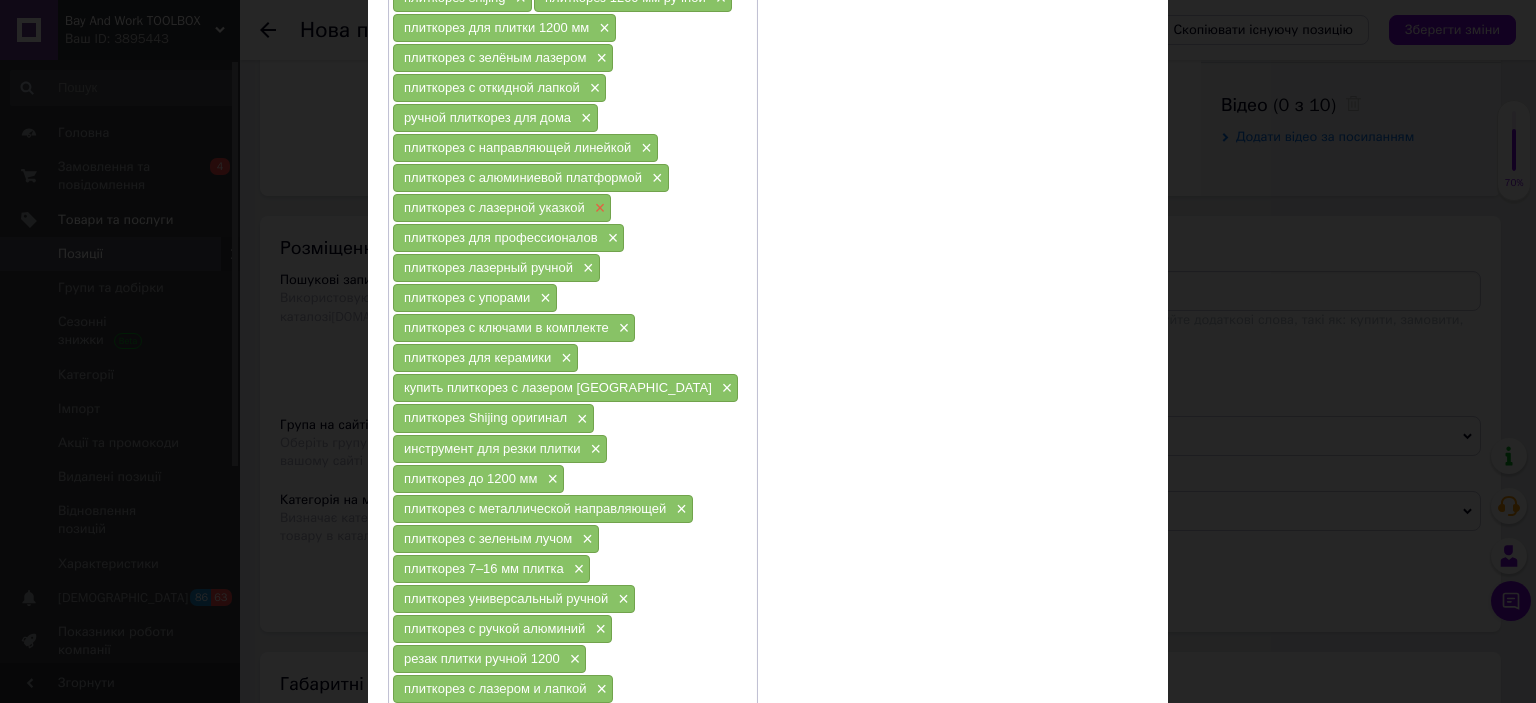 scroll, scrollTop: 367, scrollLeft: 0, axis: vertical 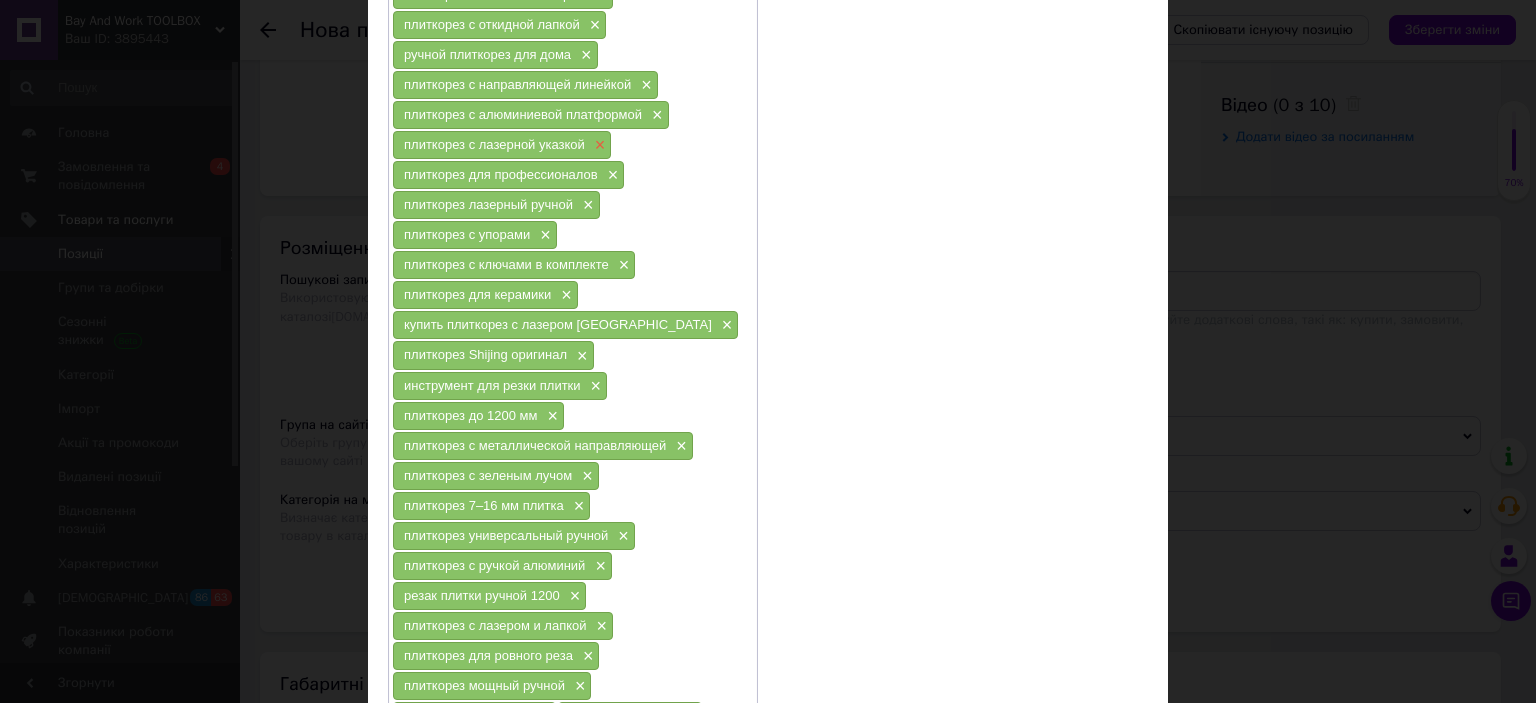 click on "×" at bounding box center (598, 145) 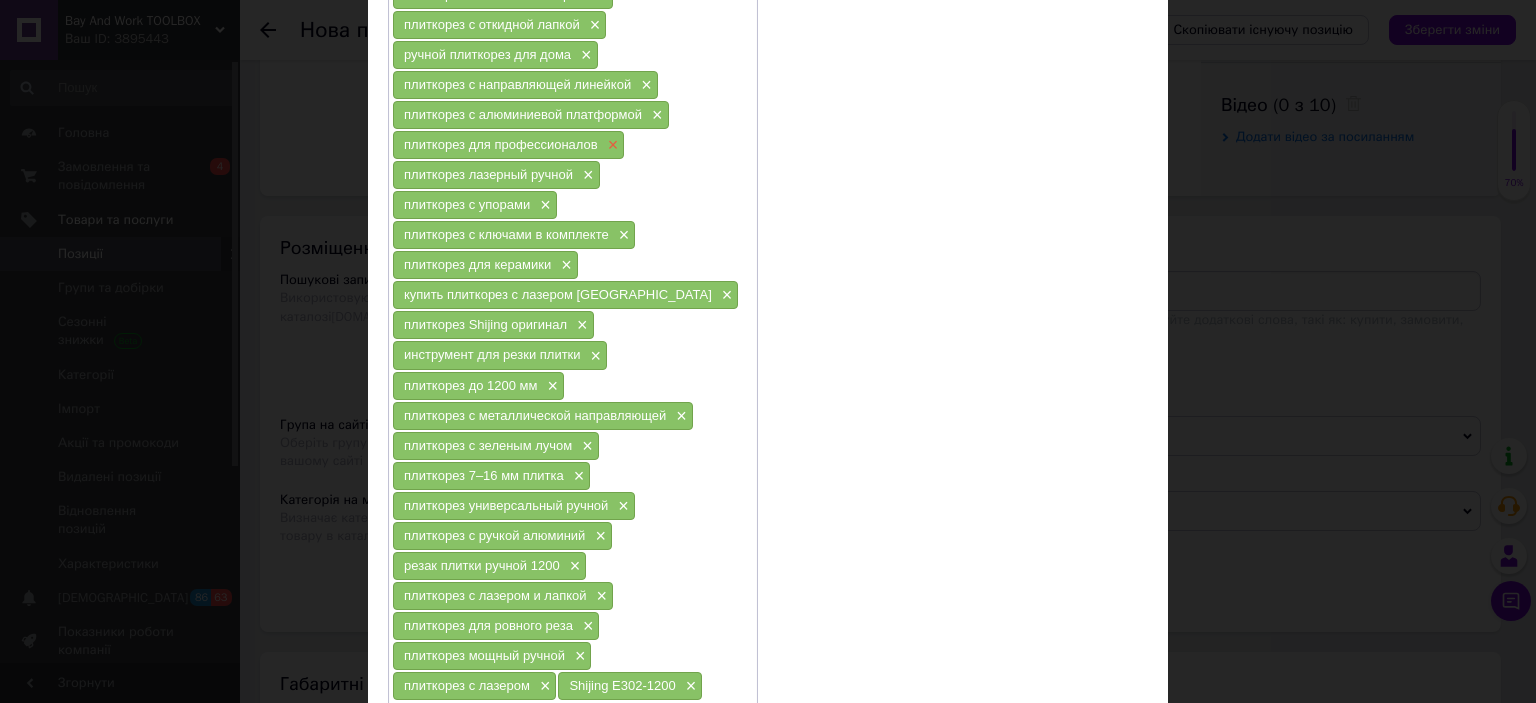 click on "×" at bounding box center [611, 145] 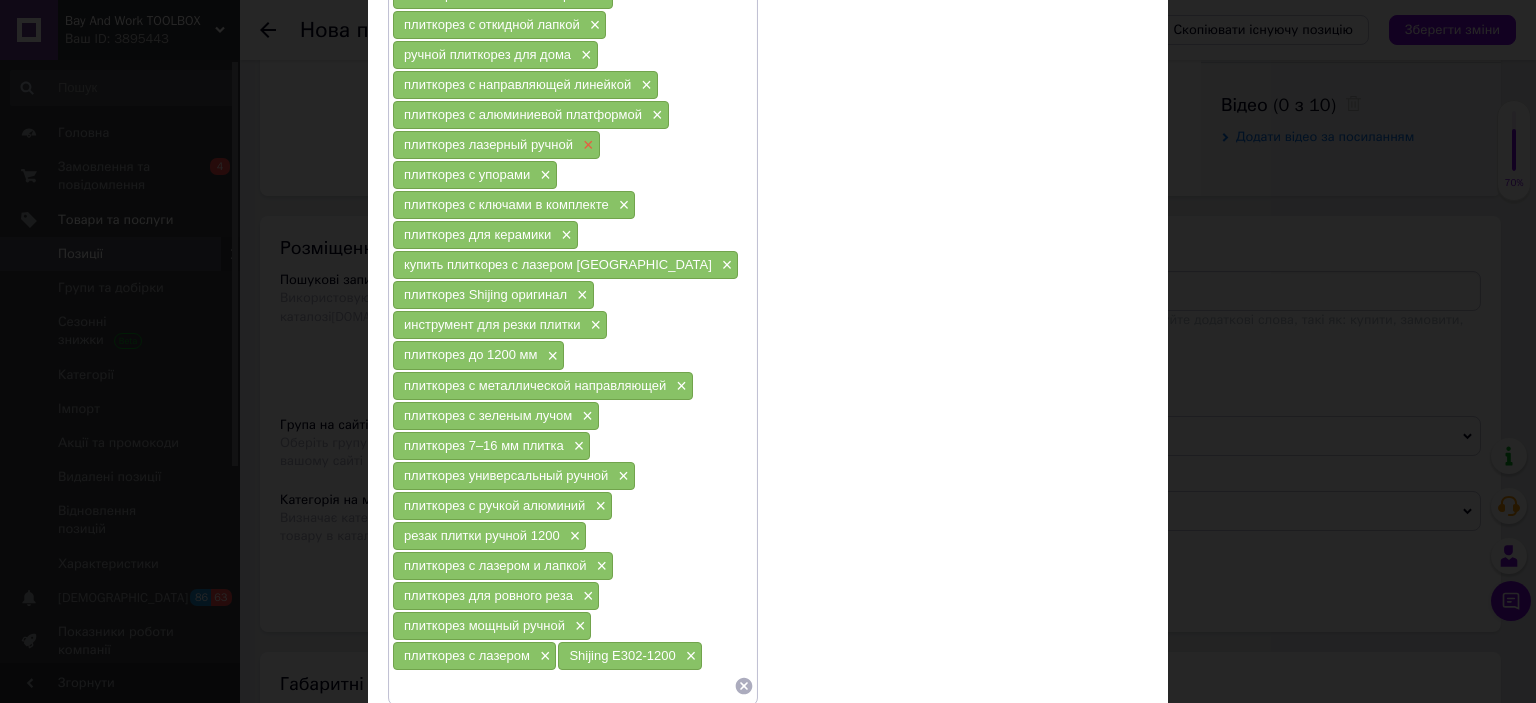 click on "×" at bounding box center [586, 145] 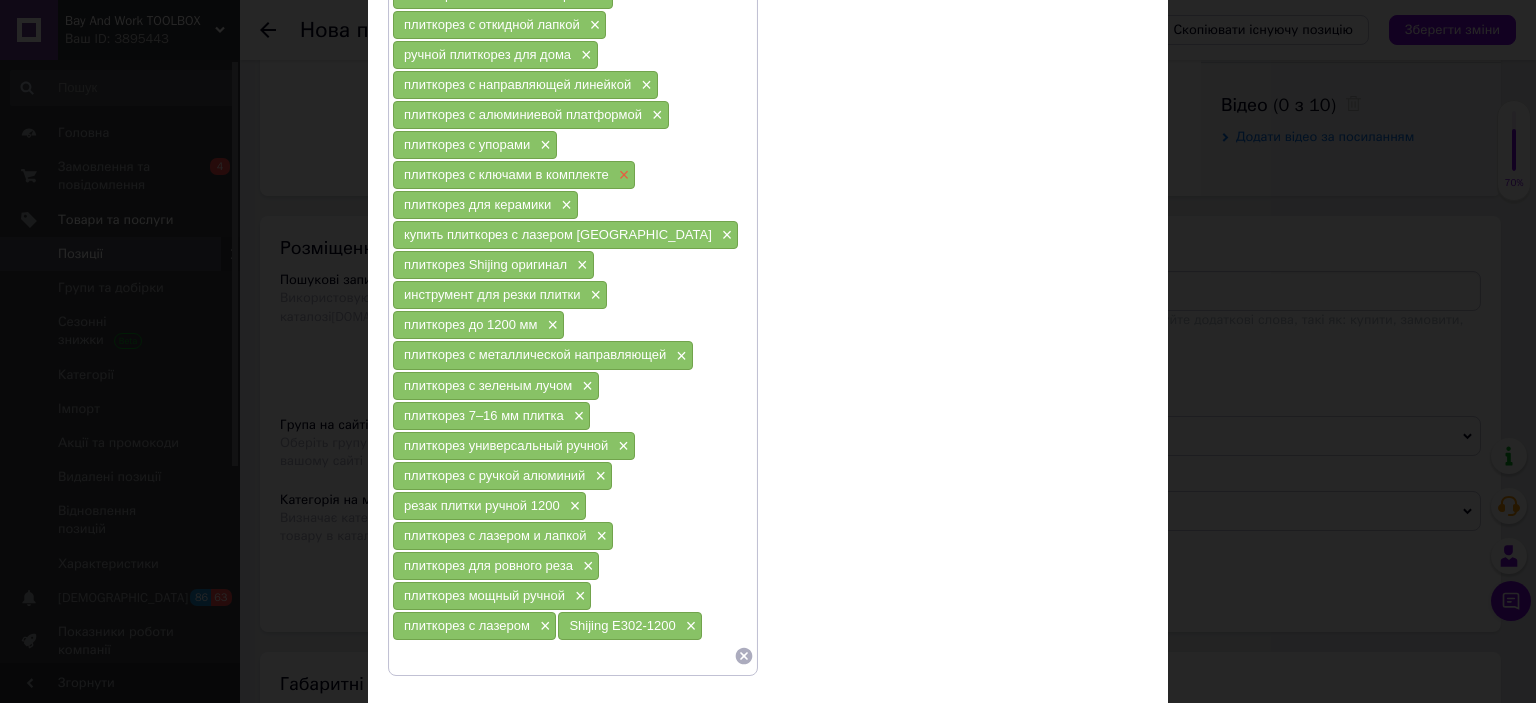 click on "×" at bounding box center [622, 175] 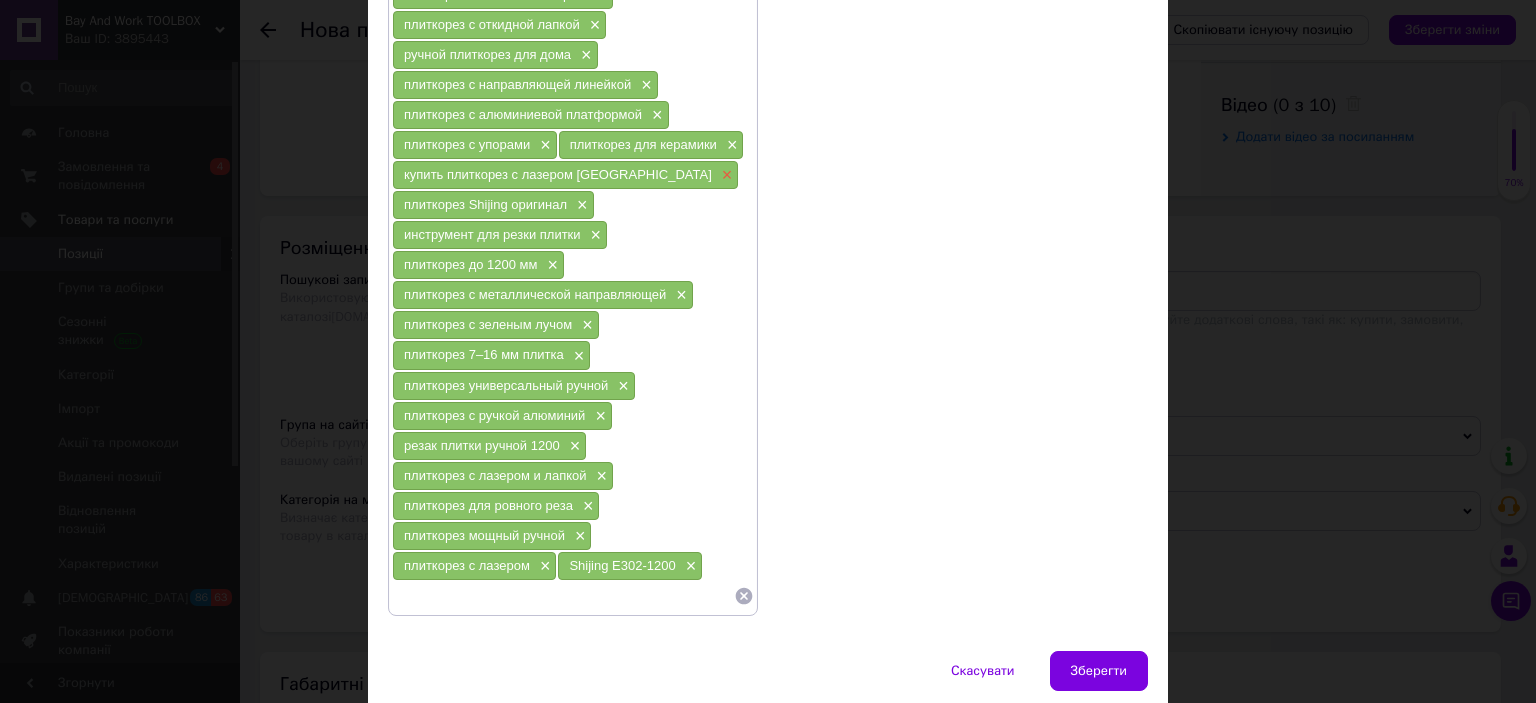 click on "×" at bounding box center [725, 175] 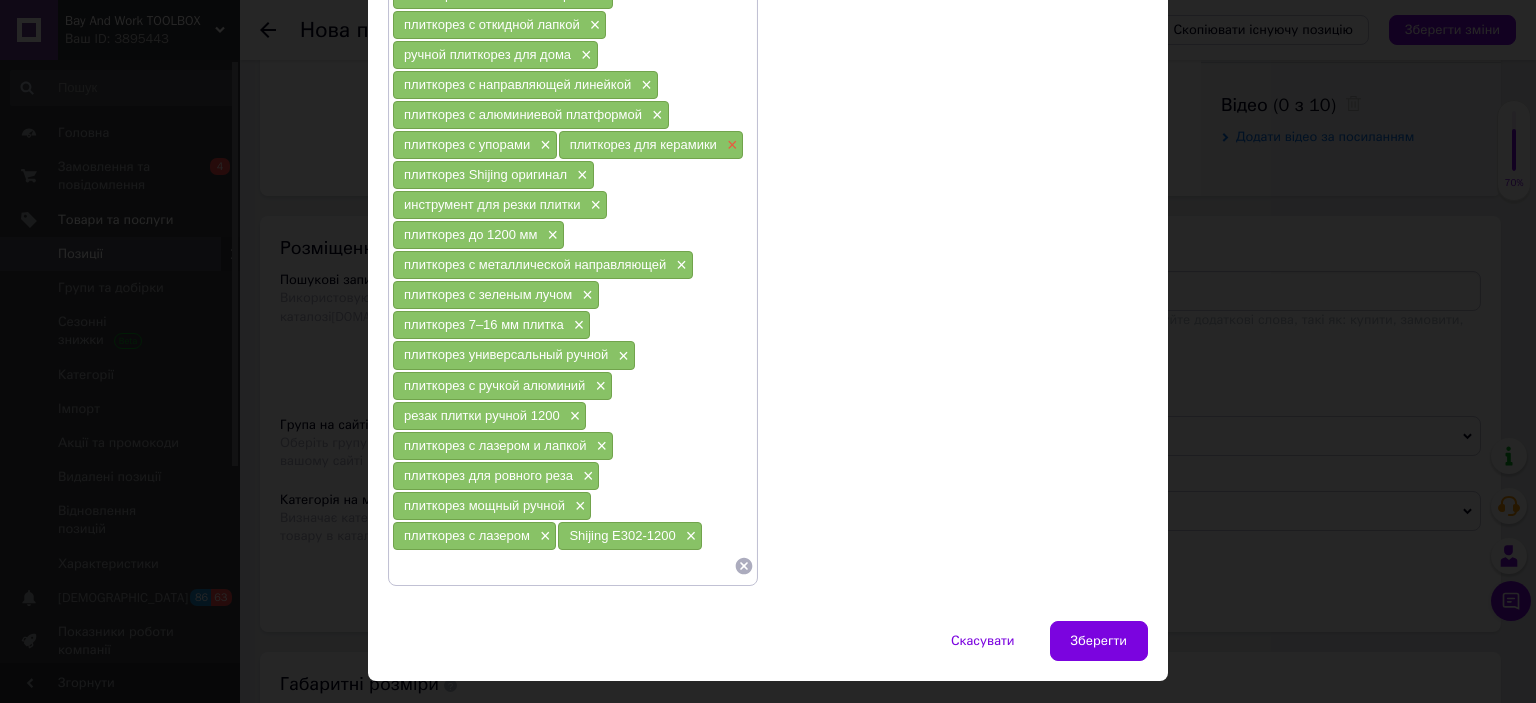 click on "×" at bounding box center (730, 145) 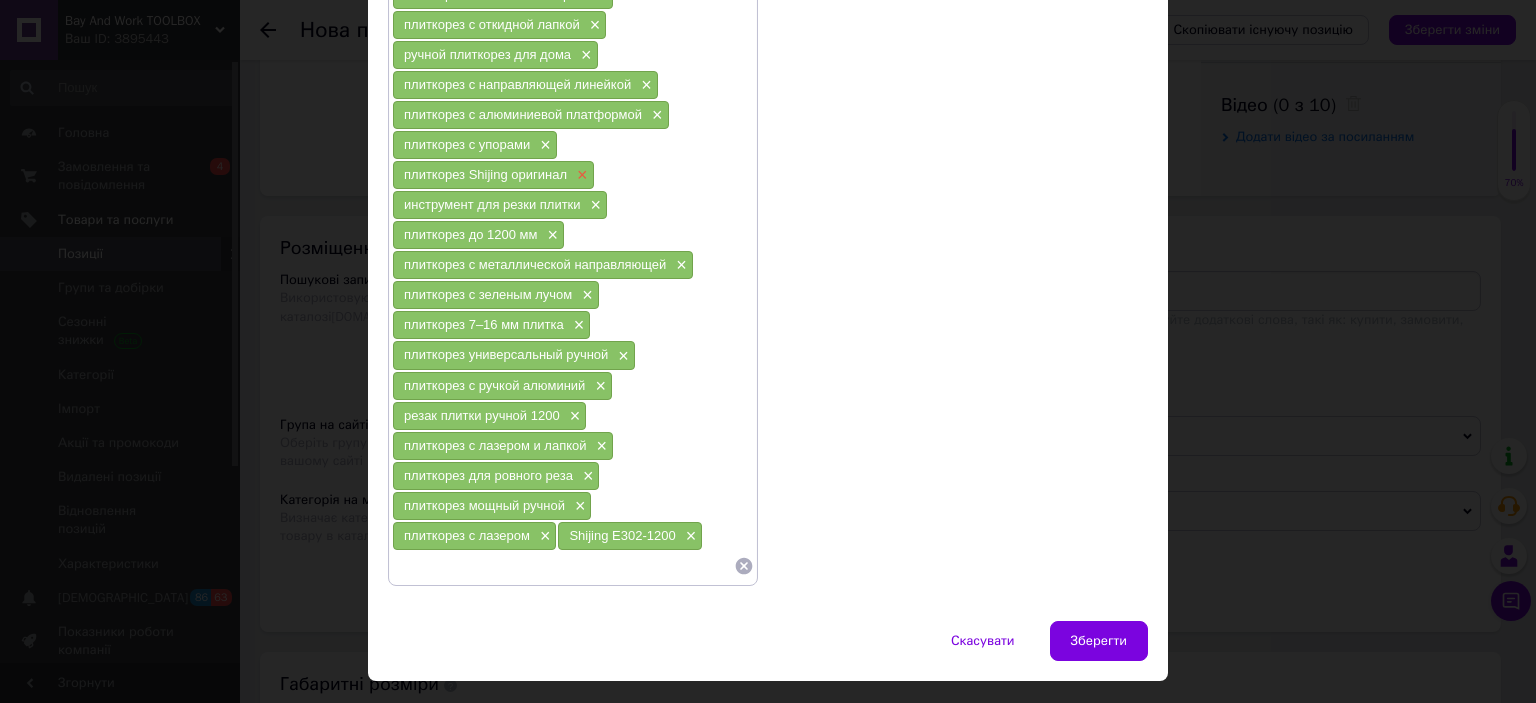 click on "×" at bounding box center [580, 175] 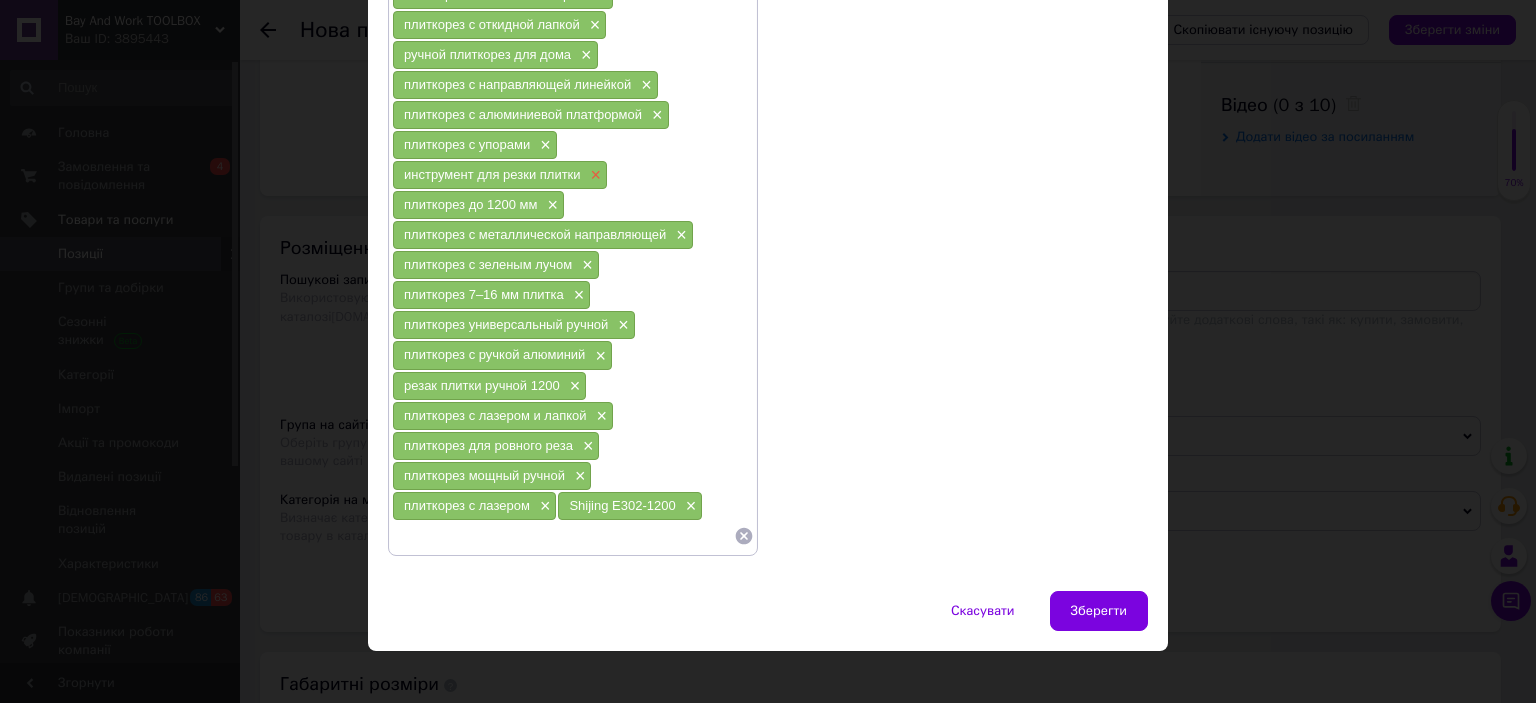 click on "×" at bounding box center (594, 175) 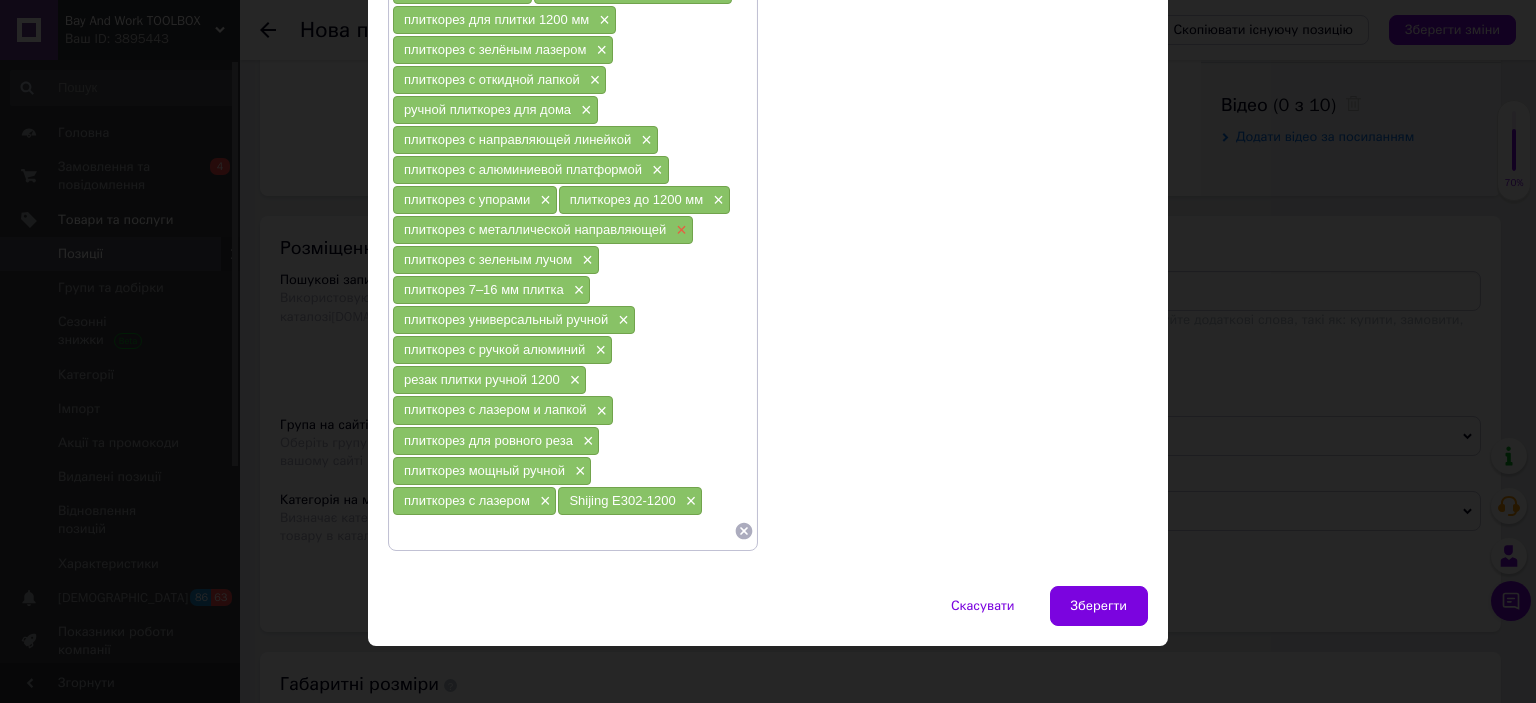 click on "×" at bounding box center (679, 230) 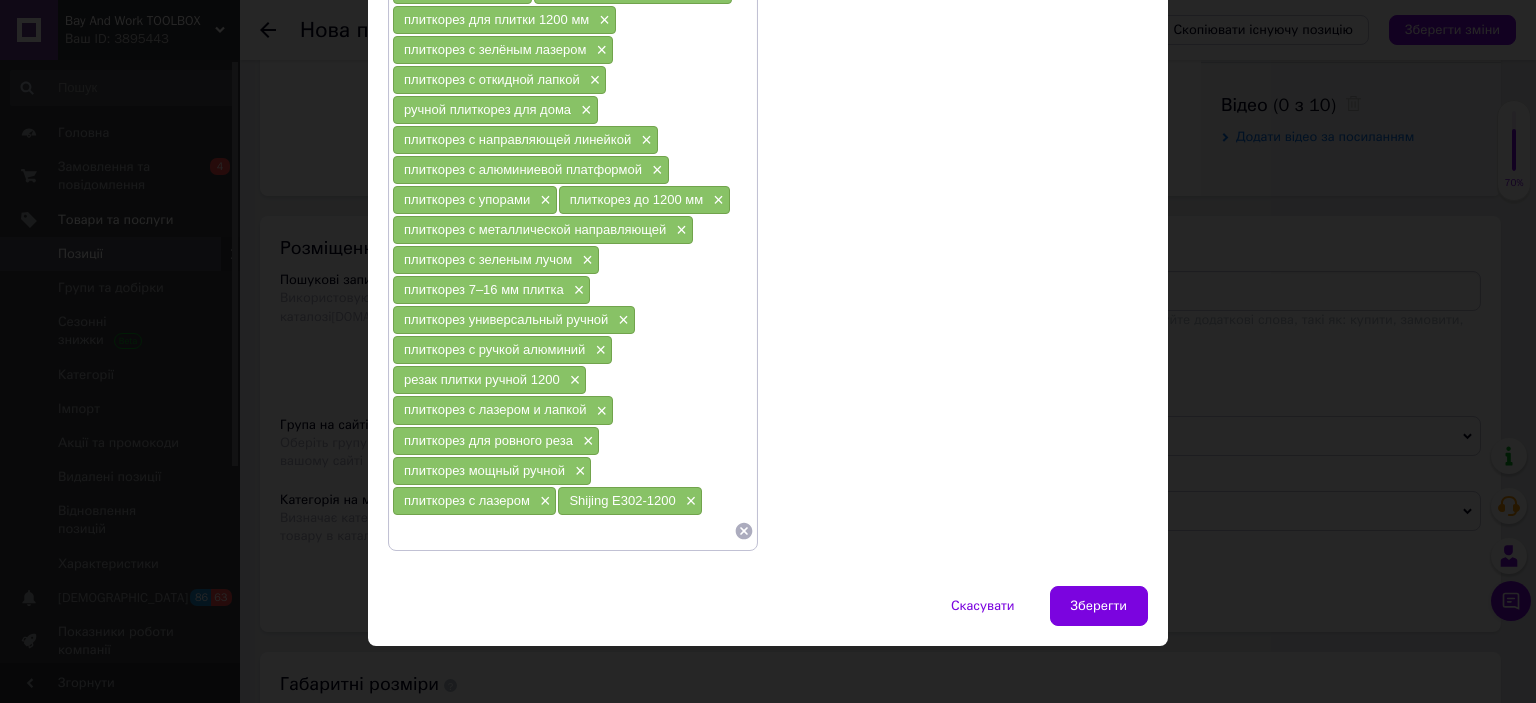 scroll, scrollTop: 283, scrollLeft: 0, axis: vertical 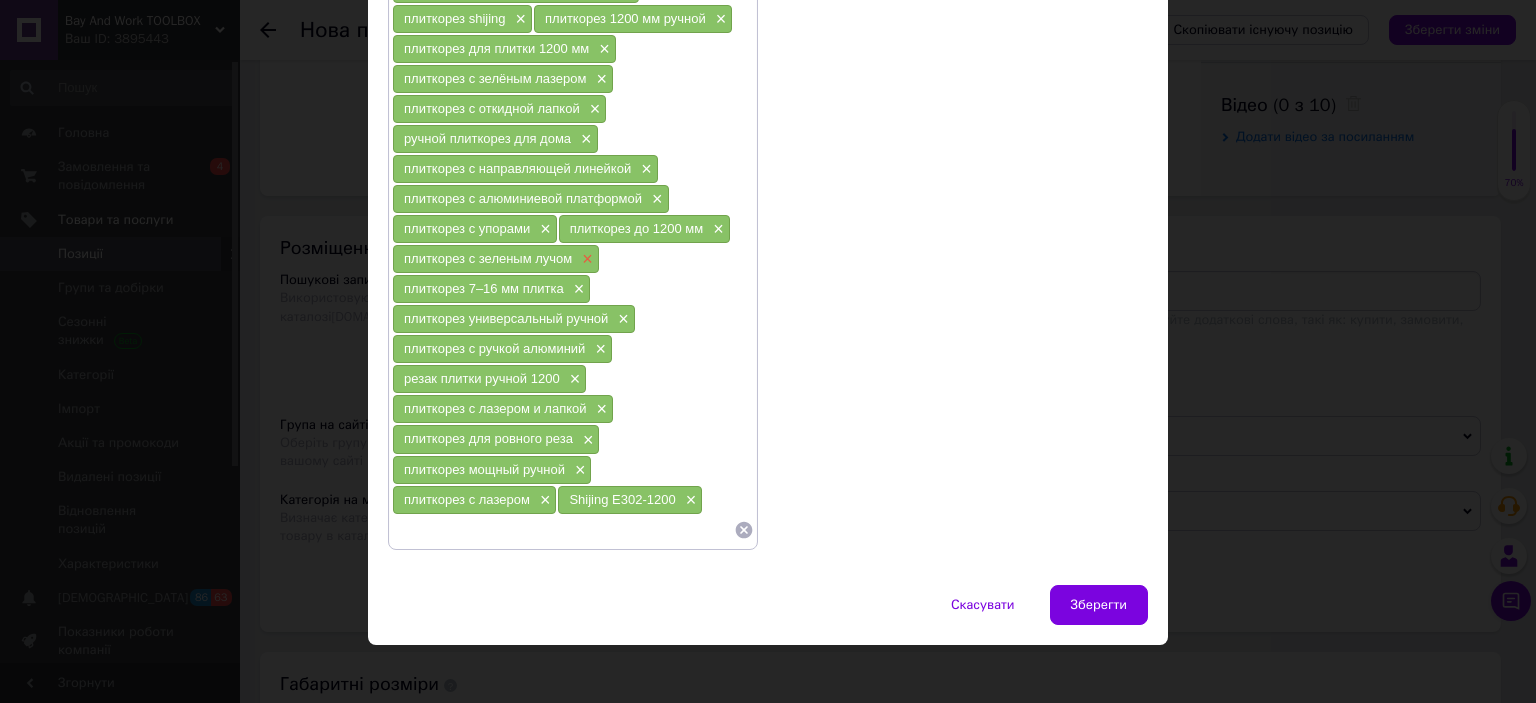 click on "×" at bounding box center [585, 259] 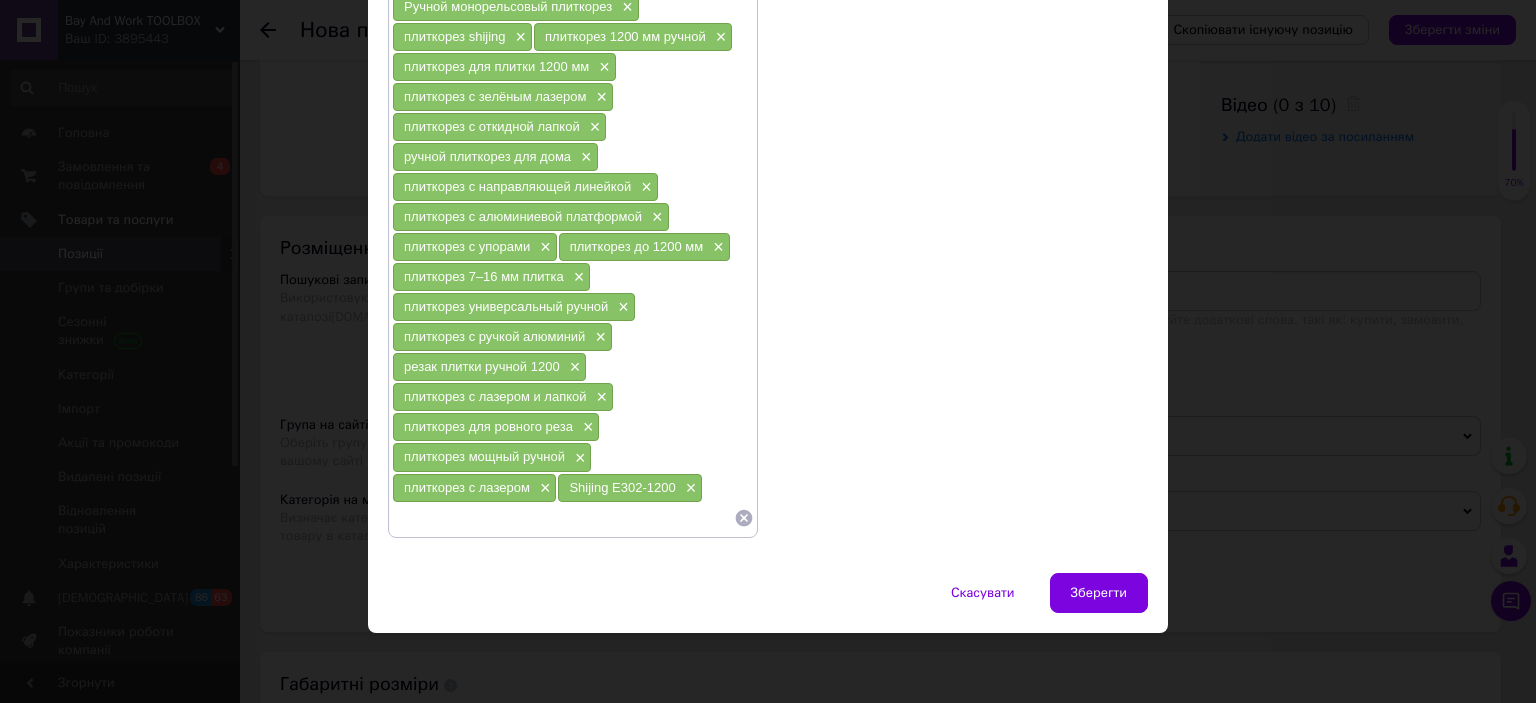 scroll, scrollTop: 253, scrollLeft: 0, axis: vertical 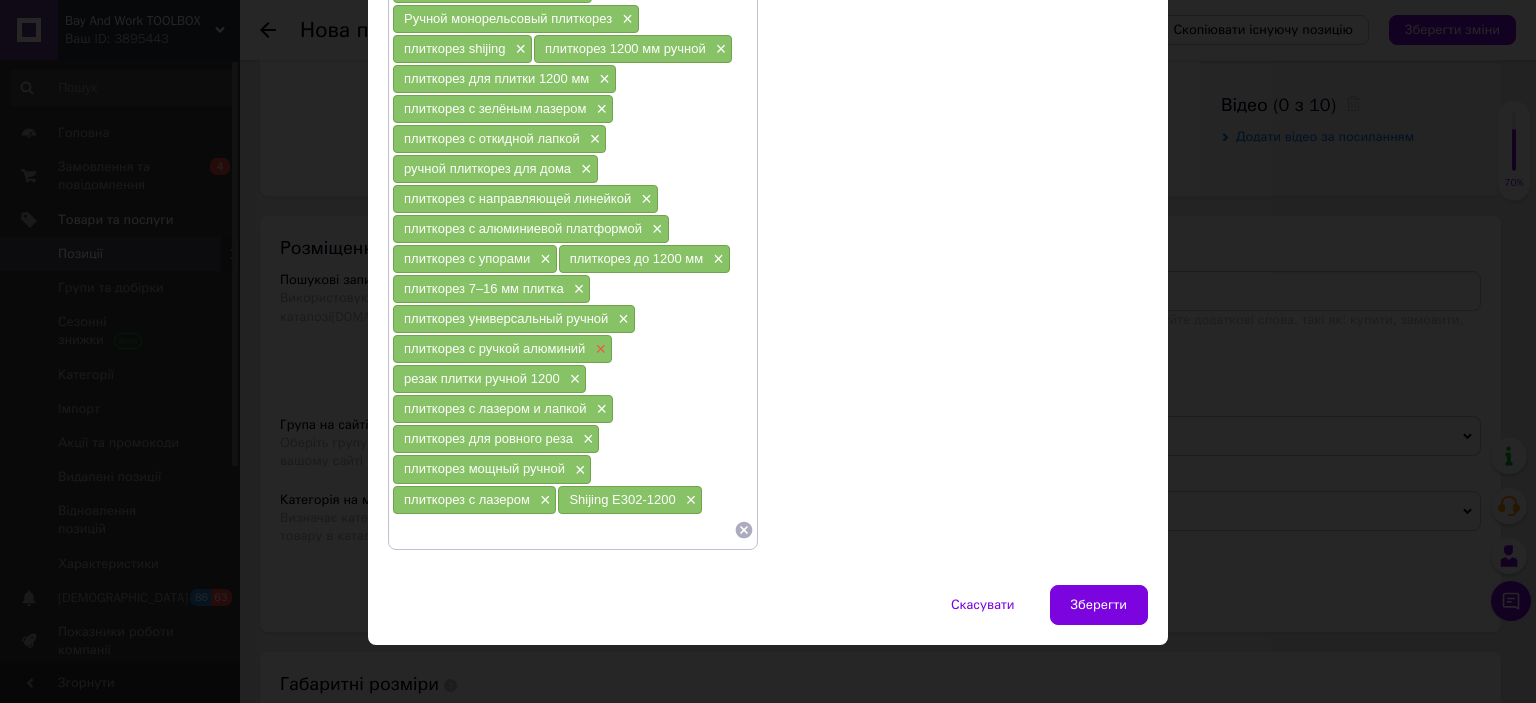 click on "×" at bounding box center [598, 349] 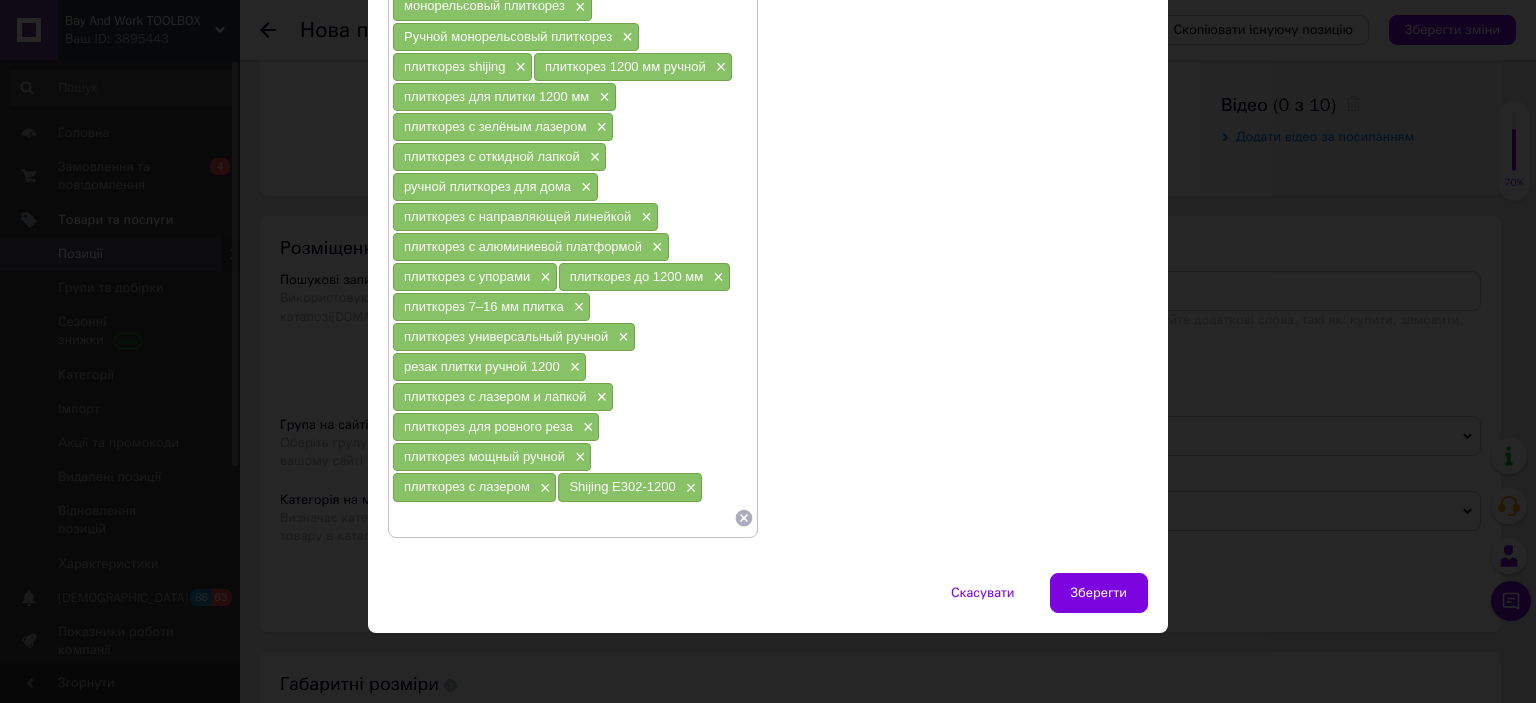 scroll, scrollTop: 224, scrollLeft: 0, axis: vertical 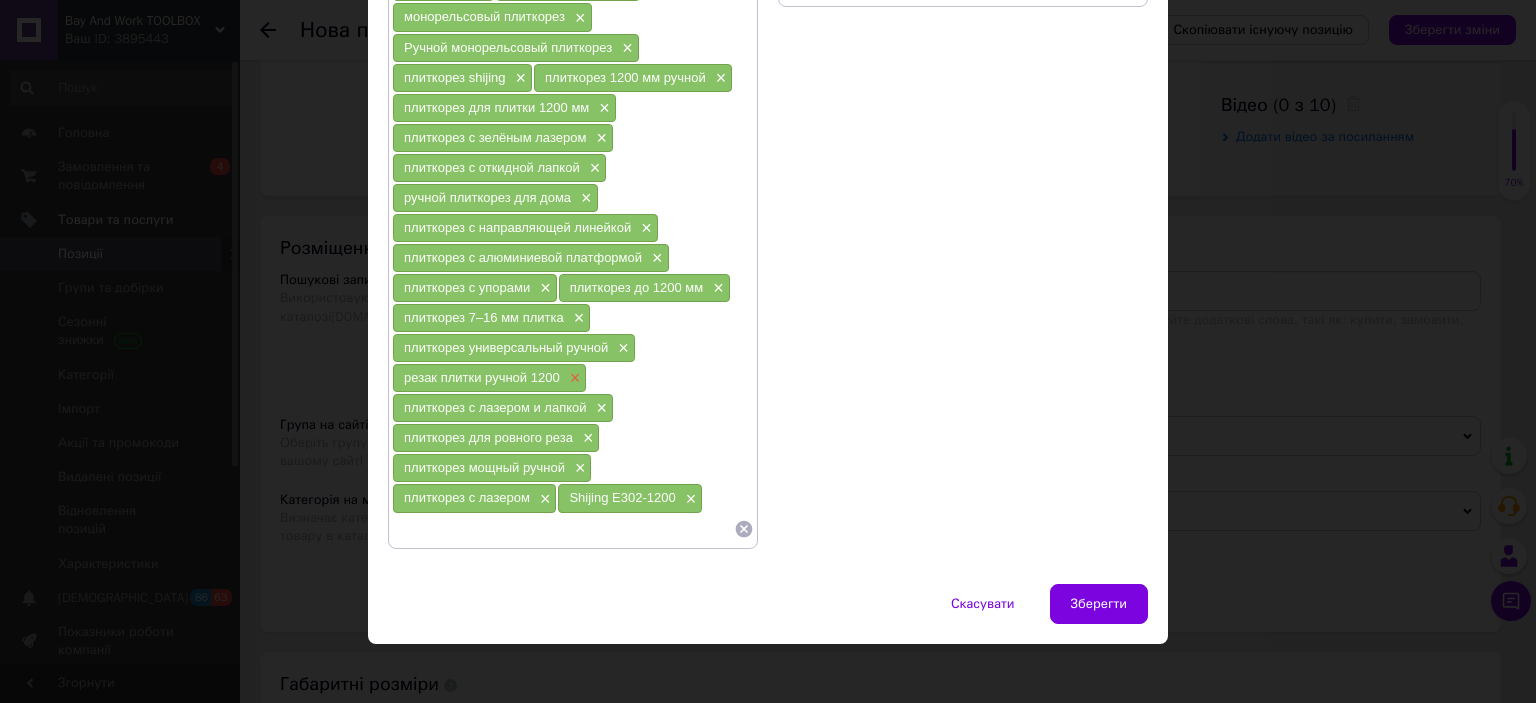 click on "×" at bounding box center (573, 378) 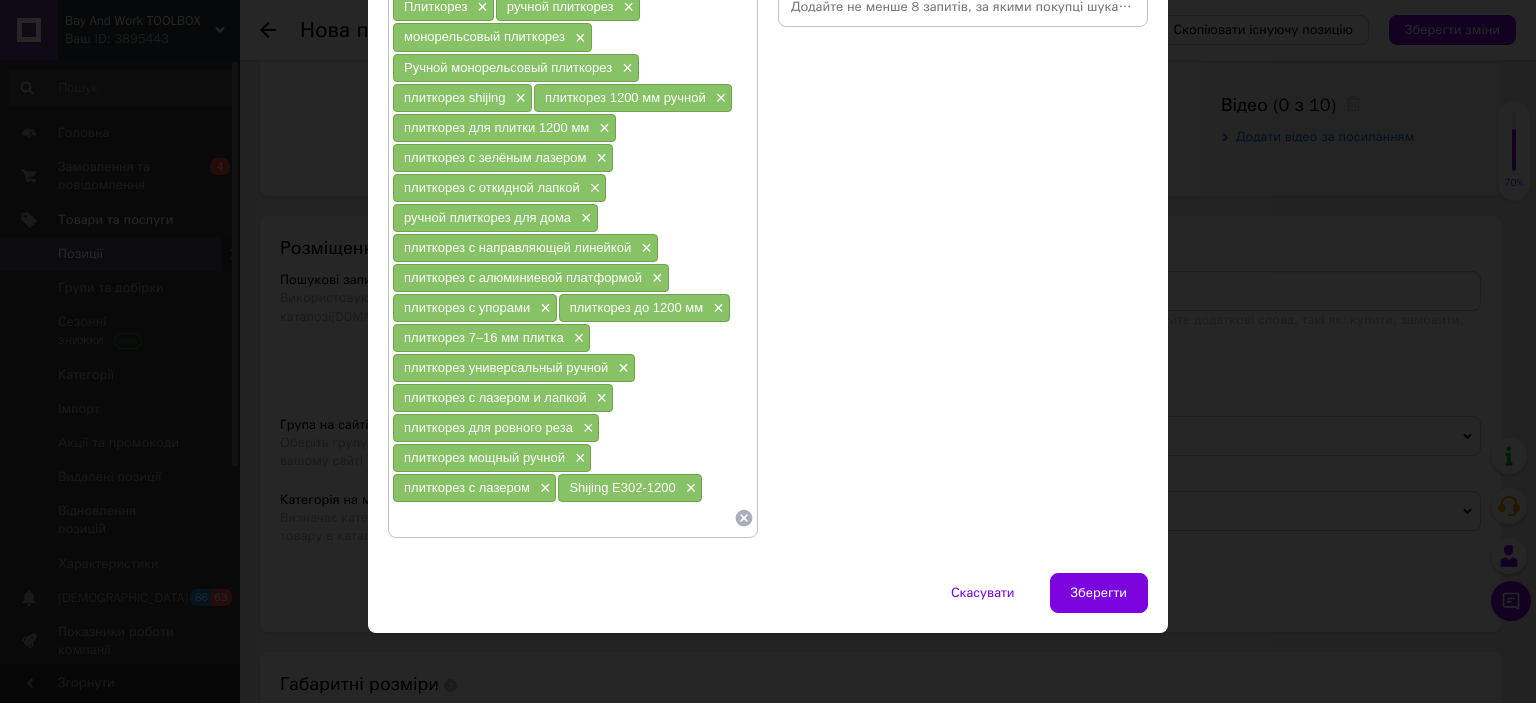 scroll, scrollTop: 194, scrollLeft: 0, axis: vertical 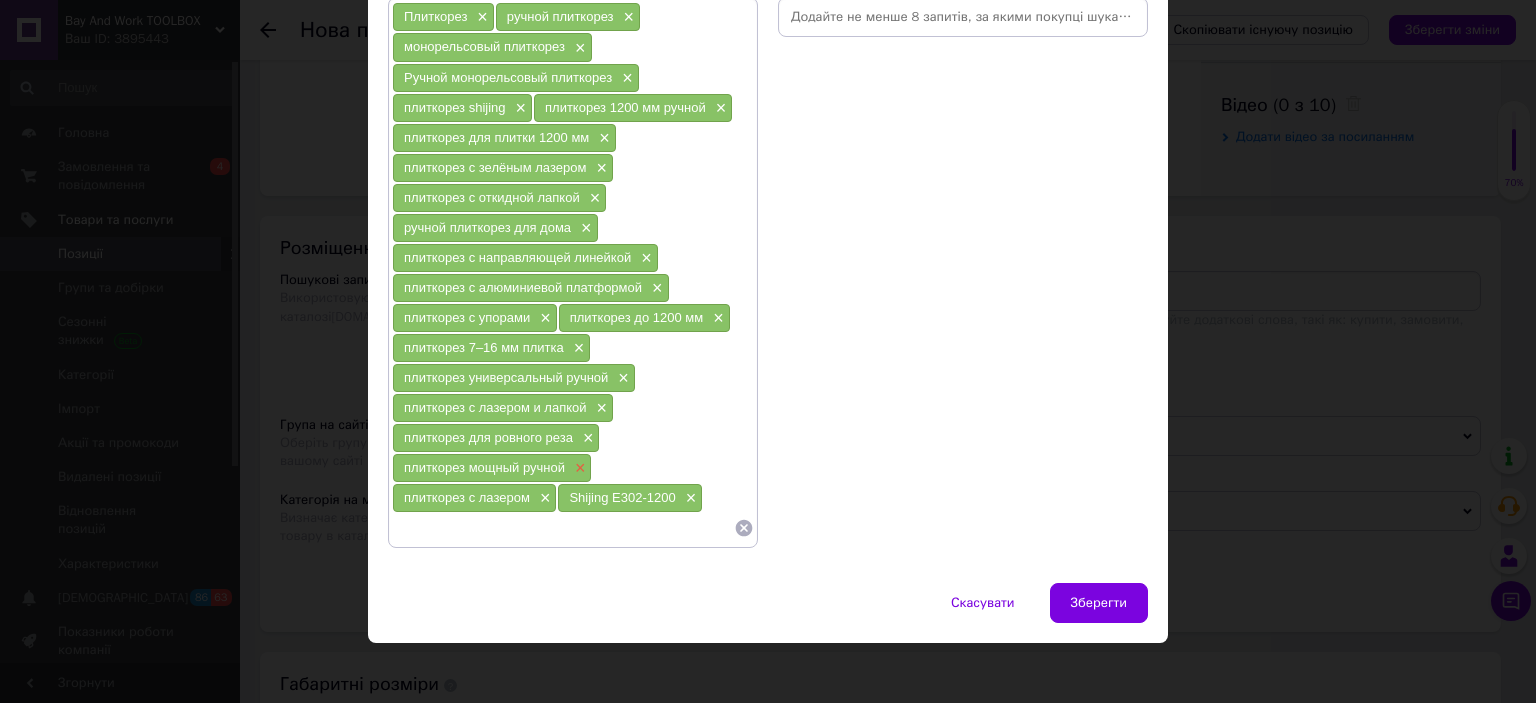 click on "×" at bounding box center [578, 468] 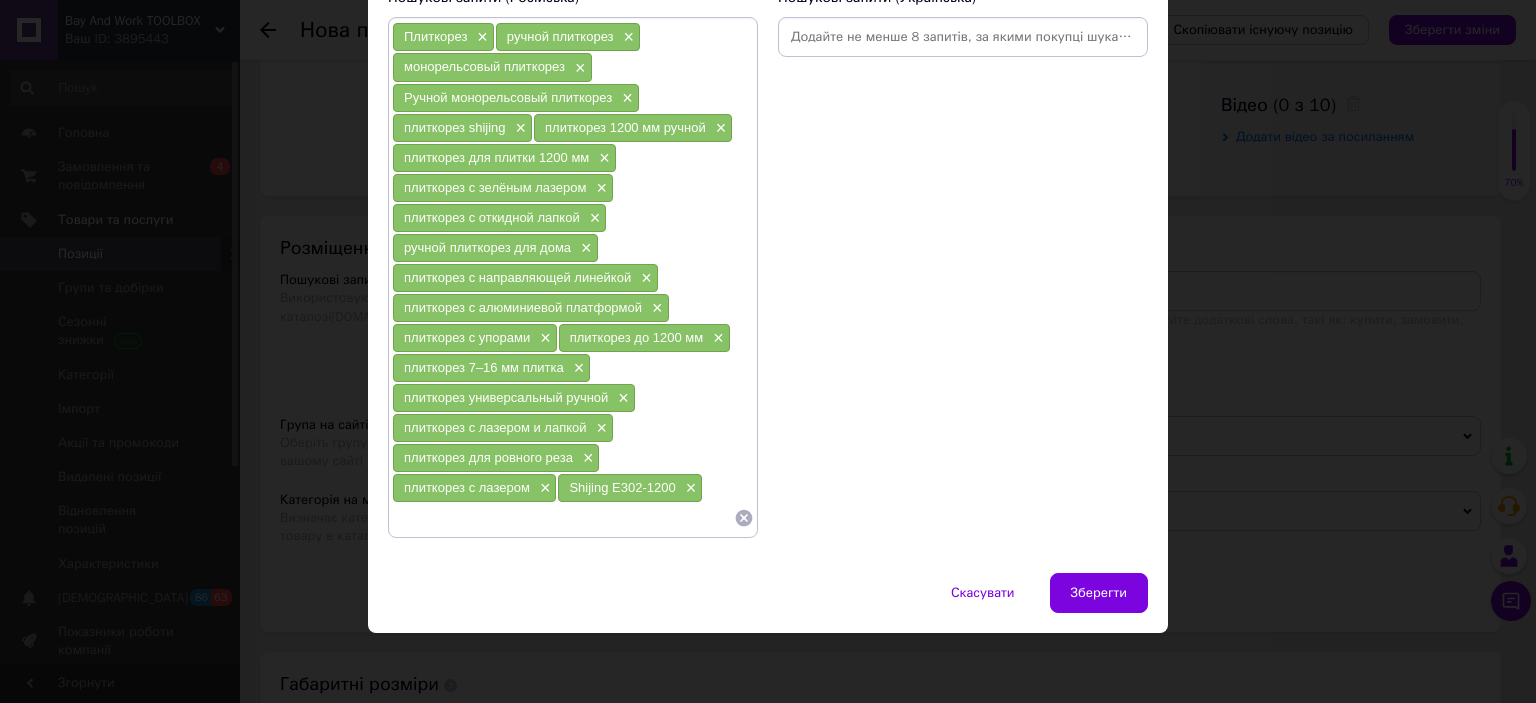 scroll, scrollTop: 164, scrollLeft: 0, axis: vertical 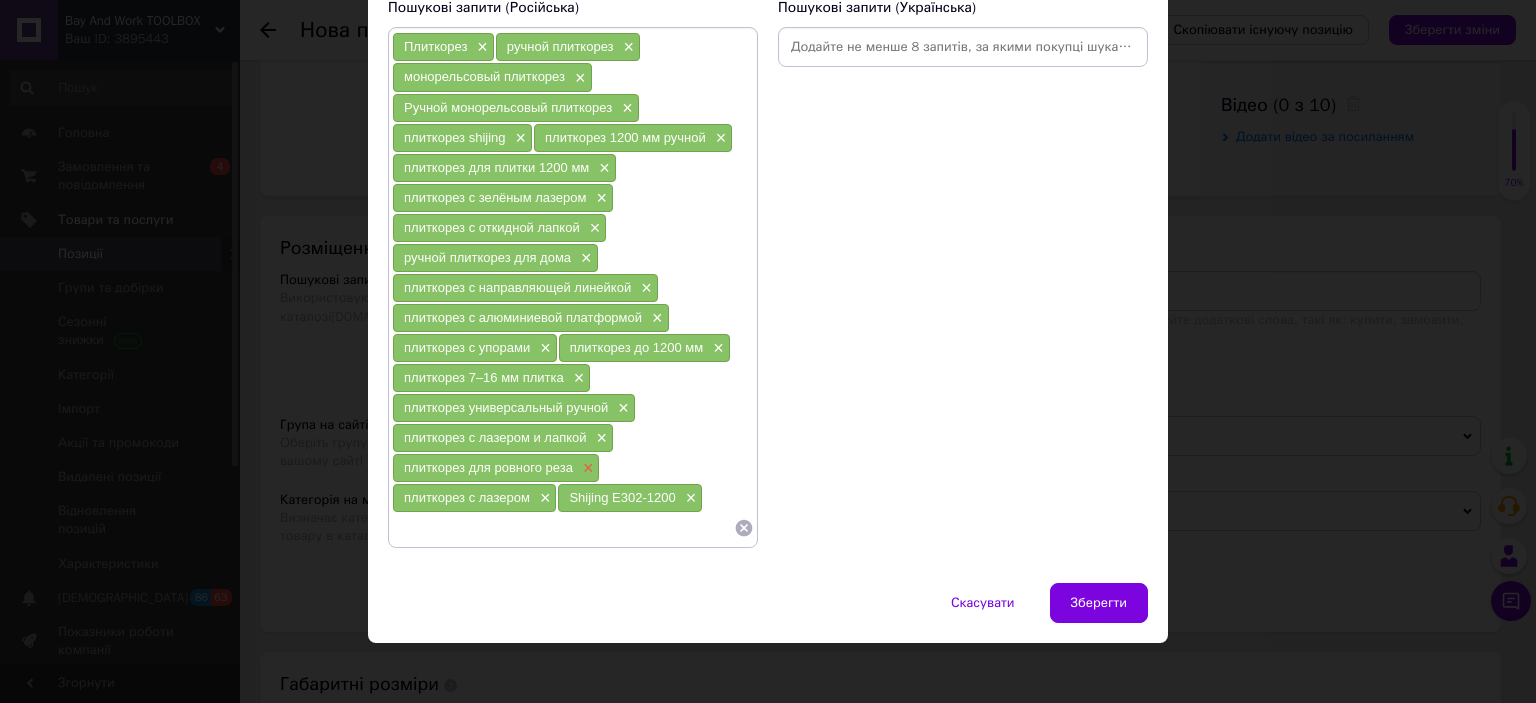 click on "×" at bounding box center (586, 468) 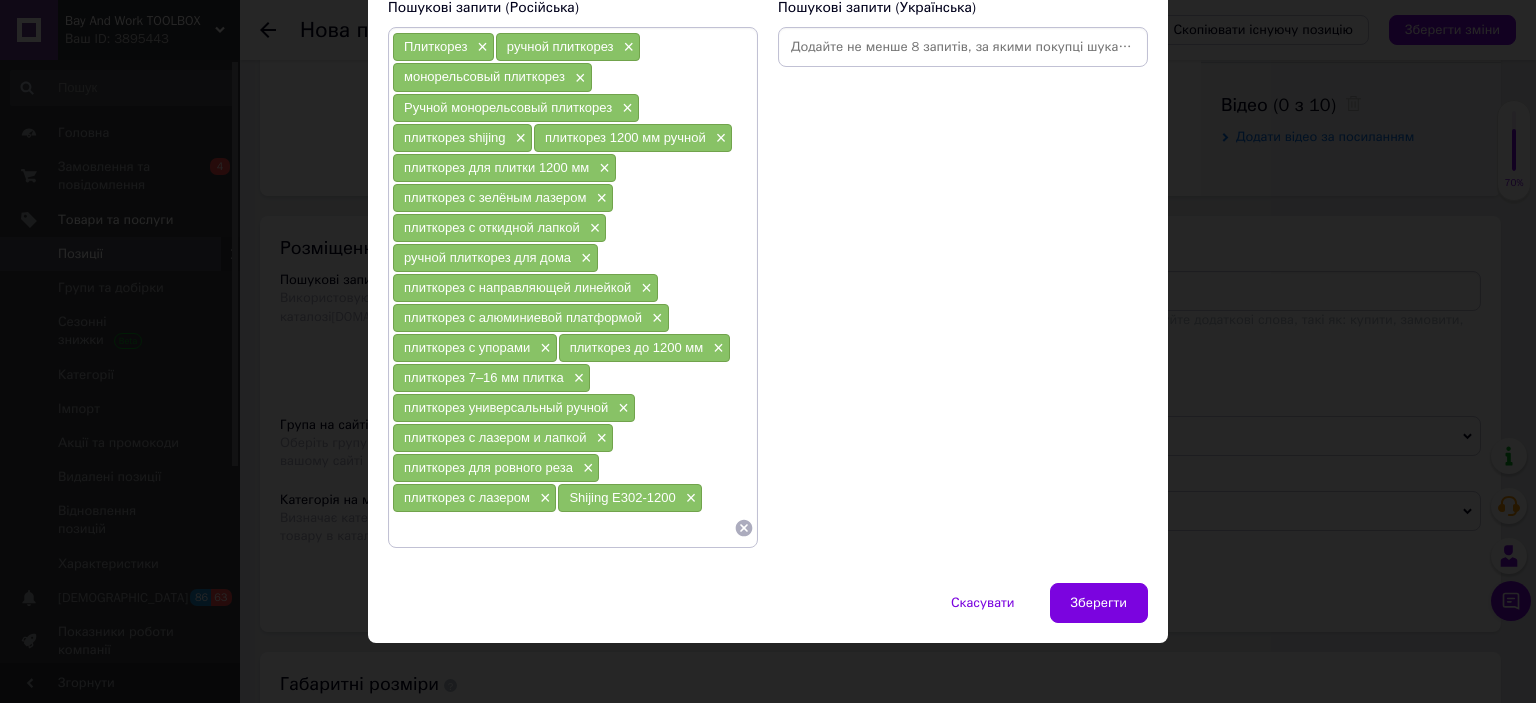 scroll, scrollTop: 135, scrollLeft: 0, axis: vertical 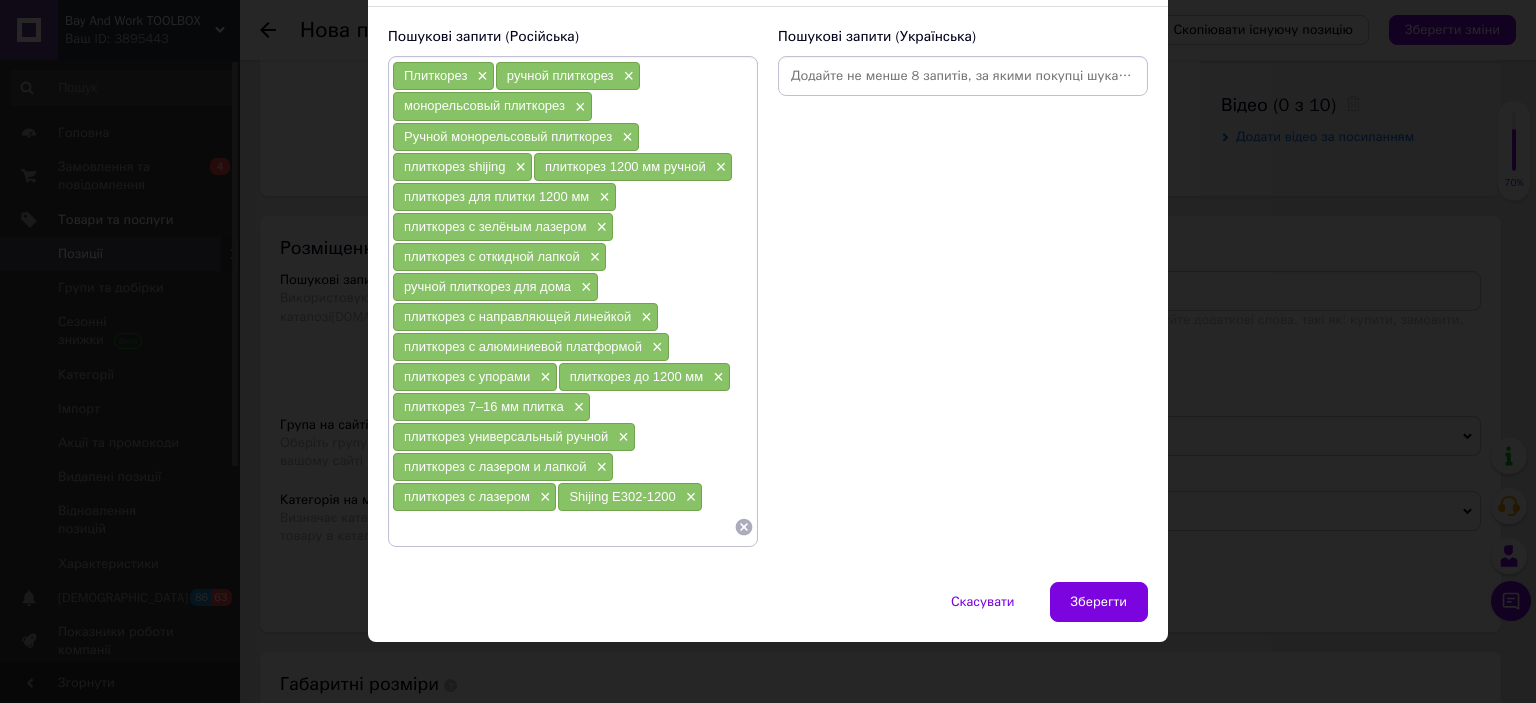 click at bounding box center [963, 76] 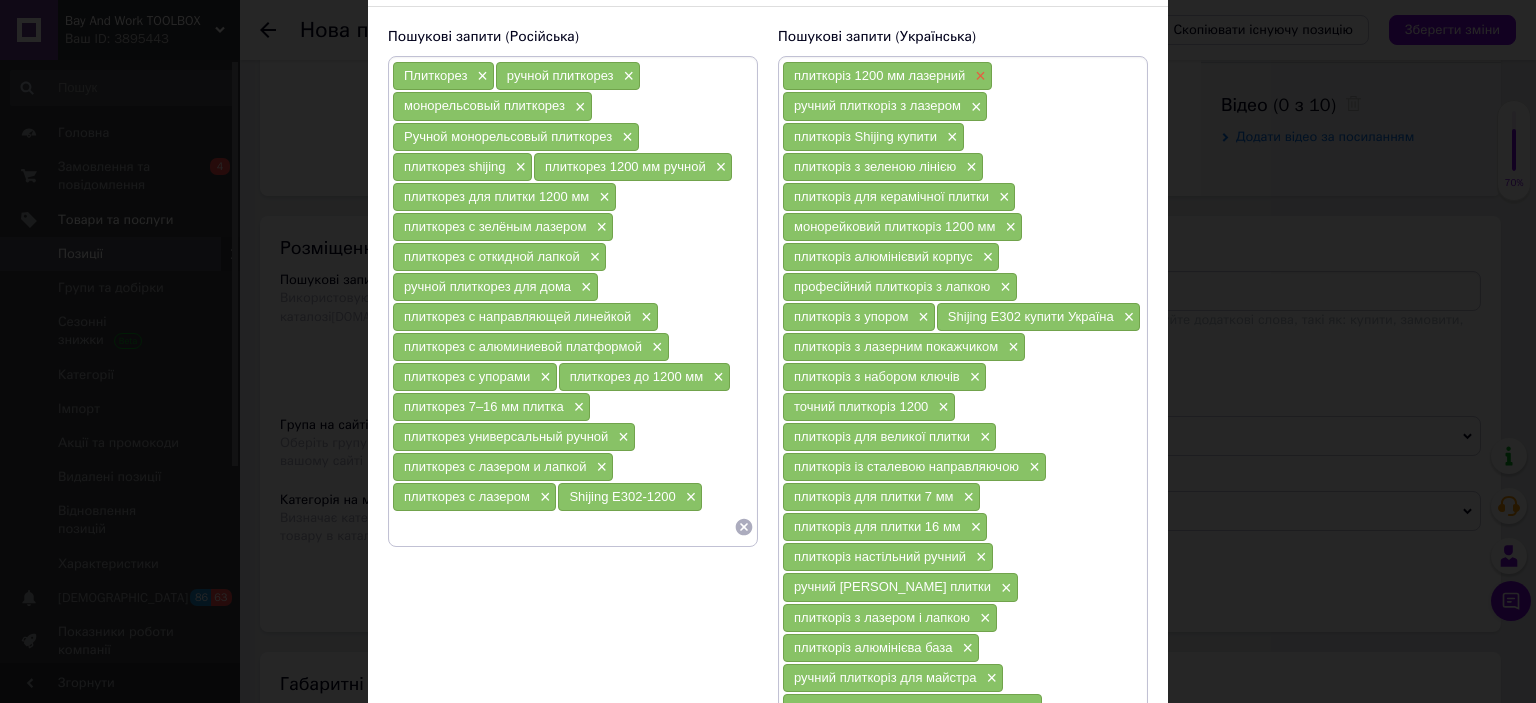click on "×" at bounding box center [978, 76] 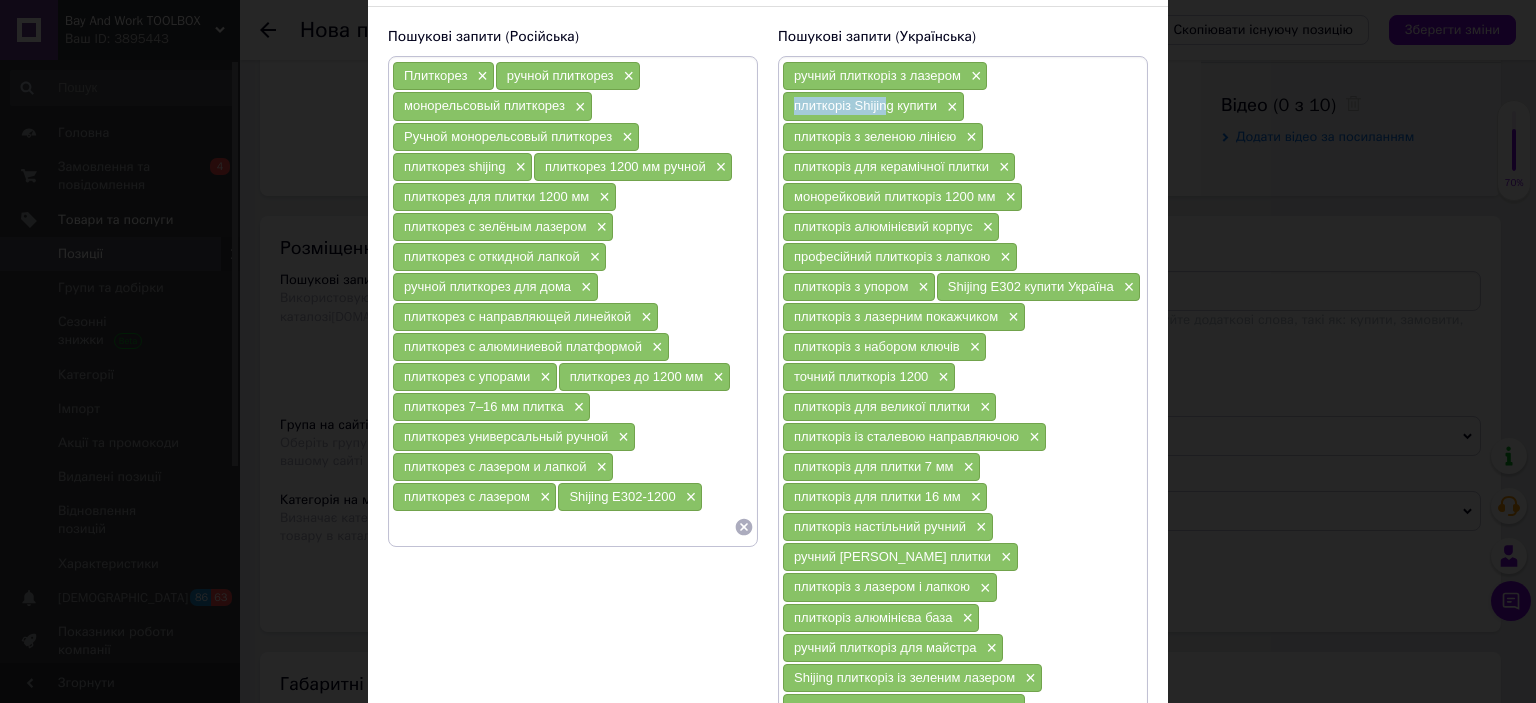 drag, startPoint x: 796, startPoint y: 107, endPoint x: 886, endPoint y: 117, distance: 90.55385 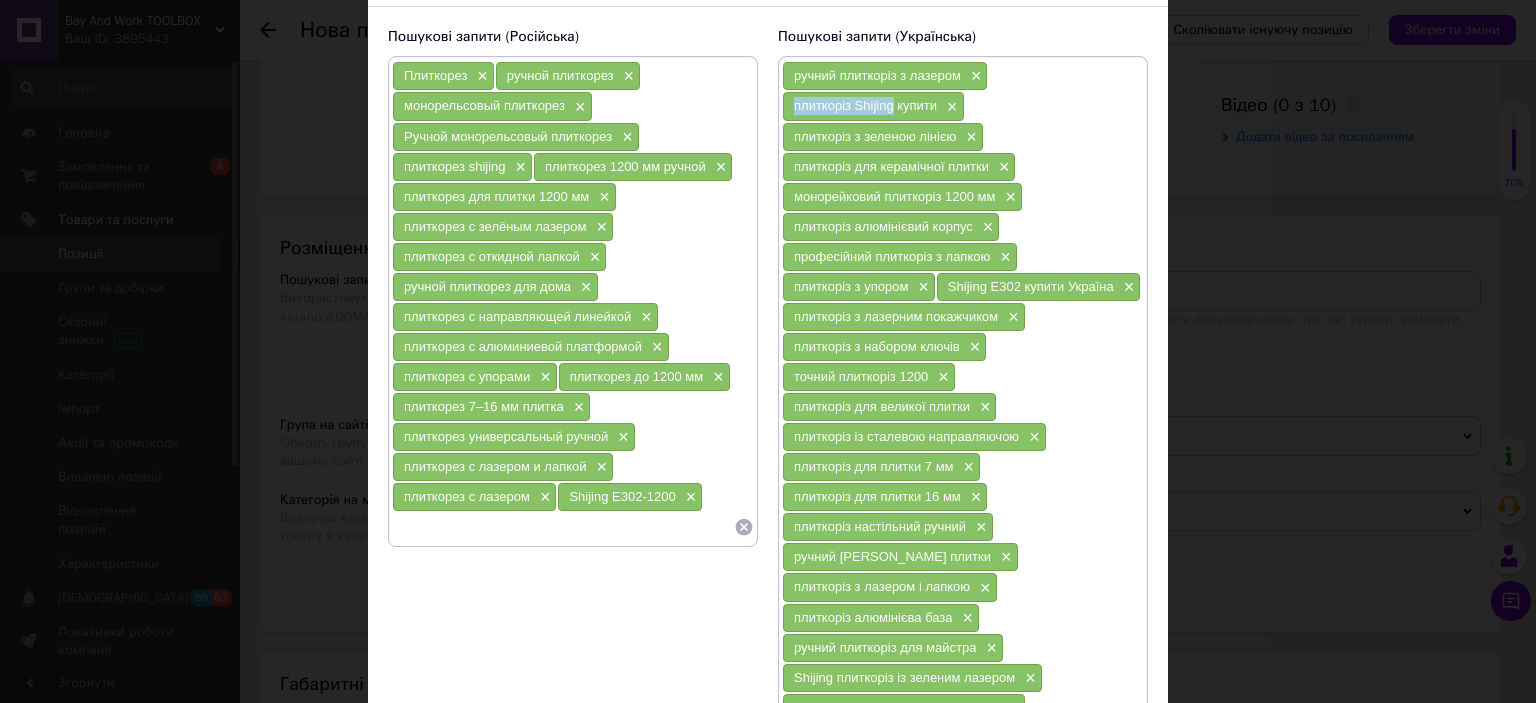 drag, startPoint x: 890, startPoint y: 111, endPoint x: 792, endPoint y: 113, distance: 98.02041 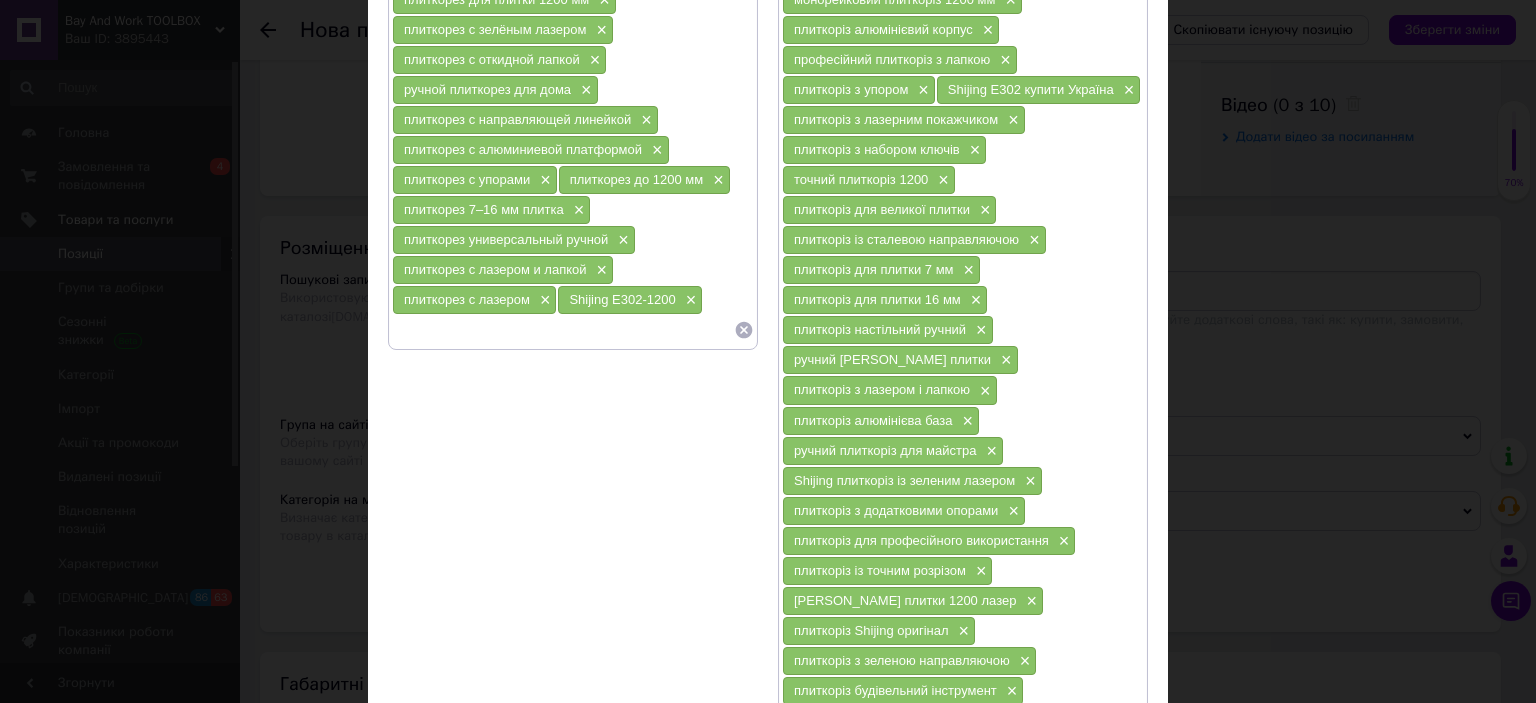 scroll, scrollTop: 519, scrollLeft: 0, axis: vertical 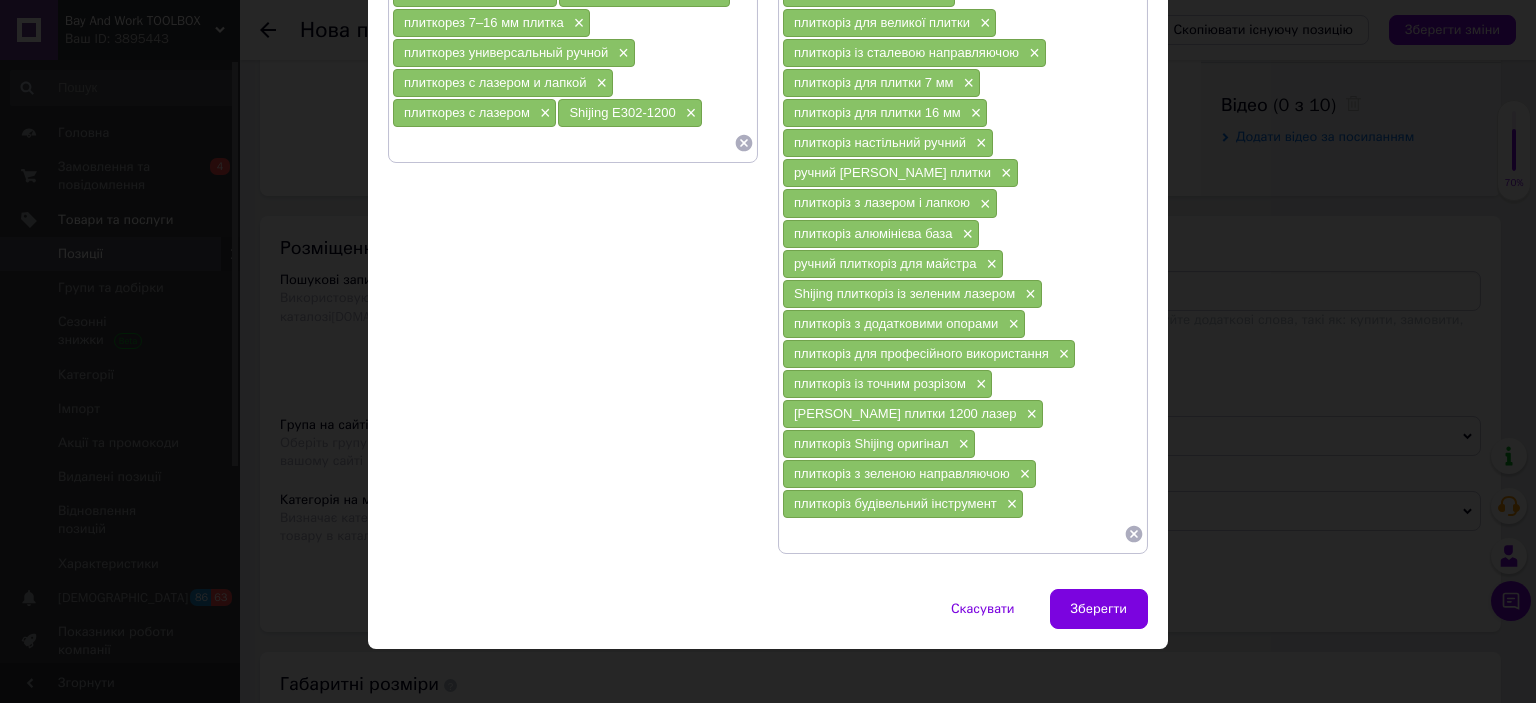 paste on "плиткоріз Shijing" 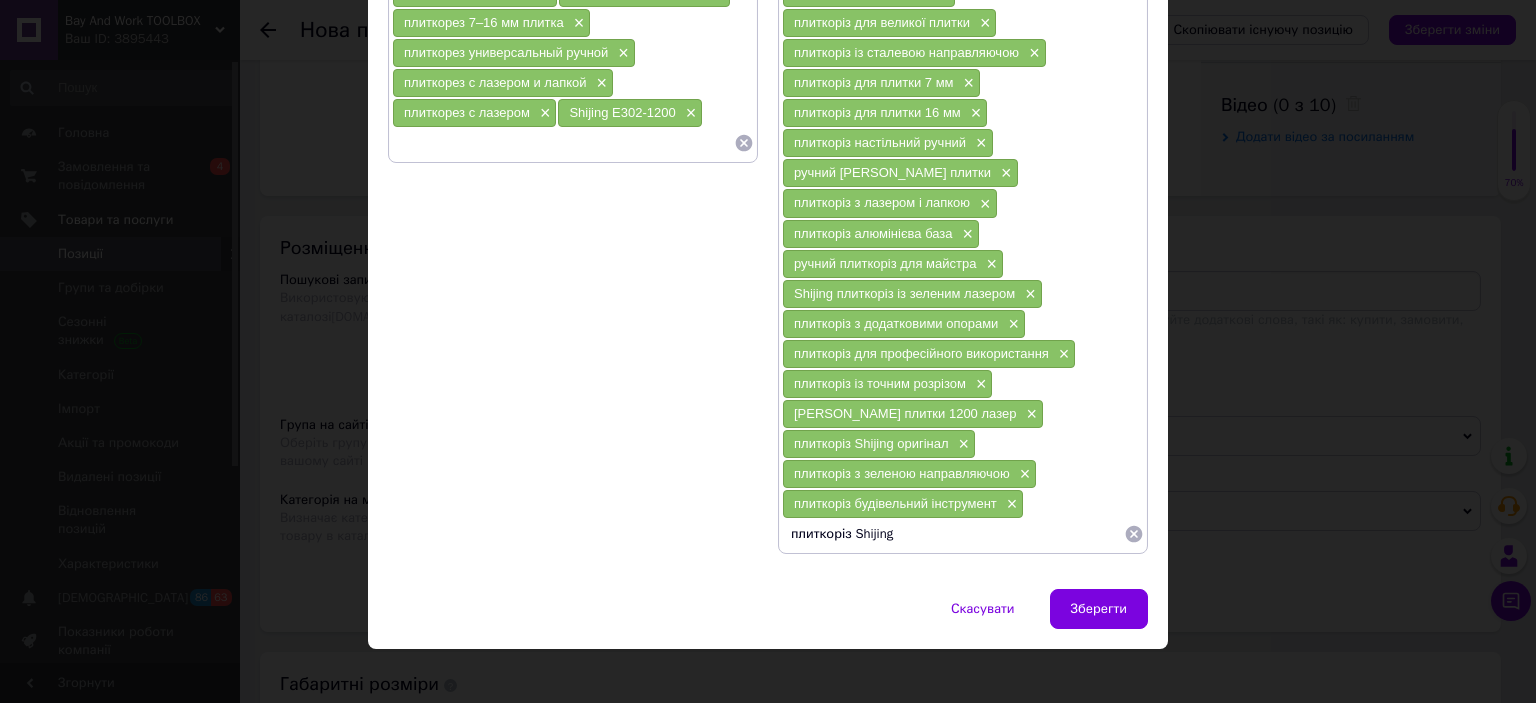 click on "плиткоріз Shijing" at bounding box center (953, 534) 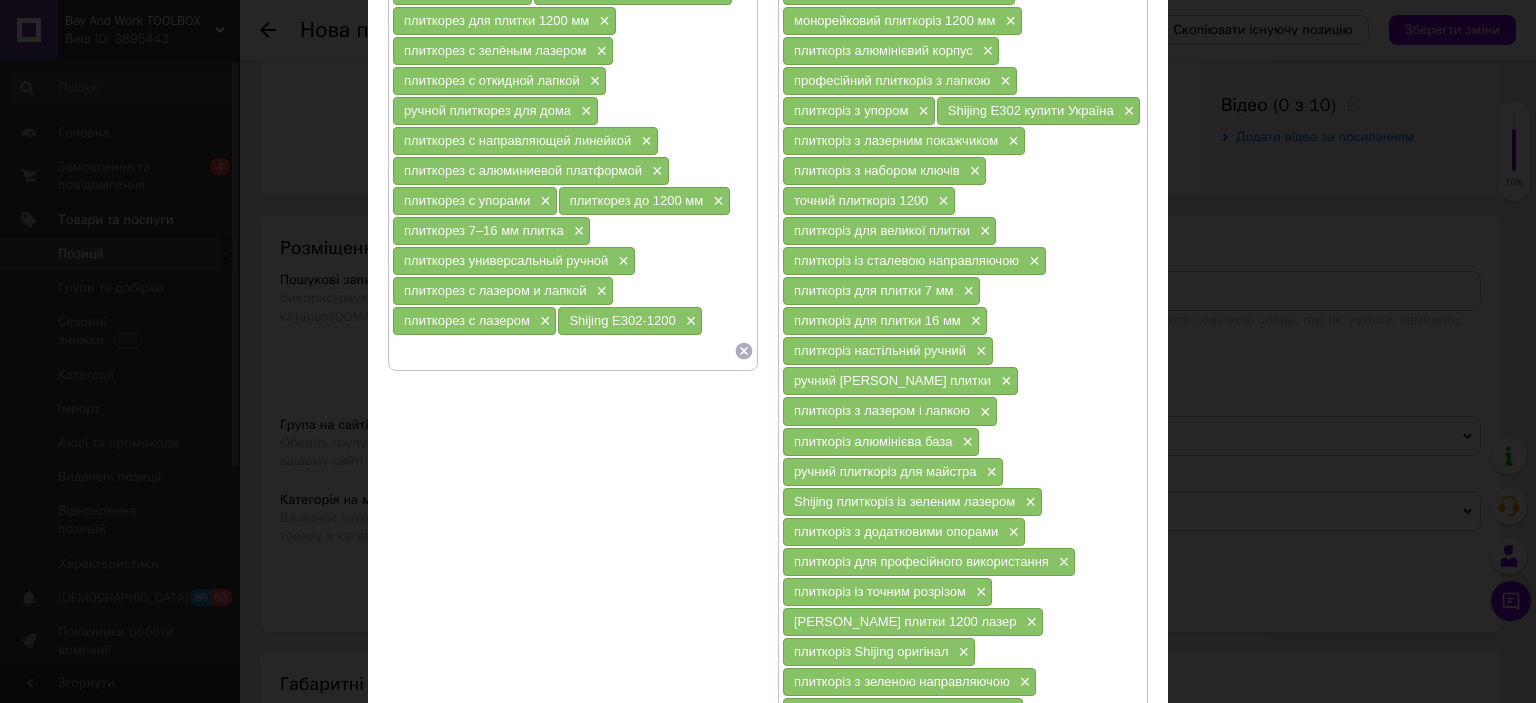 scroll, scrollTop: 19, scrollLeft: 0, axis: vertical 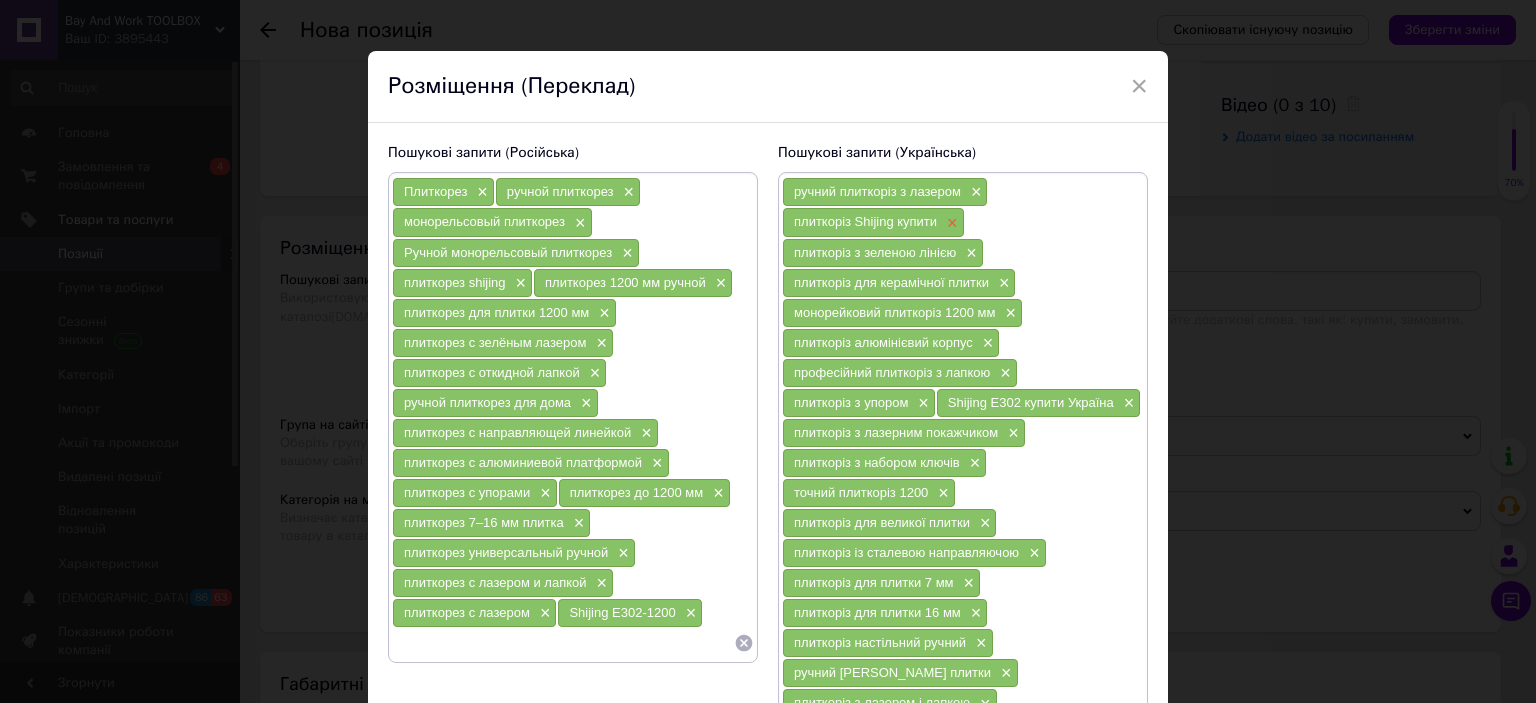 click on "×" at bounding box center (950, 223) 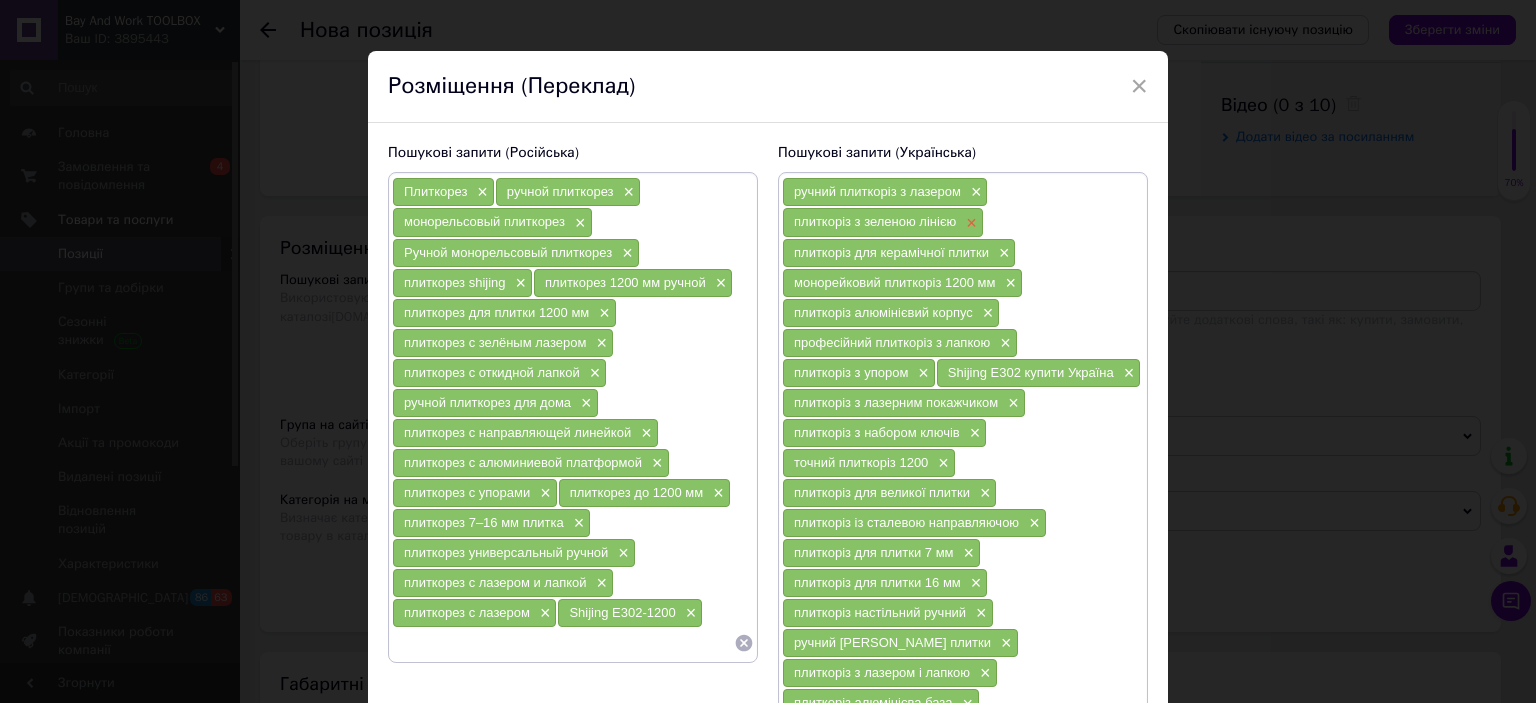 click on "×" at bounding box center [969, 223] 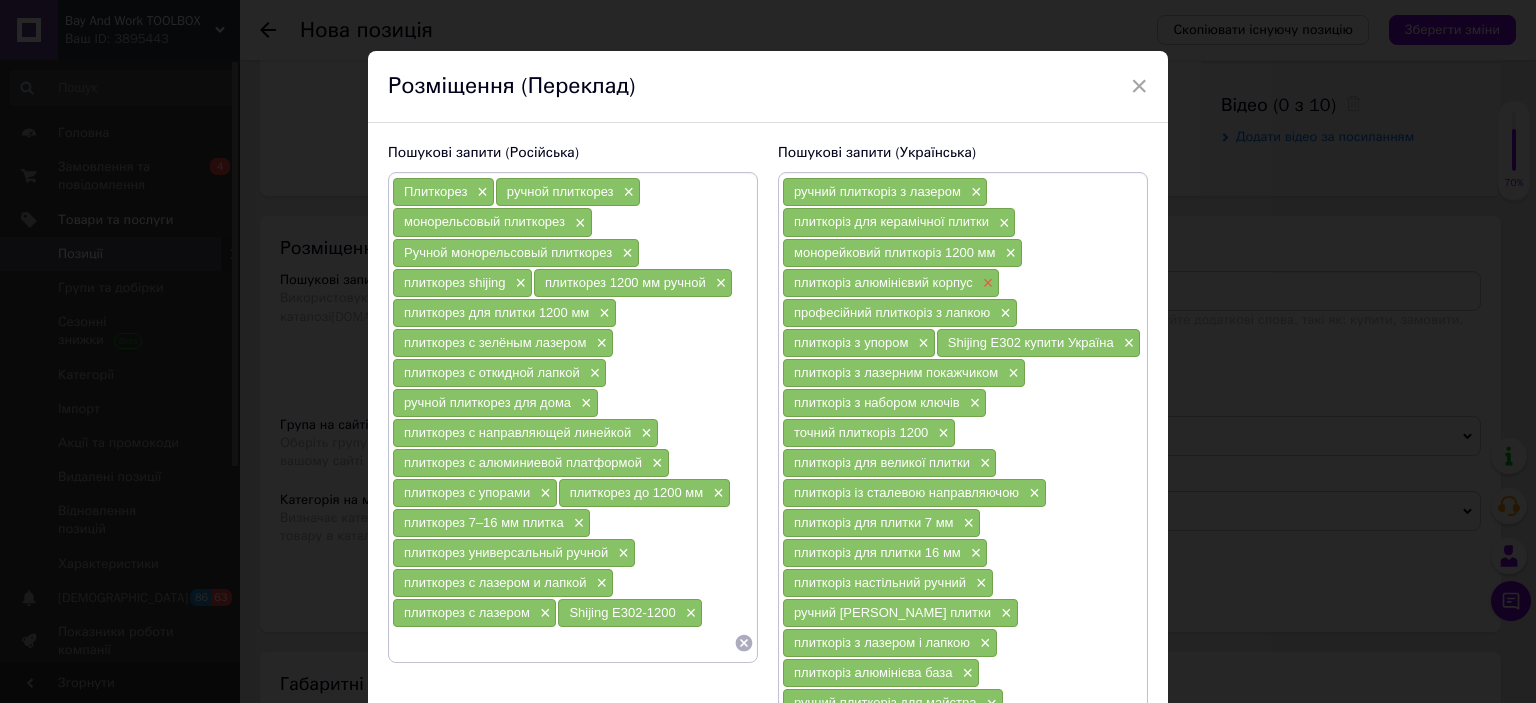 click on "×" at bounding box center (986, 283) 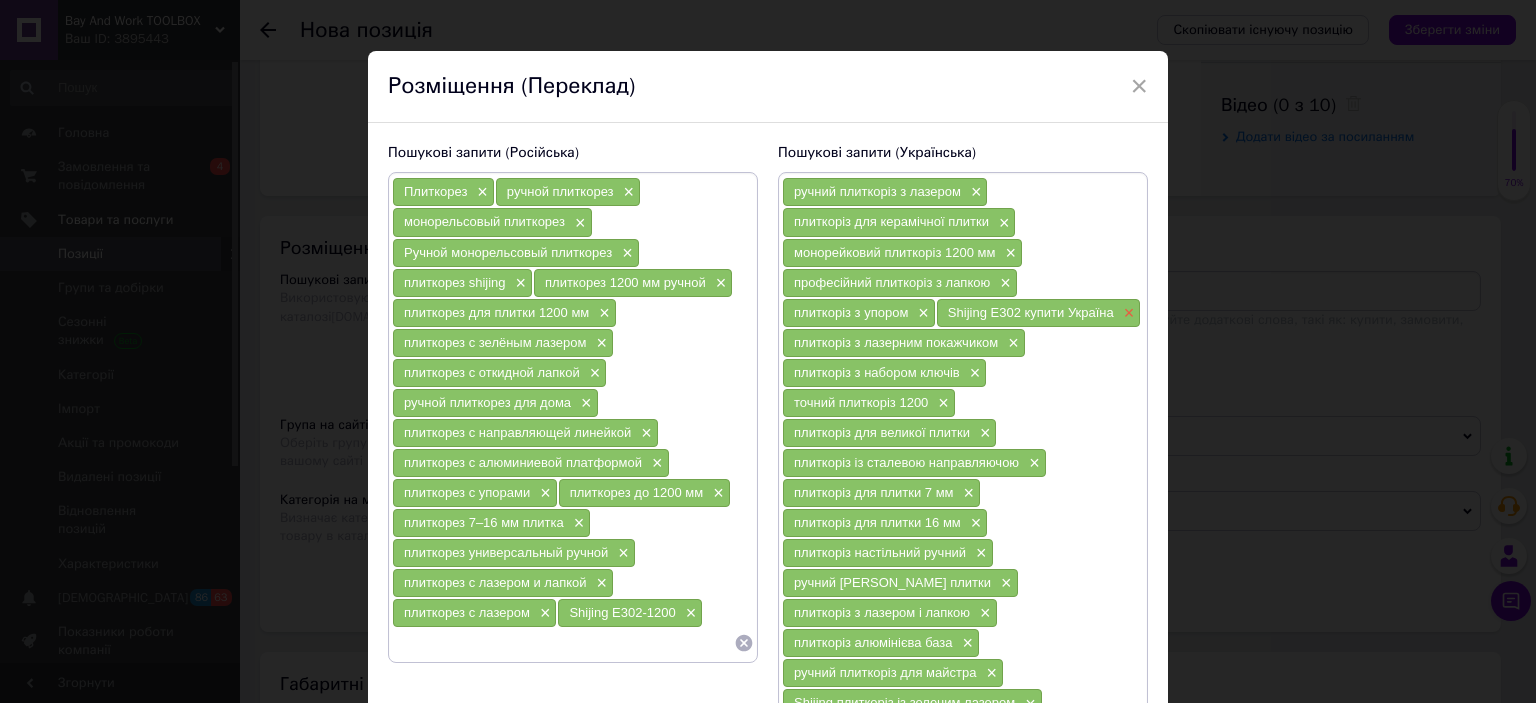 click on "×" at bounding box center (1127, 313) 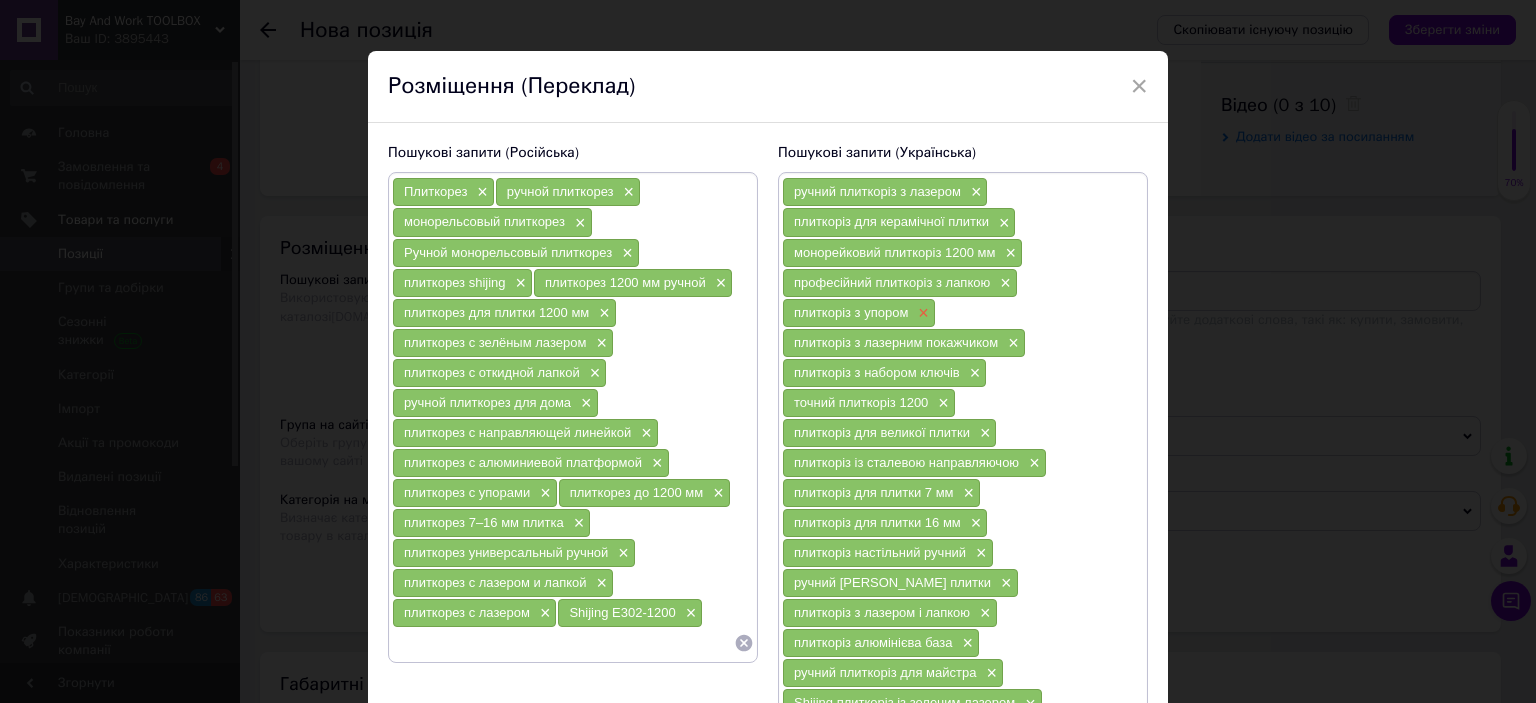 click on "×" at bounding box center [921, 313] 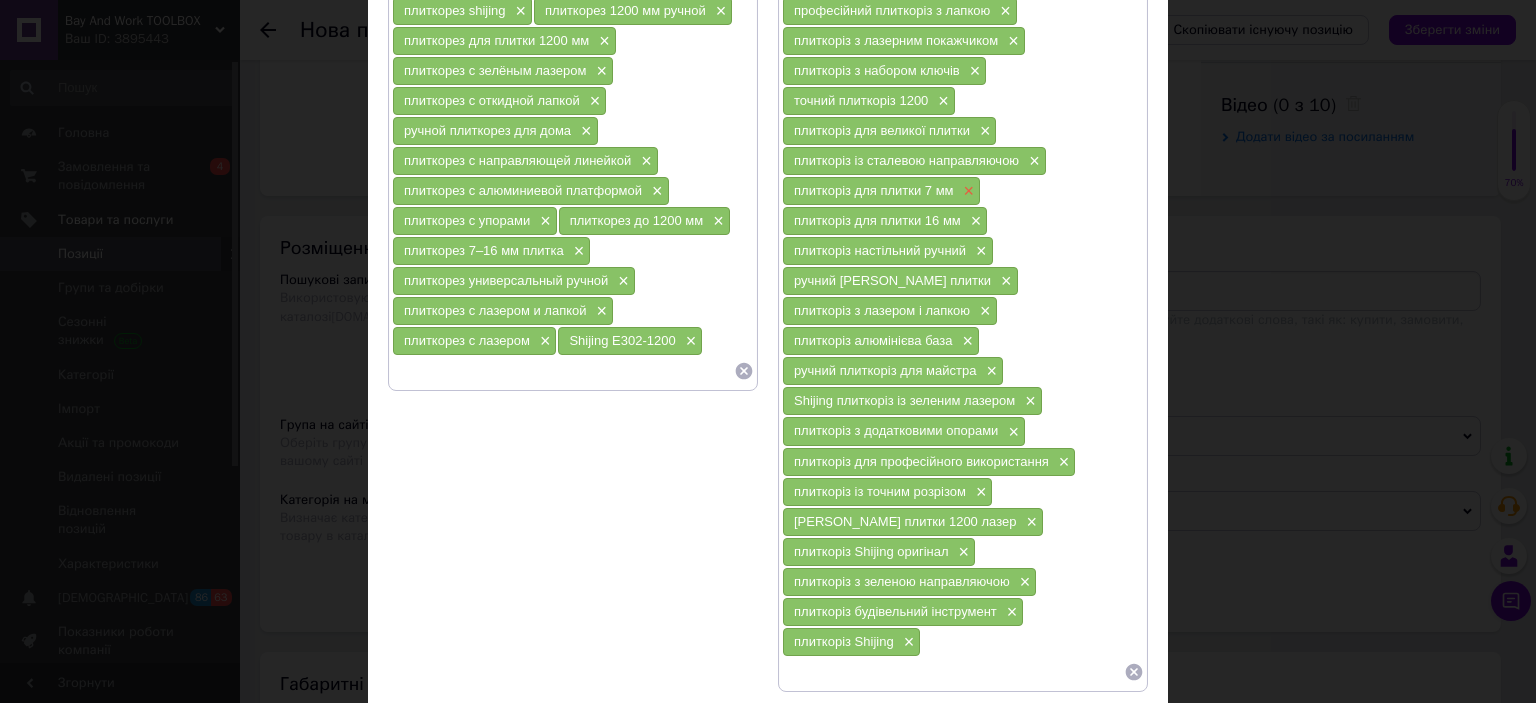 scroll, scrollTop: 319, scrollLeft: 0, axis: vertical 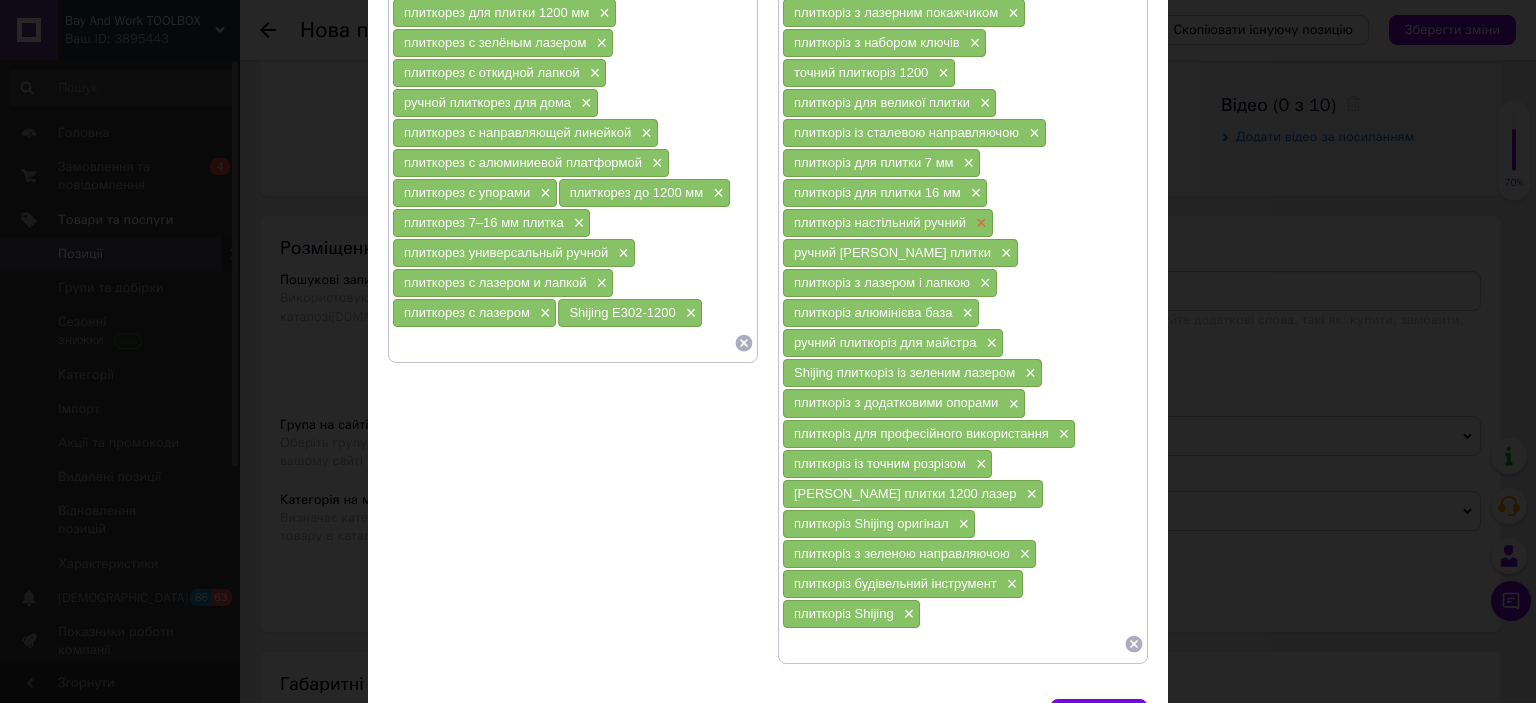click on "×" at bounding box center [979, 223] 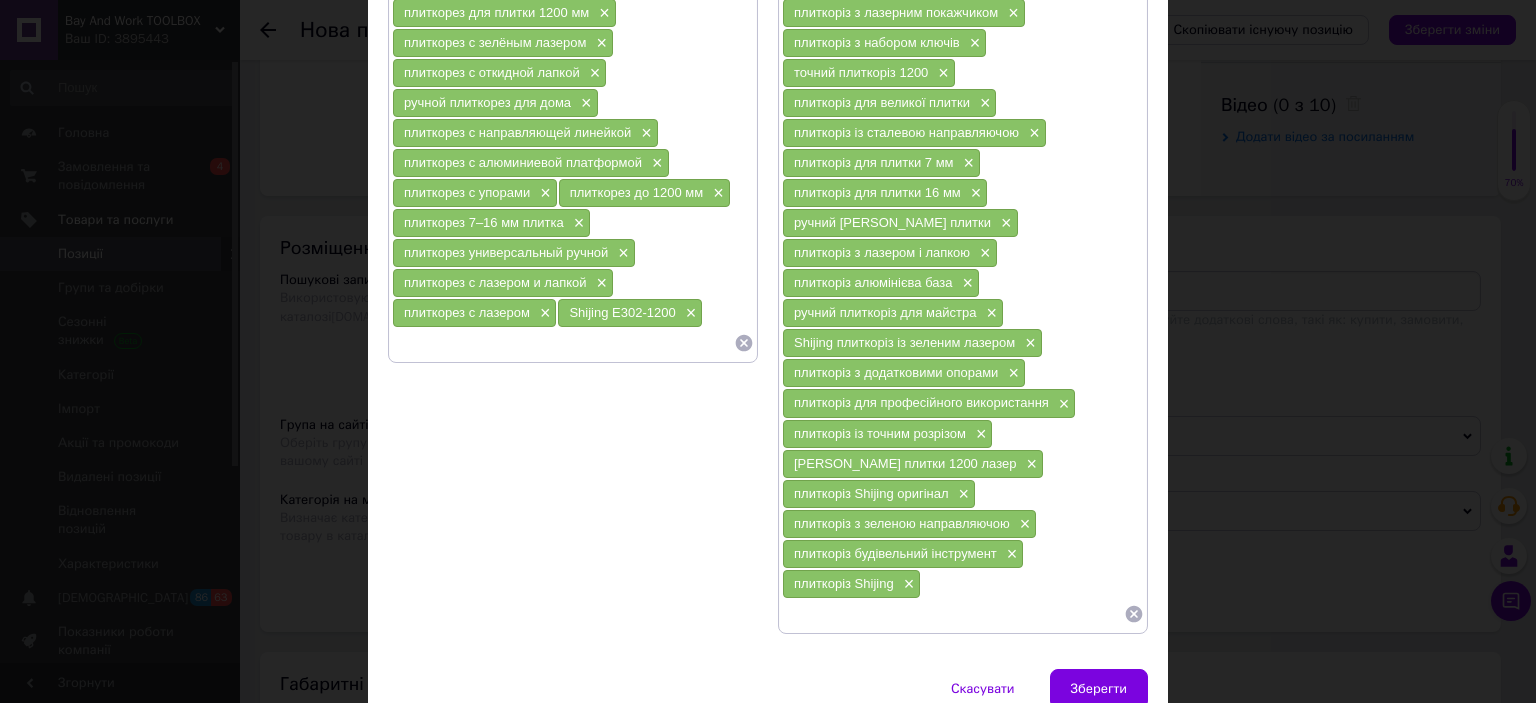 click on "ручний [PERSON_NAME] плитки ×" at bounding box center [900, 223] 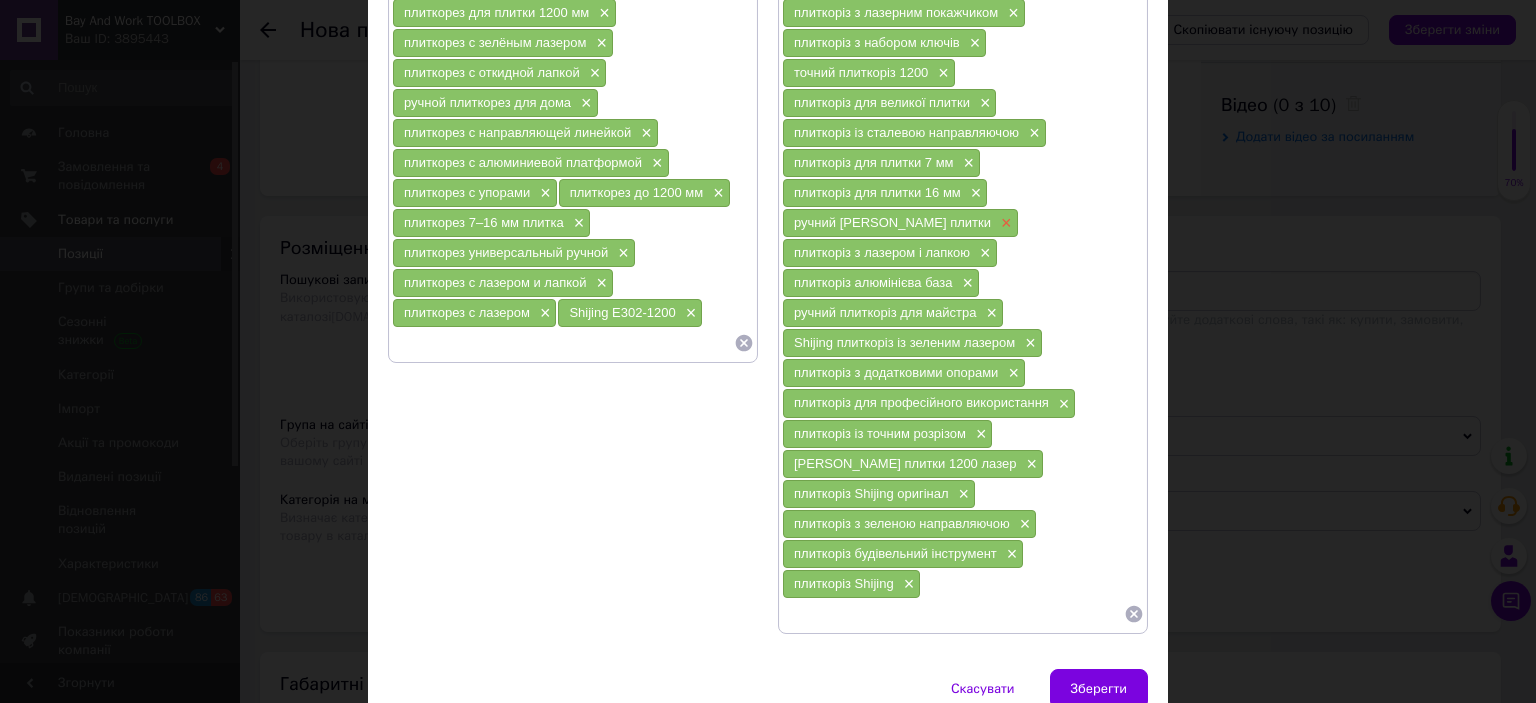 click on "×" at bounding box center (1004, 223) 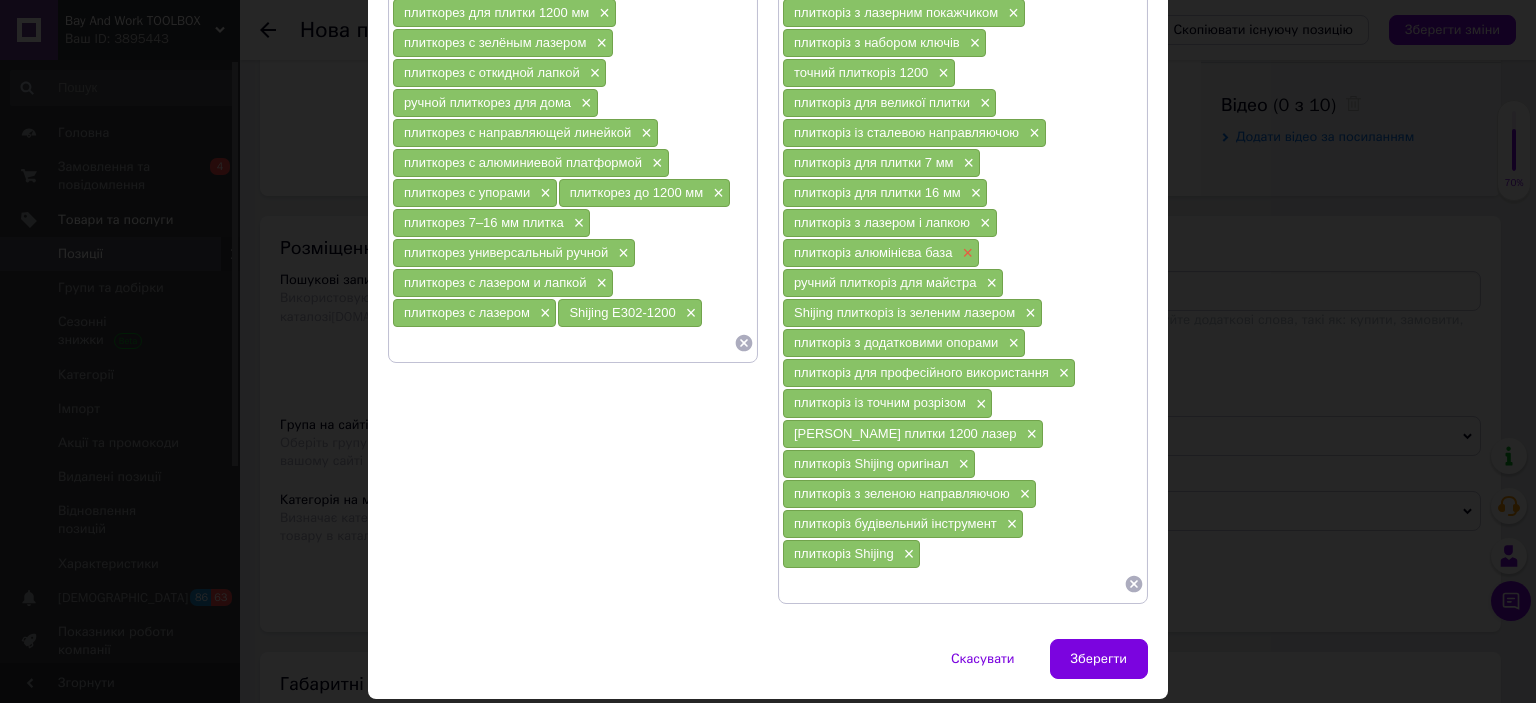 click on "×" at bounding box center (966, 253) 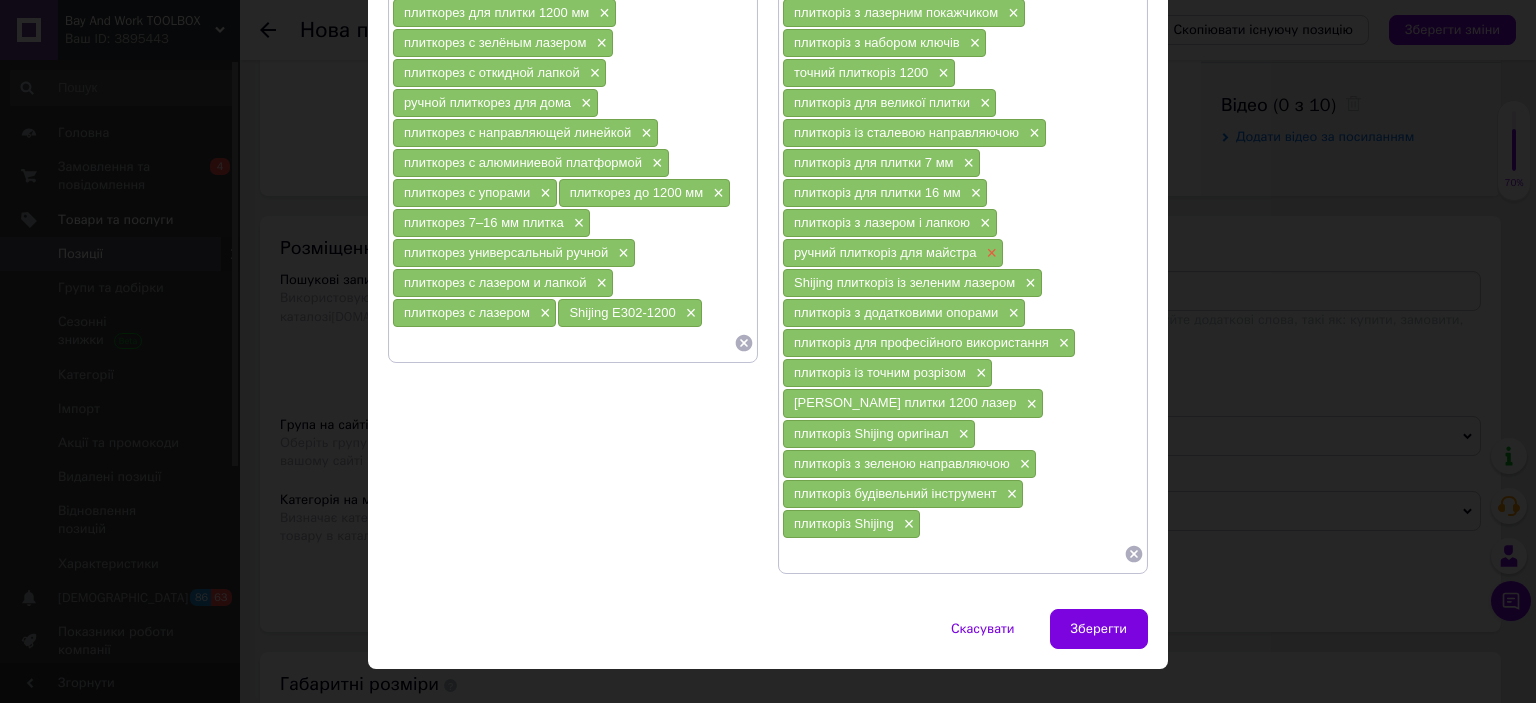 click on "×" at bounding box center [989, 253] 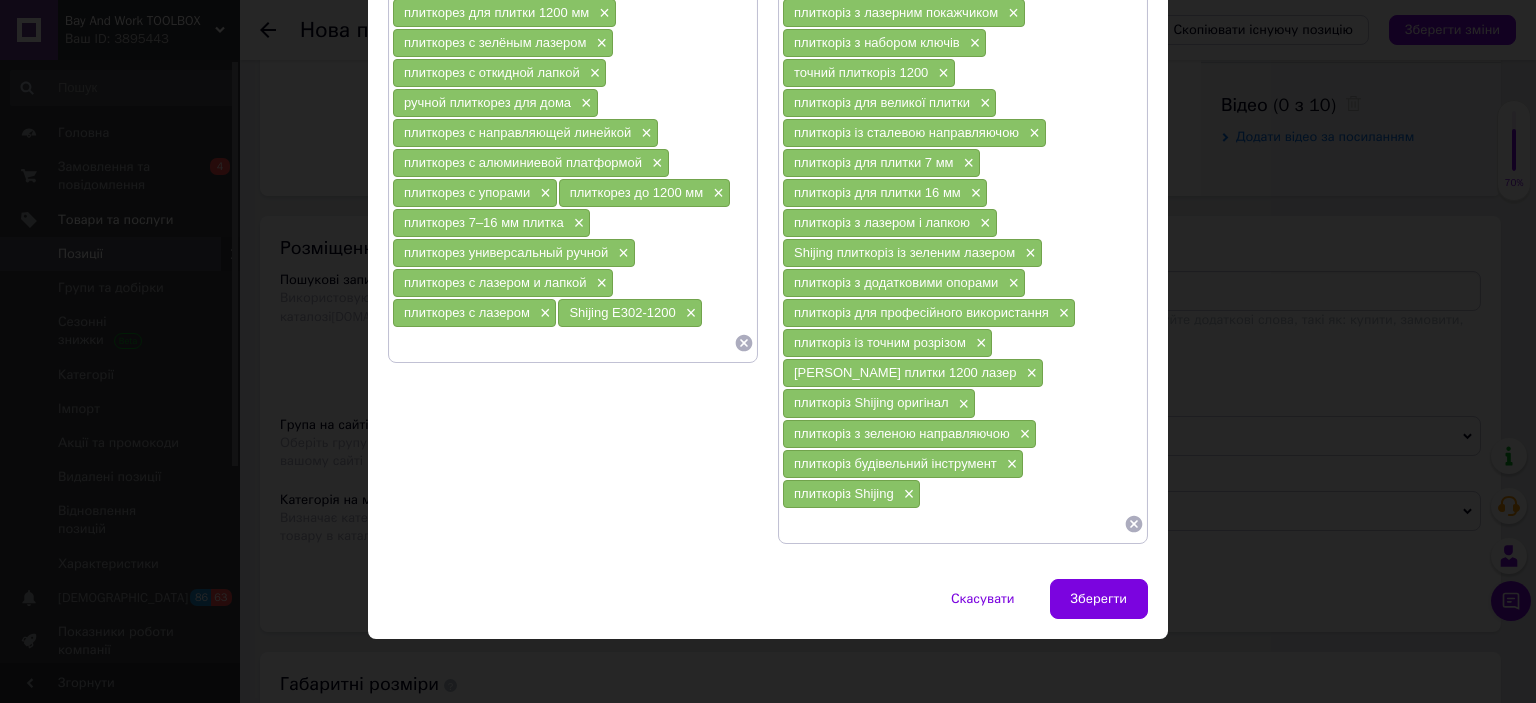 scroll, scrollTop: 312, scrollLeft: 0, axis: vertical 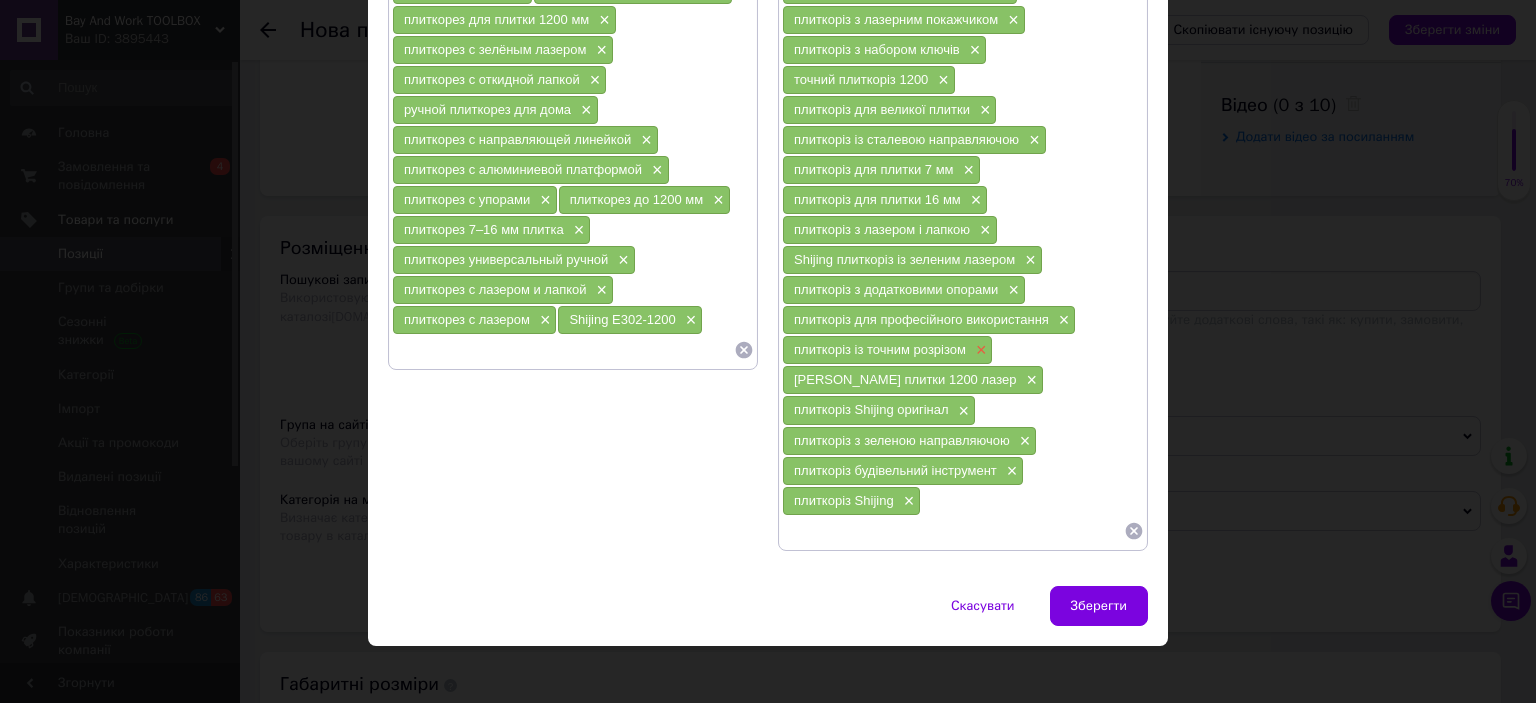 click on "×" at bounding box center [979, 350] 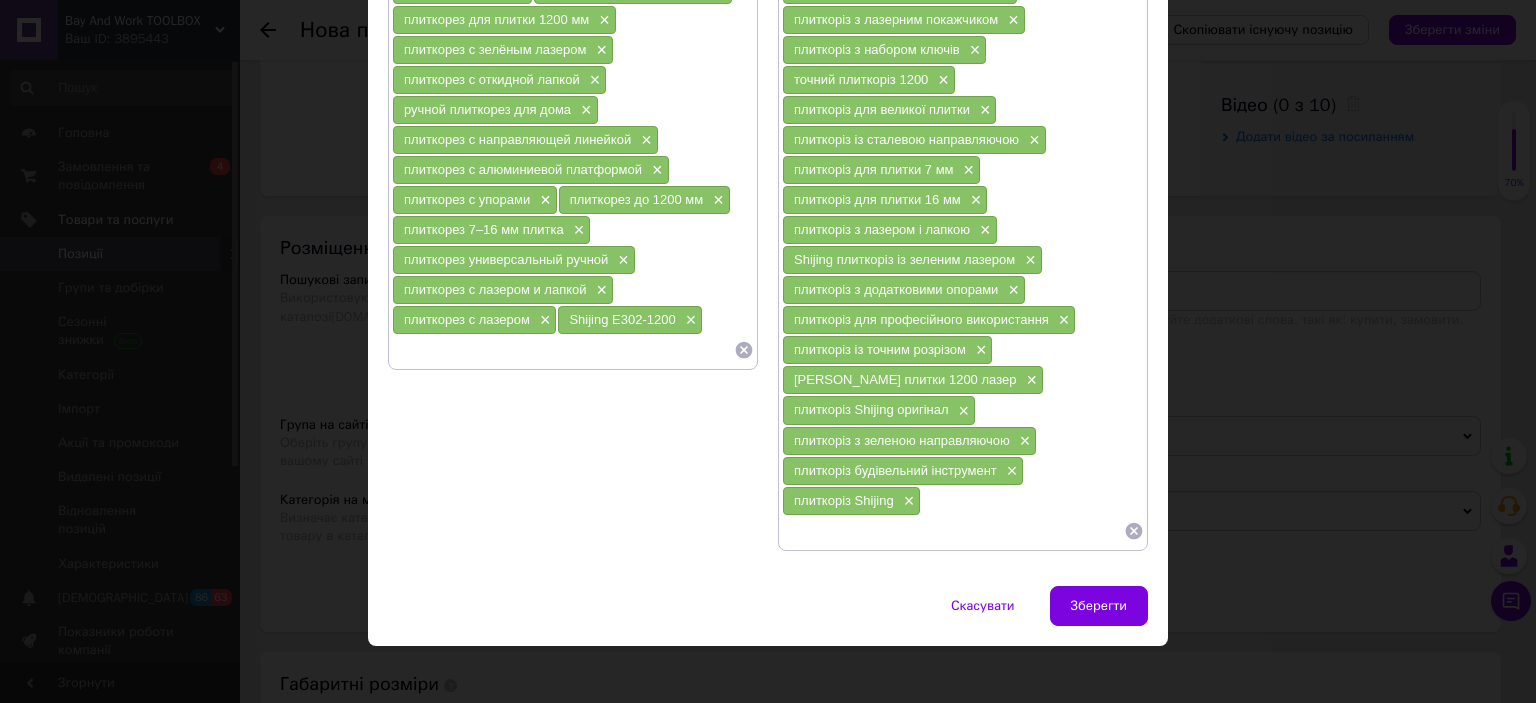 scroll, scrollTop: 283, scrollLeft: 0, axis: vertical 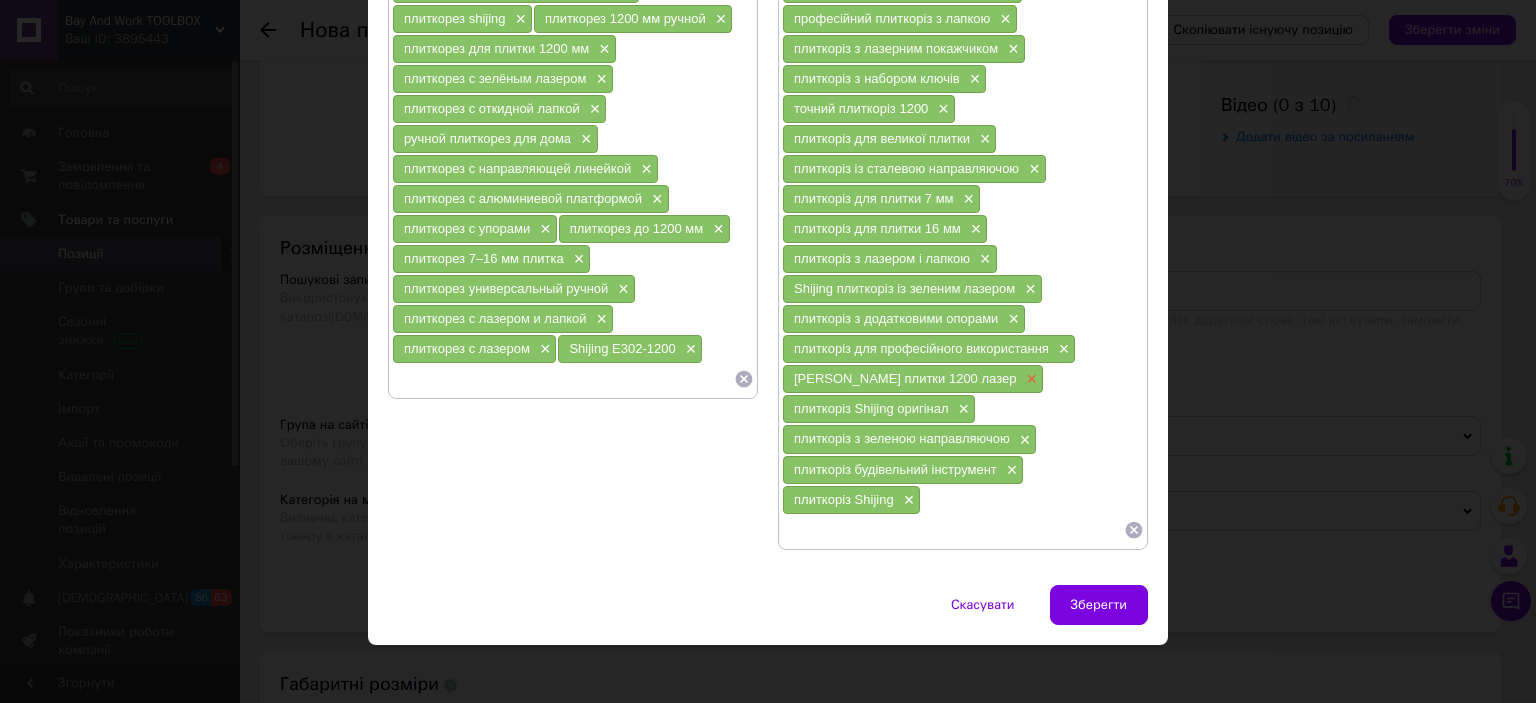 click on "×" at bounding box center (1029, 379) 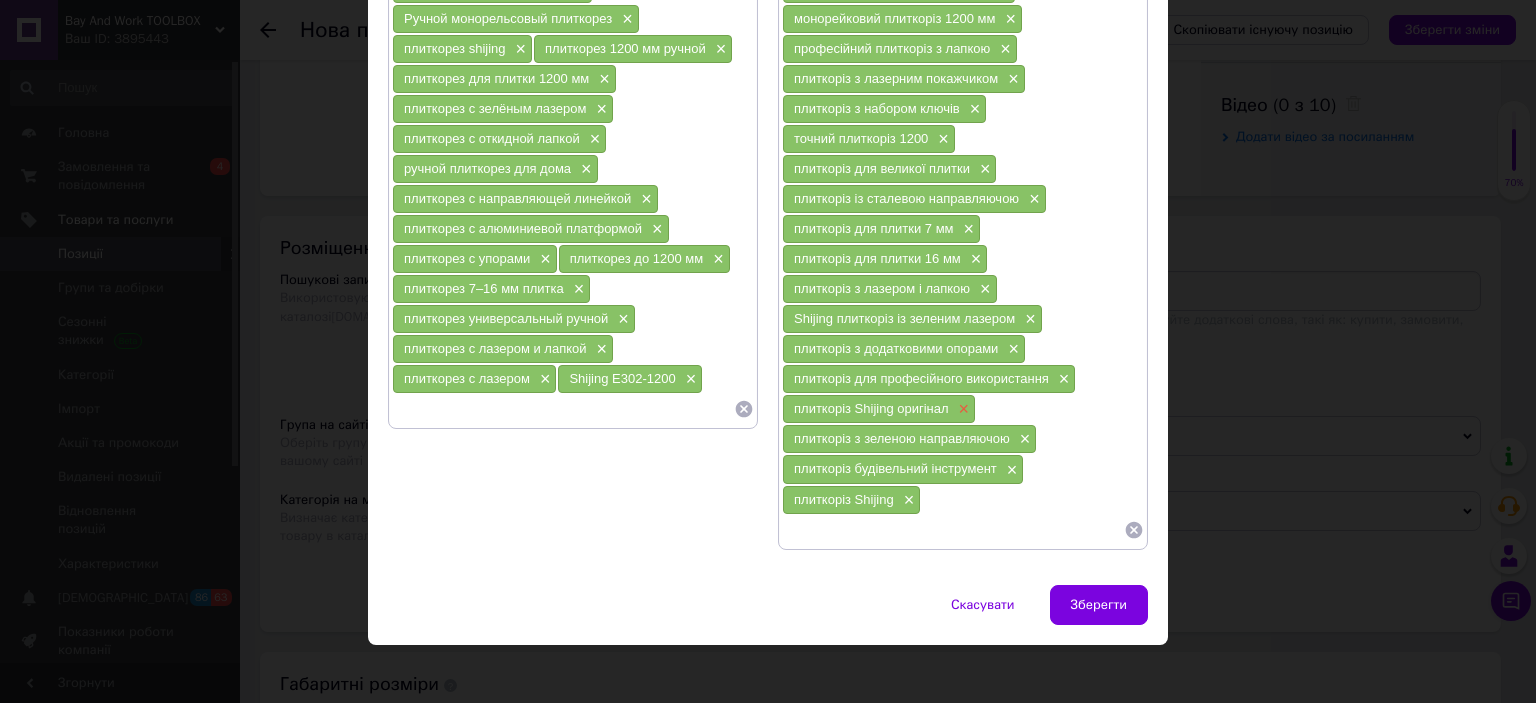 click on "×" at bounding box center (962, 409) 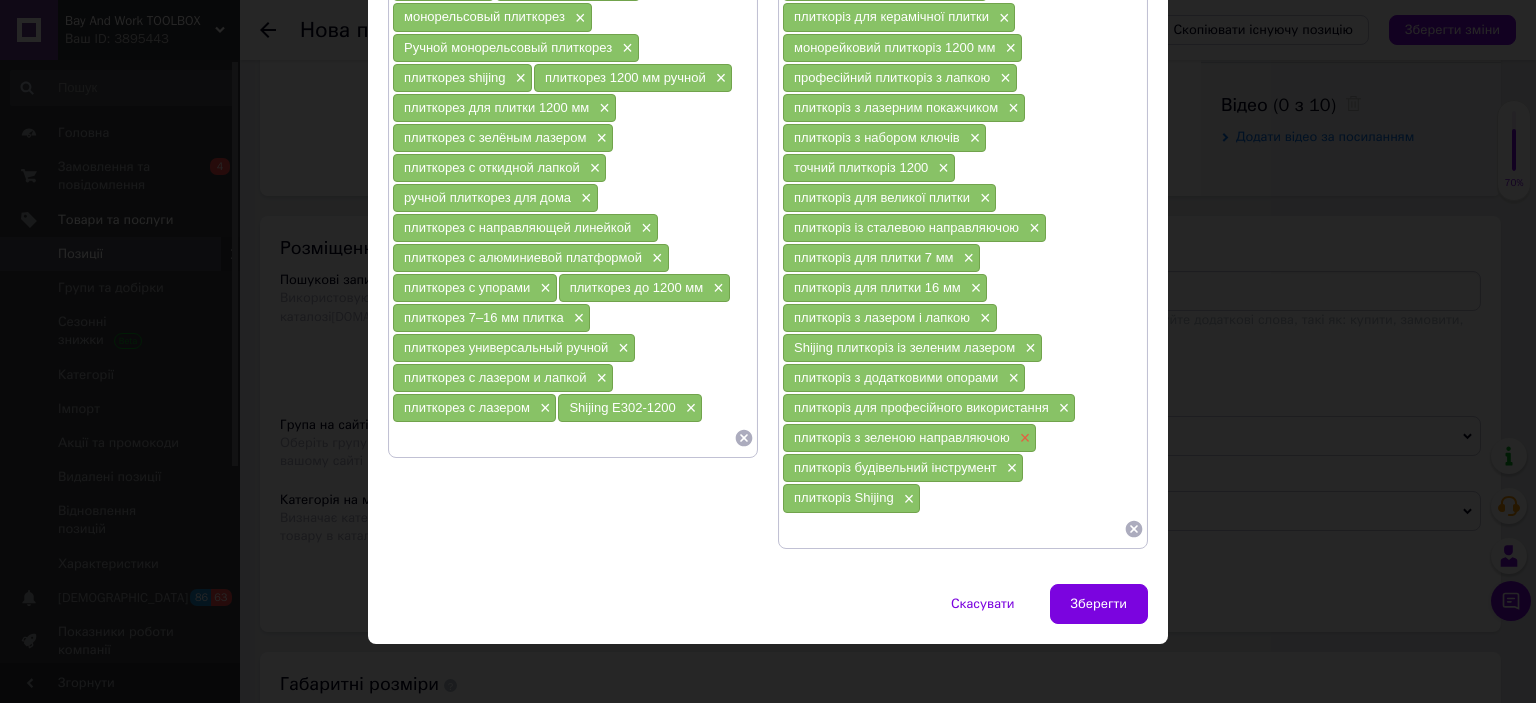 click on "×" at bounding box center [1023, 438] 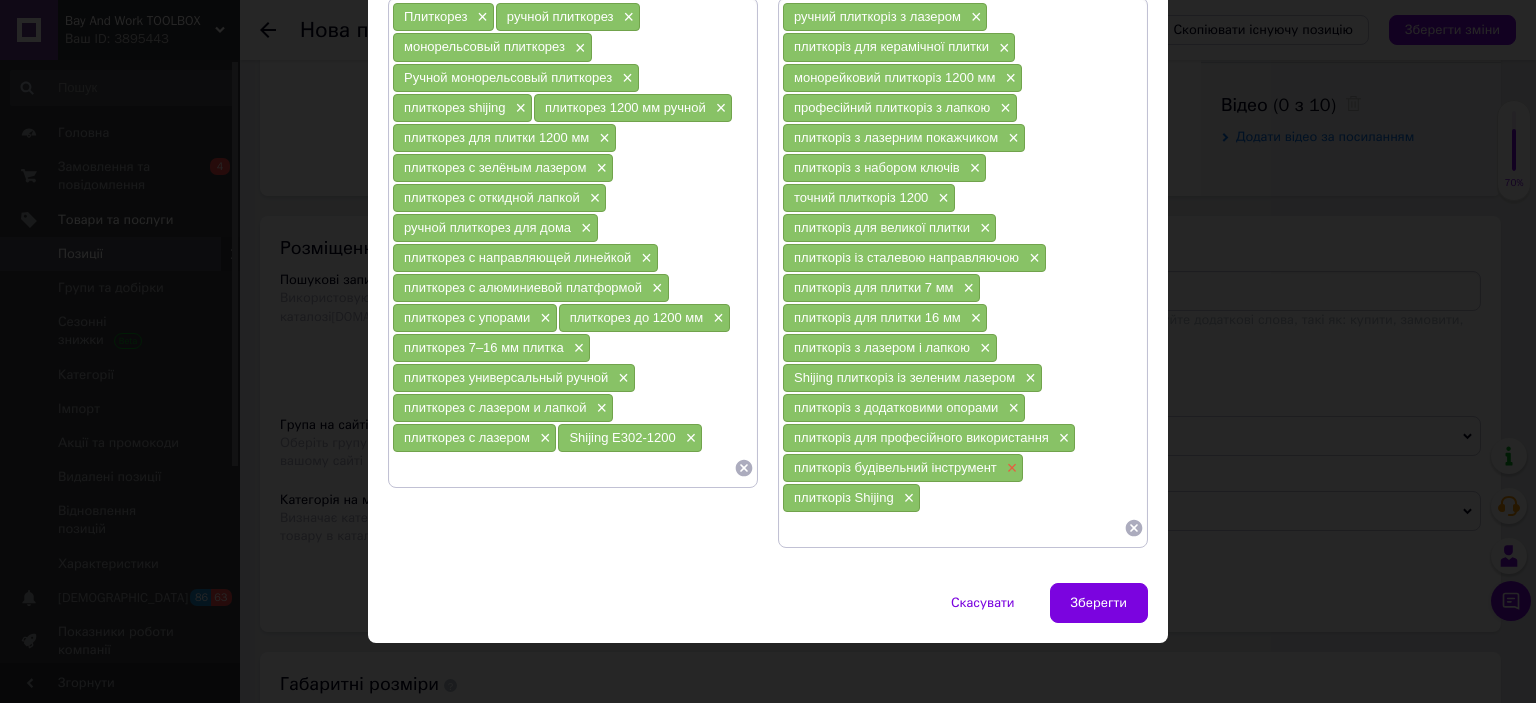 click on "×" at bounding box center [1010, 468] 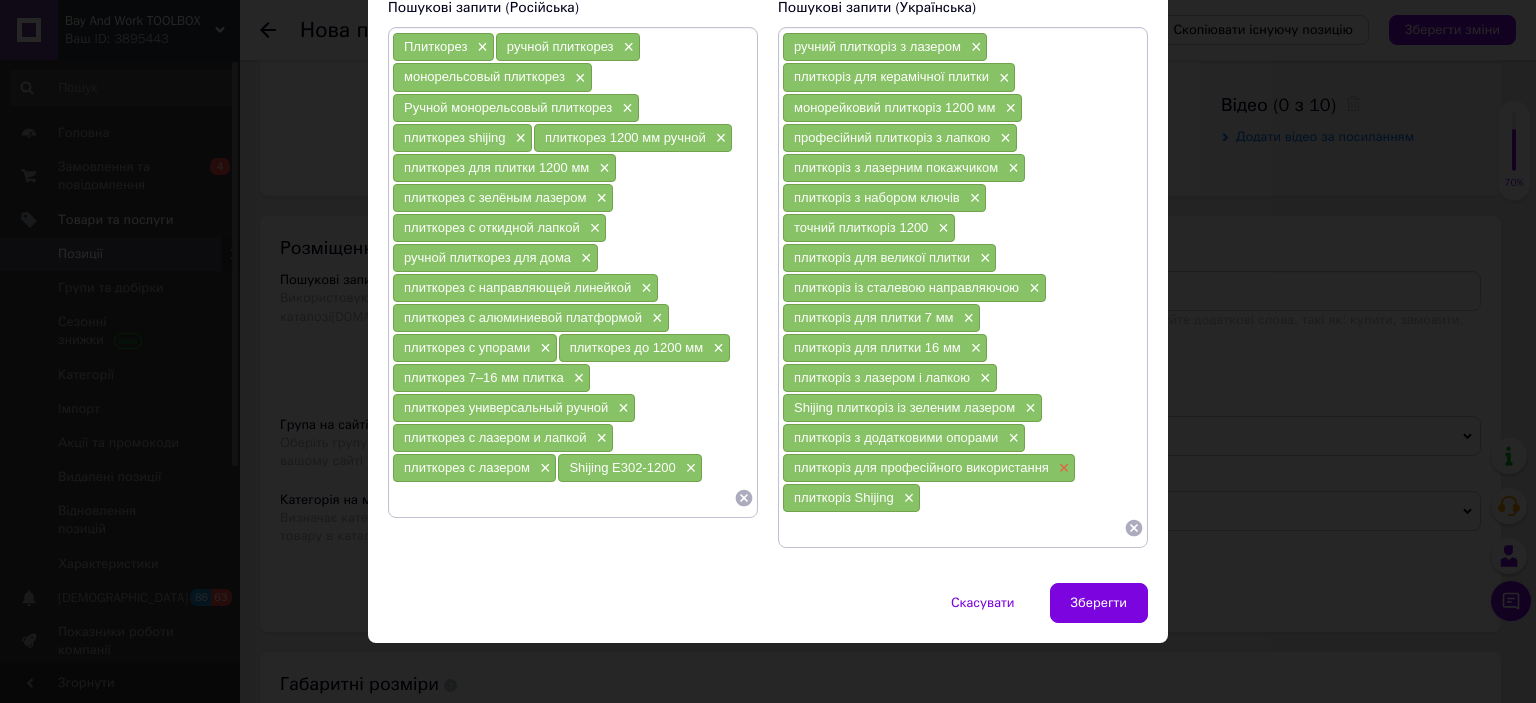 click on "×" at bounding box center [1062, 468] 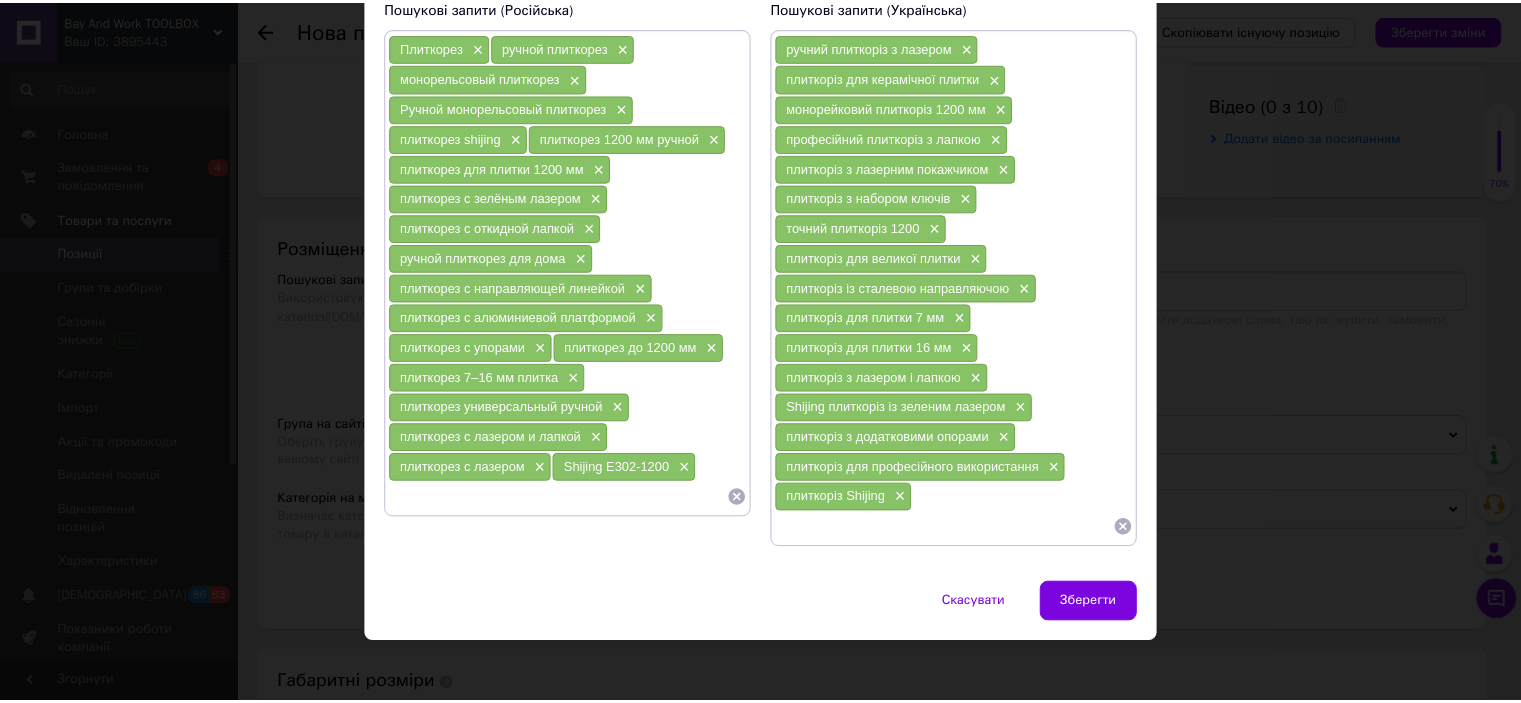 scroll, scrollTop: 135, scrollLeft: 0, axis: vertical 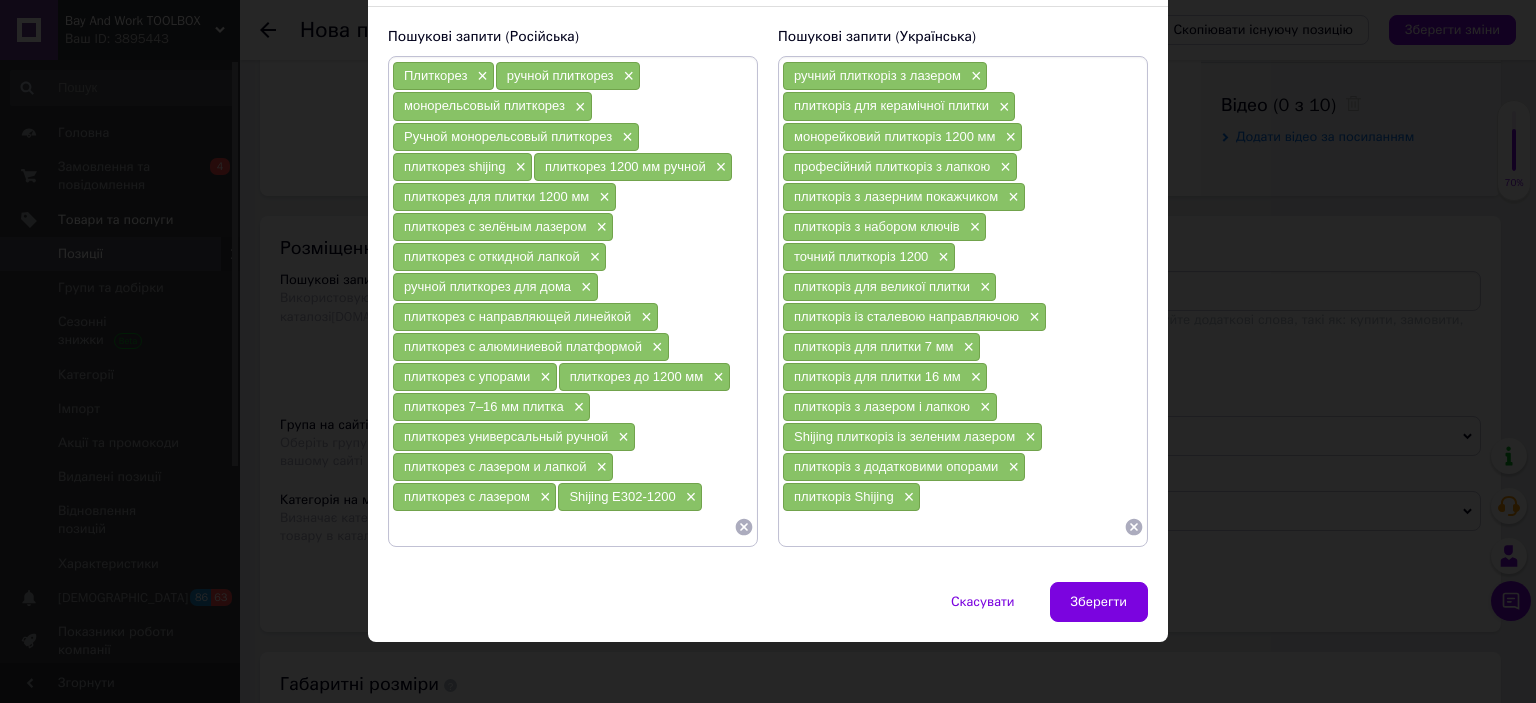 click at bounding box center (563, 527) 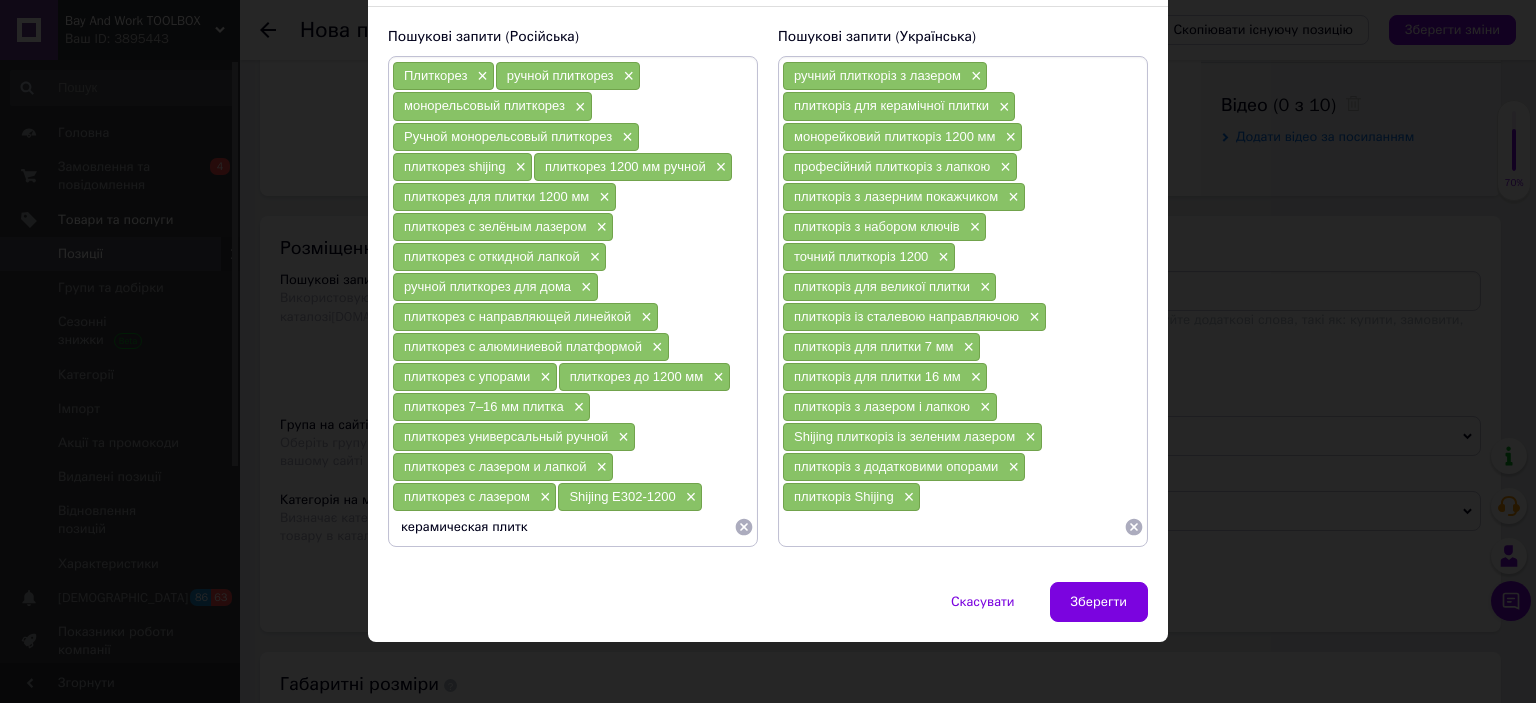 type on "керамическая плитка" 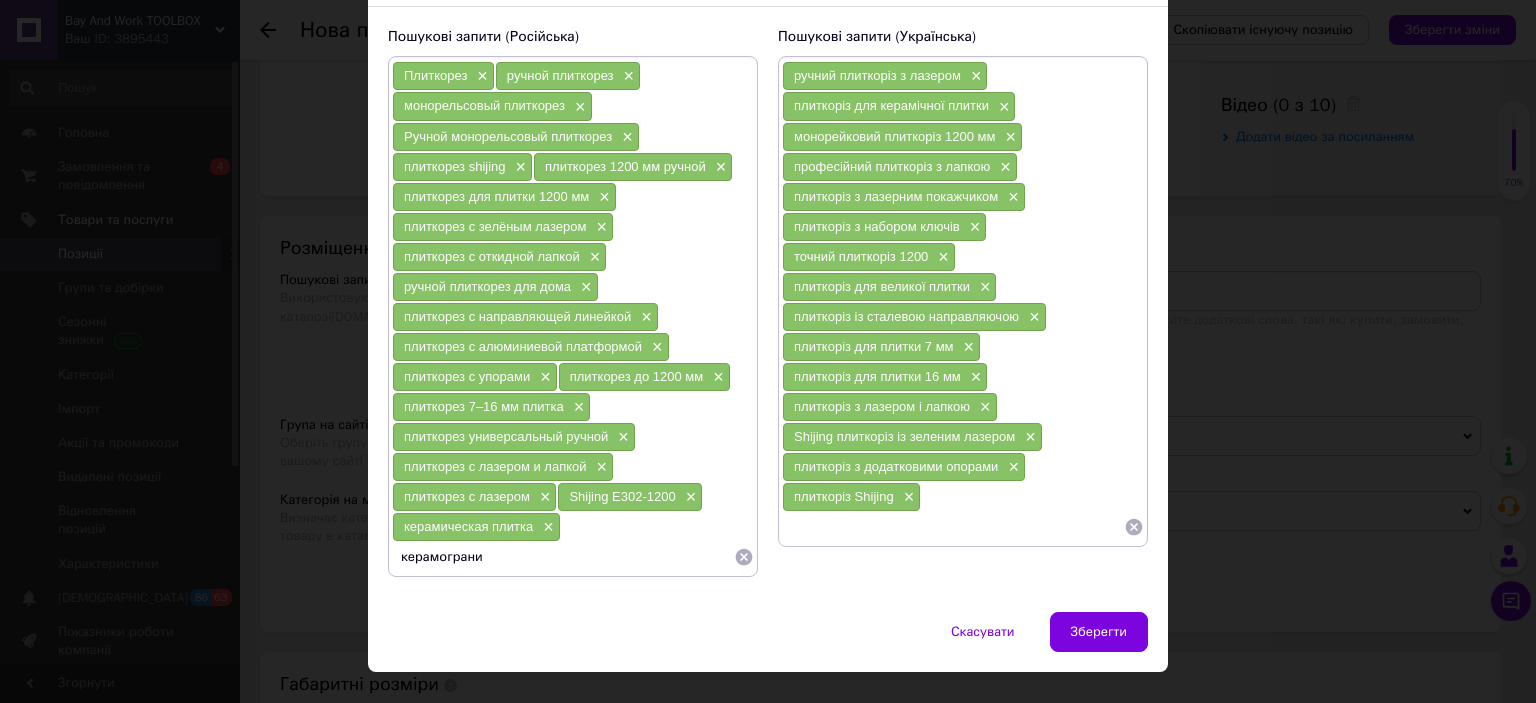 type on "керамогранит" 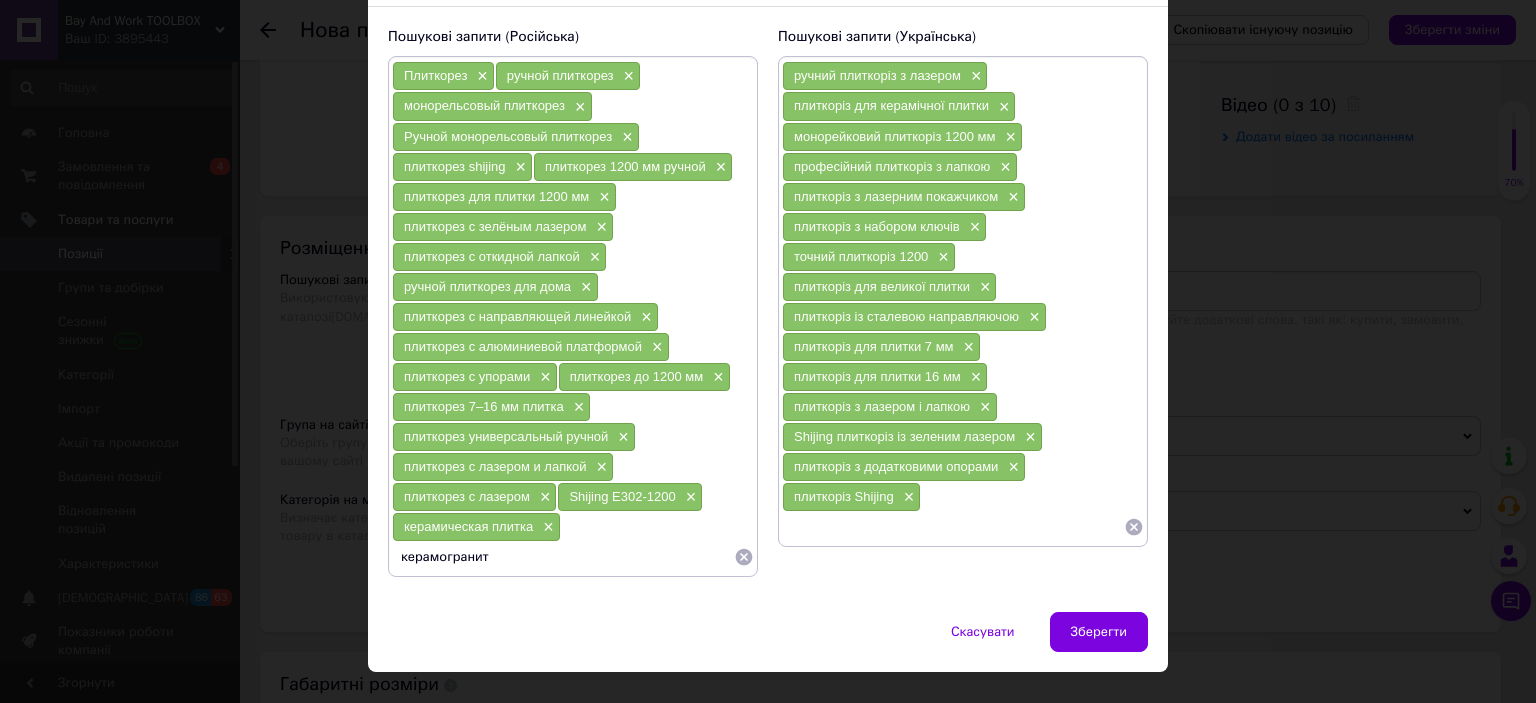 type 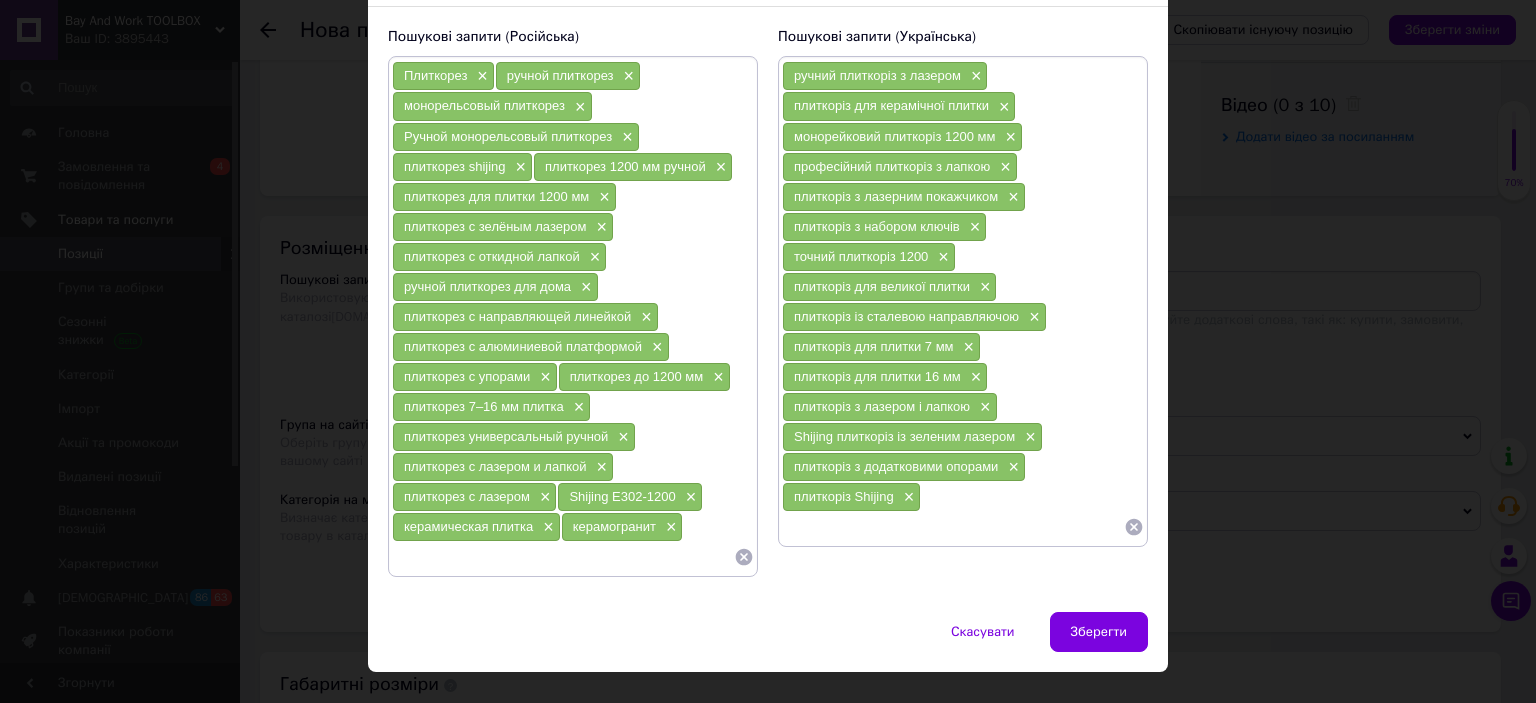 click at bounding box center (953, 527) 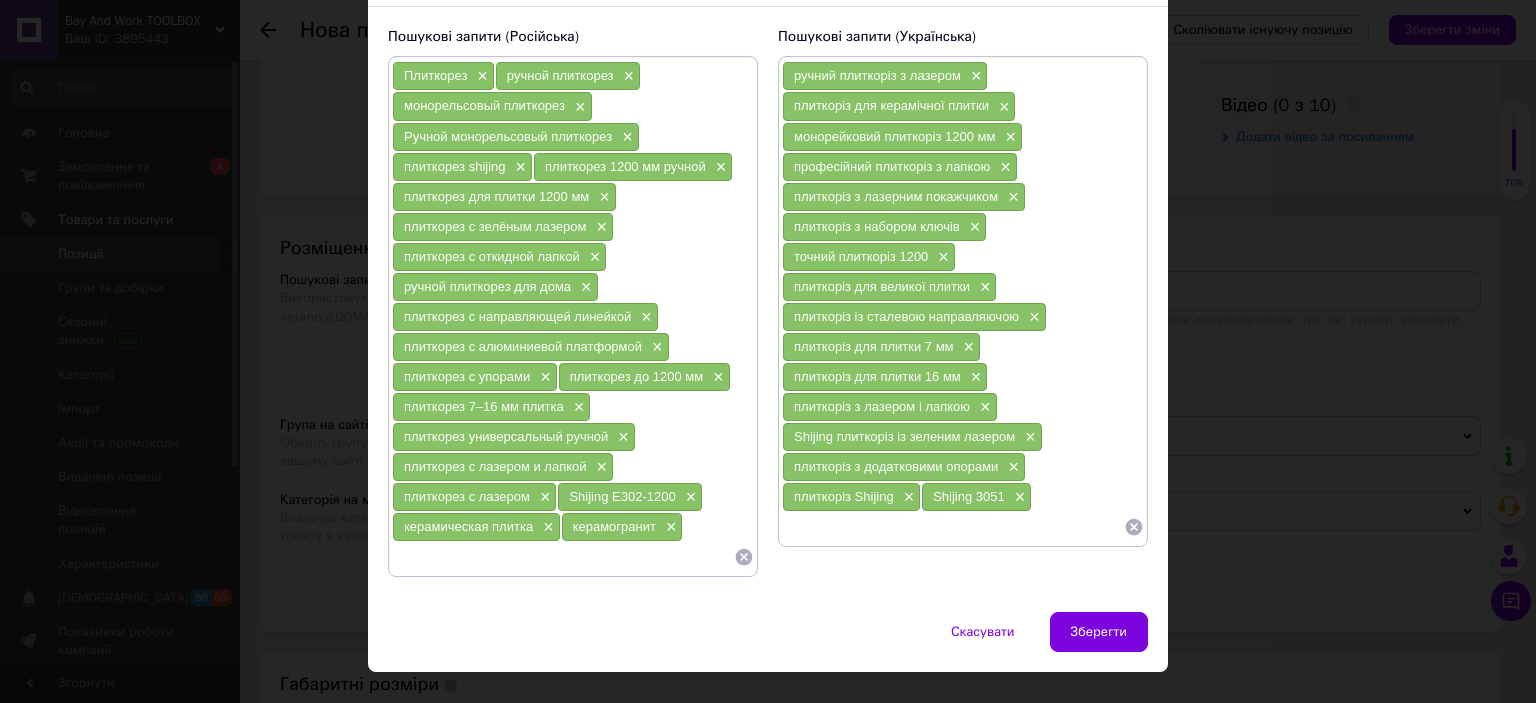 paste on "Shijing 3751" 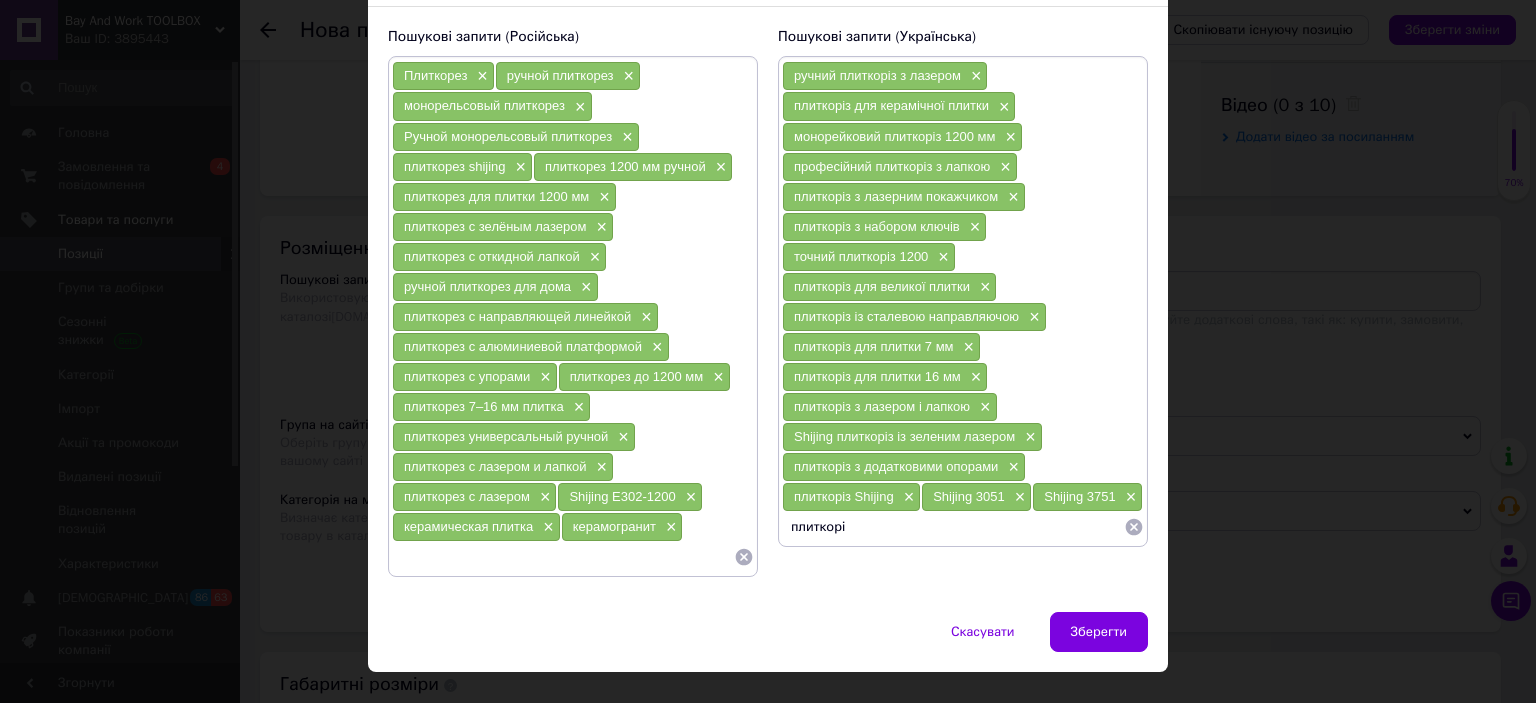 type on "плиткоріз" 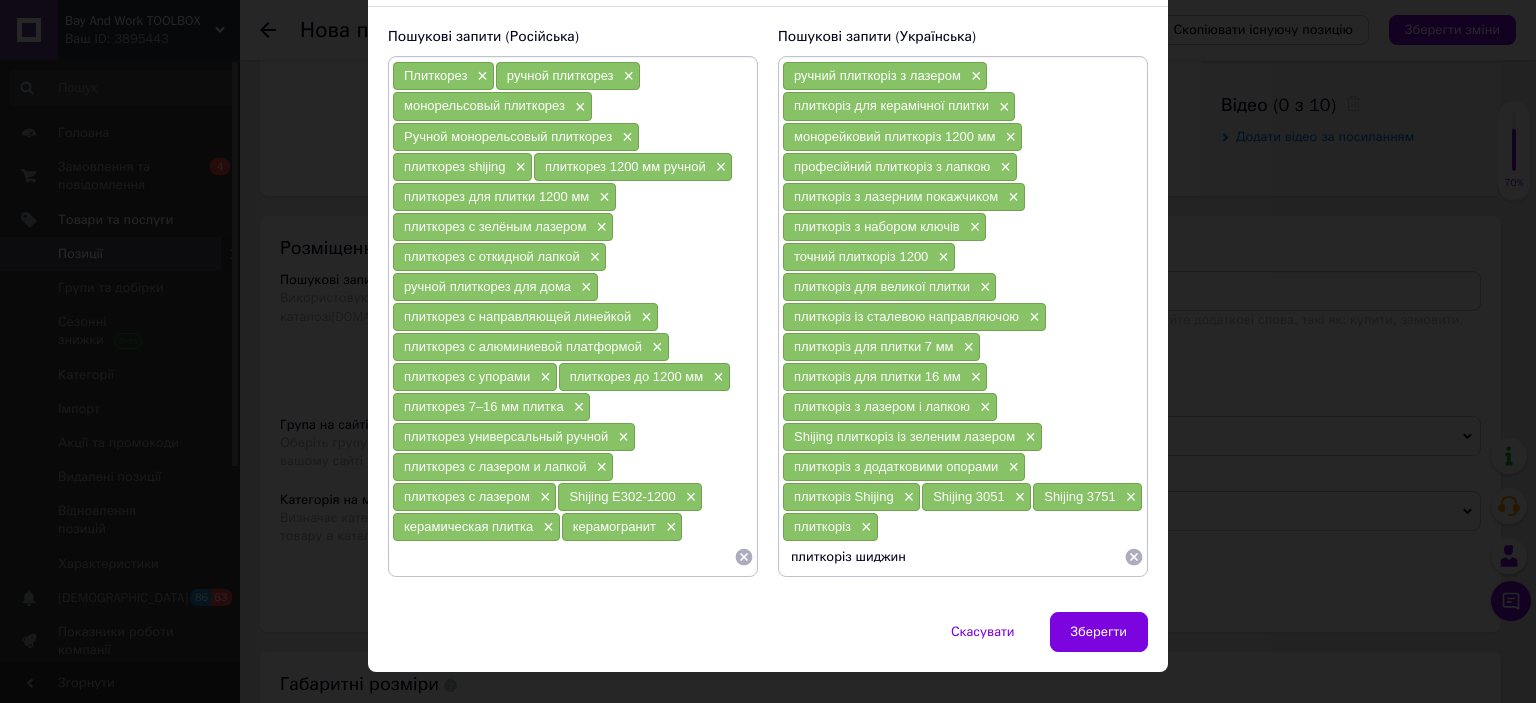 type on "плиткоріз шиджинг" 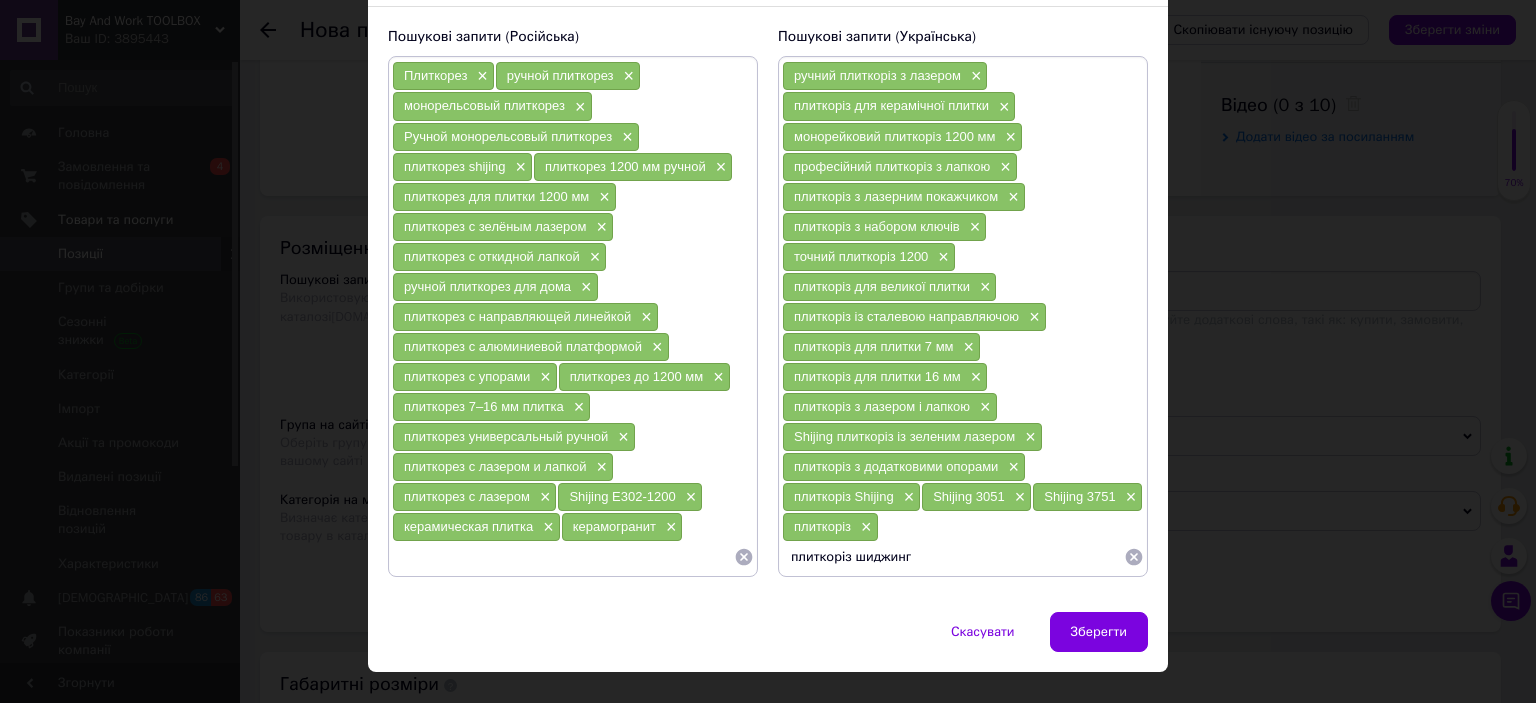 type 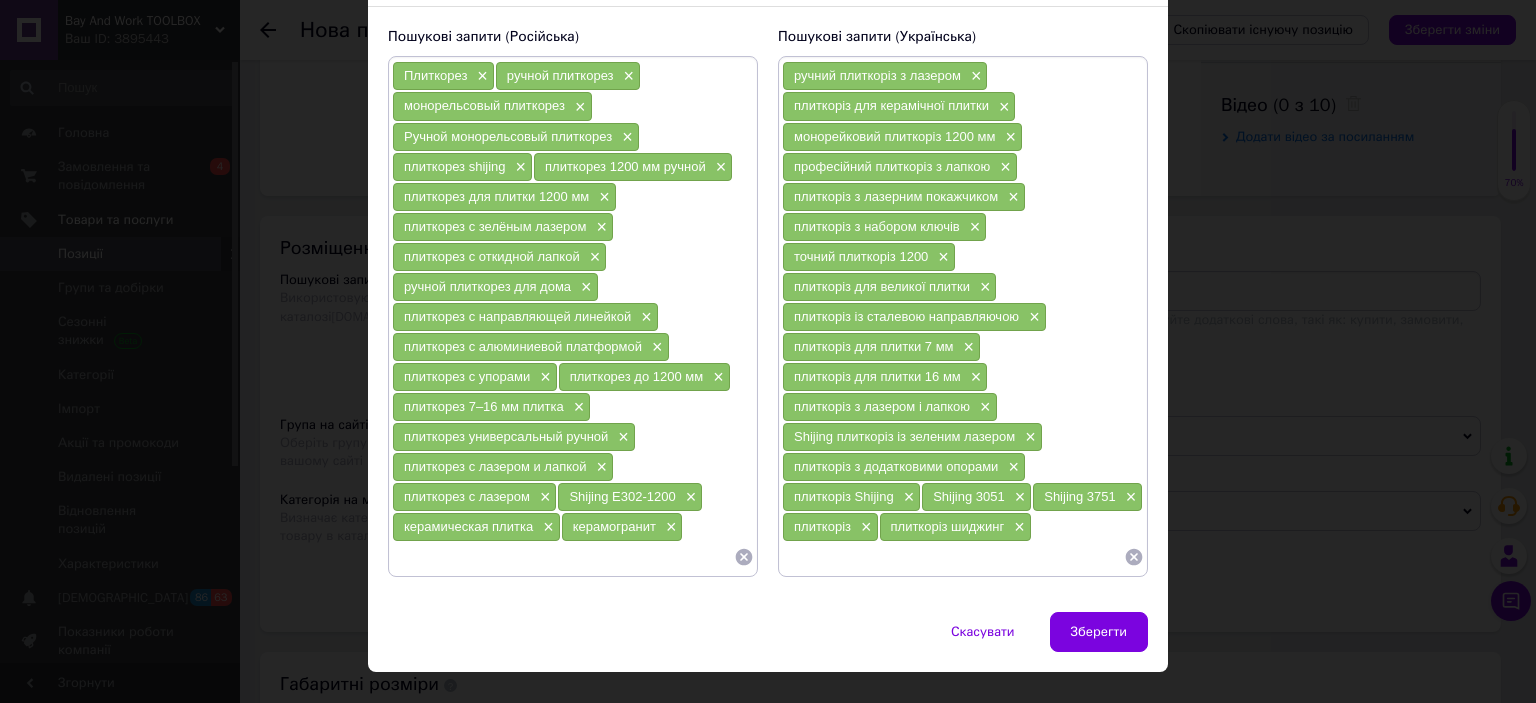 click at bounding box center [563, 557] 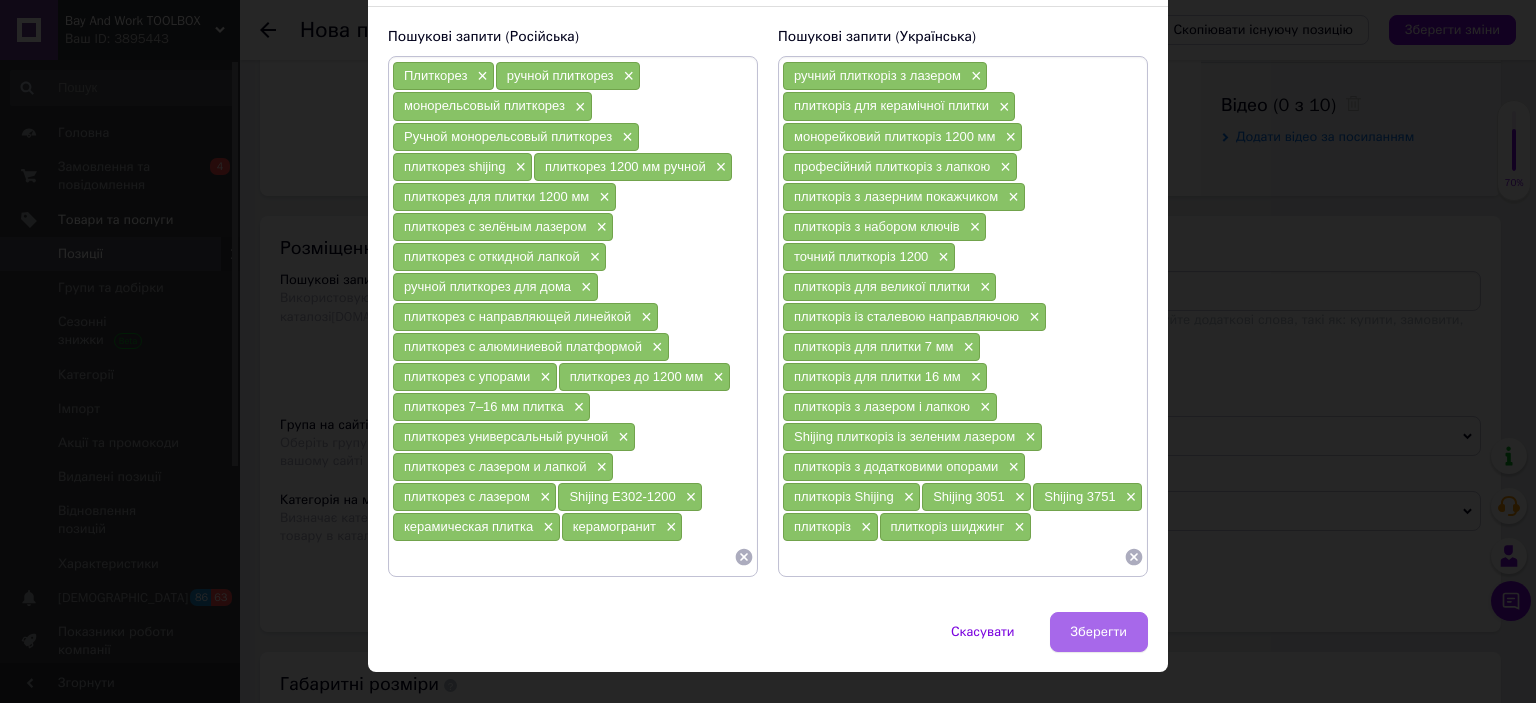 click on "Зберегти" at bounding box center [1099, 632] 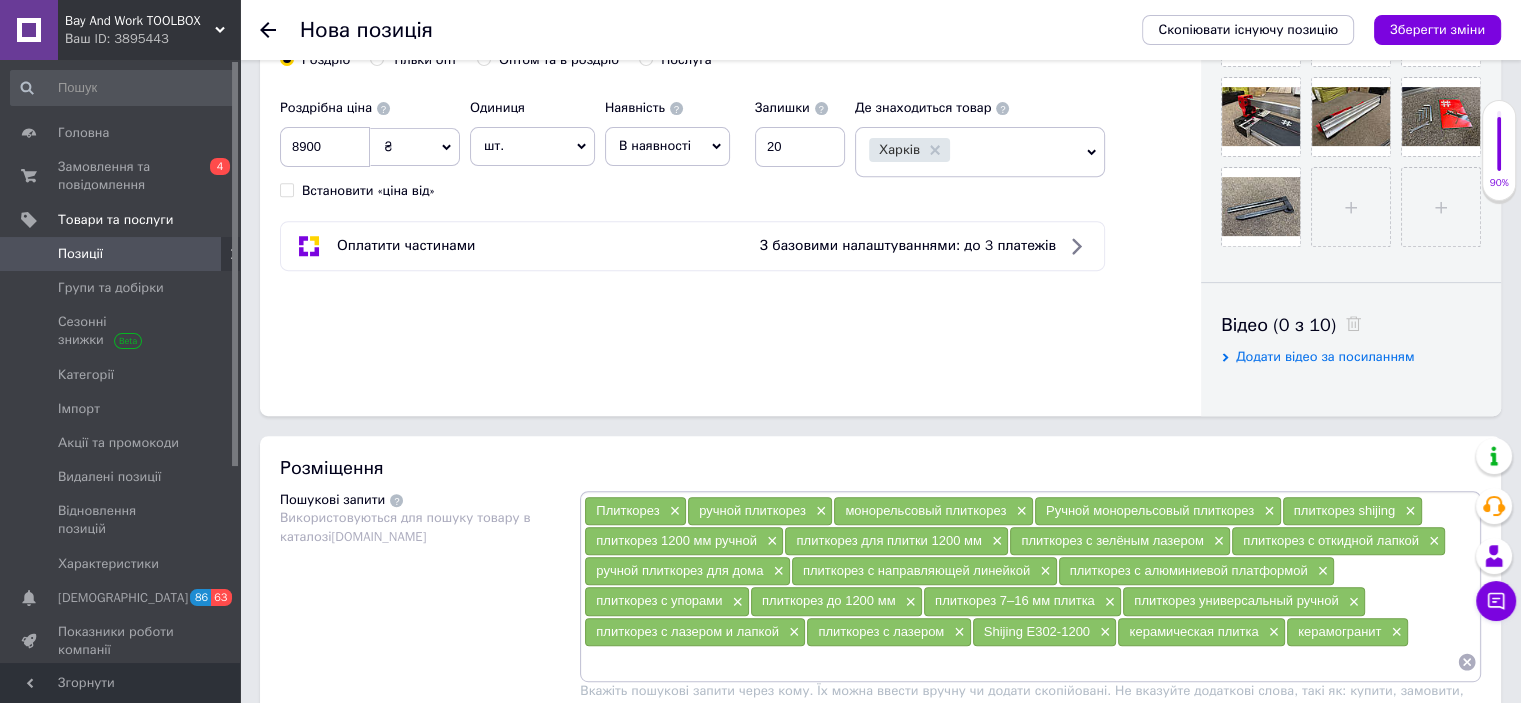 scroll, scrollTop: 1200, scrollLeft: 0, axis: vertical 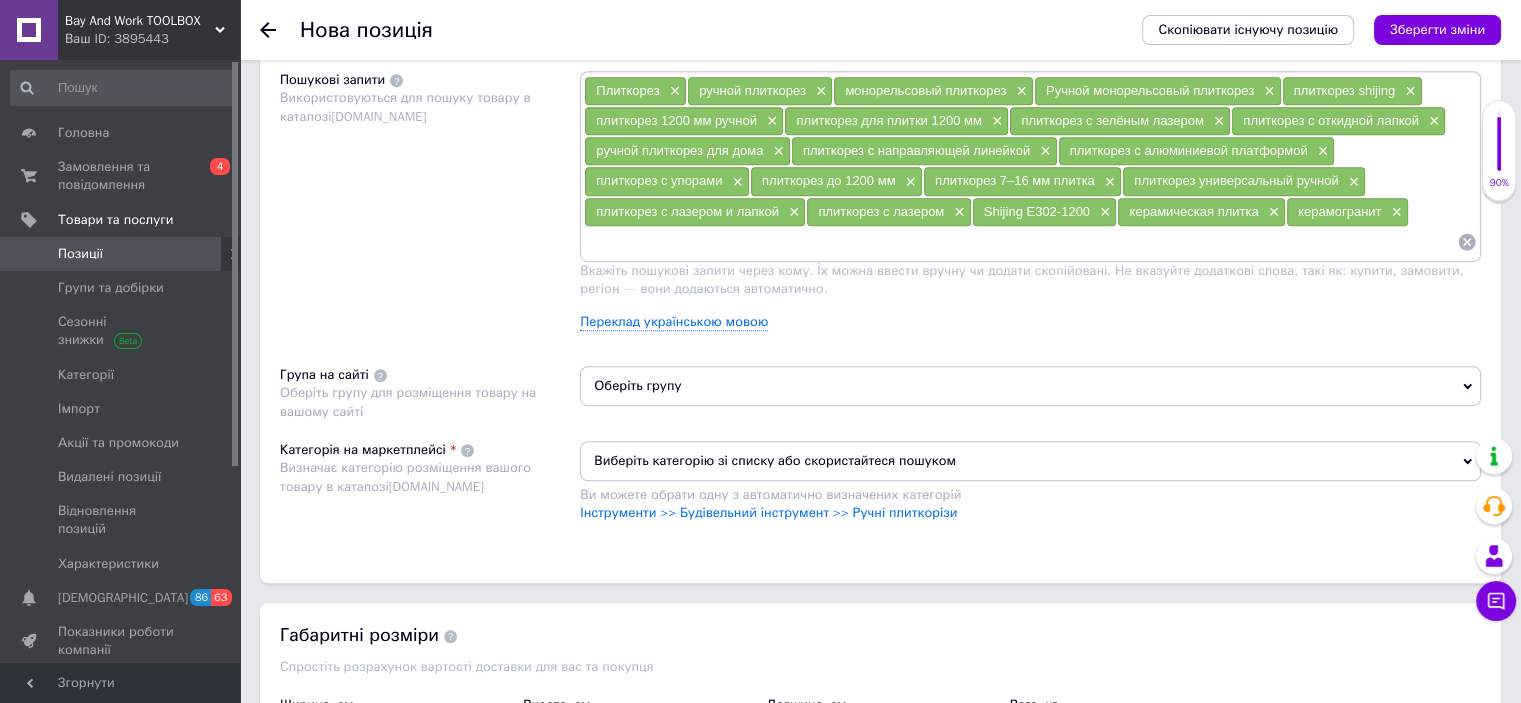 click on "Оберіть групу" at bounding box center [1030, 386] 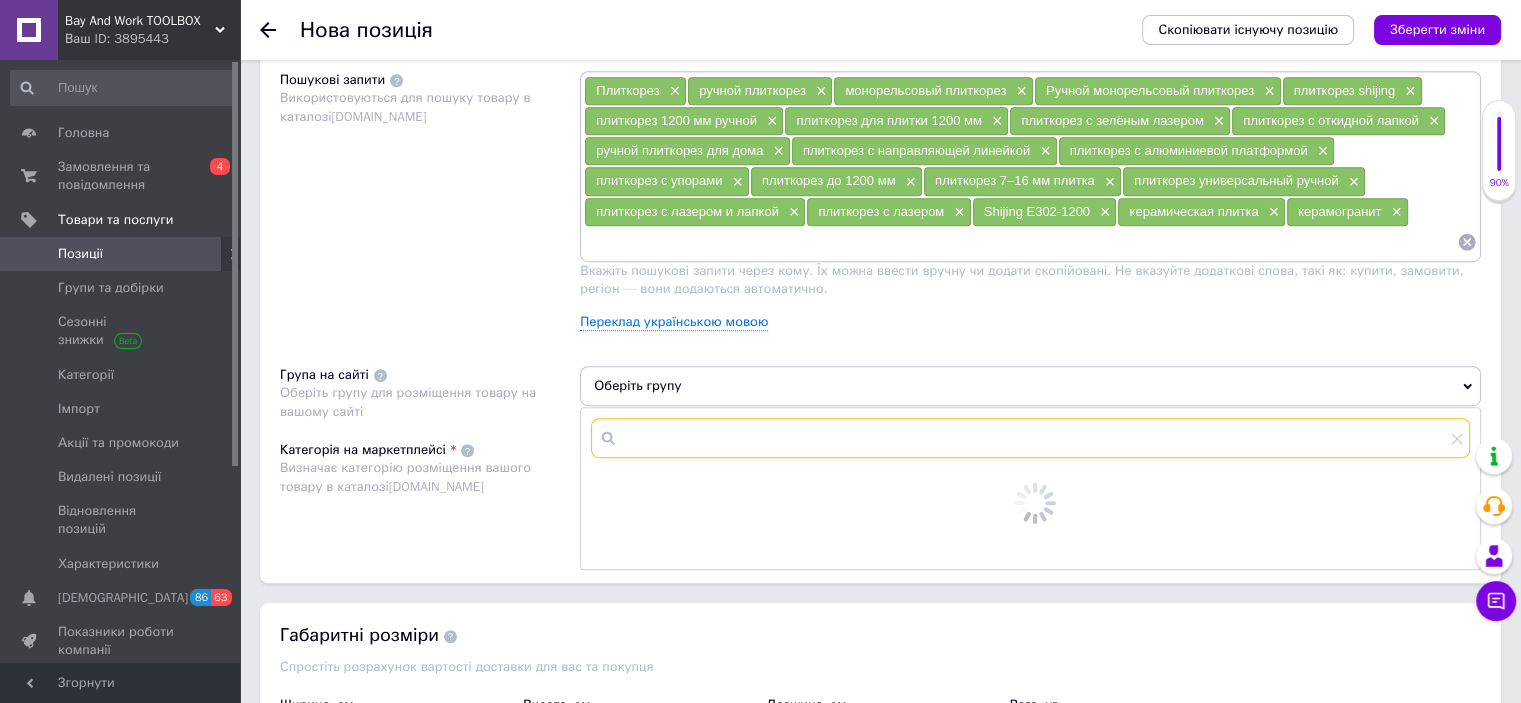 click at bounding box center (1030, 438) 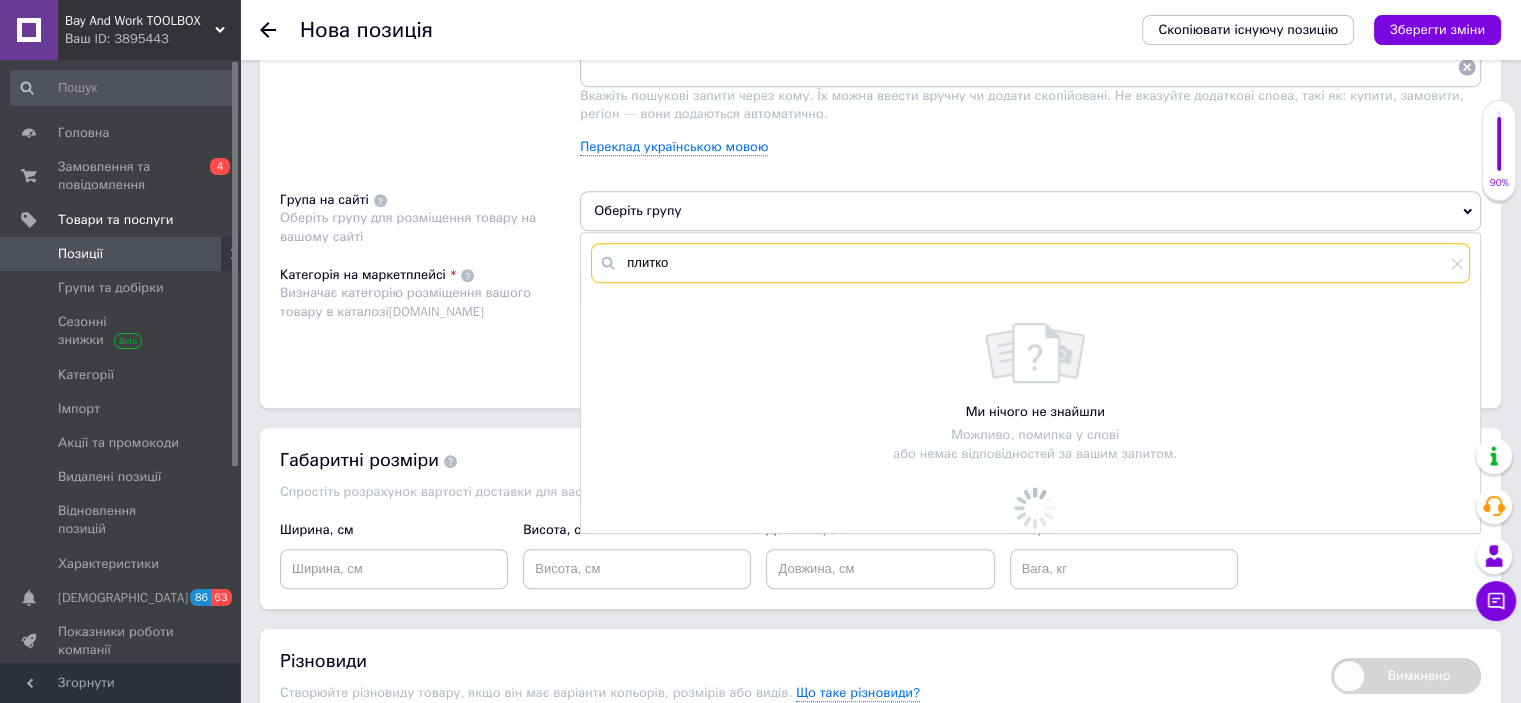 scroll, scrollTop: 1400, scrollLeft: 0, axis: vertical 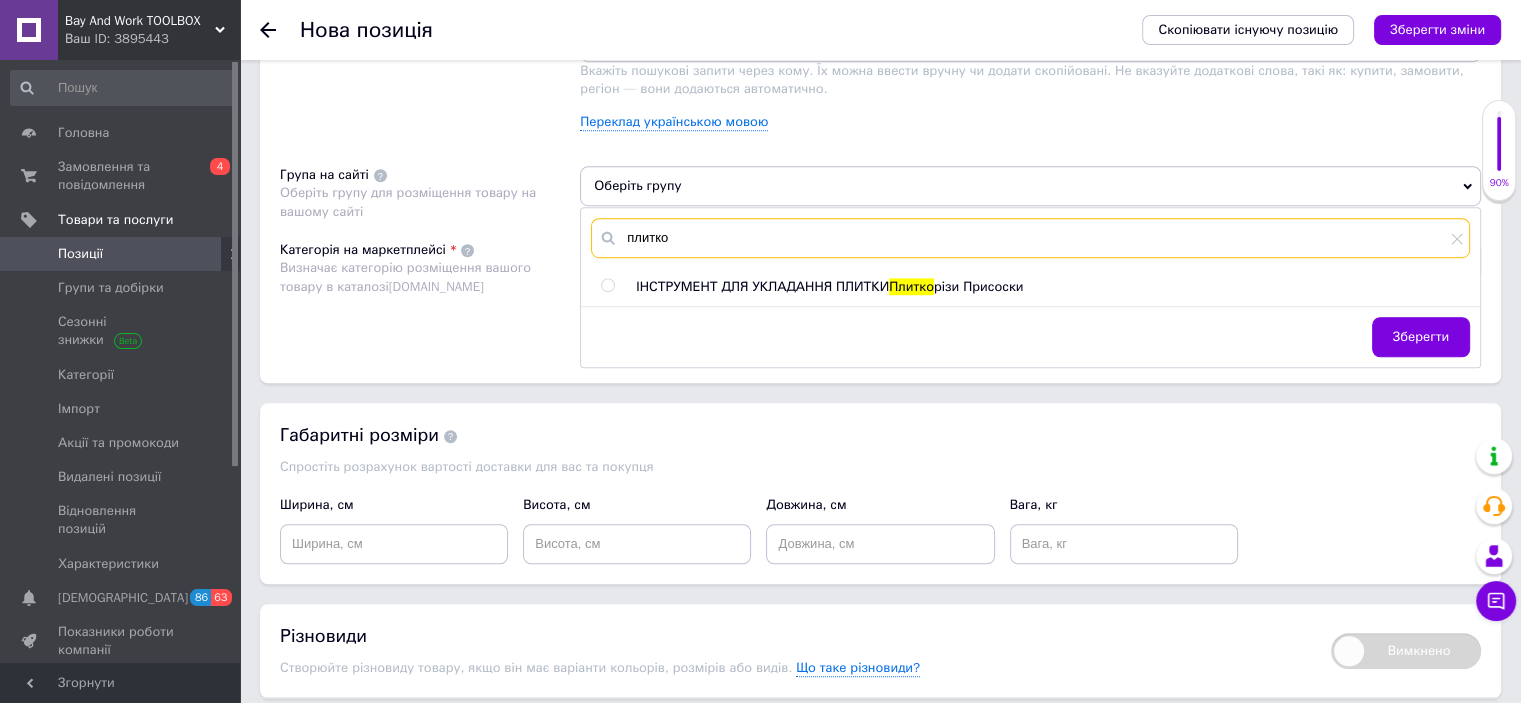 type on "плитко" 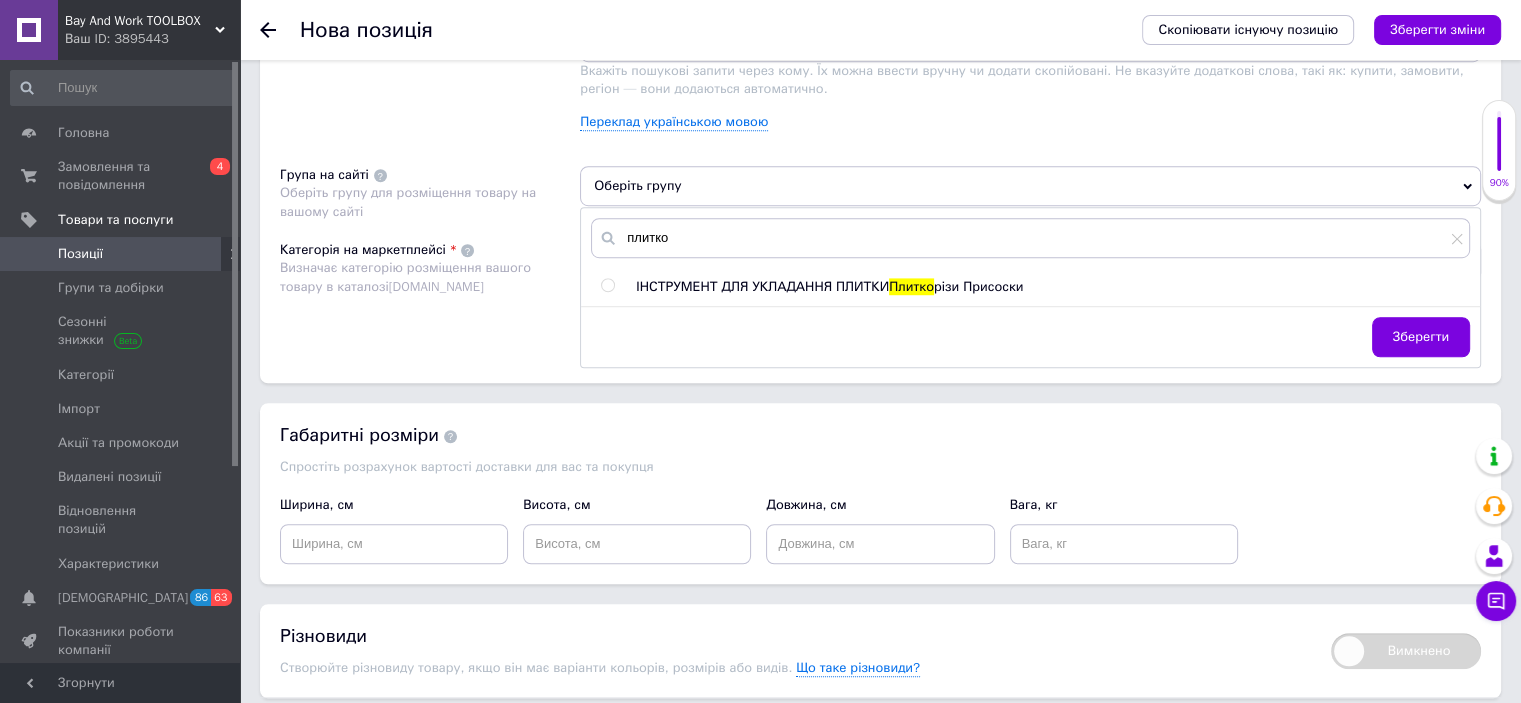 click on "плитко ІНСТРУМЕНТ ДЛЯ УКЛАДАННЯ ПЛИТКИ  Плитко різи Присоски Зберегти" at bounding box center (1030, 287) 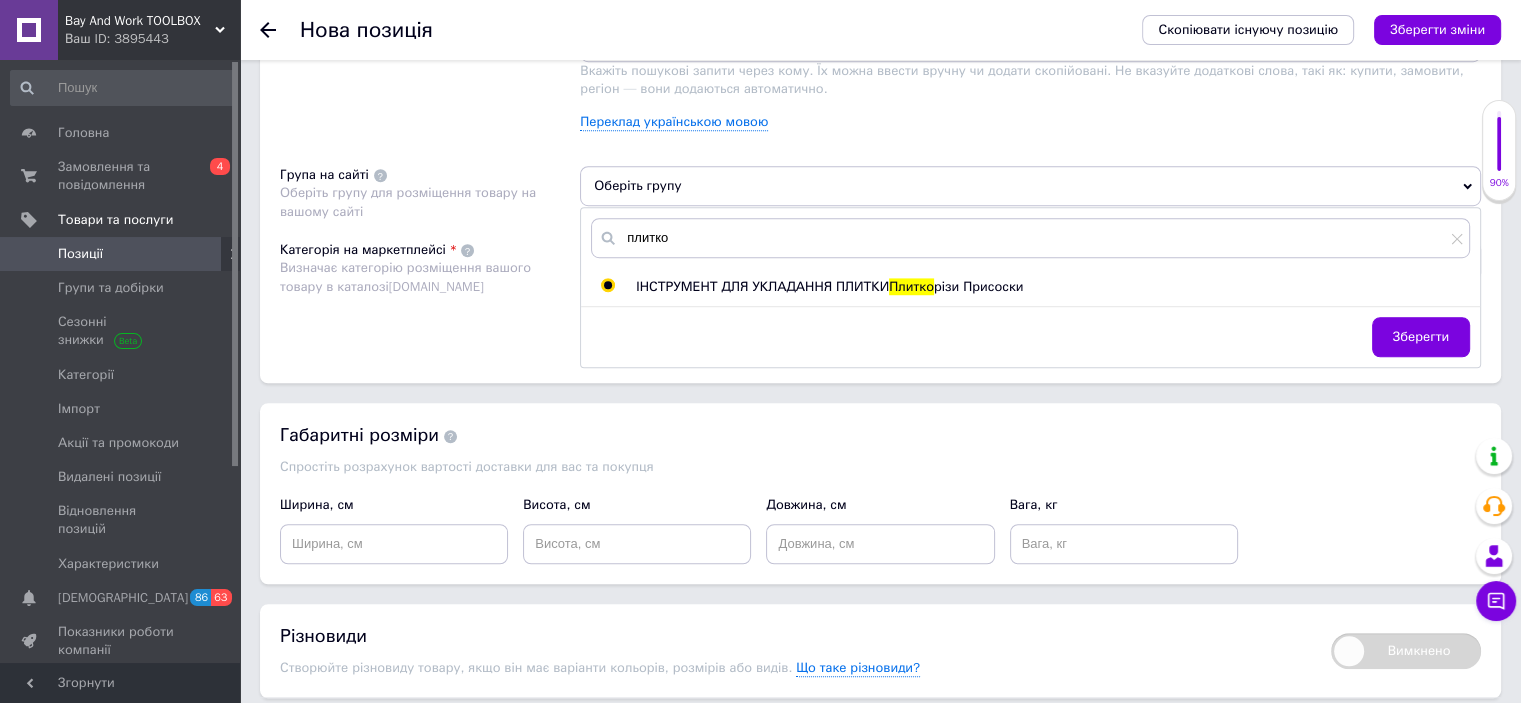 radio on "true" 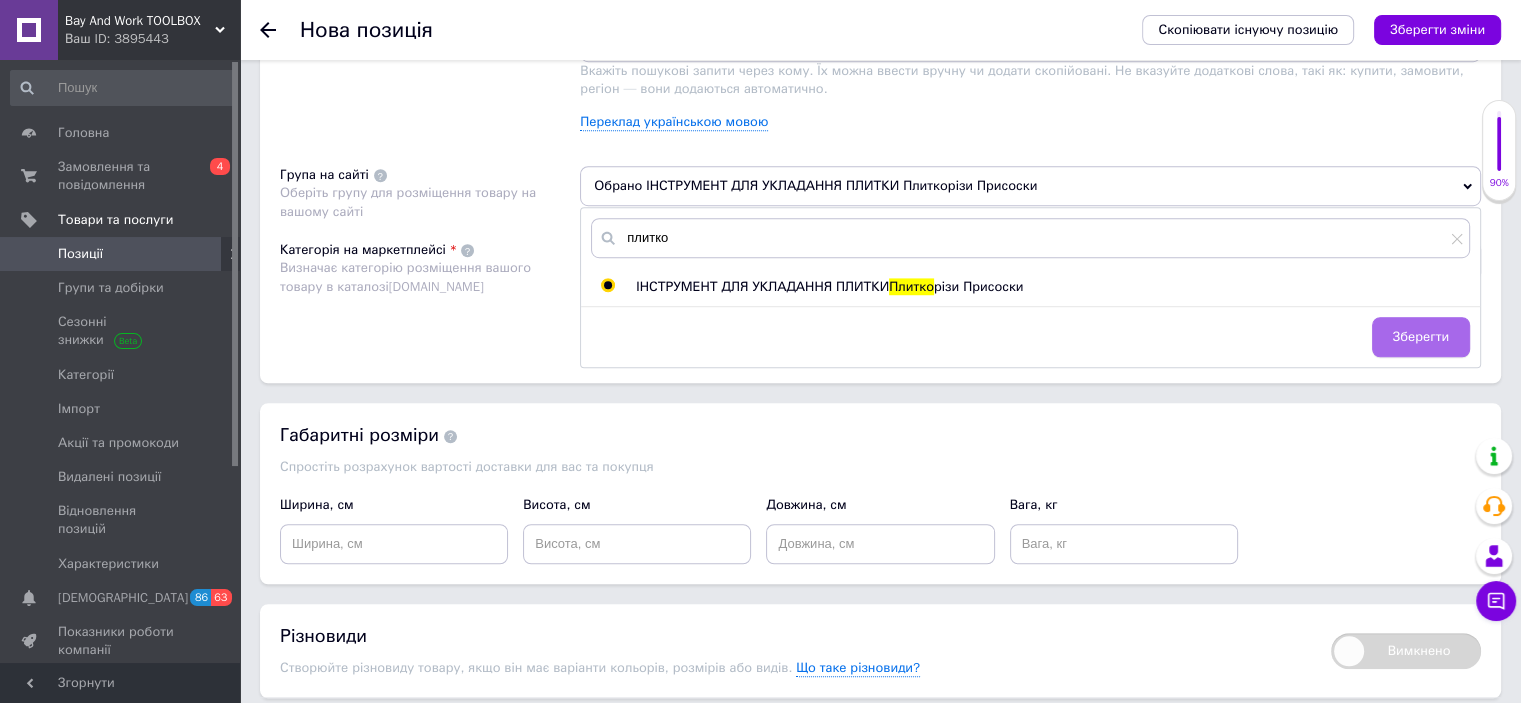 click on "Зберегти" at bounding box center [1421, 337] 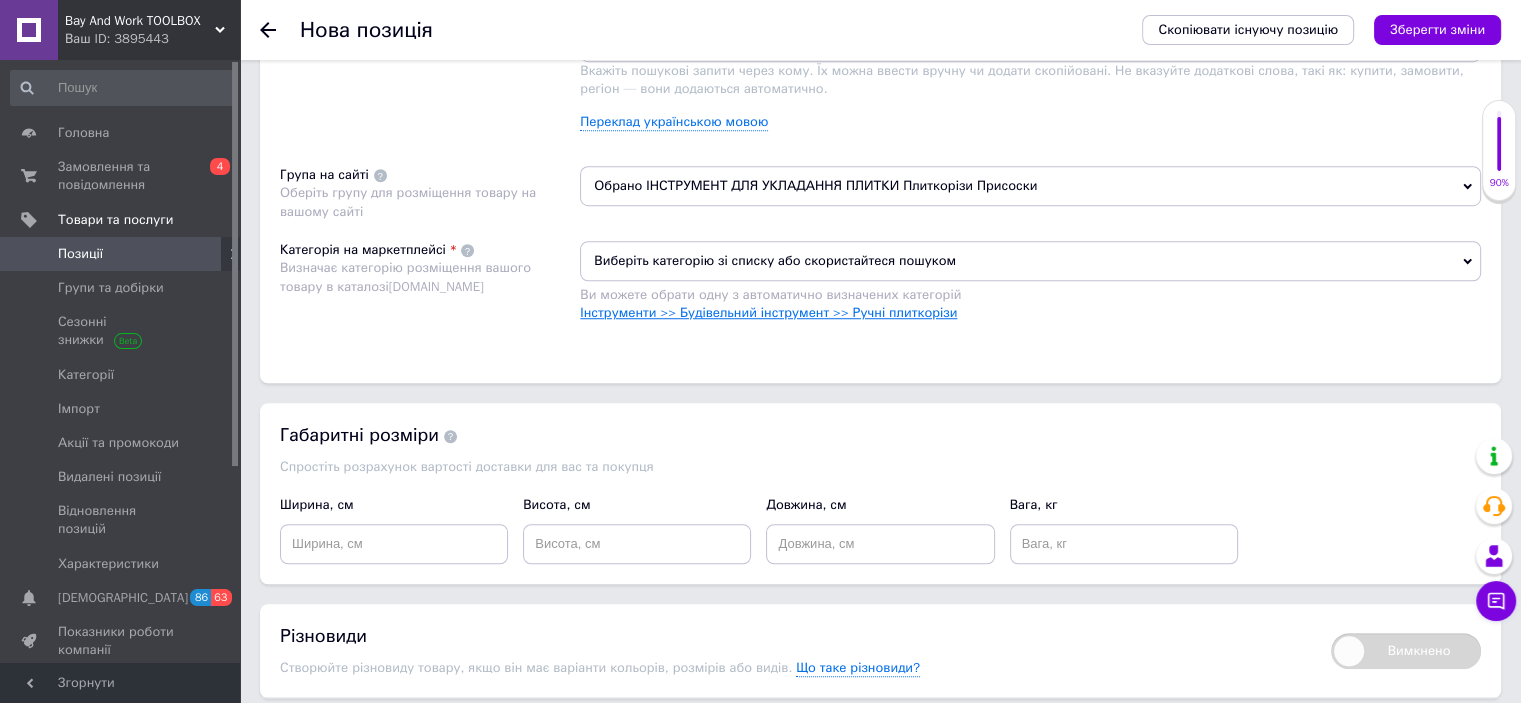 click on "Інструменти >> Будівельний інструмент >> Ручні плиткорізи" at bounding box center [768, 312] 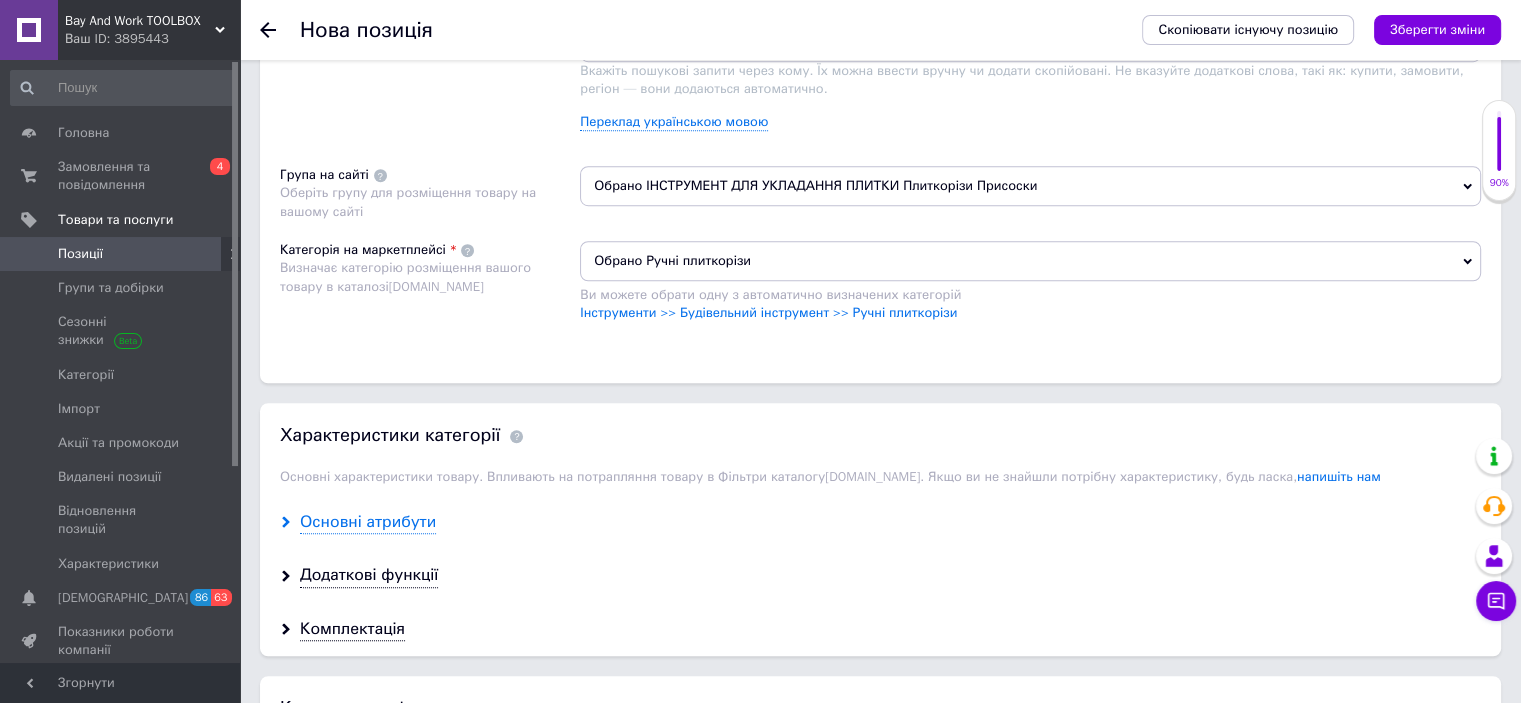 click on "Основні атрибути" at bounding box center (368, 522) 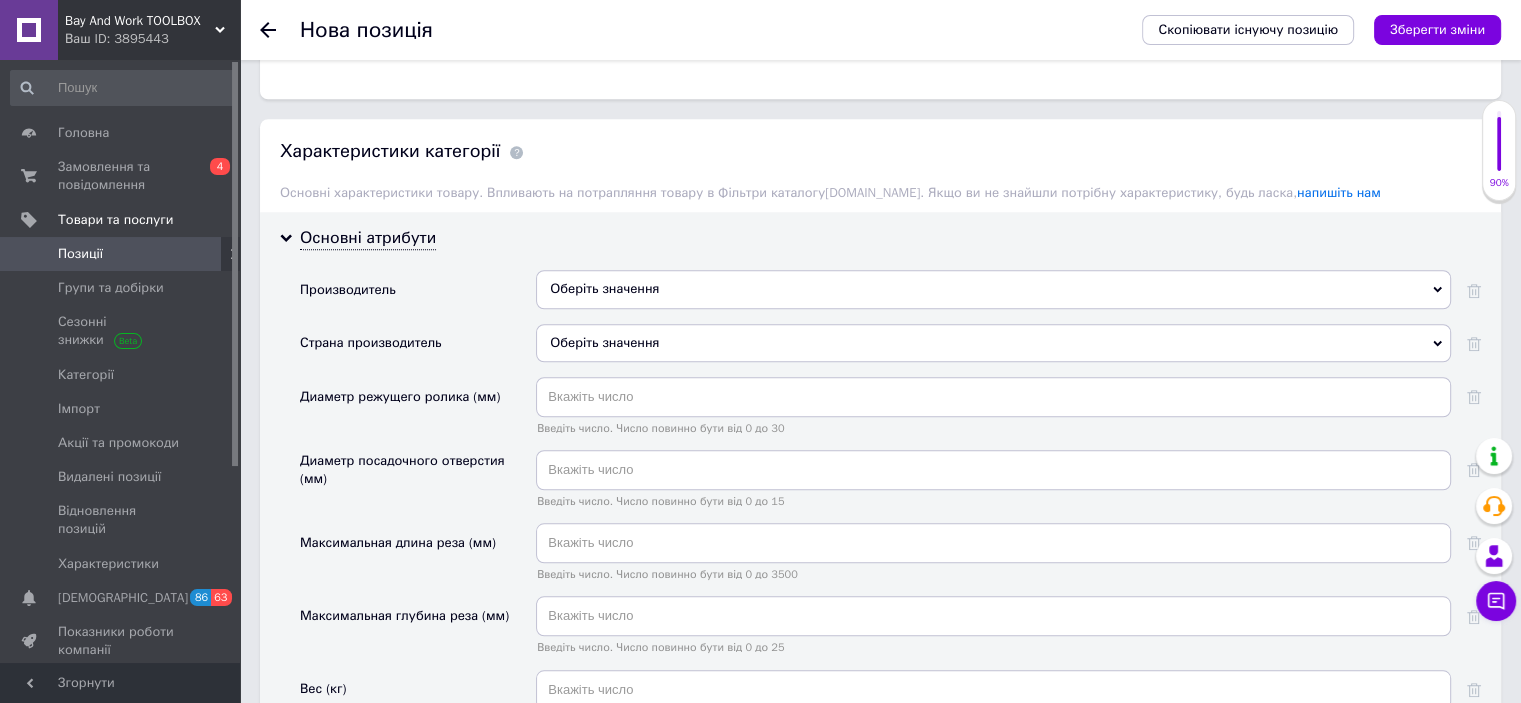 scroll, scrollTop: 1700, scrollLeft: 0, axis: vertical 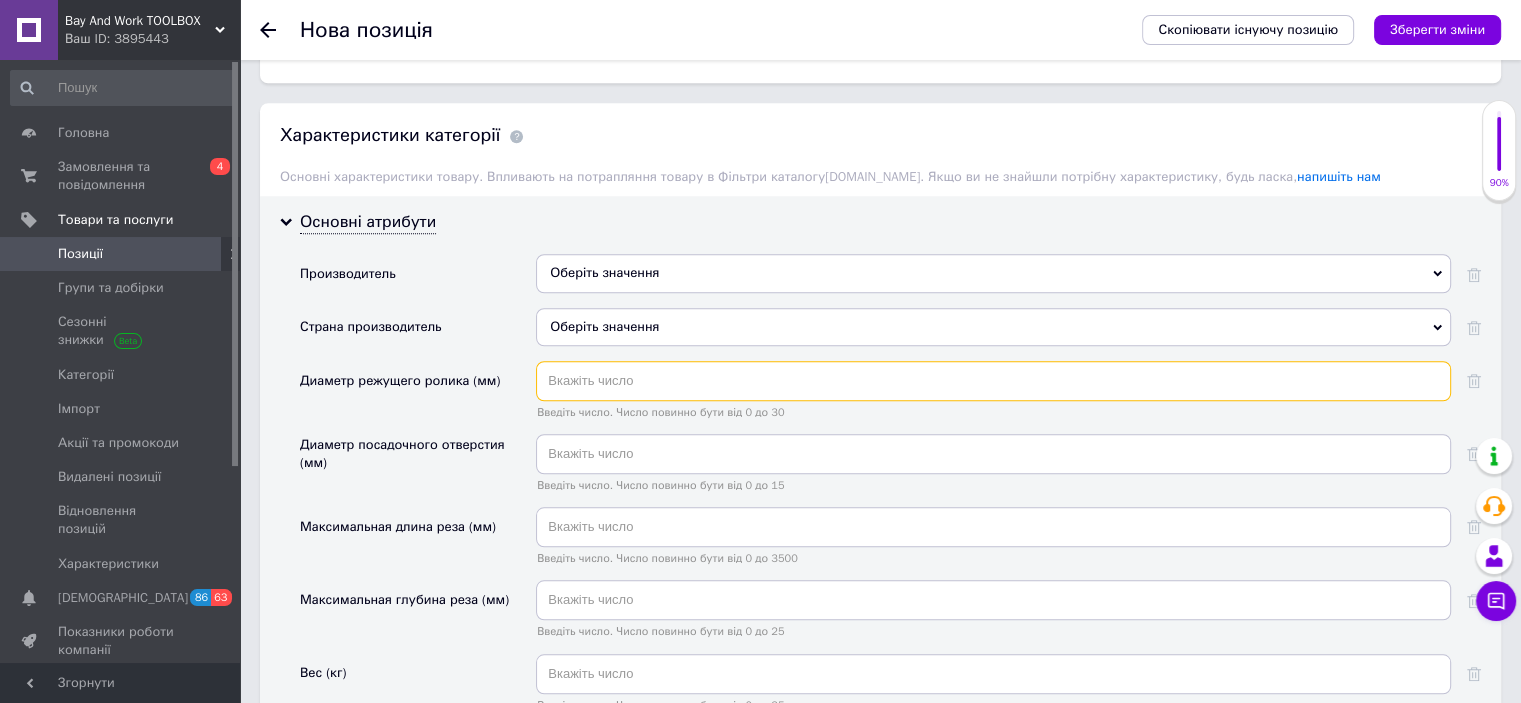 click at bounding box center [993, 381] 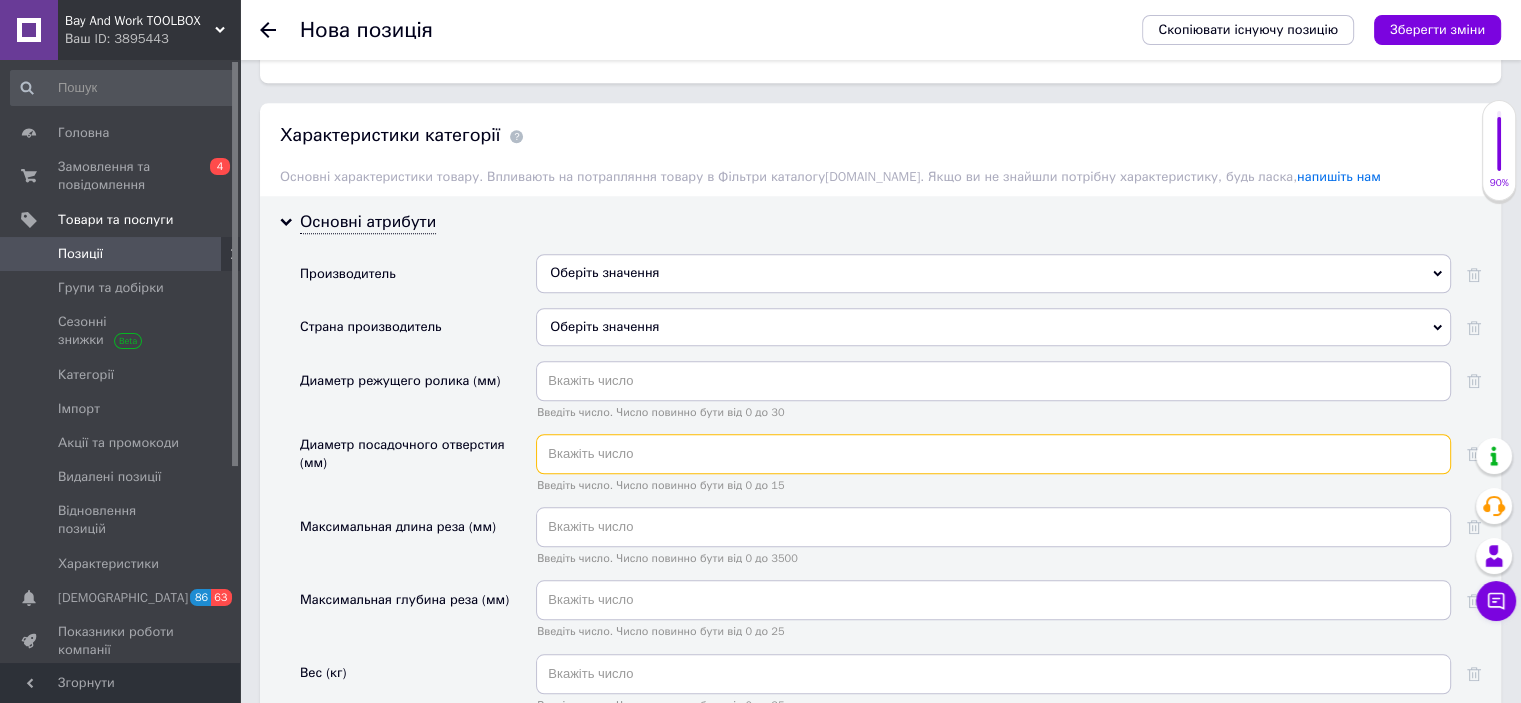 click at bounding box center (993, 454) 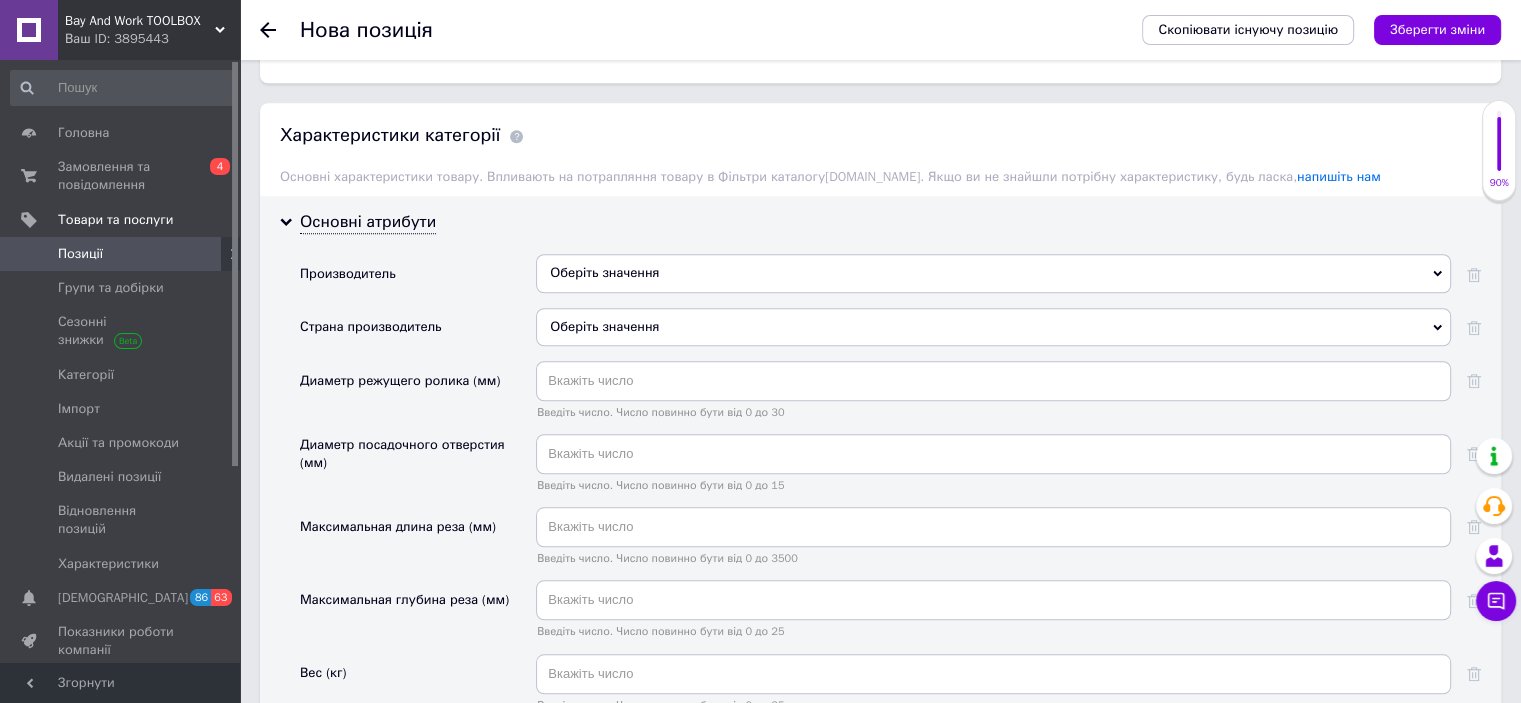 click on "Оберіть значення" at bounding box center [993, 273] 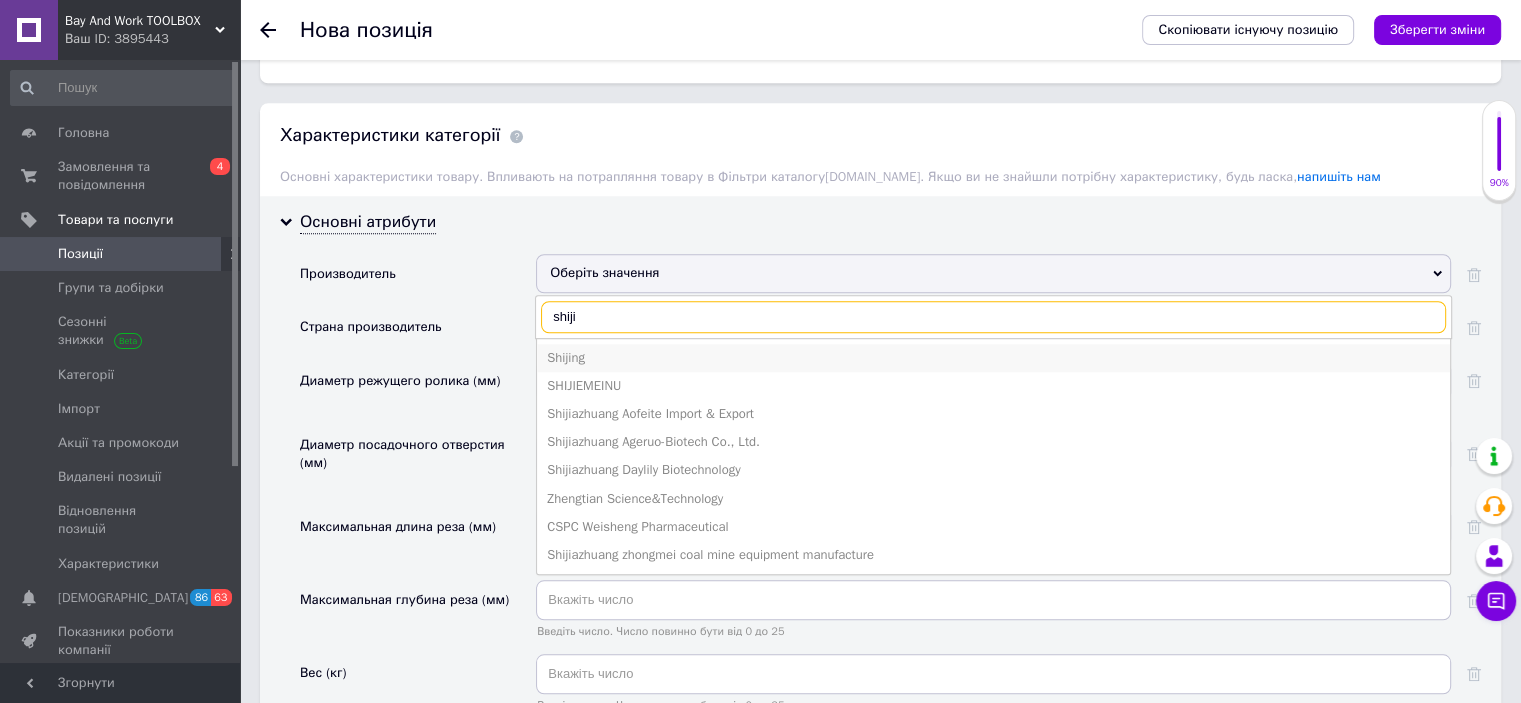 type on "shiji" 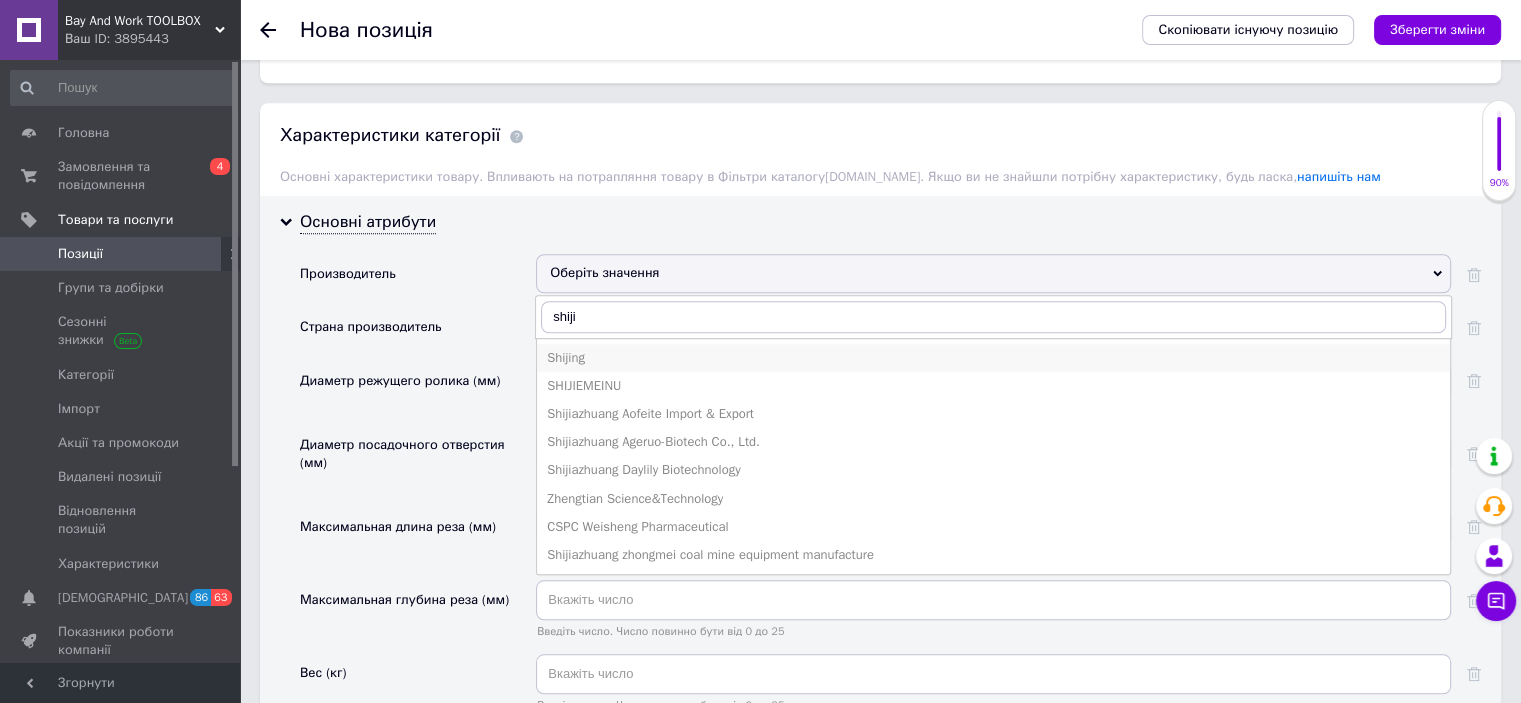 click on "Shijing" at bounding box center (993, 358) 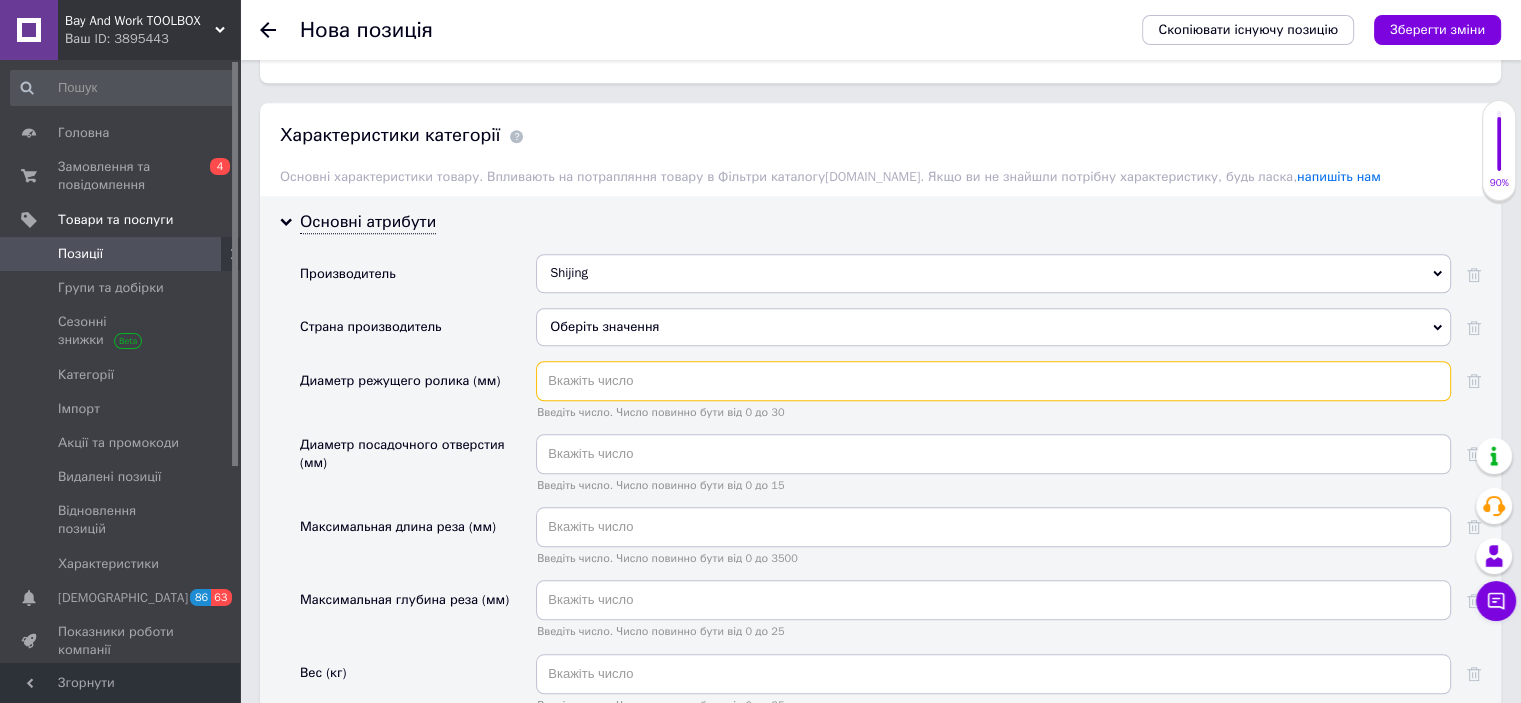 click at bounding box center [993, 381] 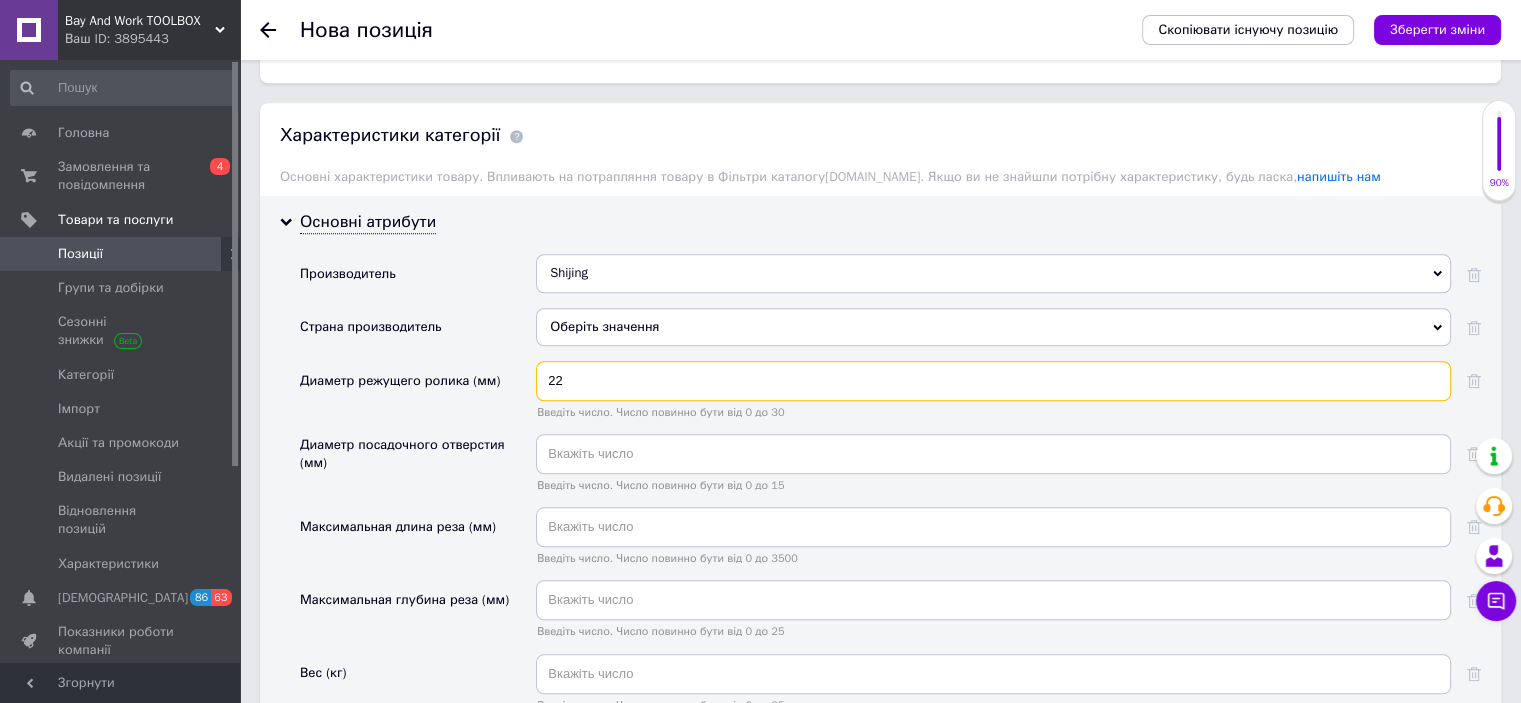 type on "22" 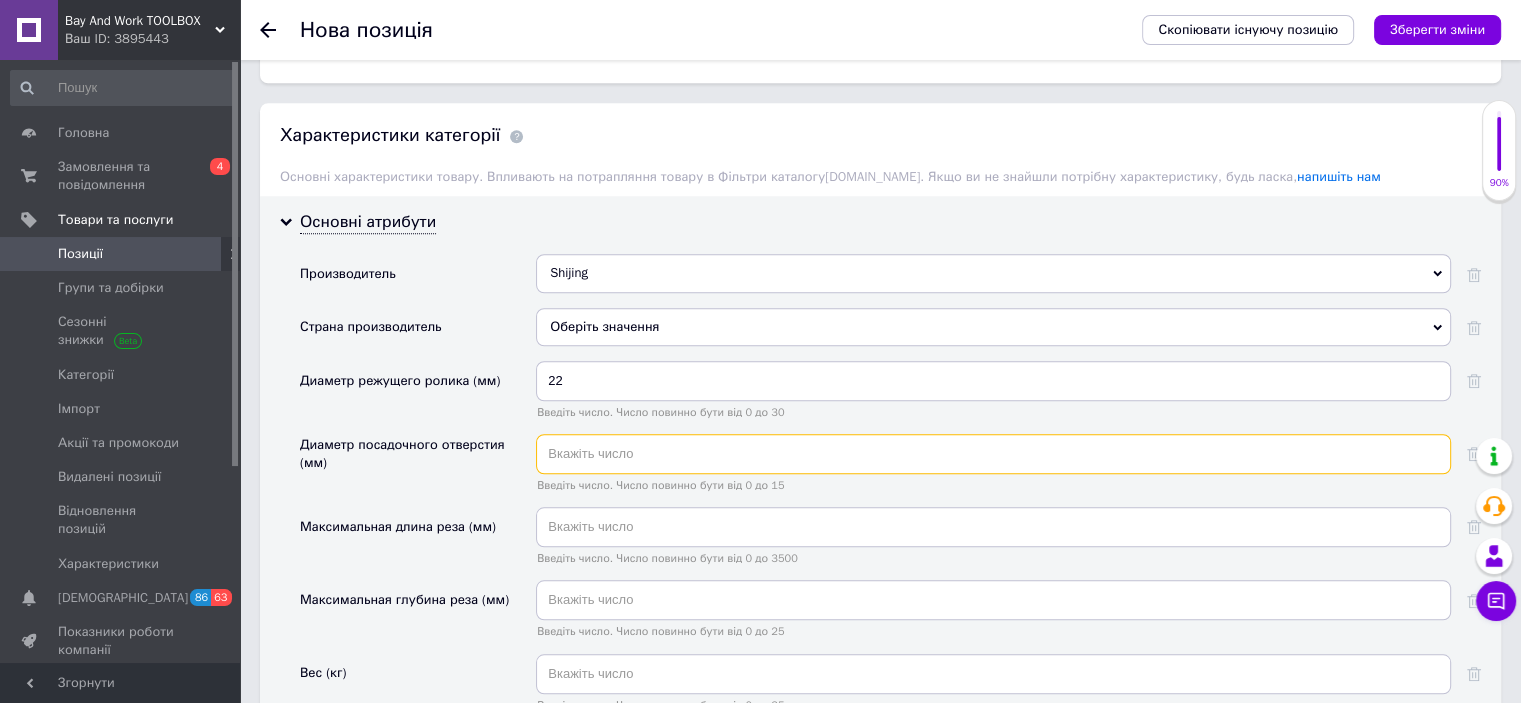 click at bounding box center (993, 454) 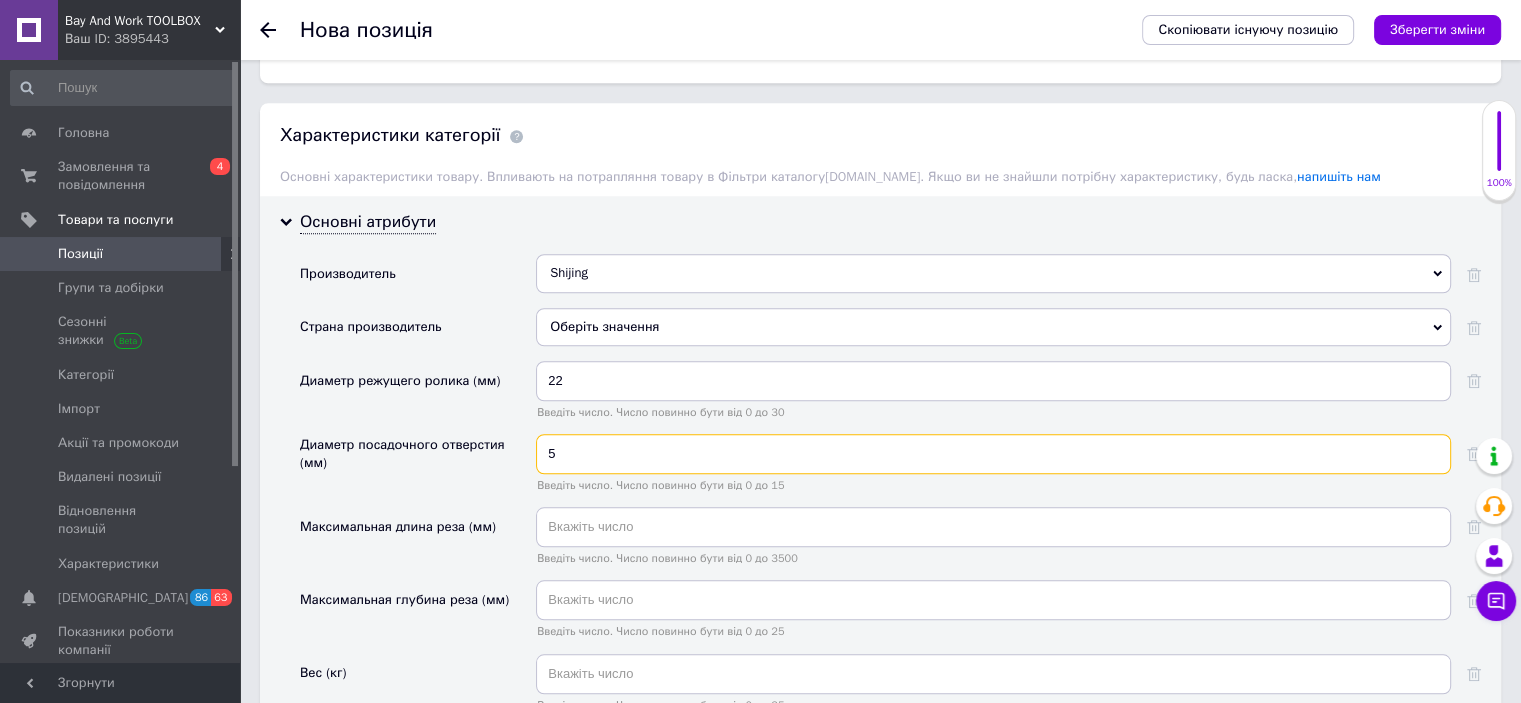type on "5" 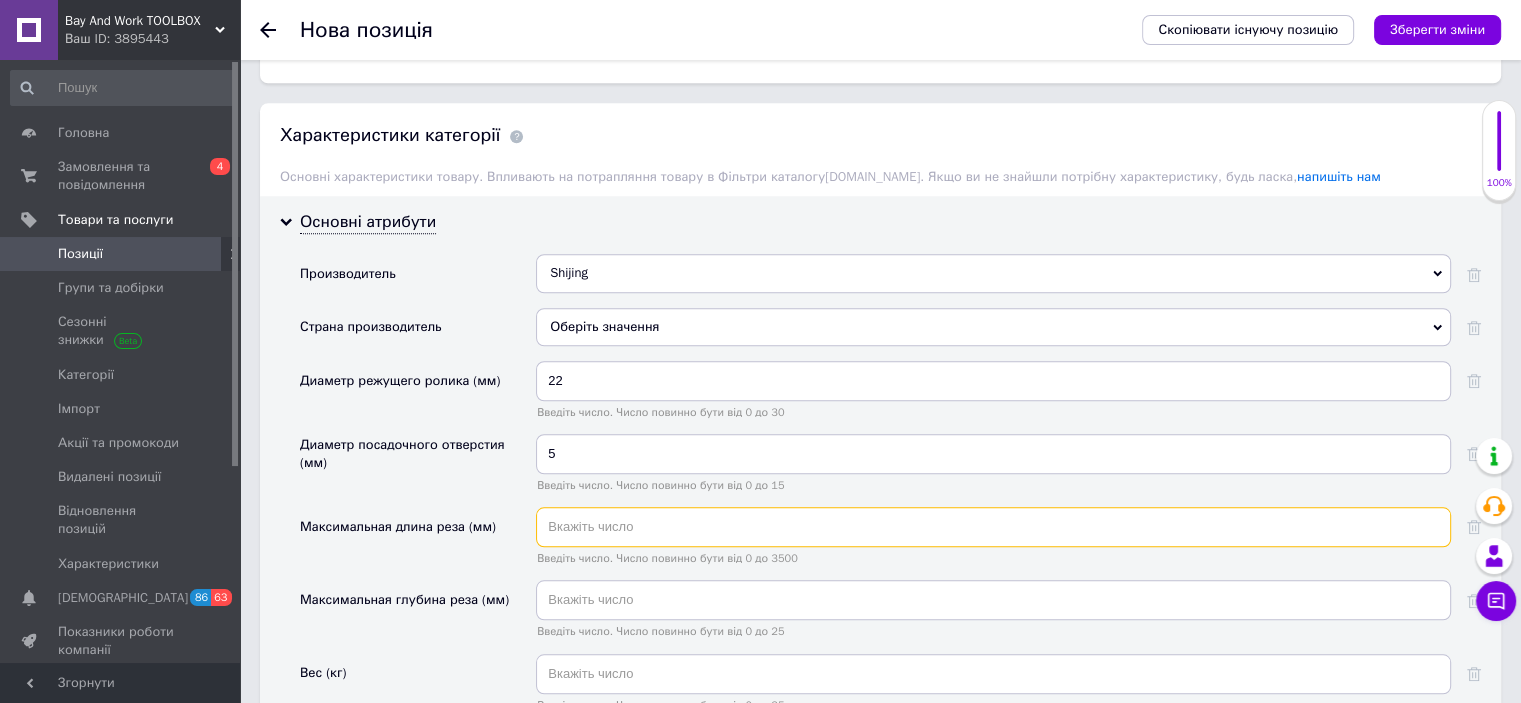 click at bounding box center [993, 527] 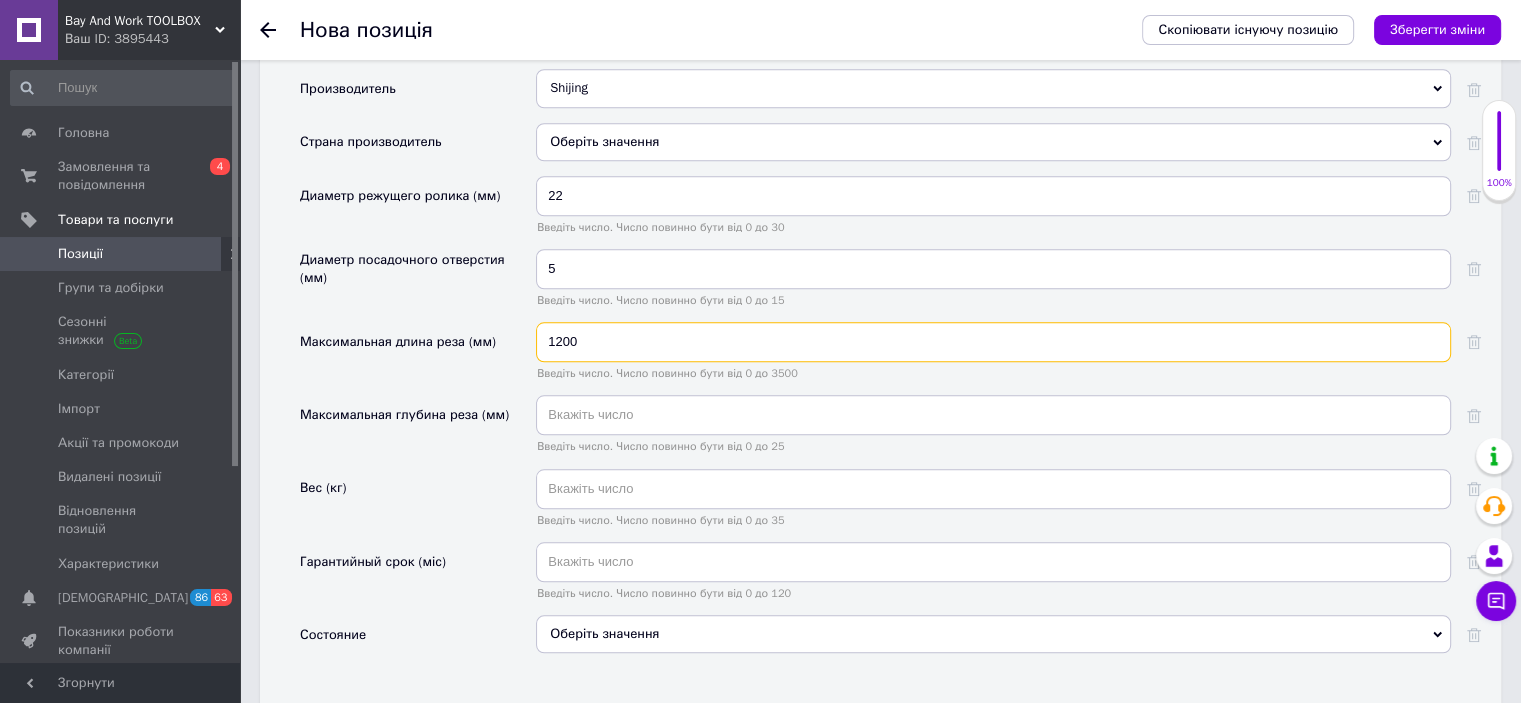 scroll, scrollTop: 1900, scrollLeft: 0, axis: vertical 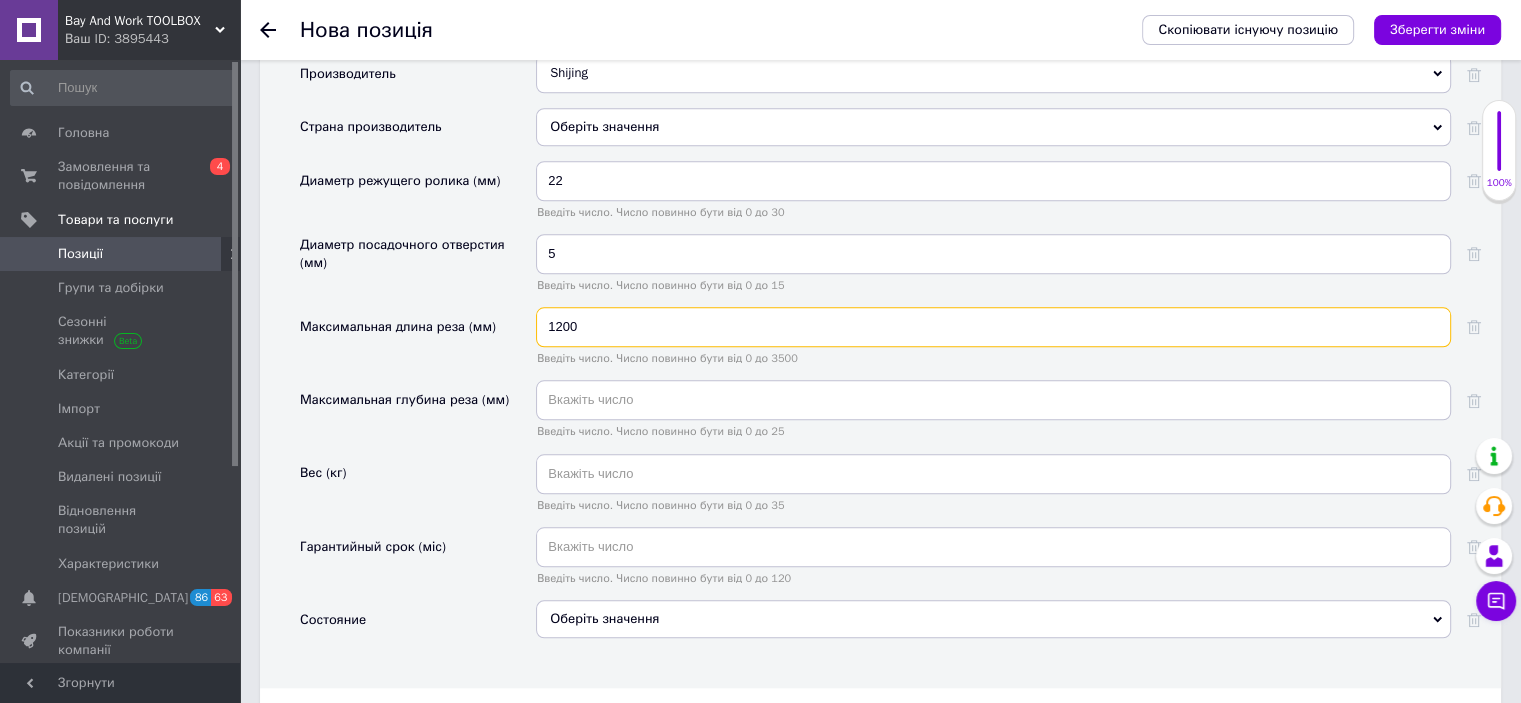 type on "1200" 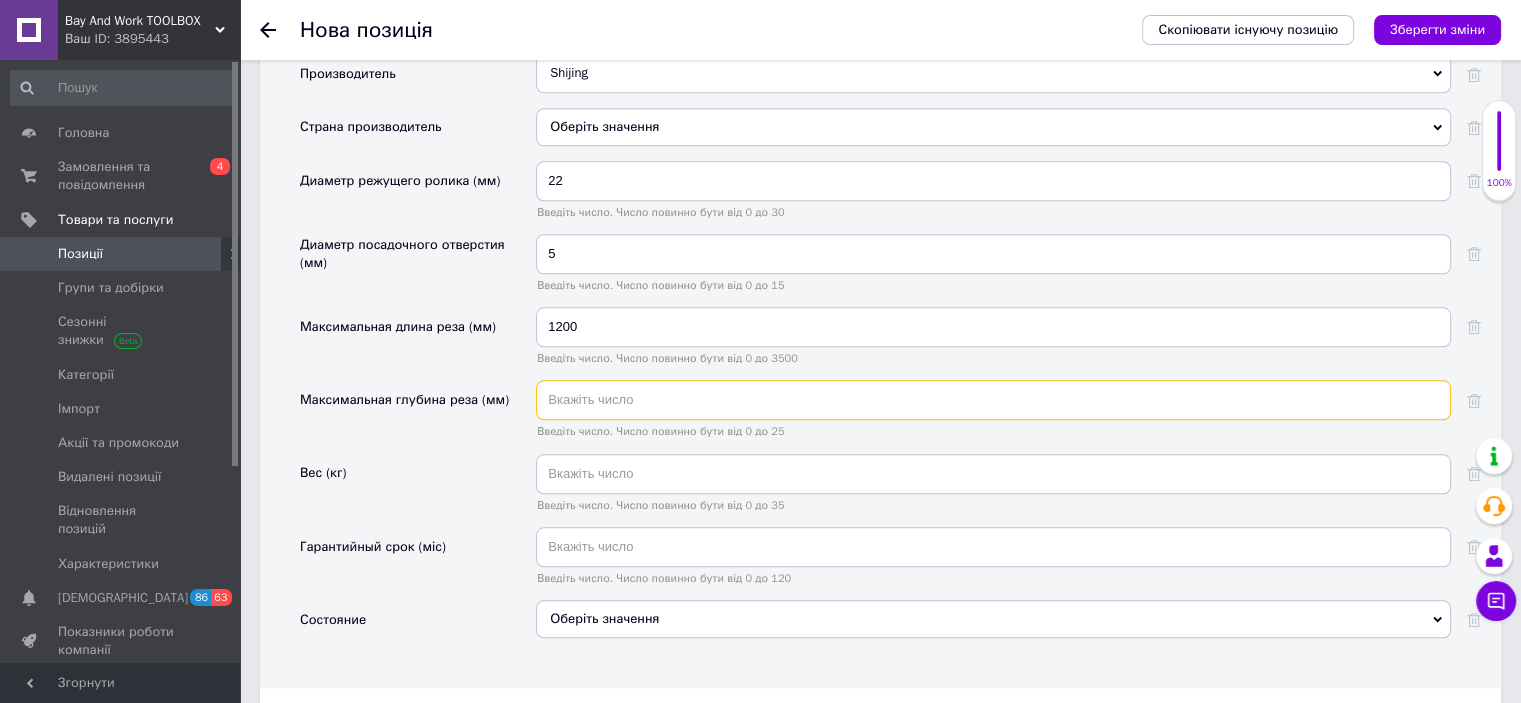click at bounding box center [993, 400] 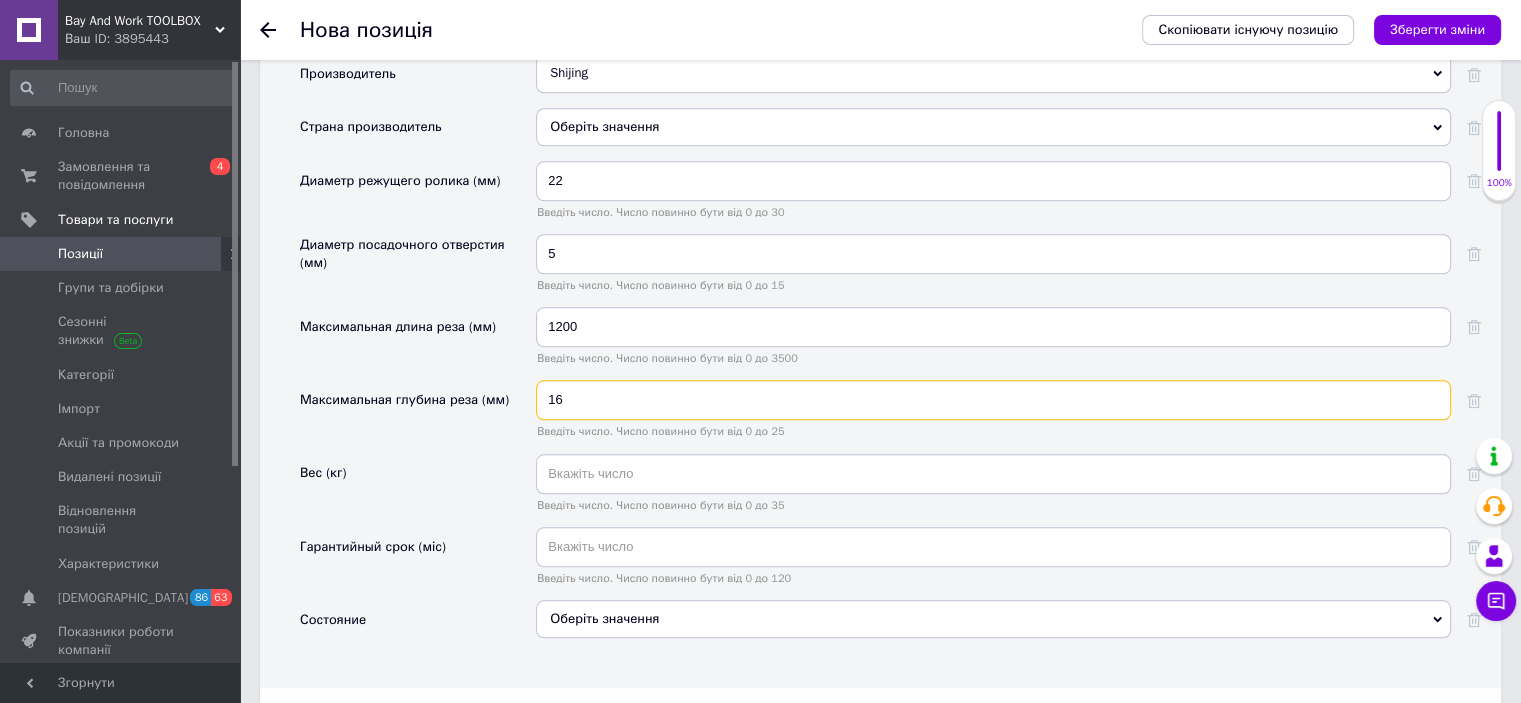 type on "16" 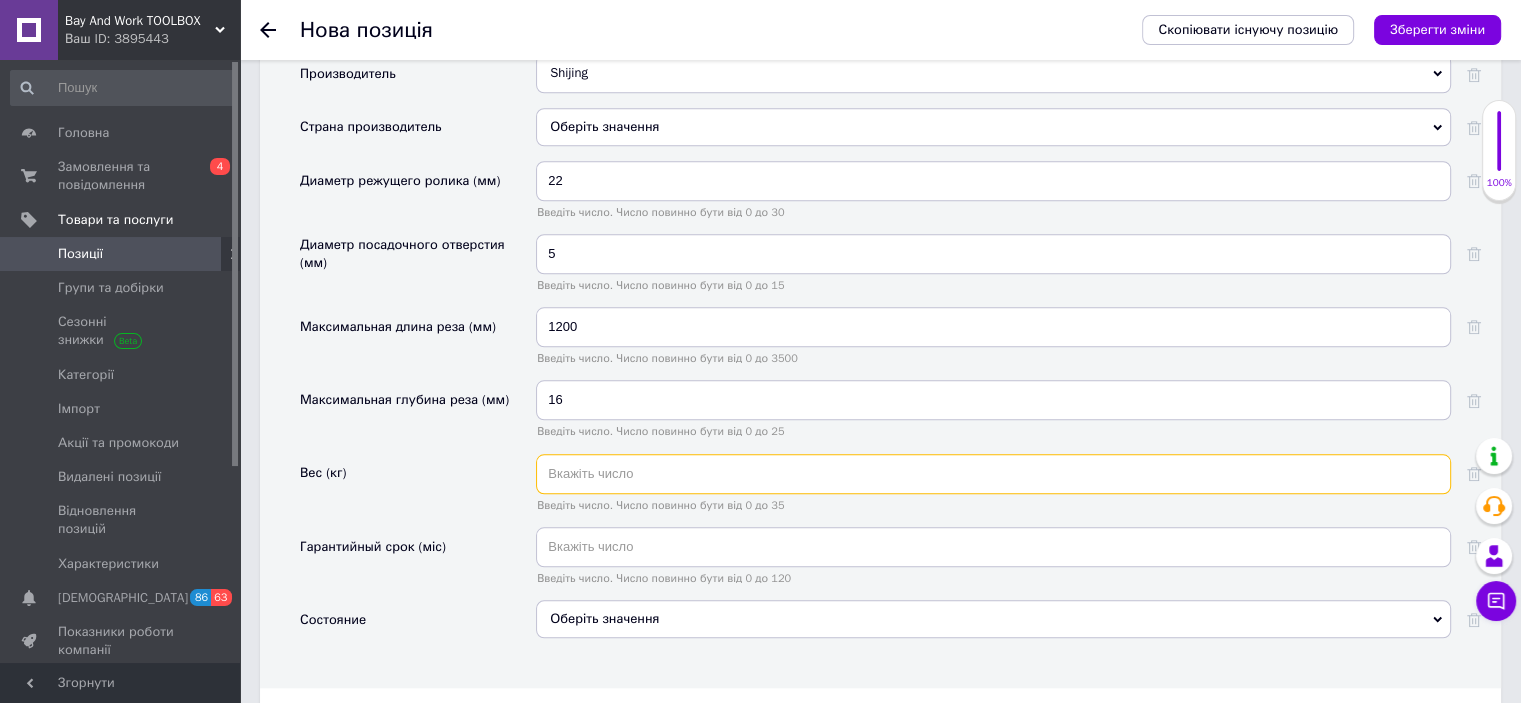 click at bounding box center (993, 474) 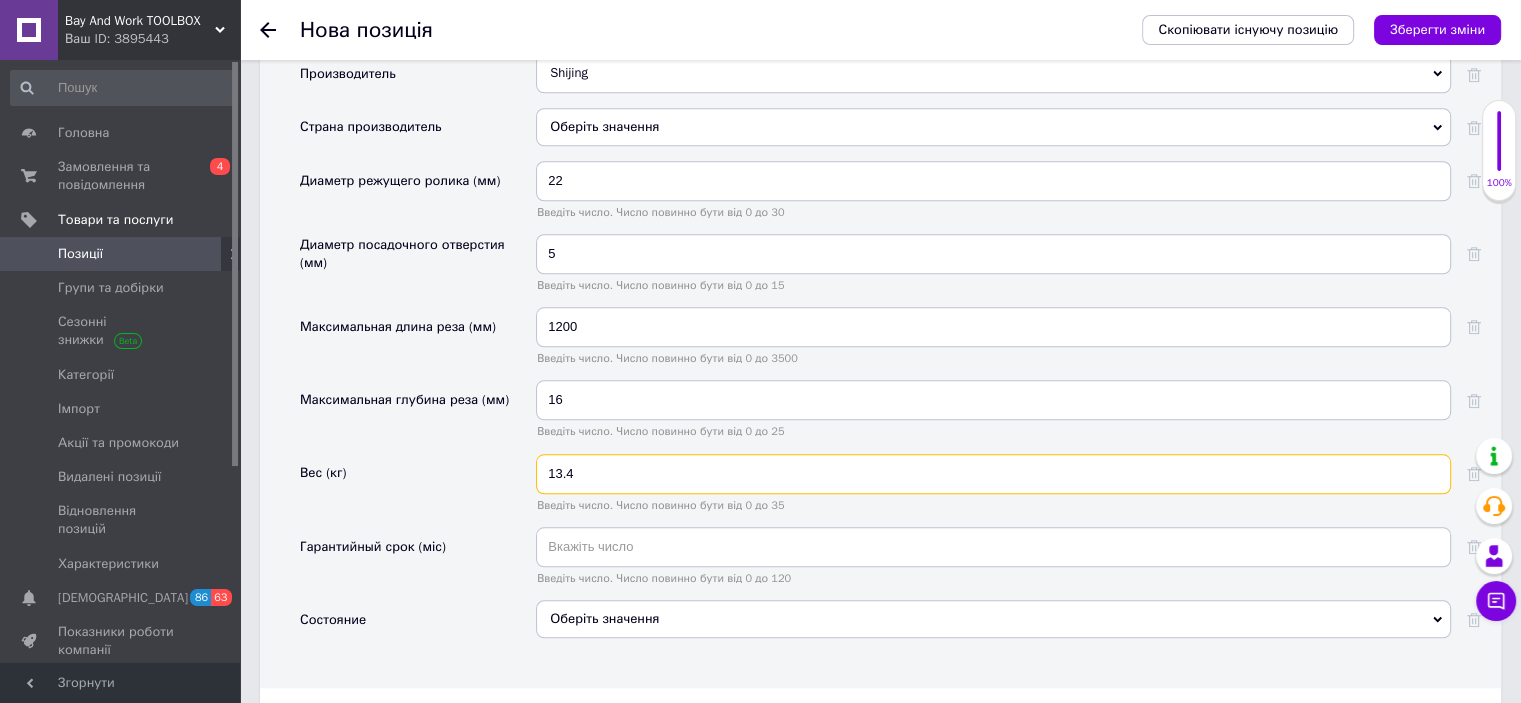 type on "13.4" 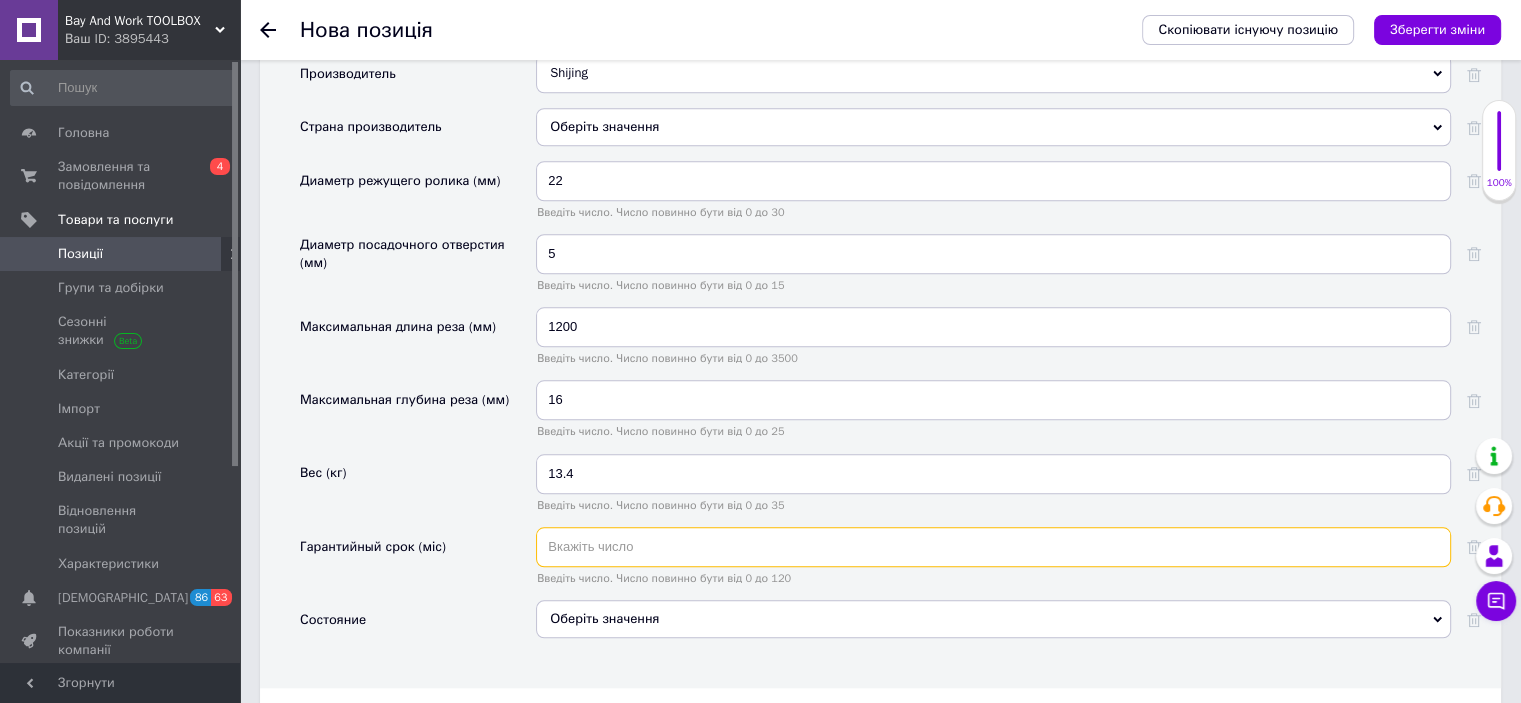 click at bounding box center (993, 547) 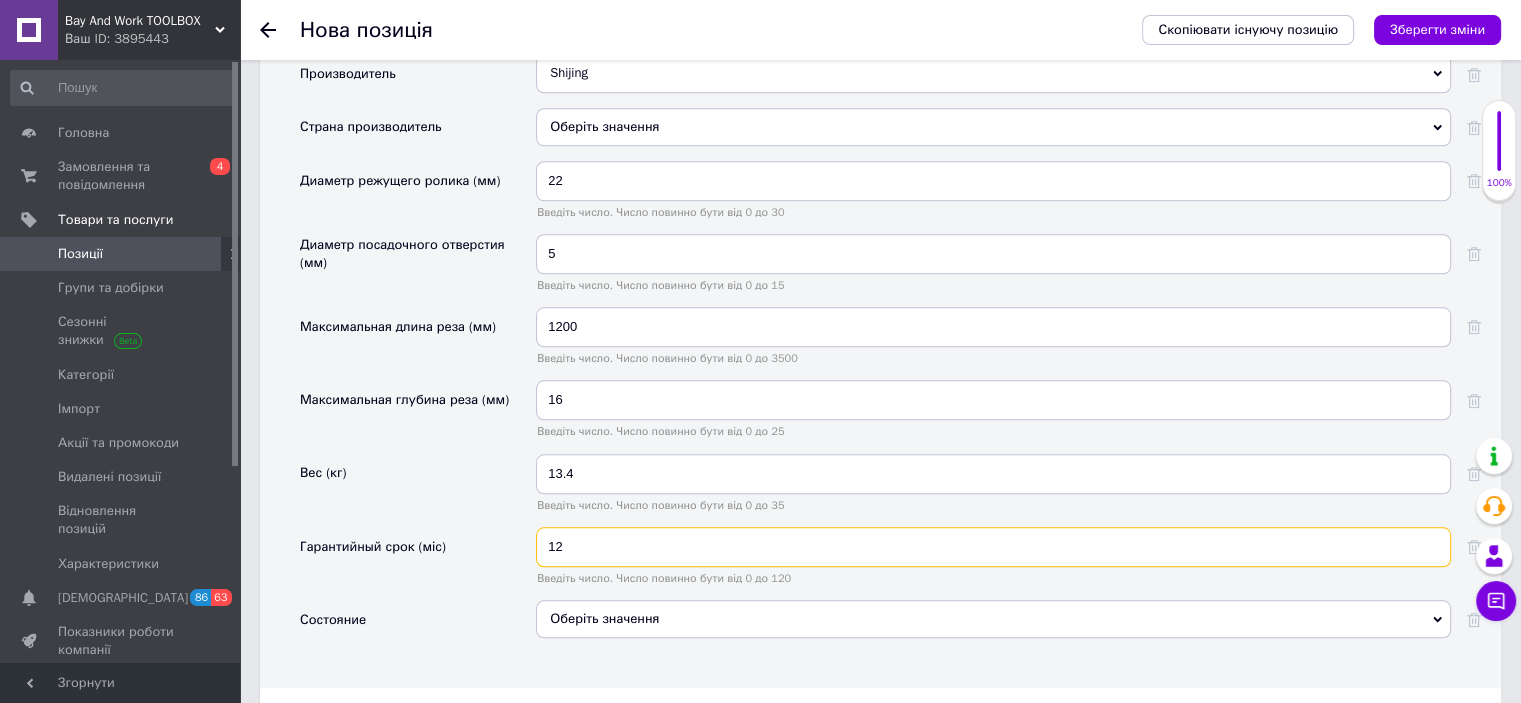 type on "12" 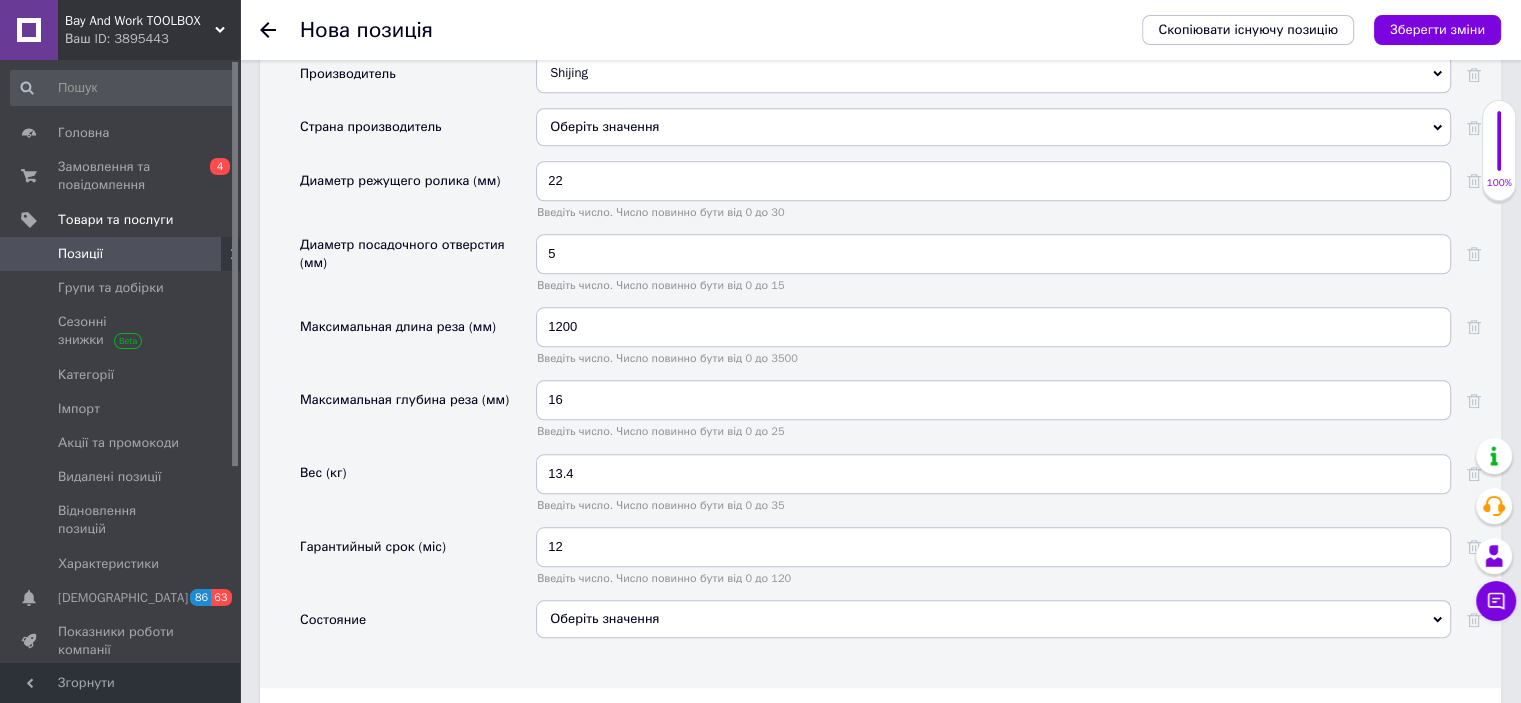 click on "Оберіть значення" at bounding box center (993, 619) 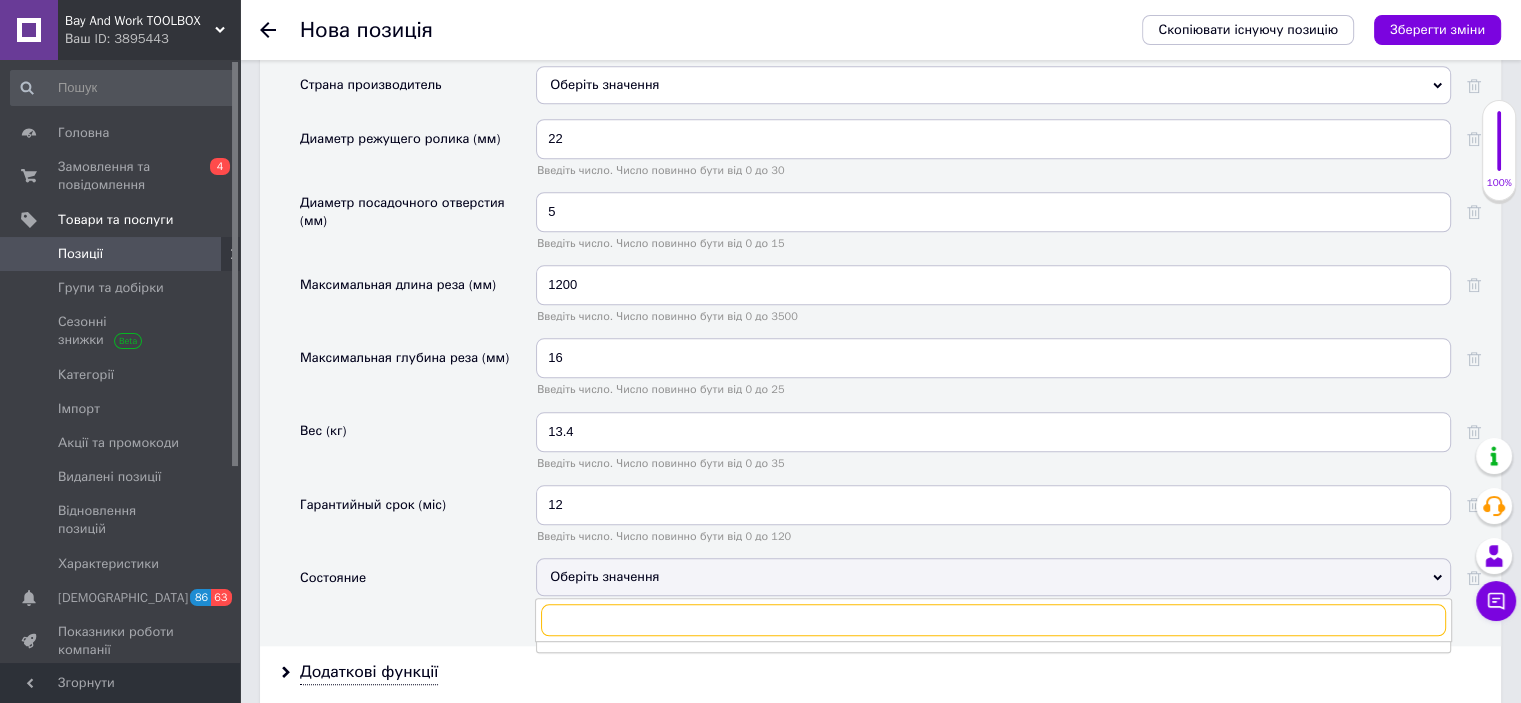 scroll, scrollTop: 2000, scrollLeft: 0, axis: vertical 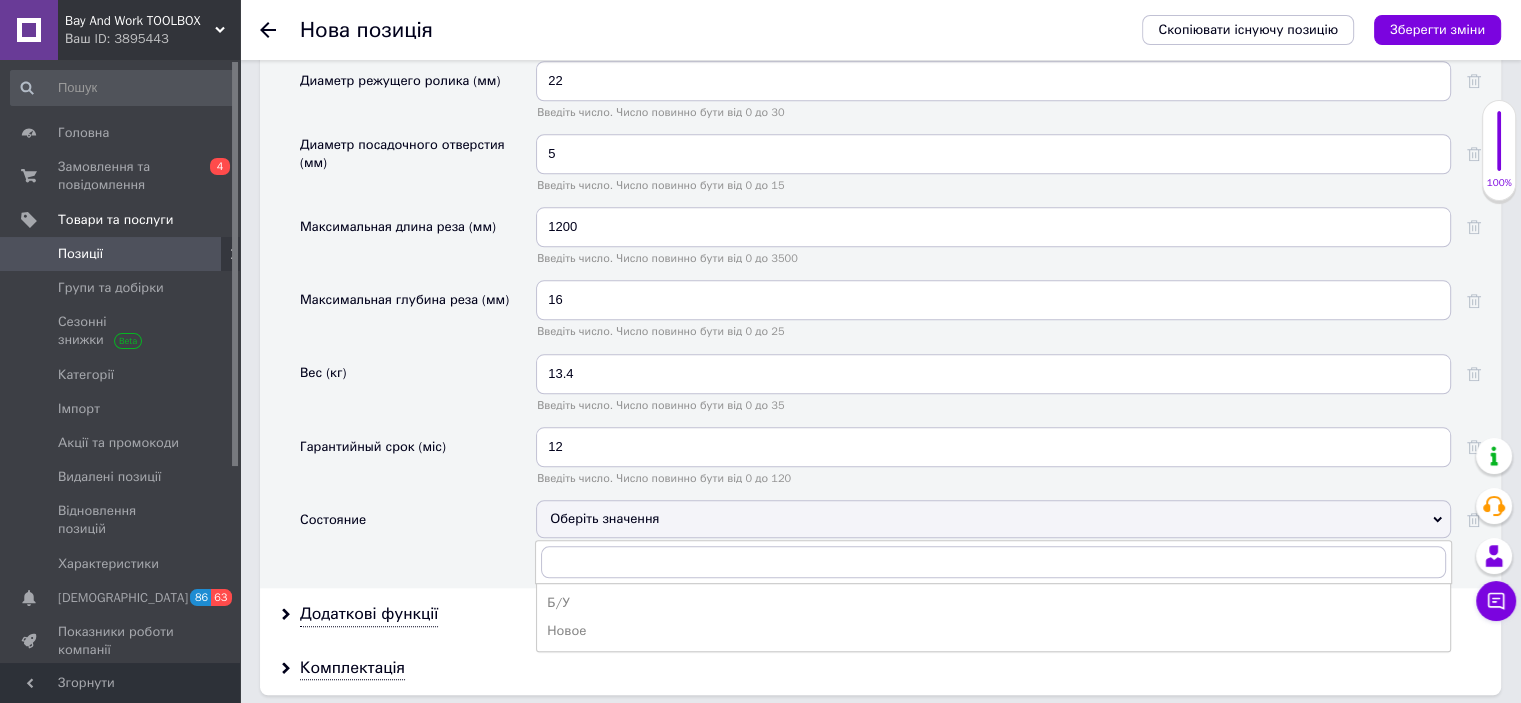 click on "Новое" at bounding box center (993, 631) 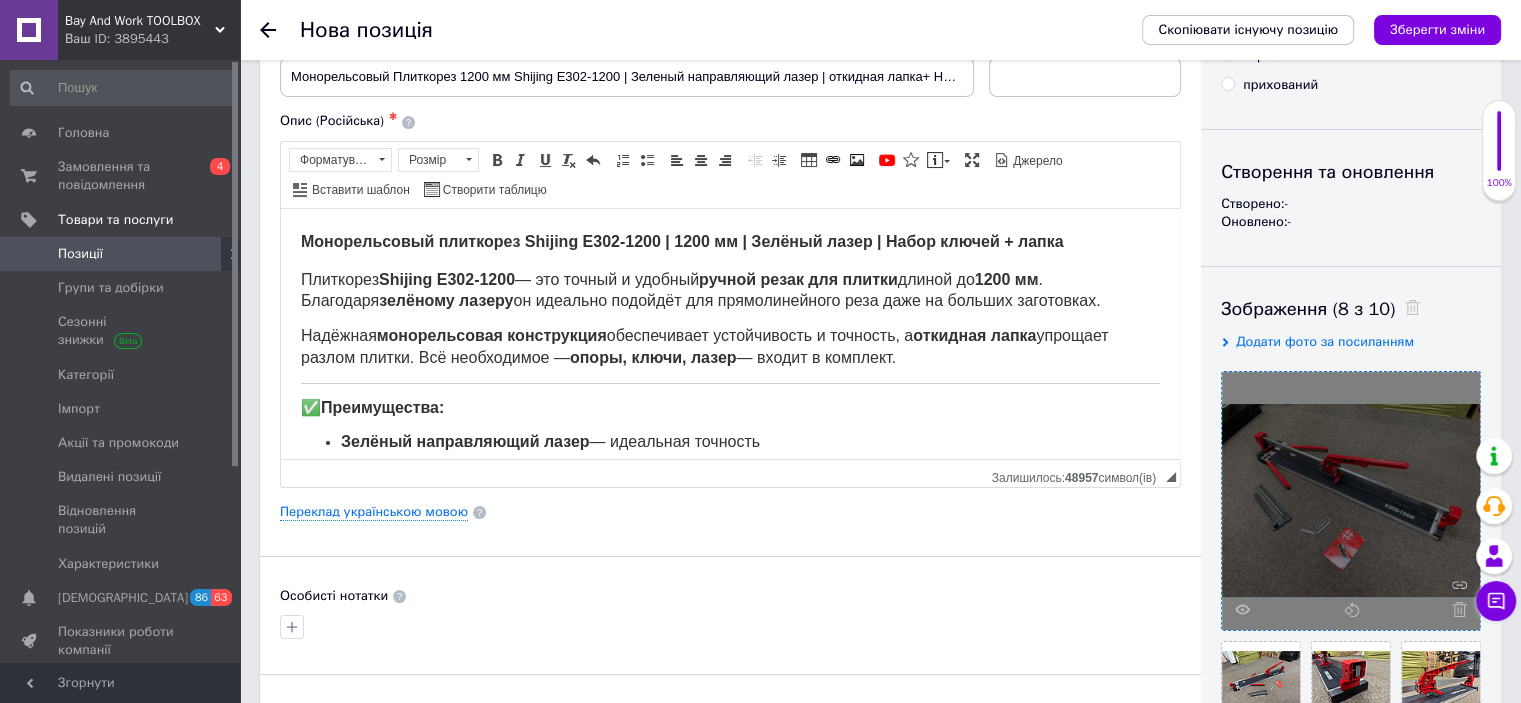 scroll, scrollTop: 100, scrollLeft: 0, axis: vertical 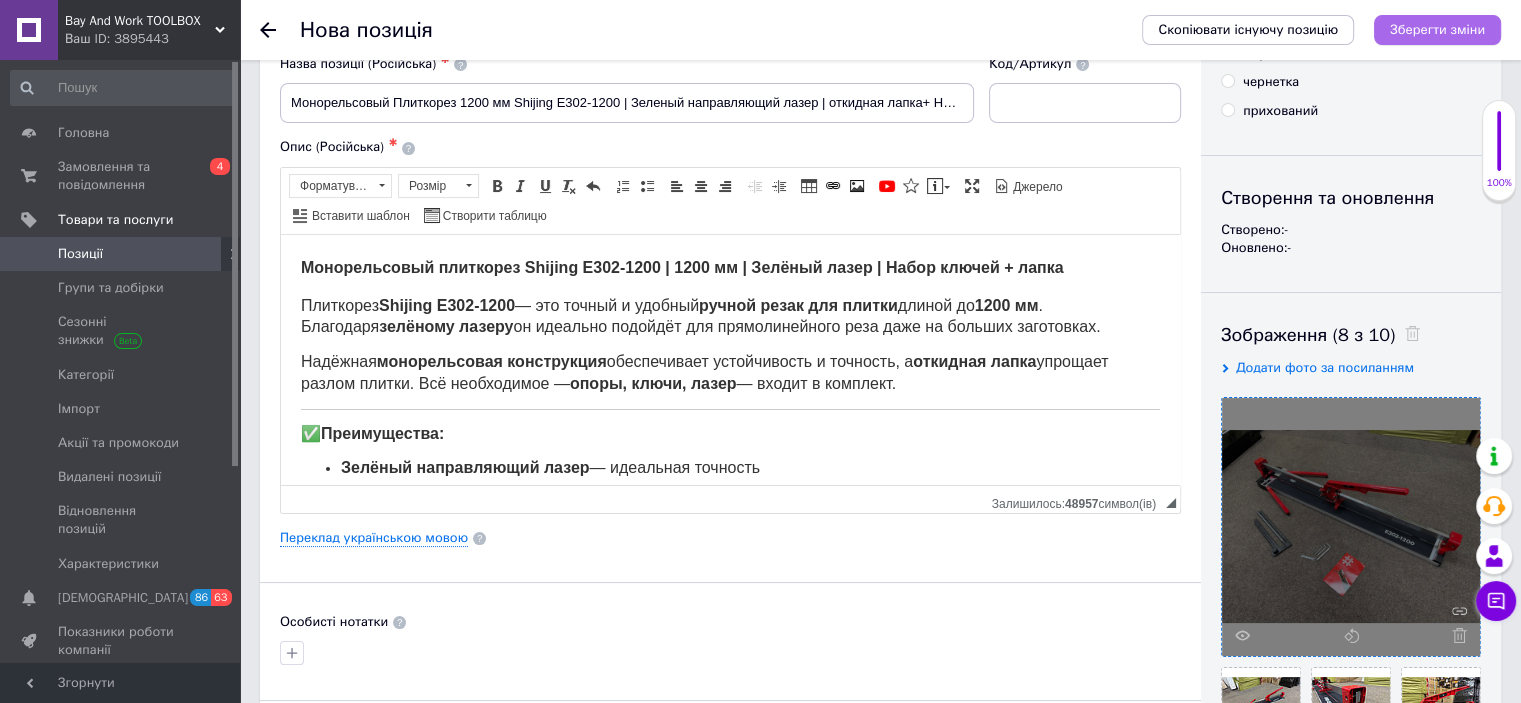 click on "Зберегти зміни" at bounding box center [1437, 29] 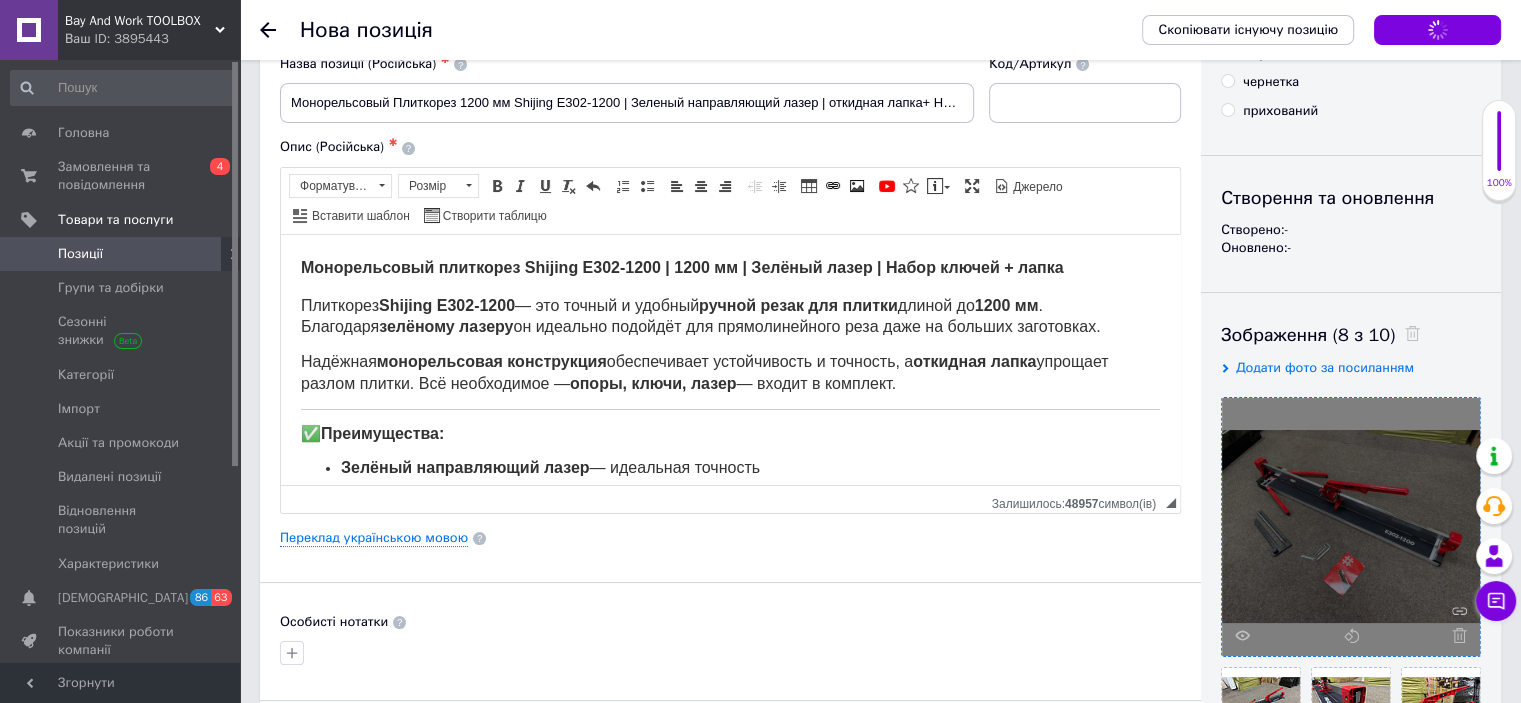 scroll, scrollTop: 0, scrollLeft: 0, axis: both 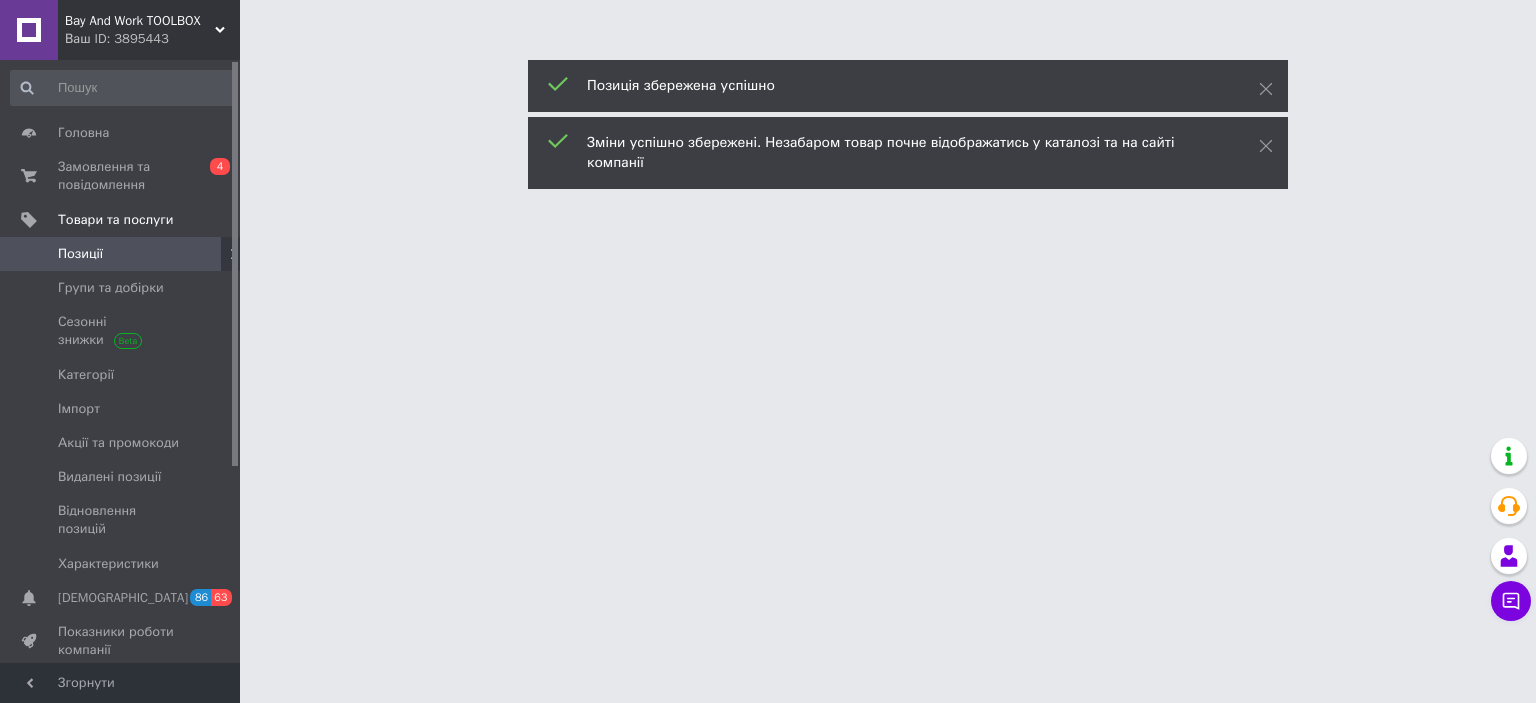 click on "Позиції" at bounding box center (80, 254) 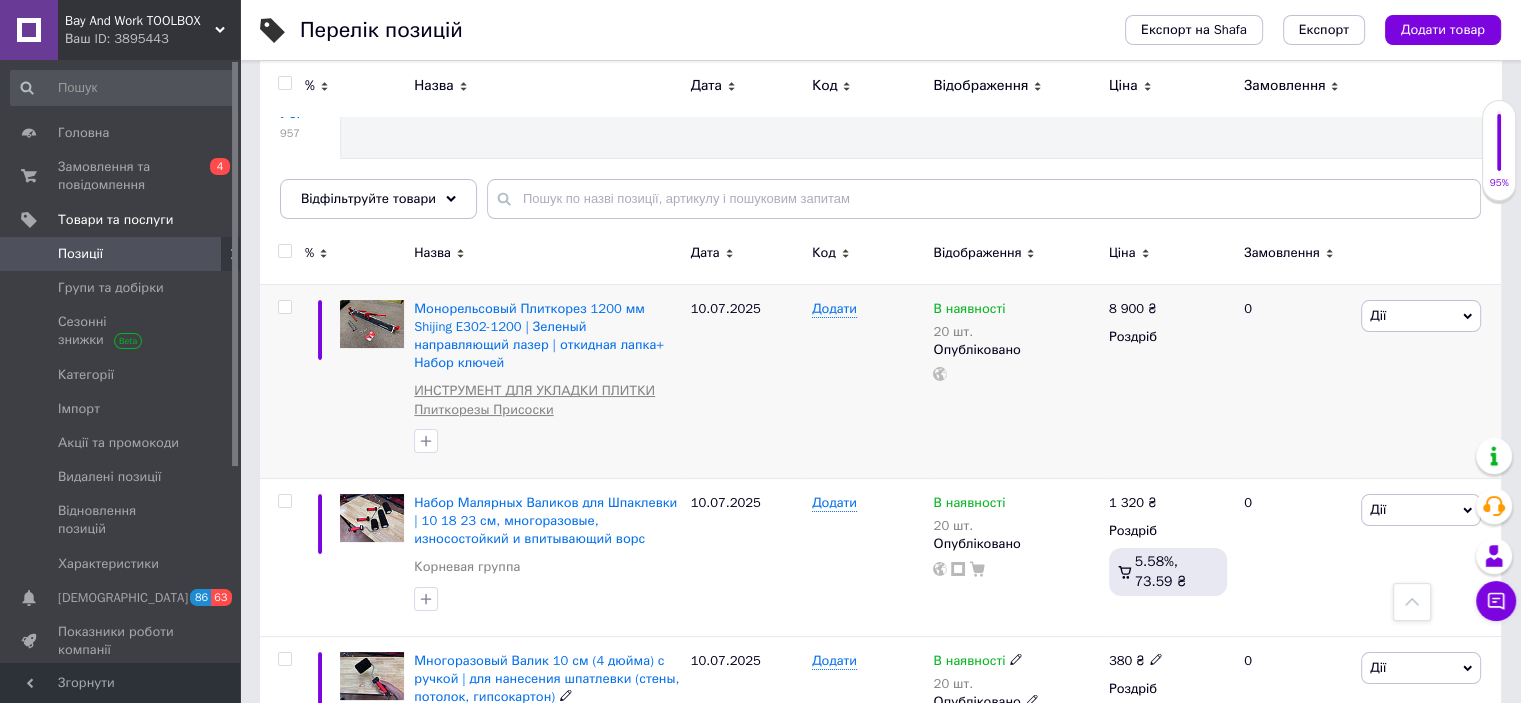 scroll, scrollTop: 100, scrollLeft: 0, axis: vertical 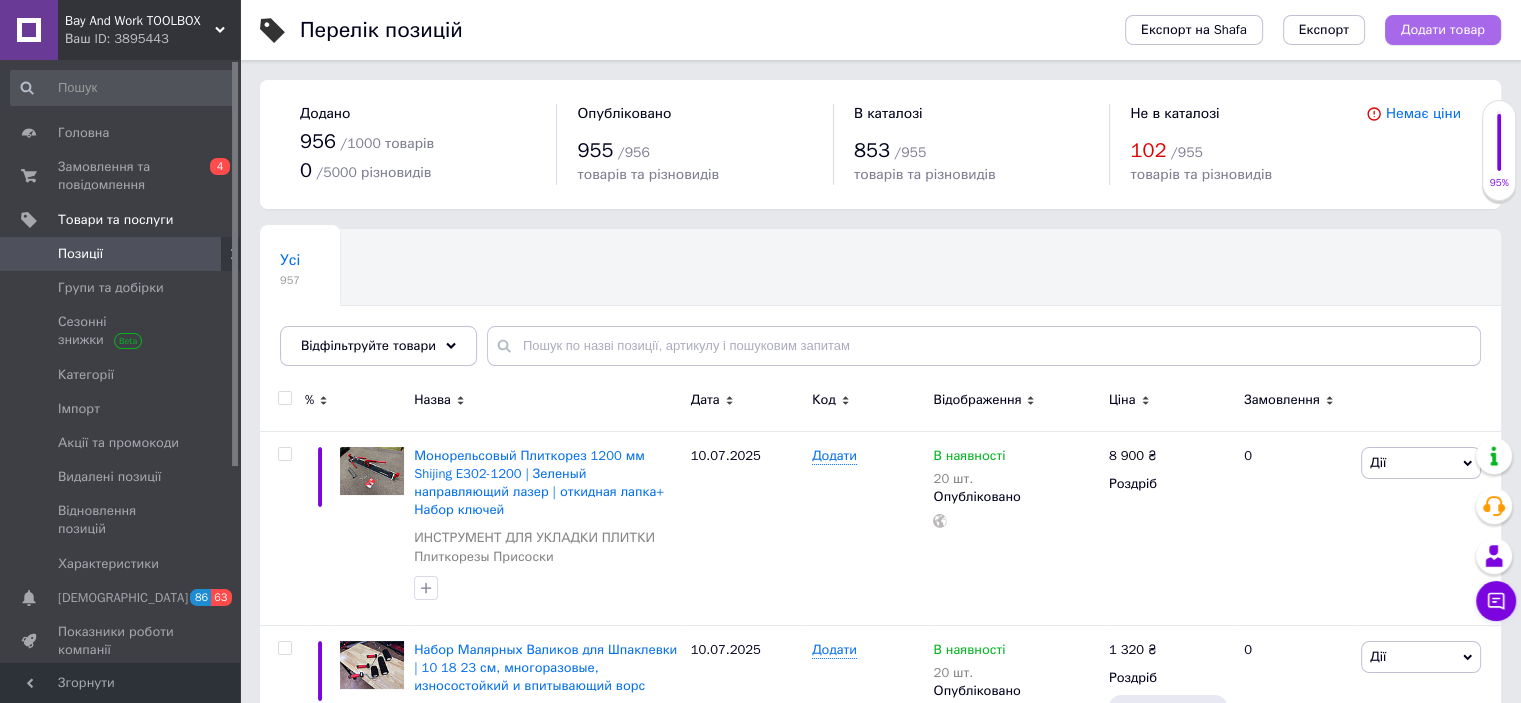 click on "Додати товар" at bounding box center [1443, 30] 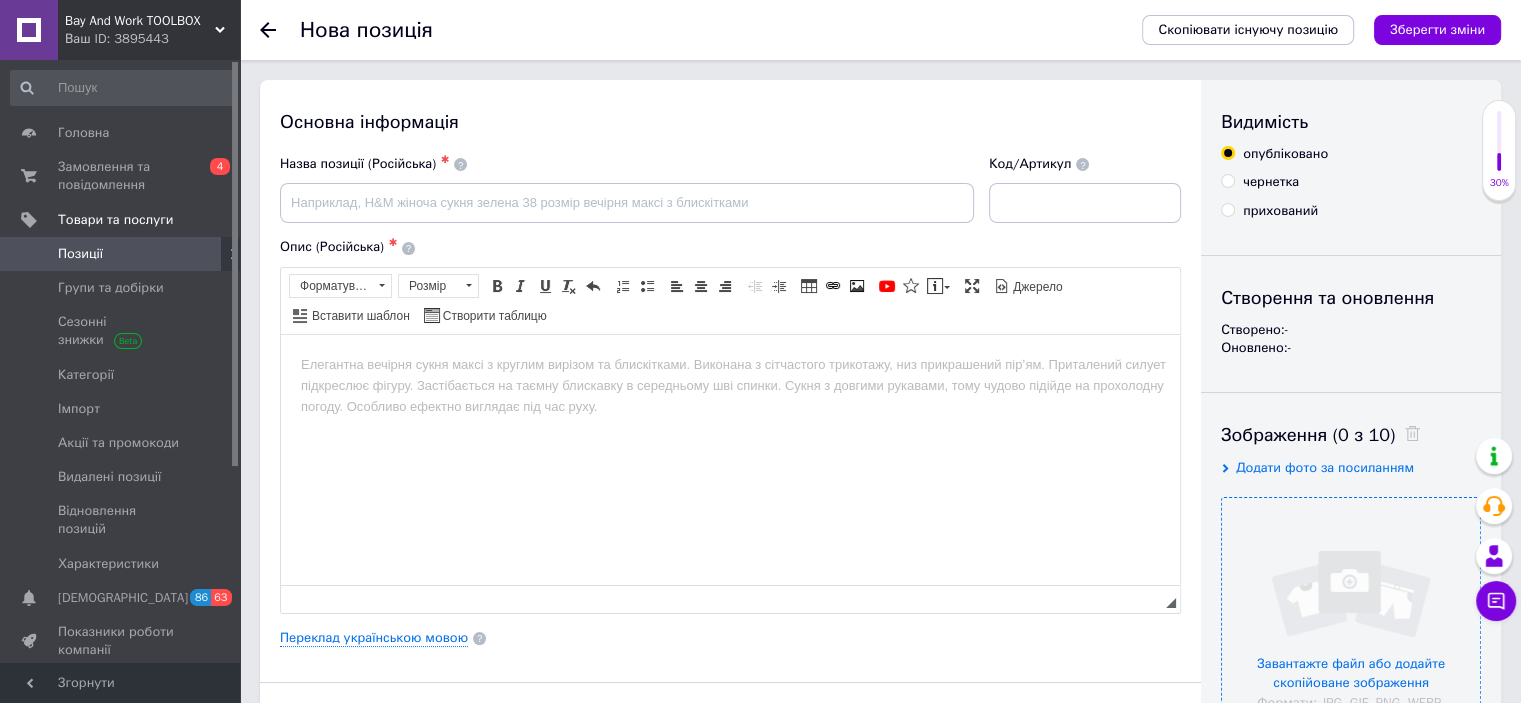 scroll, scrollTop: 0, scrollLeft: 0, axis: both 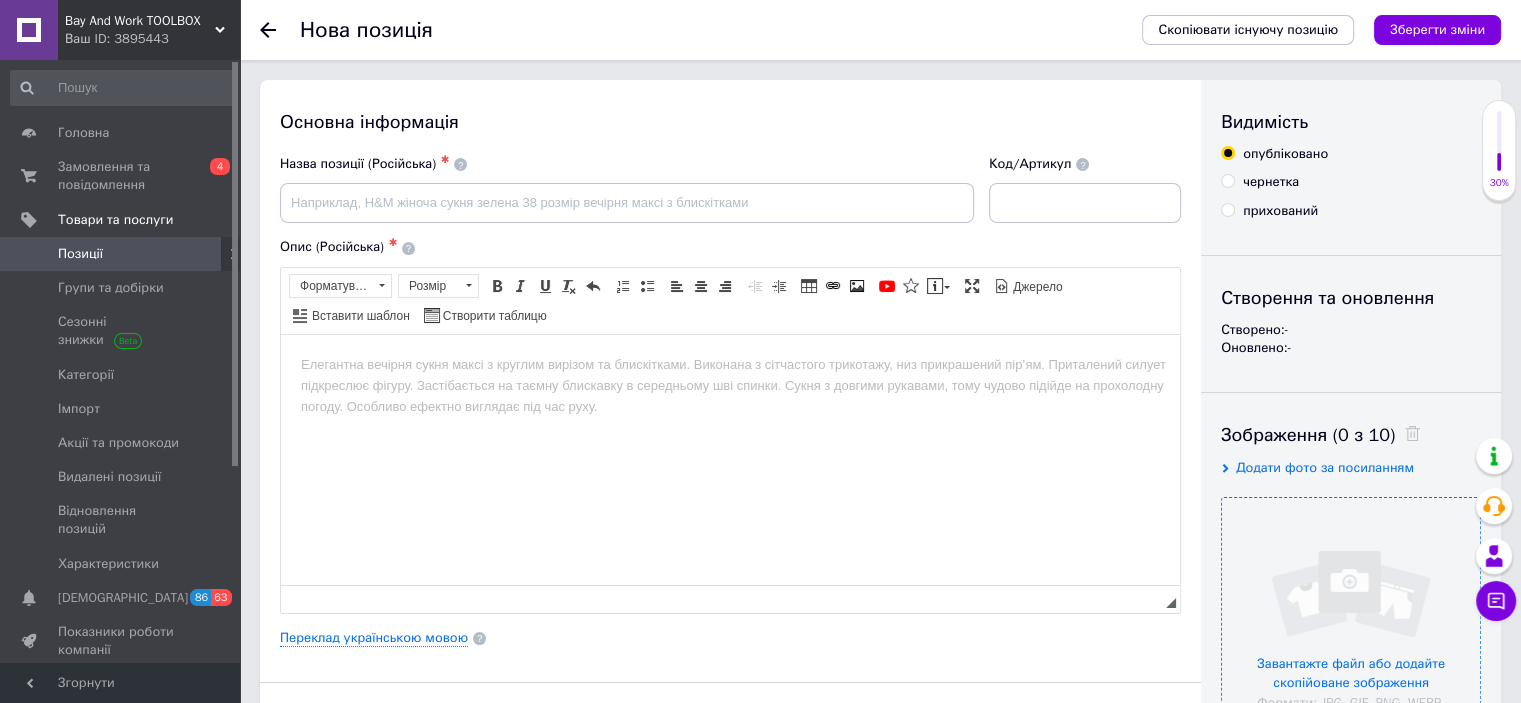 click at bounding box center (1351, 627) 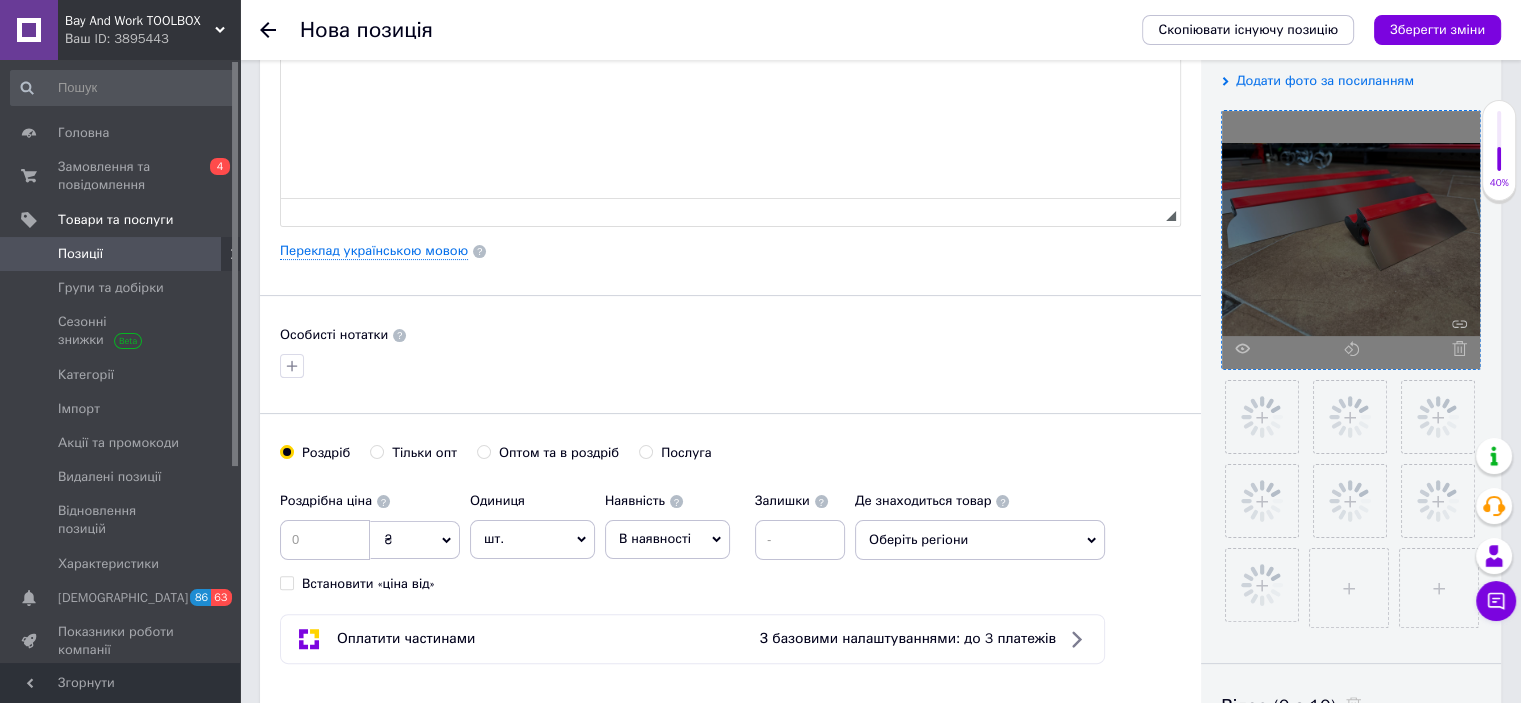 scroll, scrollTop: 400, scrollLeft: 0, axis: vertical 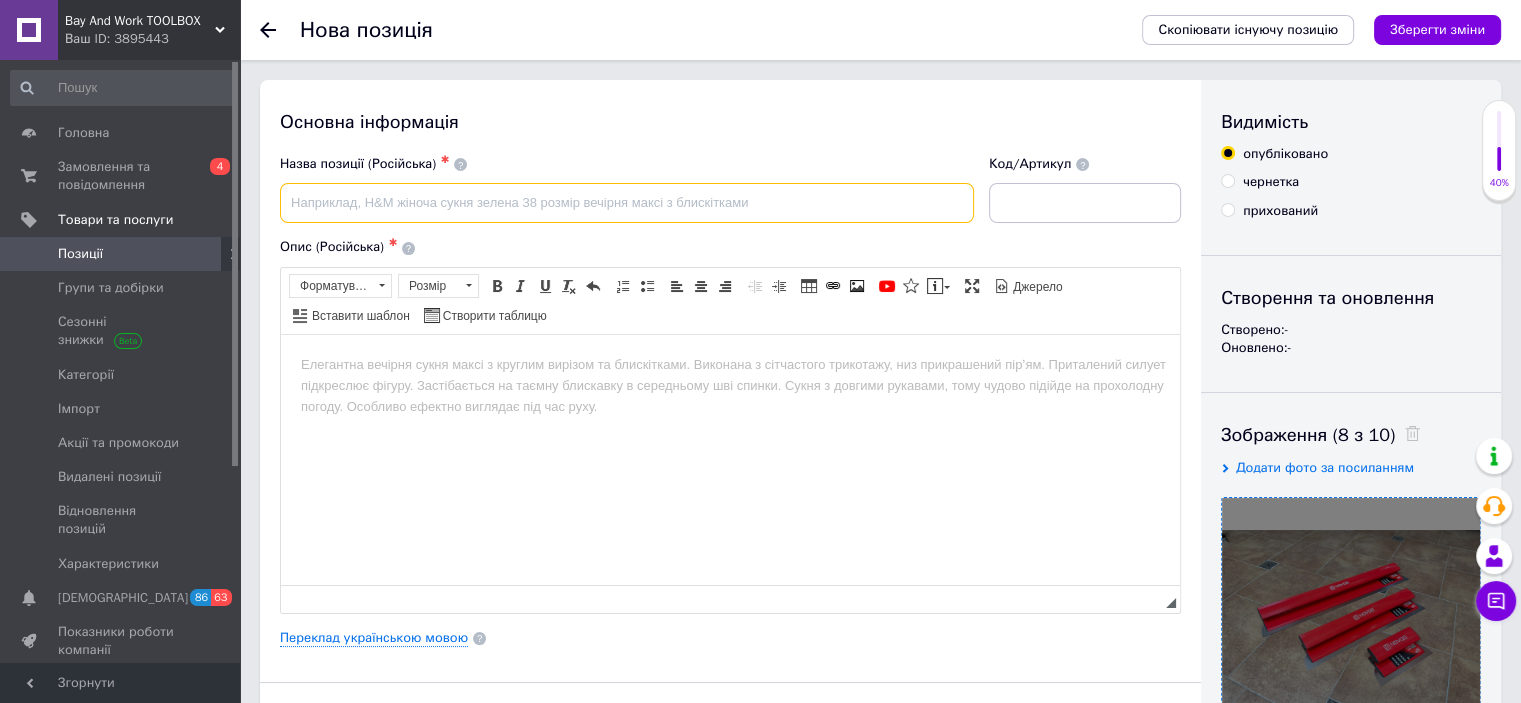 click at bounding box center (627, 203) 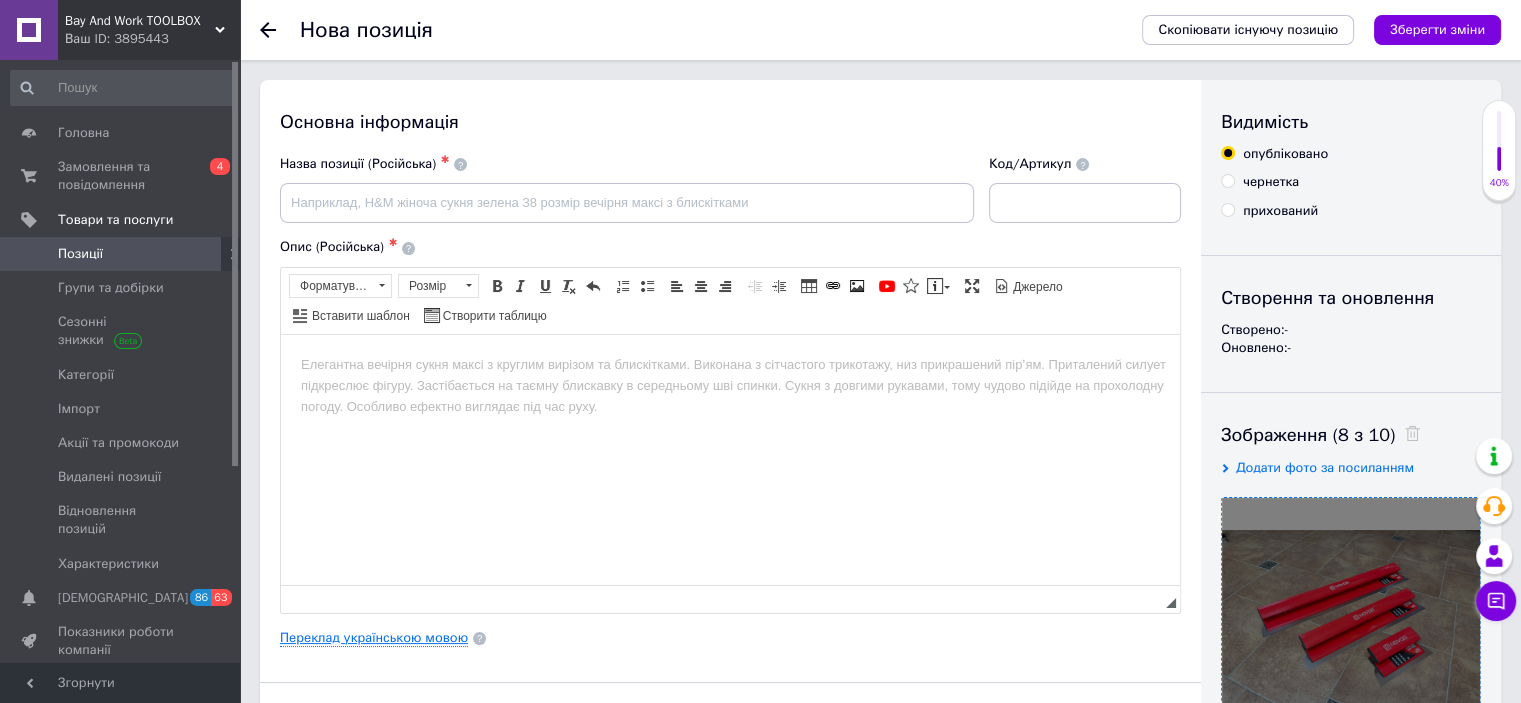 click on "Переклад українською мовою" at bounding box center [374, 638] 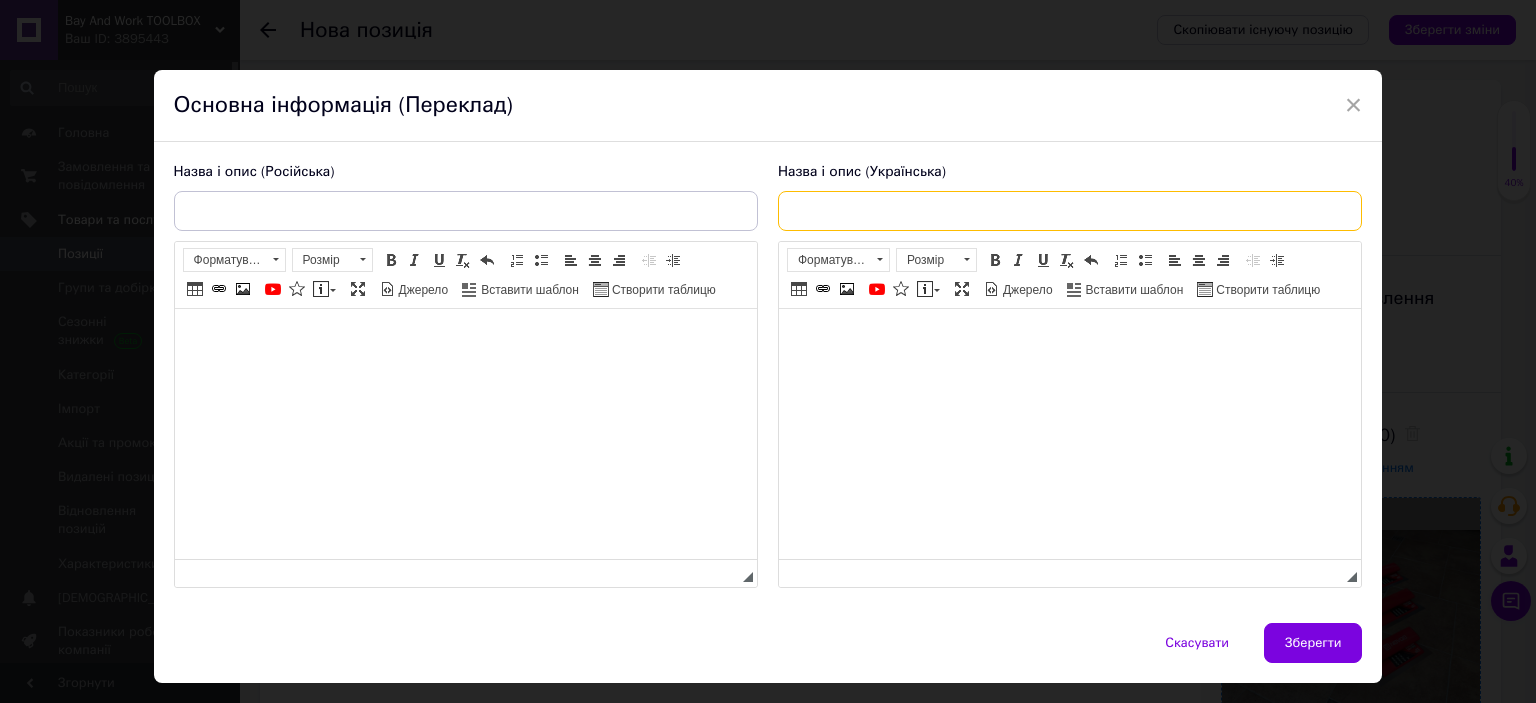 click at bounding box center [1070, 211] 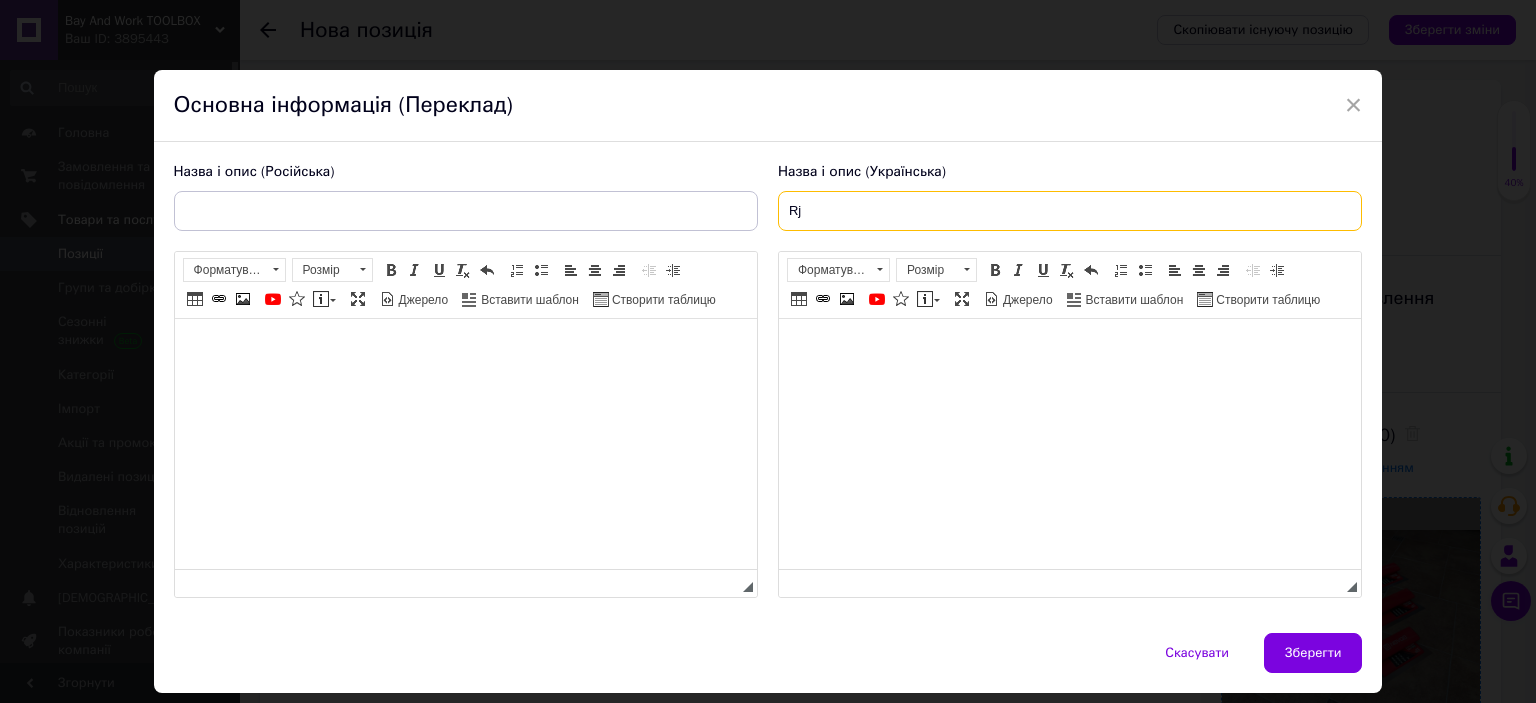 type on "R" 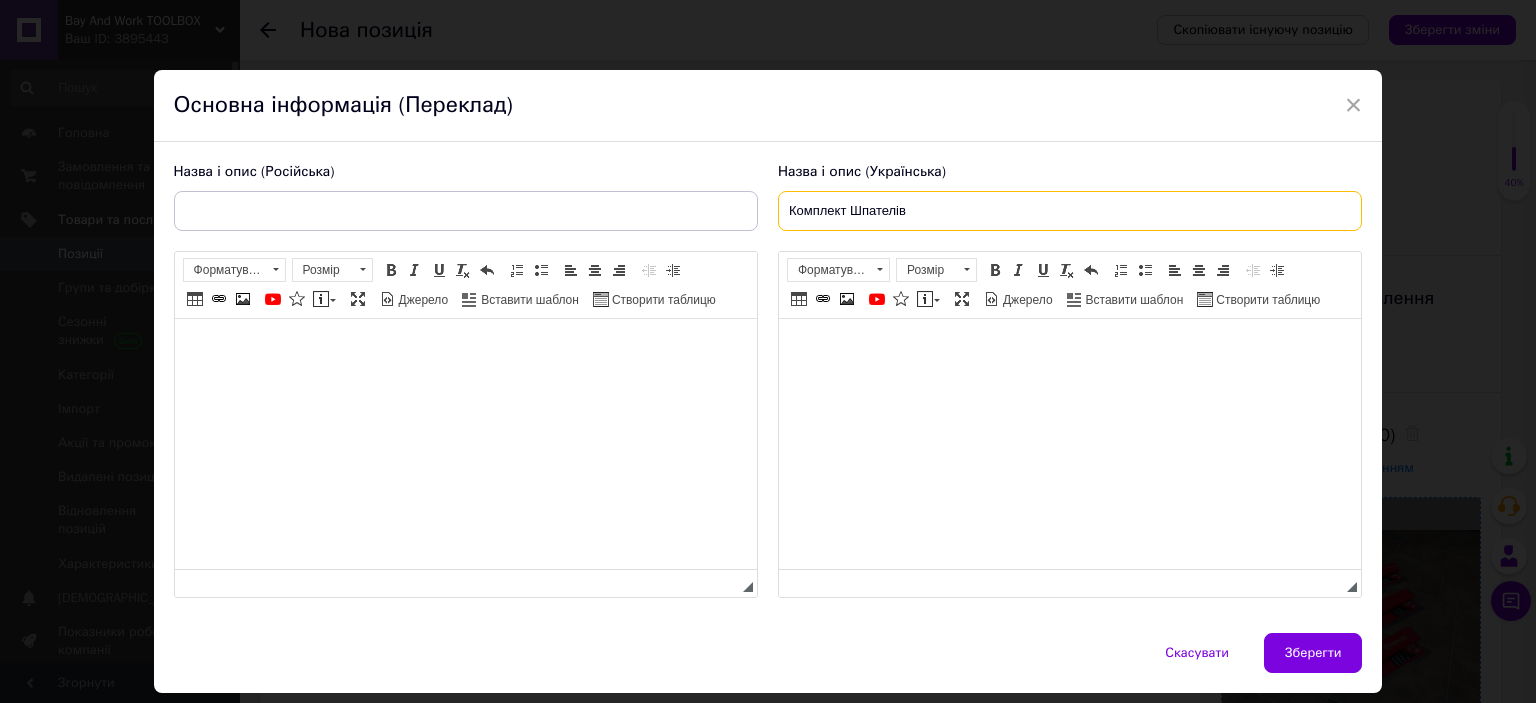 paste on "250 600 800" 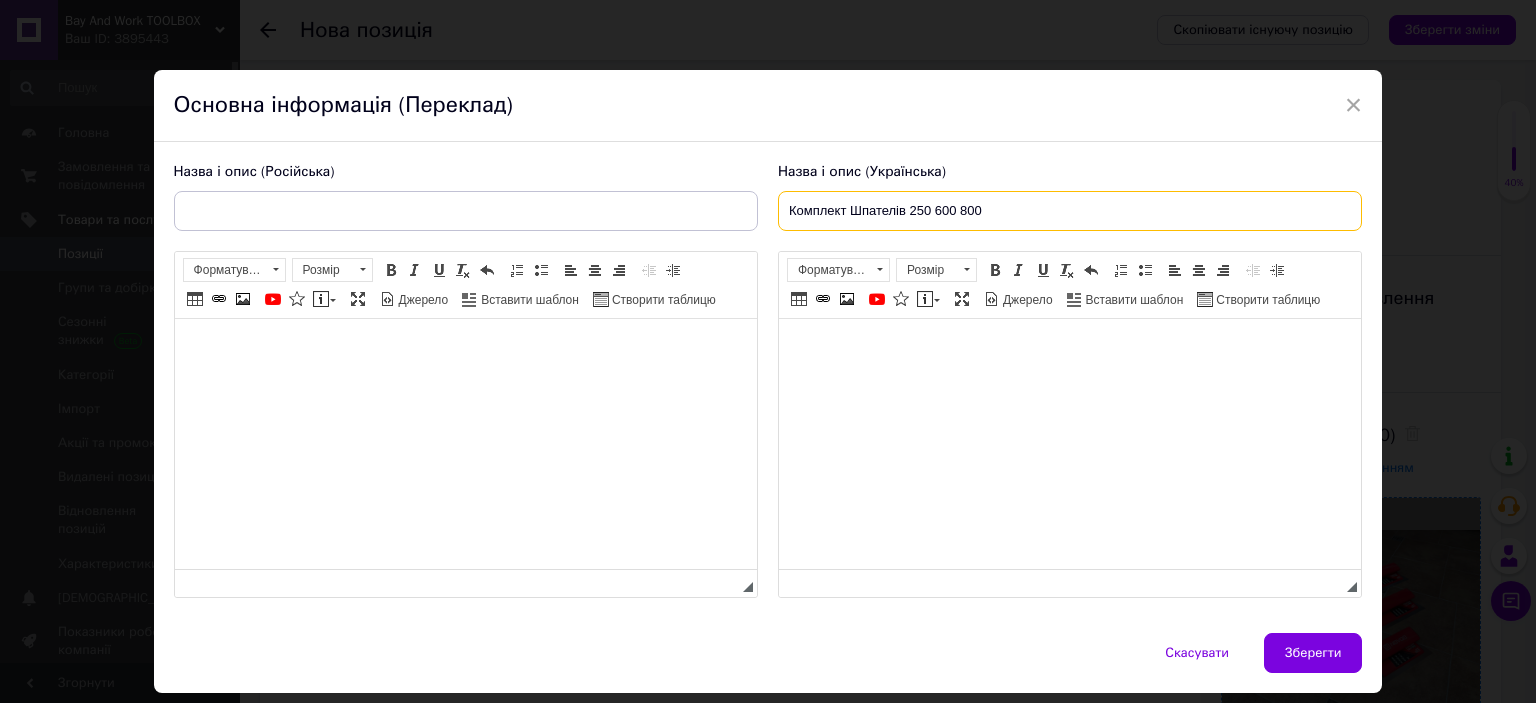 click on "Комплект Шпателів 250 600 800" at bounding box center (1070, 211) 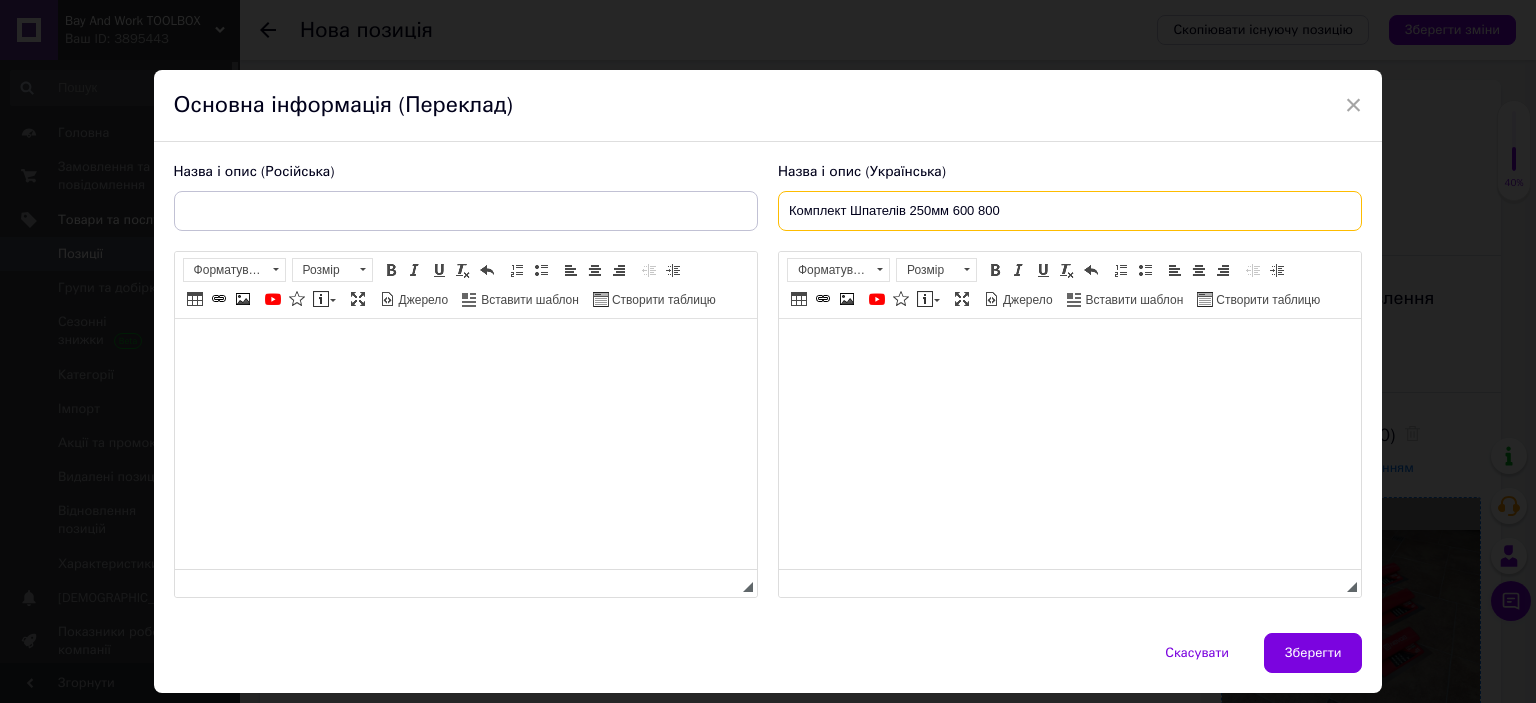 click on "Комплект Шпателів 250мм 600 800" at bounding box center [1070, 211] 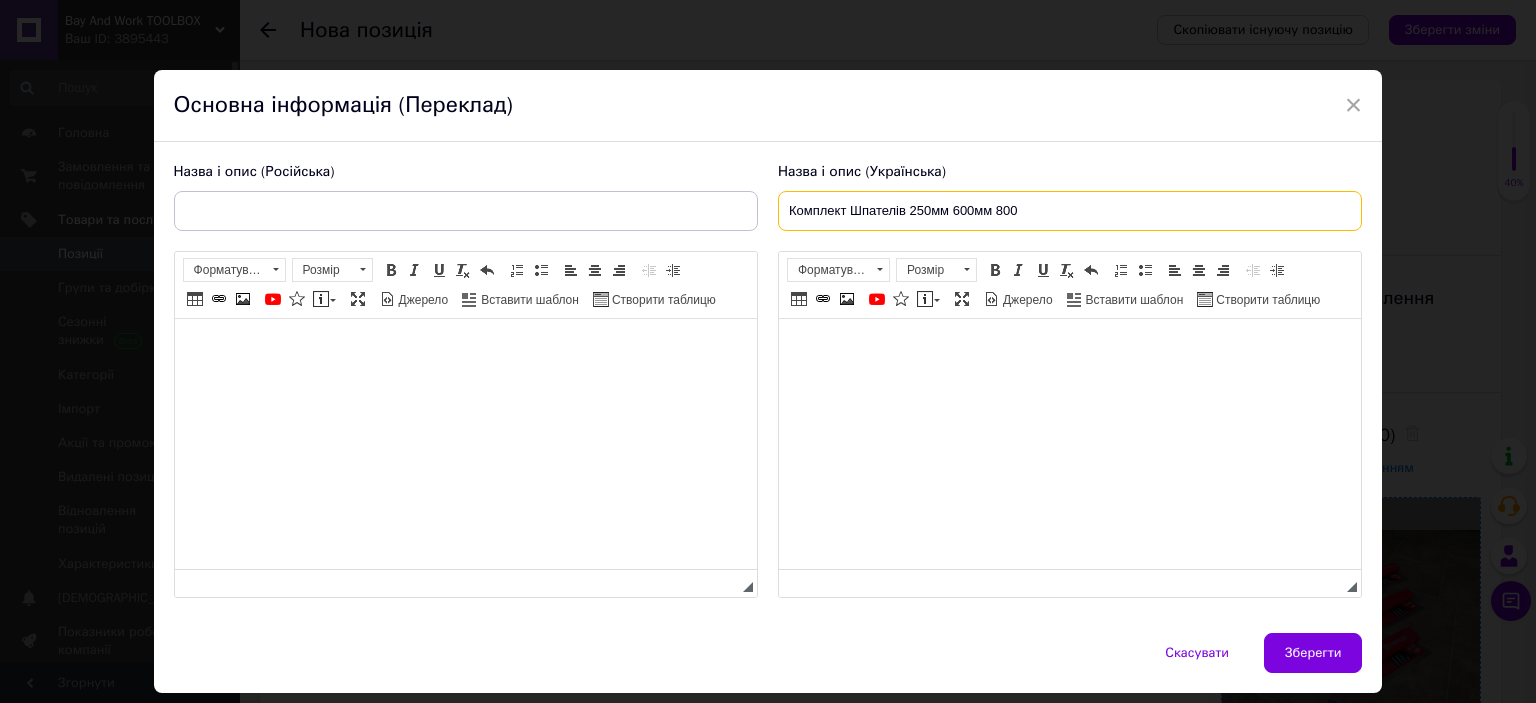 click on "Комплект Шпателів 250мм 600мм 800" at bounding box center (1070, 211) 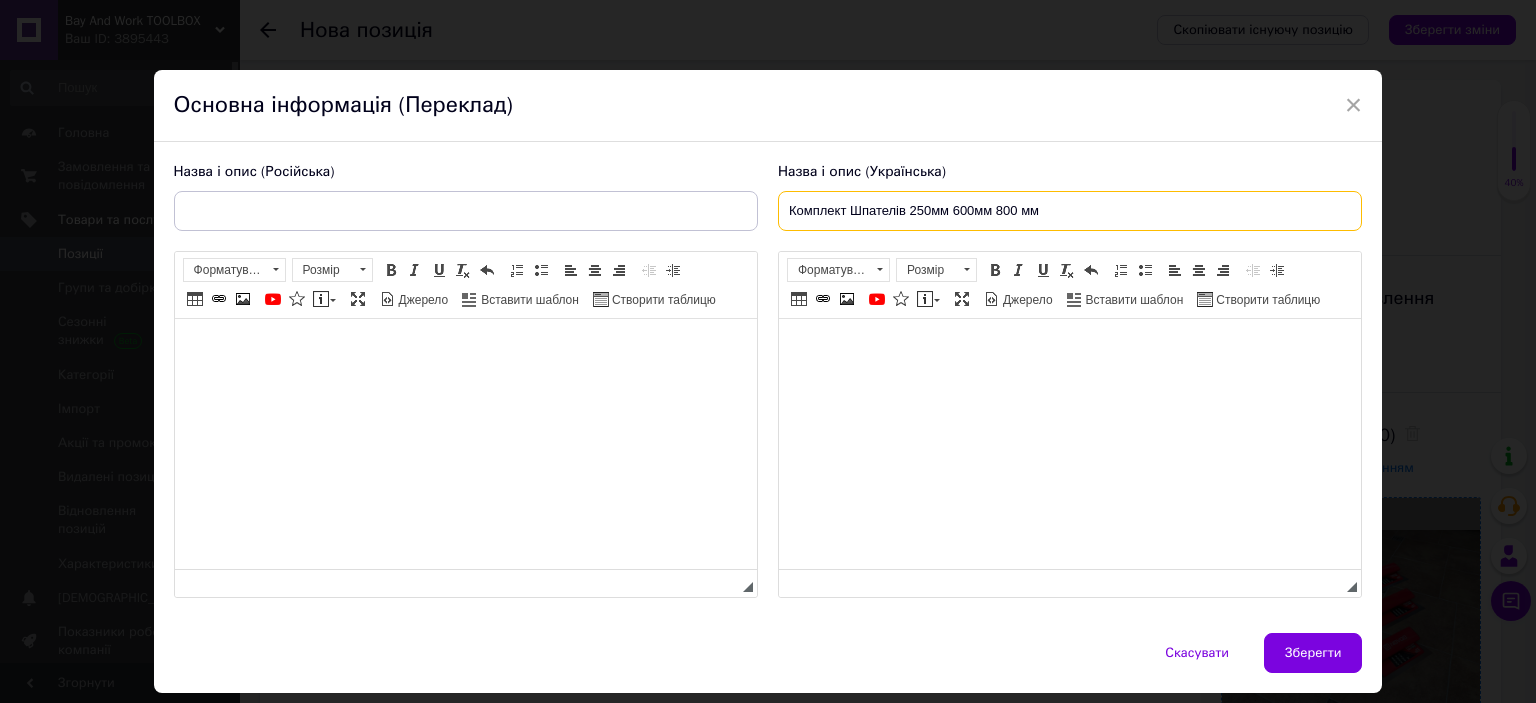 click on "Комплект Шпателів 250мм 600мм 800 мм" at bounding box center (1070, 211) 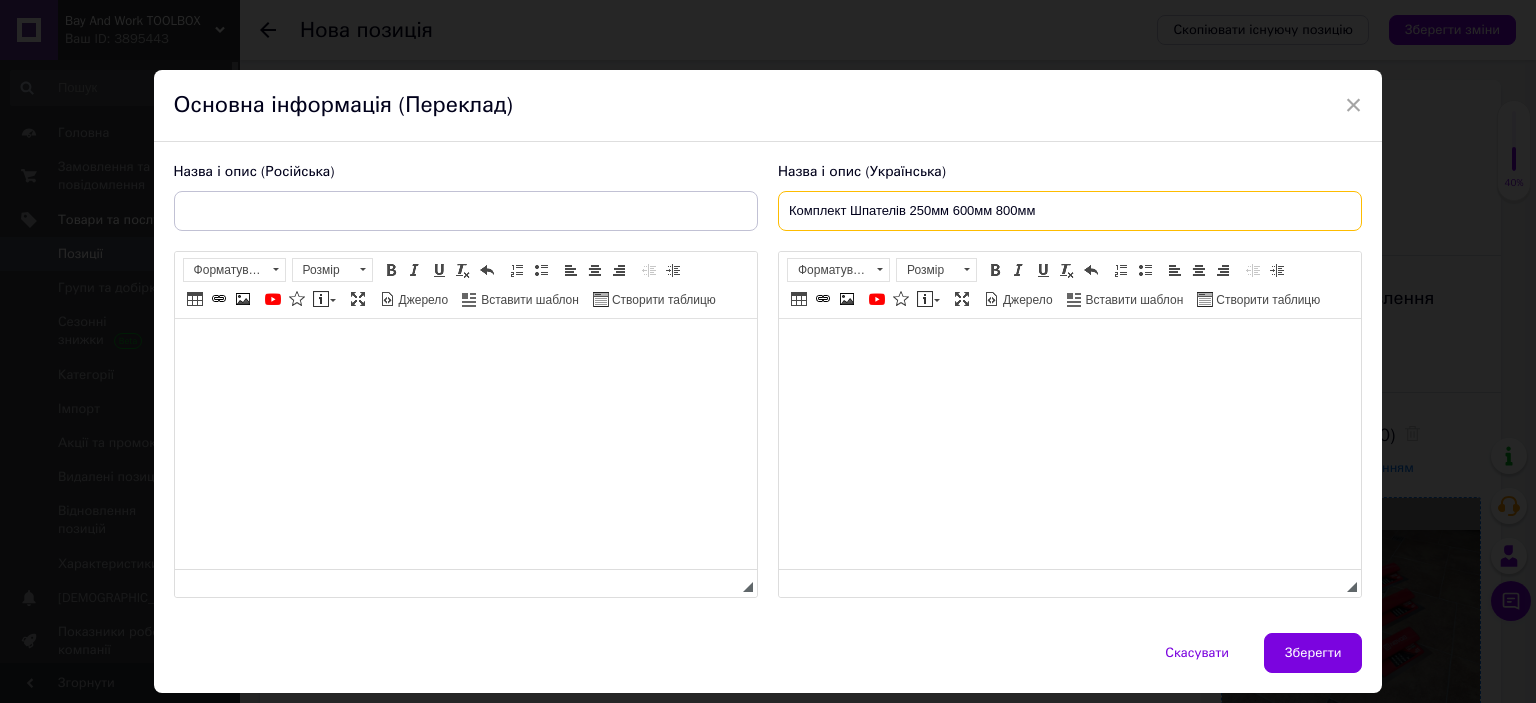 type on "Комплект Шпателів 250мм 600мм 800мм" 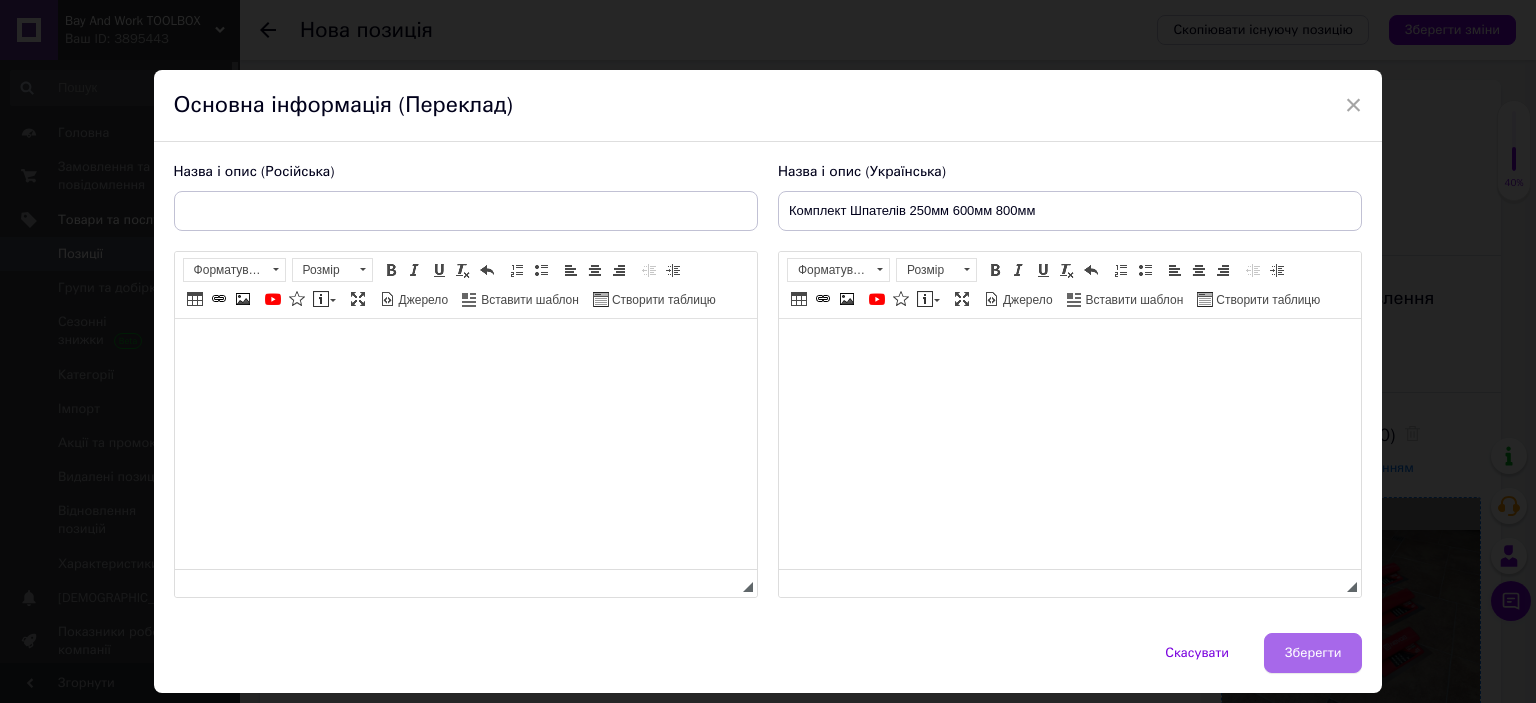click on "Зберегти" at bounding box center (1313, 653) 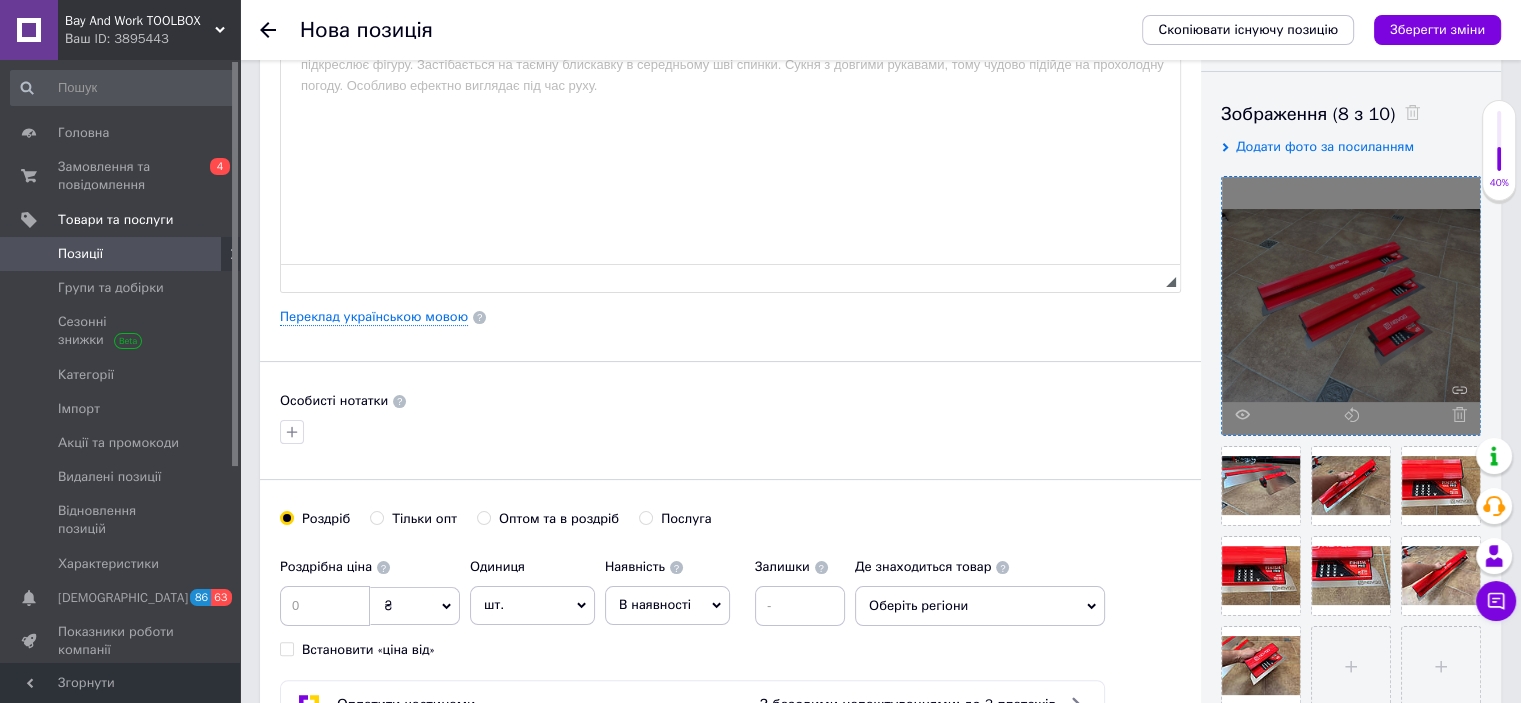 scroll, scrollTop: 500, scrollLeft: 0, axis: vertical 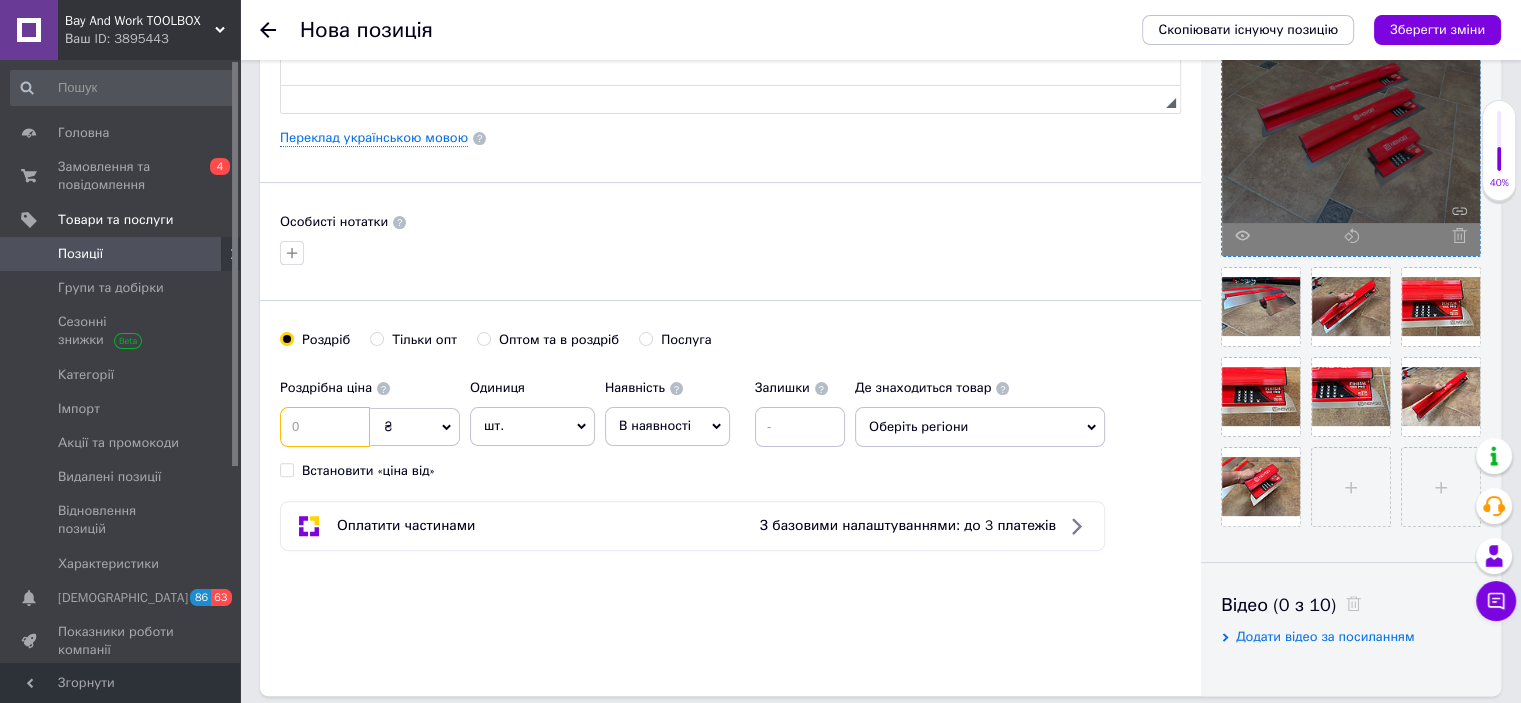 click at bounding box center (325, 427) 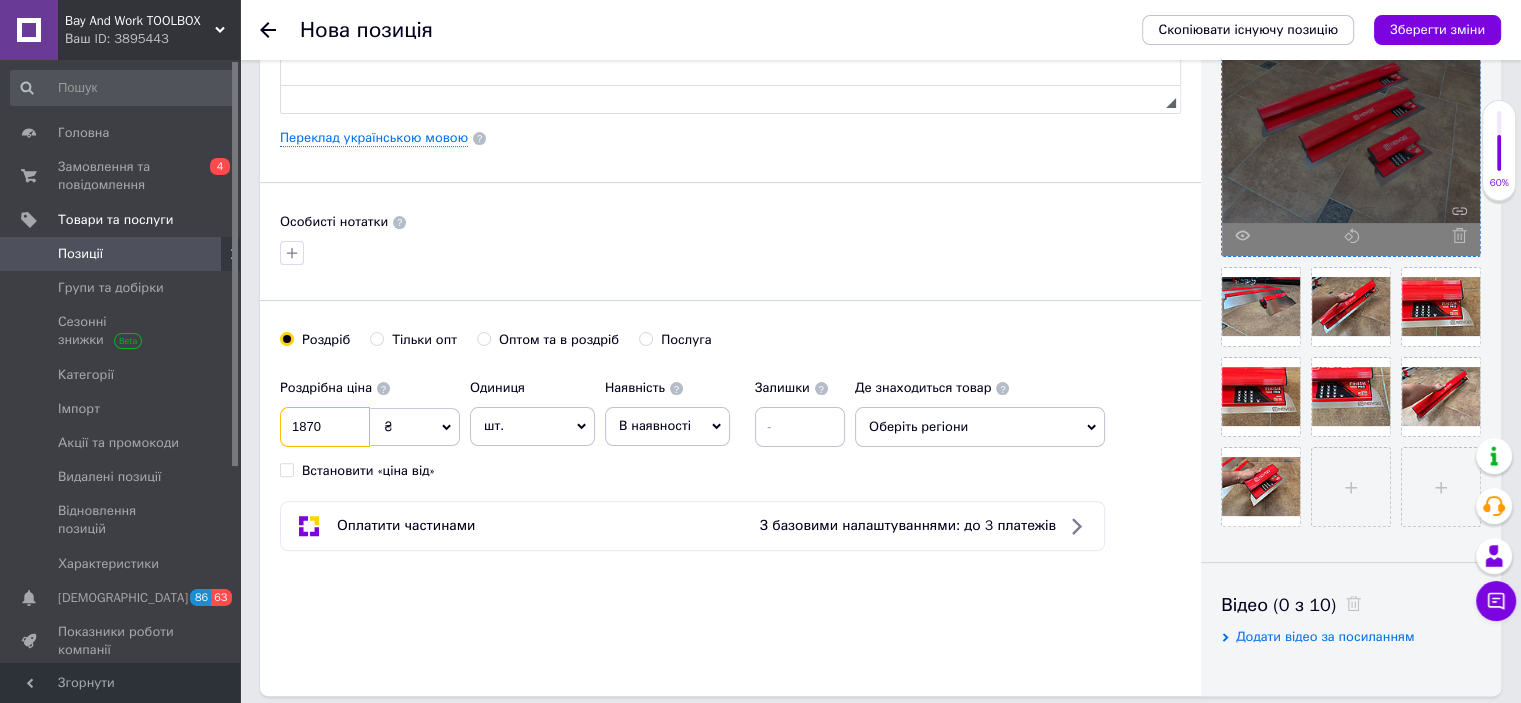 type on "1870" 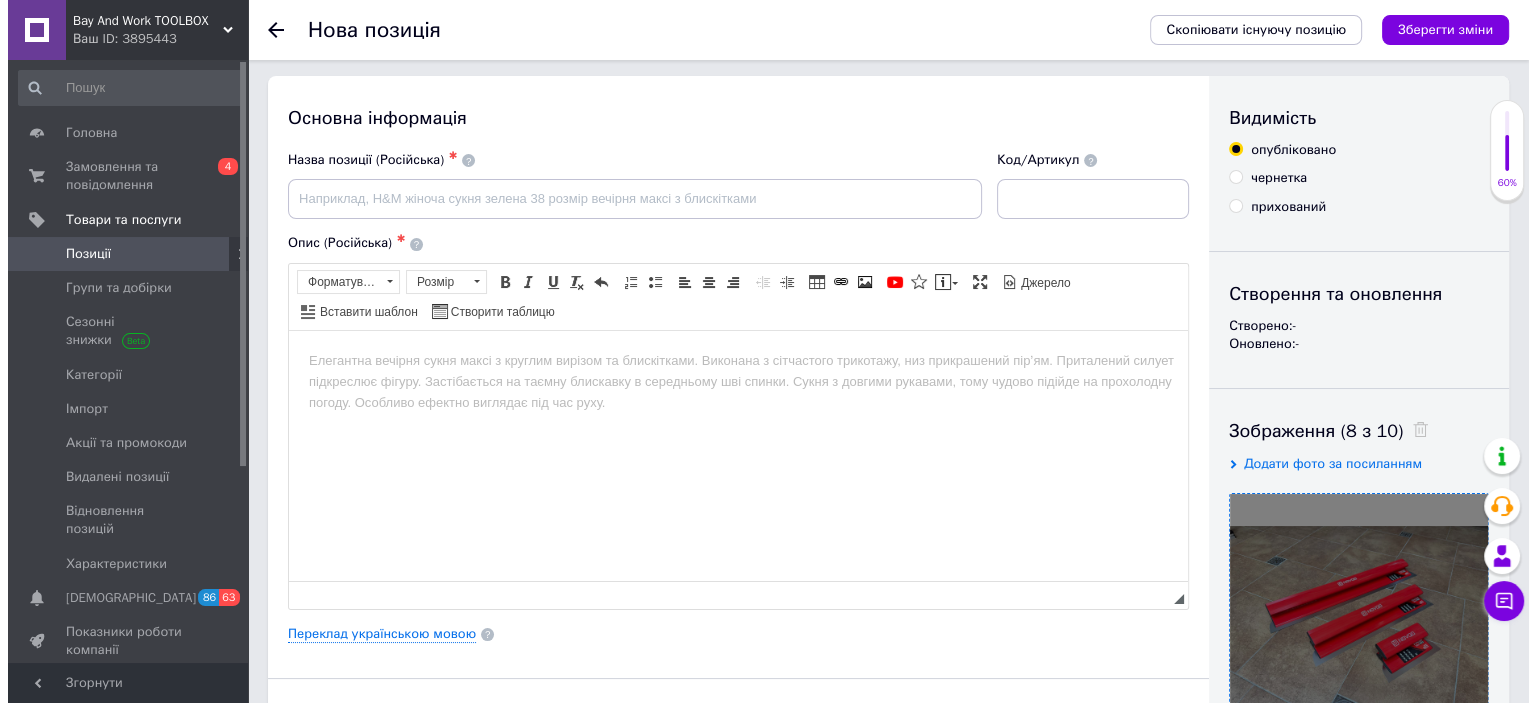 scroll, scrollTop: 0, scrollLeft: 0, axis: both 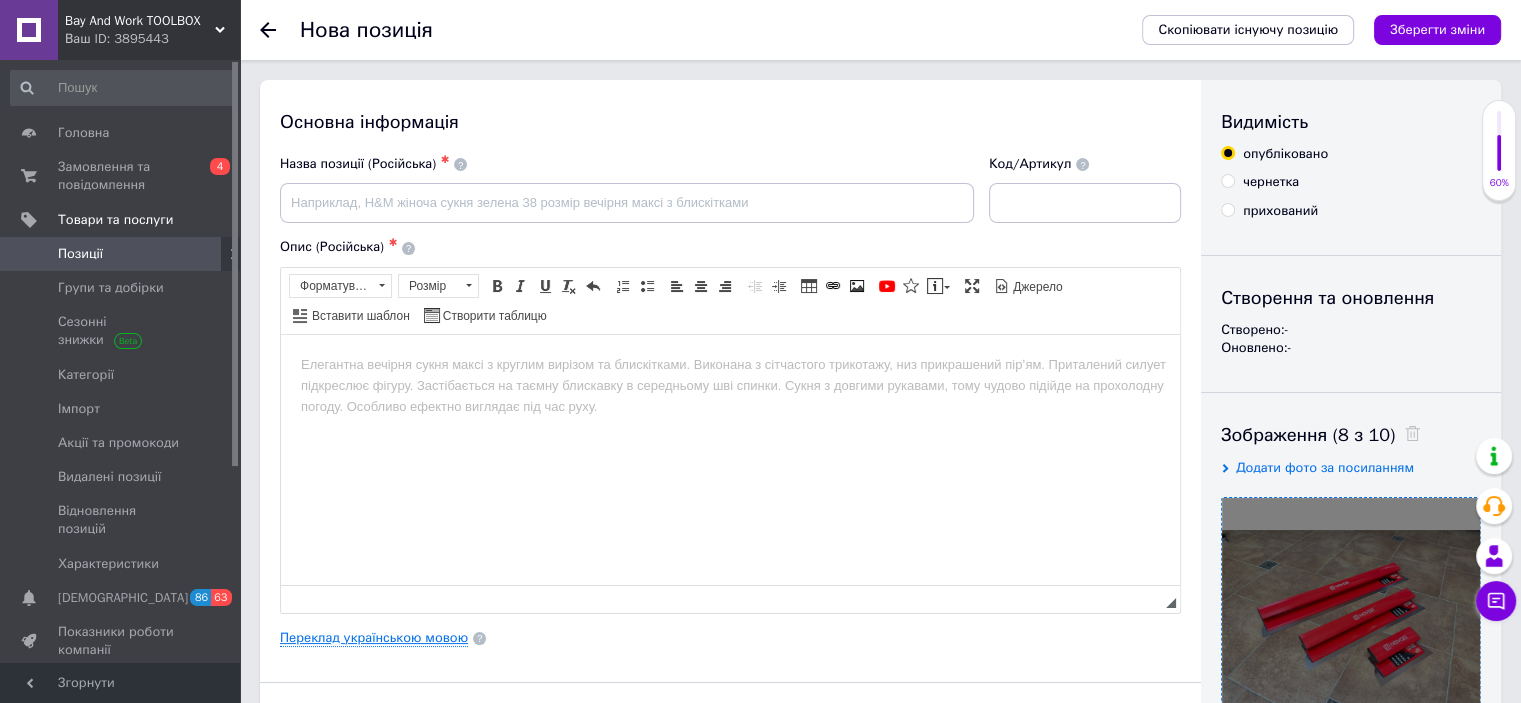 click on "Переклад українською мовою" at bounding box center [374, 638] 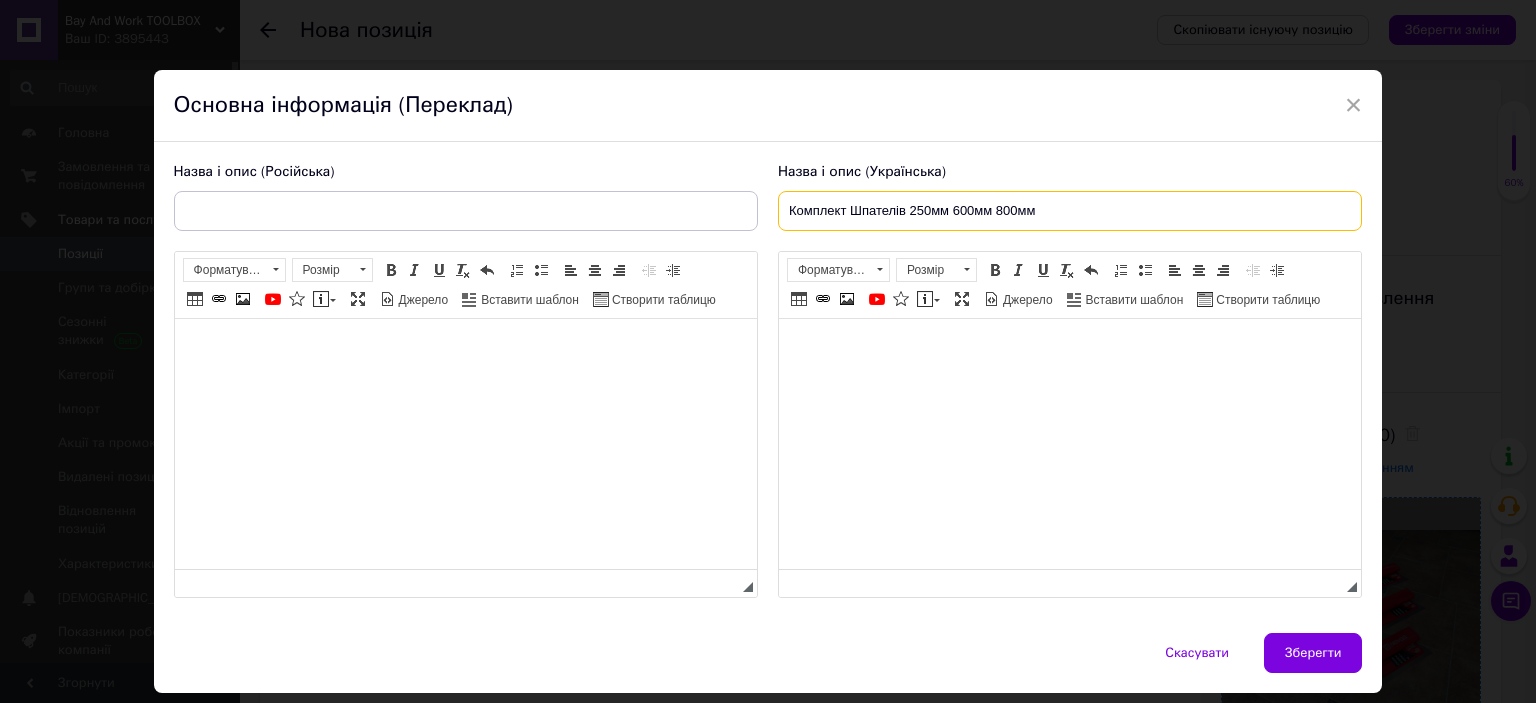 click on "Комплект Шпателів 250мм 600мм 800мм" at bounding box center (1070, 211) 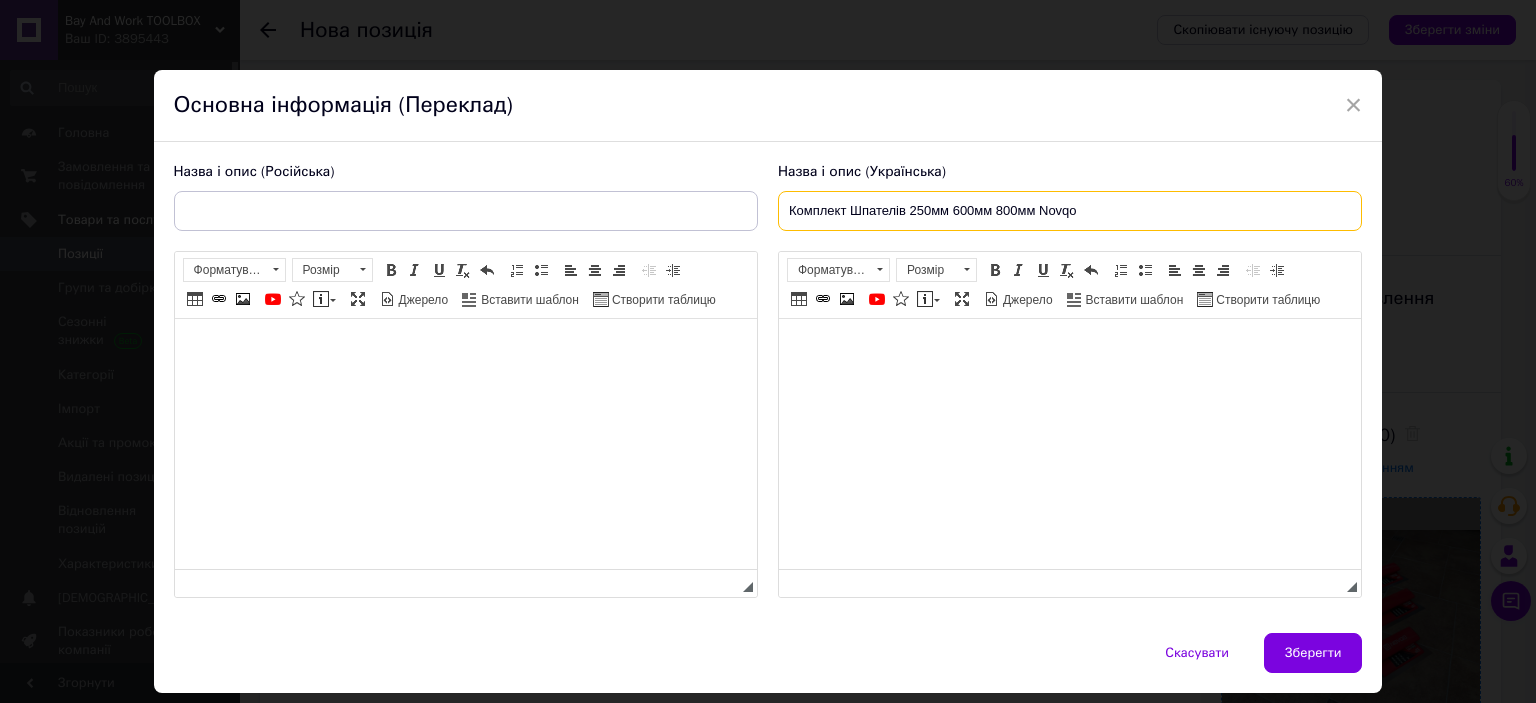 drag, startPoint x: 1100, startPoint y: 202, endPoint x: 746, endPoint y: 206, distance: 354.02258 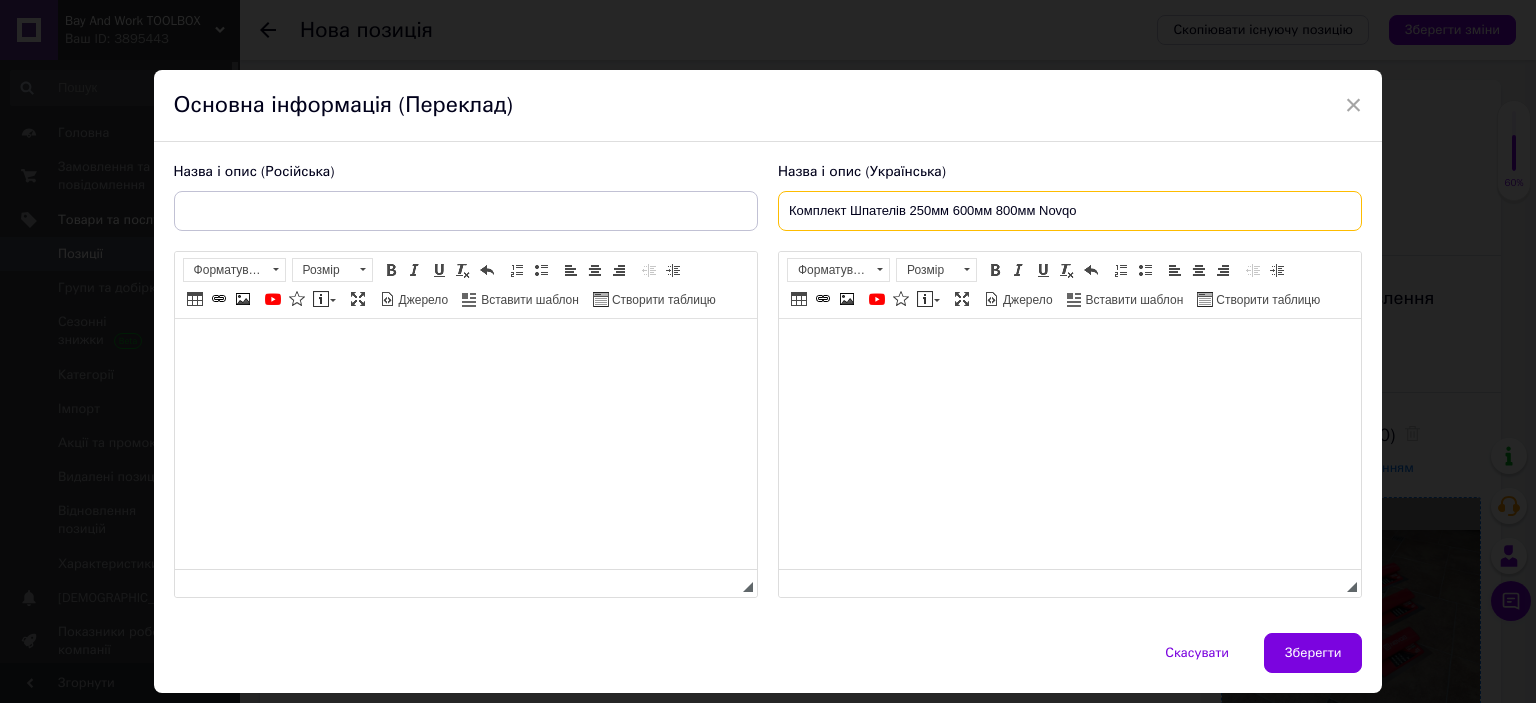click on "Комплект Шпателів 250мм 600мм 800мм Novqo" at bounding box center (1070, 211) 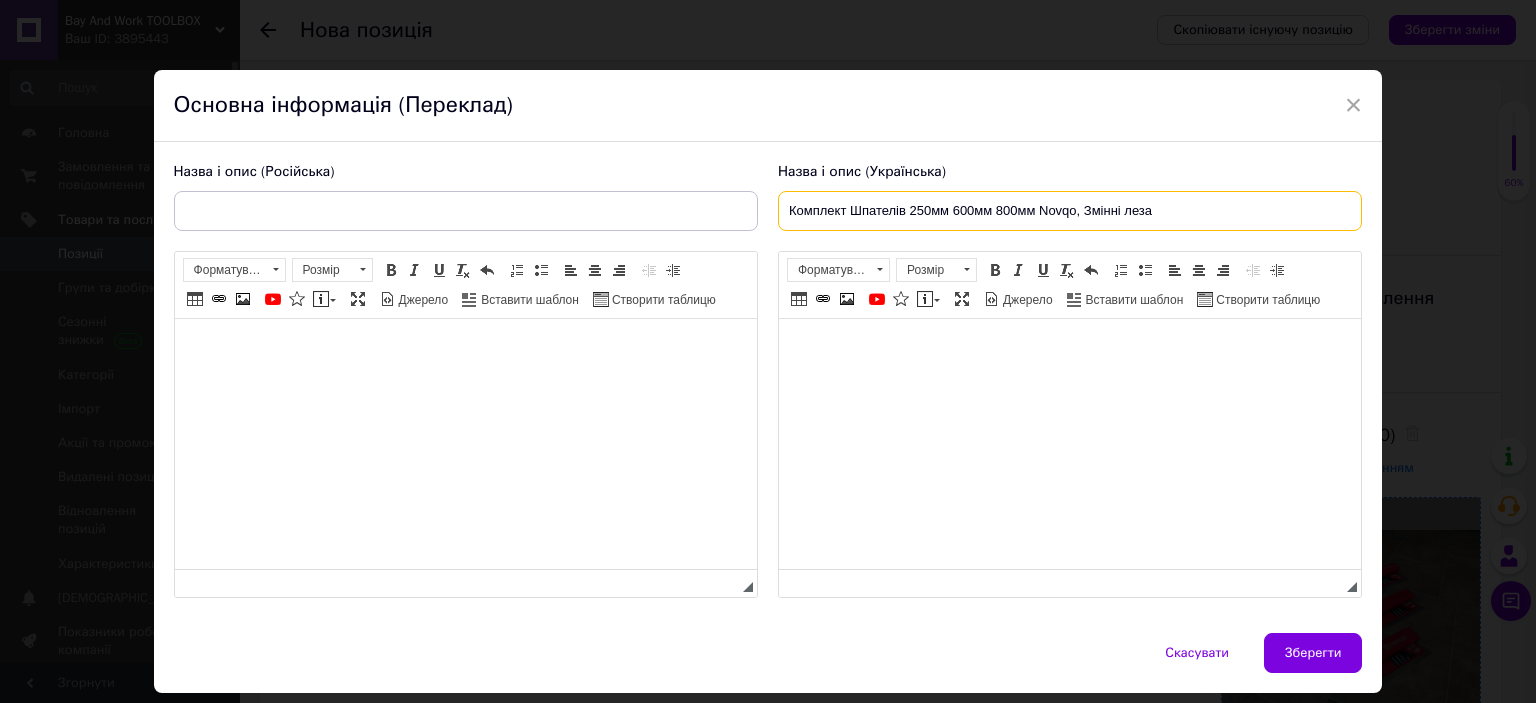 click on "Комплект Шпателів 250мм 600мм 800мм Novqo, Змінні леза" at bounding box center [1070, 211] 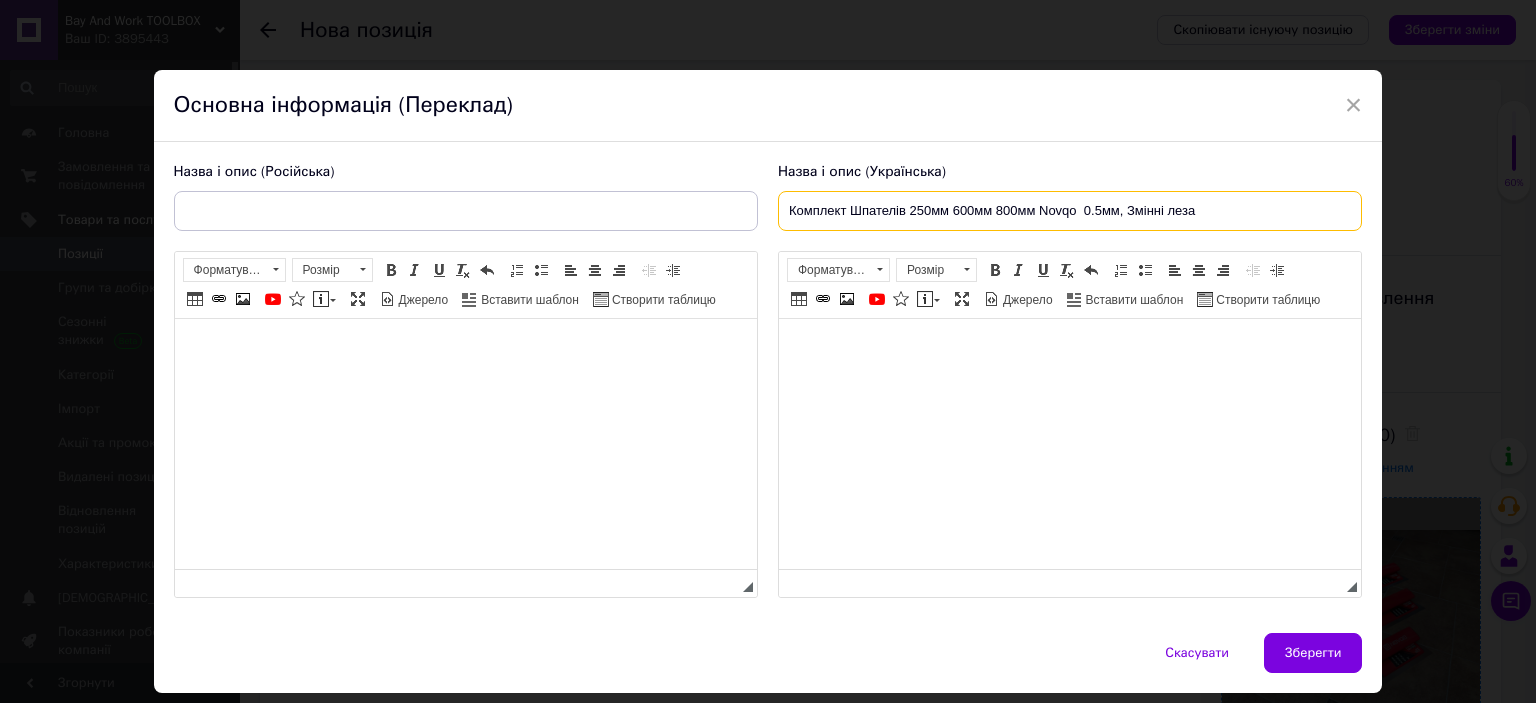 click on "Комплект Шпателів 250мм 600мм 800мм Novqo  0.5мм, Змінні леза" at bounding box center [1070, 211] 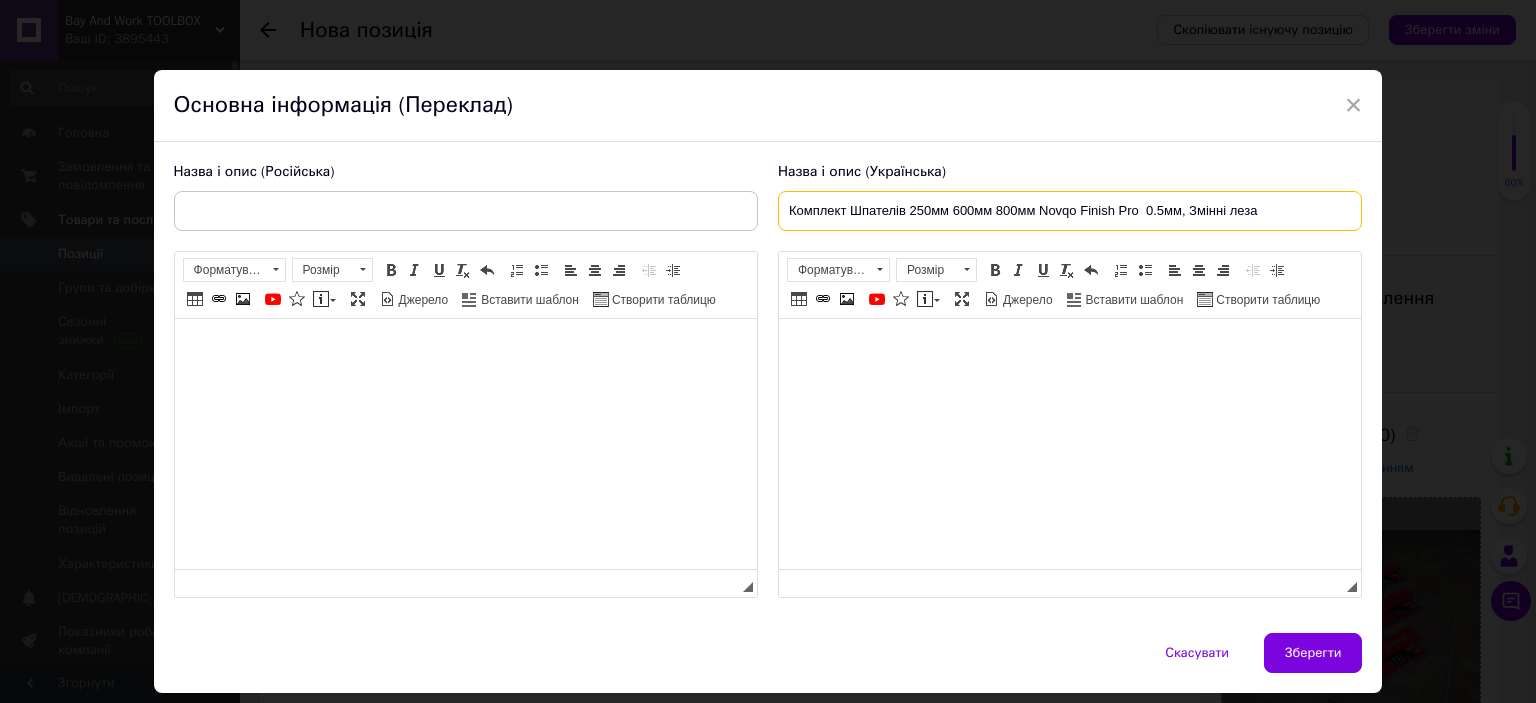 click on "Комплект Шпателів 250мм 600мм 800мм Novqo Finish Pro  0.5мм, Змінні леза" at bounding box center (1070, 211) 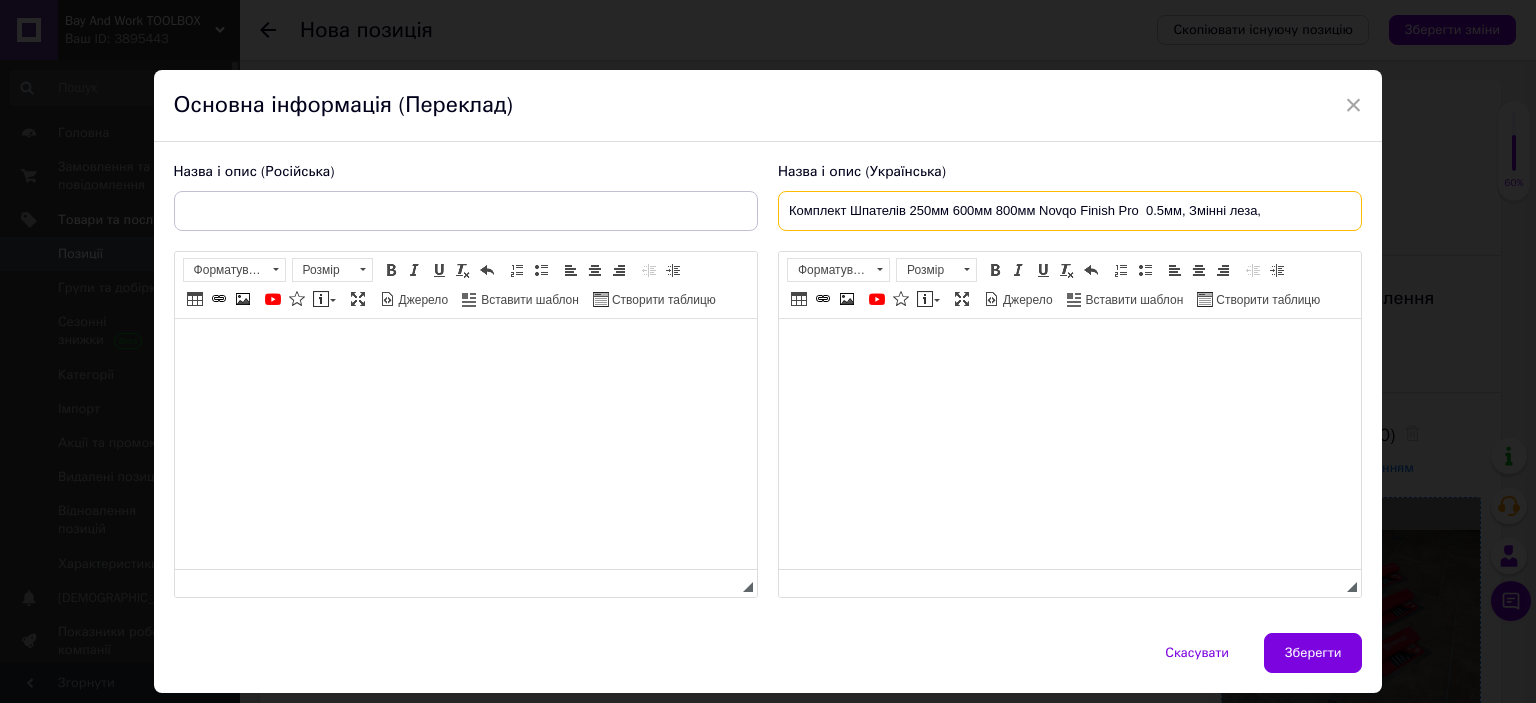 paste on "для нанесения шпаклевки, окрашивания, декоративной штука" 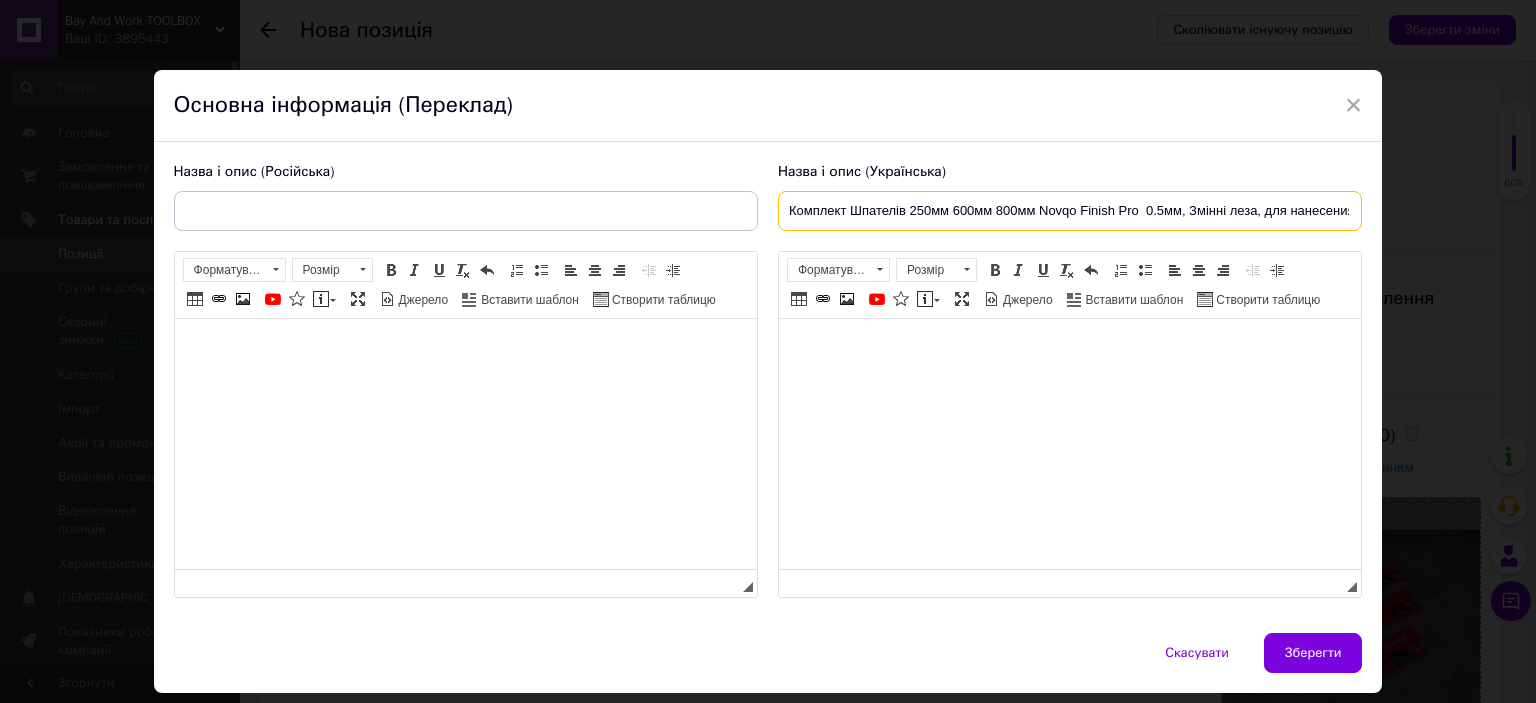 scroll, scrollTop: 0, scrollLeft: 293, axis: horizontal 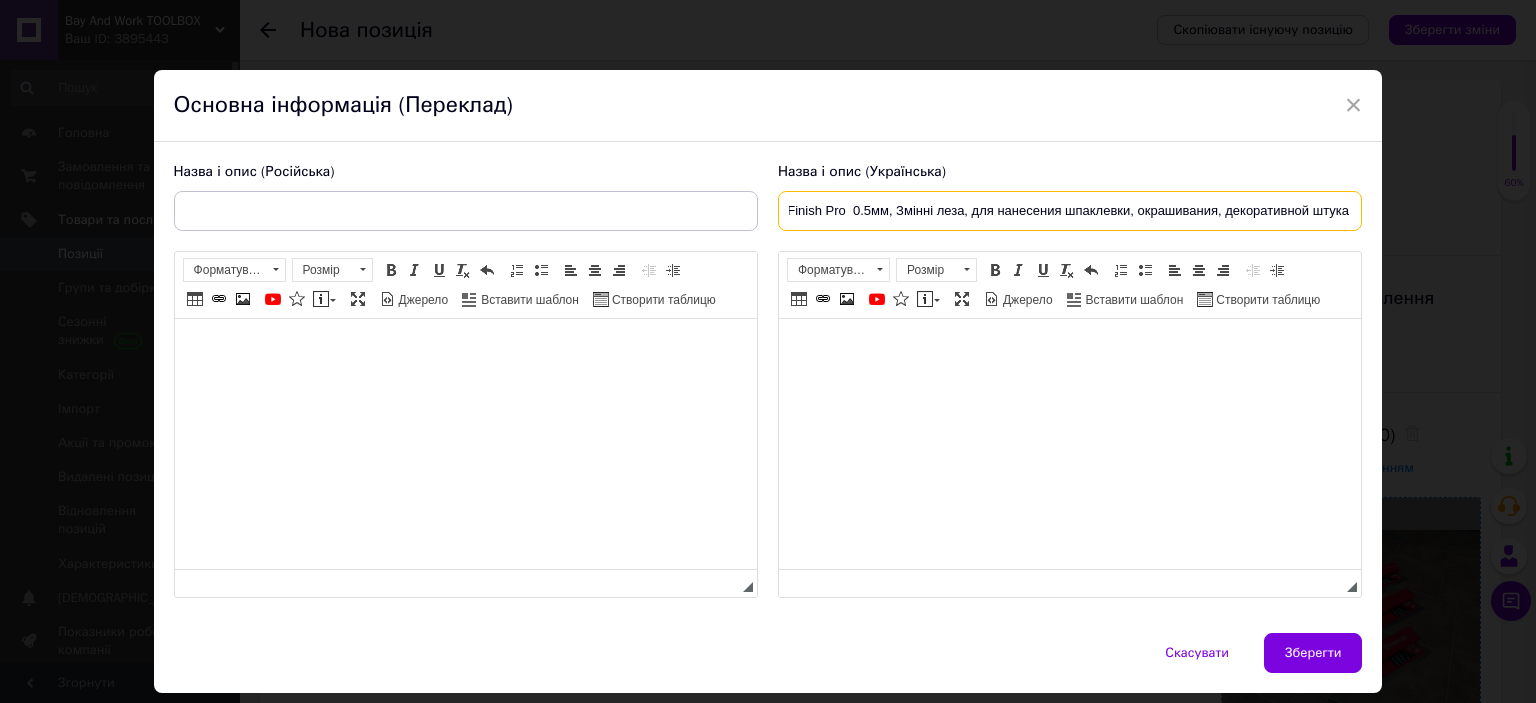 drag, startPoint x: 969, startPoint y: 216, endPoint x: 1439, endPoint y: 191, distance: 470.66443 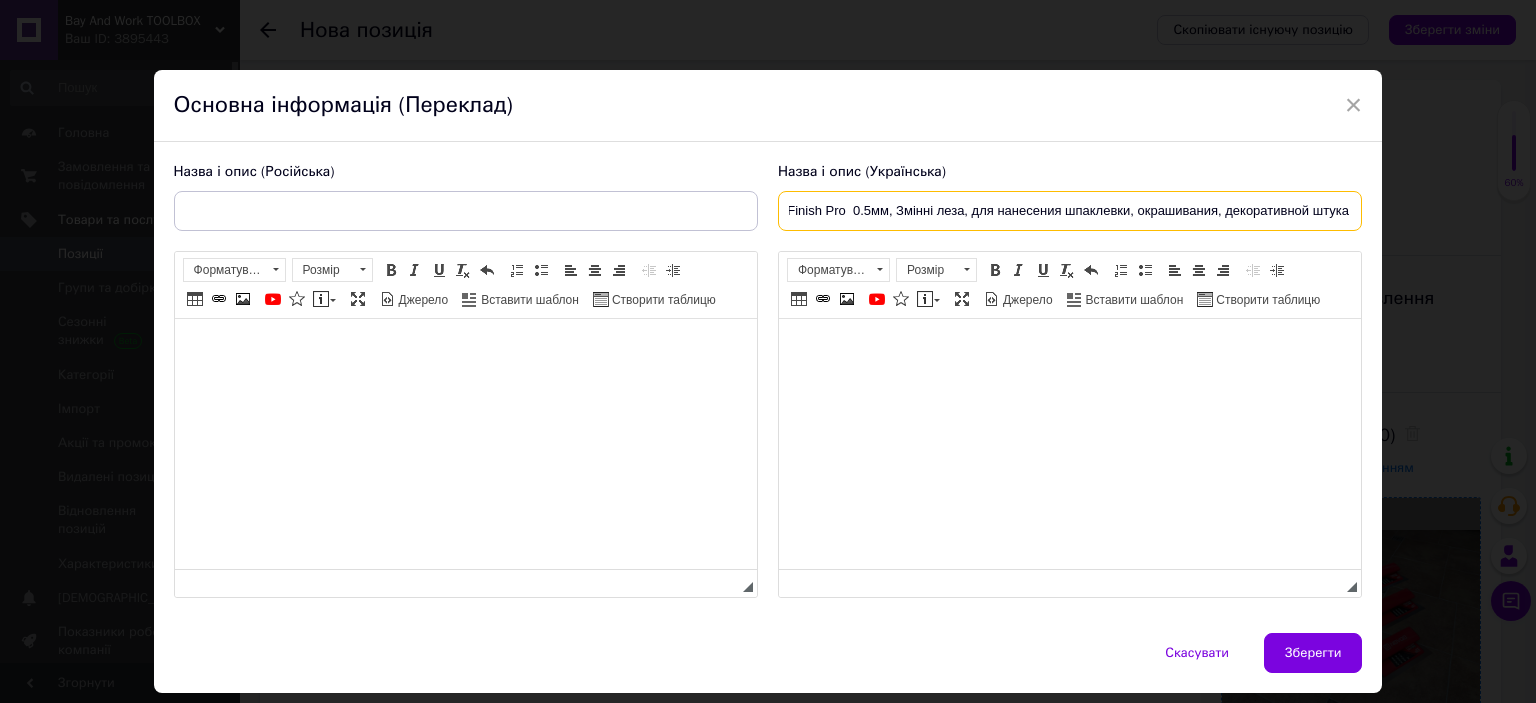 scroll, scrollTop: 0, scrollLeft: 0, axis: both 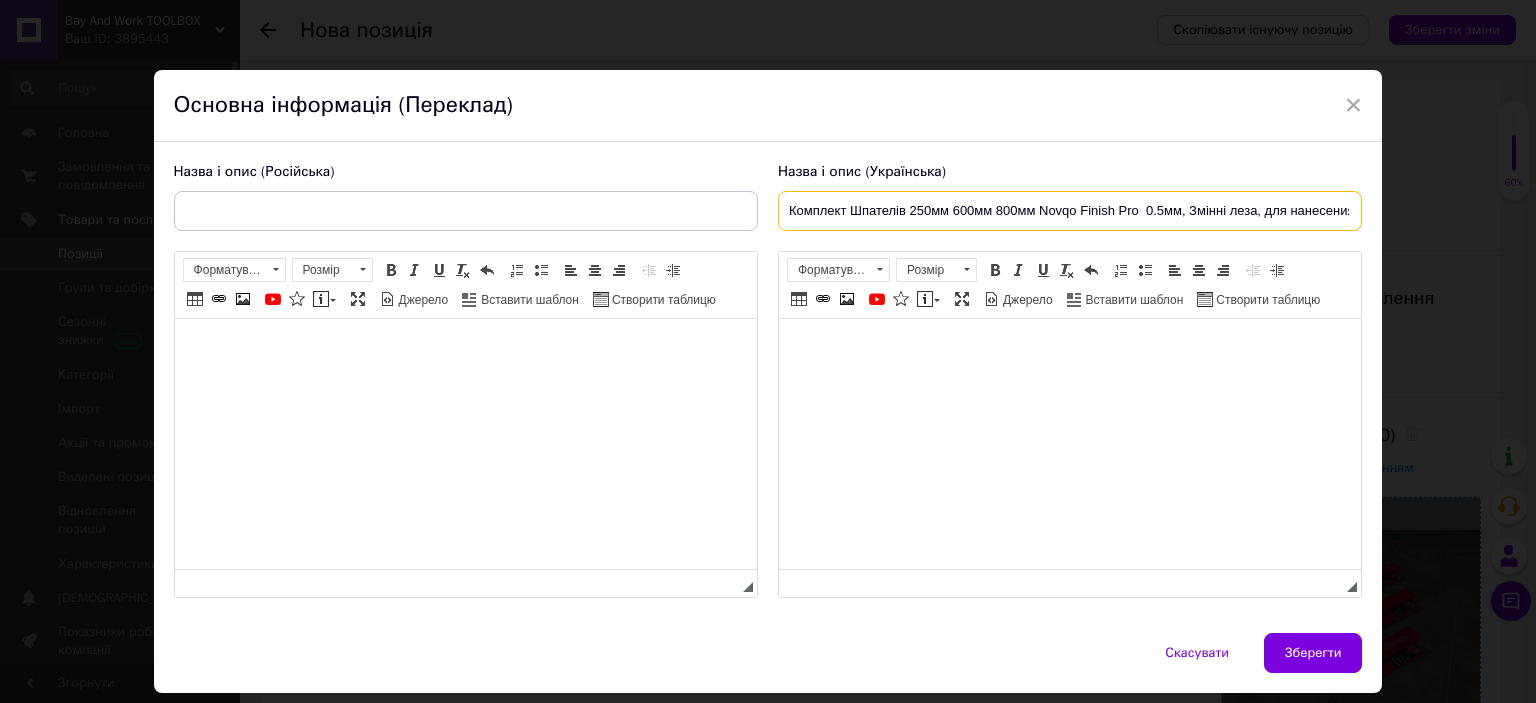 click on "Комплект Шпателів 250мм 600мм 800мм Novqo Finish Pro  0.5мм, Змінні леза, для нанесения шпаклевки, окрашивания, декоративной штука" at bounding box center [1070, 211] 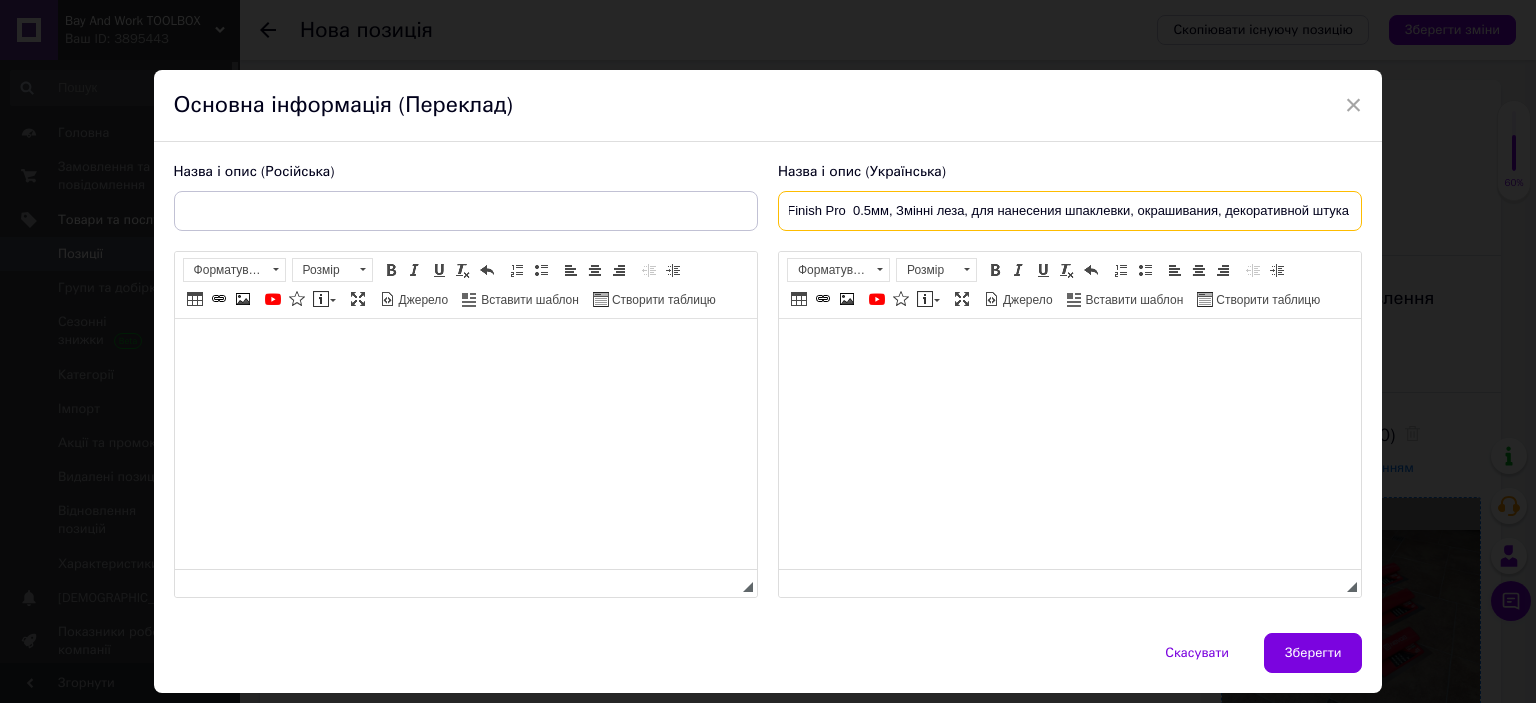 drag, startPoint x: 1263, startPoint y: 214, endPoint x: 1402, endPoint y: 211, distance: 139.03236 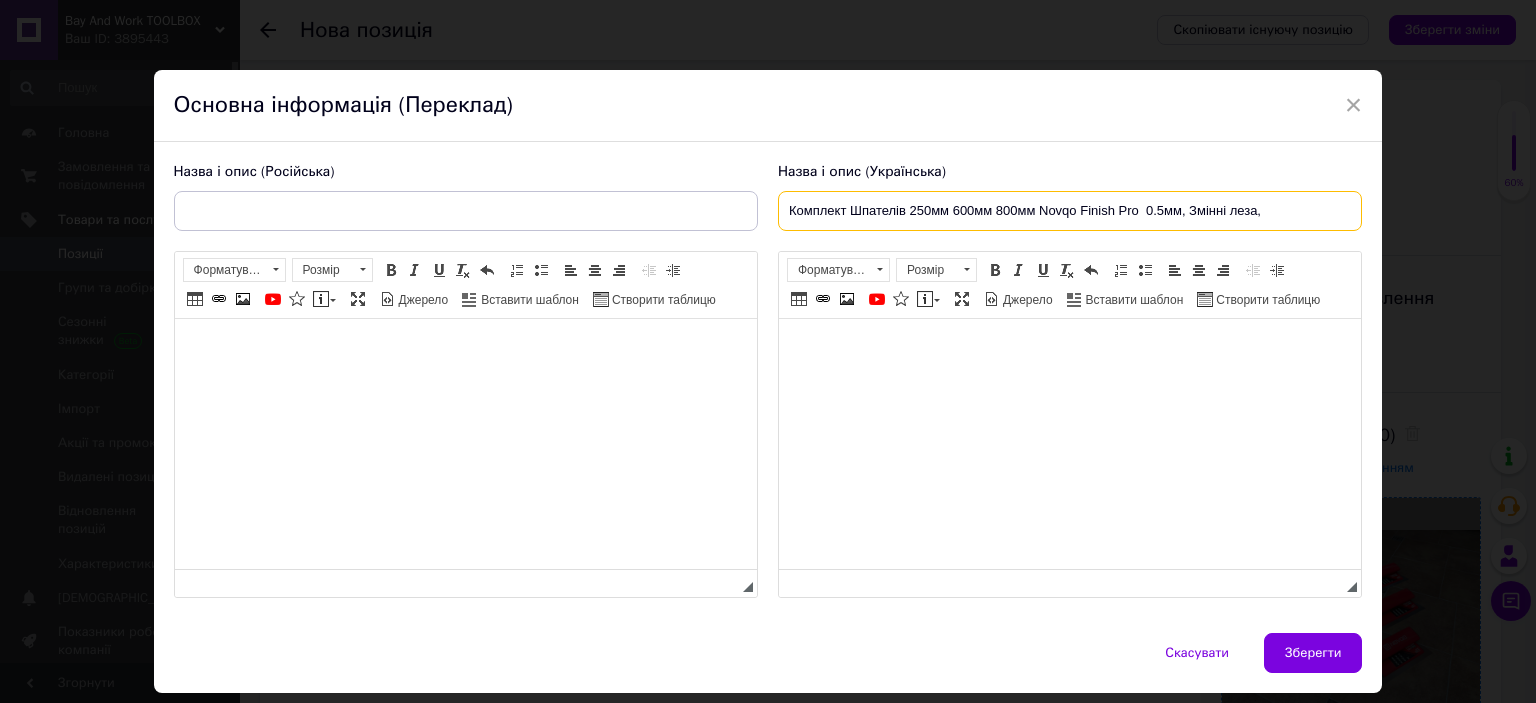 scroll, scrollTop: 0, scrollLeft: 0, axis: both 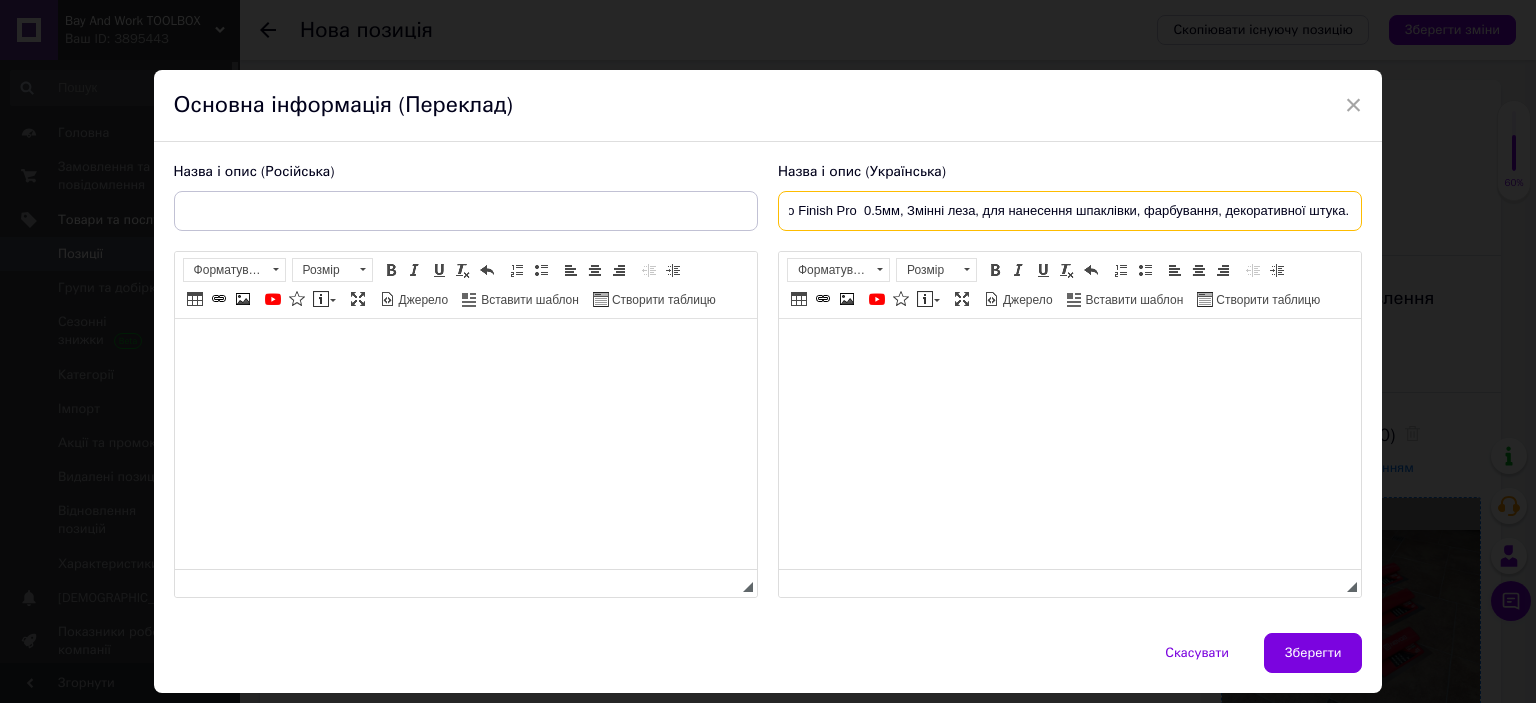 drag, startPoint x: 1069, startPoint y: 214, endPoint x: 1008, endPoint y: 217, distance: 61.073727 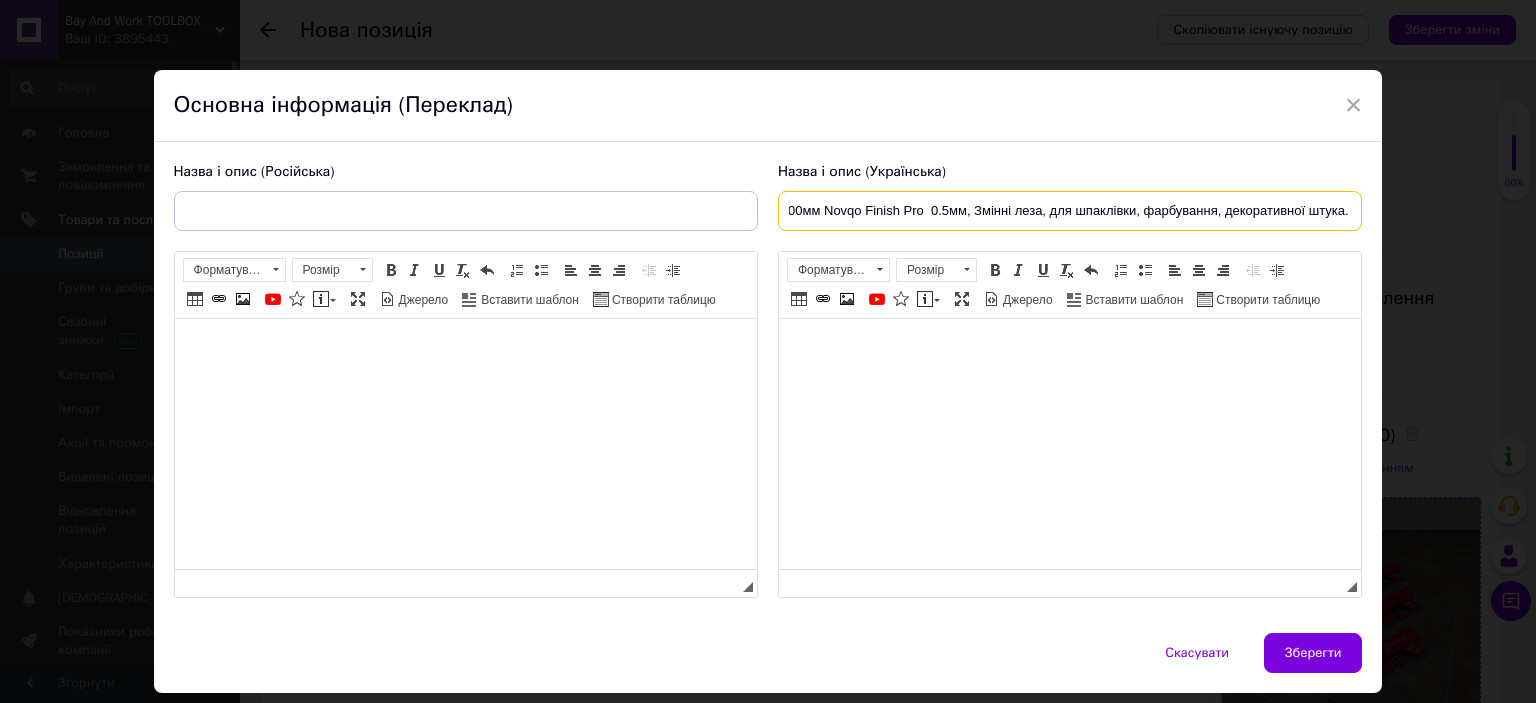 scroll, scrollTop: 0, scrollLeft: 216, axis: horizontal 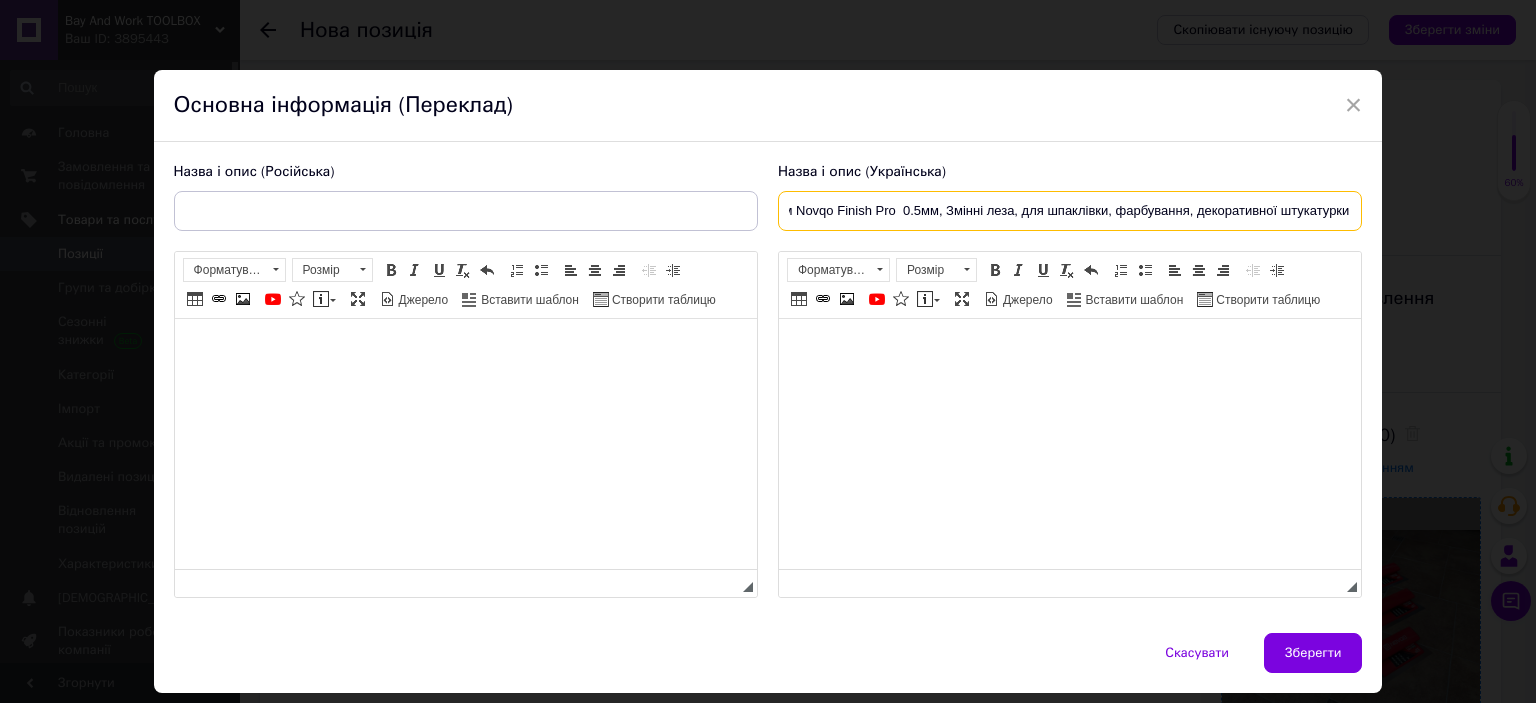 drag, startPoint x: 1379, startPoint y: 209, endPoint x: 1391, endPoint y: 208, distance: 12.0415945 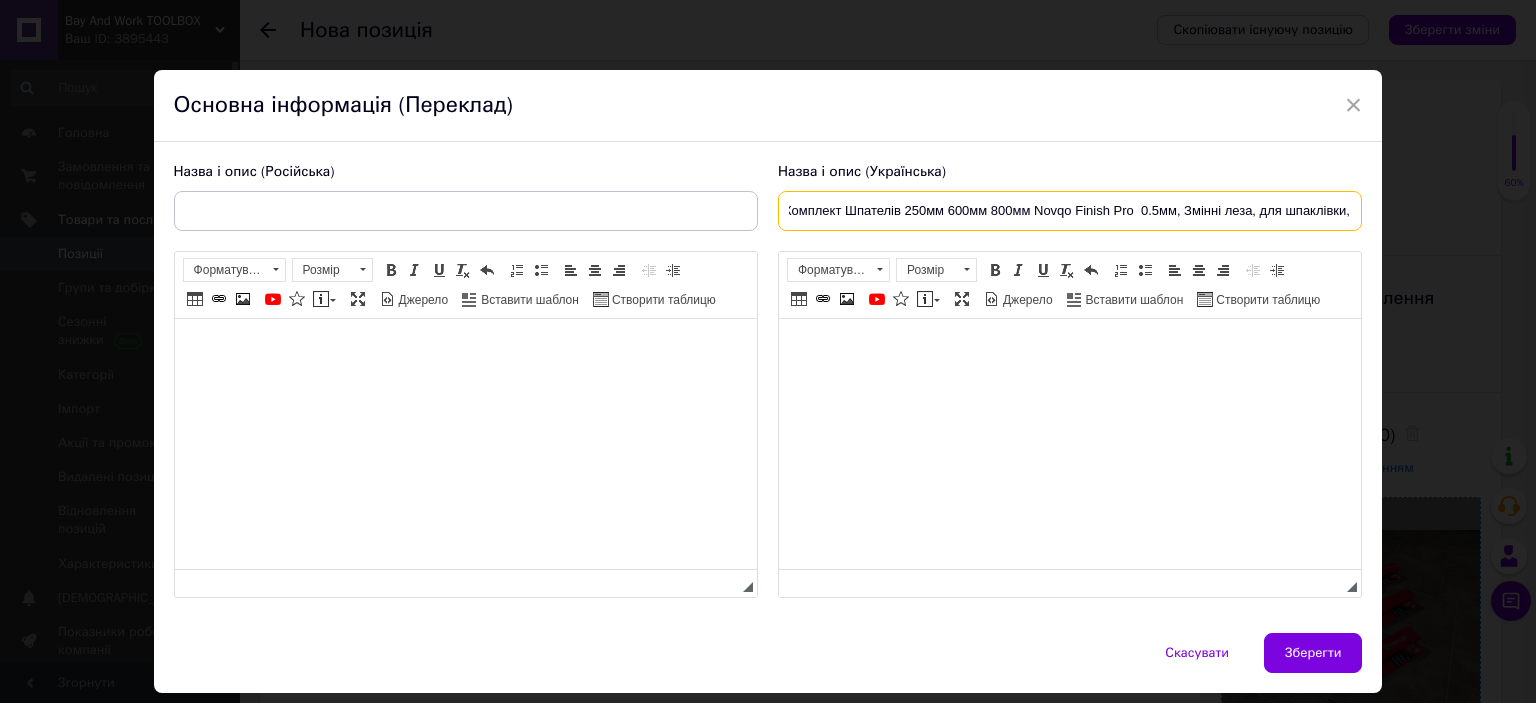 scroll, scrollTop: 0, scrollLeft: 0, axis: both 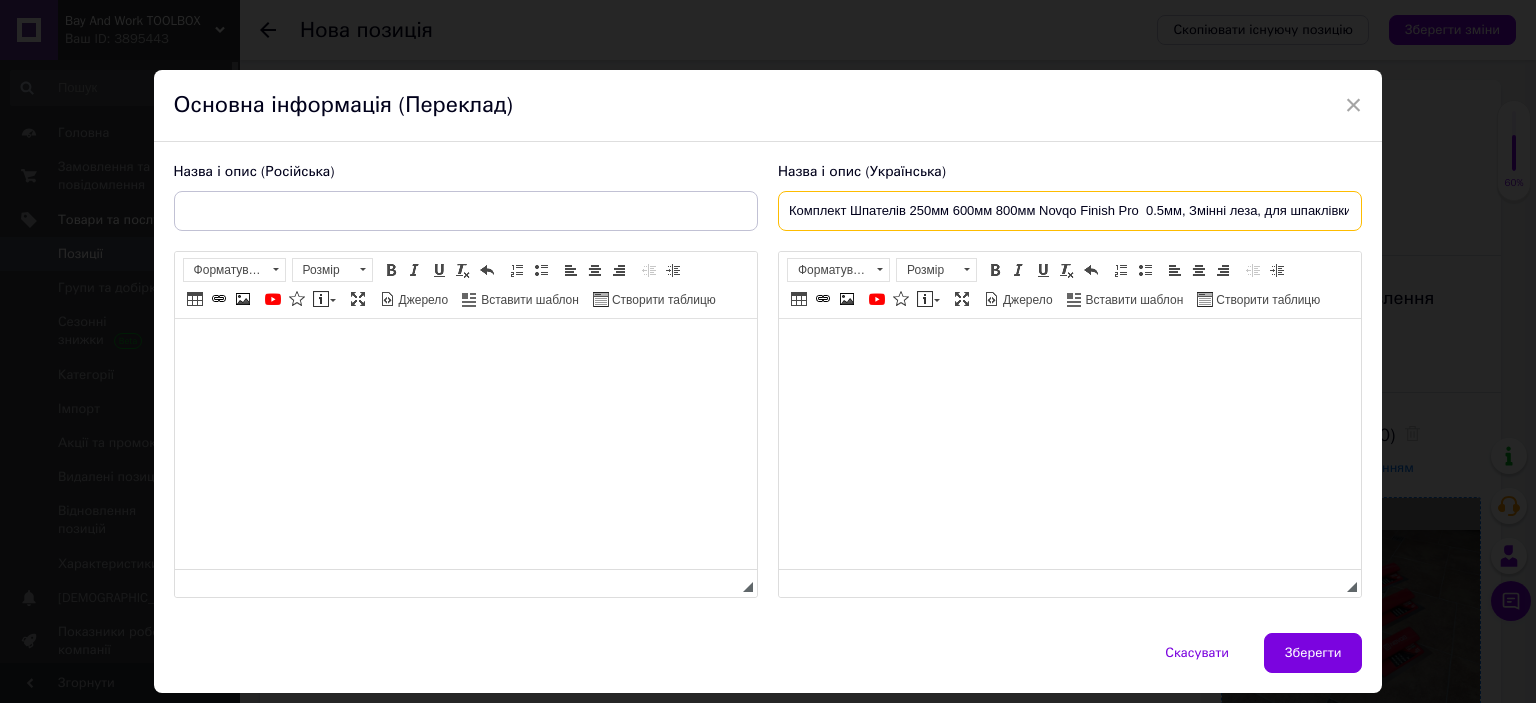 drag, startPoint x: 1352, startPoint y: 213, endPoint x: 756, endPoint y: 212, distance: 596.00085 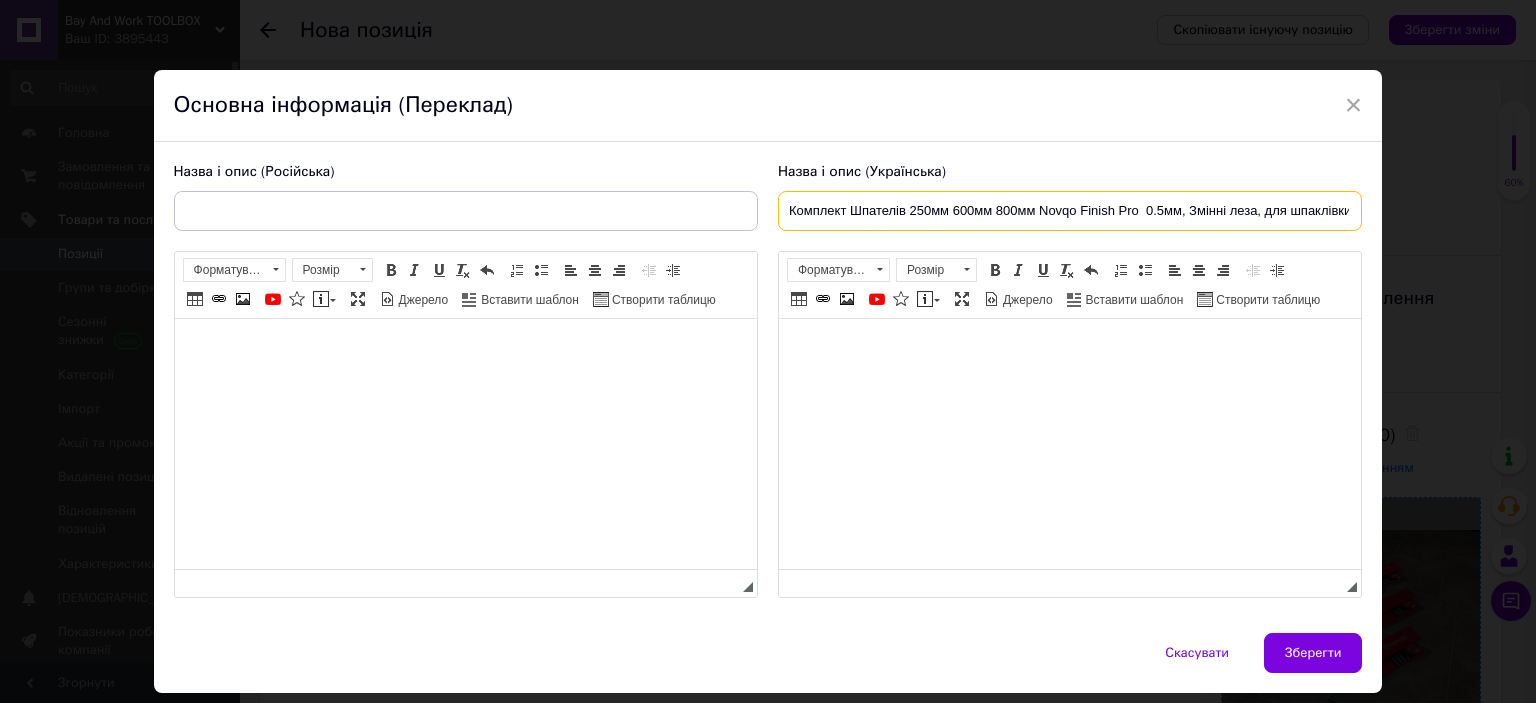 type on "Комплект Шпателів 250мм 600мм 800мм Novqo Finish Pro  0.5мм, Змінні леза, для шпаклівки, фарбування, декоративної штукатурки" 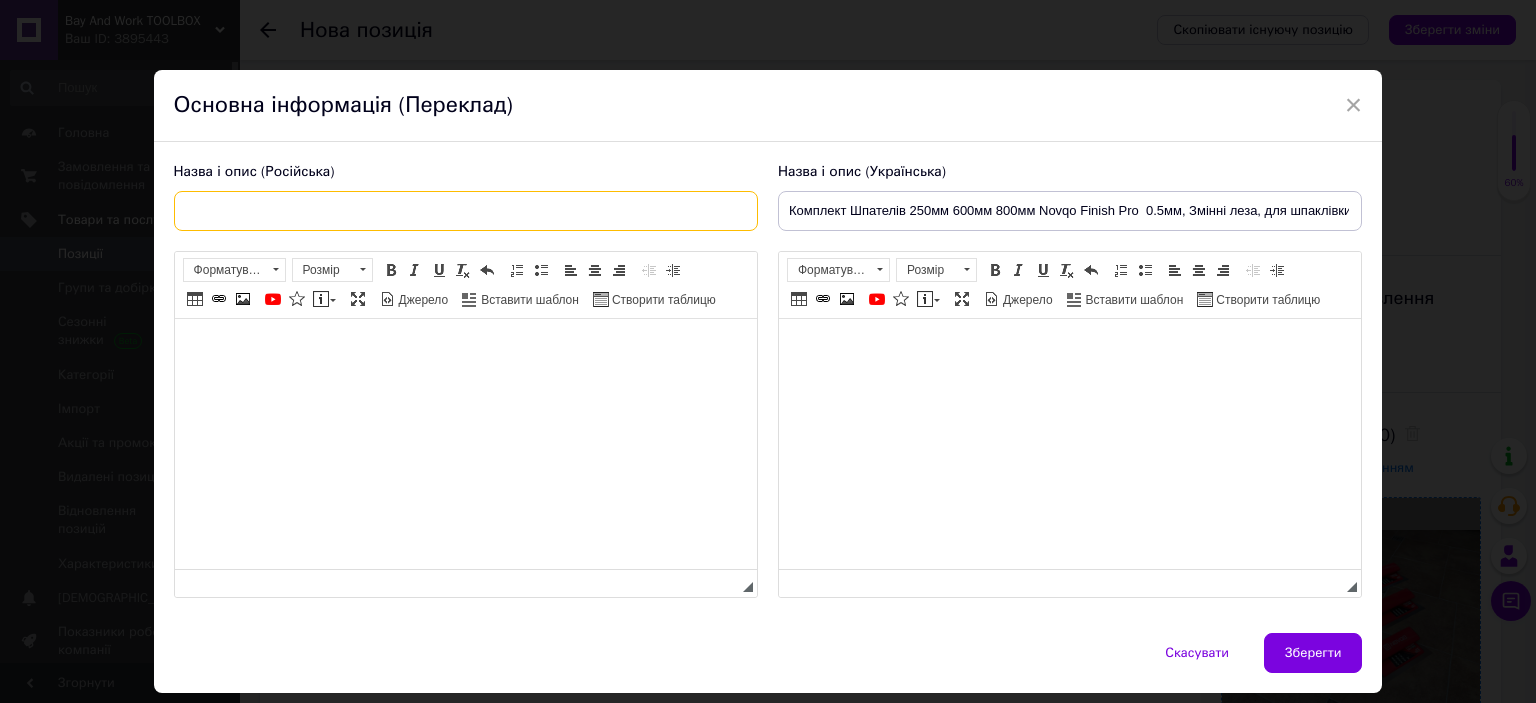 paste on "Комплект Шпателей 250мм 600мм 800мм Novqo Finish Pro 0.5мм, Сменные лезвия, для шпатлевки, покраски, декоратив" 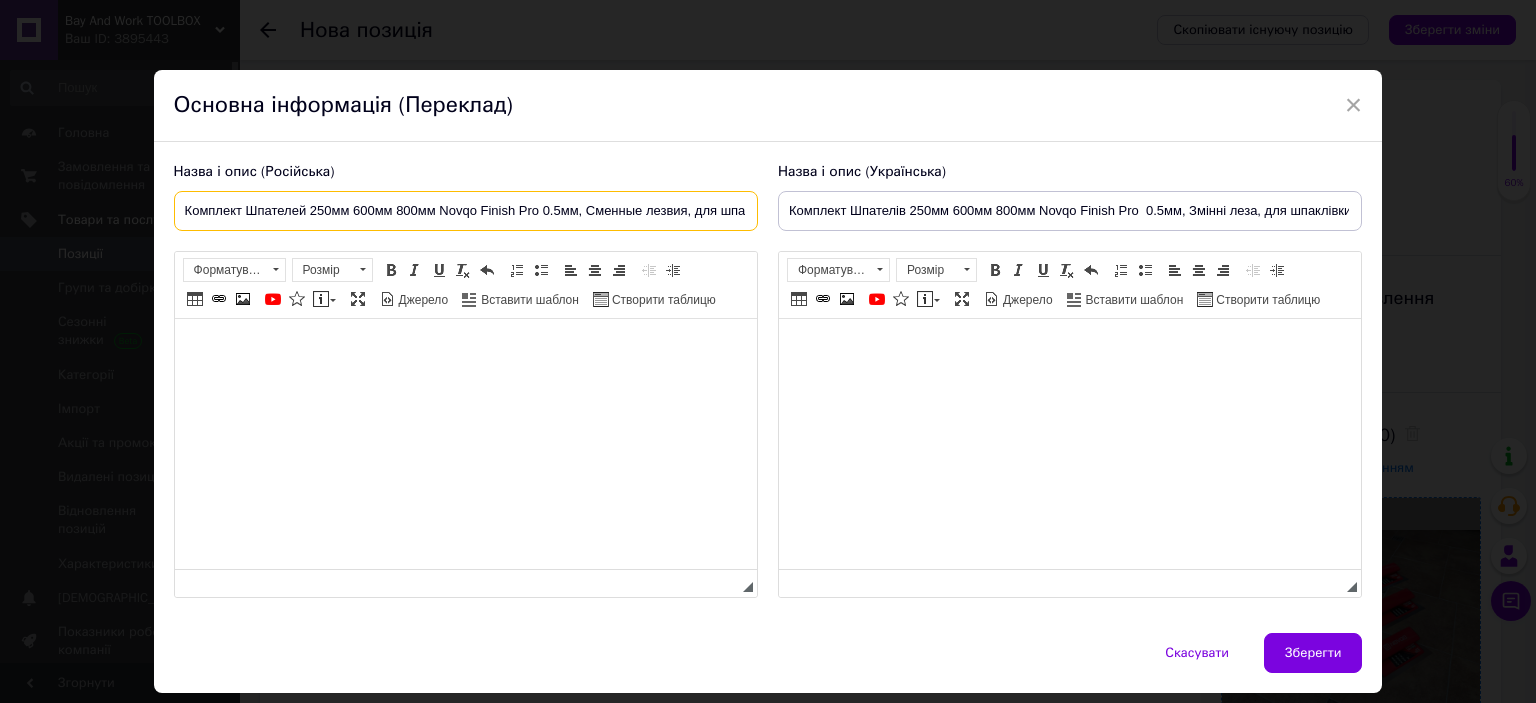 scroll, scrollTop: 0, scrollLeft: 172, axis: horizontal 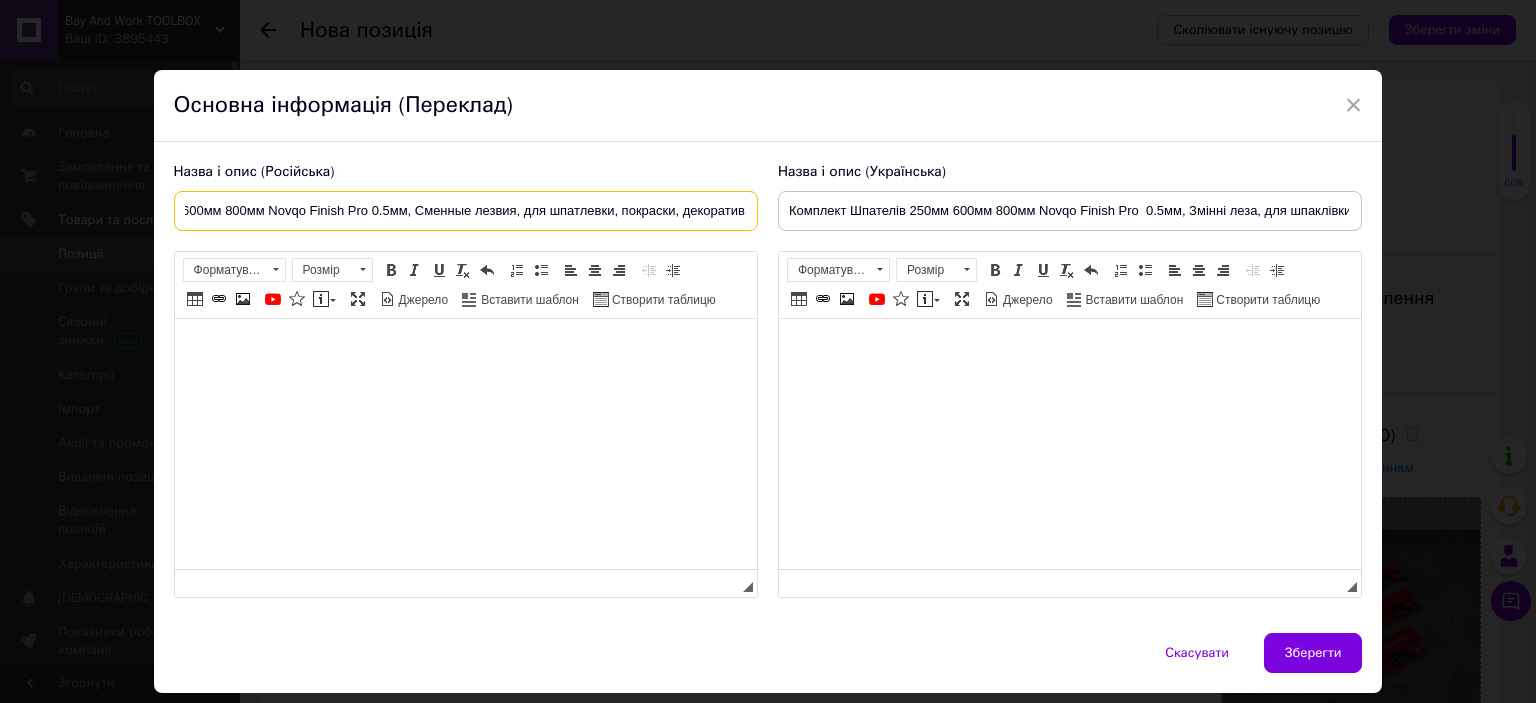 drag, startPoint x: 745, startPoint y: 211, endPoint x: 709, endPoint y: 214, distance: 36.124783 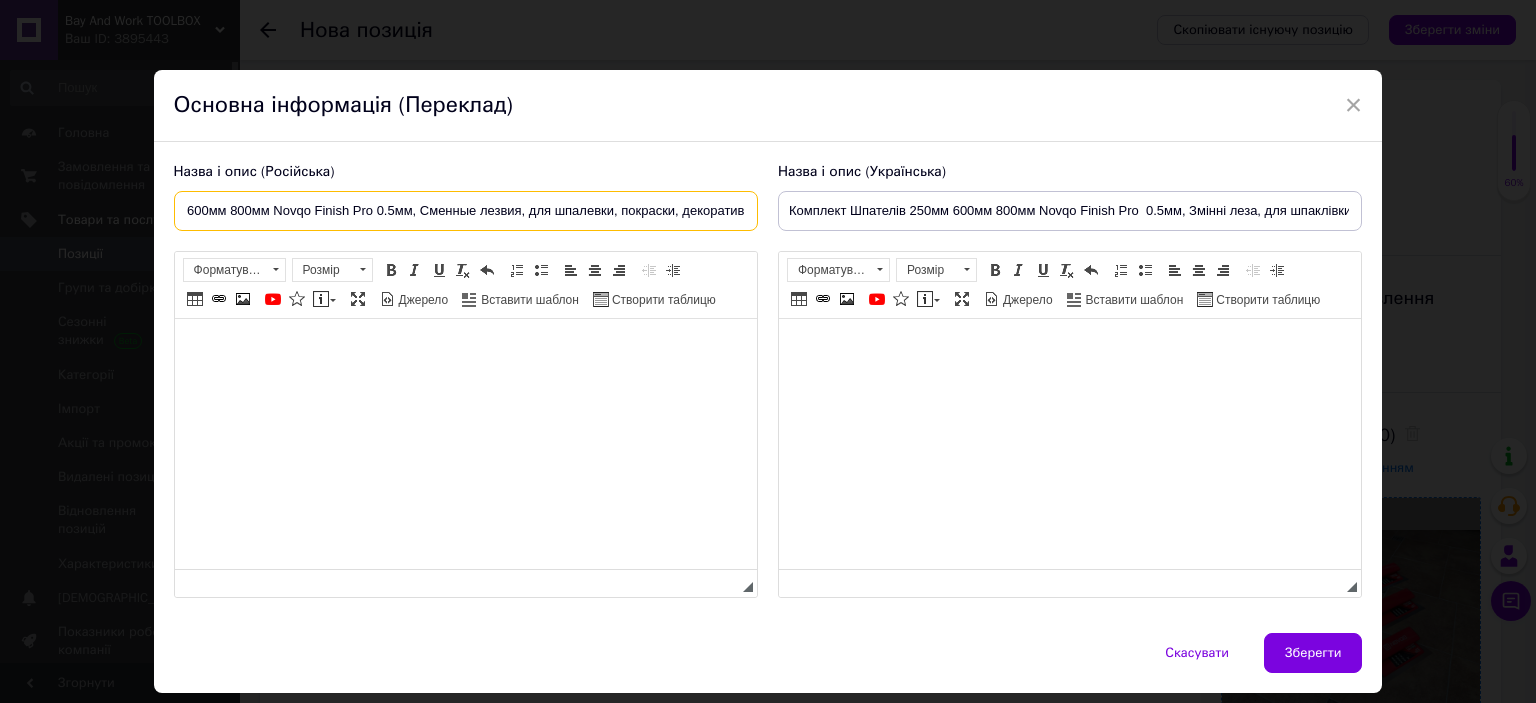 scroll, scrollTop: 0, scrollLeft: 167, axis: horizontal 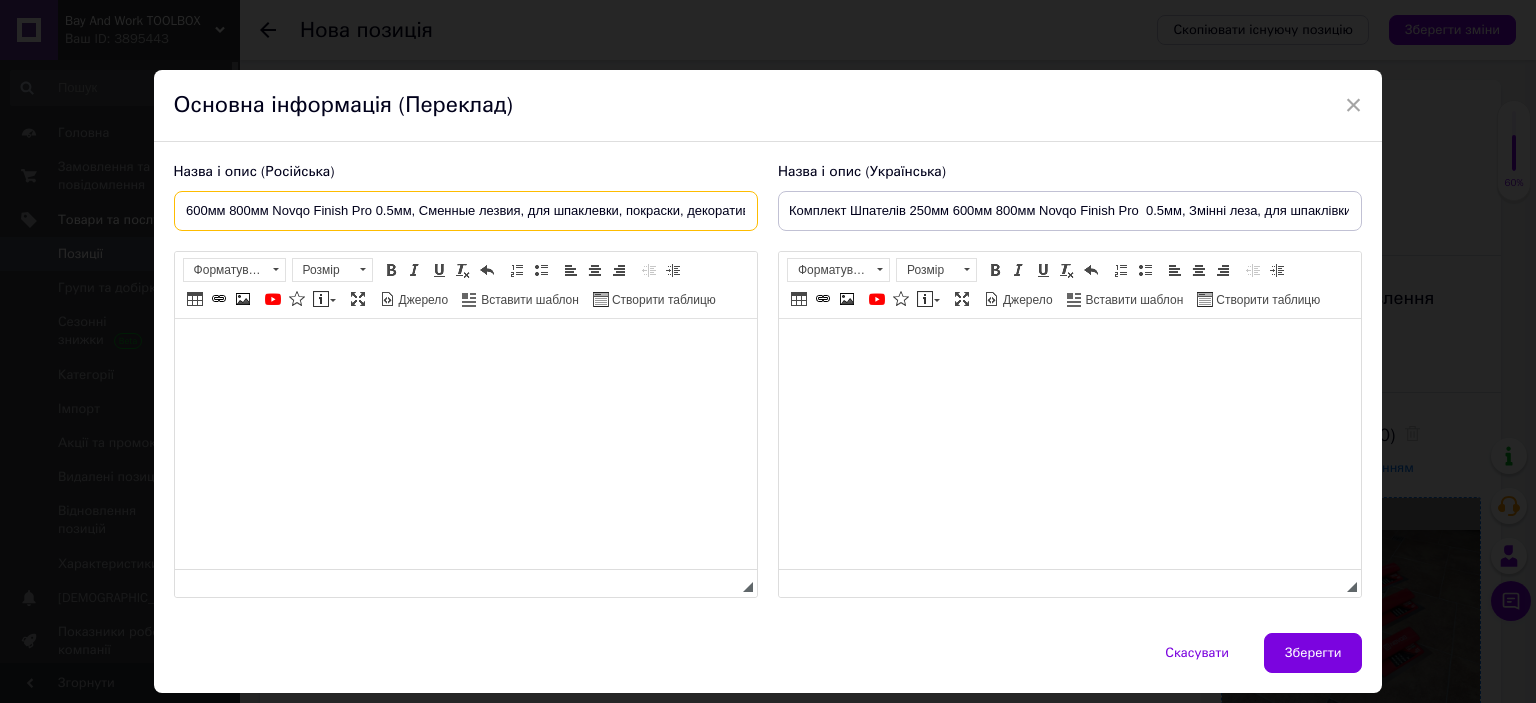 click on "Комплект Шпателей 250мм 600мм 800мм Novqo Finish Pro 0.5мм, Сменные лезвия, для шпаклевки, покраски, декоратив" at bounding box center [466, 211] 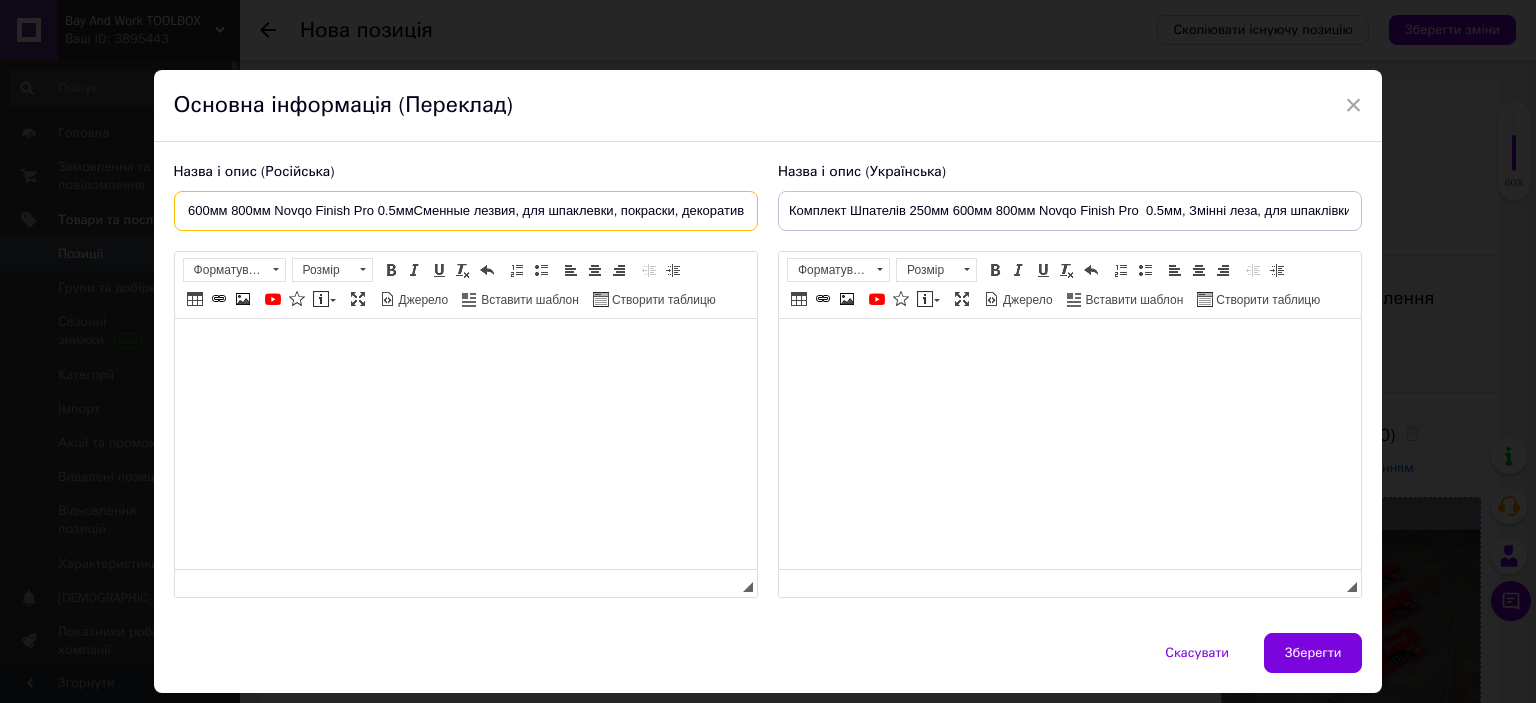 scroll, scrollTop: 0, scrollLeft: 166, axis: horizontal 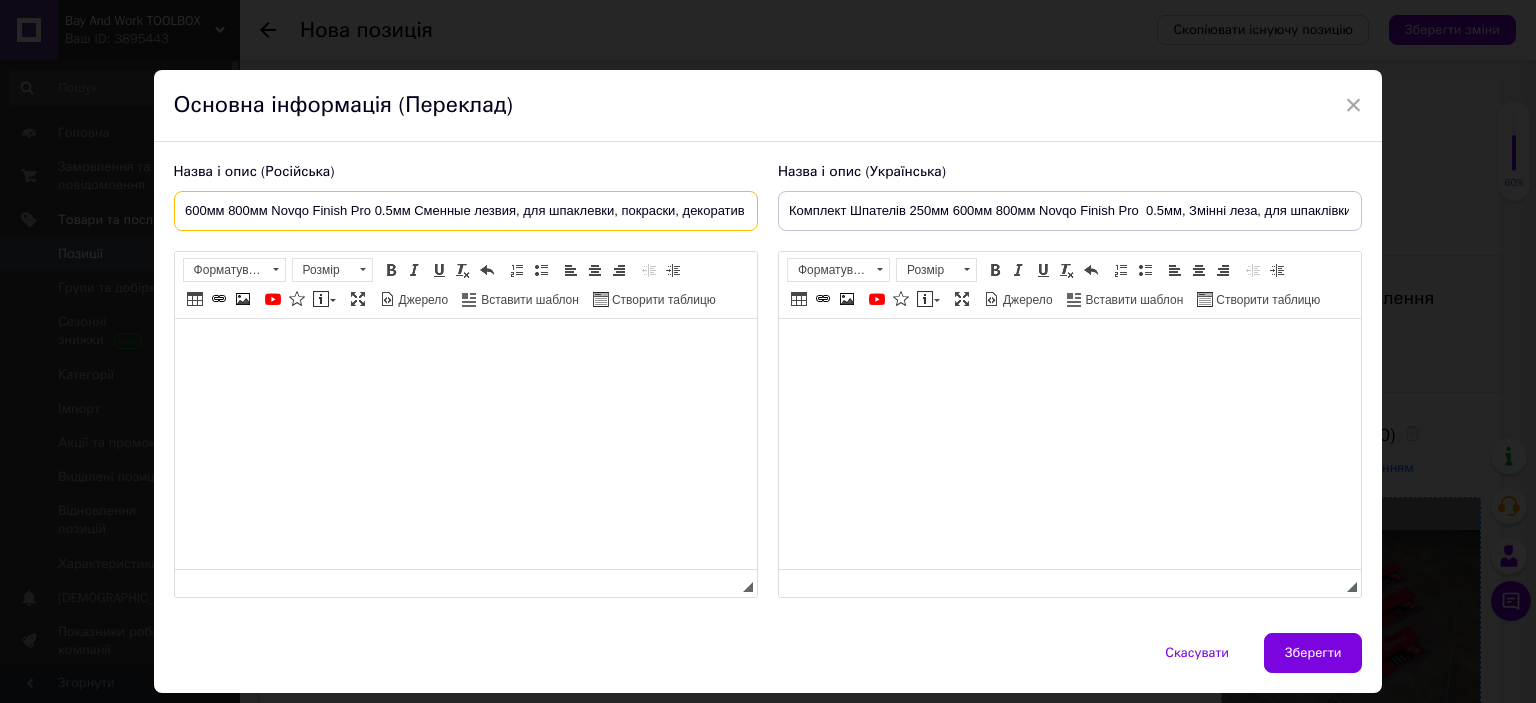 drag, startPoint x: 529, startPoint y: 211, endPoint x: 831, endPoint y: 230, distance: 302.5971 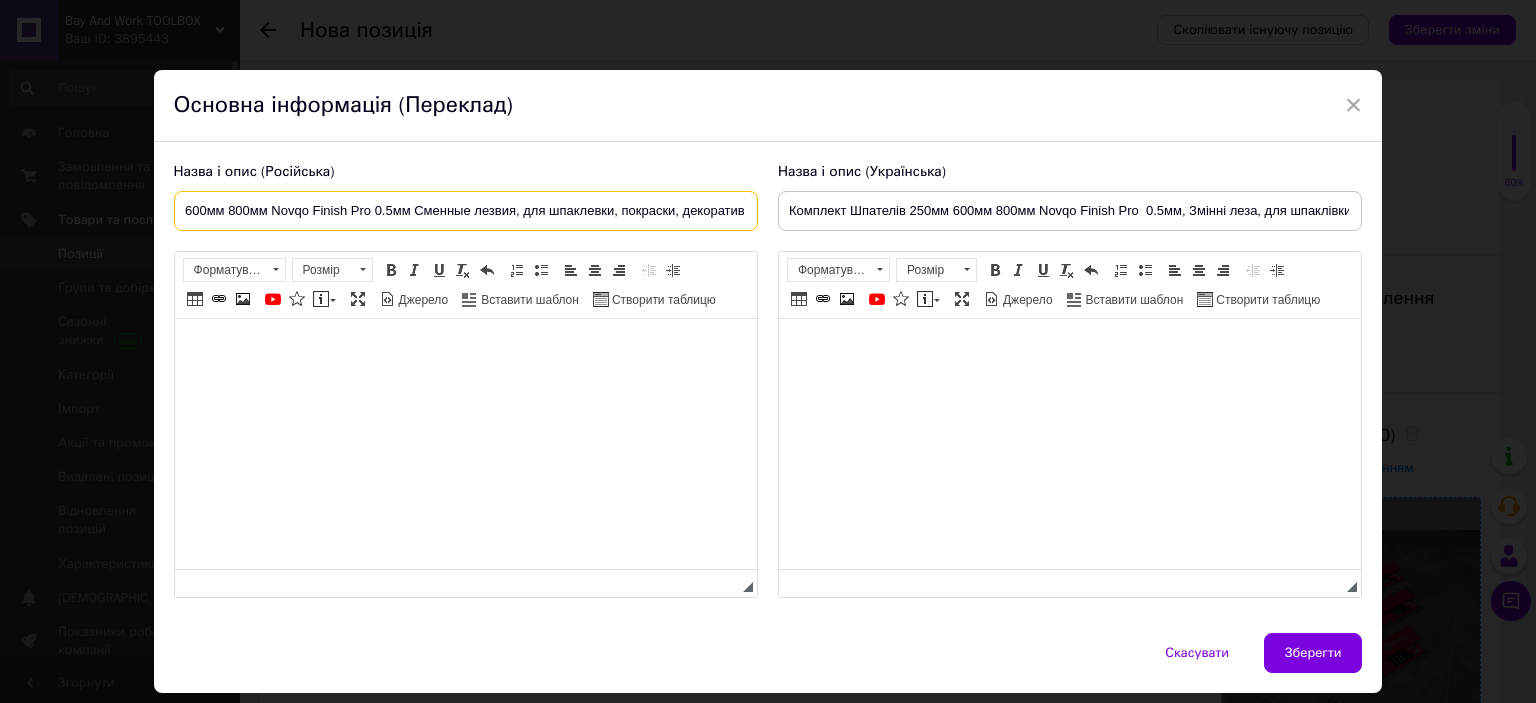 drag, startPoint x: 740, startPoint y: 219, endPoint x: 680, endPoint y: 225, distance: 60.299255 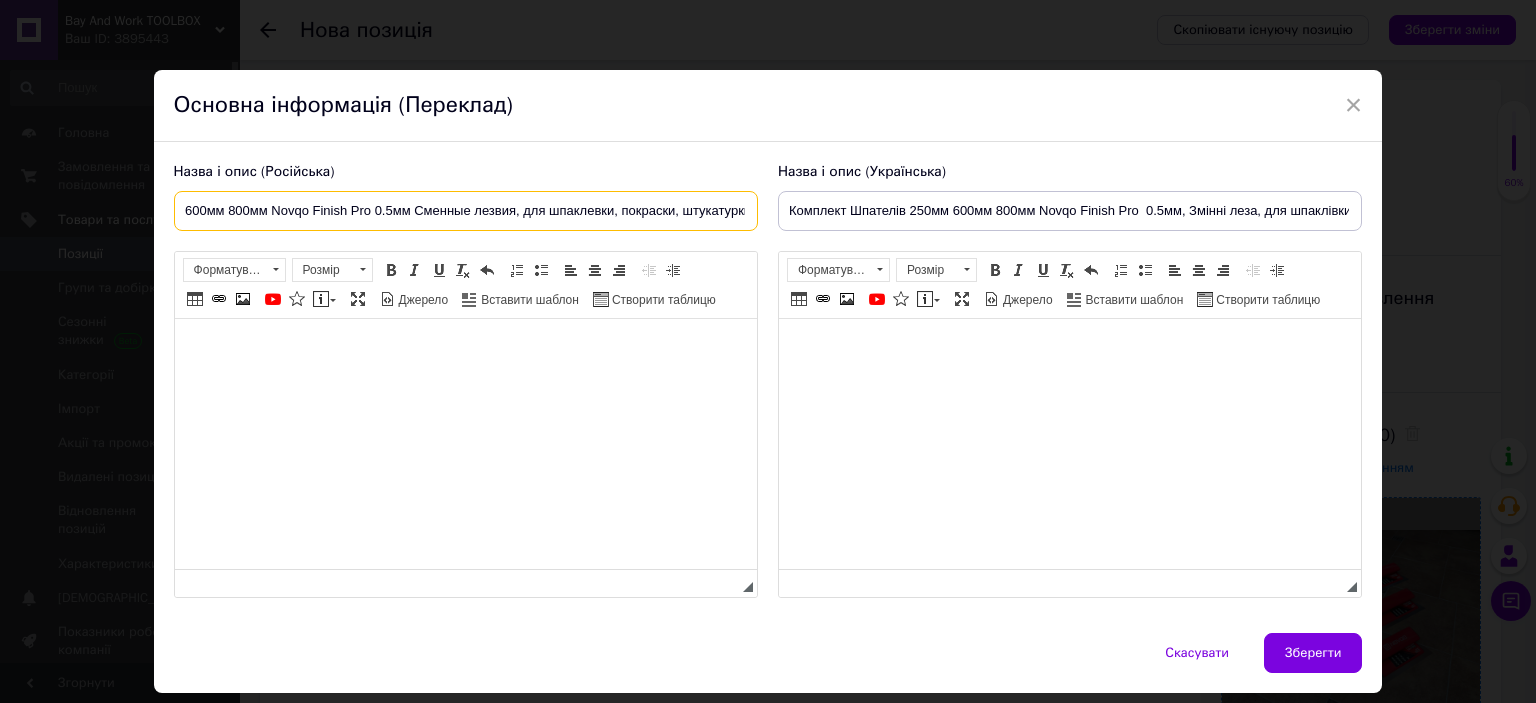 scroll, scrollTop: 0, scrollLeft: 176, axis: horizontal 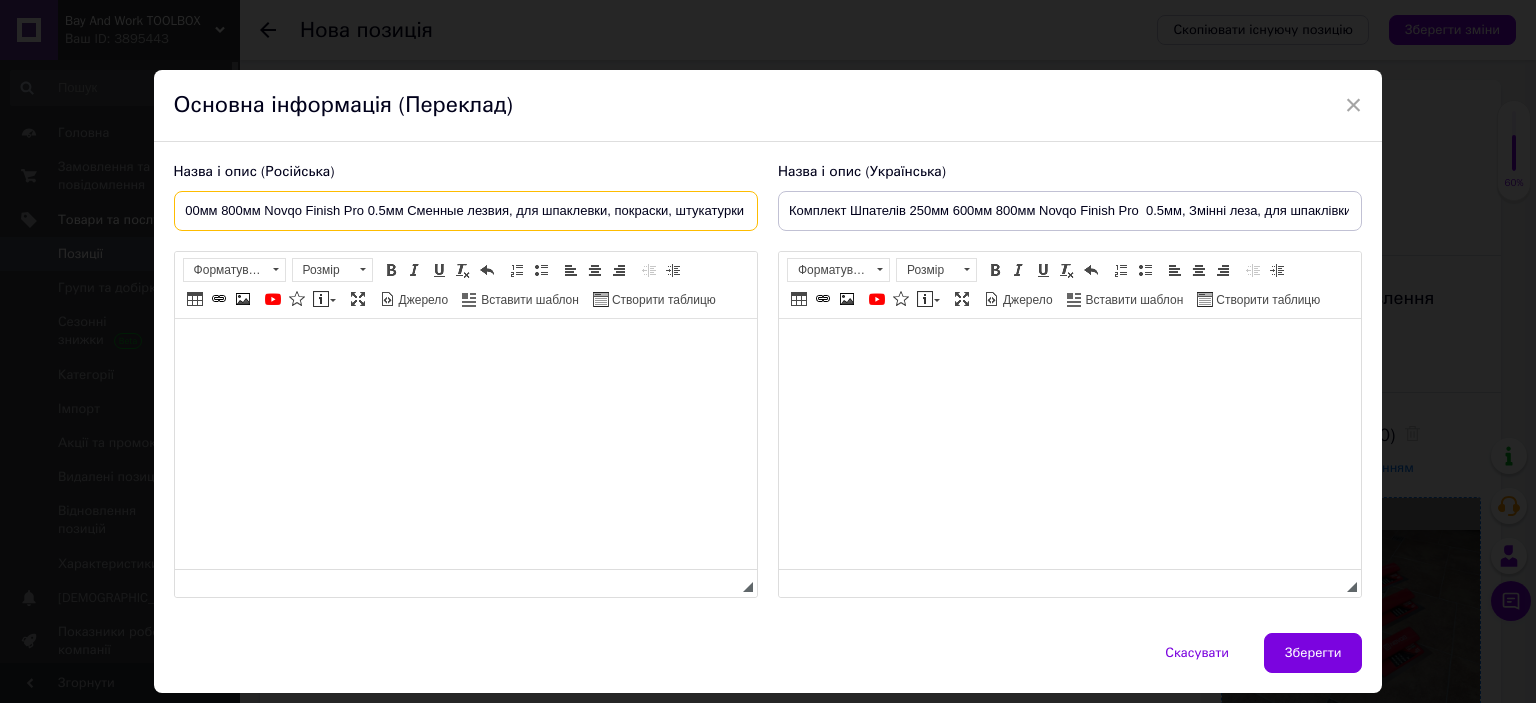 drag, startPoint x: 685, startPoint y: 215, endPoint x: 769, endPoint y: 214, distance: 84.00595 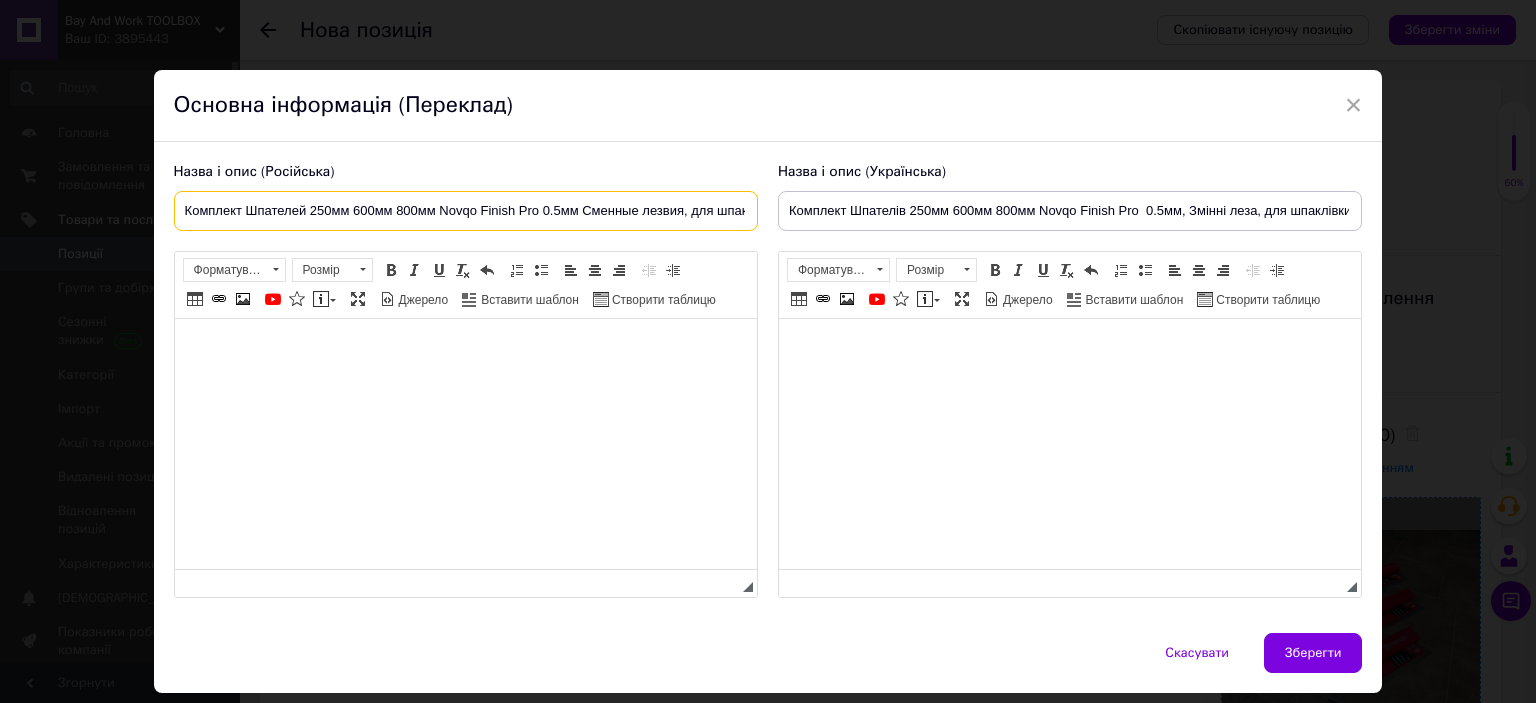 scroll, scrollTop: 0, scrollLeft: 176, axis: horizontal 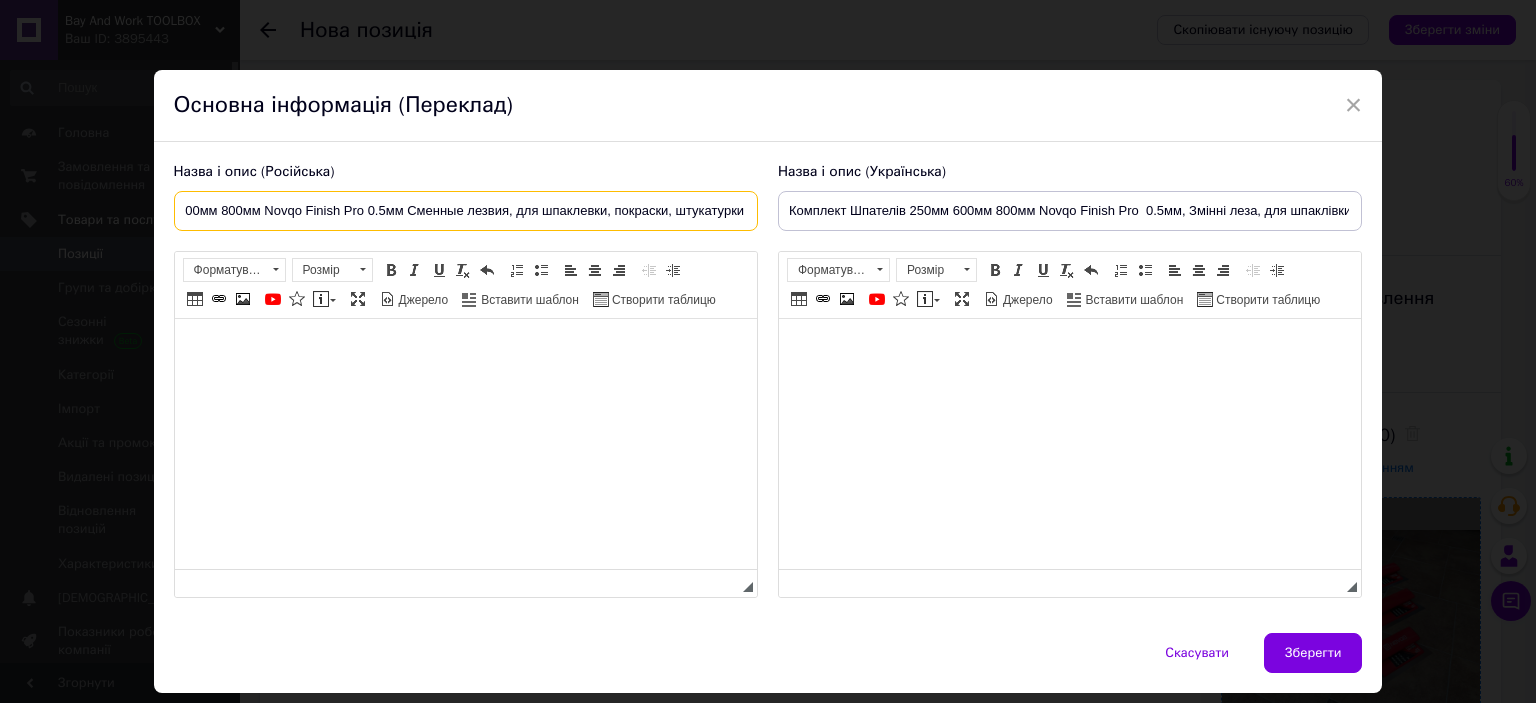 drag, startPoint x: 749, startPoint y: 212, endPoint x: 737, endPoint y: 251, distance: 40.804413 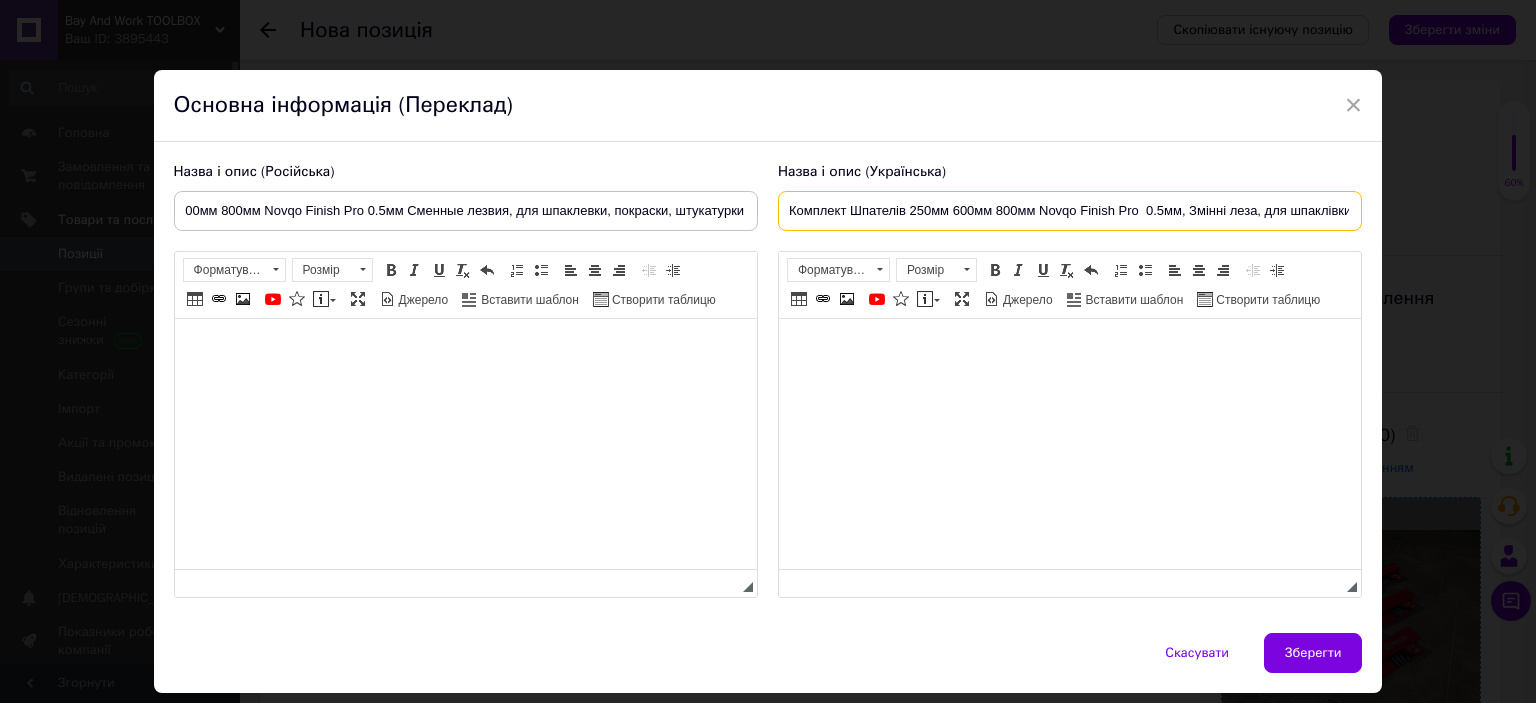 scroll, scrollTop: 0, scrollLeft: 0, axis: both 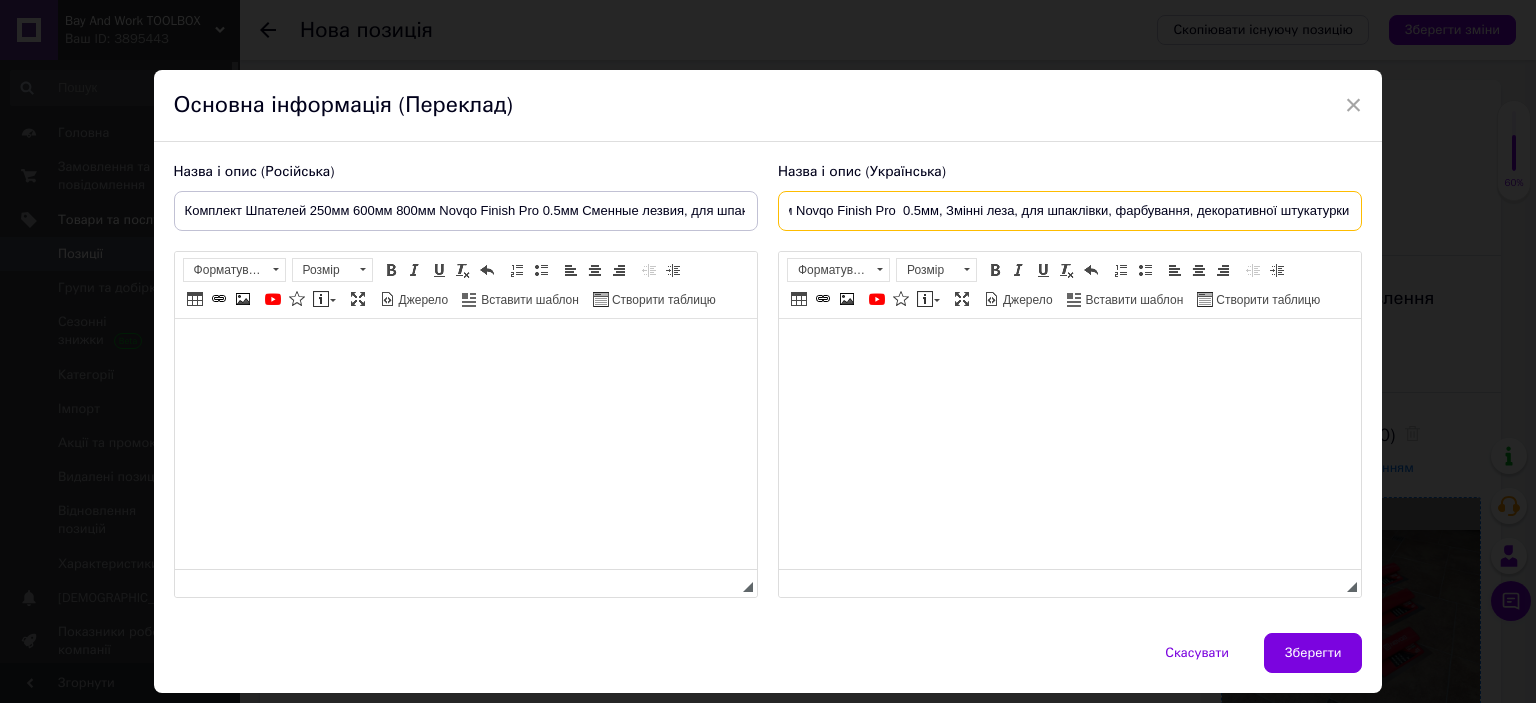 drag, startPoint x: 1129, startPoint y: 218, endPoint x: 1350, endPoint y: 190, distance: 222.7667 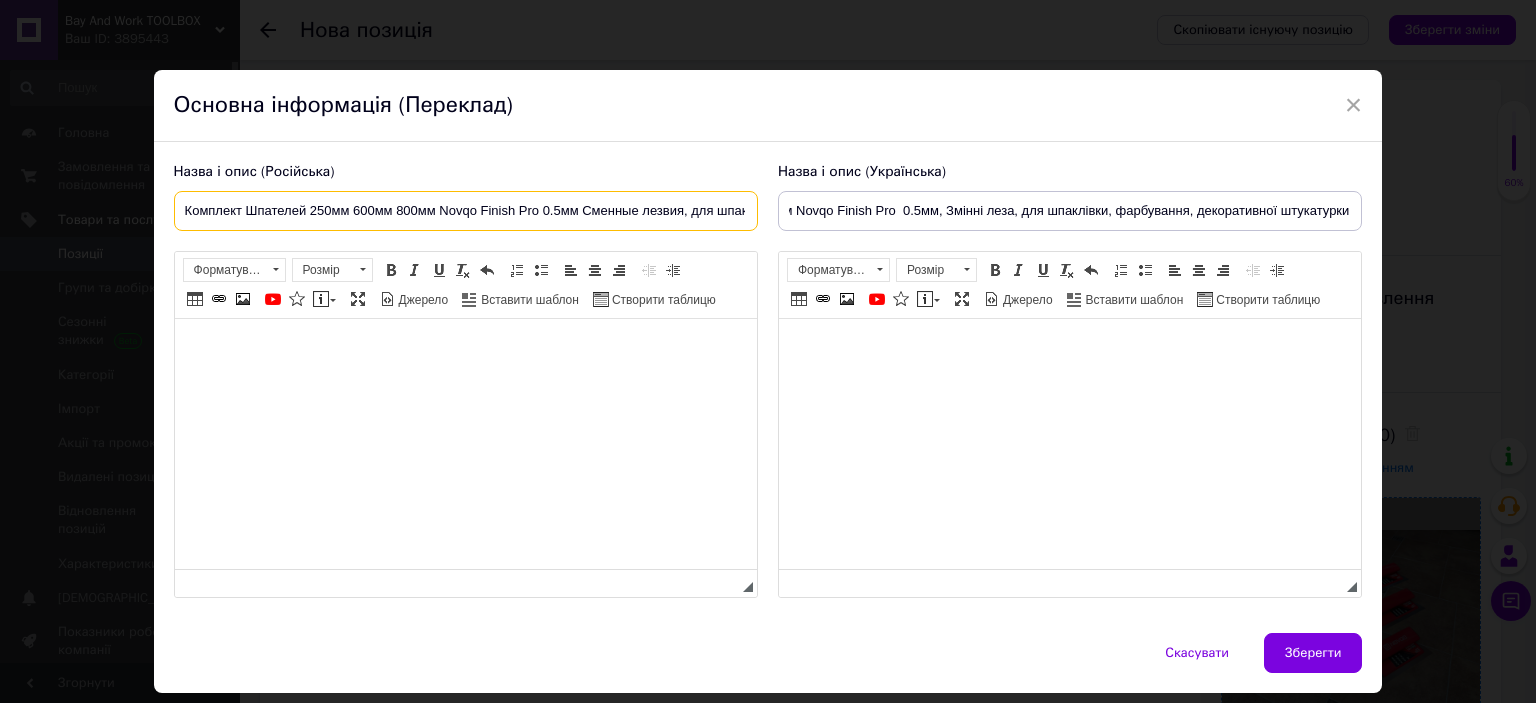 scroll, scrollTop: 0, scrollLeft: 0, axis: both 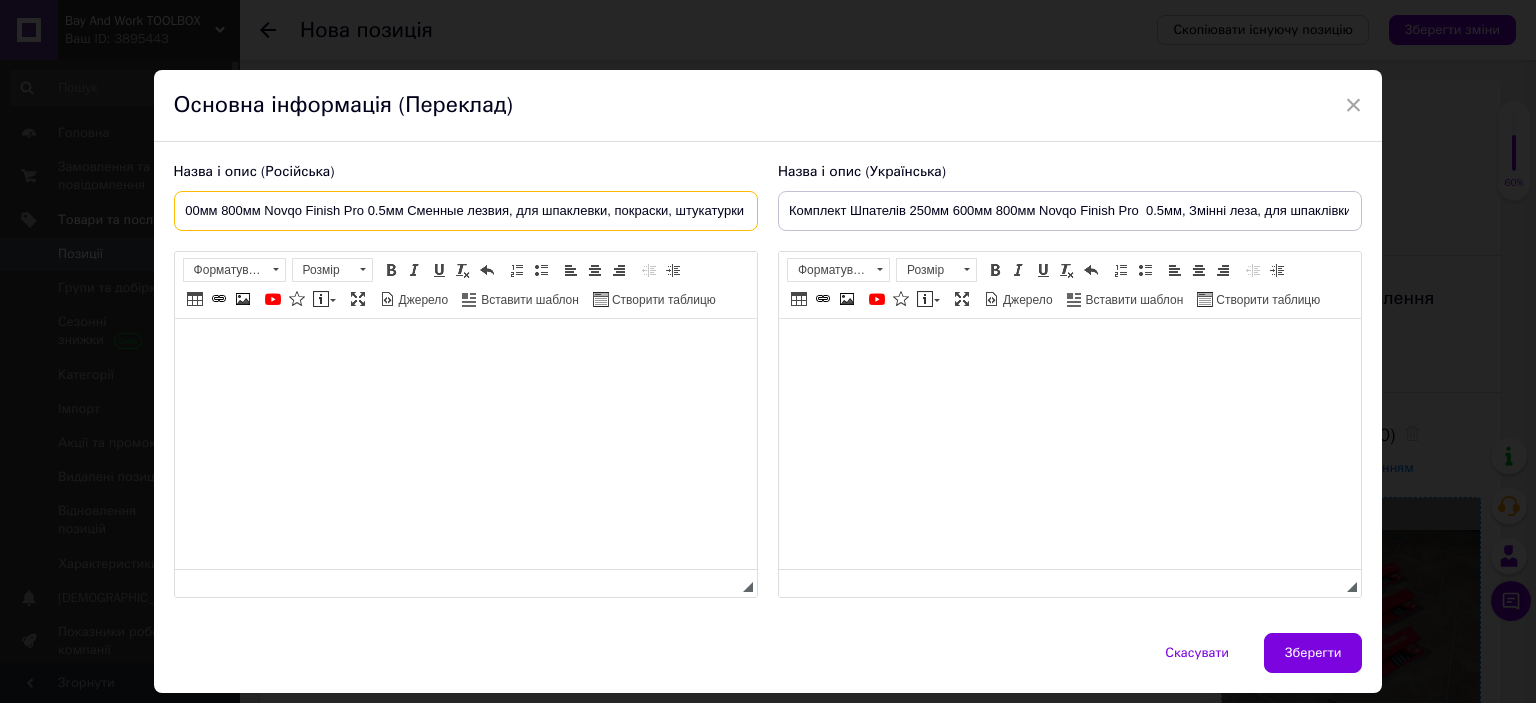 drag, startPoint x: 179, startPoint y: 216, endPoint x: 807, endPoint y: 221, distance: 628.0199 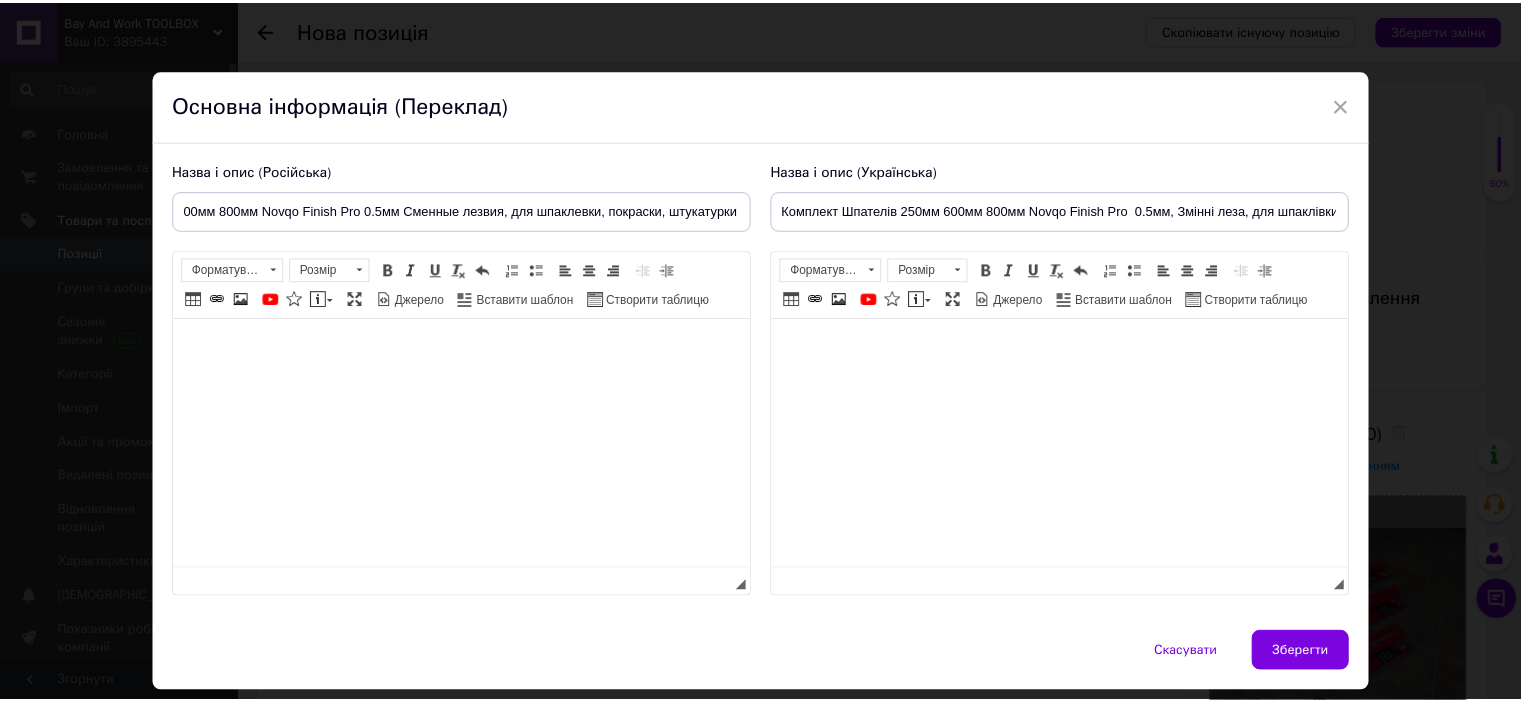 scroll, scrollTop: 0, scrollLeft: 0, axis: both 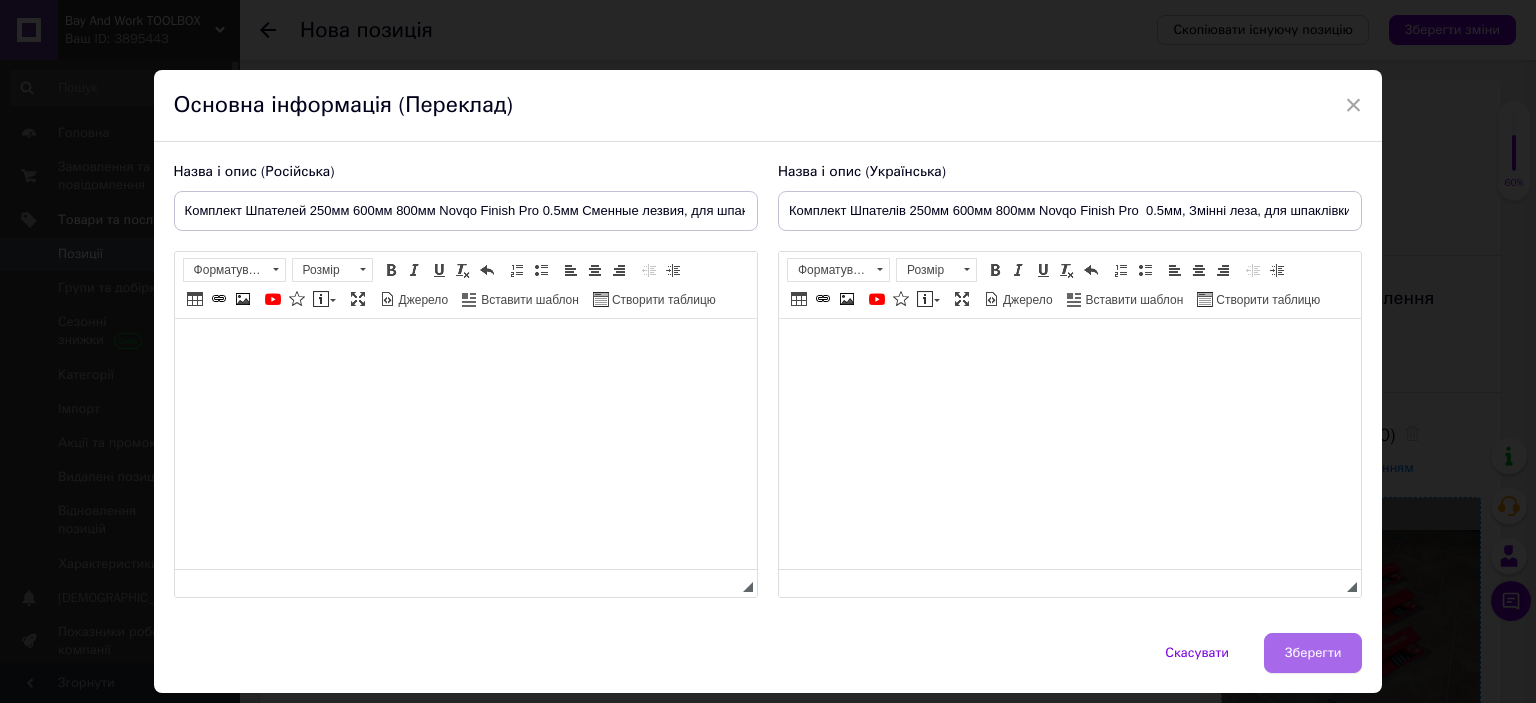click on "Зберегти" at bounding box center [1313, 653] 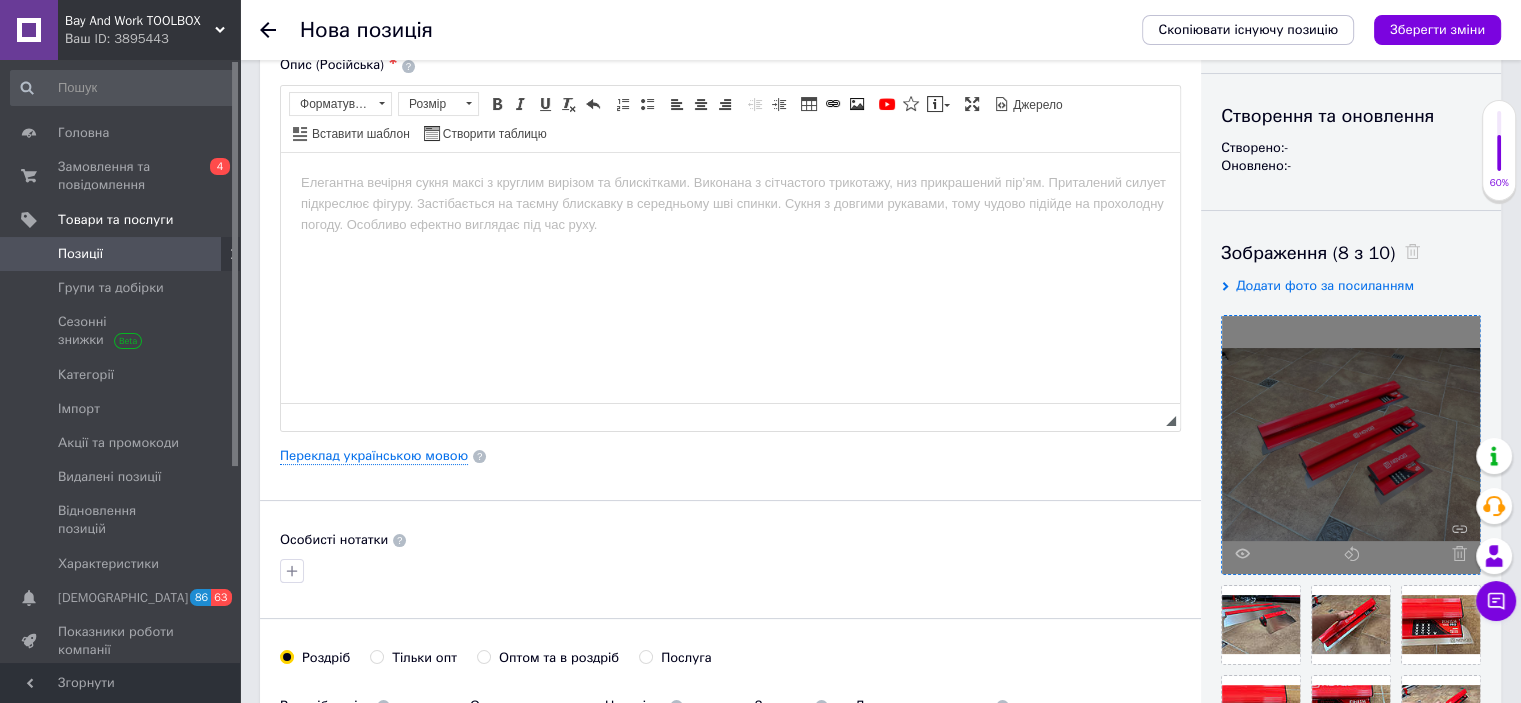 scroll, scrollTop: 400, scrollLeft: 0, axis: vertical 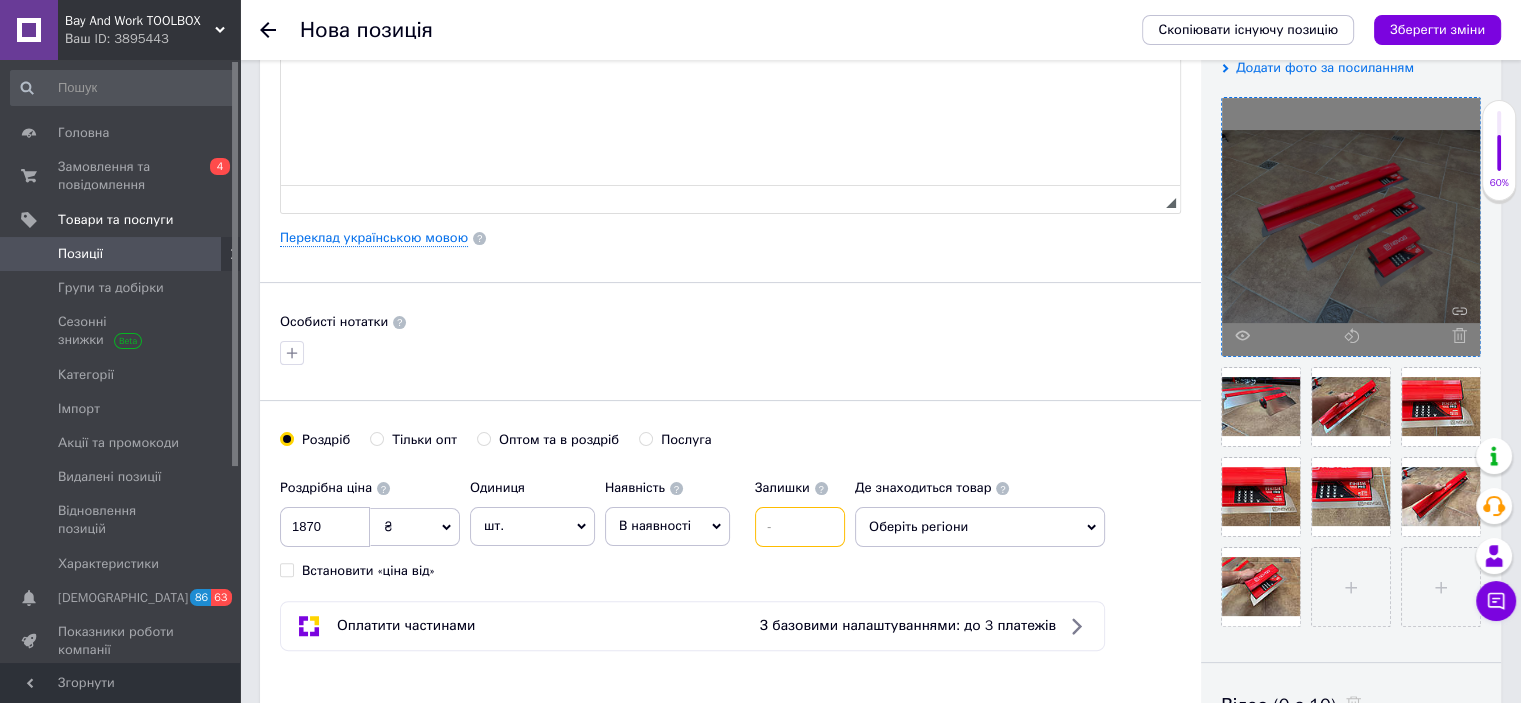 click at bounding box center (800, 527) 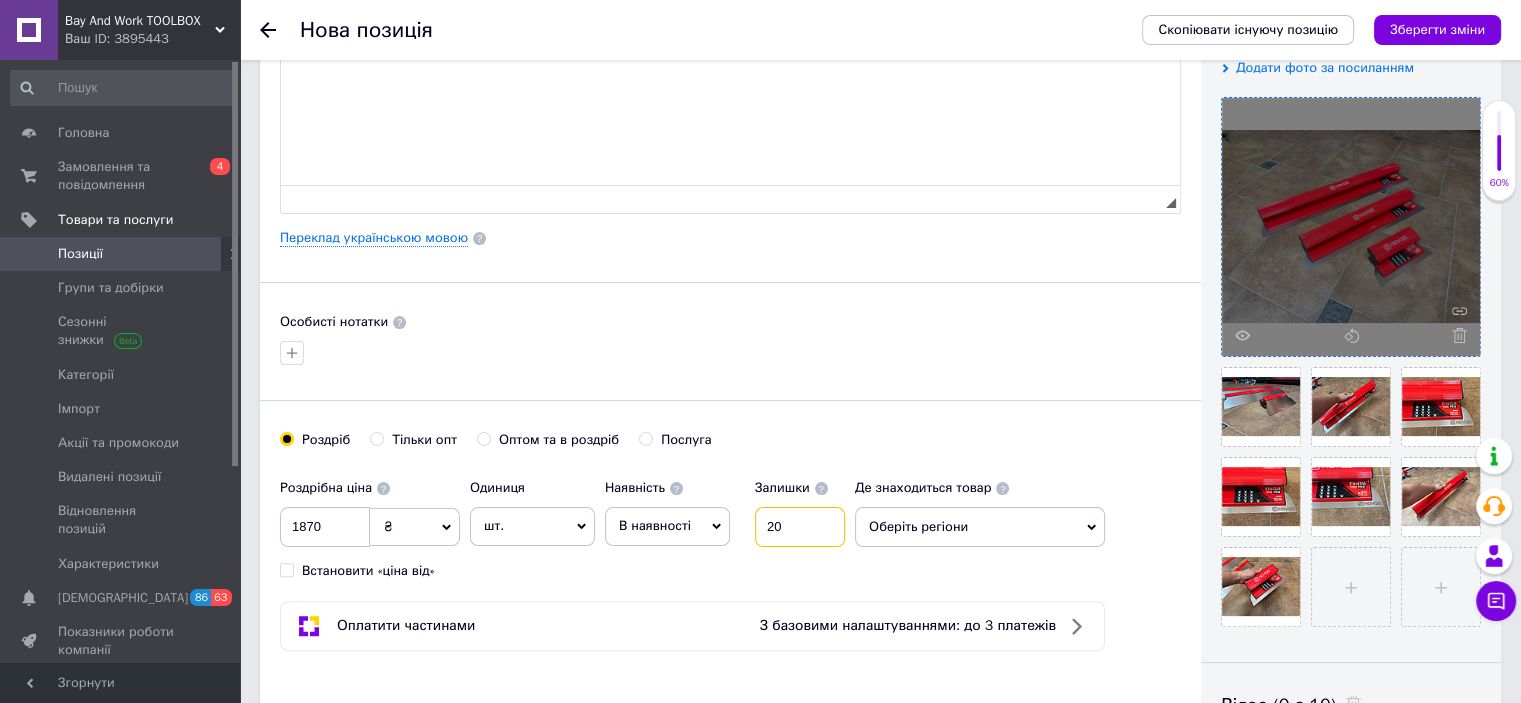 type on "20" 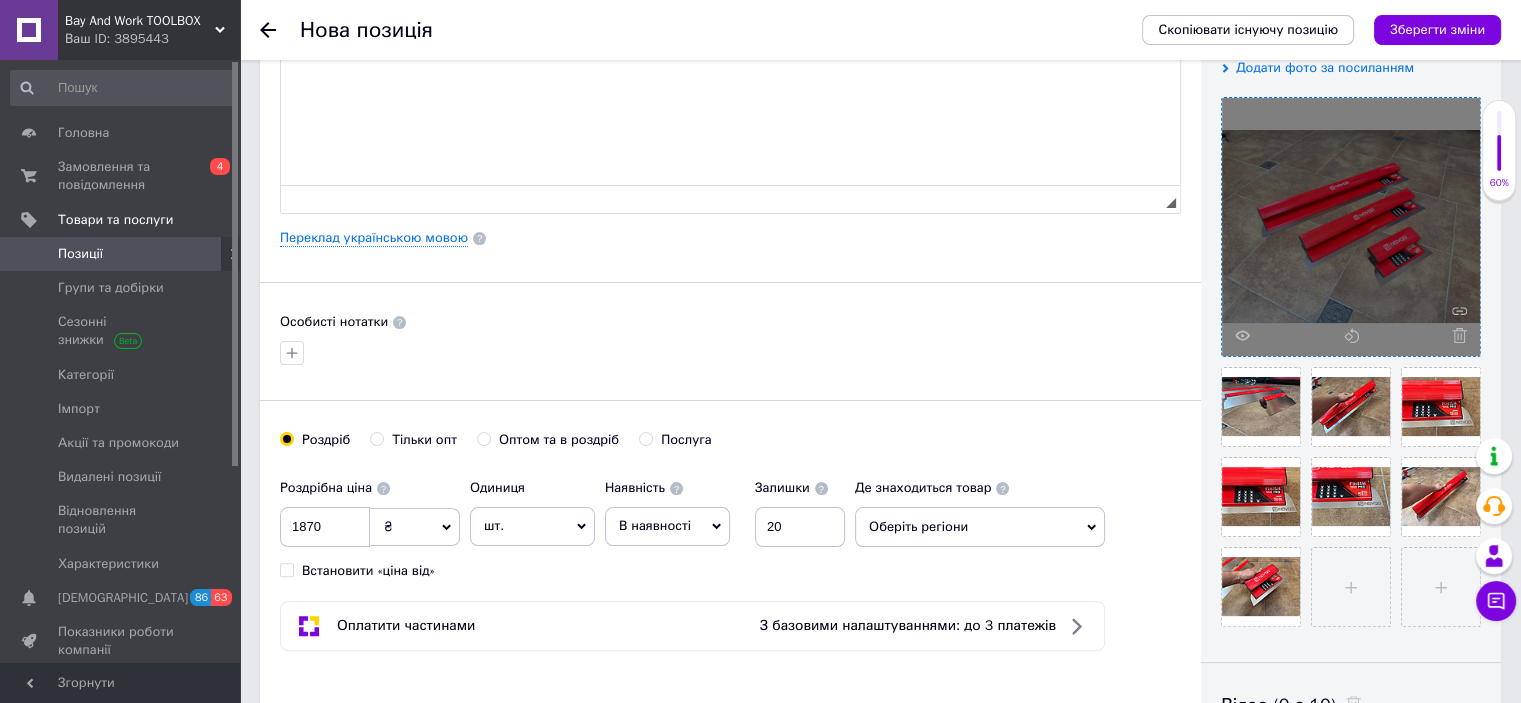 click on "Оберіть регіони" at bounding box center (980, 527) 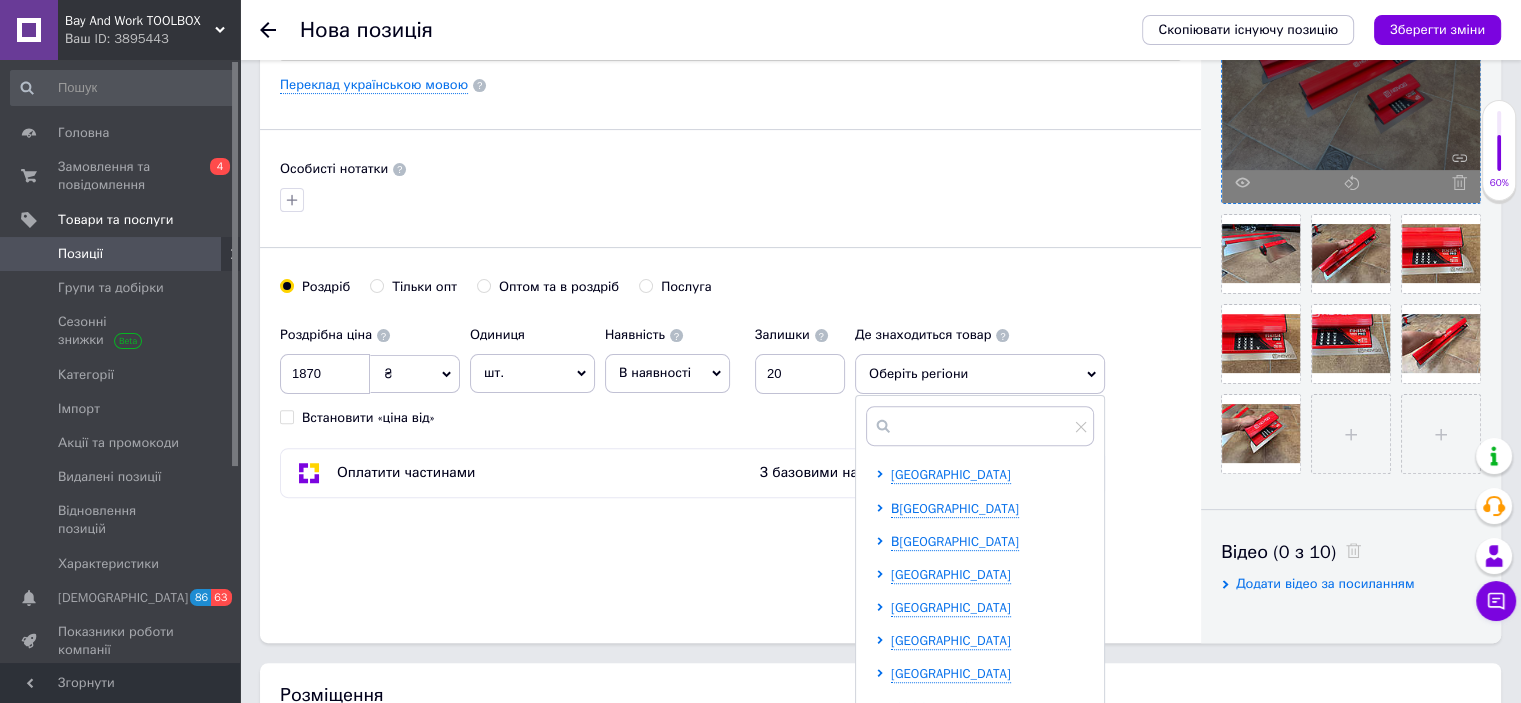 scroll, scrollTop: 800, scrollLeft: 0, axis: vertical 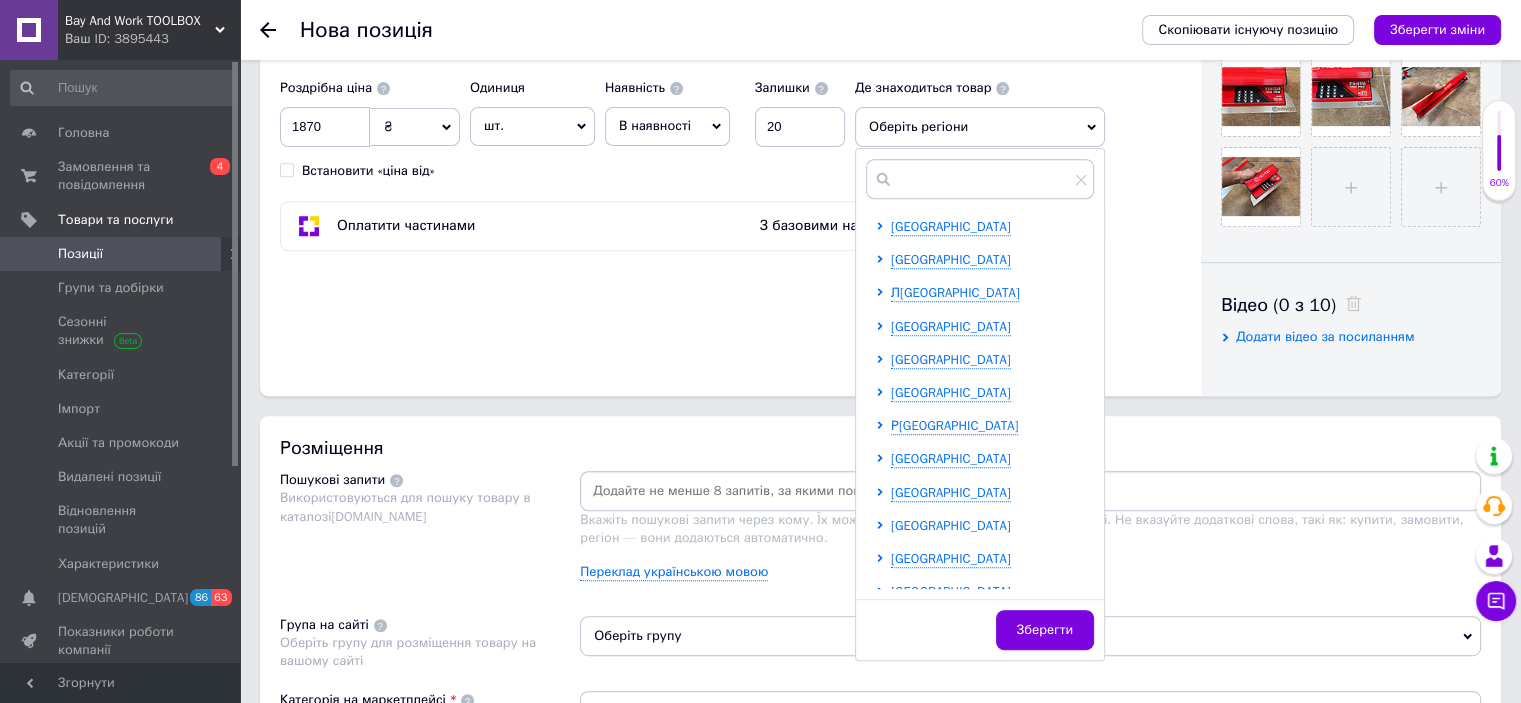 click on "[GEOGRAPHIC_DATA]" at bounding box center (951, 525) 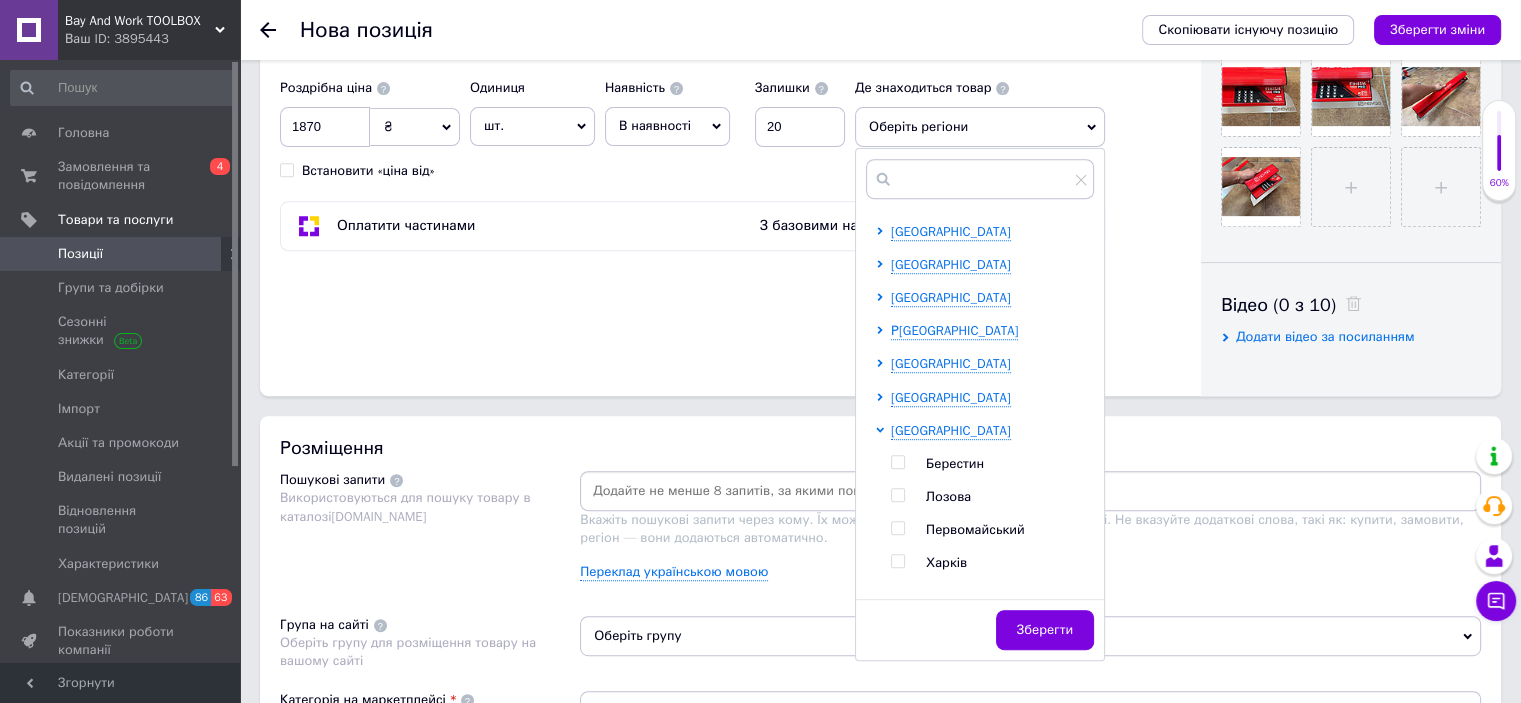 scroll, scrollTop: 400, scrollLeft: 0, axis: vertical 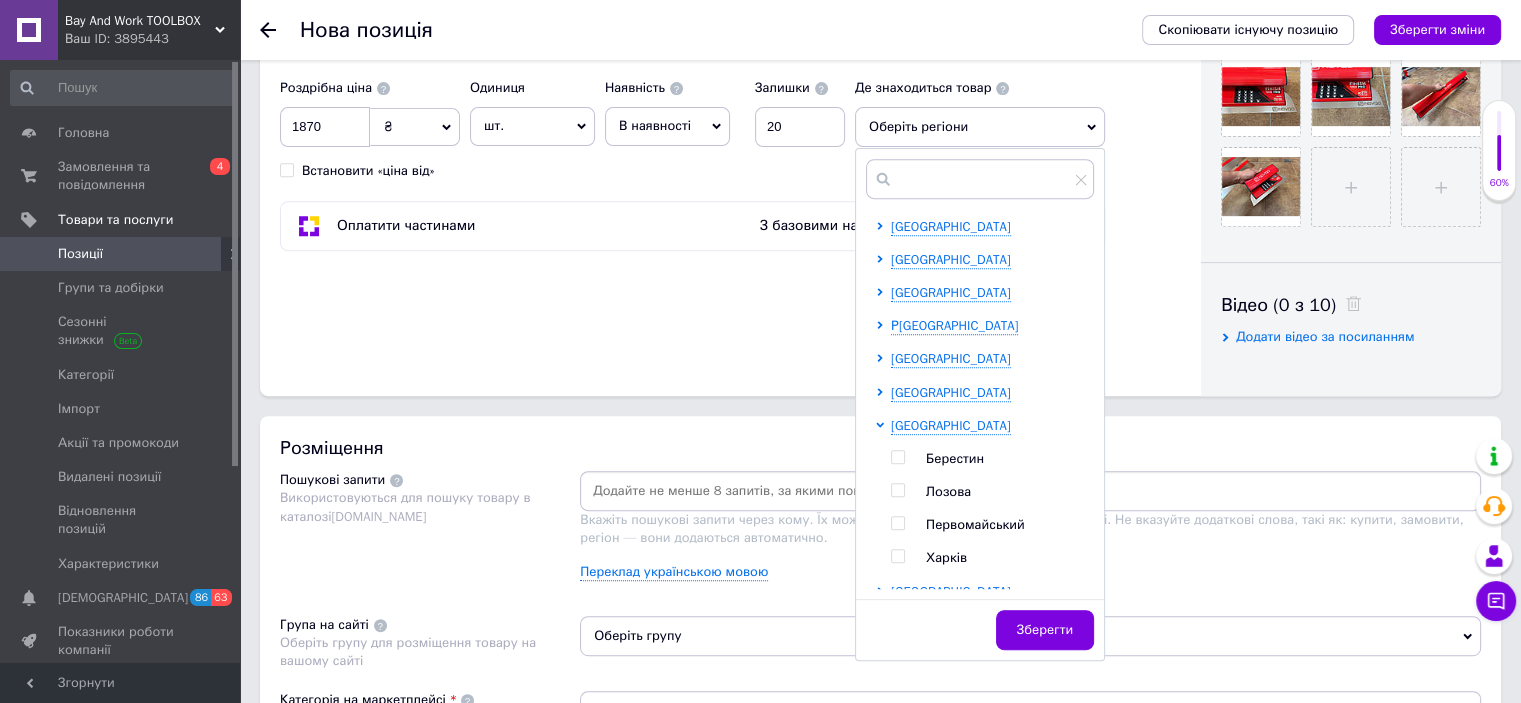 click at bounding box center [897, 556] 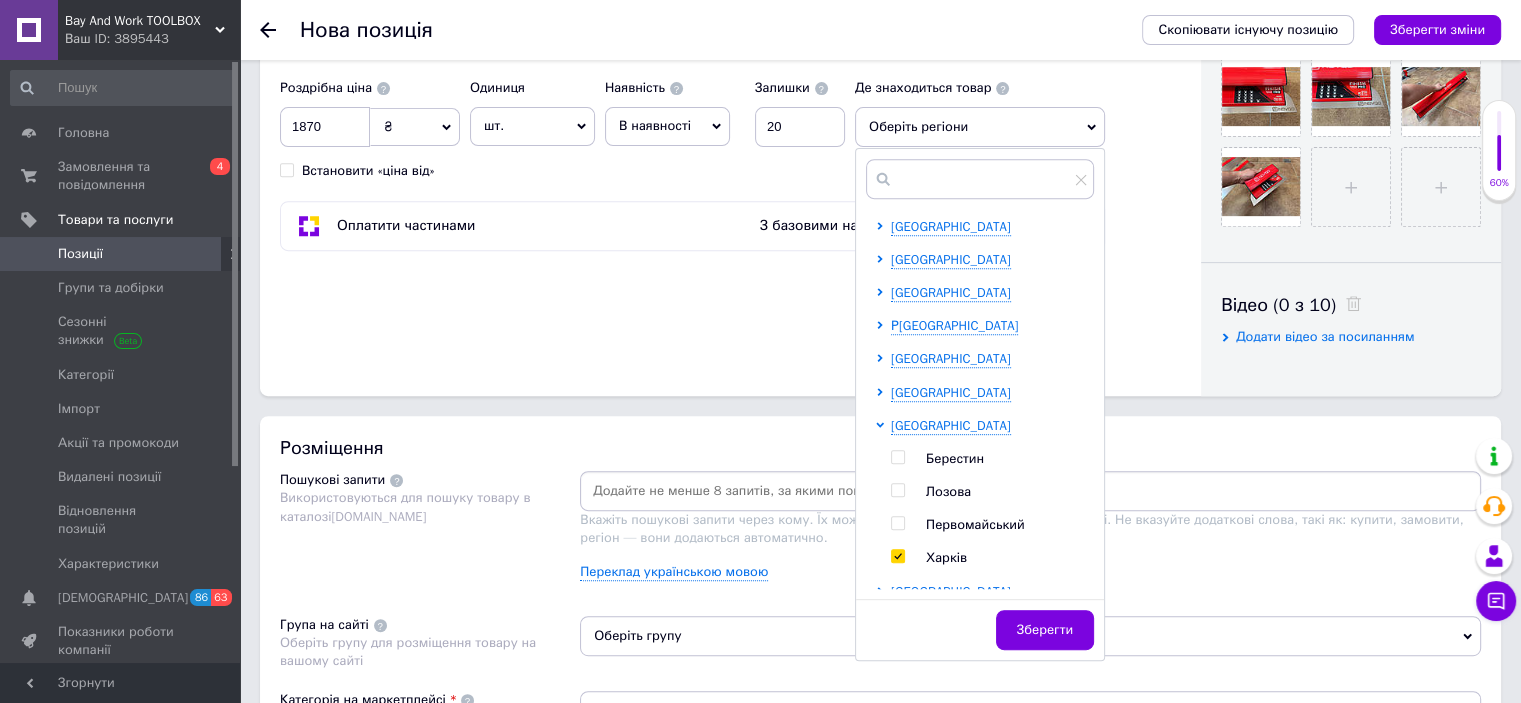 checkbox on "true" 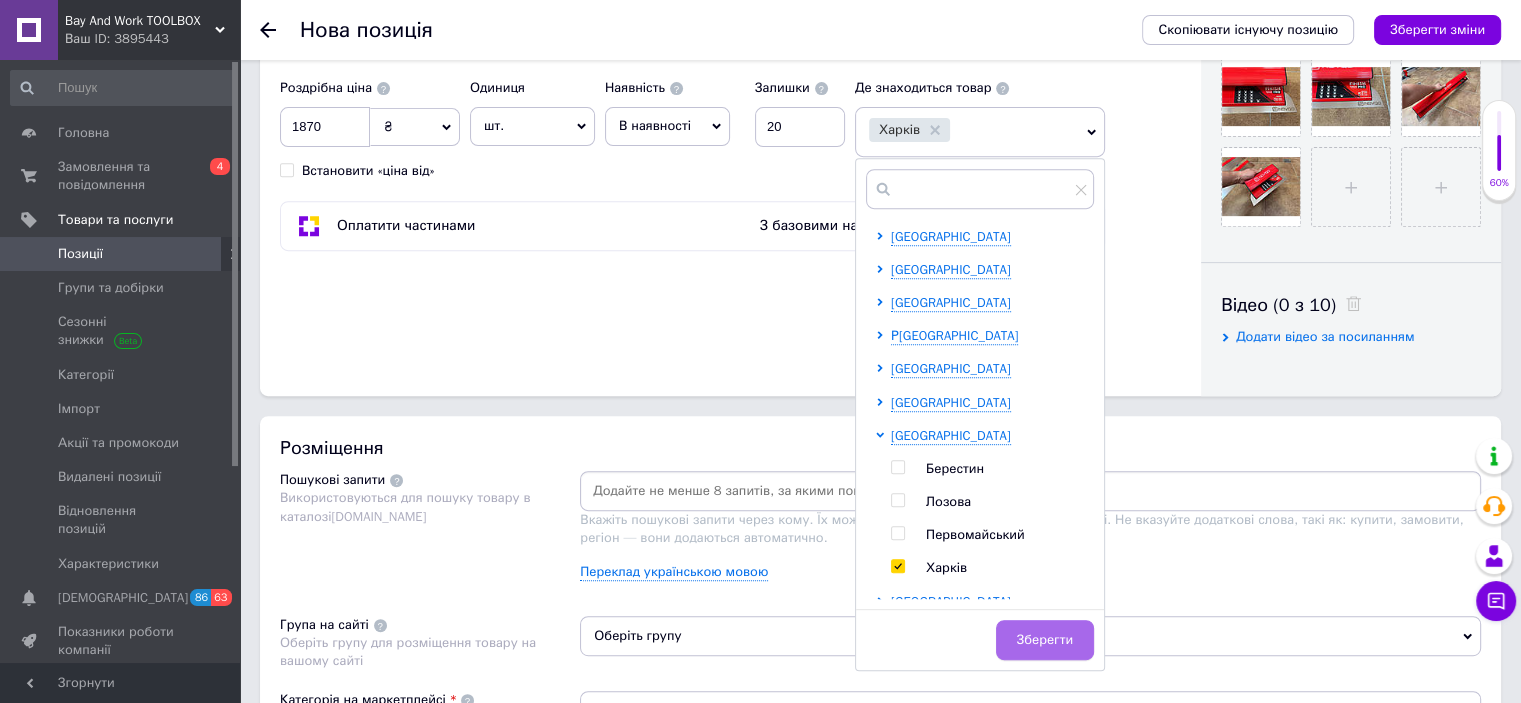 click on "Зберегти" at bounding box center [1045, 640] 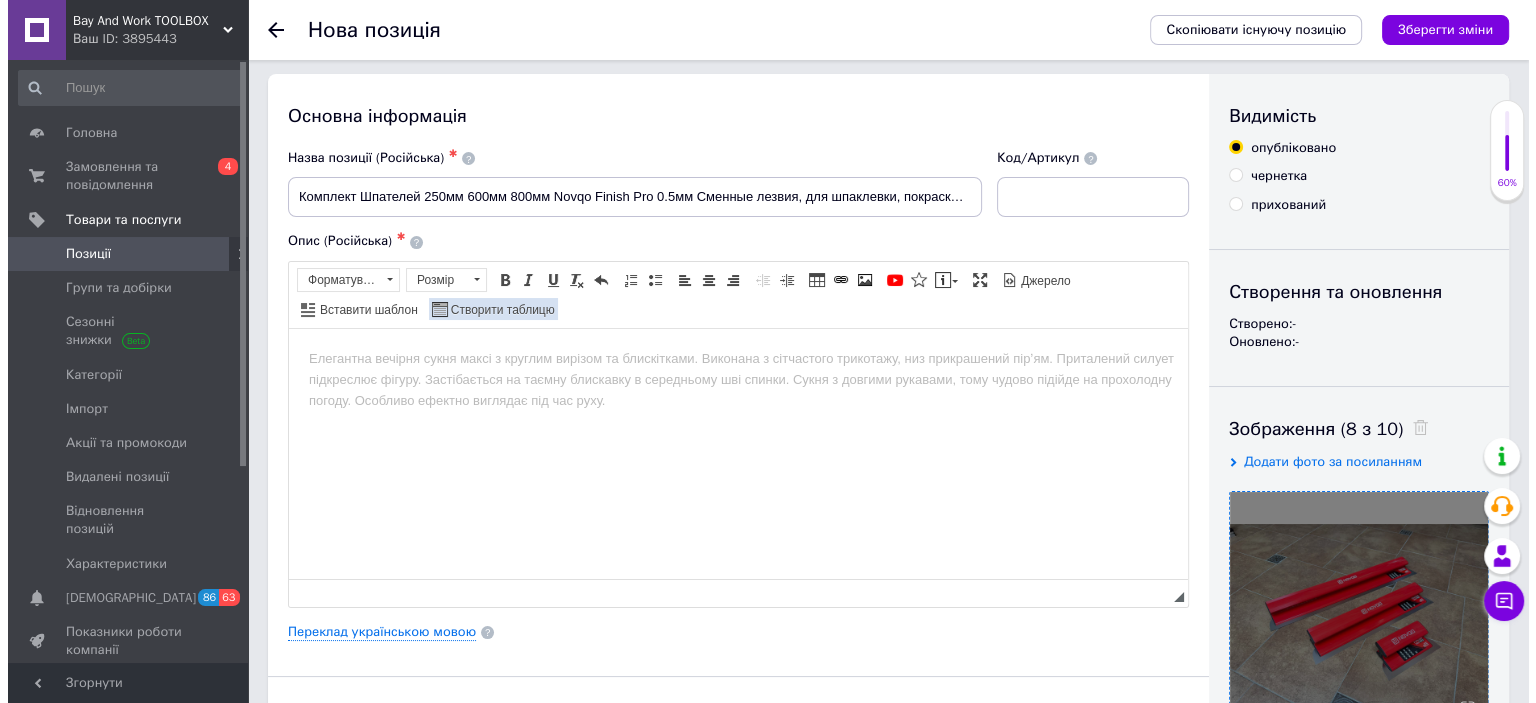 scroll, scrollTop: 0, scrollLeft: 0, axis: both 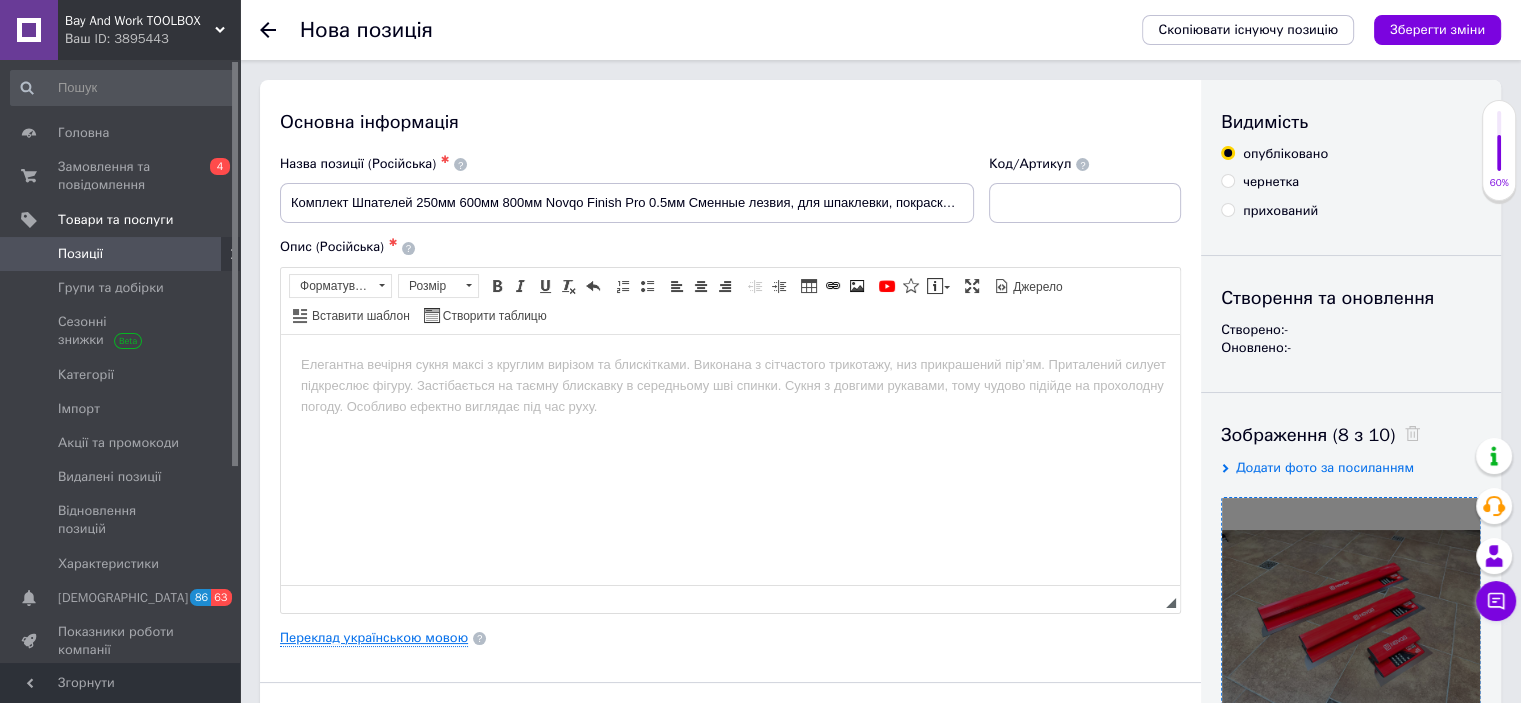 click on "Переклад українською мовою" at bounding box center (374, 638) 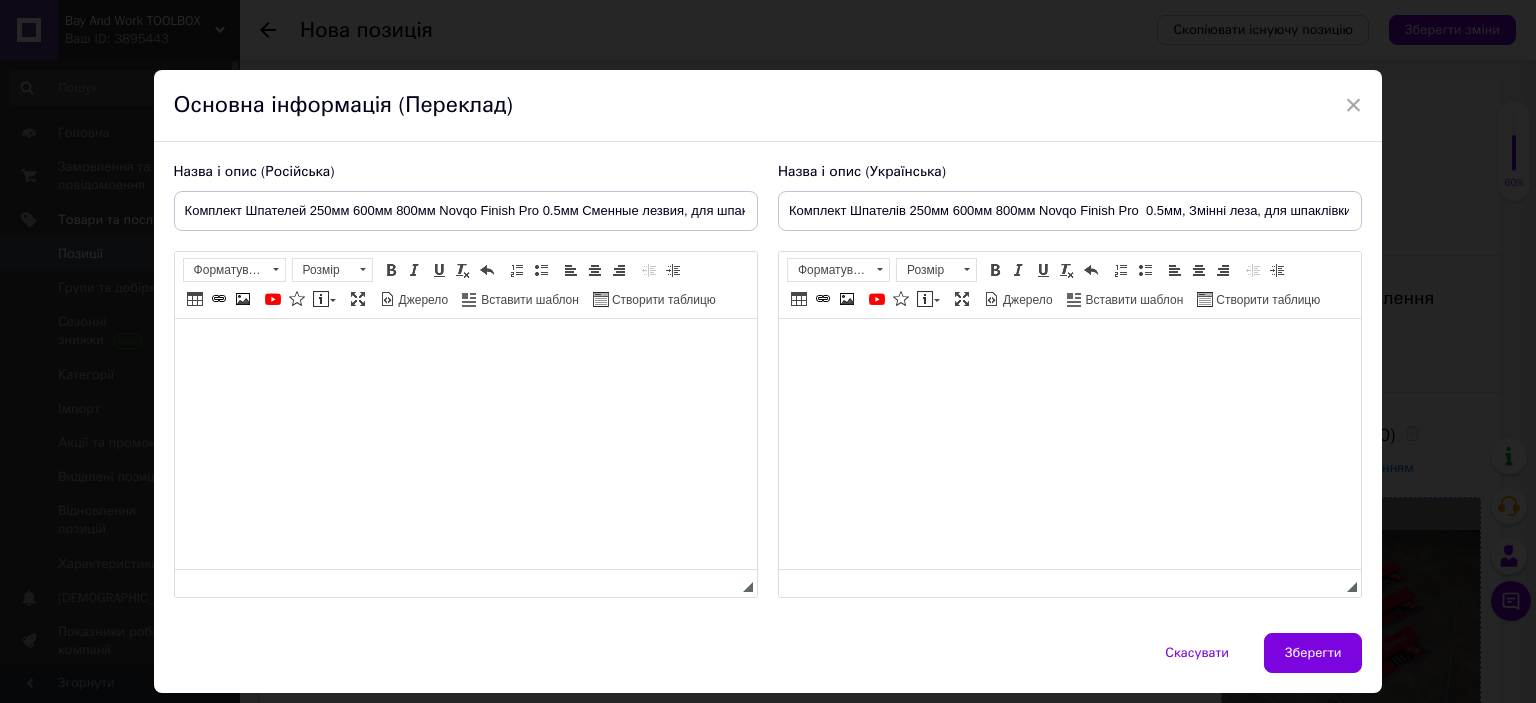 scroll, scrollTop: 0, scrollLeft: 0, axis: both 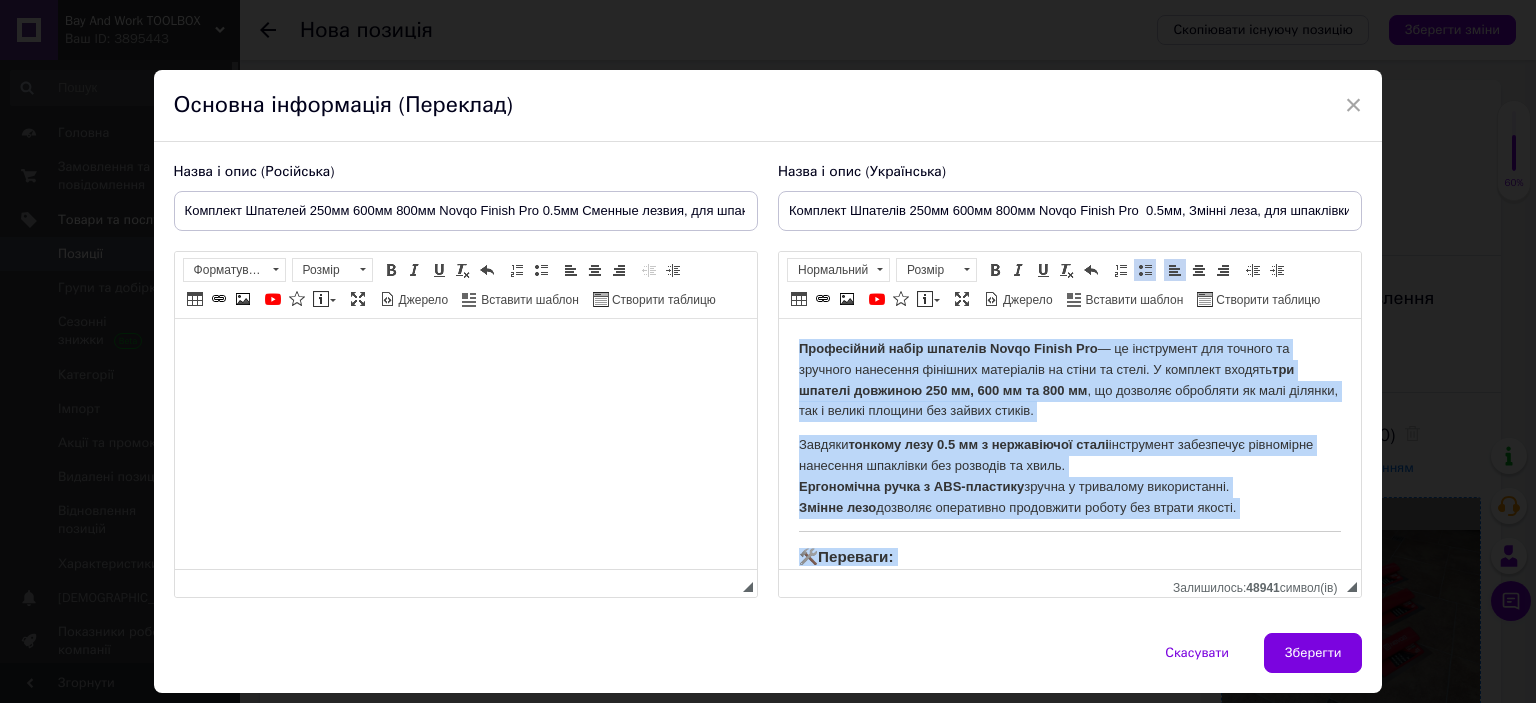 drag, startPoint x: 961, startPoint y: 551, endPoint x: 1552, endPoint y: 646, distance: 598.5867 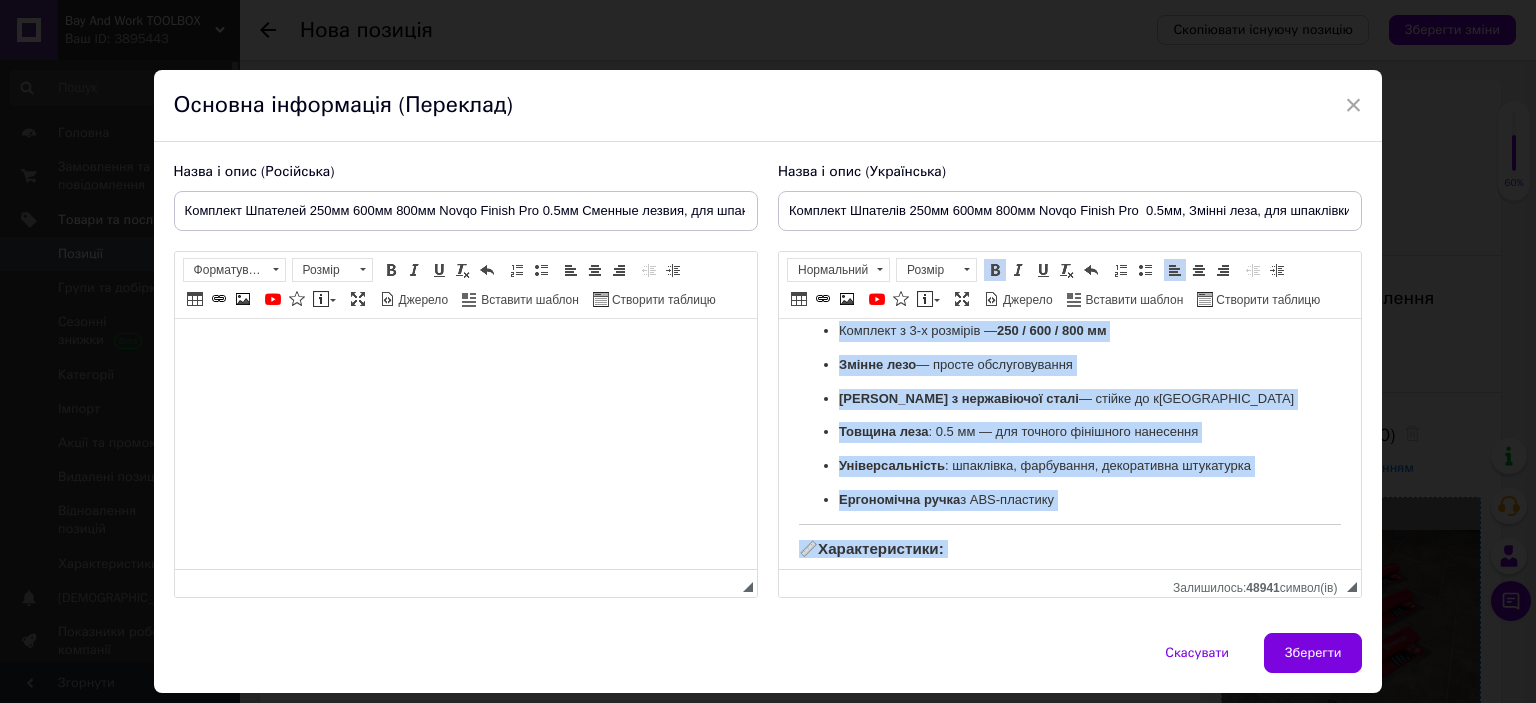 scroll, scrollTop: 300, scrollLeft: 0, axis: vertical 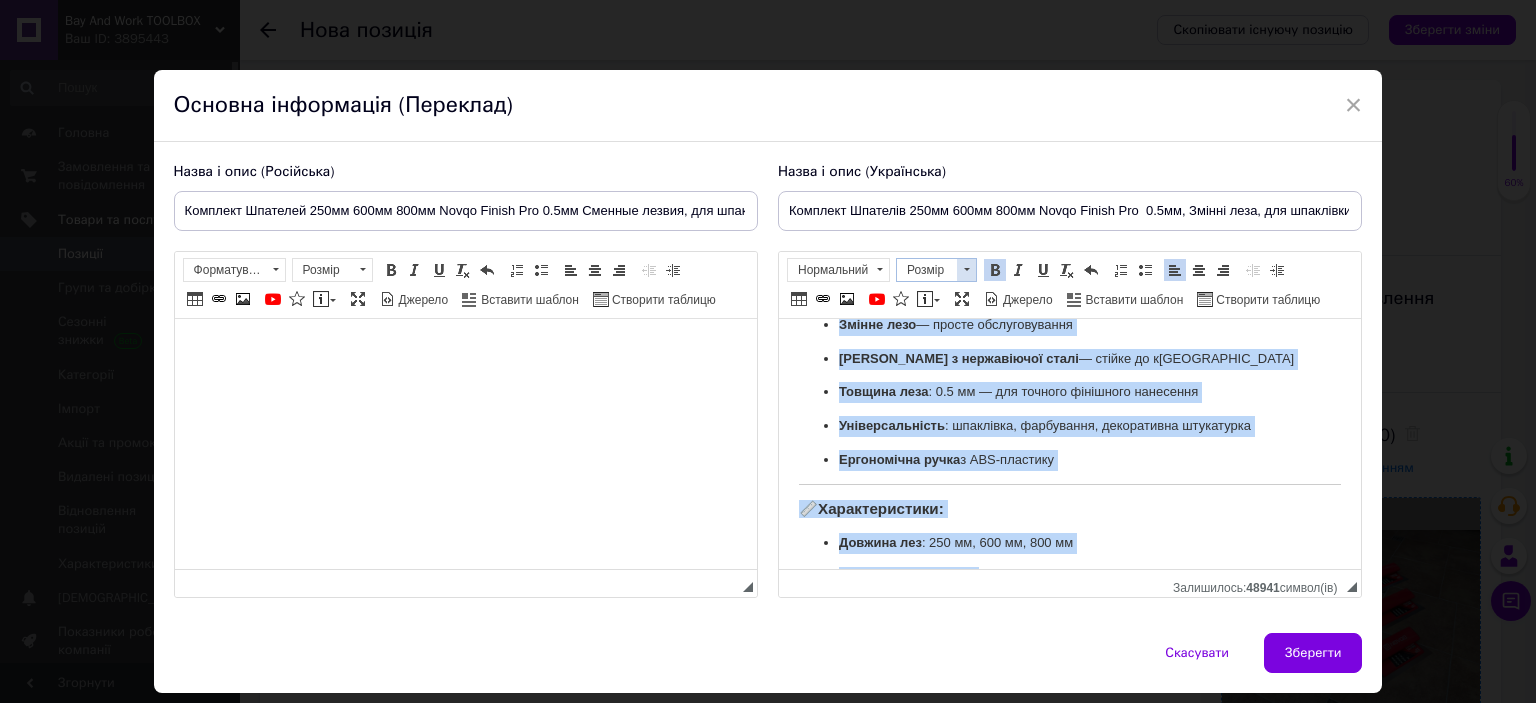 click at bounding box center (966, 270) 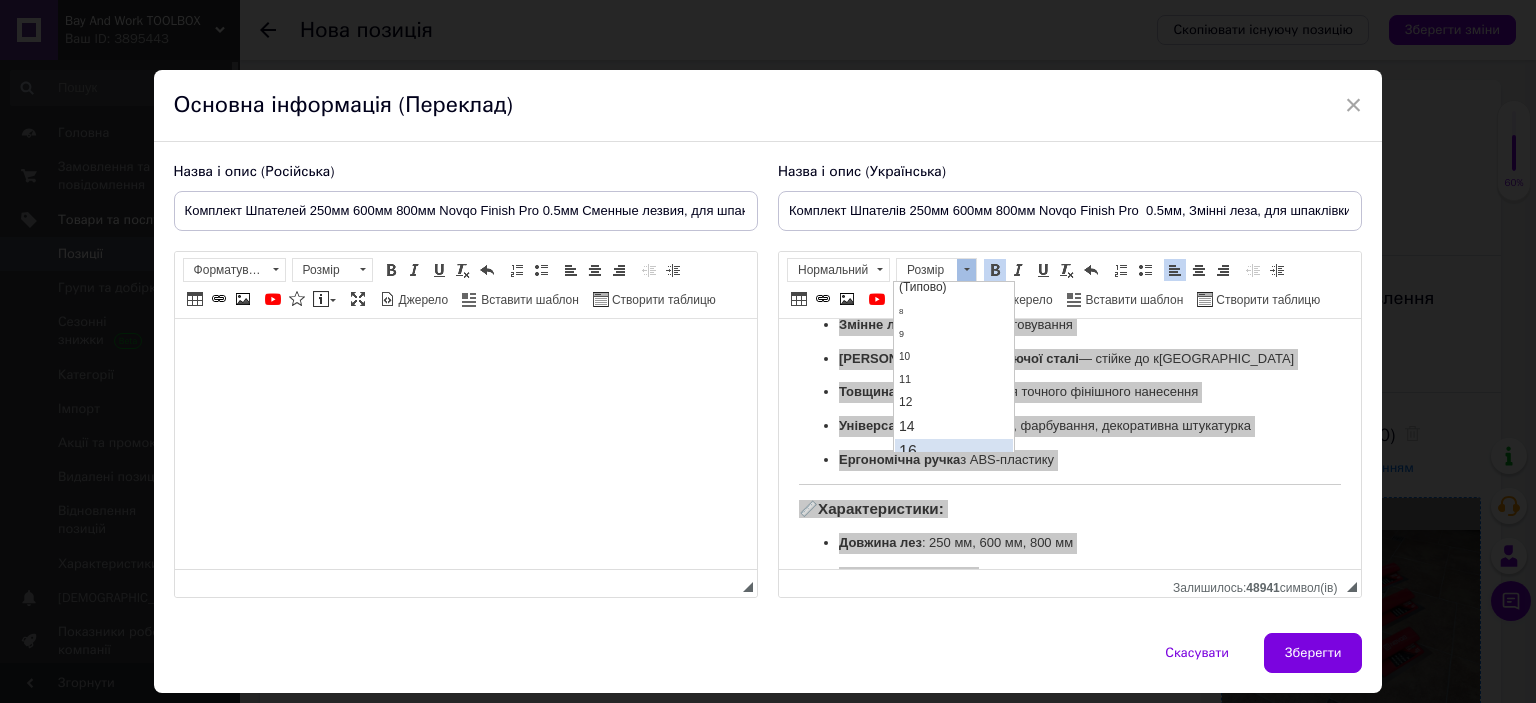 scroll, scrollTop: 100, scrollLeft: 0, axis: vertical 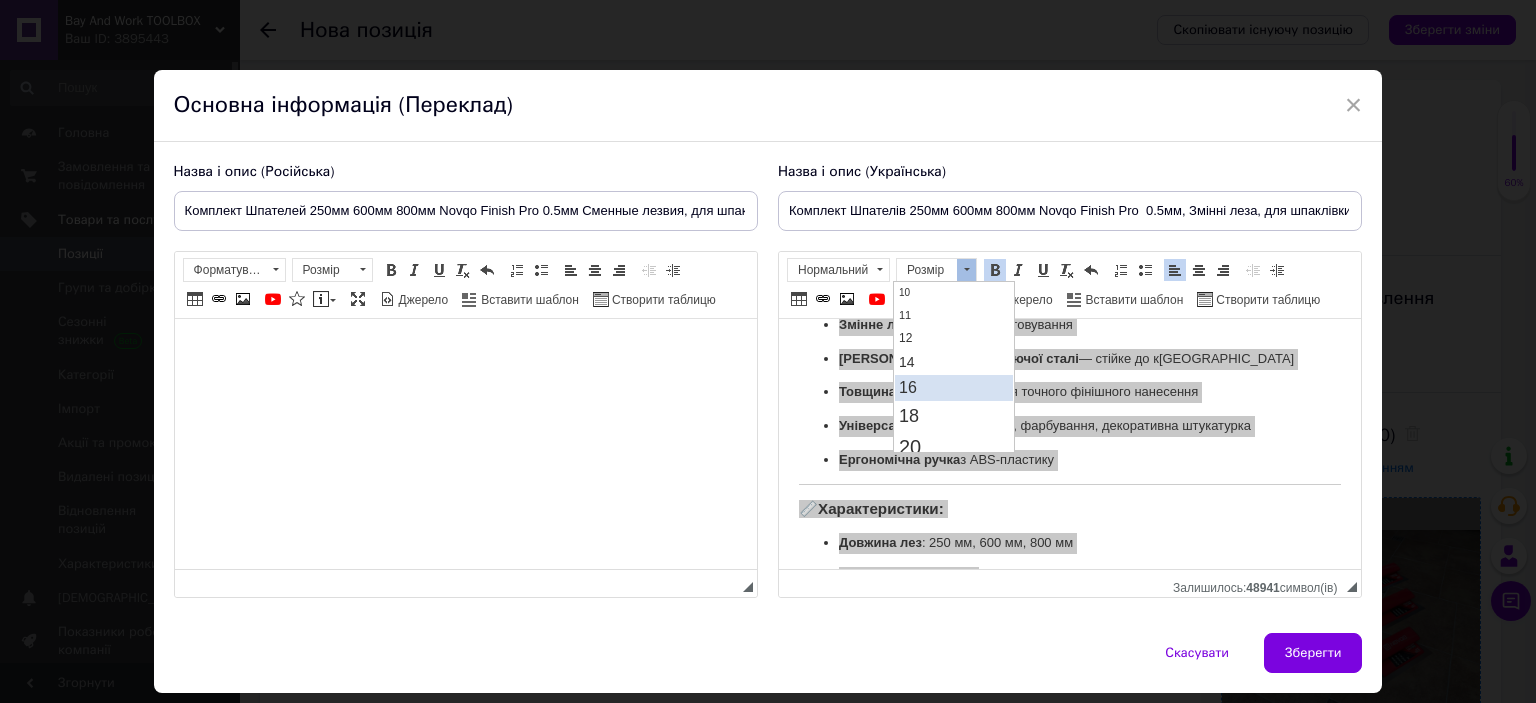drag, startPoint x: 909, startPoint y: 392, endPoint x: 1029, endPoint y: 366, distance: 122.78436 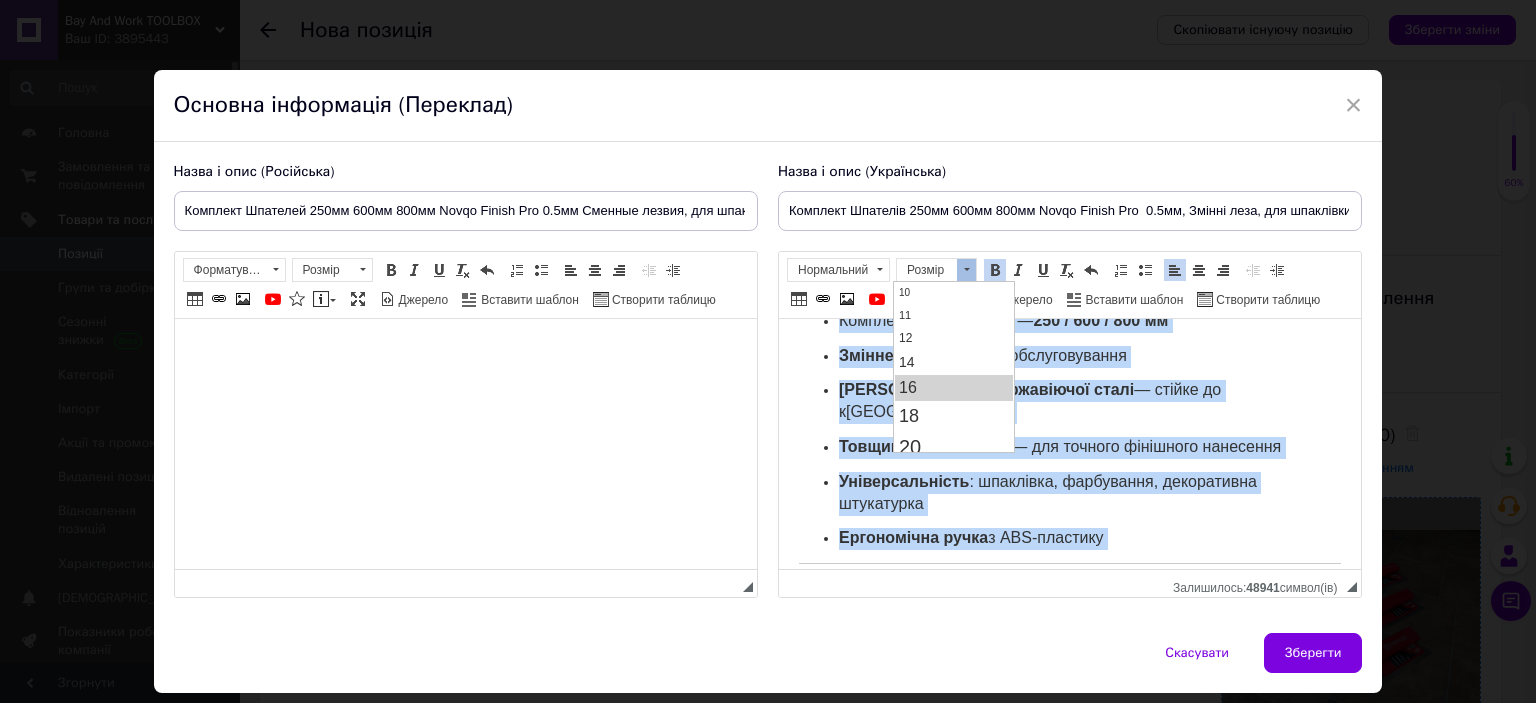 scroll, scrollTop: 0, scrollLeft: 0, axis: both 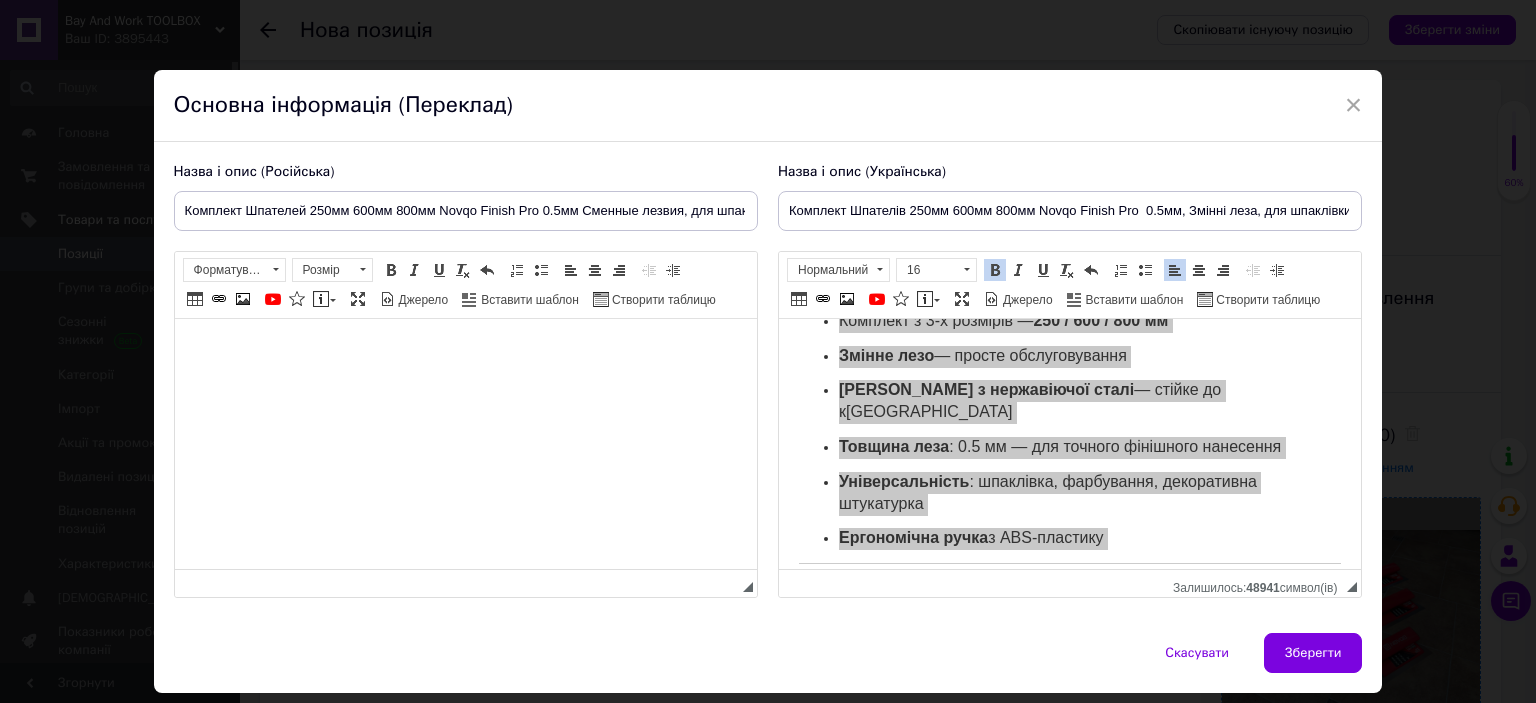 click at bounding box center [465, 349] 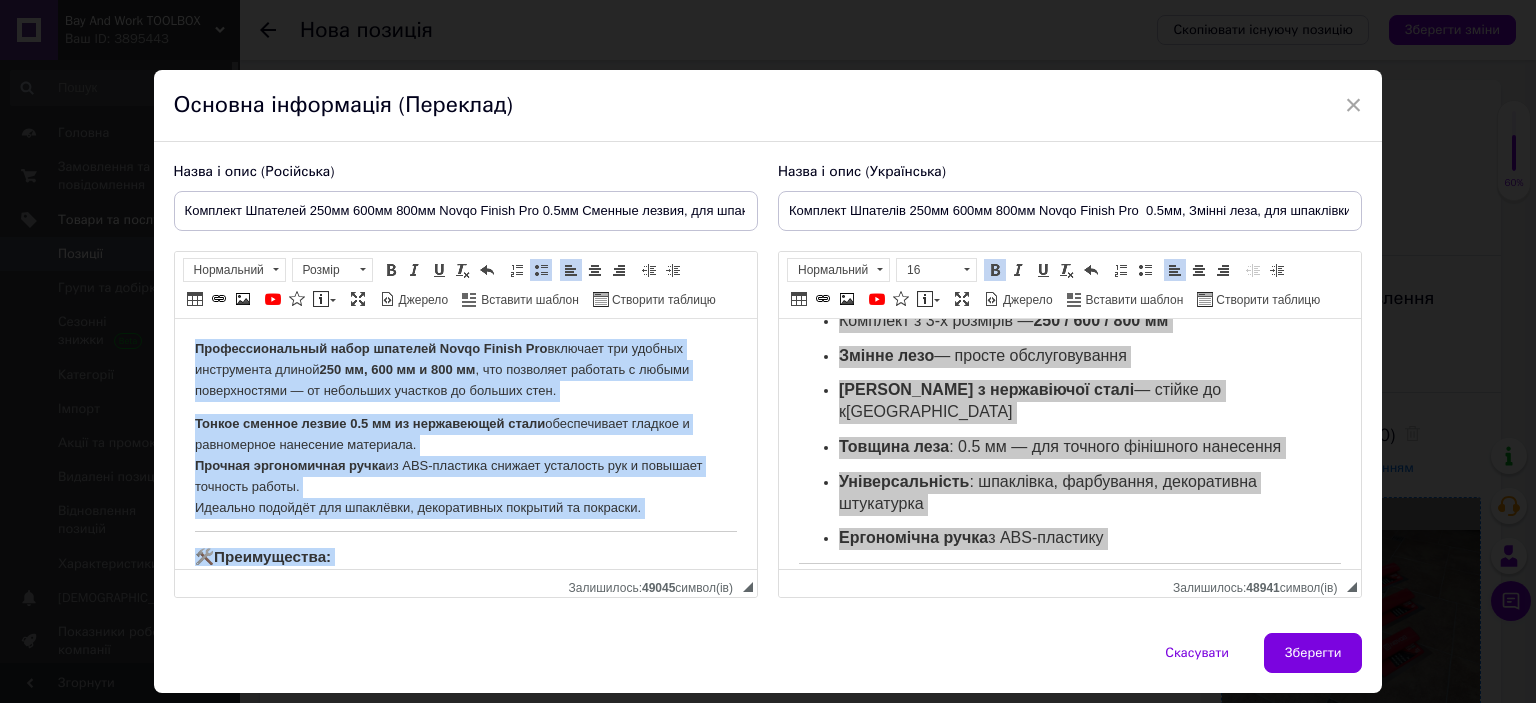 scroll, scrollTop: 0, scrollLeft: 0, axis: both 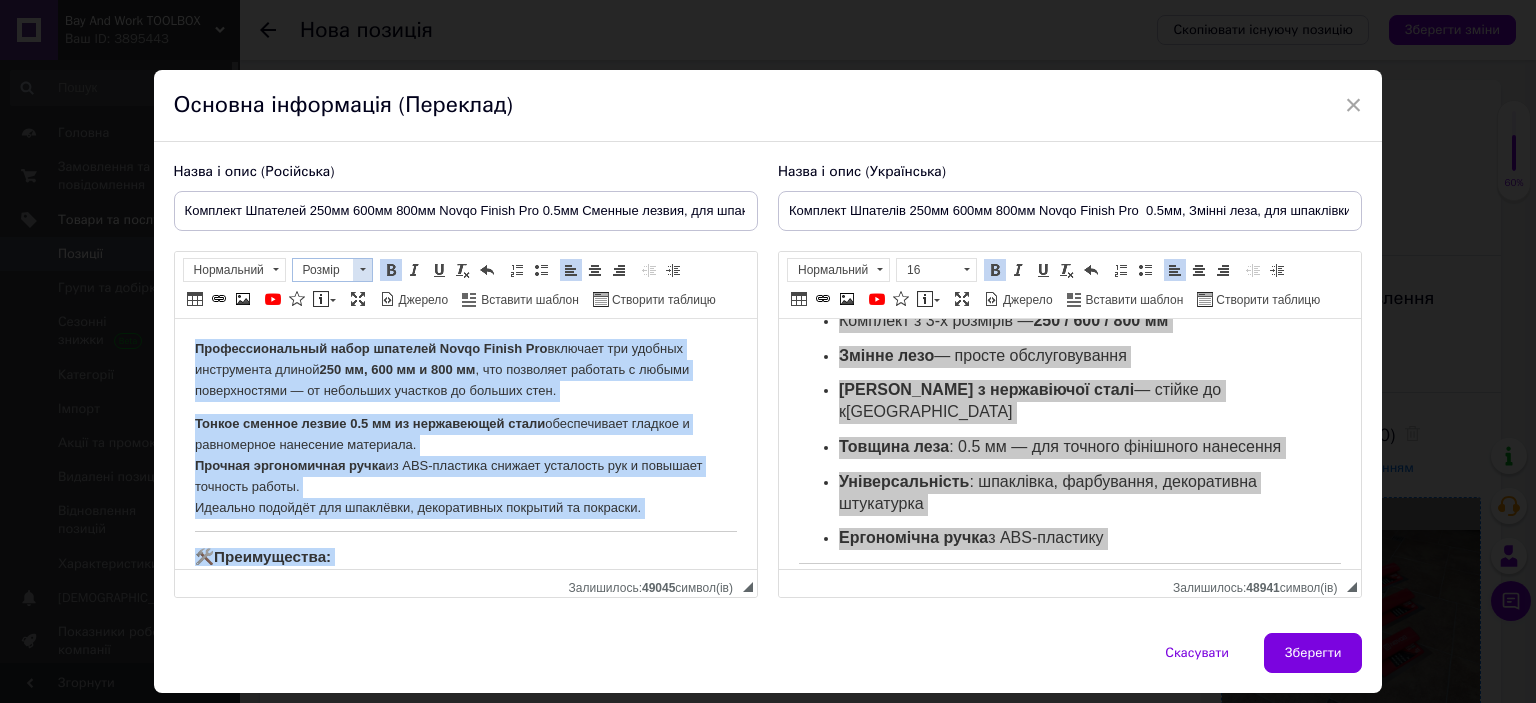 click at bounding box center [362, 270] 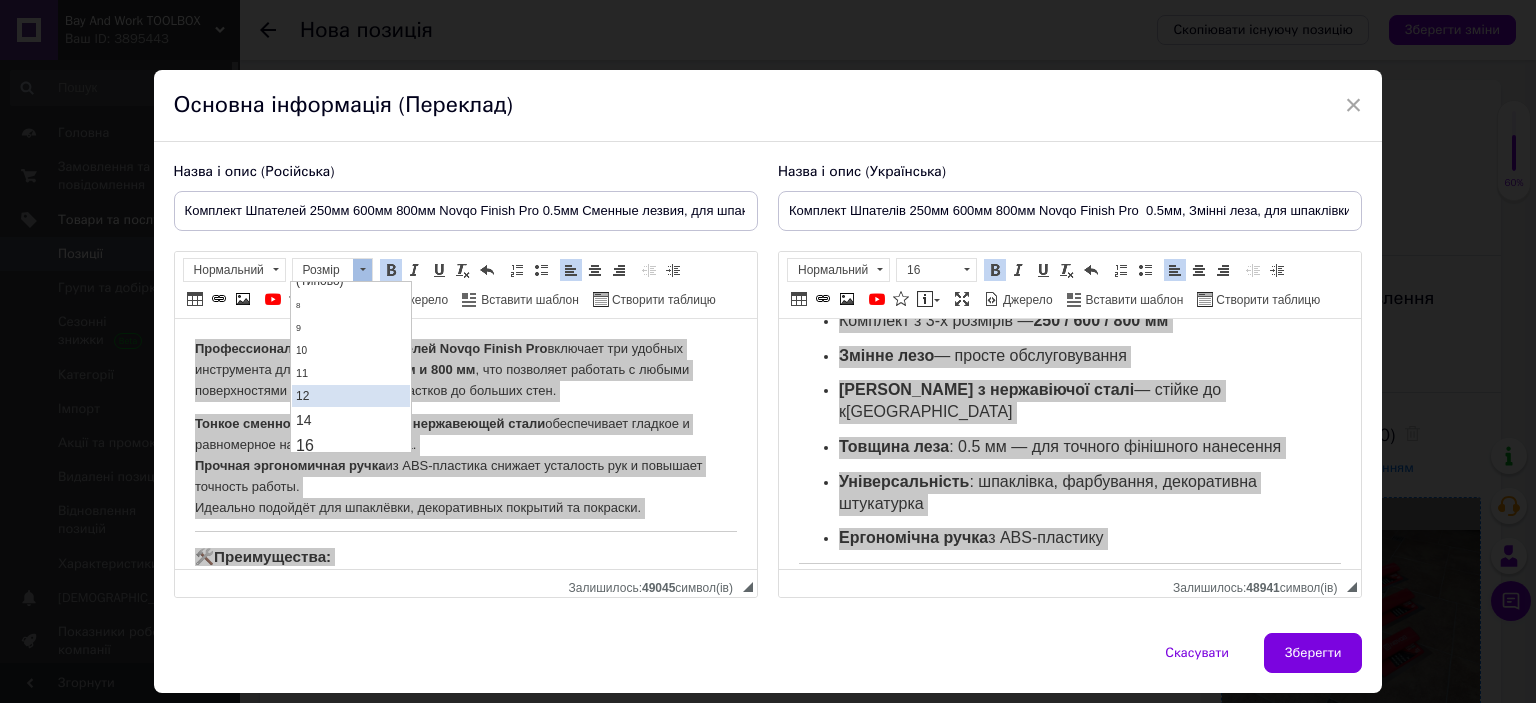 scroll, scrollTop: 100, scrollLeft: 0, axis: vertical 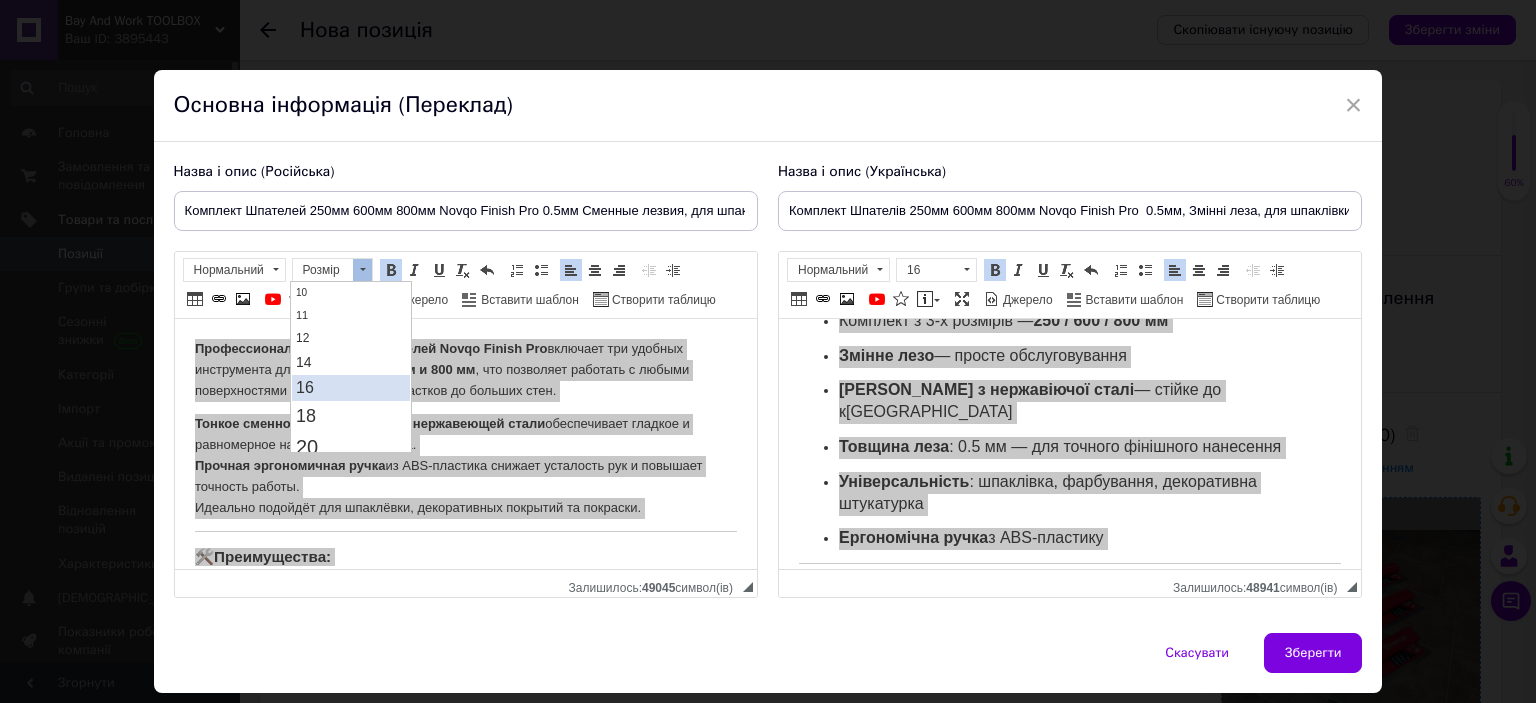 click on "16" at bounding box center (351, 387) 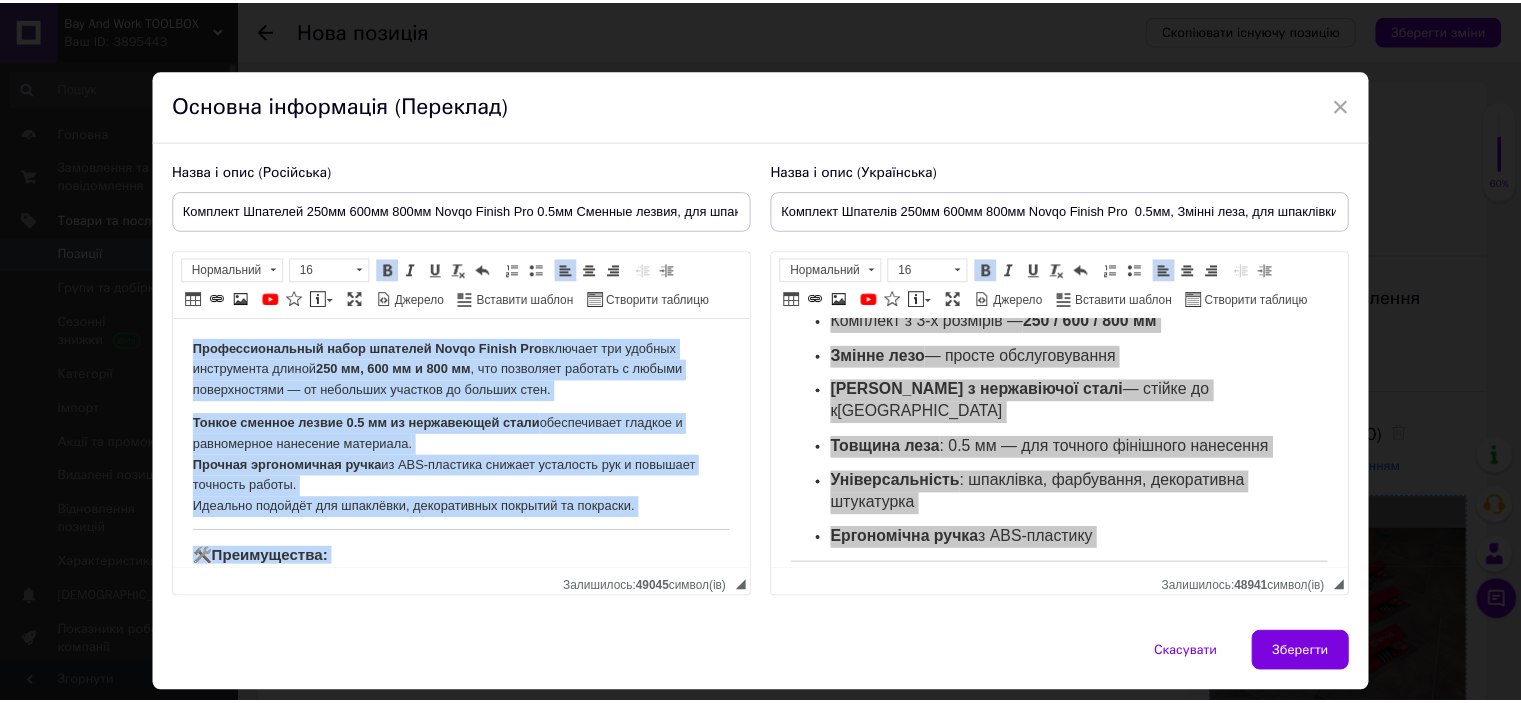 scroll, scrollTop: 0, scrollLeft: 0, axis: both 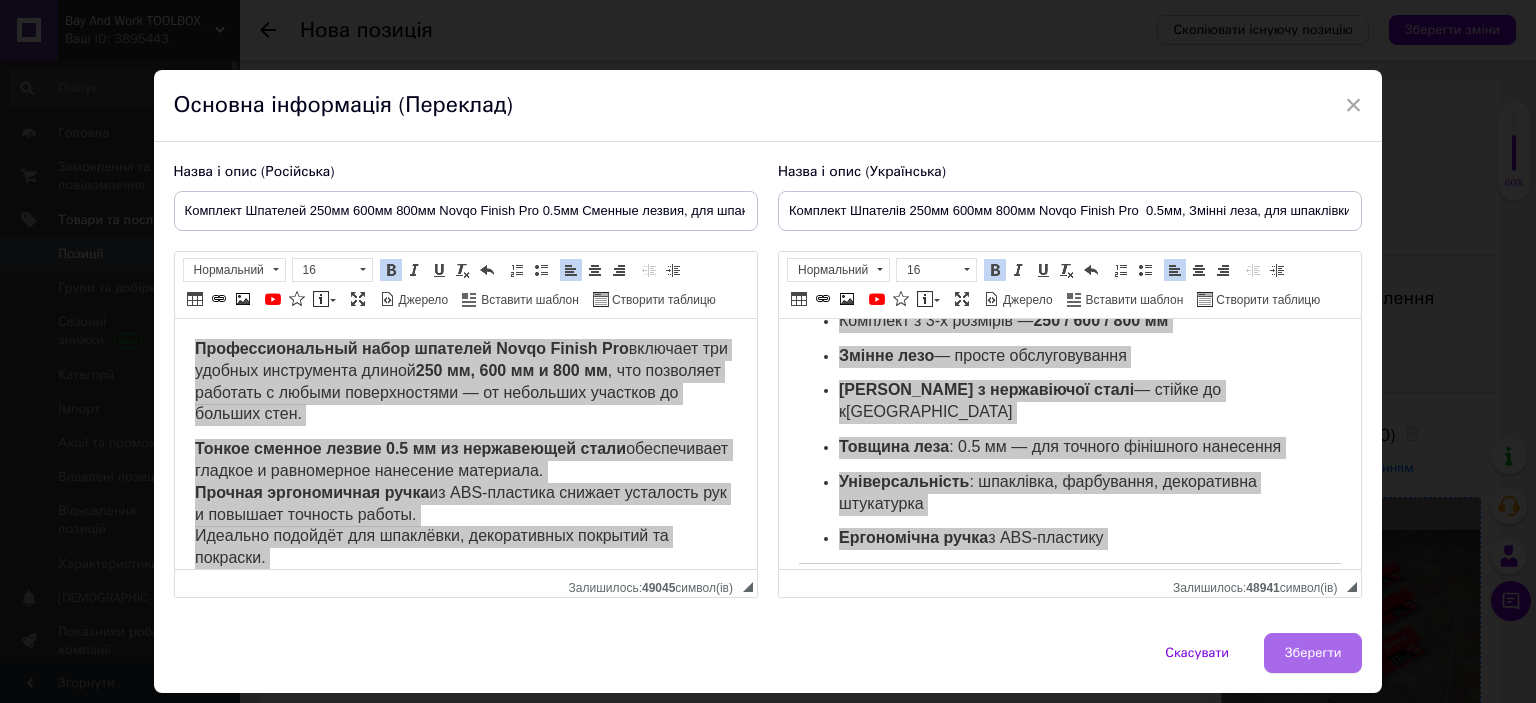 click on "Зберегти" at bounding box center (1313, 653) 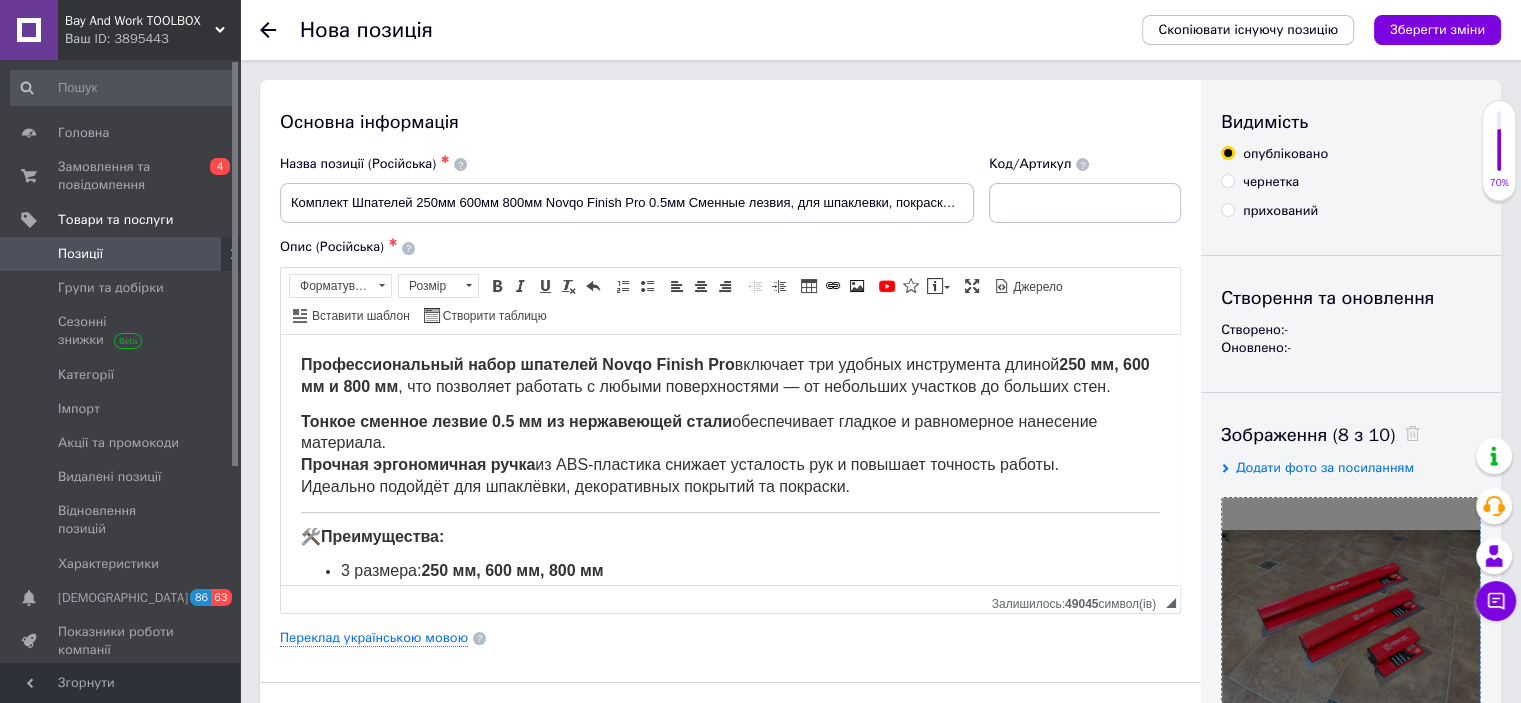 scroll, scrollTop: 482, scrollLeft: 0, axis: vertical 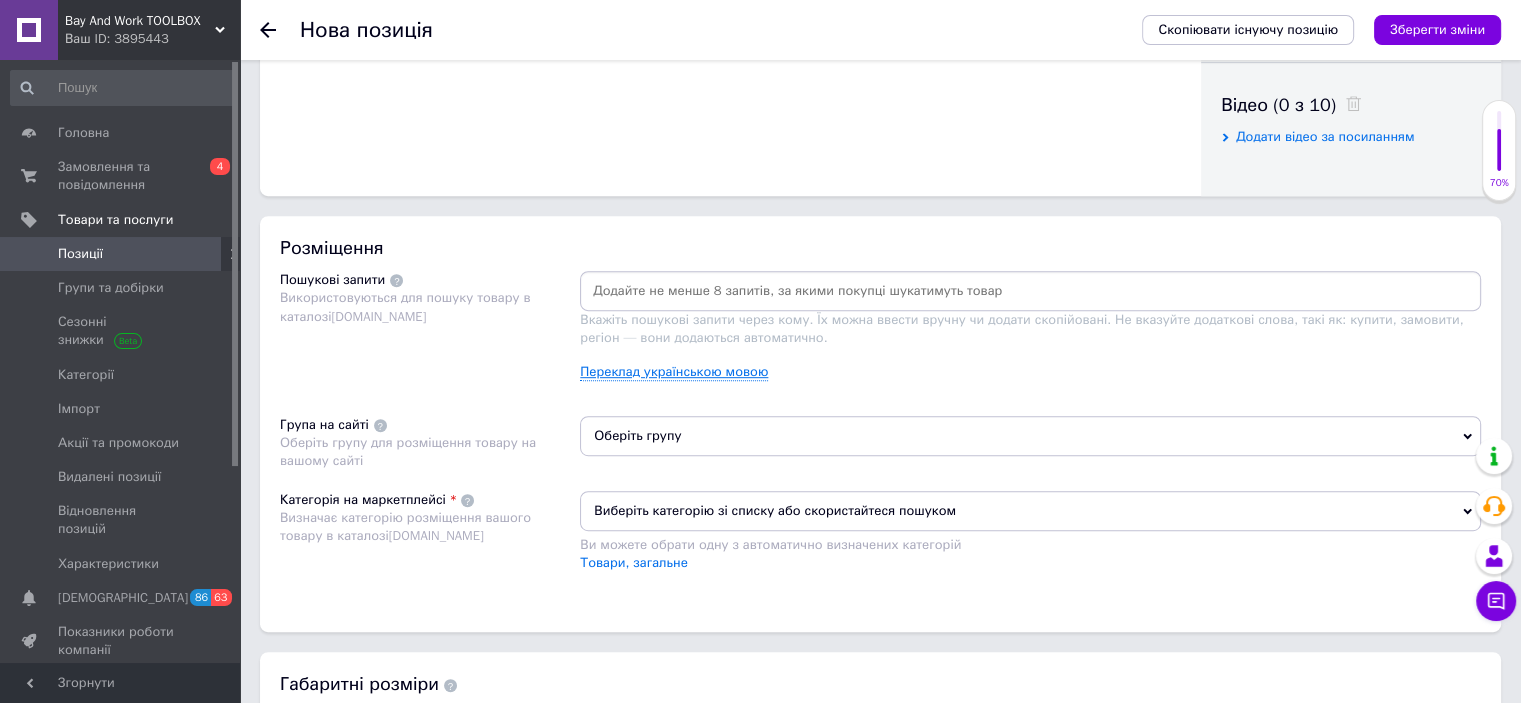 click on "Переклад українською мовою" at bounding box center [674, 372] 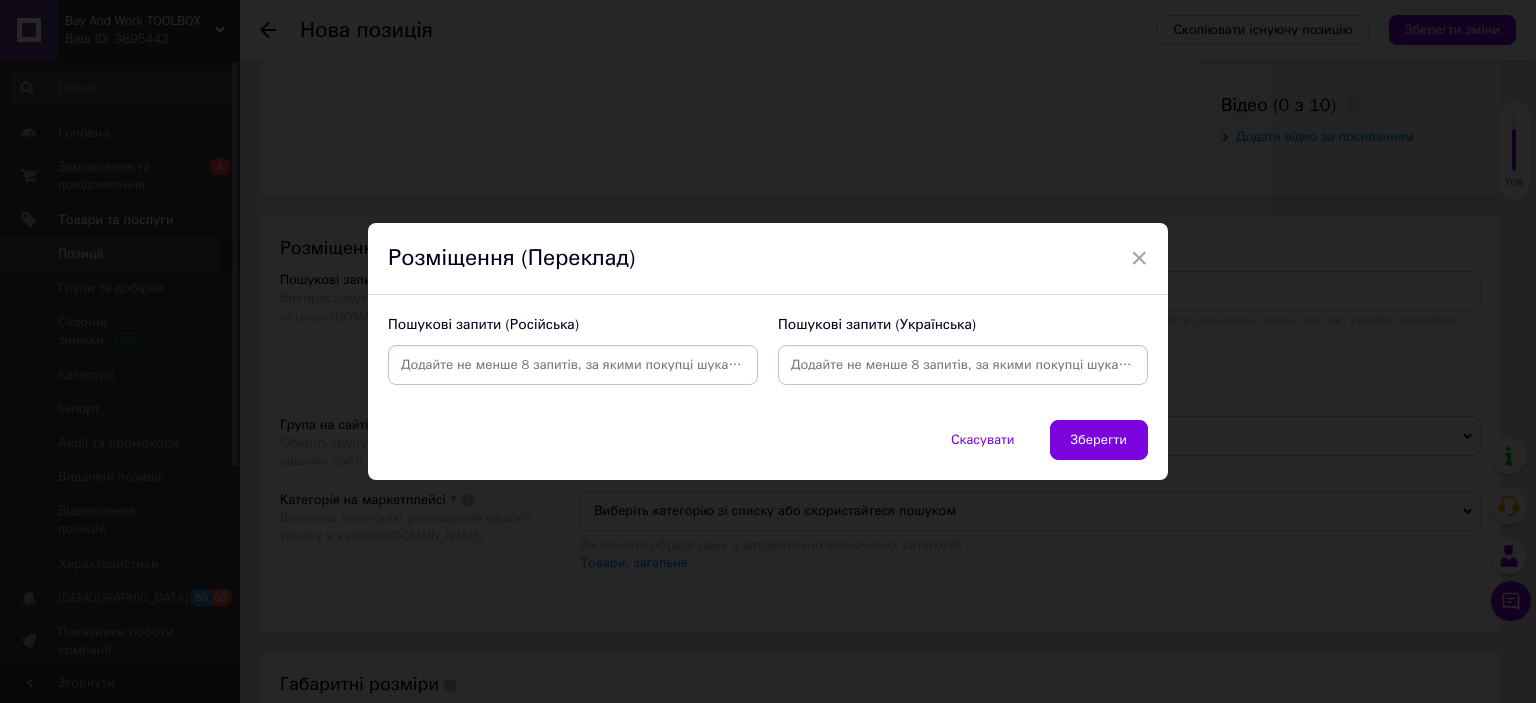 click on "Пошукові запити (Російська)" at bounding box center [573, 350] 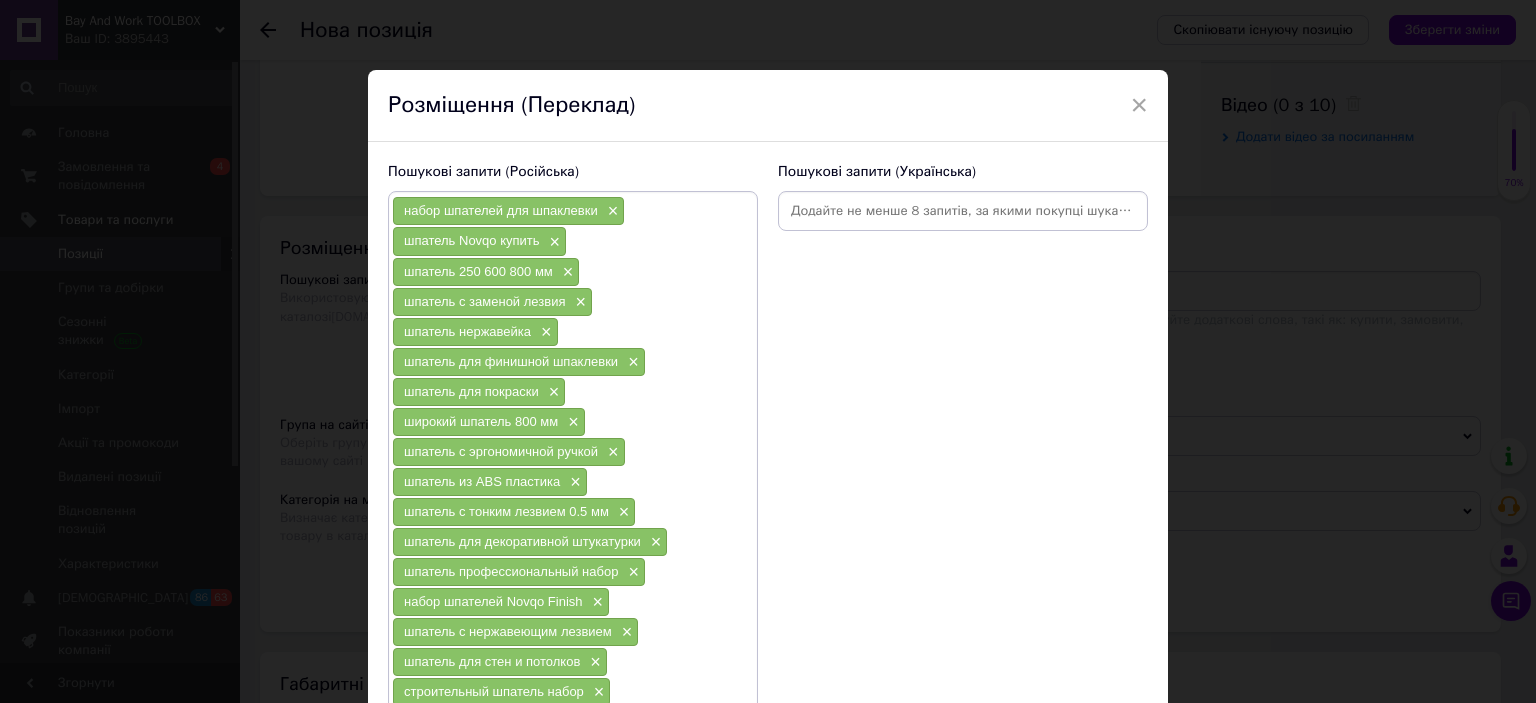 click at bounding box center [963, 211] 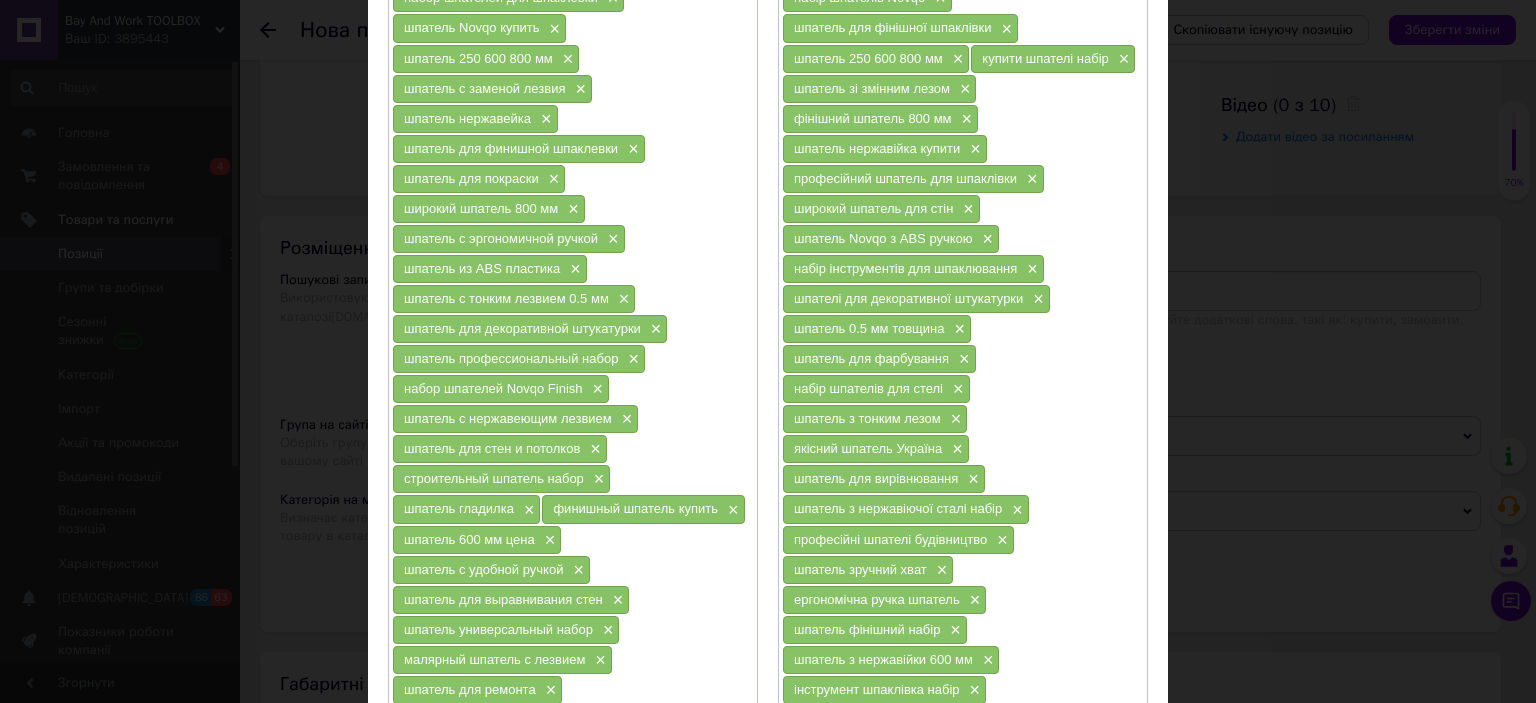 scroll, scrollTop: 400, scrollLeft: 0, axis: vertical 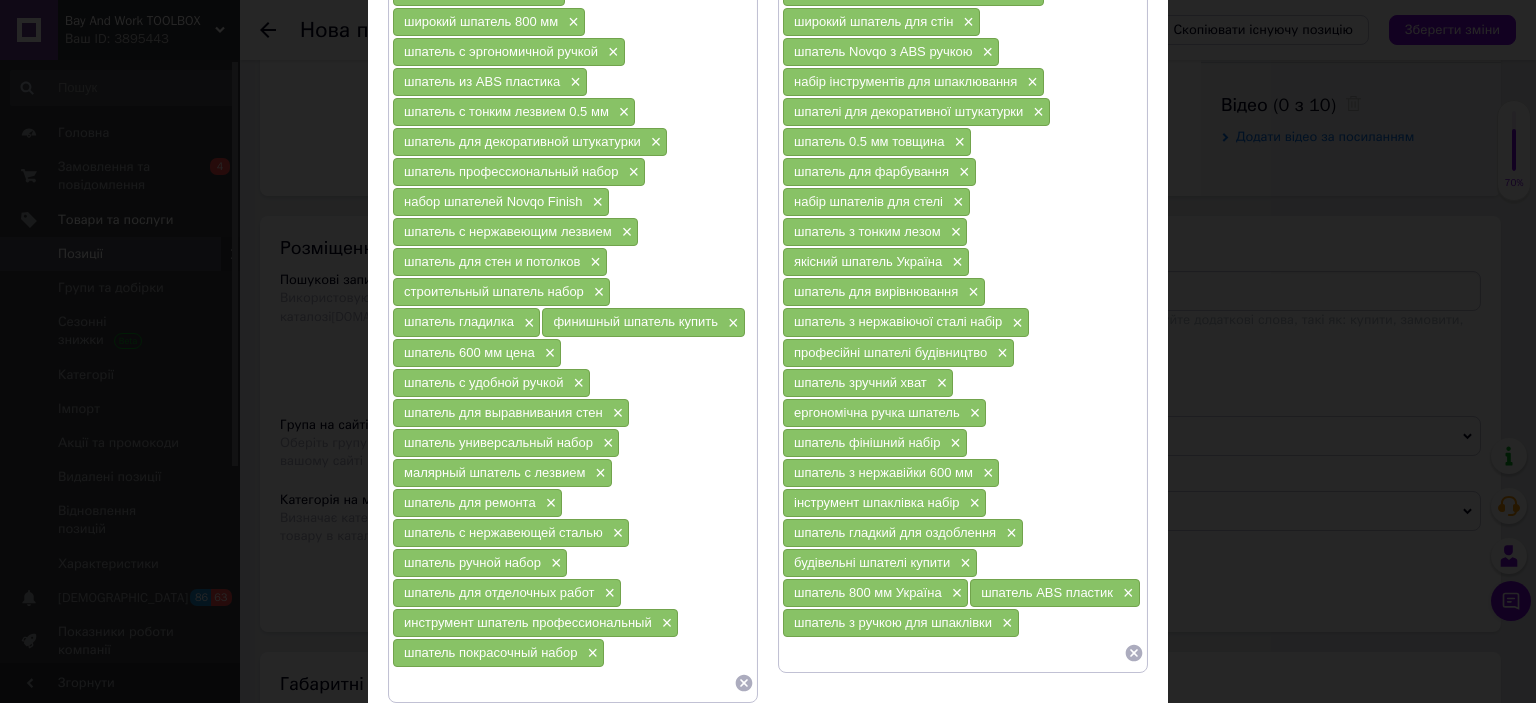click at bounding box center (563, 683) 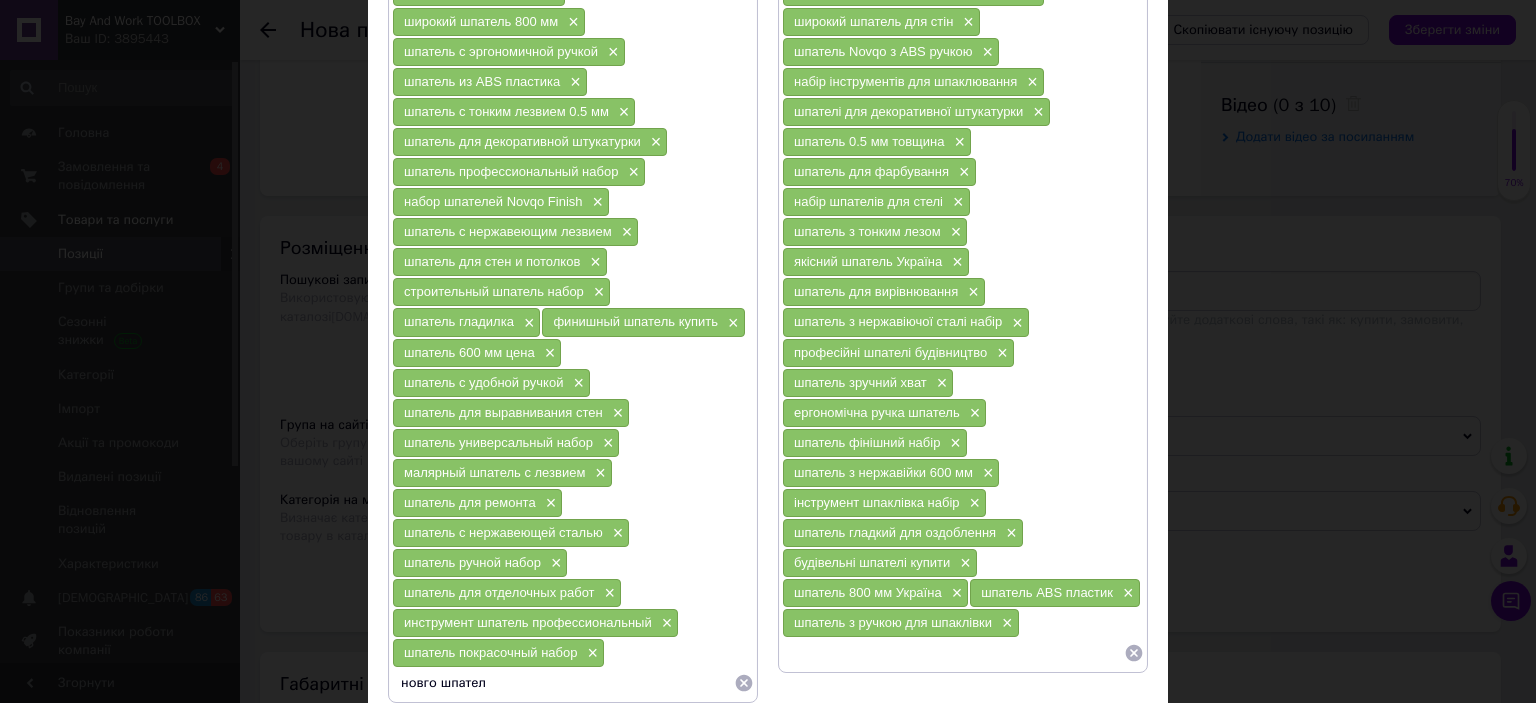 type on "новго шпатель" 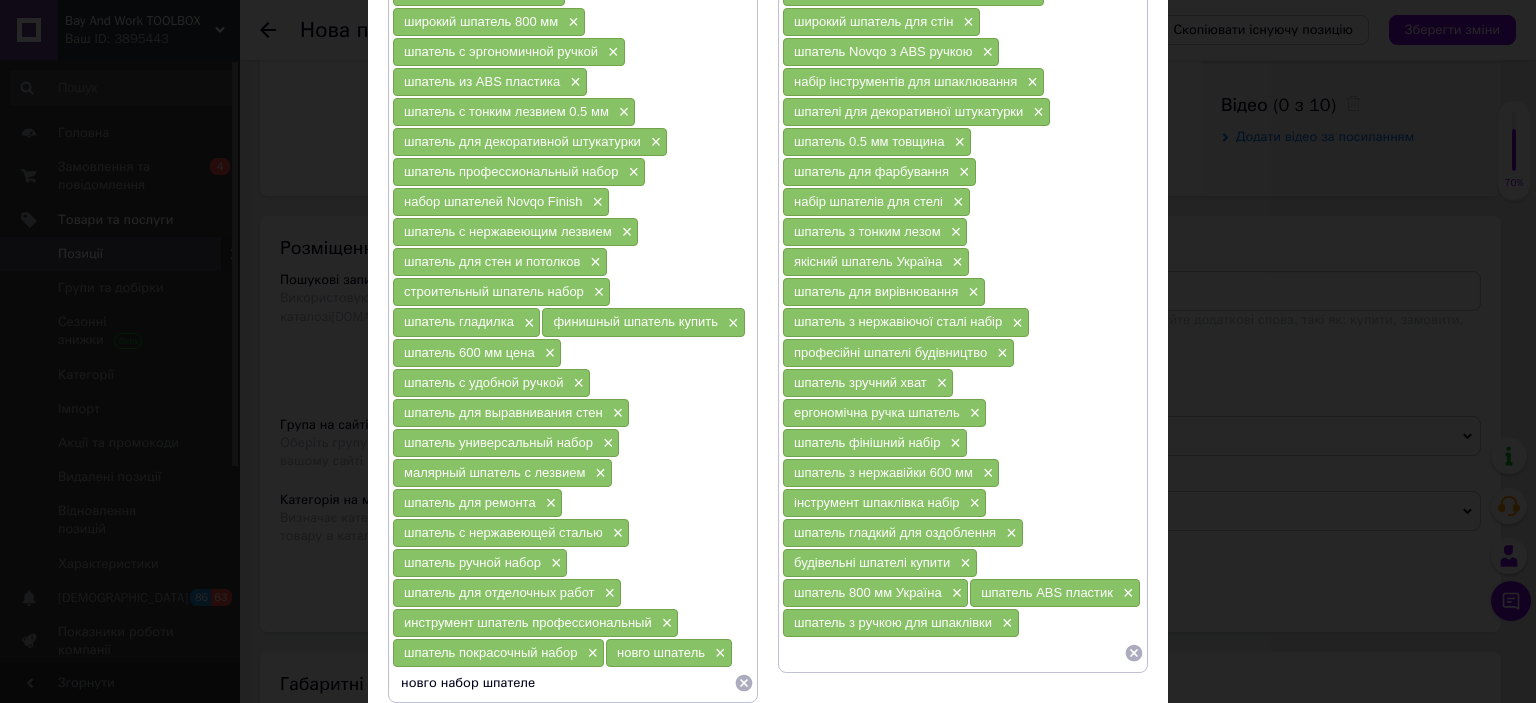 type on "новго набор шпателей" 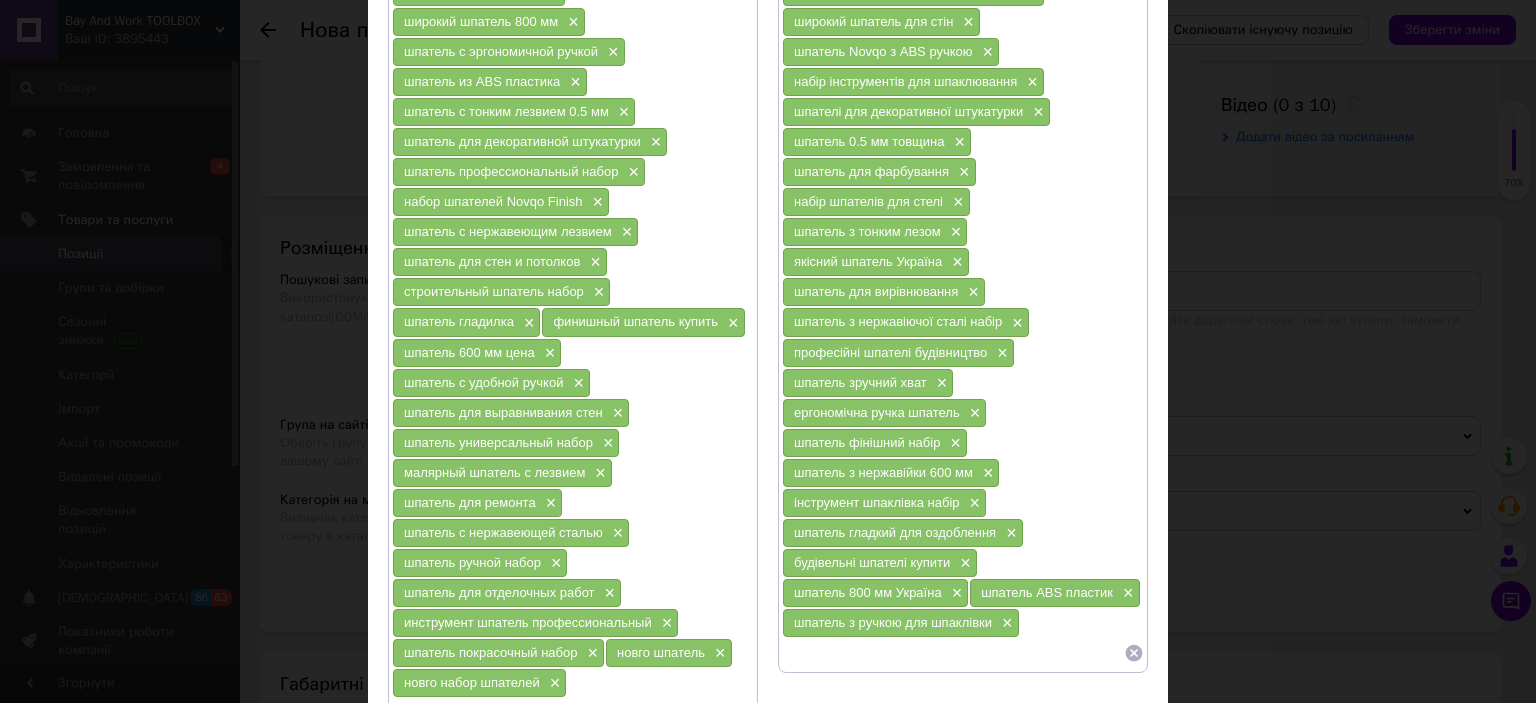 scroll, scrollTop: 401, scrollLeft: 0, axis: vertical 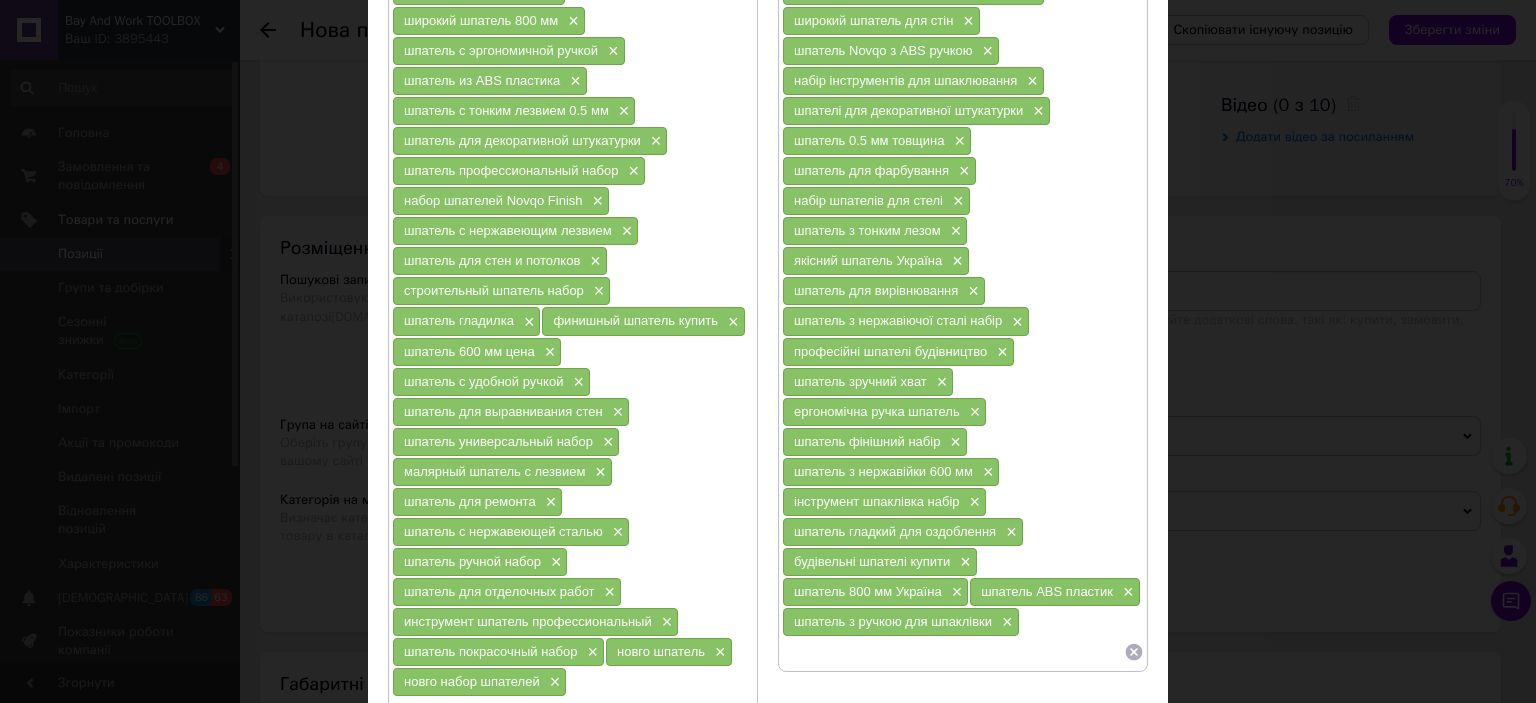type on "новго" 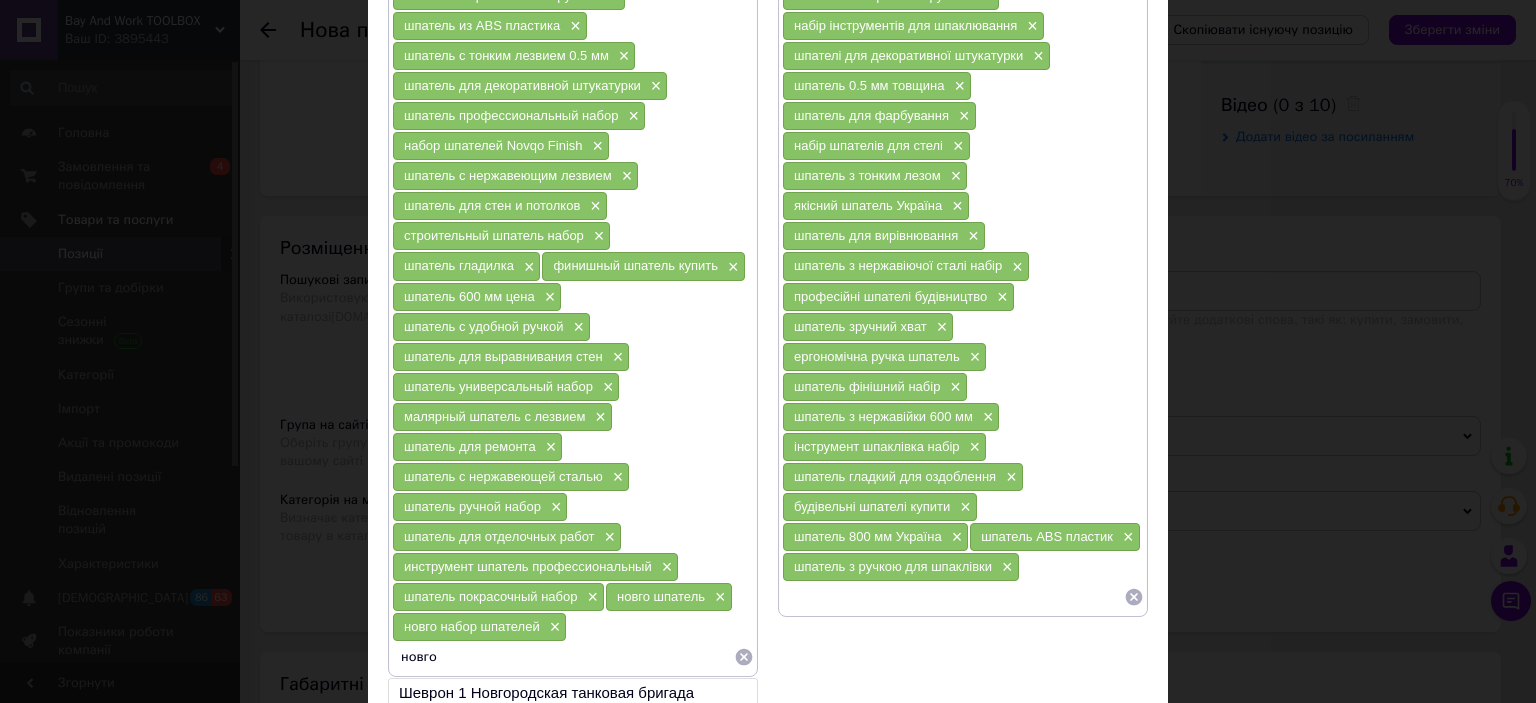scroll, scrollTop: 578, scrollLeft: 0, axis: vertical 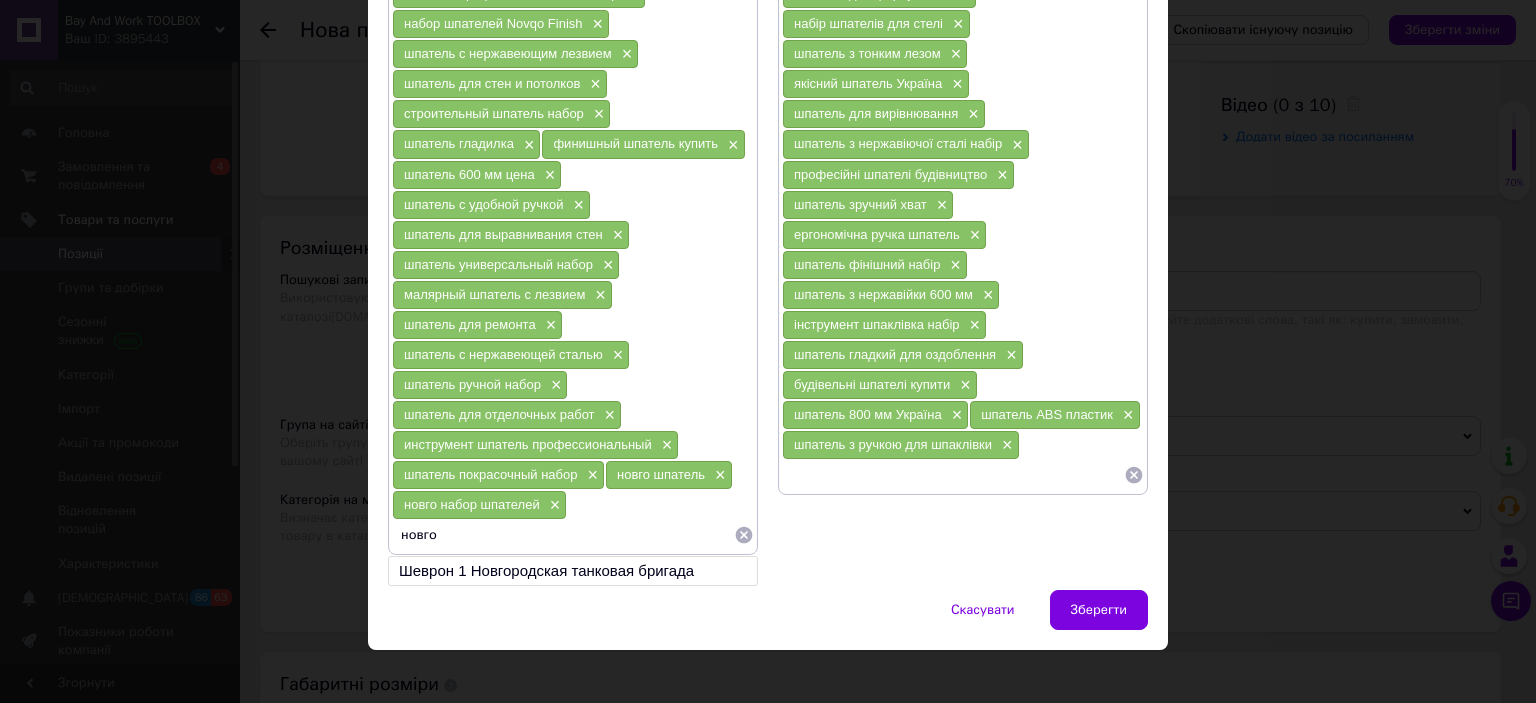 click on "новго" at bounding box center [563, 535] 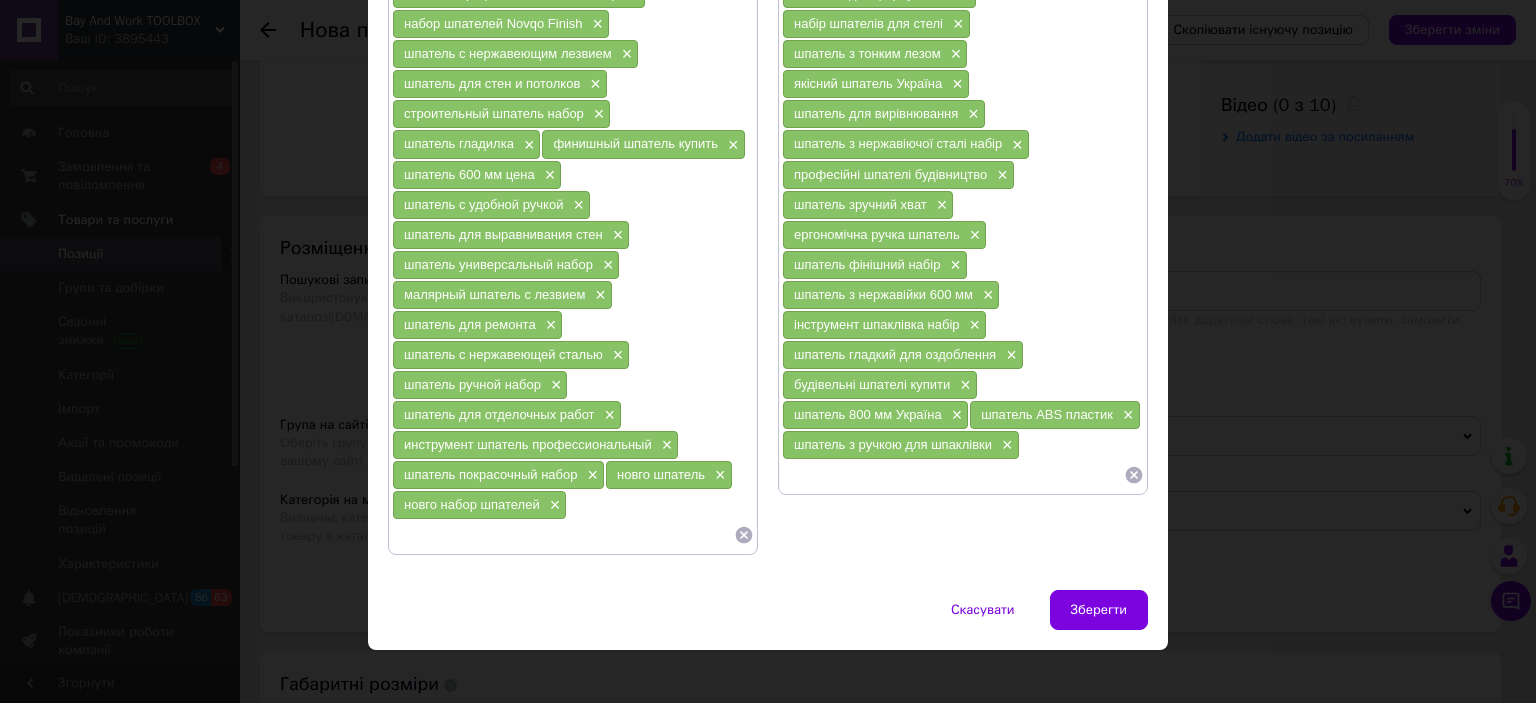 scroll, scrollTop: 78, scrollLeft: 0, axis: vertical 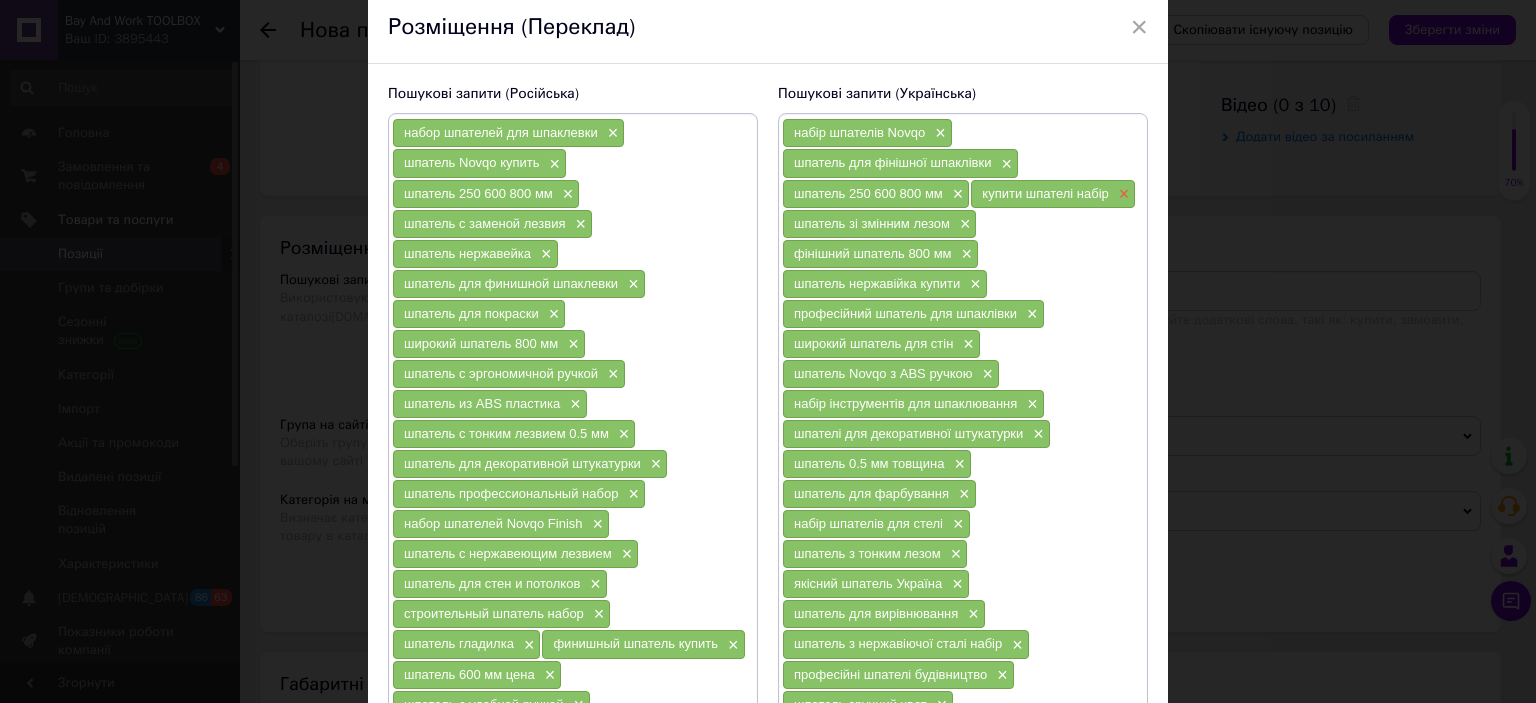 click on "×" at bounding box center [1122, 194] 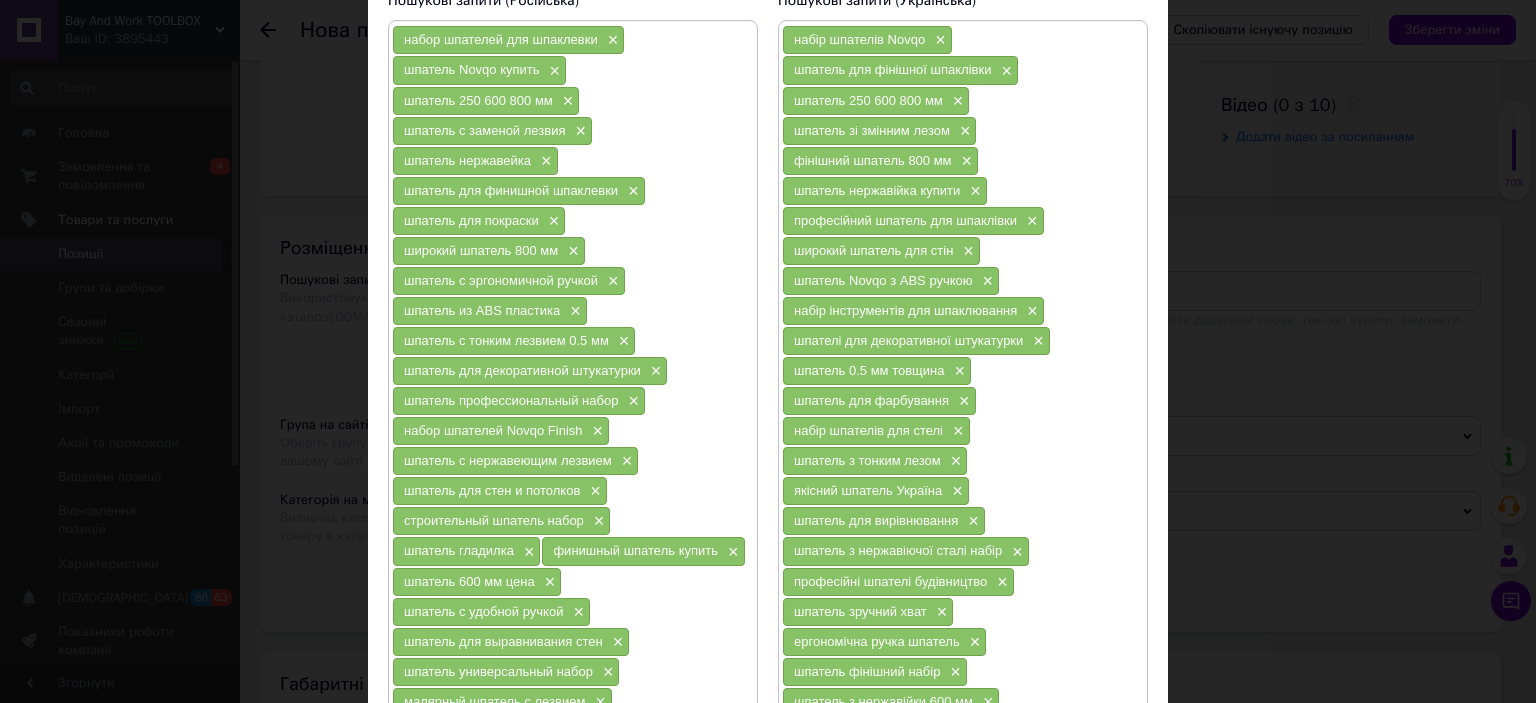 scroll, scrollTop: 178, scrollLeft: 0, axis: vertical 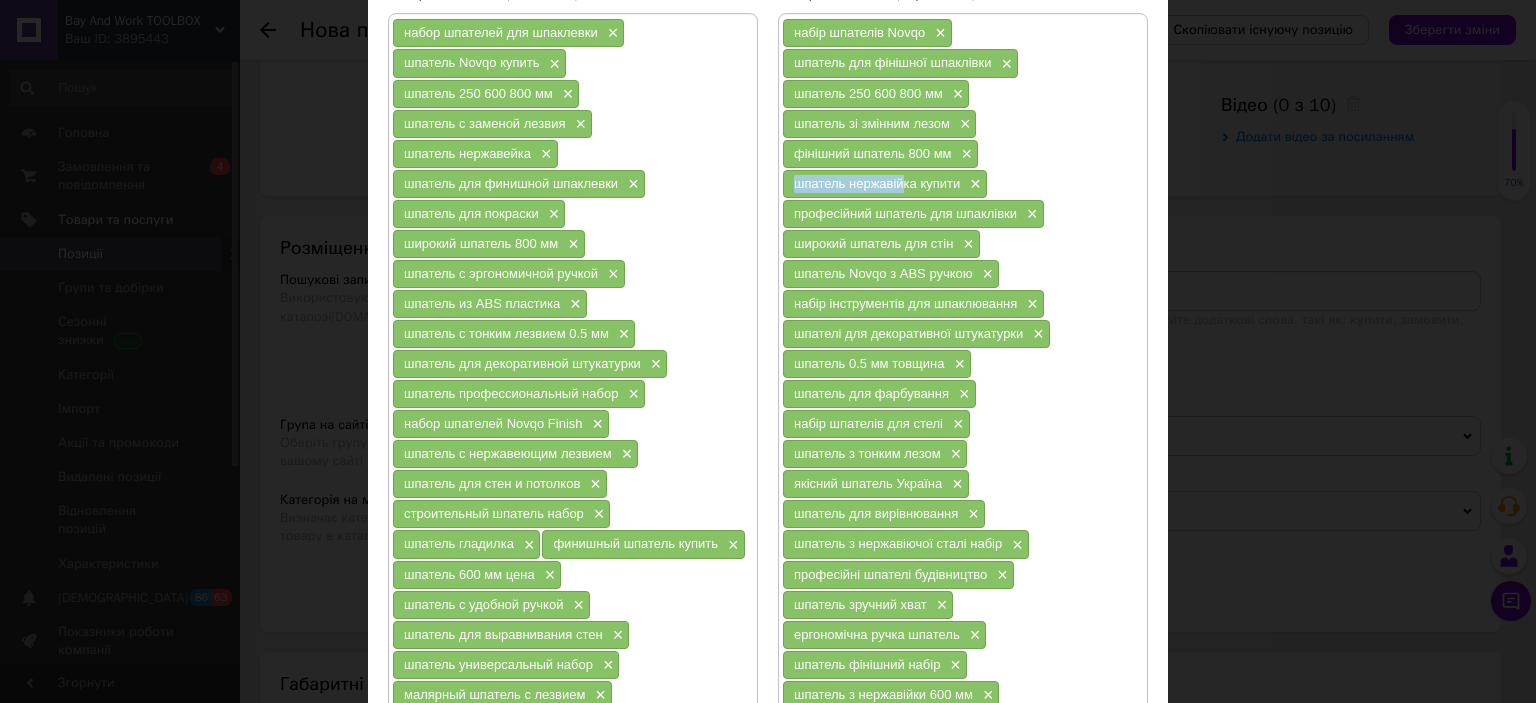 drag, startPoint x: 784, startPoint y: 183, endPoint x: 947, endPoint y: 191, distance: 163.1962 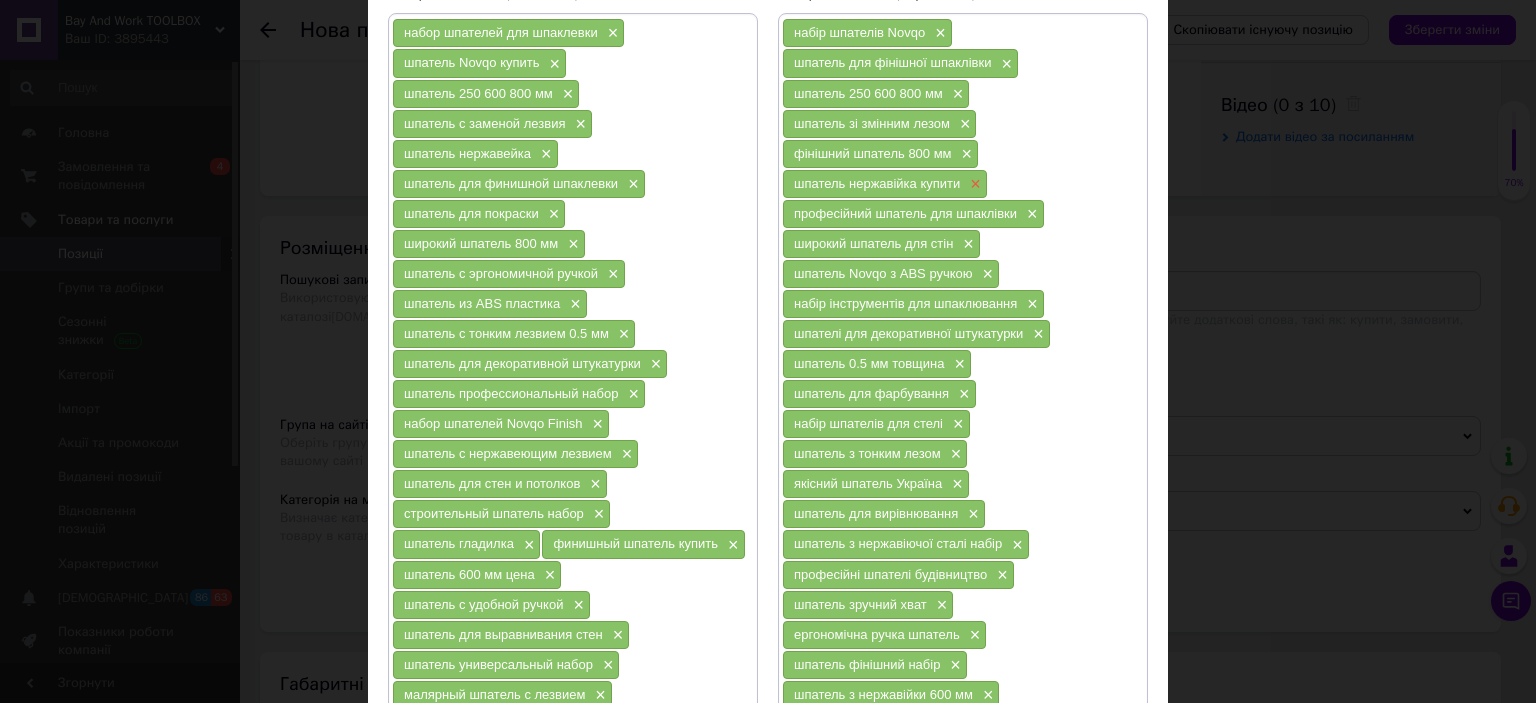 click on "×" at bounding box center [973, 184] 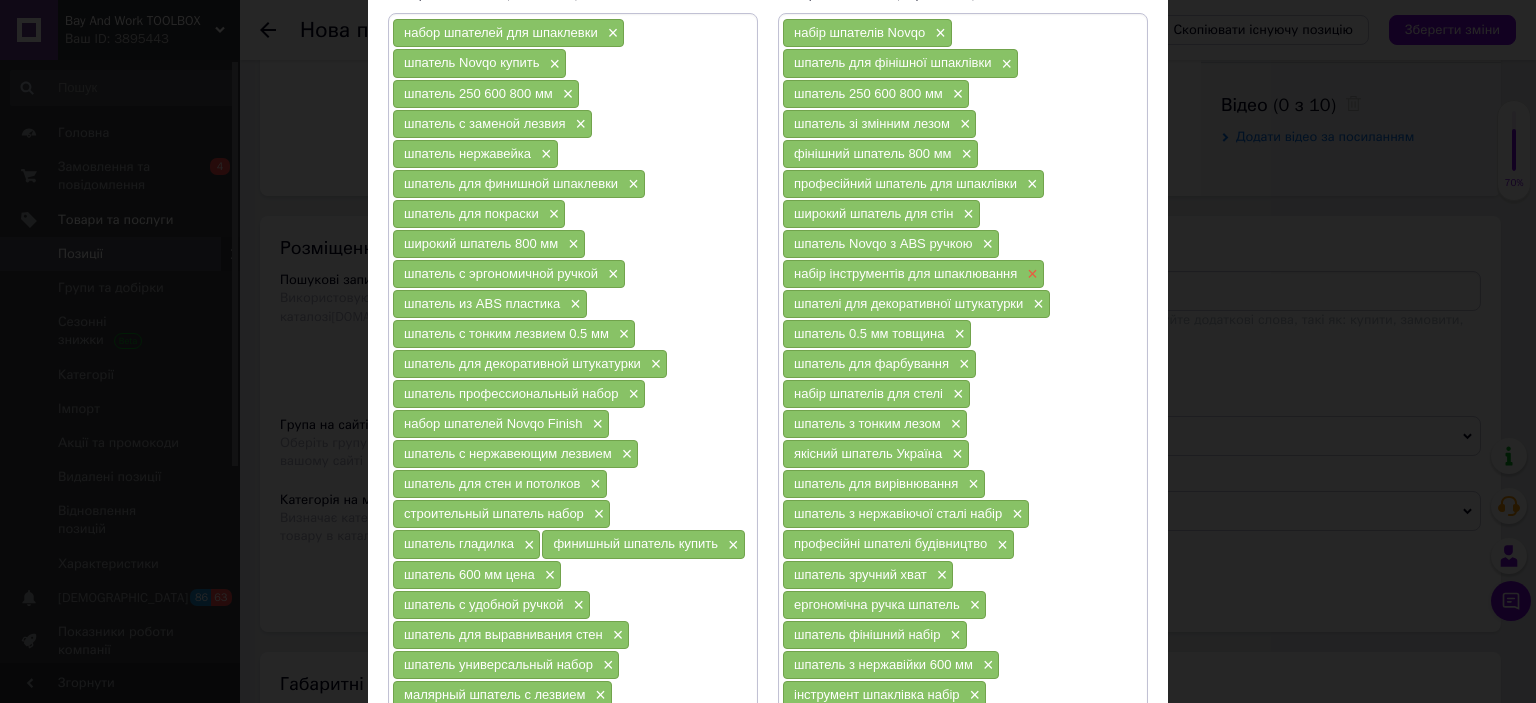 click on "×" at bounding box center (1030, 274) 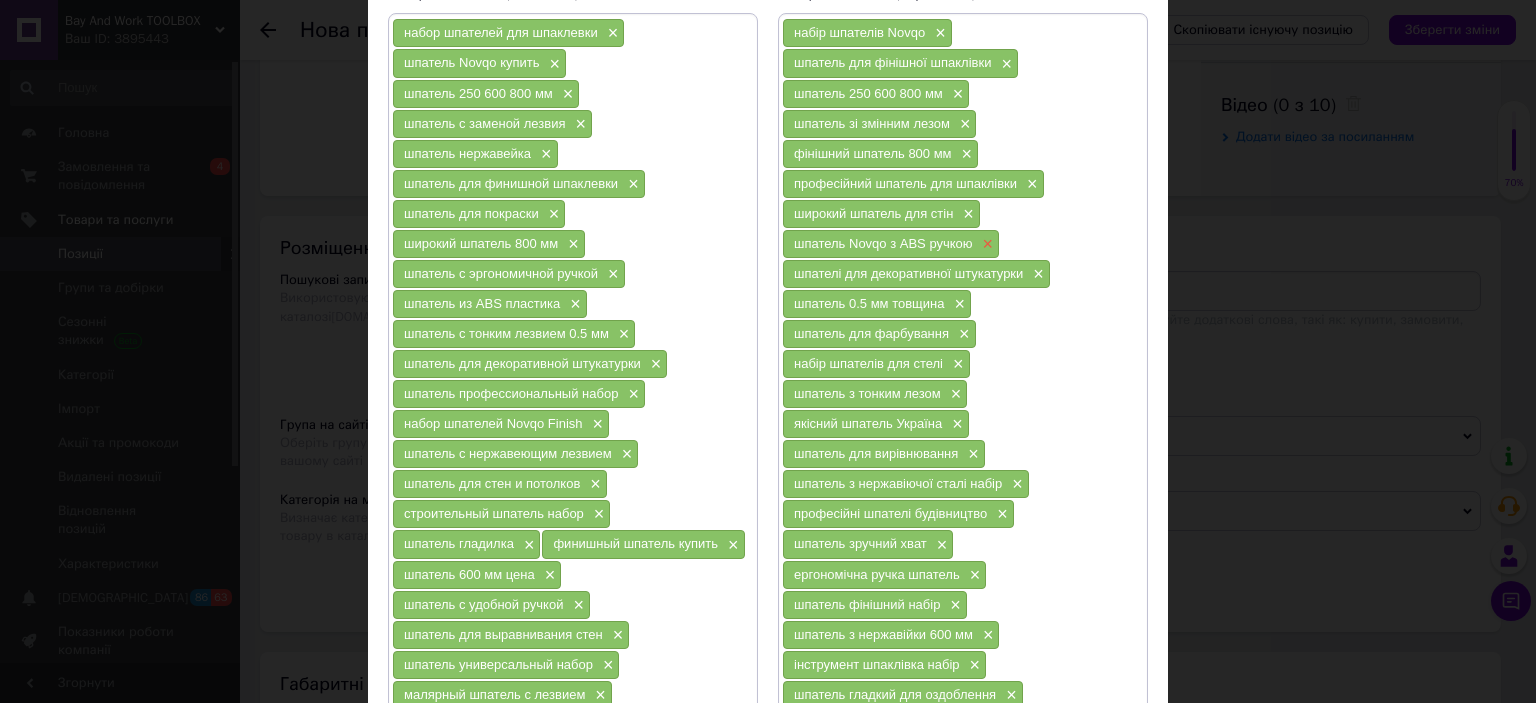 click on "×" at bounding box center (986, 244) 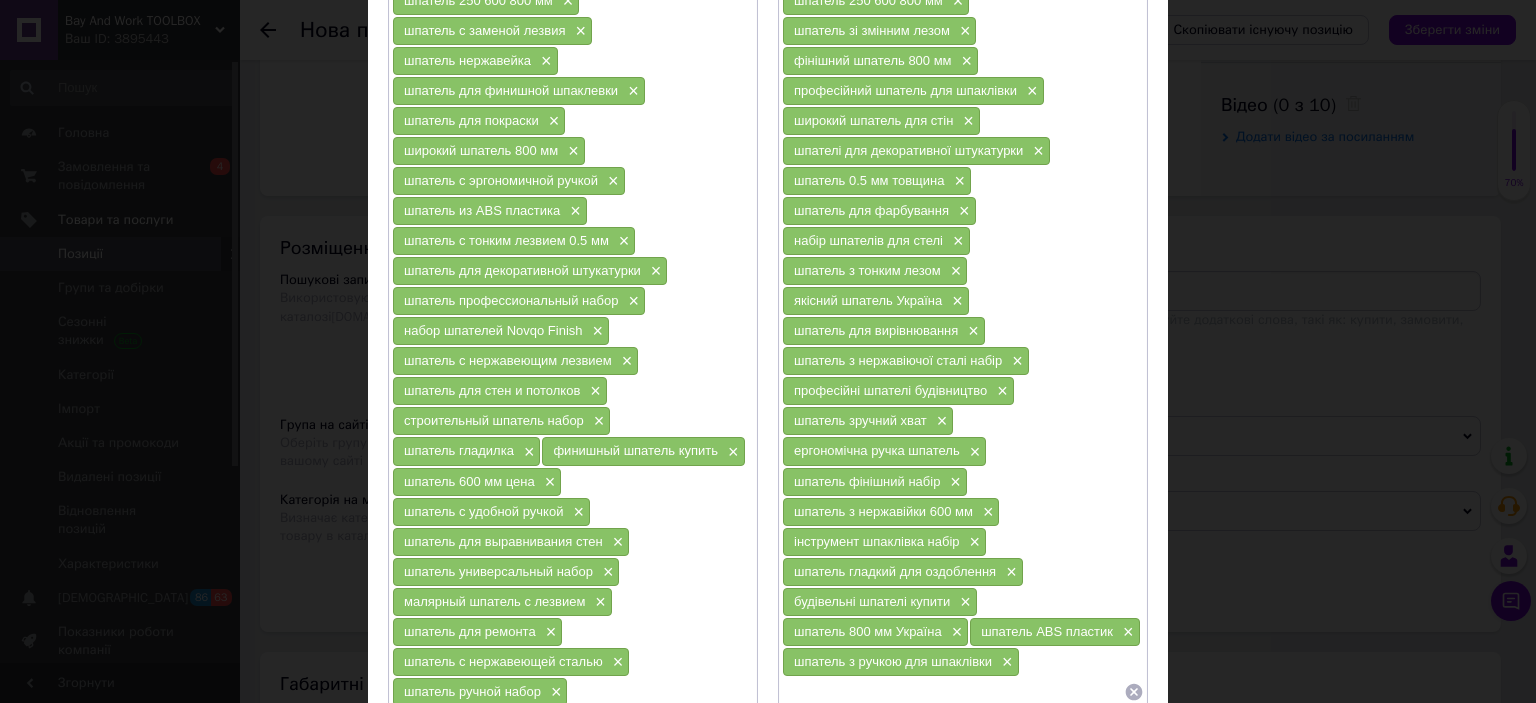 scroll, scrollTop: 278, scrollLeft: 0, axis: vertical 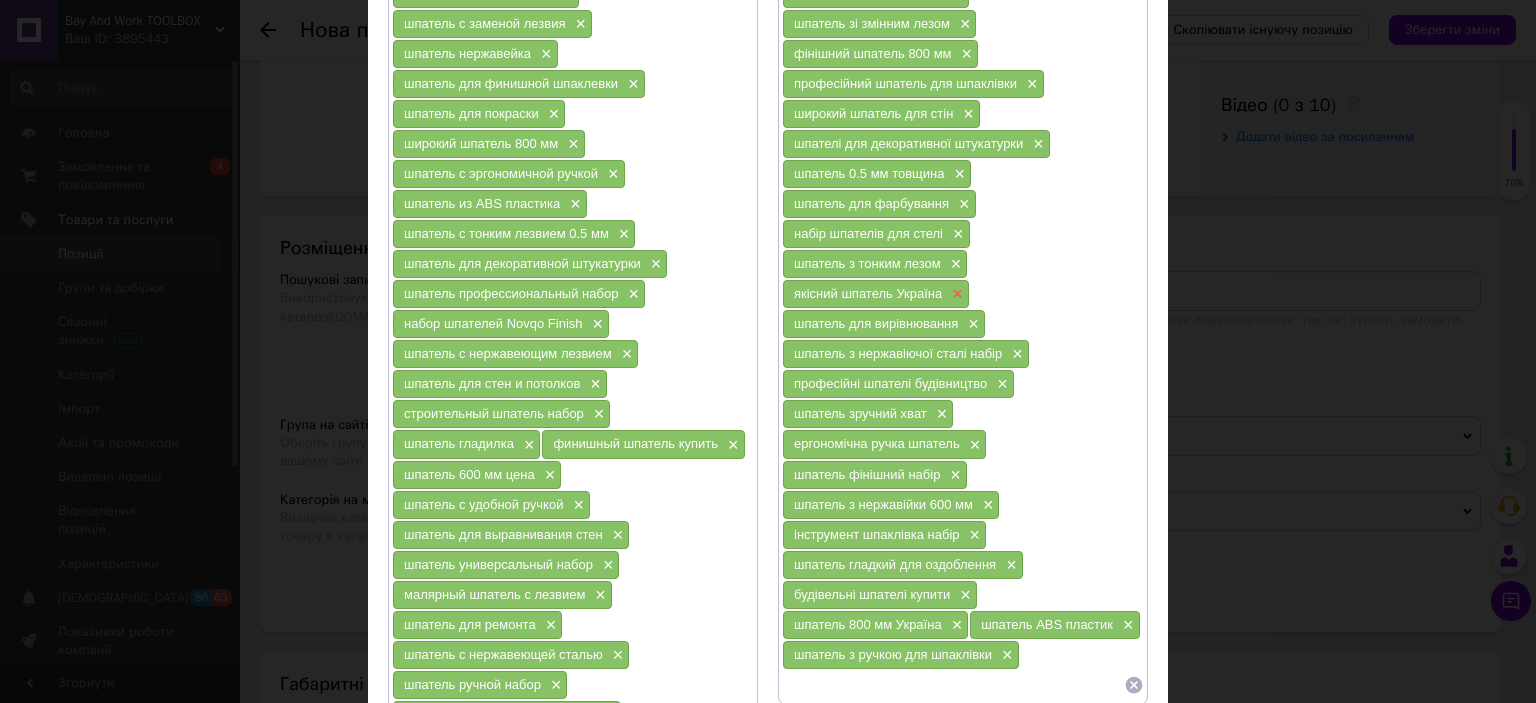 click on "×" at bounding box center [955, 294] 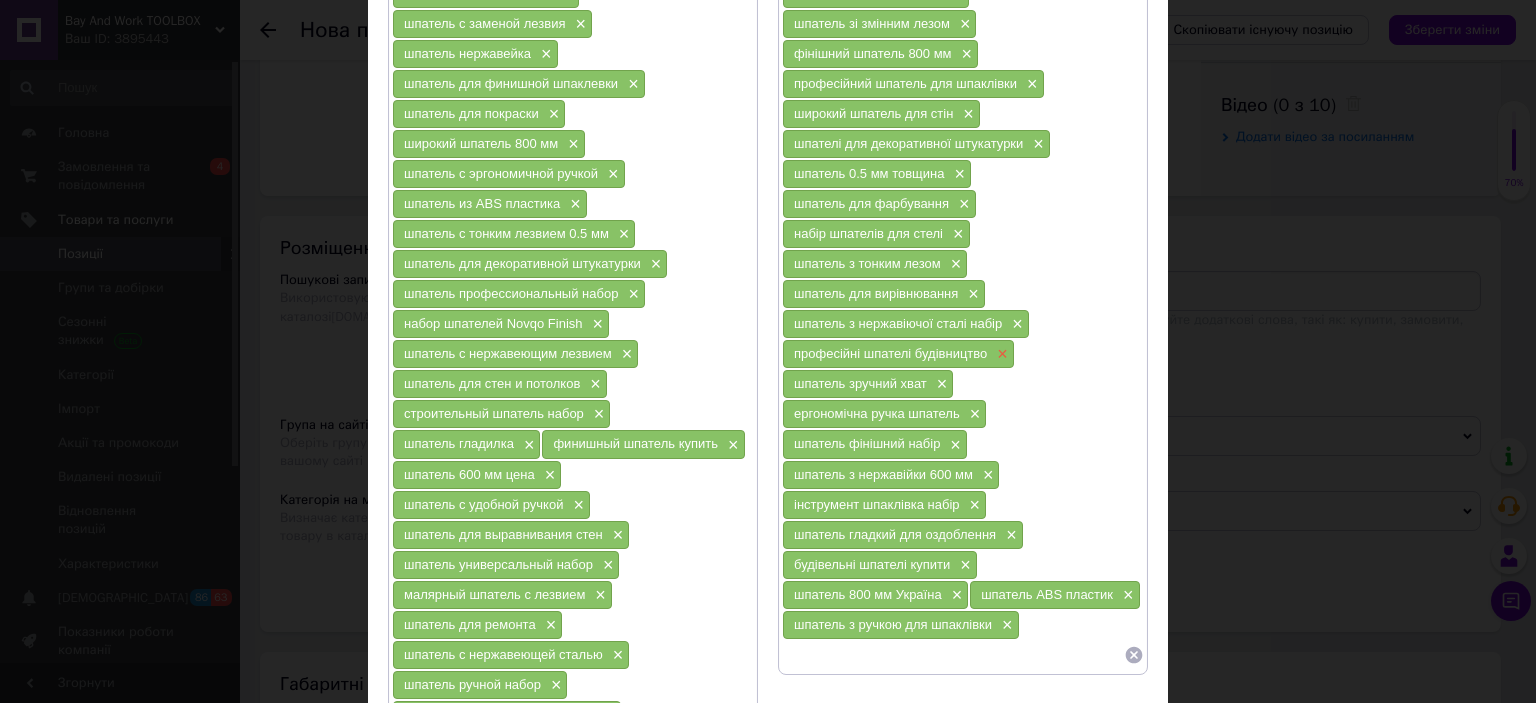 click on "×" at bounding box center (1000, 354) 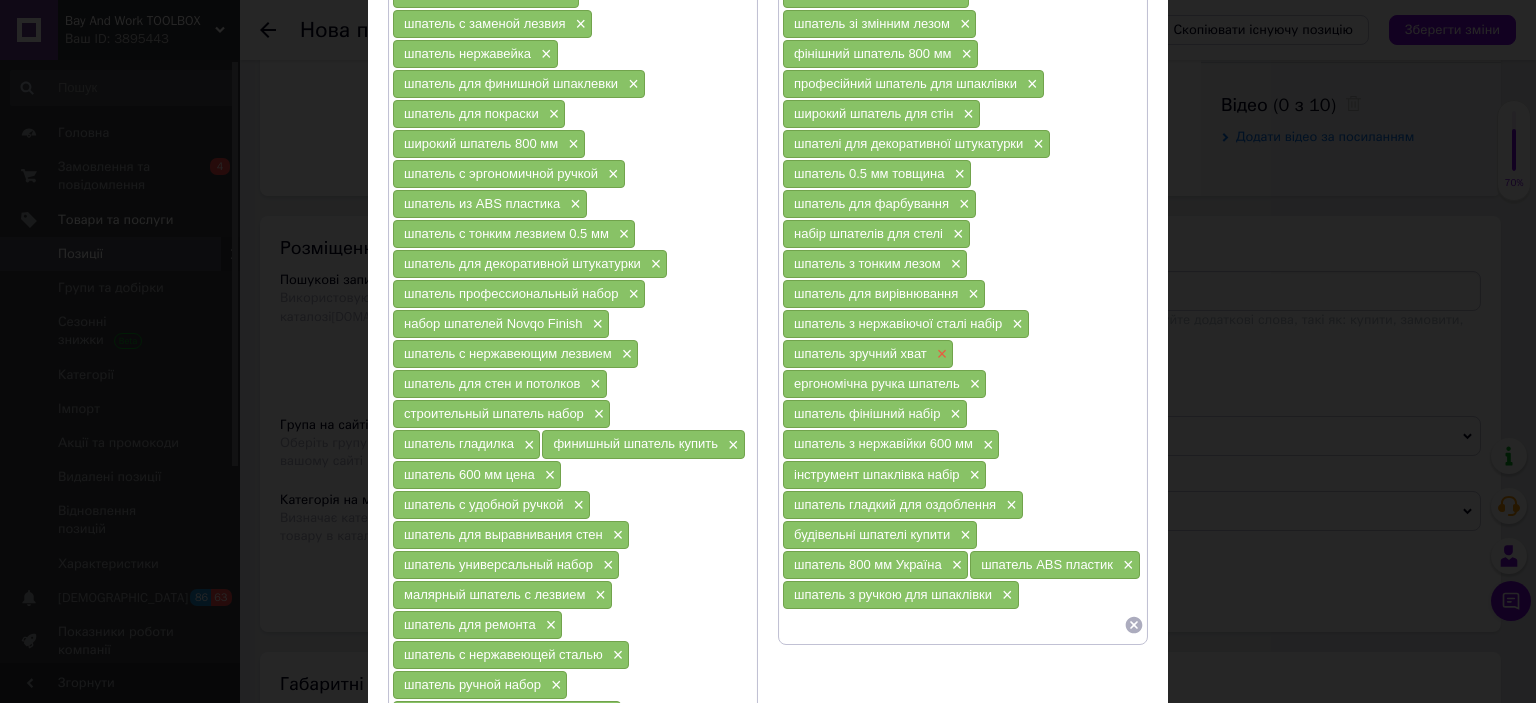 click on "×" at bounding box center (940, 354) 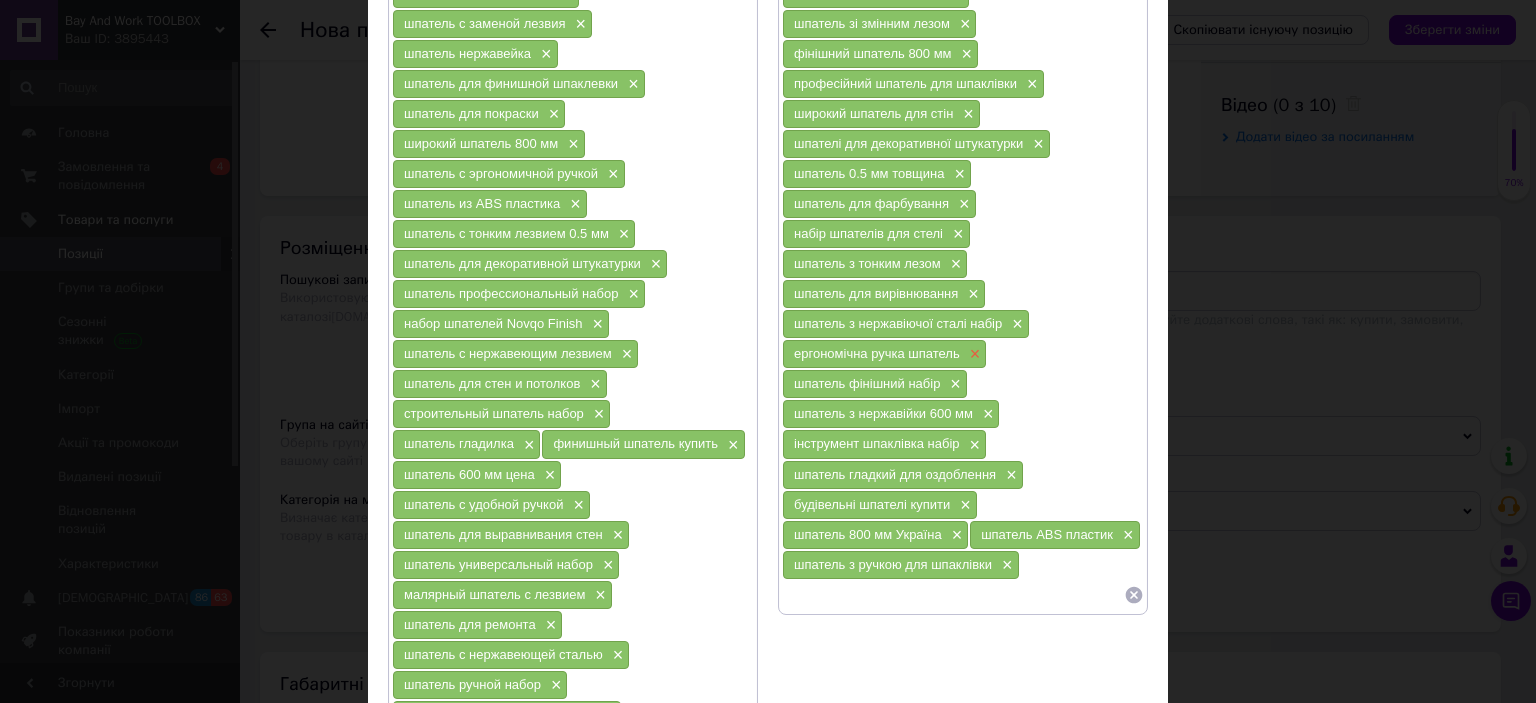 click on "×" at bounding box center (973, 354) 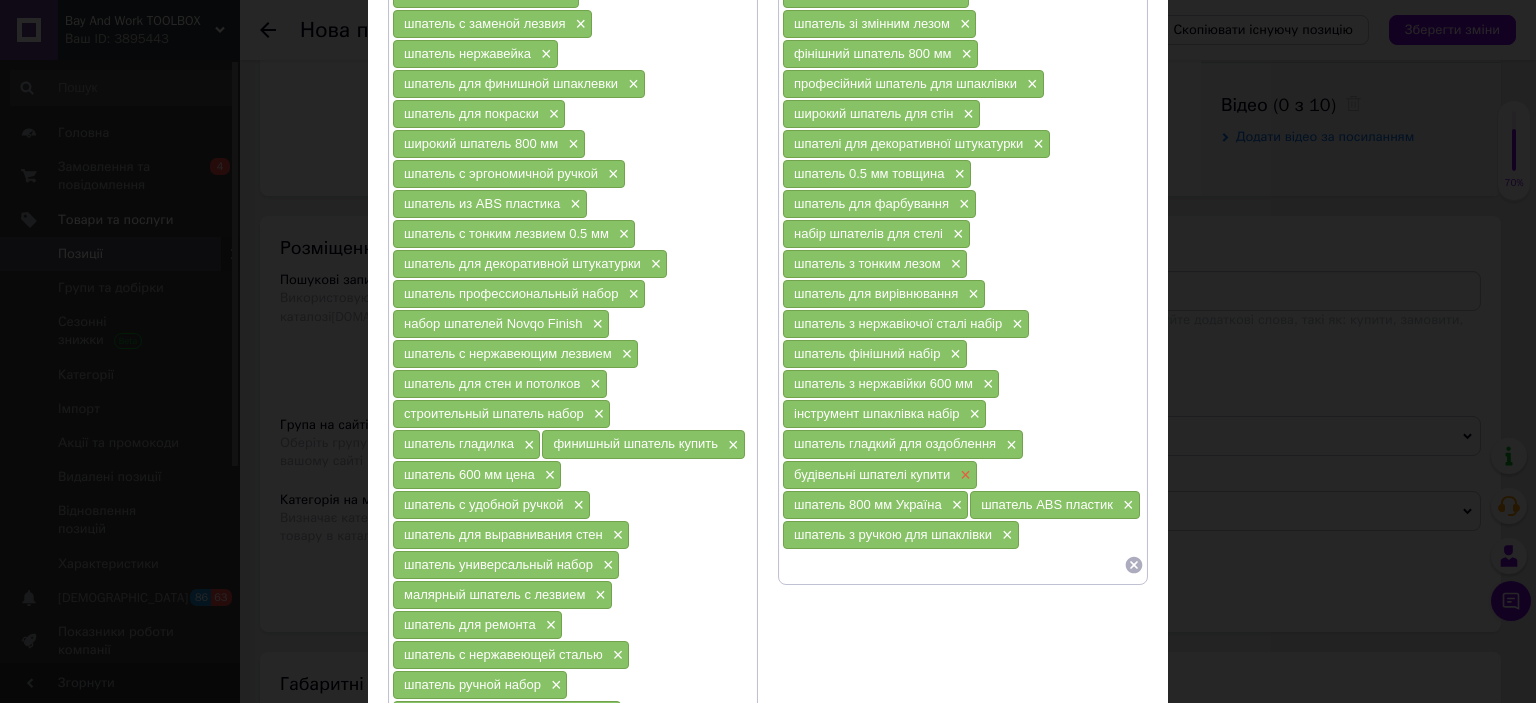 click on "×" at bounding box center (963, 475) 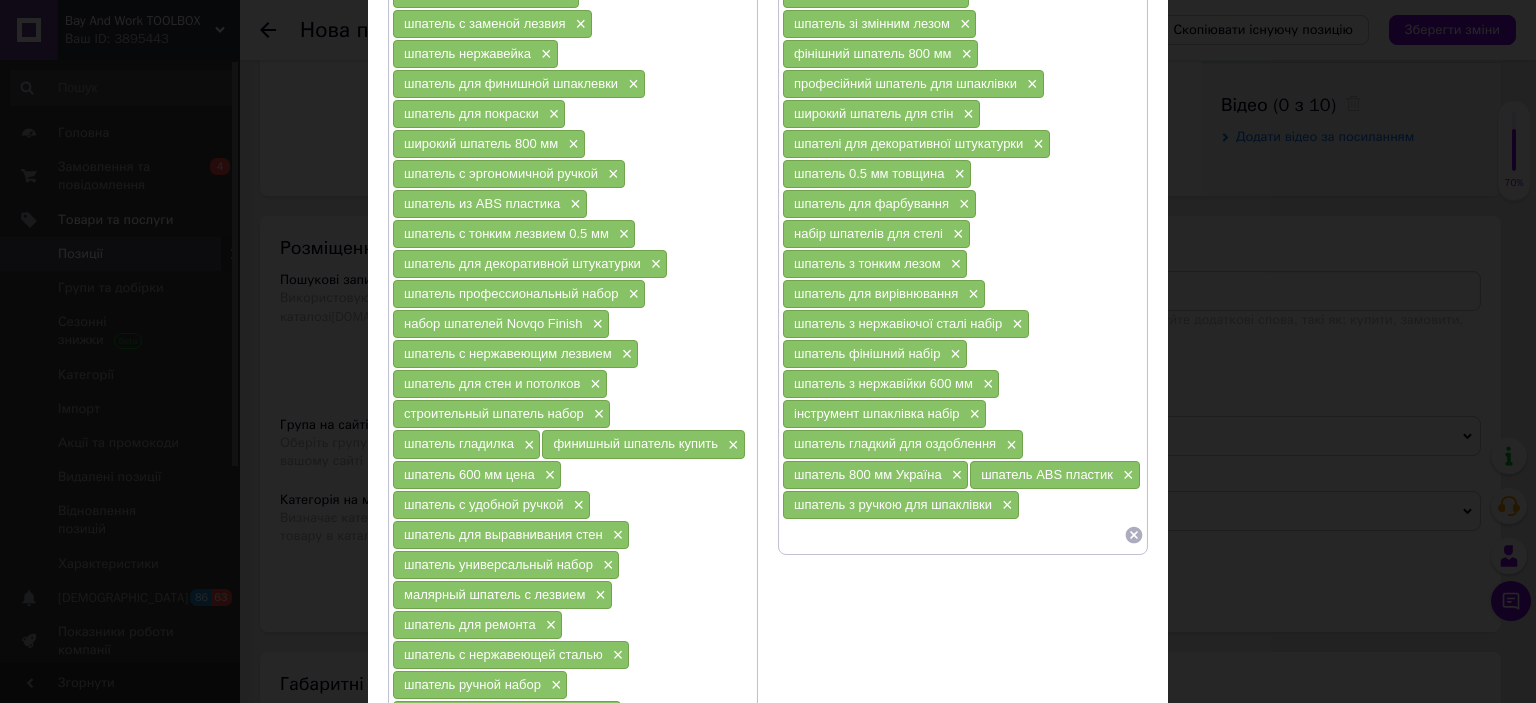 click at bounding box center (953, 535) 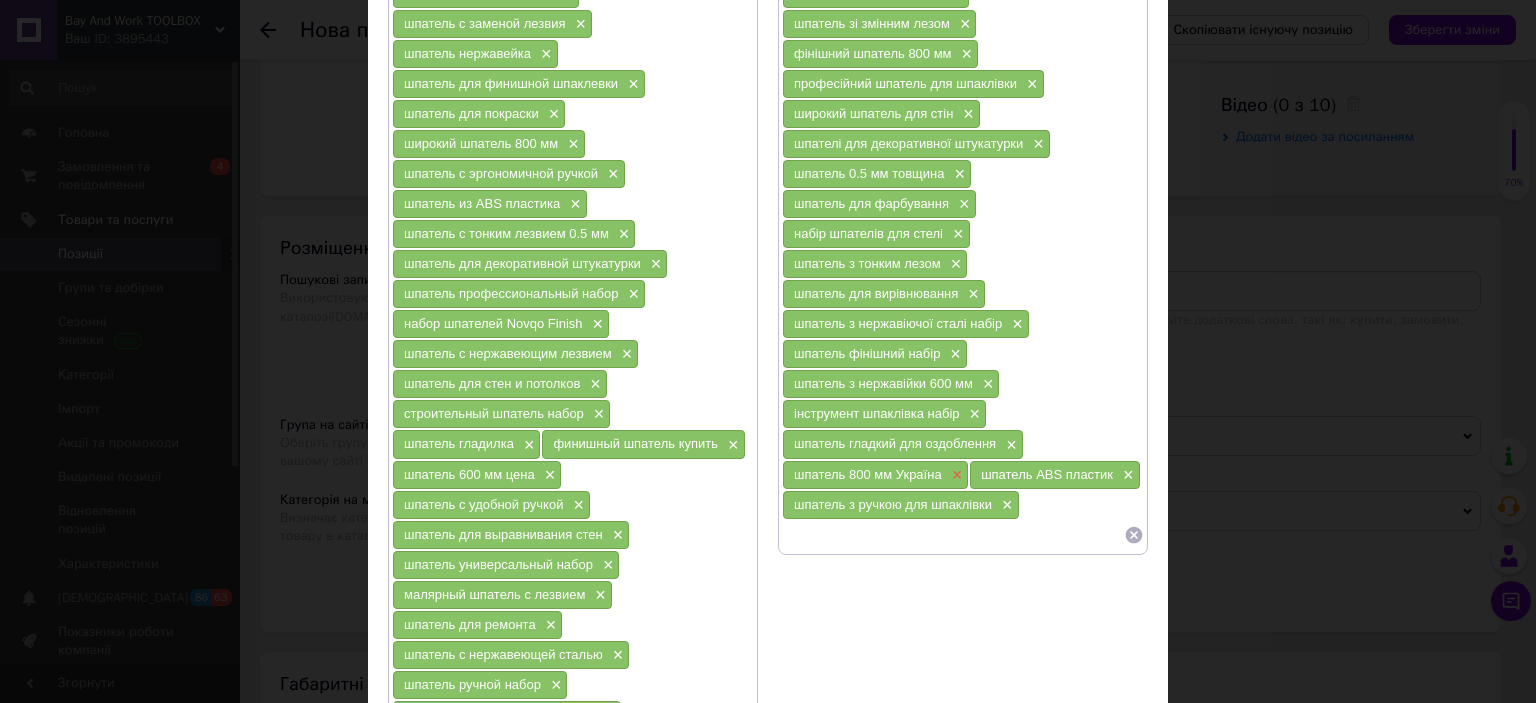 click on "×" at bounding box center [955, 475] 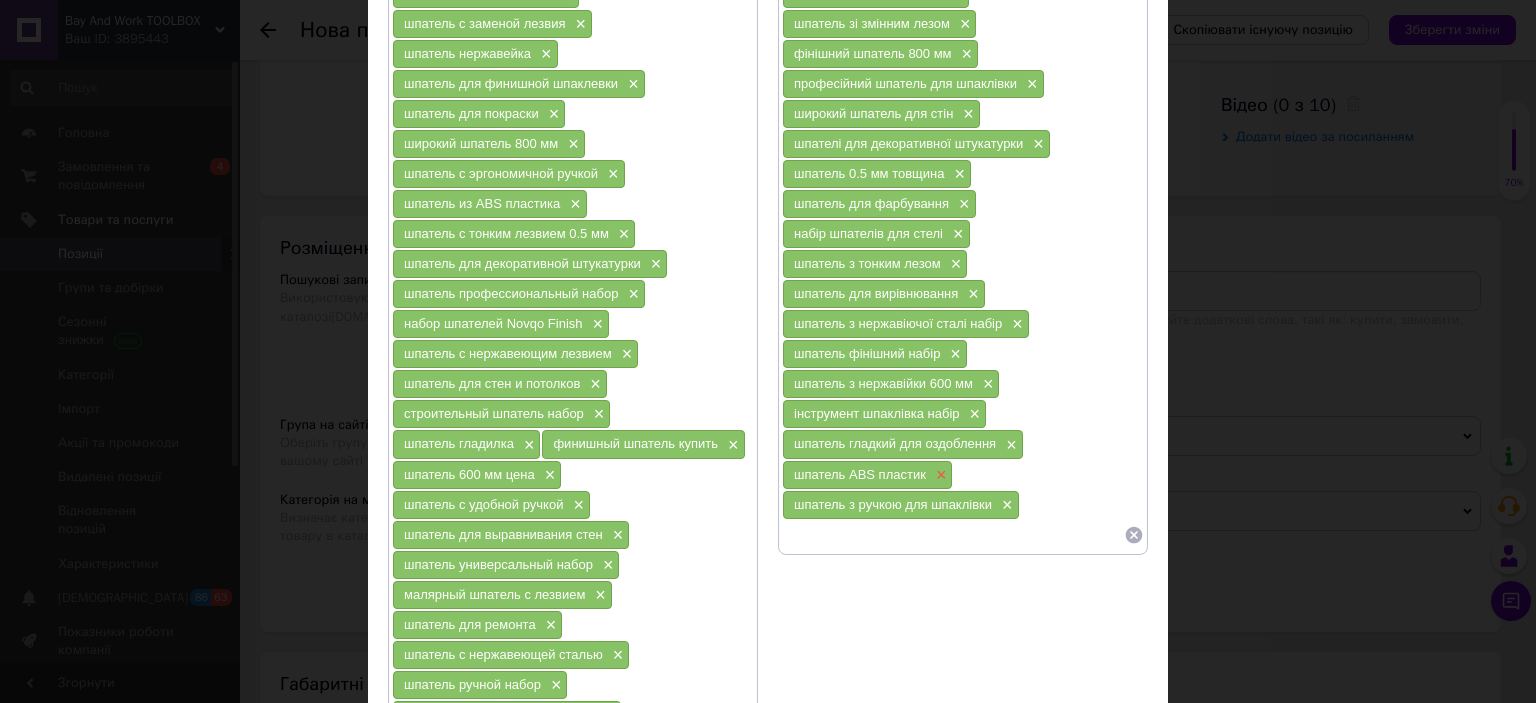 click on "×" at bounding box center (939, 475) 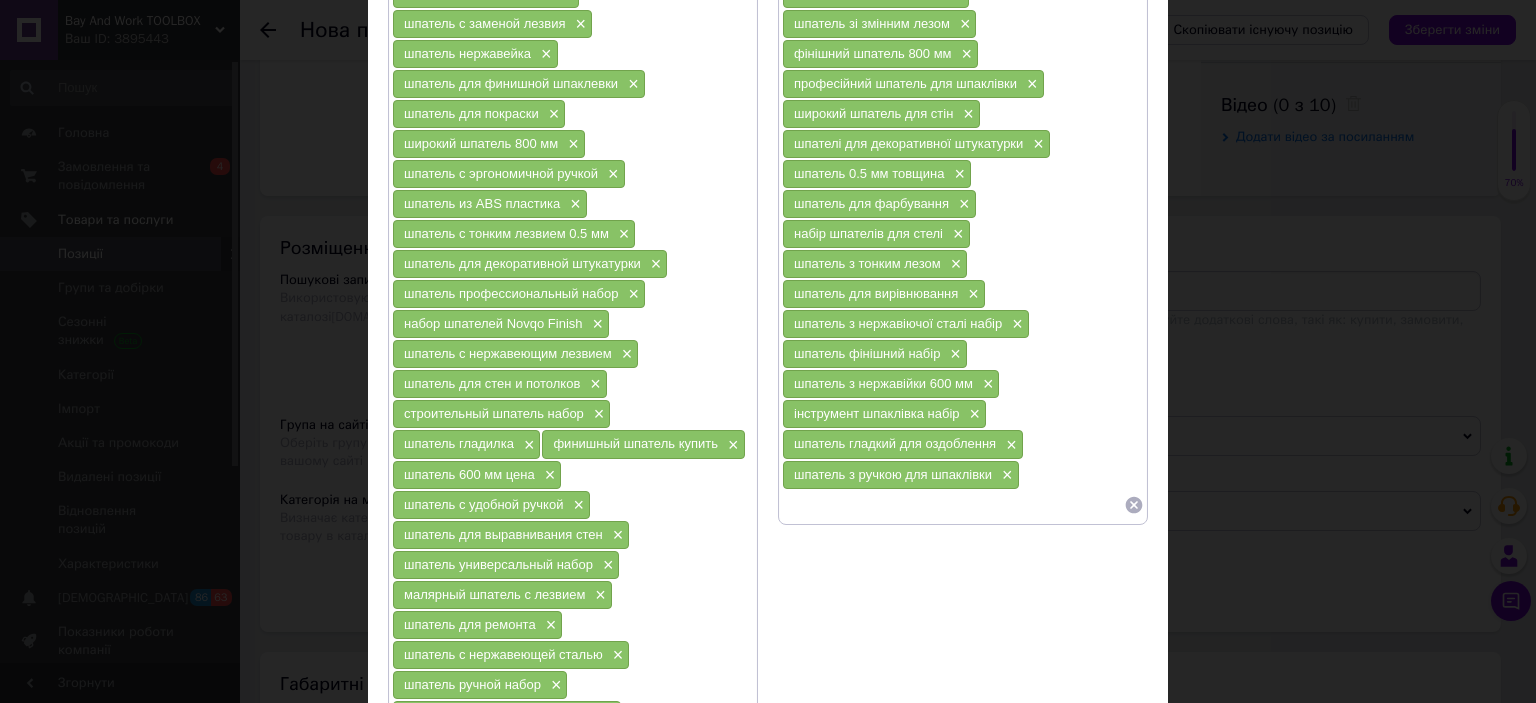 drag, startPoint x: 1005, startPoint y: 462, endPoint x: 977, endPoint y: 477, distance: 31.764761 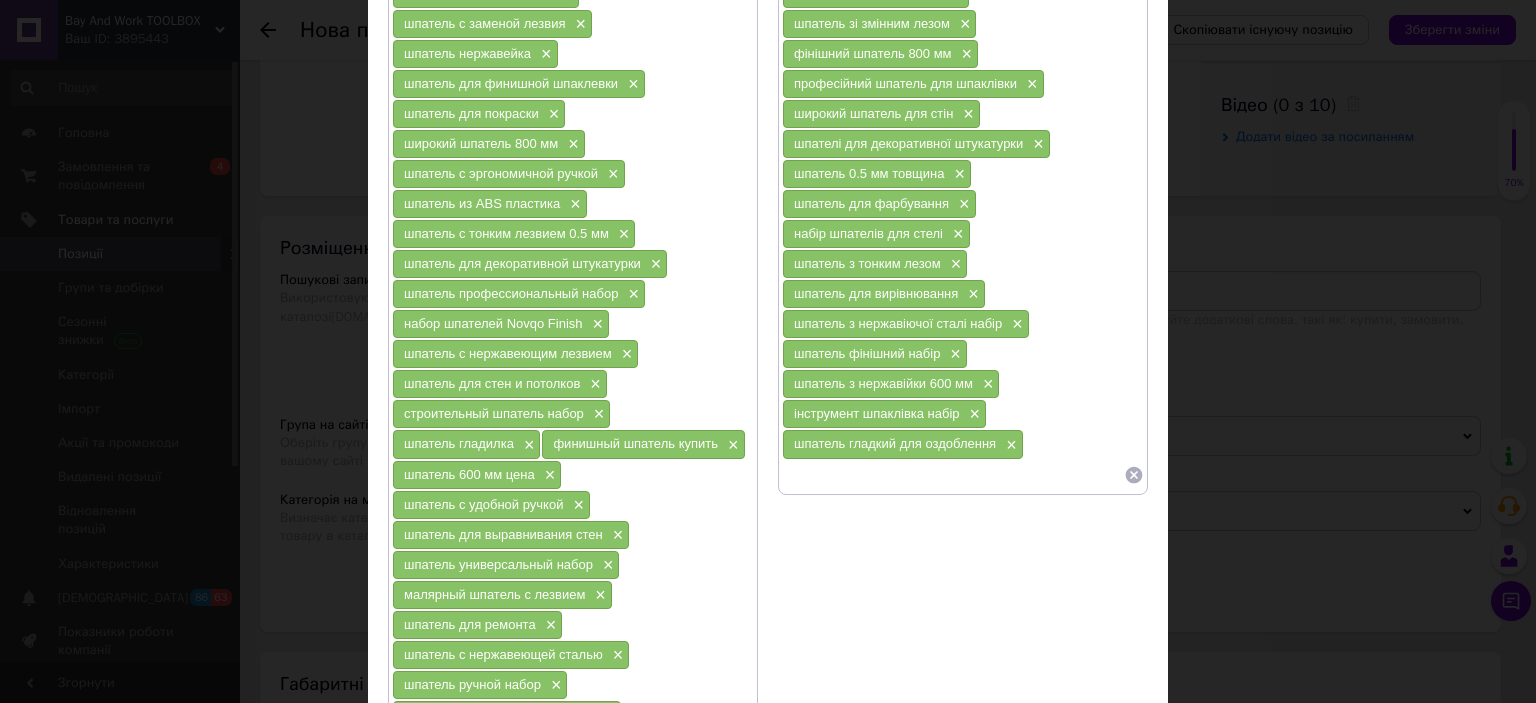 click at bounding box center [953, 475] 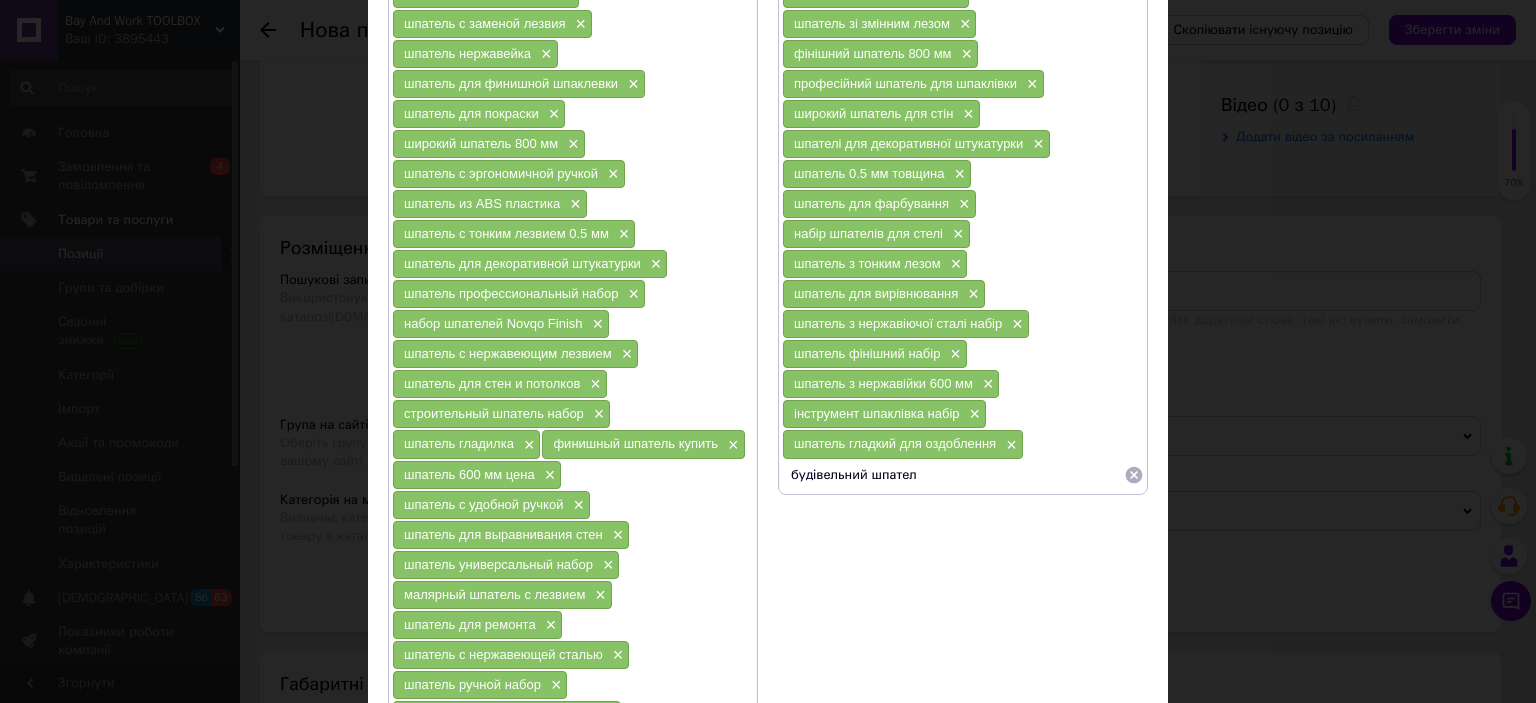 type on "будівельний шпатель" 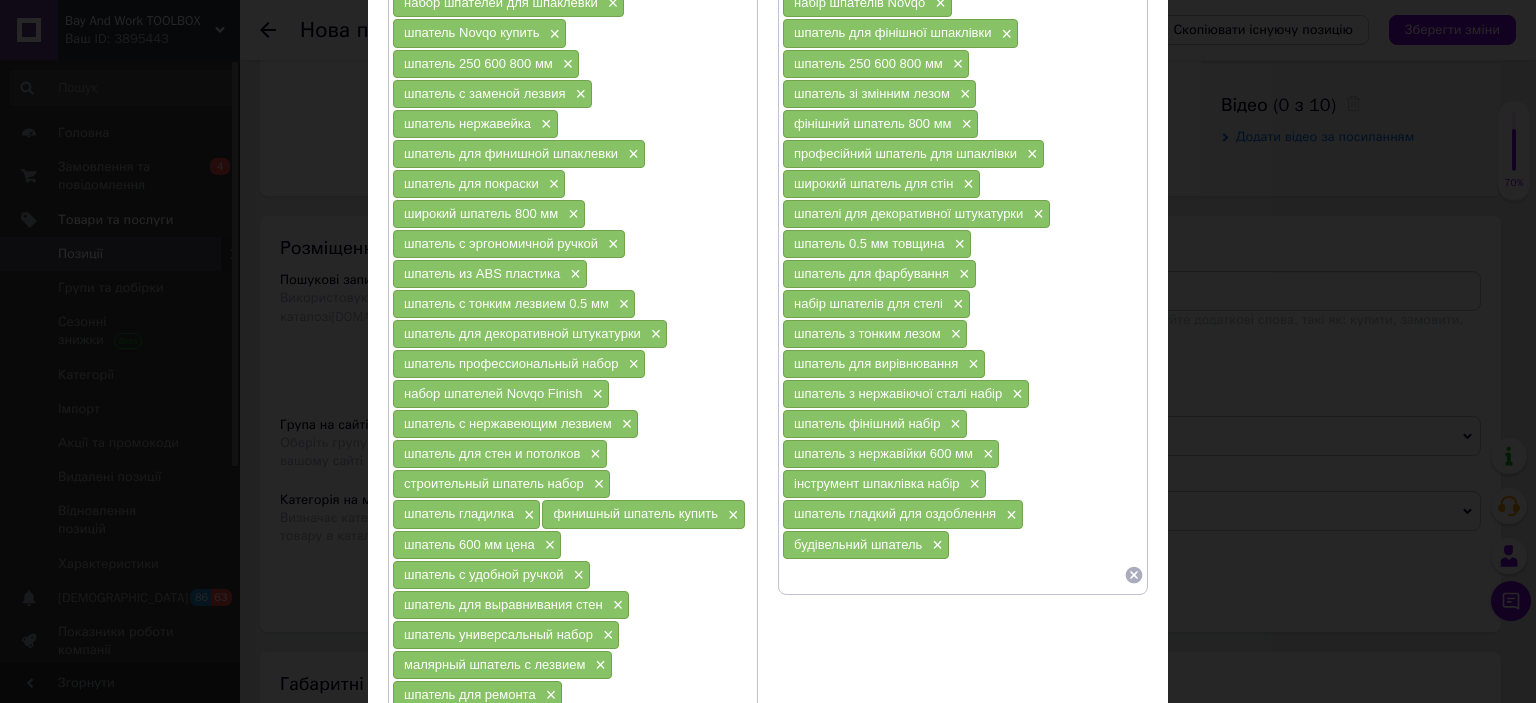 scroll, scrollTop: 200, scrollLeft: 0, axis: vertical 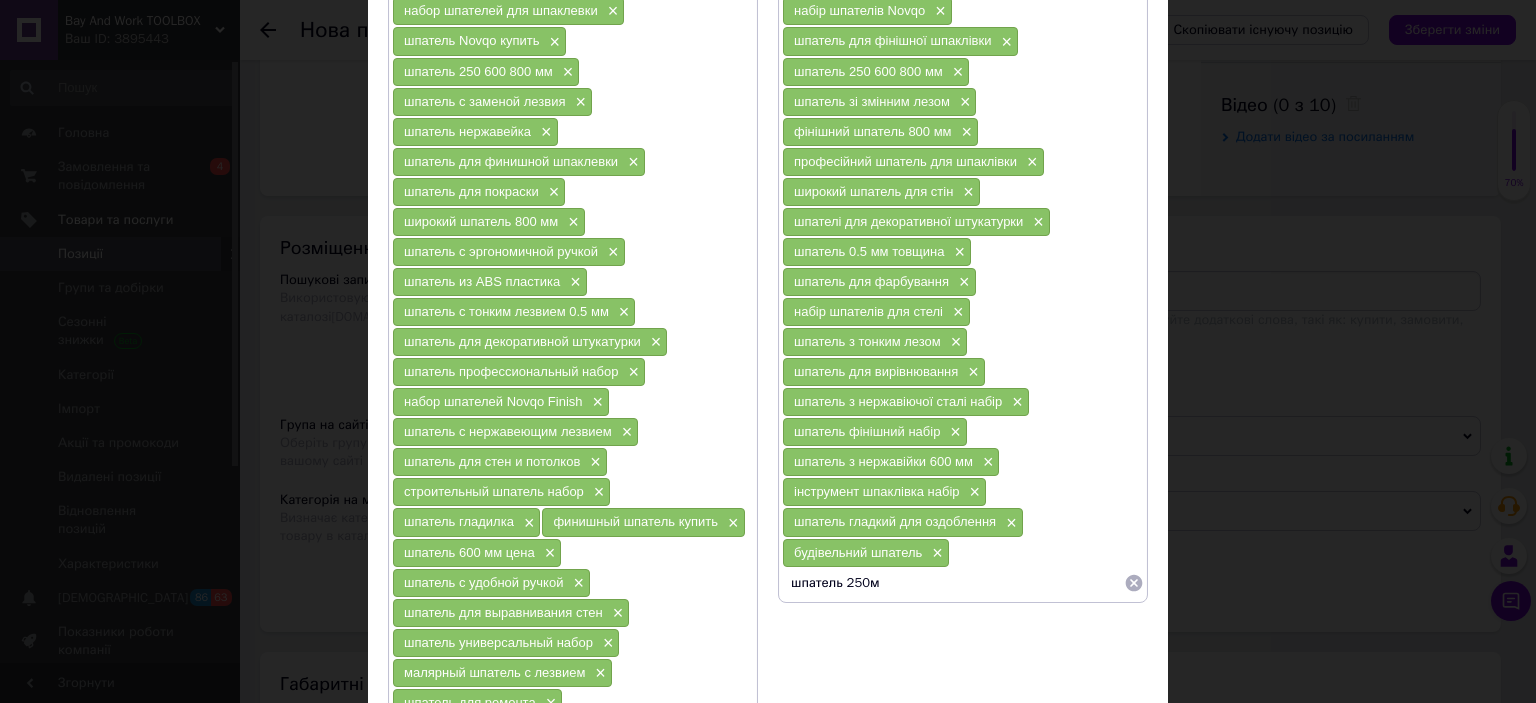 type on "шпатель 250мм" 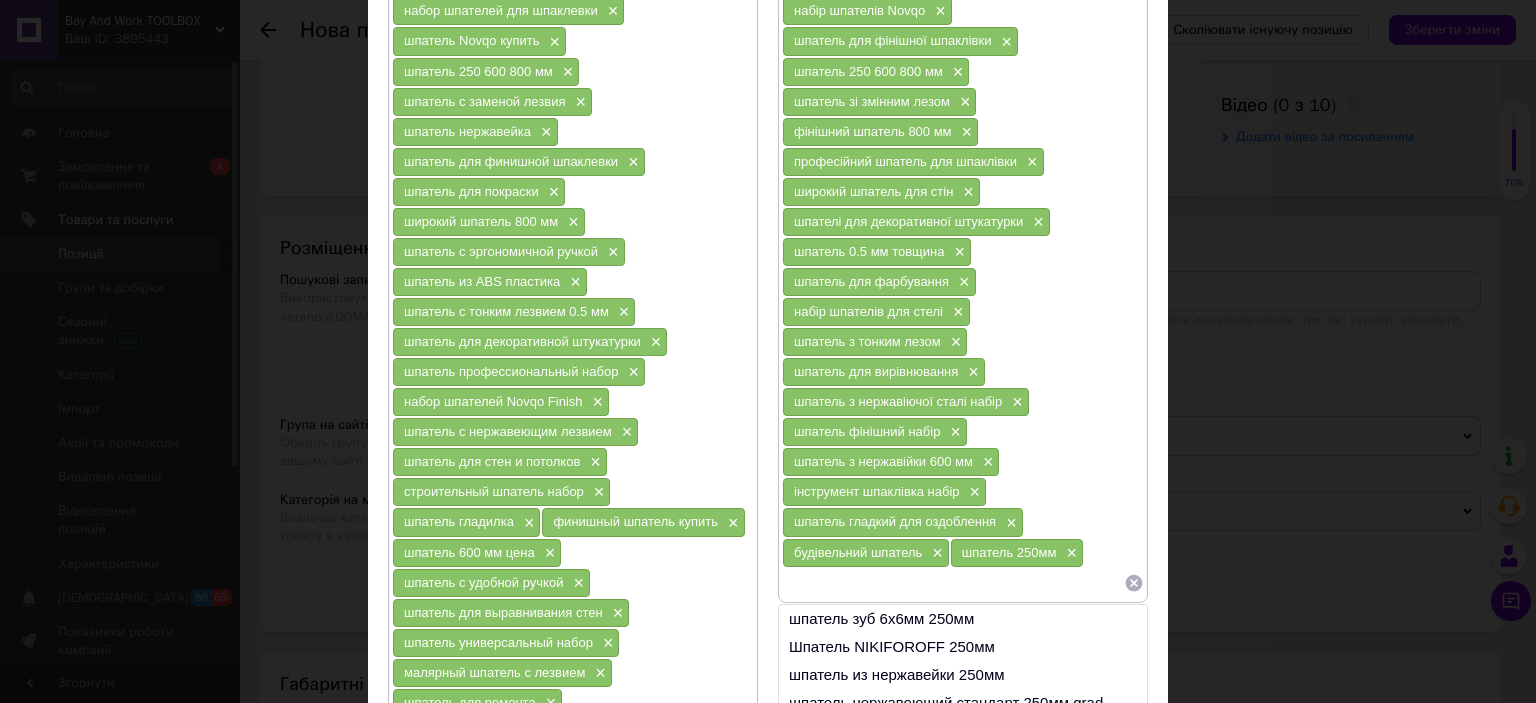 type on "п" 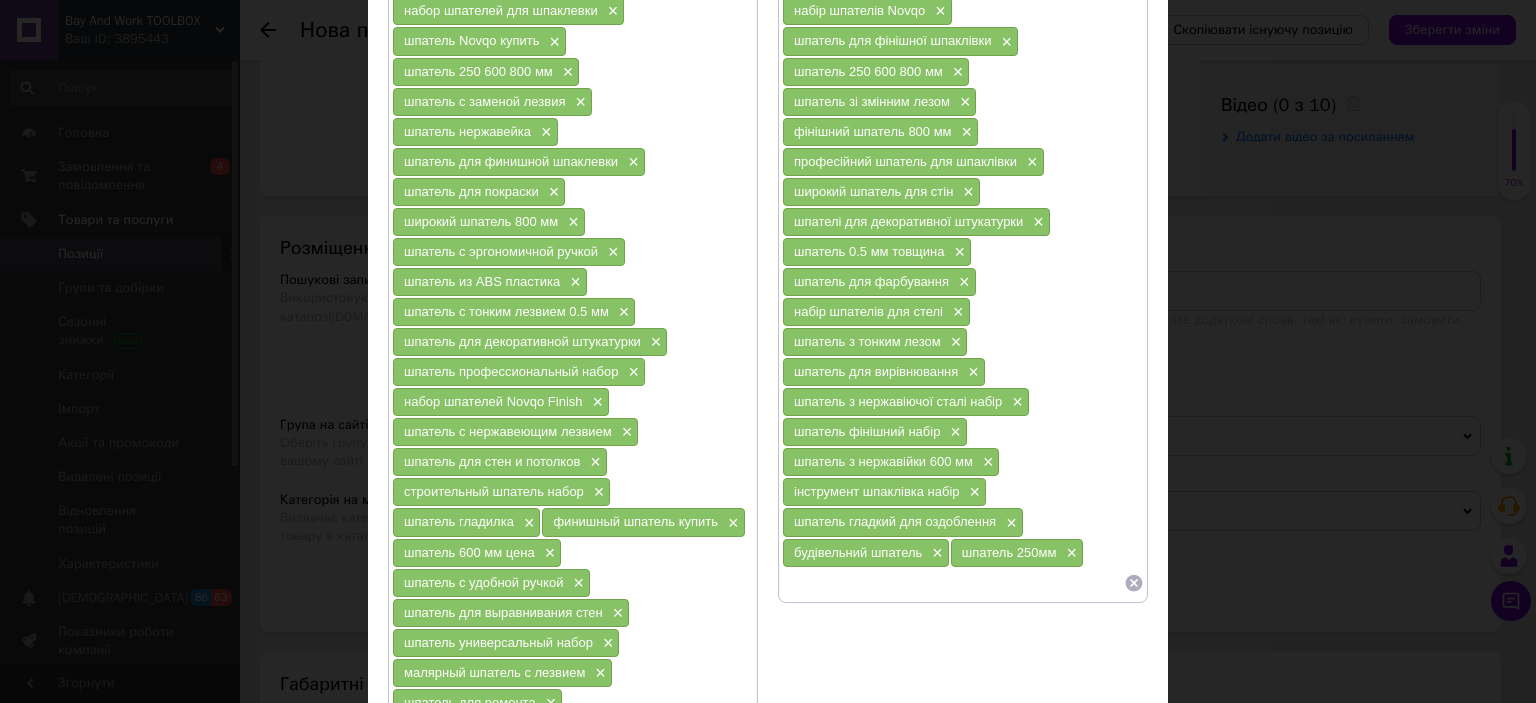 type on "п" 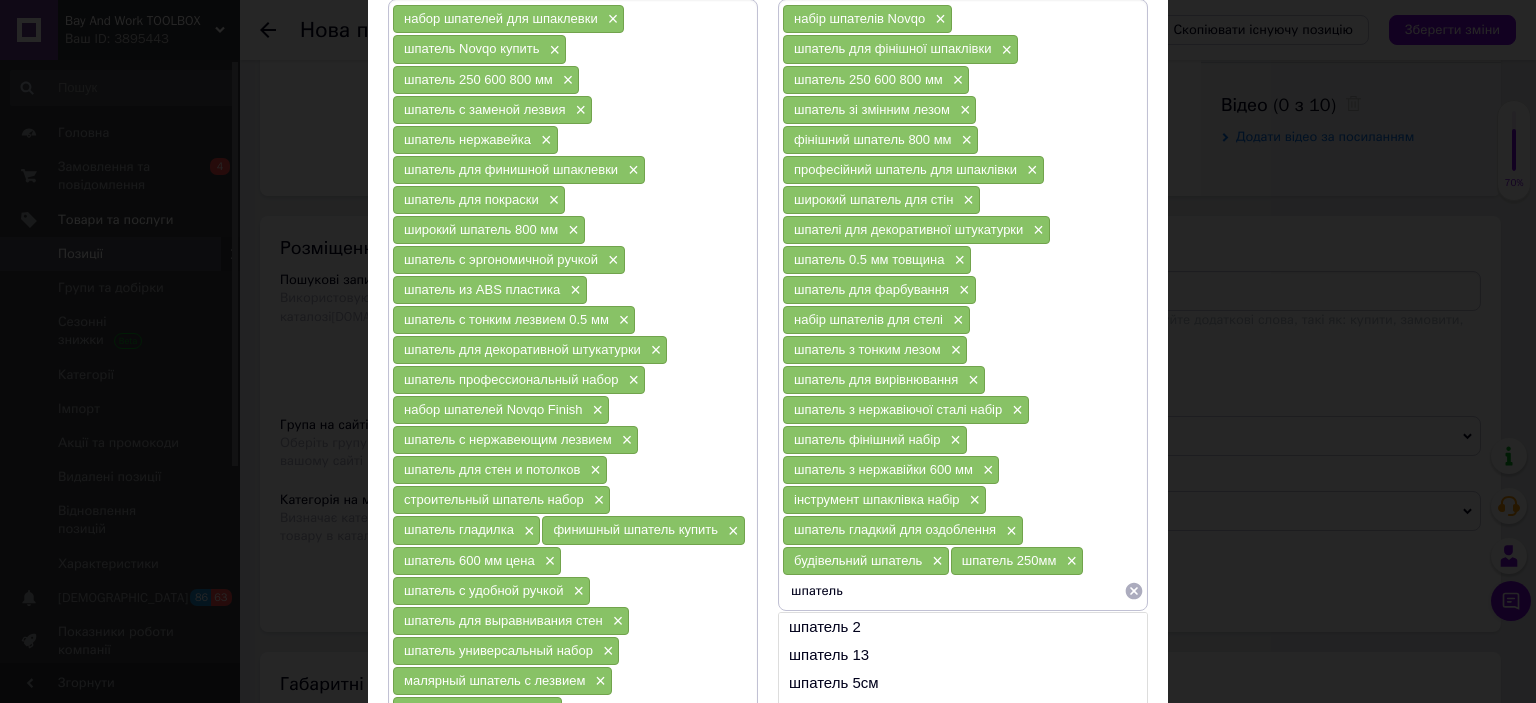 scroll, scrollTop: 200, scrollLeft: 0, axis: vertical 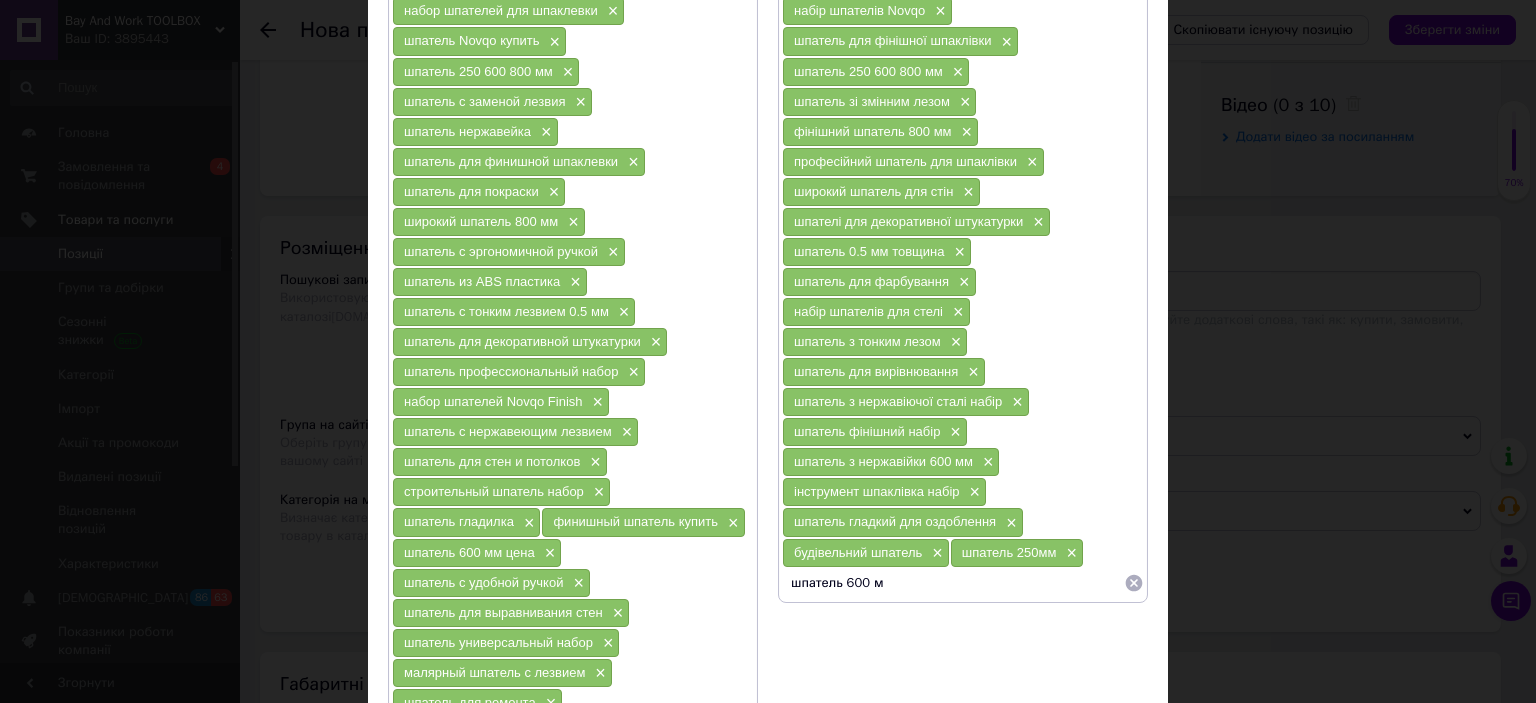 type on "шпатель 600 мм" 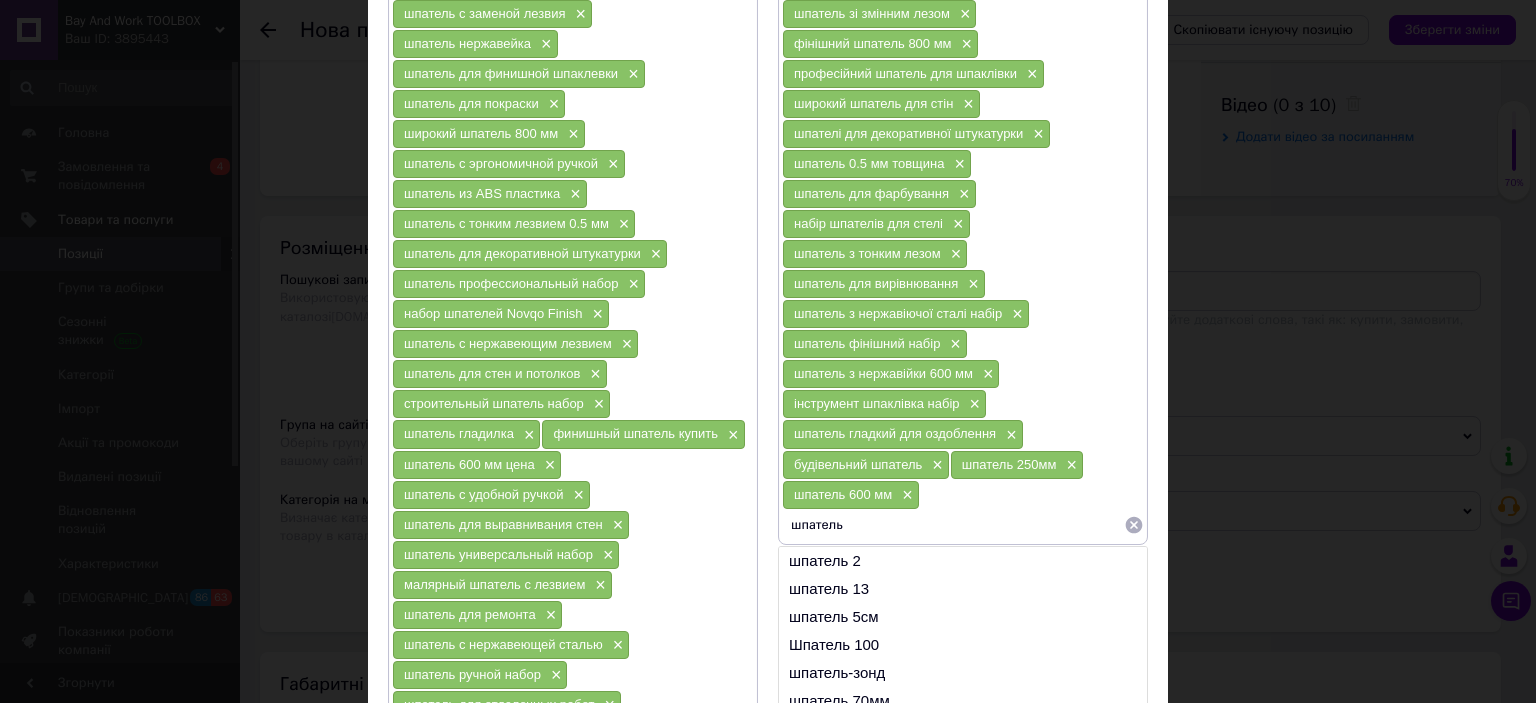 scroll, scrollTop: 300, scrollLeft: 0, axis: vertical 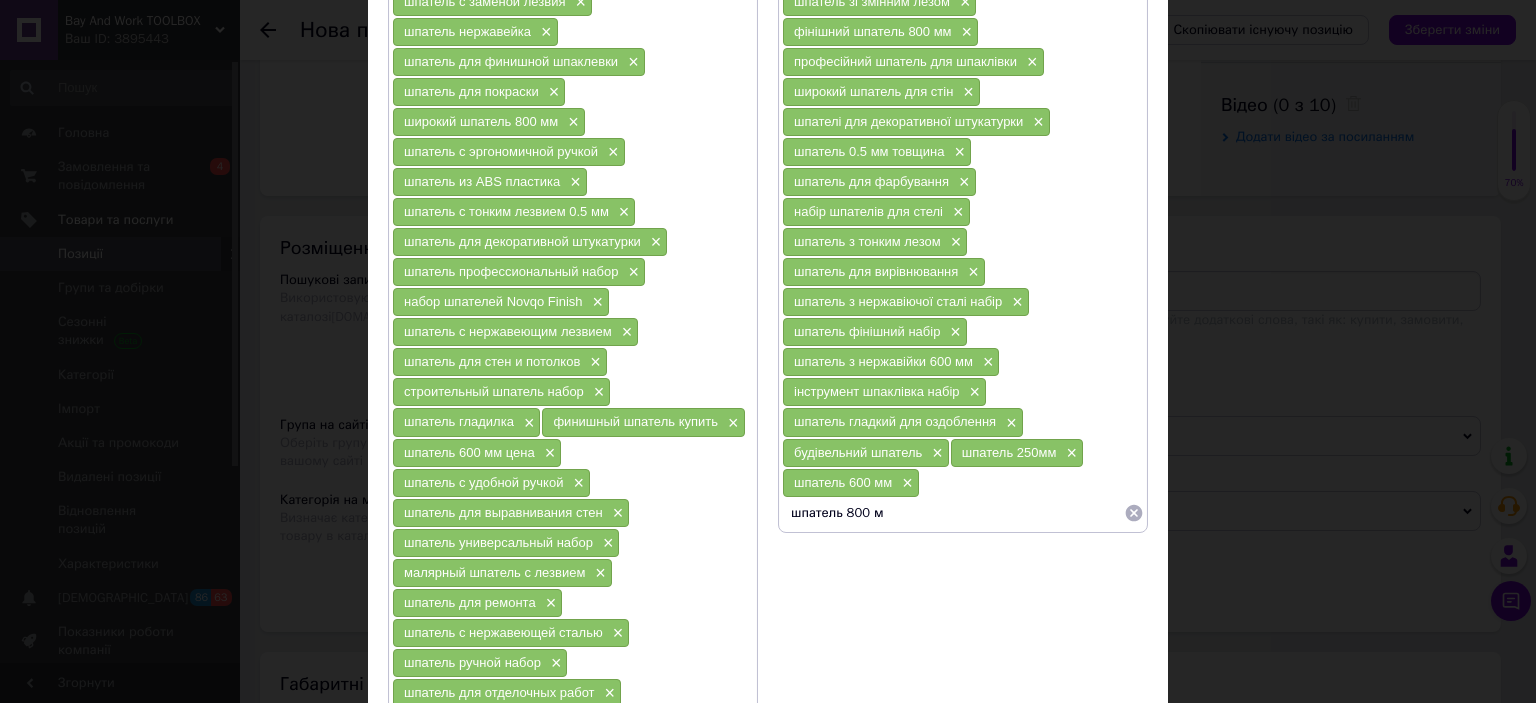 type on "шпатель 800 мм" 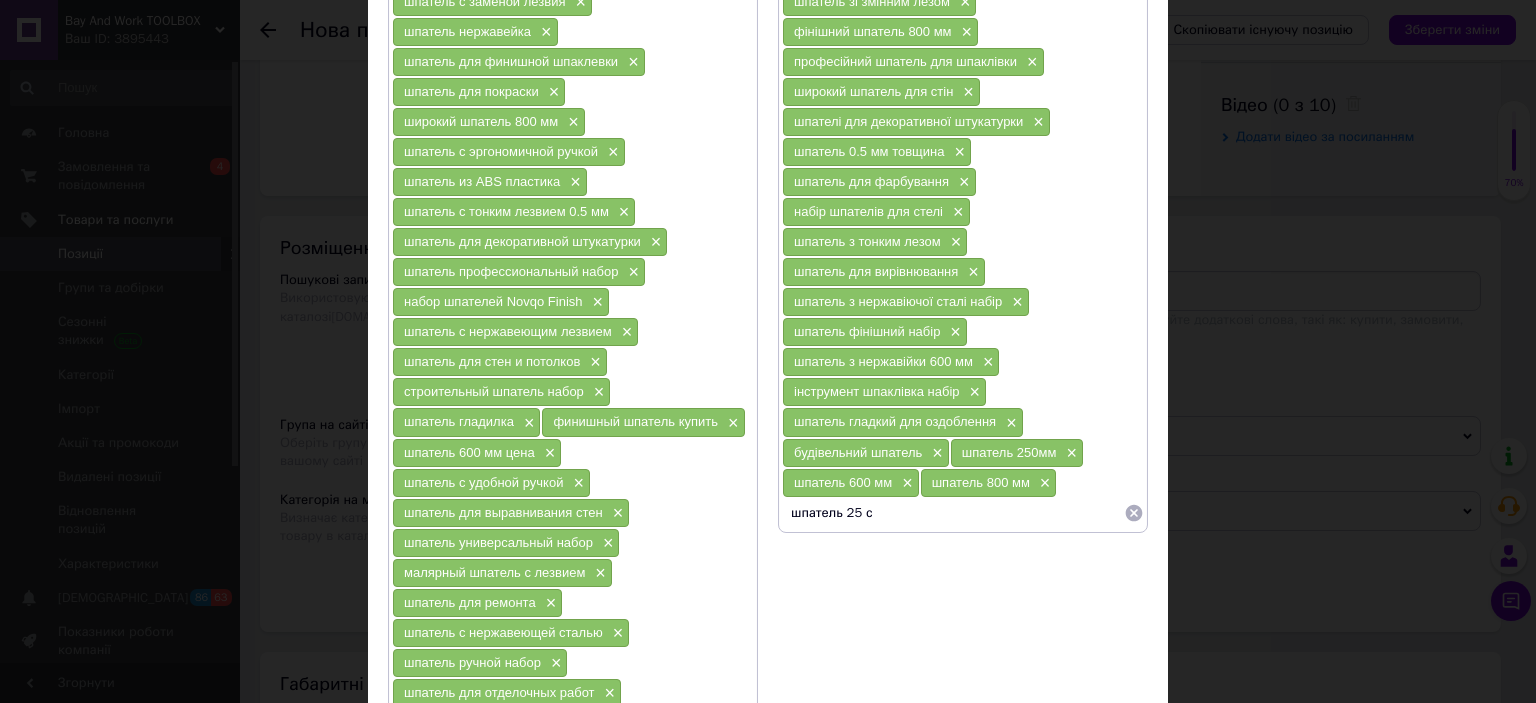 type on "шпатель 25 см" 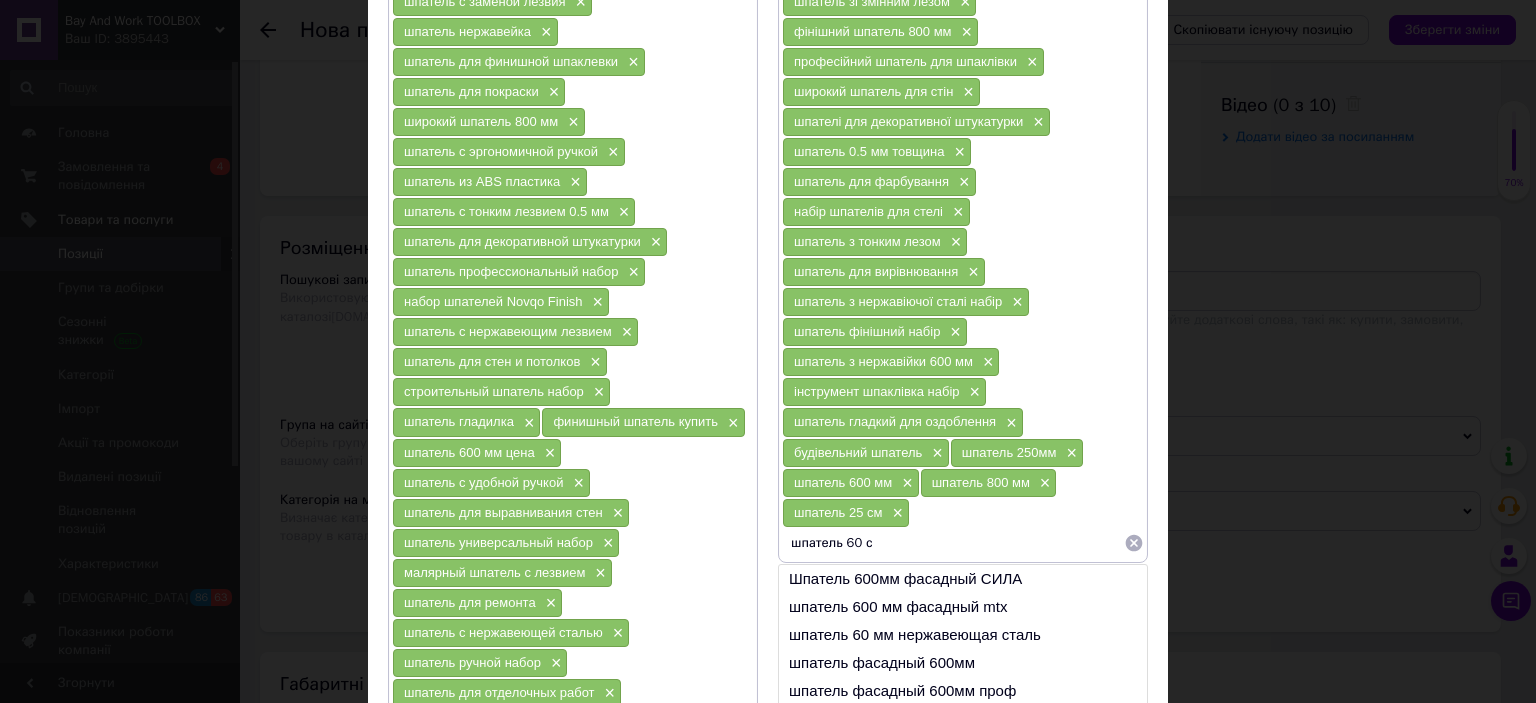 type on "шпатель 60 см" 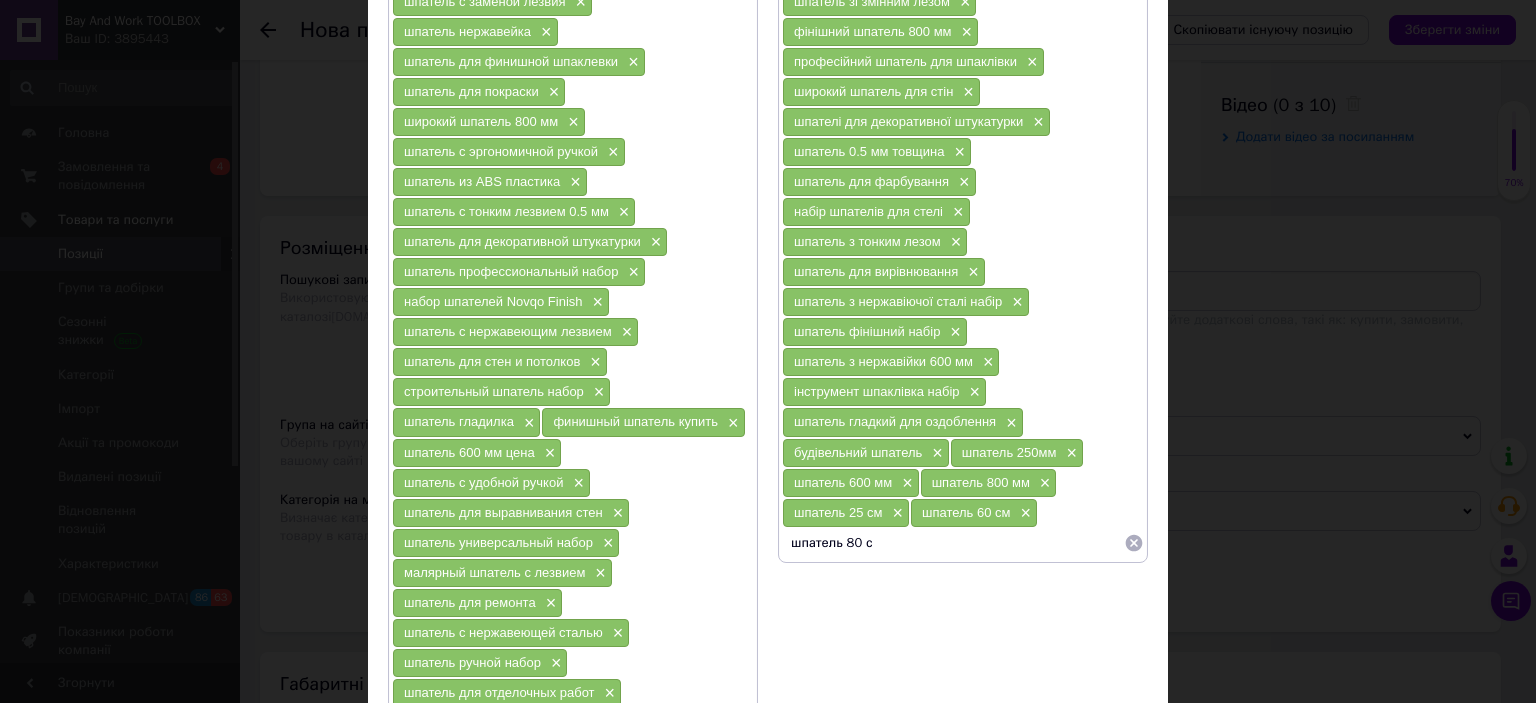 type on "шпатель 80 см" 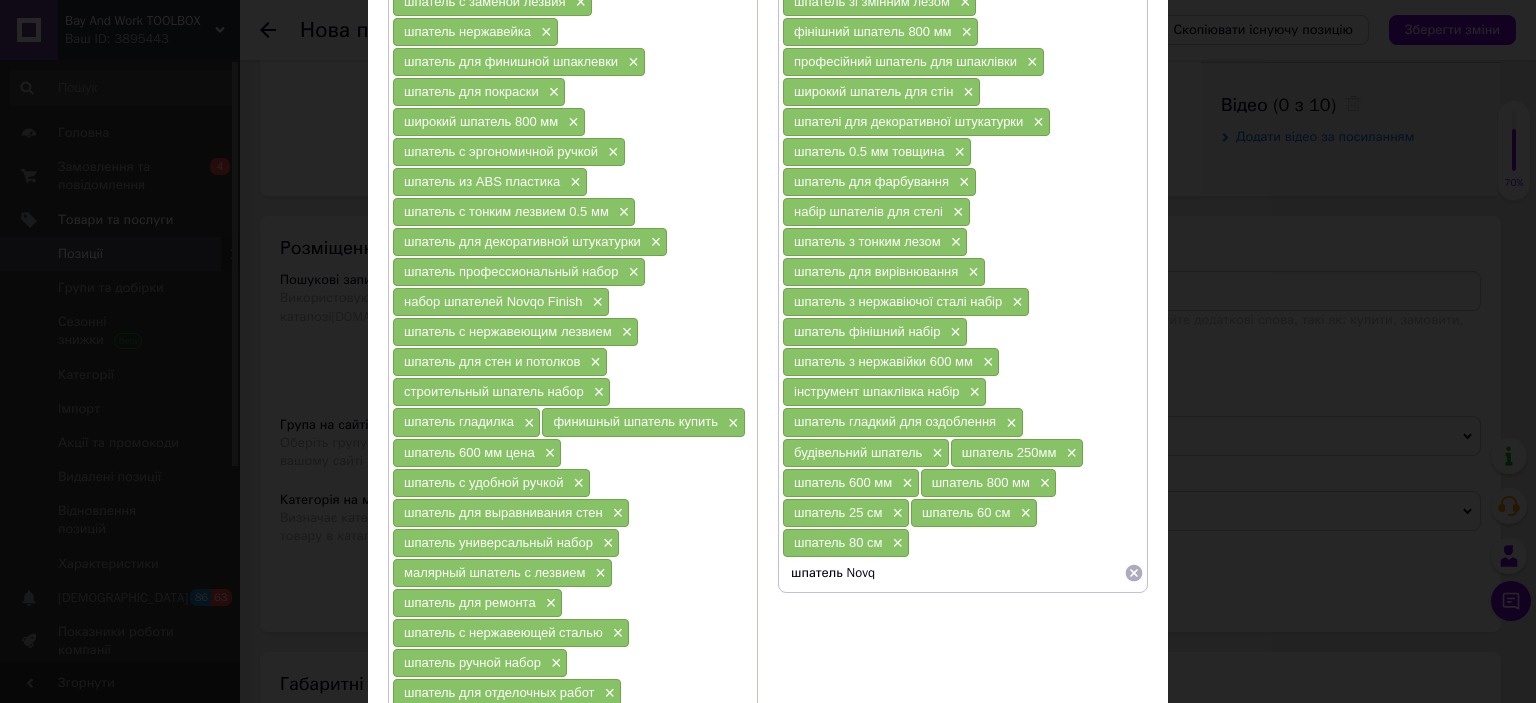 type on "шпатель Novqo" 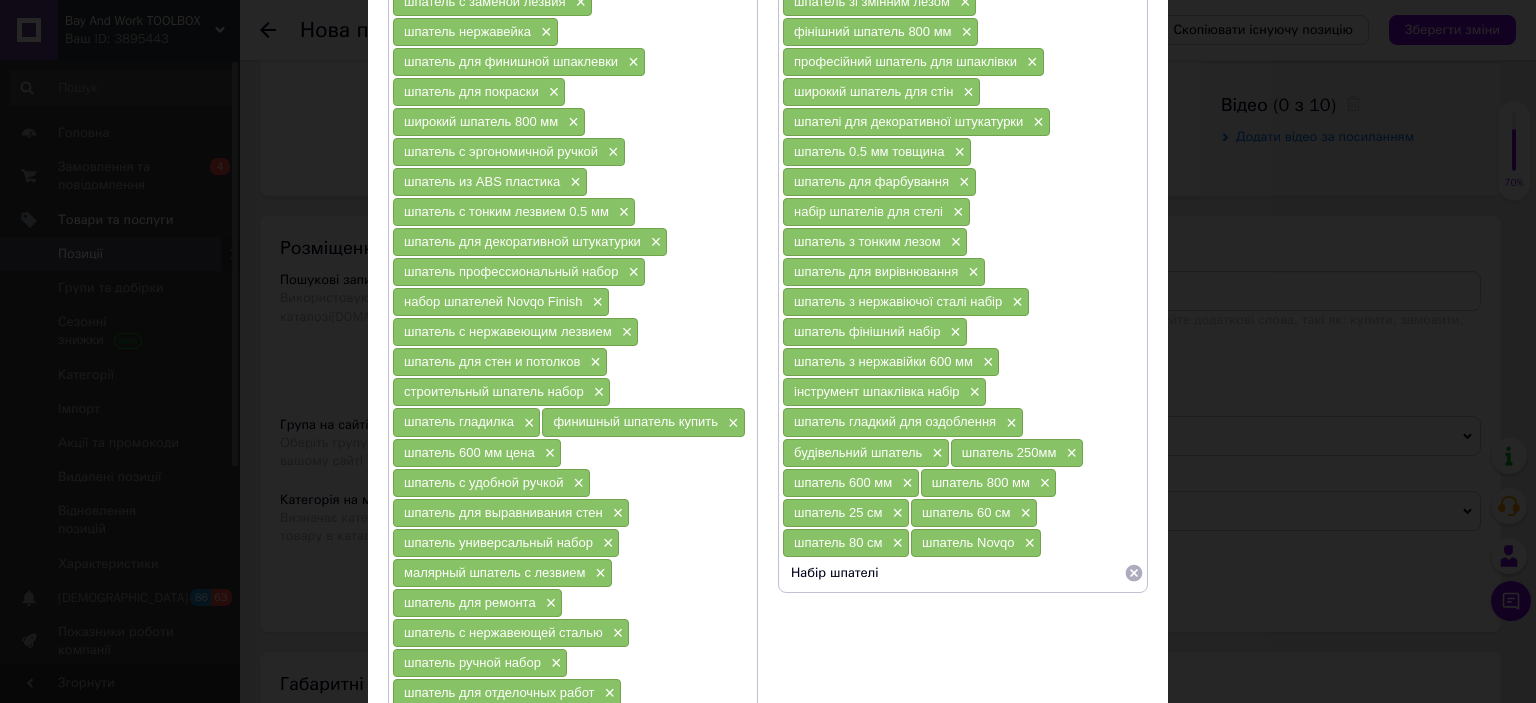 type on "Набір шпателів" 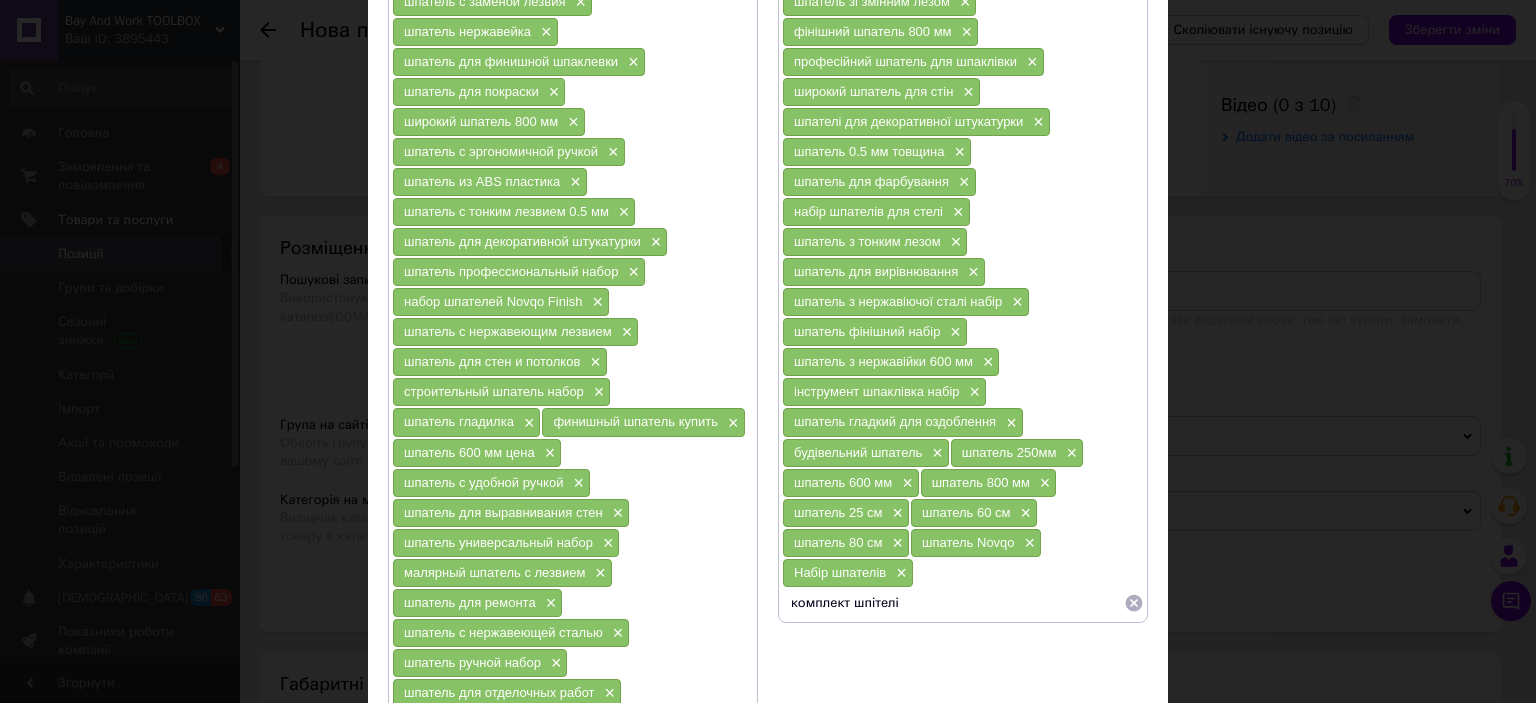 type on "комплект шпітелів" 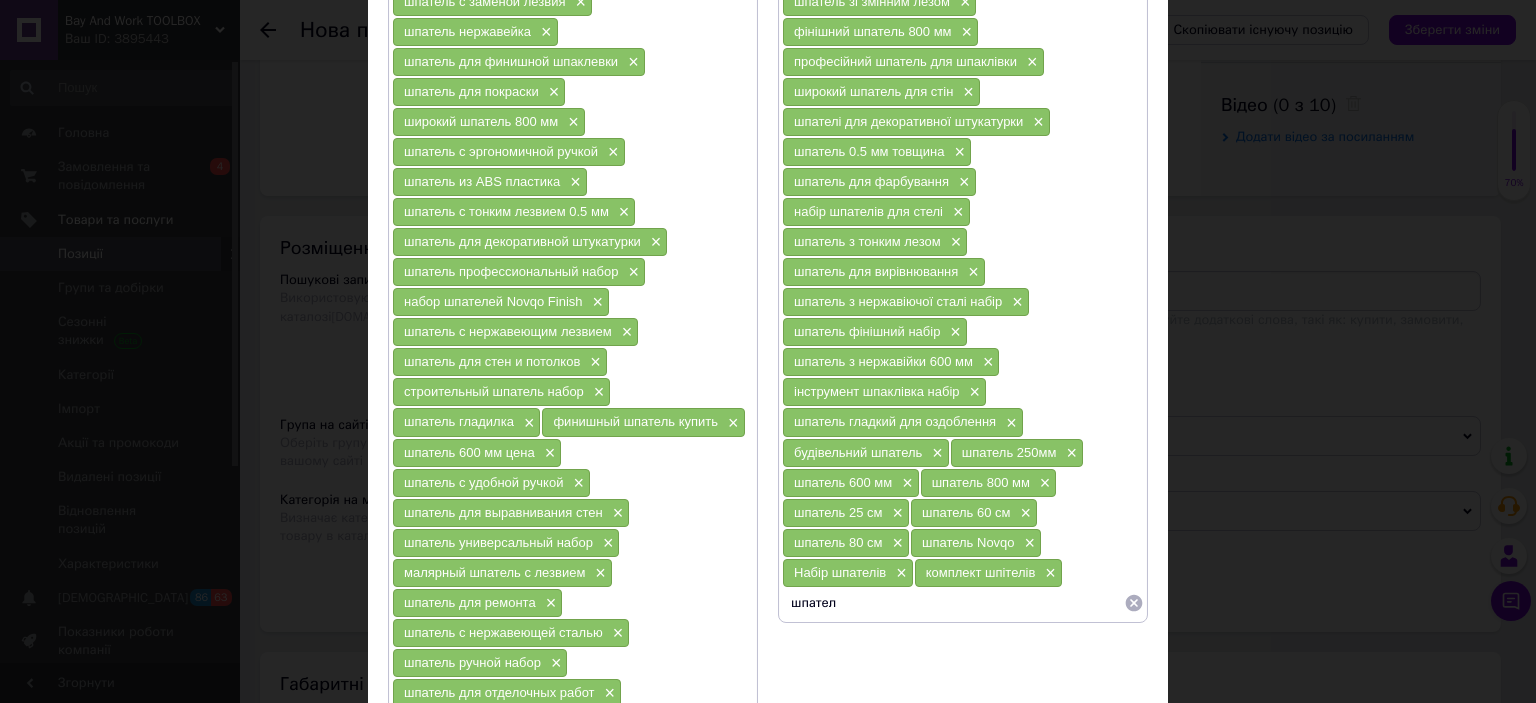 type on "шпатель" 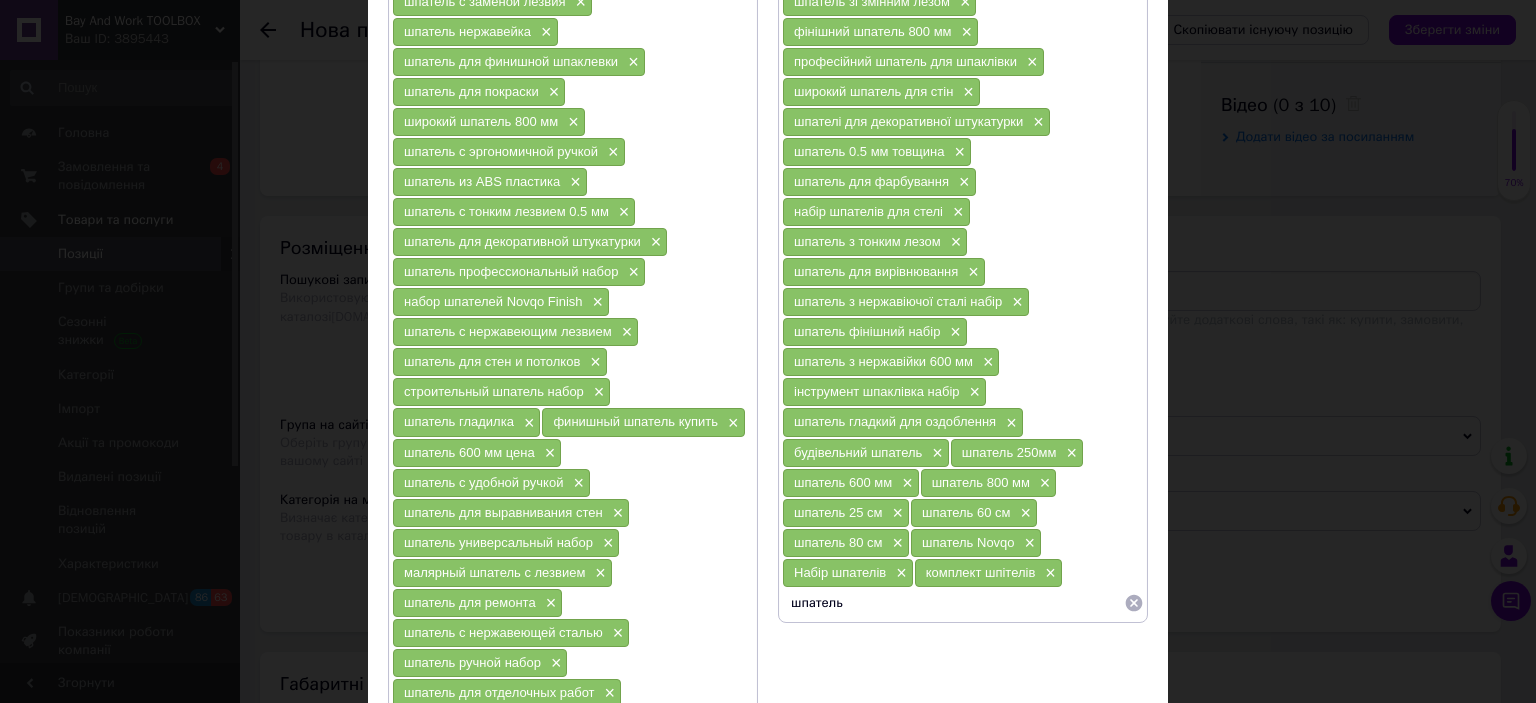 type 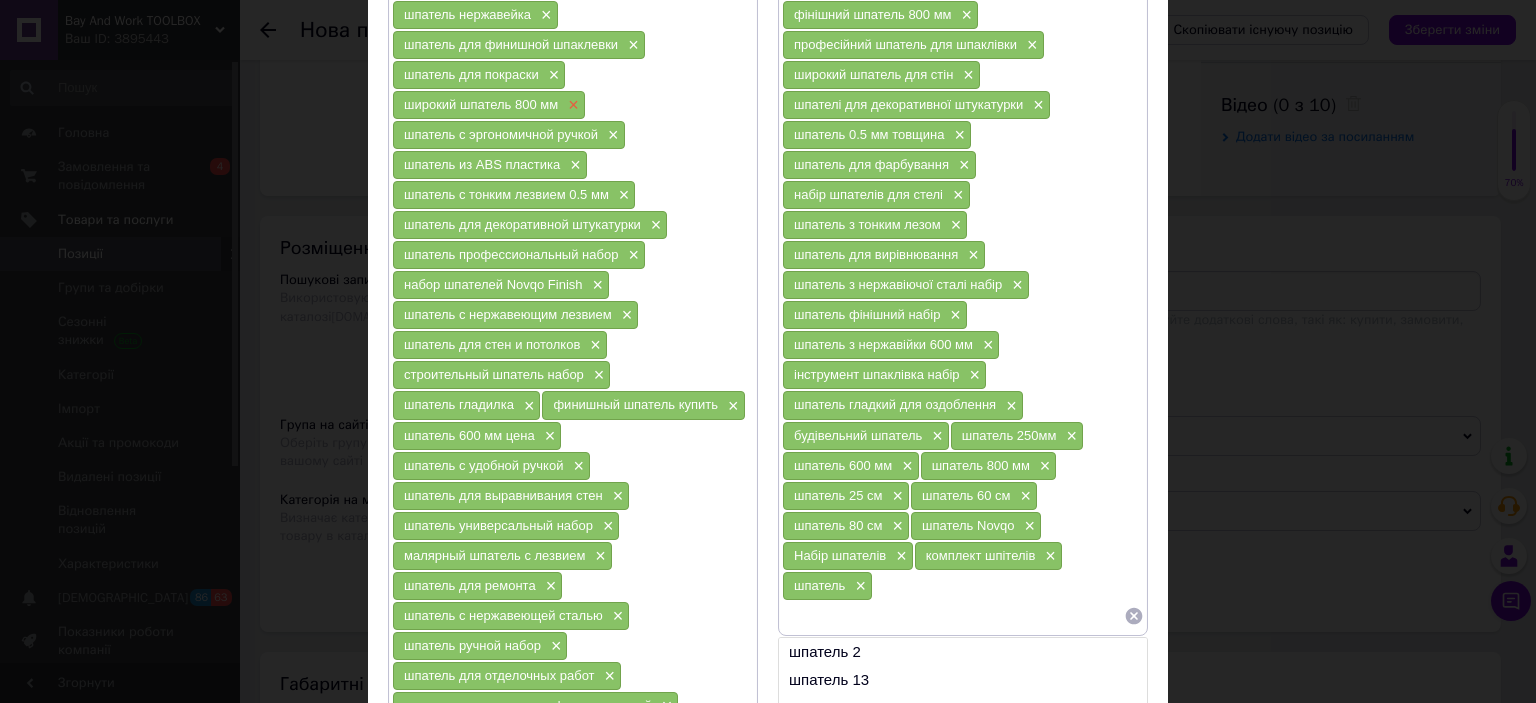 scroll, scrollTop: 0, scrollLeft: 0, axis: both 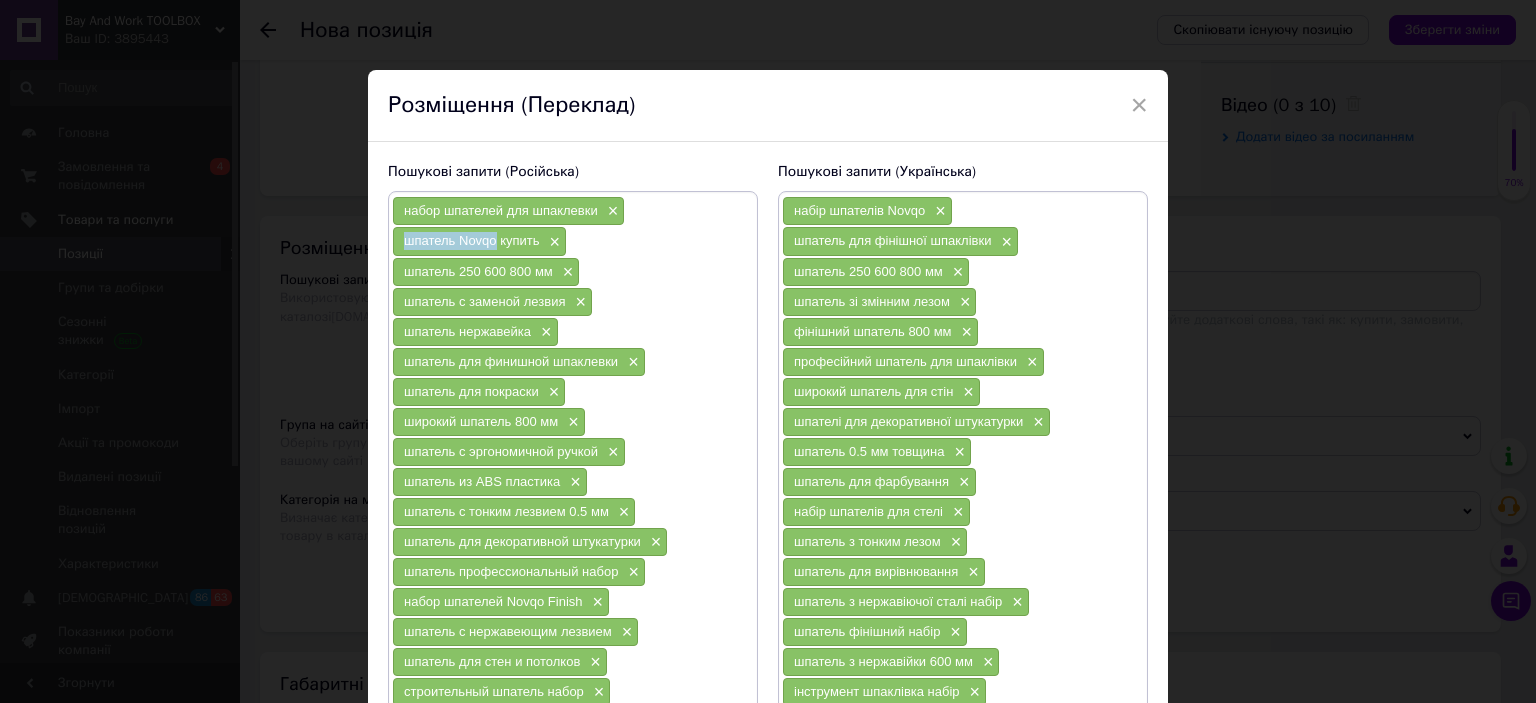 drag, startPoint x: 395, startPoint y: 240, endPoint x: 490, endPoint y: 239, distance: 95.005264 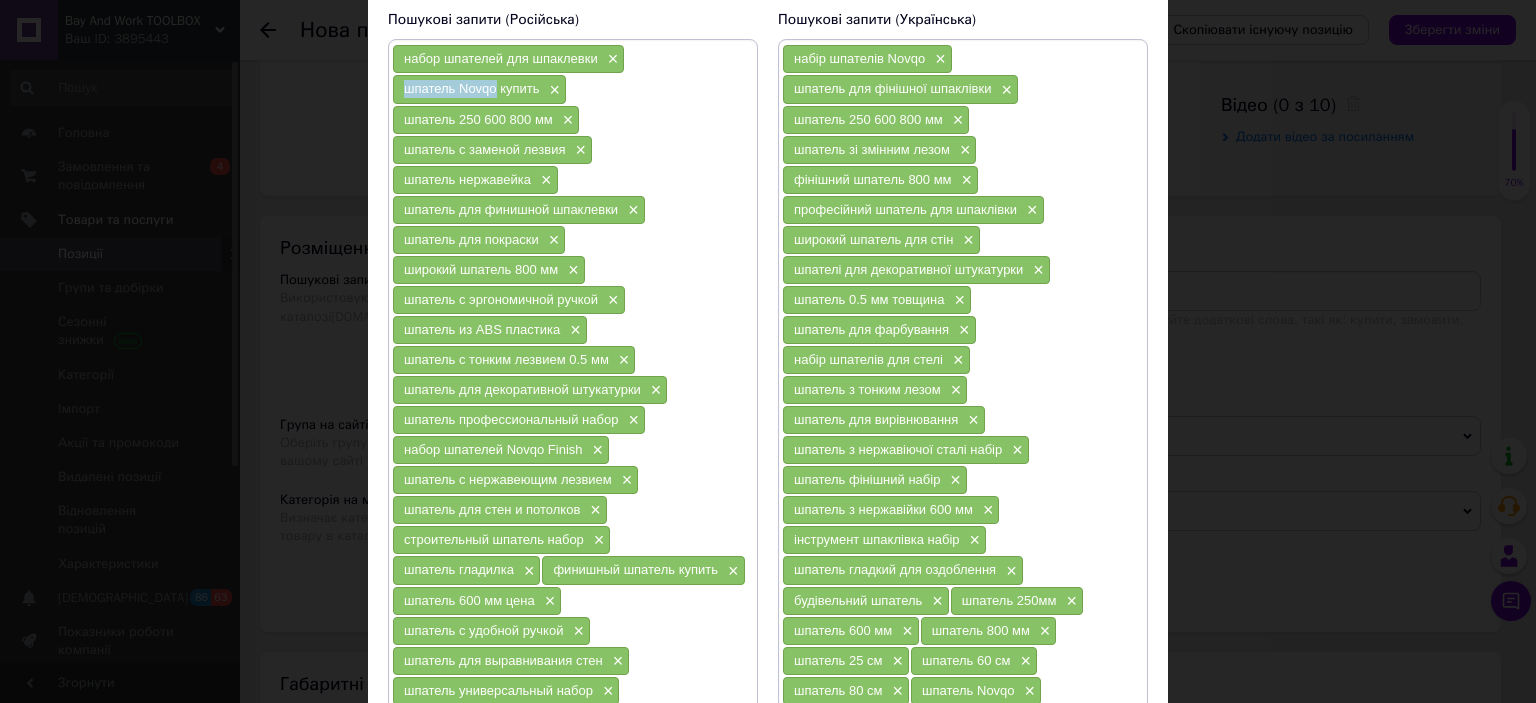 scroll, scrollTop: 500, scrollLeft: 0, axis: vertical 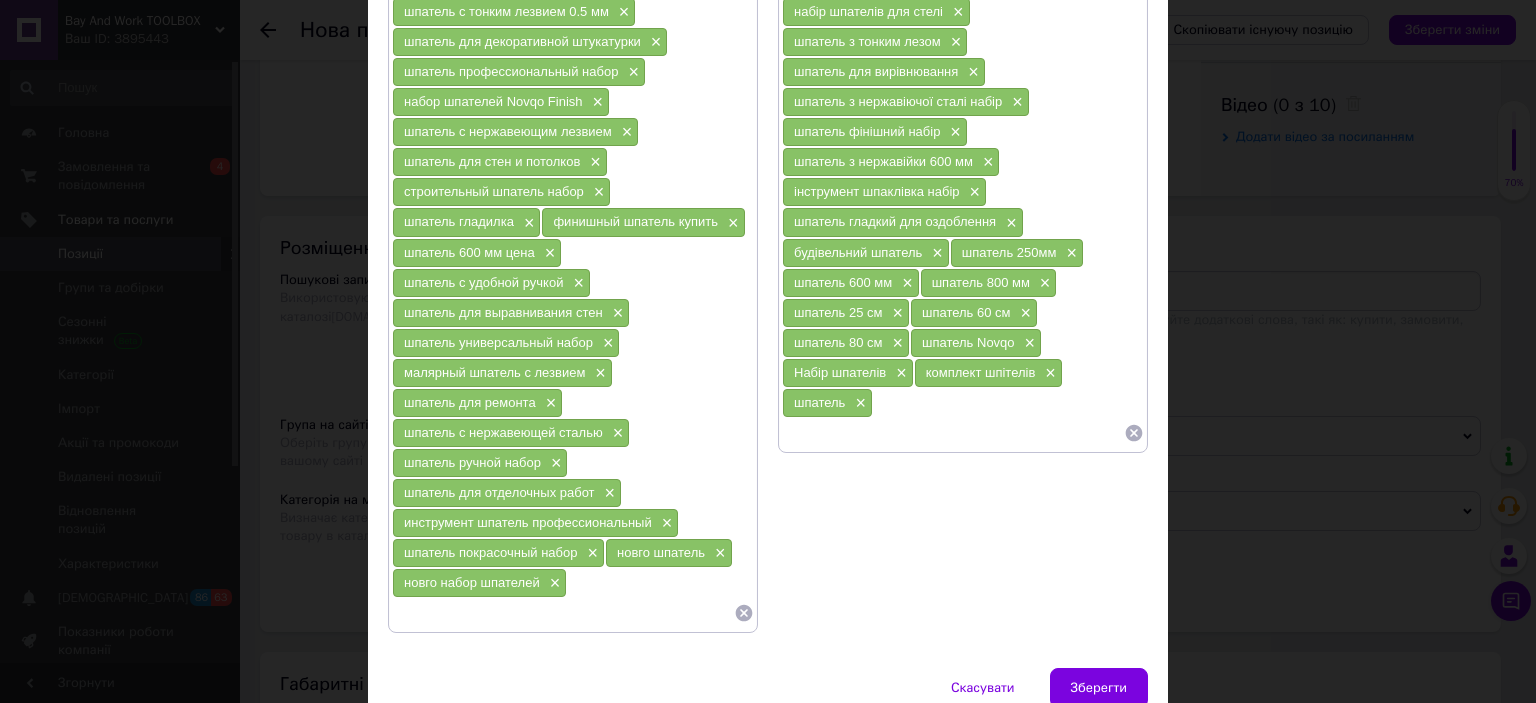 paste on "шпатель Novqo" 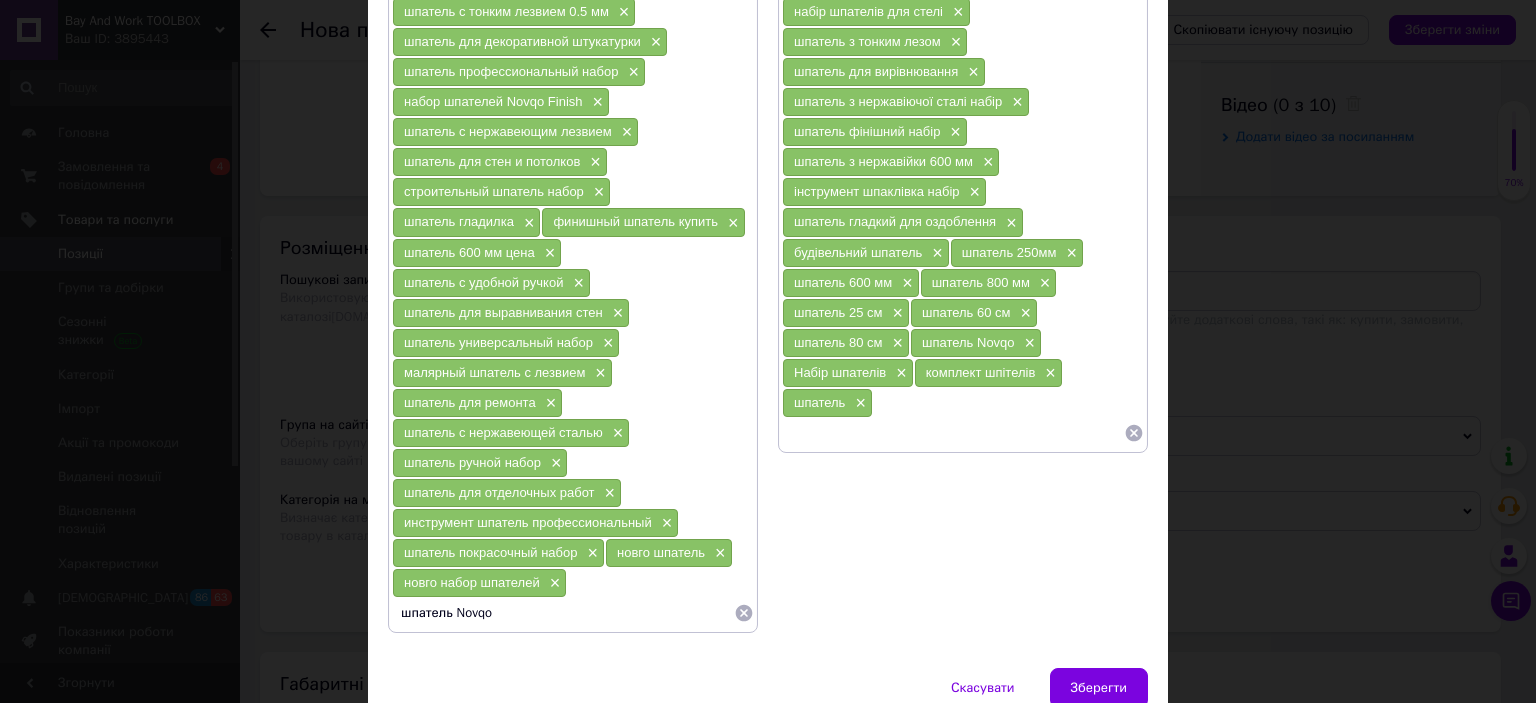 click on "шпатель Novqo" at bounding box center [563, 613] 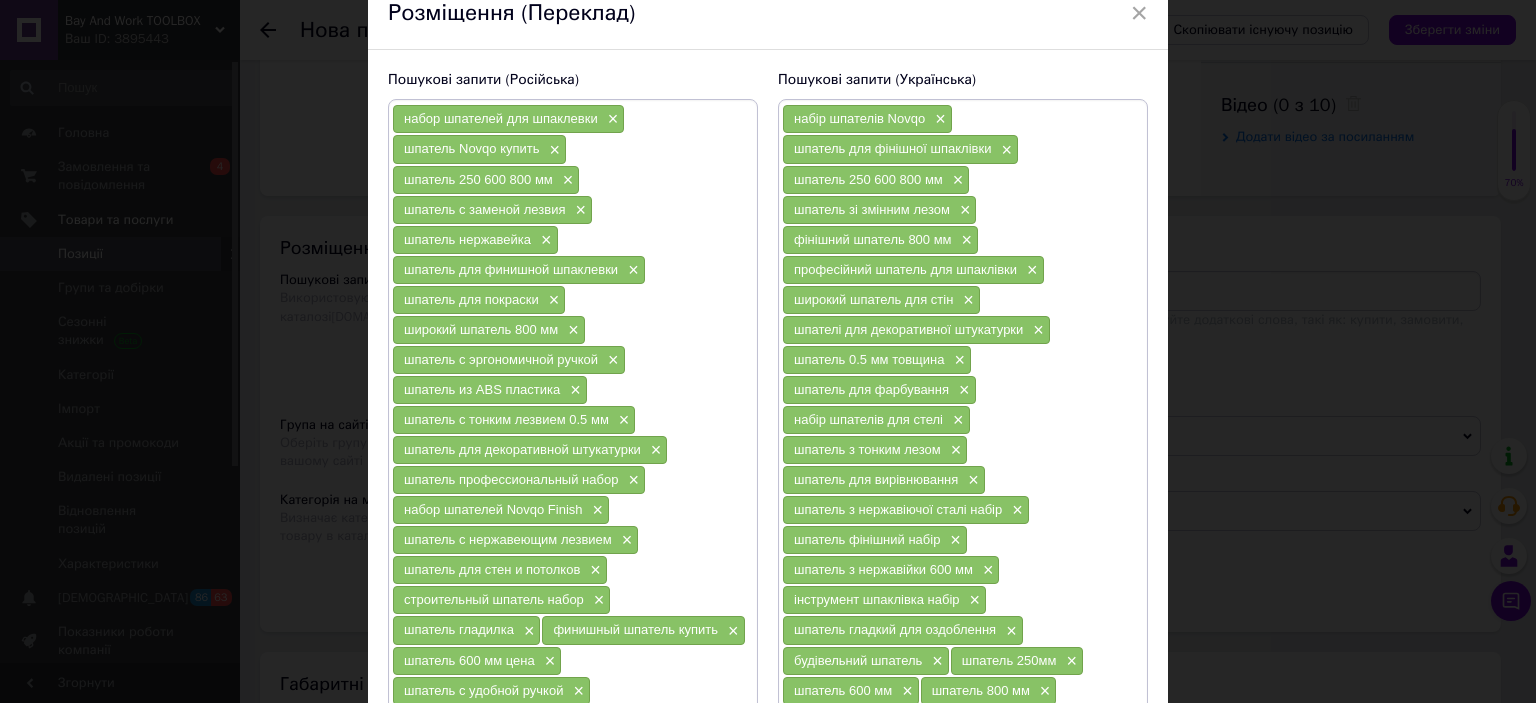 scroll, scrollTop: 100, scrollLeft: 0, axis: vertical 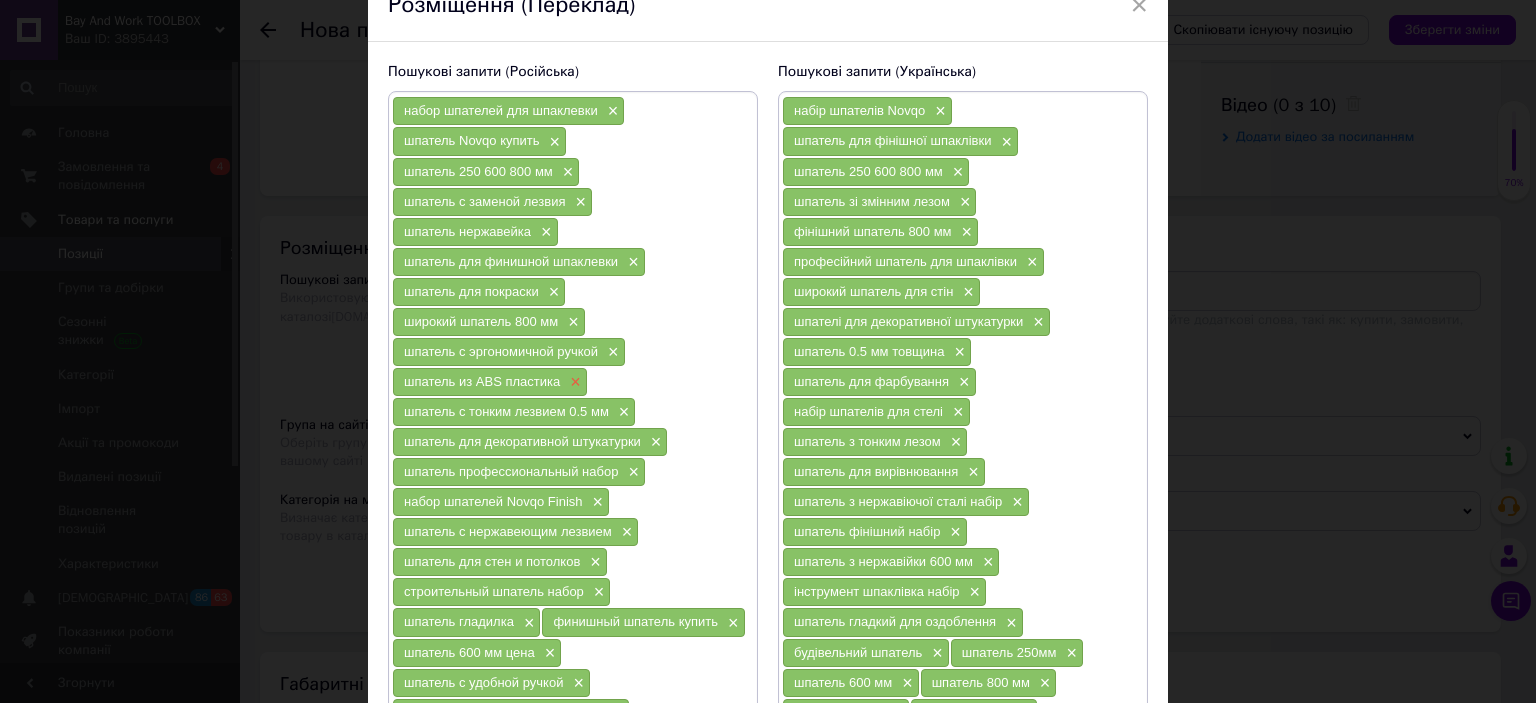 click on "×" at bounding box center [573, 382] 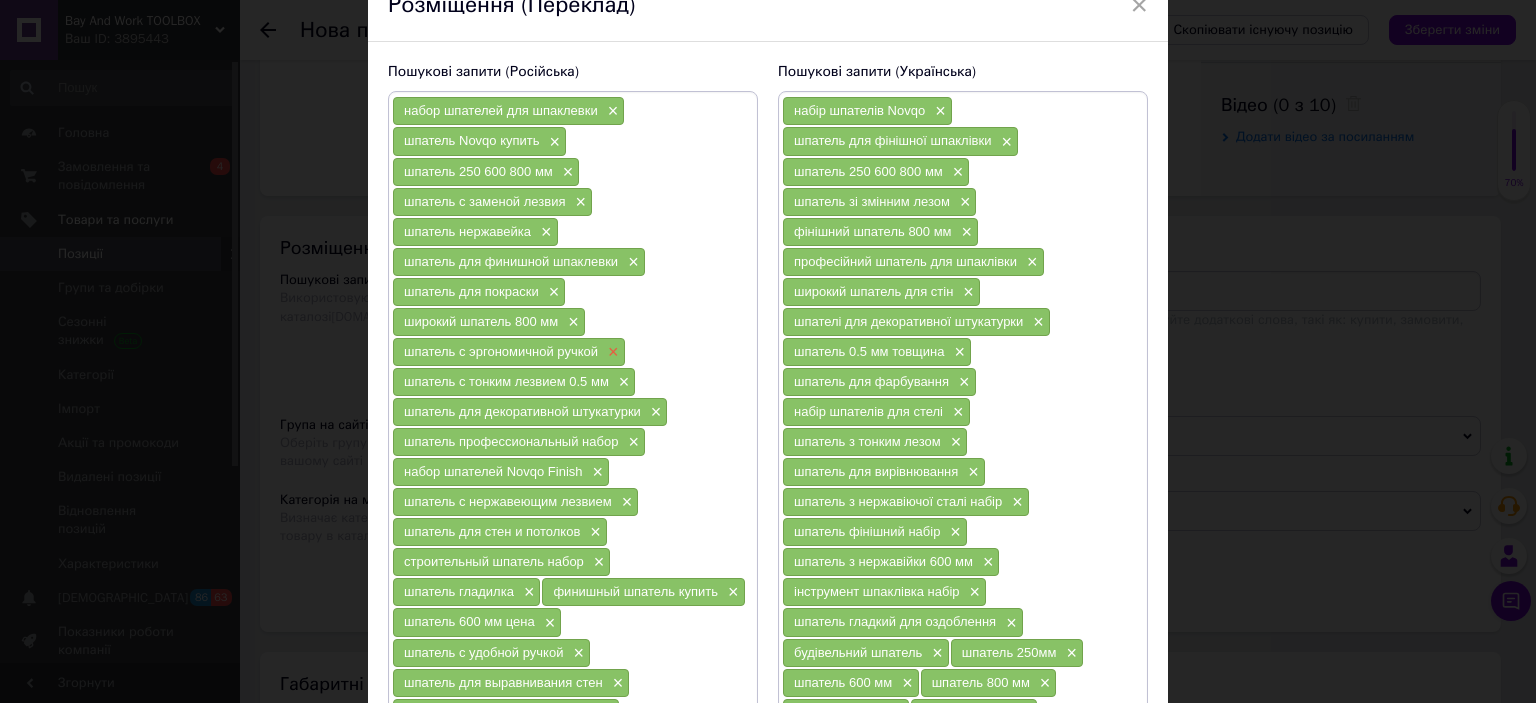 click on "×" at bounding box center [611, 352] 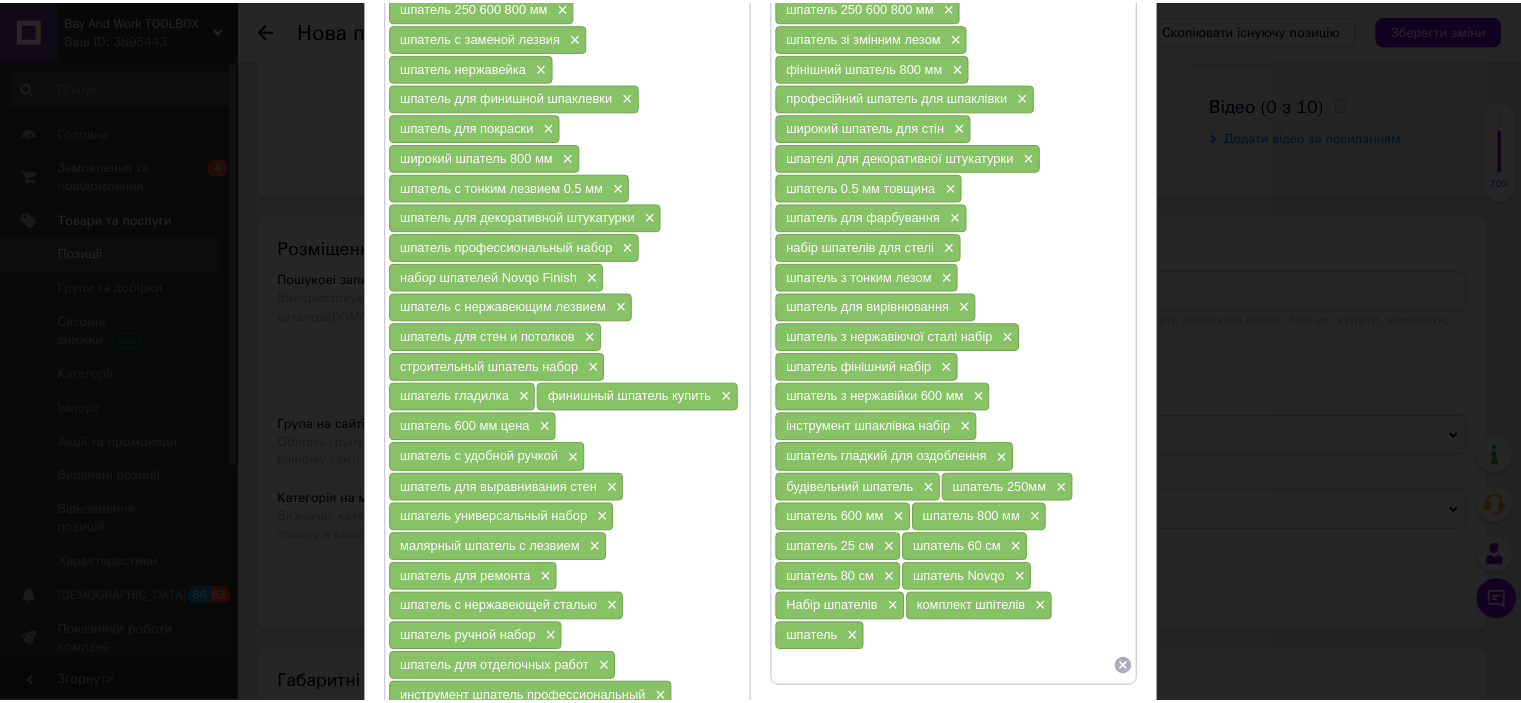 scroll, scrollTop: 400, scrollLeft: 0, axis: vertical 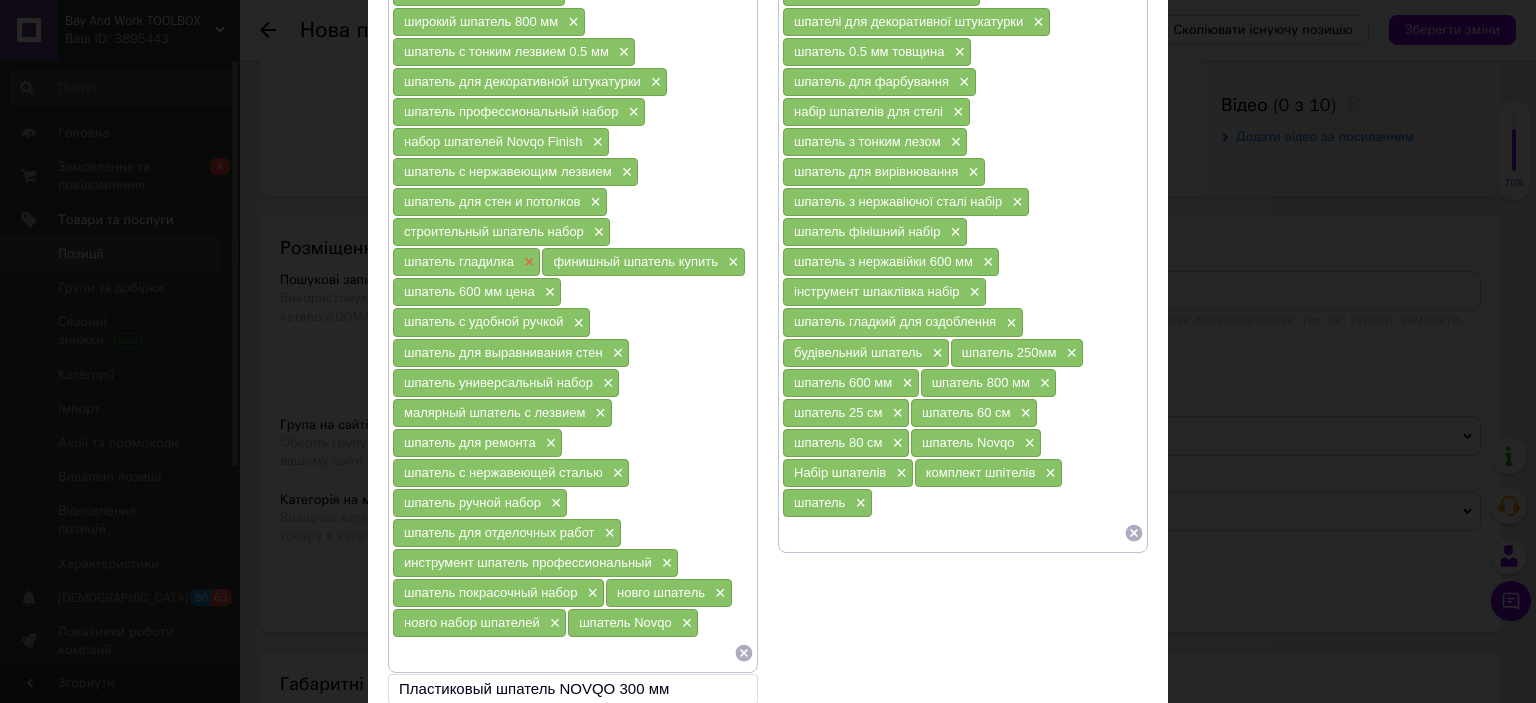 click on "×" at bounding box center (527, 262) 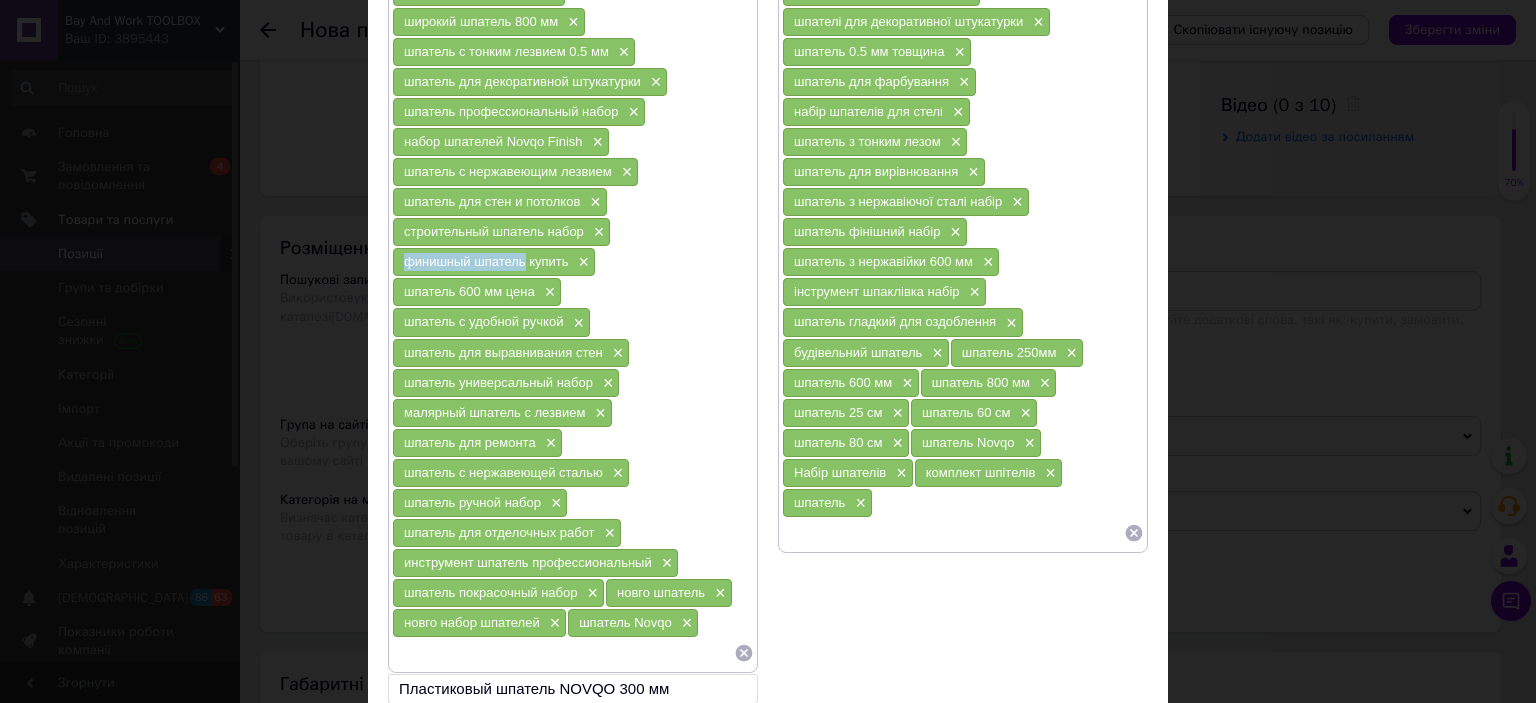 drag, startPoint x: 393, startPoint y: 249, endPoint x: 519, endPoint y: 251, distance: 126.01587 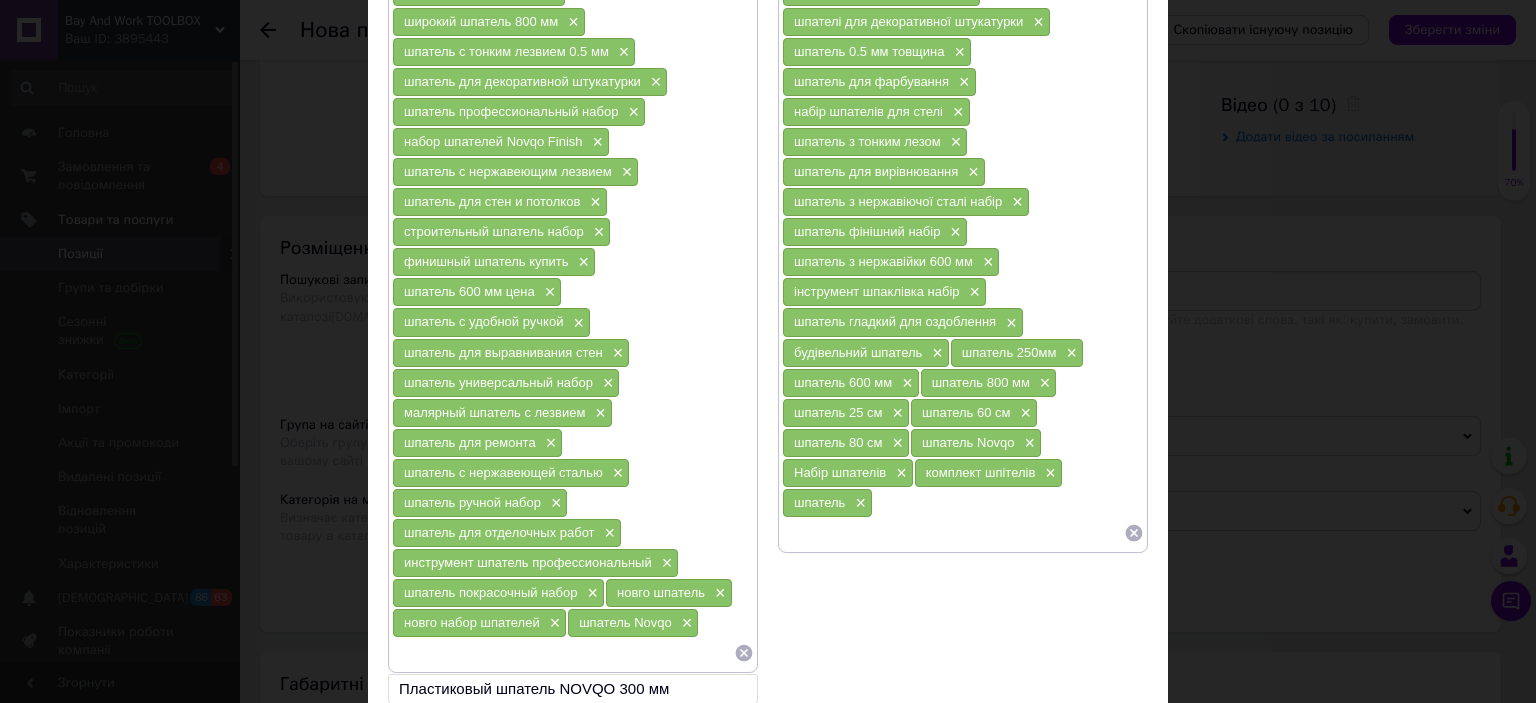 click at bounding box center [563, 653] 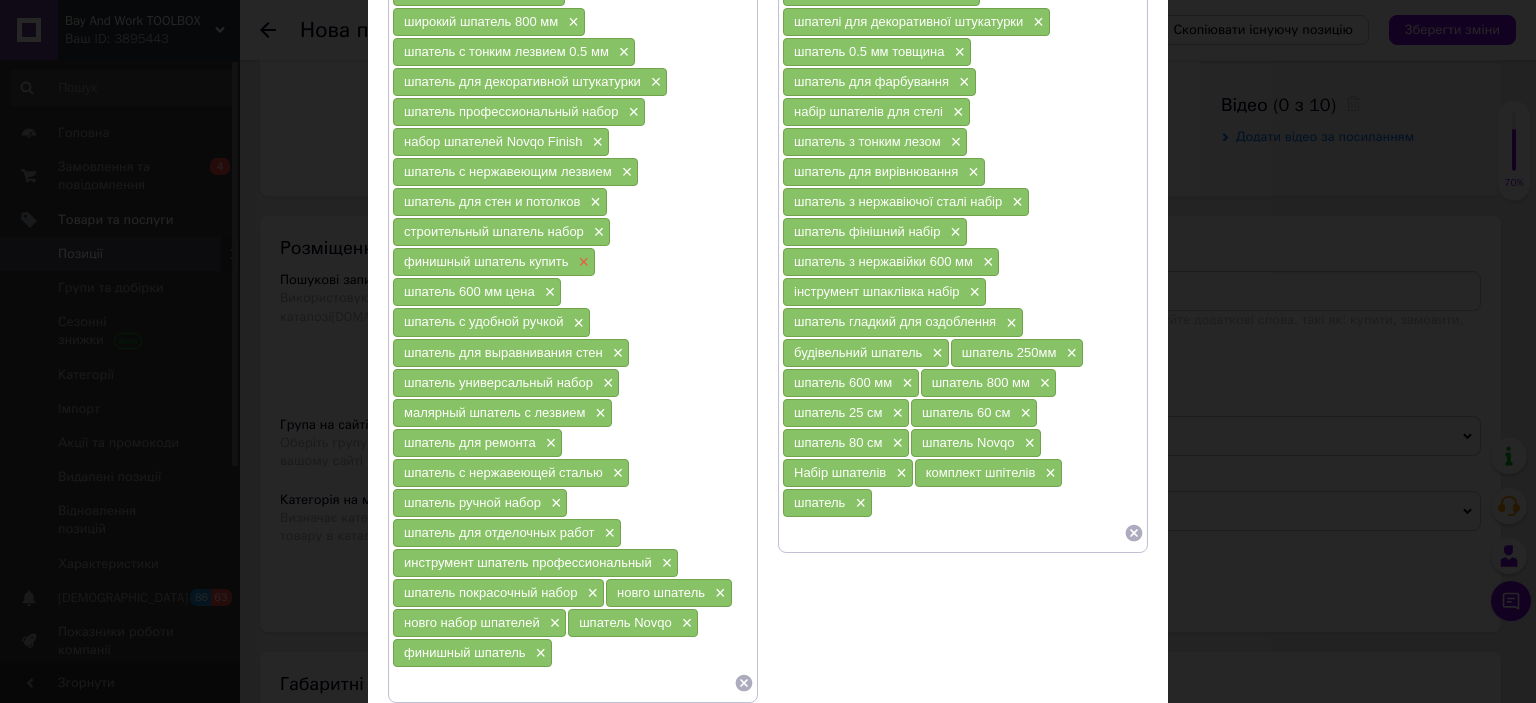 click on "×" at bounding box center (582, 262) 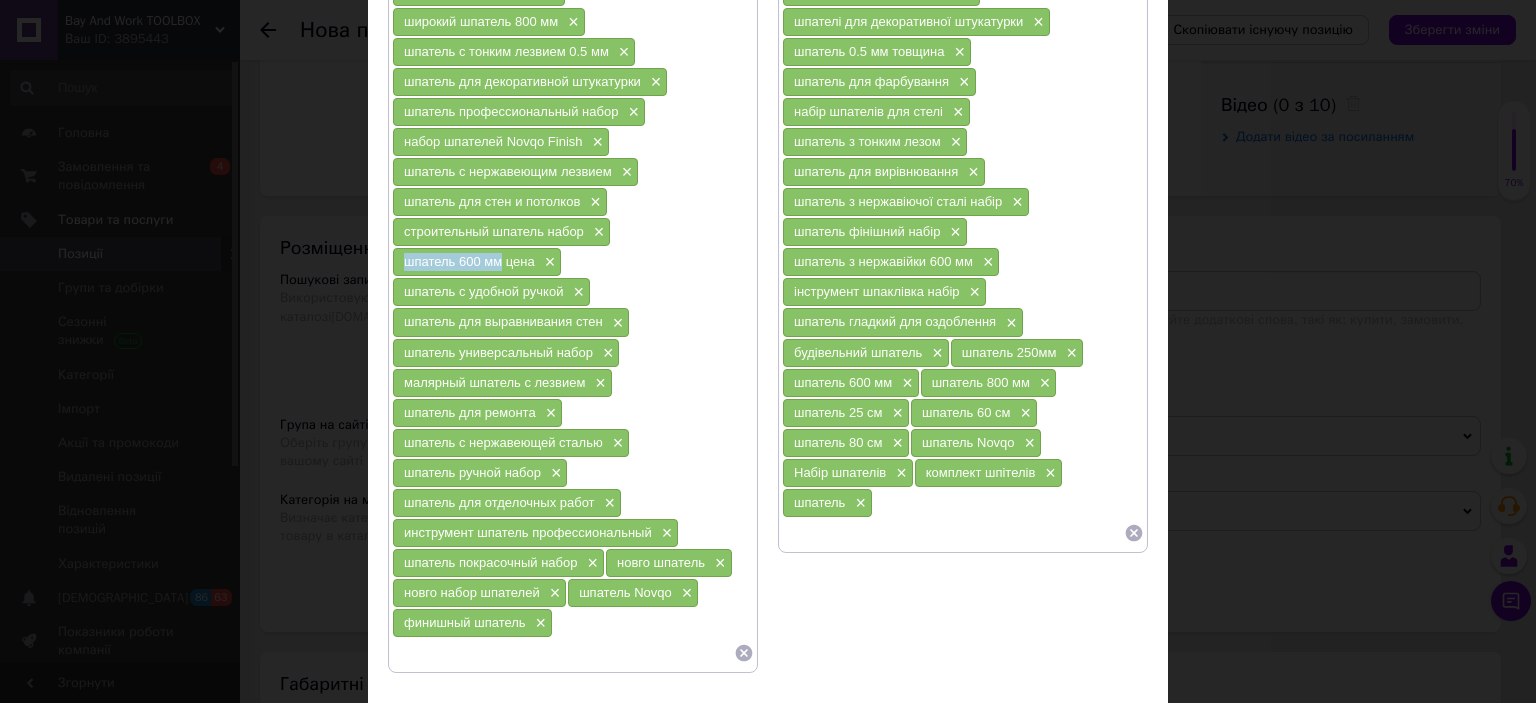 drag, startPoint x: 396, startPoint y: 251, endPoint x: 496, endPoint y: 252, distance: 100.005 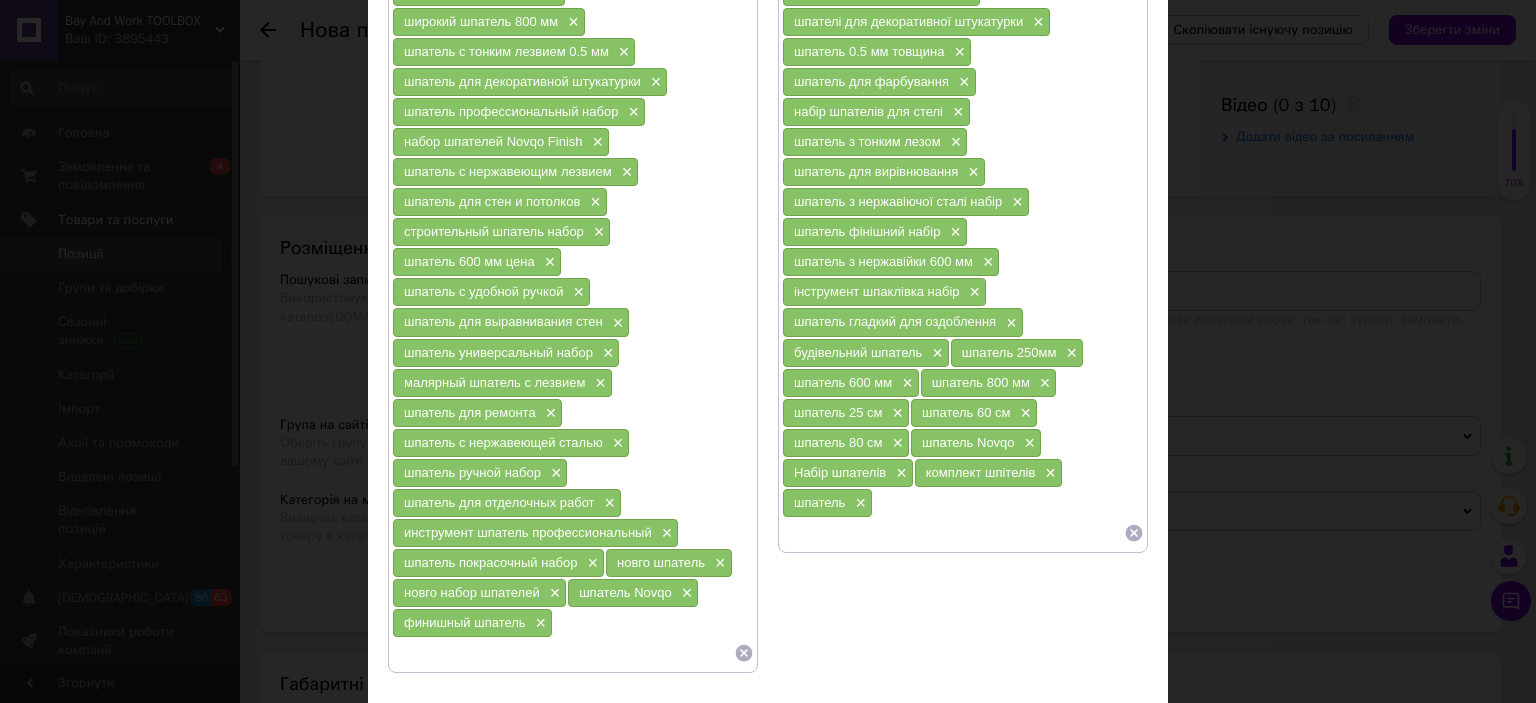 paste on "шпатель 600 мм" 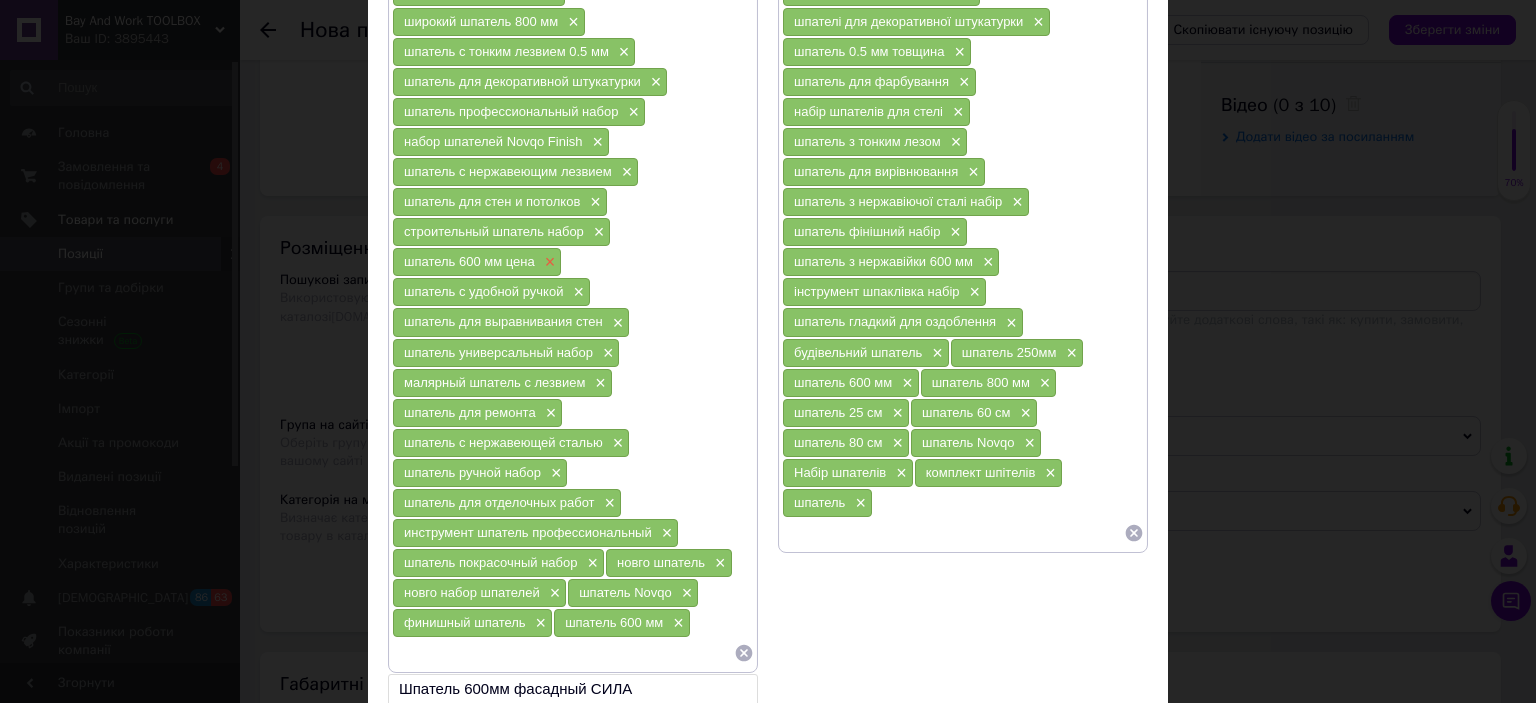 click on "×" at bounding box center (548, 262) 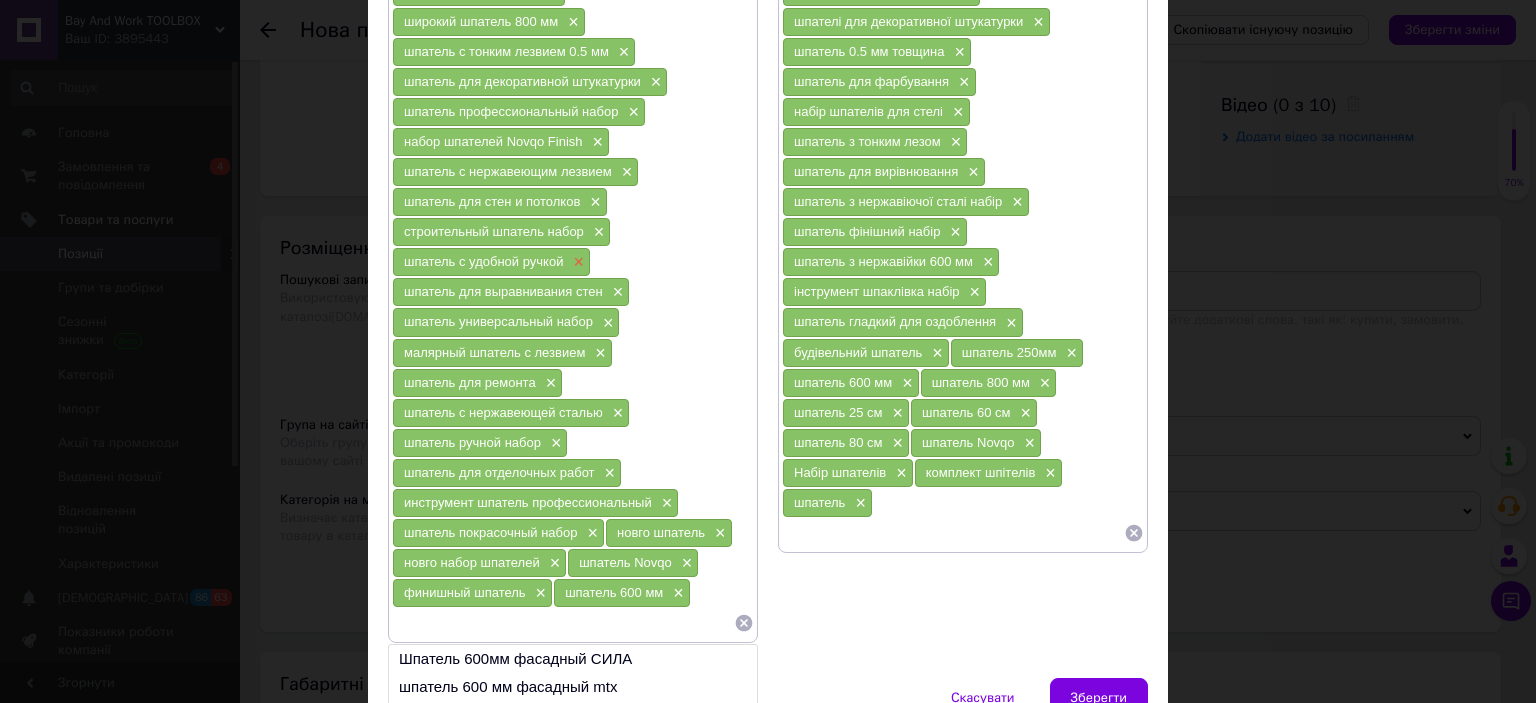 click on "×" at bounding box center [576, 262] 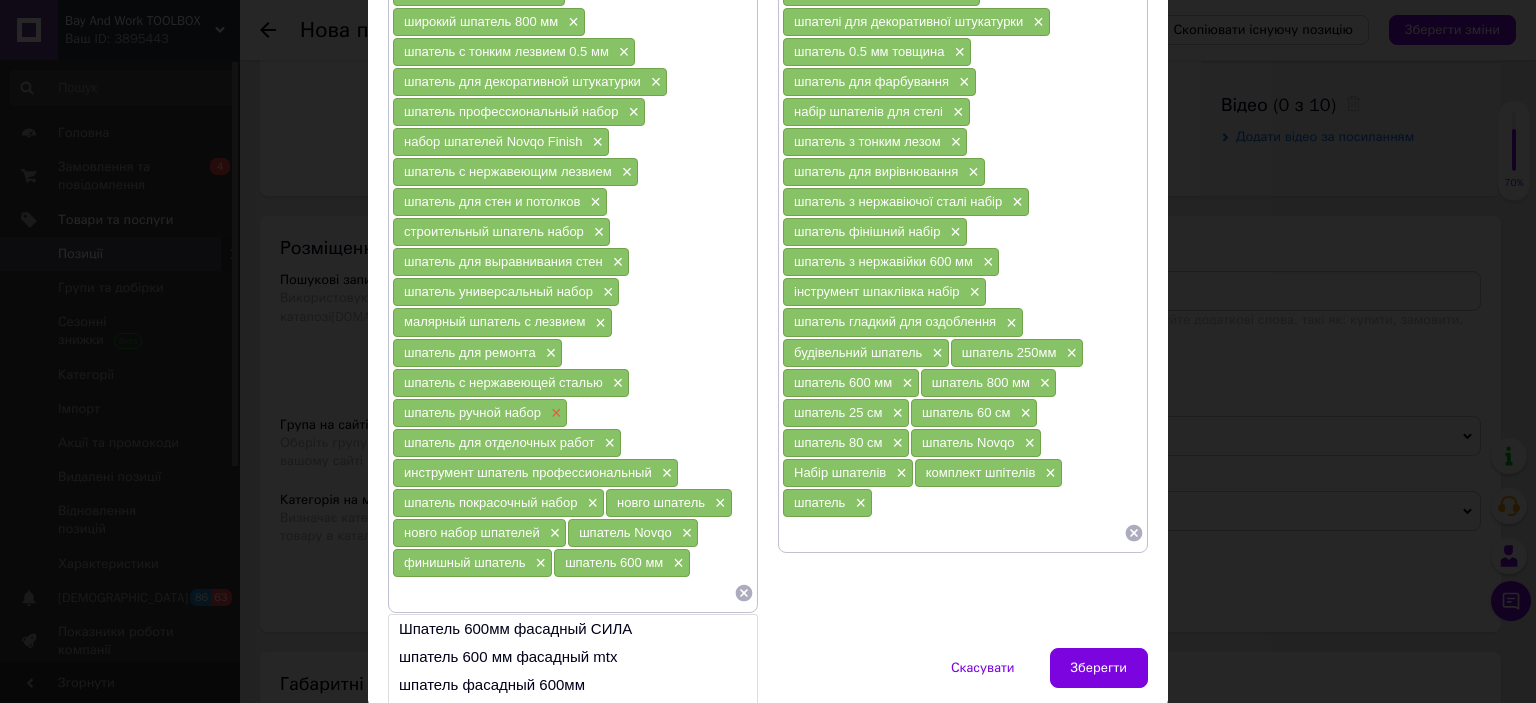 click on "×" at bounding box center (554, 413) 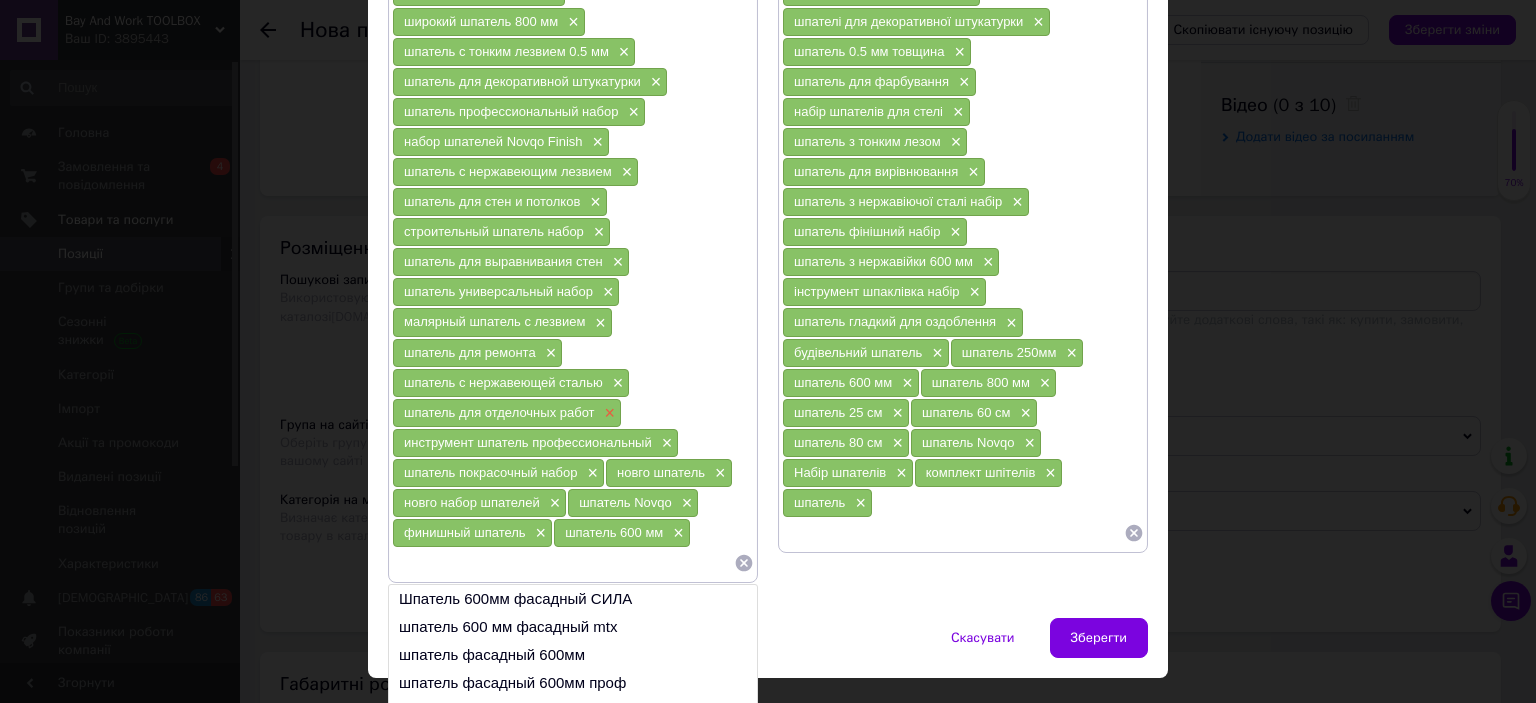 click on "×" at bounding box center [608, 413] 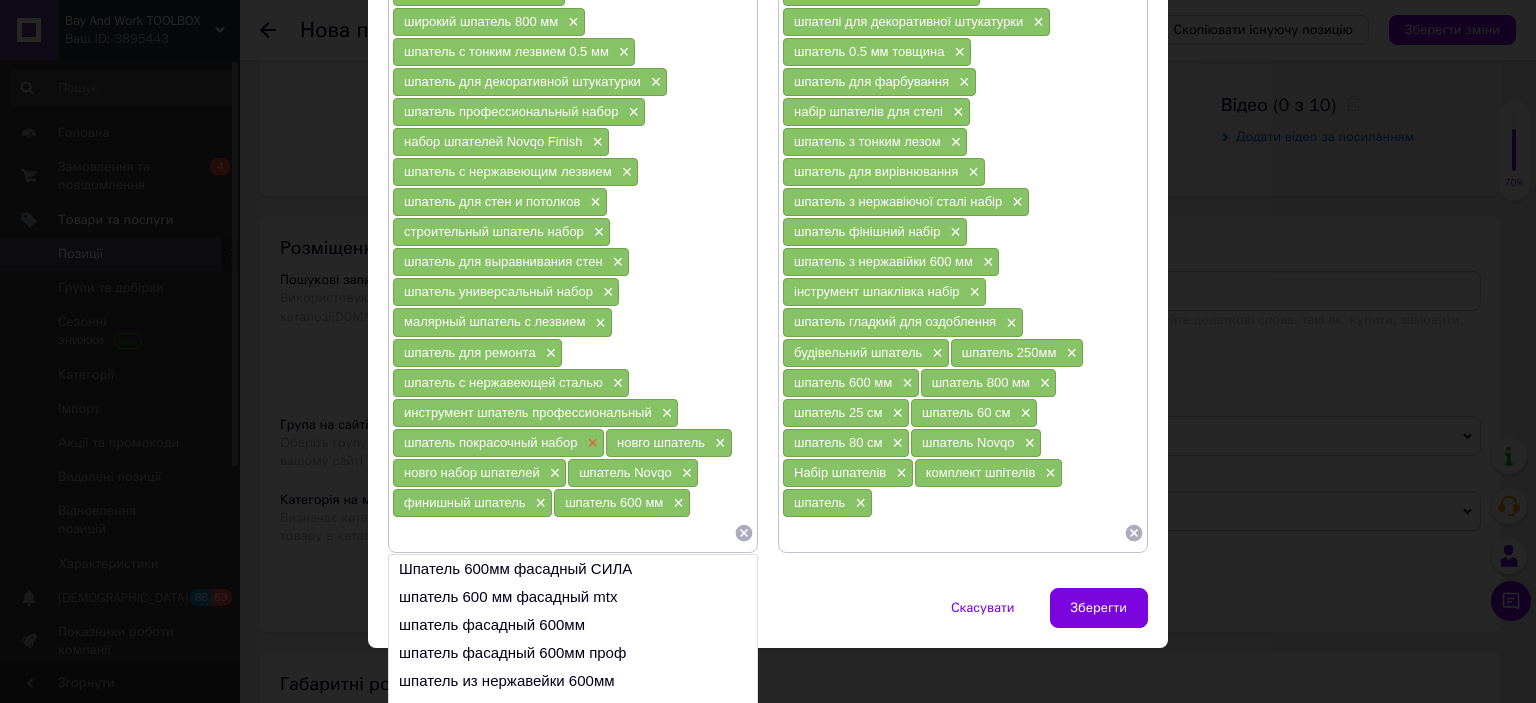 click on "×" at bounding box center (590, 443) 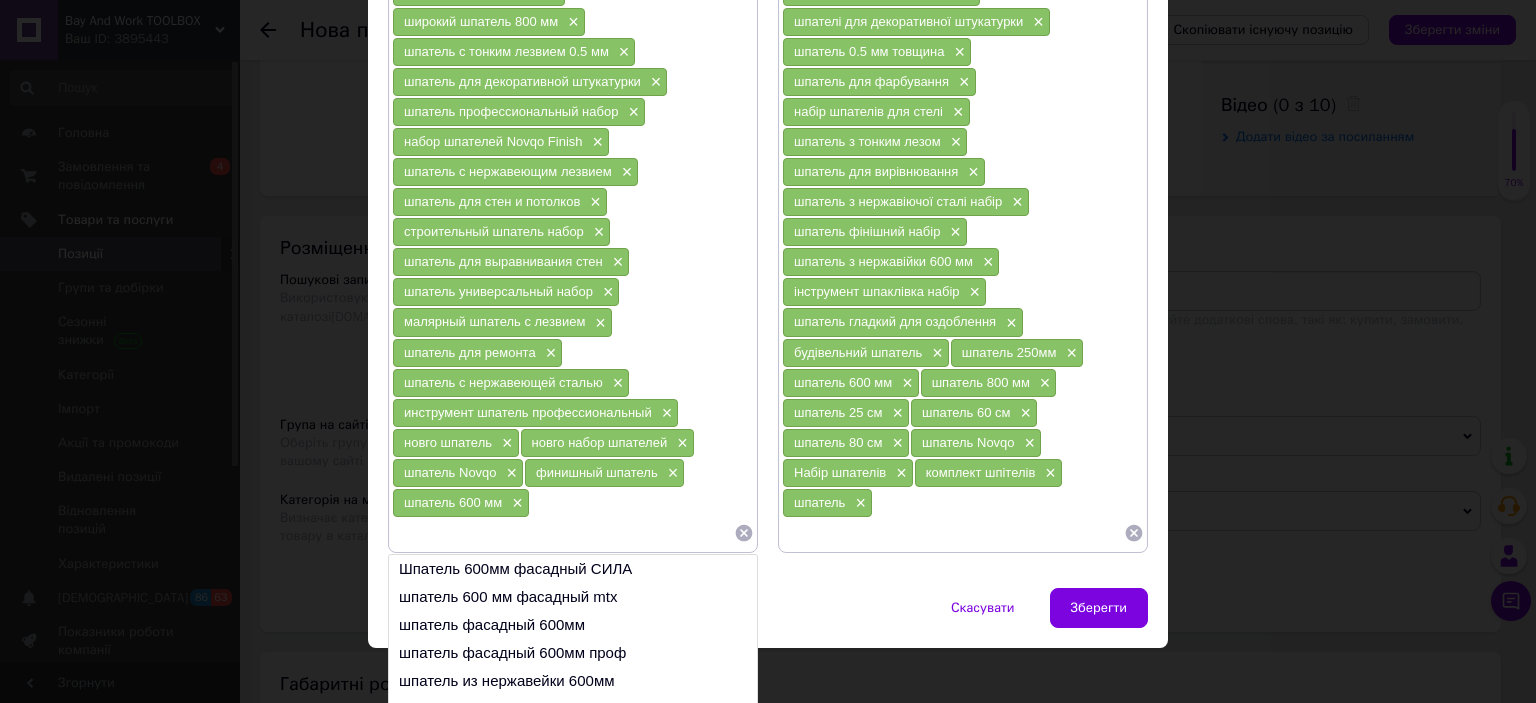click at bounding box center (563, 533) 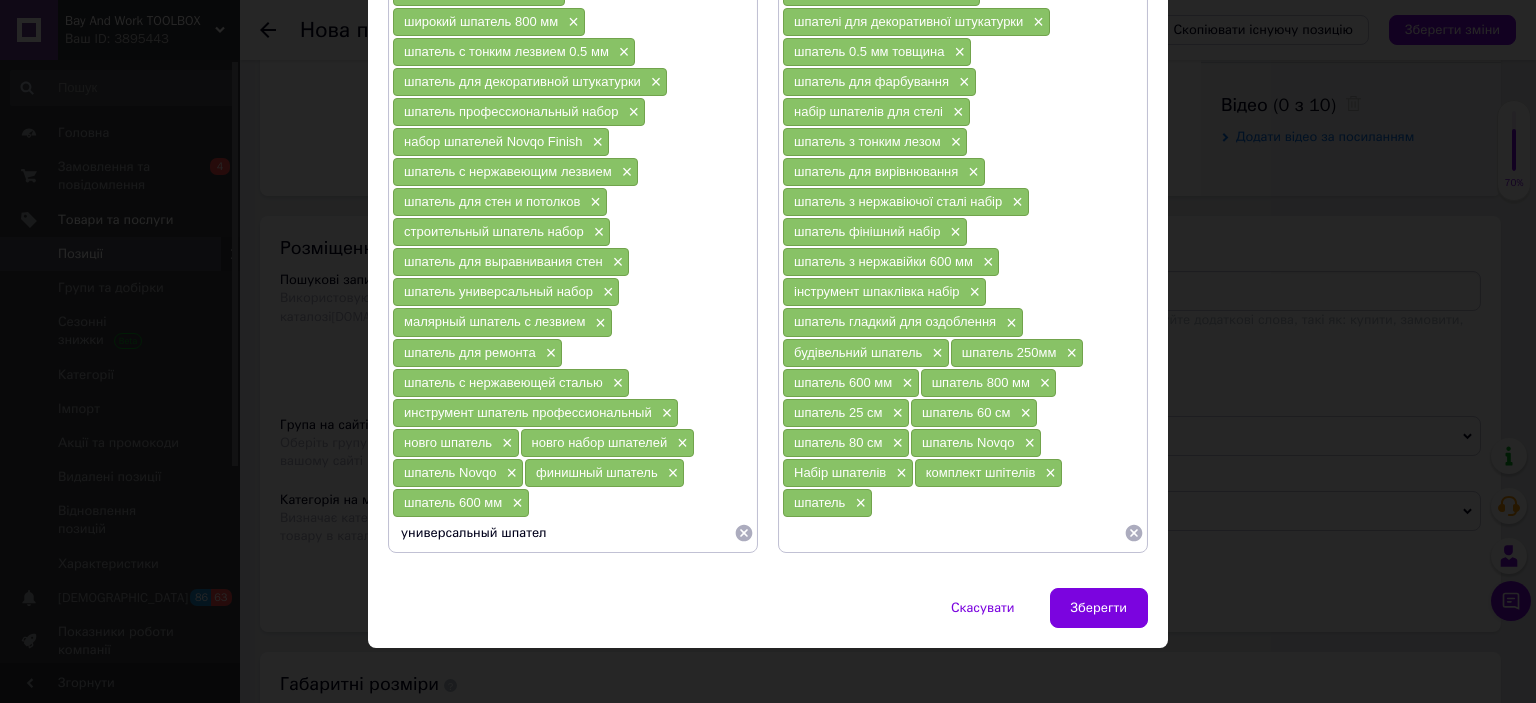 type on "универсальный шпатель" 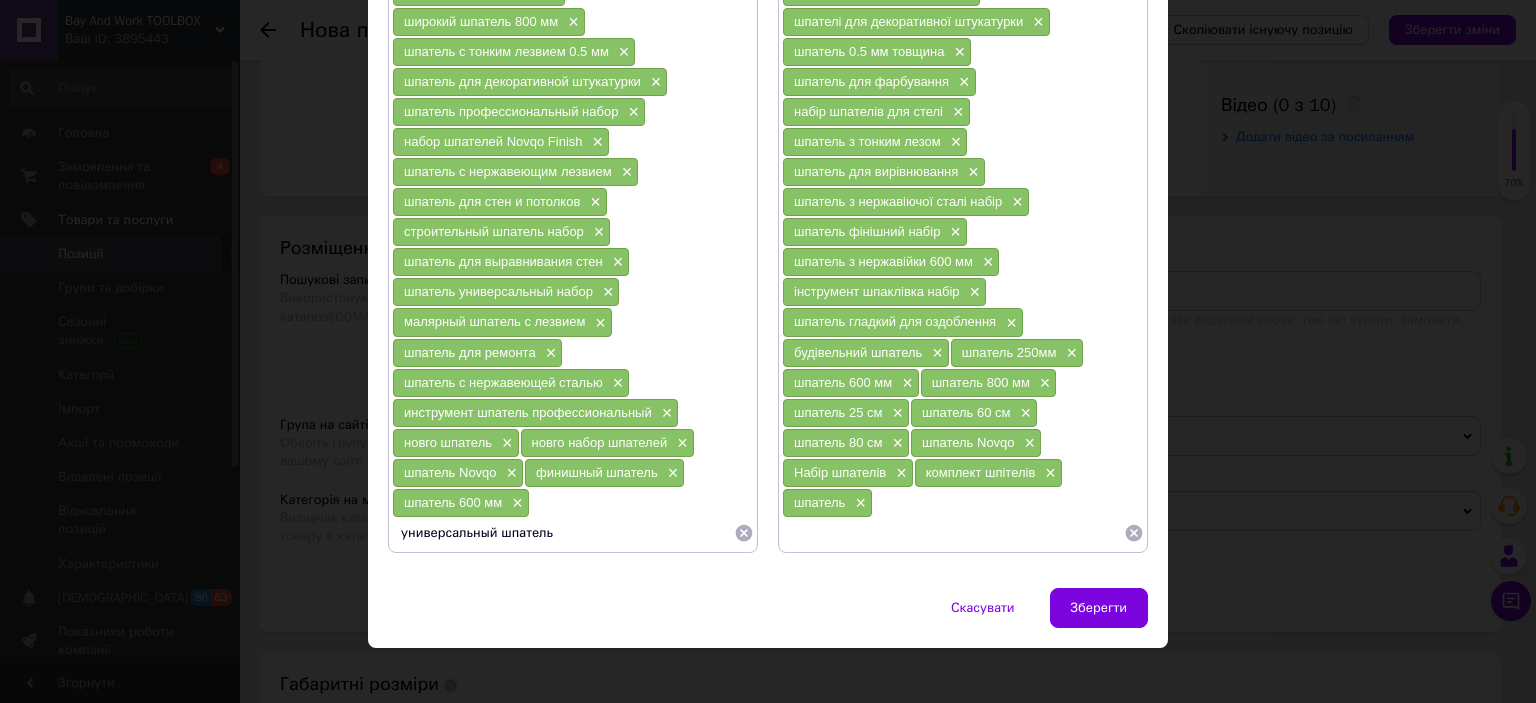 type 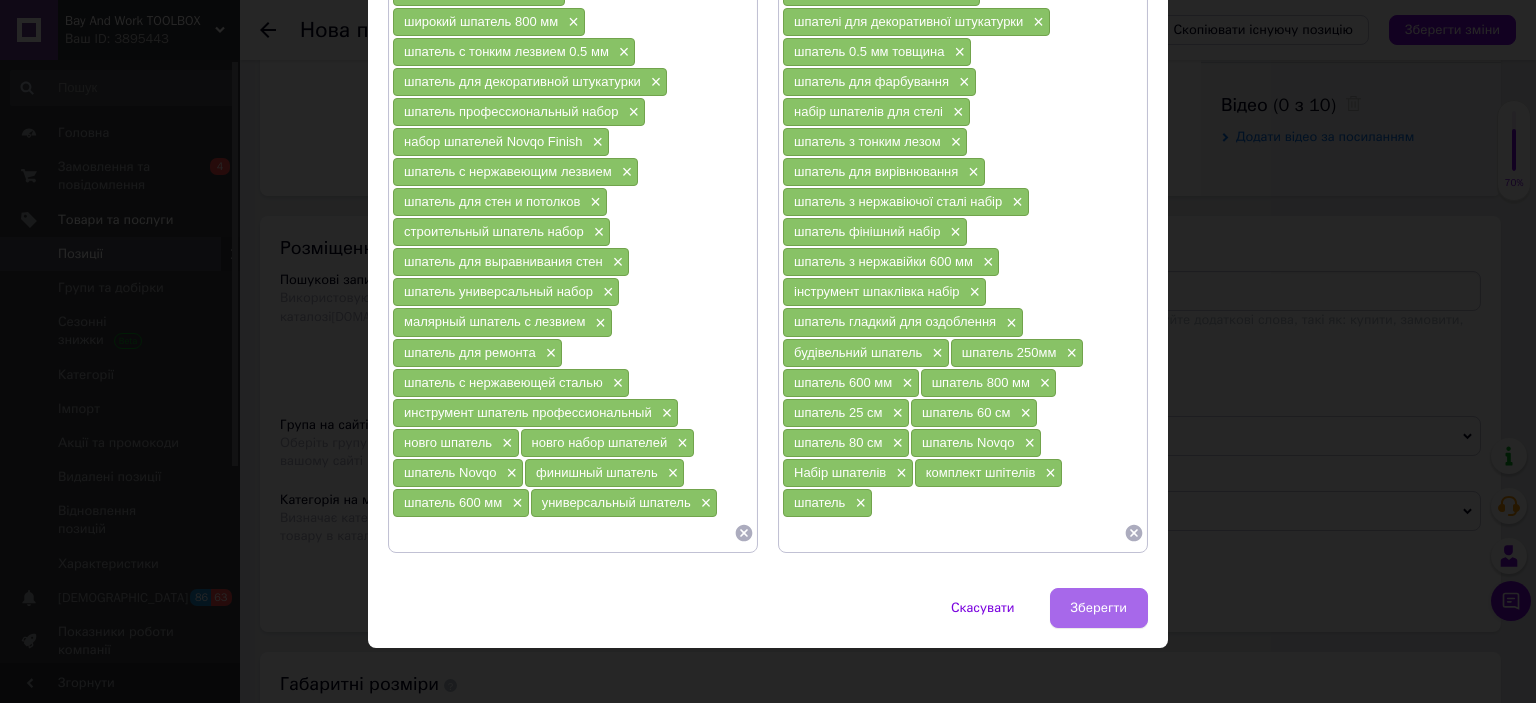 click on "Зберегти" at bounding box center (1099, 608) 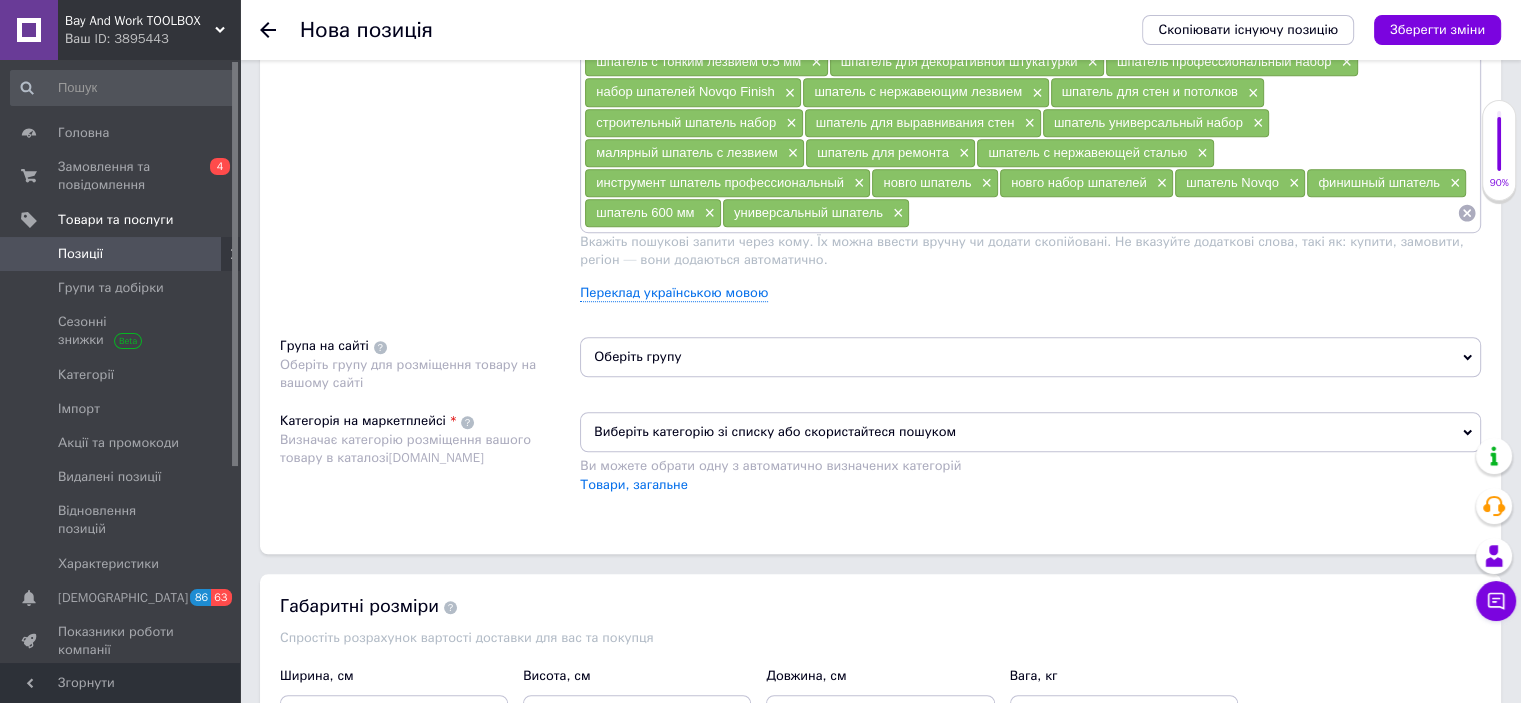scroll, scrollTop: 1300, scrollLeft: 0, axis: vertical 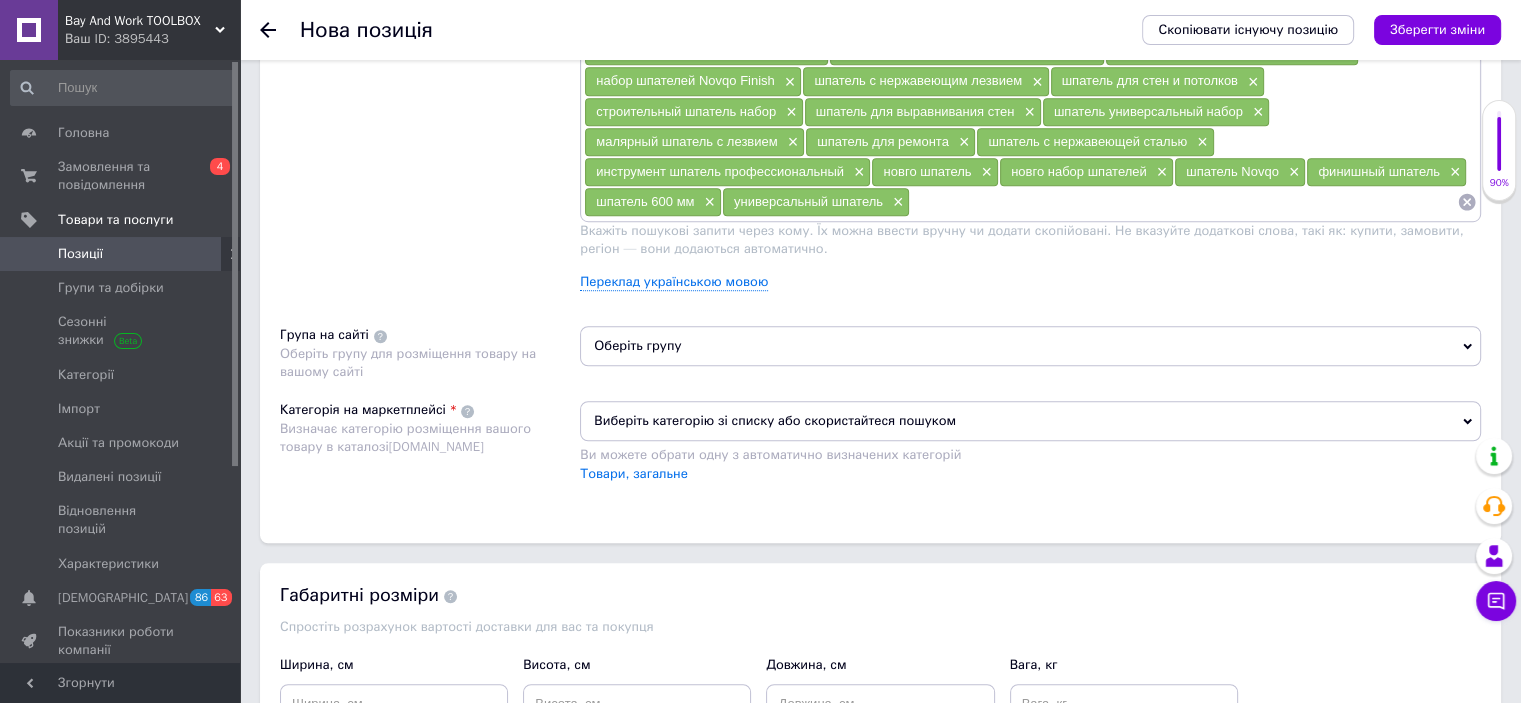 click on "Оберіть групу" at bounding box center (1030, 346) 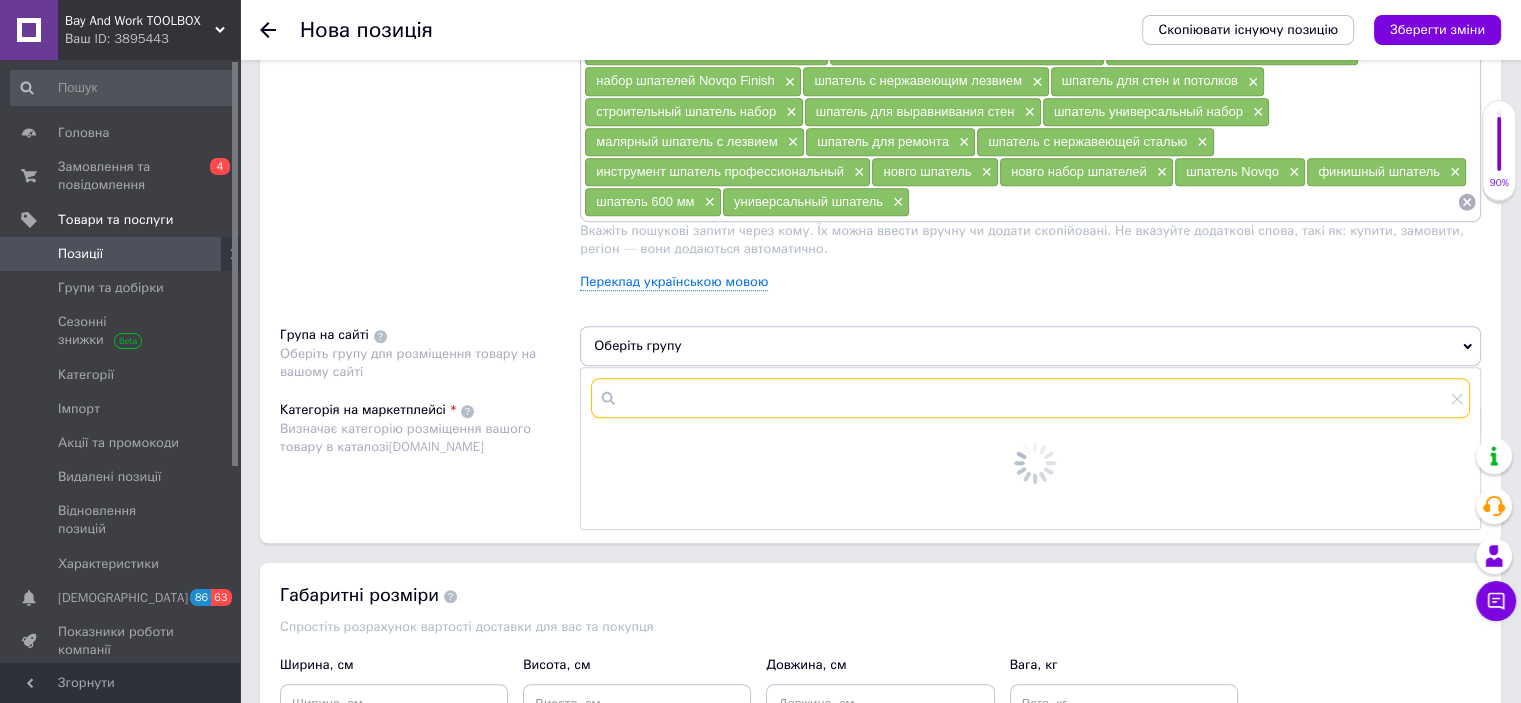 click at bounding box center [1030, 398] 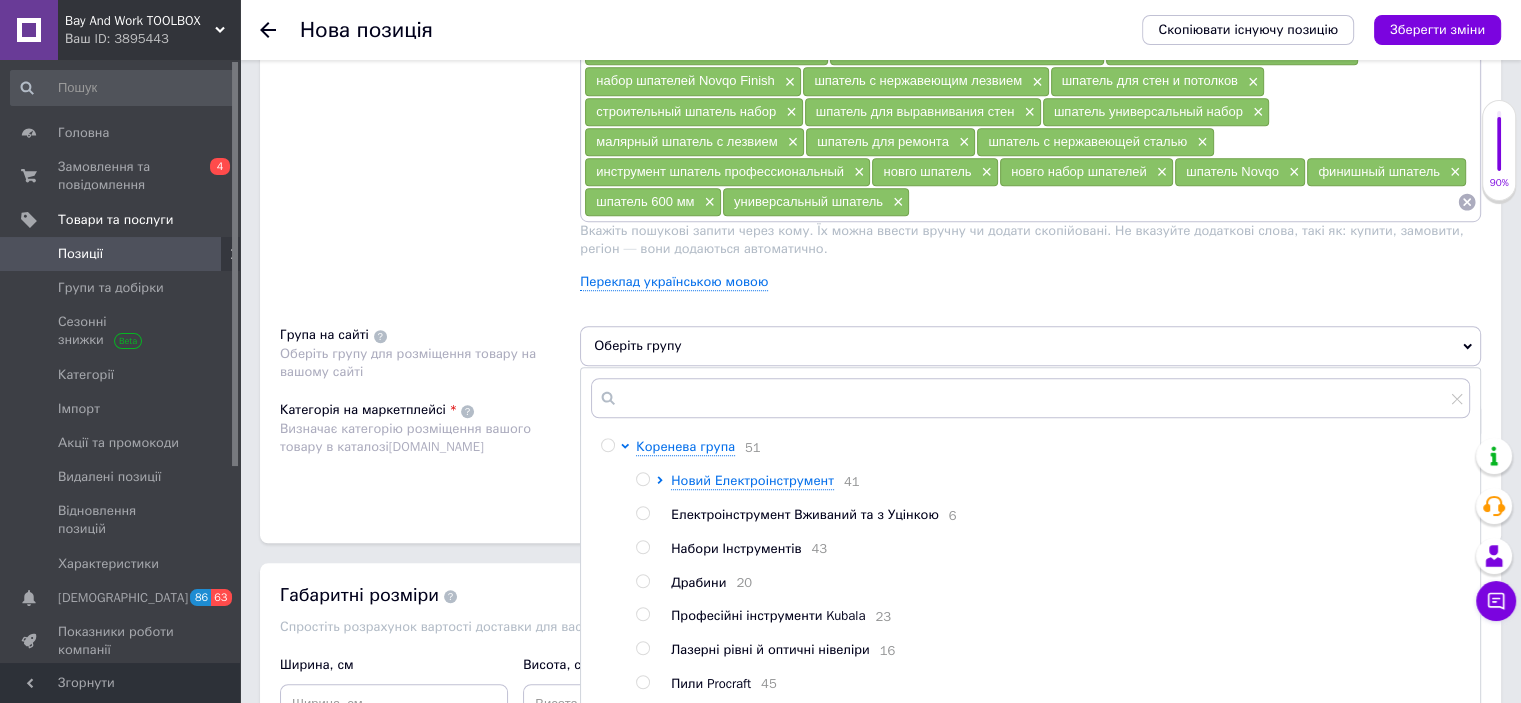 click on "Визначає категорію розміщення вашого товару в каталозі  [DOMAIN_NAME]" at bounding box center (425, 438) 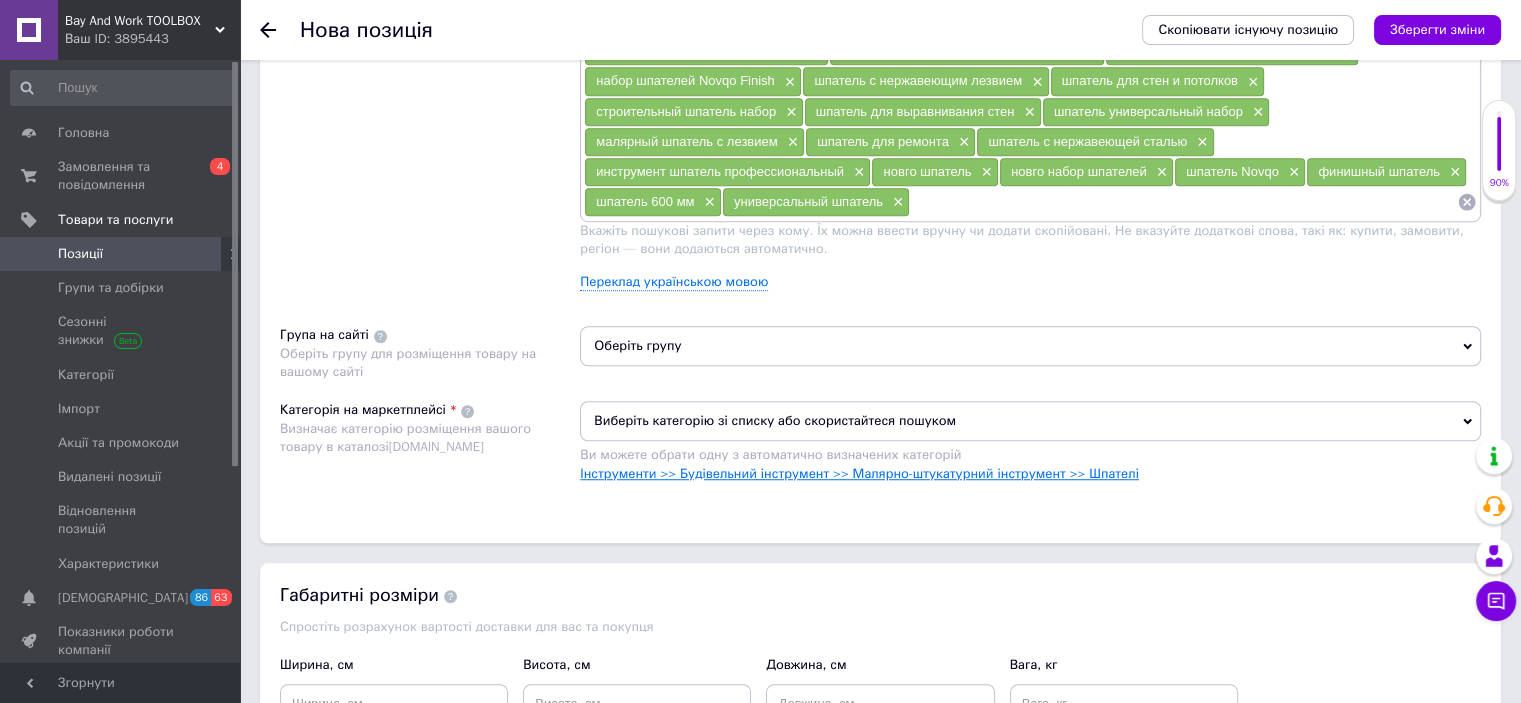 click on "Інструменти >> Будівельний інструмент >> Малярно-штукатурний інструмент >> Шпателі" at bounding box center (859, 473) 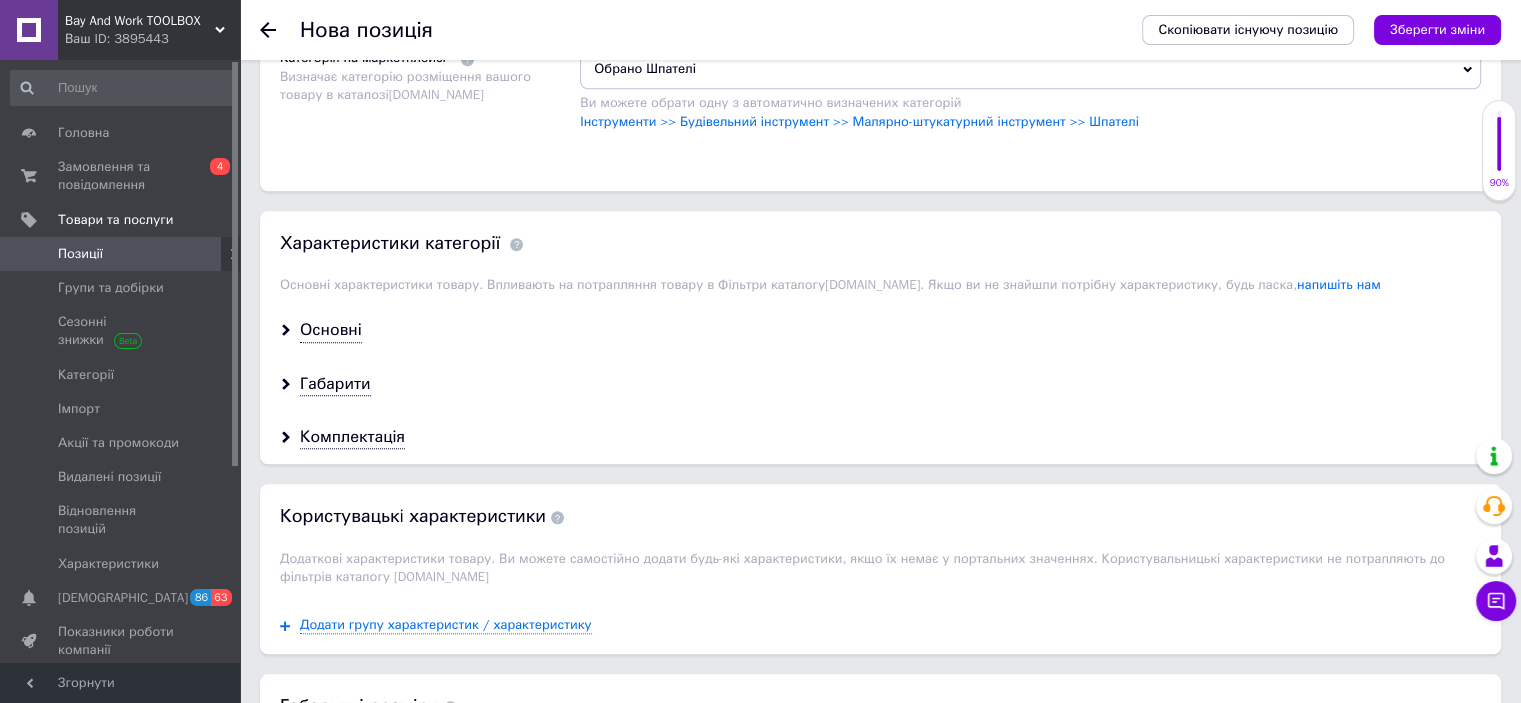 scroll, scrollTop: 1700, scrollLeft: 0, axis: vertical 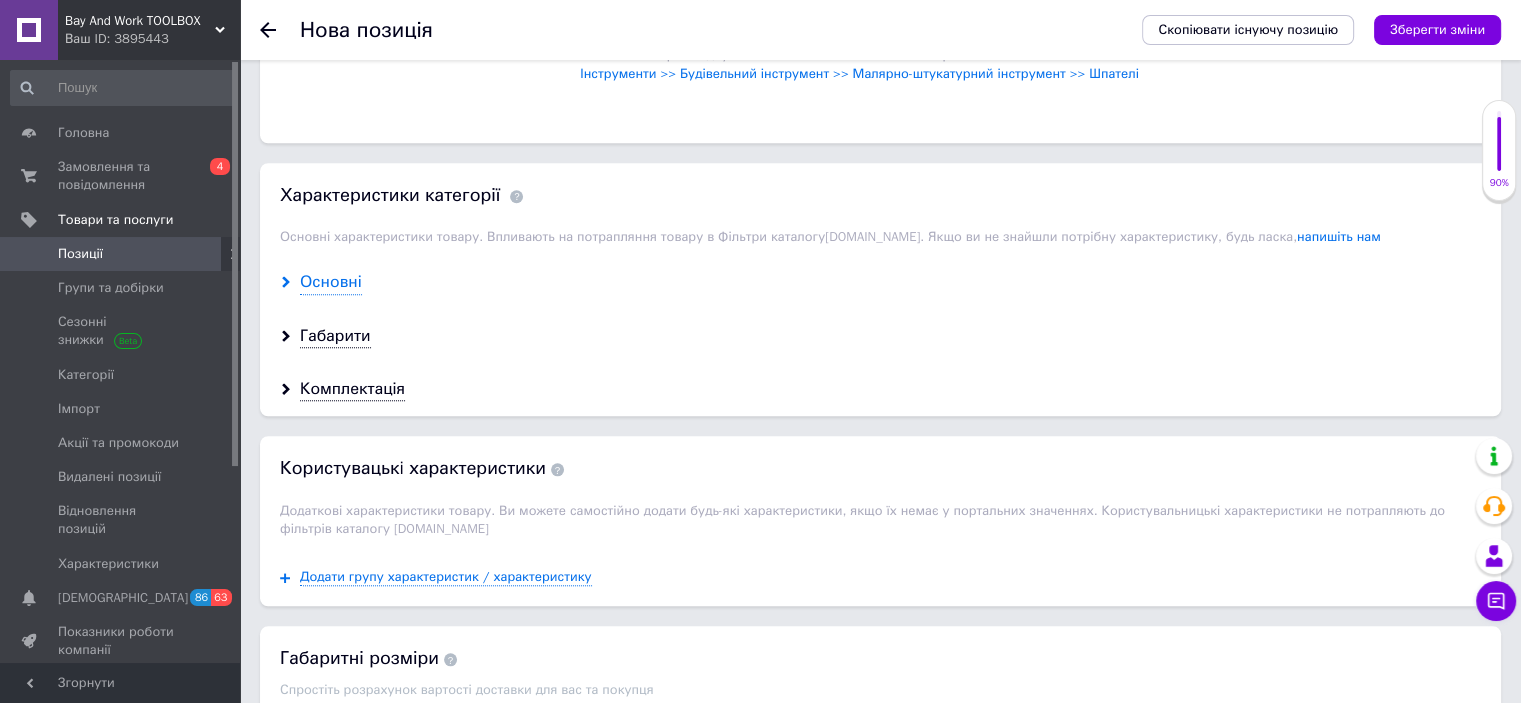 click on "Основні" at bounding box center [331, 282] 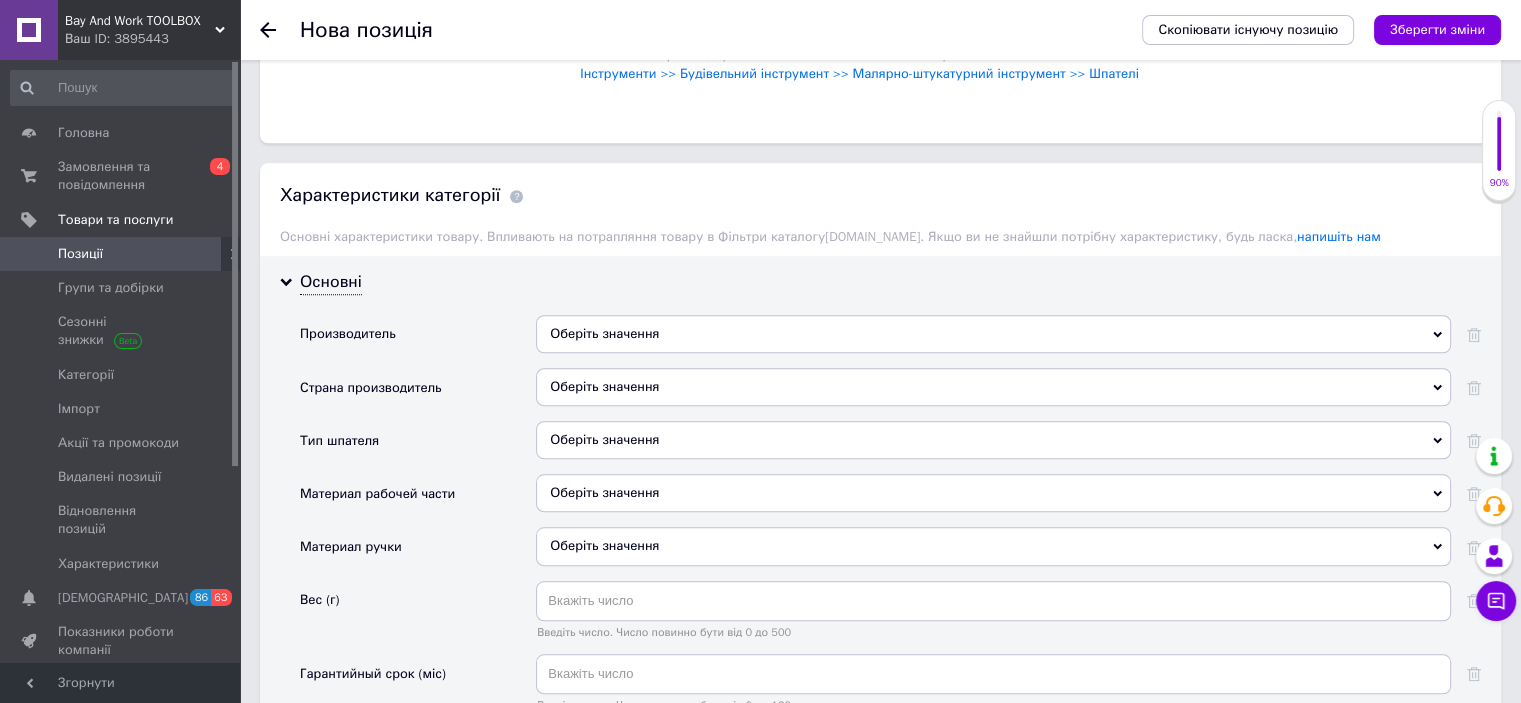 click on "Оберіть значення" at bounding box center [993, 334] 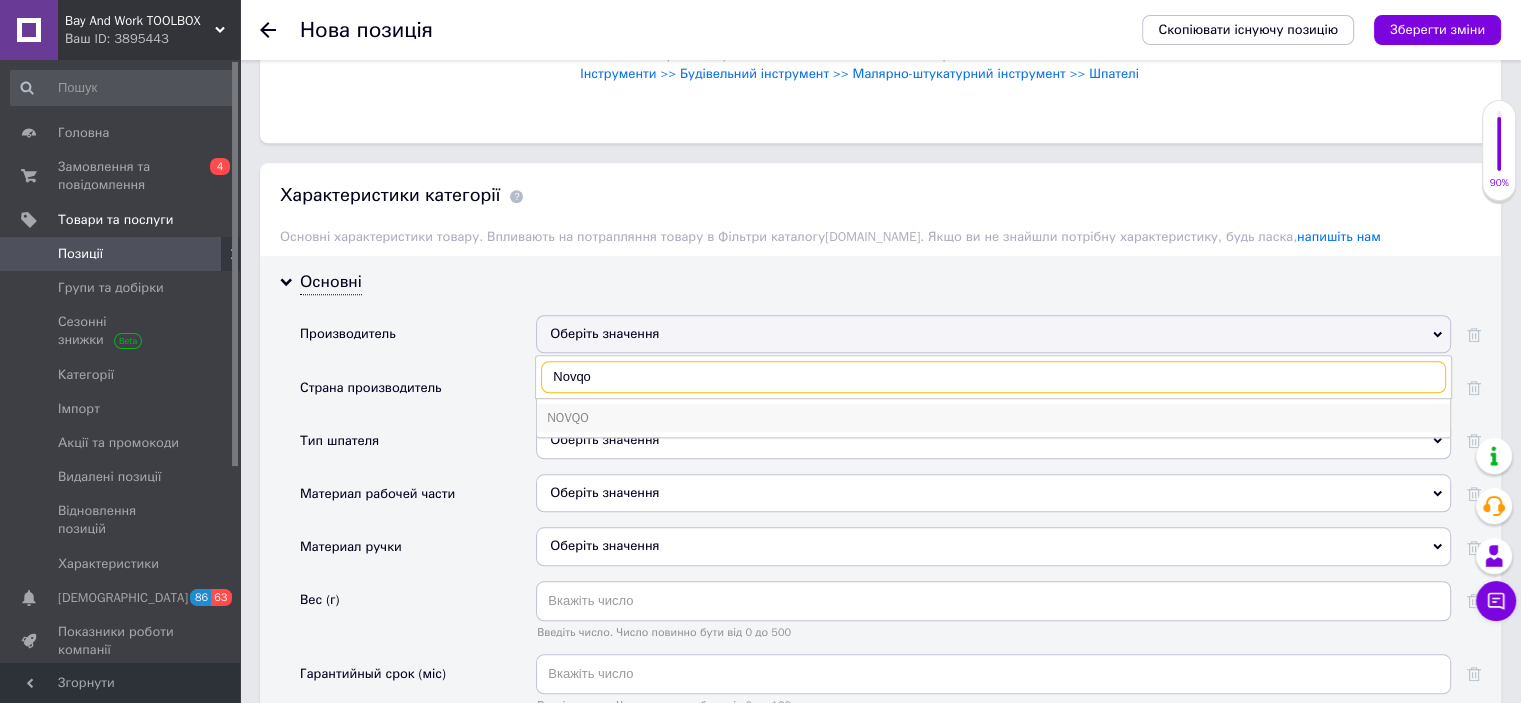 type on "Novqo" 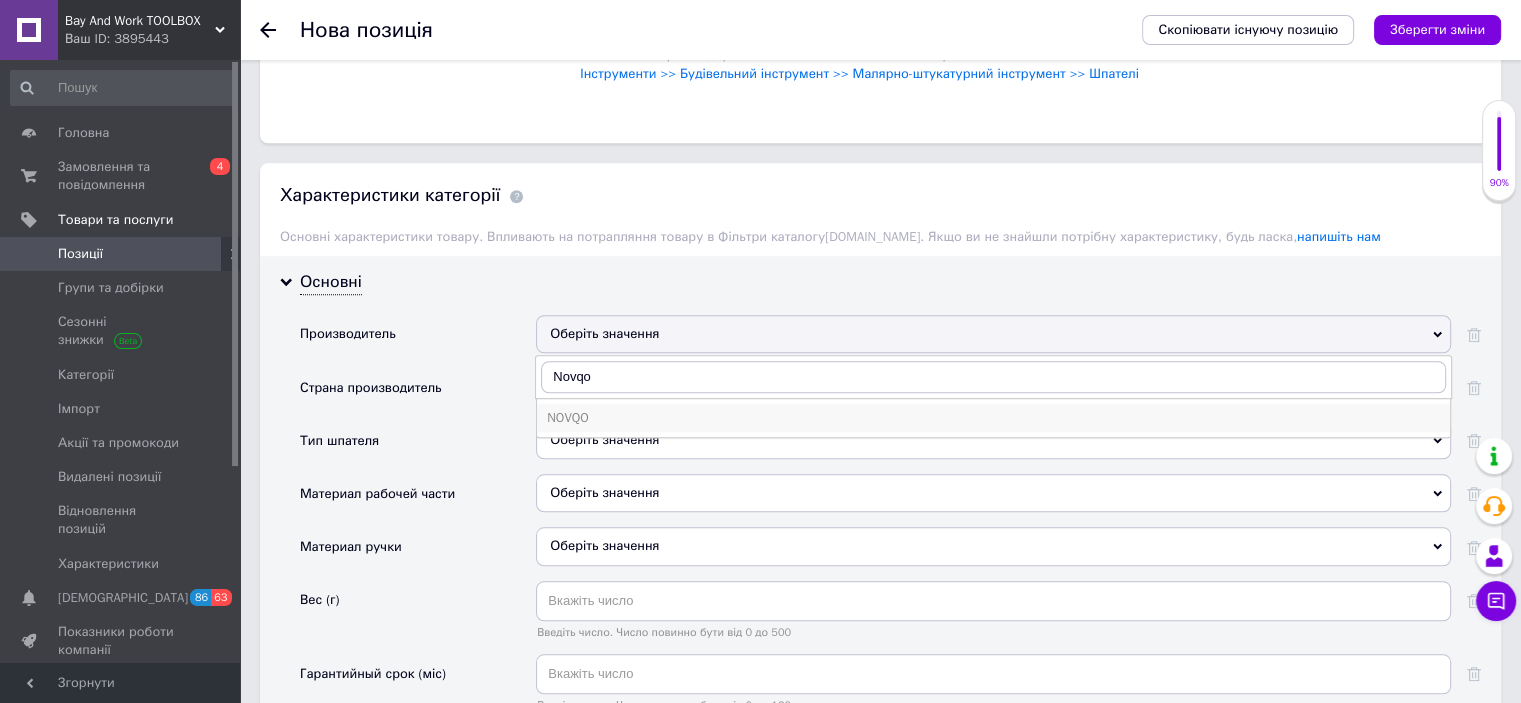 click on "NOVQO" at bounding box center [993, 418] 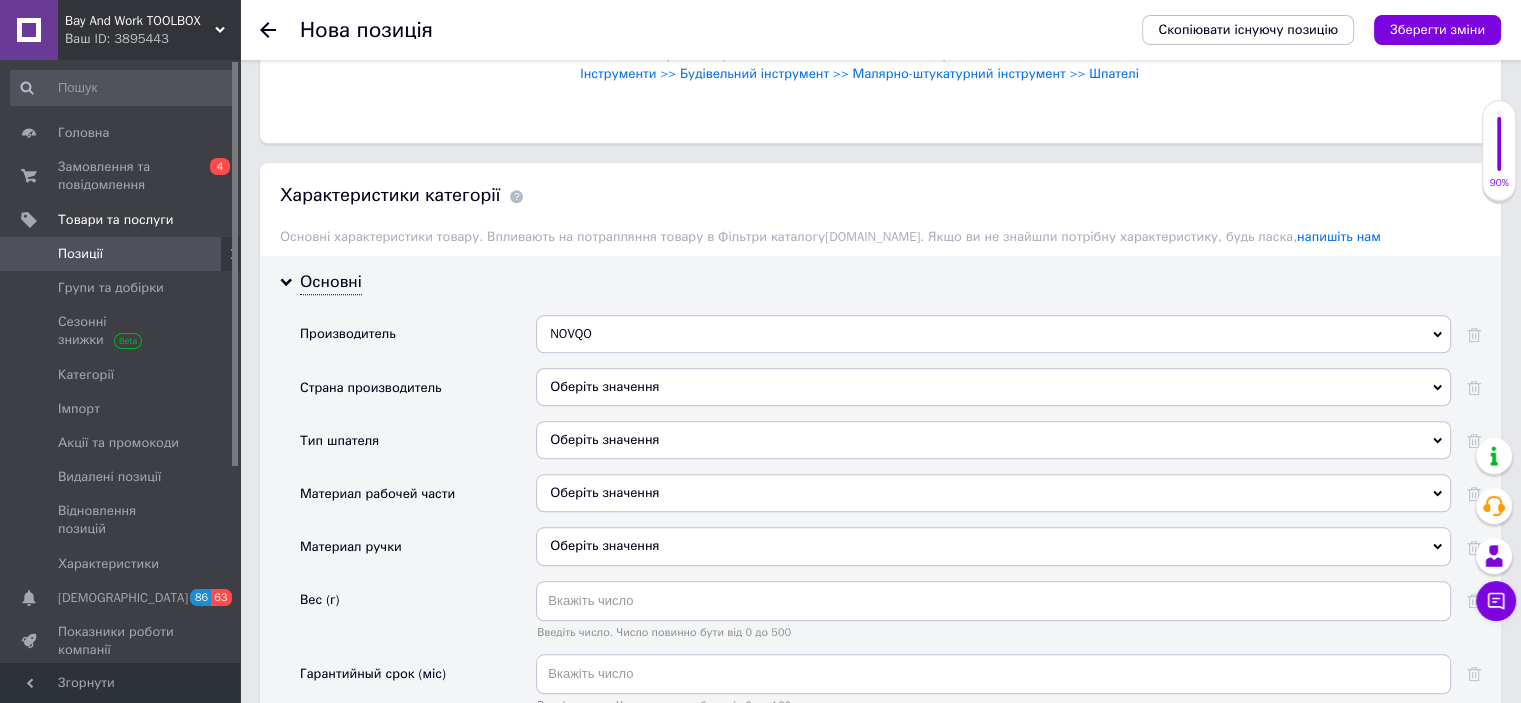click on "Оберіть значення" at bounding box center [993, 440] 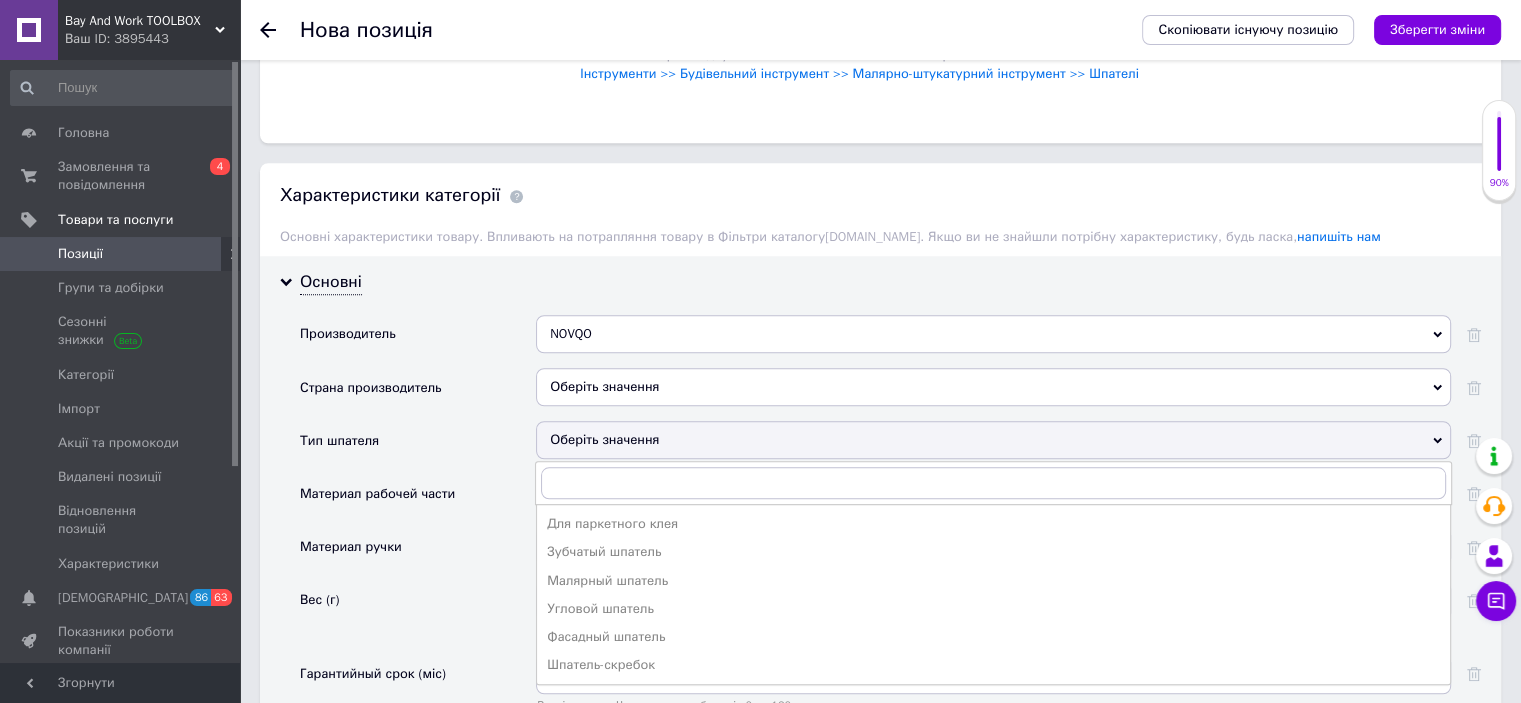 click on "NOVQO D&N H&N J&N K&N N/A N&C N&W S&N Z&N DR&N N.EL. AIM'N AMN G.N.D. Goo.N I.N.C. MAN N.C.D. NDC N-Ion NOW N.T.B P.N.L Diva-N [DEMOGRAPHIC_DATA] N [PERSON_NAME]-N N-GEAR N-Gine N-TECH N'time Silk'n Леди N Ample:N Bone C.N.R.G. Na-Na NB NE NHT NK N-light NN No!No! N-Power NS NT NU NV [PERSON_NAME] NZ NOVQO" at bounding box center [993, 341] 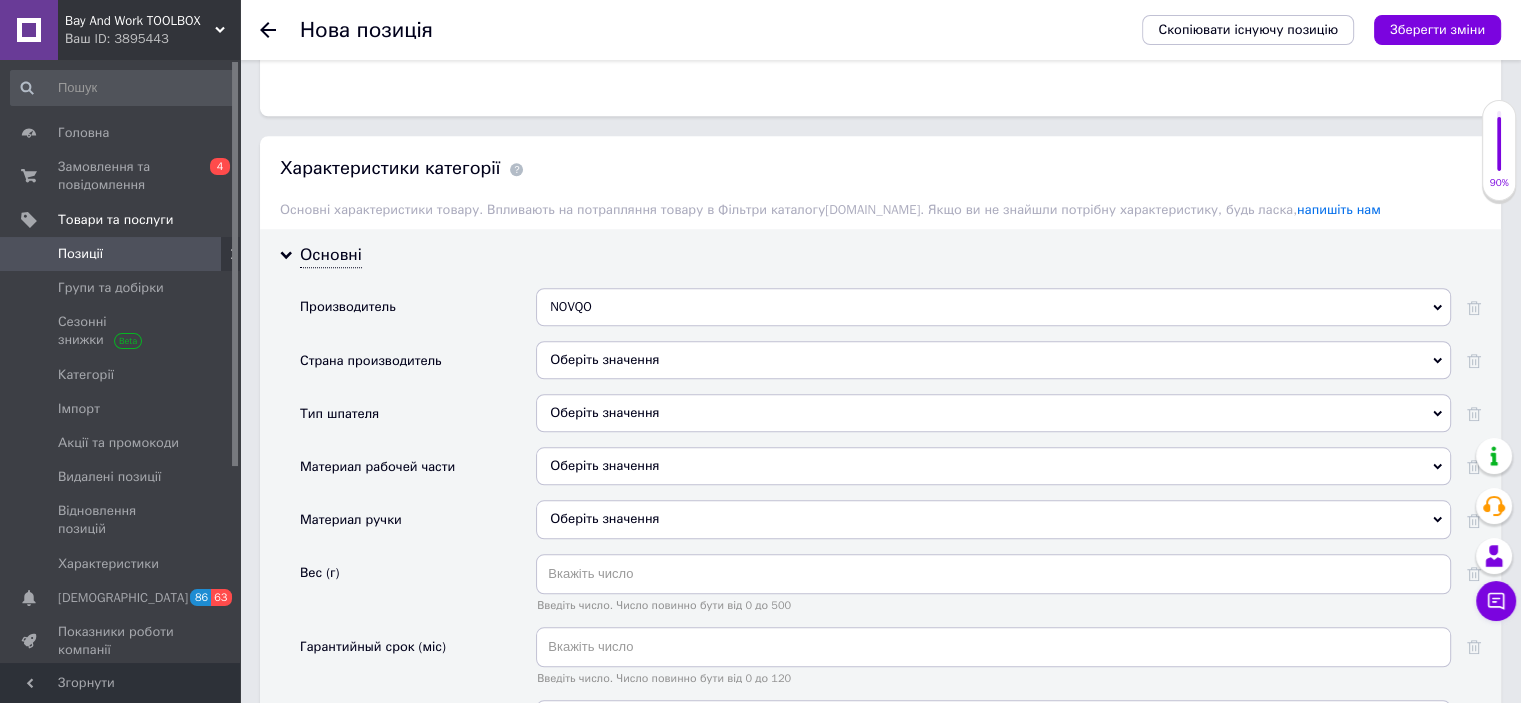 scroll, scrollTop: 1900, scrollLeft: 0, axis: vertical 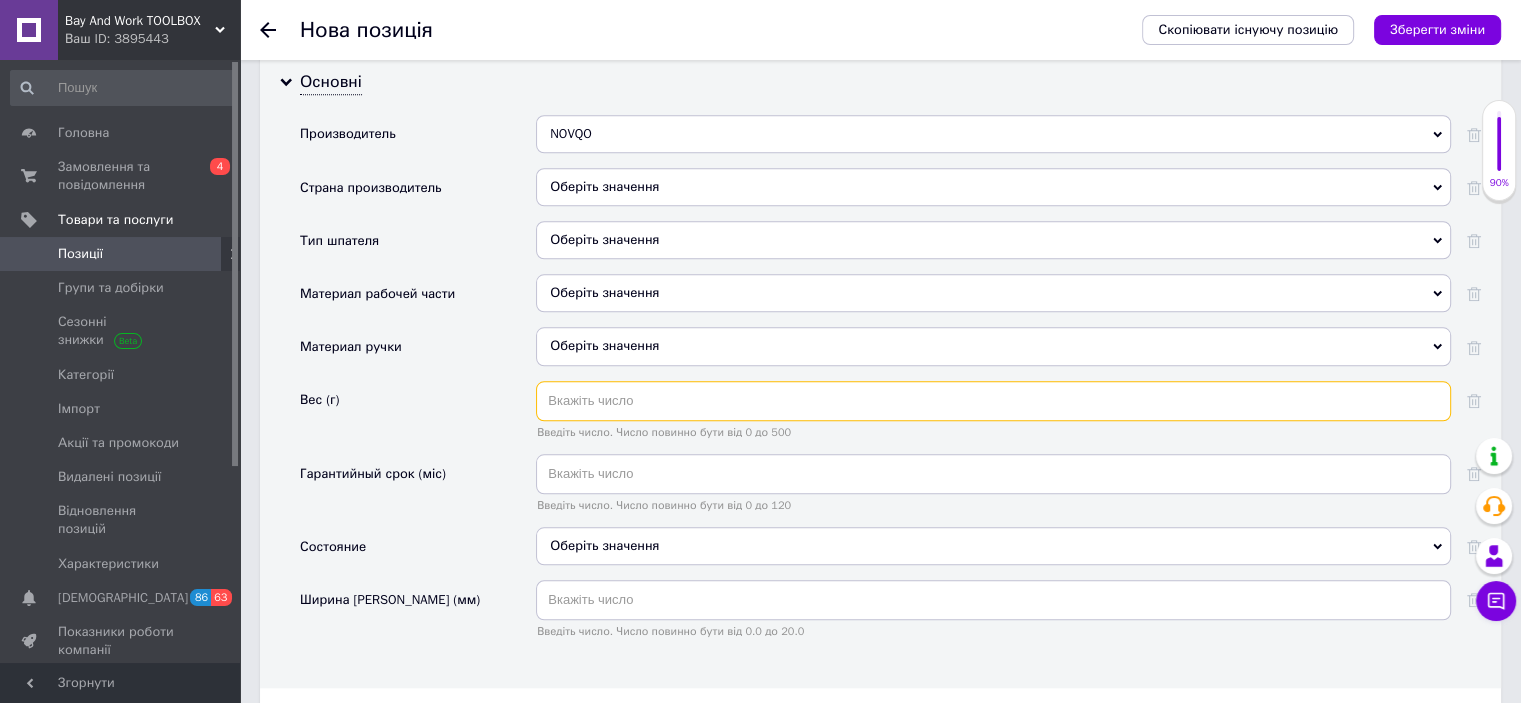 click at bounding box center (993, 401) 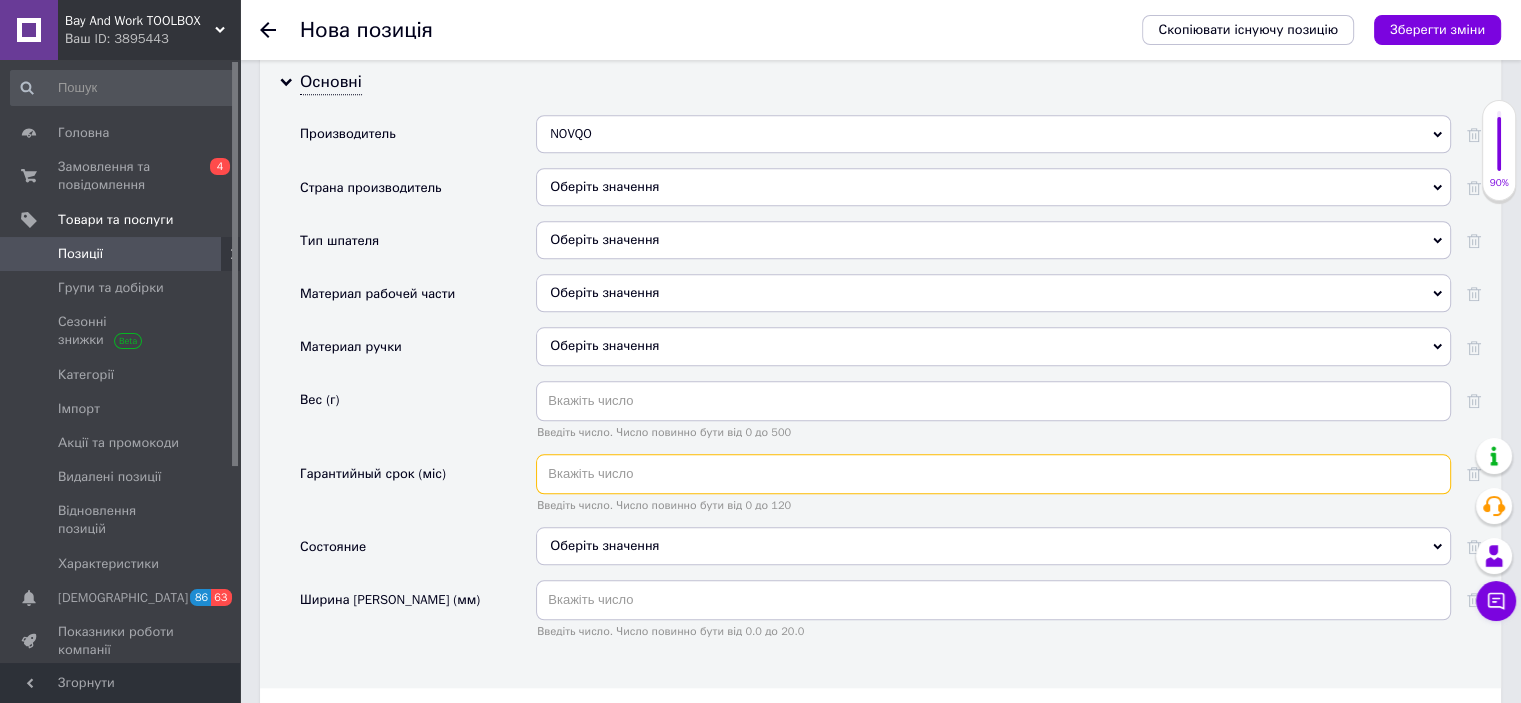 click at bounding box center [993, 474] 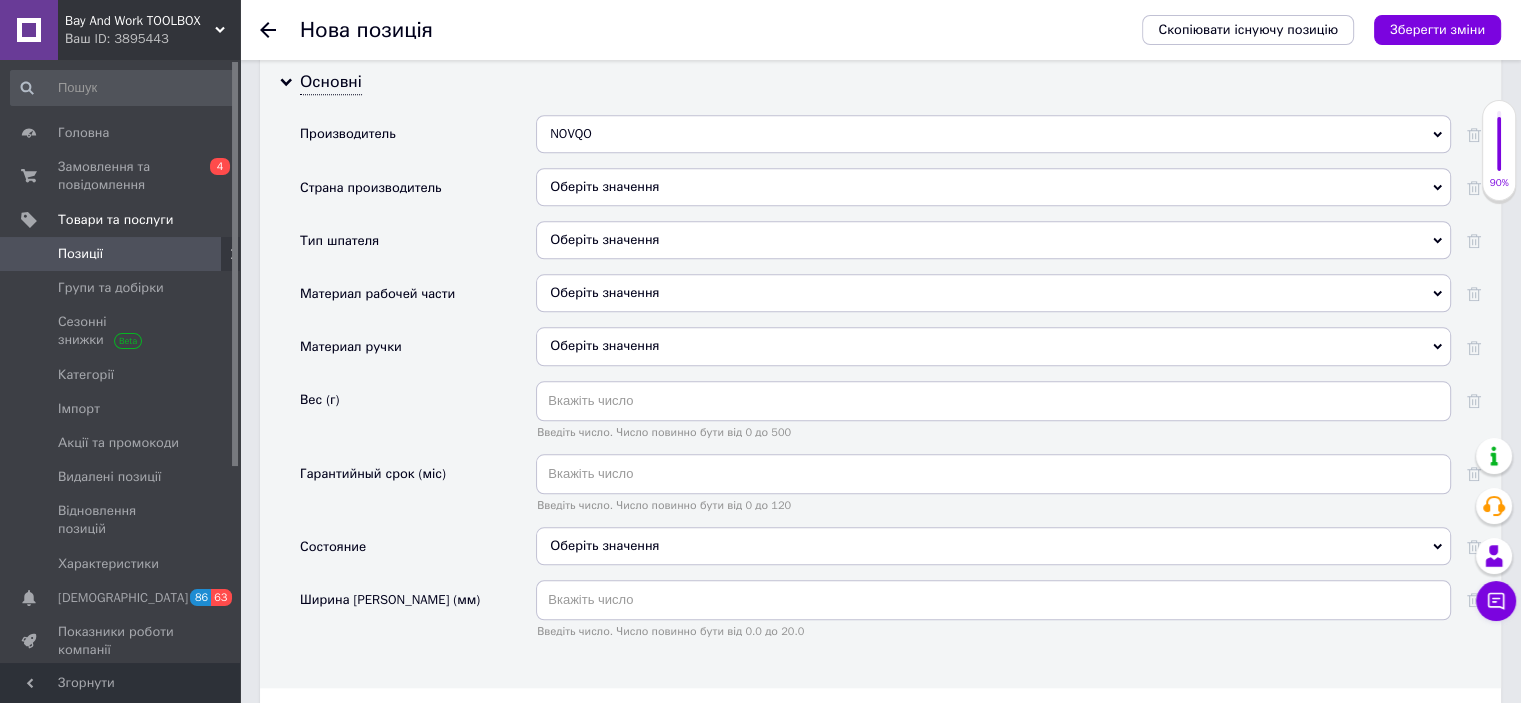 click on "Оберіть значення" at bounding box center [993, 546] 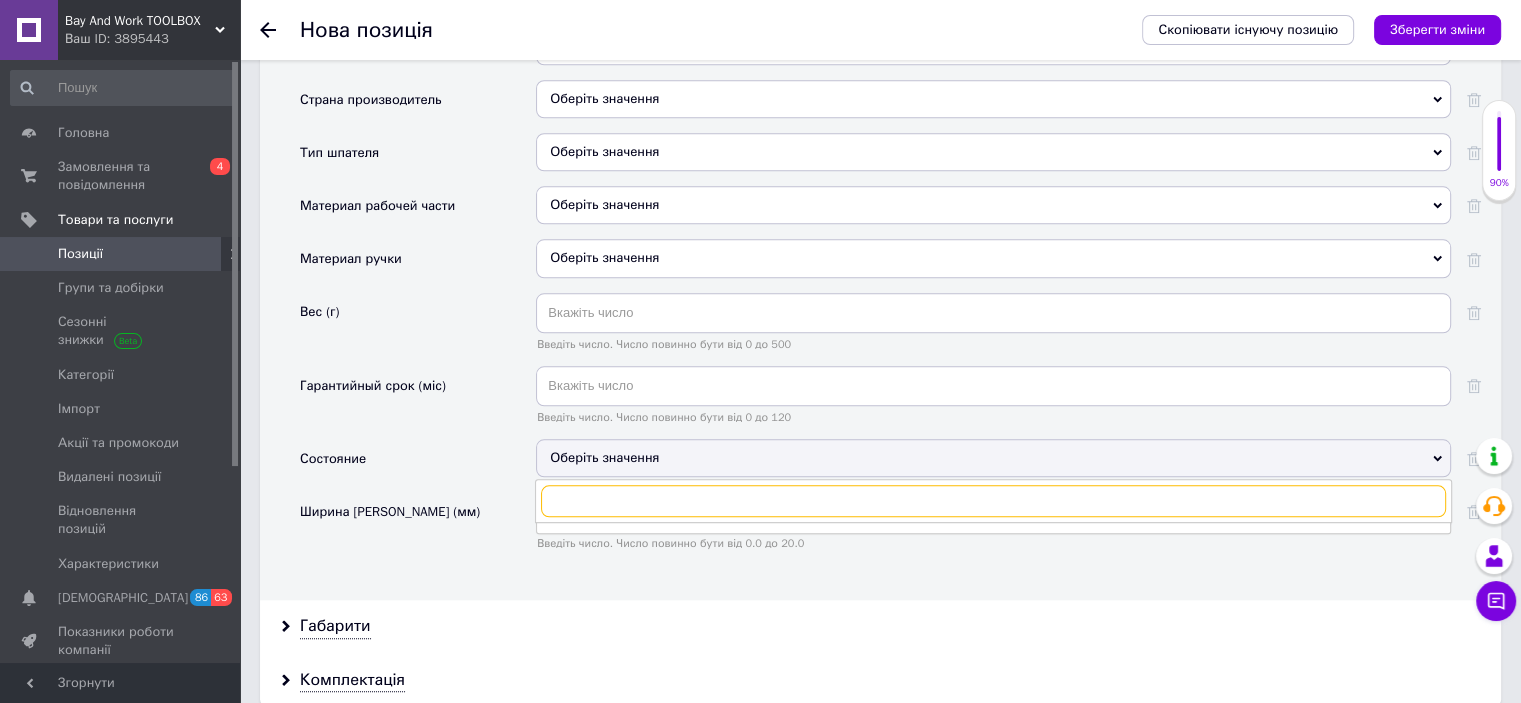 scroll, scrollTop: 2000, scrollLeft: 0, axis: vertical 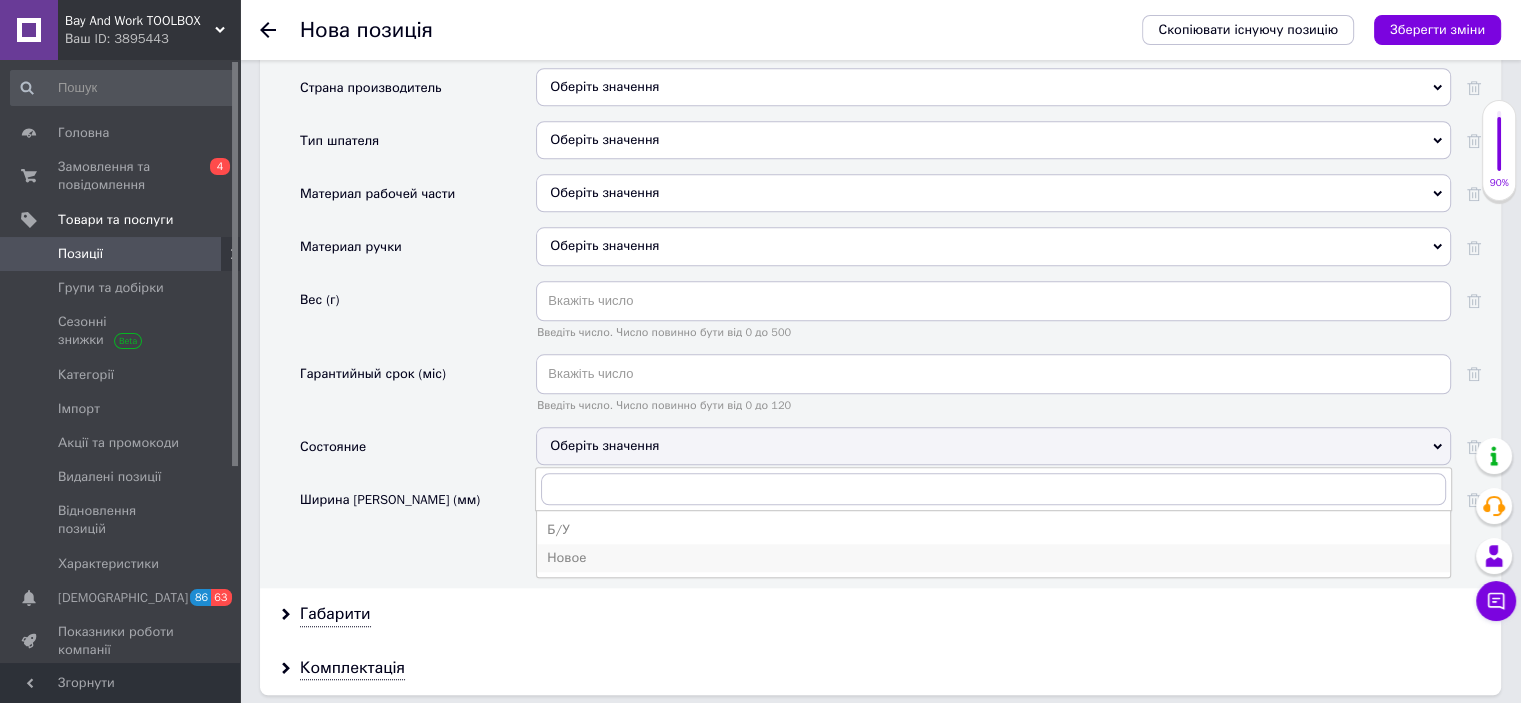 click on "Новое" at bounding box center [993, 558] 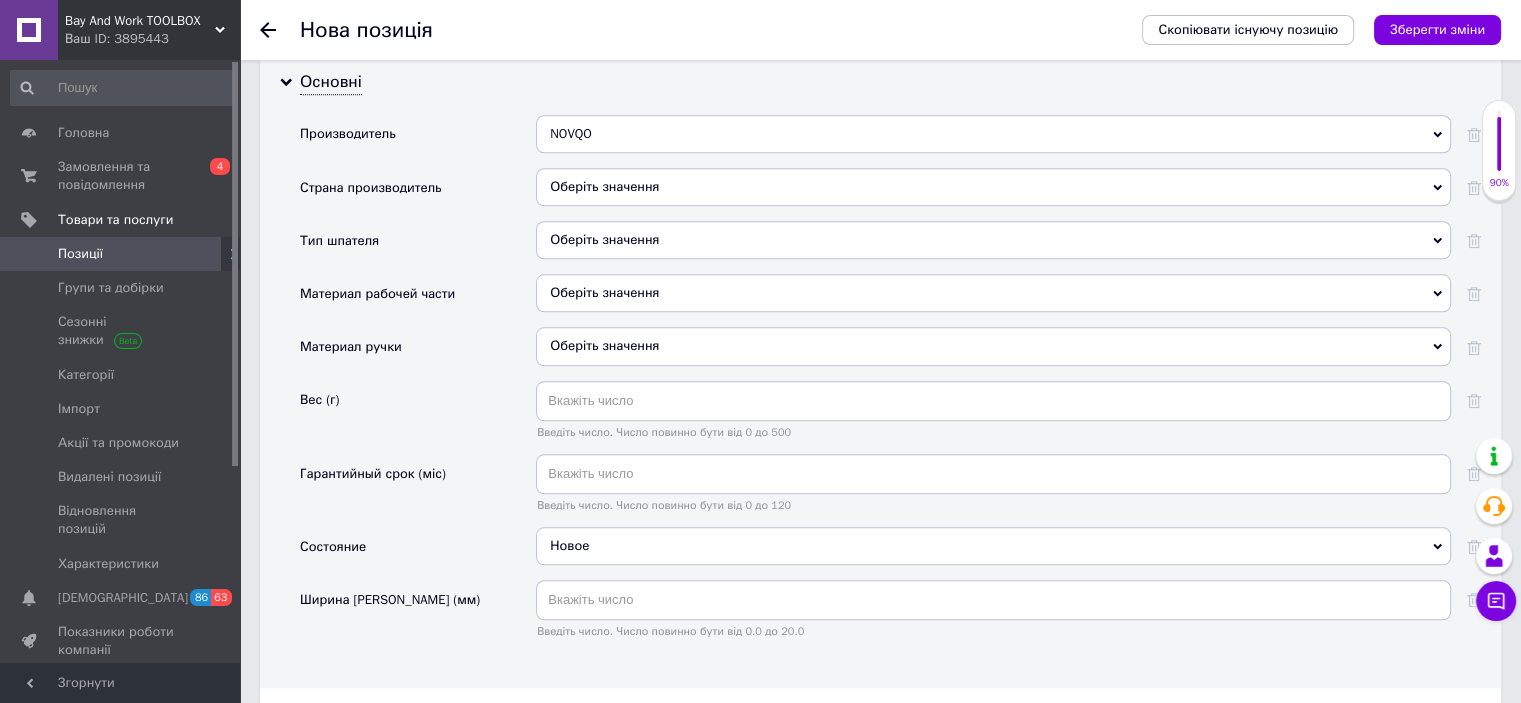 scroll, scrollTop: 2300, scrollLeft: 0, axis: vertical 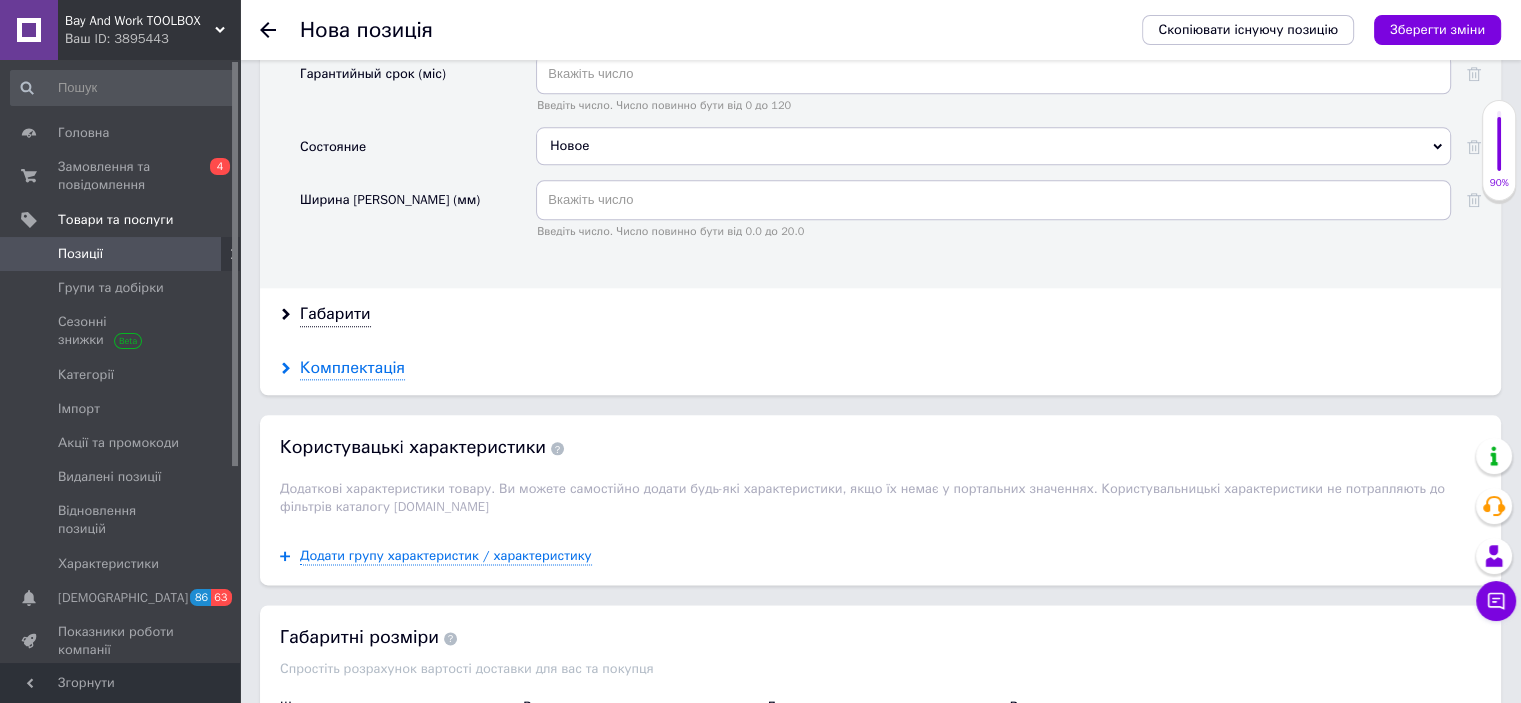 click on "Комплектація" at bounding box center [352, 368] 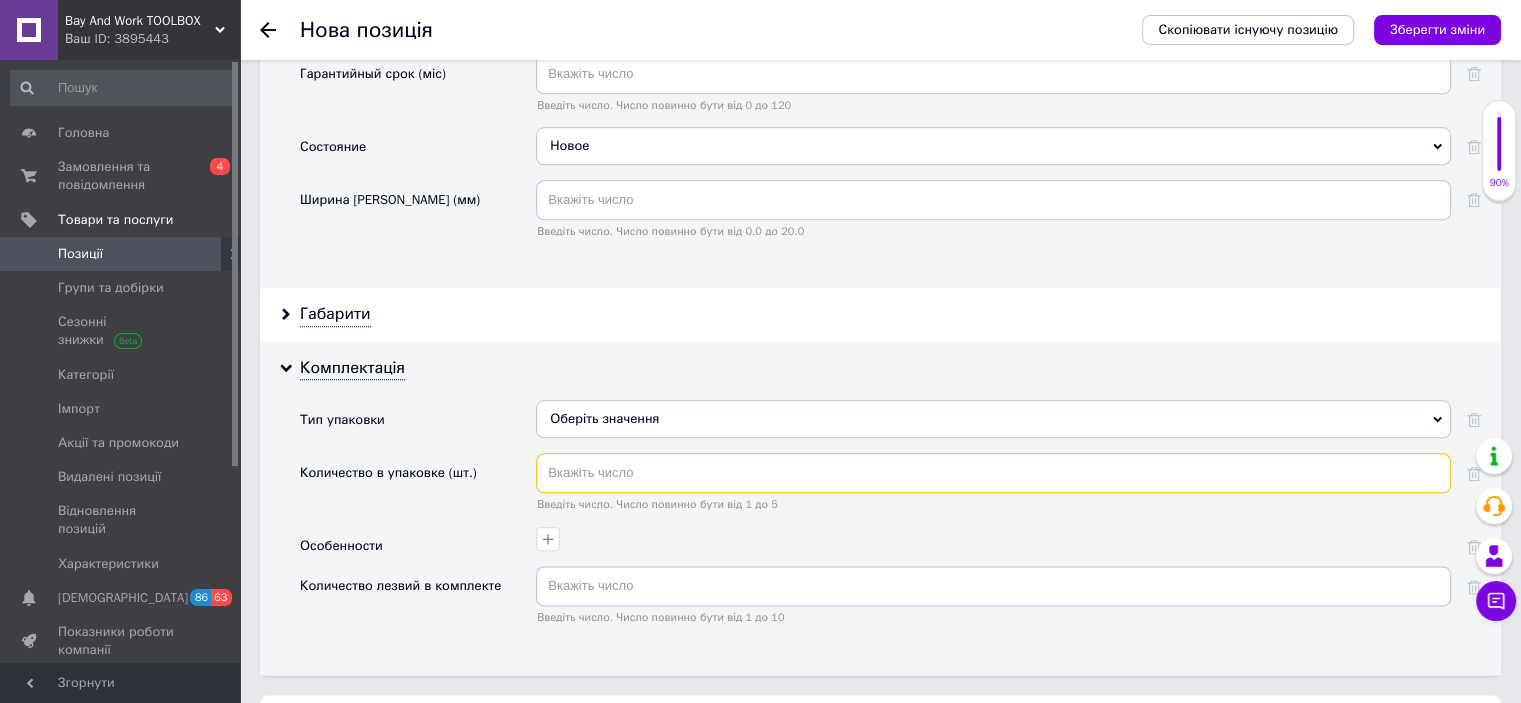 click at bounding box center (993, 473) 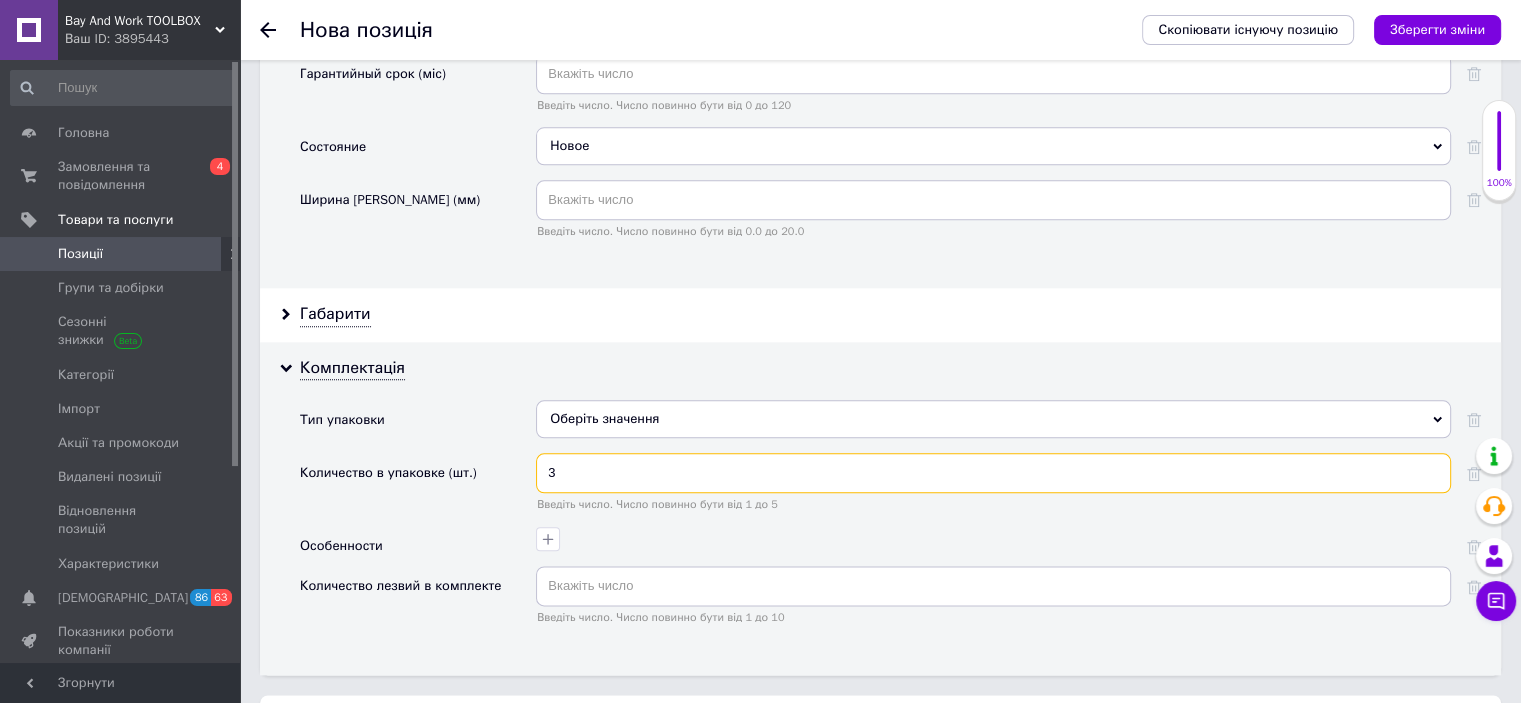 type on "3" 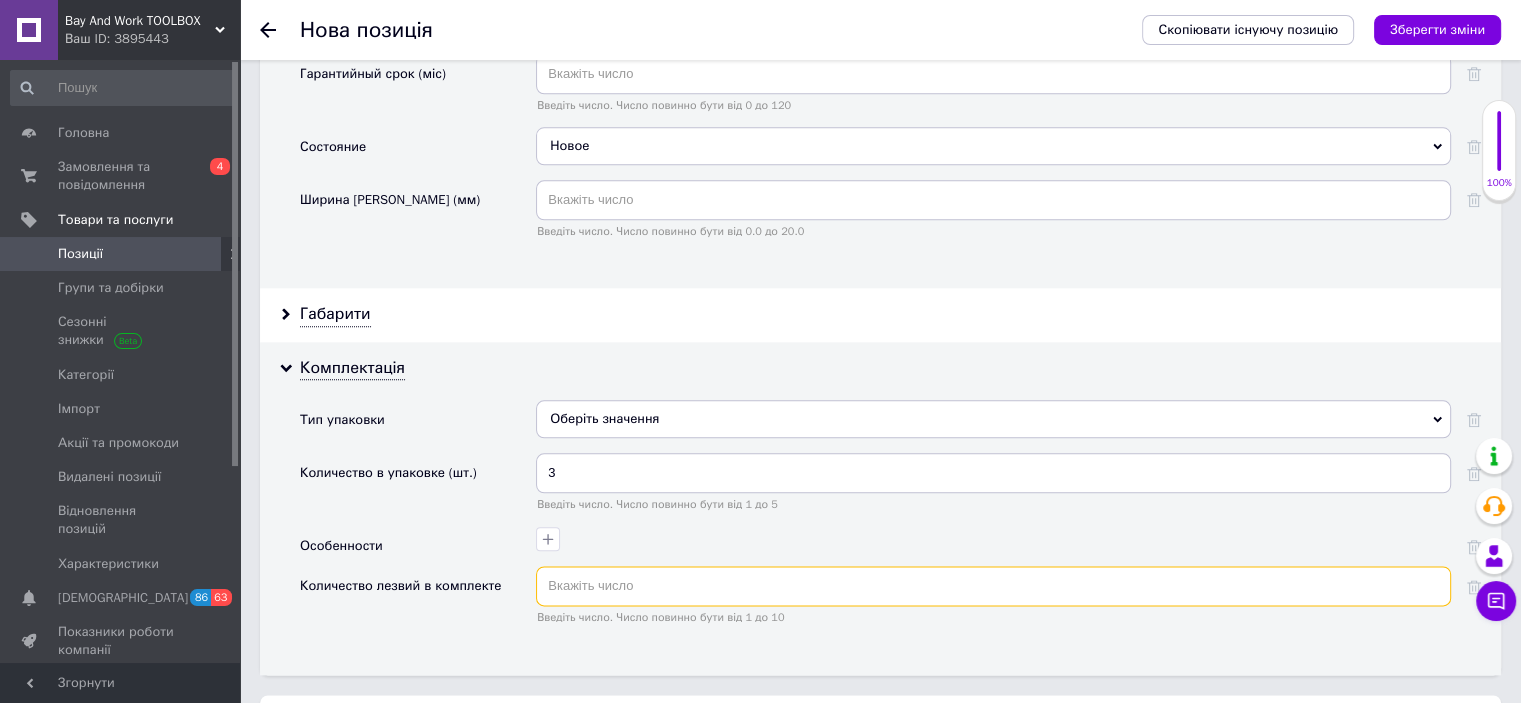 click at bounding box center (993, 586) 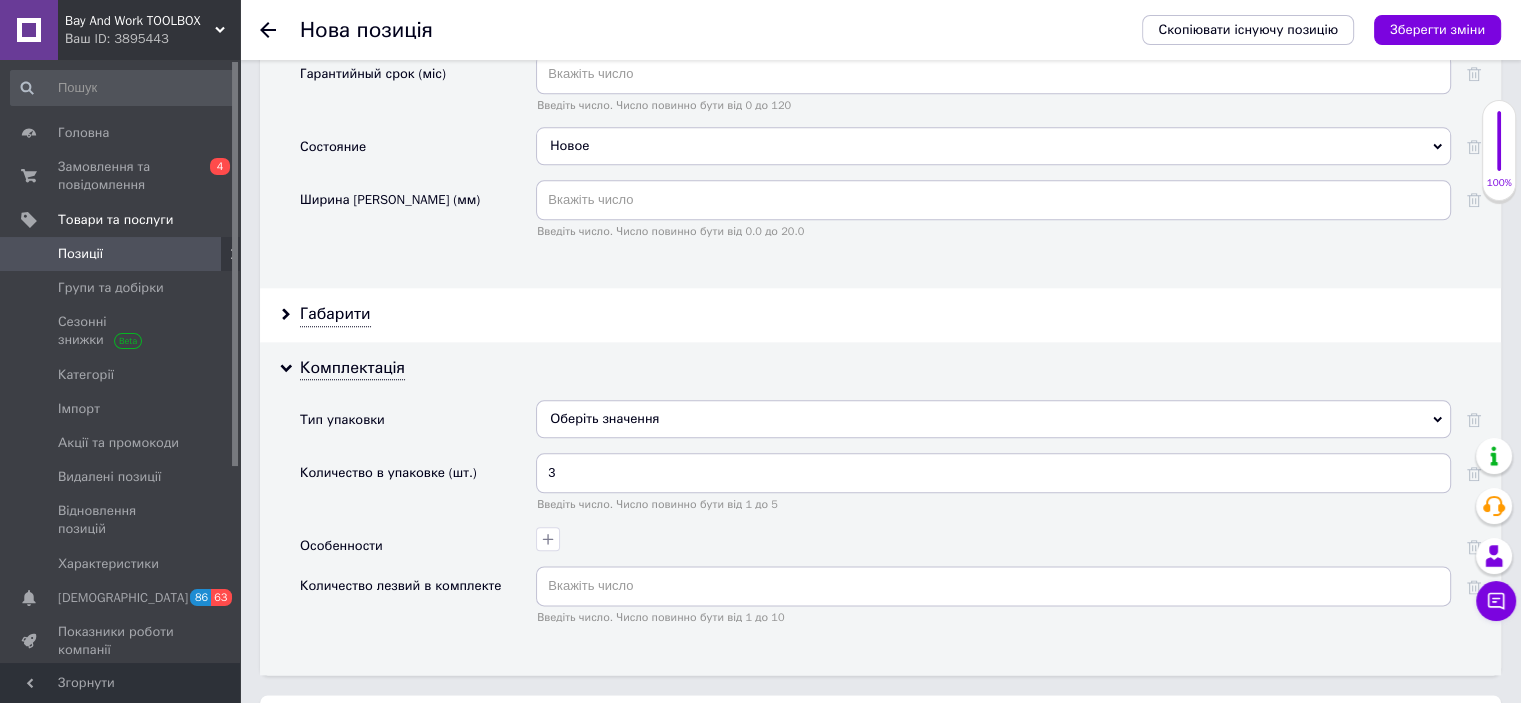 click on "Оберіть значення" at bounding box center [993, 419] 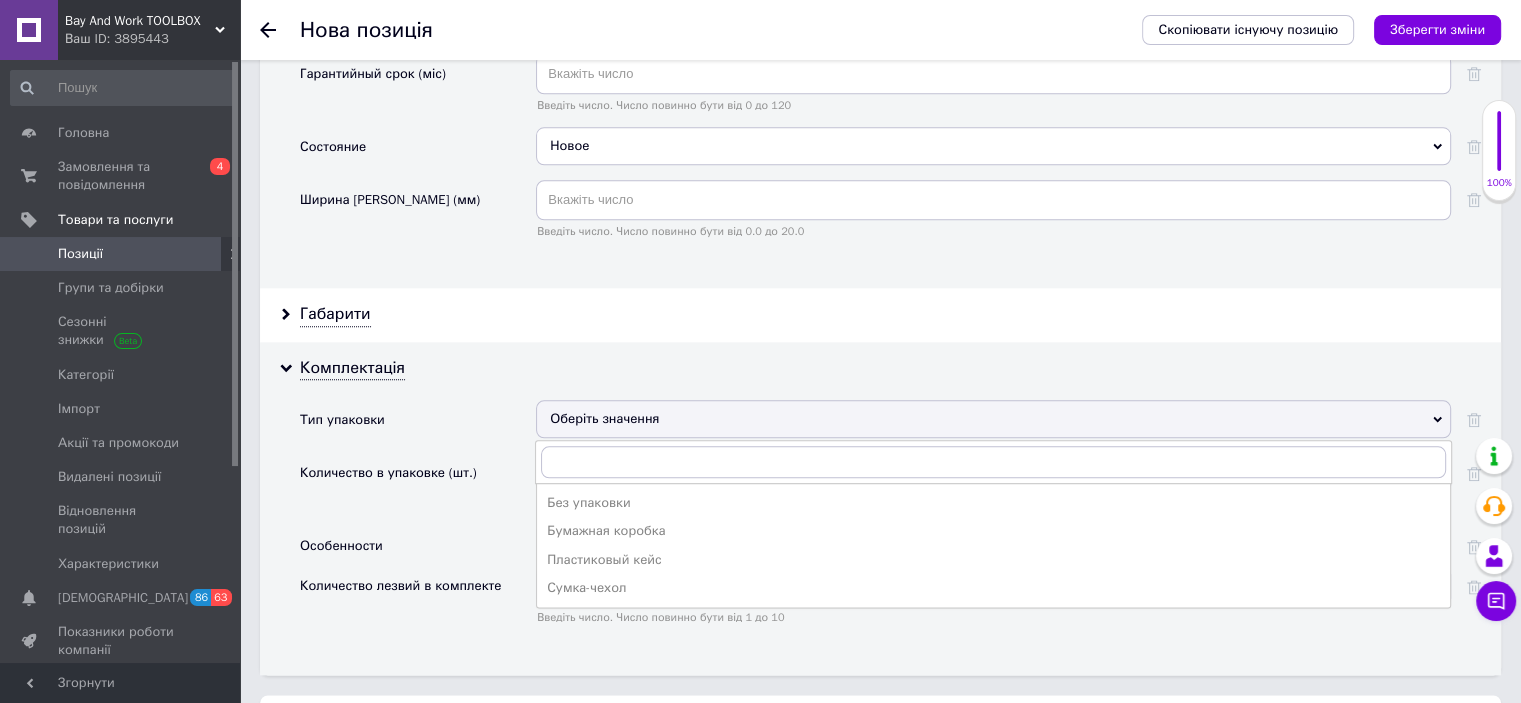 click on "Комплектація Тип упаковки Оберіть значення Без упаковки Бумажная коробка Пластиковый кейс Сумка-чехол Количество в упаковке (шт.) 3 Введіть число. Число повинно бути від 1 до 5 Особенности Количество лезвий в комплекте Введіть число. Число повинно бути від 1 до 10" at bounding box center (880, 508) 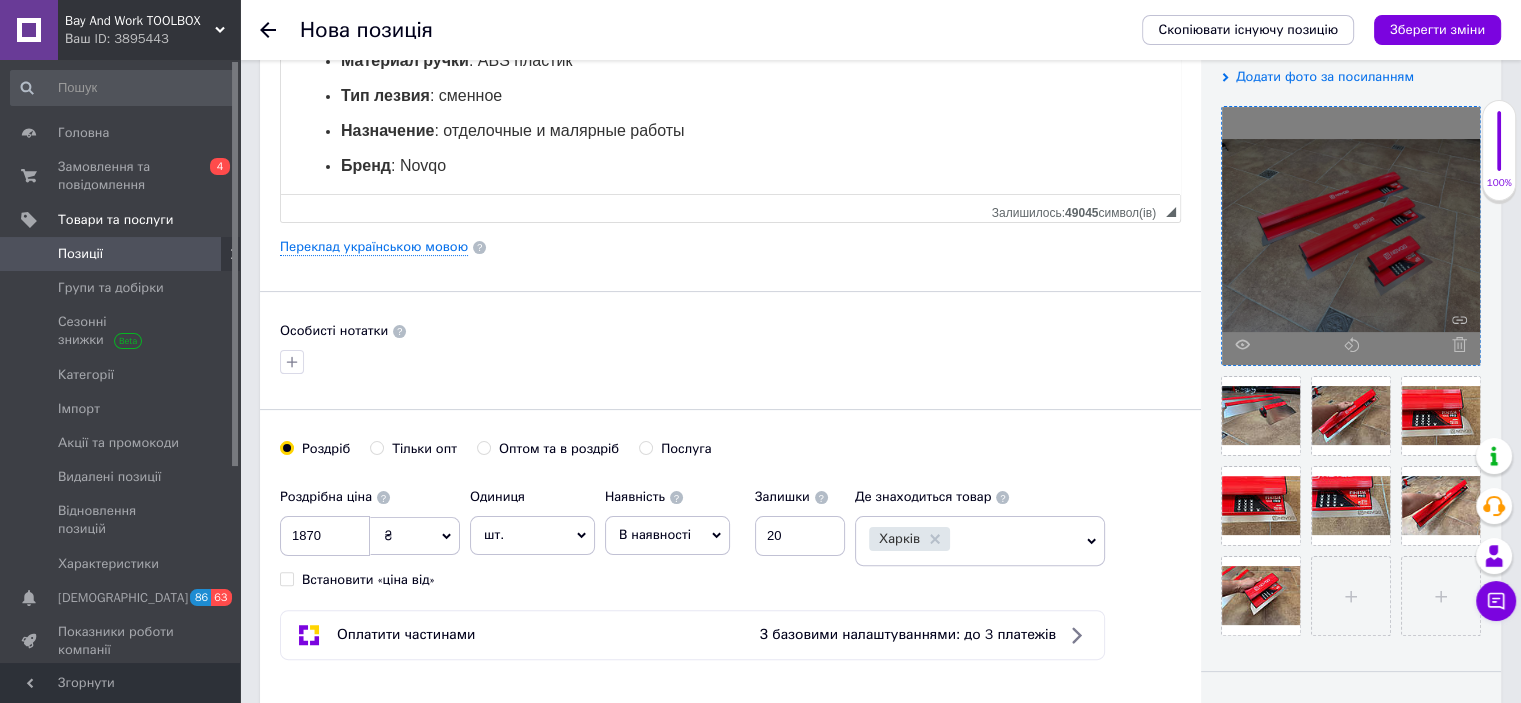 scroll, scrollTop: 0, scrollLeft: 0, axis: both 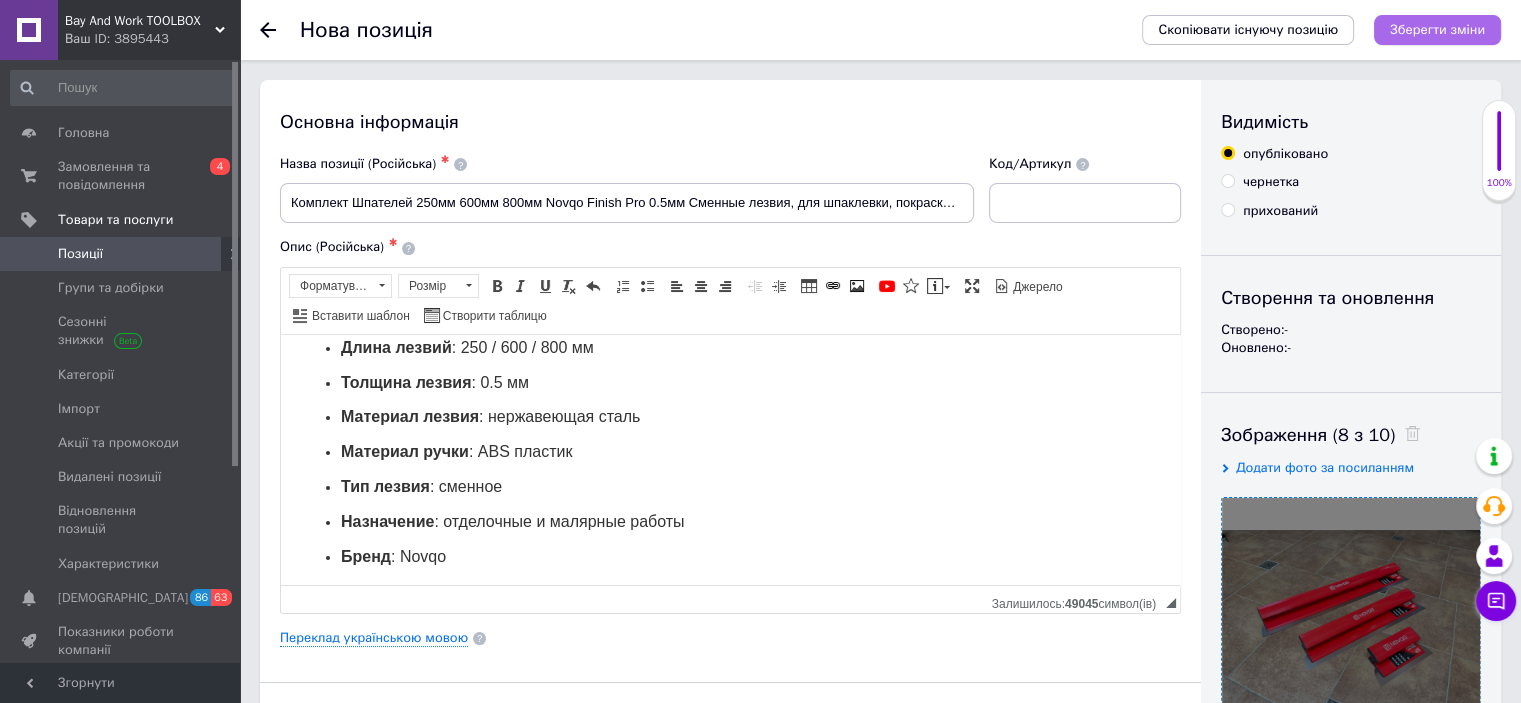 click on "Зберегти зміни" at bounding box center (1437, 29) 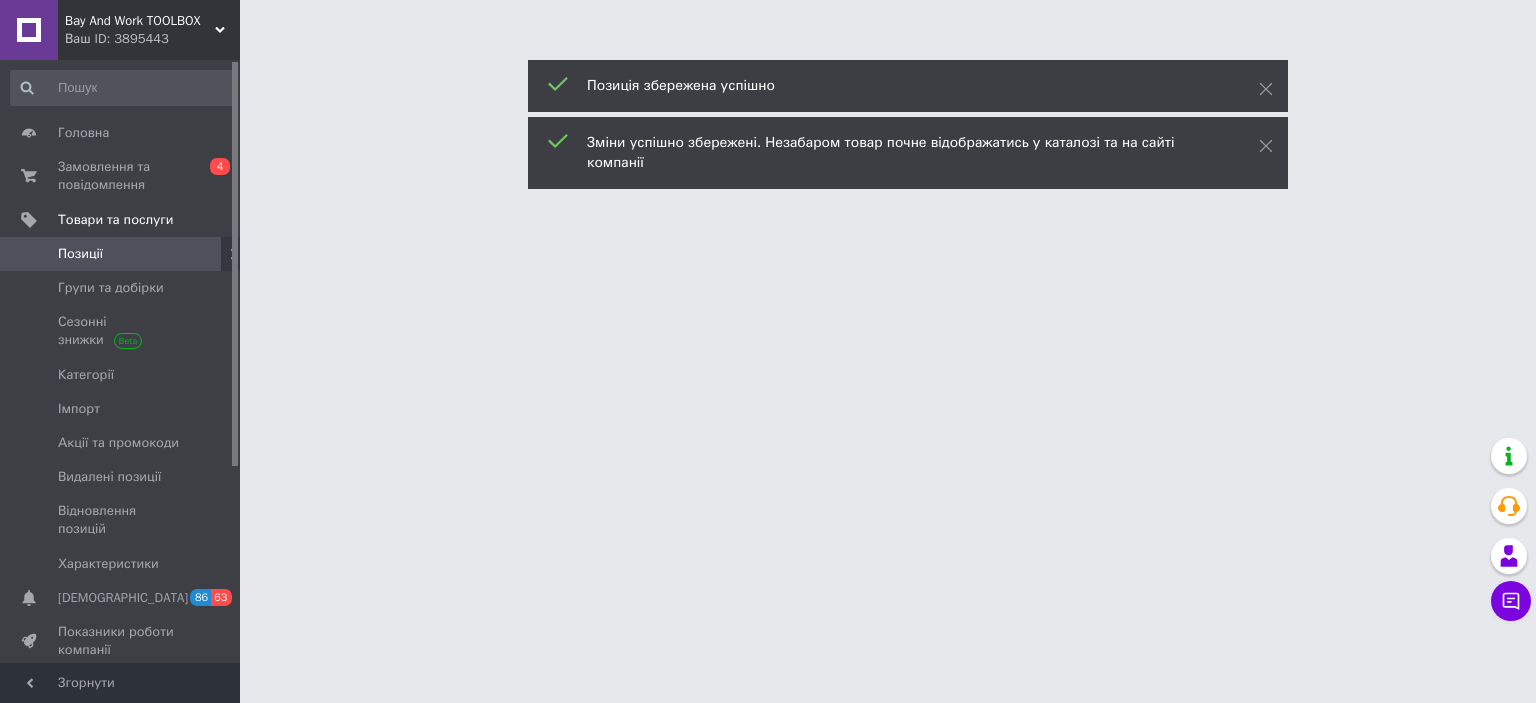 click on "Позиції" at bounding box center [123, 254] 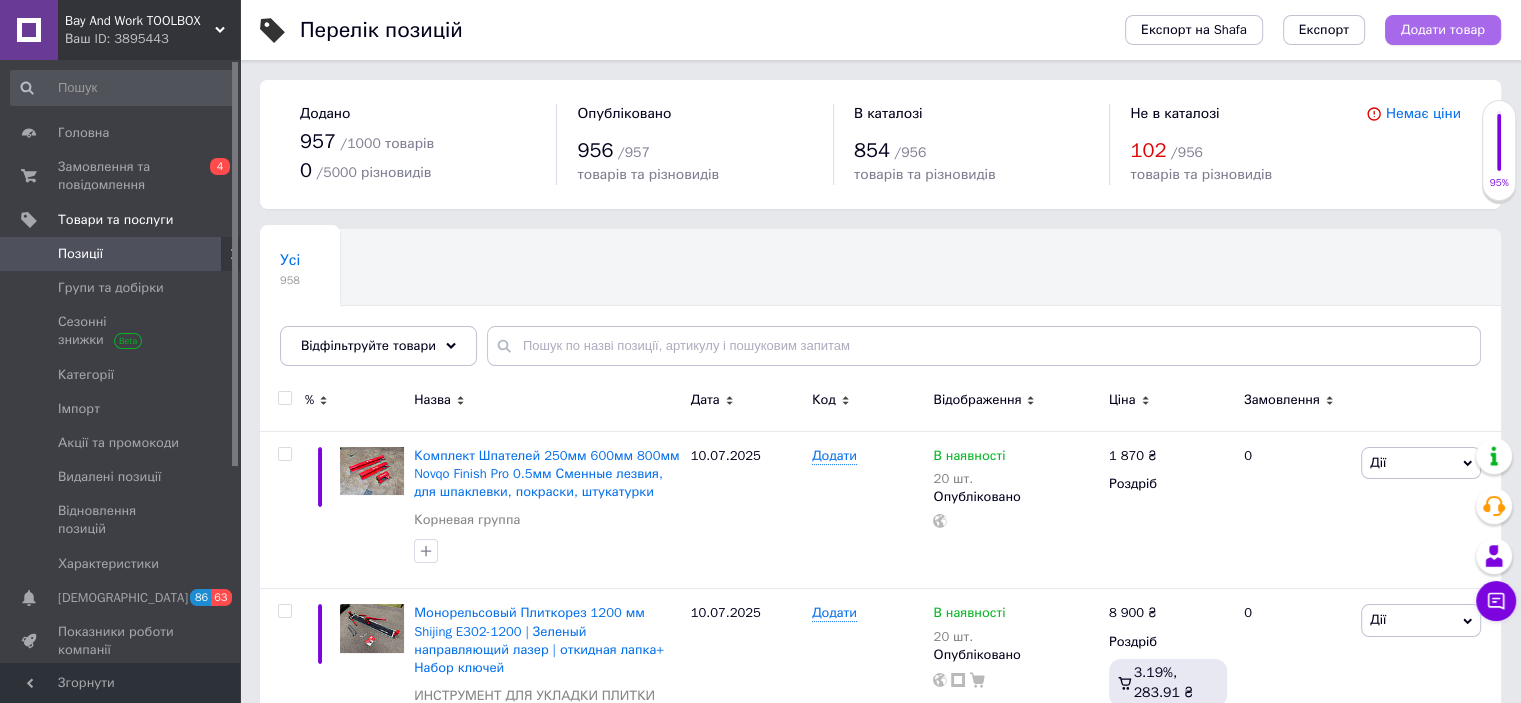 click on "Додати товар" at bounding box center (1443, 30) 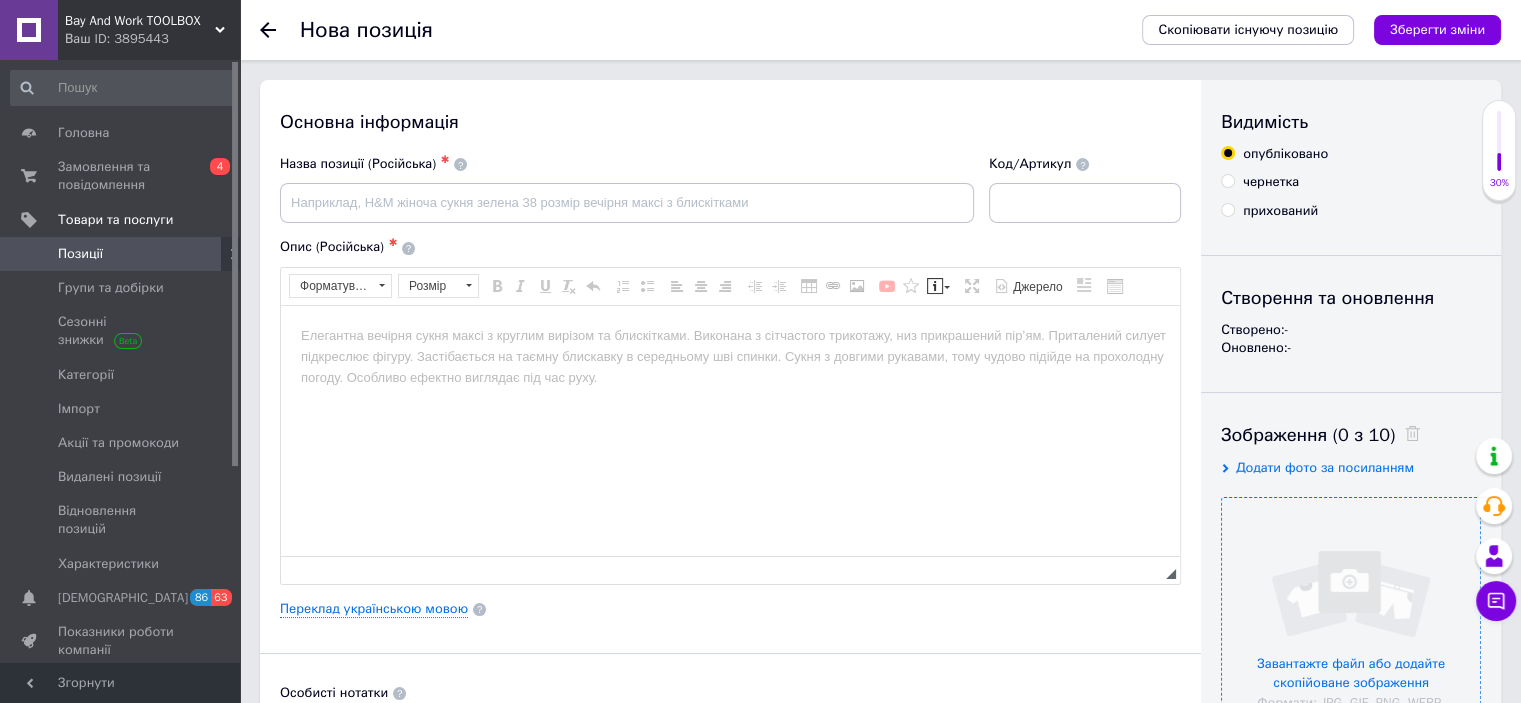 scroll, scrollTop: 0, scrollLeft: 0, axis: both 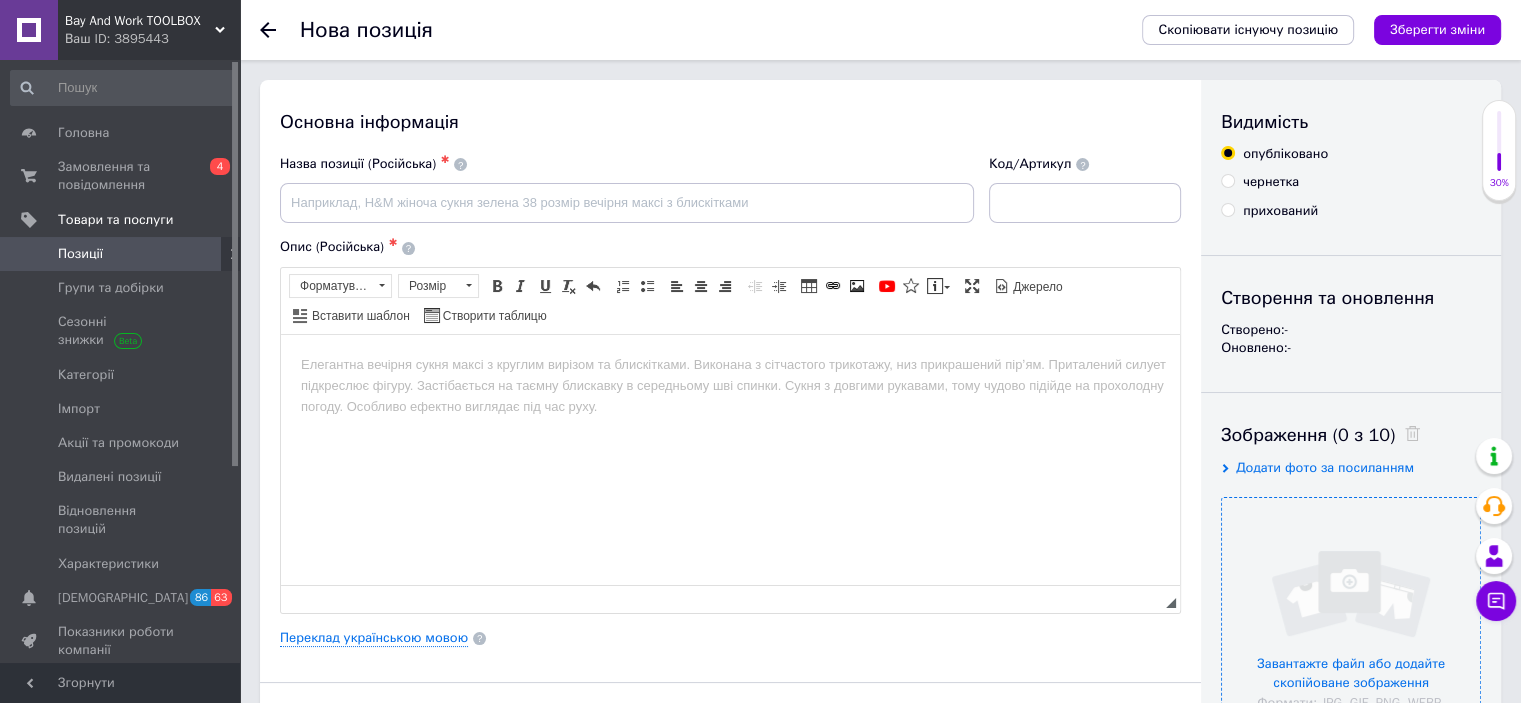 click at bounding box center [1351, 627] 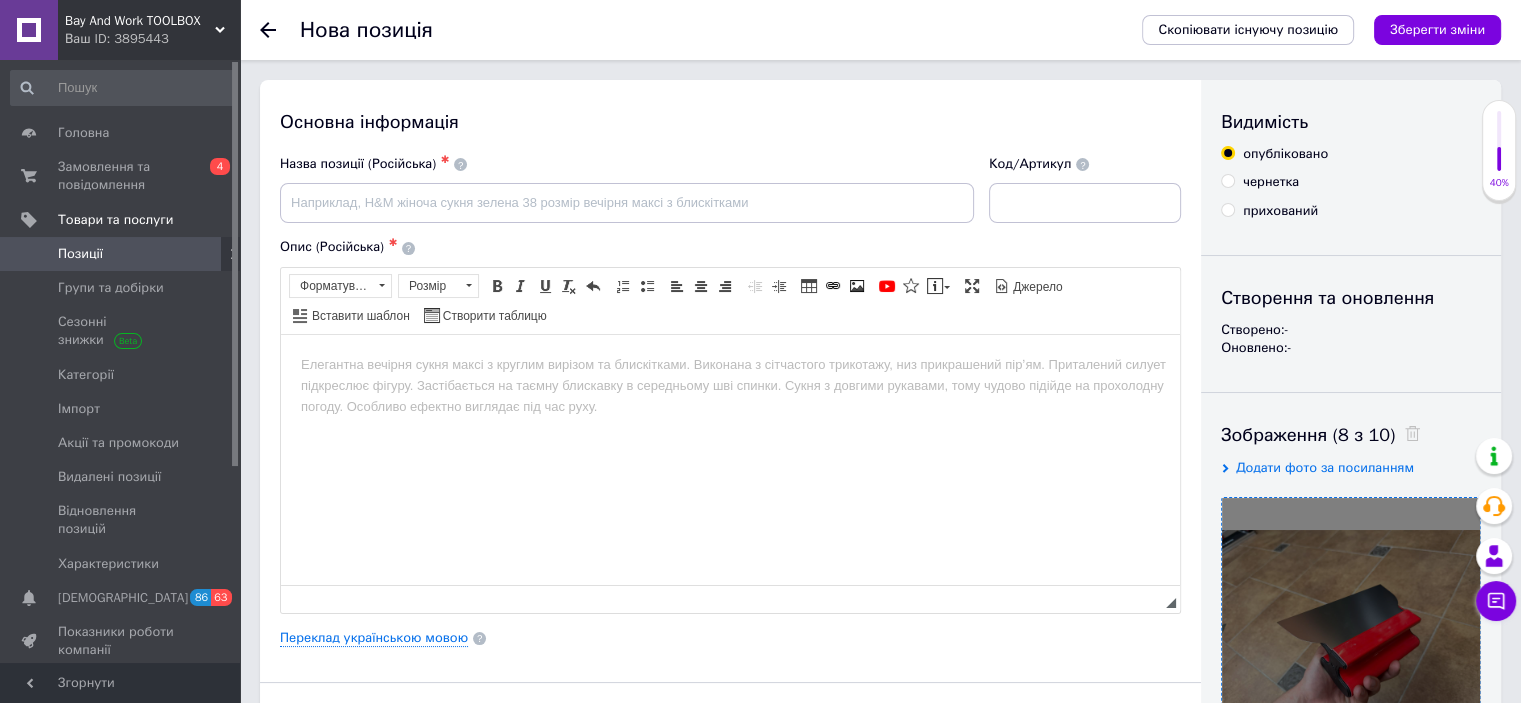 scroll, scrollTop: 400, scrollLeft: 0, axis: vertical 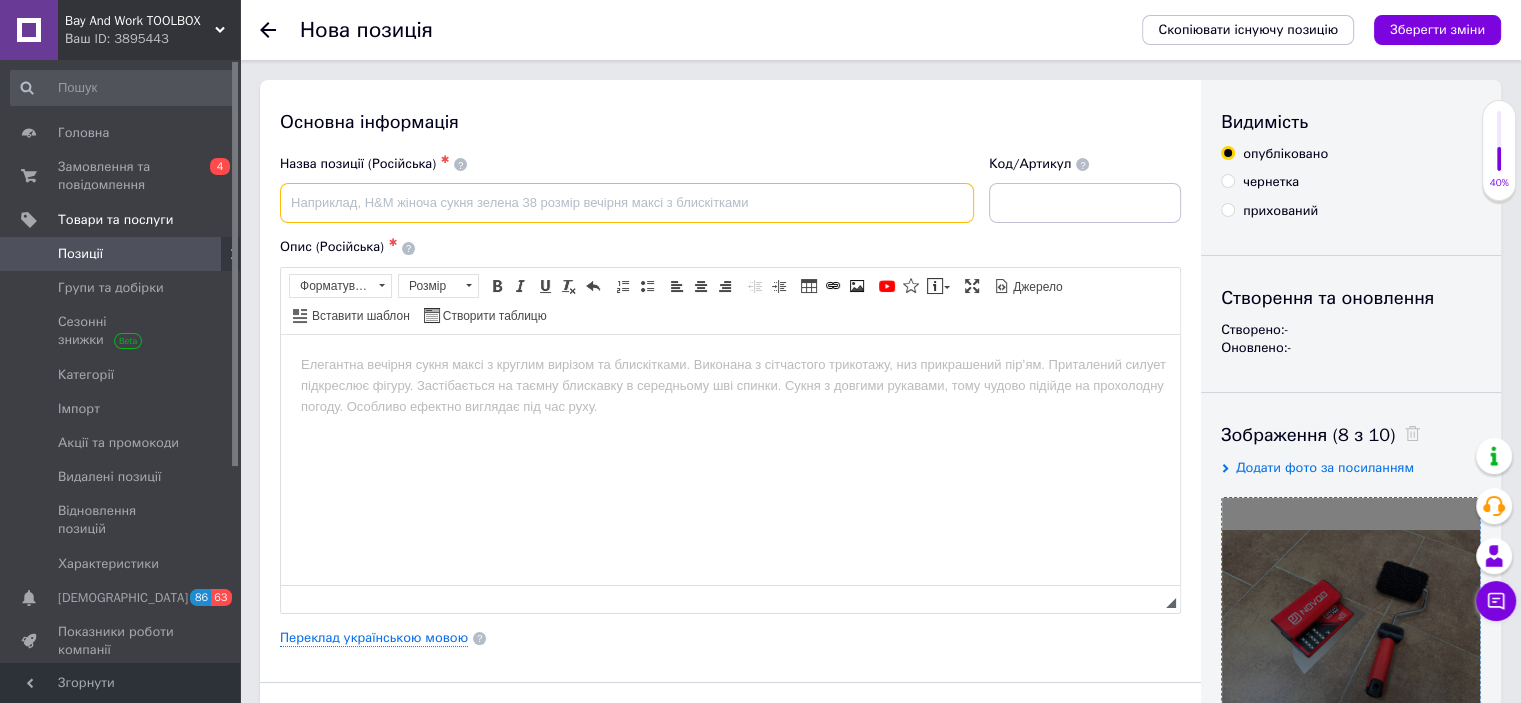 click at bounding box center (627, 203) 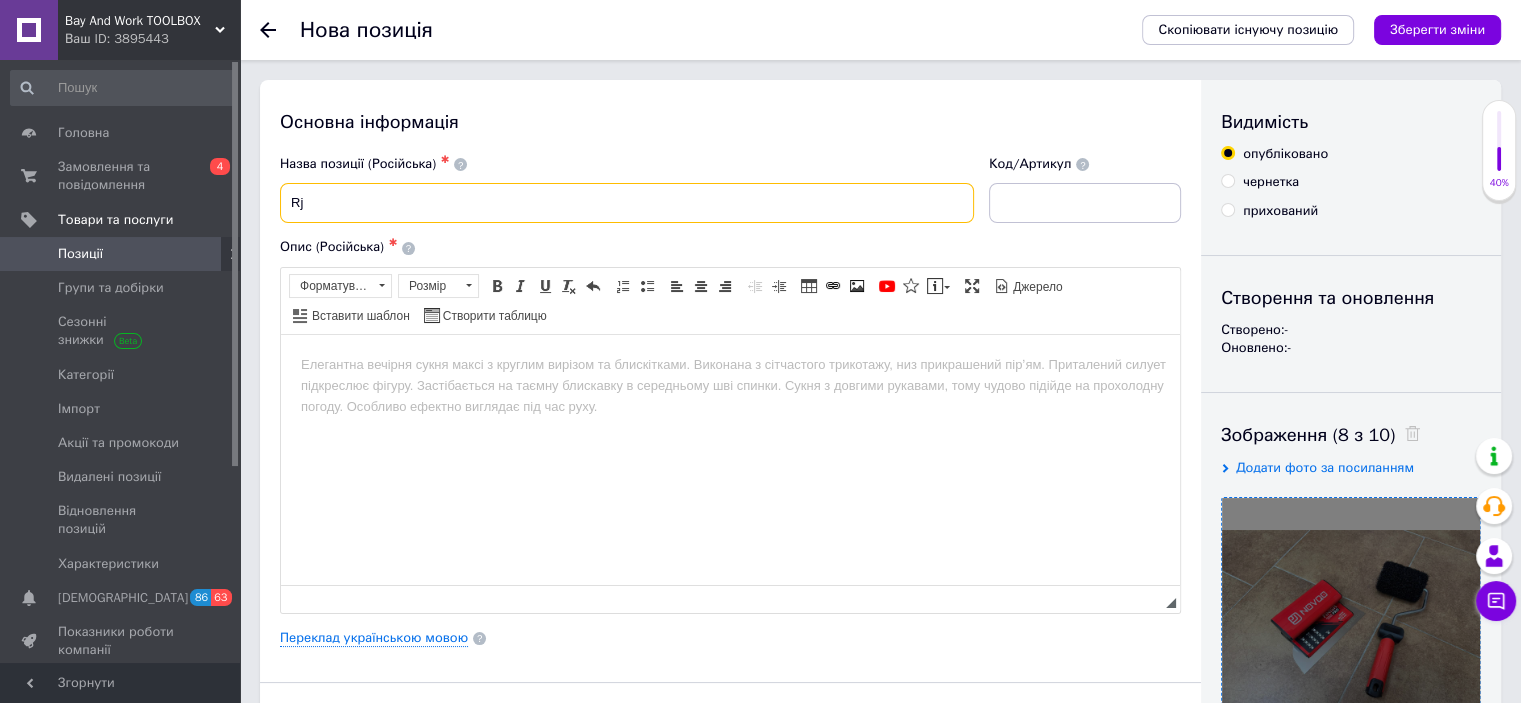 type on "R" 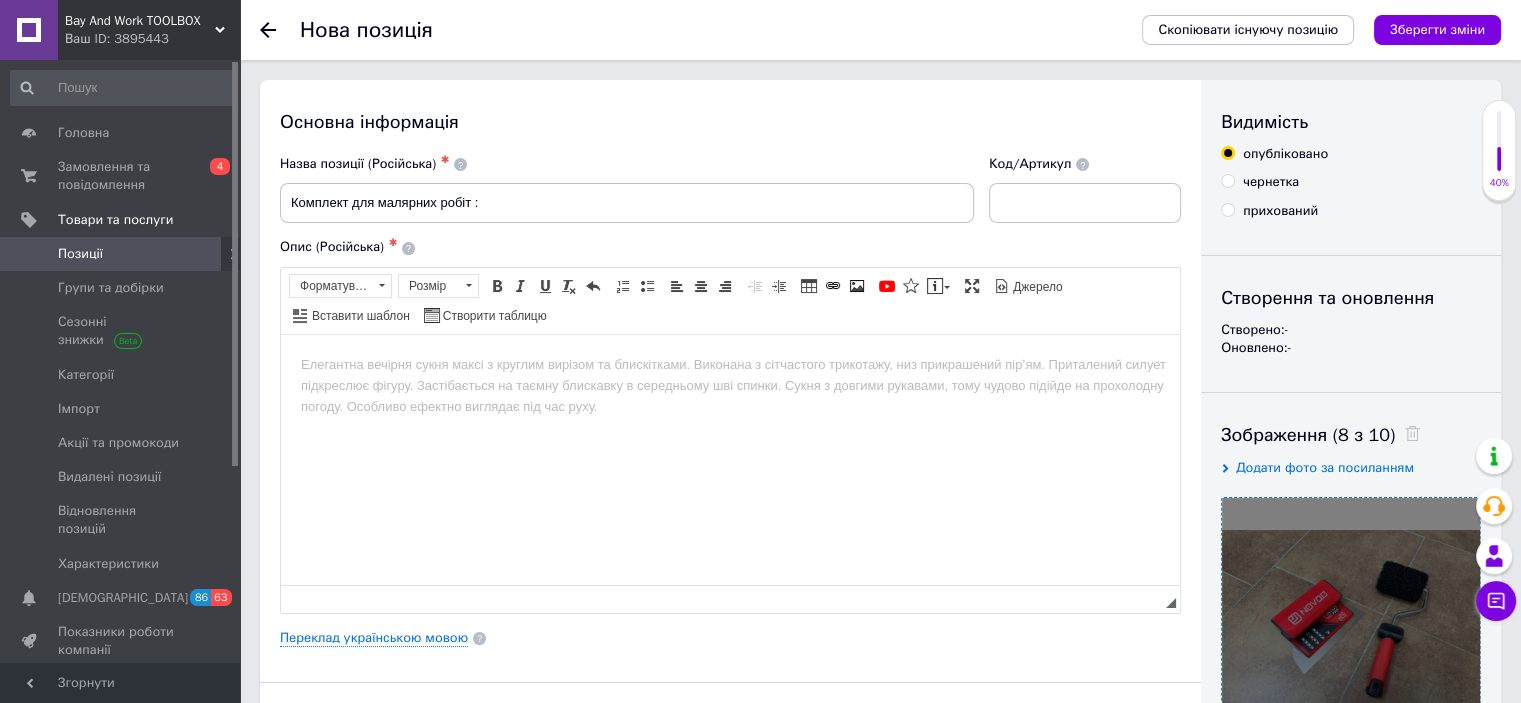 click on "Назва позиції (Російська) ✱ Комплект для малярних робіт :" at bounding box center [627, 189] 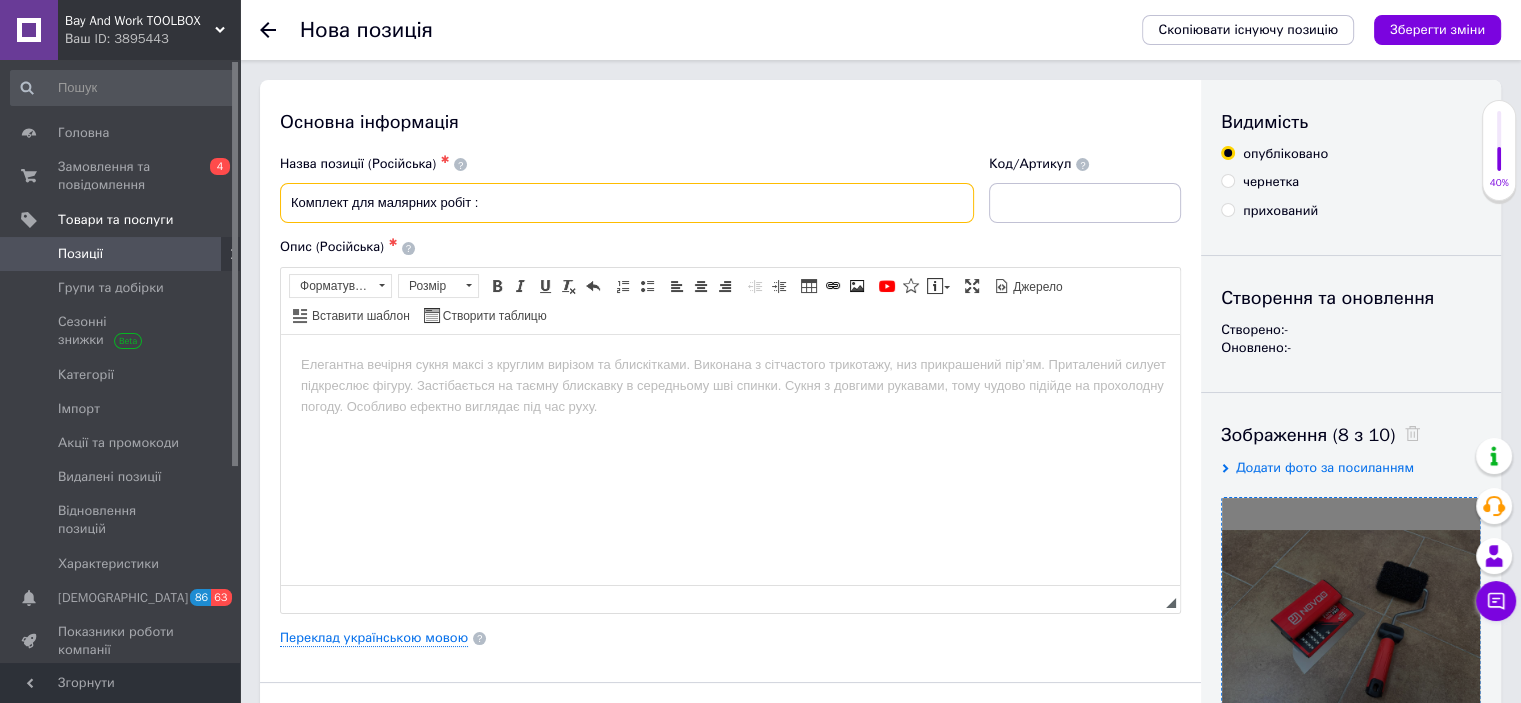 click on "Комплект для малярних робіт :" at bounding box center (627, 203) 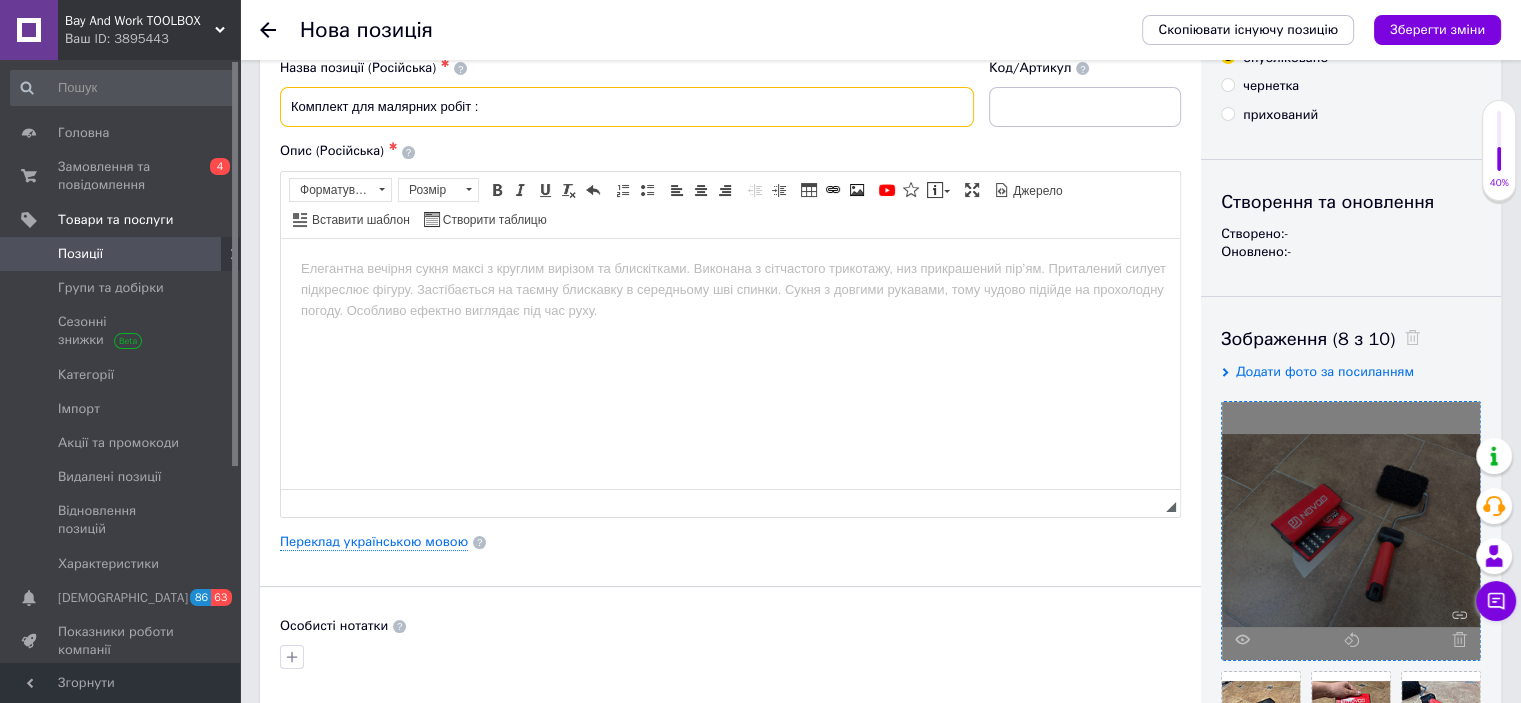 scroll, scrollTop: 100, scrollLeft: 0, axis: vertical 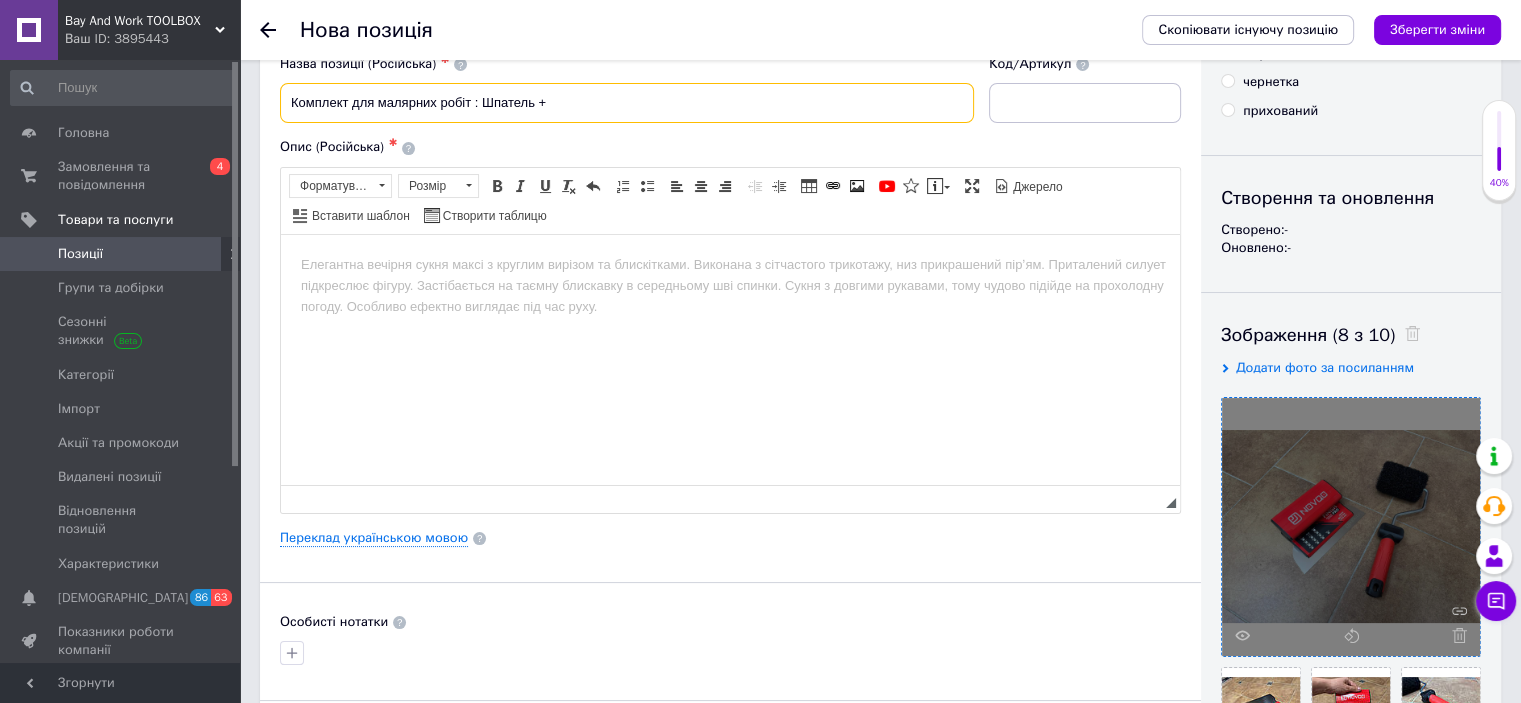 click on "Комплект для малярних робіт : Шпатель +" at bounding box center (627, 103) 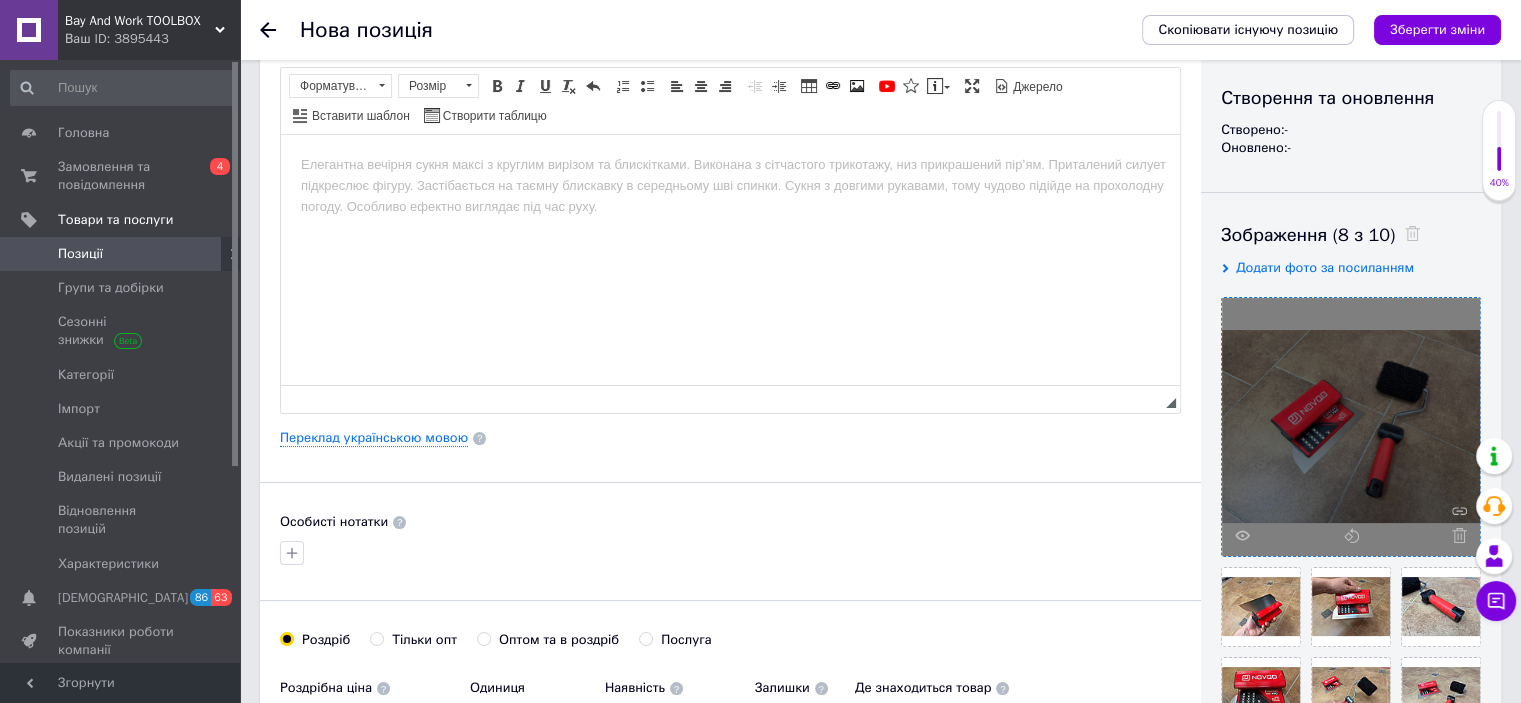 scroll, scrollTop: 500, scrollLeft: 0, axis: vertical 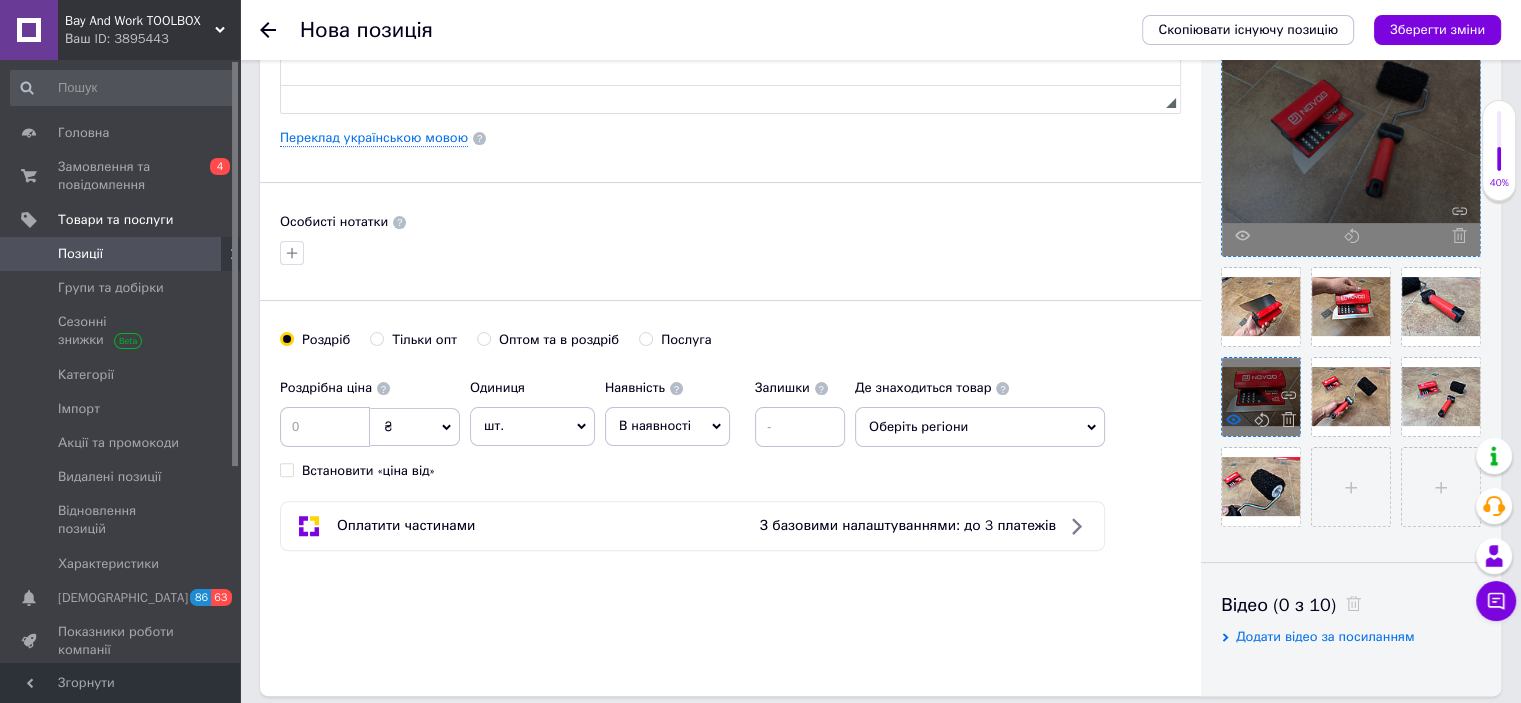 click 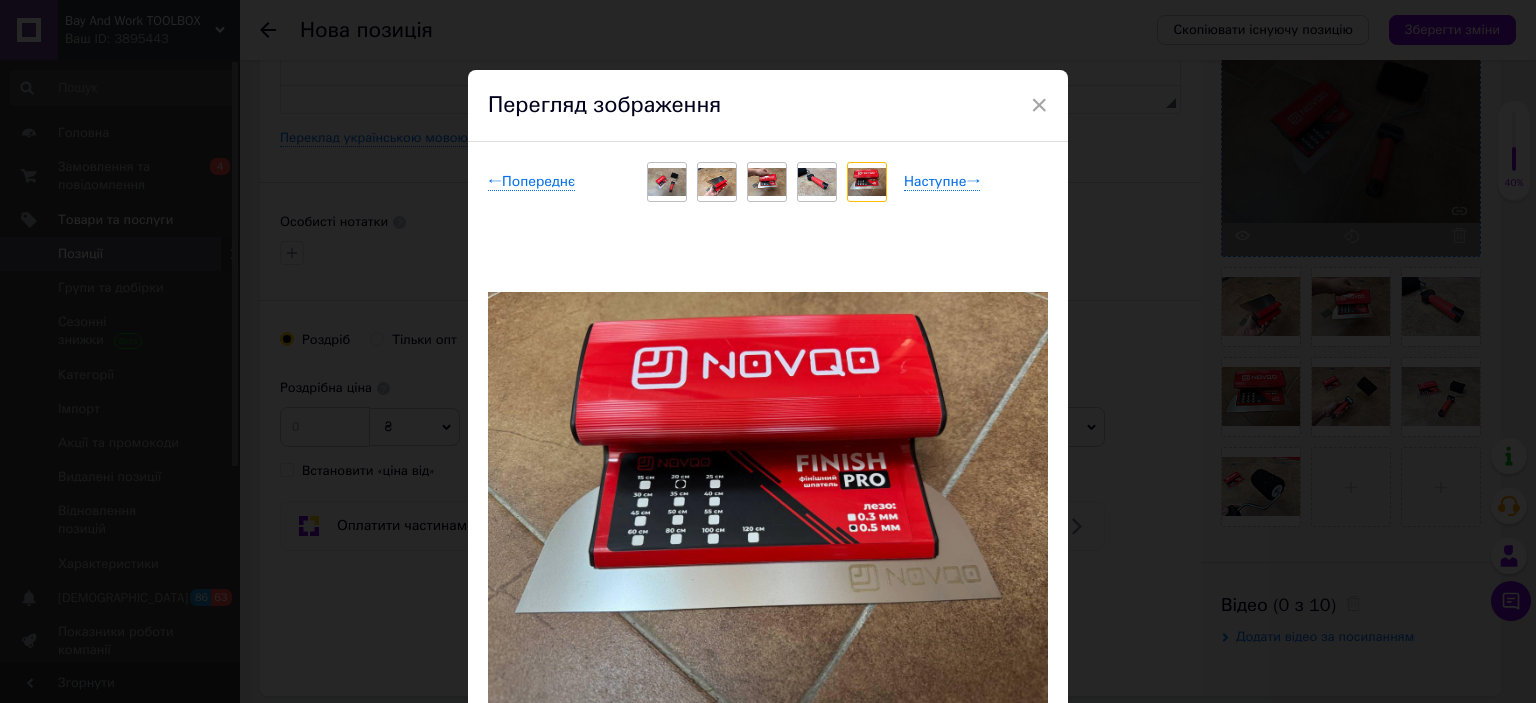 click on "Перегляд зображення" at bounding box center (768, 106) 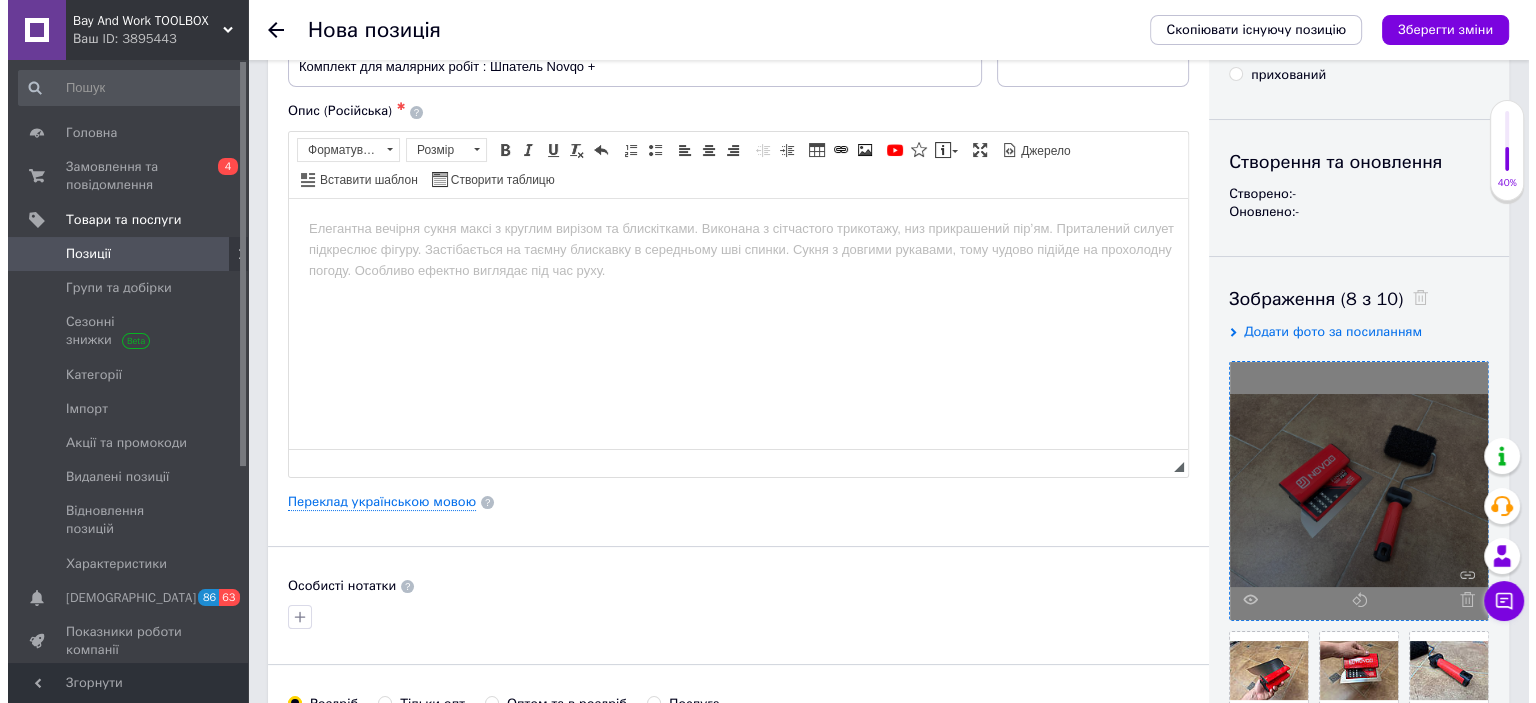 scroll, scrollTop: 100, scrollLeft: 0, axis: vertical 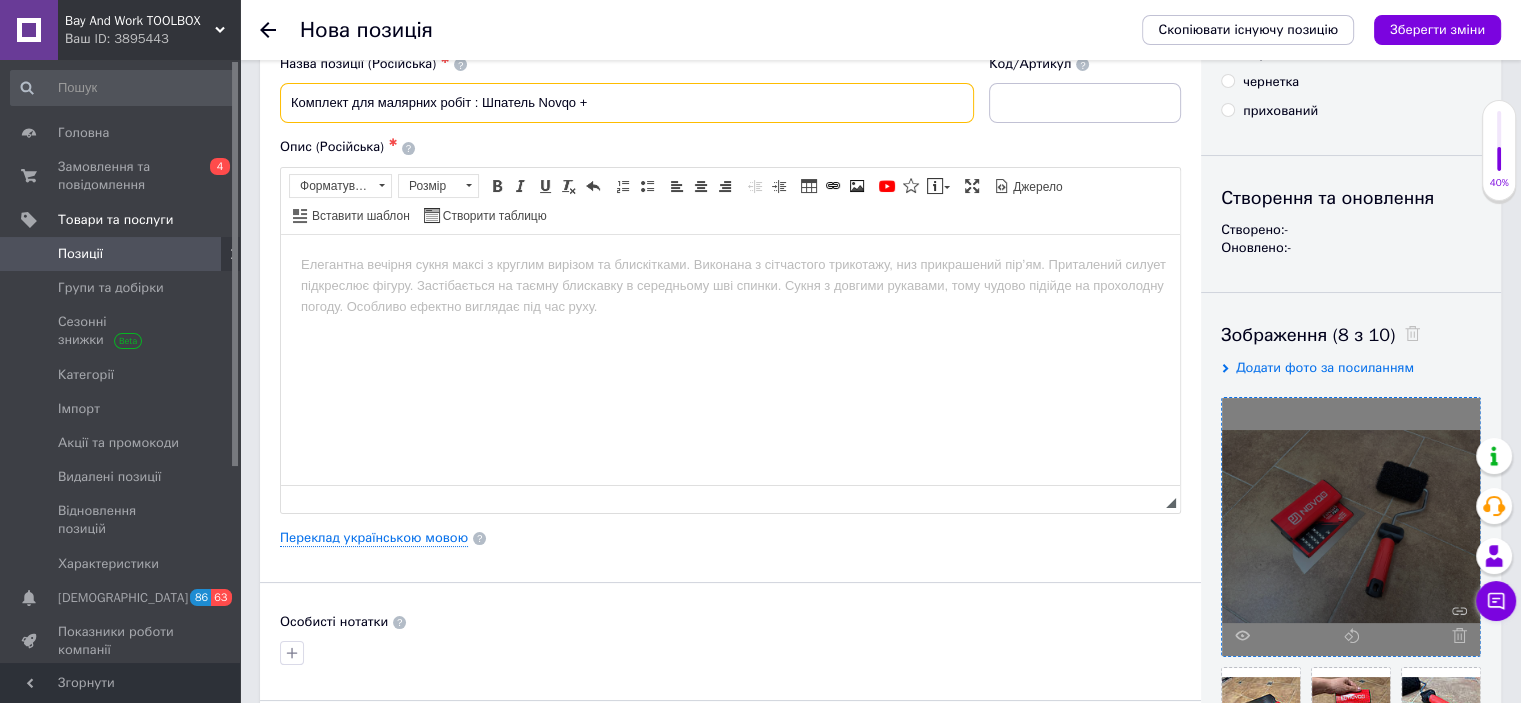 drag, startPoint x: 581, startPoint y: 102, endPoint x: 583, endPoint y: 112, distance: 10.198039 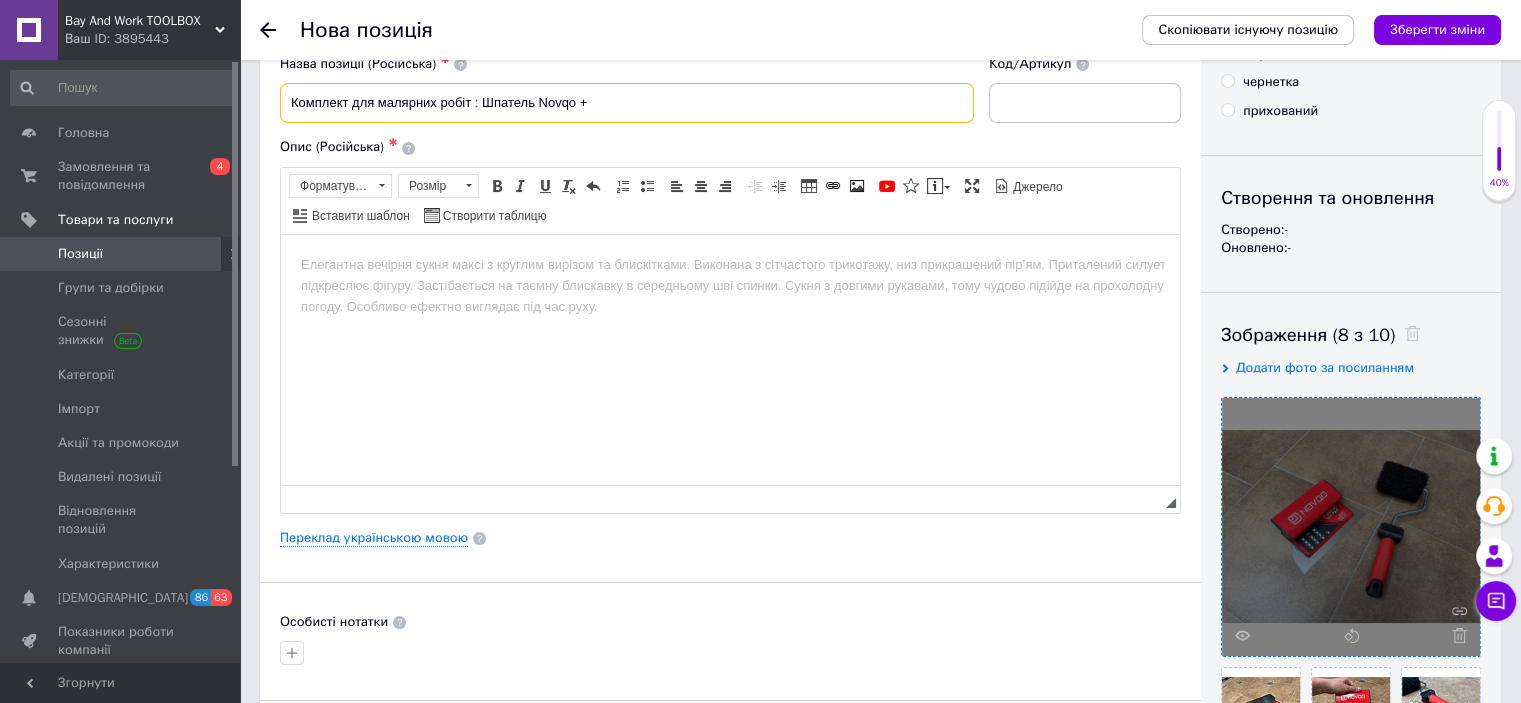 click on "Комплект для малярних робіт : Шпатель Novqo +" at bounding box center [627, 103] 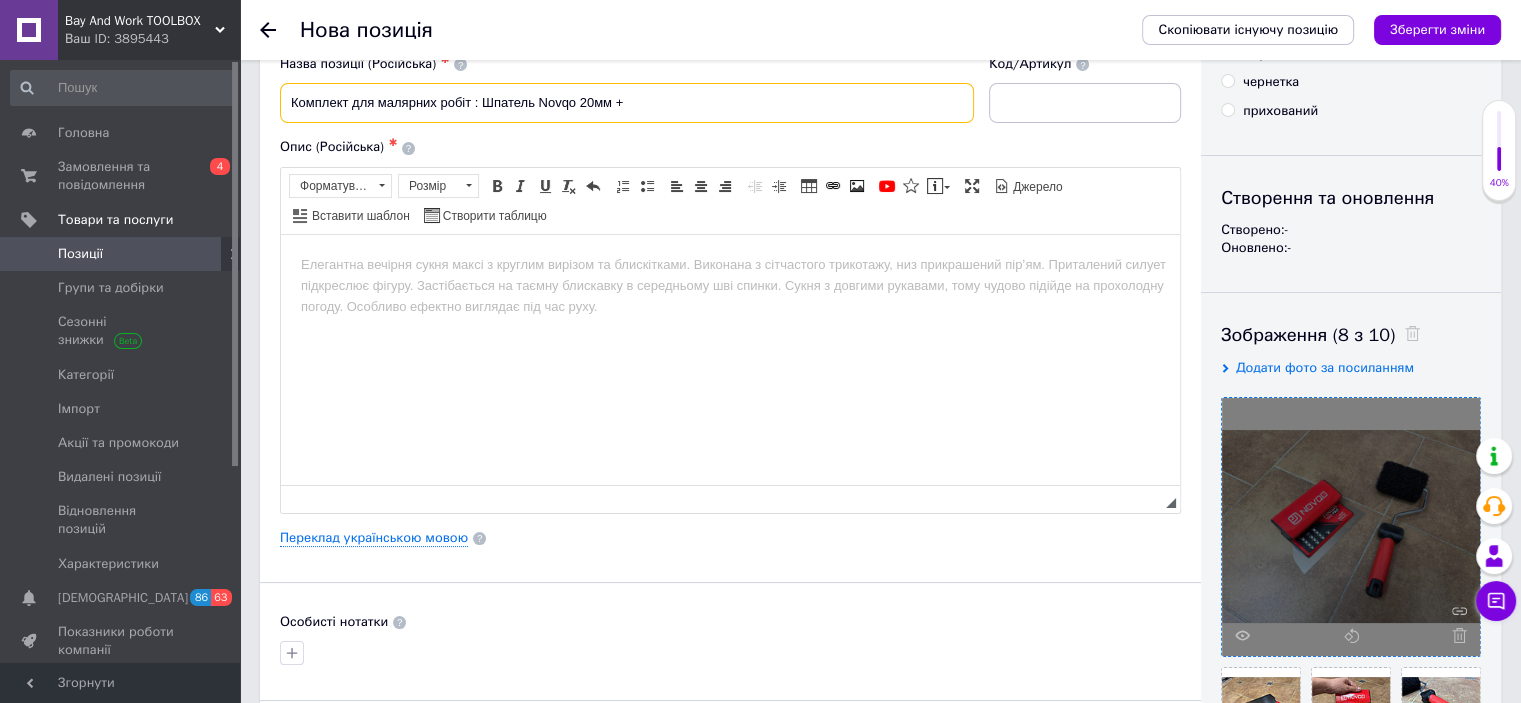 click on "Комплект для малярних робіт : Шпатель Novqo 20мм +" at bounding box center (627, 103) 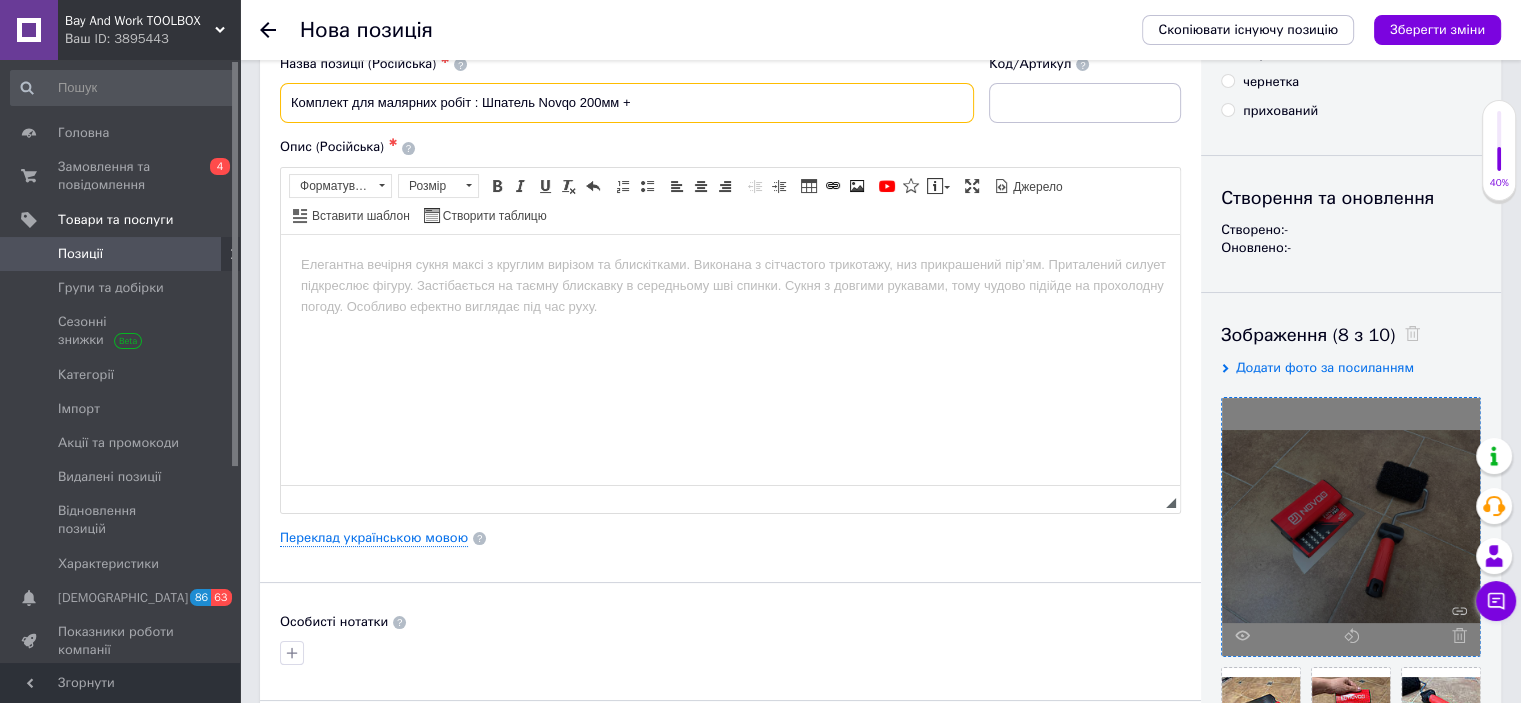 click on "Комплект для малярних робіт : Шпатель Novqo 200мм +" at bounding box center [627, 103] 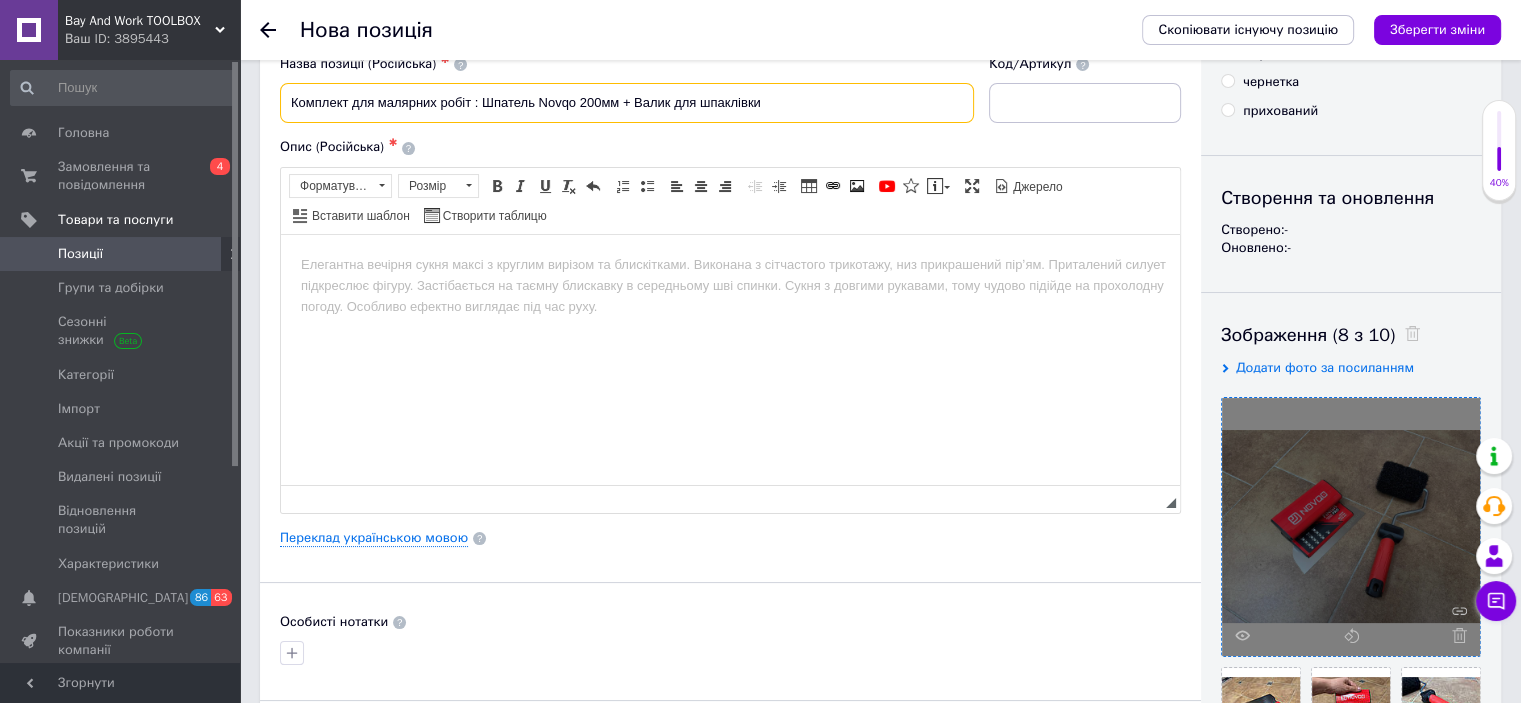 paste on "|" 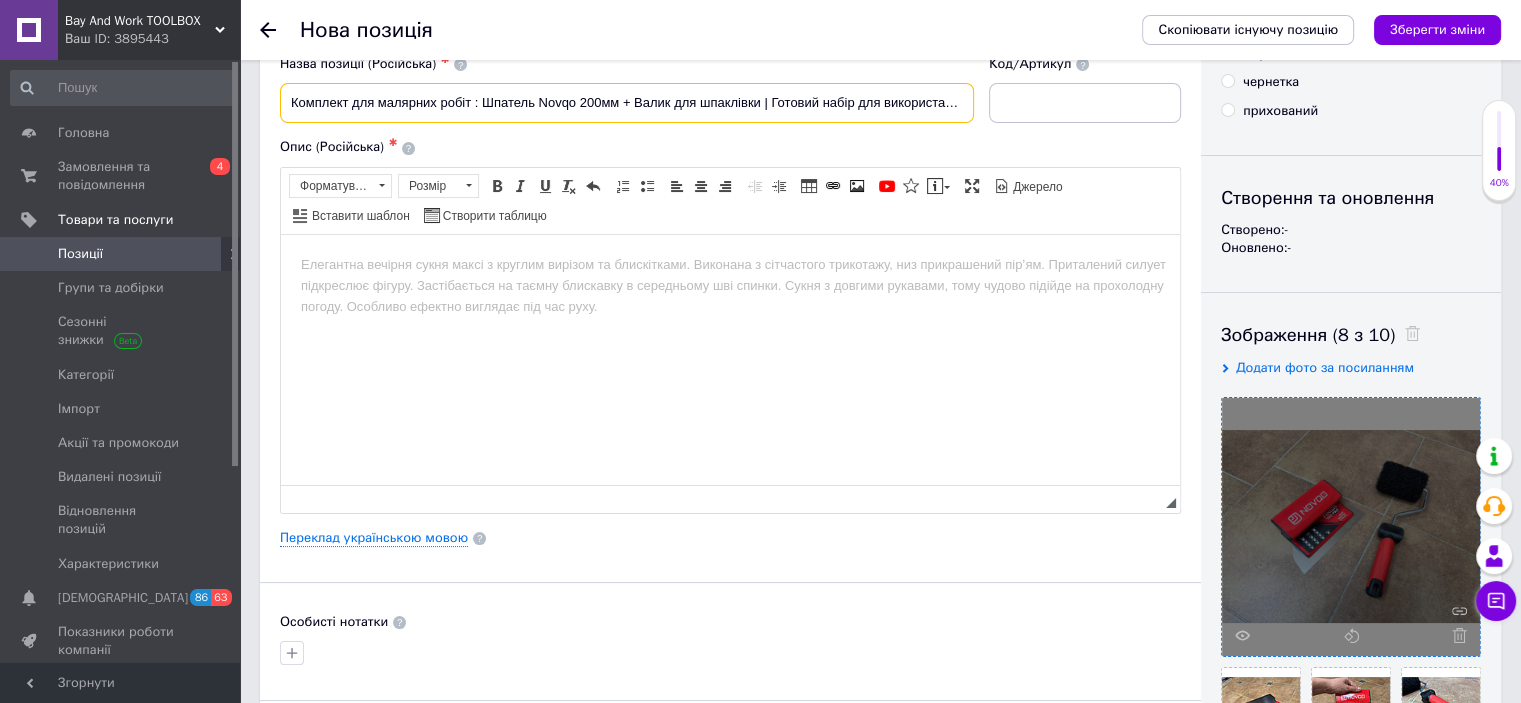 drag, startPoint x: 296, startPoint y: 102, endPoint x: 1010, endPoint y: 114, distance: 714.1008 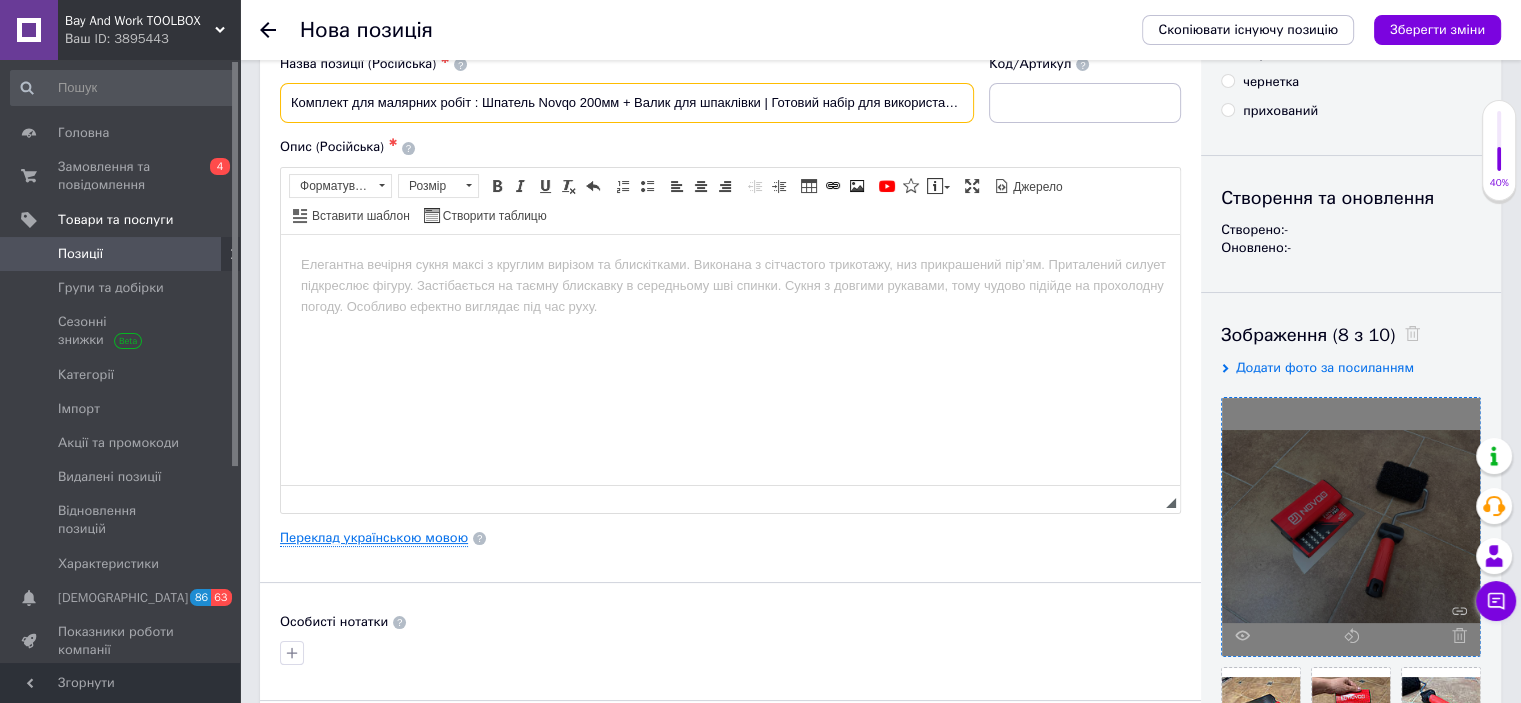 type on "Комплект для малярних робіт : Шпатель Novqo 200мм + Валик для шпаклівки | Готовий набір для використання" 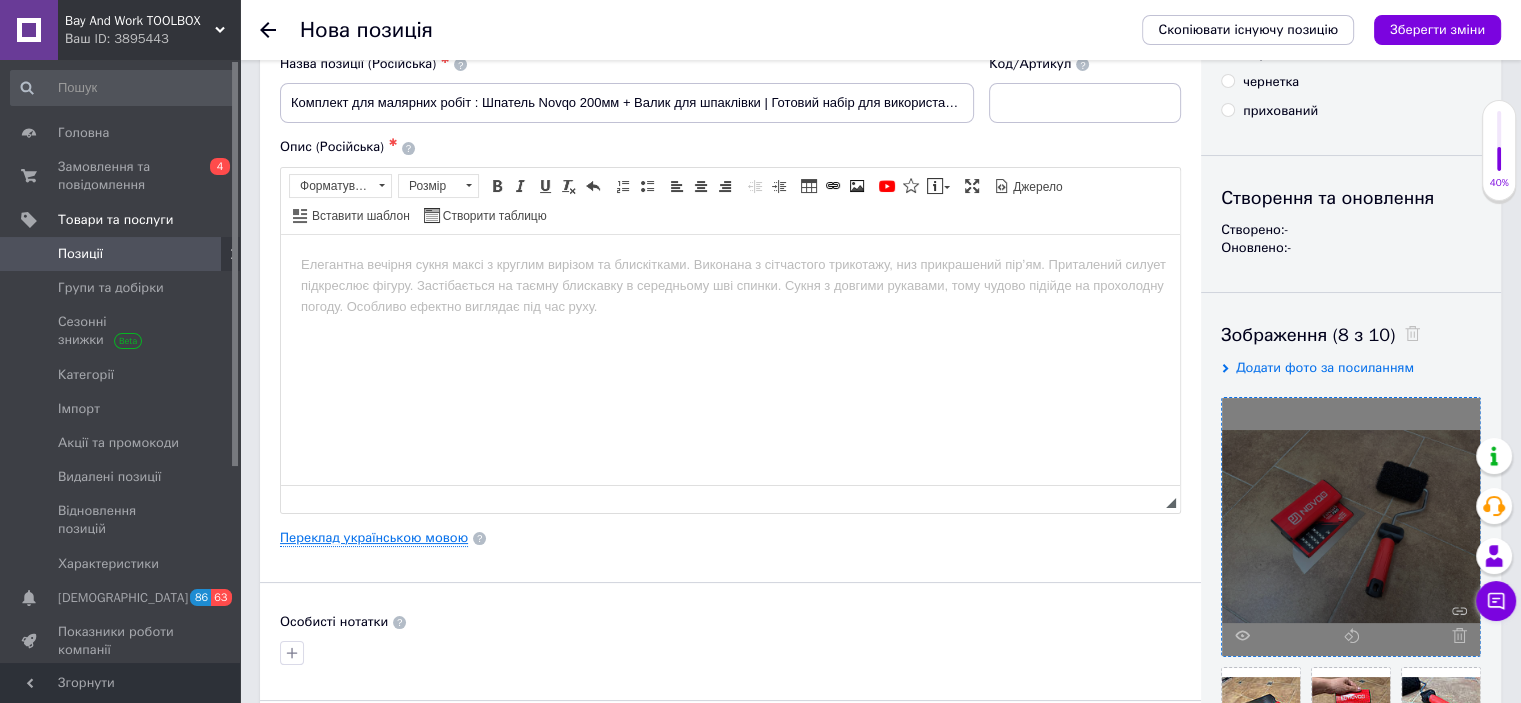 click on "Переклад українською мовою" at bounding box center (374, 538) 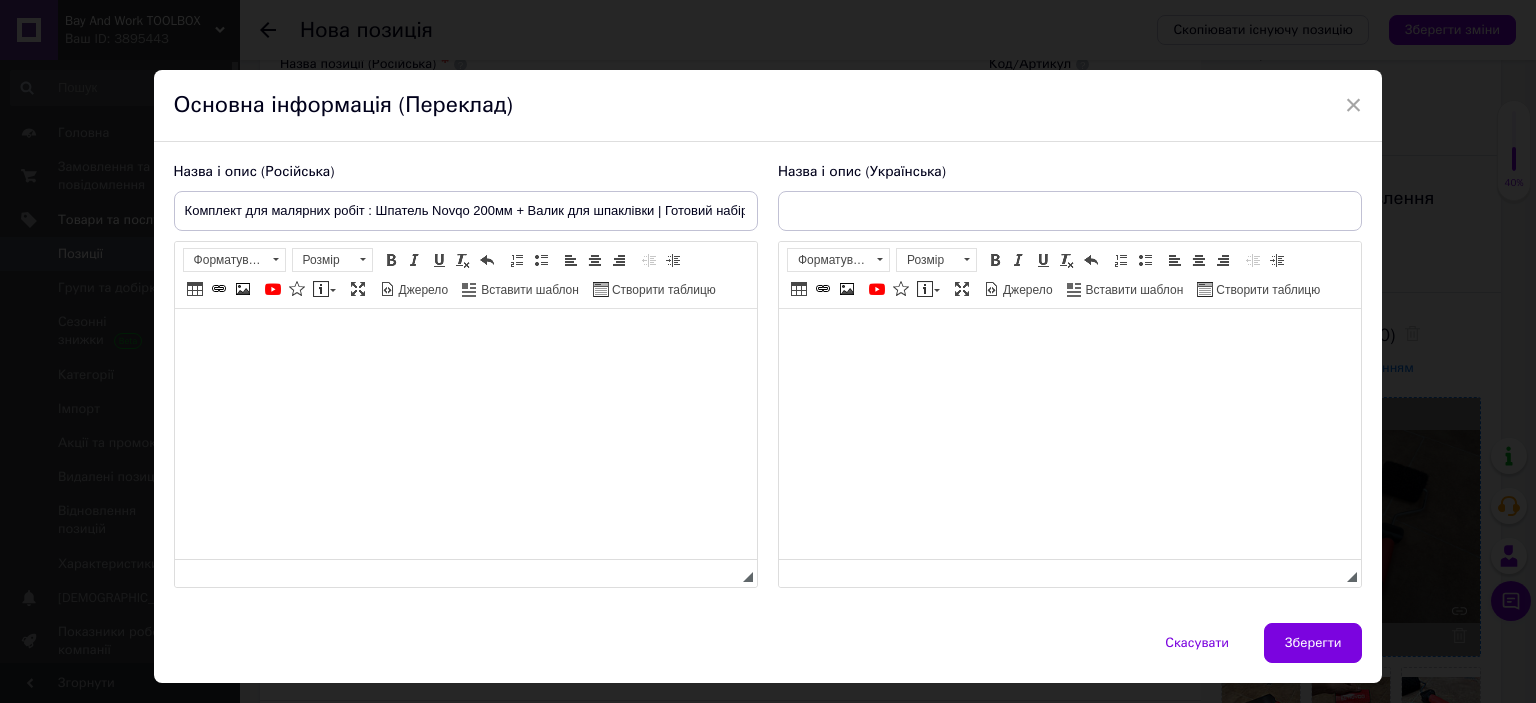 scroll, scrollTop: 0, scrollLeft: 0, axis: both 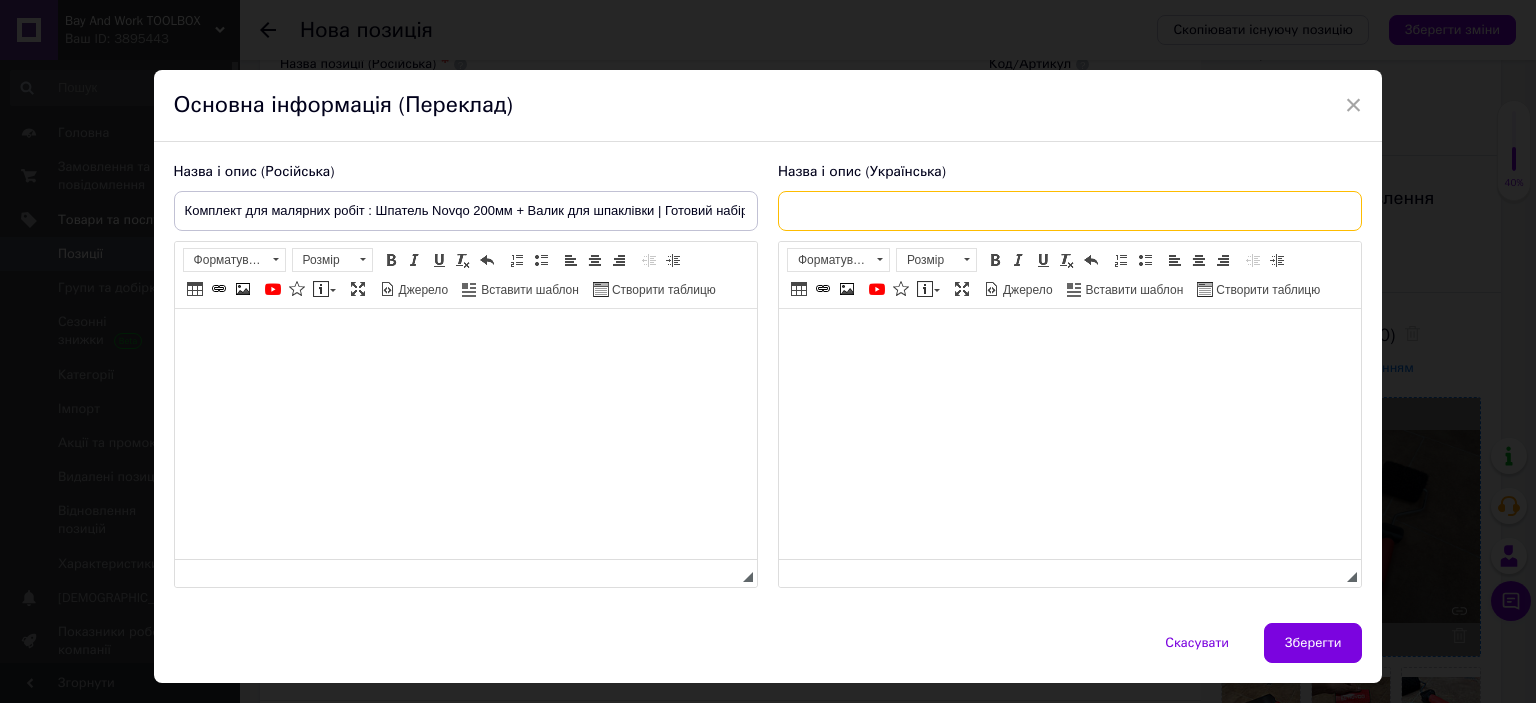 click at bounding box center [1070, 211] 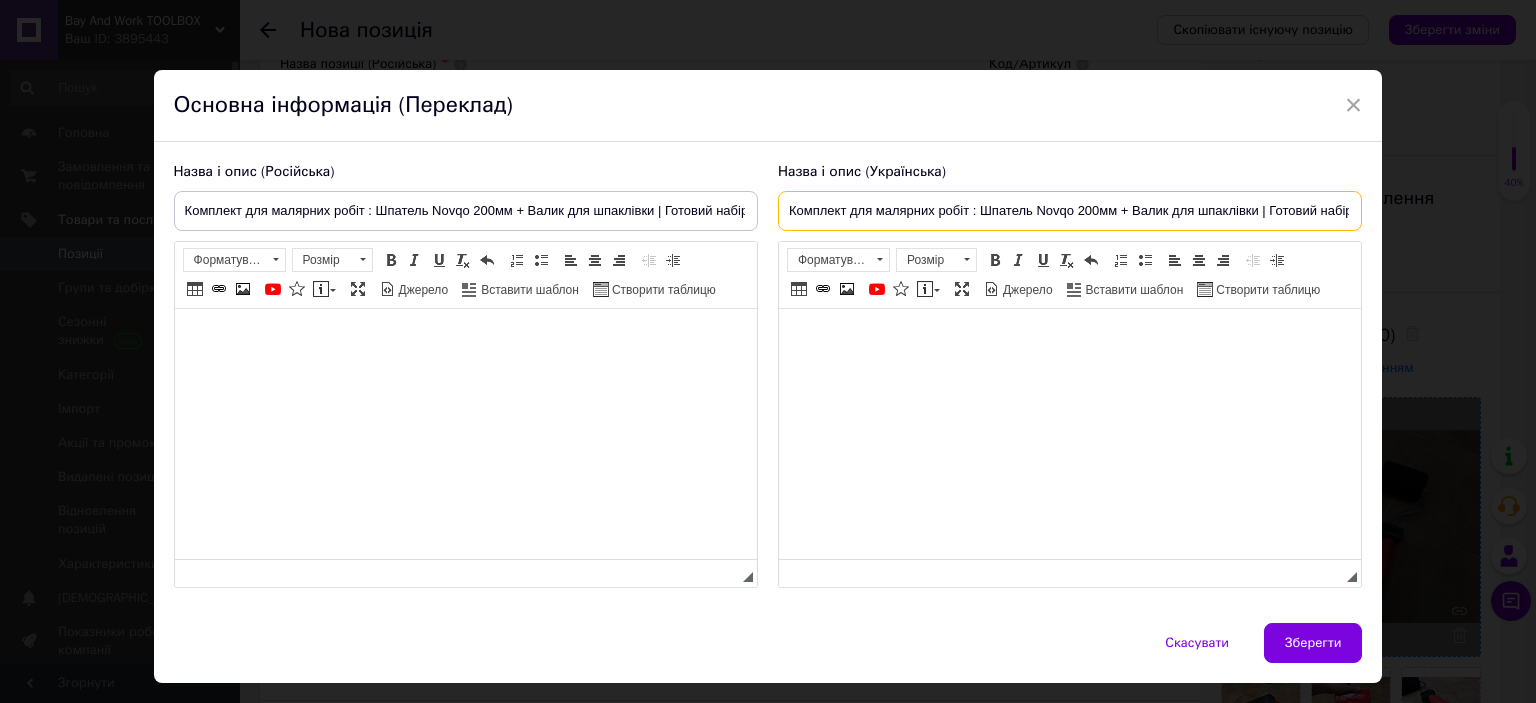 scroll, scrollTop: 0, scrollLeft: 116, axis: horizontal 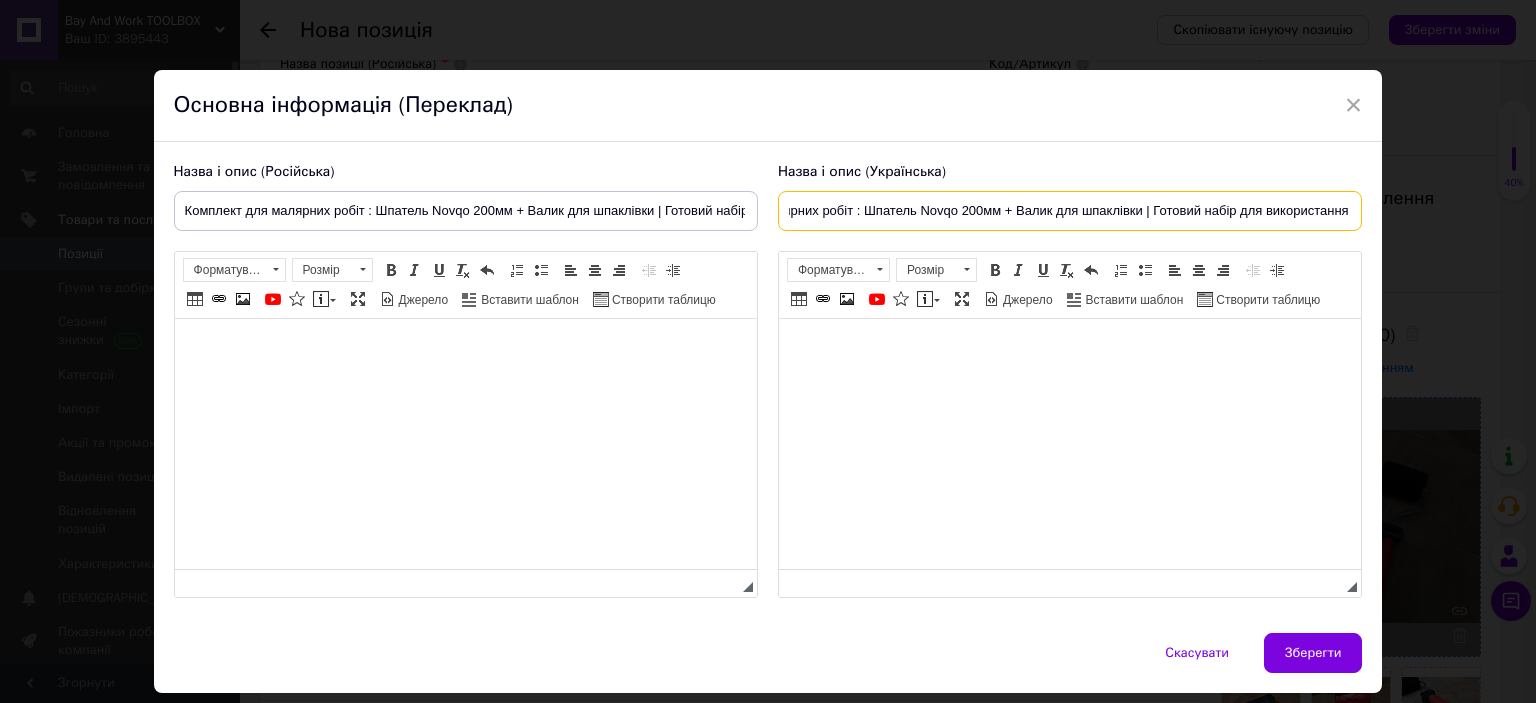 type on "Комплект для малярних робіт : Шпатель Novqo 200мм + Валик для шпаклівки | Готовий набір для використання" 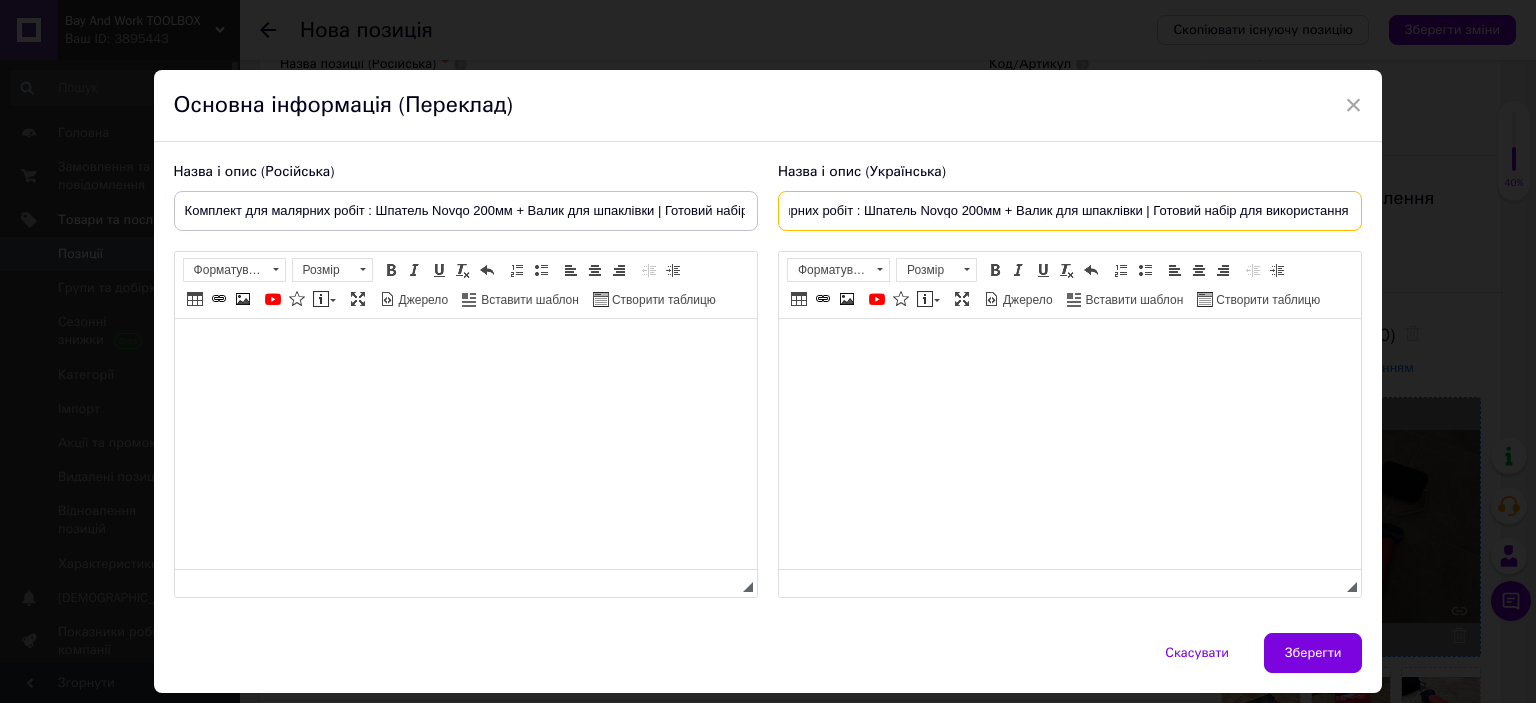 scroll, scrollTop: 0, scrollLeft: 0, axis: both 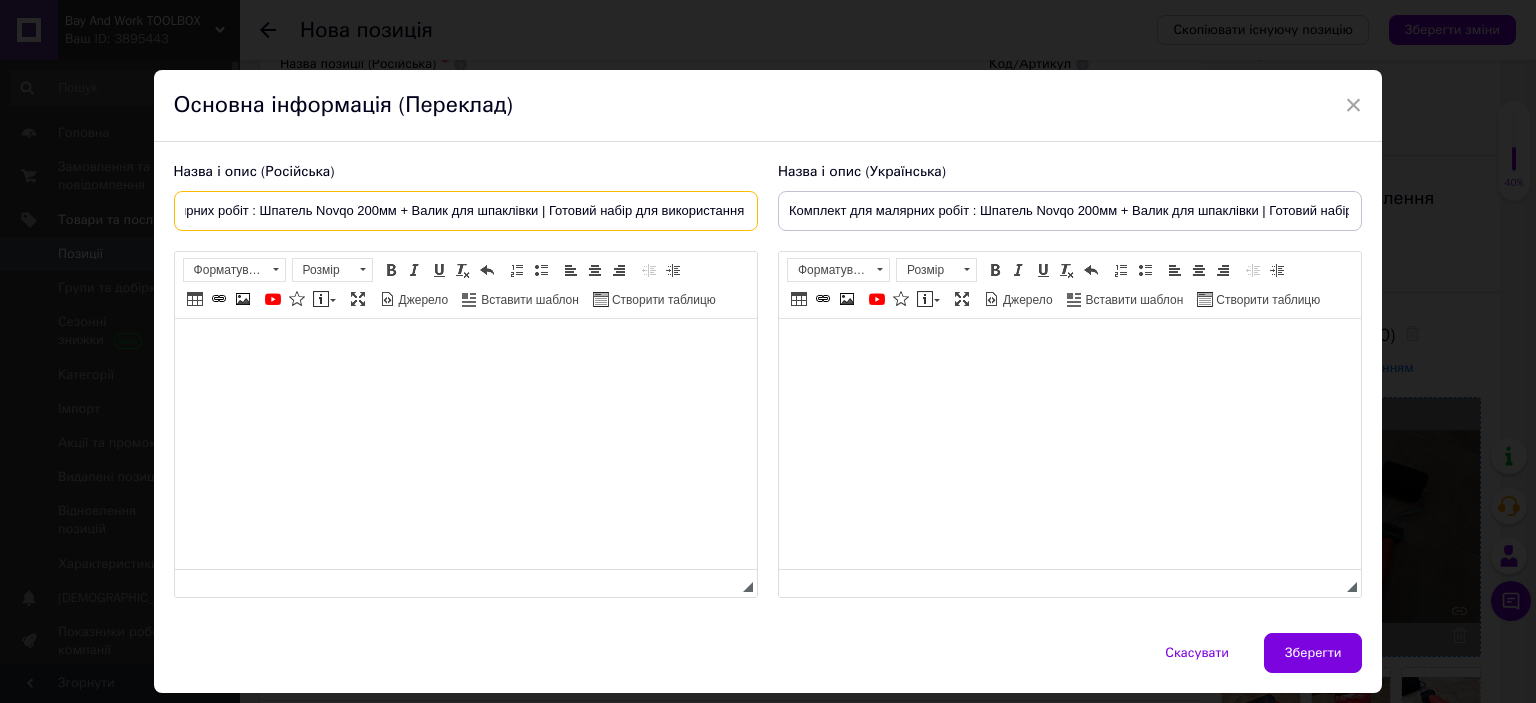 drag, startPoint x: 181, startPoint y: 211, endPoint x: 744, endPoint y: 214, distance: 563.008 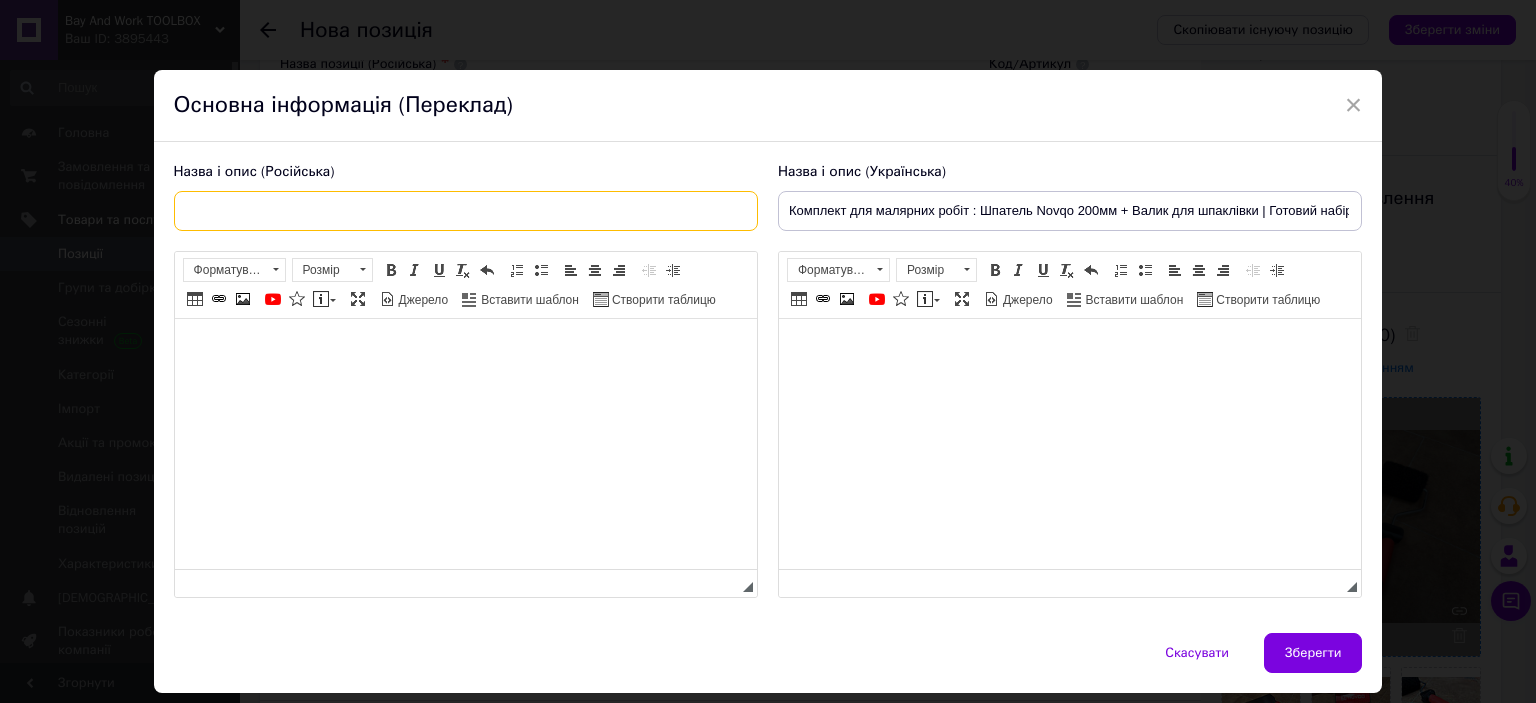 scroll, scrollTop: 0, scrollLeft: 0, axis: both 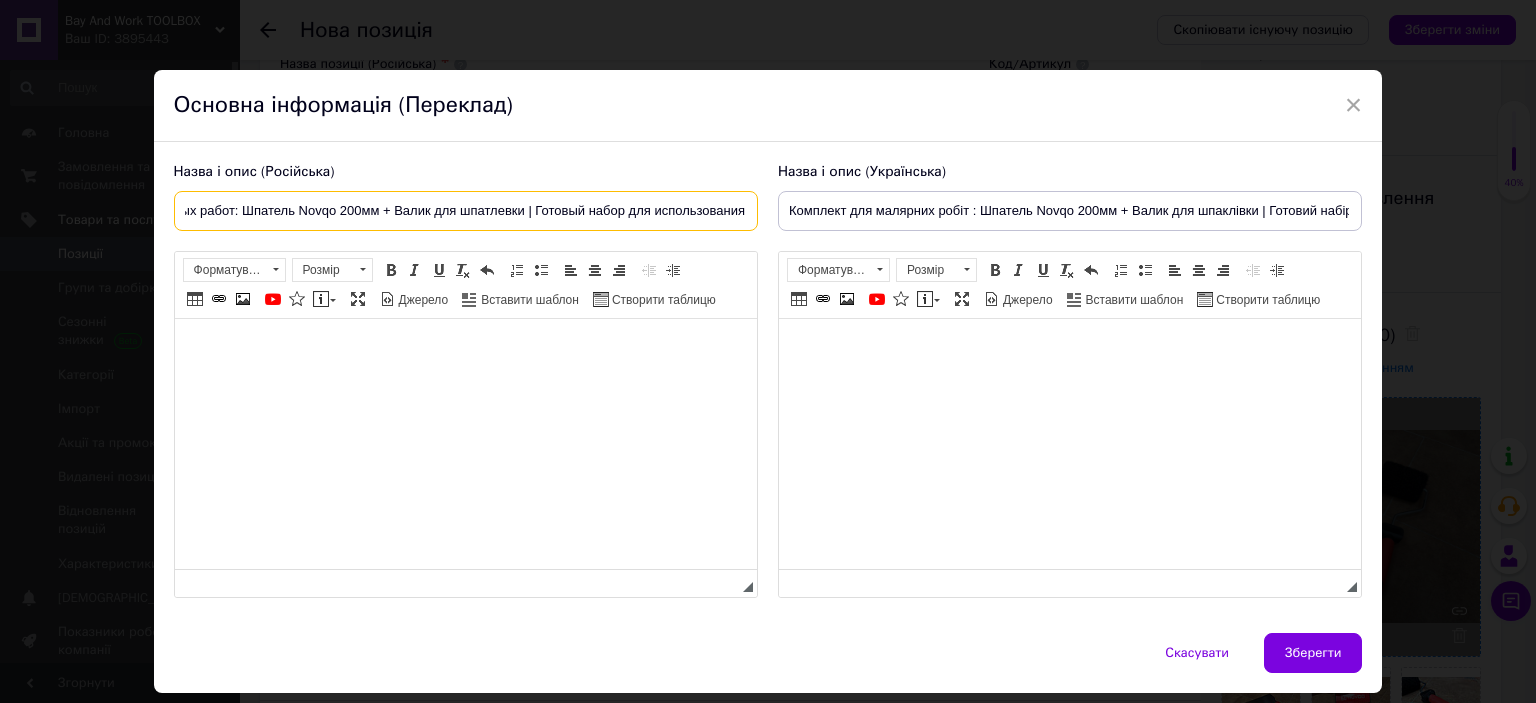 drag, startPoint x: 192, startPoint y: 213, endPoint x: 742, endPoint y: 221, distance: 550.05817 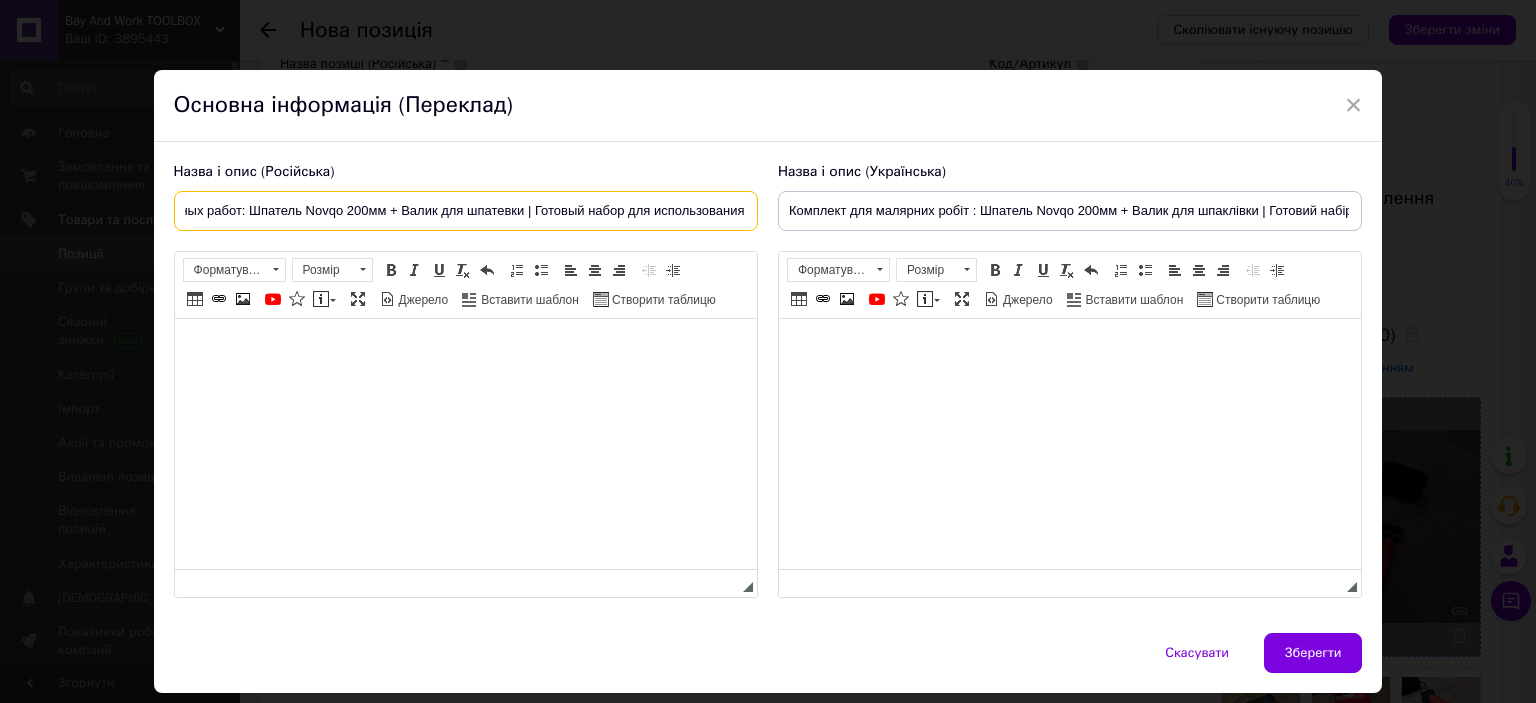 scroll, scrollTop: 0, scrollLeft: 124, axis: horizontal 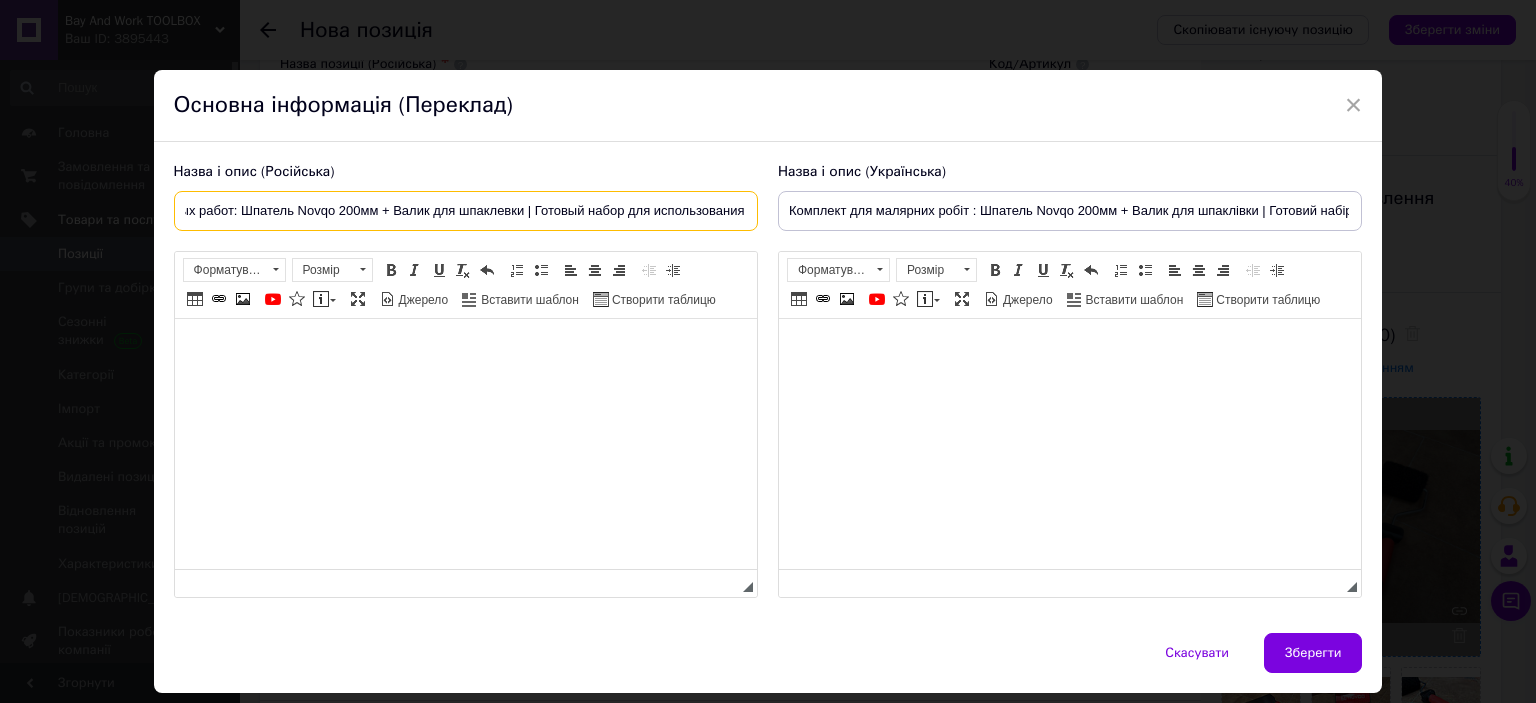 drag, startPoint x: 568, startPoint y: 205, endPoint x: 776, endPoint y: 213, distance: 208.1538 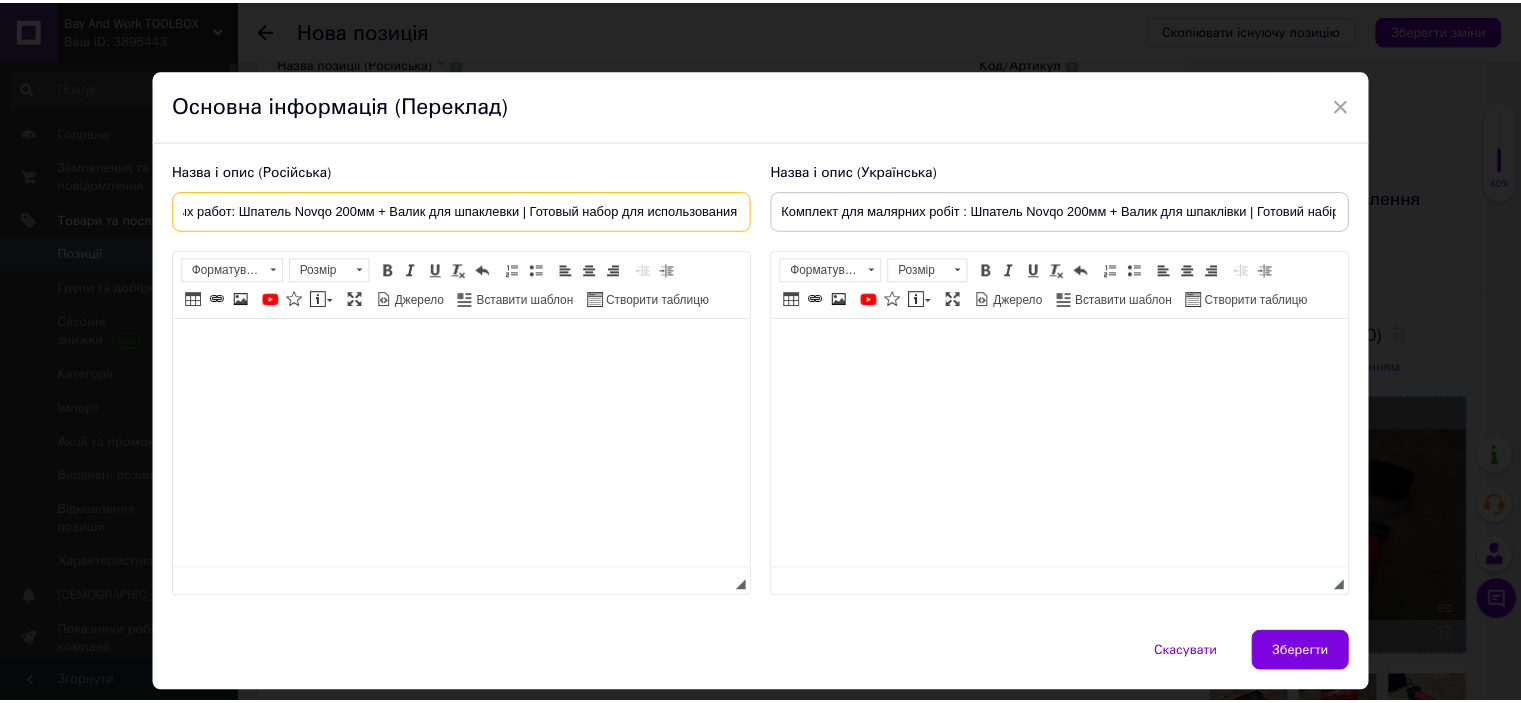 scroll, scrollTop: 0, scrollLeft: 0, axis: both 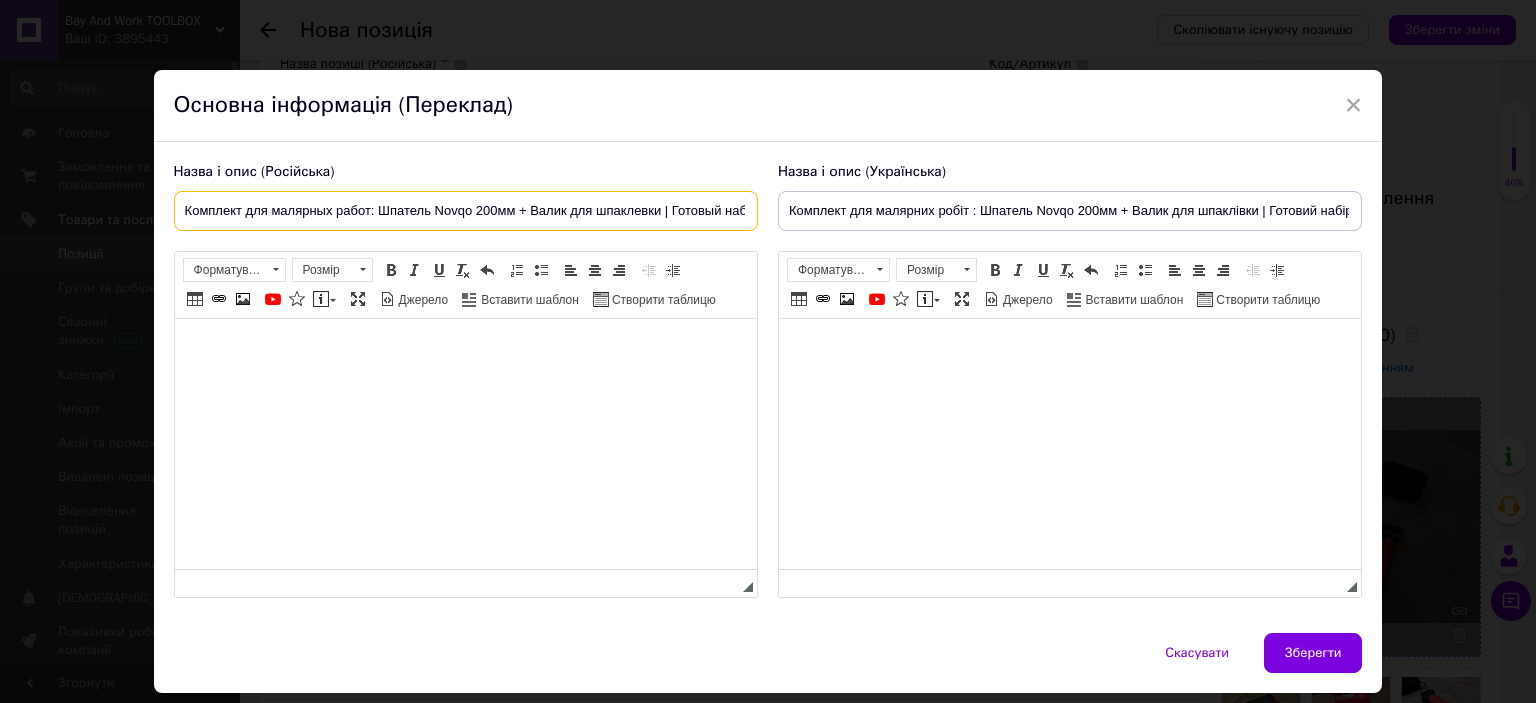 drag, startPoint x: 744, startPoint y: 211, endPoint x: 122, endPoint y: 203, distance: 622.05145 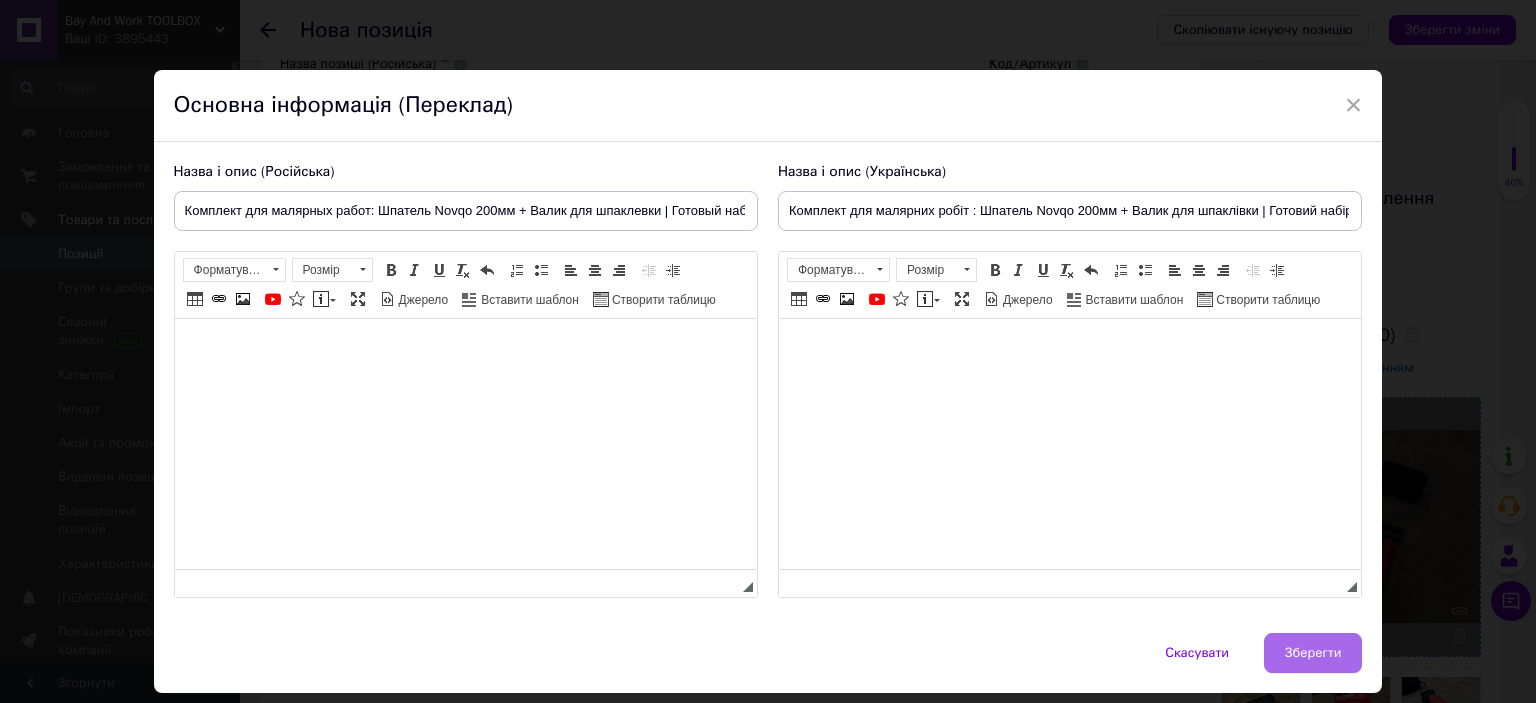 click on "Зберегти" at bounding box center [1313, 653] 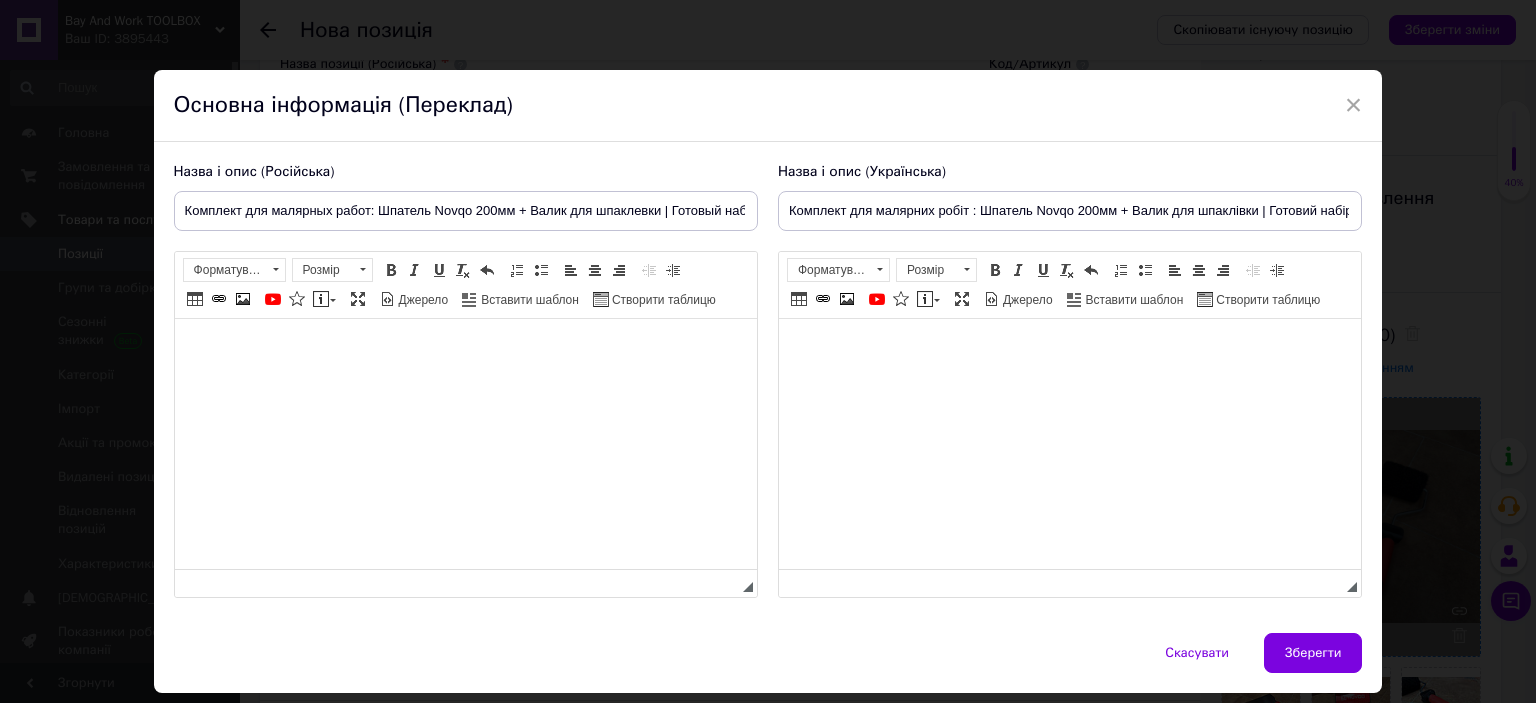 type on "Комплект для малярных работ: Шпатель Novqo 200мм + Валик для шпаклевки | Готовый набор для использования" 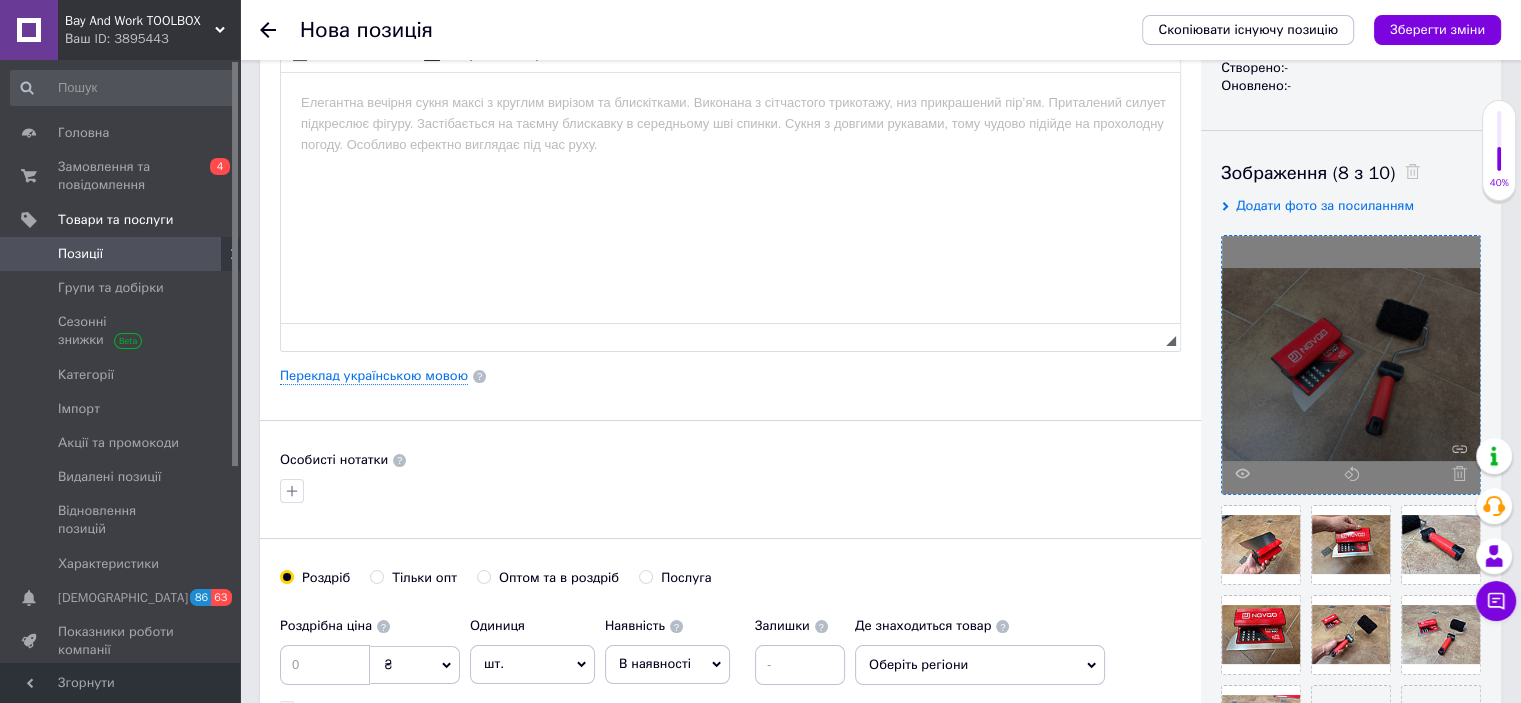 scroll, scrollTop: 600, scrollLeft: 0, axis: vertical 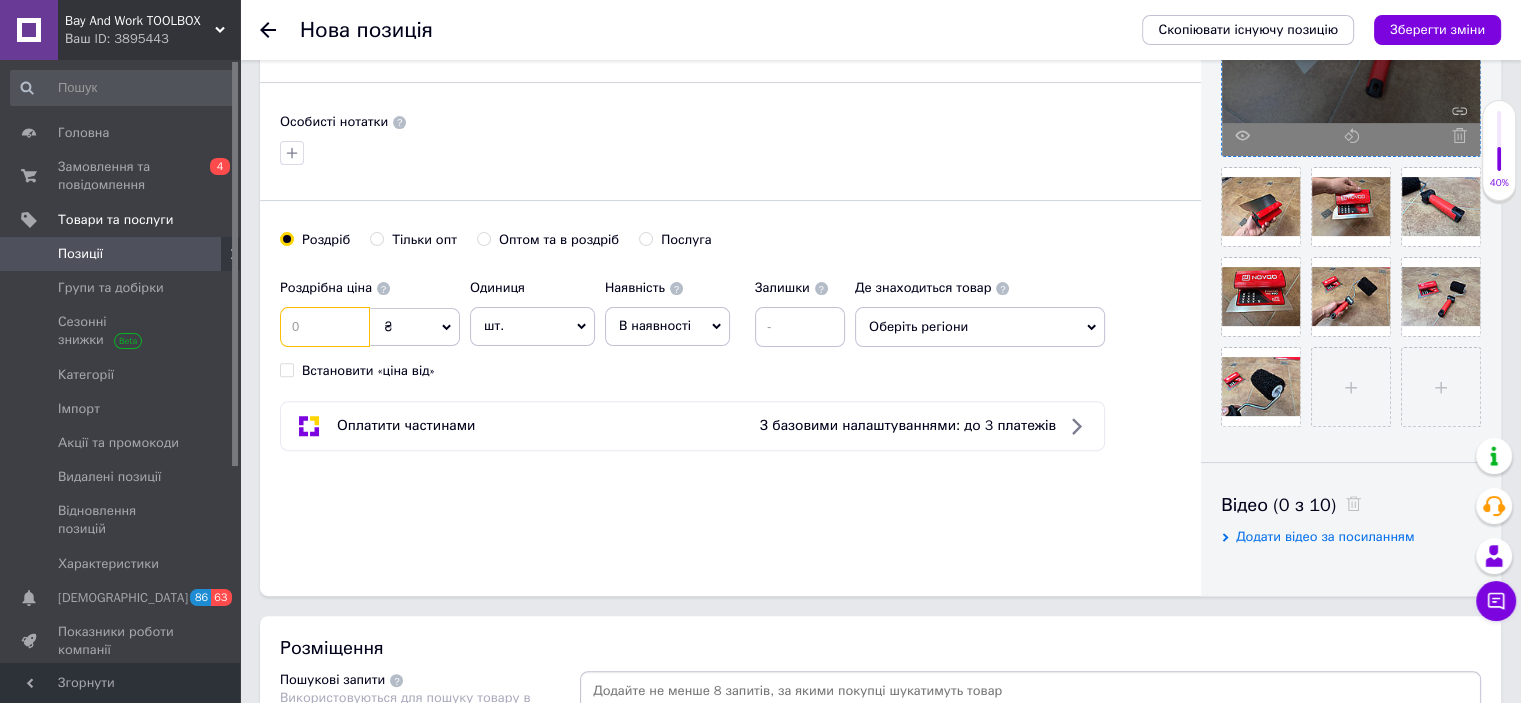 click at bounding box center [325, 327] 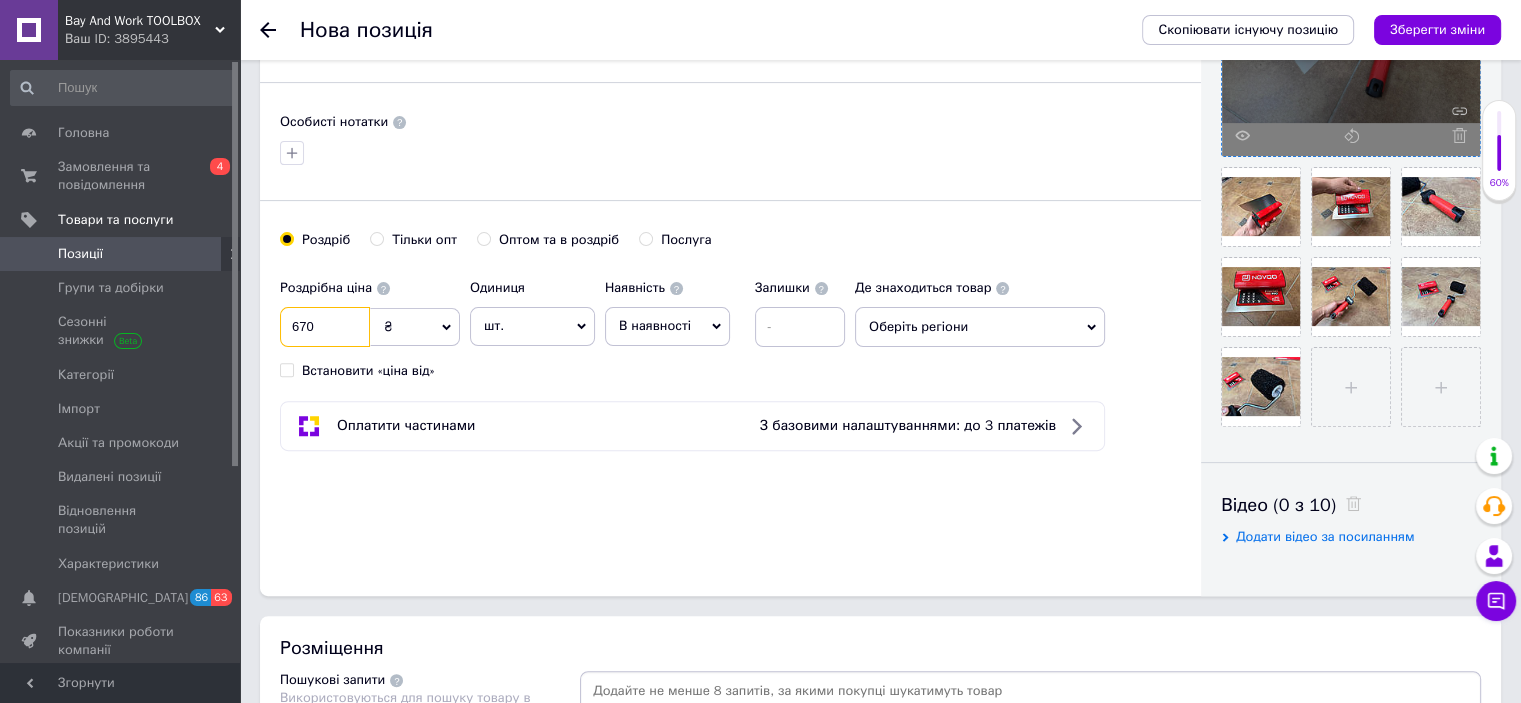 type on "670" 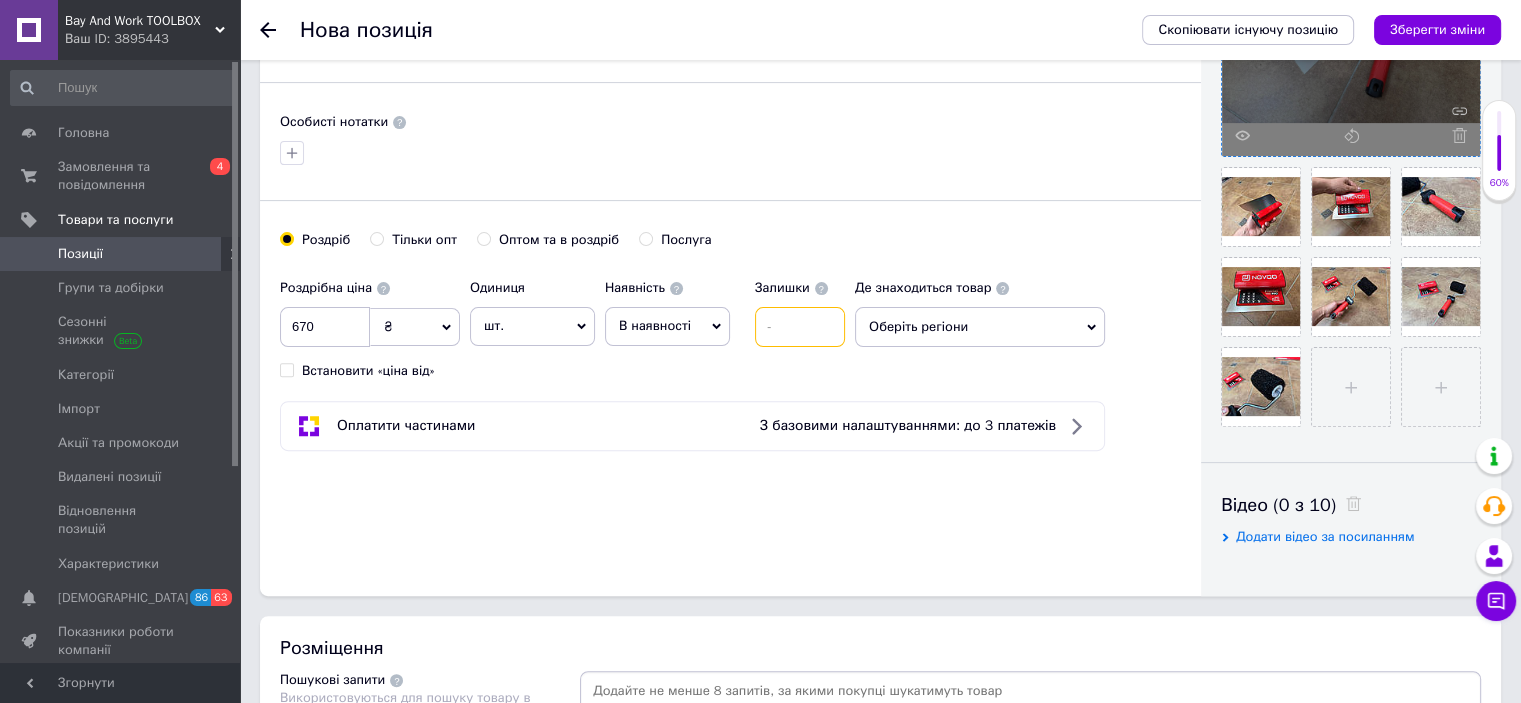 click at bounding box center (800, 327) 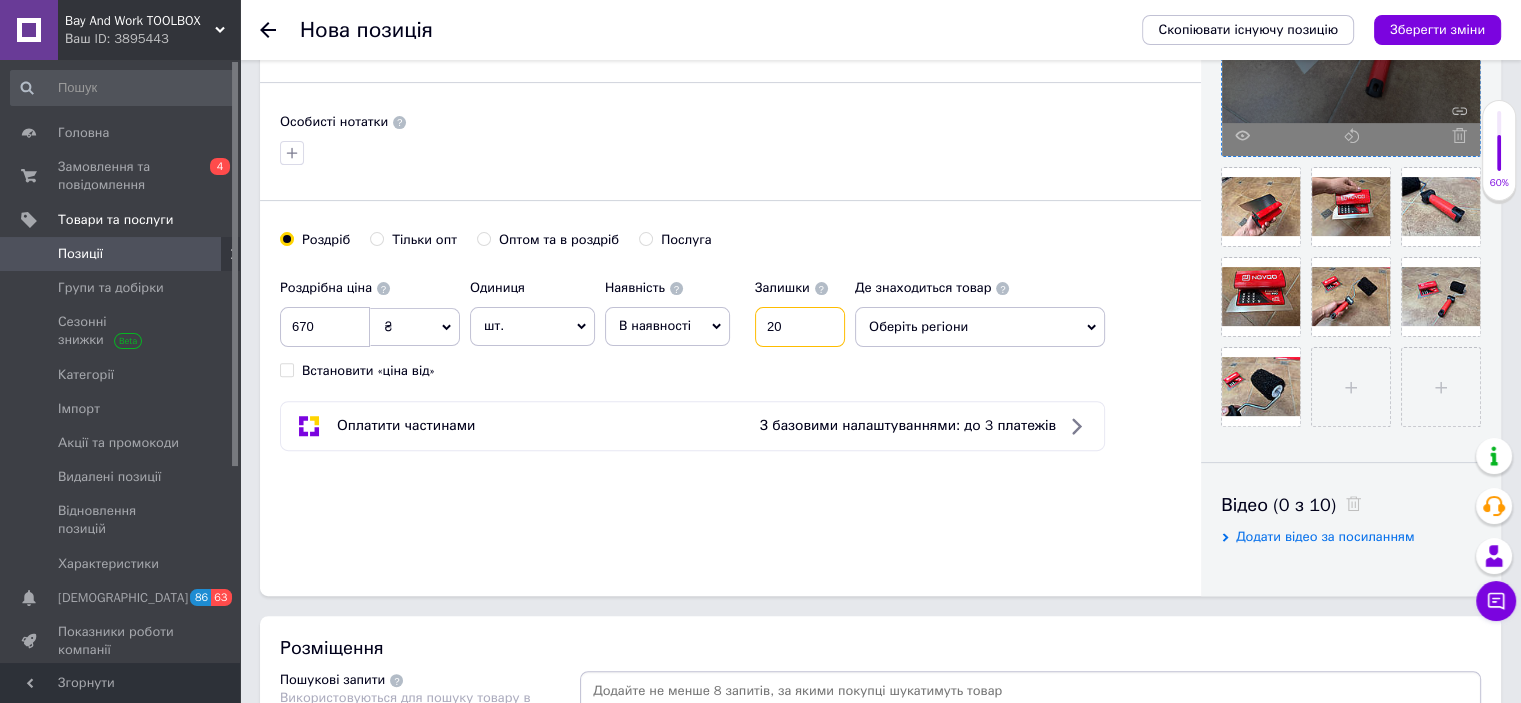type on "20" 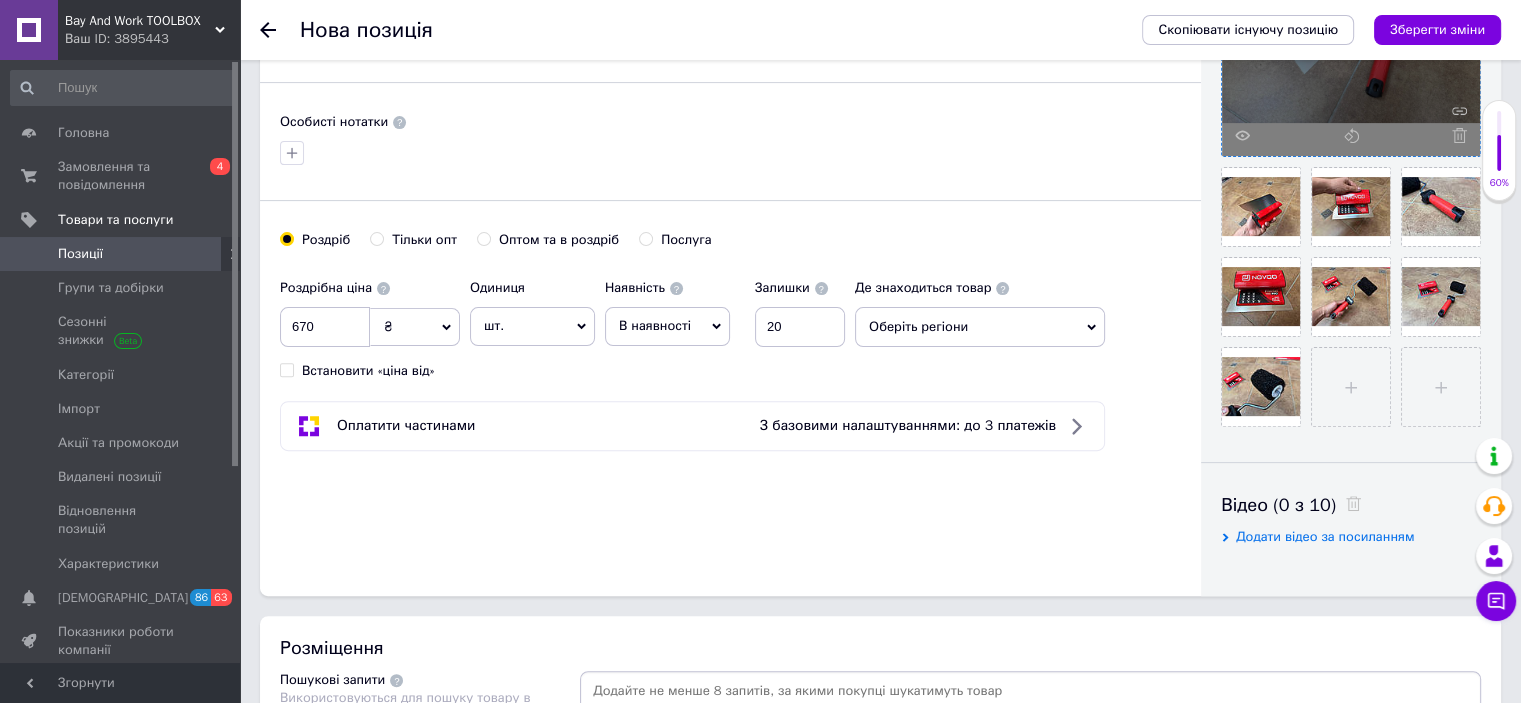 click on "Оберіть регіони" at bounding box center [980, 327] 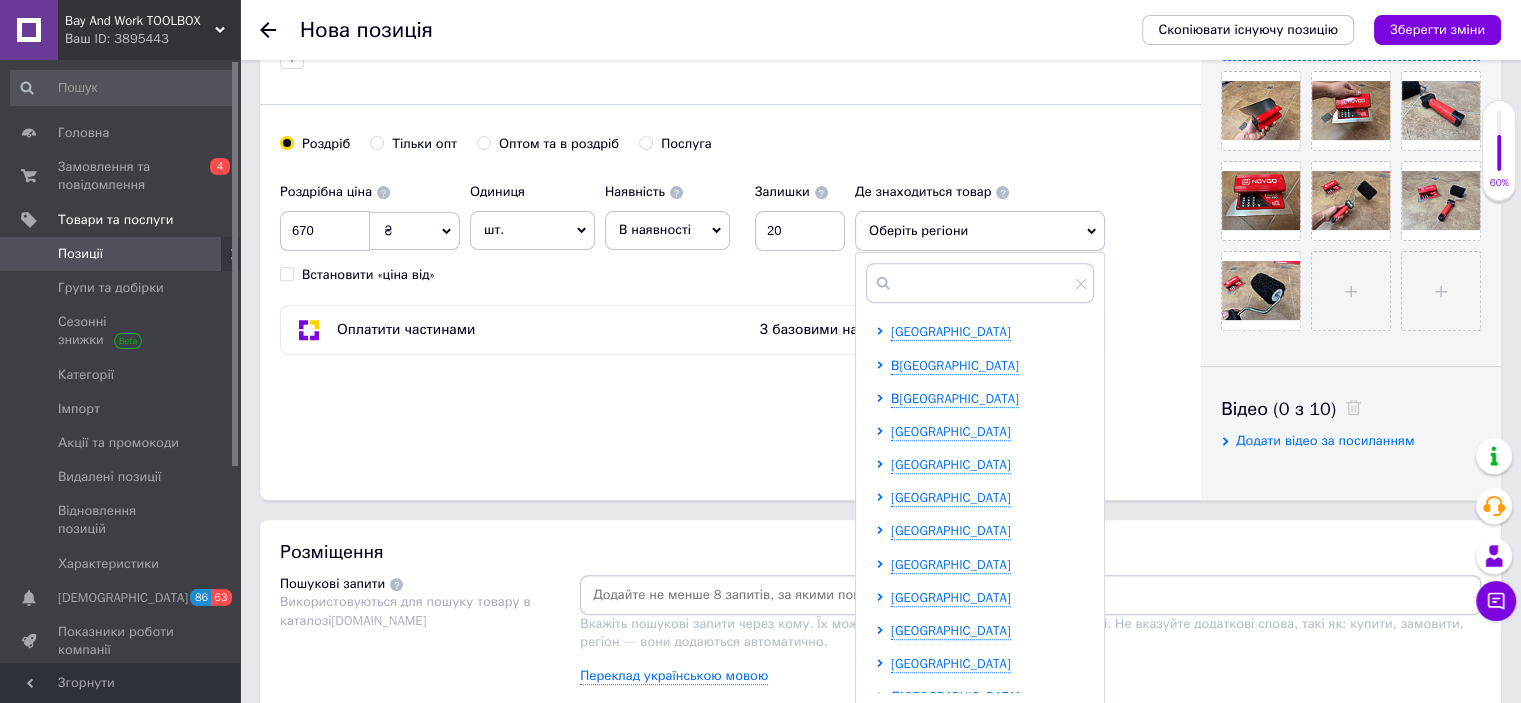 scroll, scrollTop: 700, scrollLeft: 0, axis: vertical 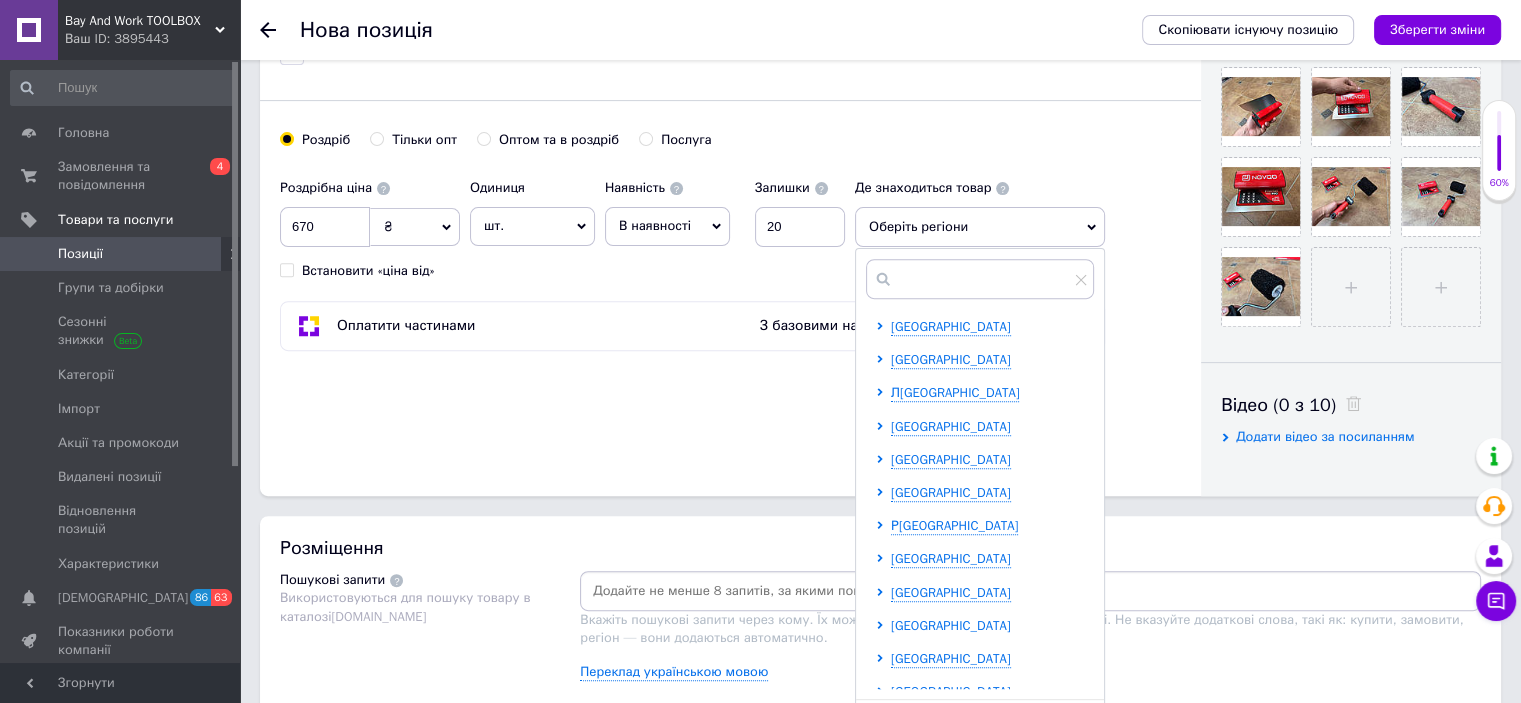 click on "[GEOGRAPHIC_DATA]" at bounding box center [951, 625] 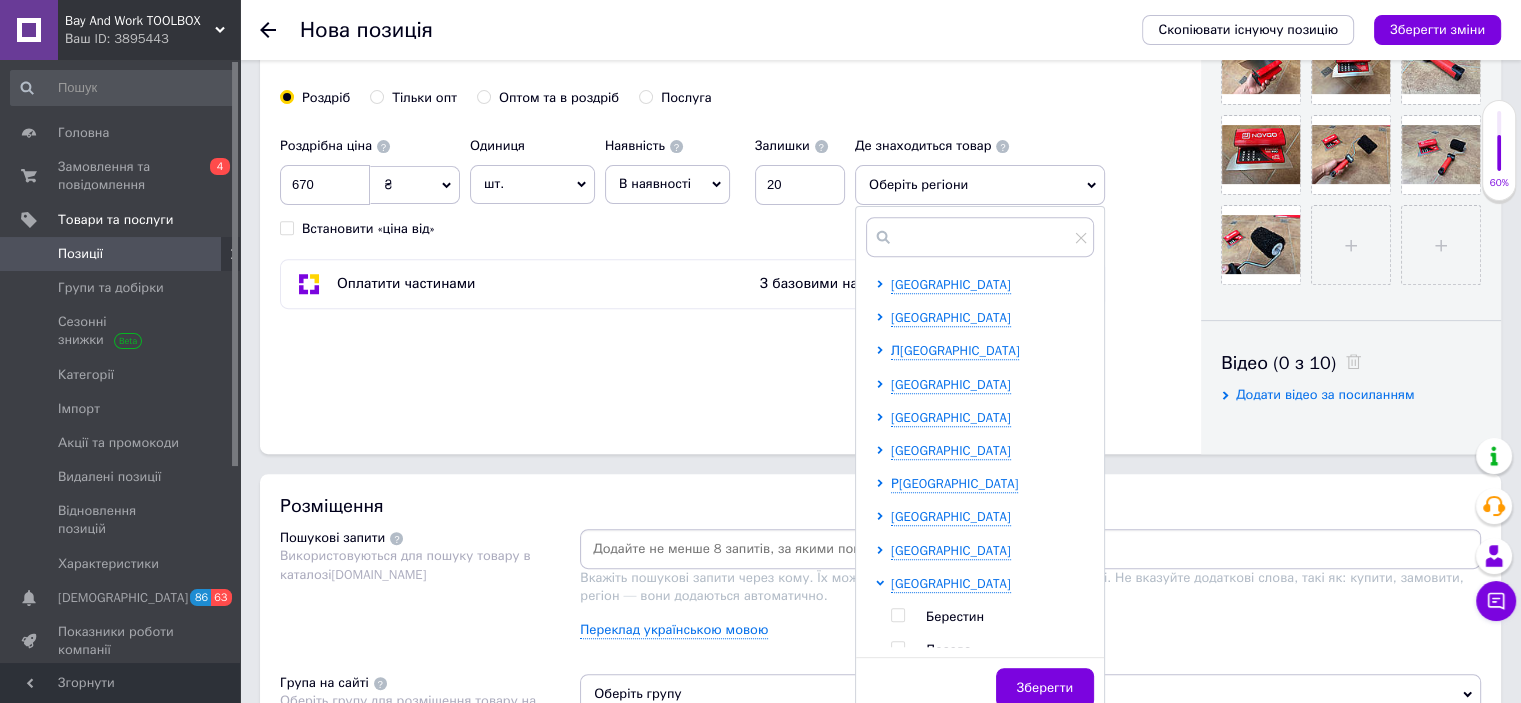 scroll, scrollTop: 800, scrollLeft: 0, axis: vertical 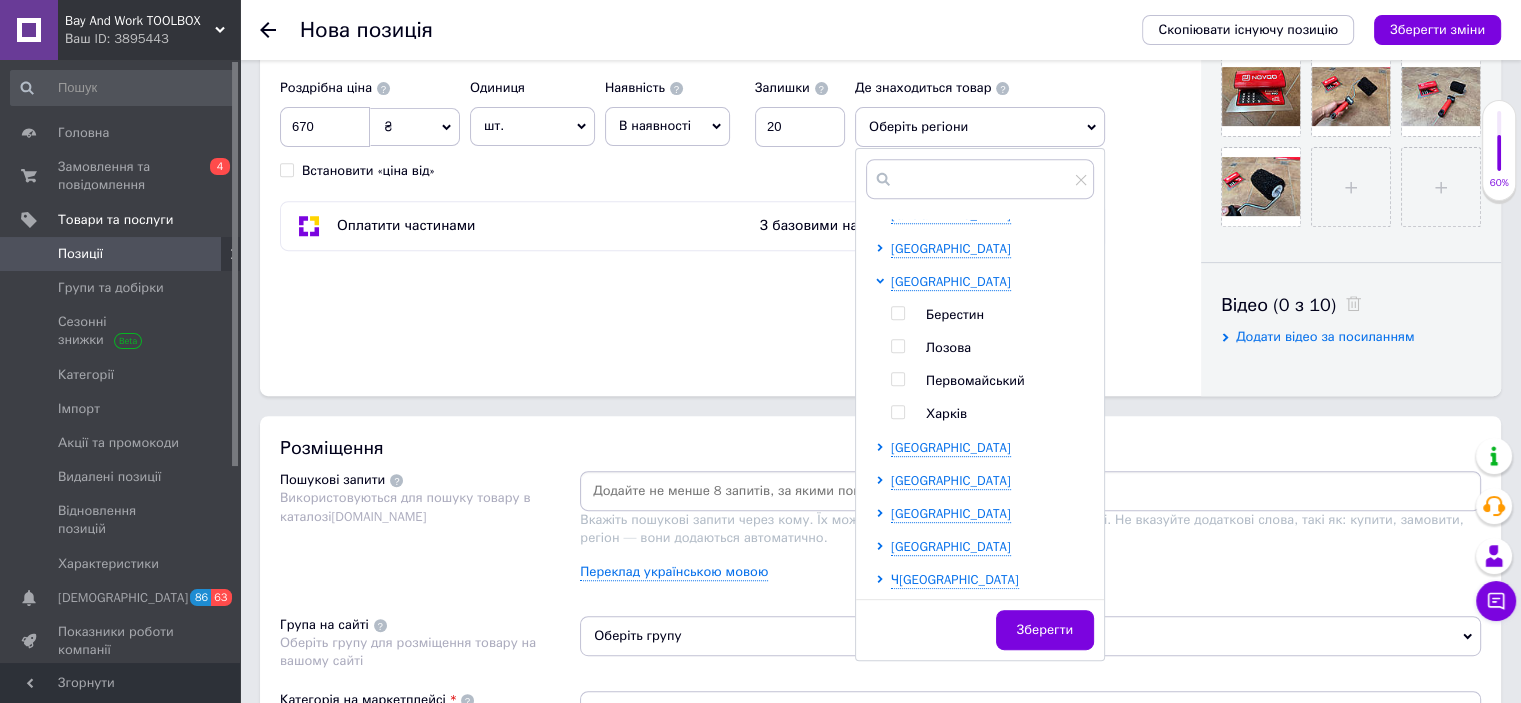 click at bounding box center [898, 412] 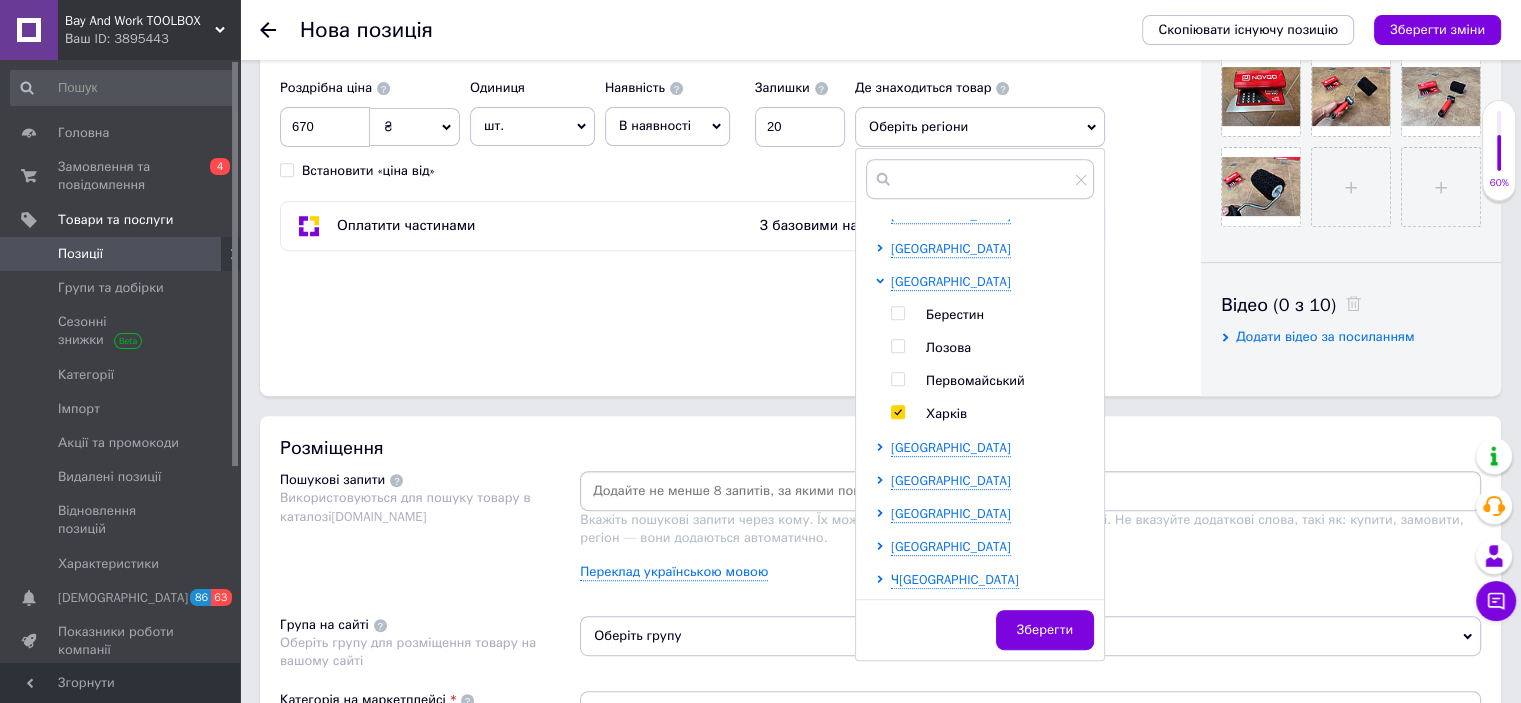 checkbox on "true" 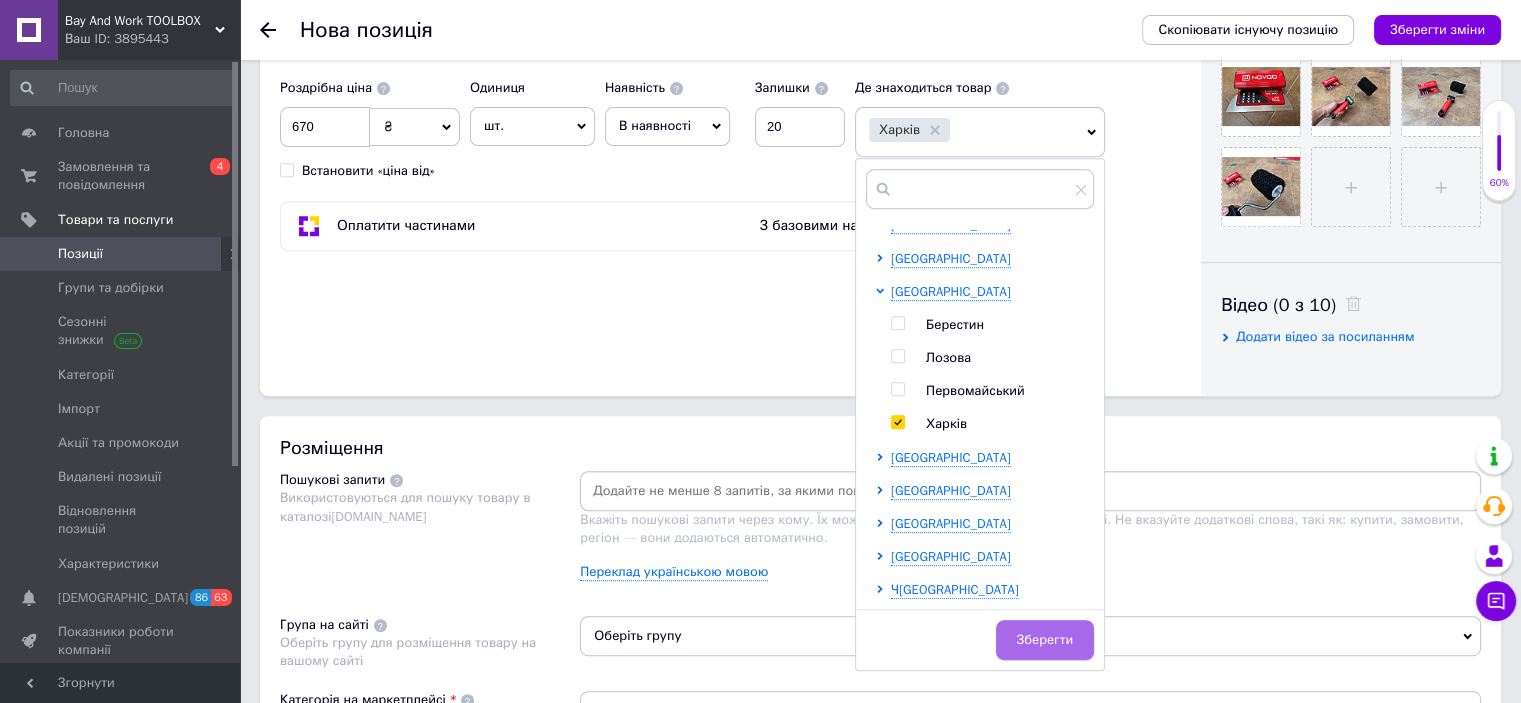 click on "Зберегти" at bounding box center (1045, 640) 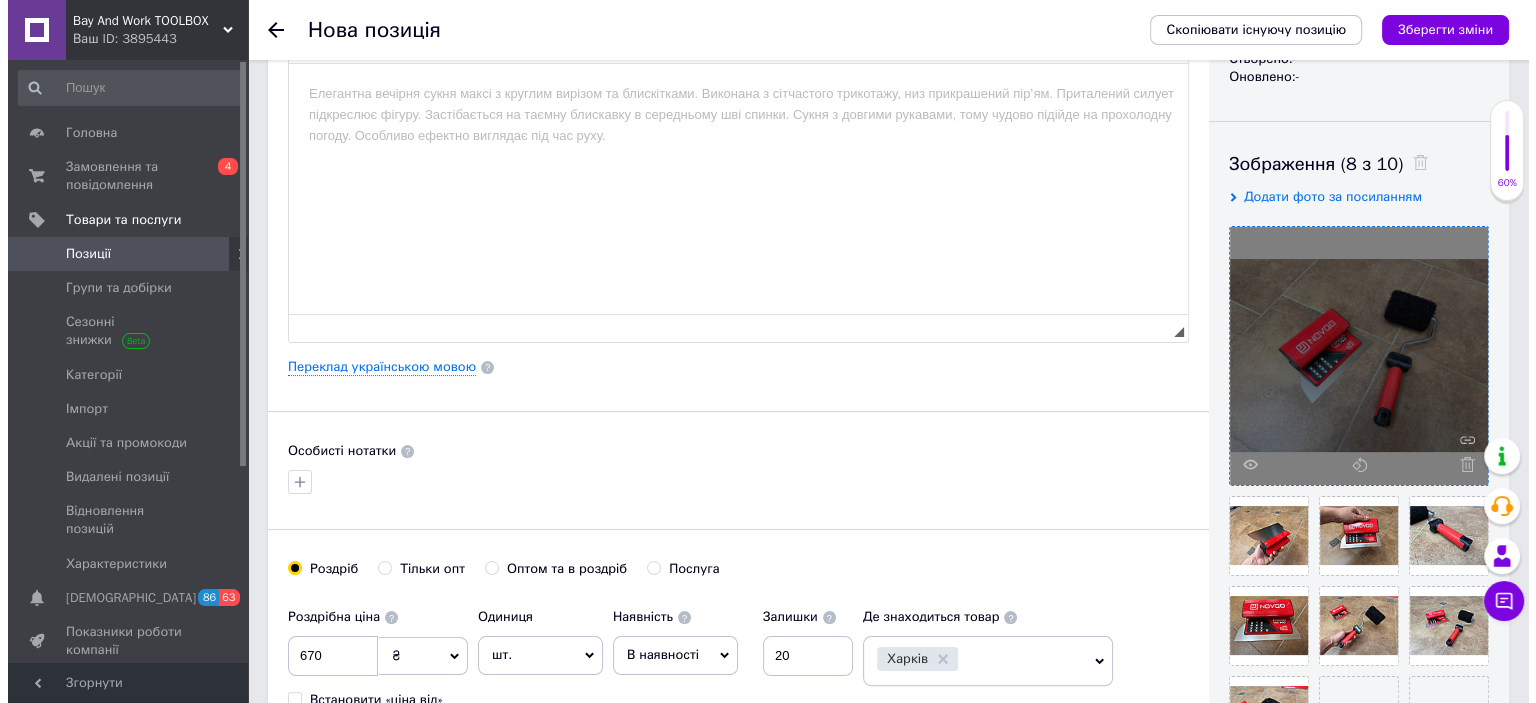 scroll, scrollTop: 0, scrollLeft: 0, axis: both 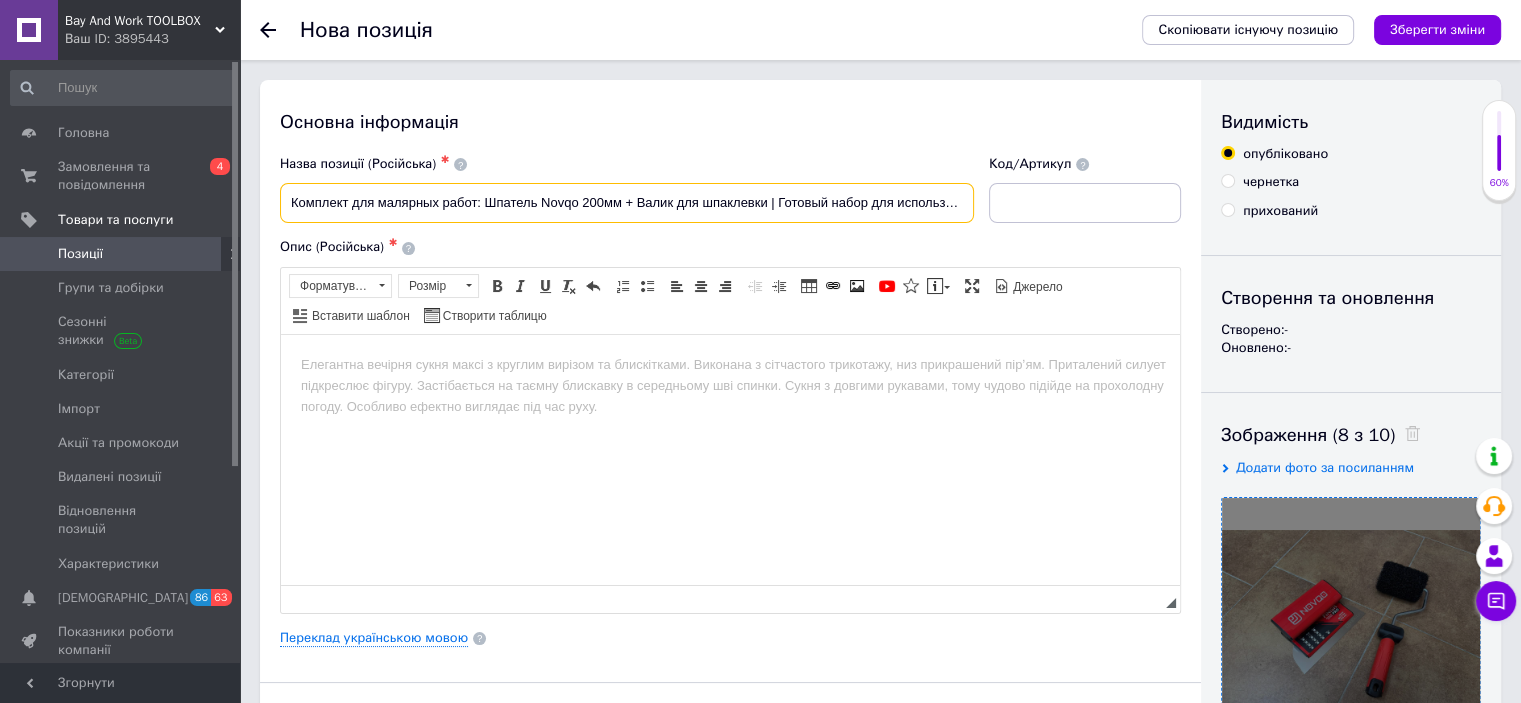 click on "Комплект для малярных работ: Шпатель Novqo 200мм + Валик для шпаклевки | Готовый набор для использования" at bounding box center (627, 203) 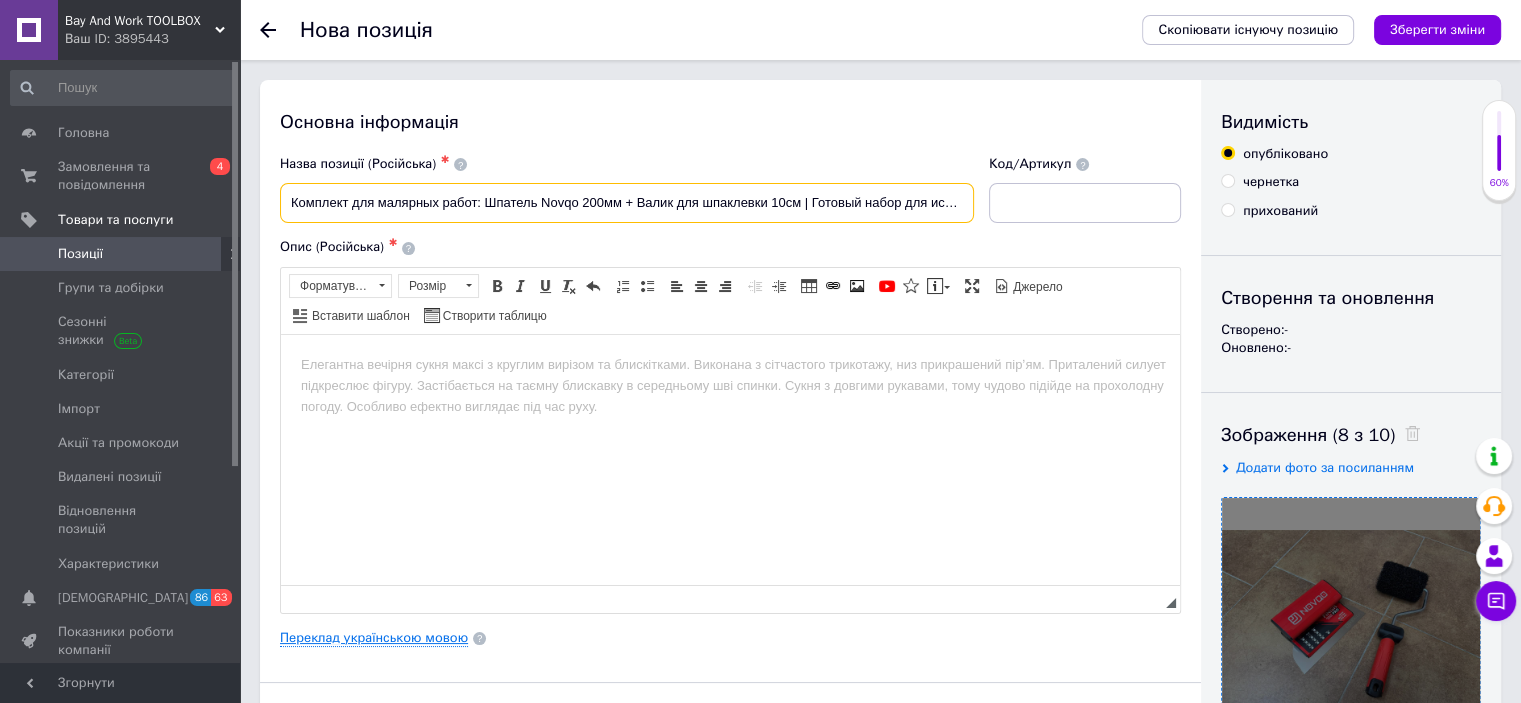 type on "Комплект для малярных работ: Шпатель Novqo 200мм + Валик для шпаклевки 10см | Готовый набор для использования" 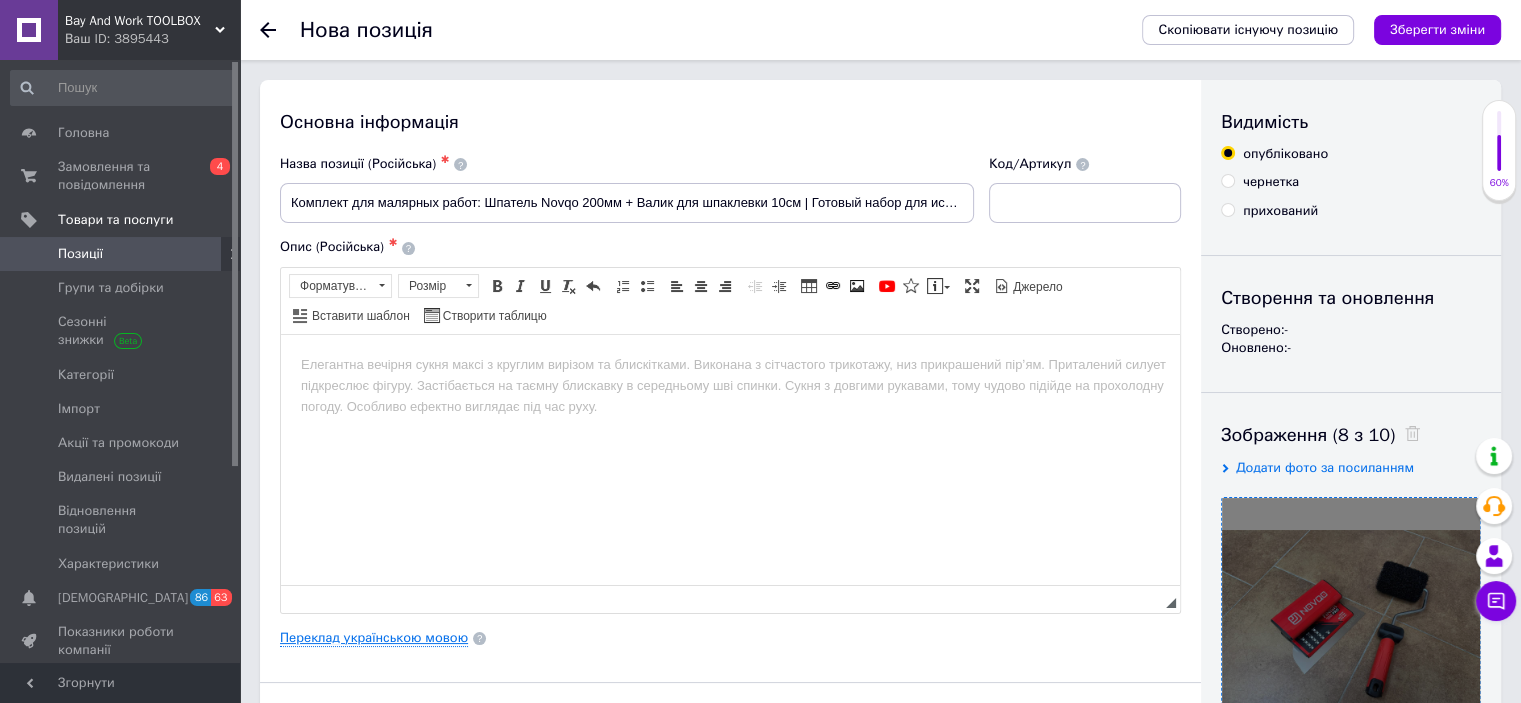 click on "Переклад українською мовою" at bounding box center [374, 638] 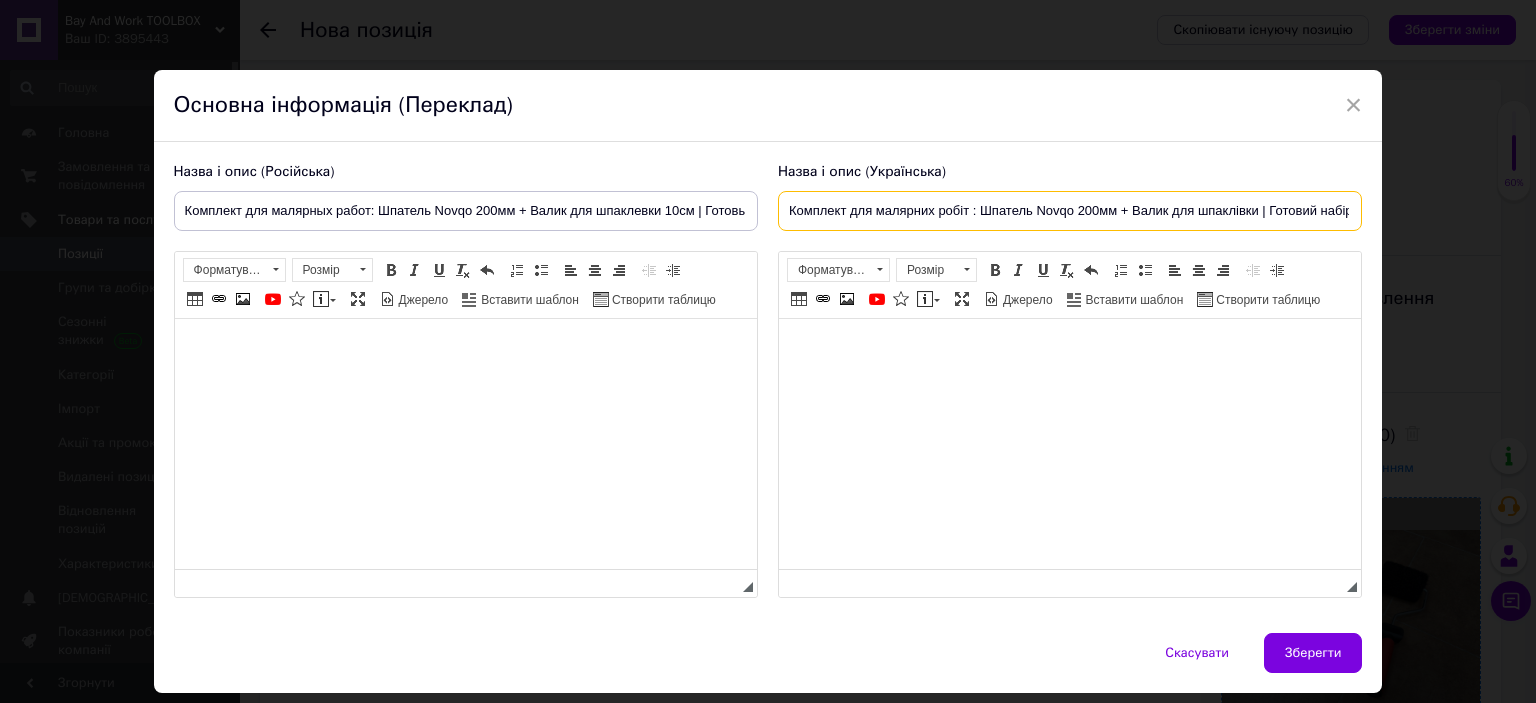 click on "Комплект для малярних робіт : Шпатель Novqo 200мм + Валик для шпаклівки | Готовий набір для використання" at bounding box center (1070, 211) 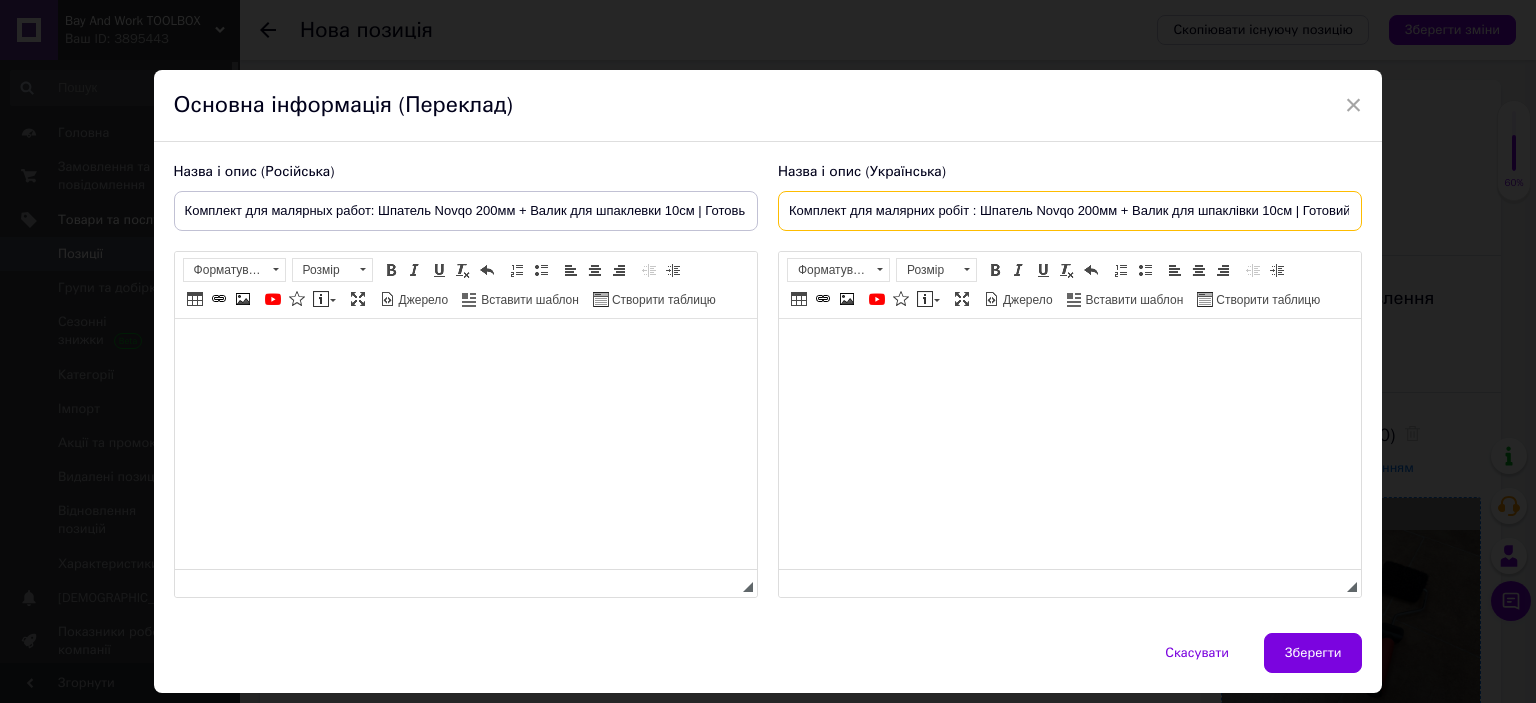 type on "Комплект для малярних робіт : Шпатель Novqo 200мм + Валик для шпаклівки 10см | Готовий набір для використання" 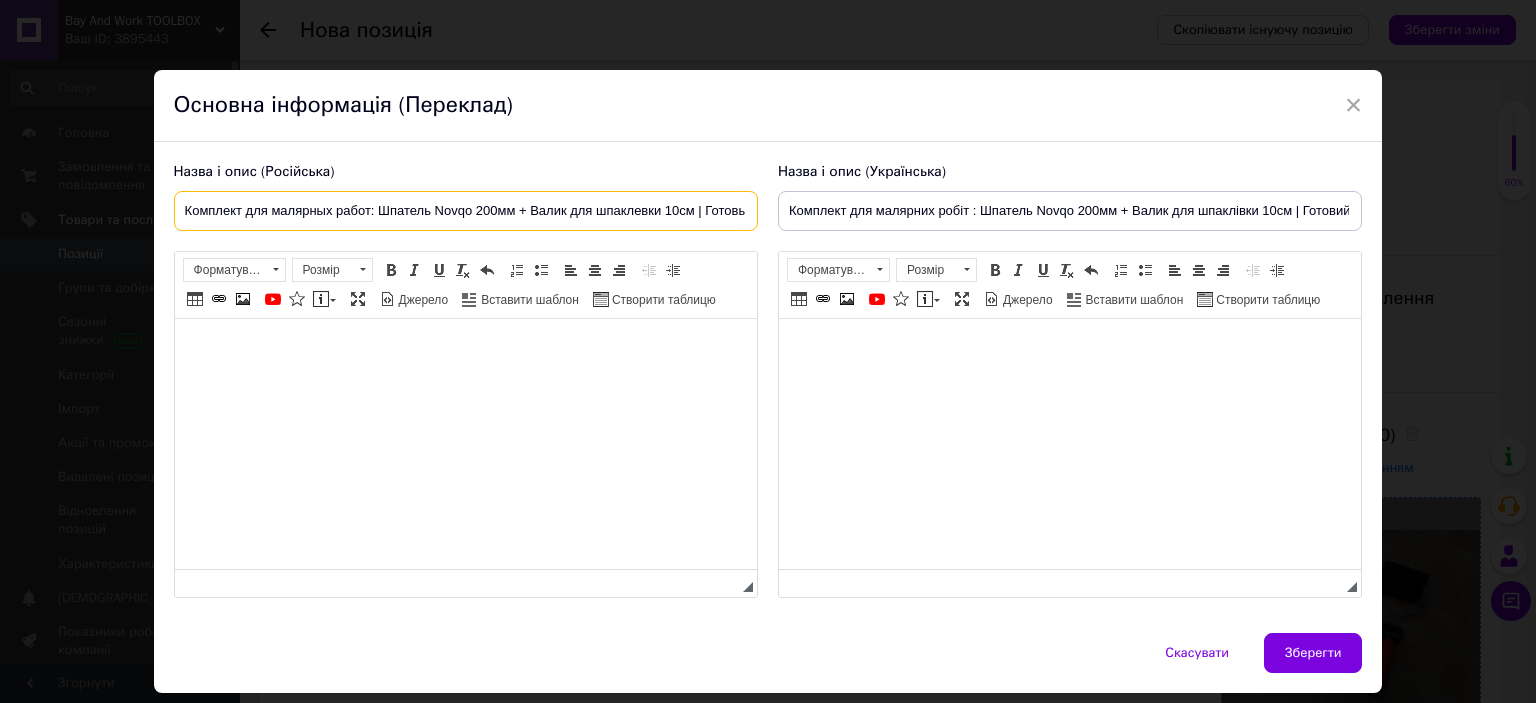 scroll, scrollTop: 0, scrollLeft: 172, axis: horizontal 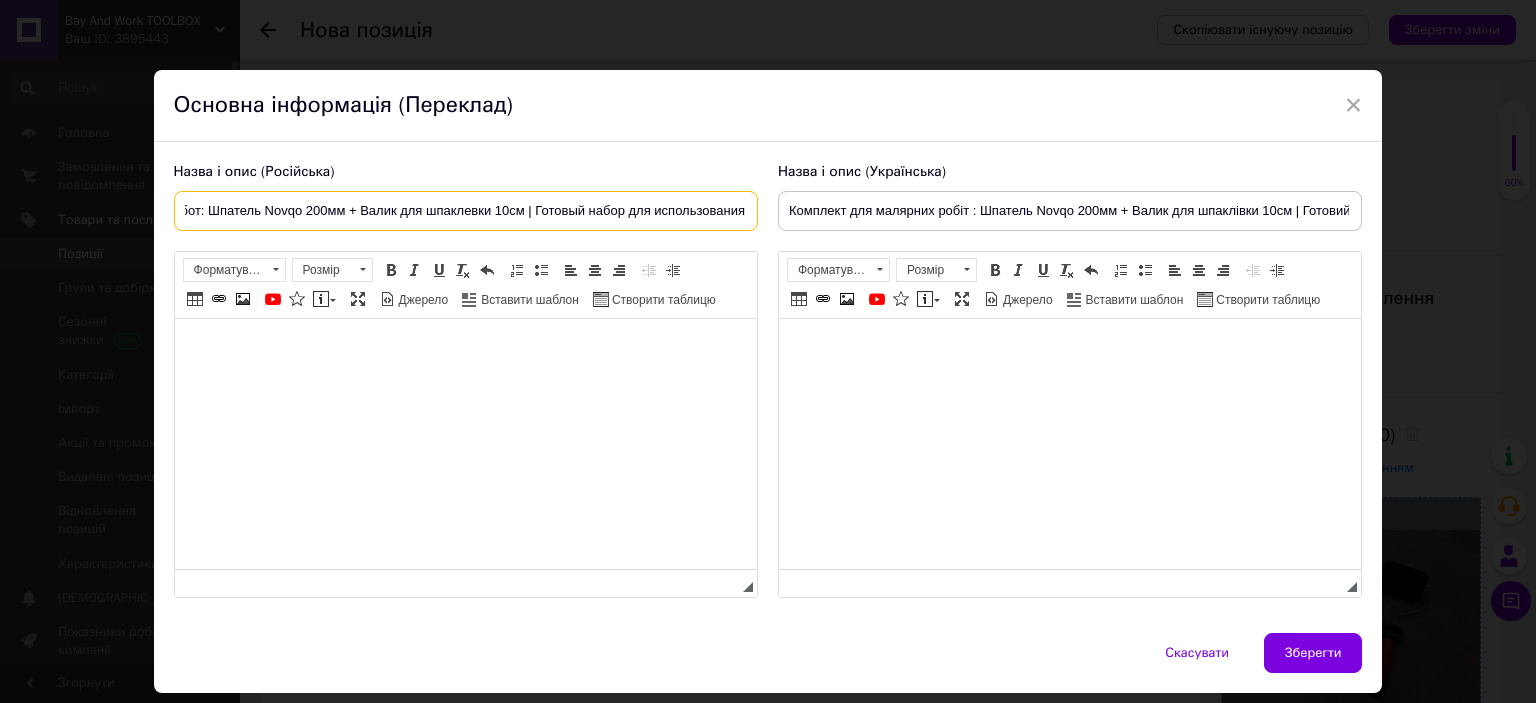 drag, startPoint x: 179, startPoint y: 222, endPoint x: 788, endPoint y: 205, distance: 609.23724 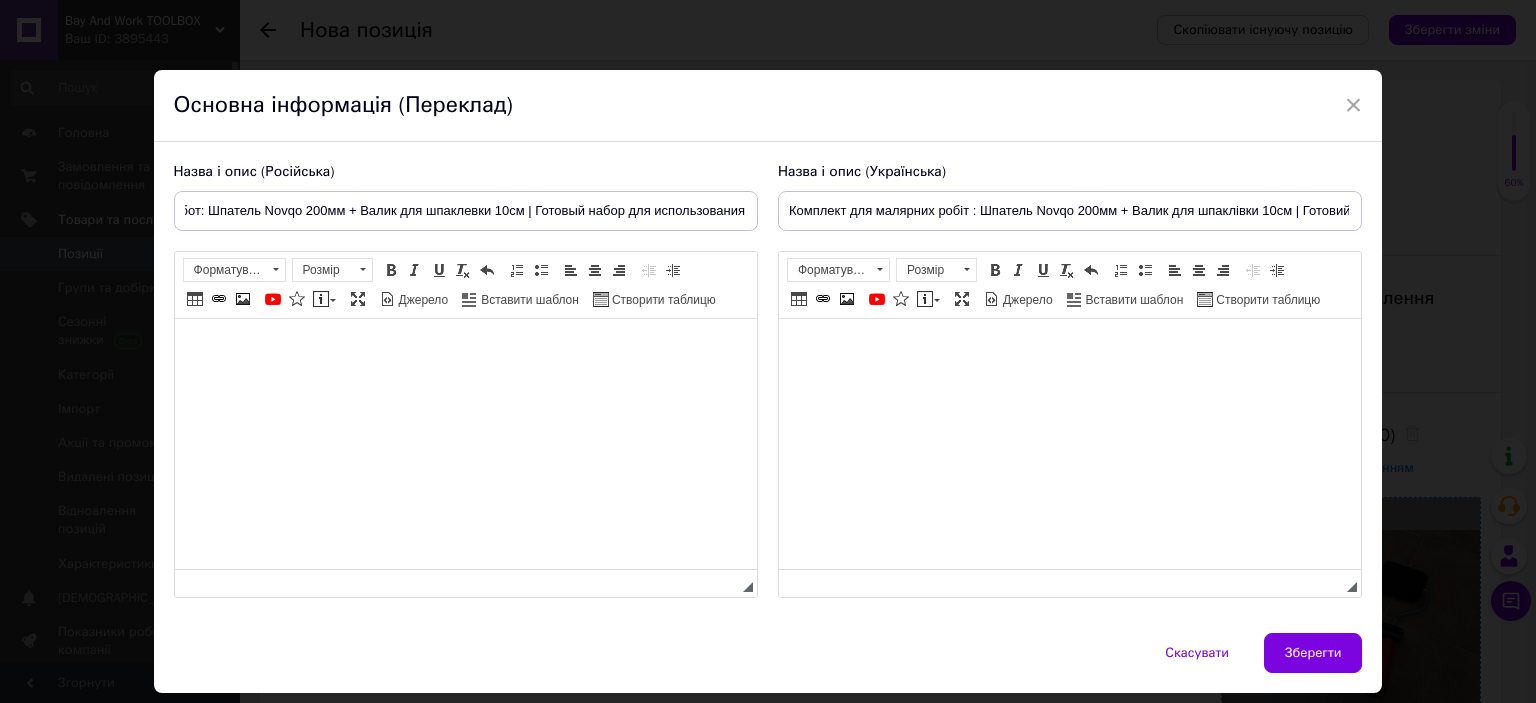 scroll, scrollTop: 0, scrollLeft: 0, axis: both 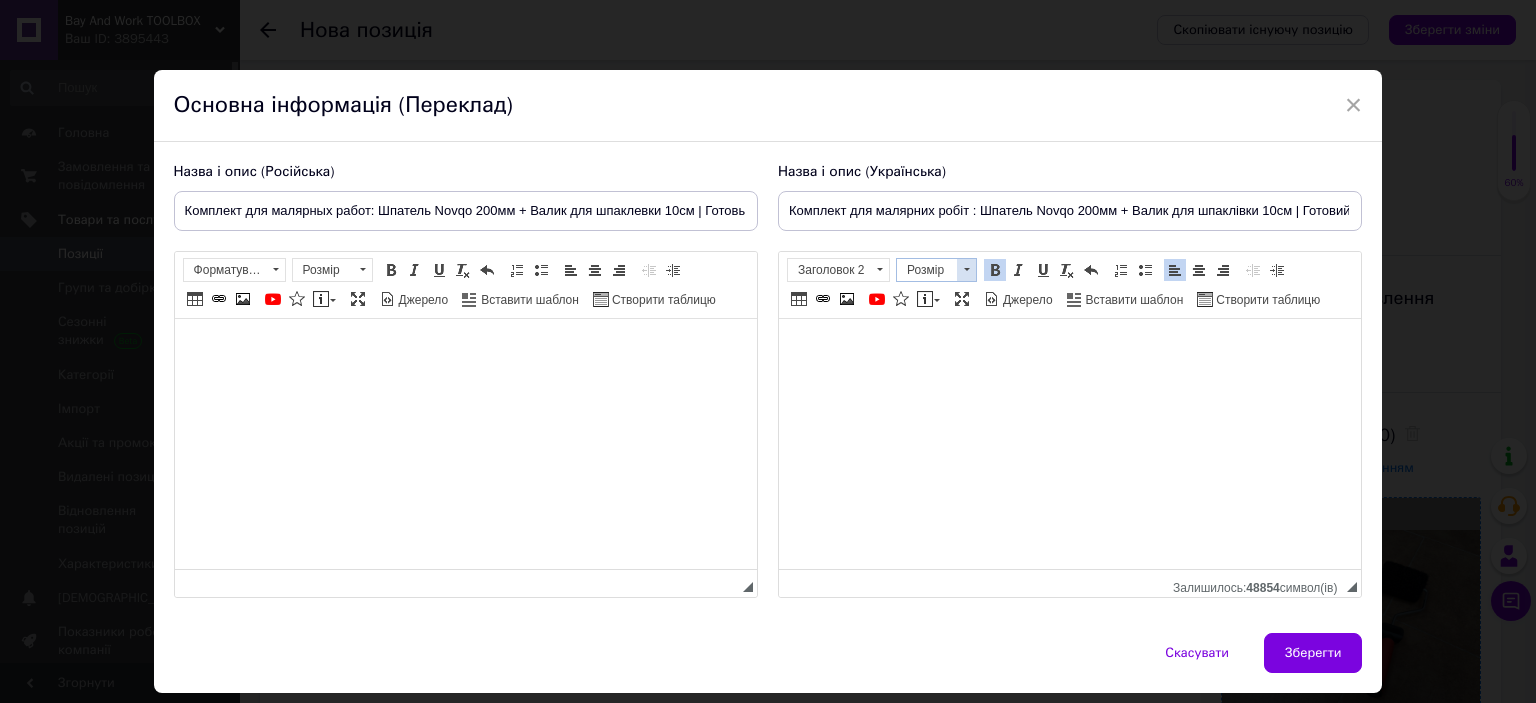 click at bounding box center [966, 270] 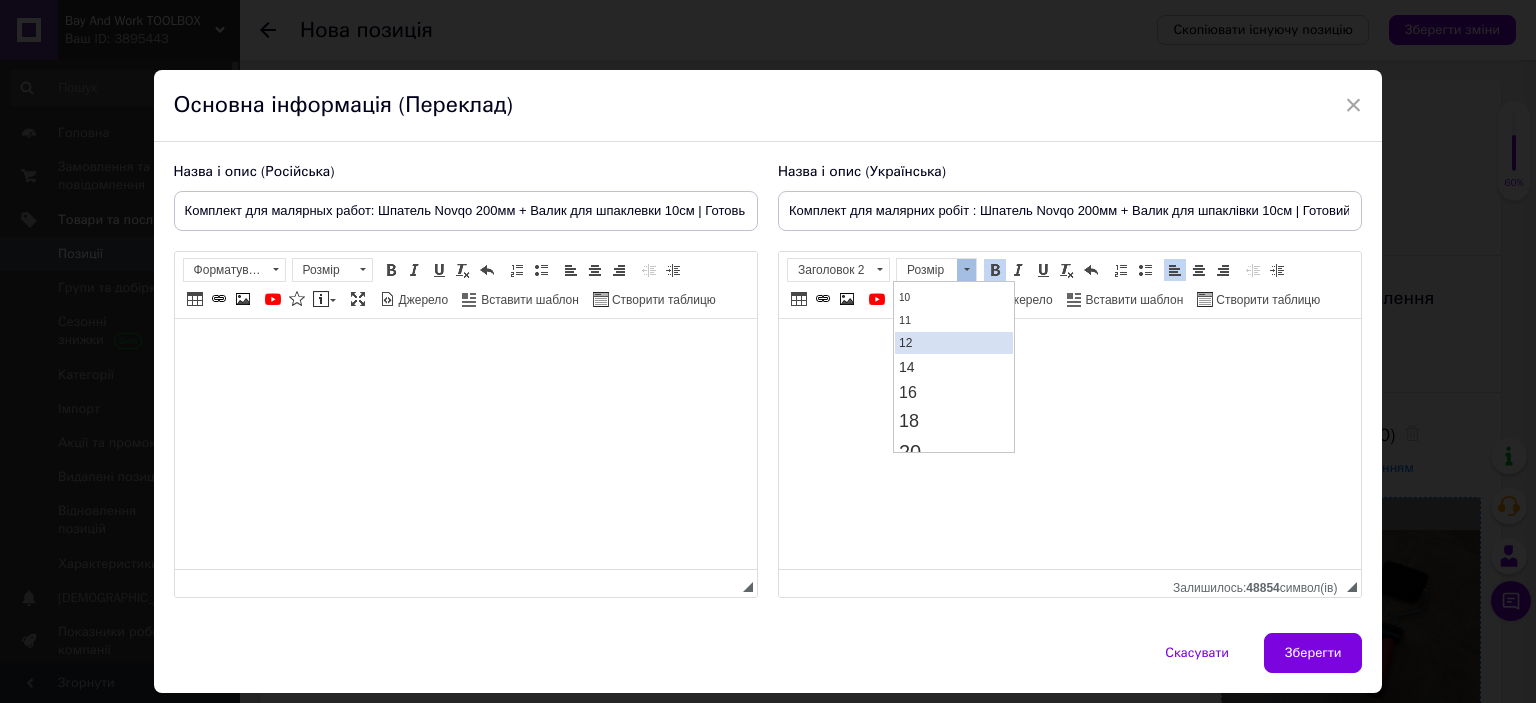 scroll, scrollTop: 100, scrollLeft: 0, axis: vertical 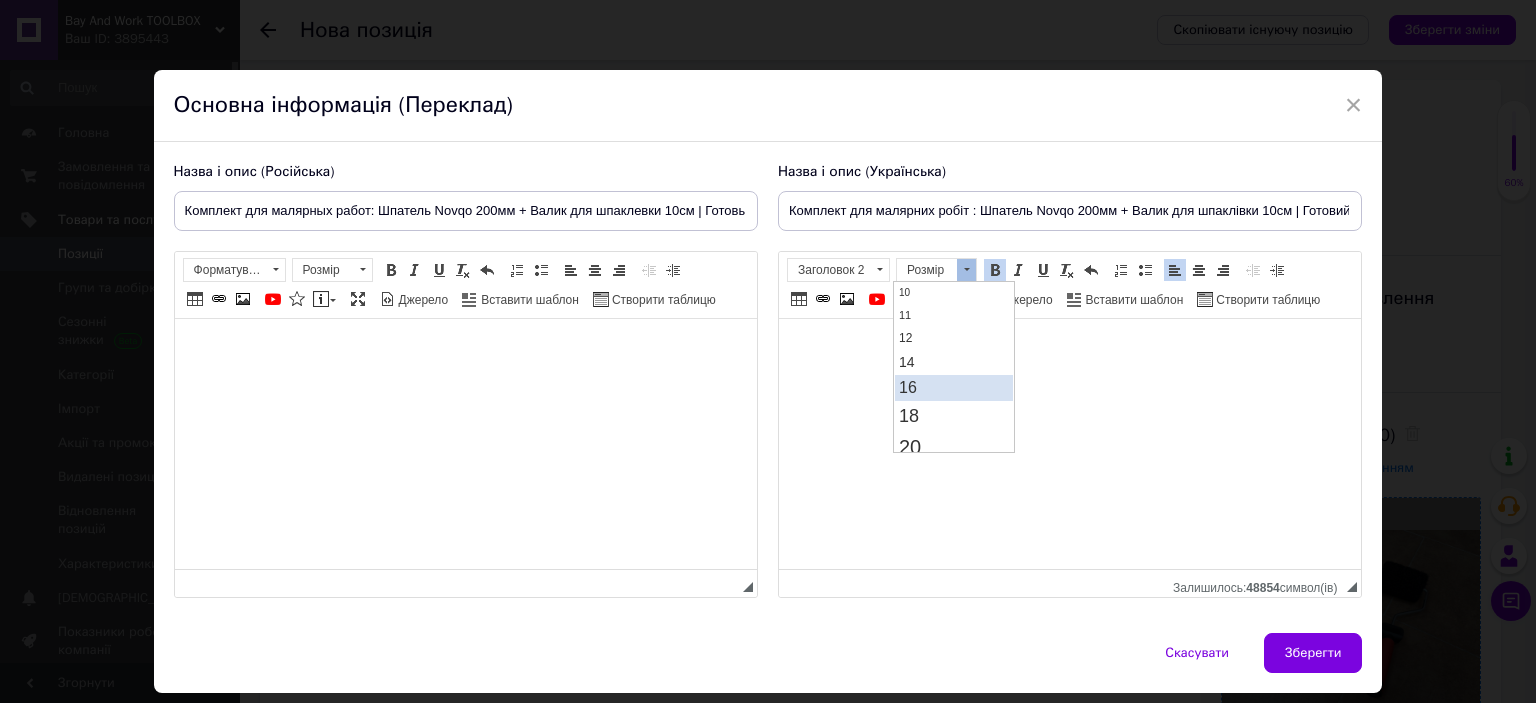 click on "16" at bounding box center [953, 387] 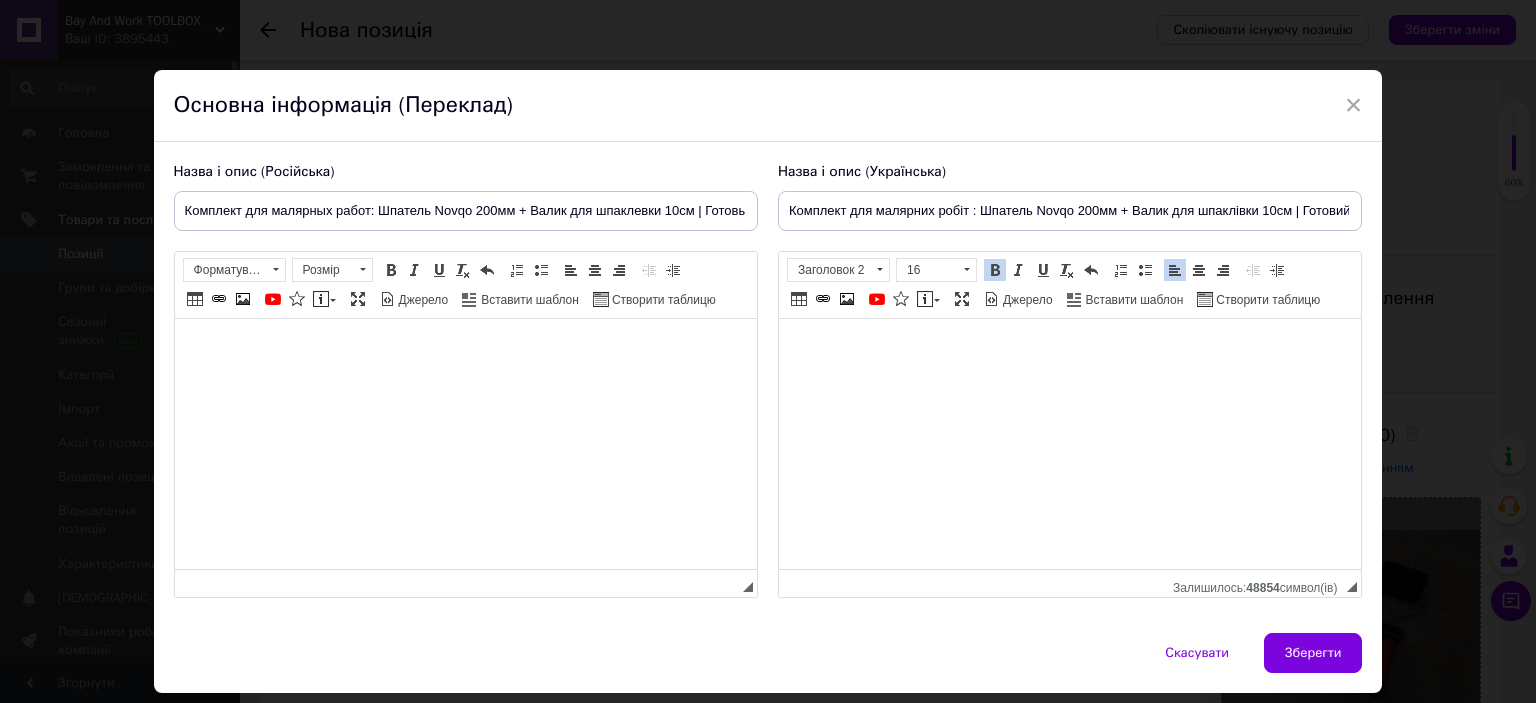 scroll, scrollTop: 0, scrollLeft: 0, axis: both 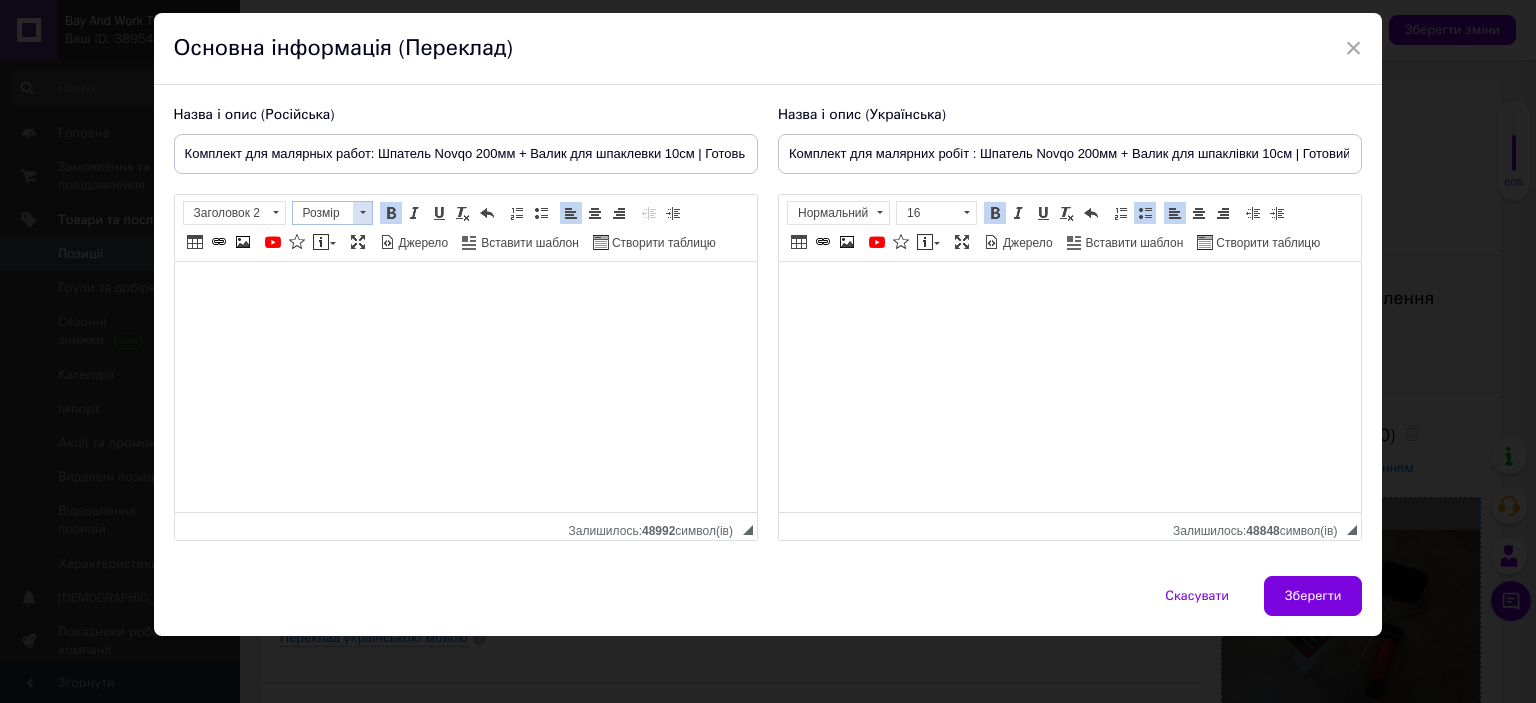 click at bounding box center (362, 213) 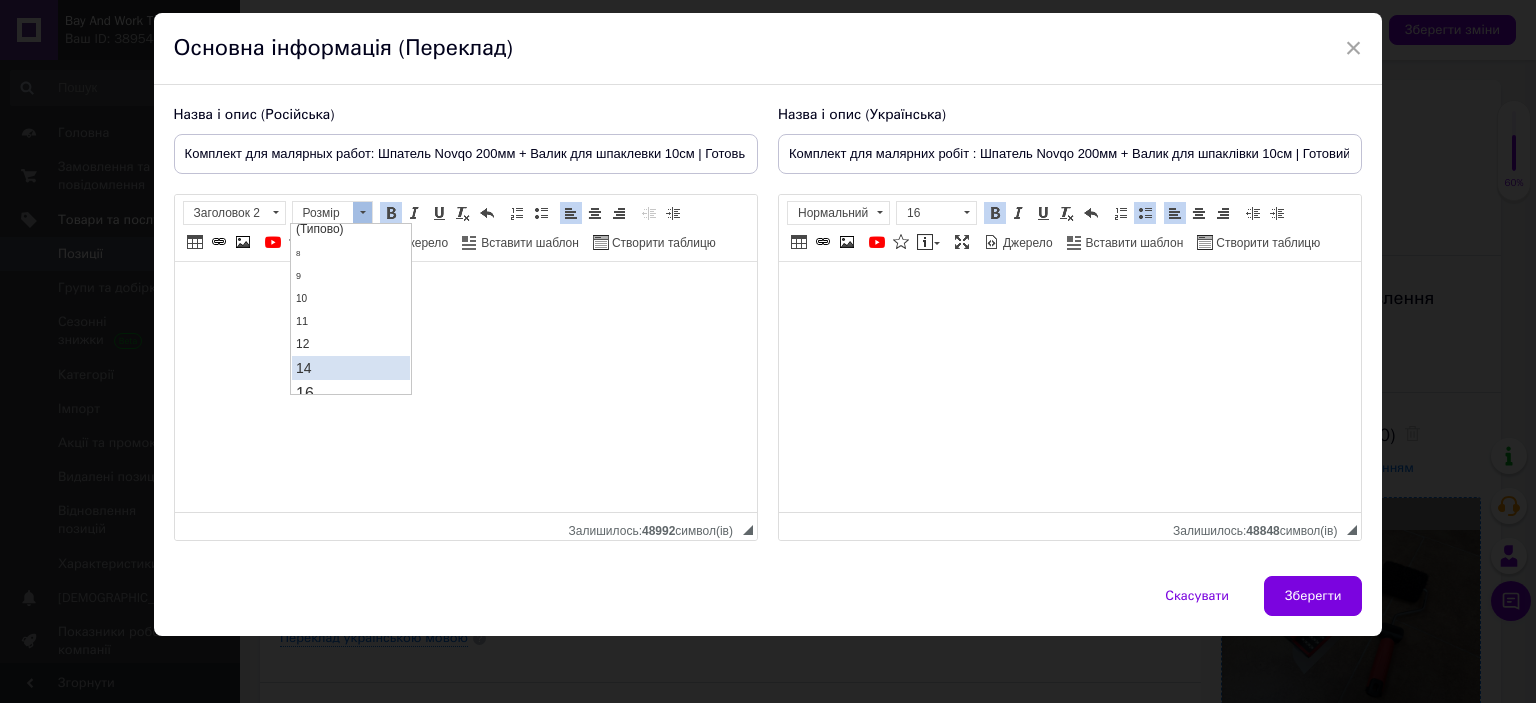 scroll, scrollTop: 100, scrollLeft: 0, axis: vertical 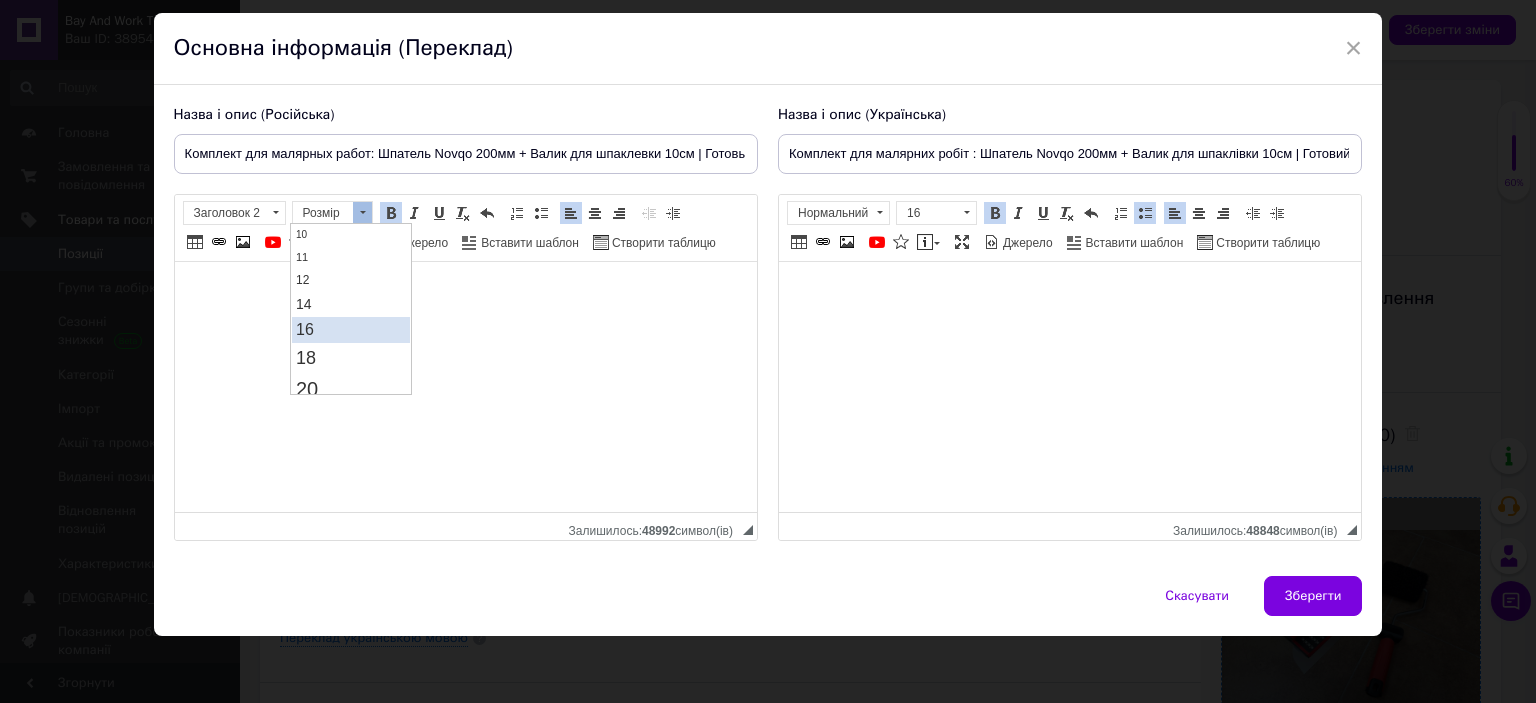 click on "16" at bounding box center [351, 330] 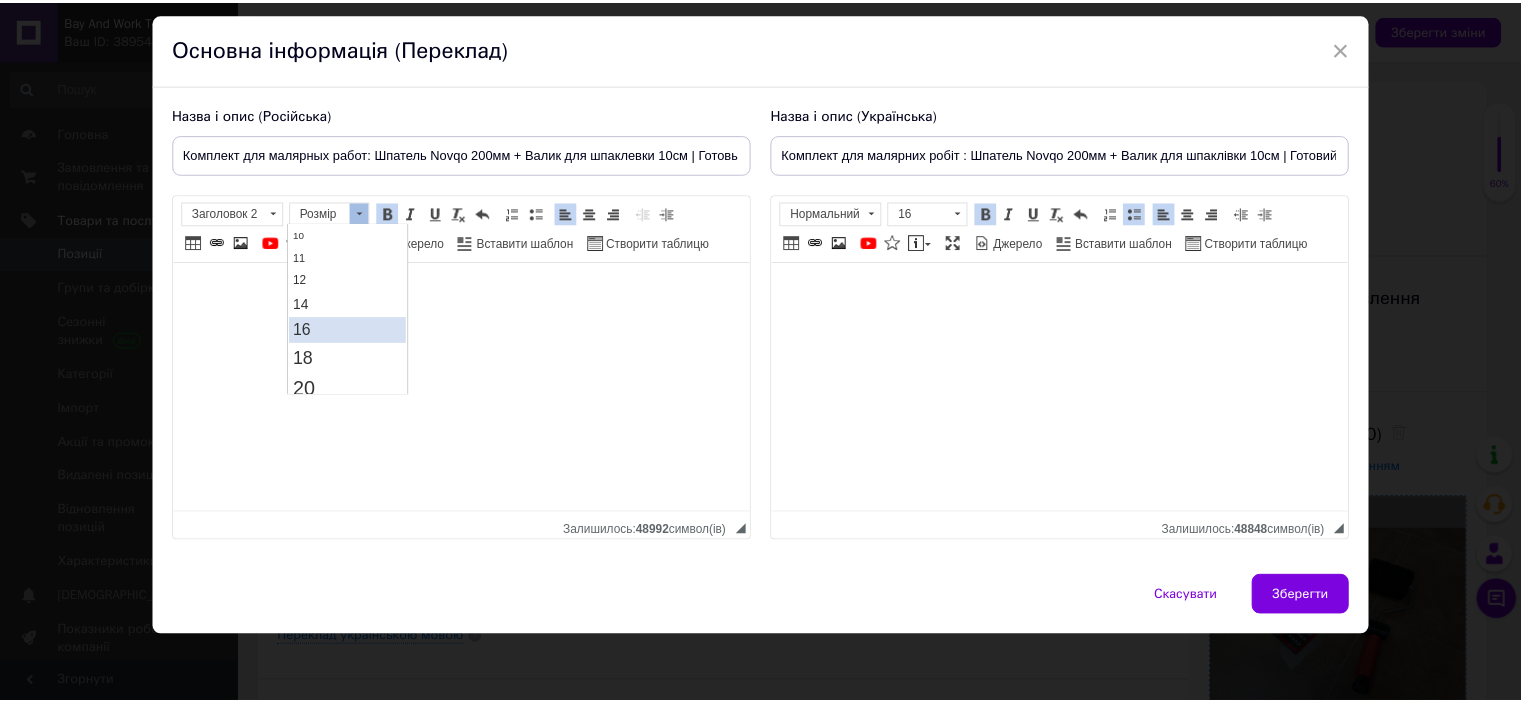 scroll, scrollTop: 0, scrollLeft: 0, axis: both 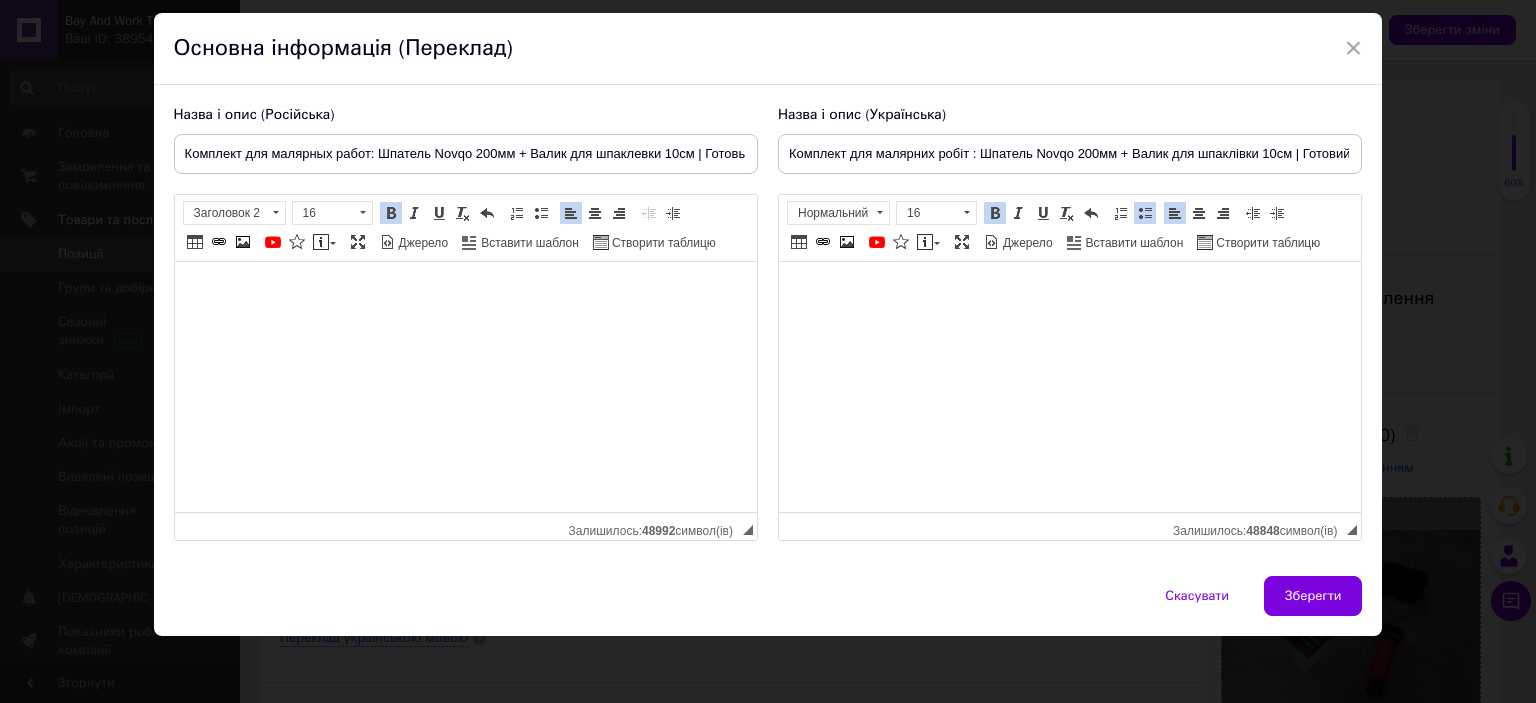 click on "Зберегти" at bounding box center [1313, 596] 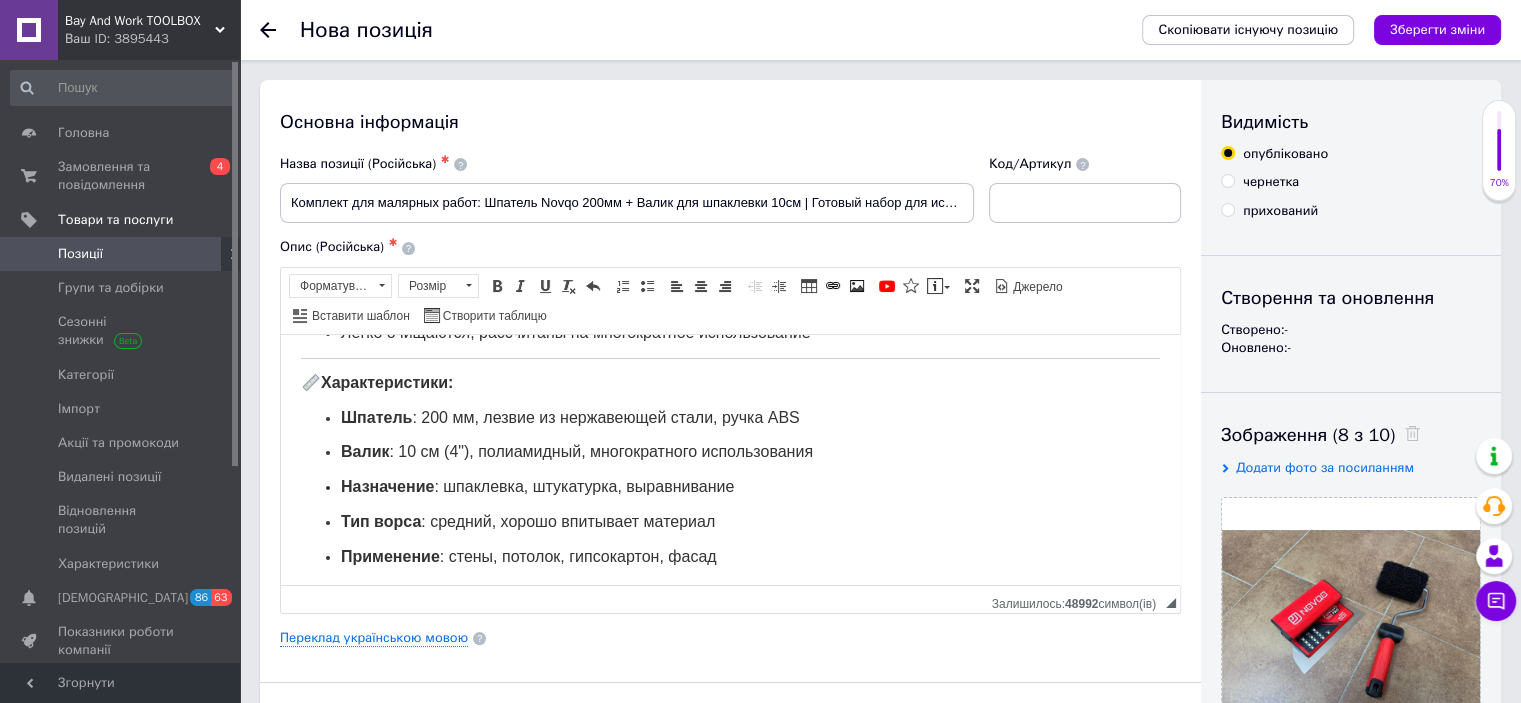 scroll, scrollTop: 448, scrollLeft: 0, axis: vertical 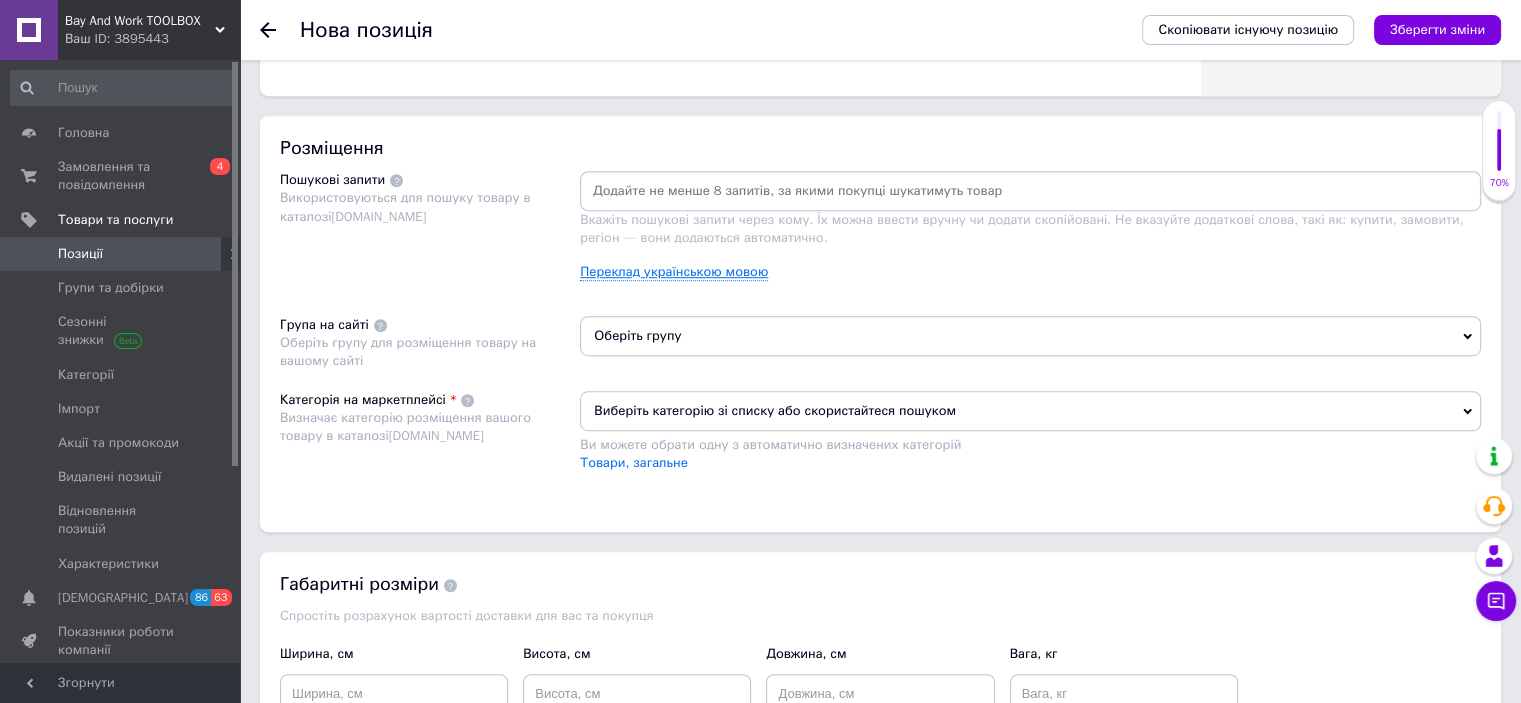 click on "Переклад українською мовою" at bounding box center [674, 272] 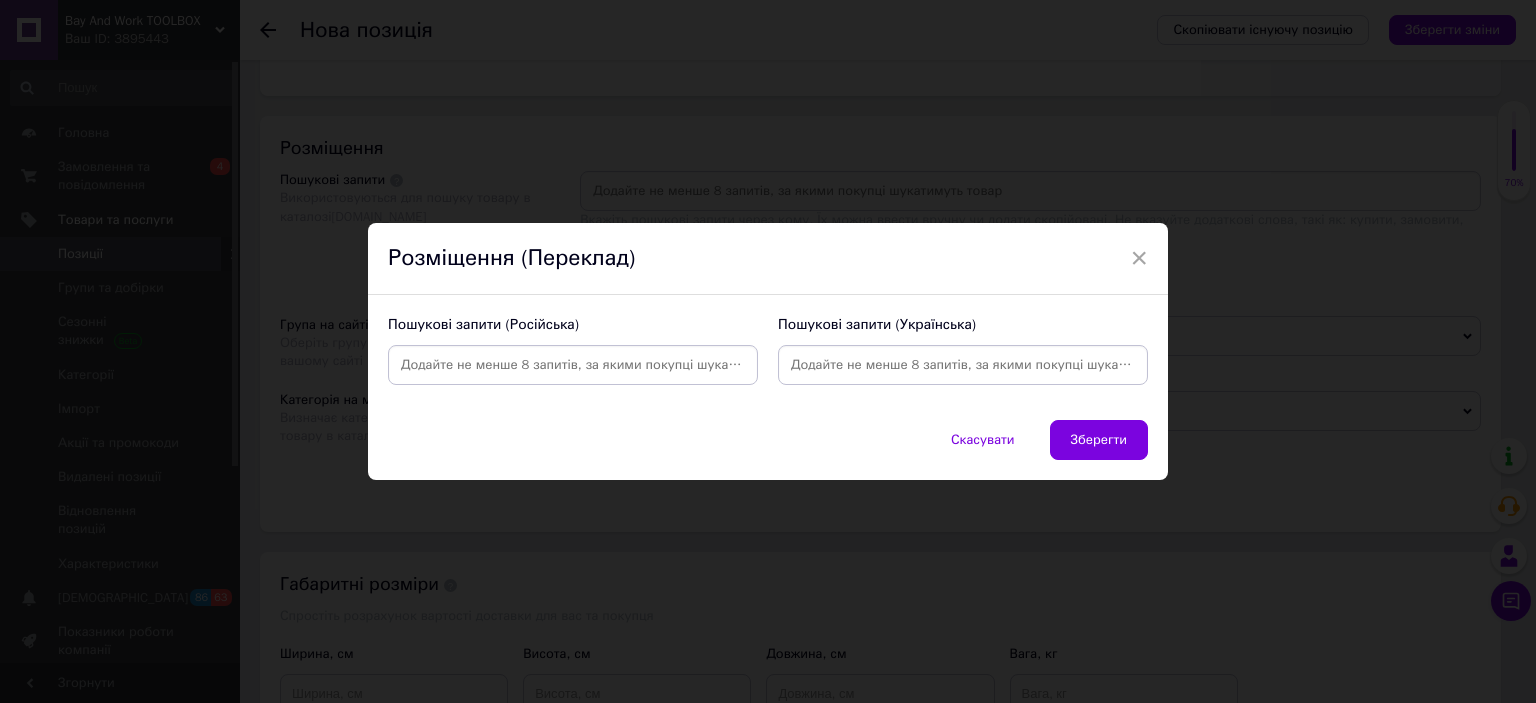 click at bounding box center (963, 365) 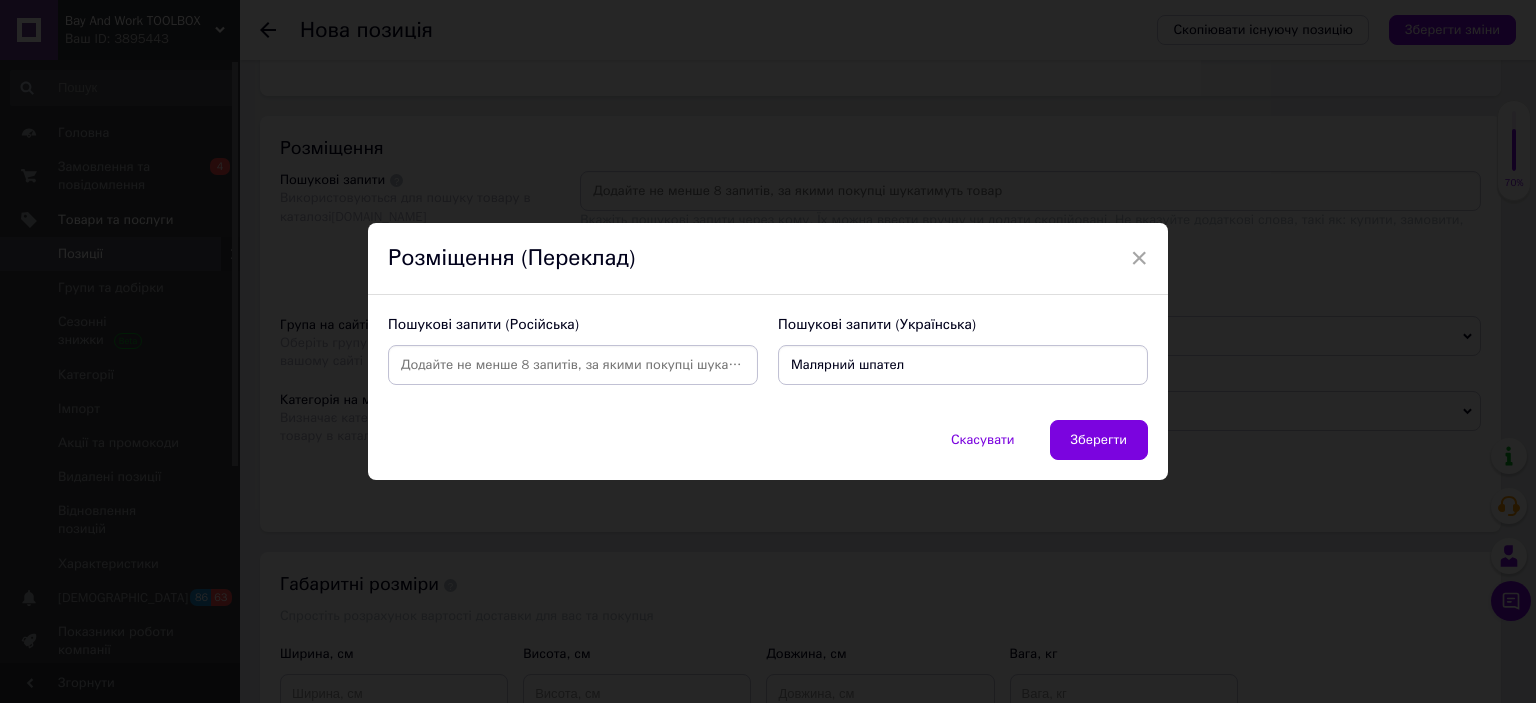 type on "Малярний шпатель" 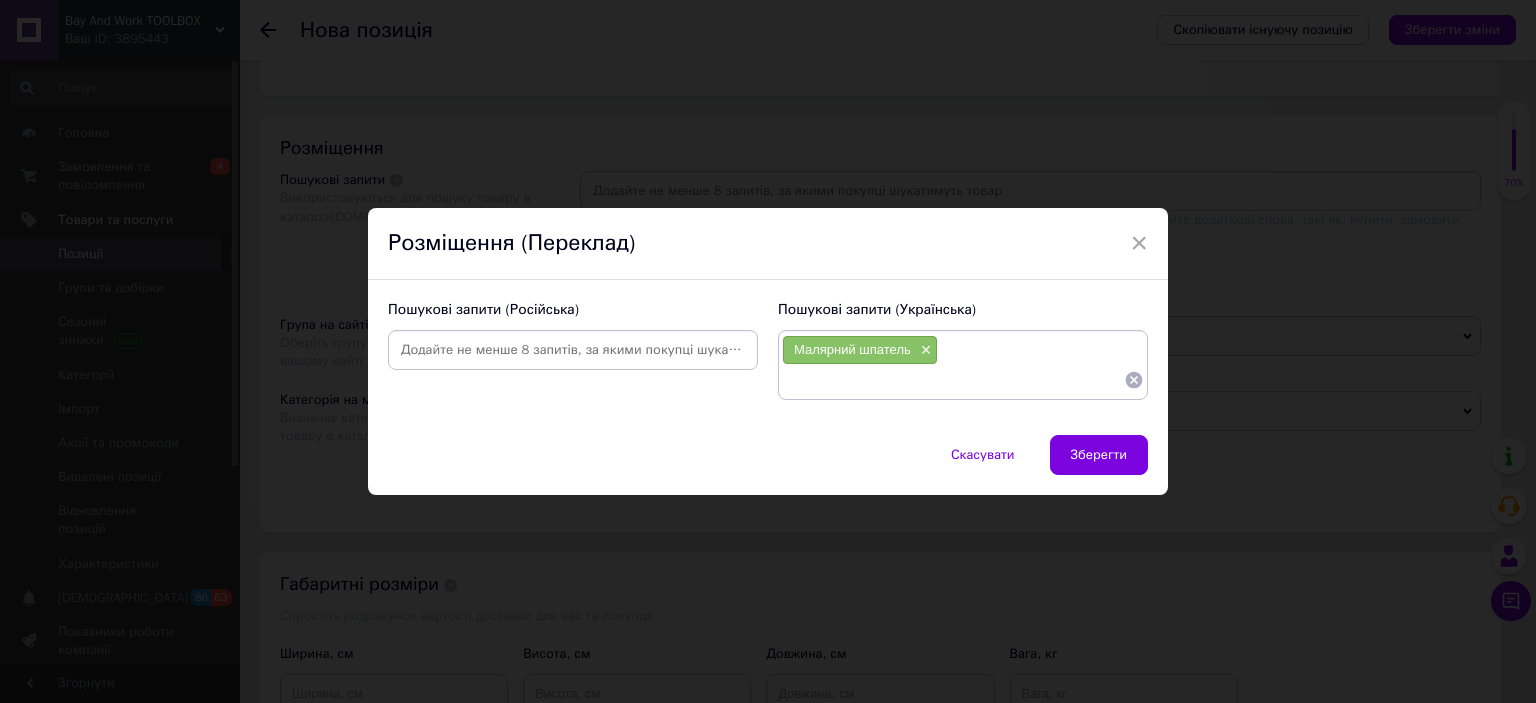 type on "Ш" 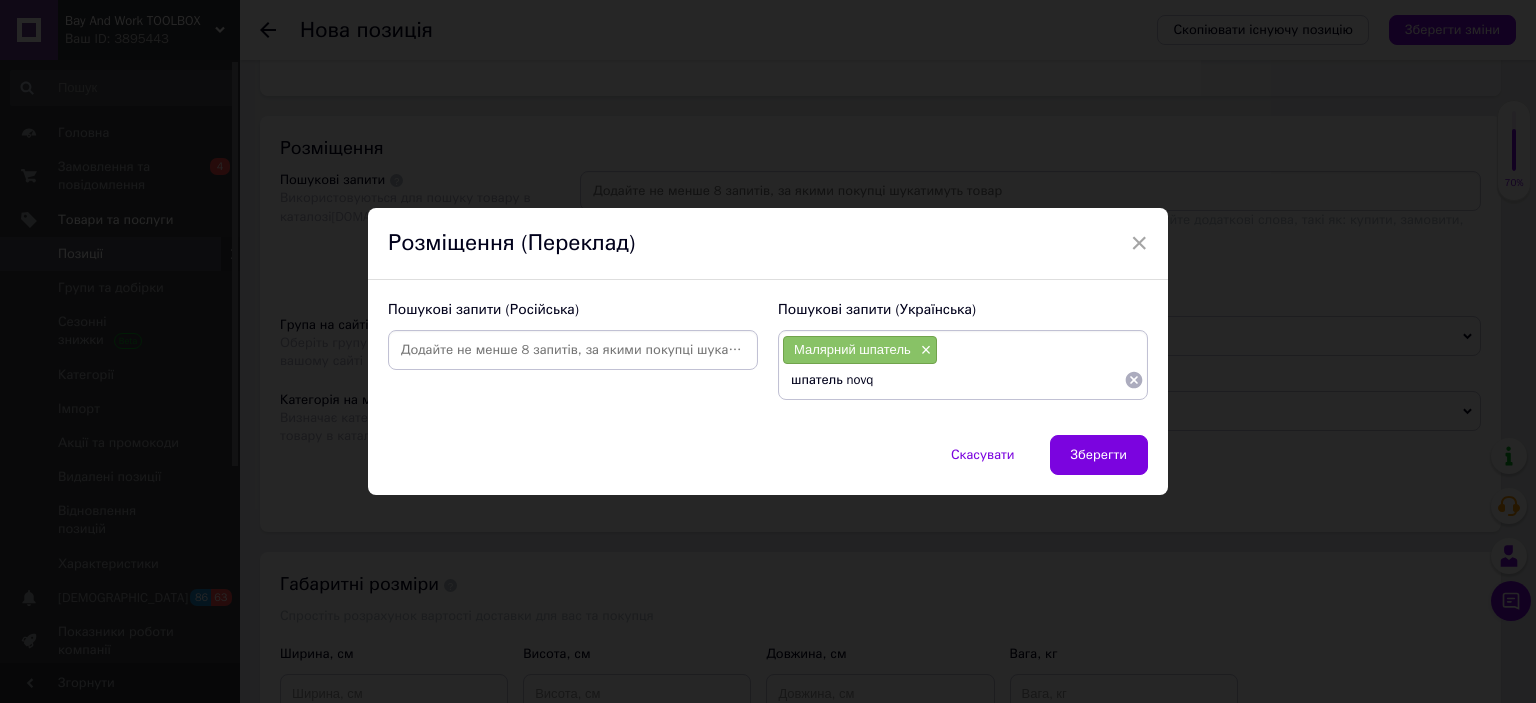type on "шпатель novqo" 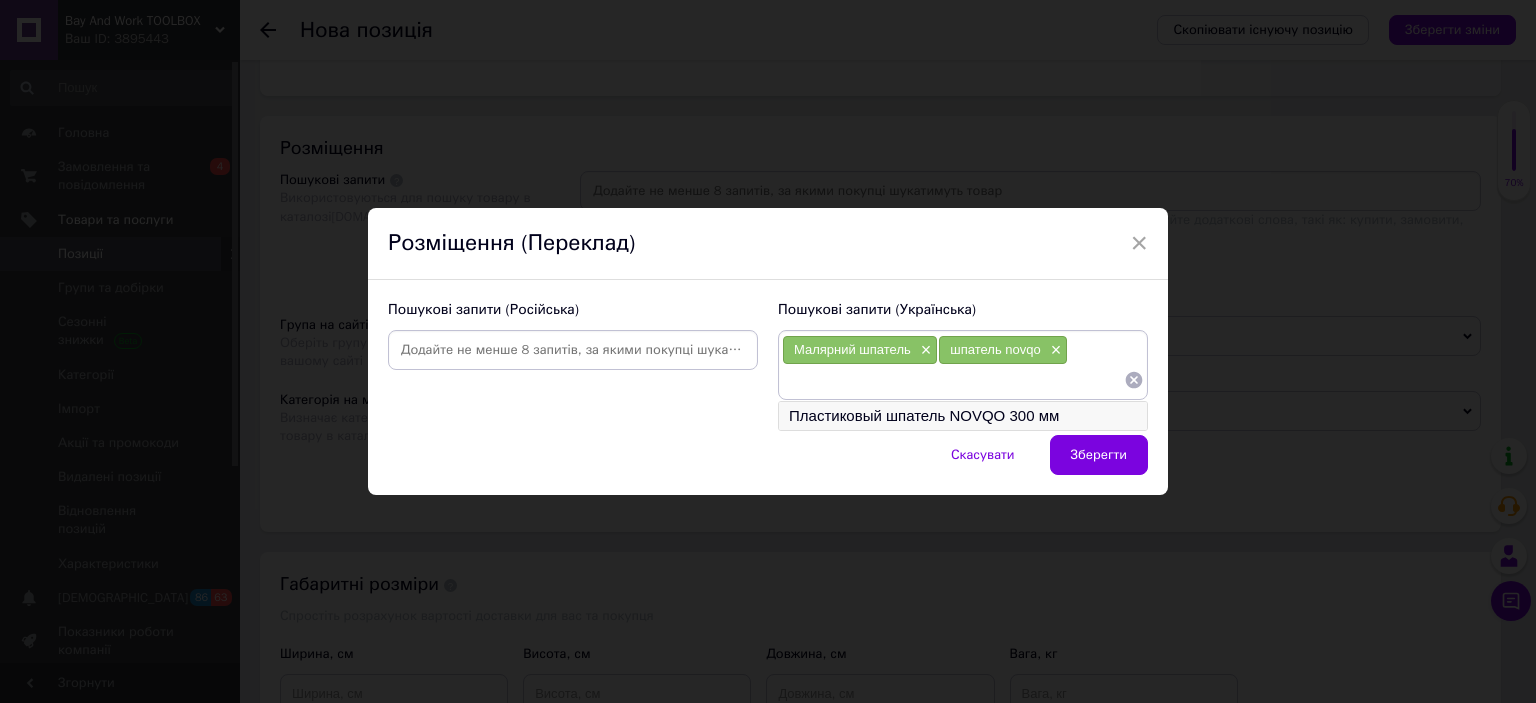 click on "Пластиковый шпатель NOVQO 300 мм" at bounding box center [963, 416] 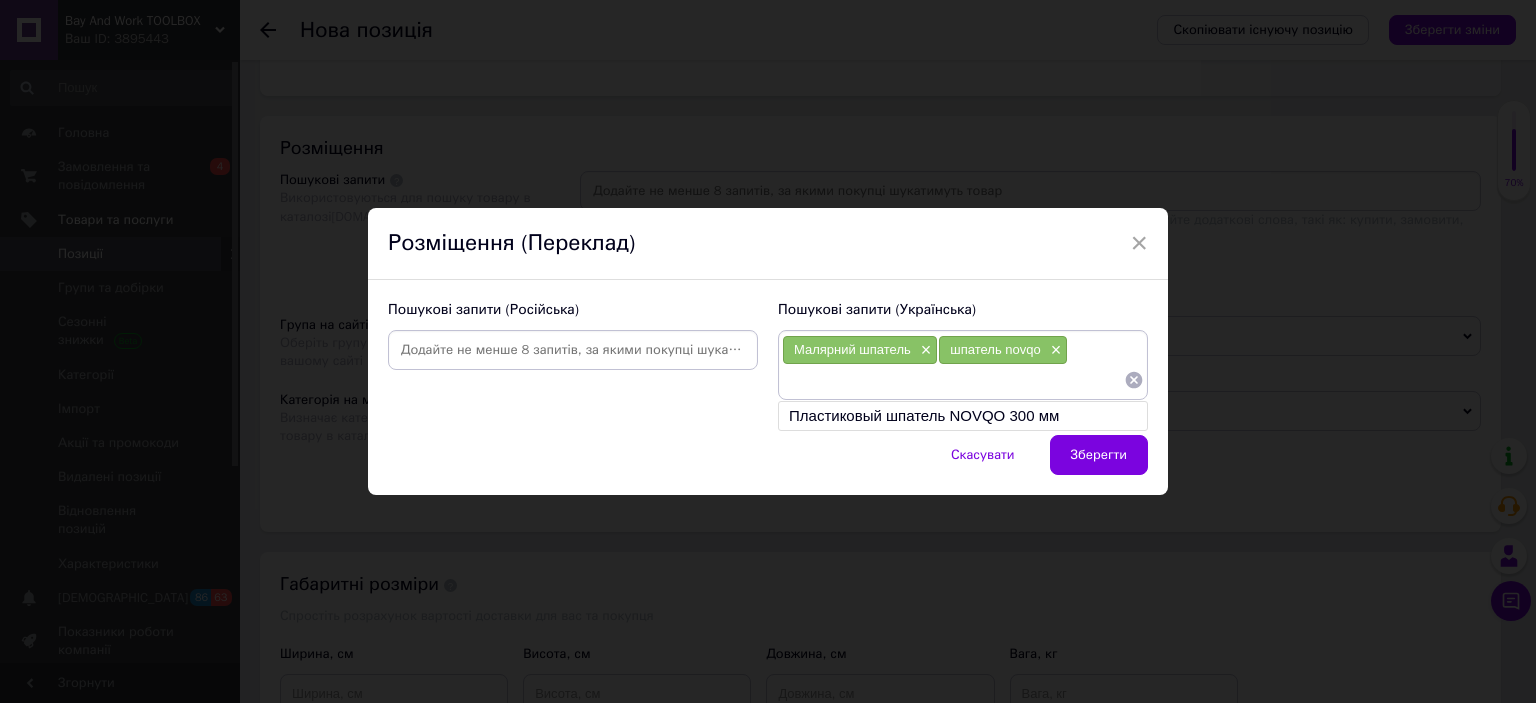 type 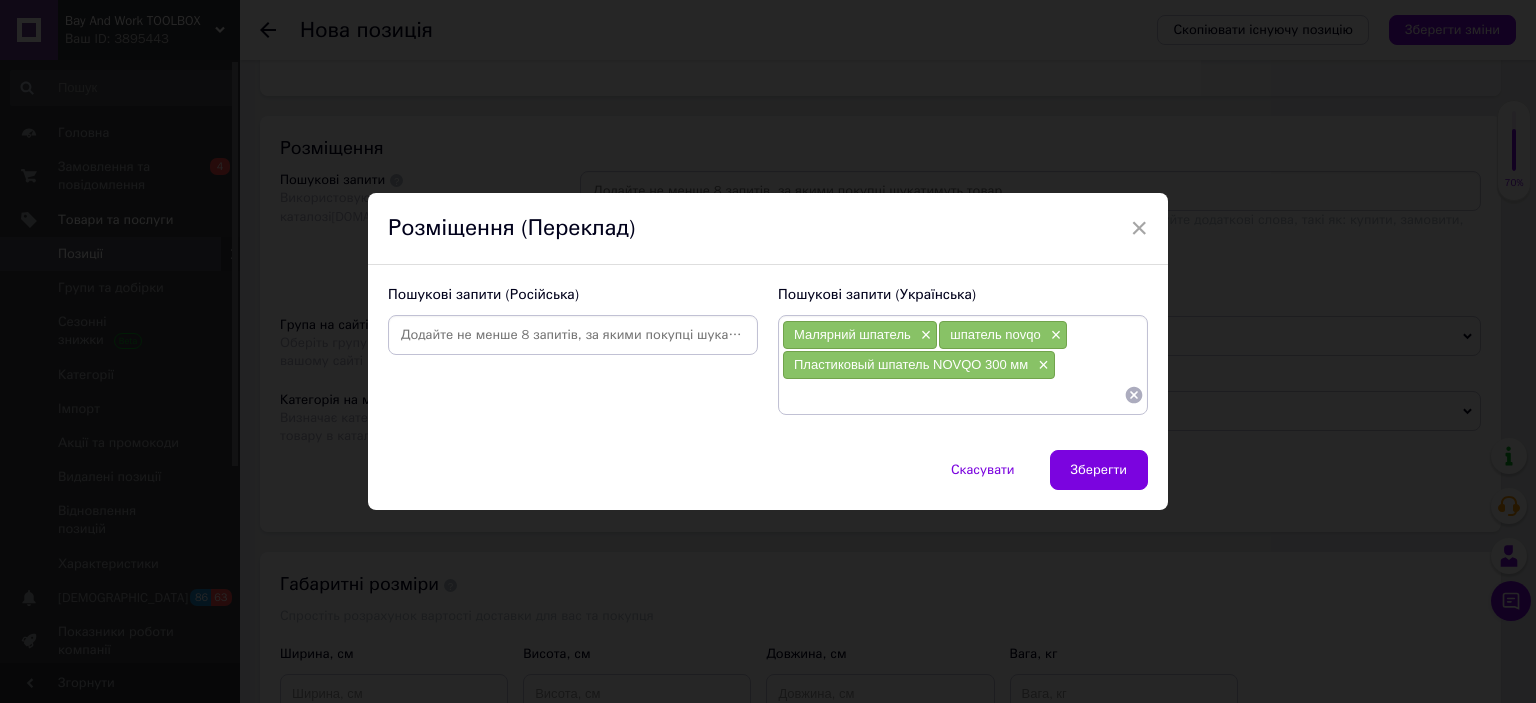 click at bounding box center [953, 395] 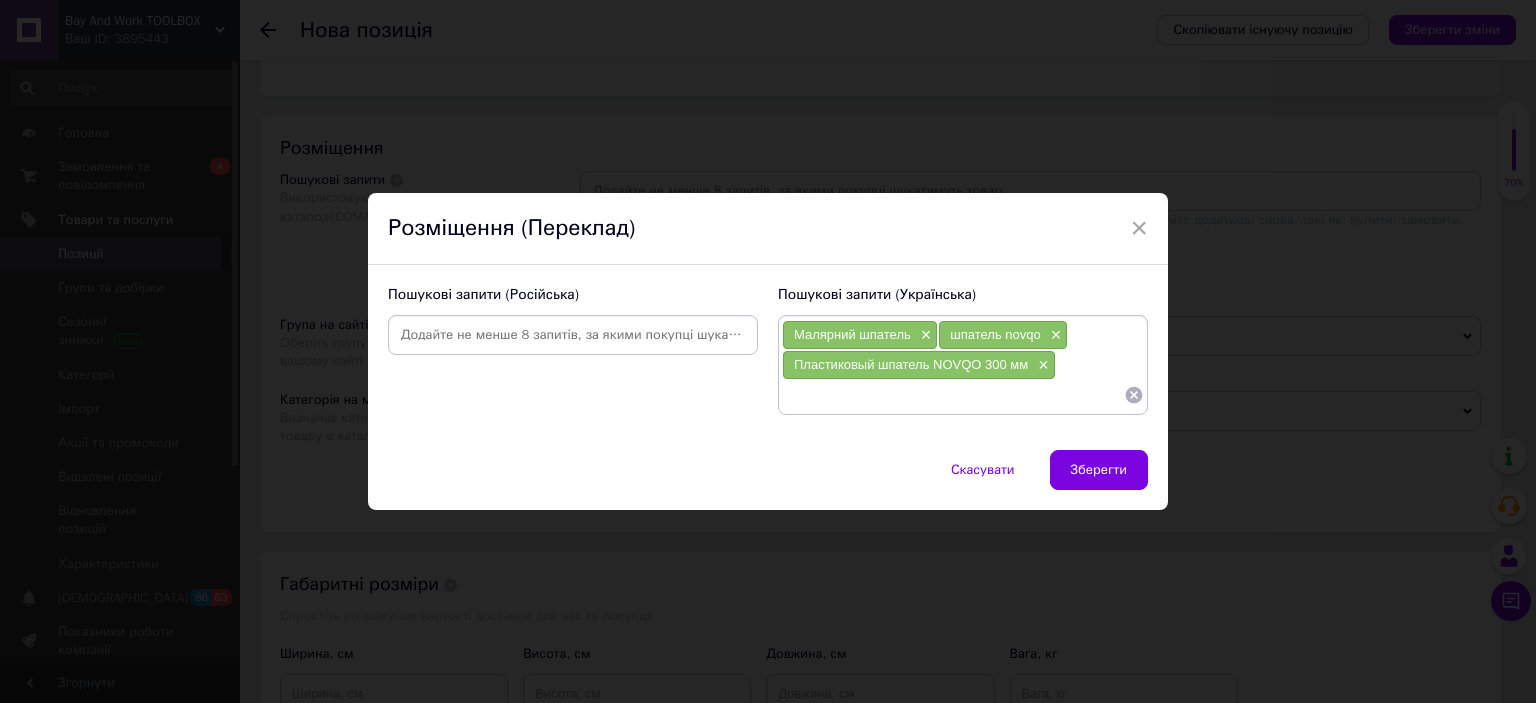 click on "Зберегти" at bounding box center (1099, 470) 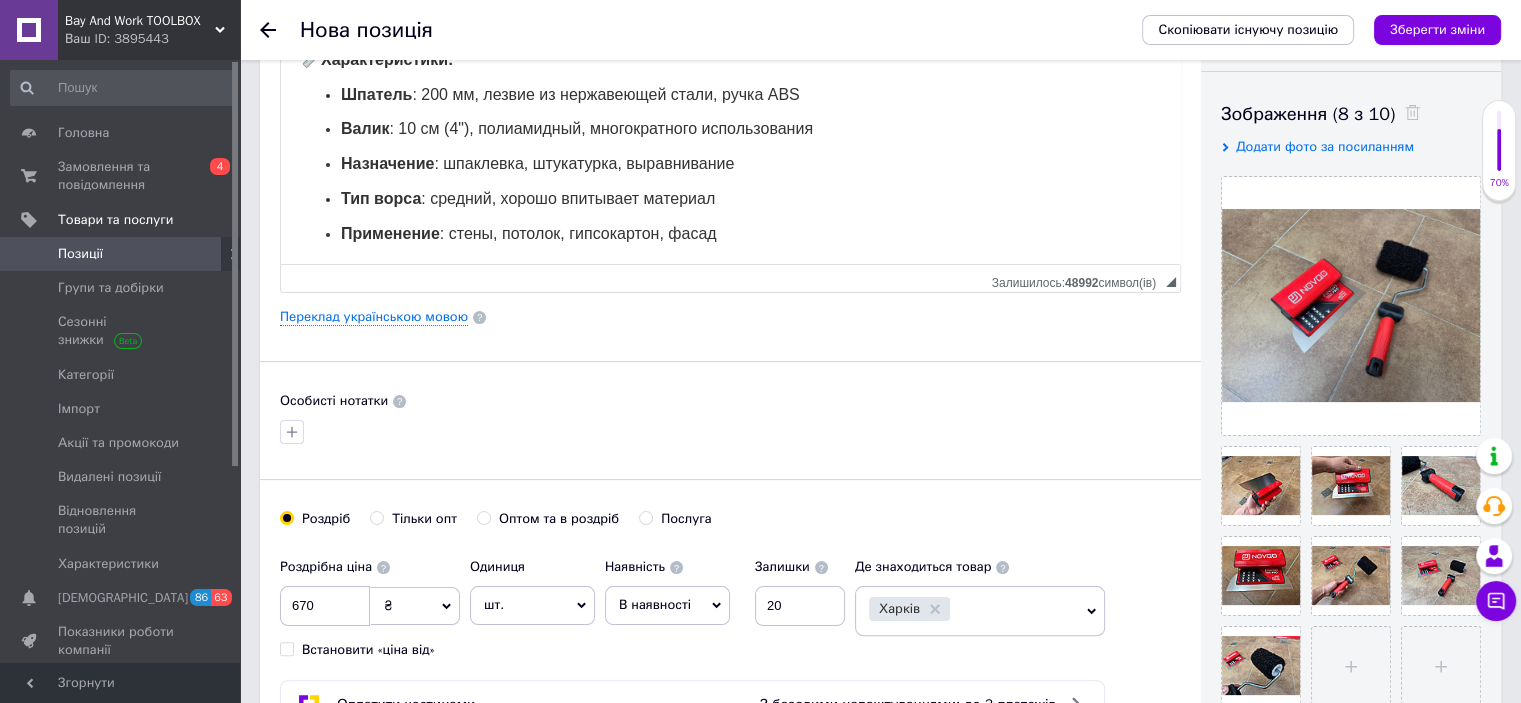 scroll, scrollTop: 100, scrollLeft: 0, axis: vertical 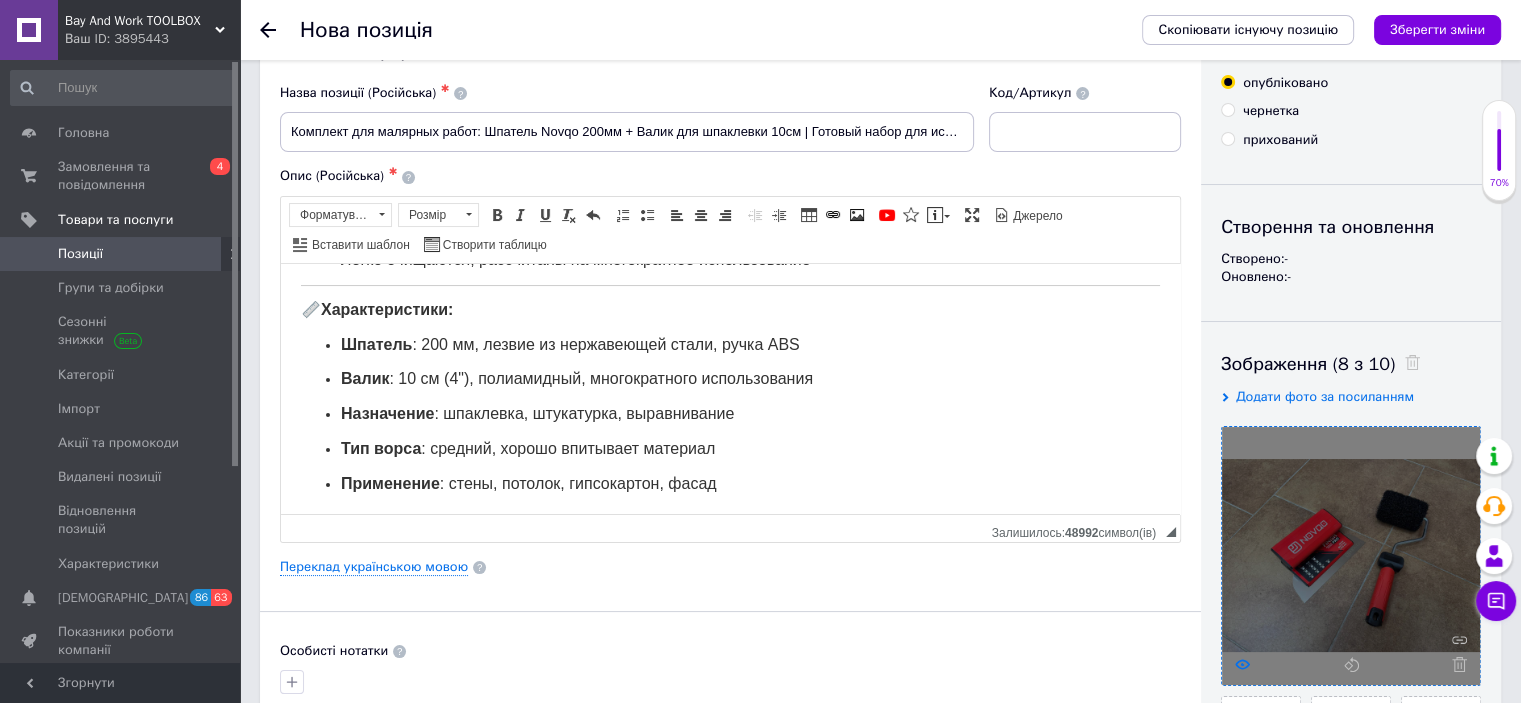 click at bounding box center (1351, 556) 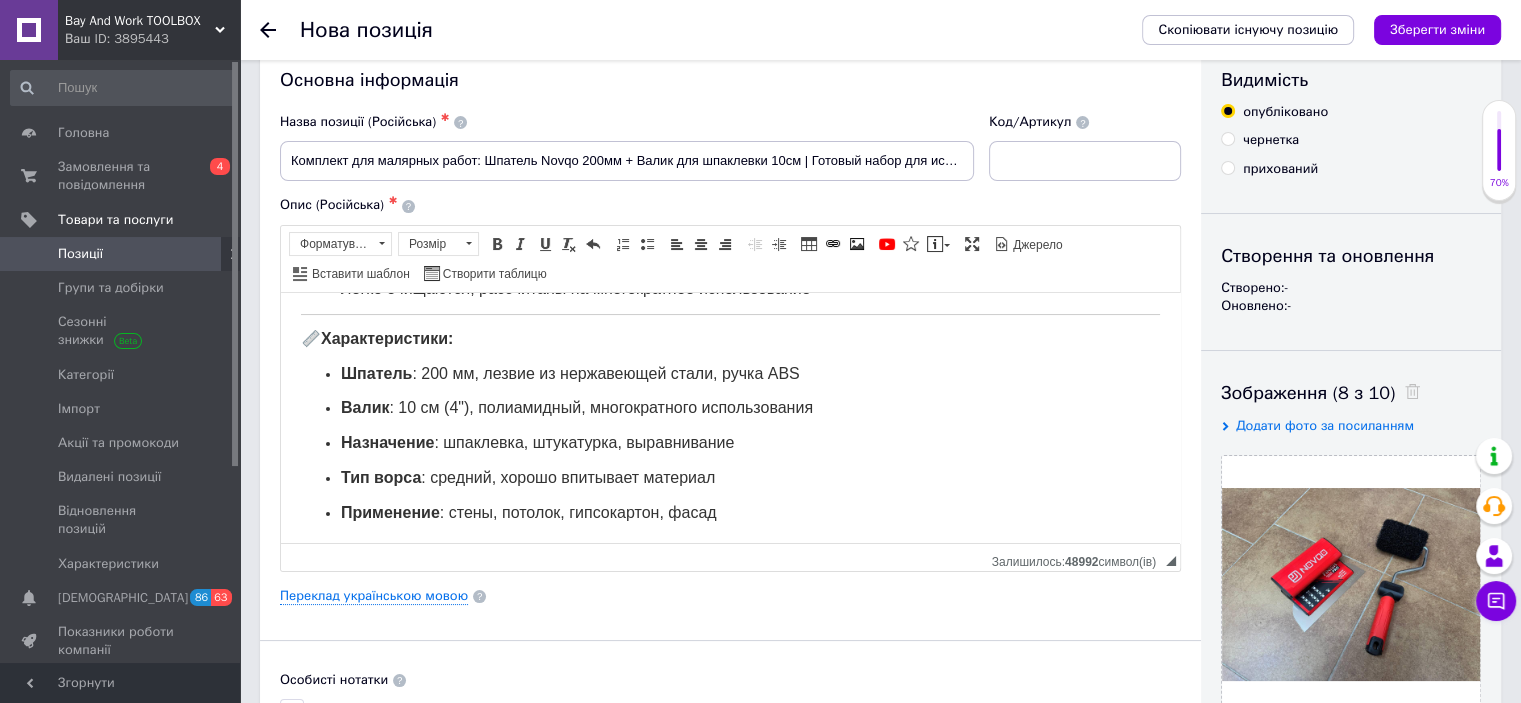 scroll, scrollTop: 200, scrollLeft: 0, axis: vertical 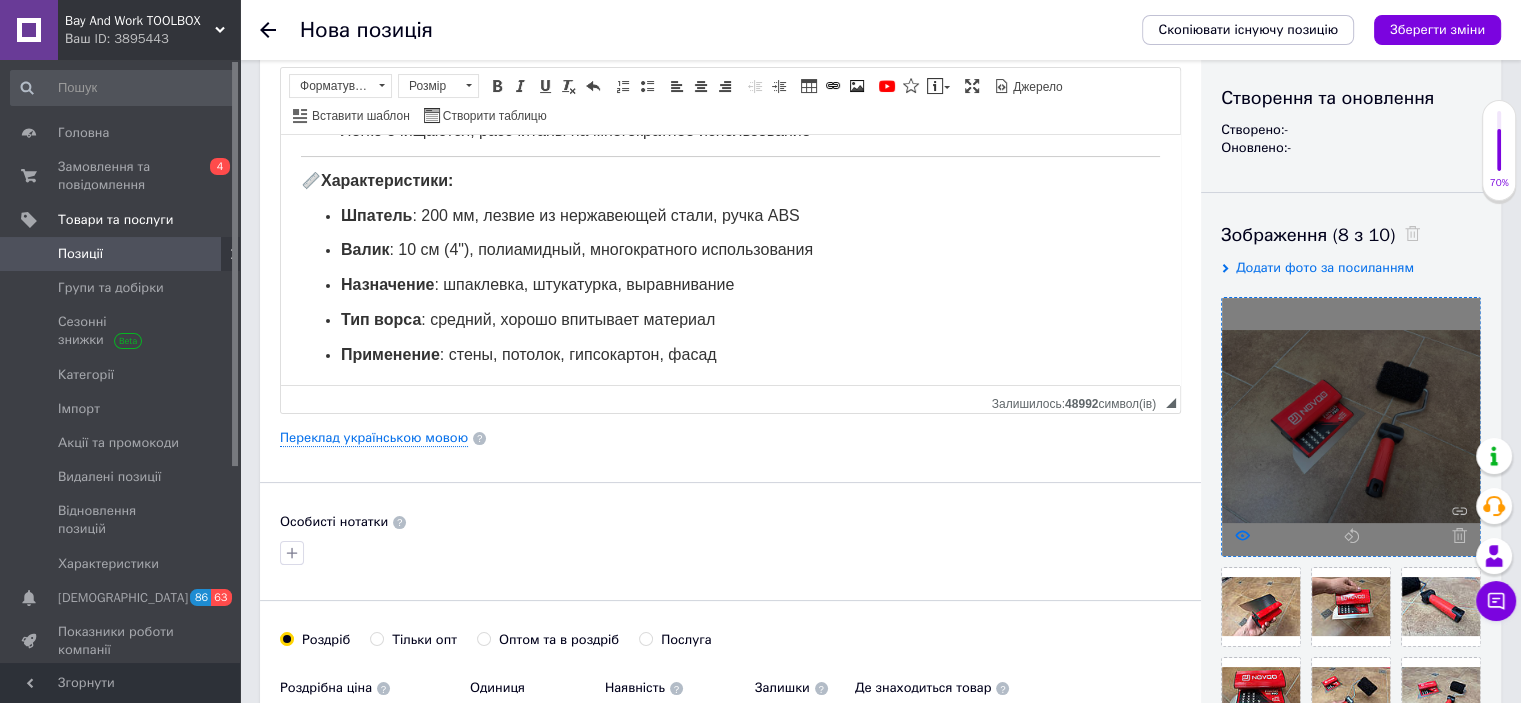 click 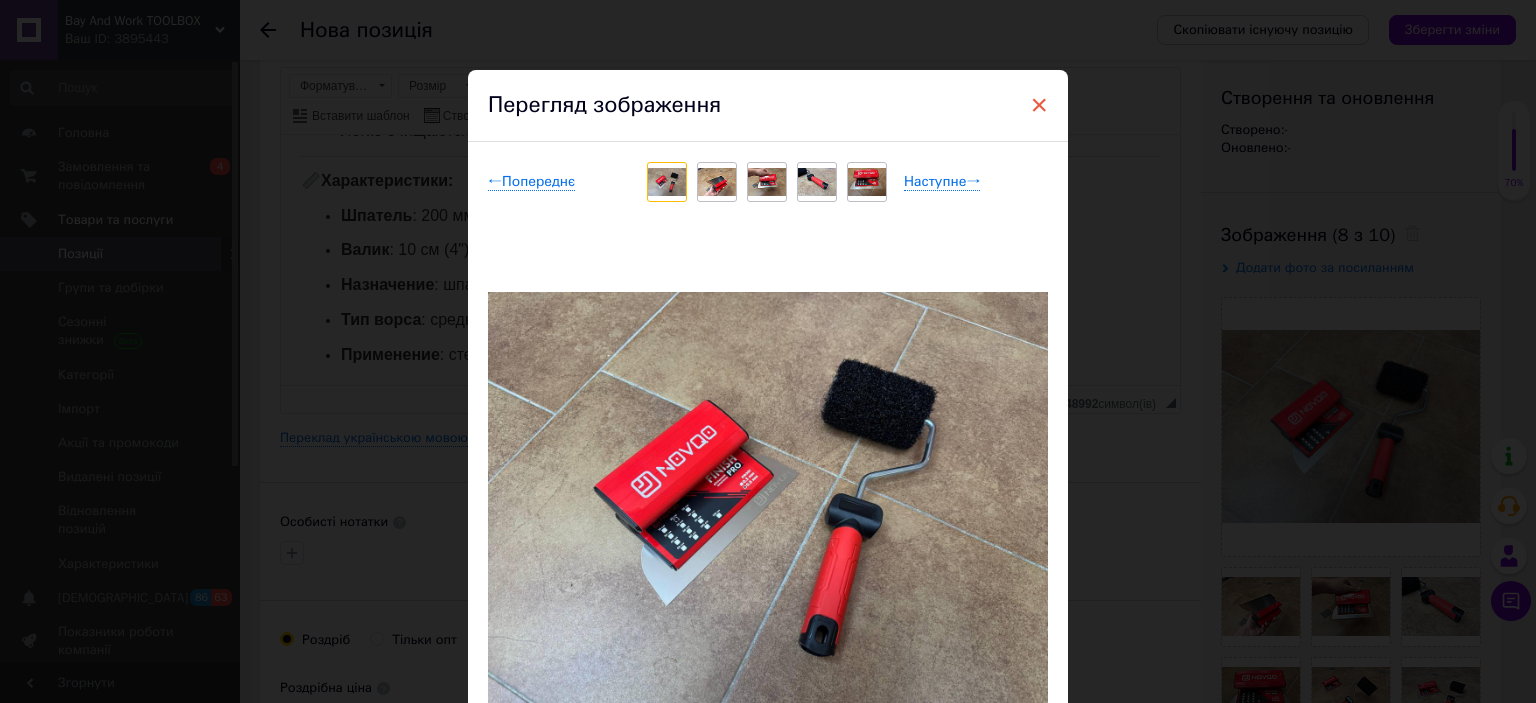 click on "×" at bounding box center (1039, 105) 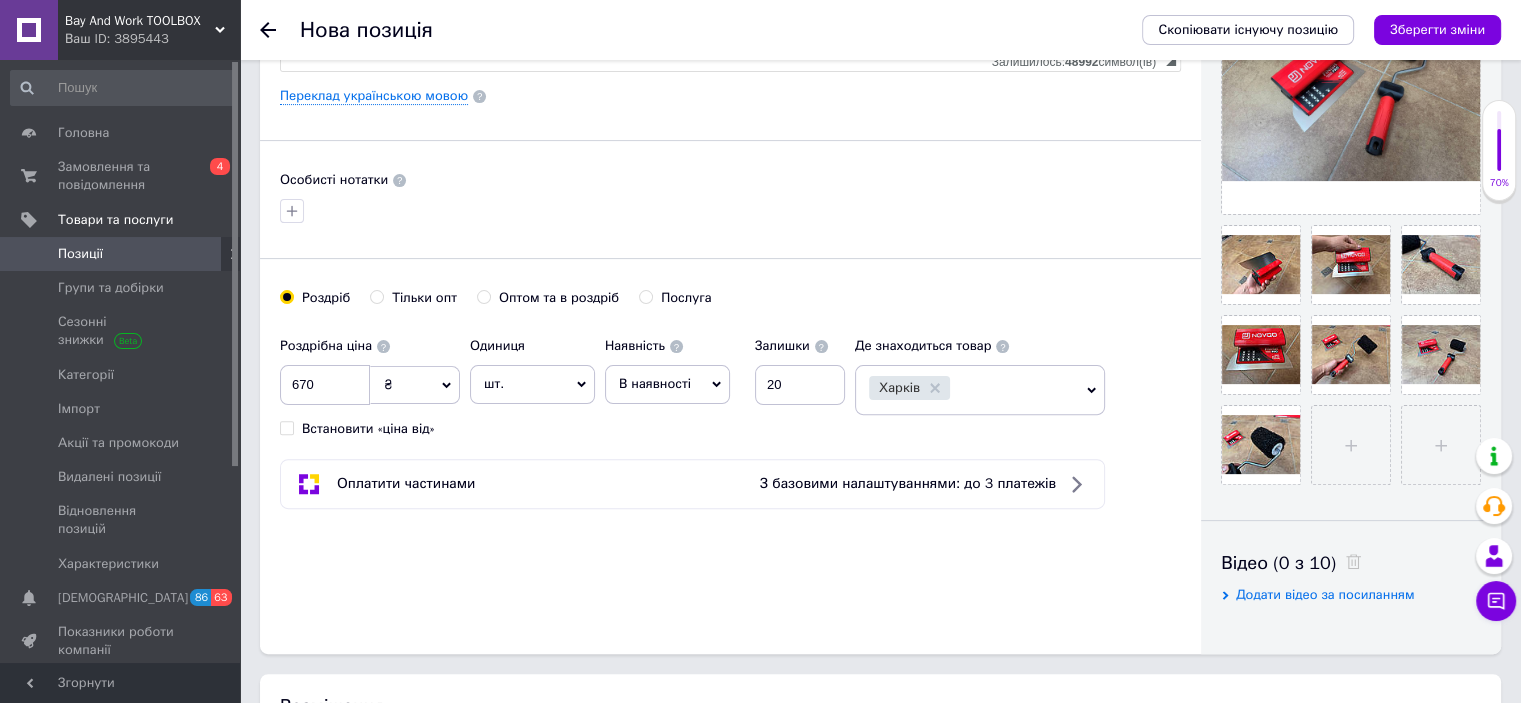scroll, scrollTop: 600, scrollLeft: 0, axis: vertical 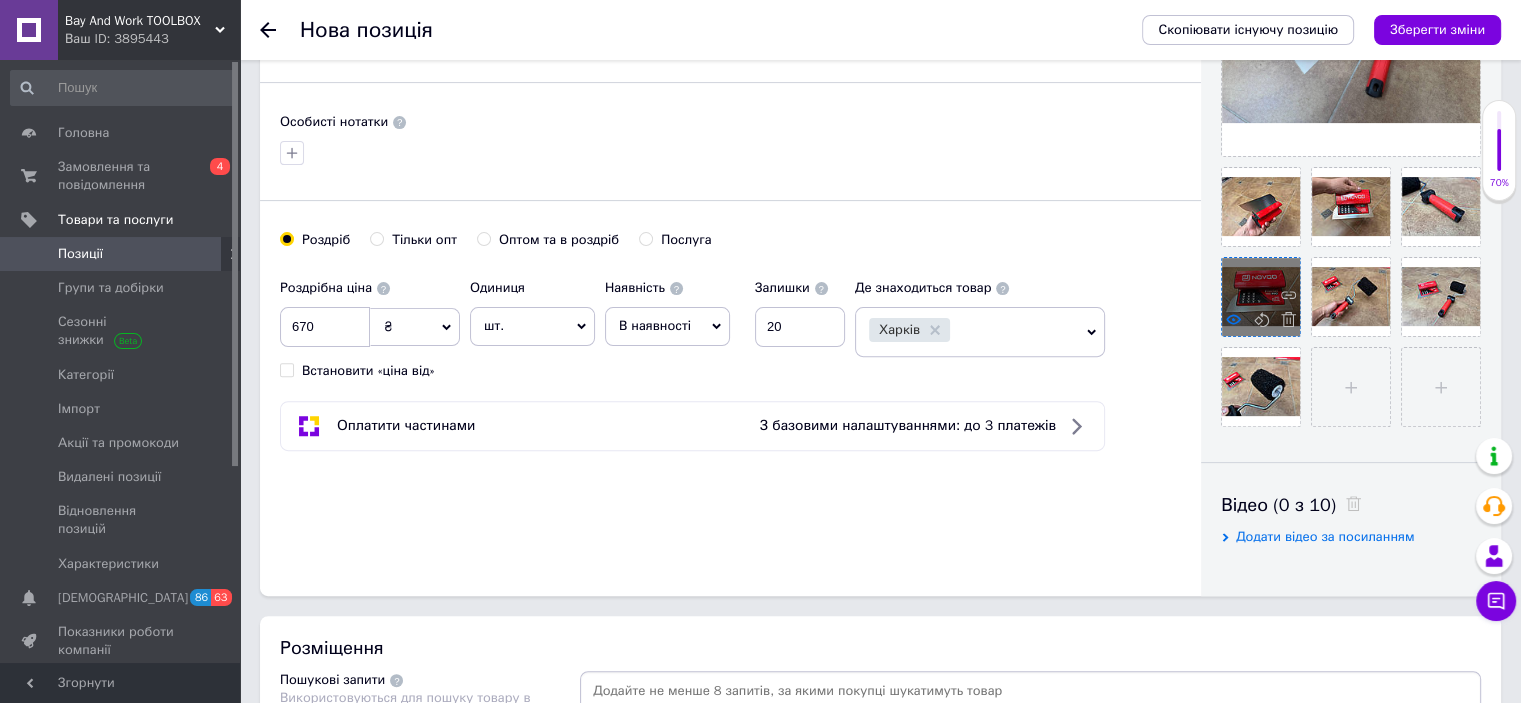 click 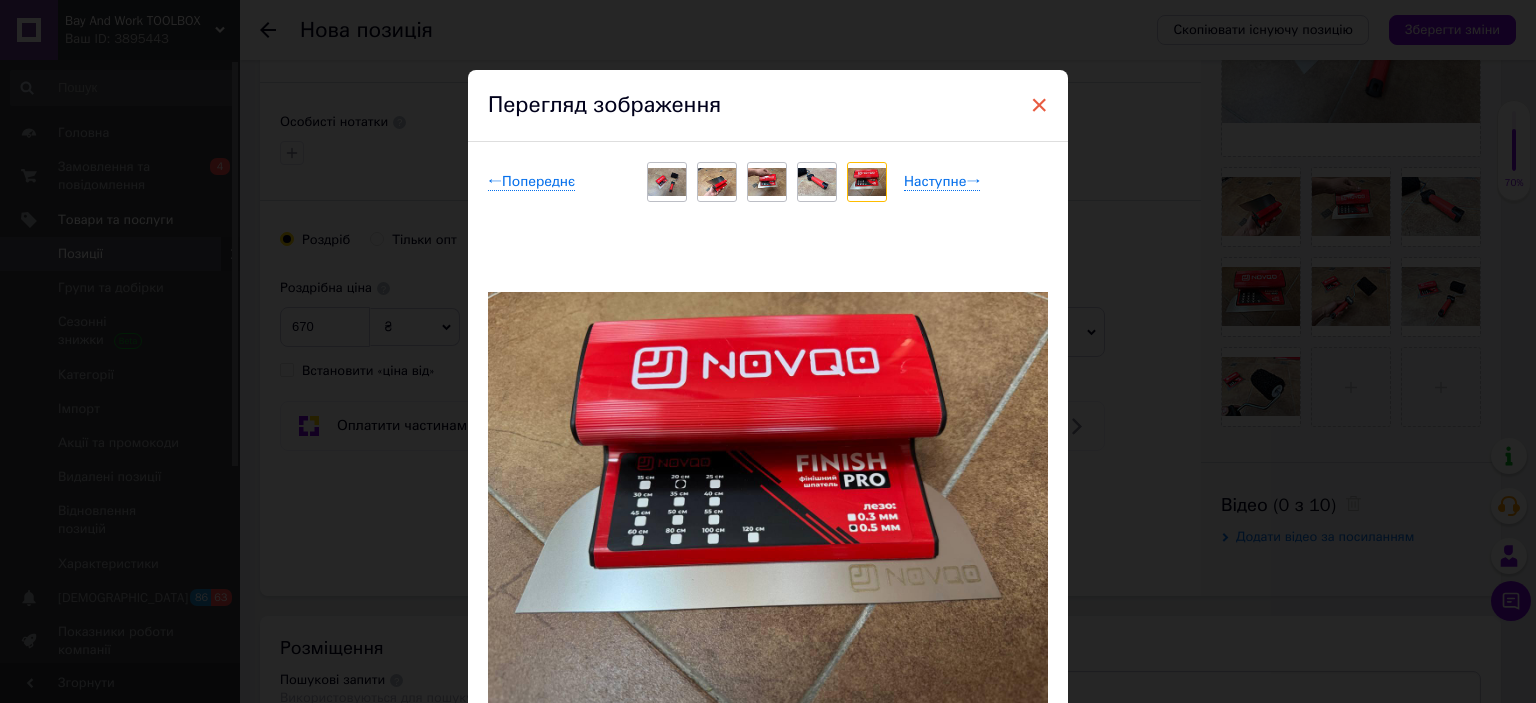 click on "×" at bounding box center (1039, 105) 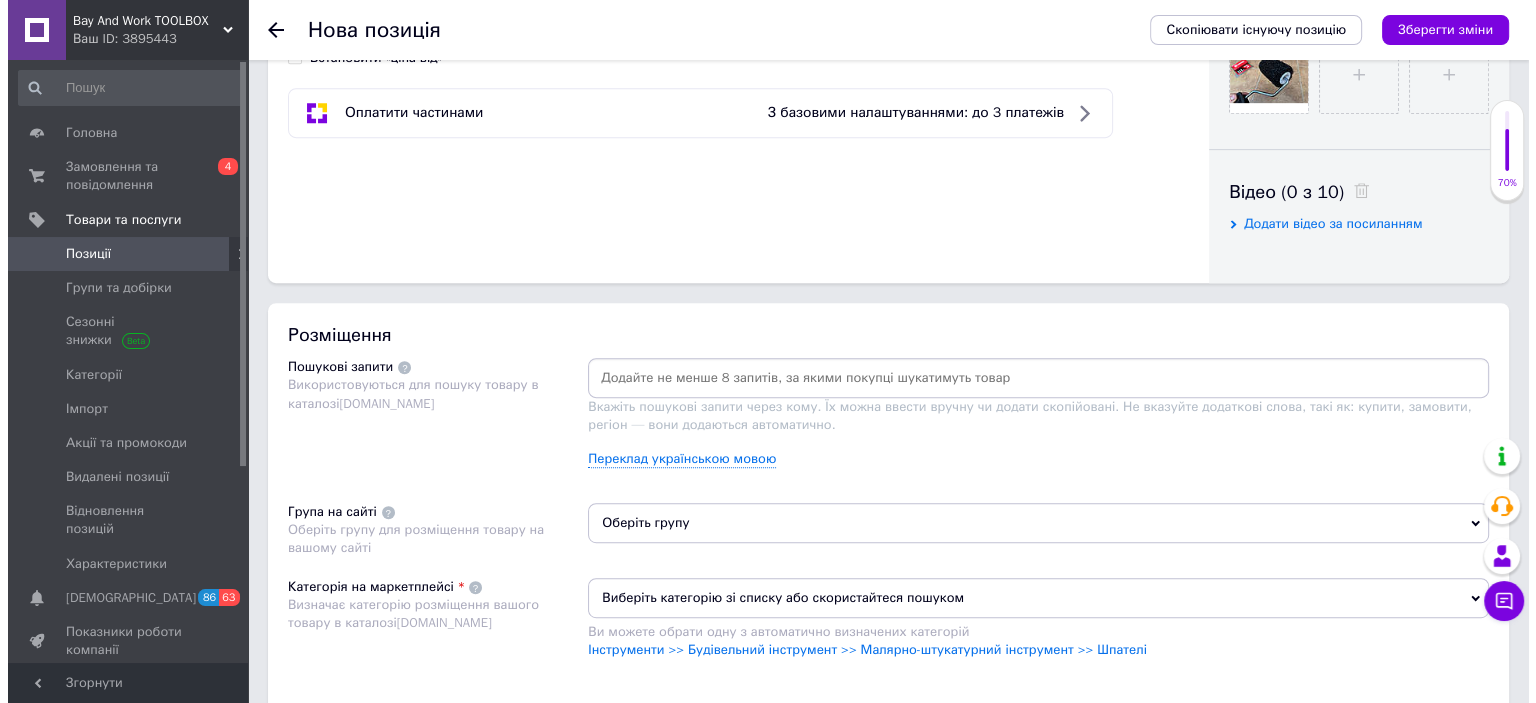 scroll, scrollTop: 900, scrollLeft: 0, axis: vertical 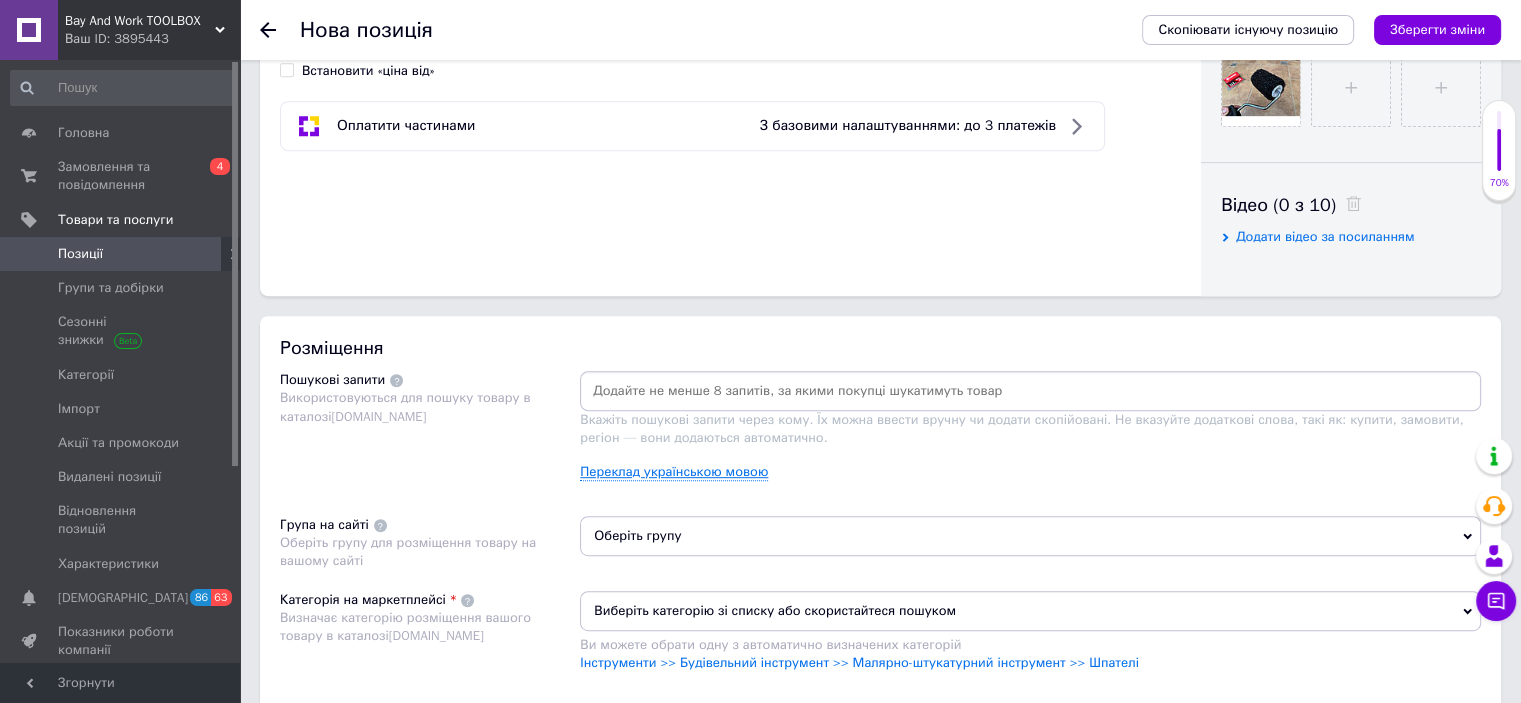 click on "Переклад українською мовою" at bounding box center (674, 472) 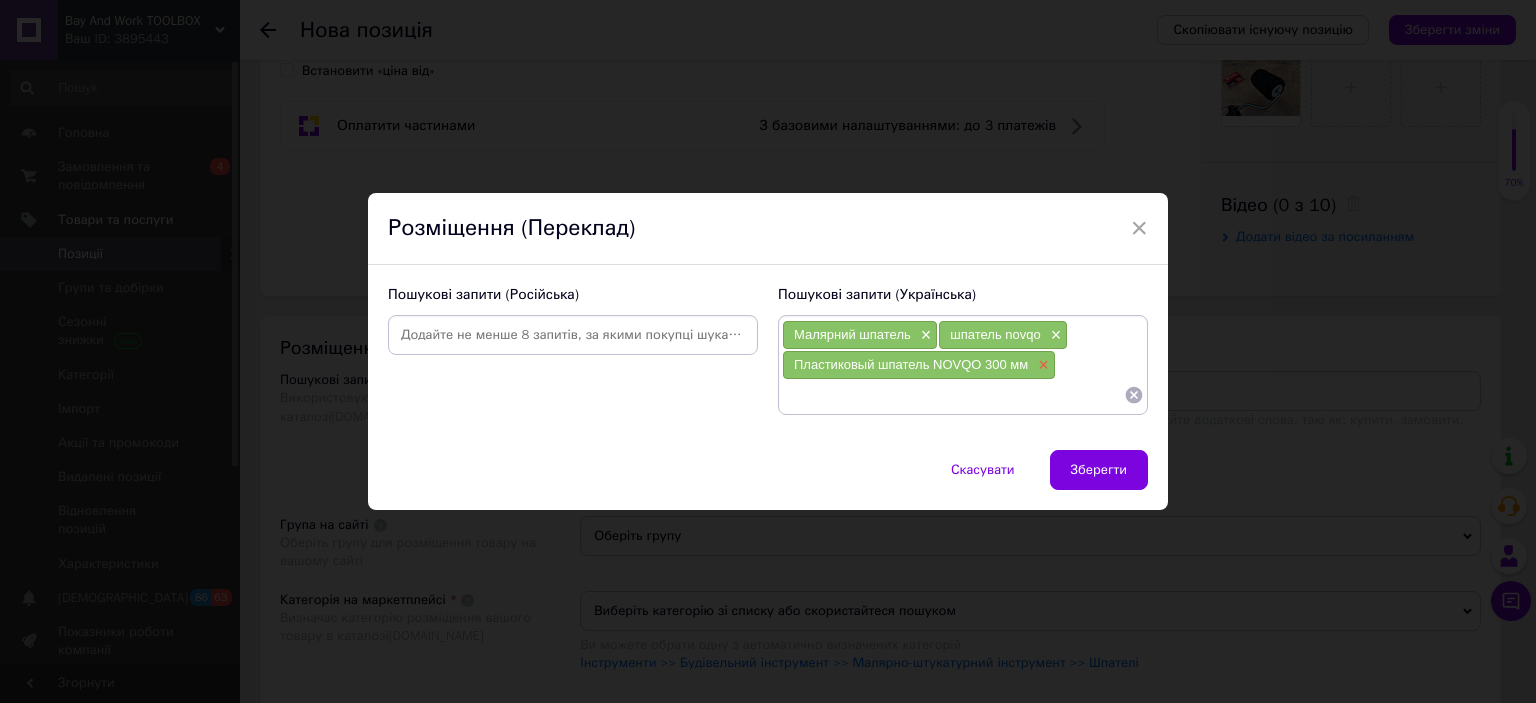 click on "×" at bounding box center (1041, 365) 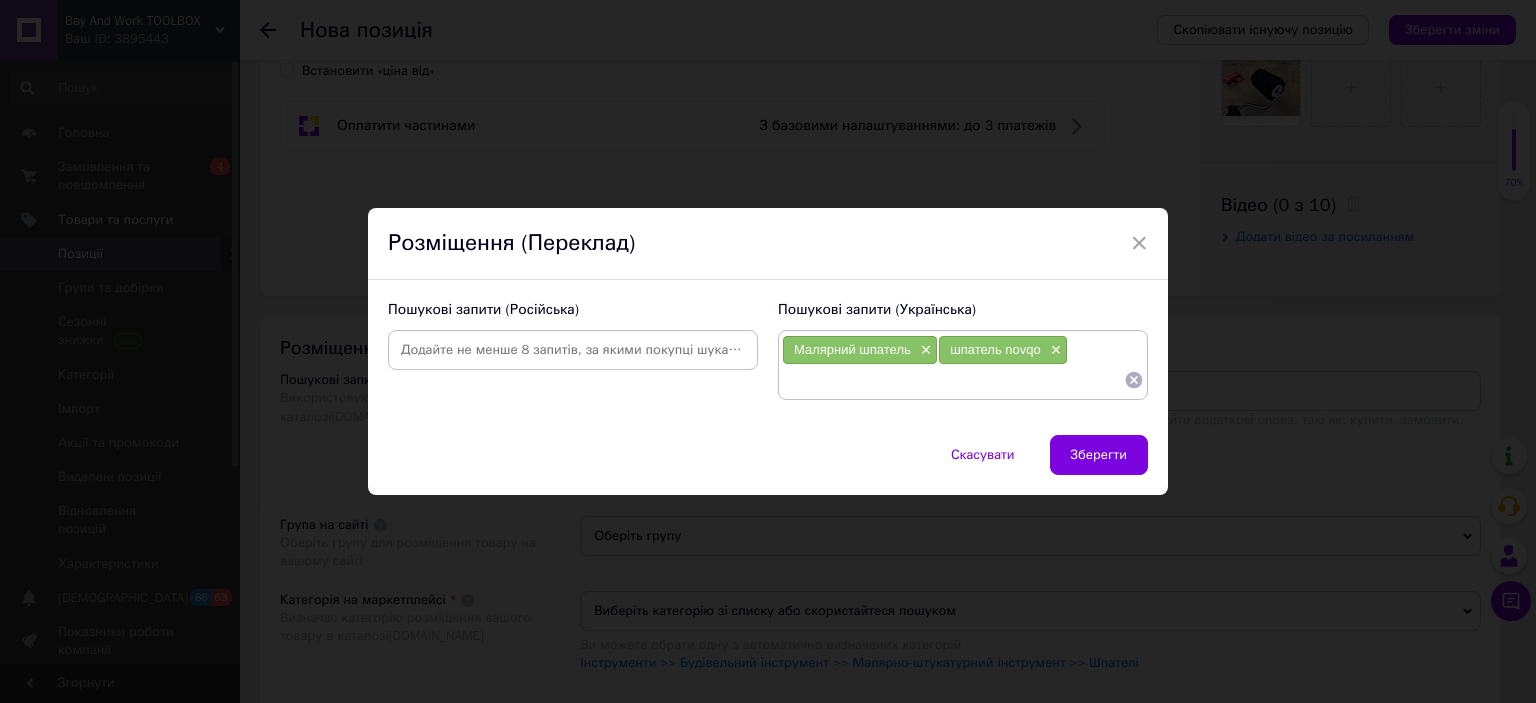 click at bounding box center [953, 380] 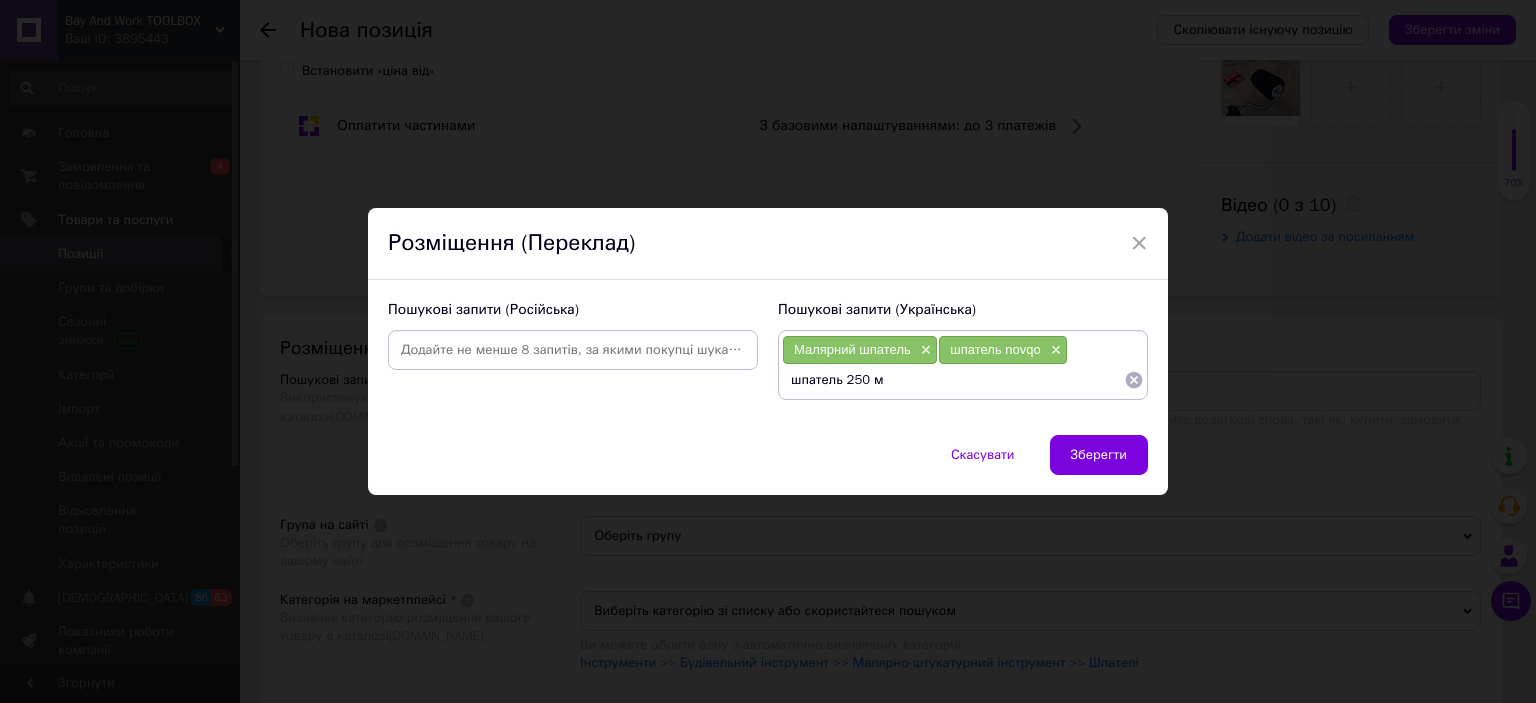 type on "шпатель 250 мм" 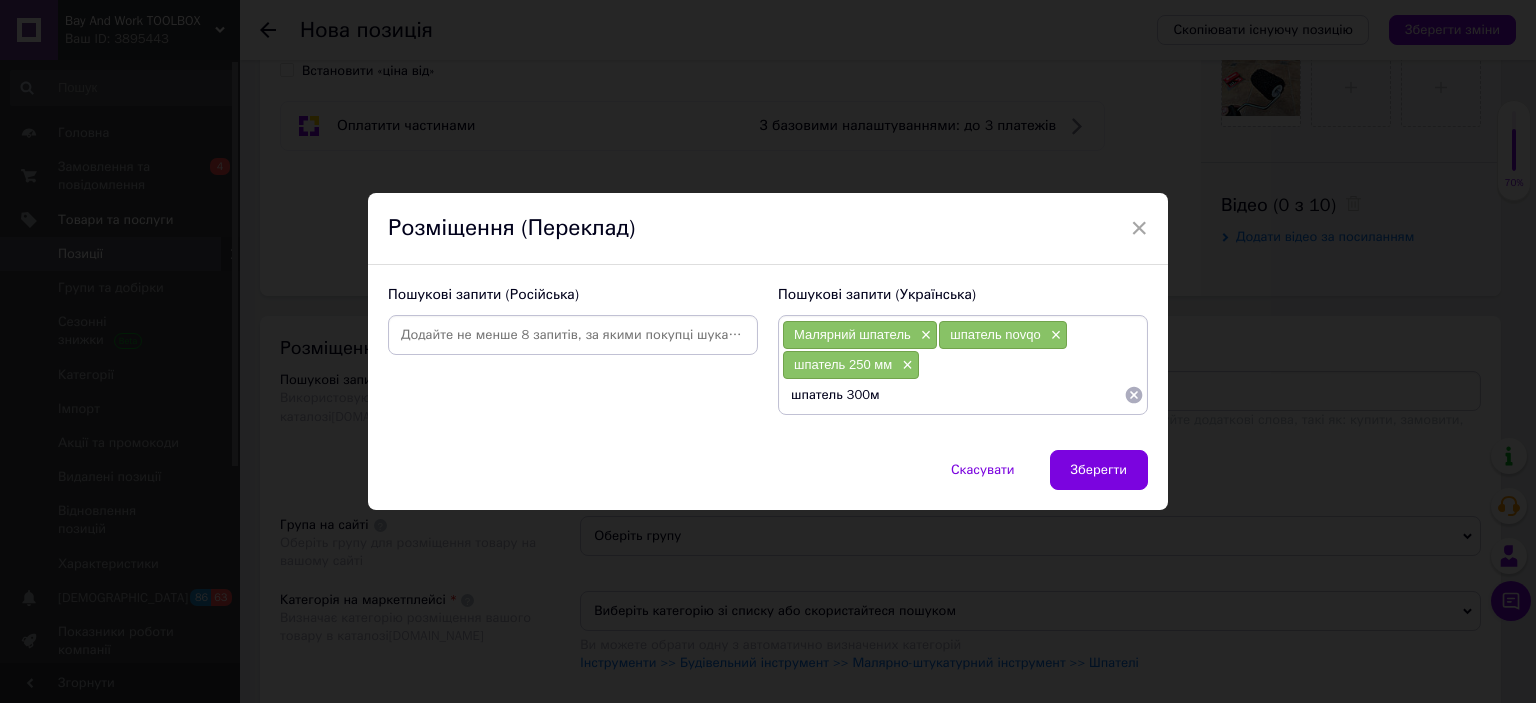 type on "шпатель 300мм" 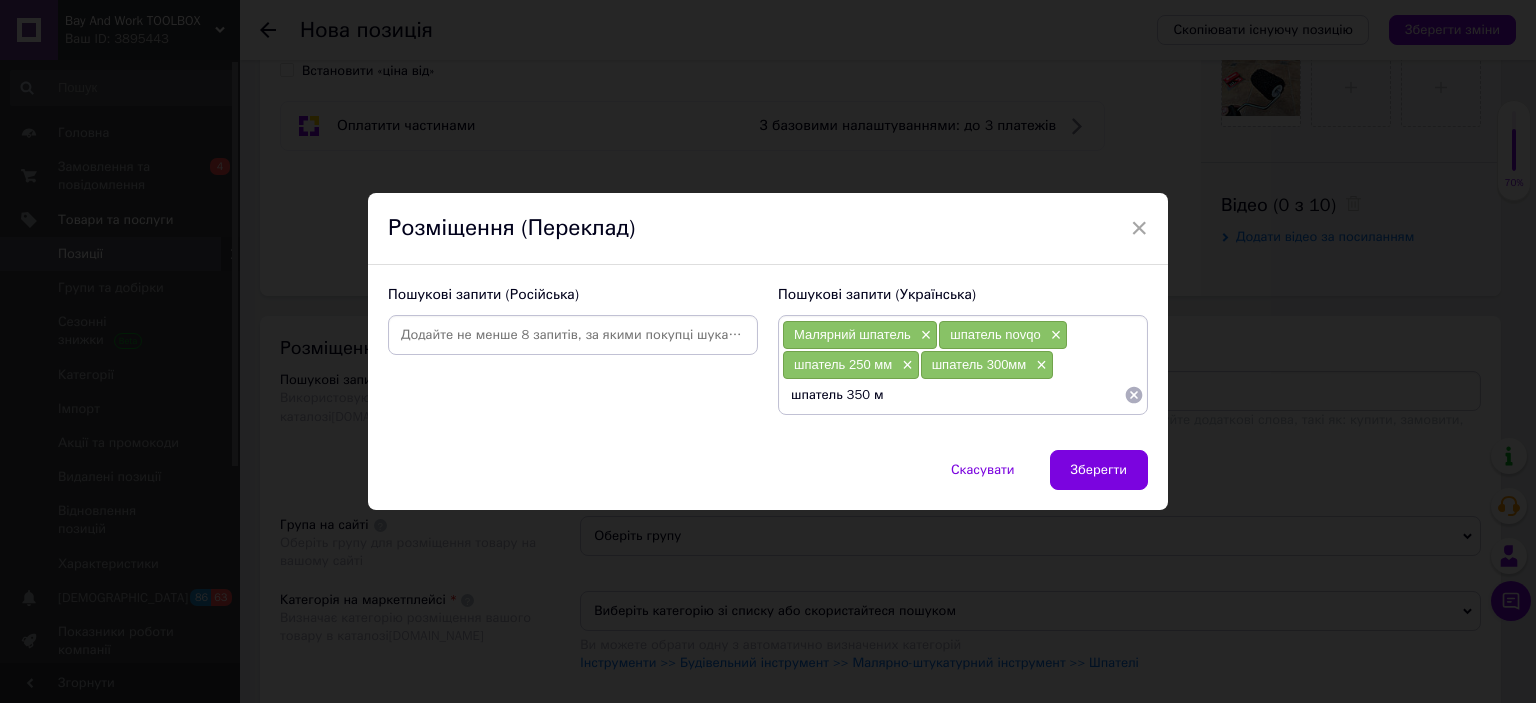type on "шпатель 350 мм" 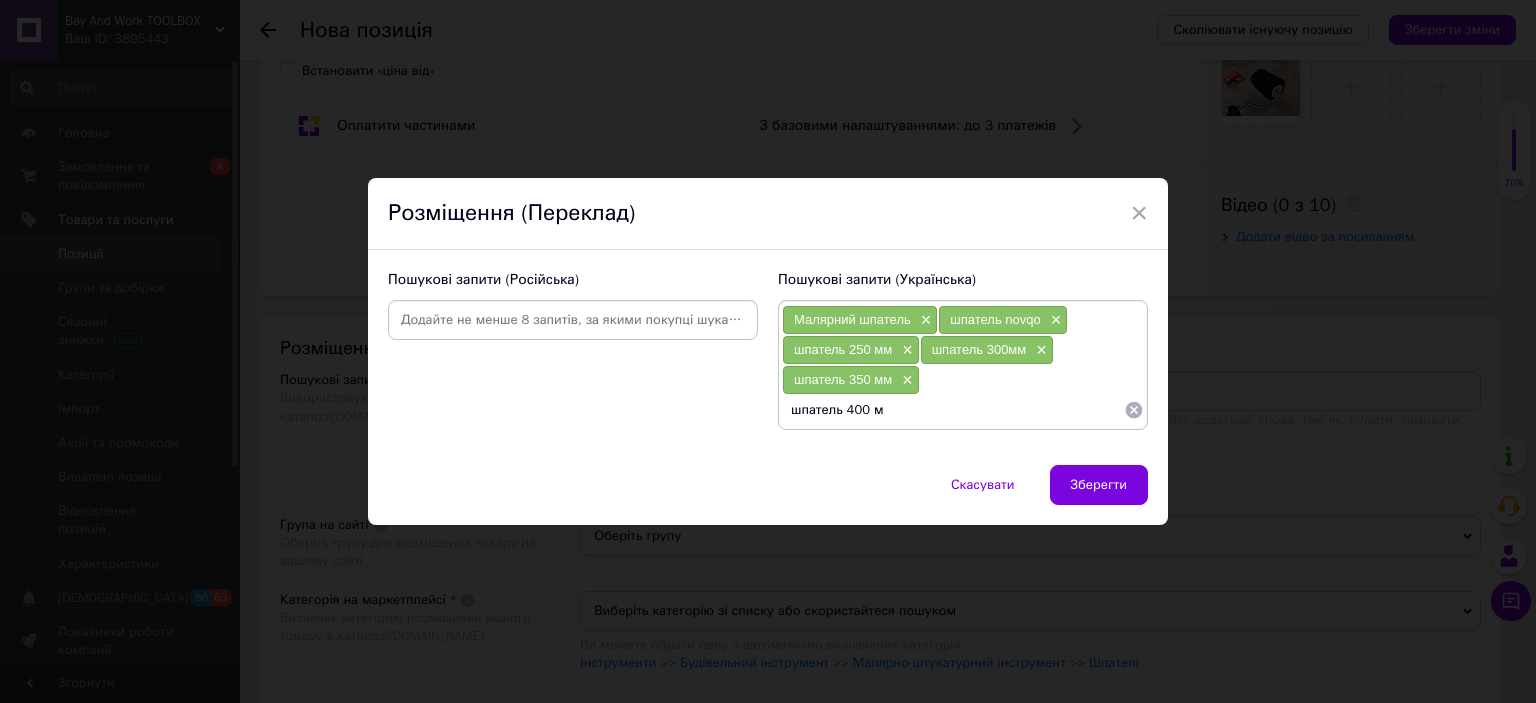 type on "шпатель 400 мм" 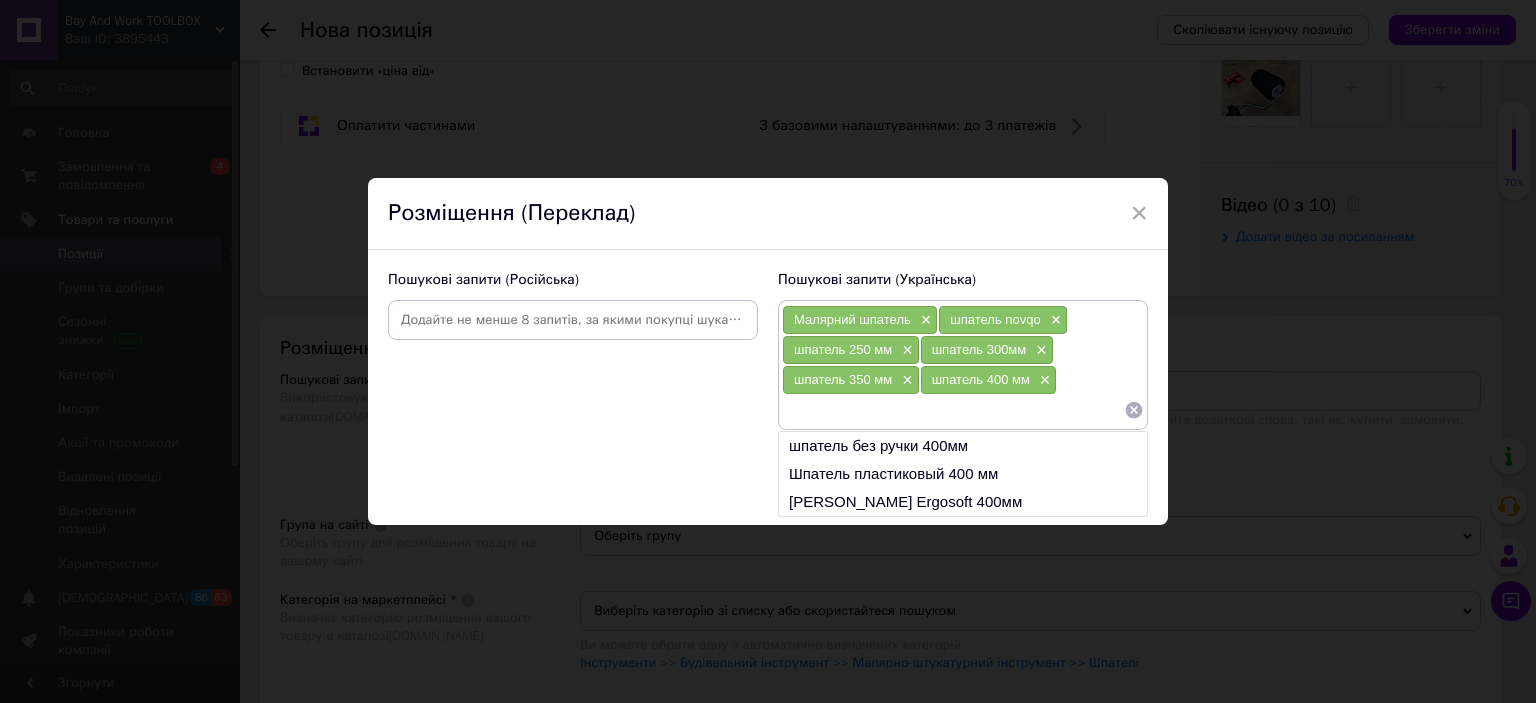 click at bounding box center (953, 410) 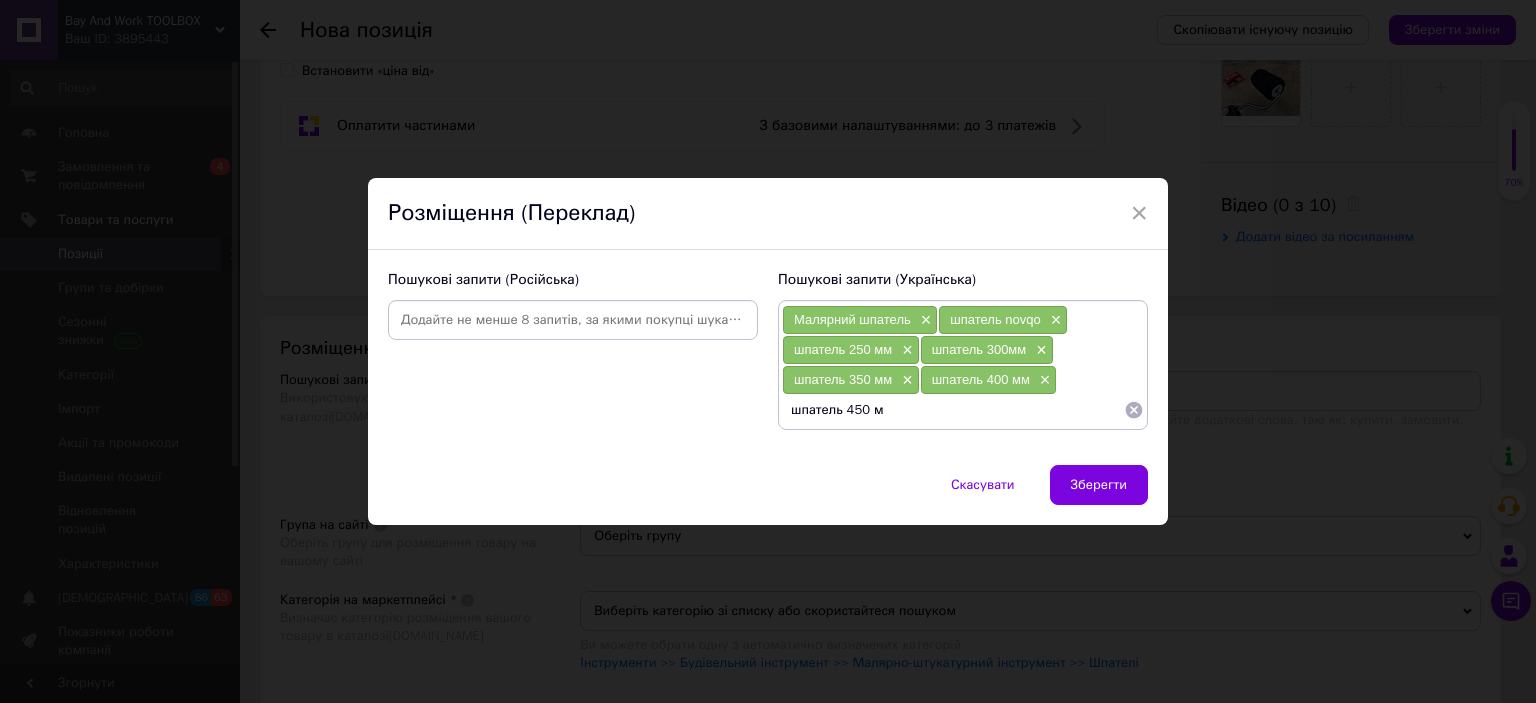 type on "шпатель 450 мм" 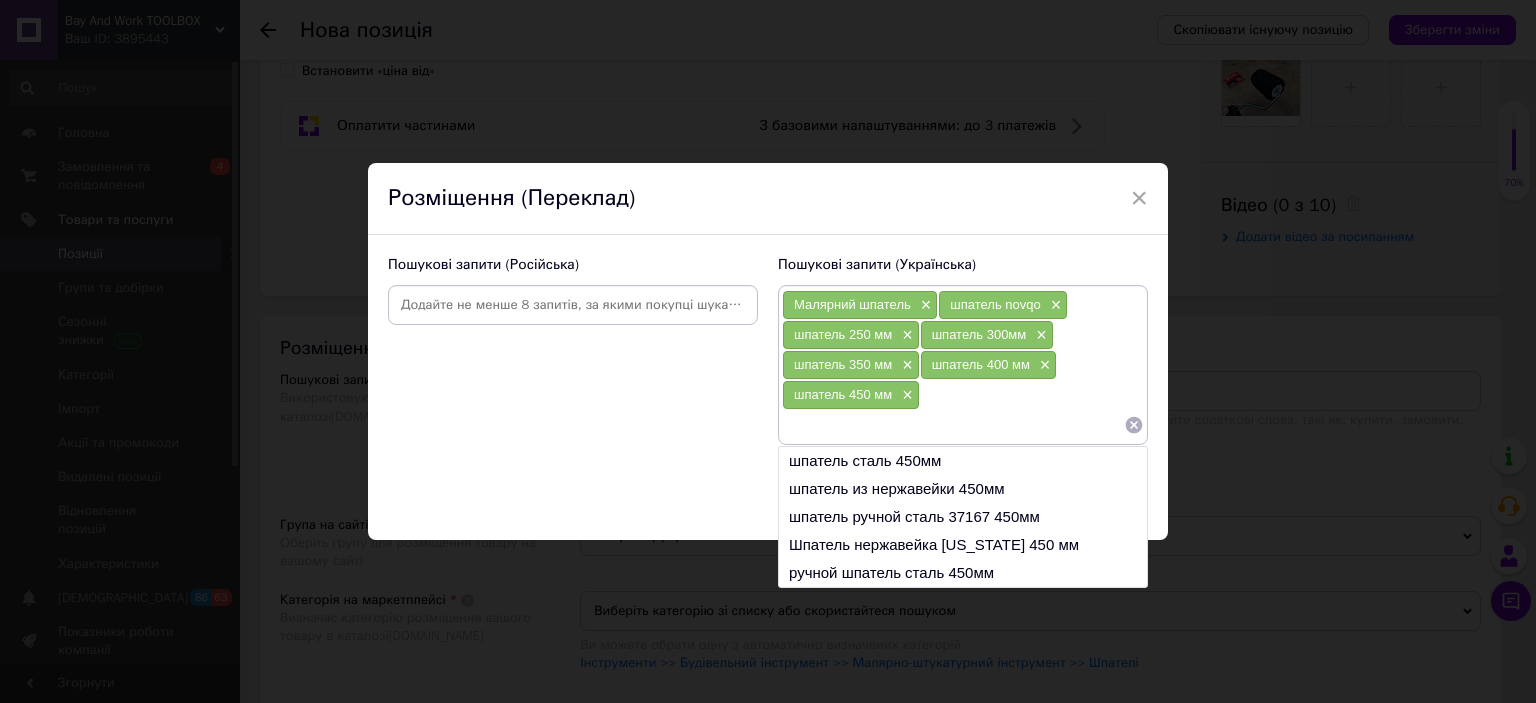 click at bounding box center (953, 425) 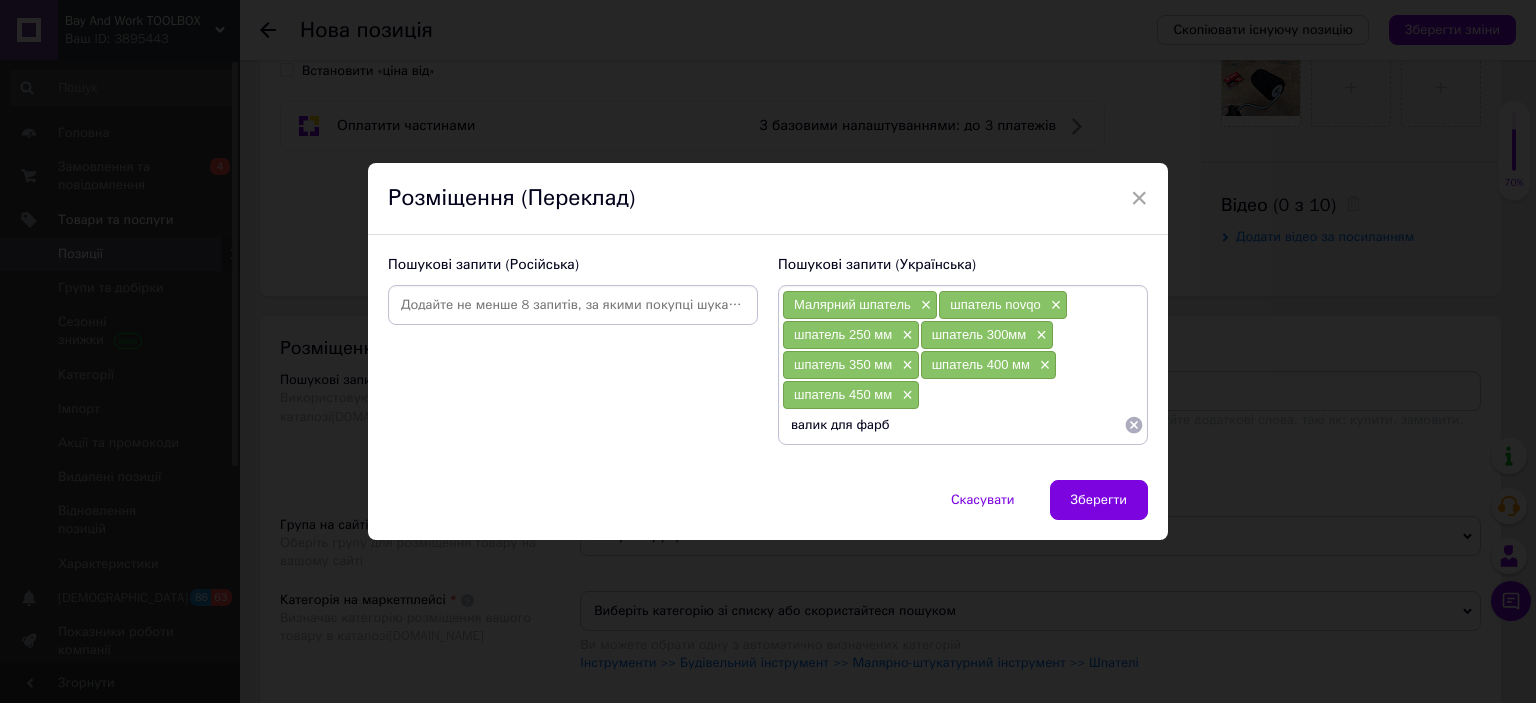 type on "валик для фарби" 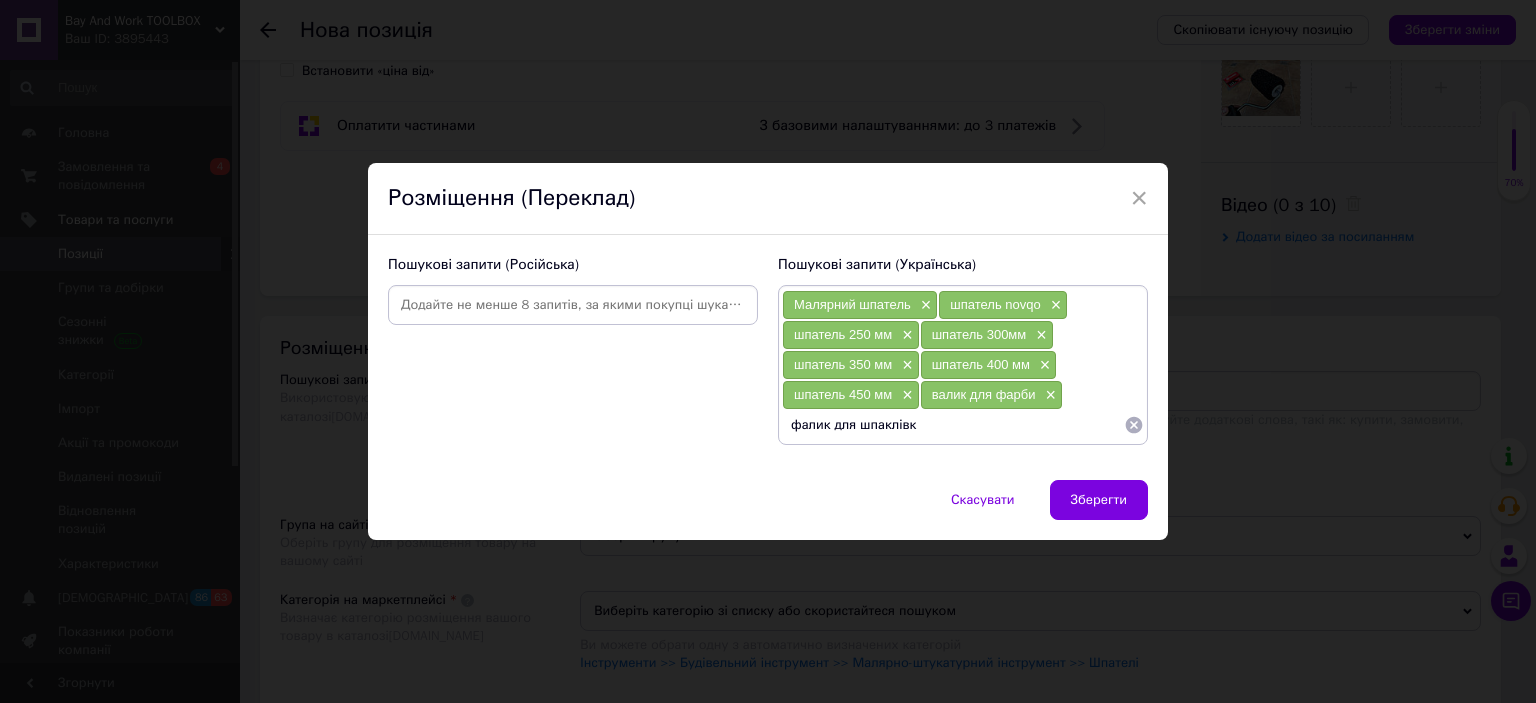 type on "фалик для шпаклівки" 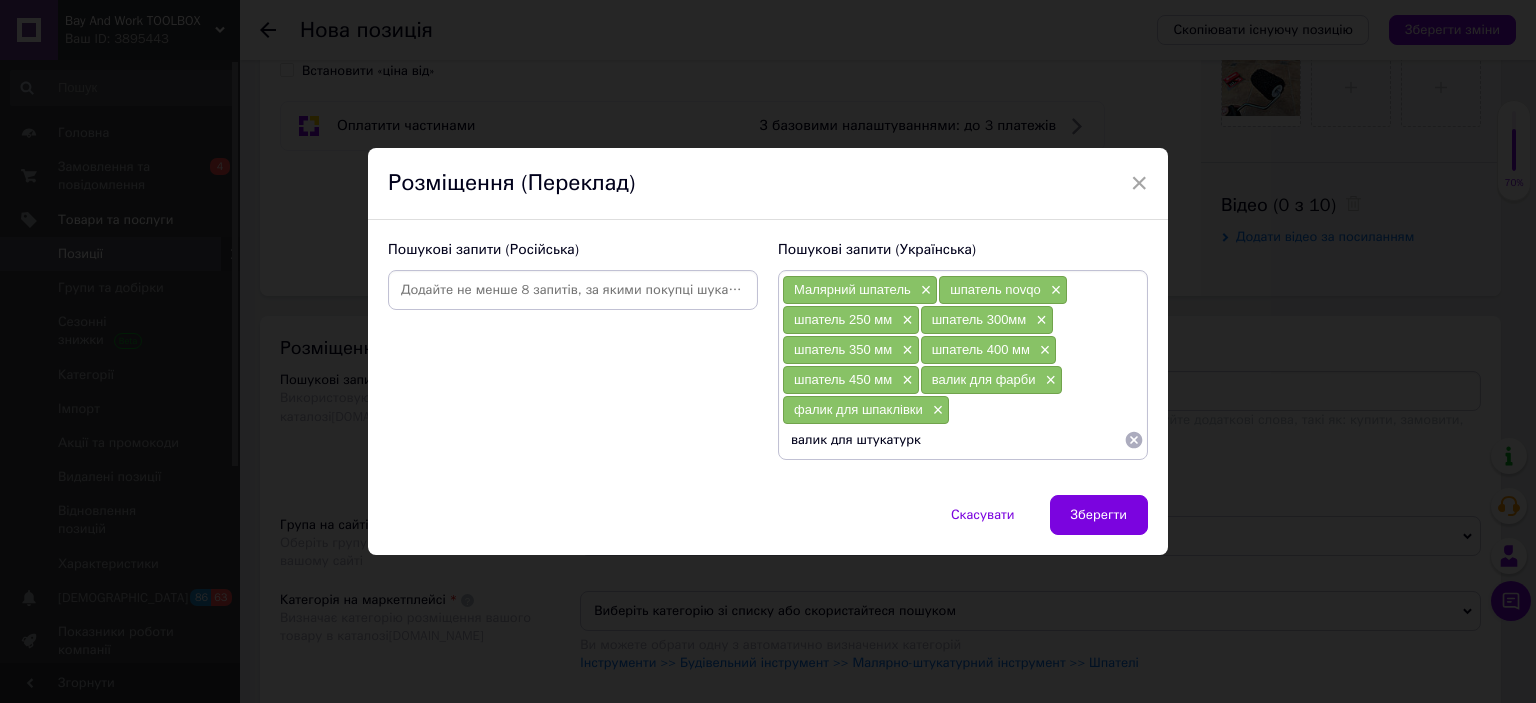 type on "валик для штукатурки" 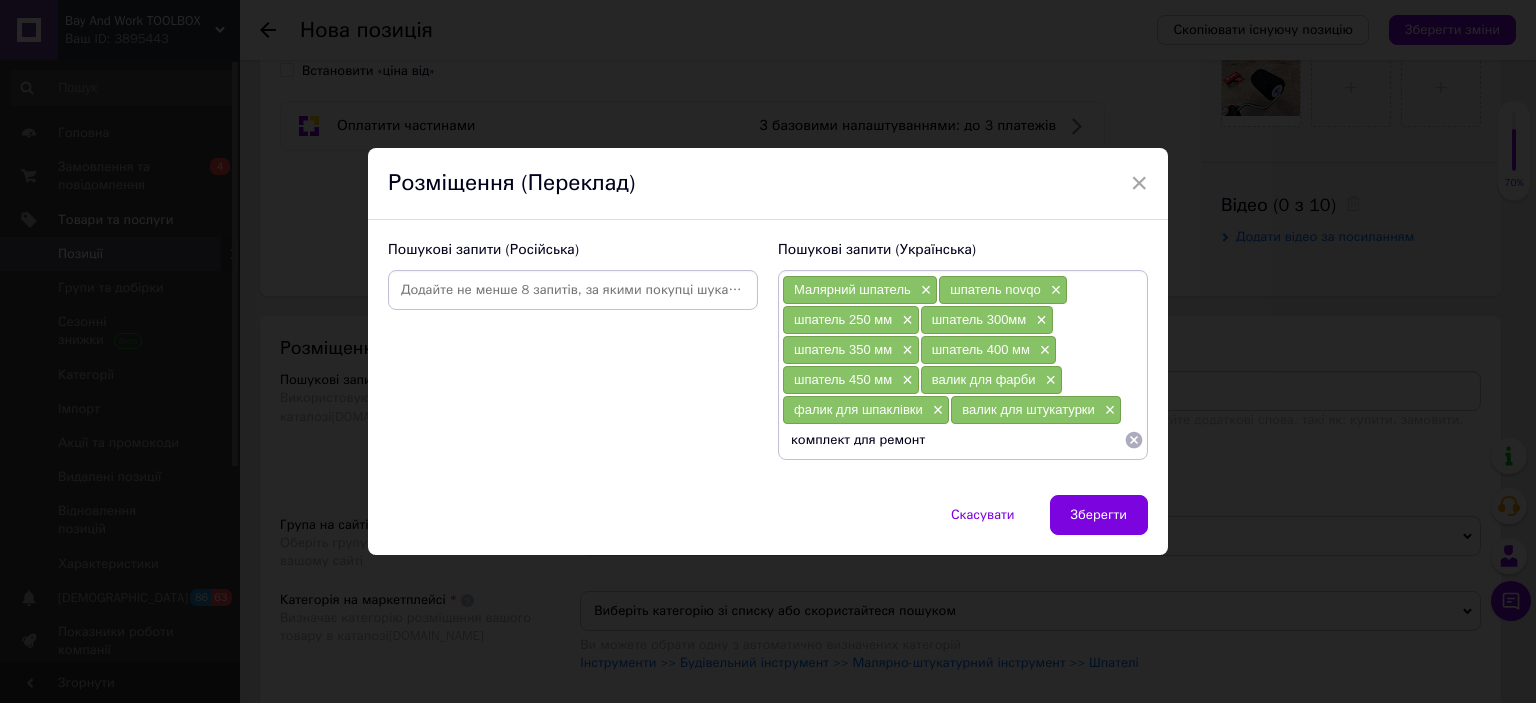 type on "комплект для ремонту" 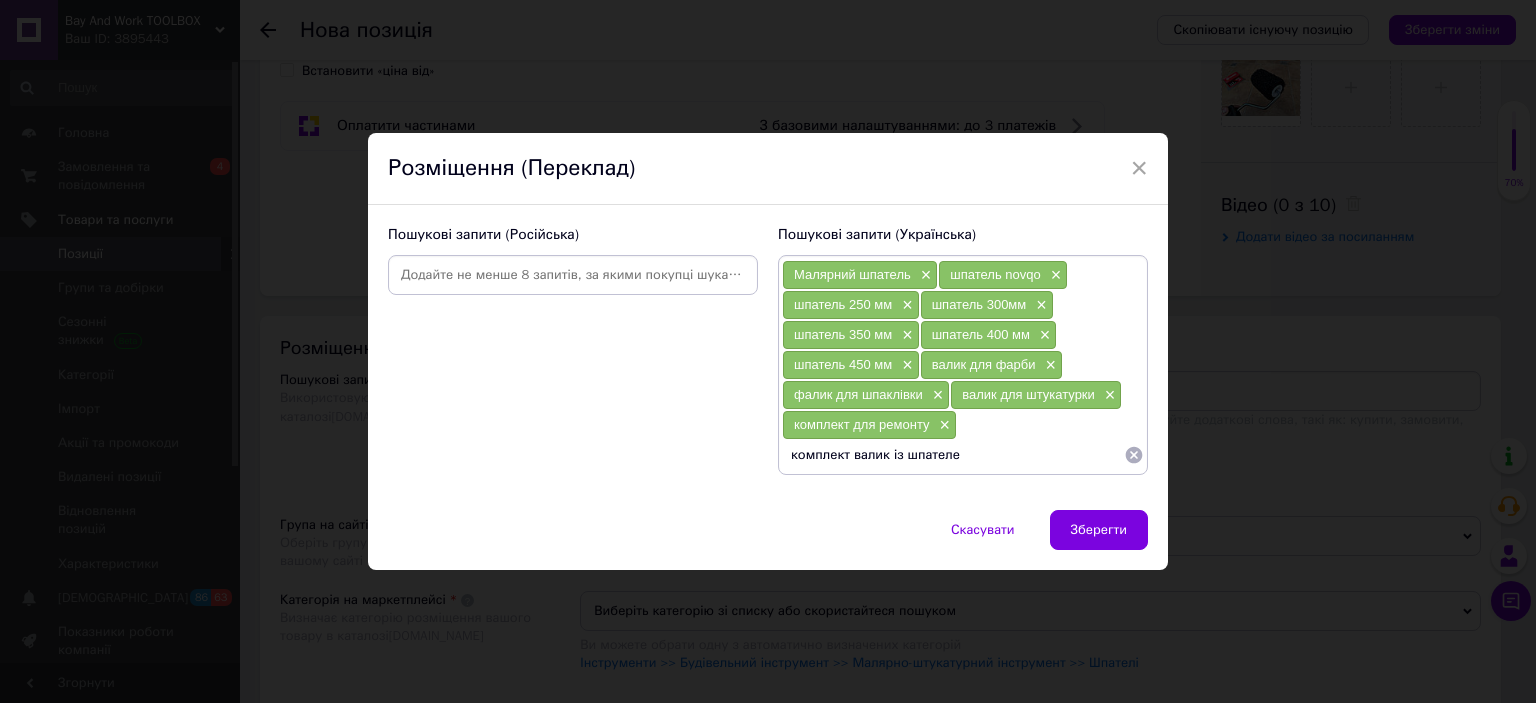 type on "комплект валик із шпателем" 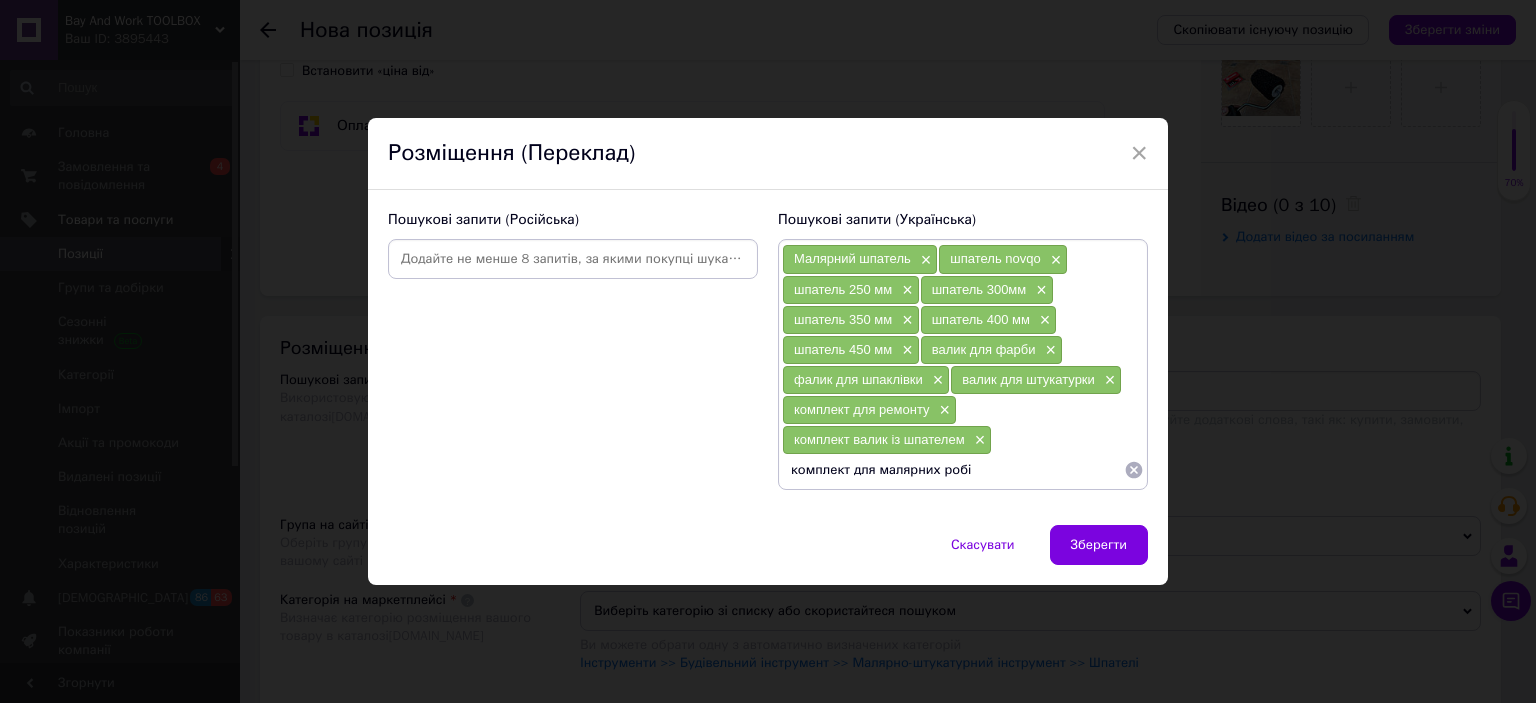type on "комплект для малярних робіт" 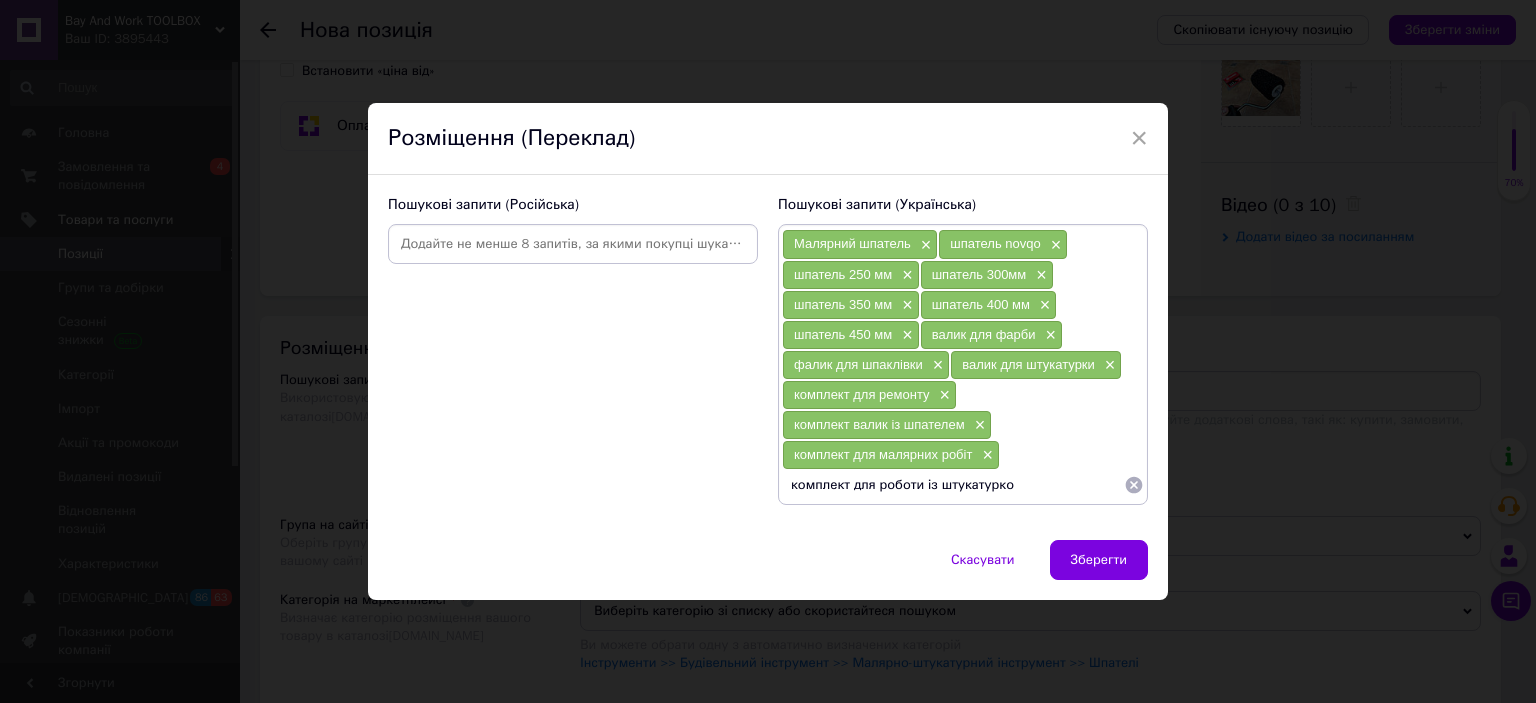 type on "комплект для роботи із штукатуркою" 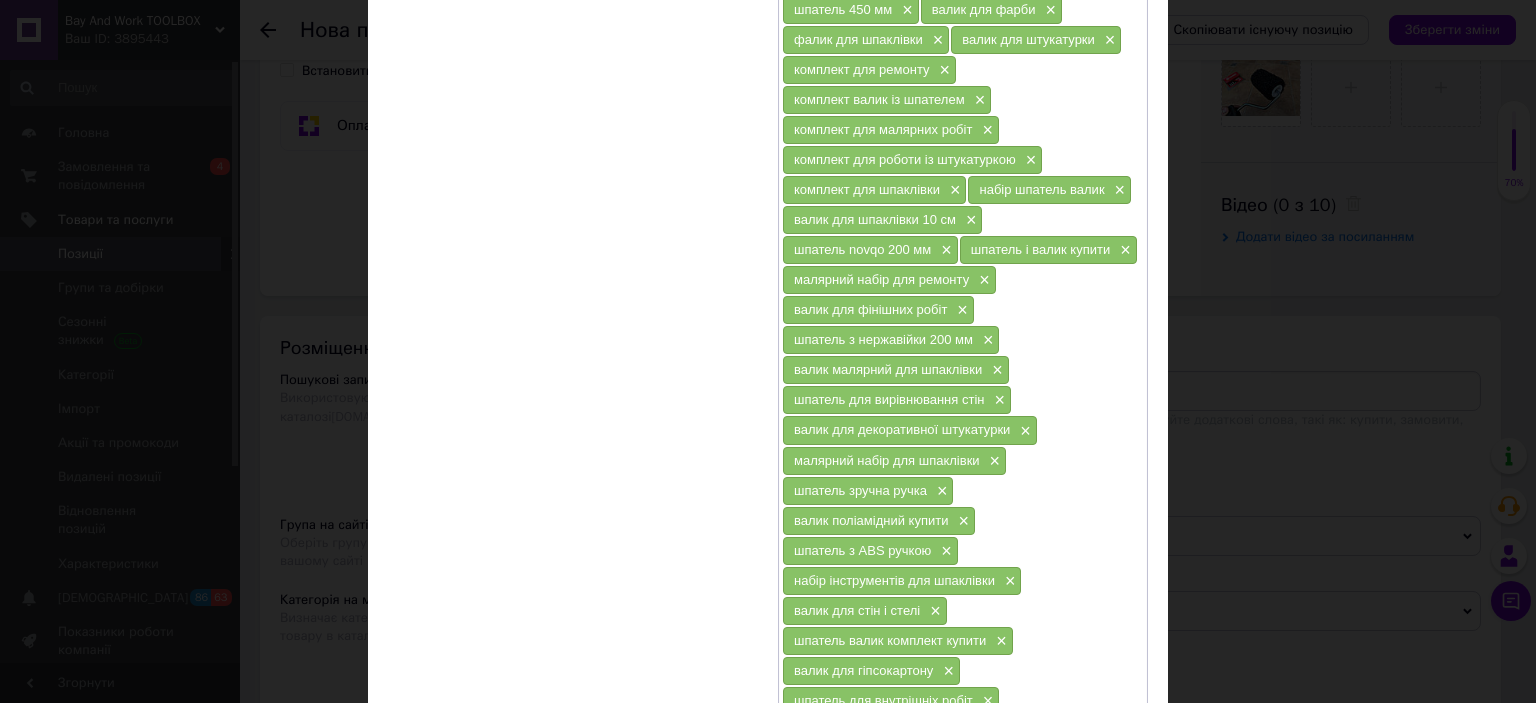 scroll, scrollTop: 300, scrollLeft: 0, axis: vertical 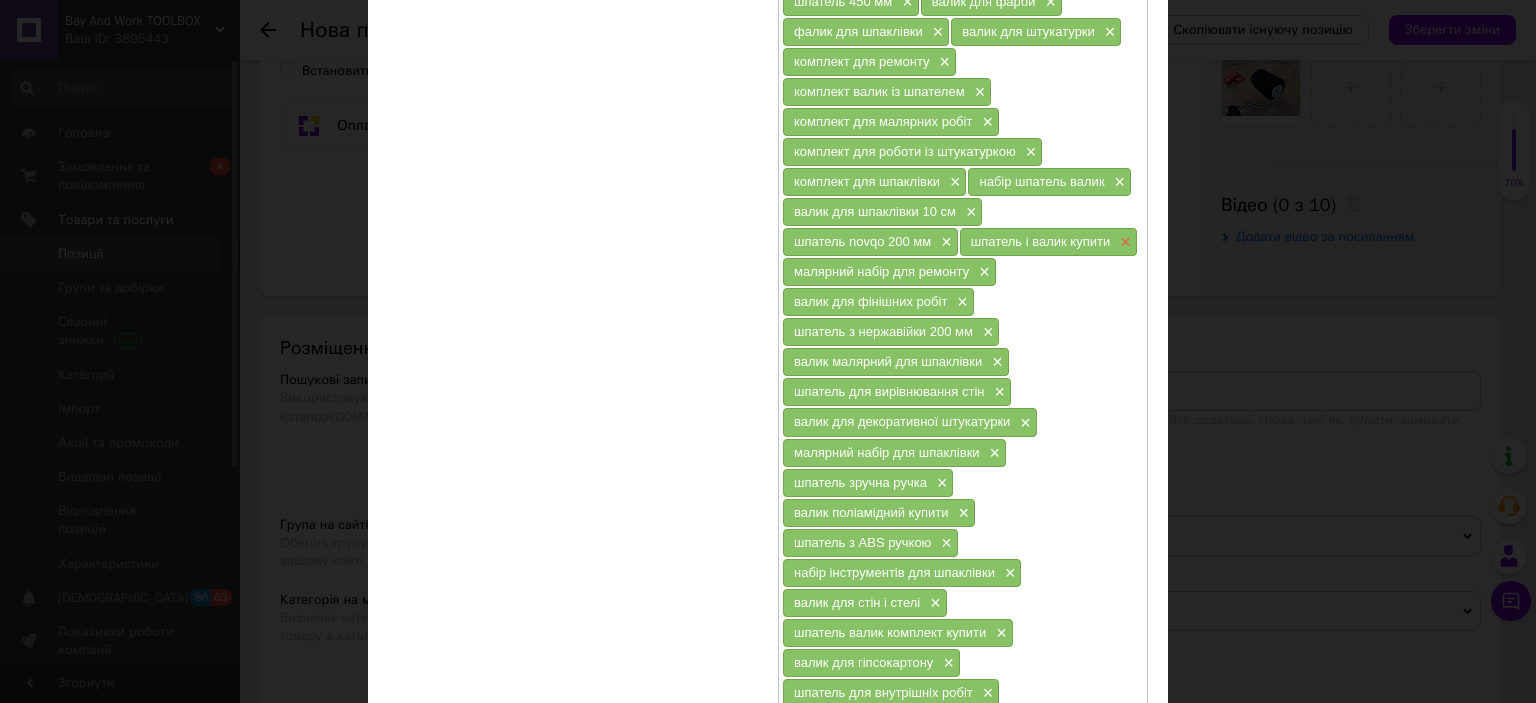 click on "×" at bounding box center [1123, 242] 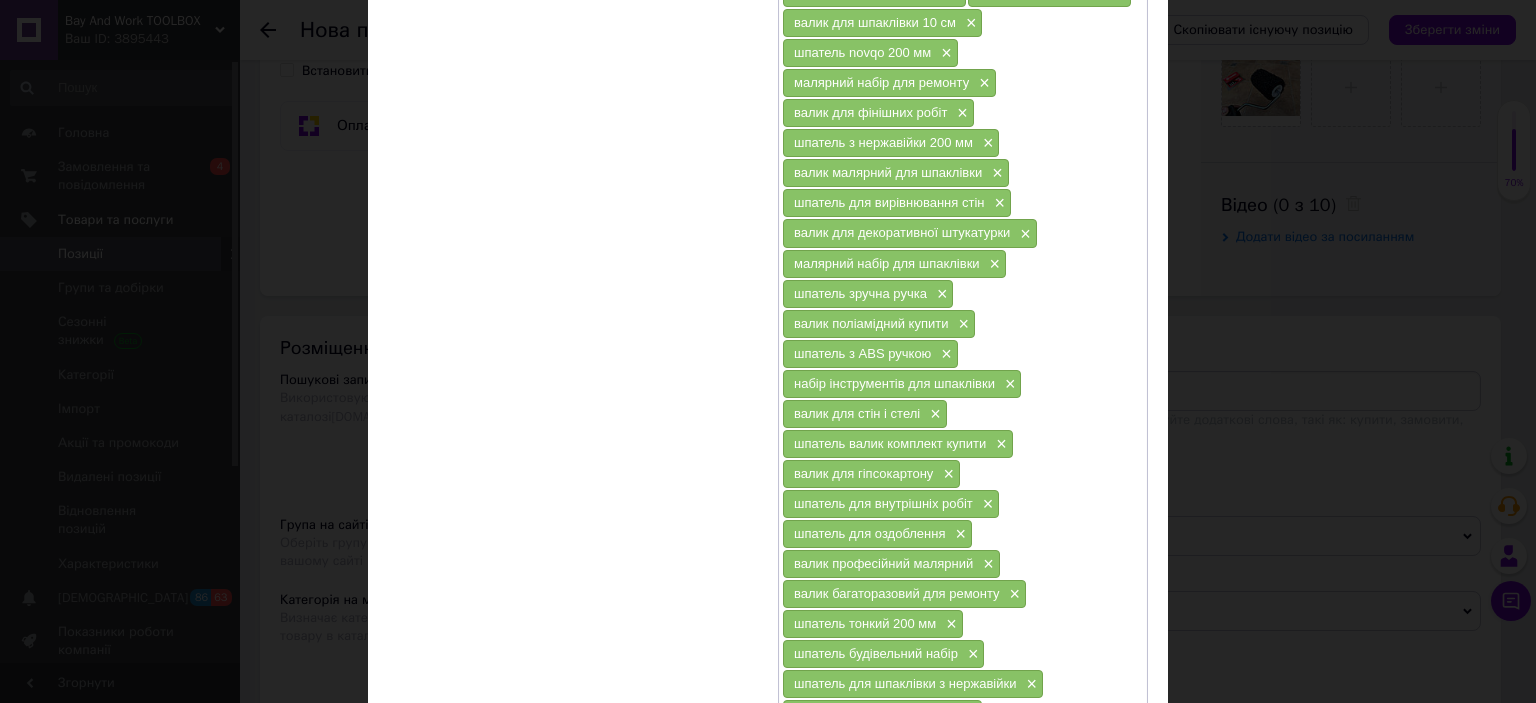 scroll, scrollTop: 500, scrollLeft: 0, axis: vertical 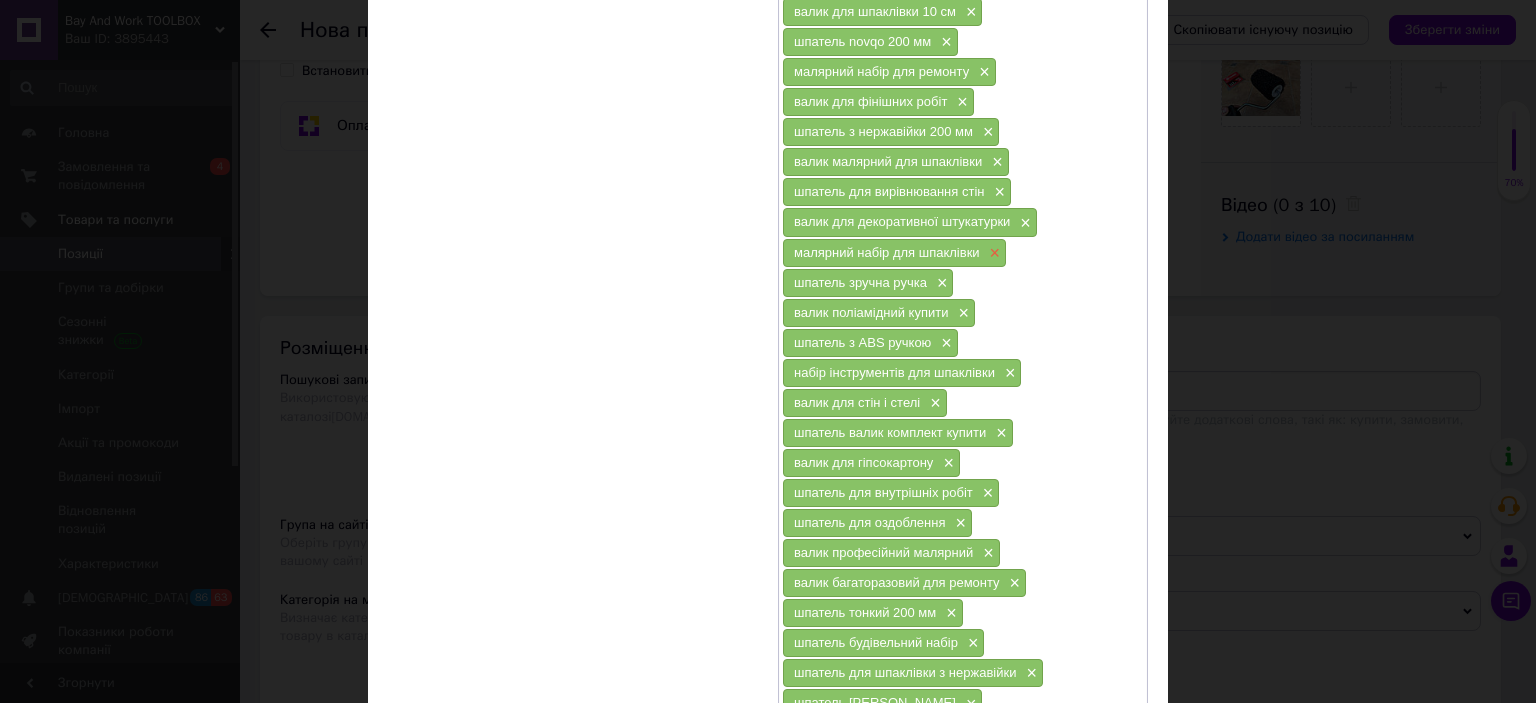 click on "×" at bounding box center (993, 253) 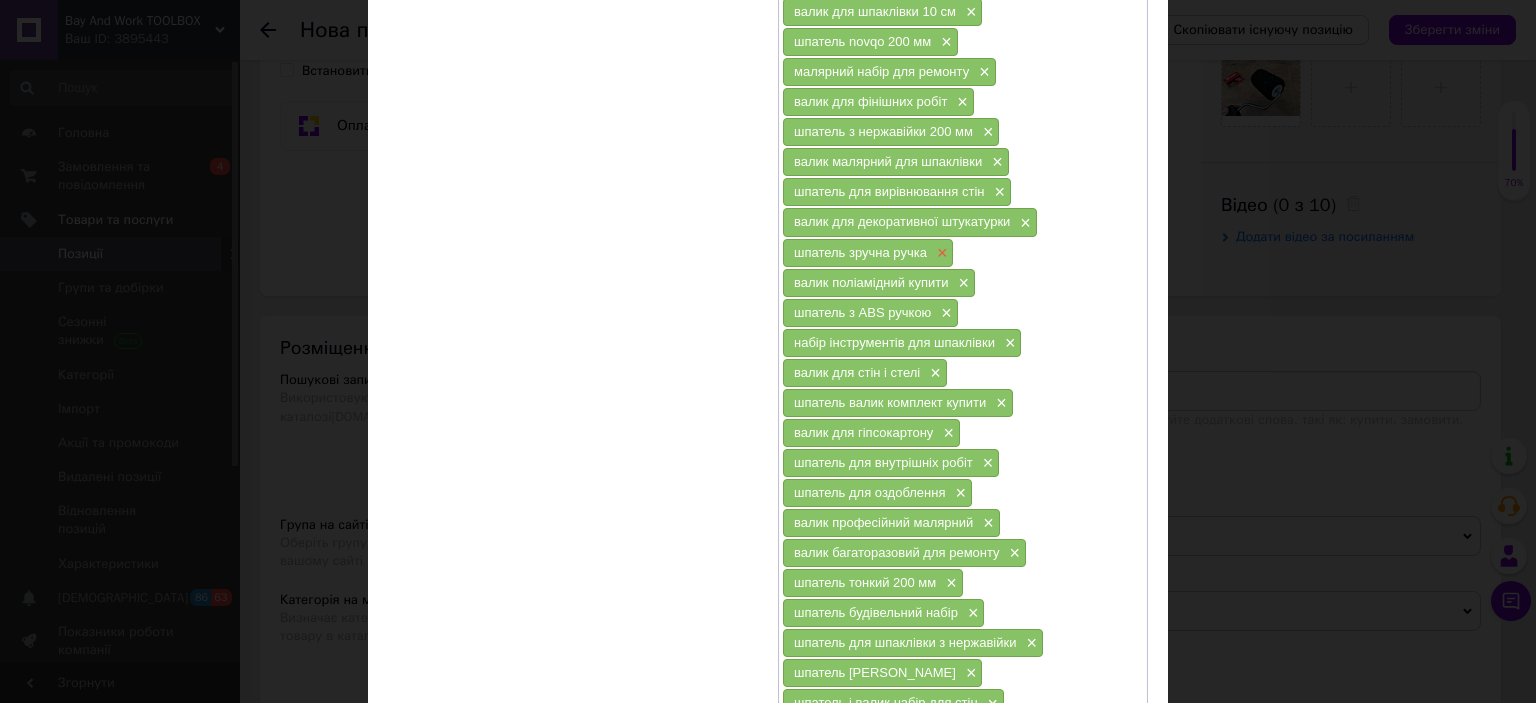 click on "×" at bounding box center [940, 253] 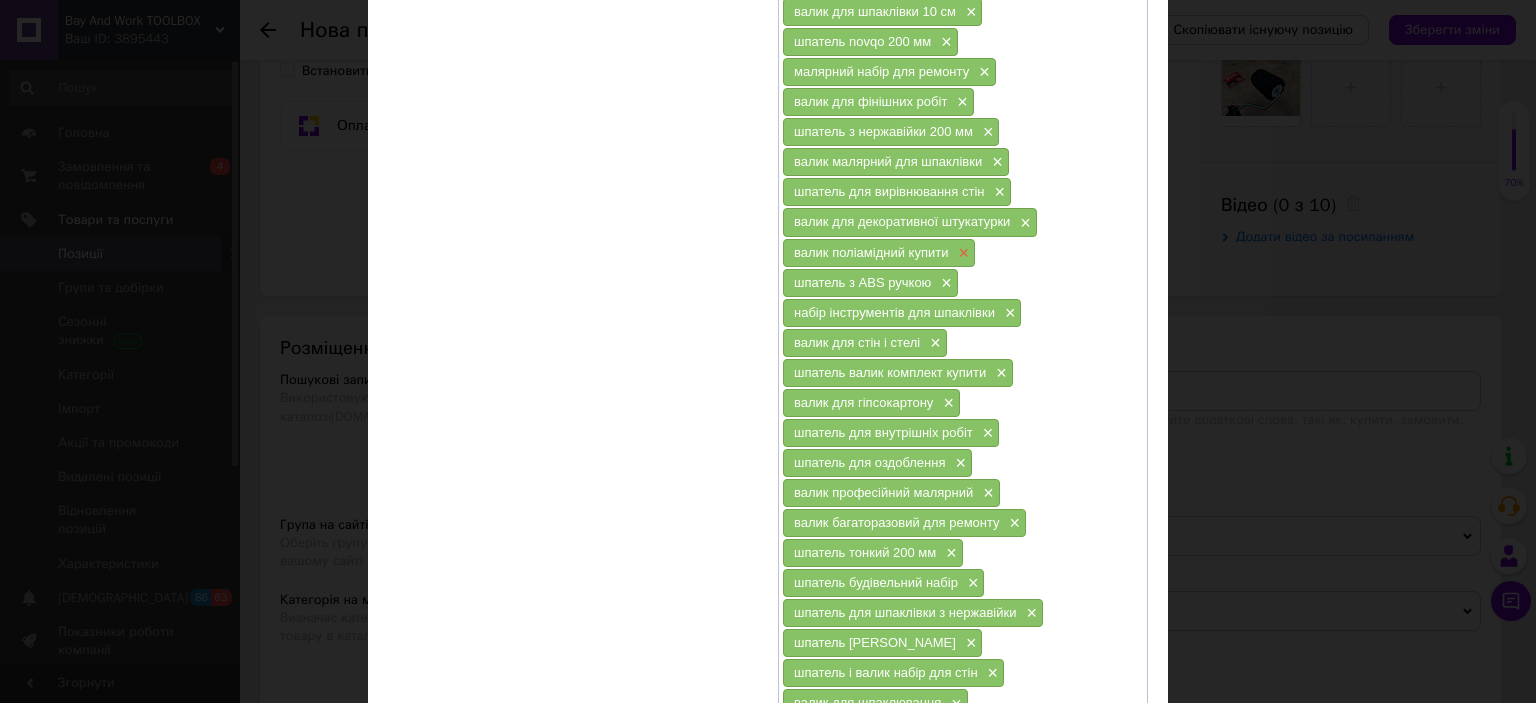 click on "×" at bounding box center (961, 253) 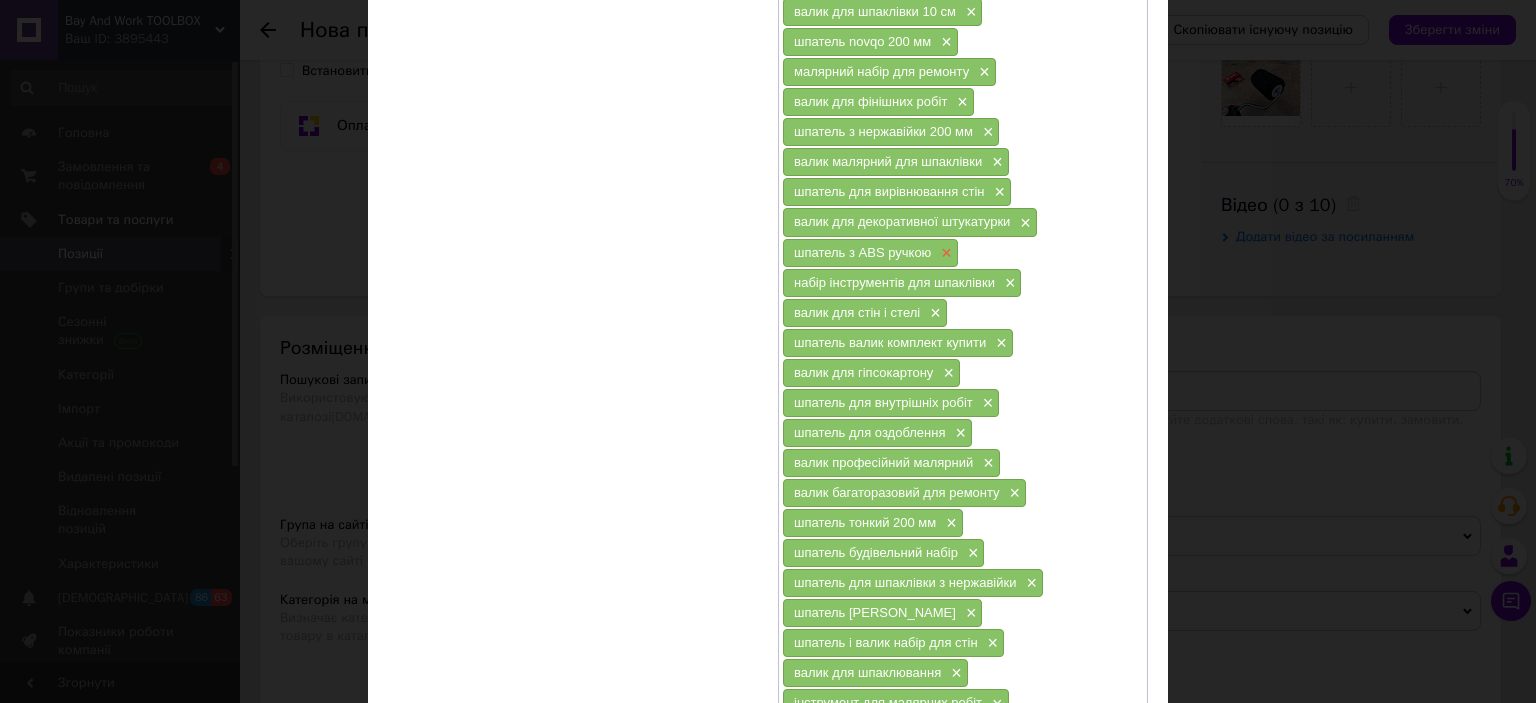 click on "×" at bounding box center [944, 253] 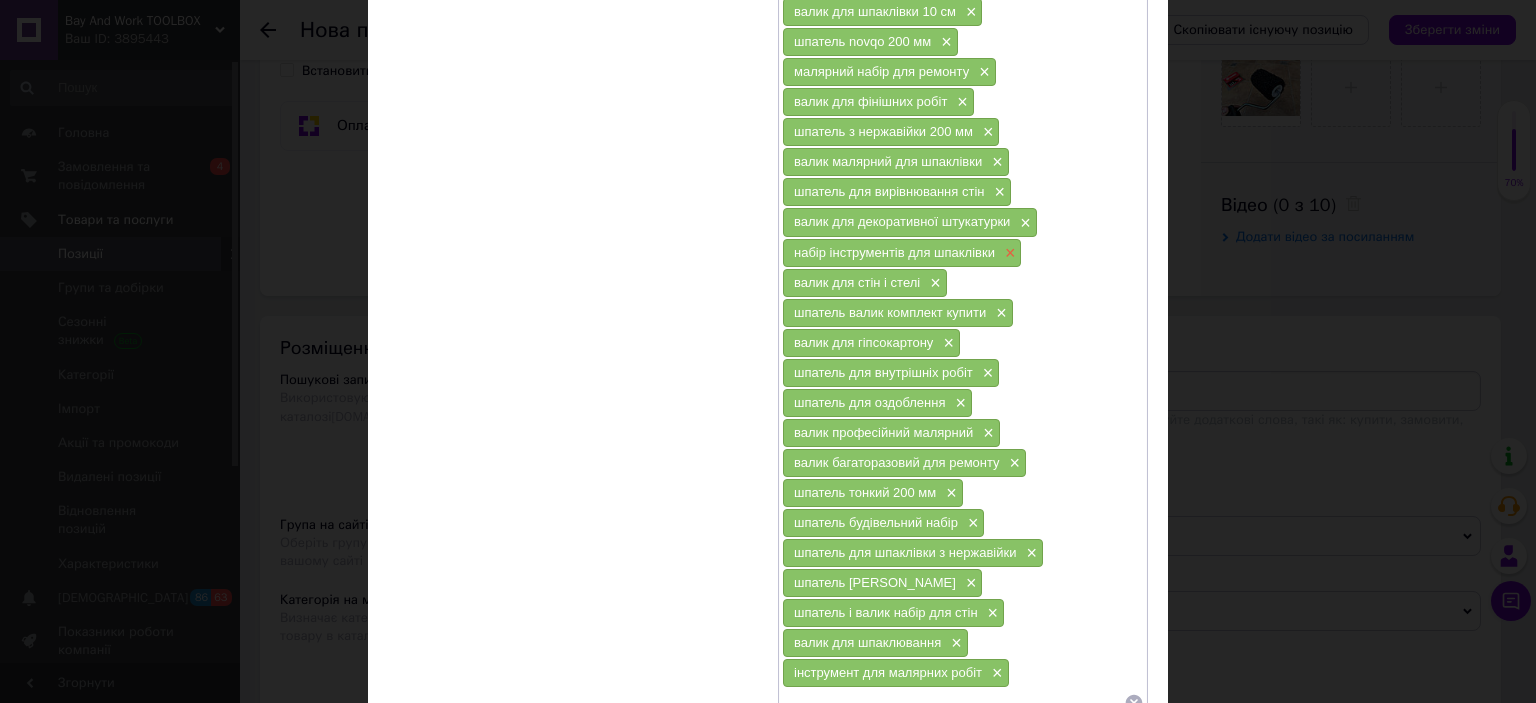 click on "×" at bounding box center [1008, 253] 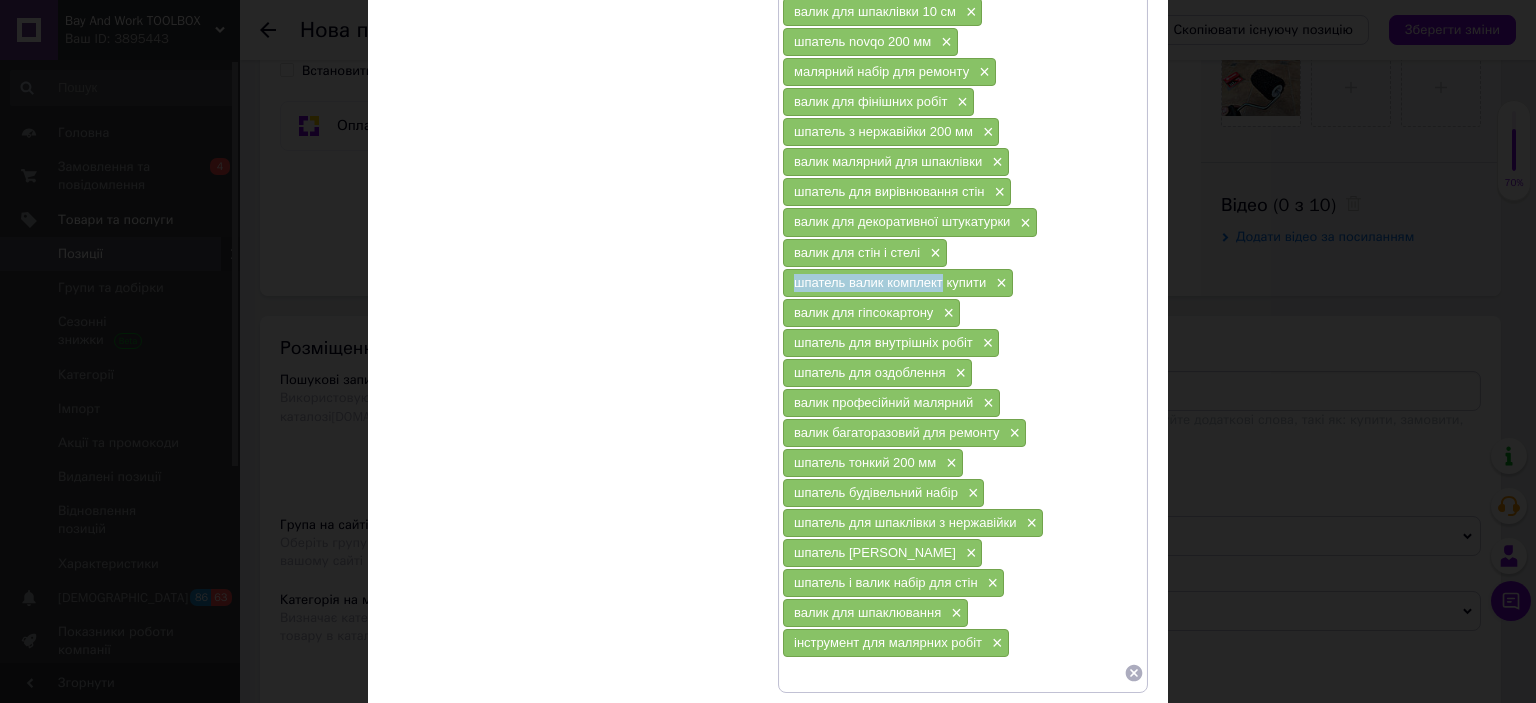 drag, startPoint x: 792, startPoint y: 268, endPoint x: 938, endPoint y: 279, distance: 146.4138 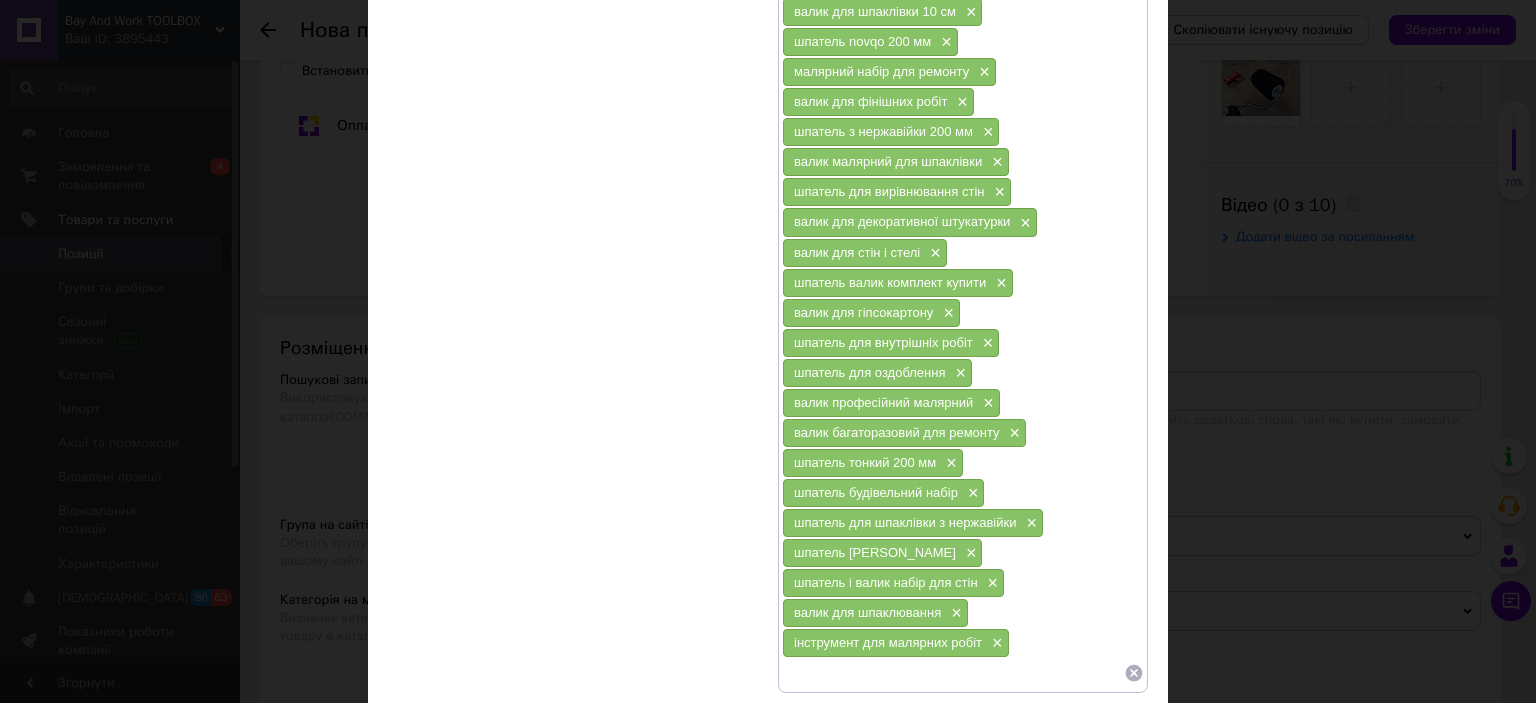 click at bounding box center (953, 673) 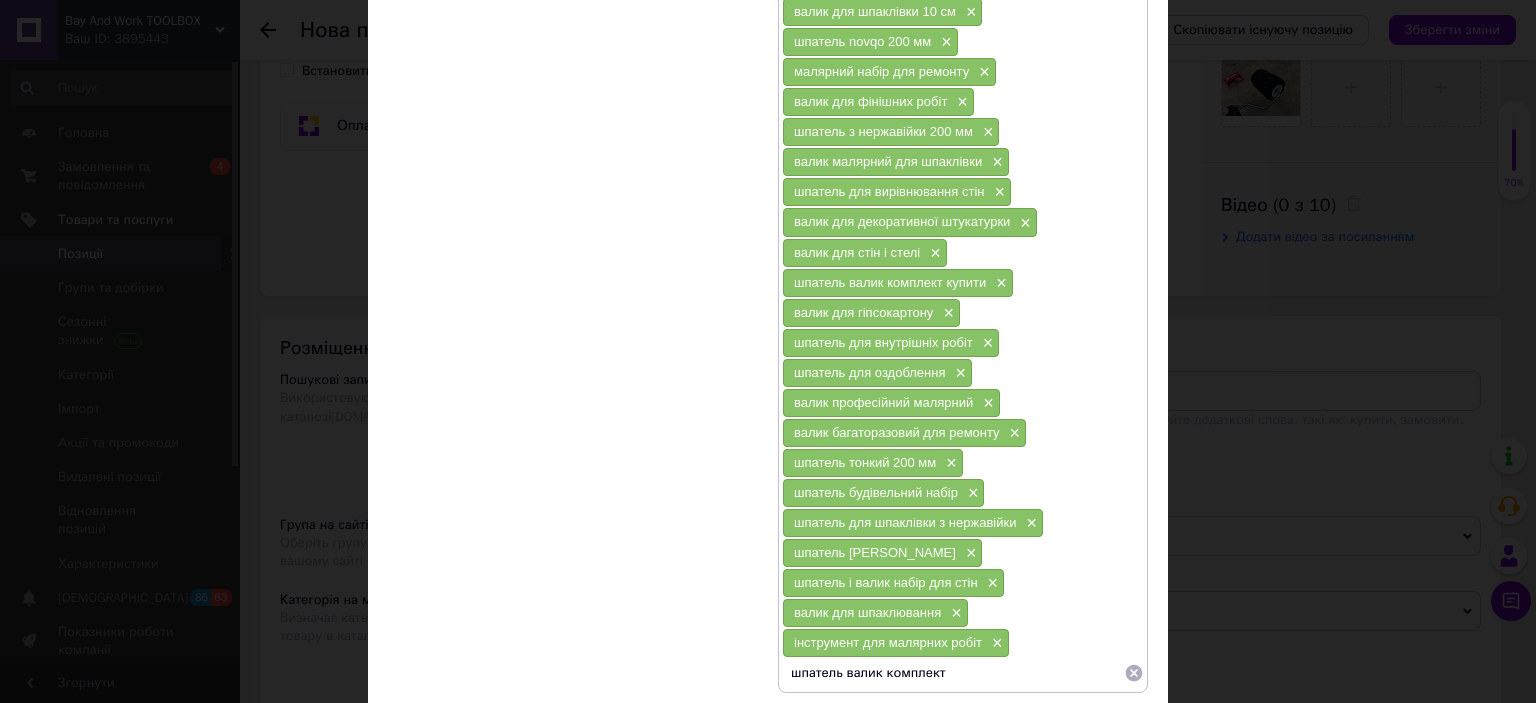 type 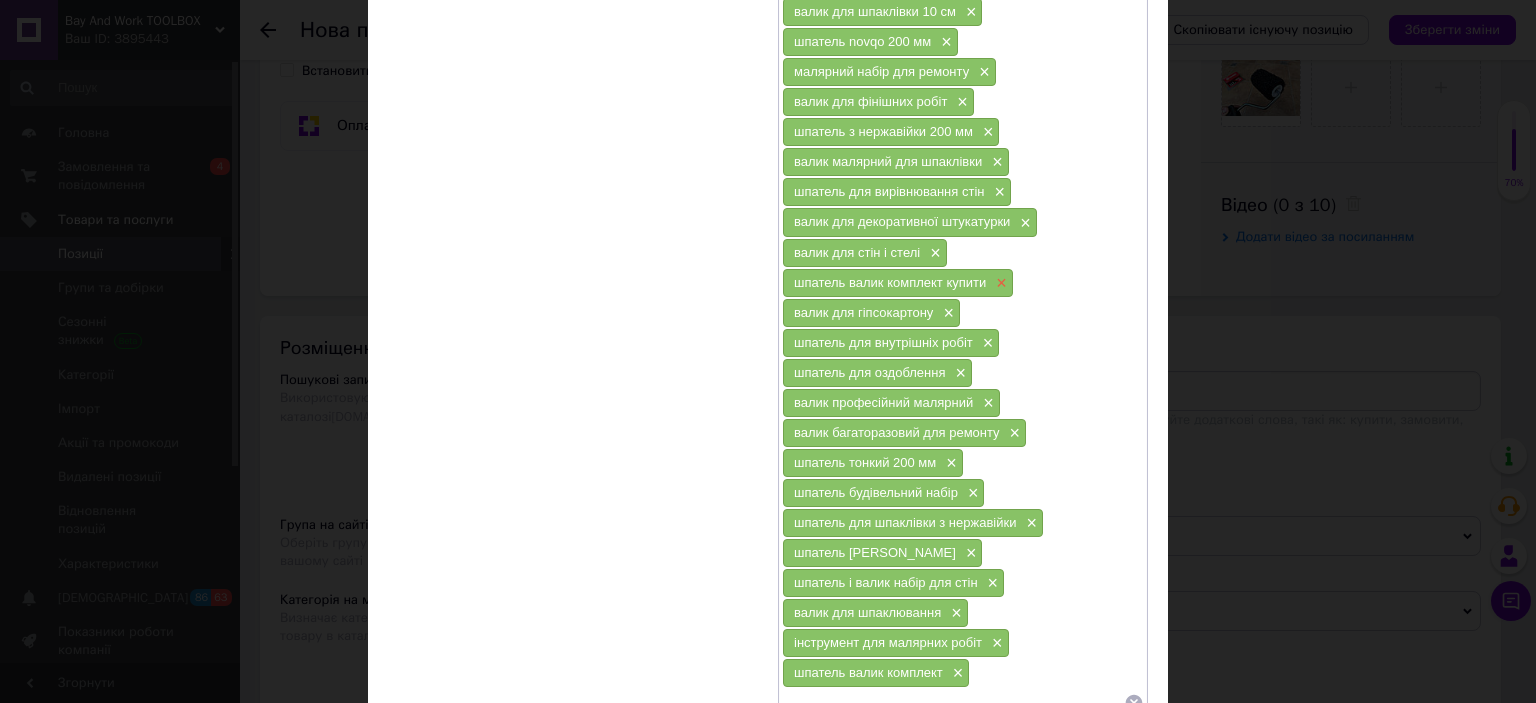 click on "×" at bounding box center [999, 283] 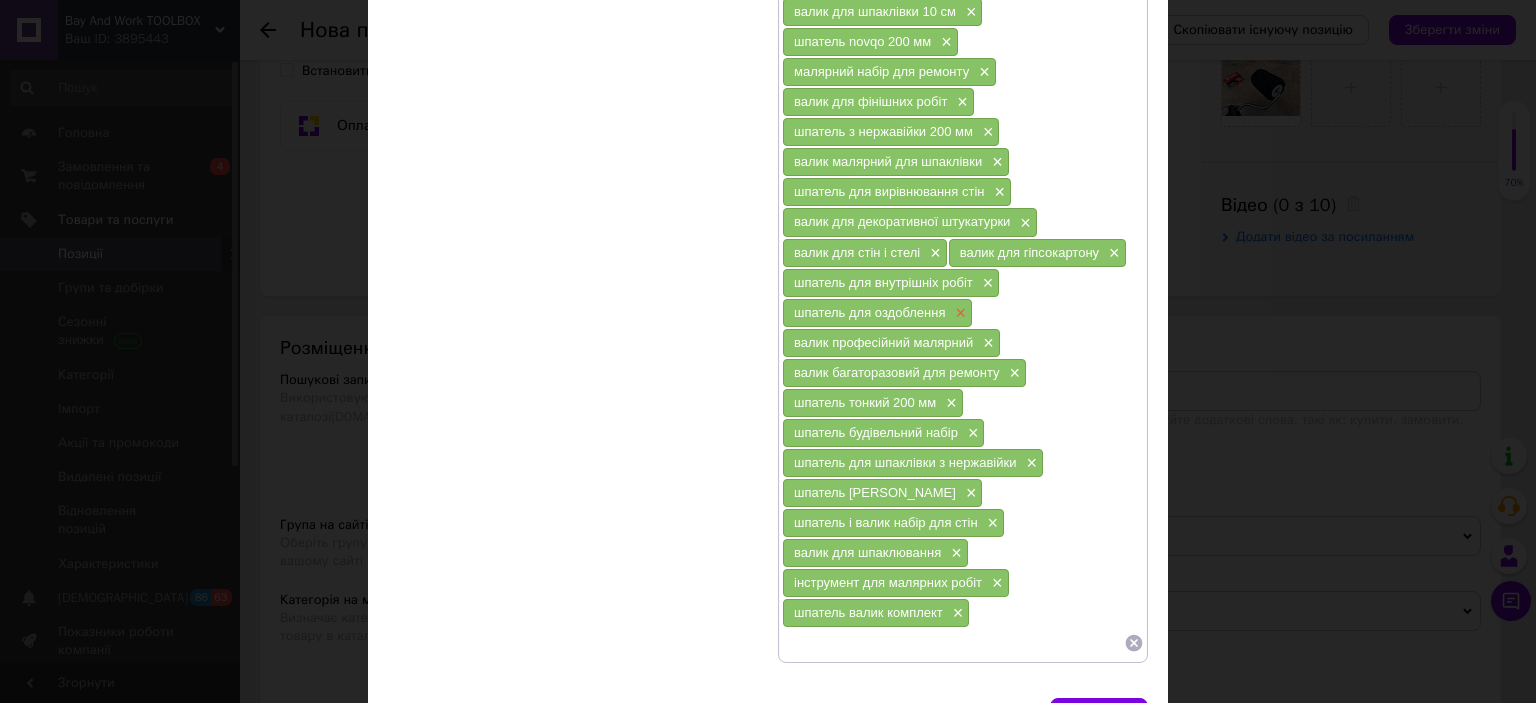 click on "×" at bounding box center [958, 313] 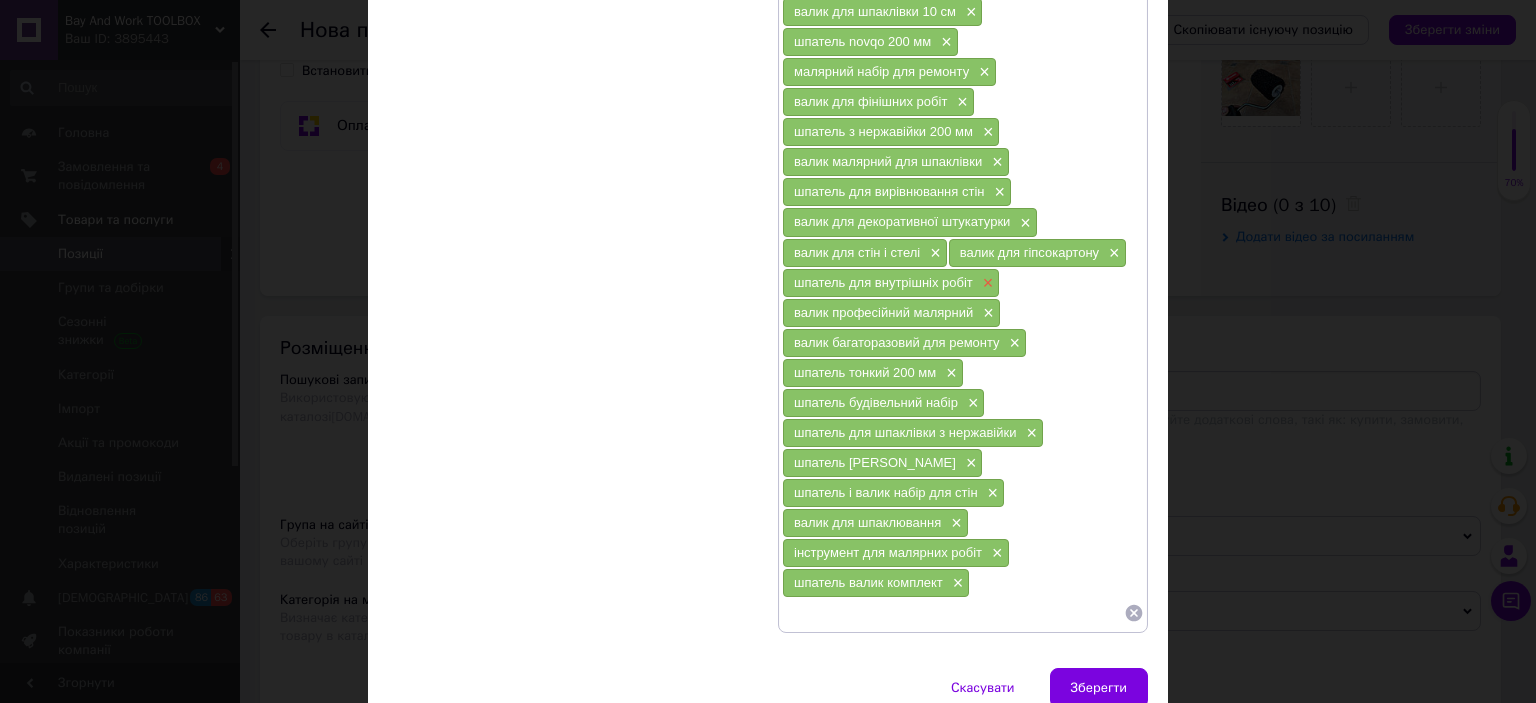 click on "×" at bounding box center [986, 283] 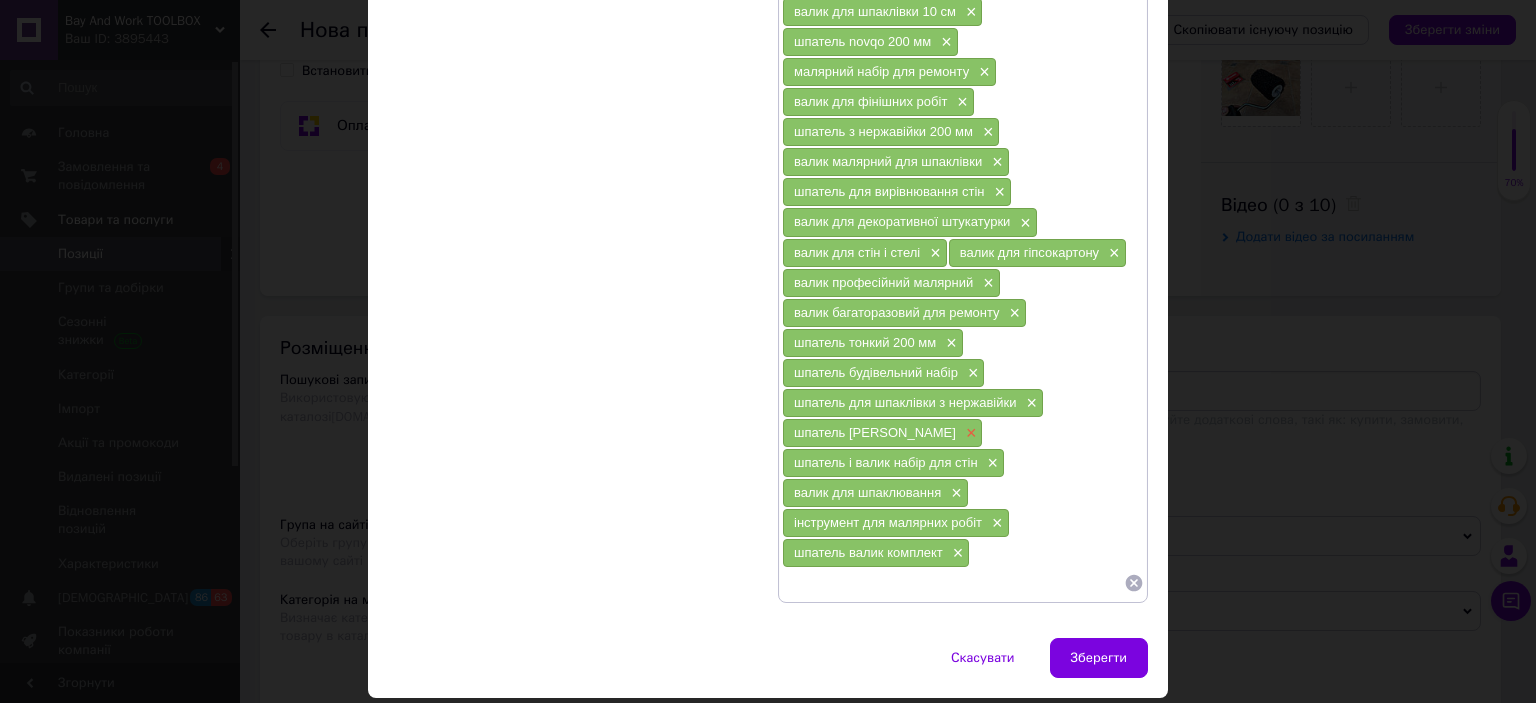 click on "×" at bounding box center [969, 433] 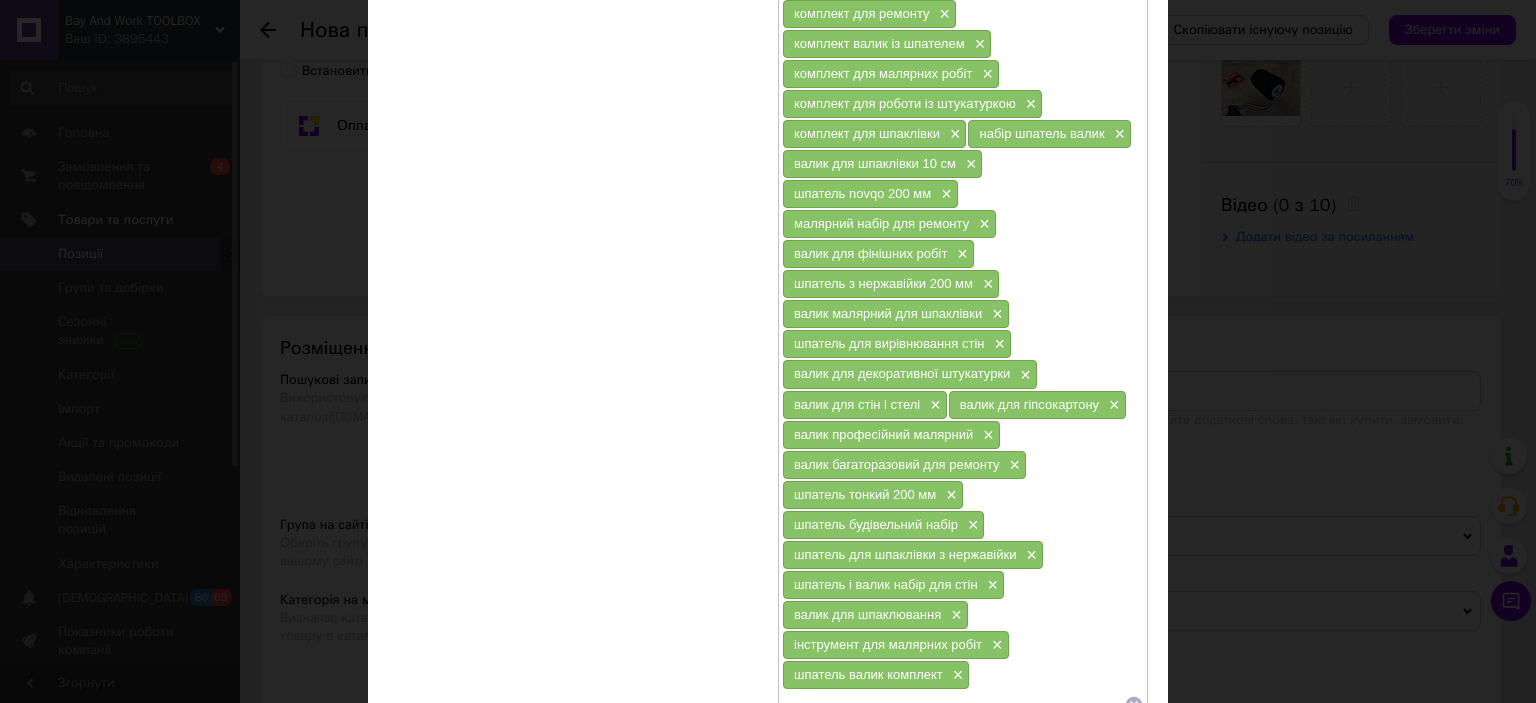 scroll, scrollTop: 0, scrollLeft: 0, axis: both 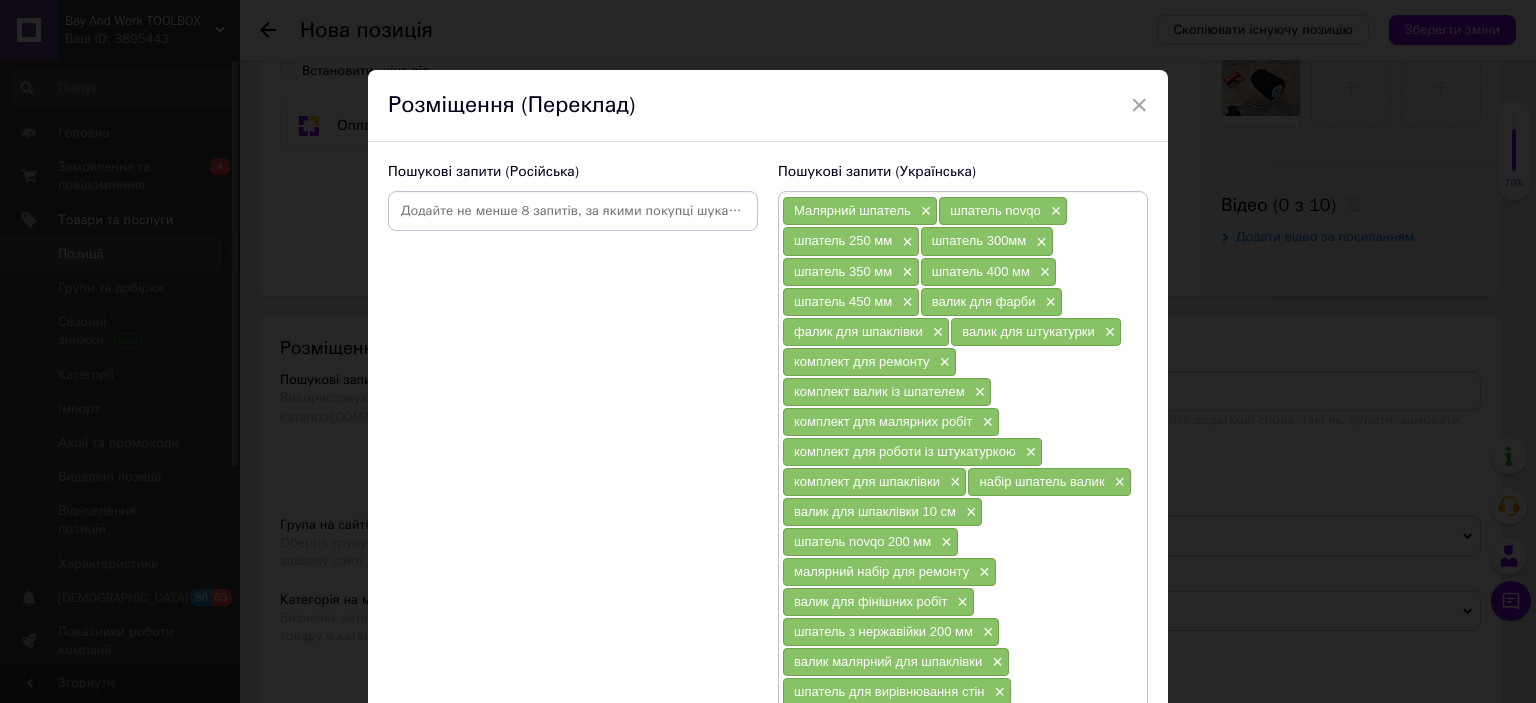 click at bounding box center (573, 211) 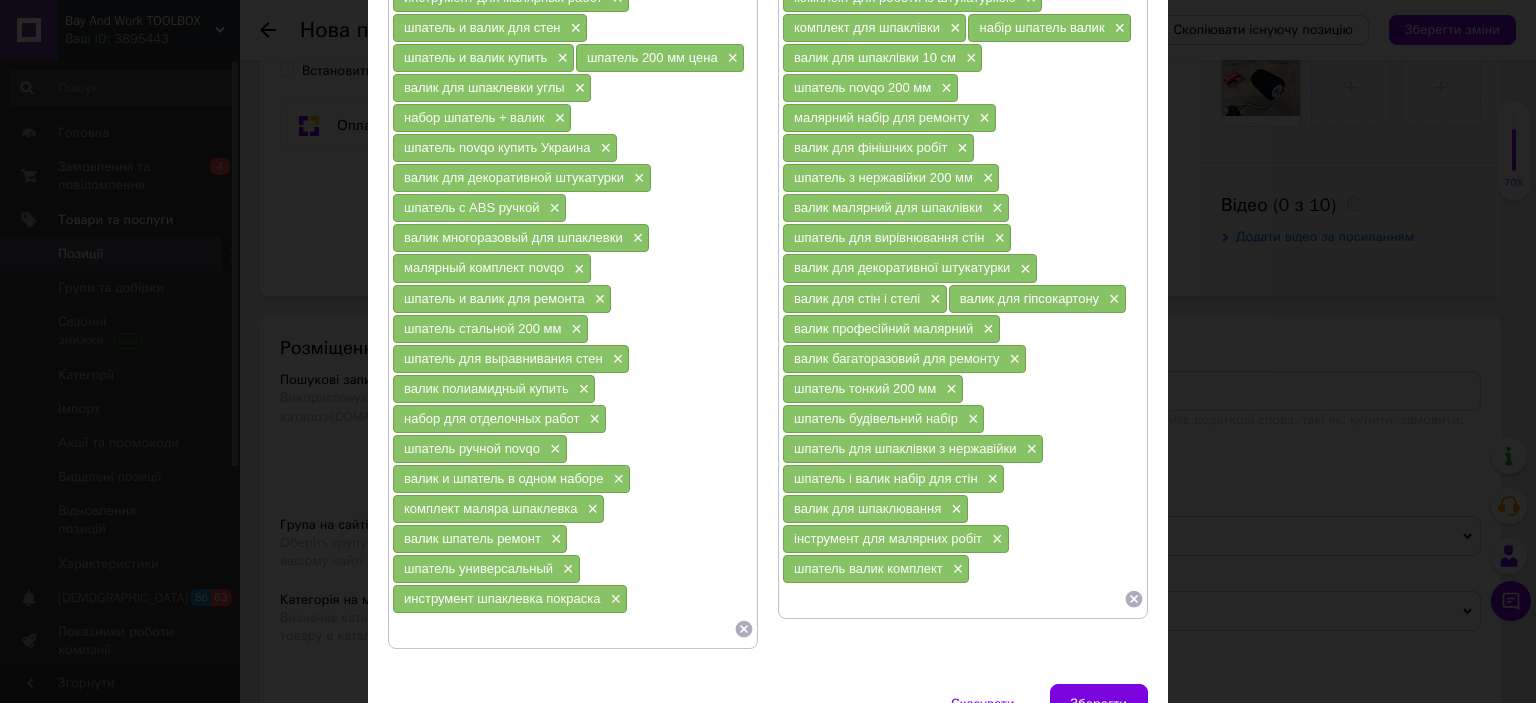 scroll, scrollTop: 500, scrollLeft: 0, axis: vertical 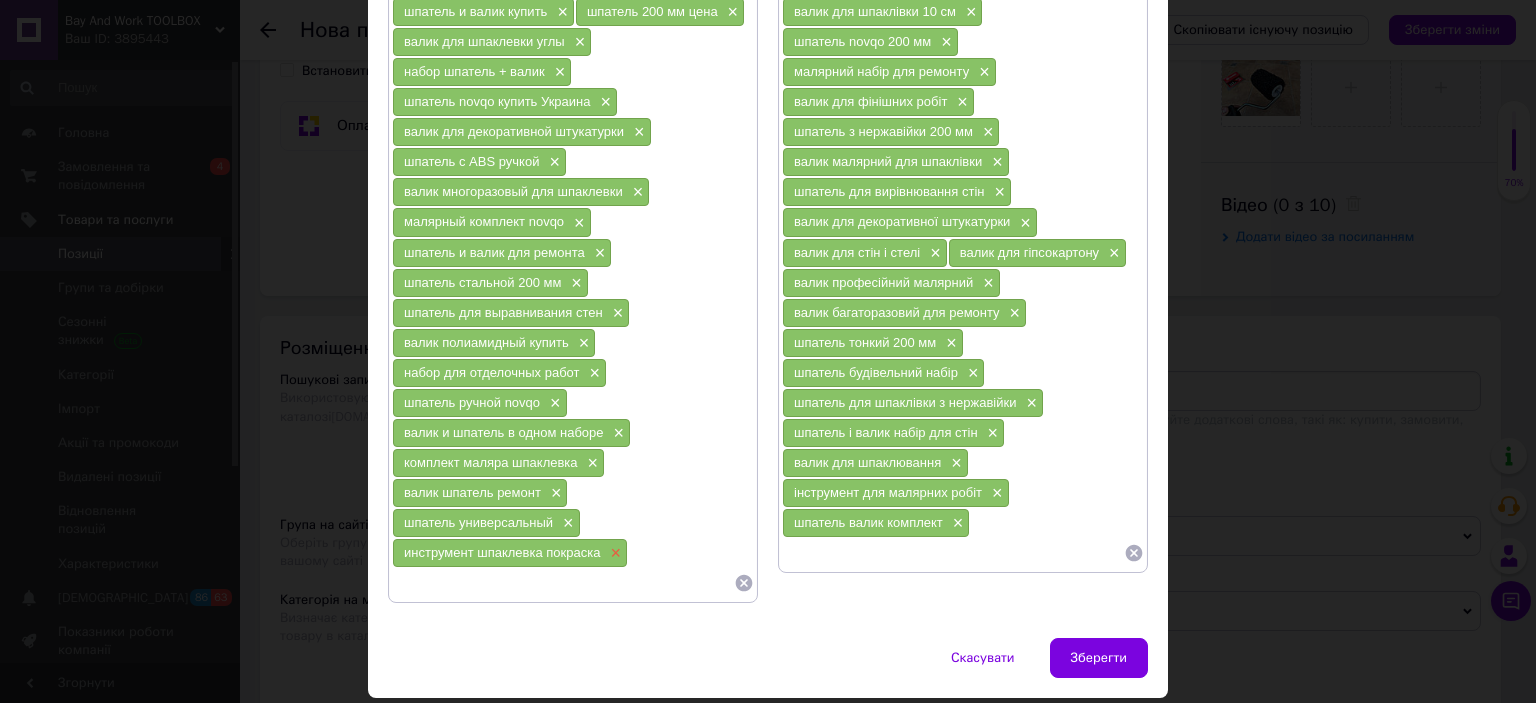 click on "×" at bounding box center (613, 553) 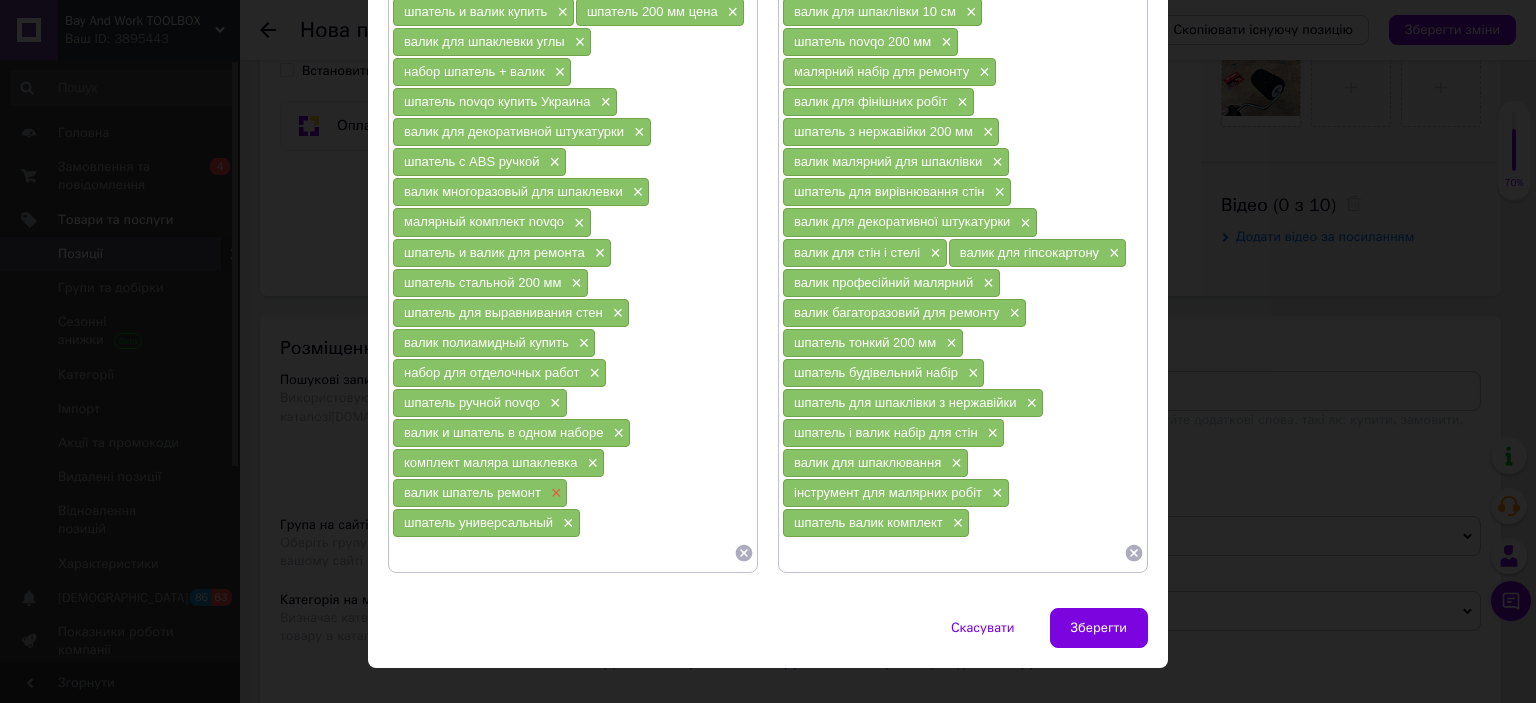click on "×" at bounding box center (554, 493) 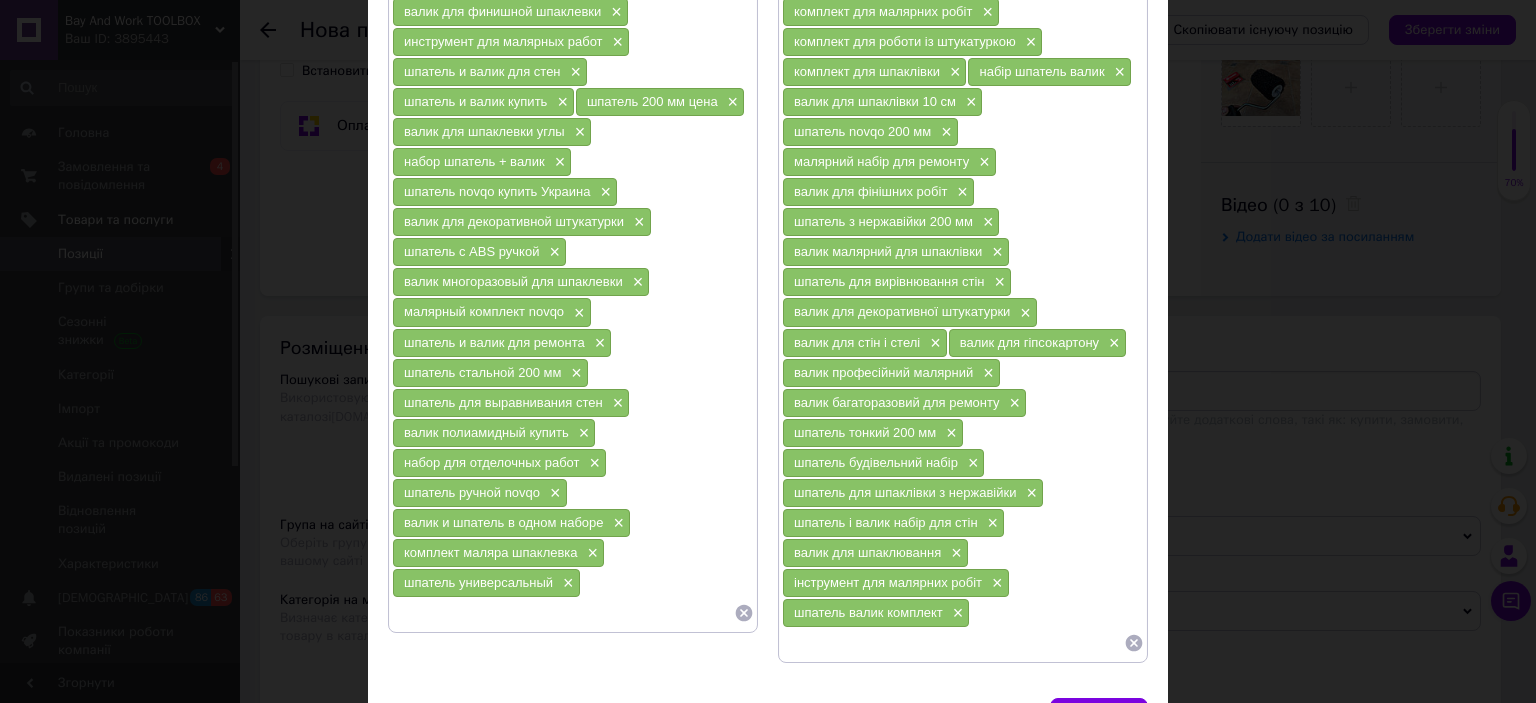 scroll, scrollTop: 400, scrollLeft: 0, axis: vertical 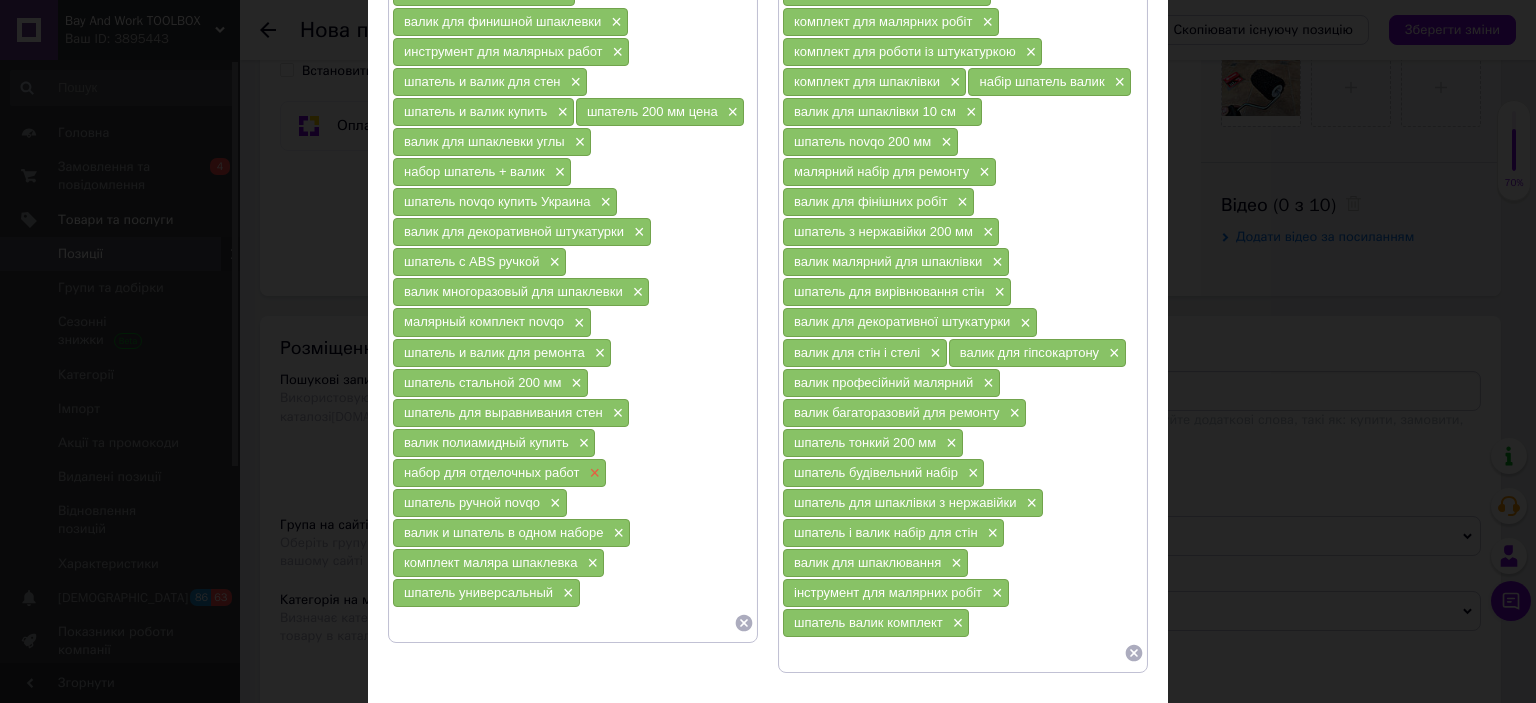 click on "×" at bounding box center [593, 473] 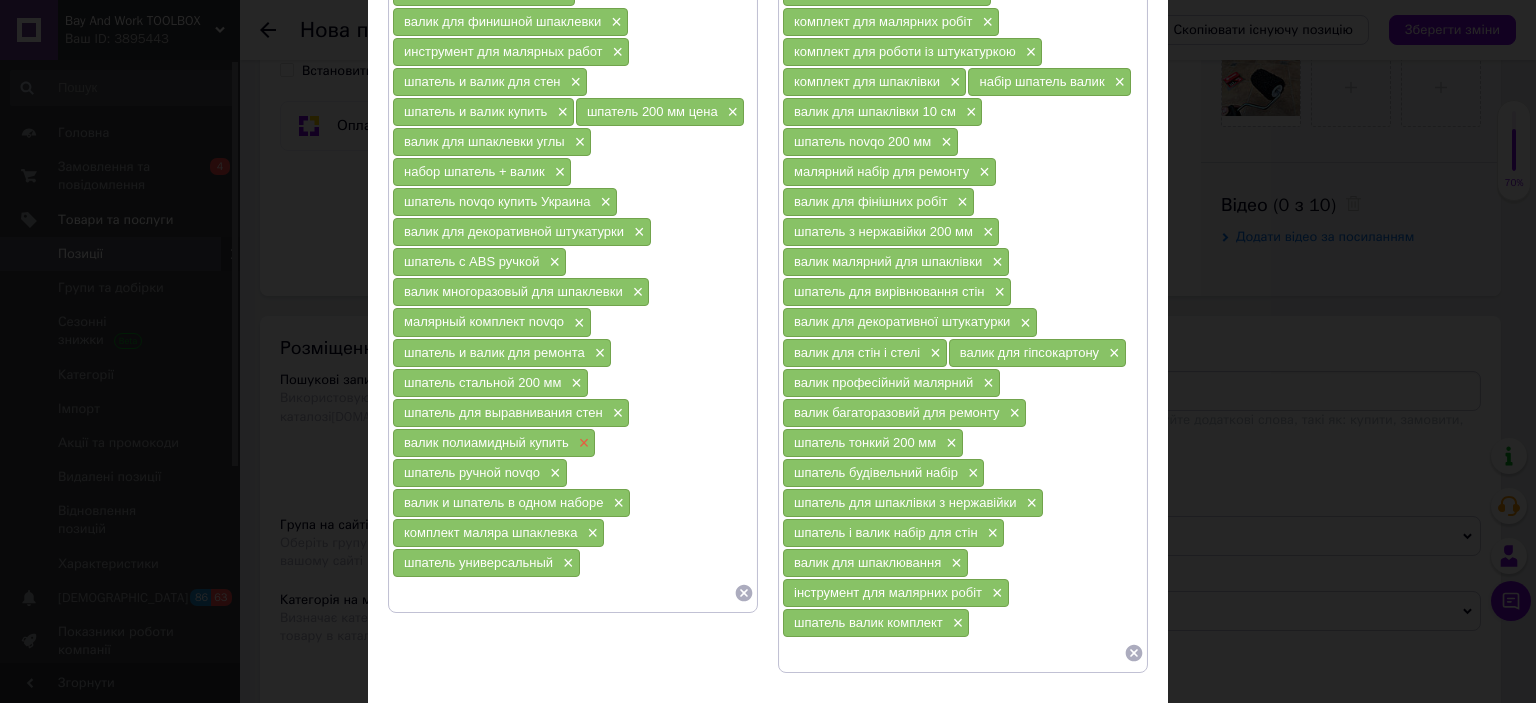 click on "×" at bounding box center (582, 443) 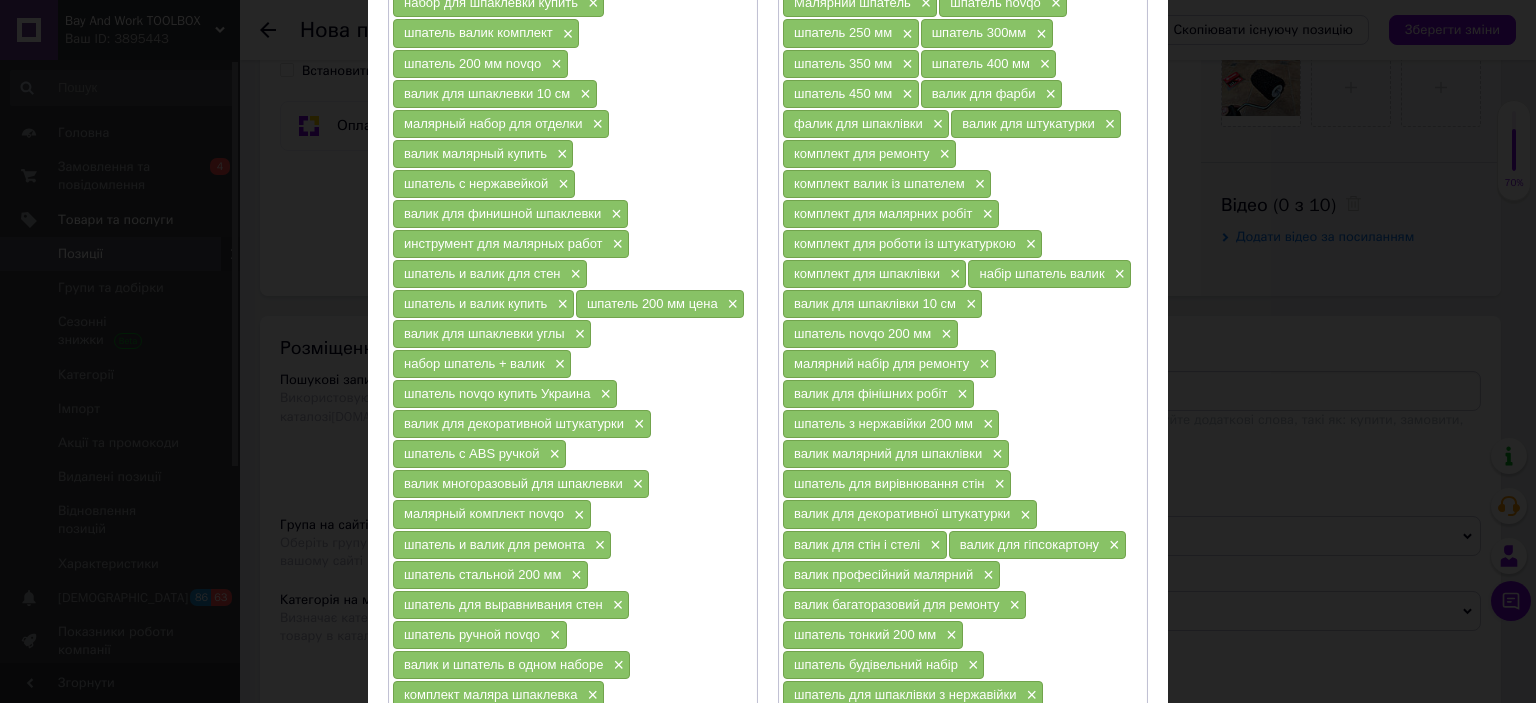 scroll, scrollTop: 200, scrollLeft: 0, axis: vertical 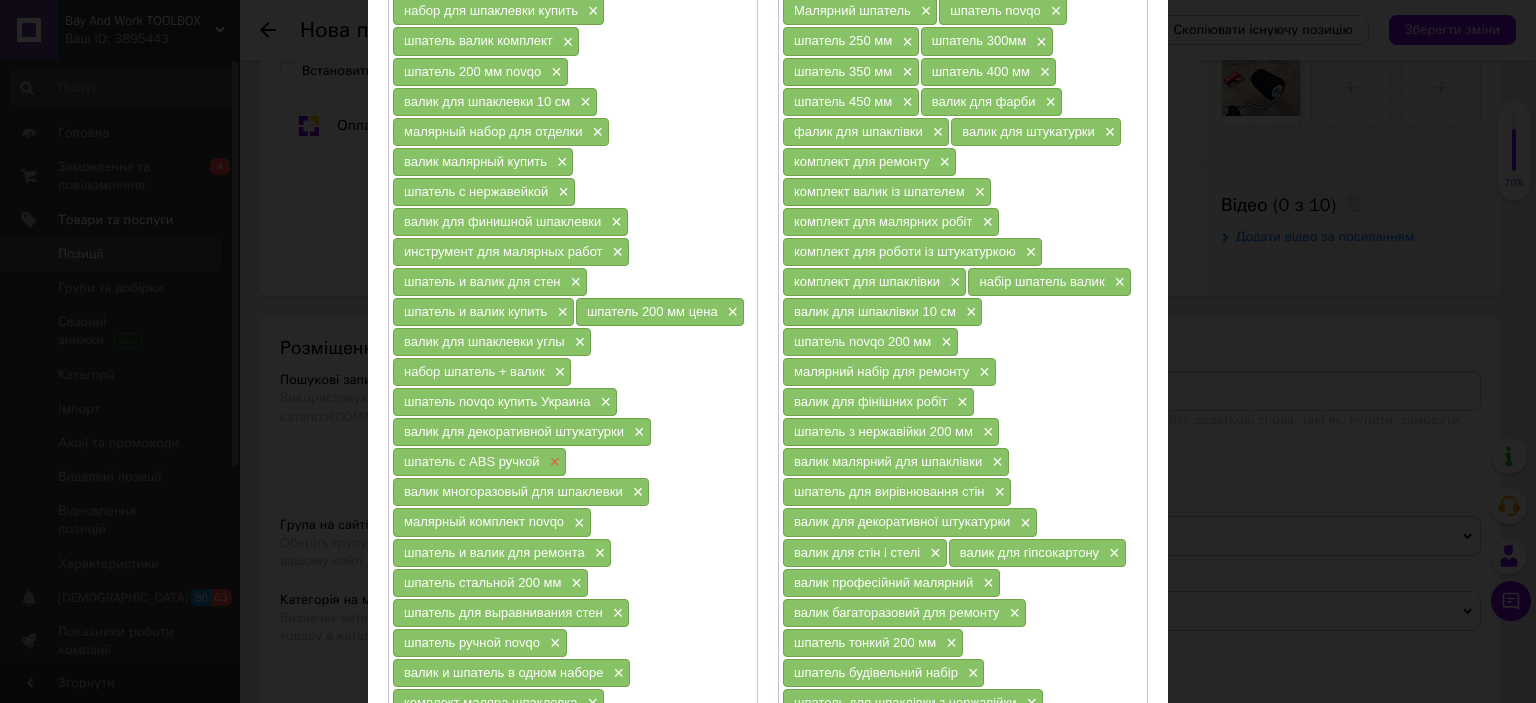 click on "×" at bounding box center [552, 462] 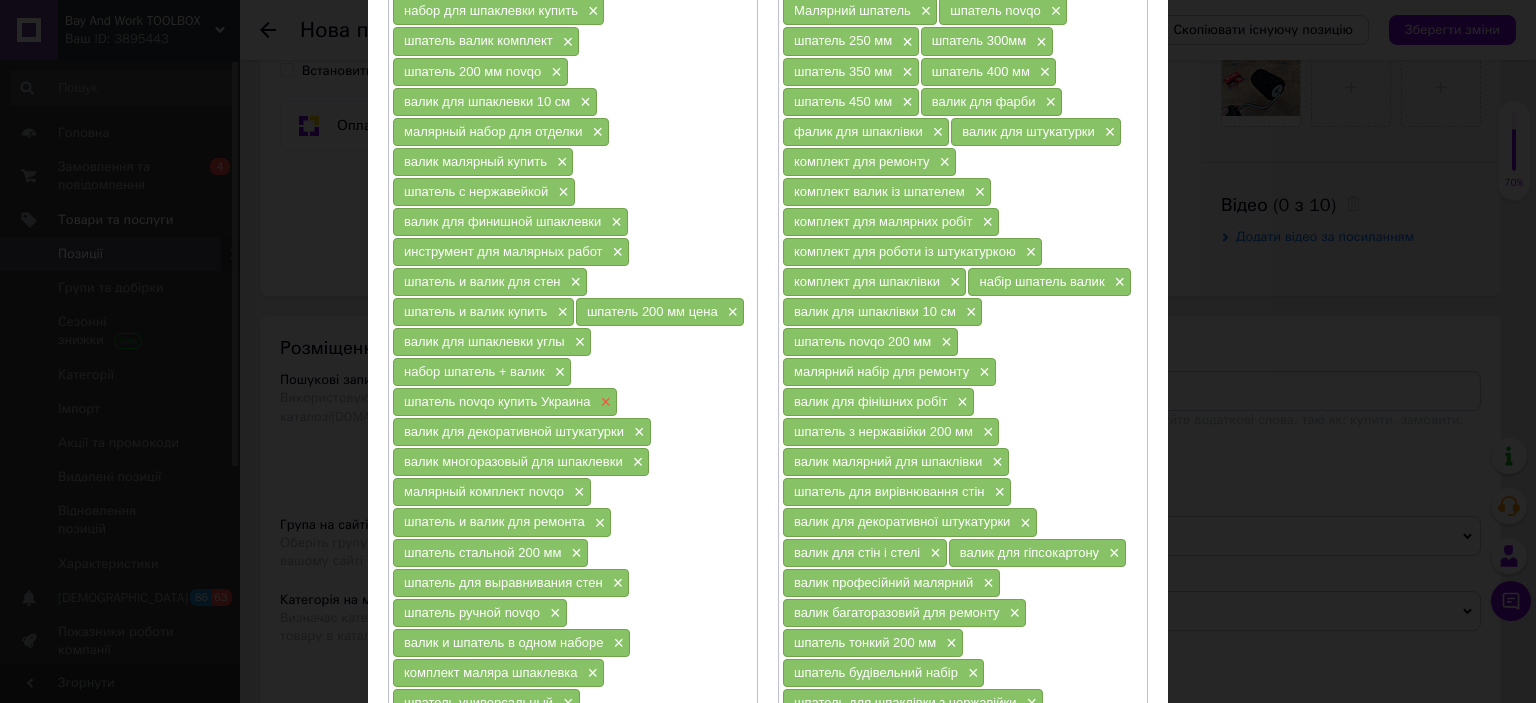 click on "×" at bounding box center (604, 402) 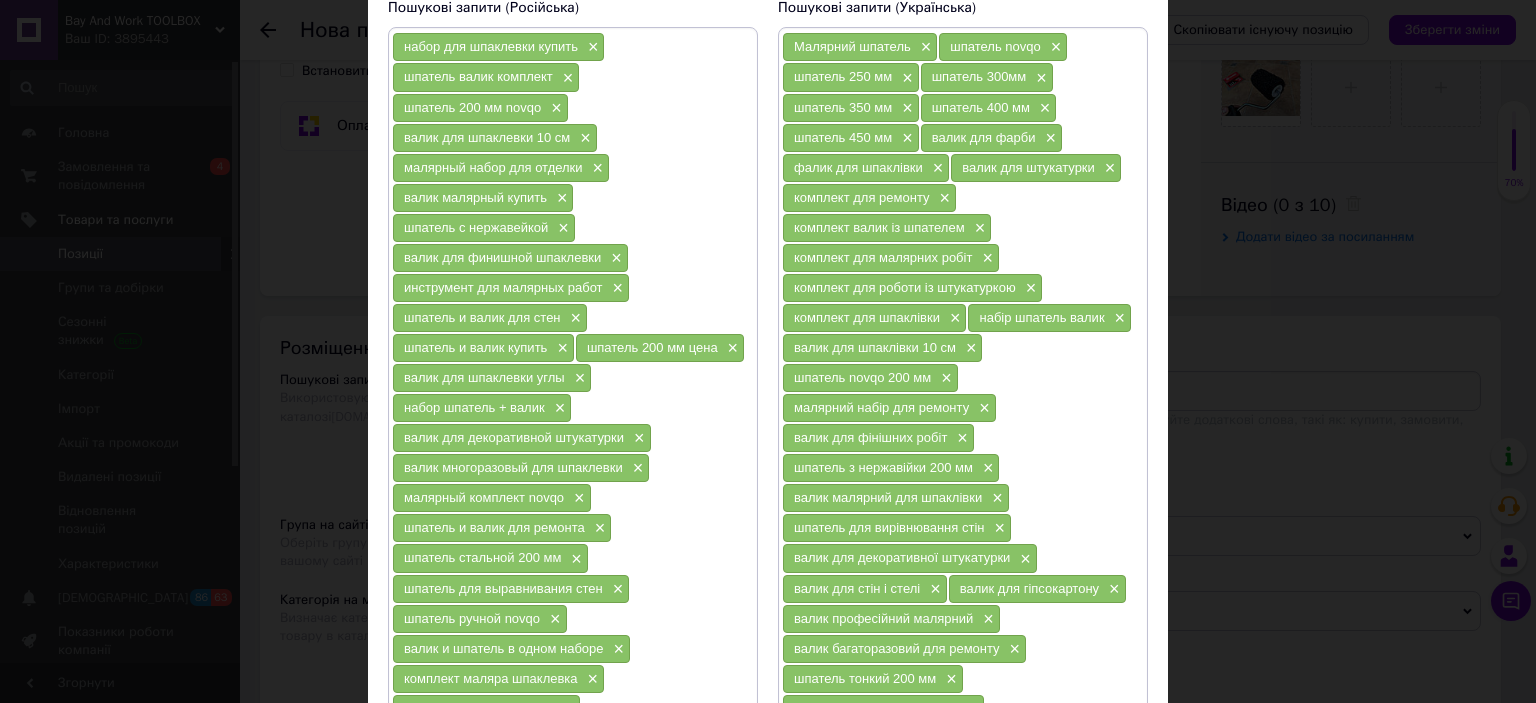 scroll, scrollTop: 100, scrollLeft: 0, axis: vertical 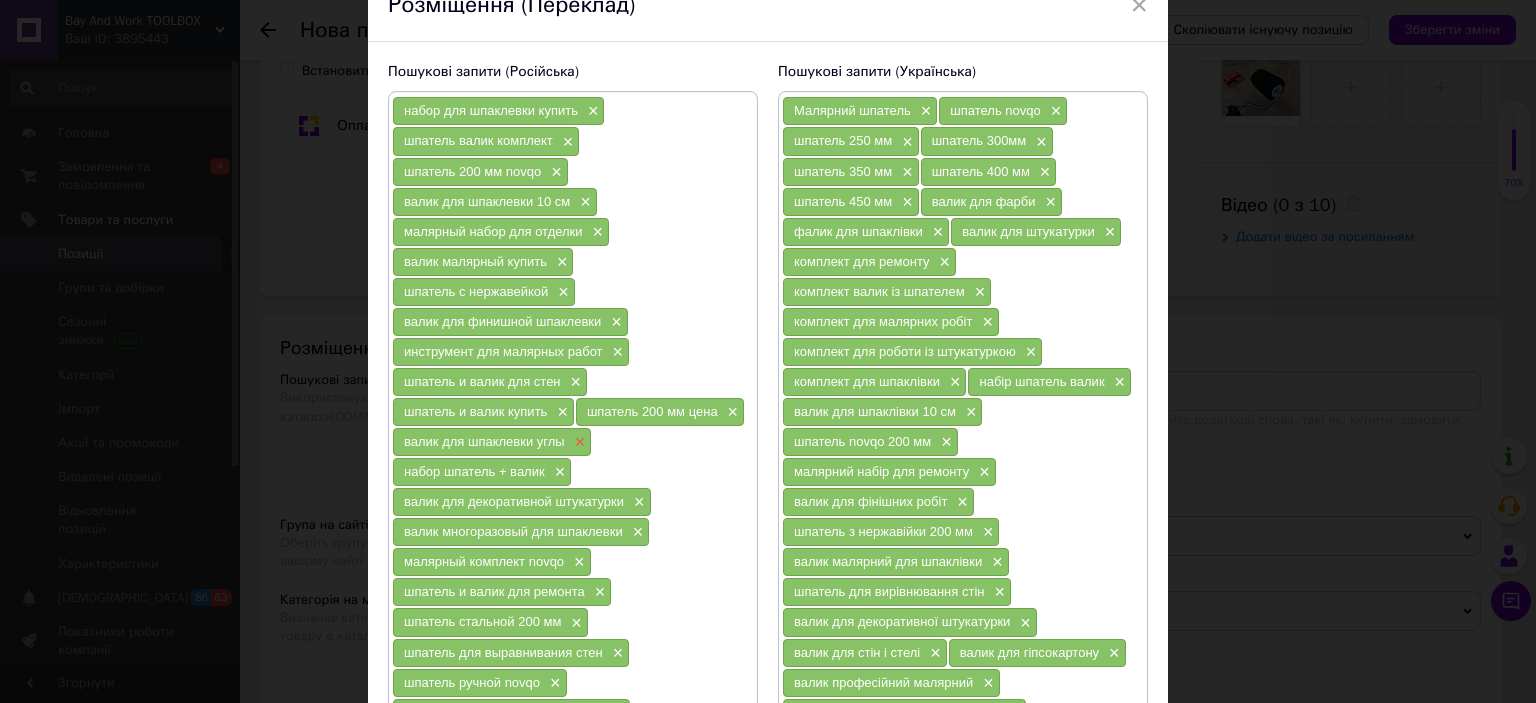 click on "×" at bounding box center (578, 442) 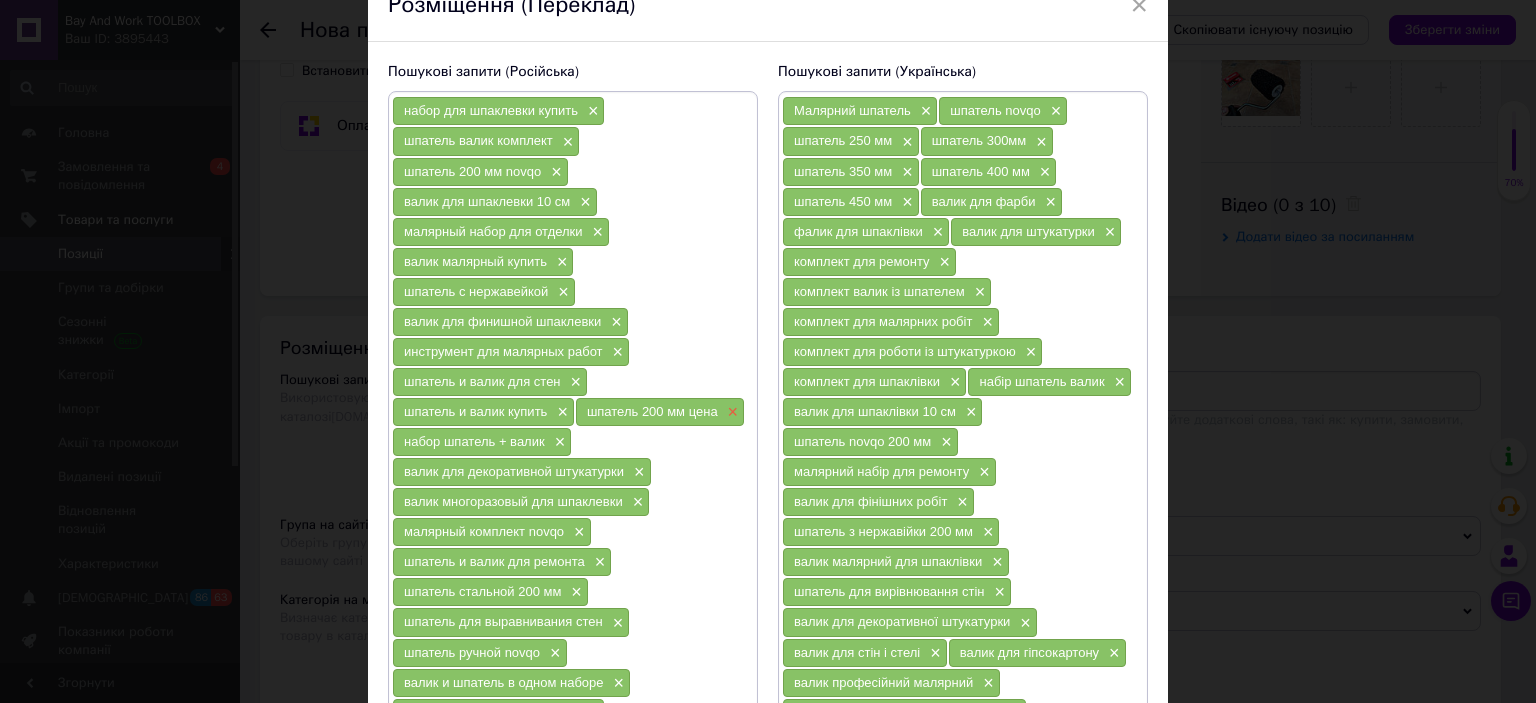 click on "×" at bounding box center [731, 412] 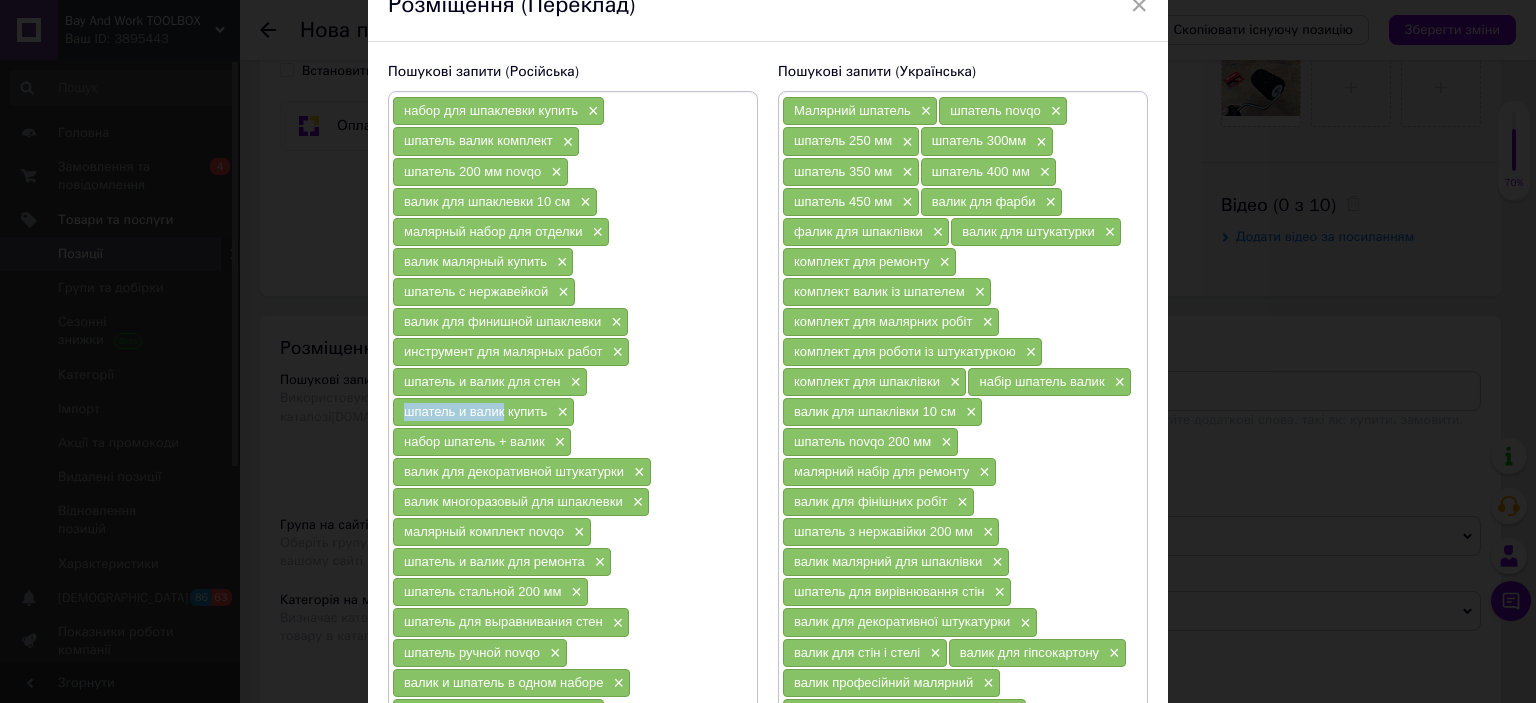 drag, startPoint x: 397, startPoint y: 408, endPoint x: 501, endPoint y: 409, distance: 104.00481 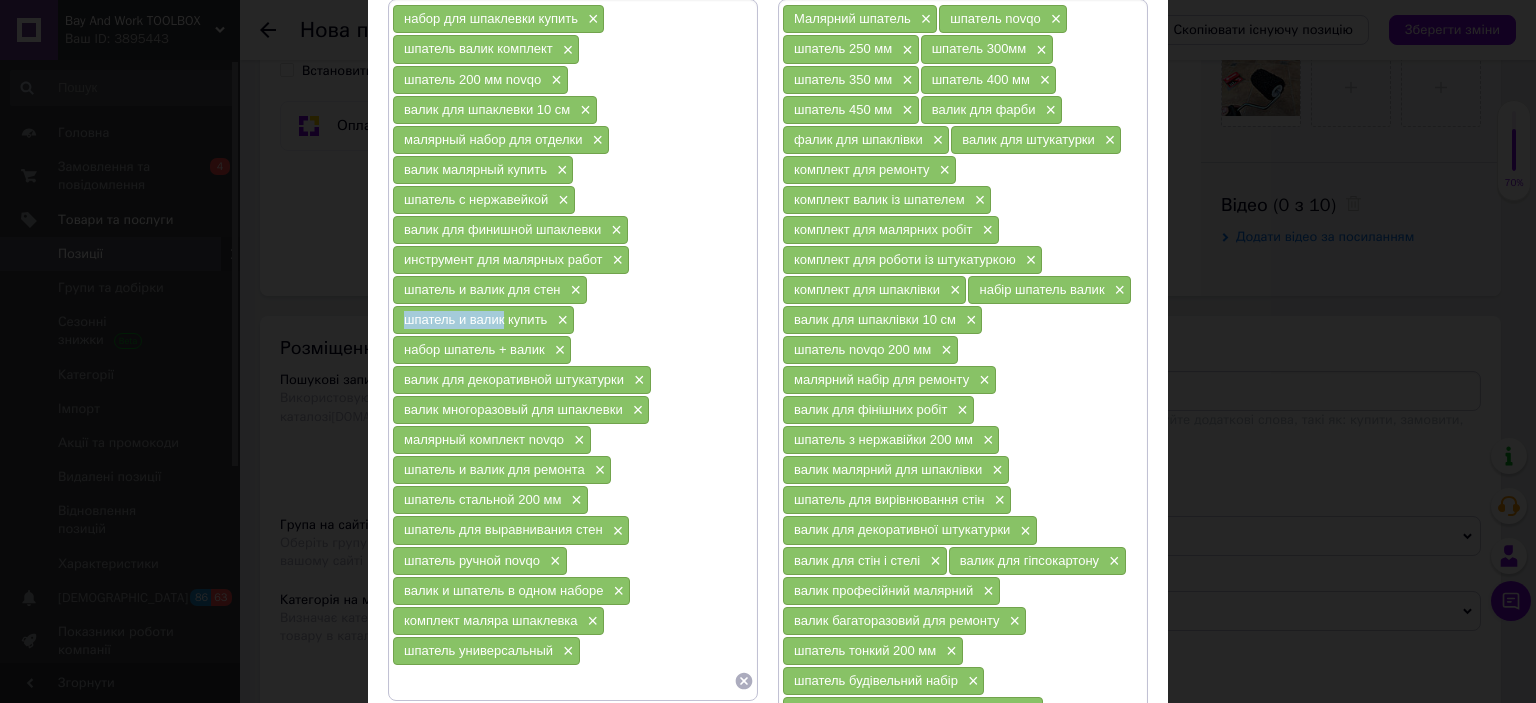 scroll, scrollTop: 200, scrollLeft: 0, axis: vertical 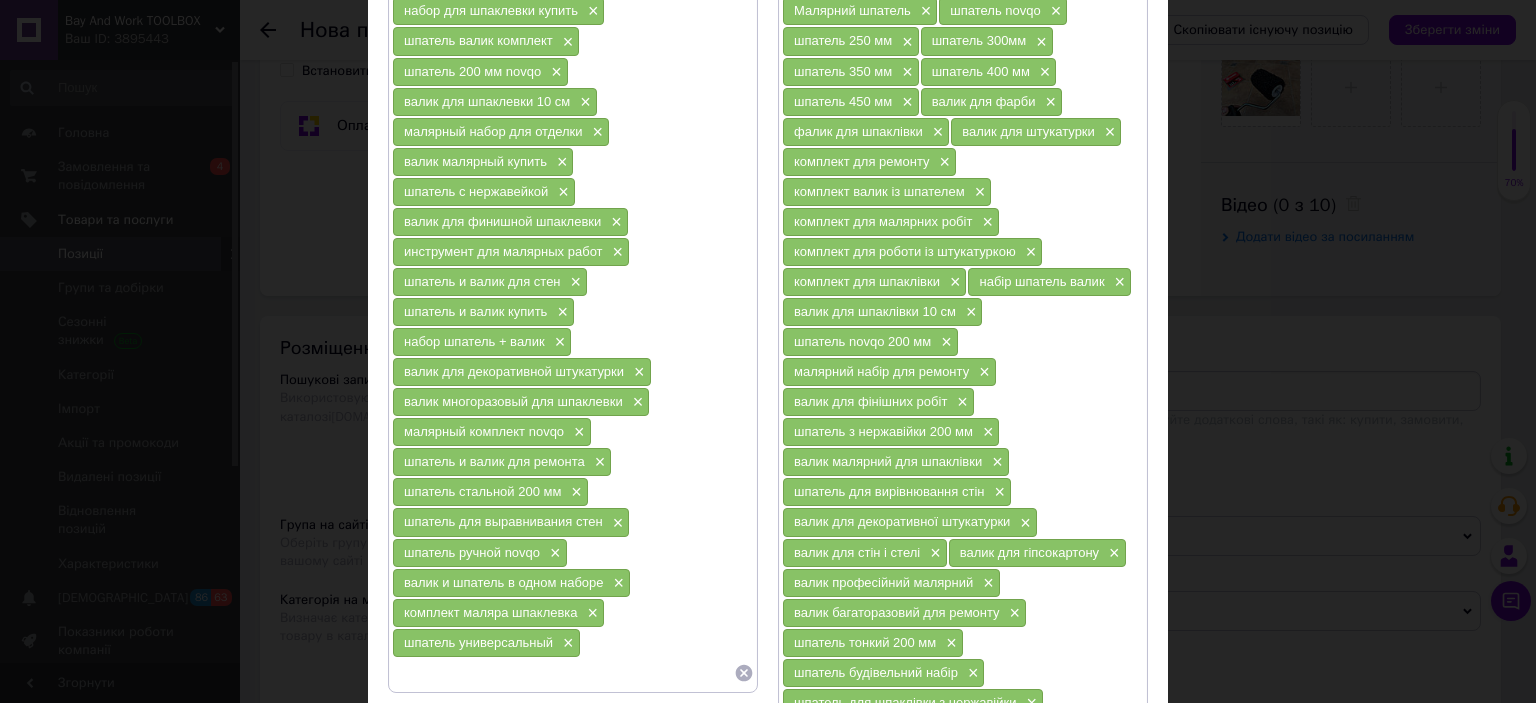 click at bounding box center (563, 673) 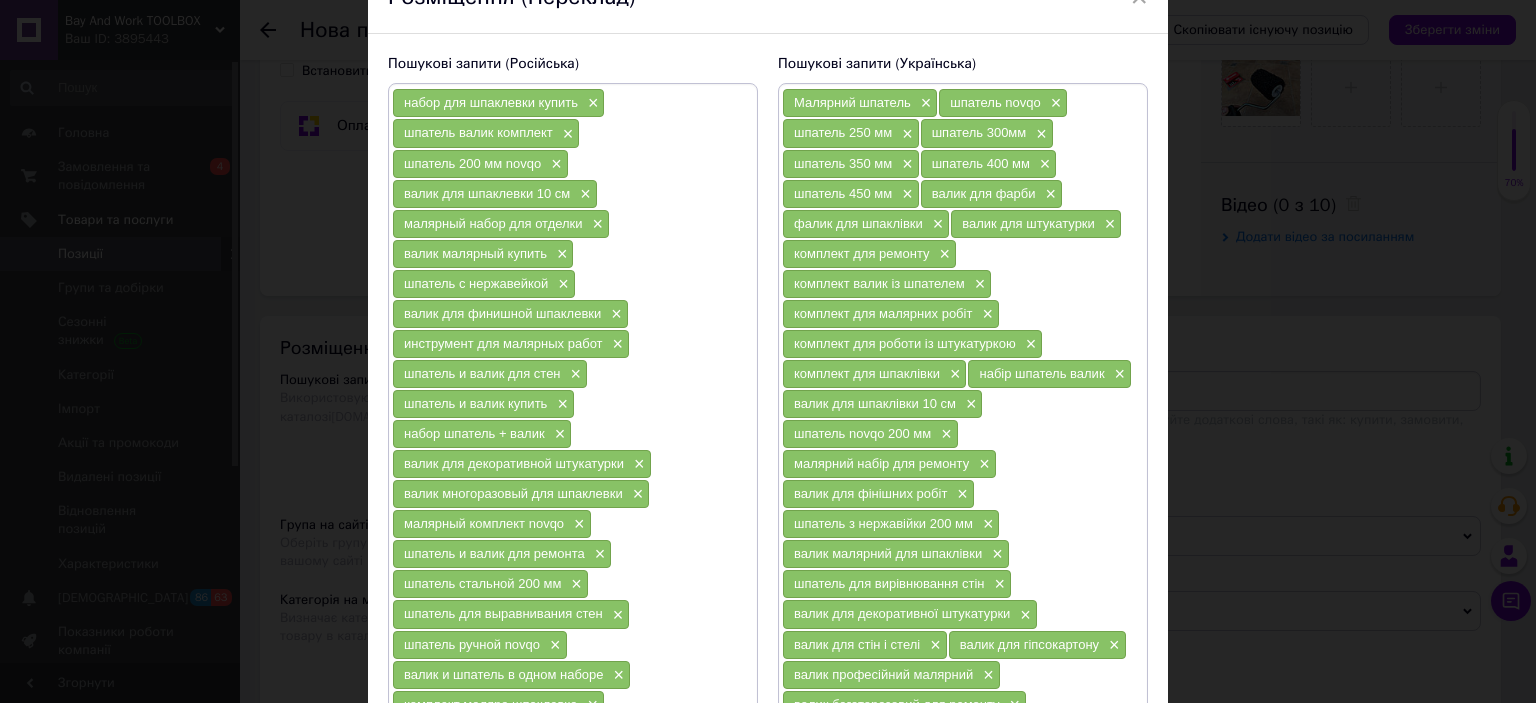 scroll, scrollTop: 100, scrollLeft: 0, axis: vertical 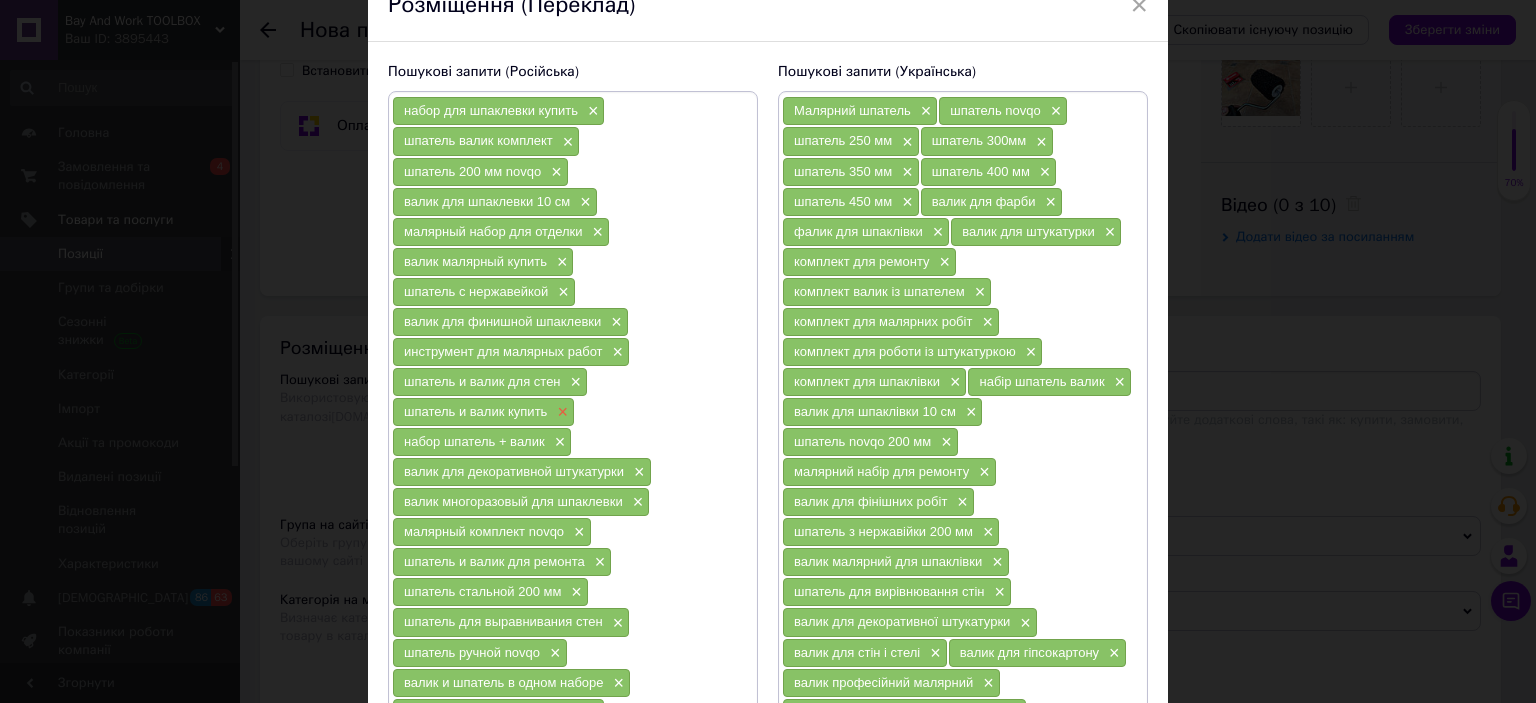 click on "×" at bounding box center (560, 412) 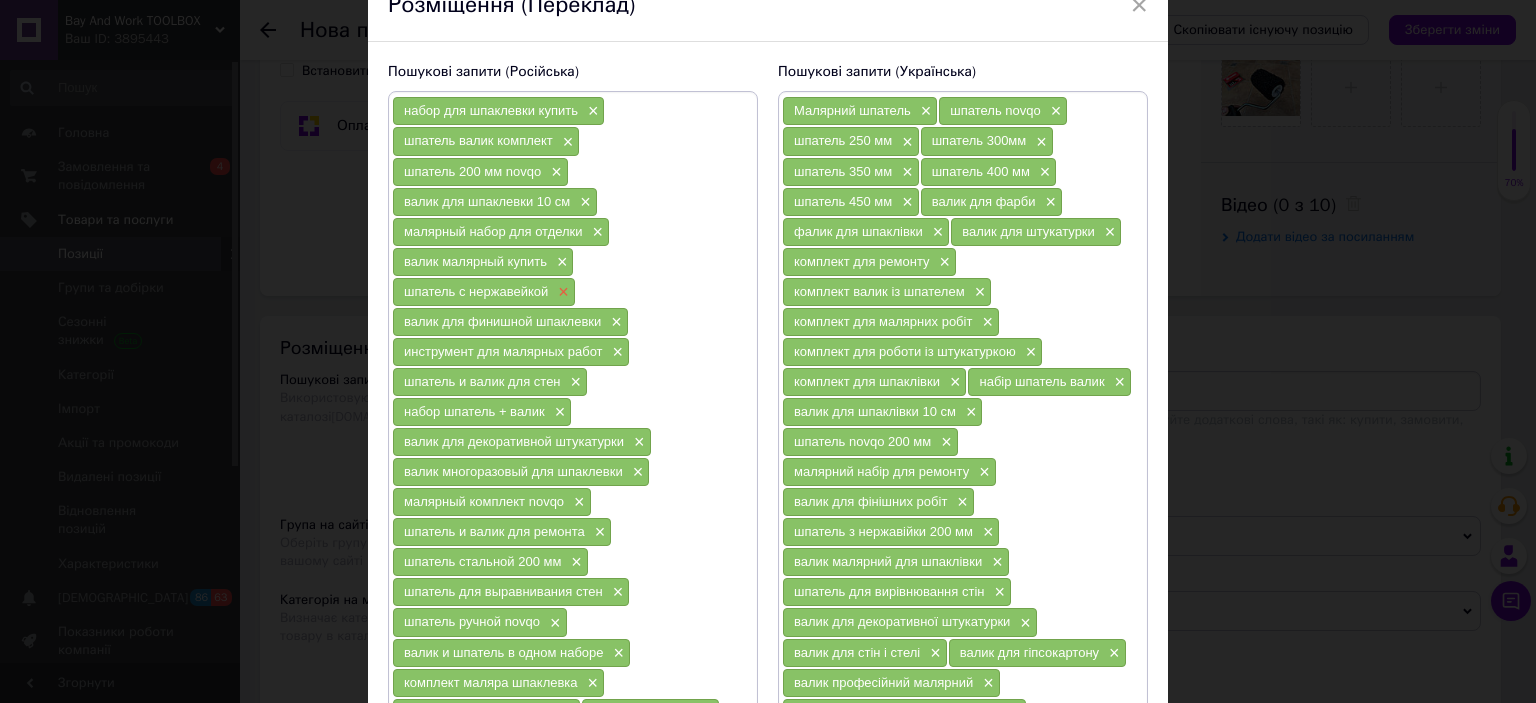 click on "×" at bounding box center [561, 292] 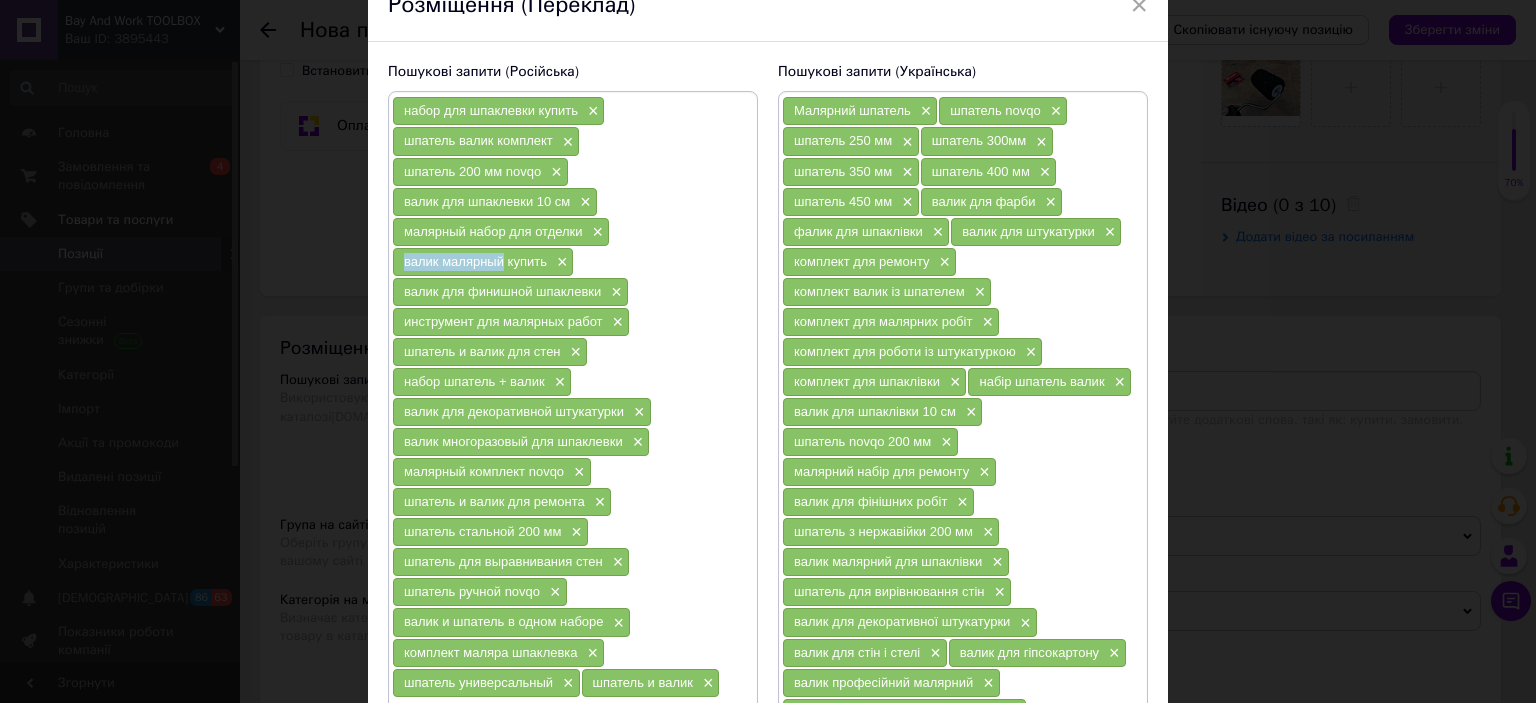 drag, startPoint x: 396, startPoint y: 260, endPoint x: 501, endPoint y: 251, distance: 105.38501 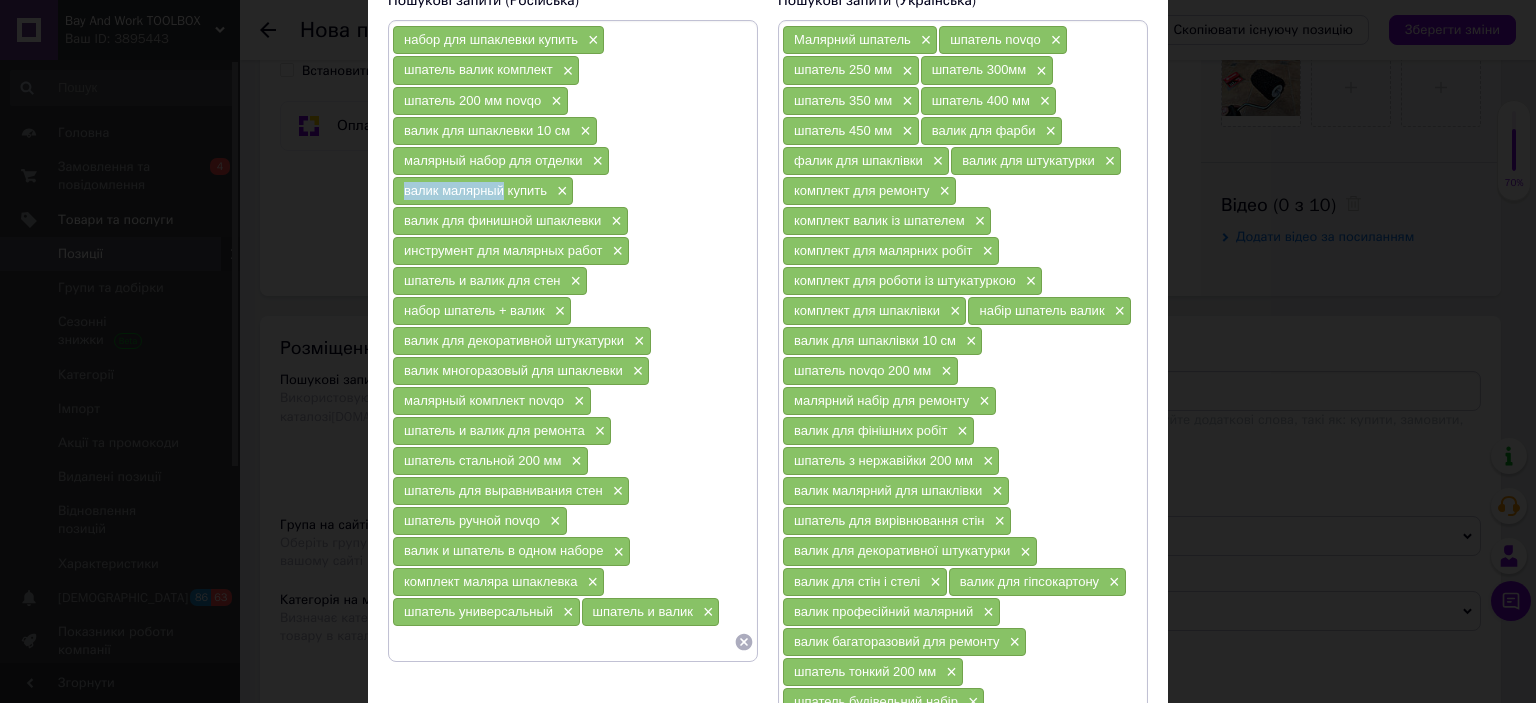 scroll, scrollTop: 300, scrollLeft: 0, axis: vertical 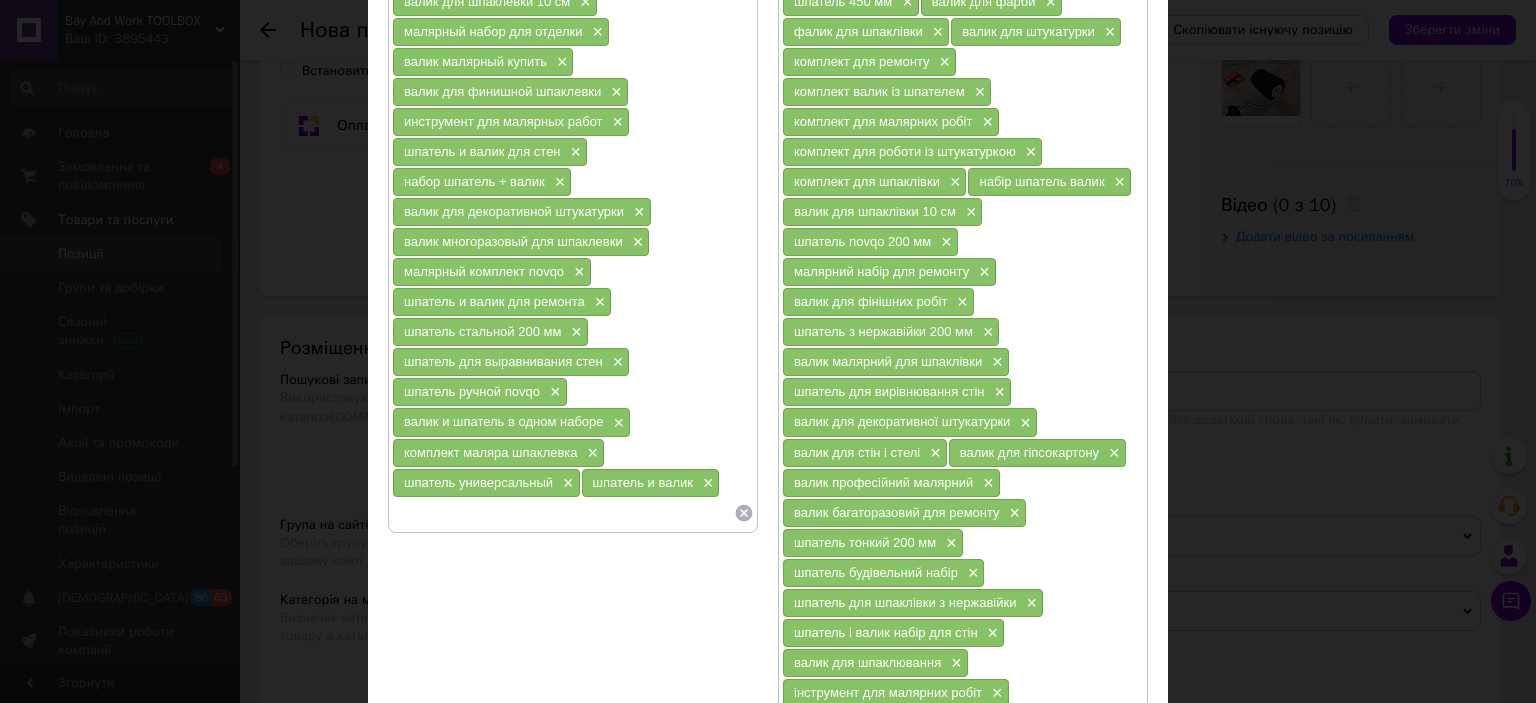 paste on "валик малярный" 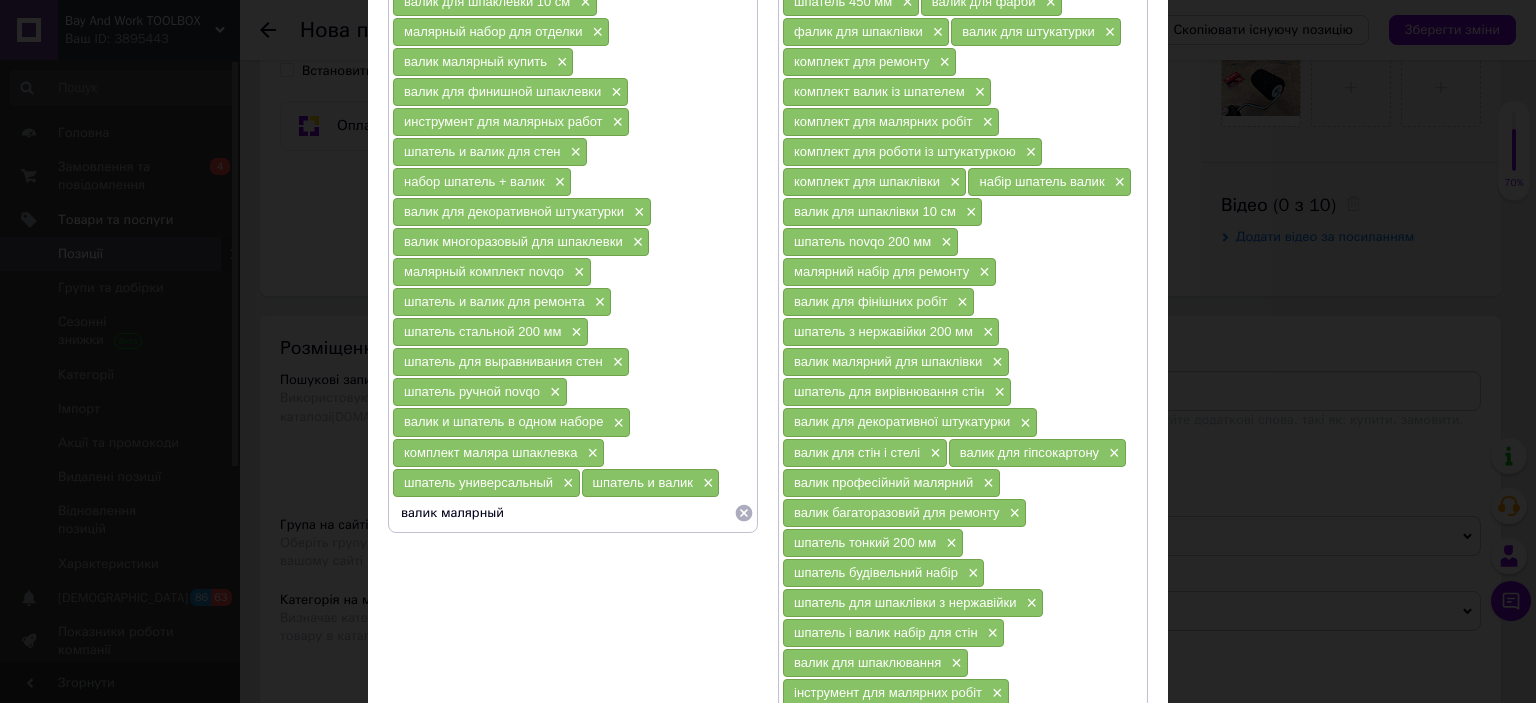 type 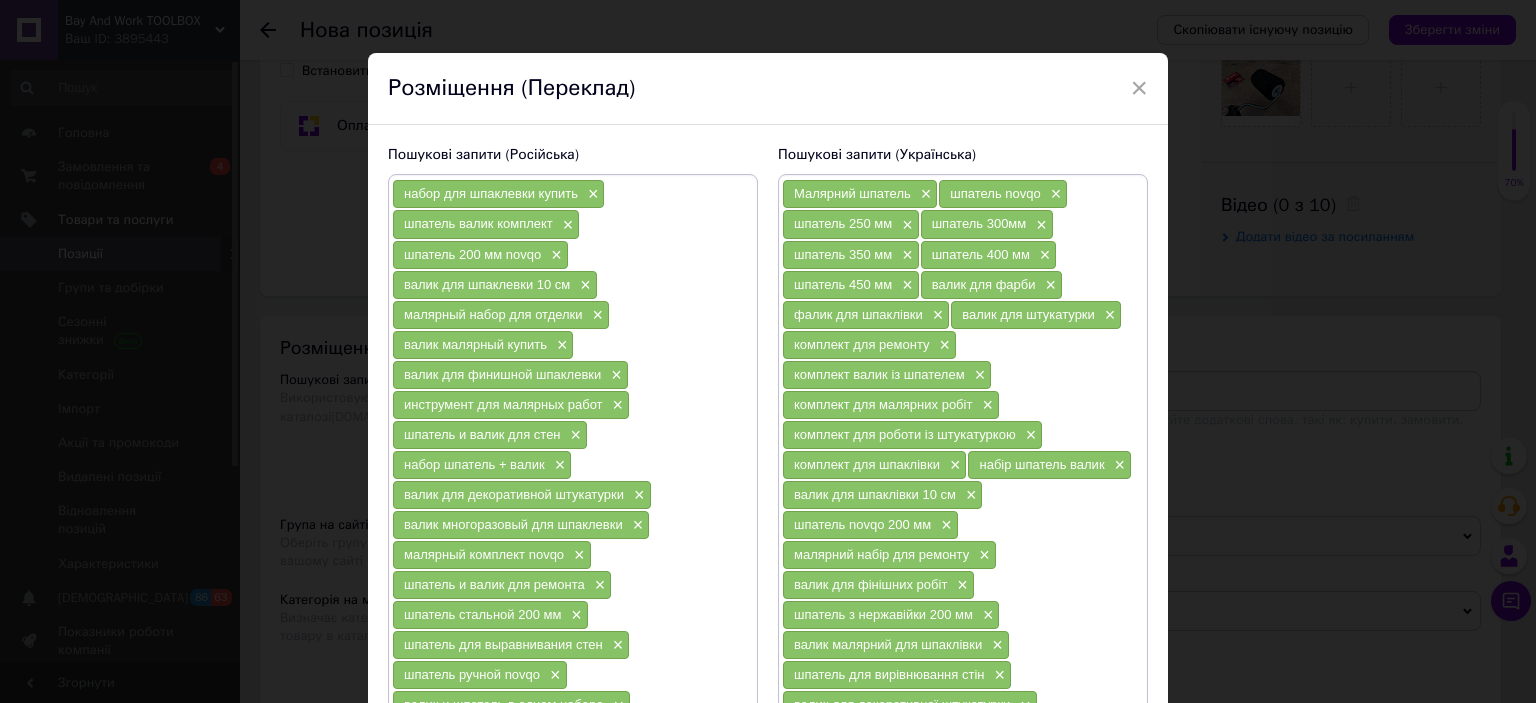scroll, scrollTop: 0, scrollLeft: 0, axis: both 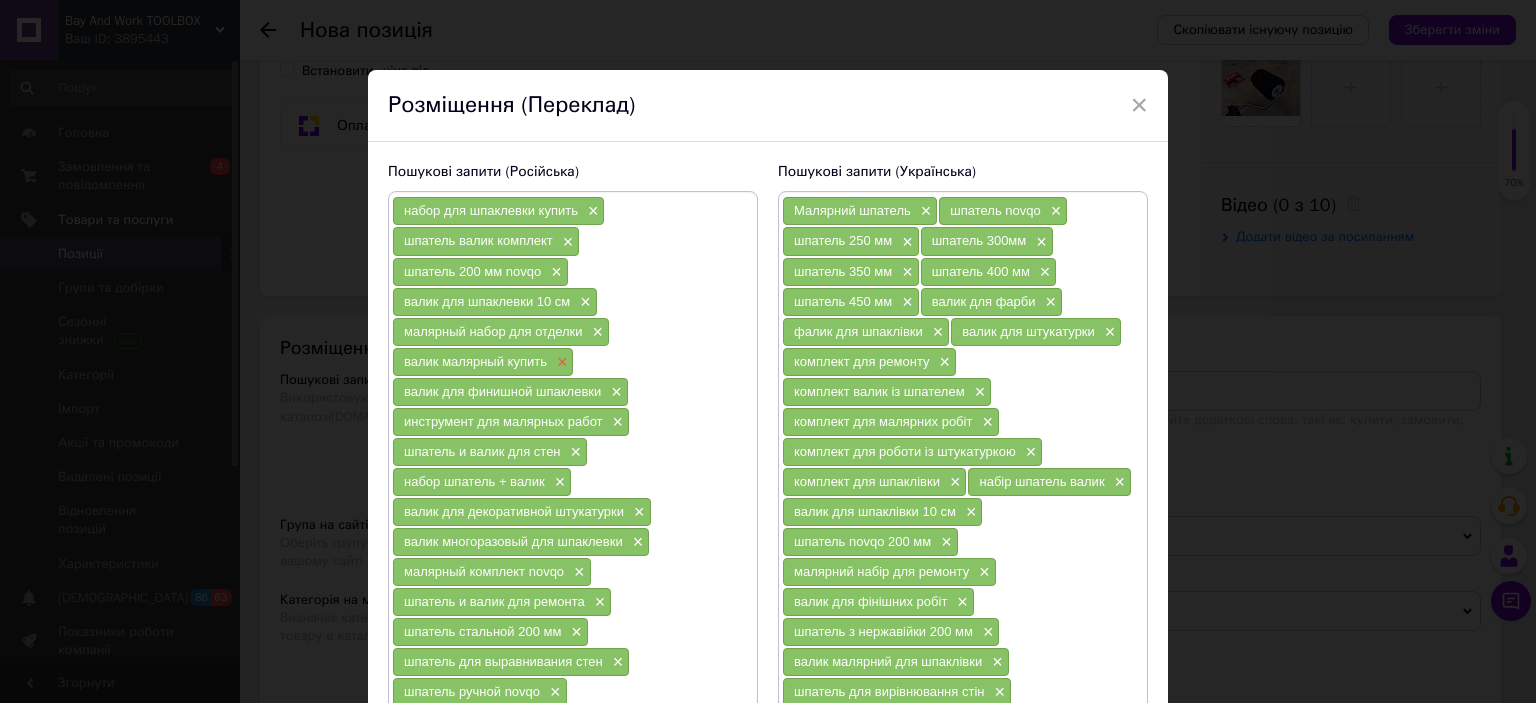 click on "×" at bounding box center [560, 362] 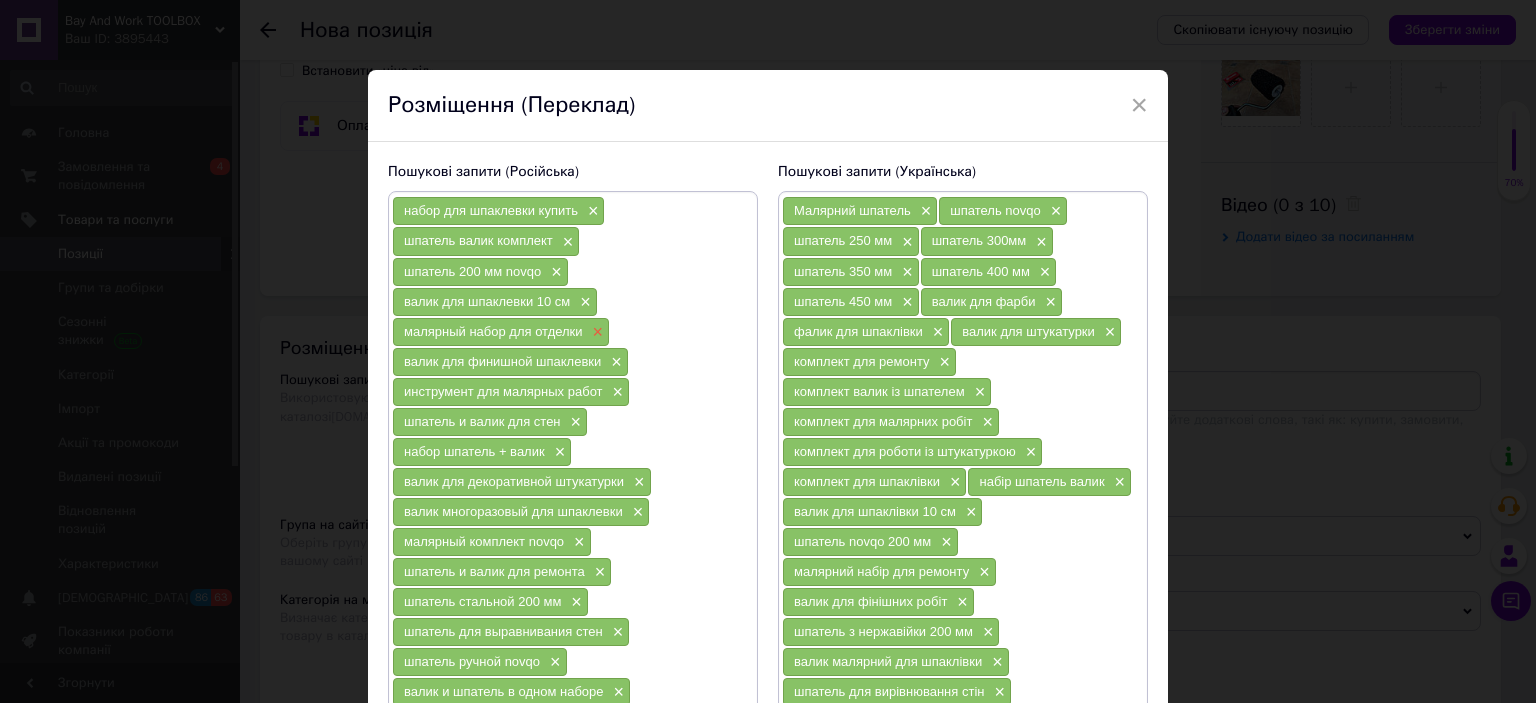 click on "×" at bounding box center [596, 332] 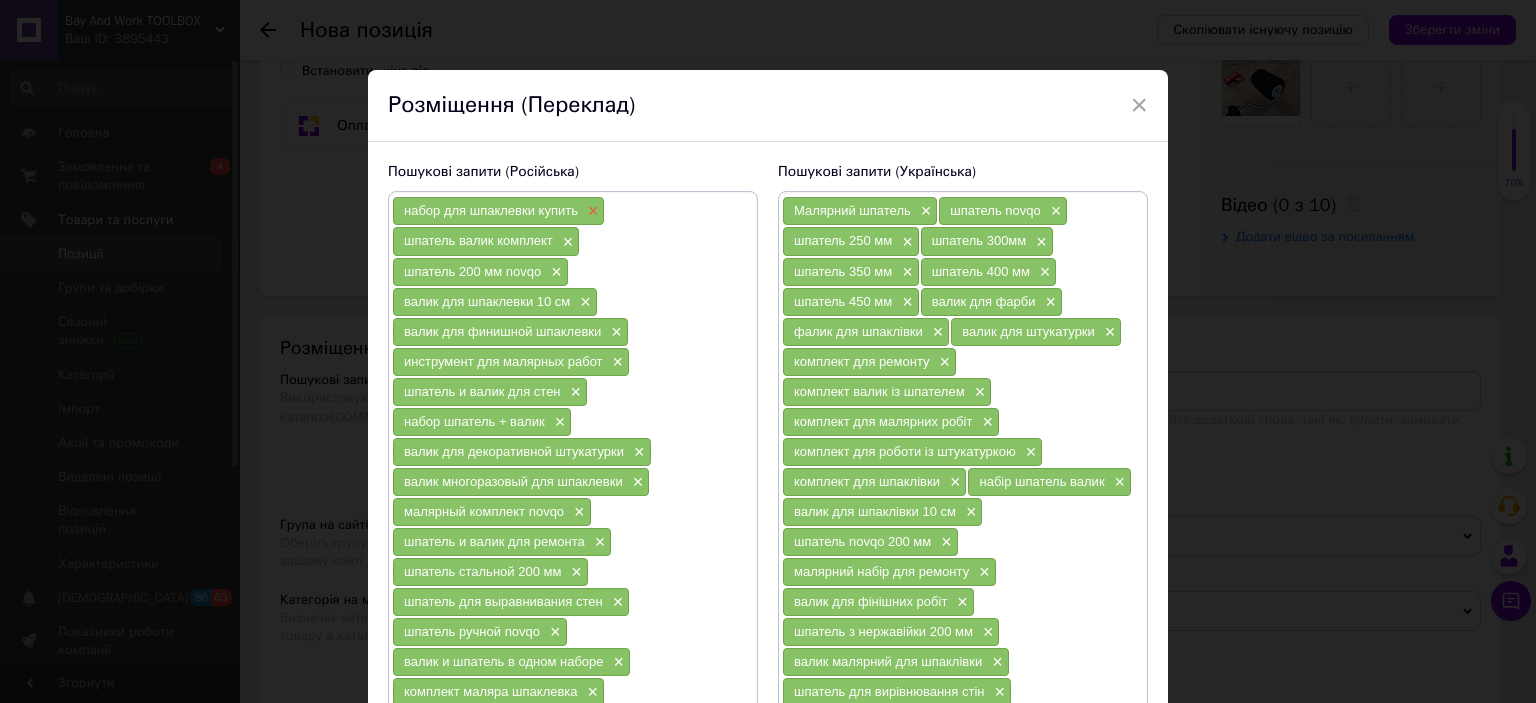 click on "×" at bounding box center (591, 211) 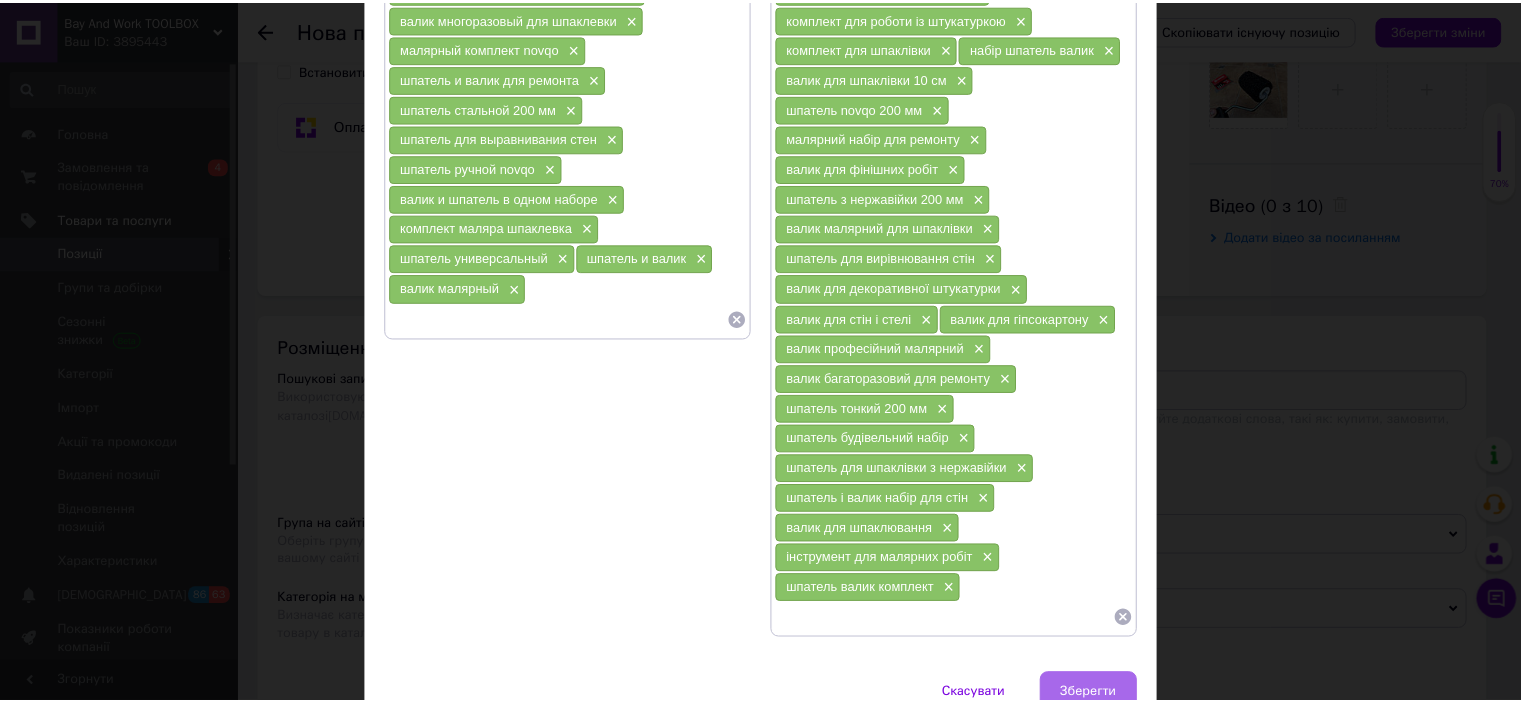 scroll, scrollTop: 519, scrollLeft: 0, axis: vertical 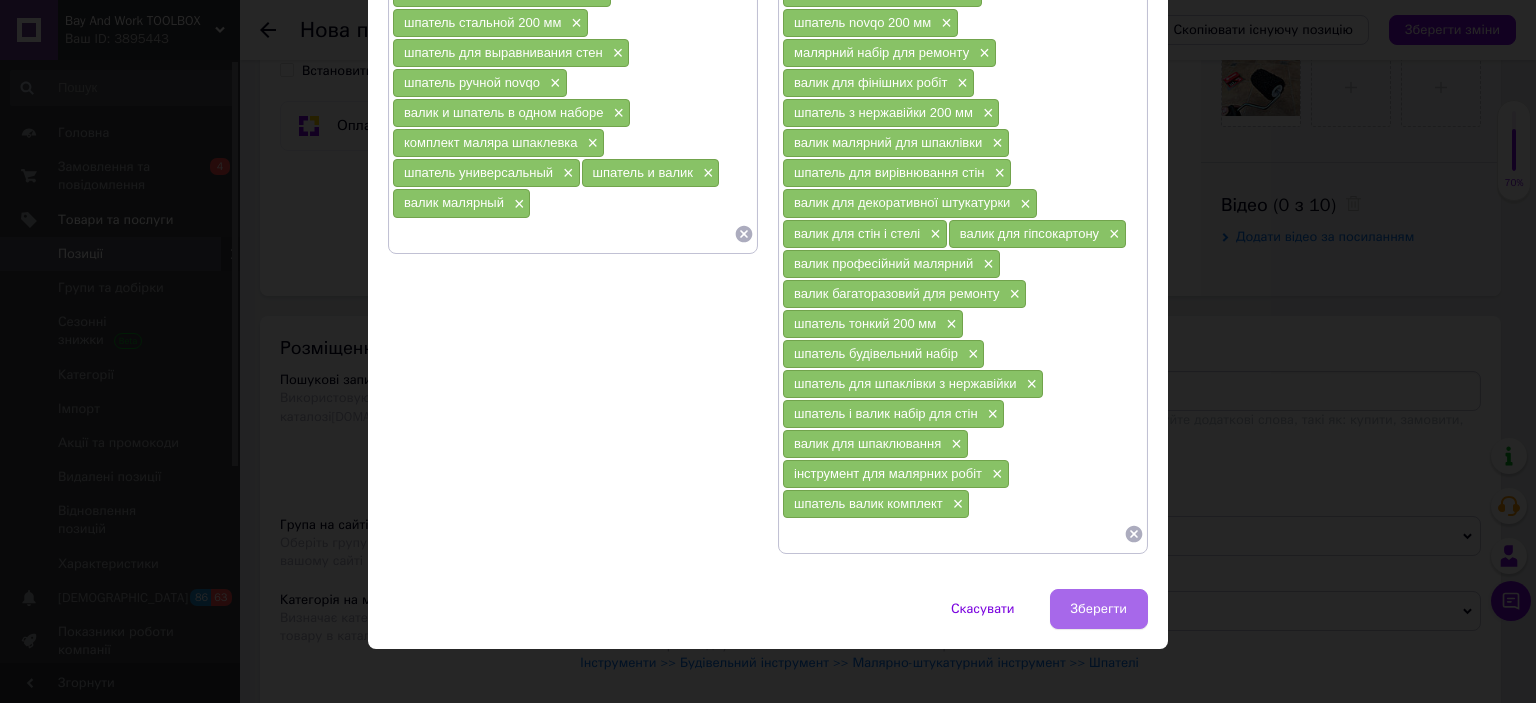 click on "Зберегти" at bounding box center (1099, 609) 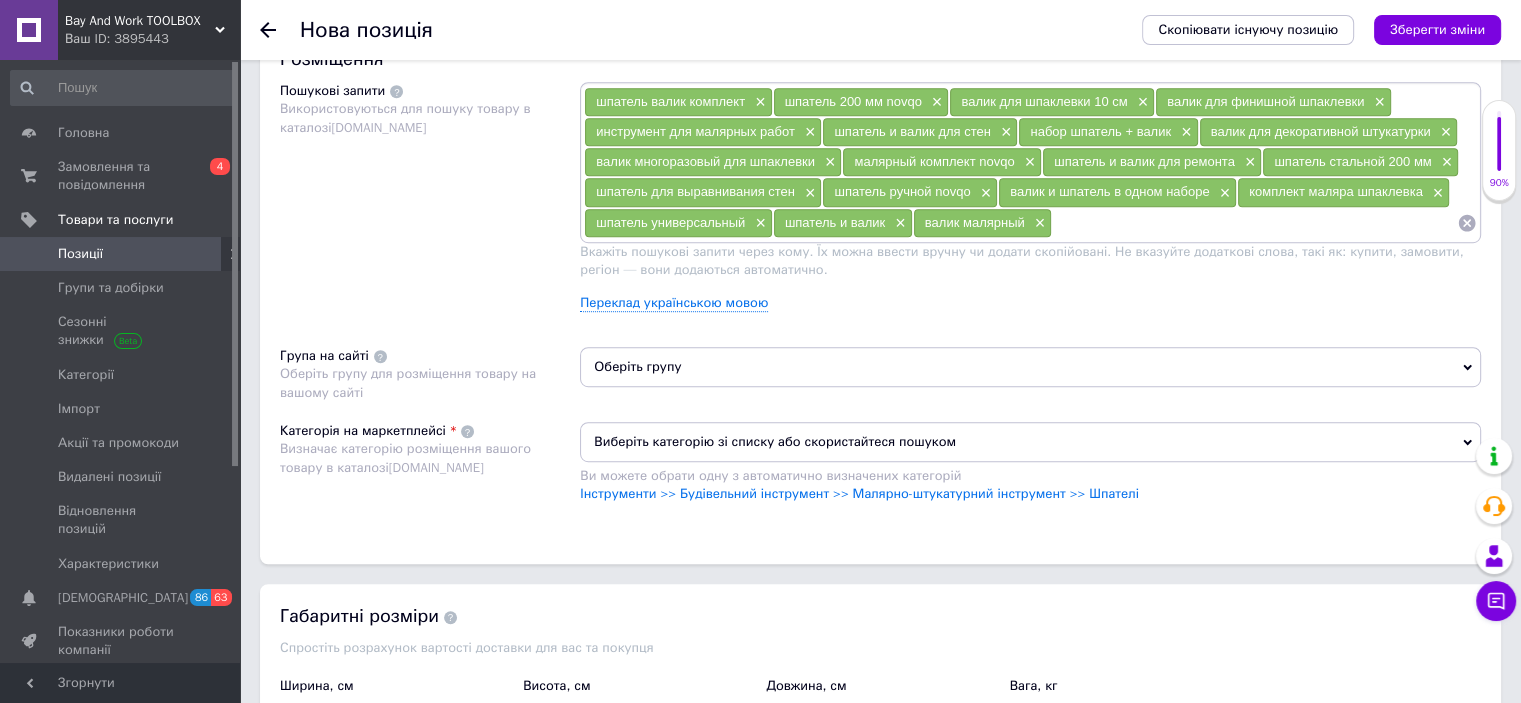 scroll, scrollTop: 1200, scrollLeft: 0, axis: vertical 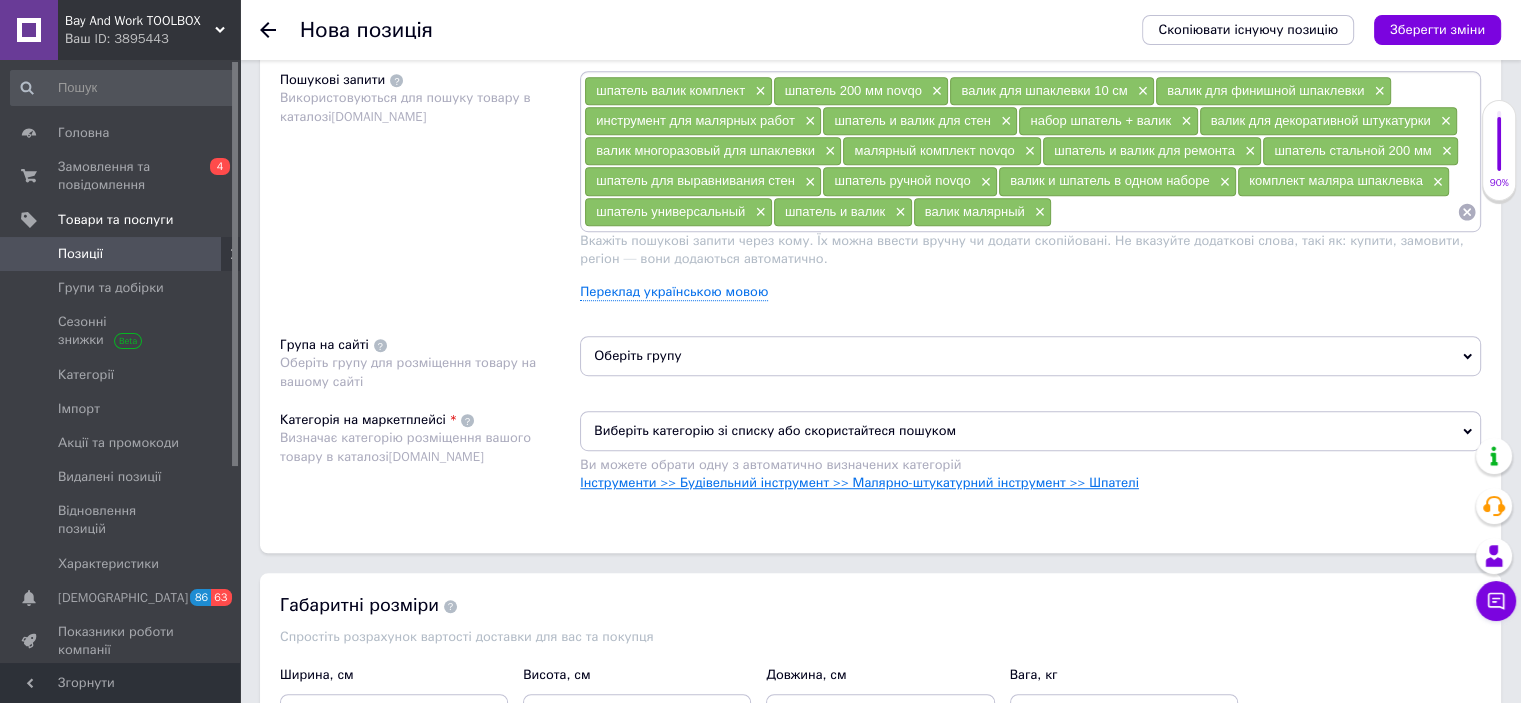 click on "Інструменти >> Будівельний інструмент >> Малярно-штукатурний інструмент >> Шпателі" at bounding box center (859, 482) 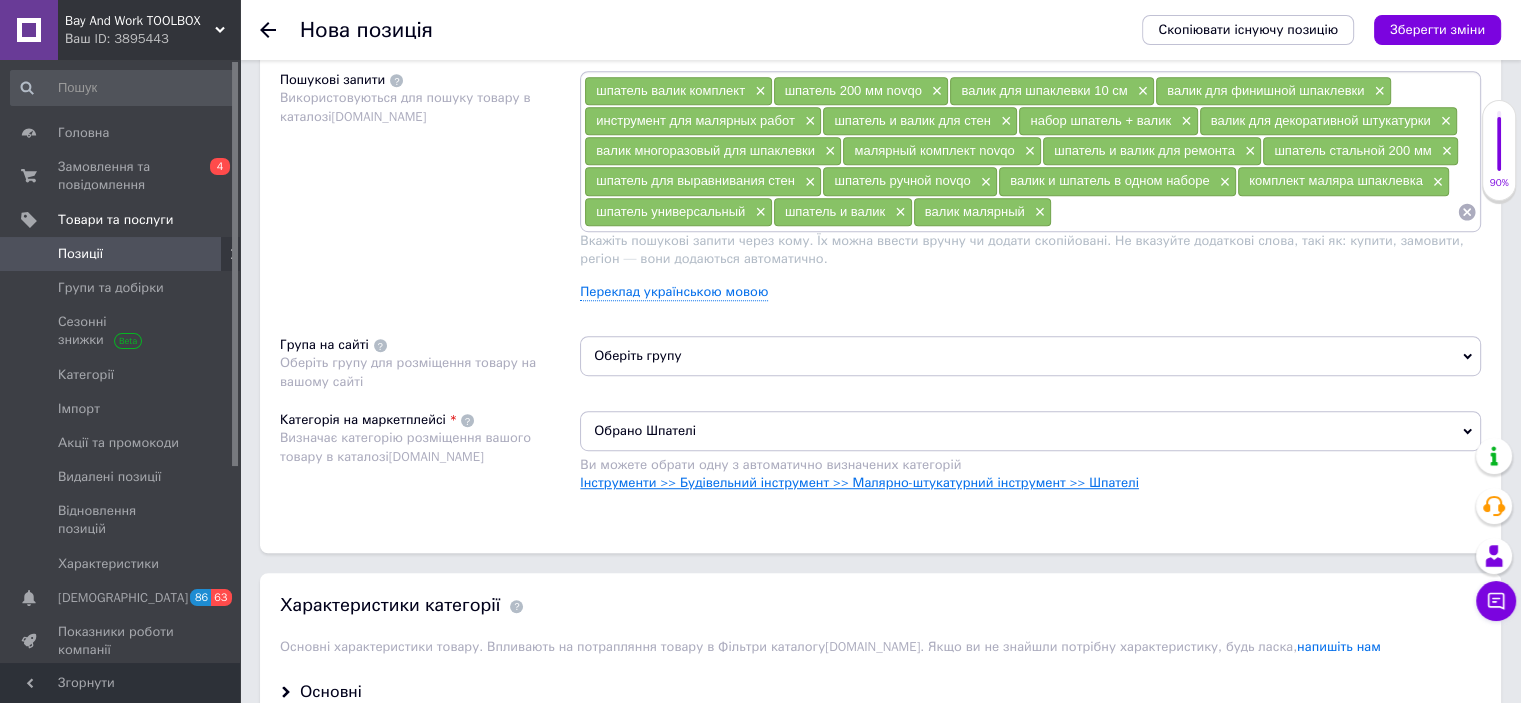 click on "Інструменти >> Будівельний інструмент >> Малярно-штукатурний інструмент >> Шпателі" at bounding box center [859, 482] 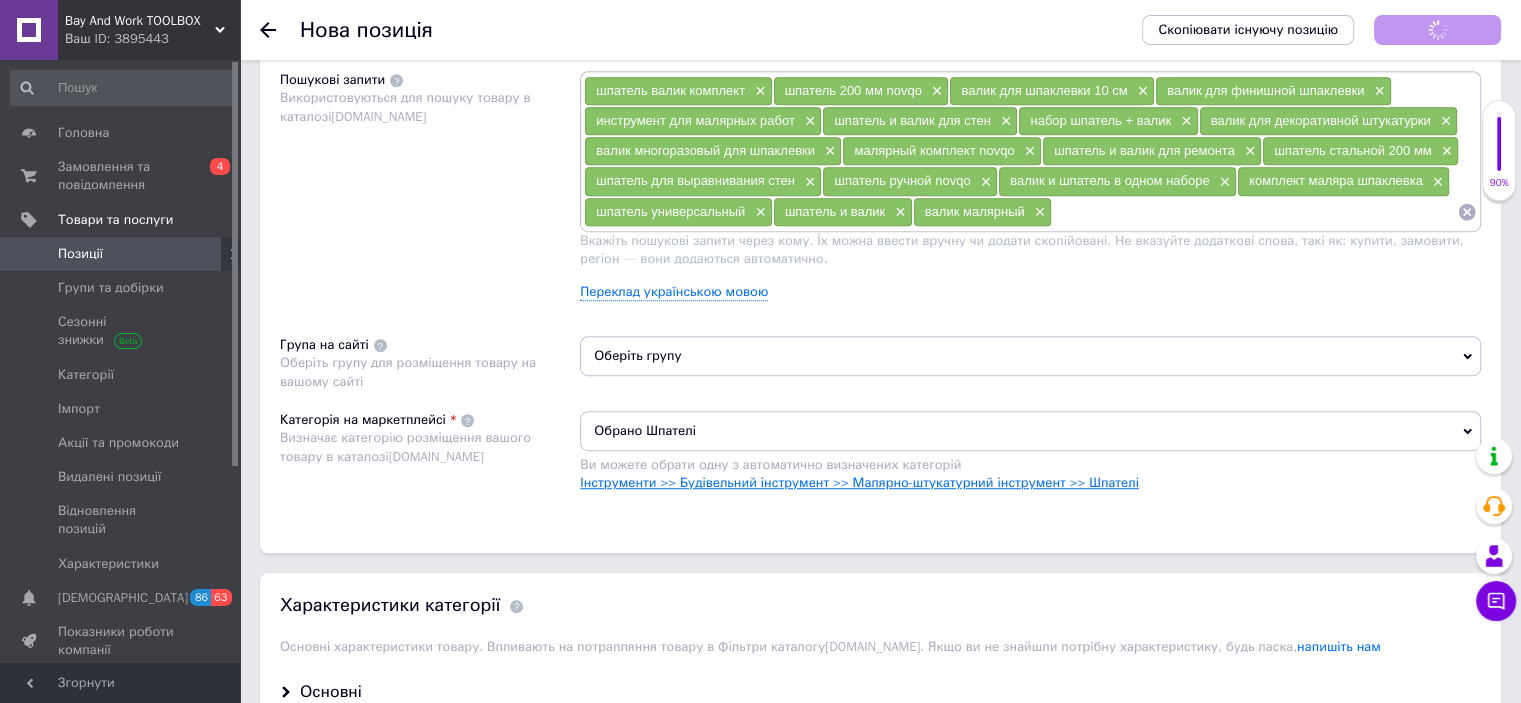 click on "Інструменти >> Будівельний інструмент >> Малярно-штукатурний інструмент >> Шпателі" at bounding box center [859, 482] 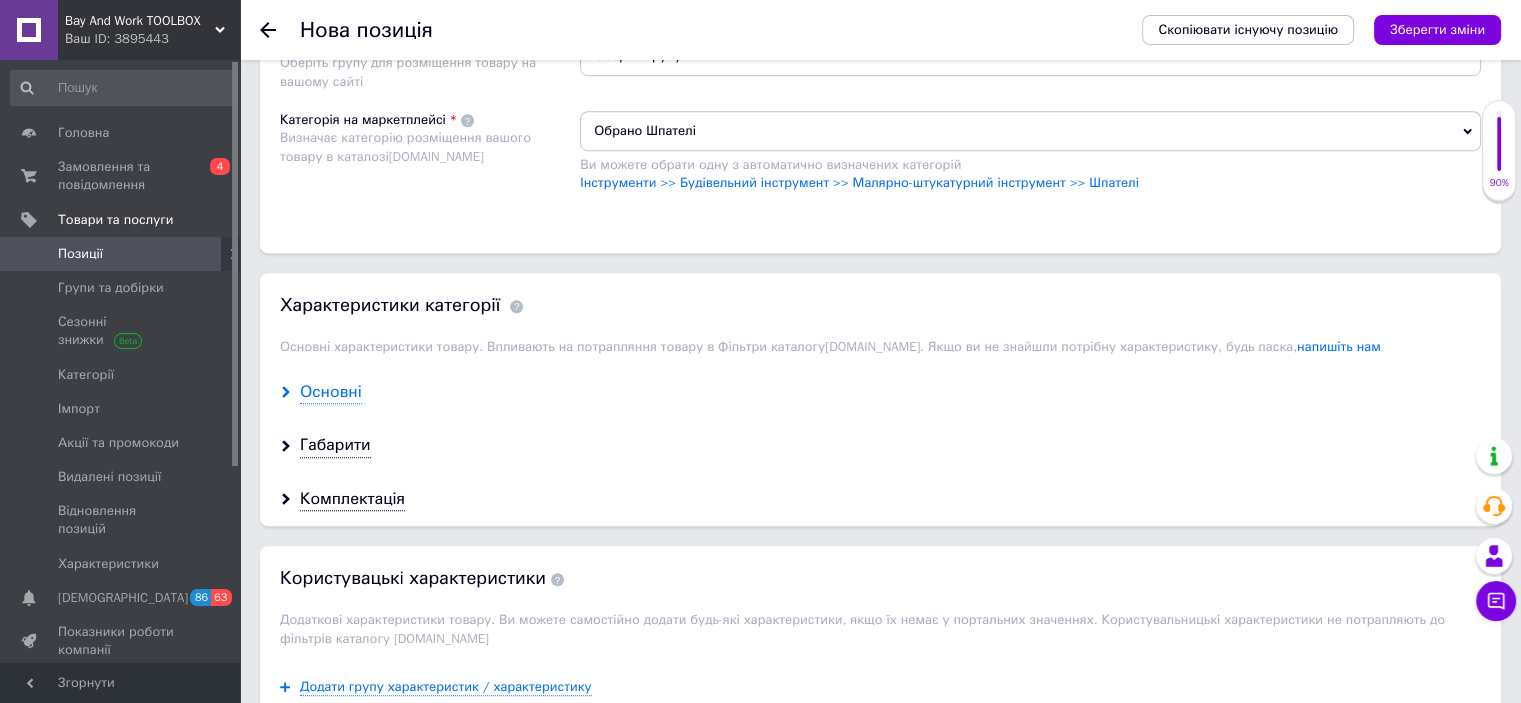 click on "Основні" at bounding box center [331, 392] 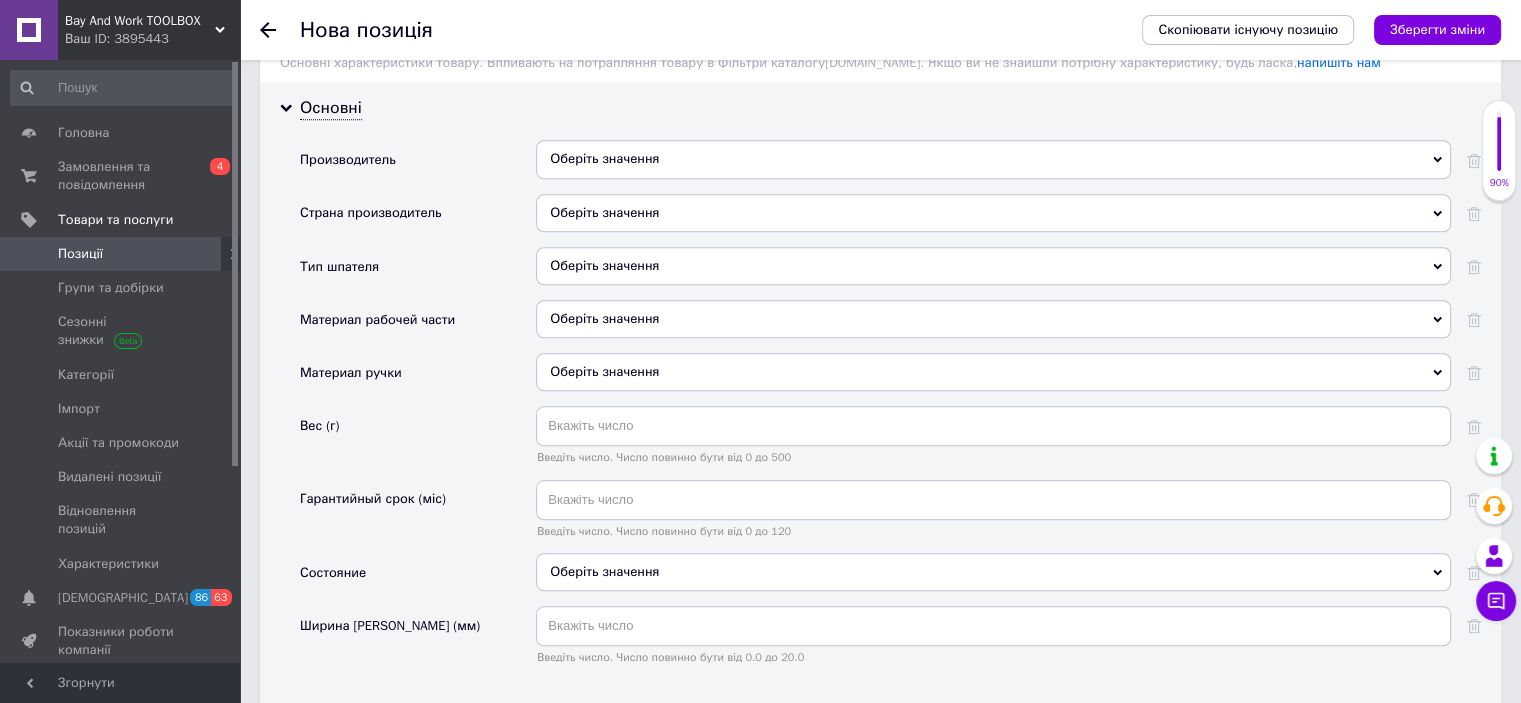 scroll, scrollTop: 1800, scrollLeft: 0, axis: vertical 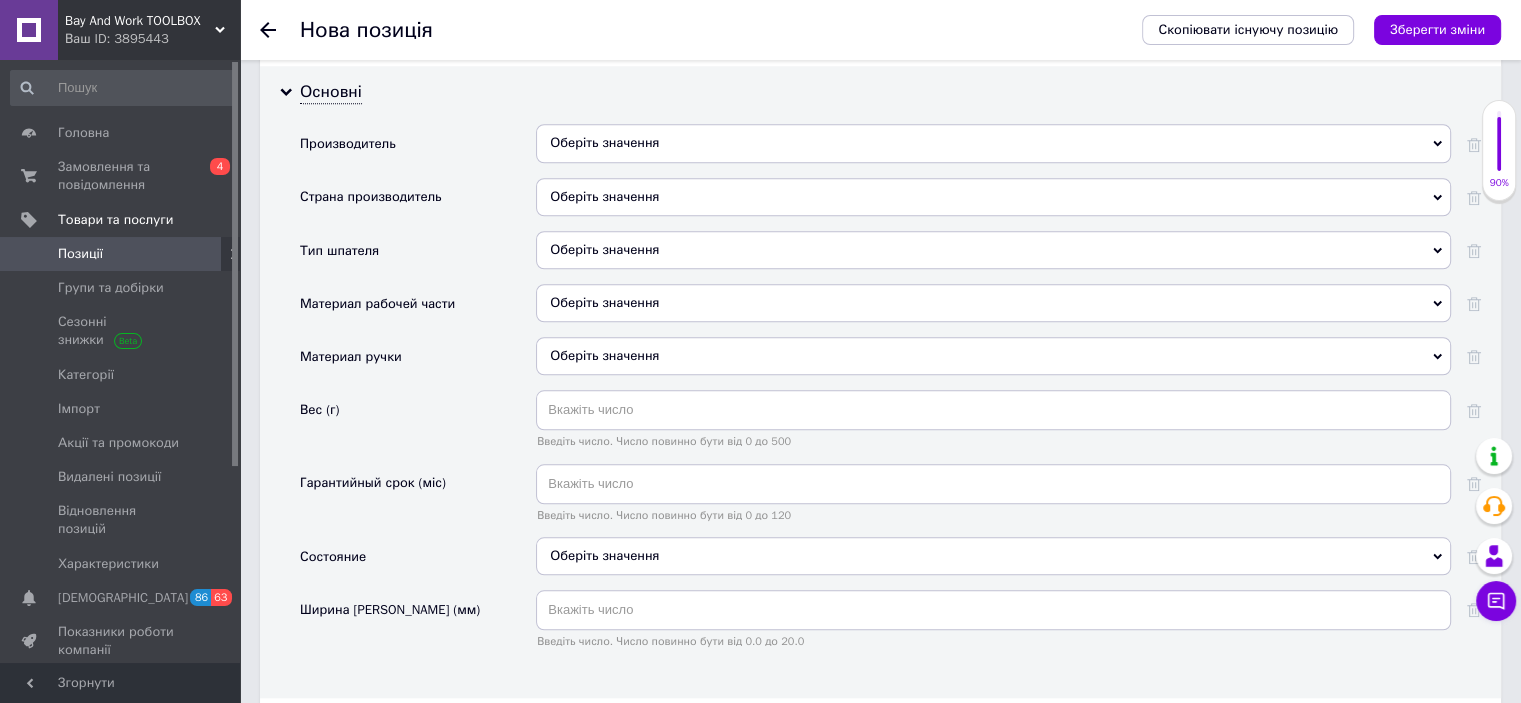 click on "Оберіть значення" at bounding box center [993, 250] 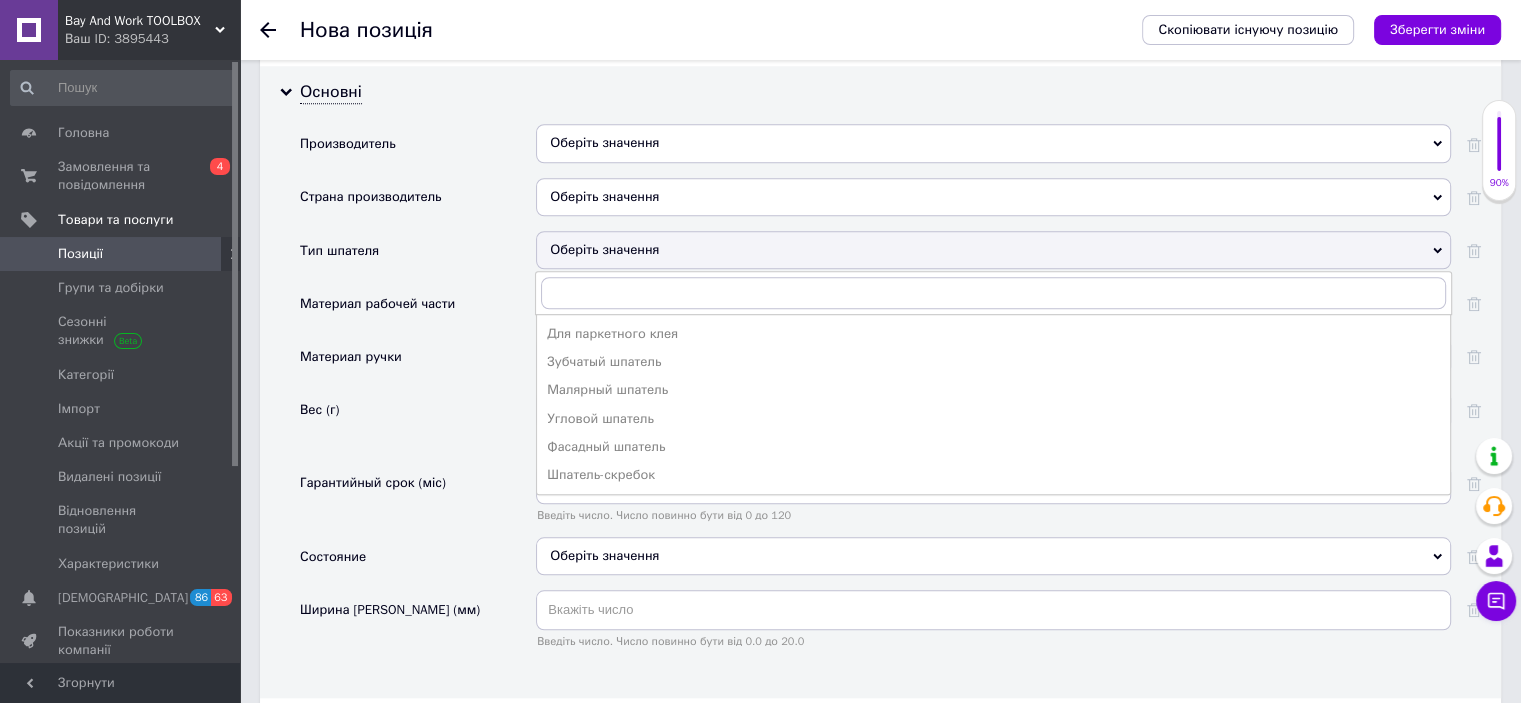 click on "Вес (г)" at bounding box center (418, 426) 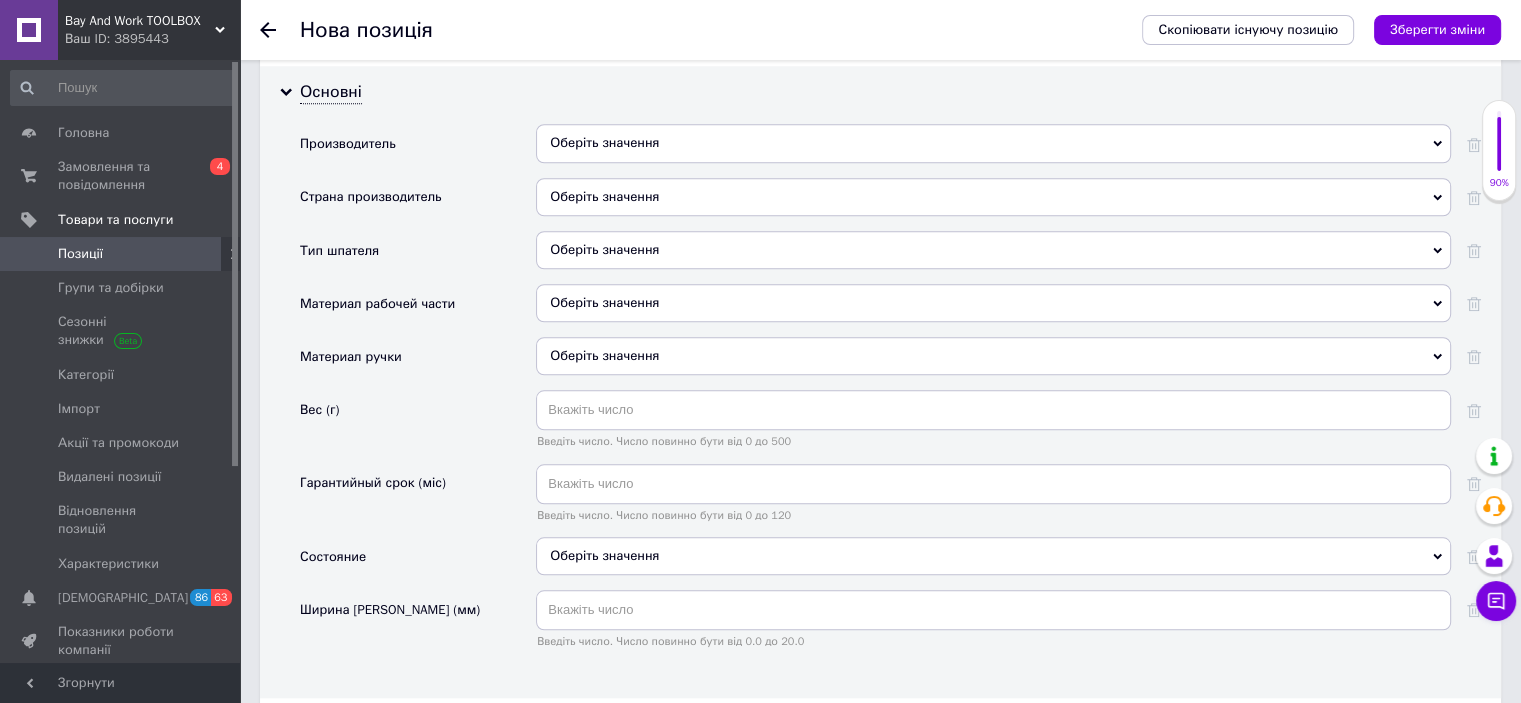 click on "Оберіть значення" at bounding box center (993, 143) 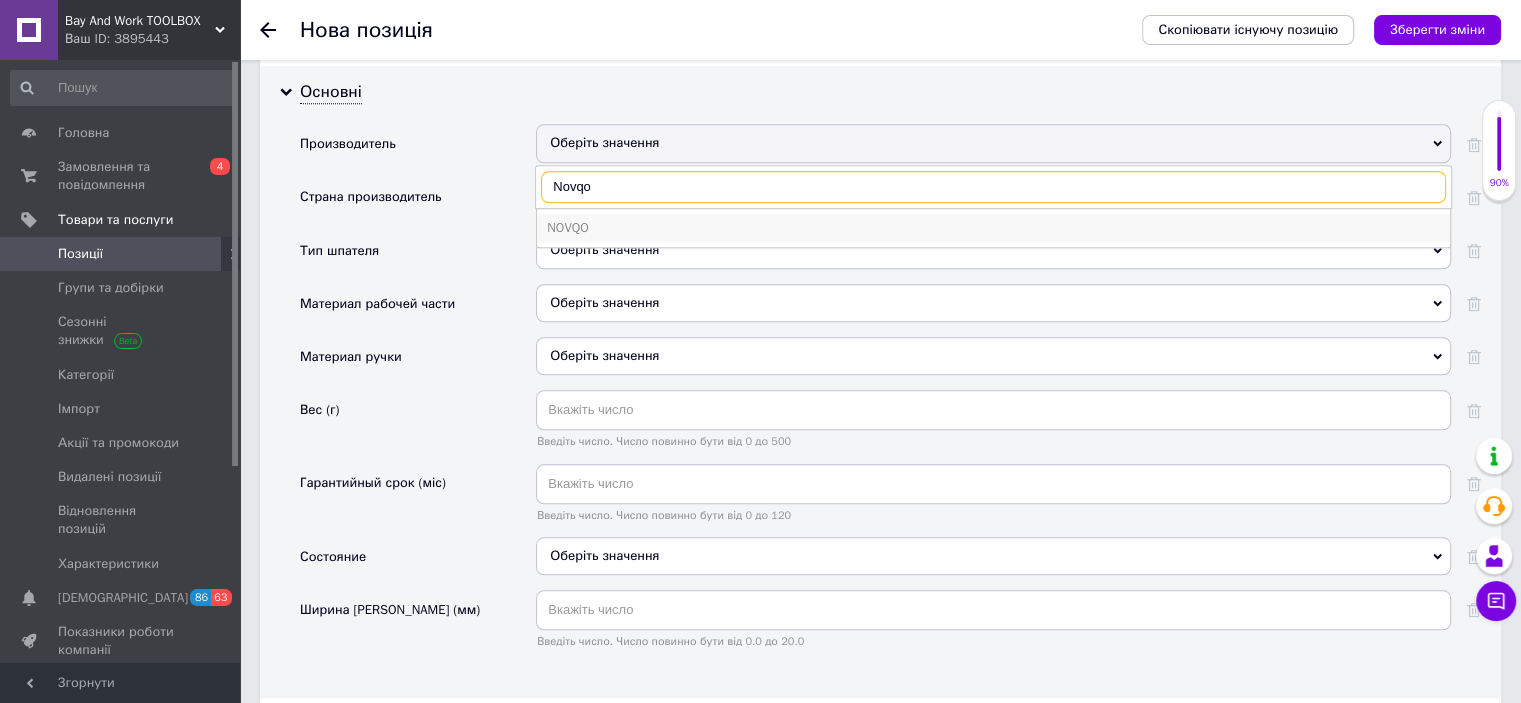 type on "Novqo" 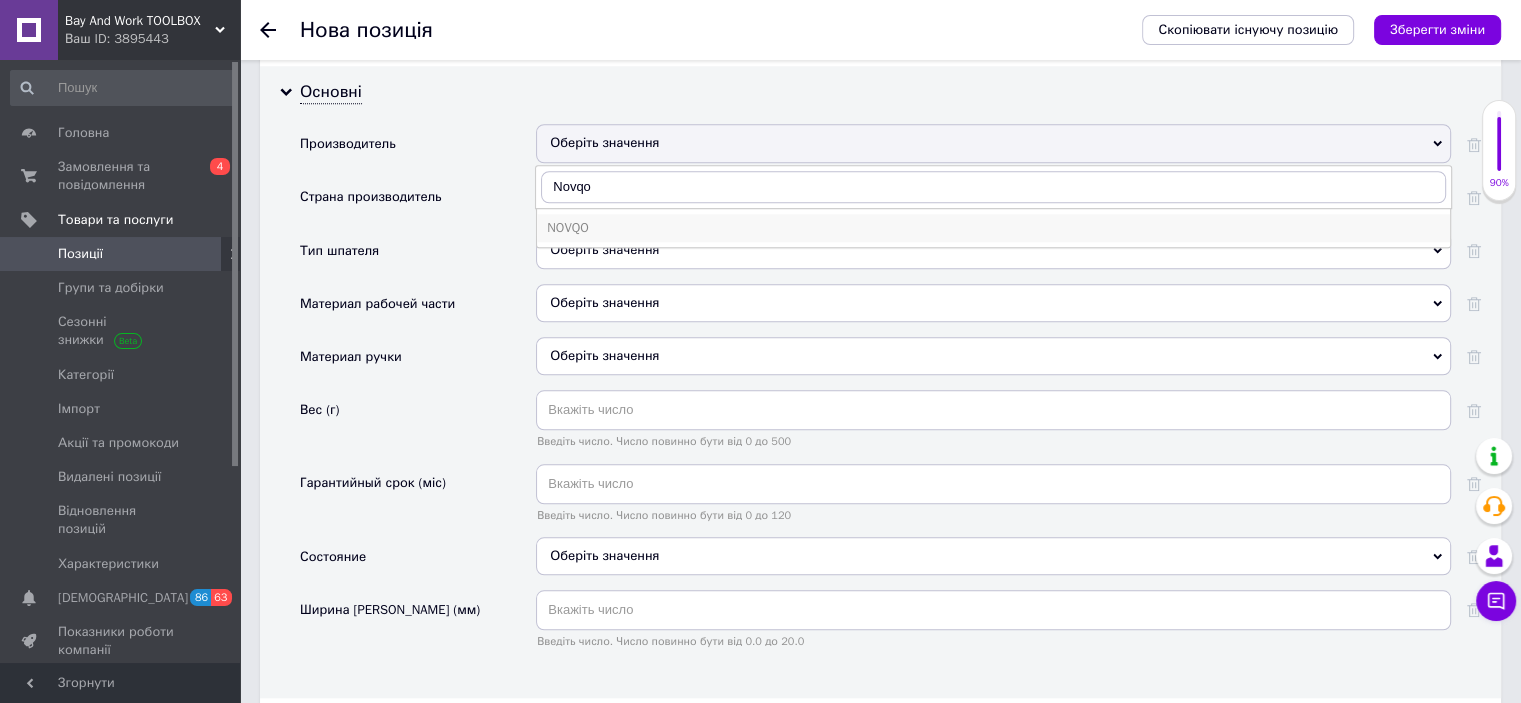 click on "NOVQO" at bounding box center (993, 228) 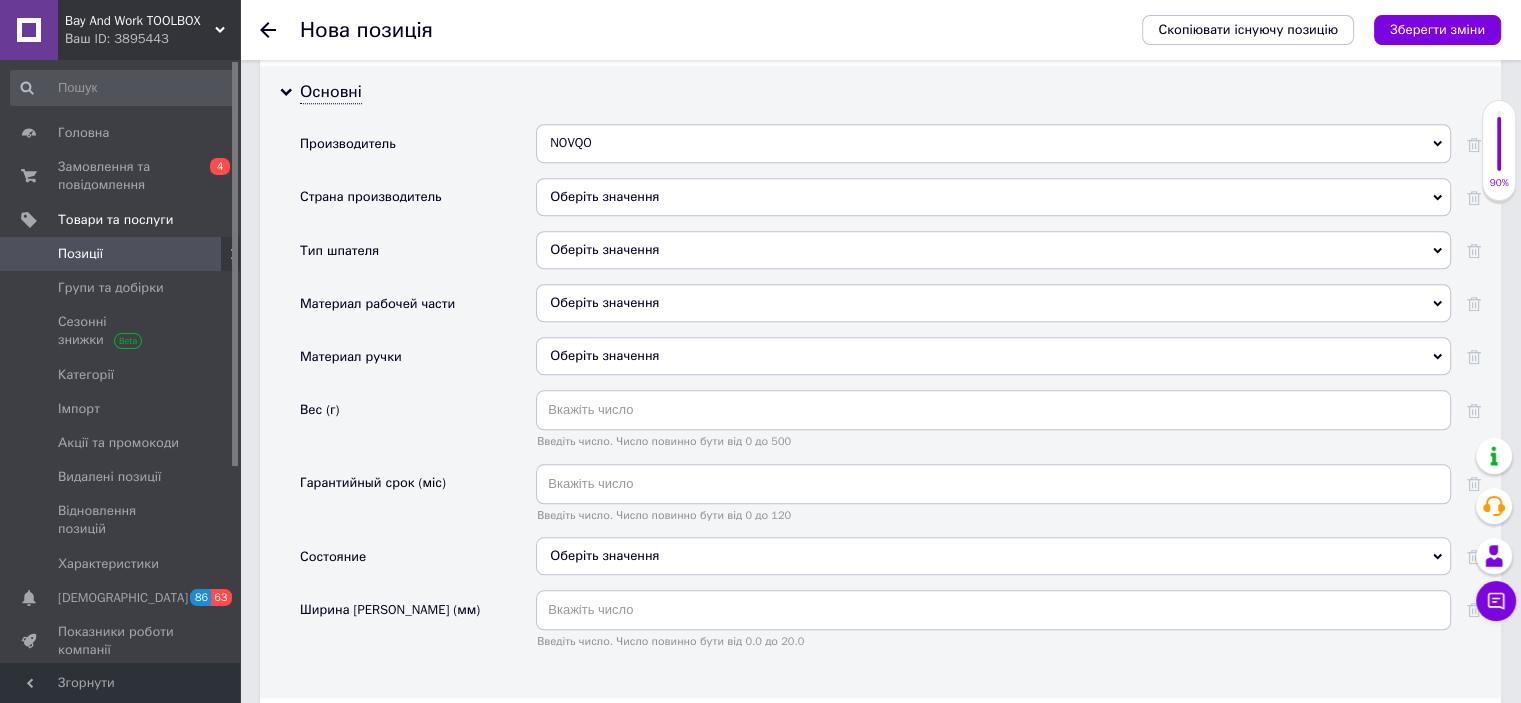 click on "Оберіть значення" at bounding box center (993, 556) 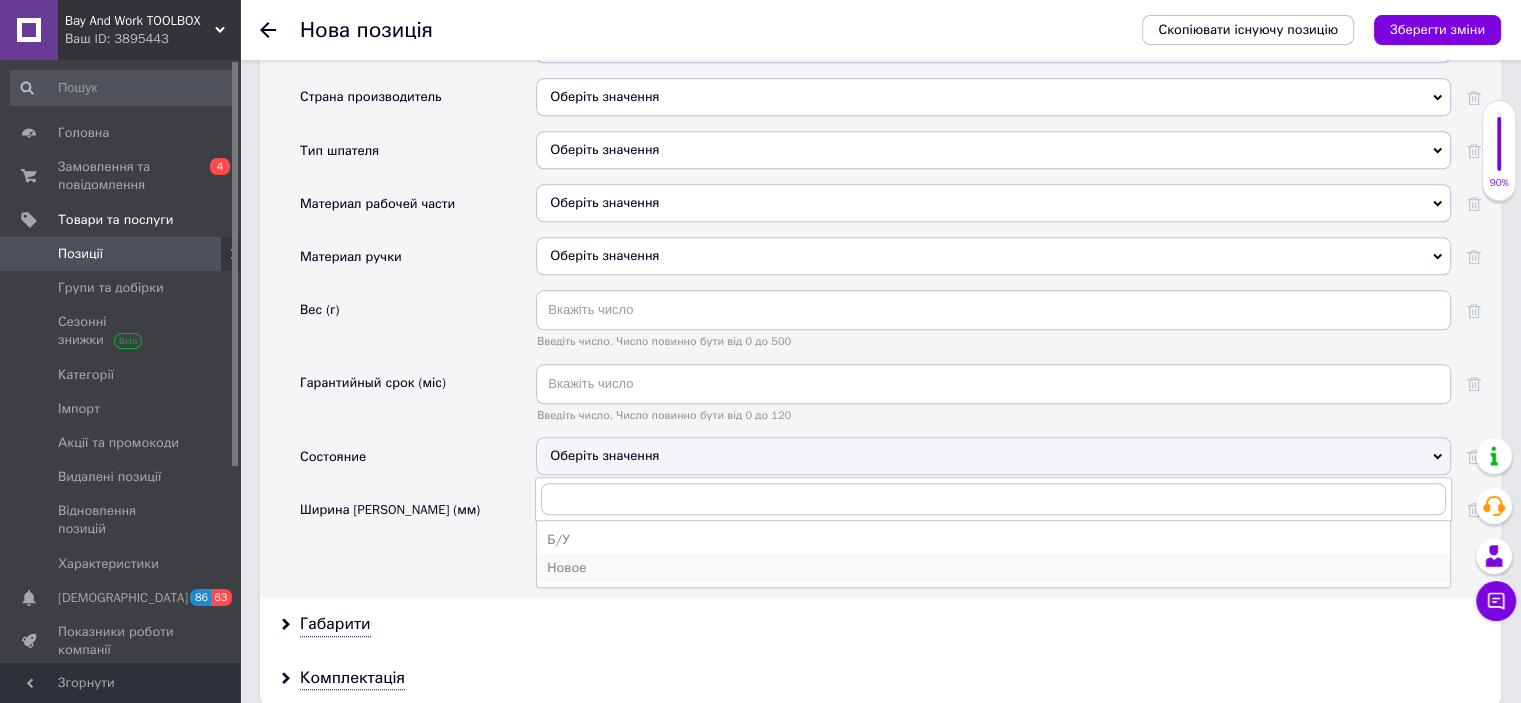 click on "Новое" at bounding box center [993, 568] 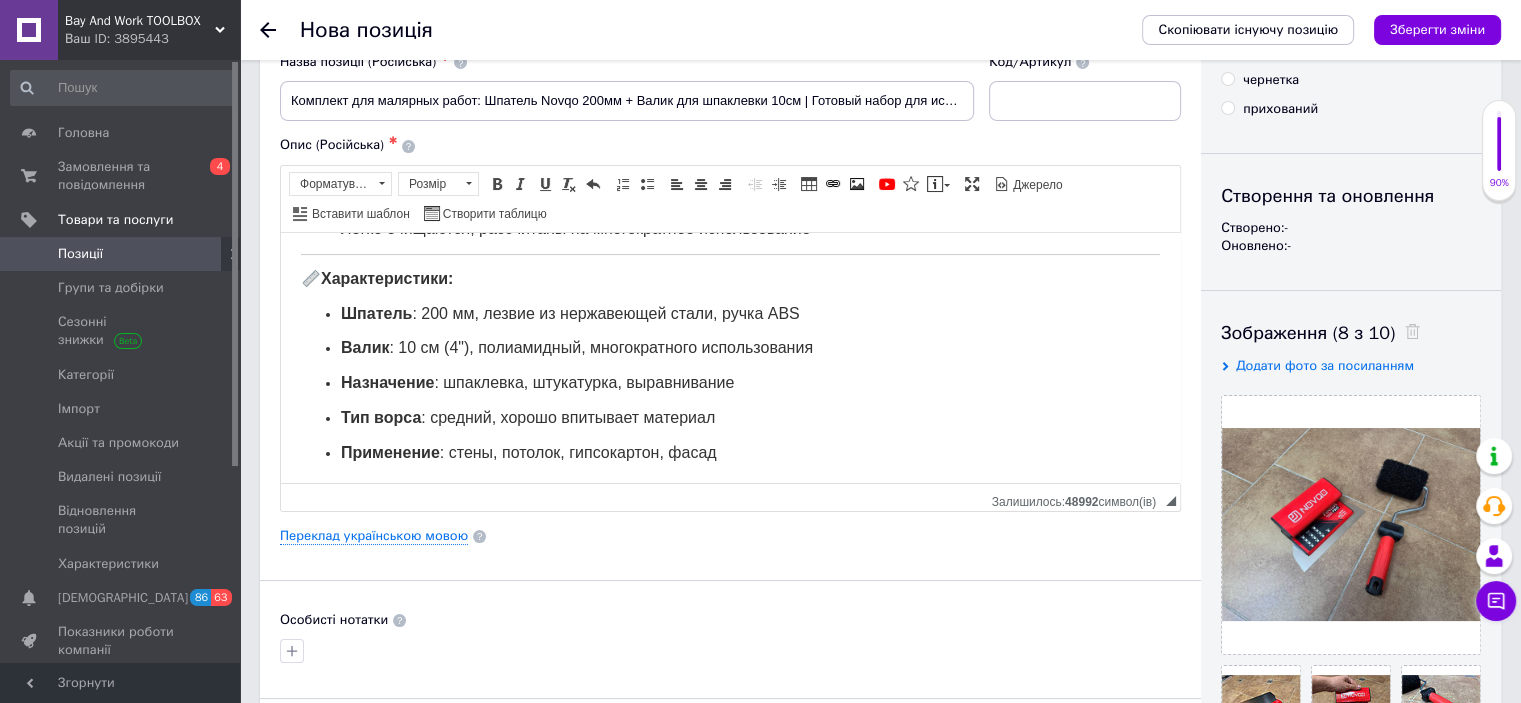 scroll, scrollTop: 100, scrollLeft: 0, axis: vertical 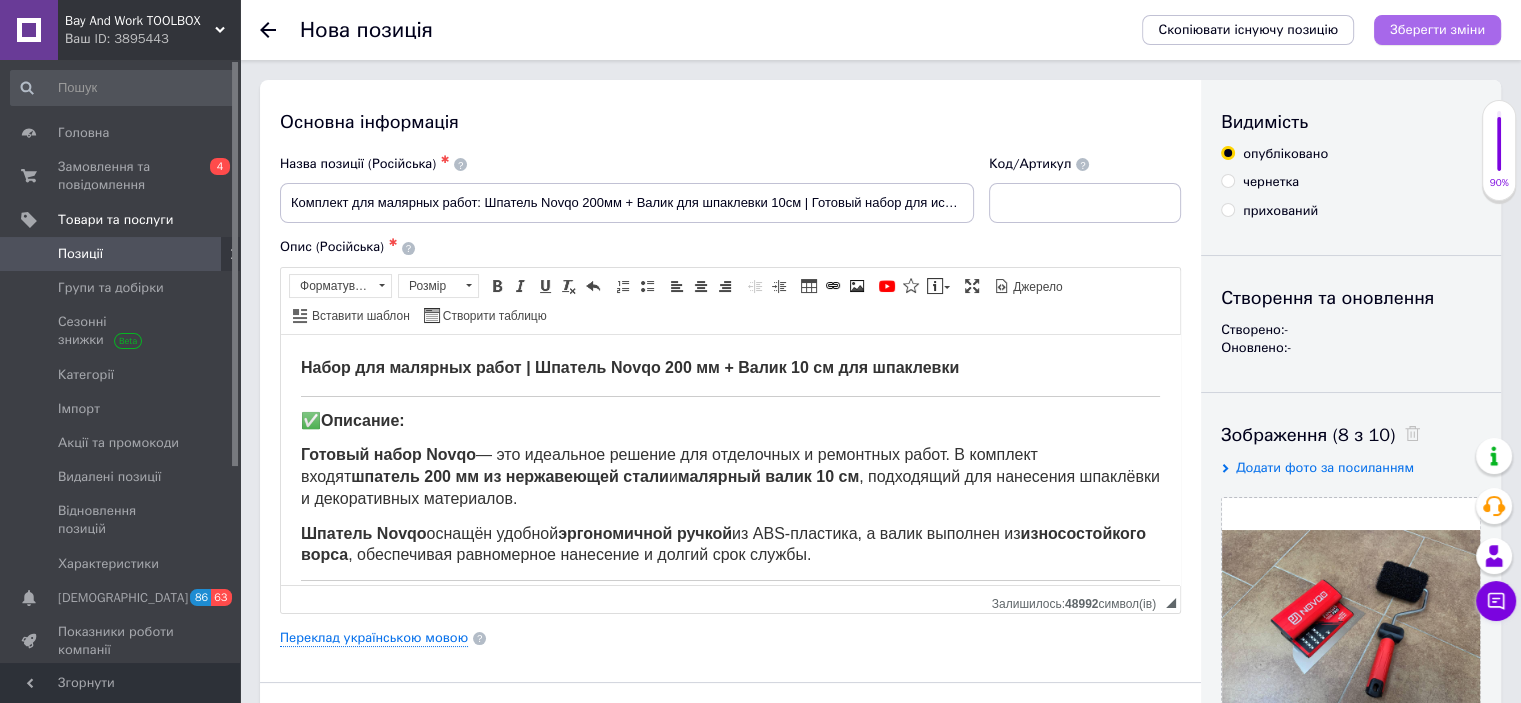 click on "Зберегти зміни" at bounding box center [1437, 30] 